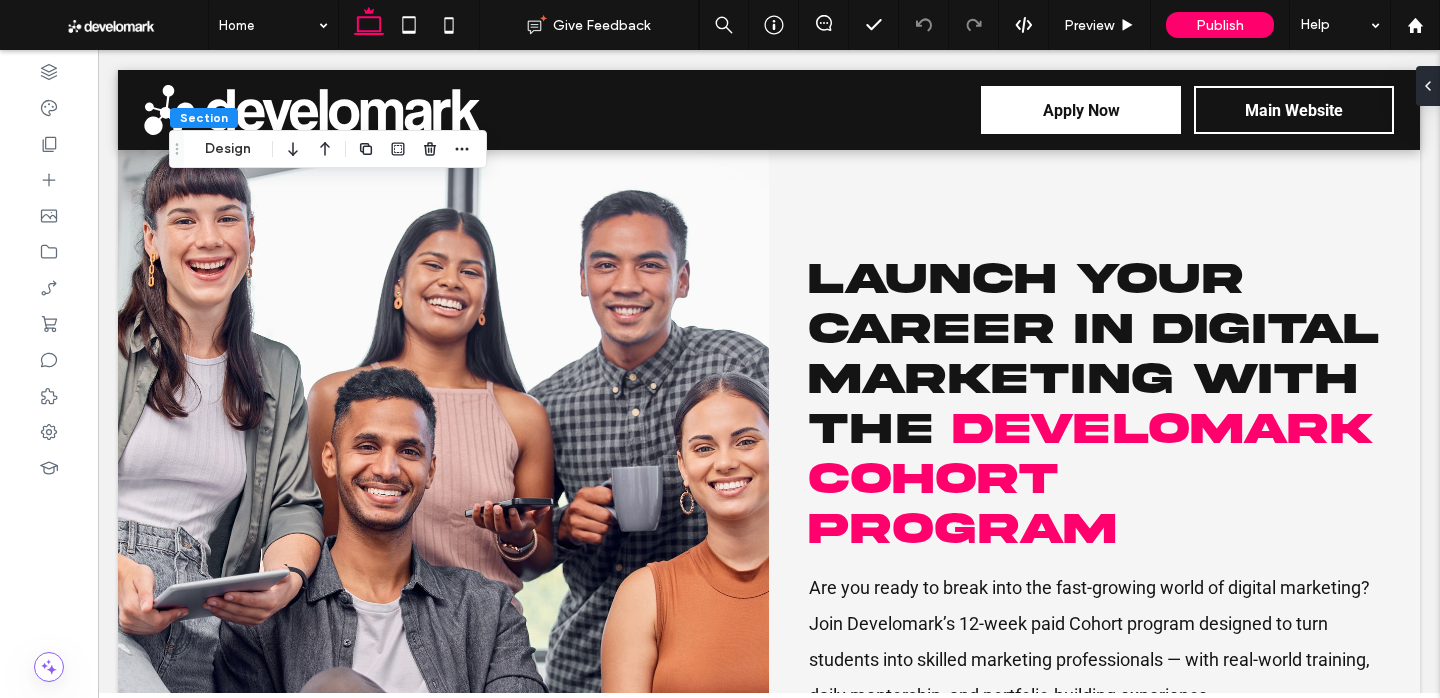 scroll, scrollTop: 1760, scrollLeft: 0, axis: vertical 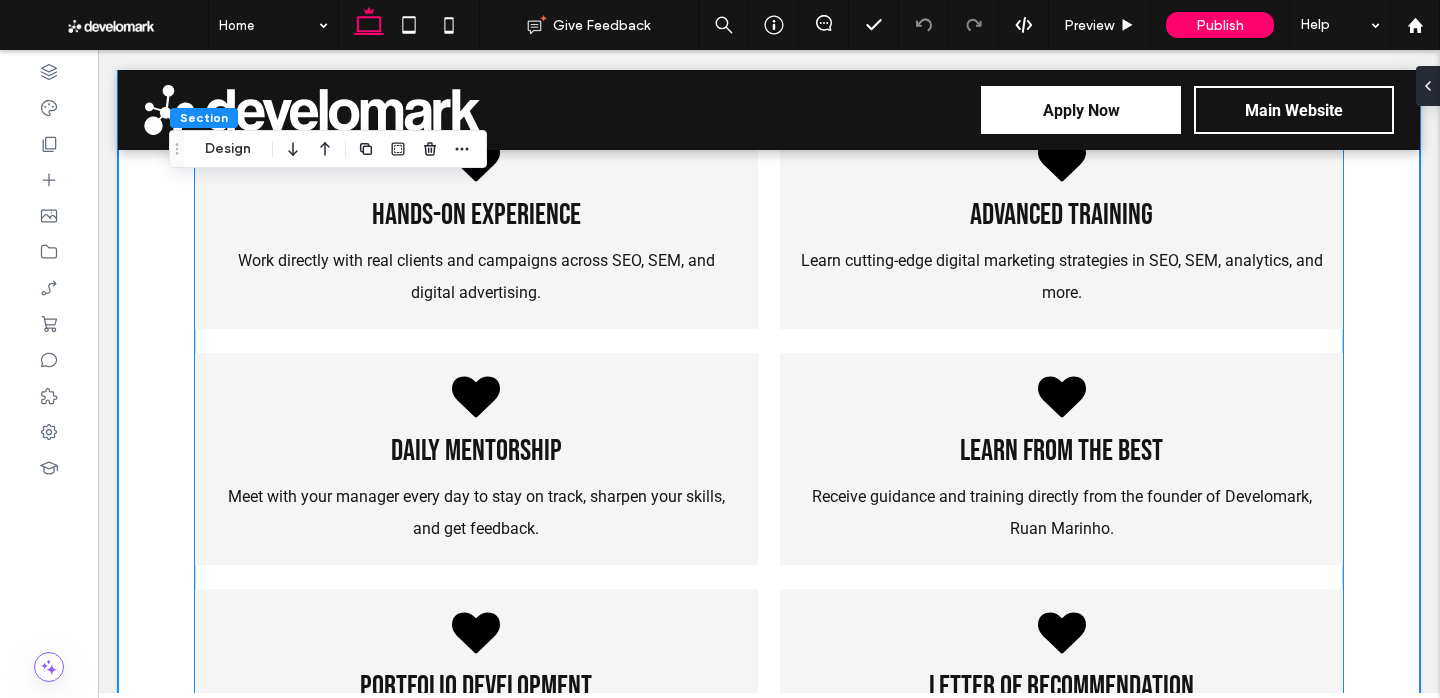 click 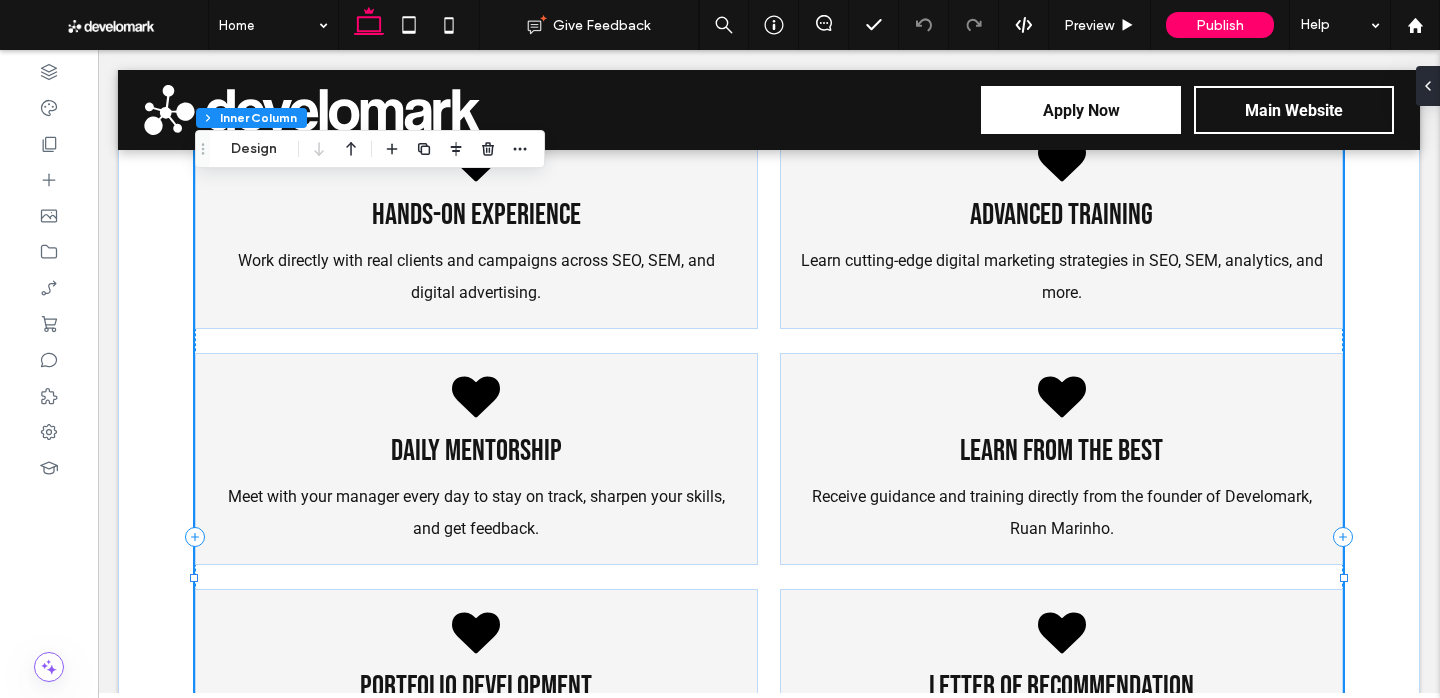 click 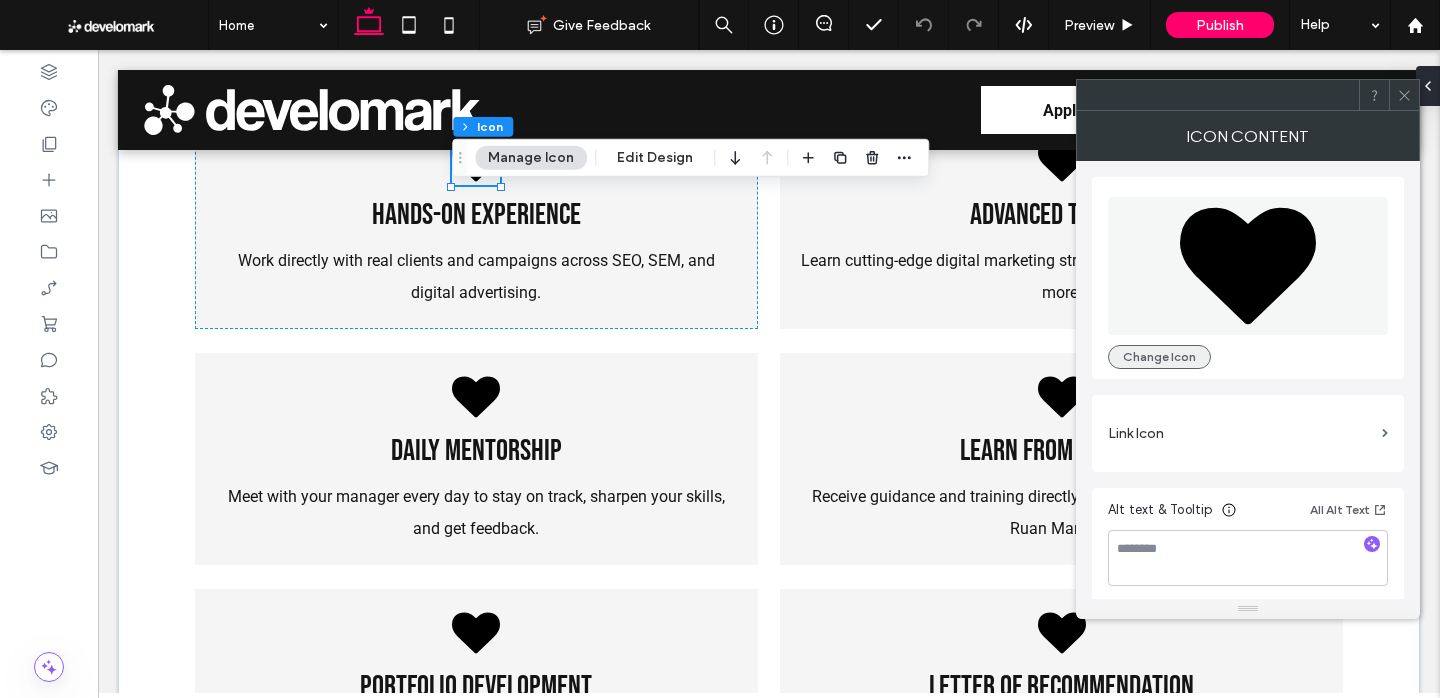 click on "Change Icon" at bounding box center [1159, 357] 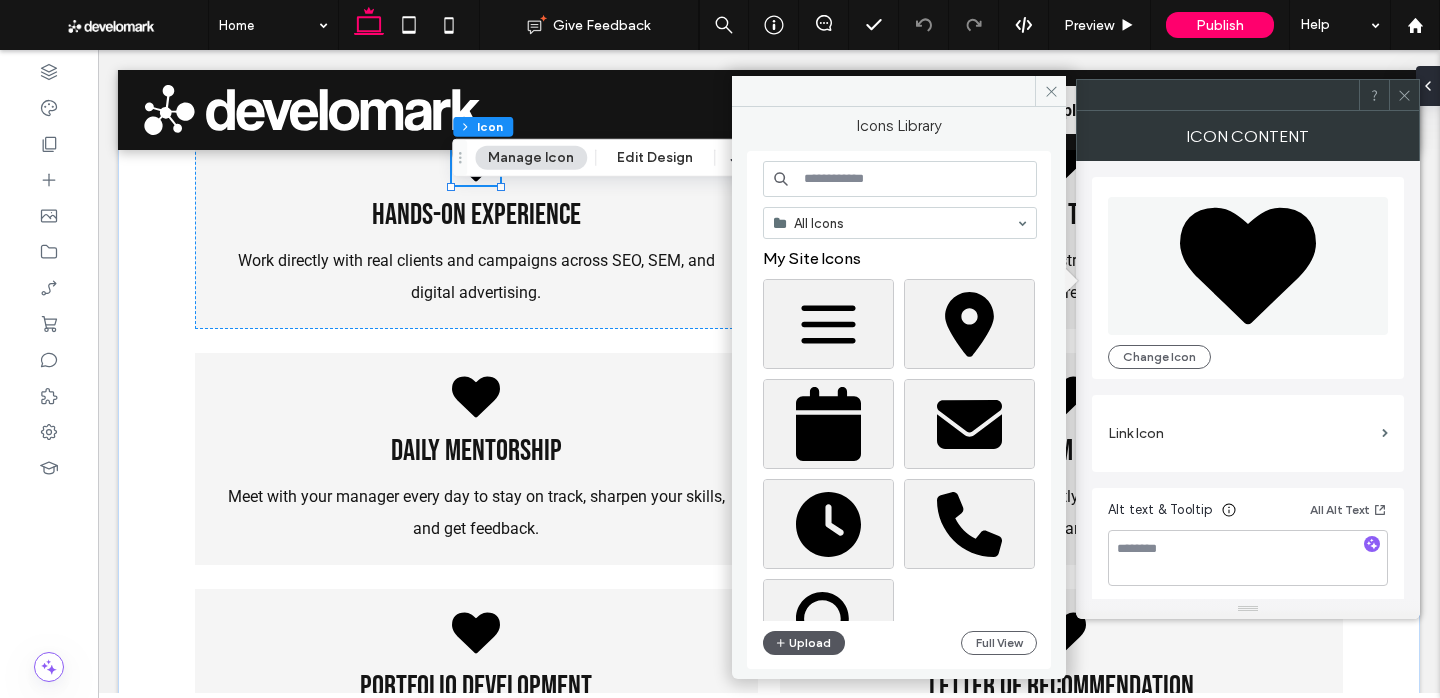 click on "Upload" at bounding box center [804, 643] 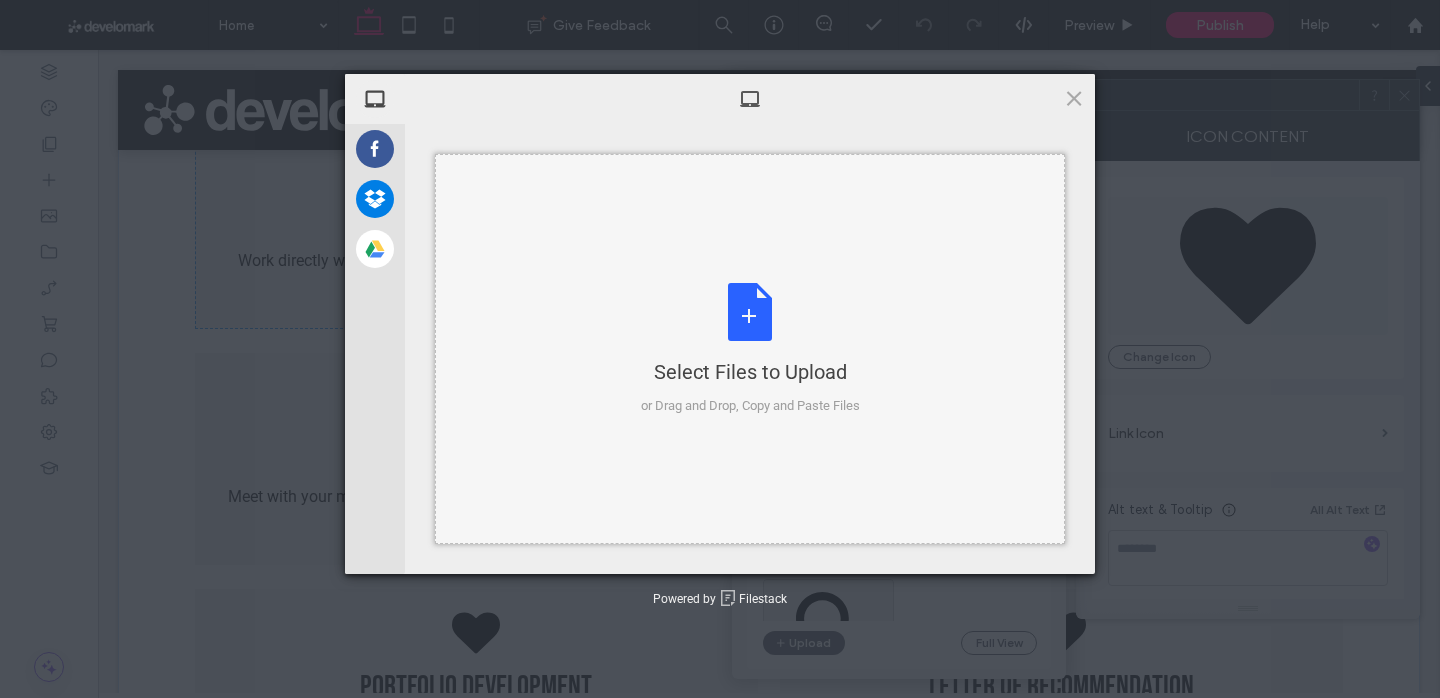 click on "Select Files to Upload
or Drag and Drop, Copy and Paste Files" at bounding box center (750, 349) 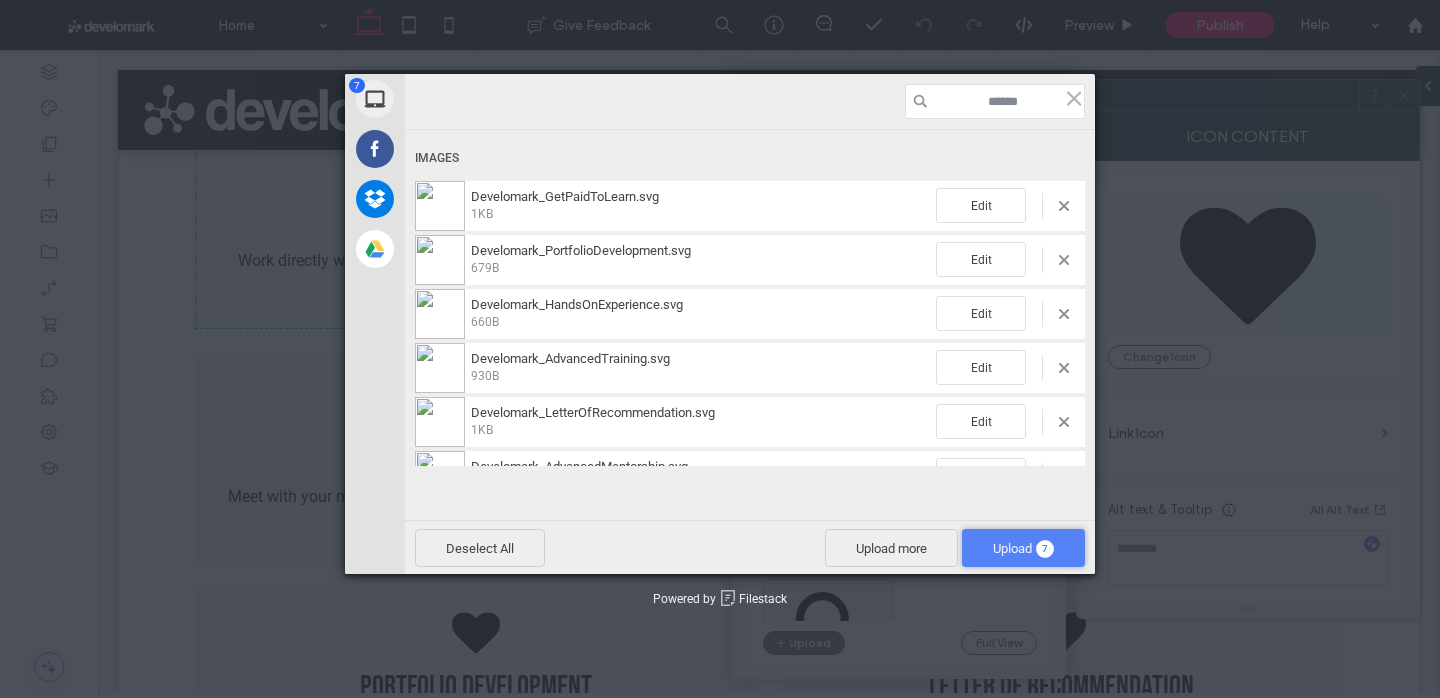 click on "Upload
7" at bounding box center (1023, 548) 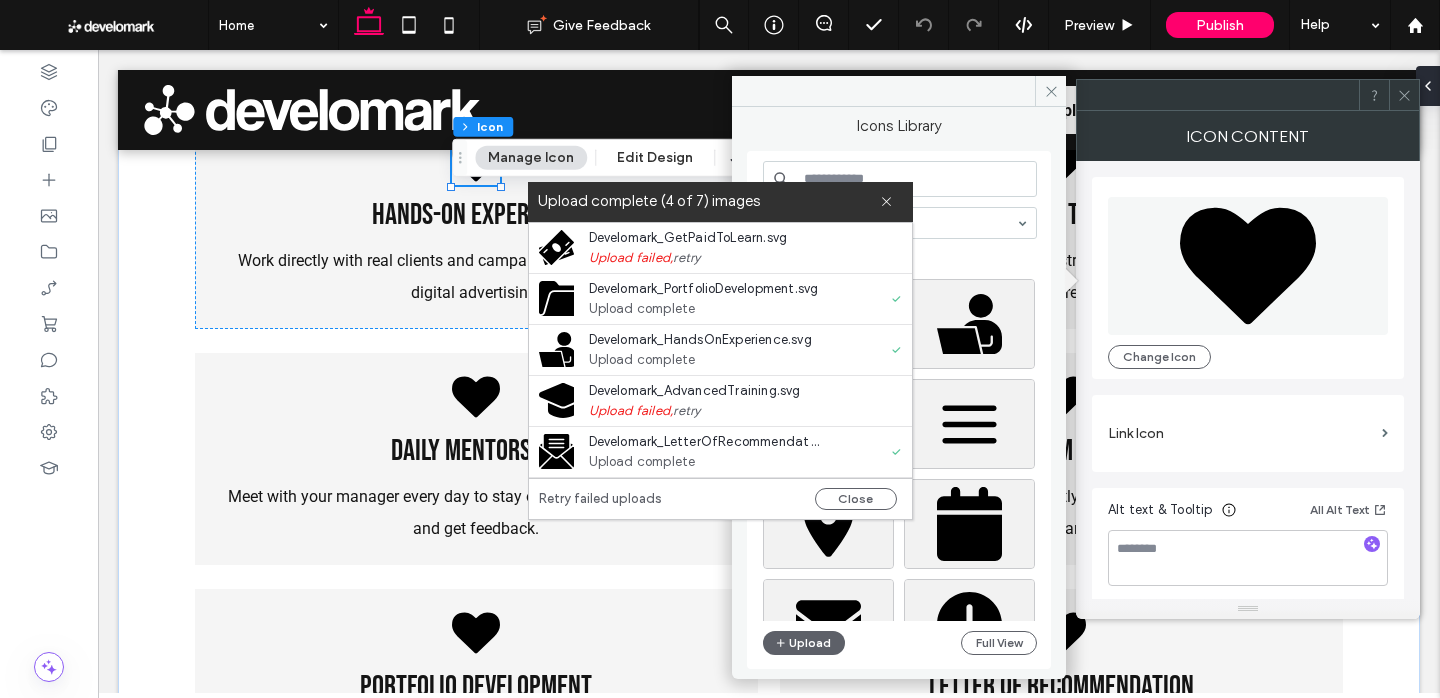 click on "retry" at bounding box center (686, 411) 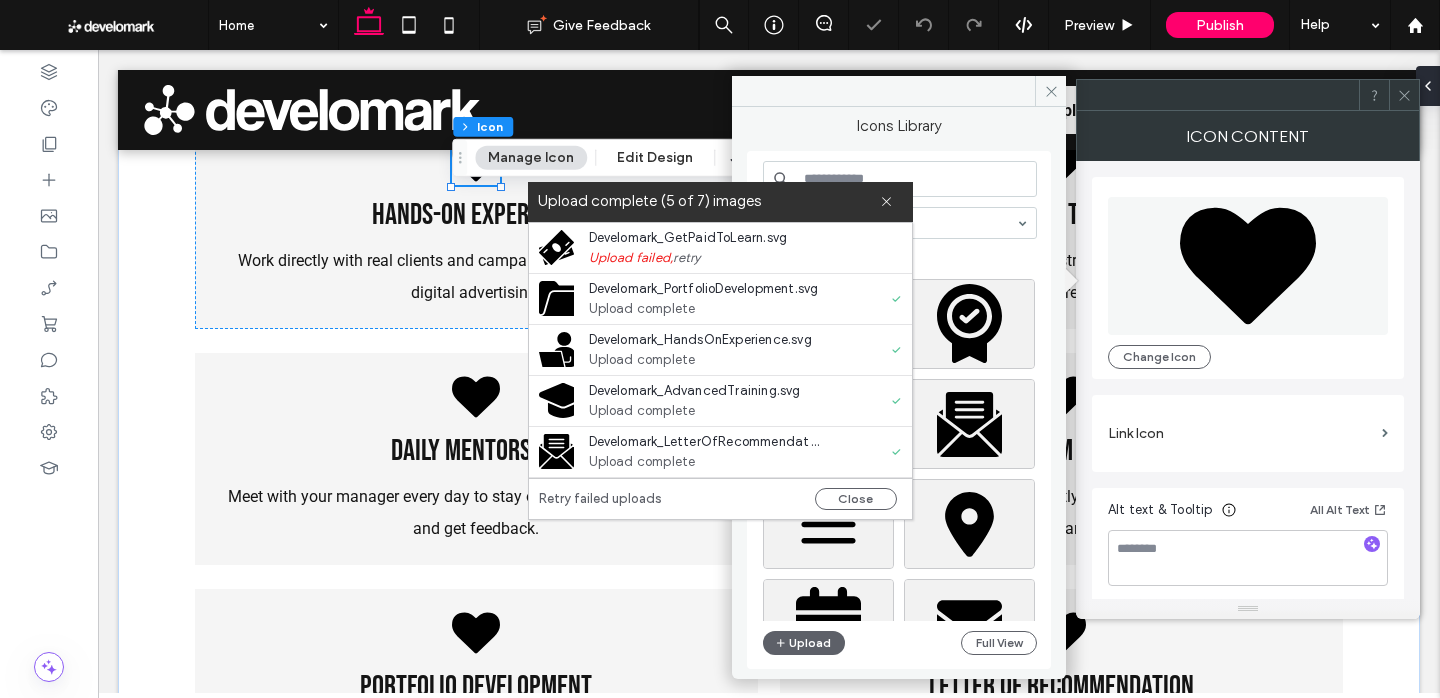click on "retry" at bounding box center [686, 258] 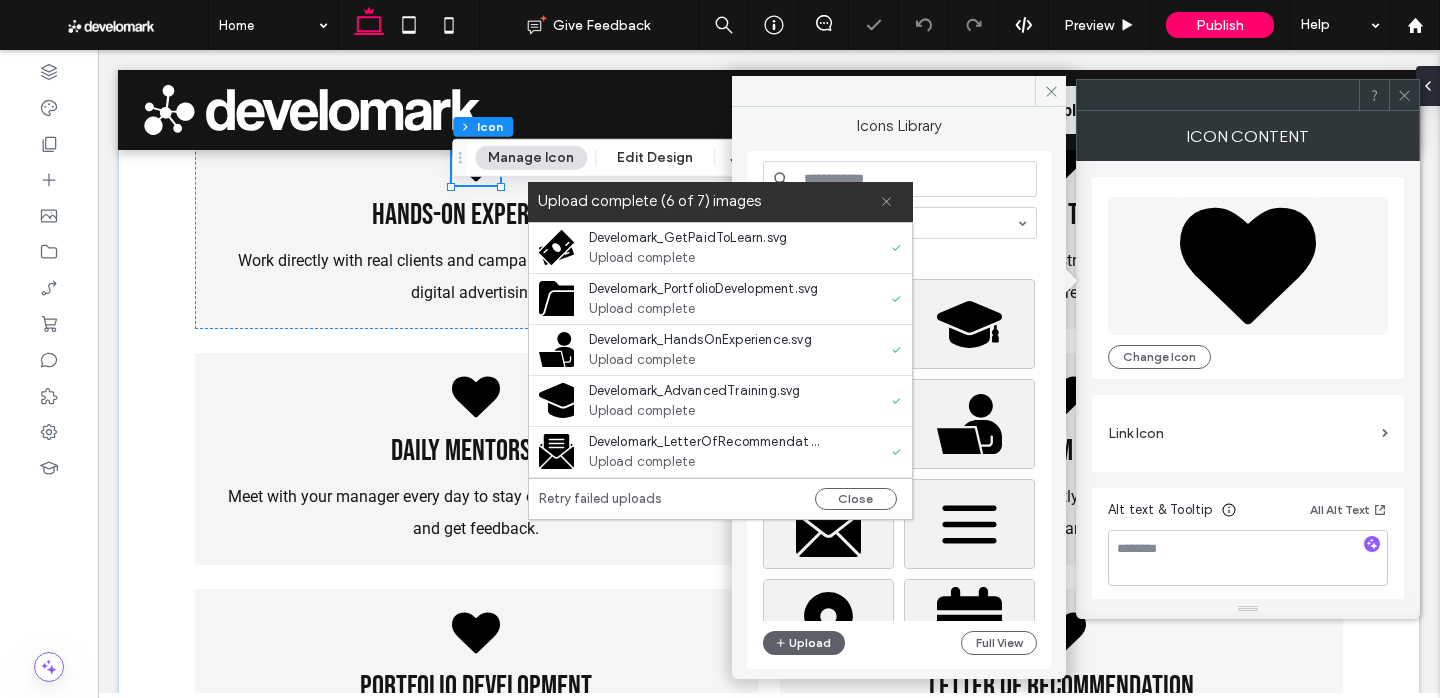 click 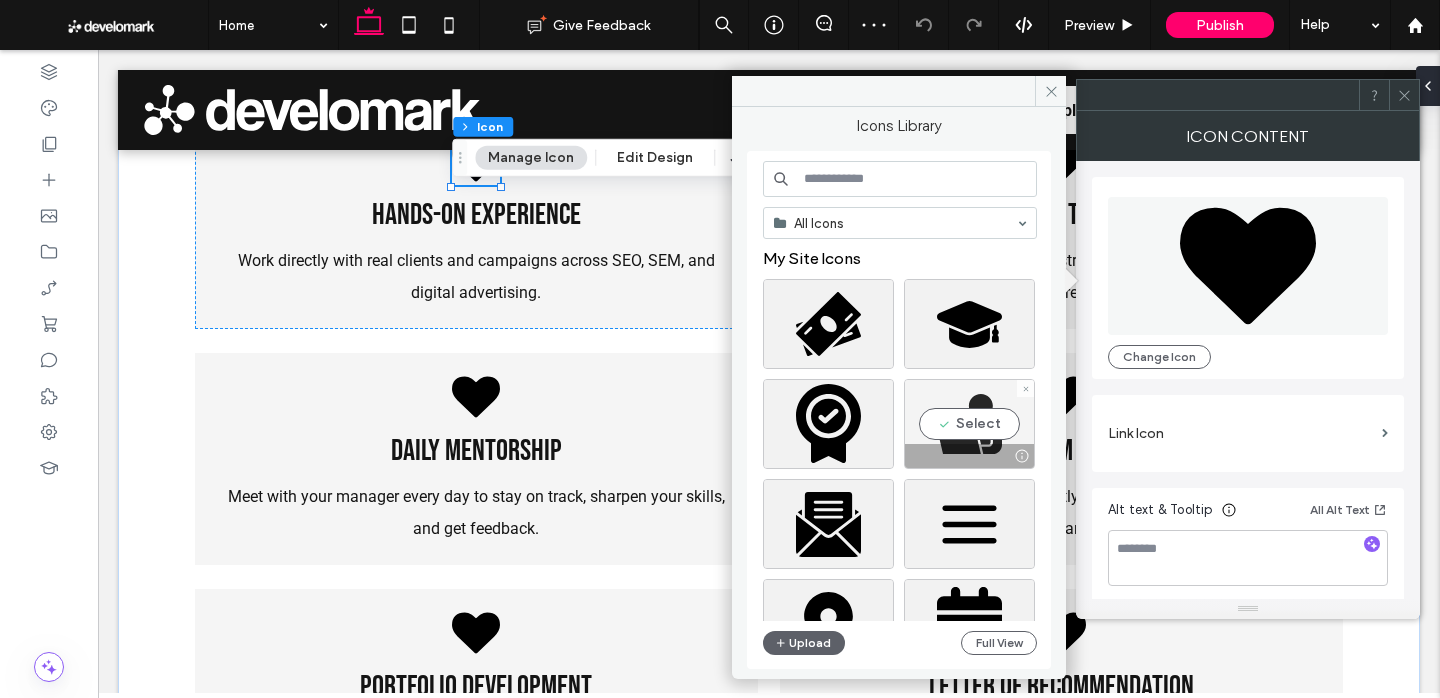 click on "Select" at bounding box center (969, 424) 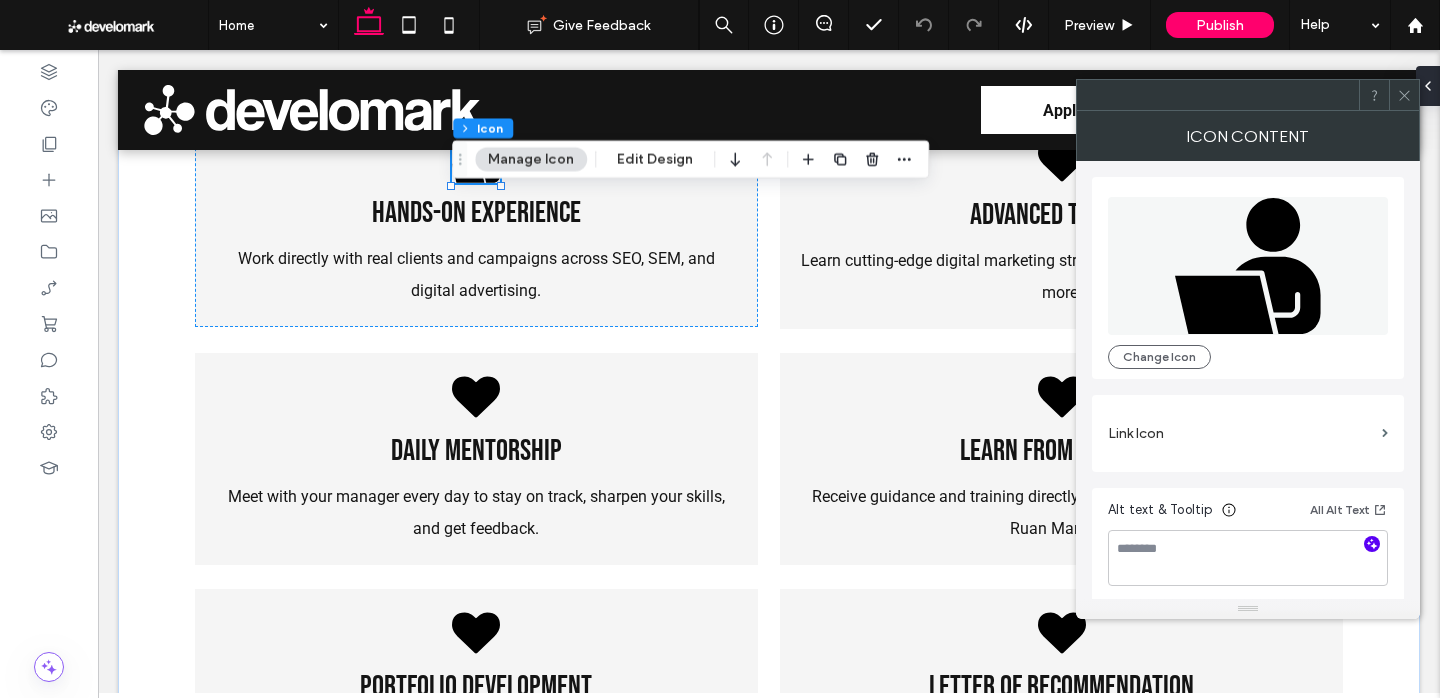 click 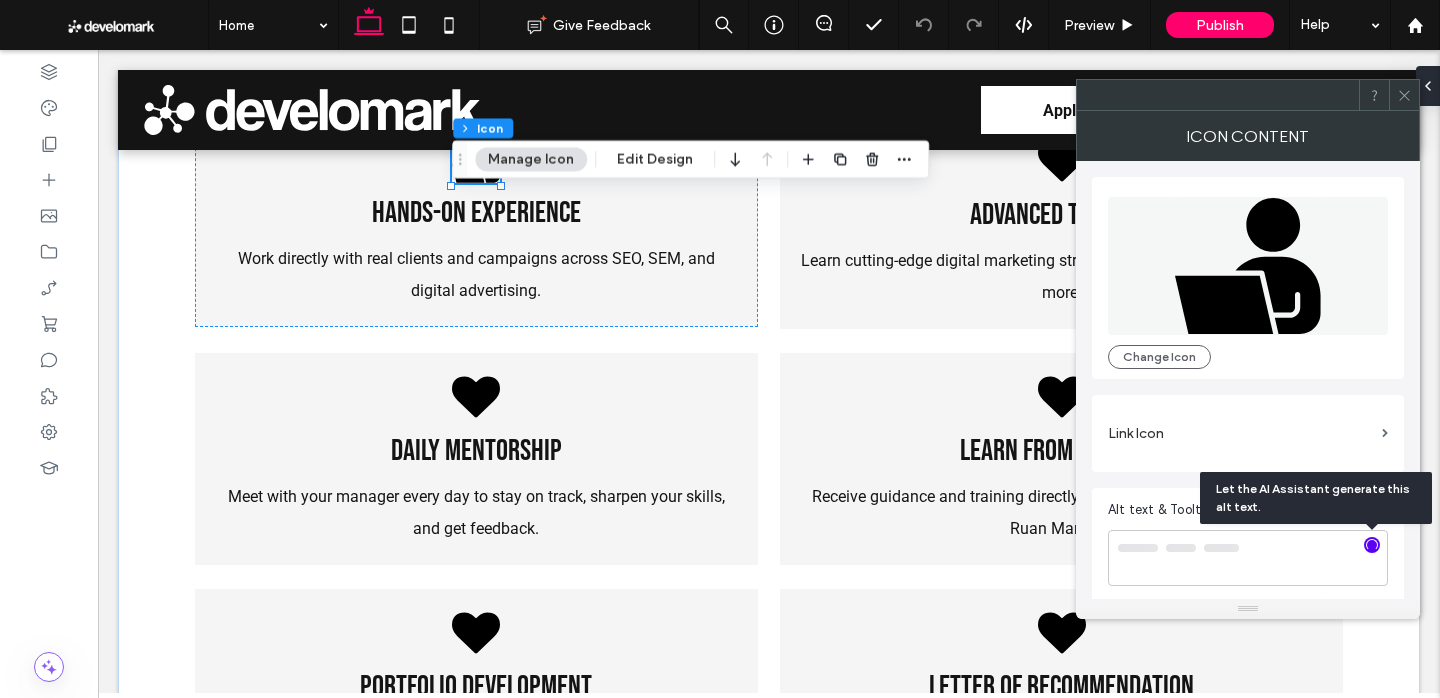 type on "**********" 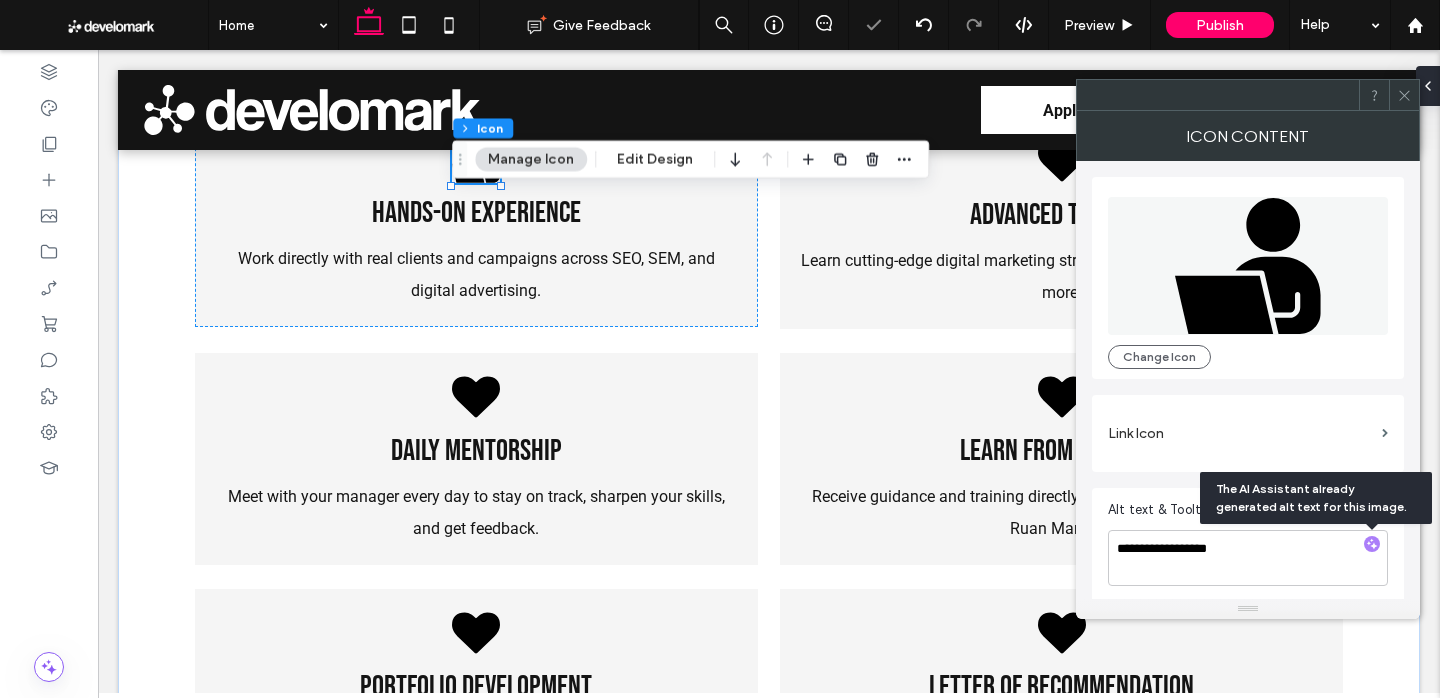 click at bounding box center [1372, 545] 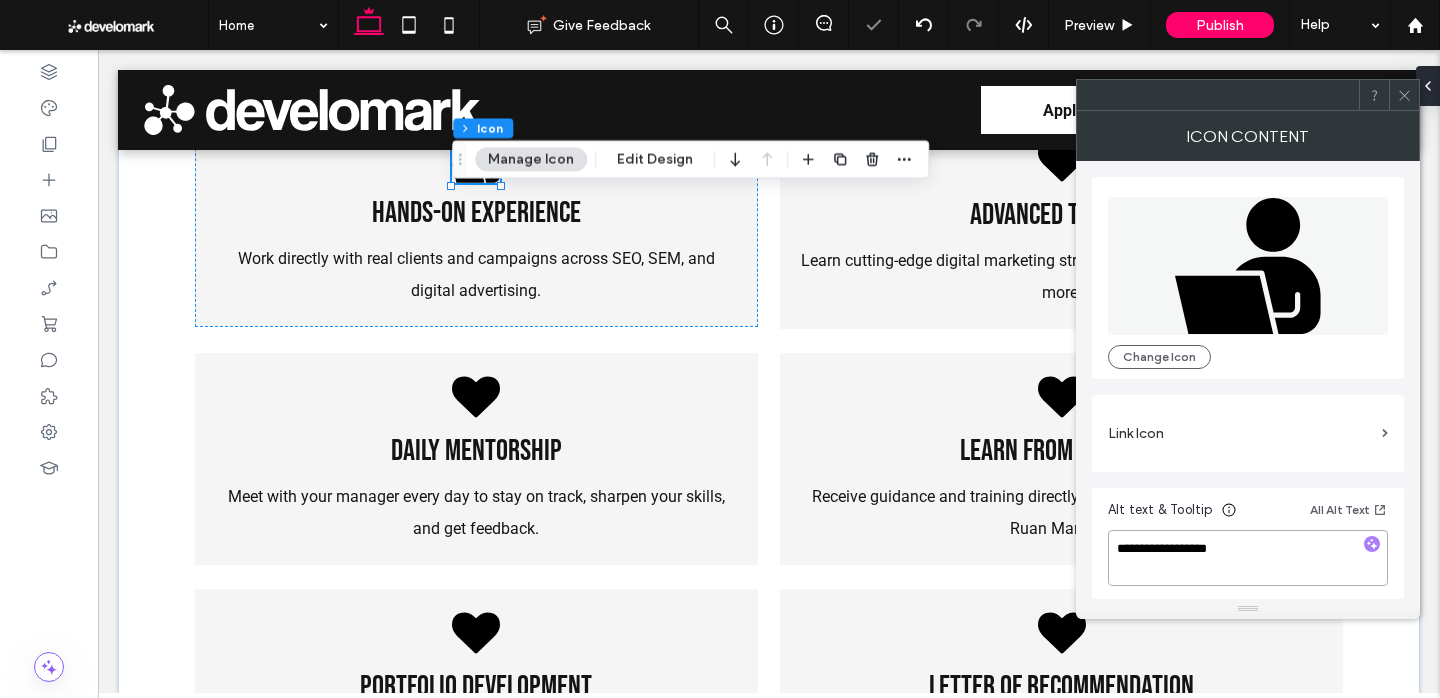 click on "**********" at bounding box center (1248, 558) 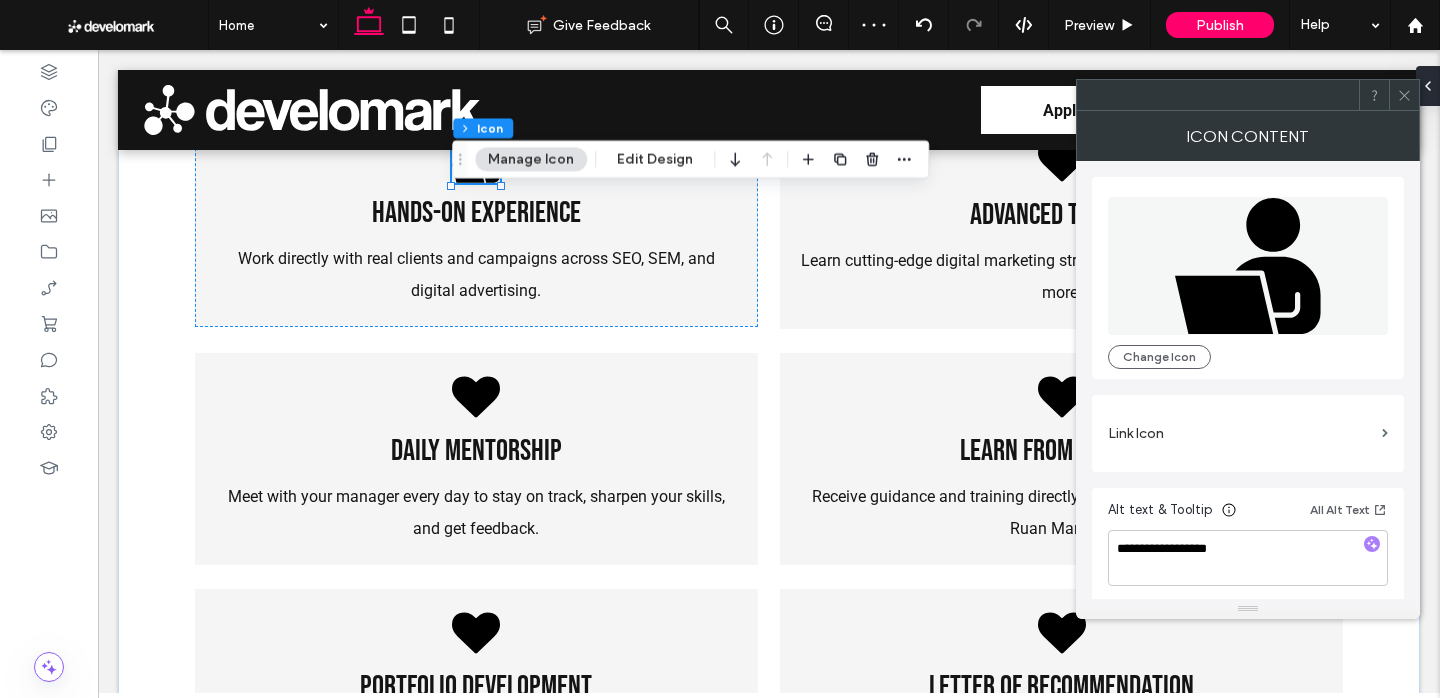 click at bounding box center (1372, 545) 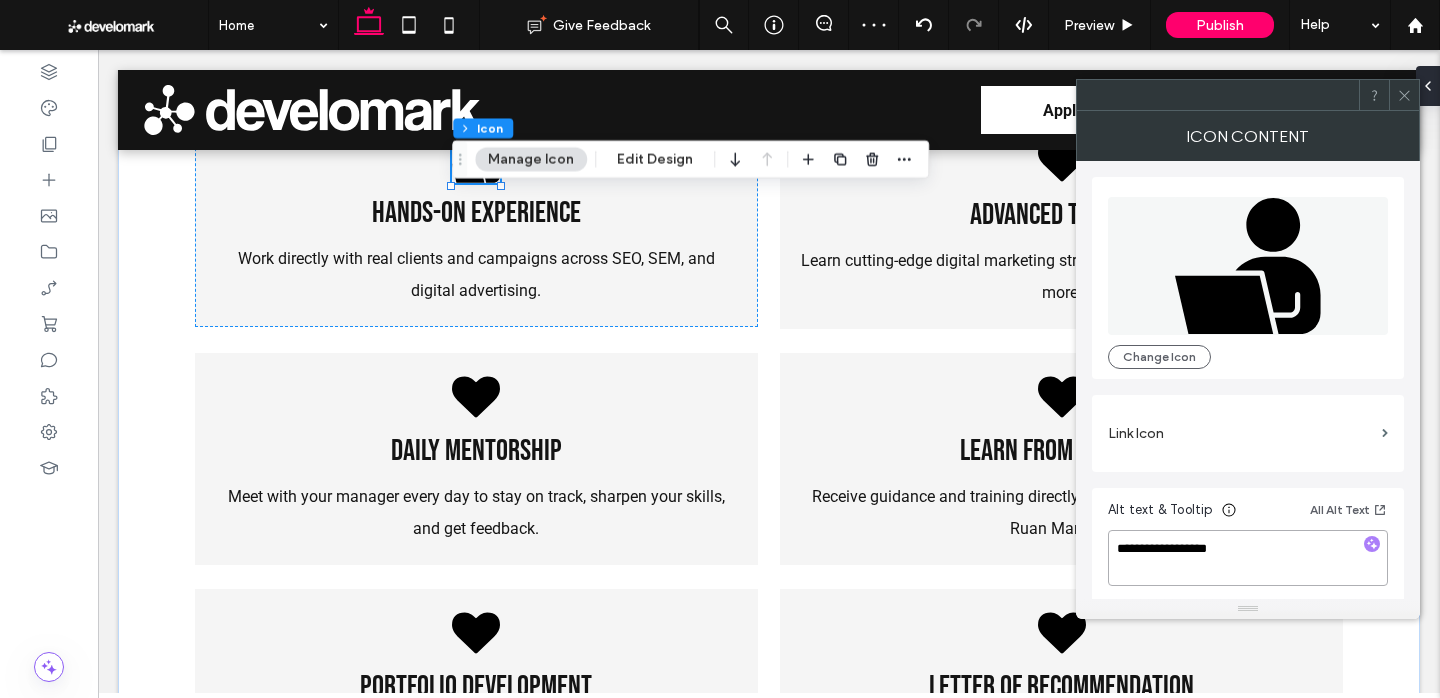 click on "**********" at bounding box center [1248, 558] 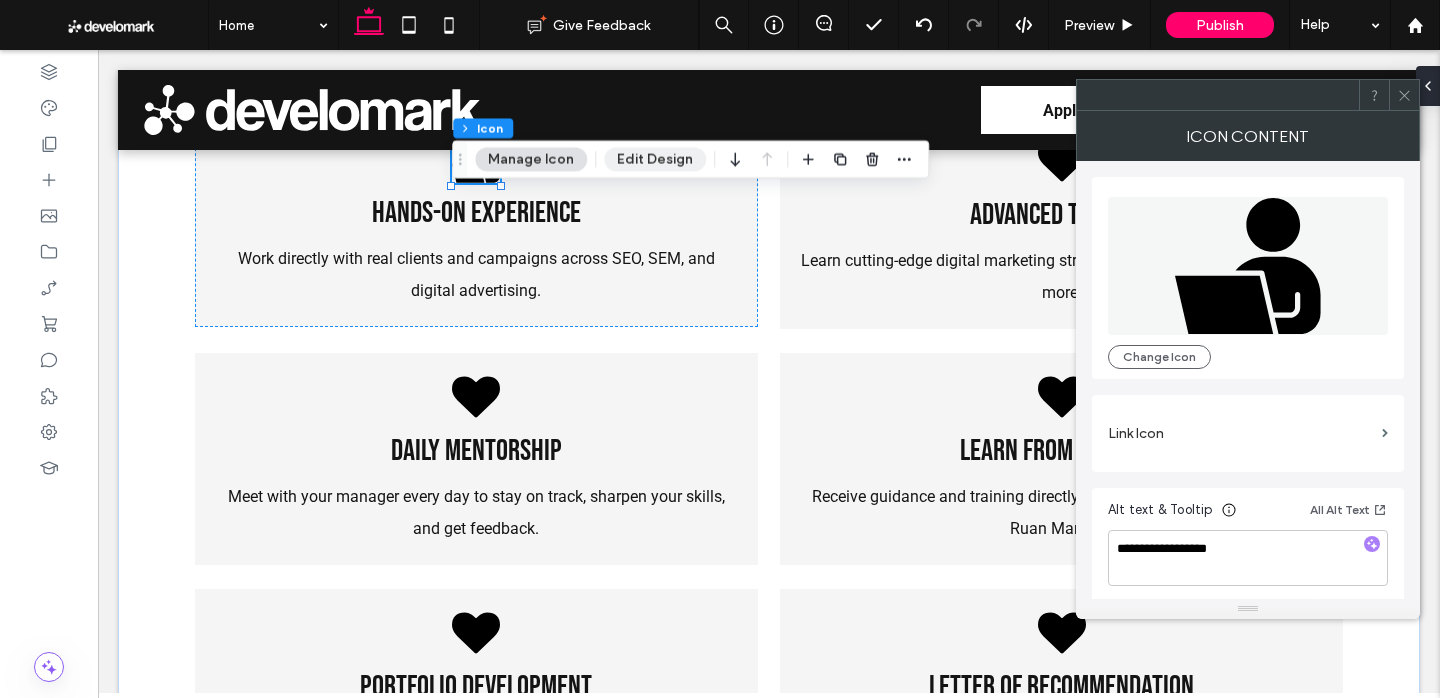 click on "Edit Design" at bounding box center [655, 159] 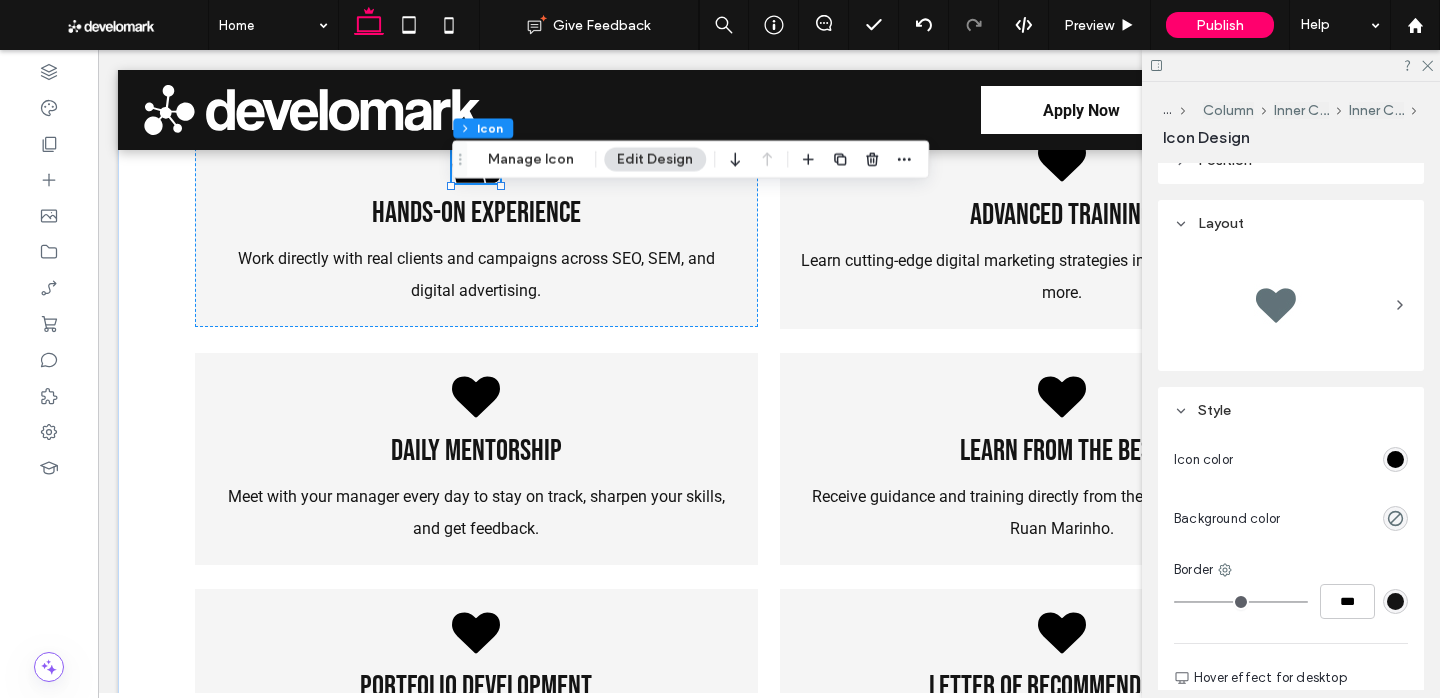 scroll, scrollTop: 333, scrollLeft: 0, axis: vertical 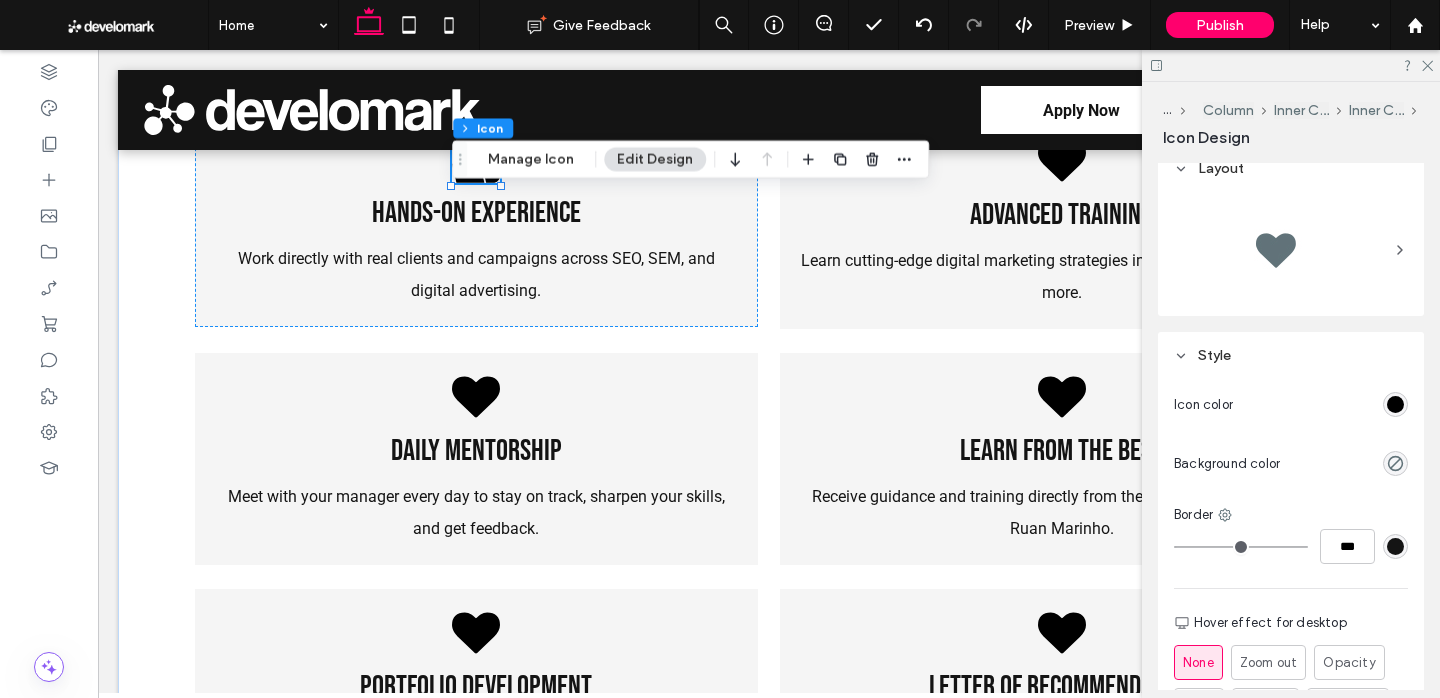 click at bounding box center [1395, 404] 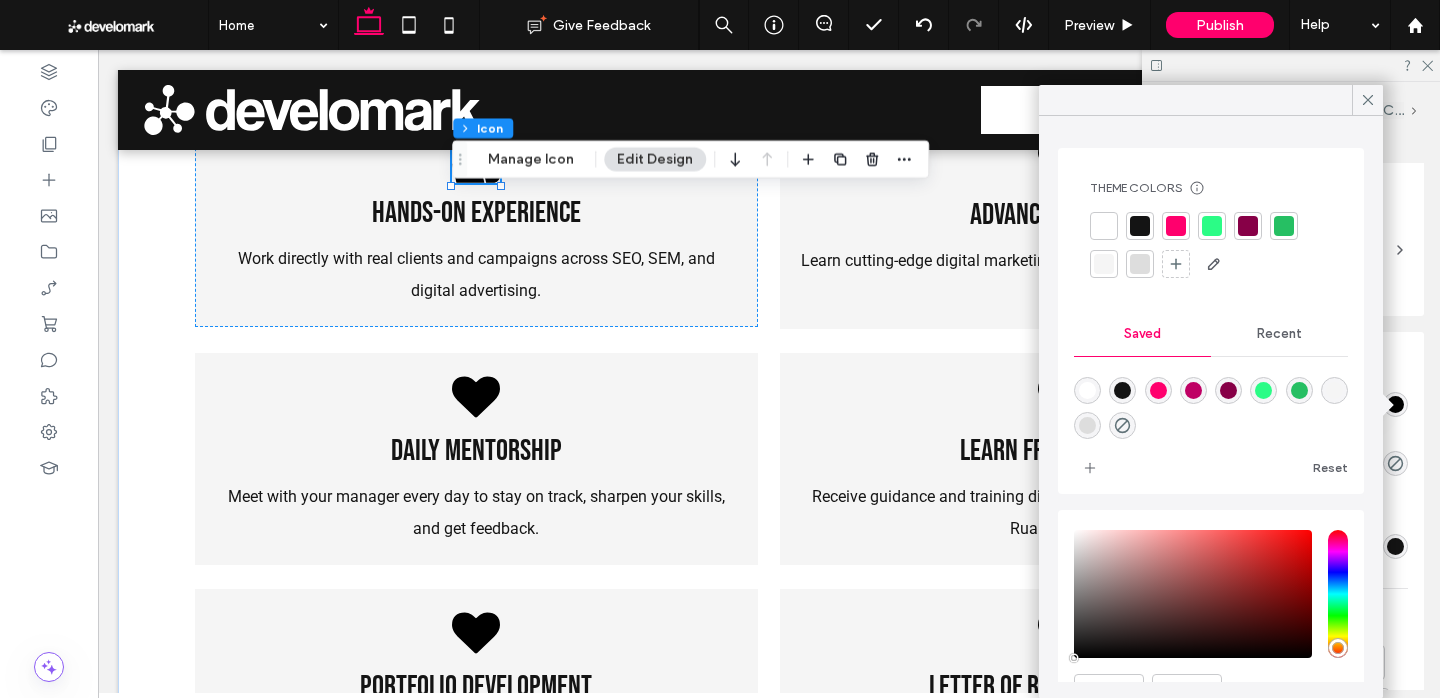 click at bounding box center (1176, 226) 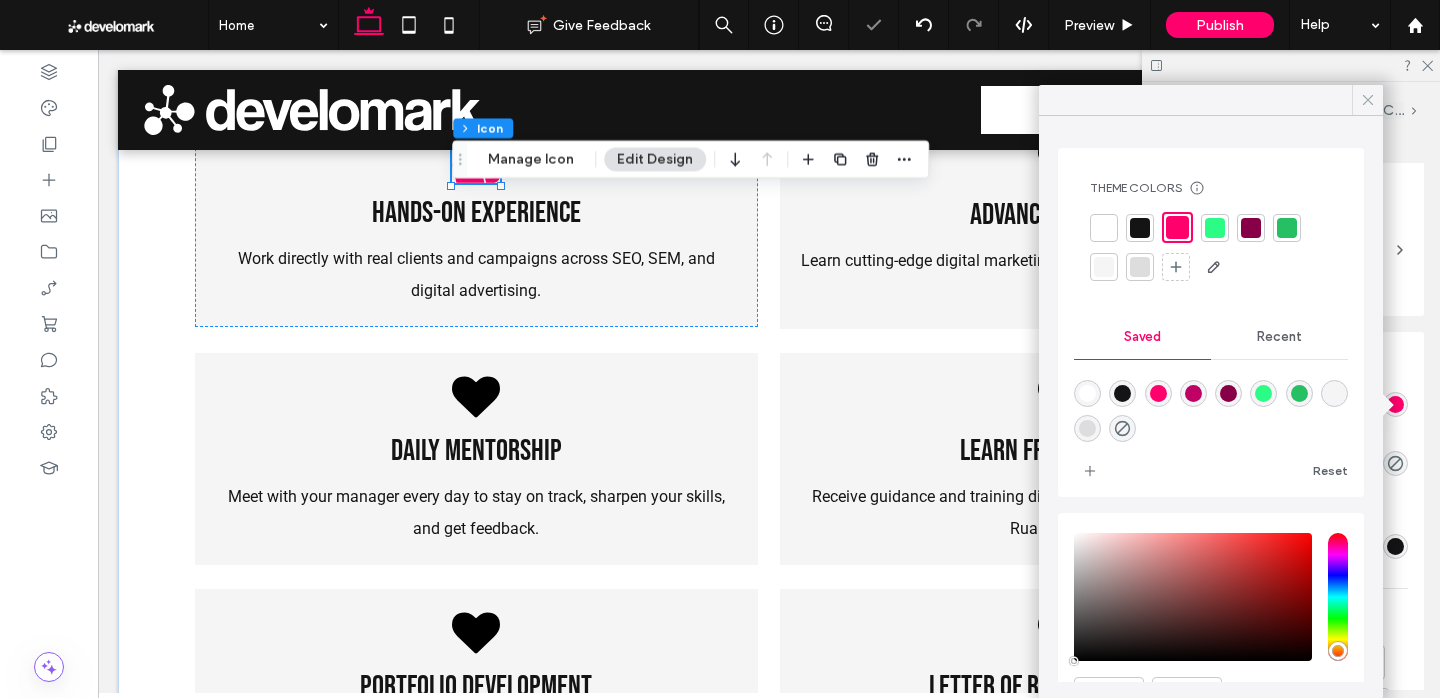 click 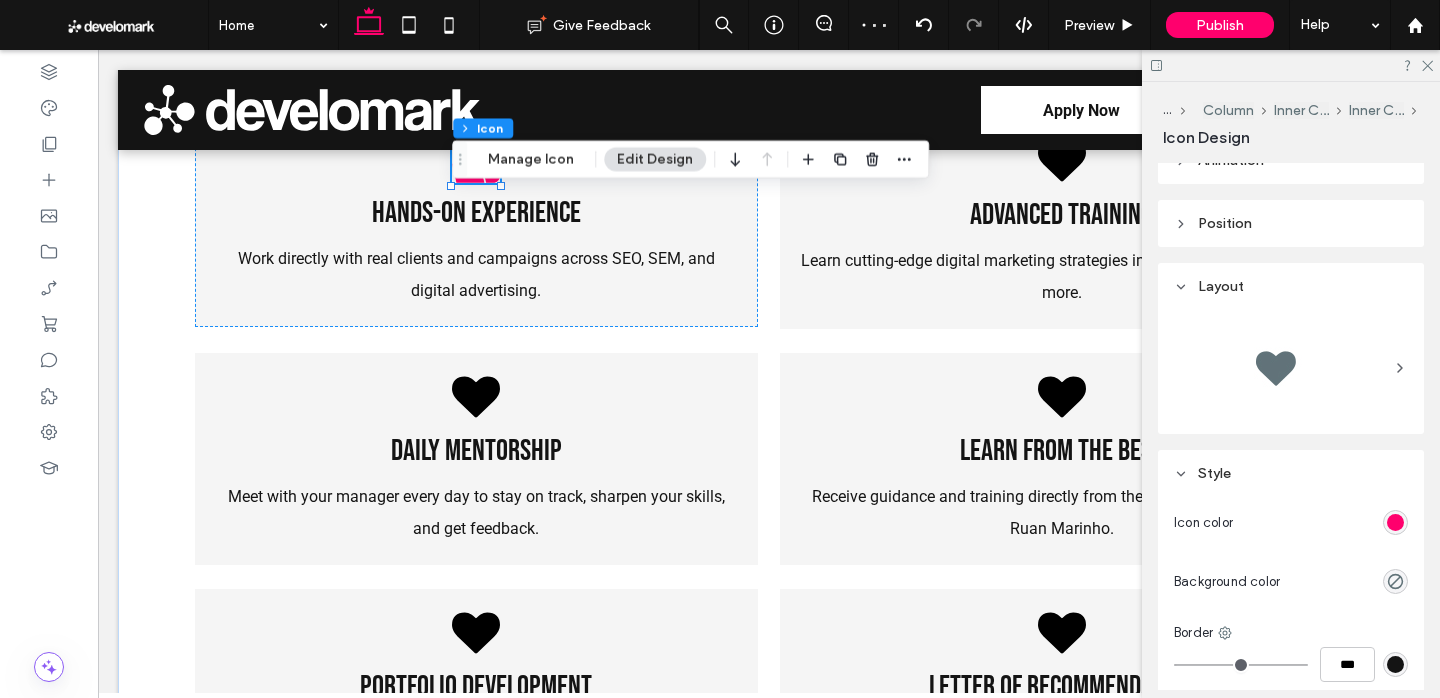 scroll, scrollTop: 0, scrollLeft: 0, axis: both 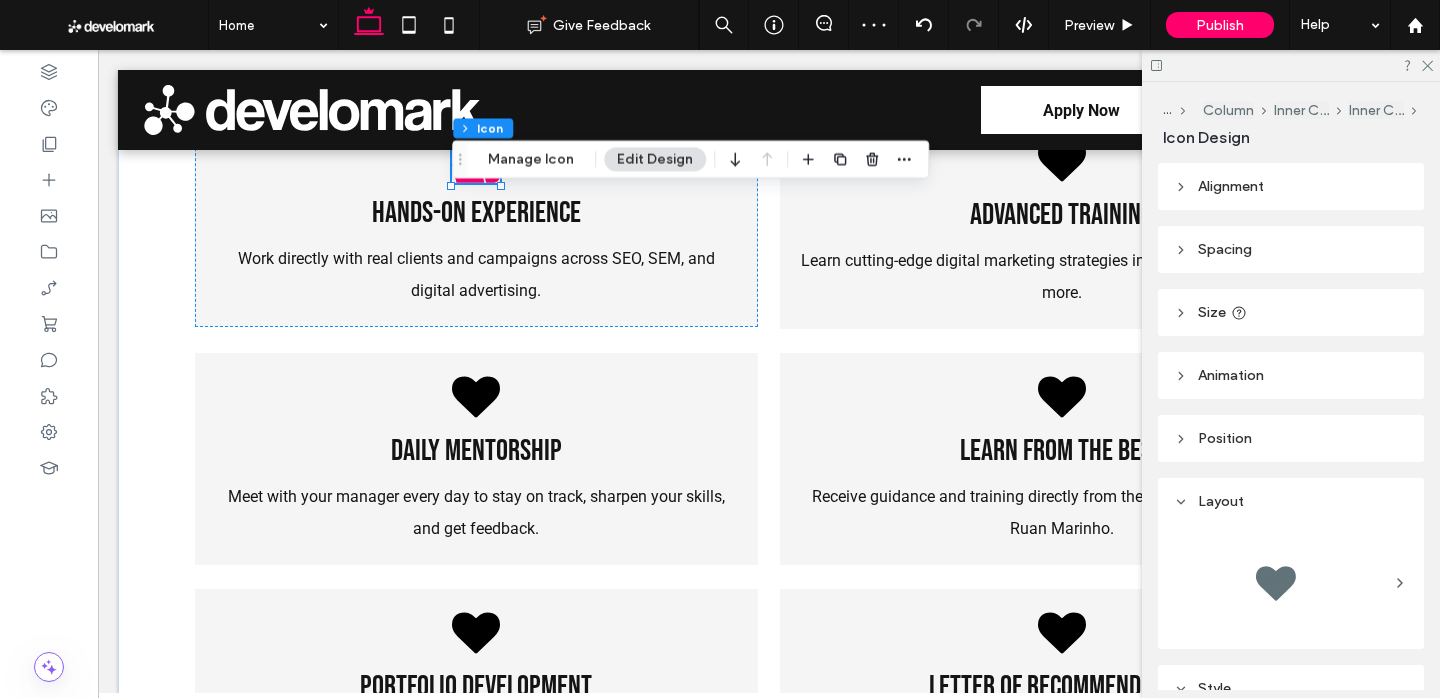 click on "Size" at bounding box center [1291, 312] 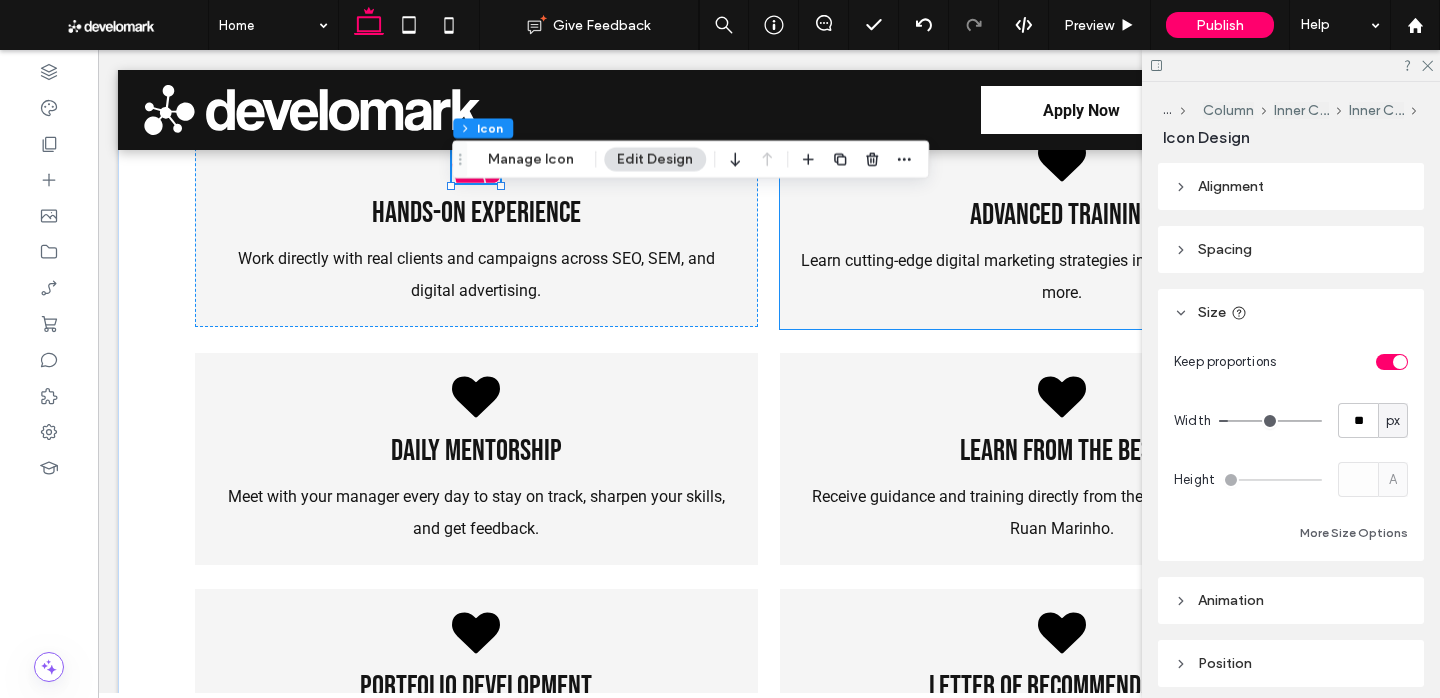 click 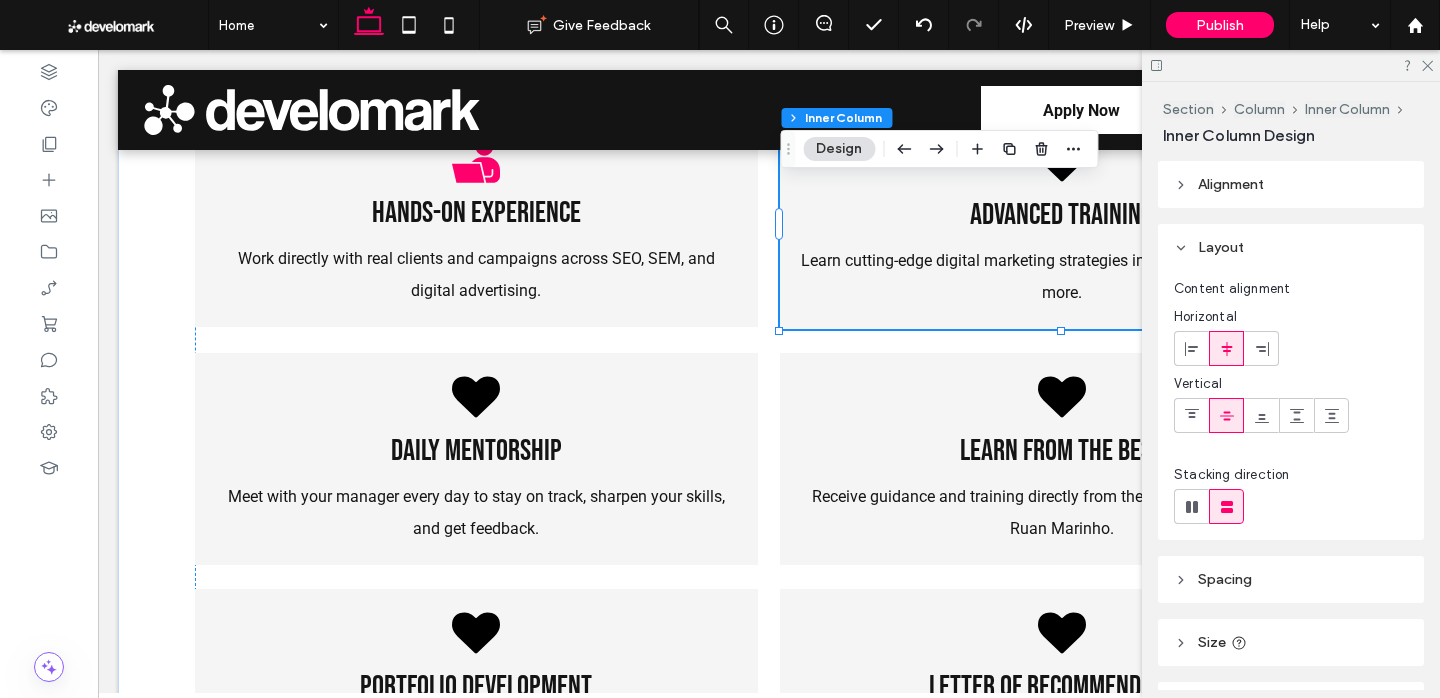 click 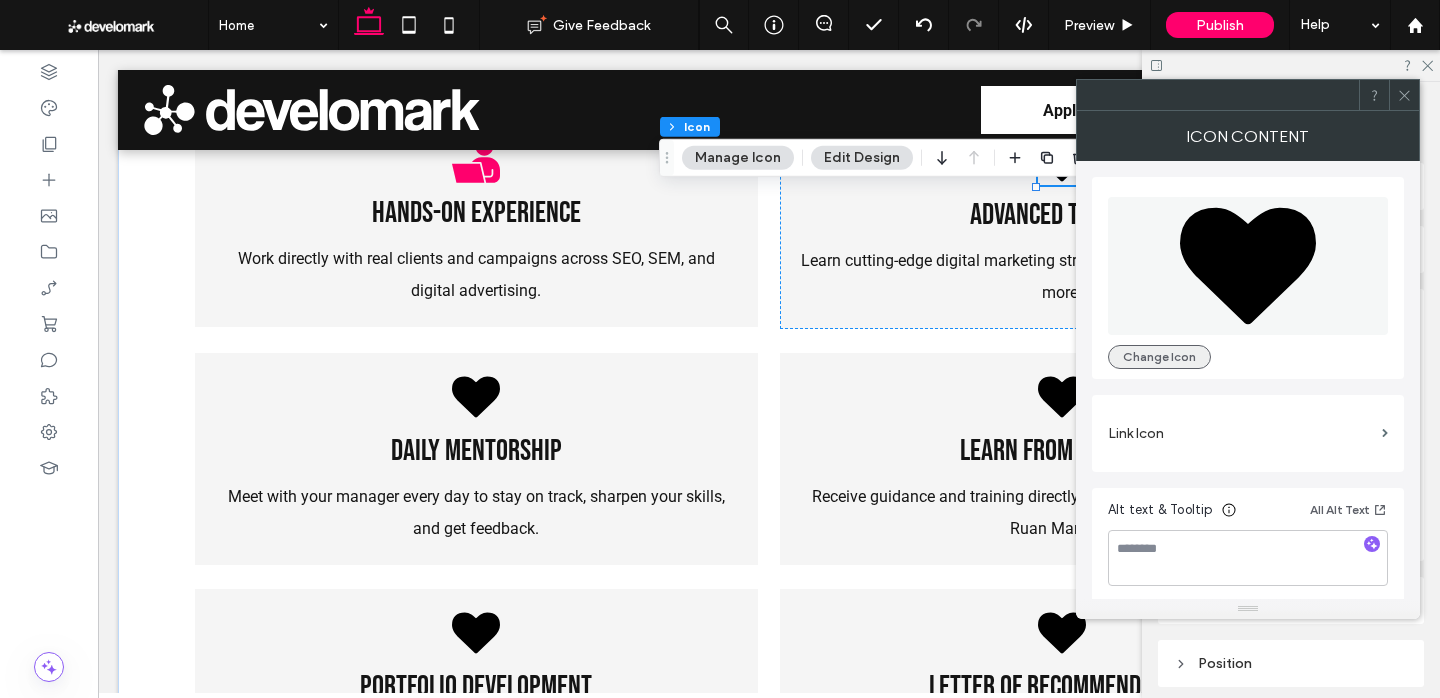click on "Change Icon" at bounding box center [1159, 357] 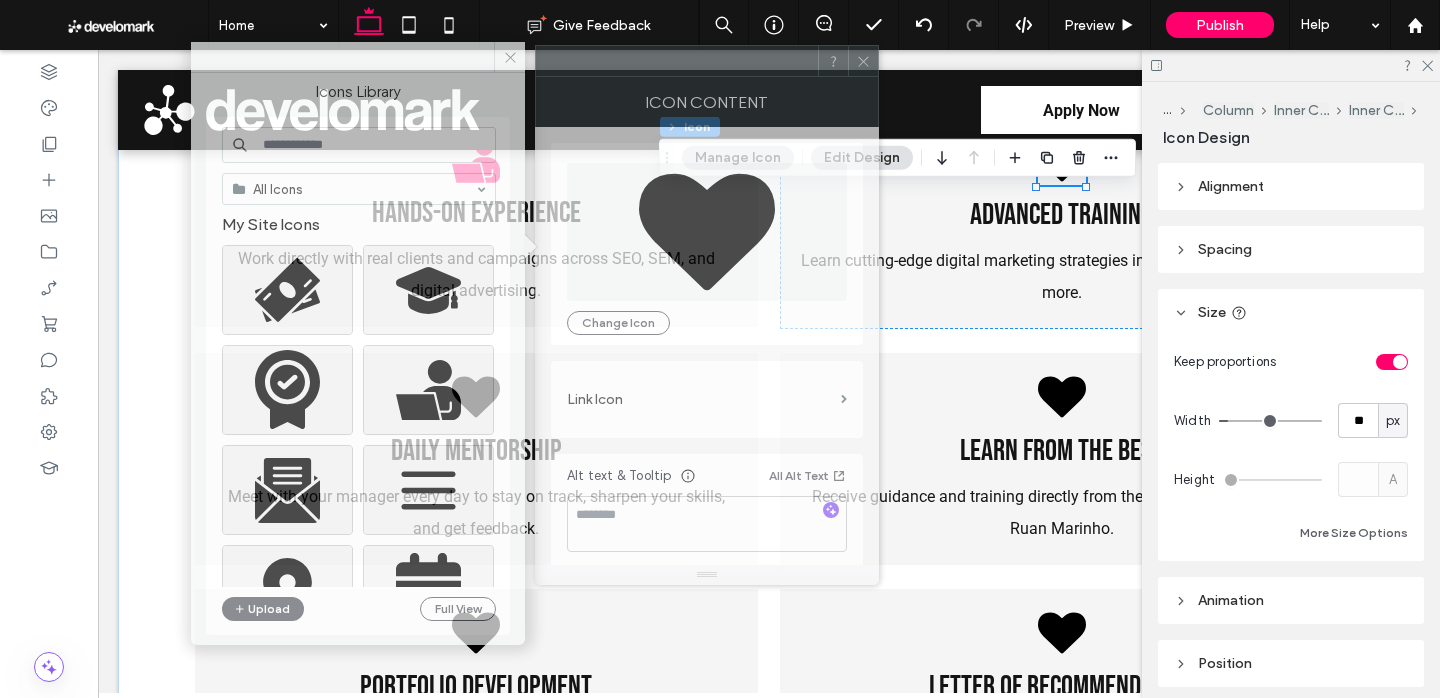 drag, startPoint x: 1195, startPoint y: 102, endPoint x: 656, endPoint y: 69, distance: 540.0093 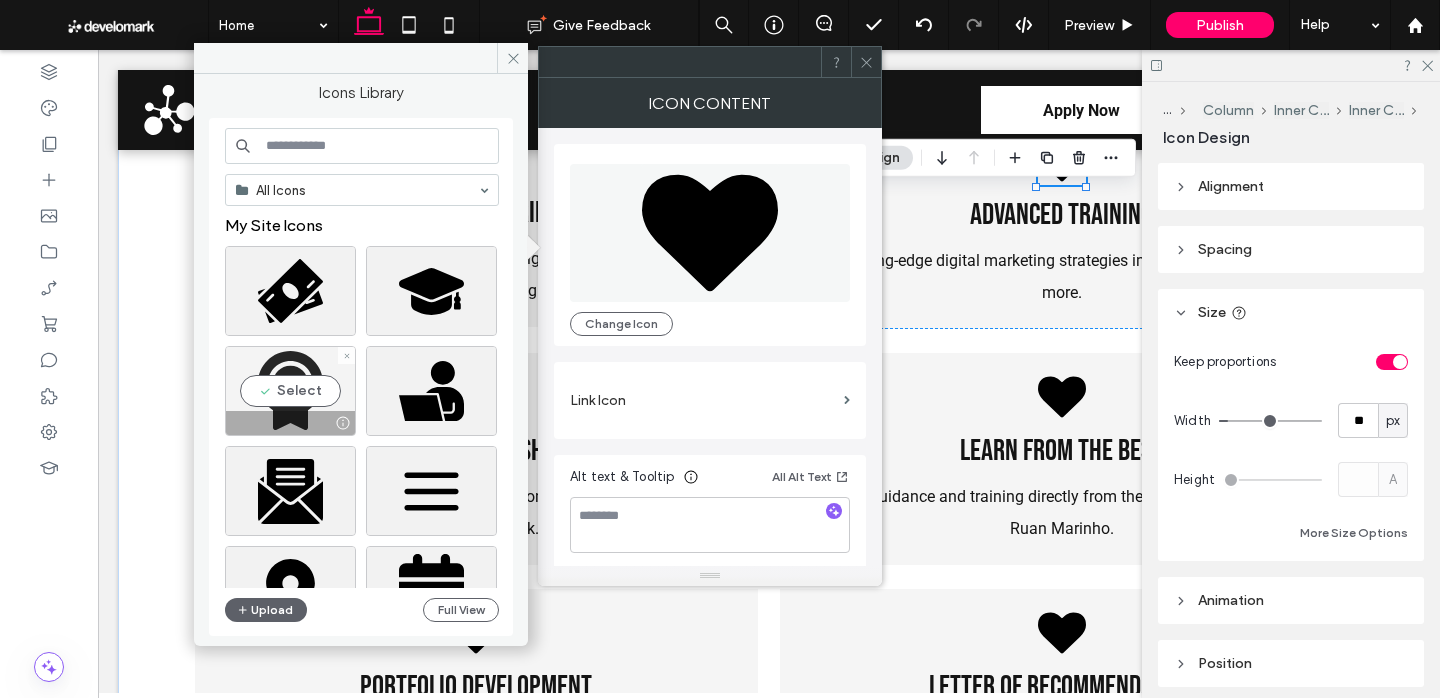 click at bounding box center [290, 423] 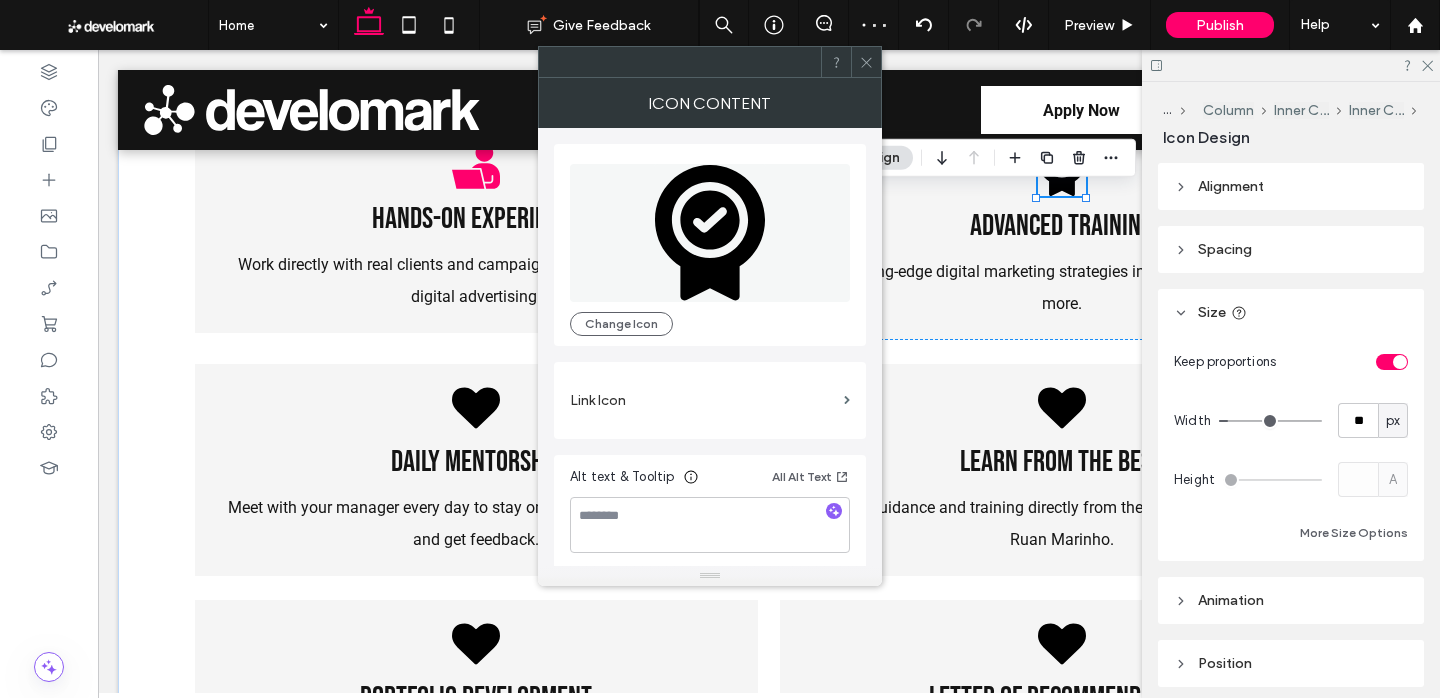 click at bounding box center (1392, 362) 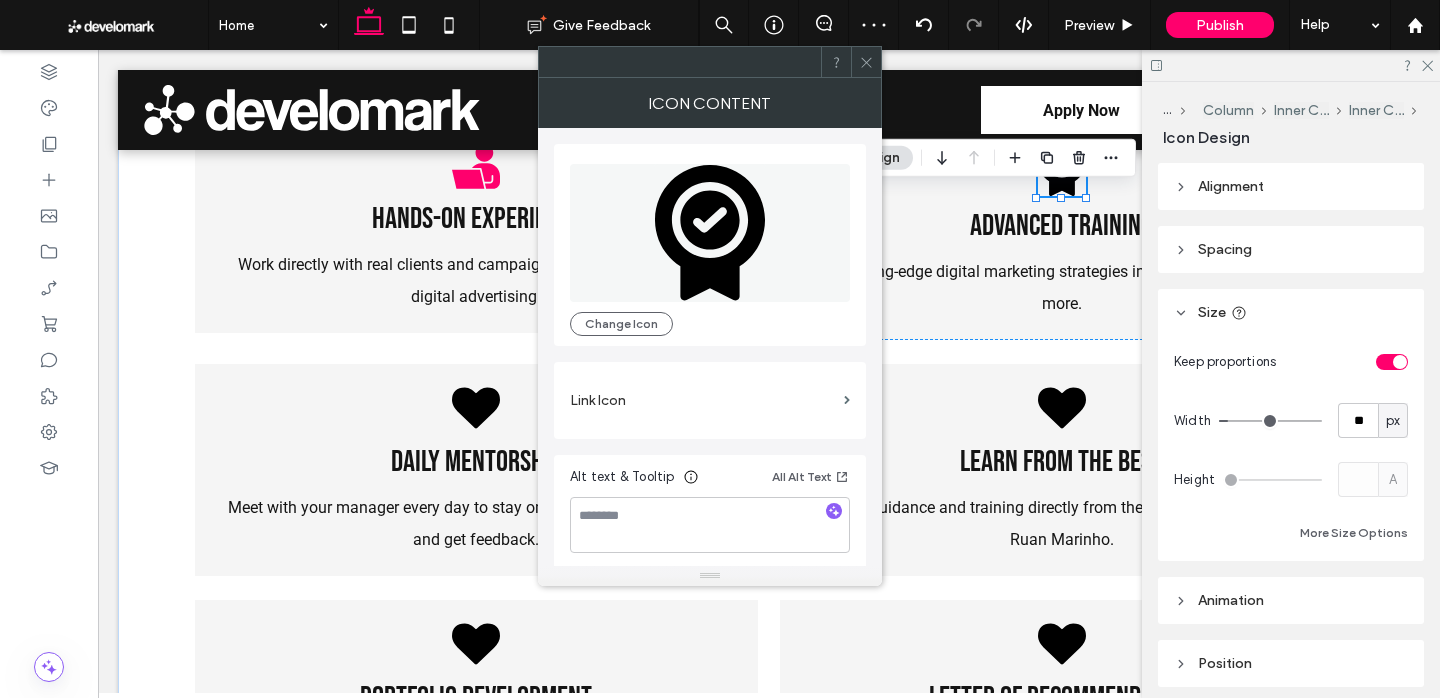 type on "**" 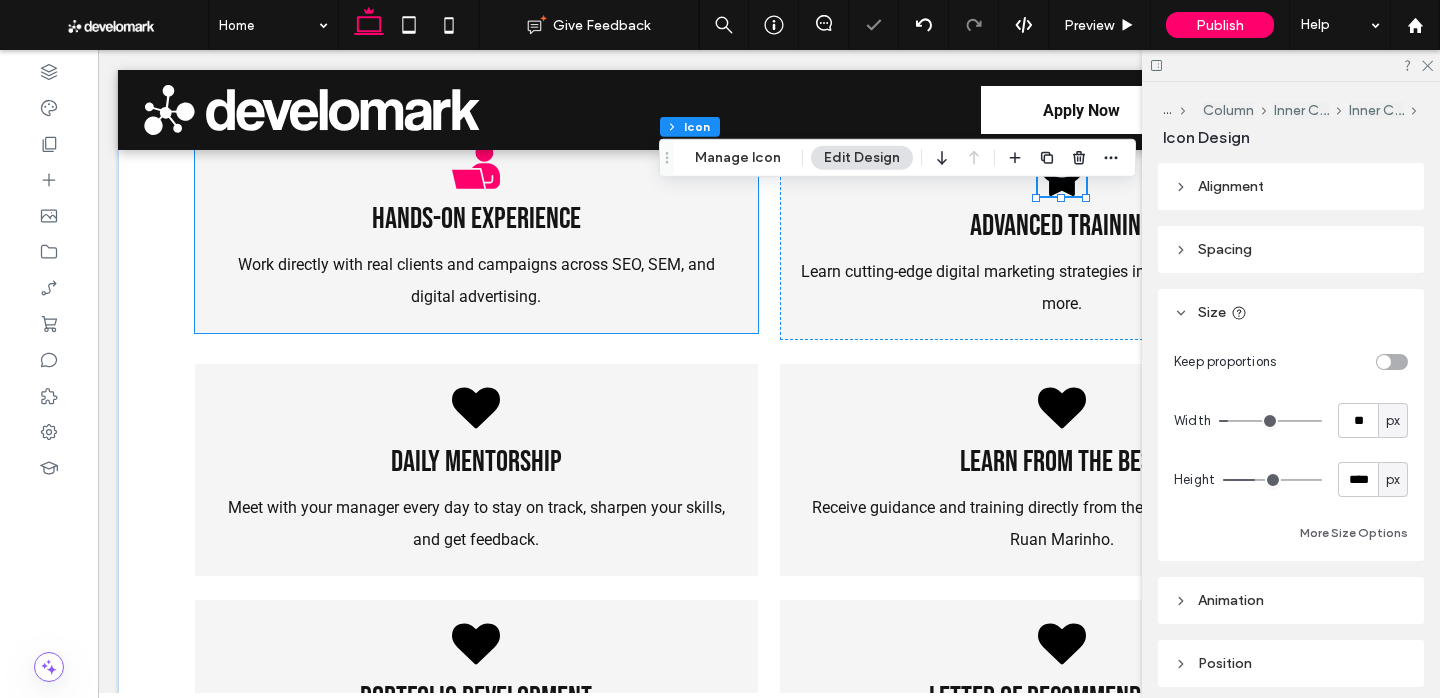 click 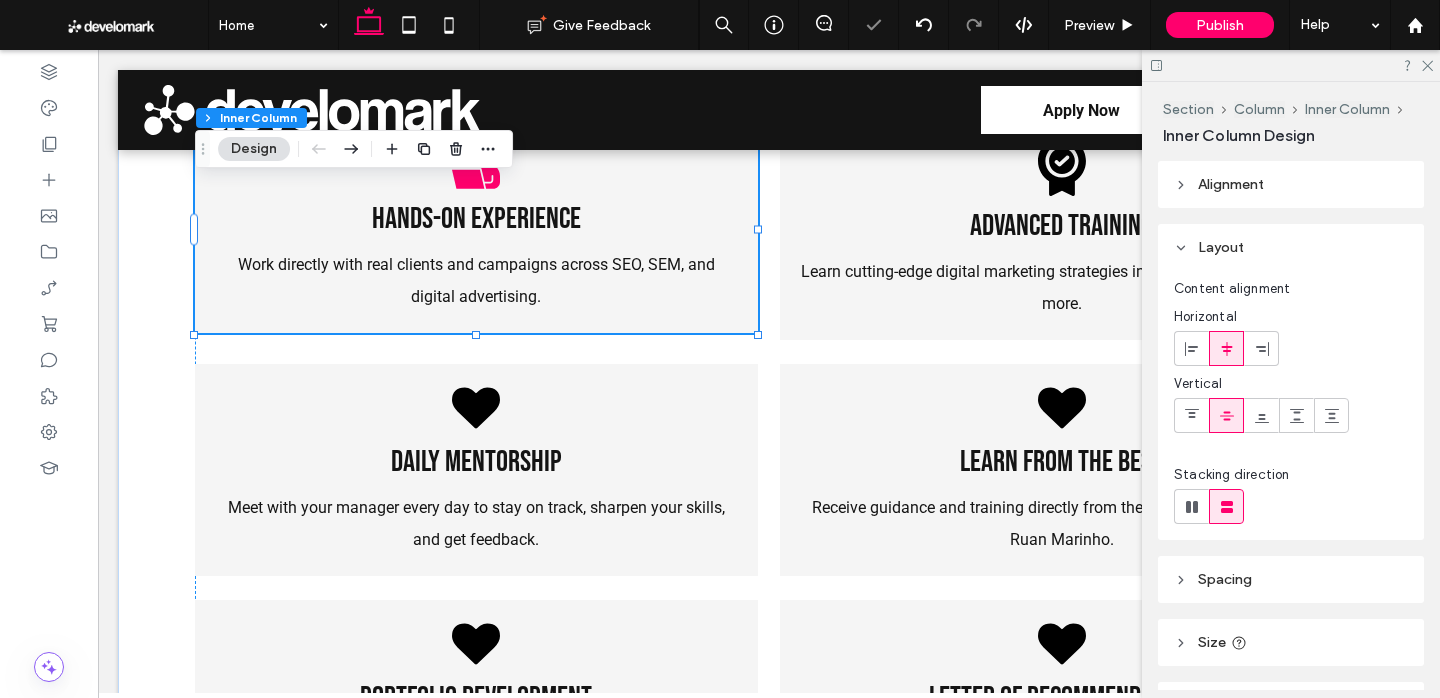 click 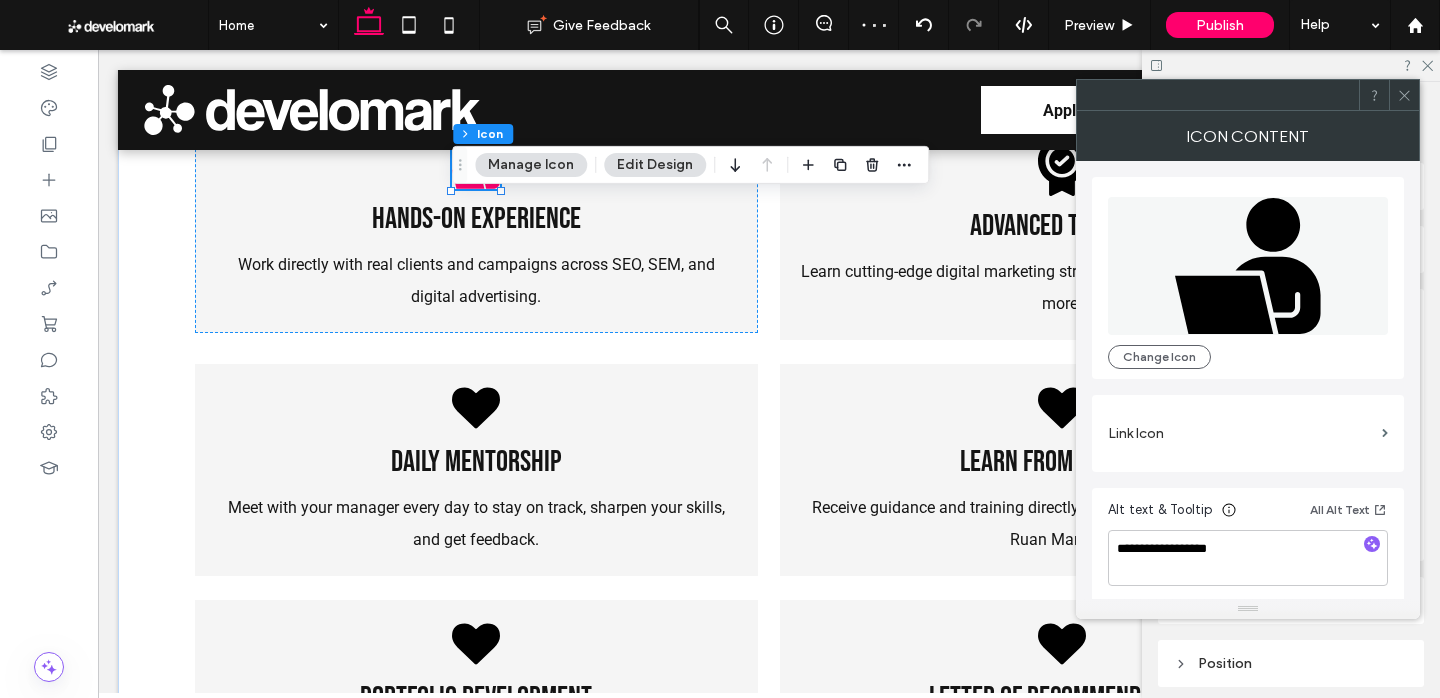 click 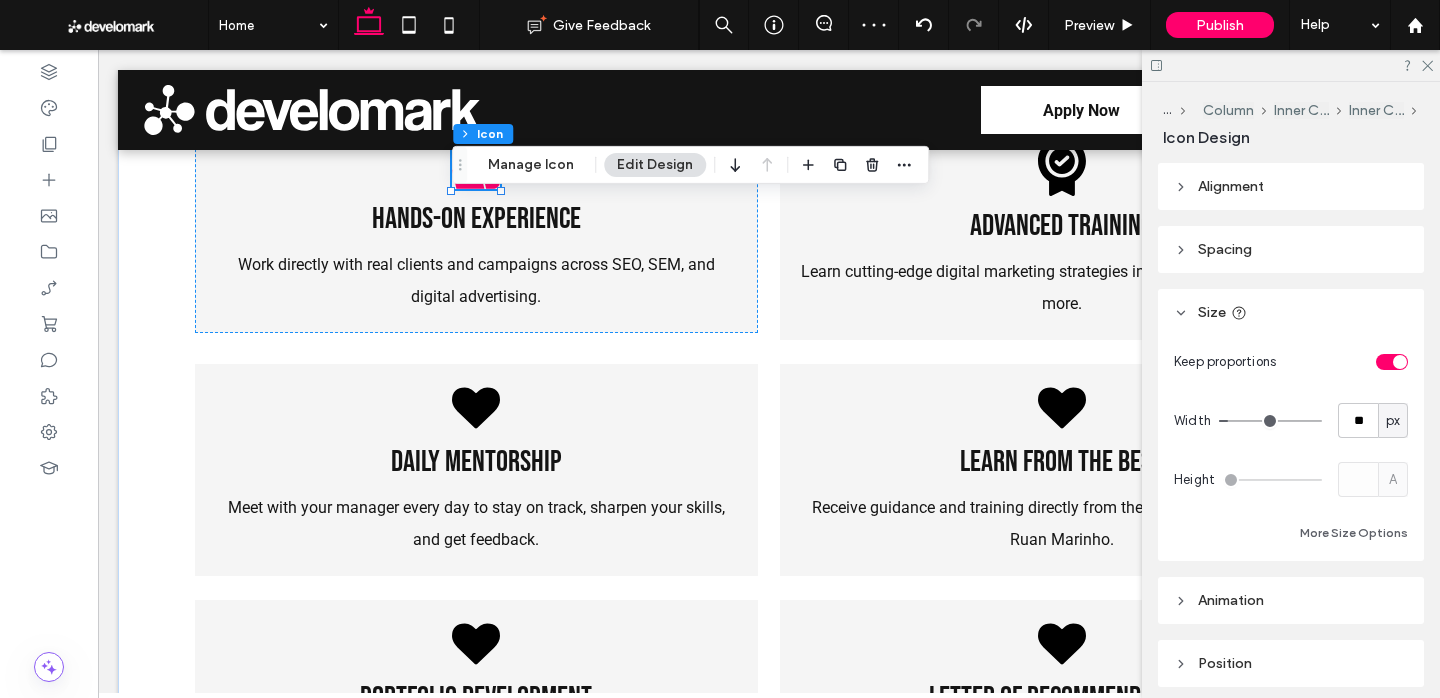 click at bounding box center (1400, 362) 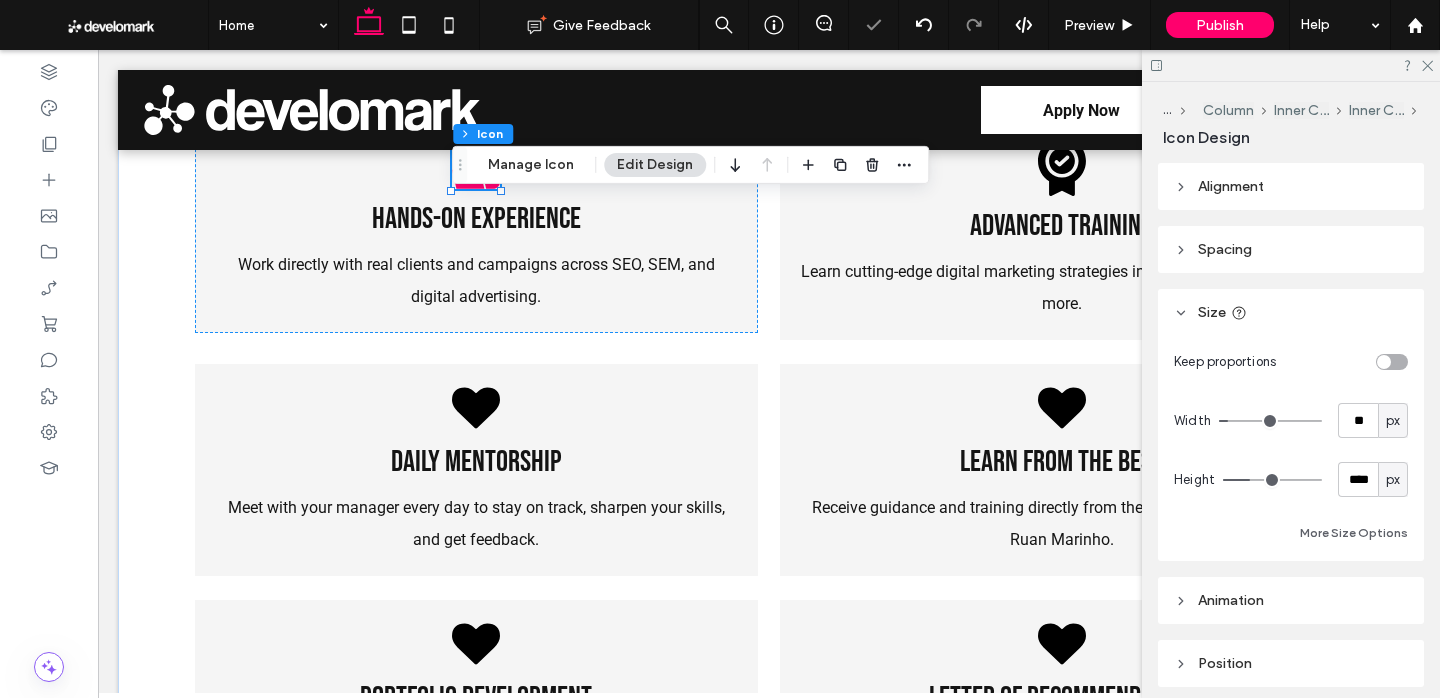 type on "**" 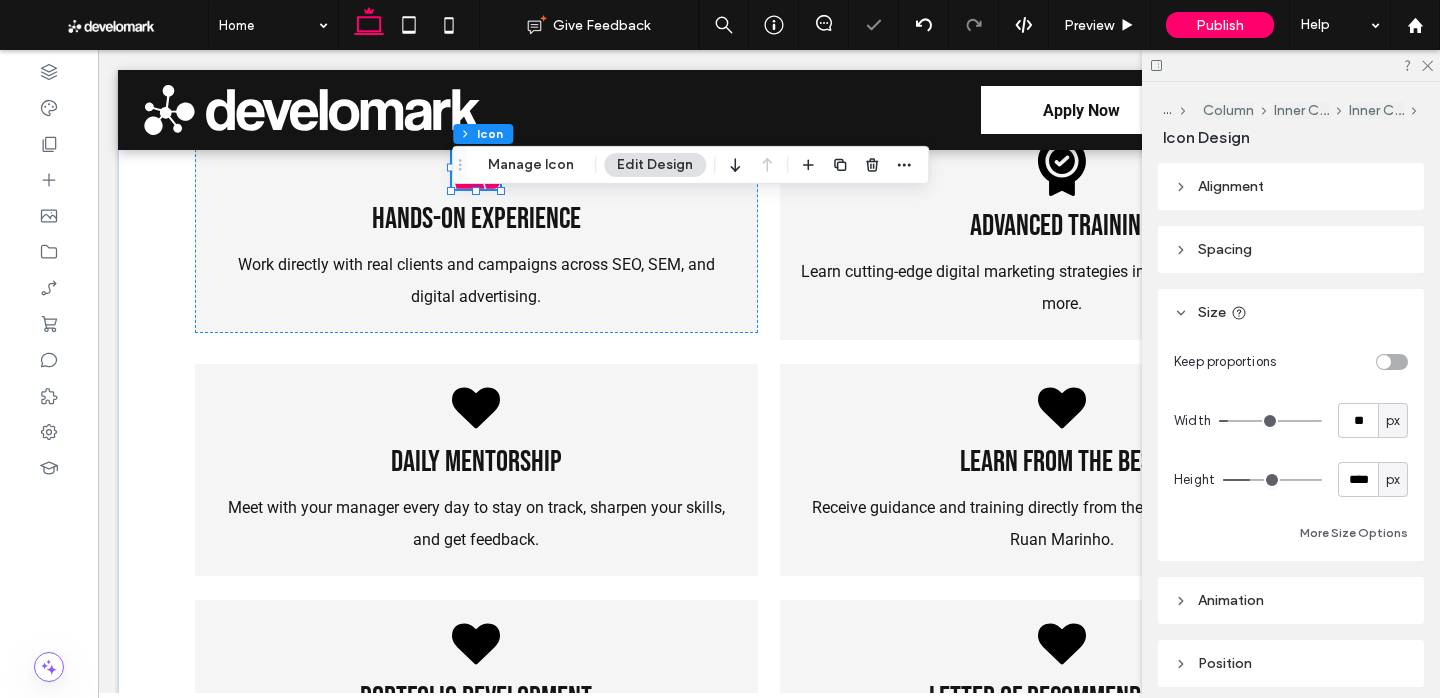 click on "px" at bounding box center (1393, 480) 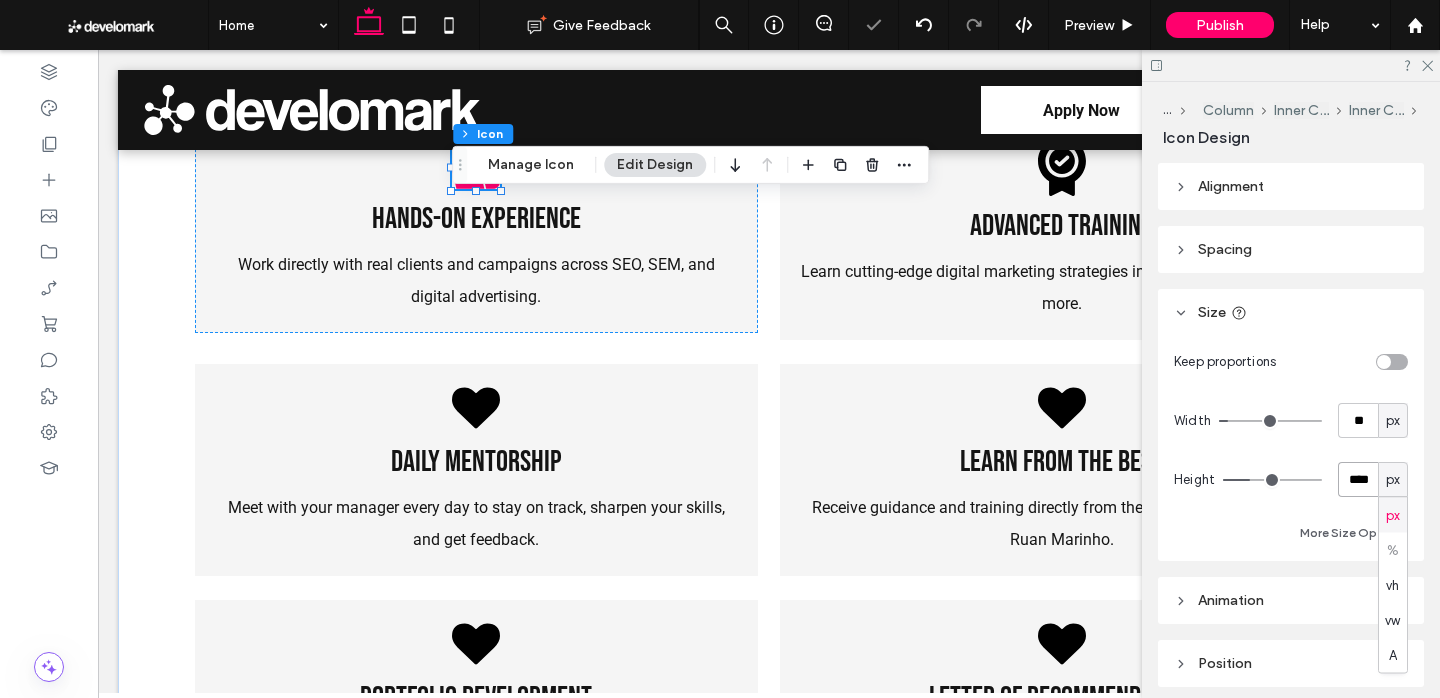 click on "****" at bounding box center [1358, 479] 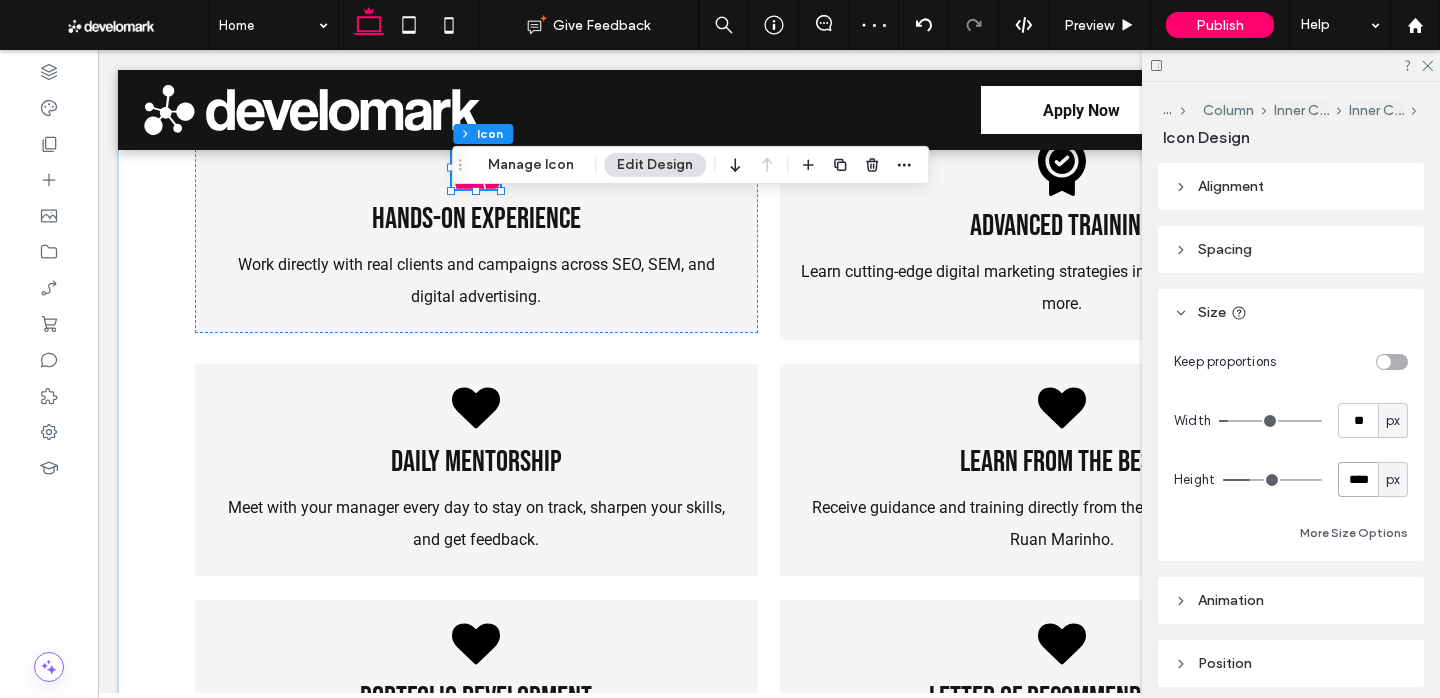 click on "****" at bounding box center [1358, 479] 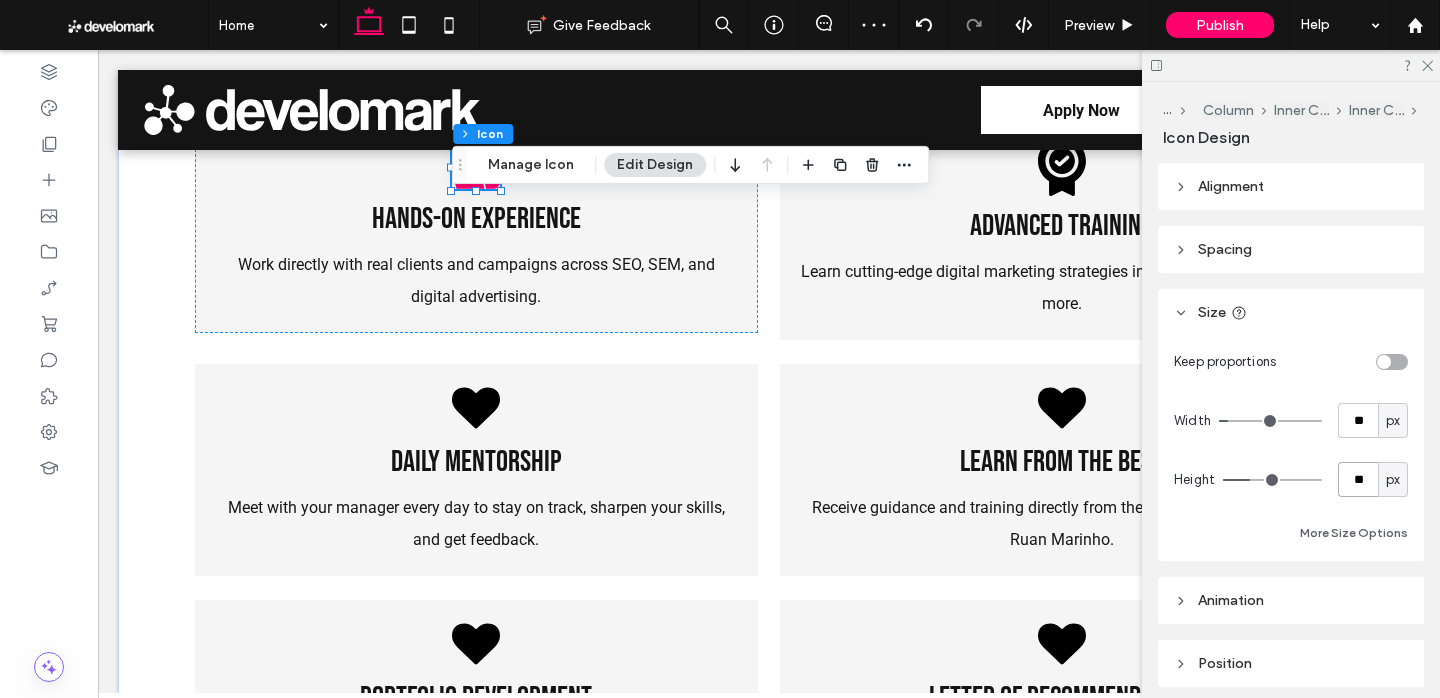 type on "**" 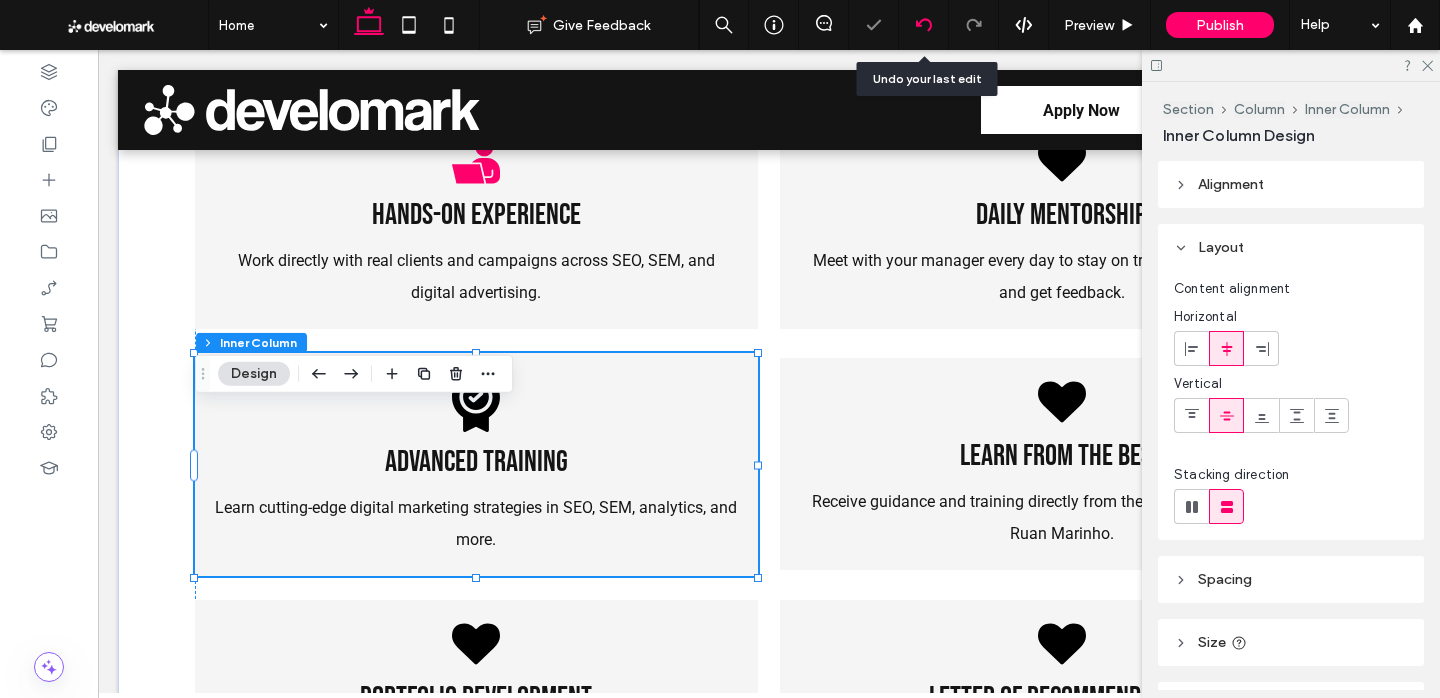 click at bounding box center [924, 25] 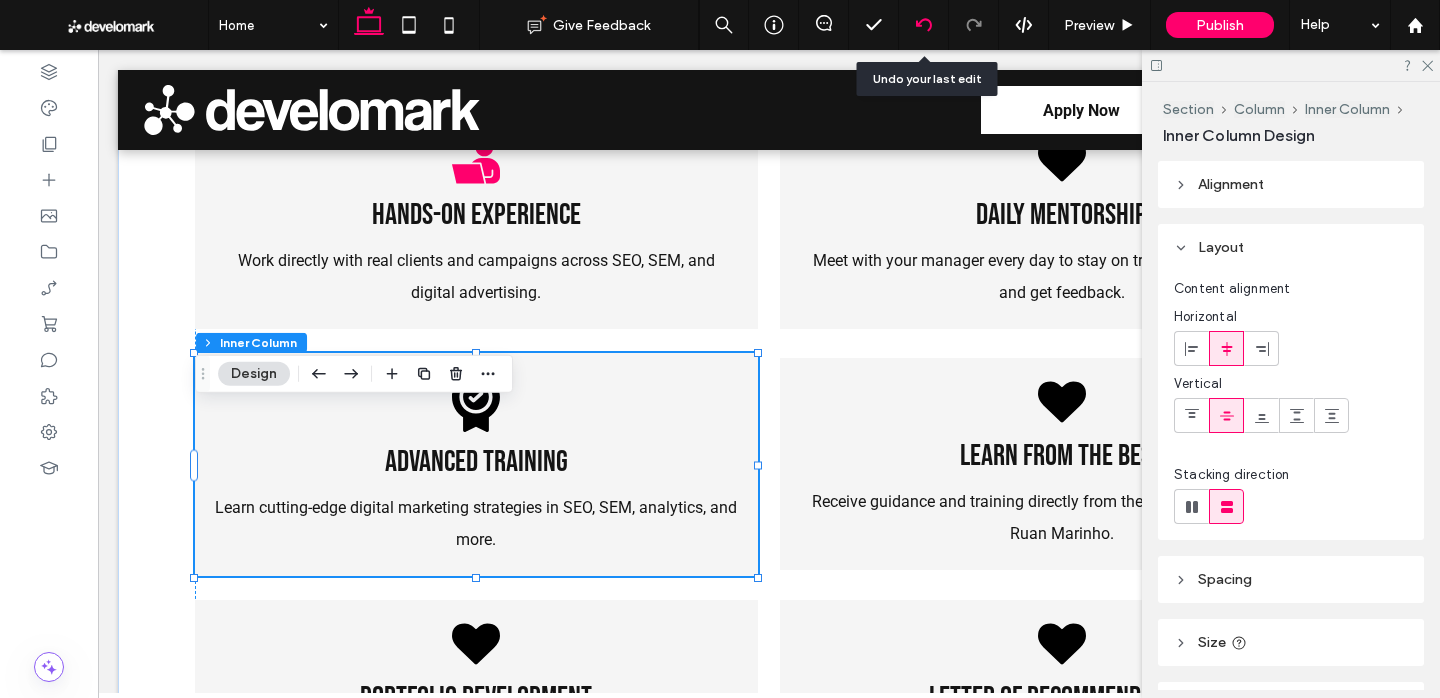 click 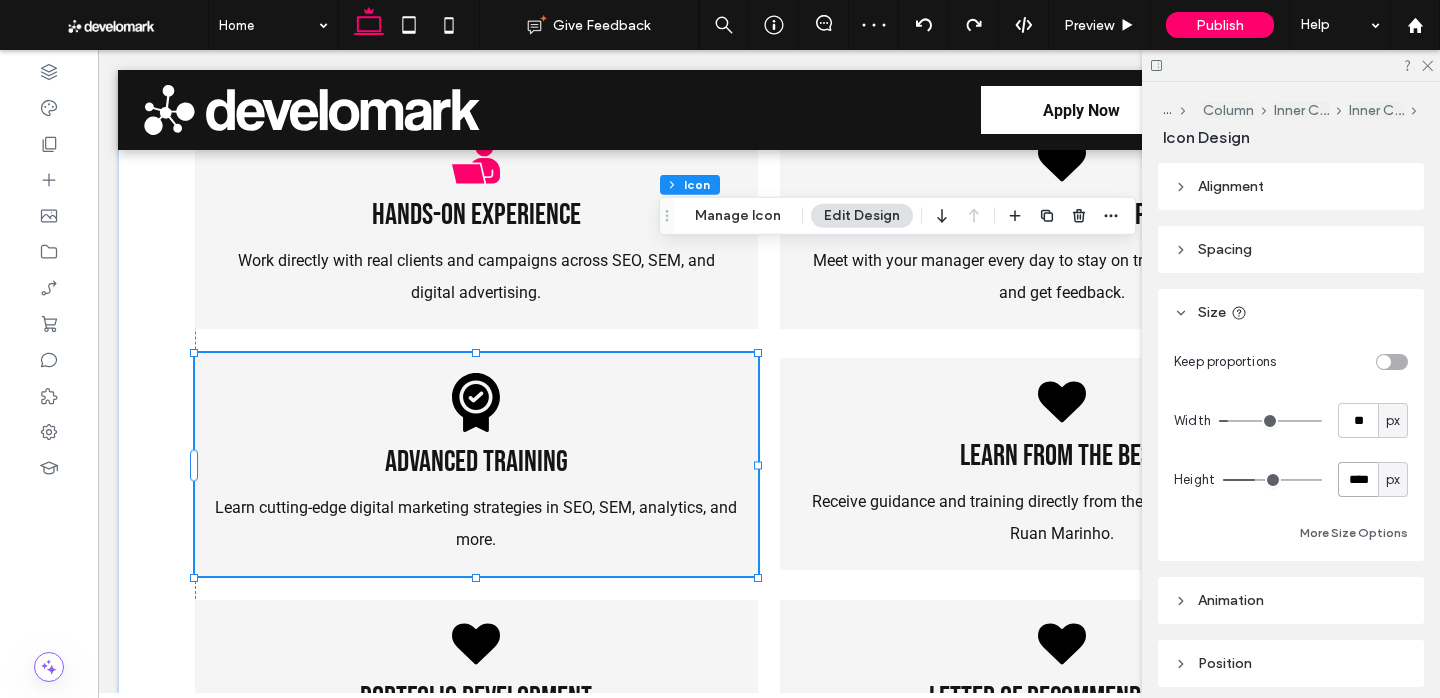 click on "****" at bounding box center (1358, 479) 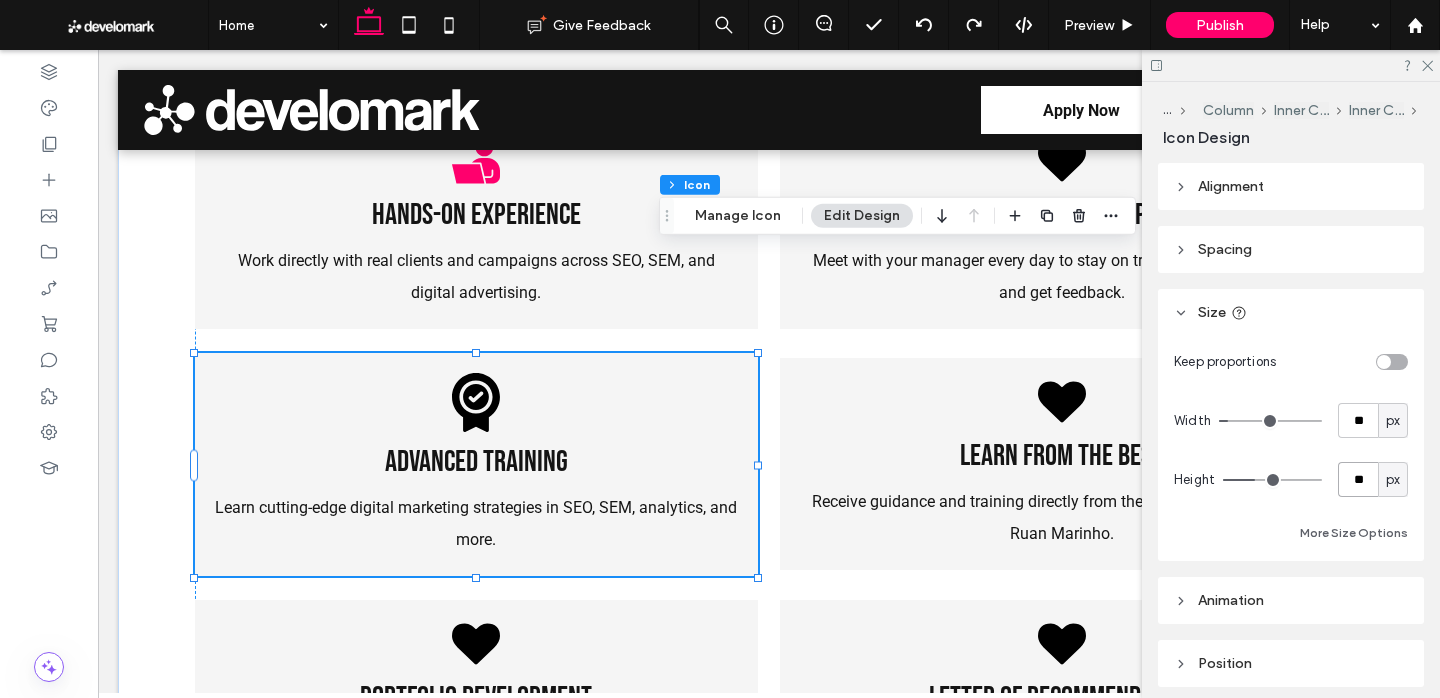 type on "**" 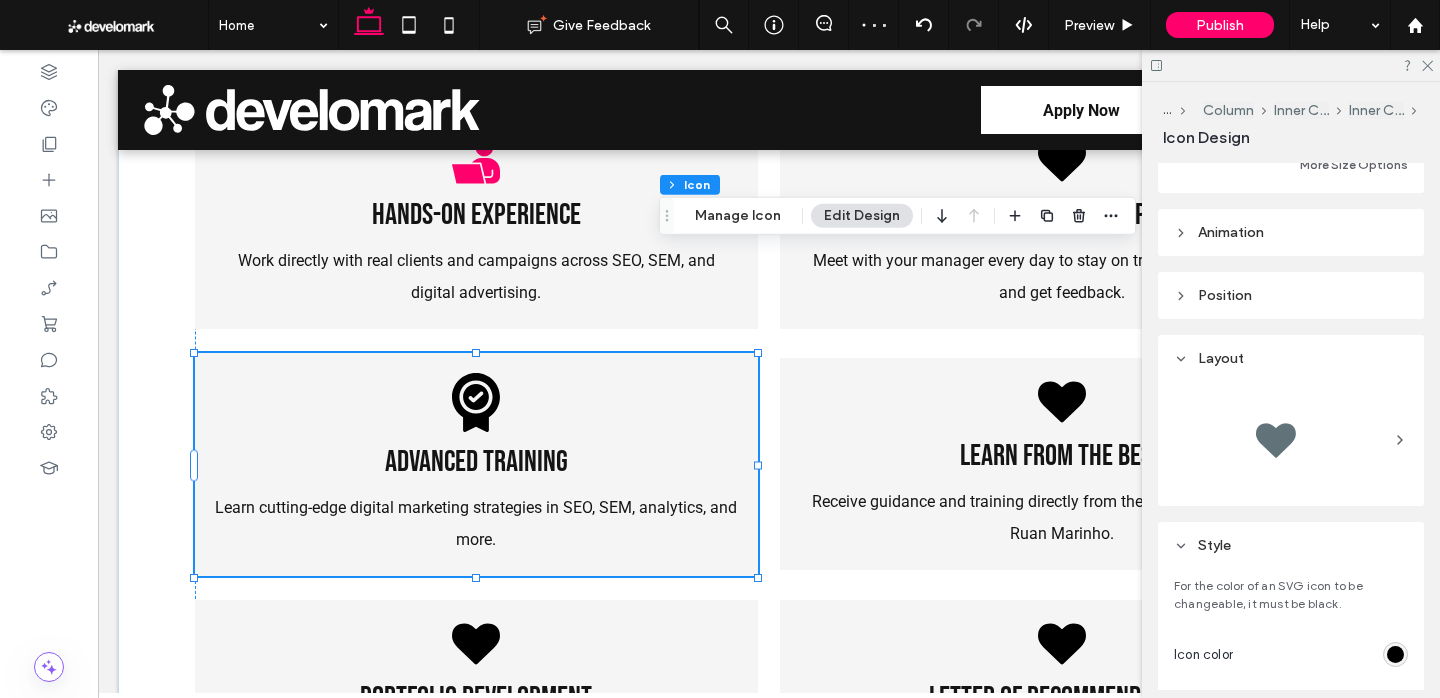 scroll, scrollTop: 370, scrollLeft: 0, axis: vertical 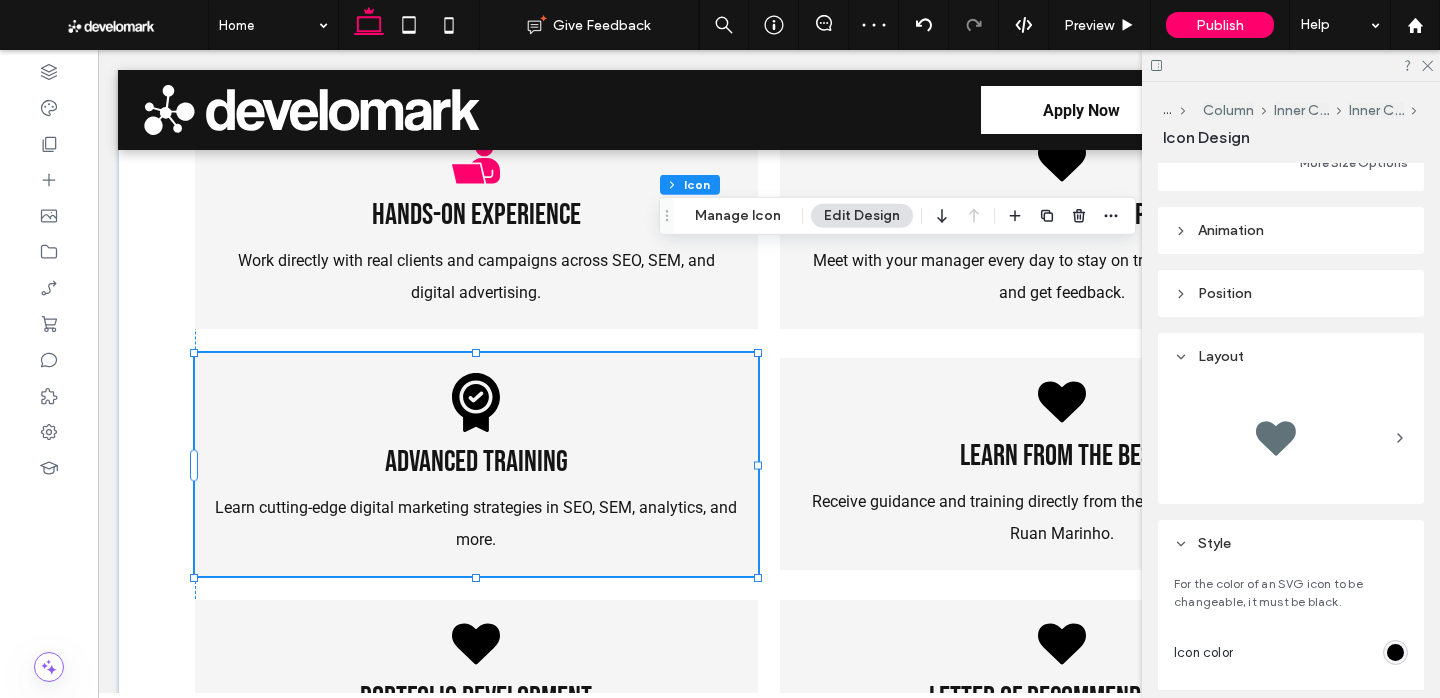 click at bounding box center (1395, 652) 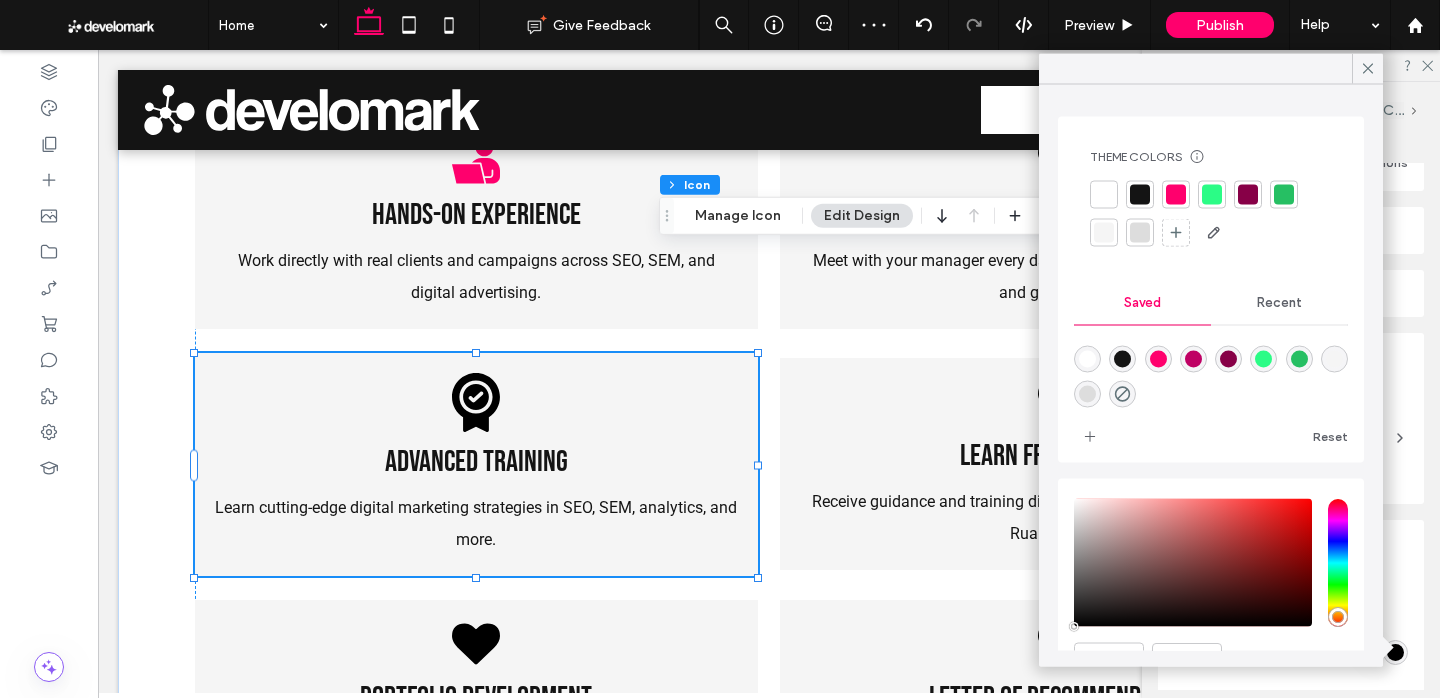 click at bounding box center (1176, 195) 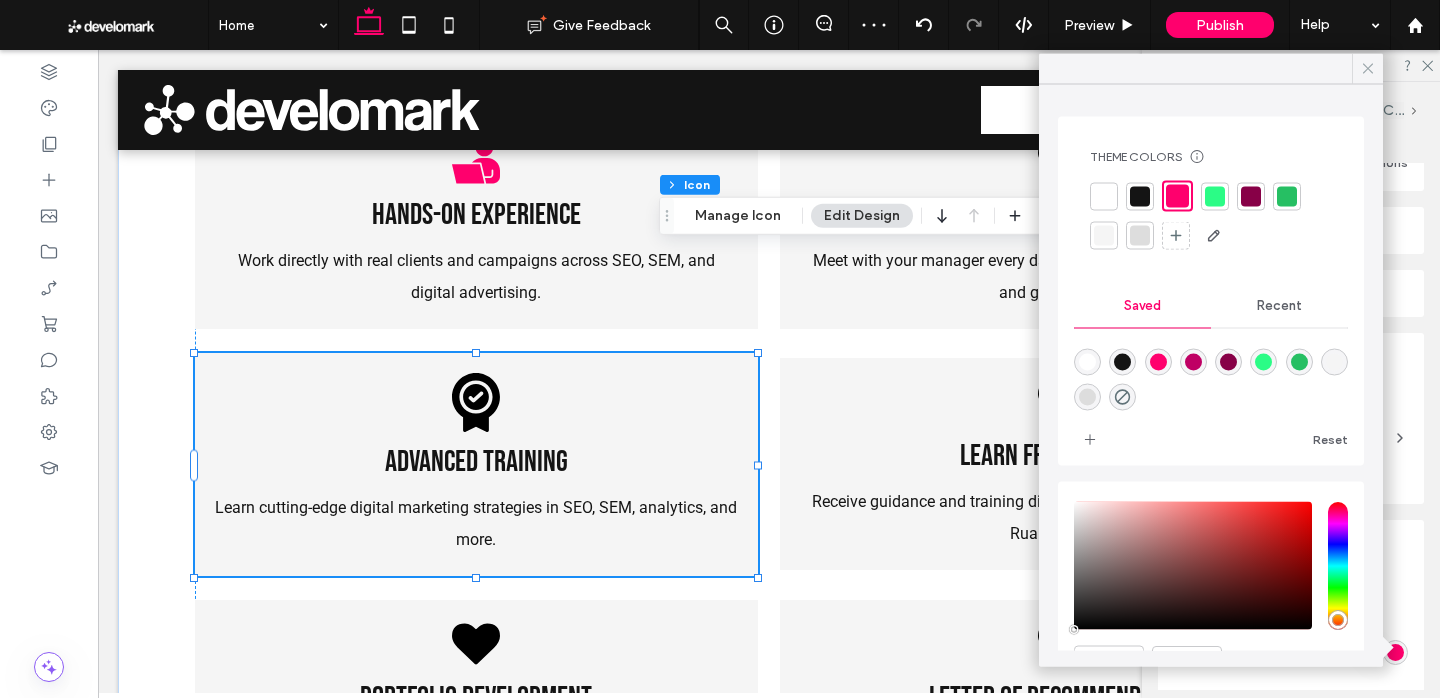 click 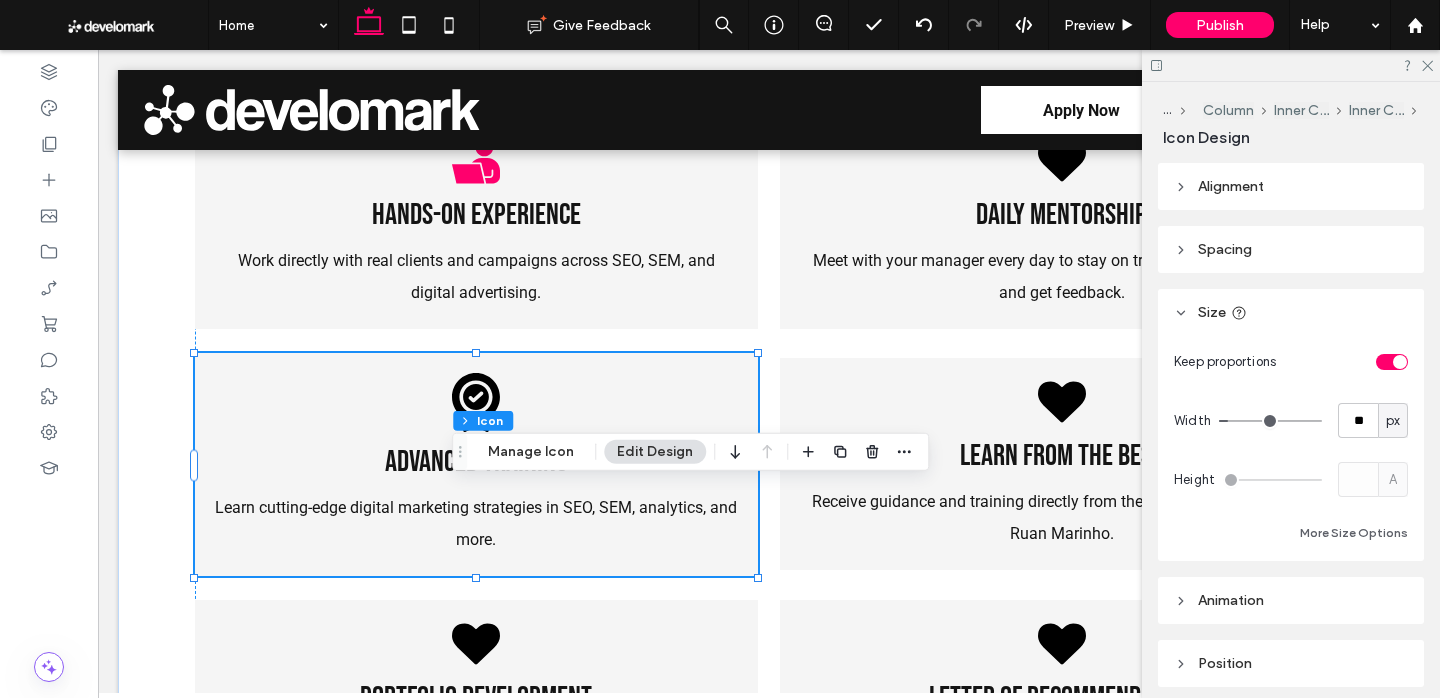 click at bounding box center [1400, 362] 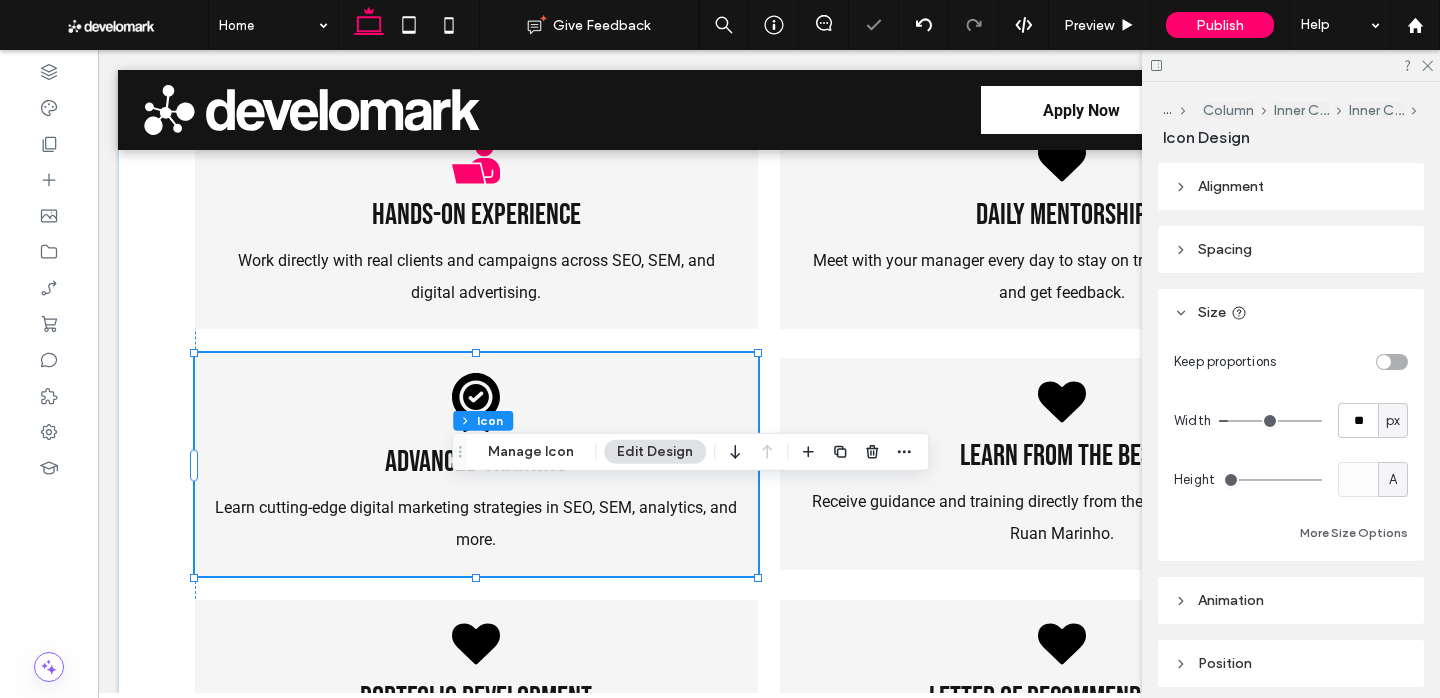 type on "**" 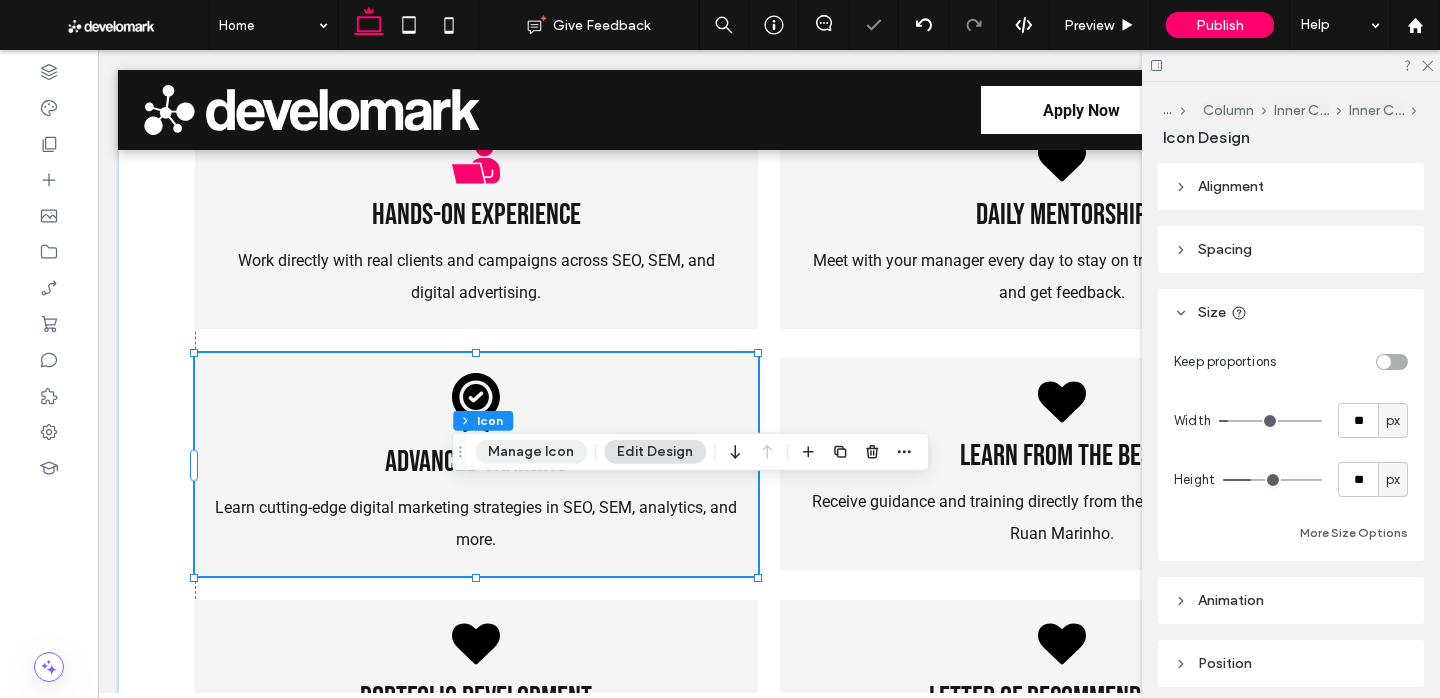 click on "Manage Icon" at bounding box center (531, 452) 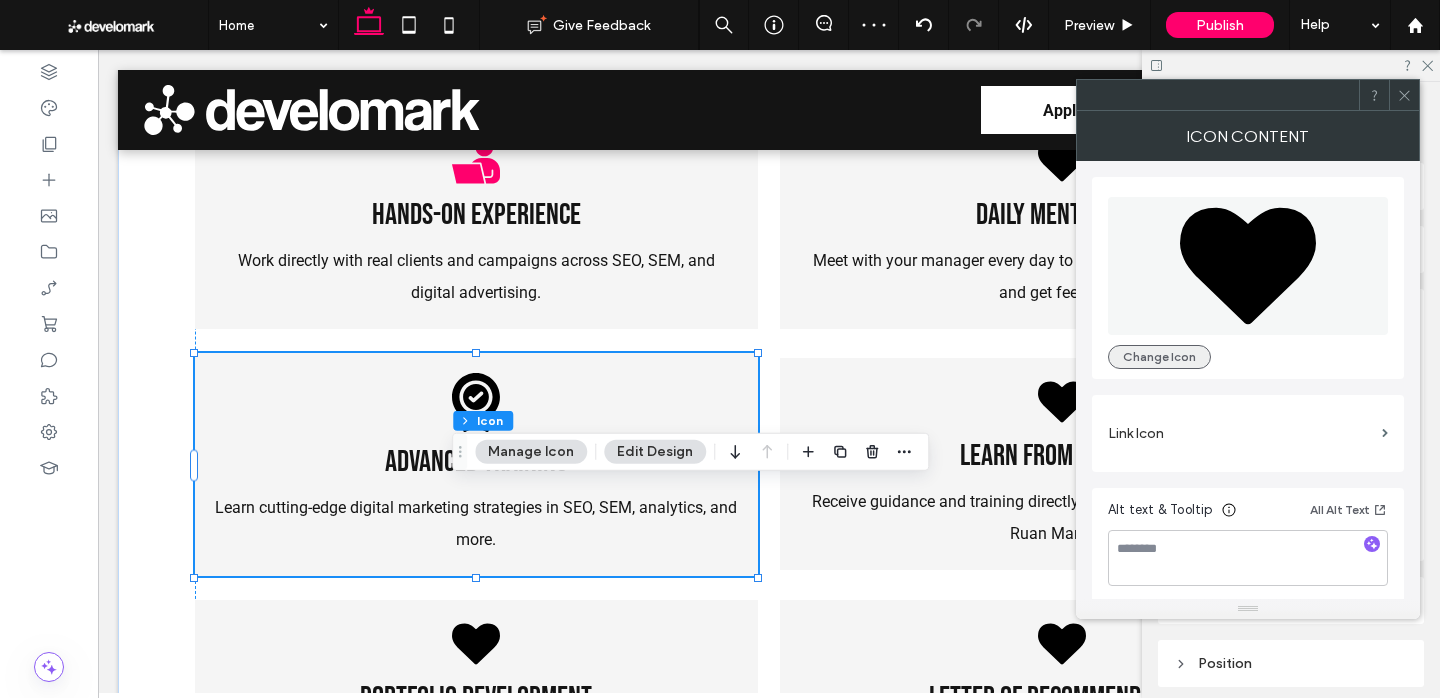 click on "Change Icon" at bounding box center [1159, 357] 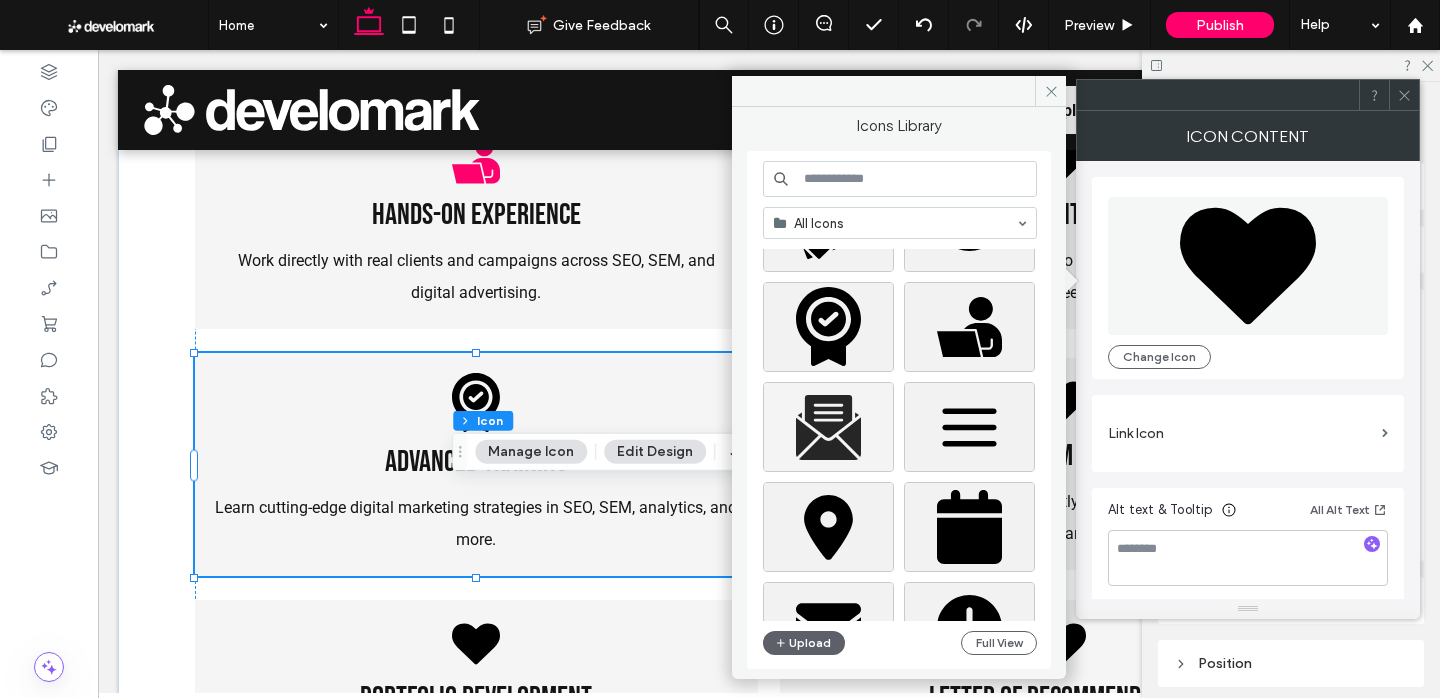 scroll, scrollTop: 0, scrollLeft: 0, axis: both 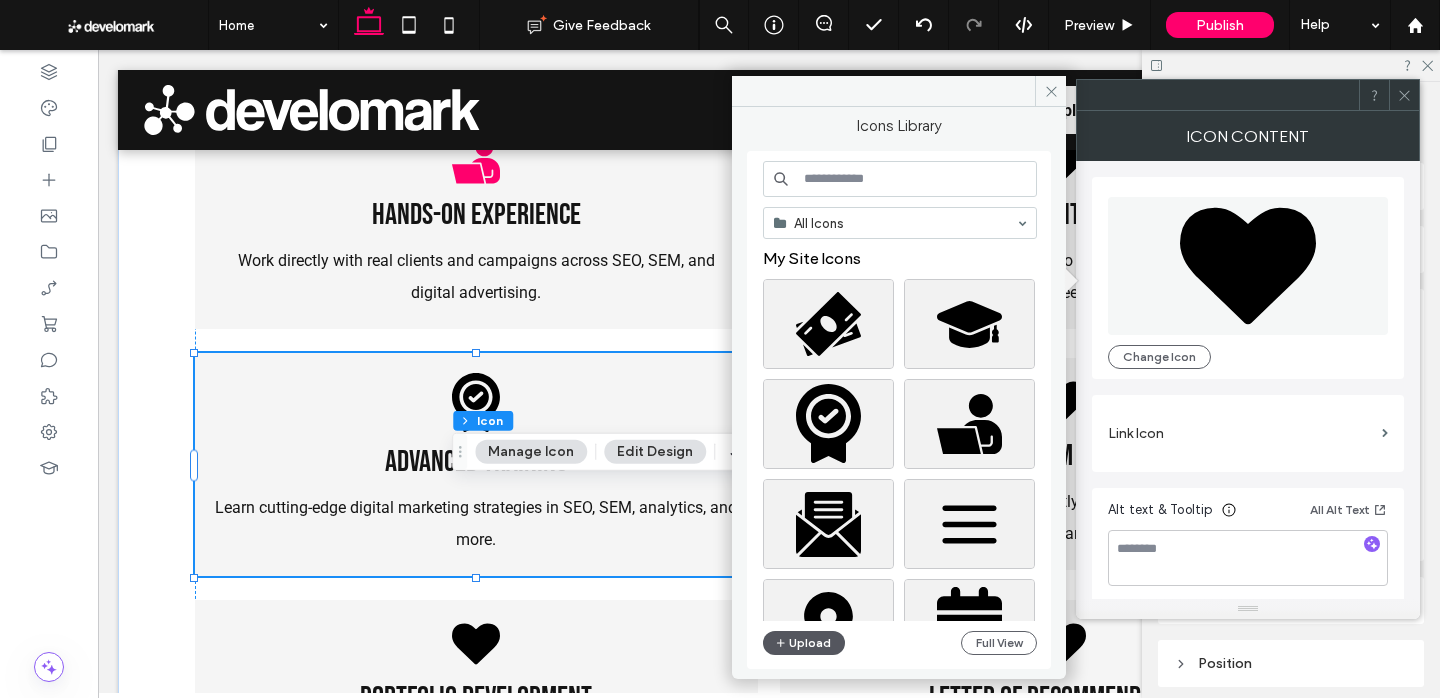 click on "Upload" at bounding box center (804, 643) 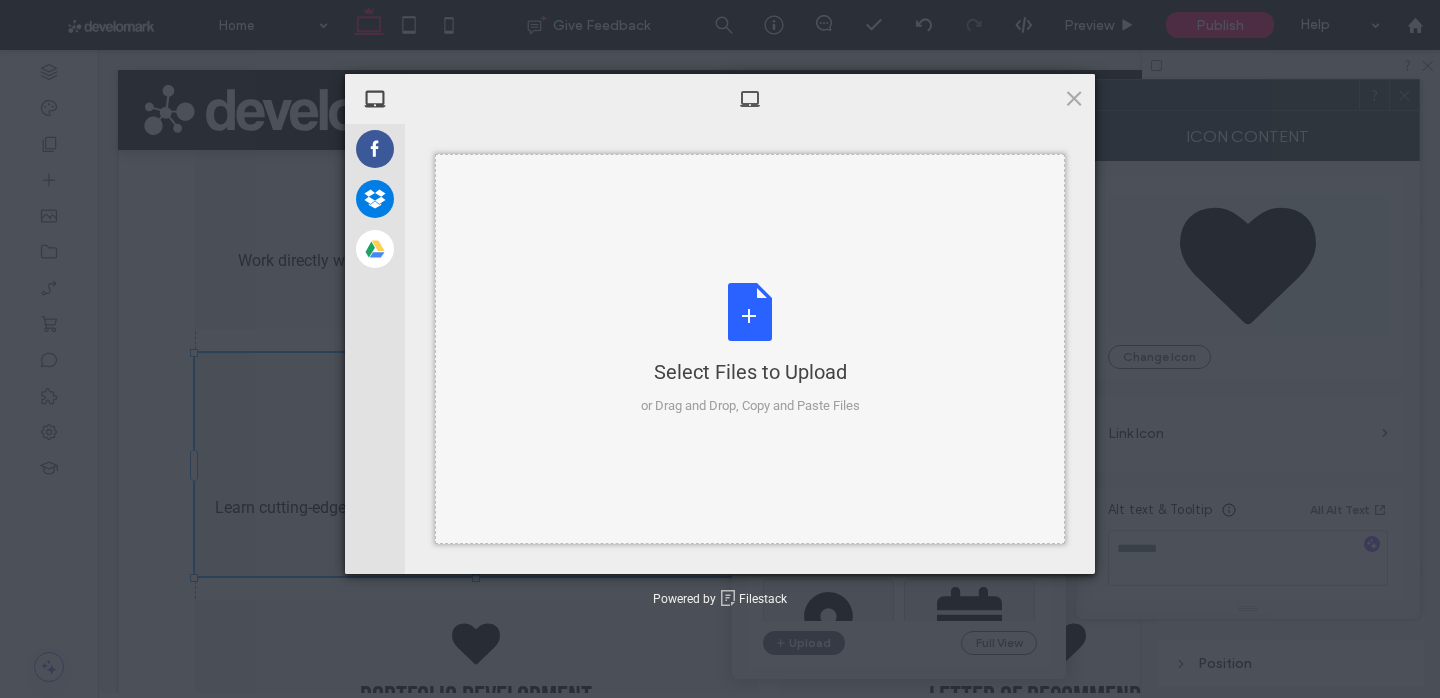click on "Select Files to Upload" at bounding box center [750, 372] 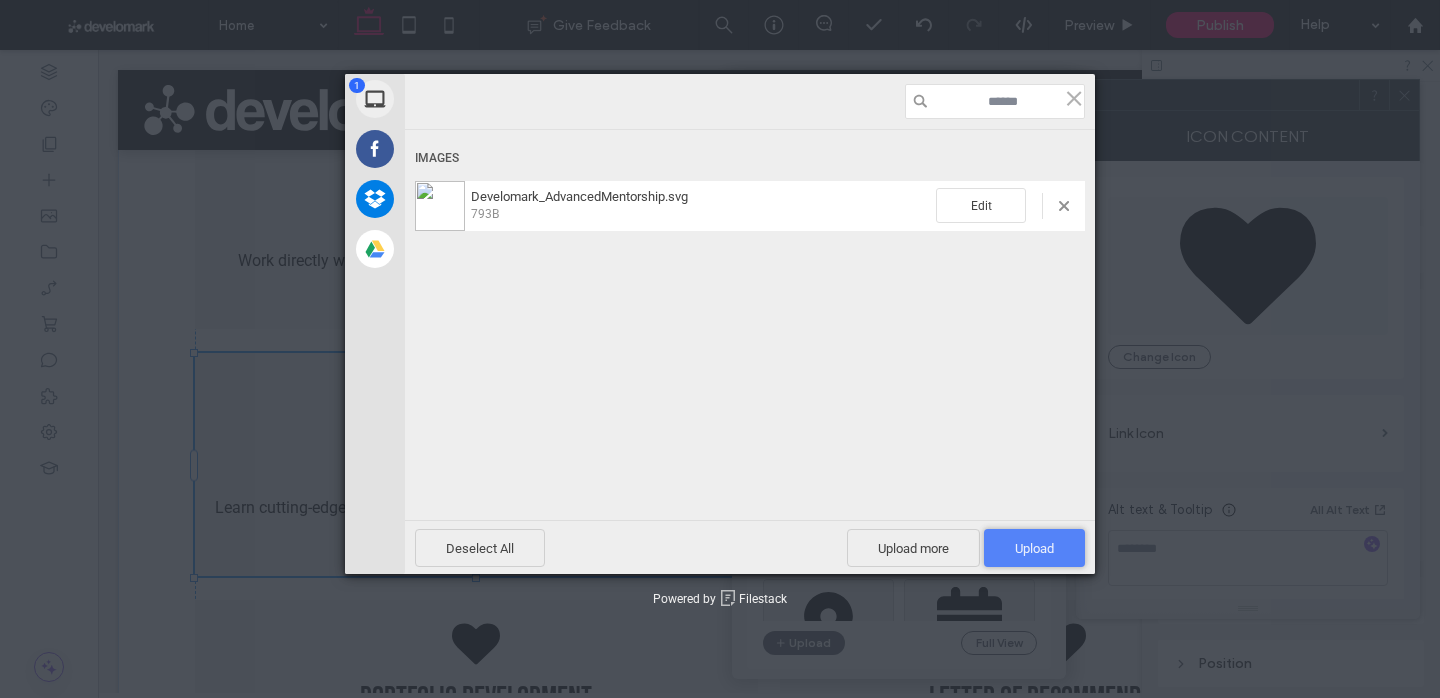 click on "Upload
1" at bounding box center [1034, 548] 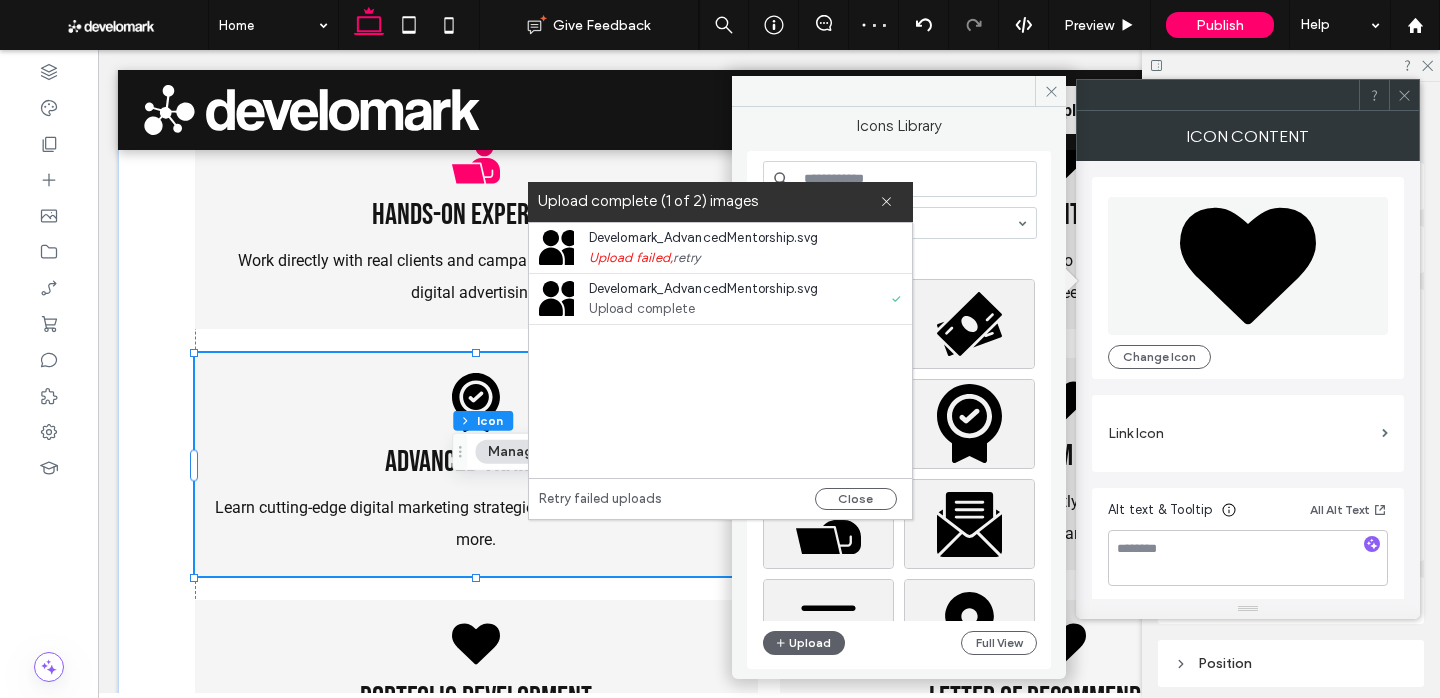 click on "Upload complete (1 of 2) images" at bounding box center (720, 202) 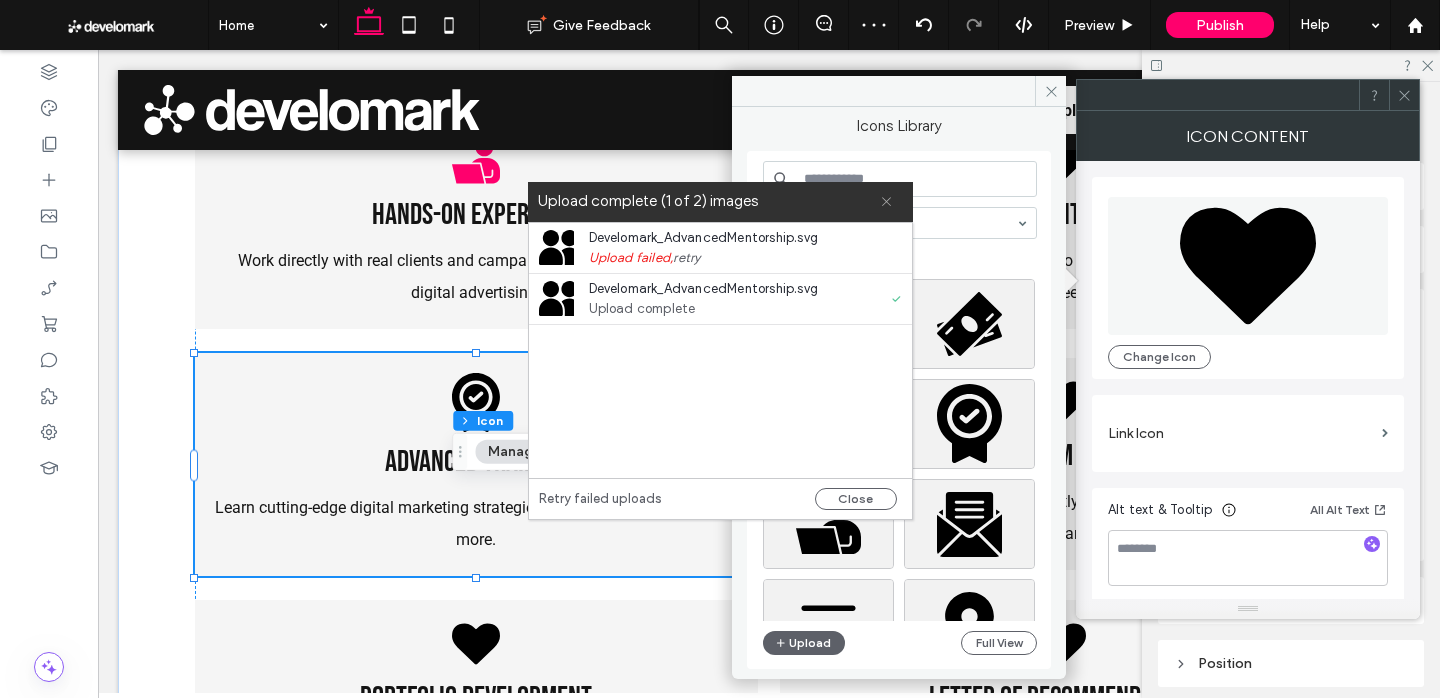 click 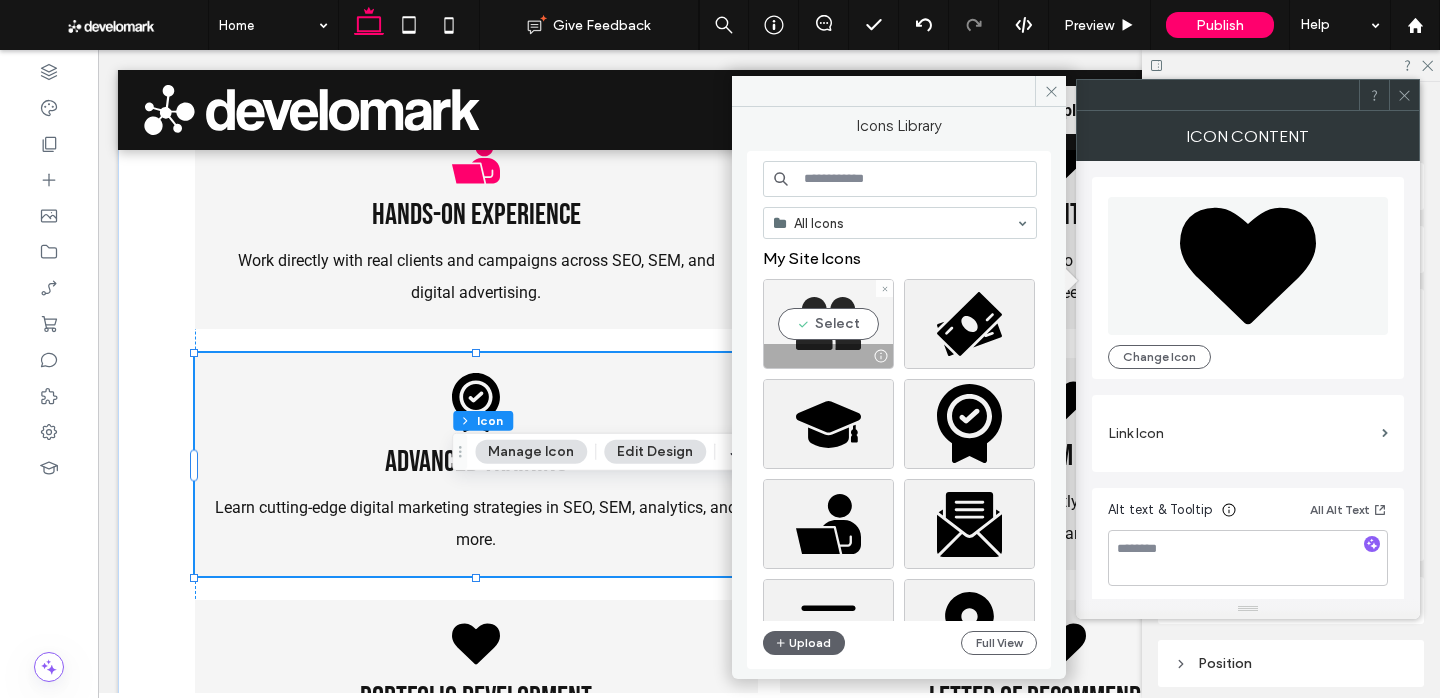 click on "Select" at bounding box center (828, 324) 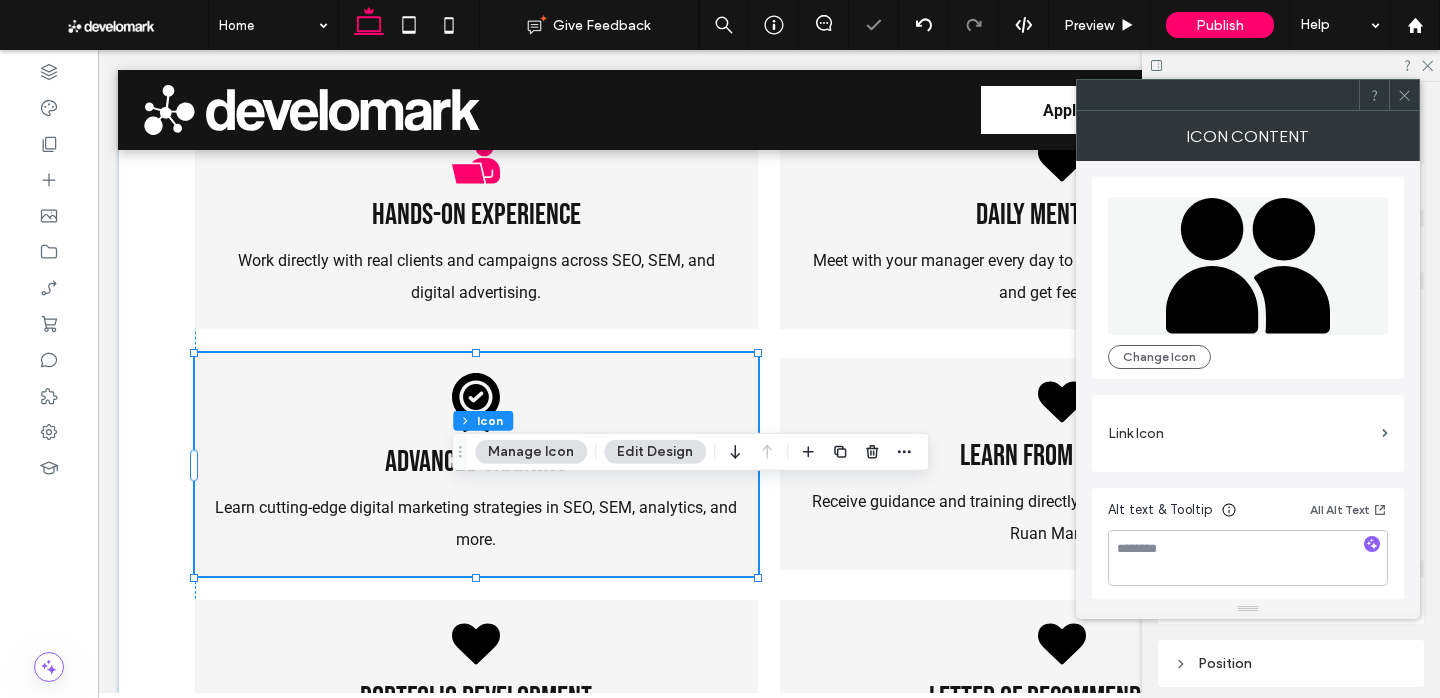 click 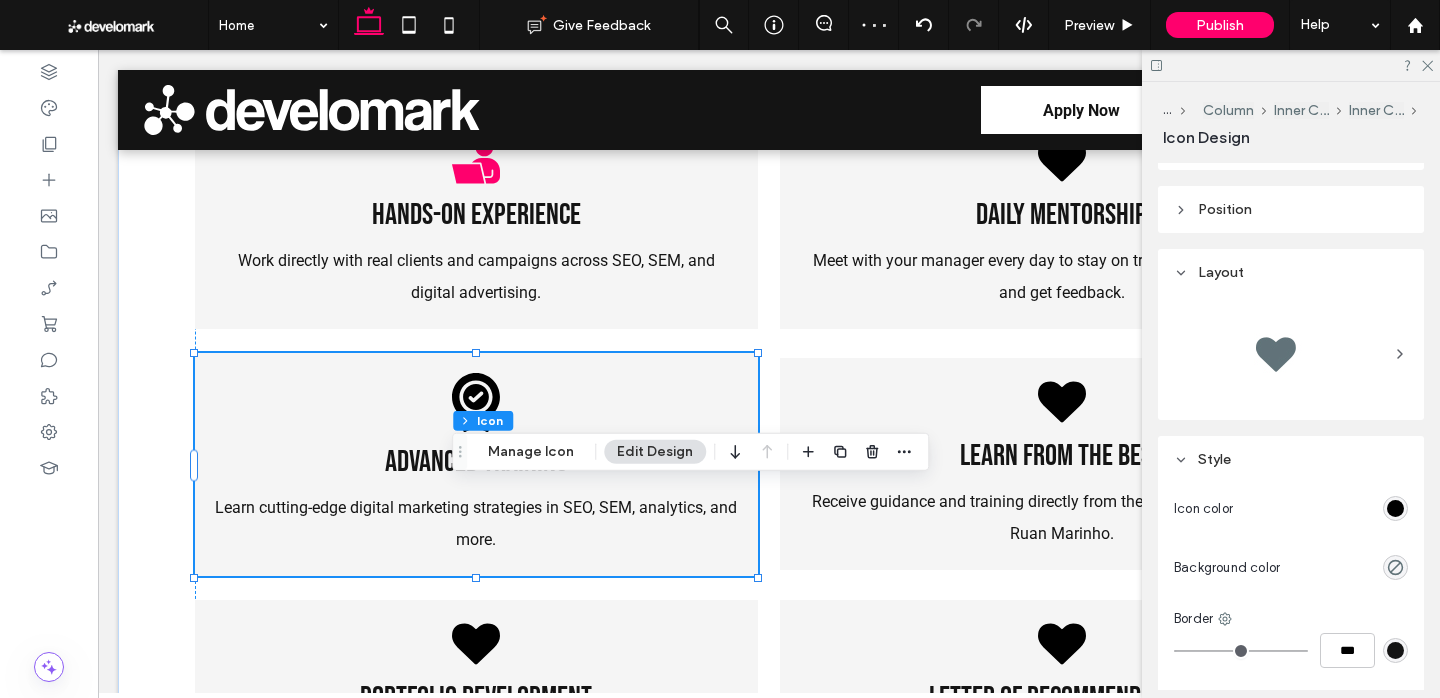 scroll, scrollTop: 458, scrollLeft: 0, axis: vertical 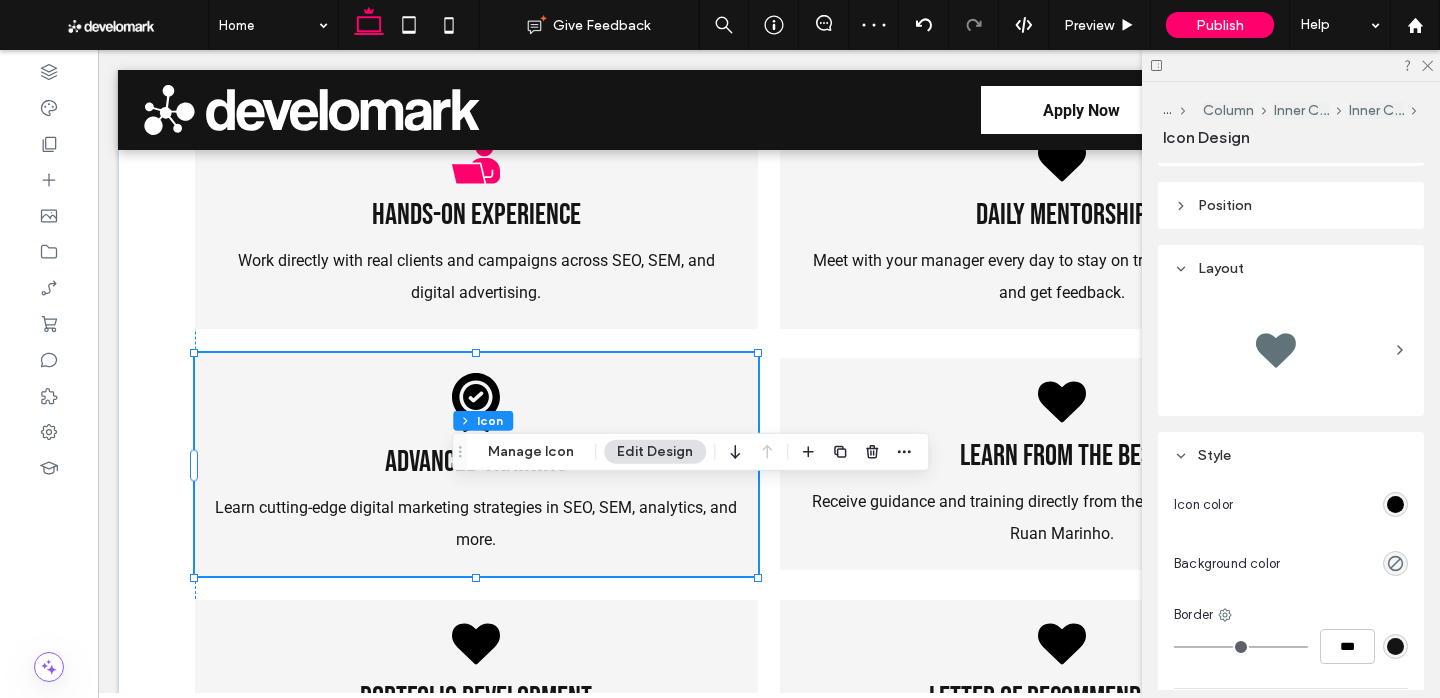 click at bounding box center [1395, 504] 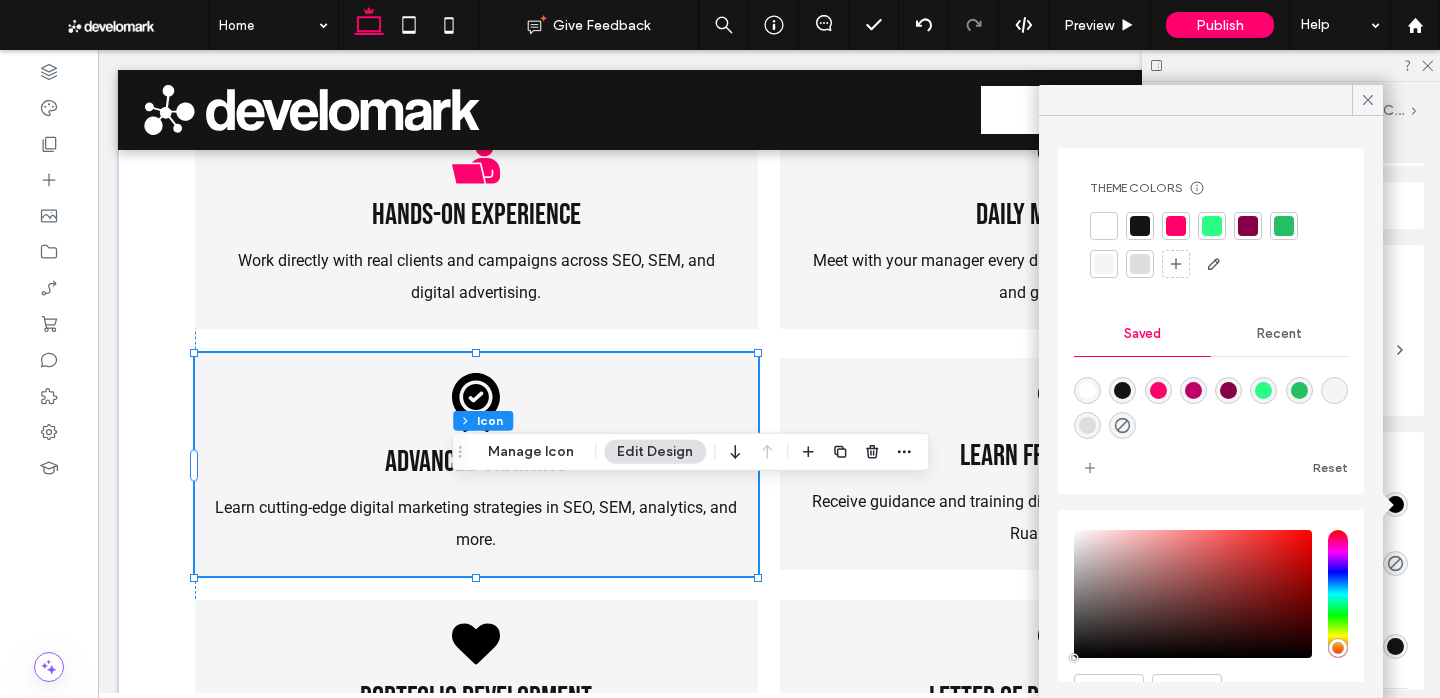 click at bounding box center [1176, 226] 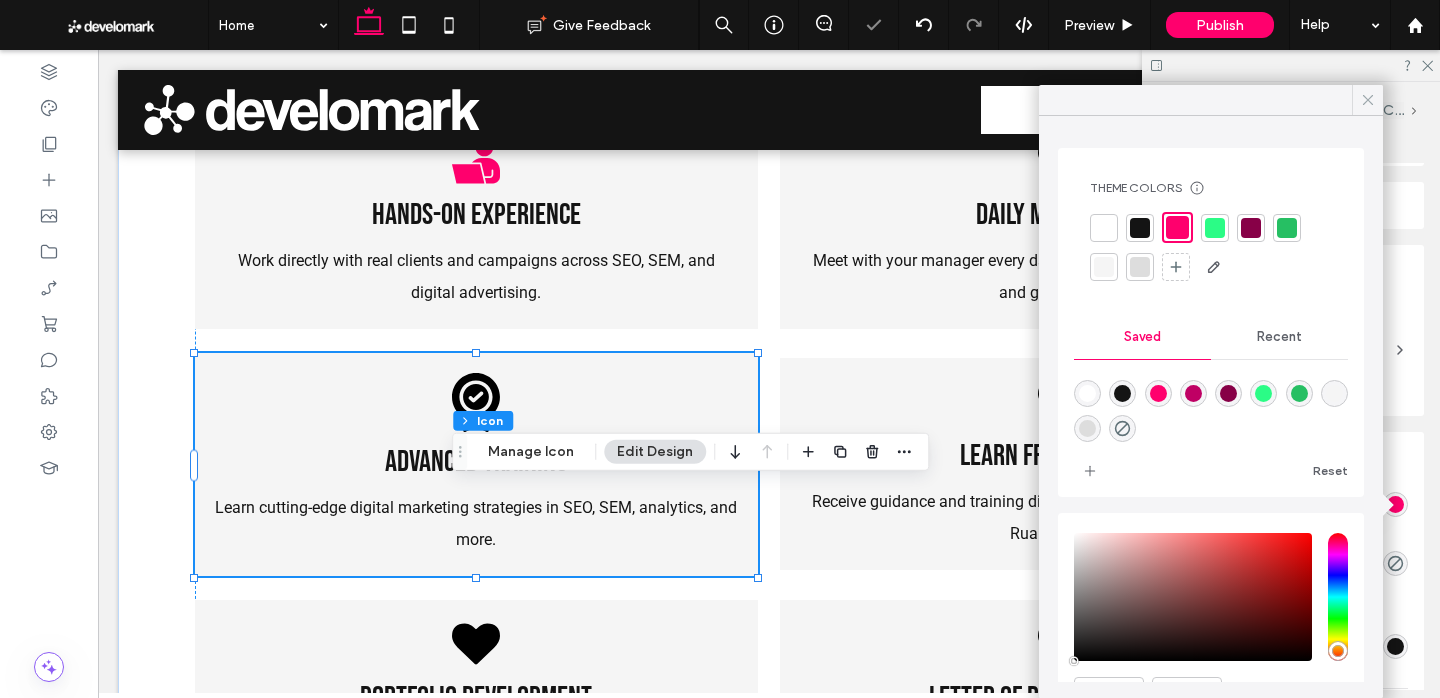 click 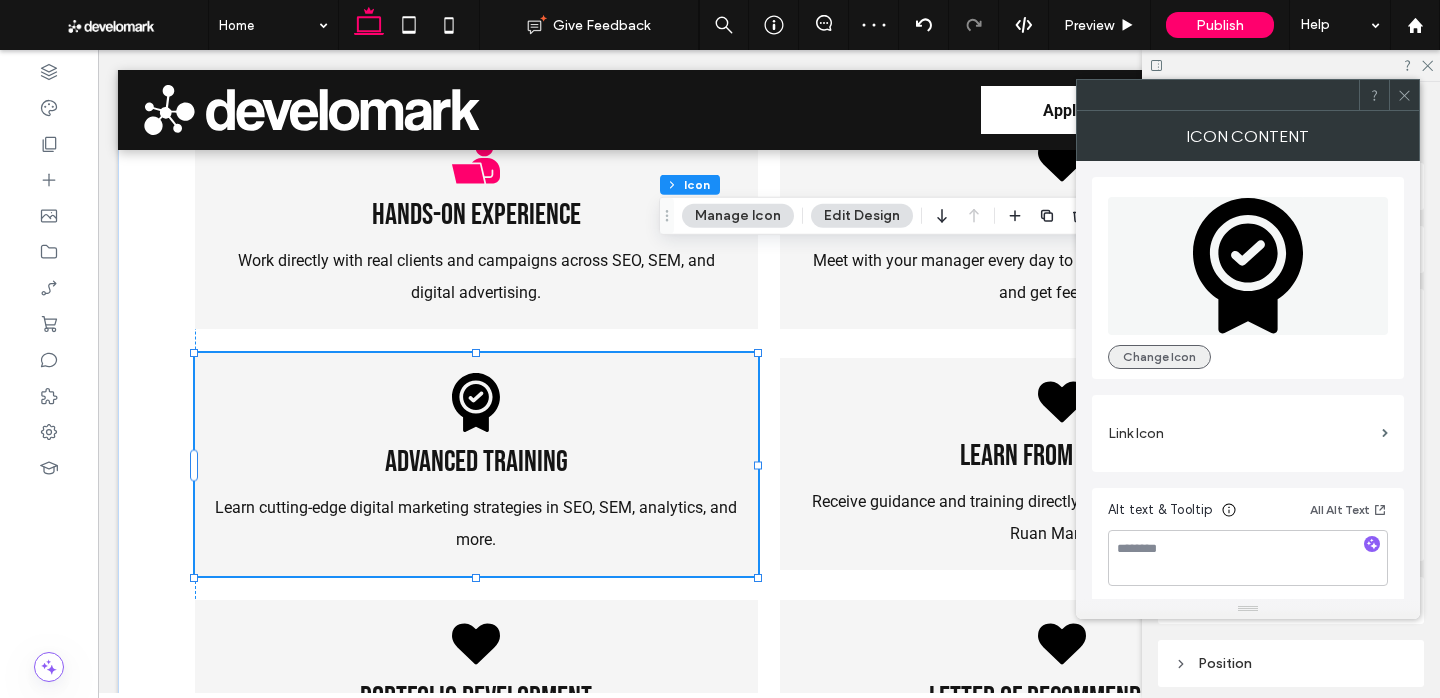 click on "Change Icon" at bounding box center (1159, 357) 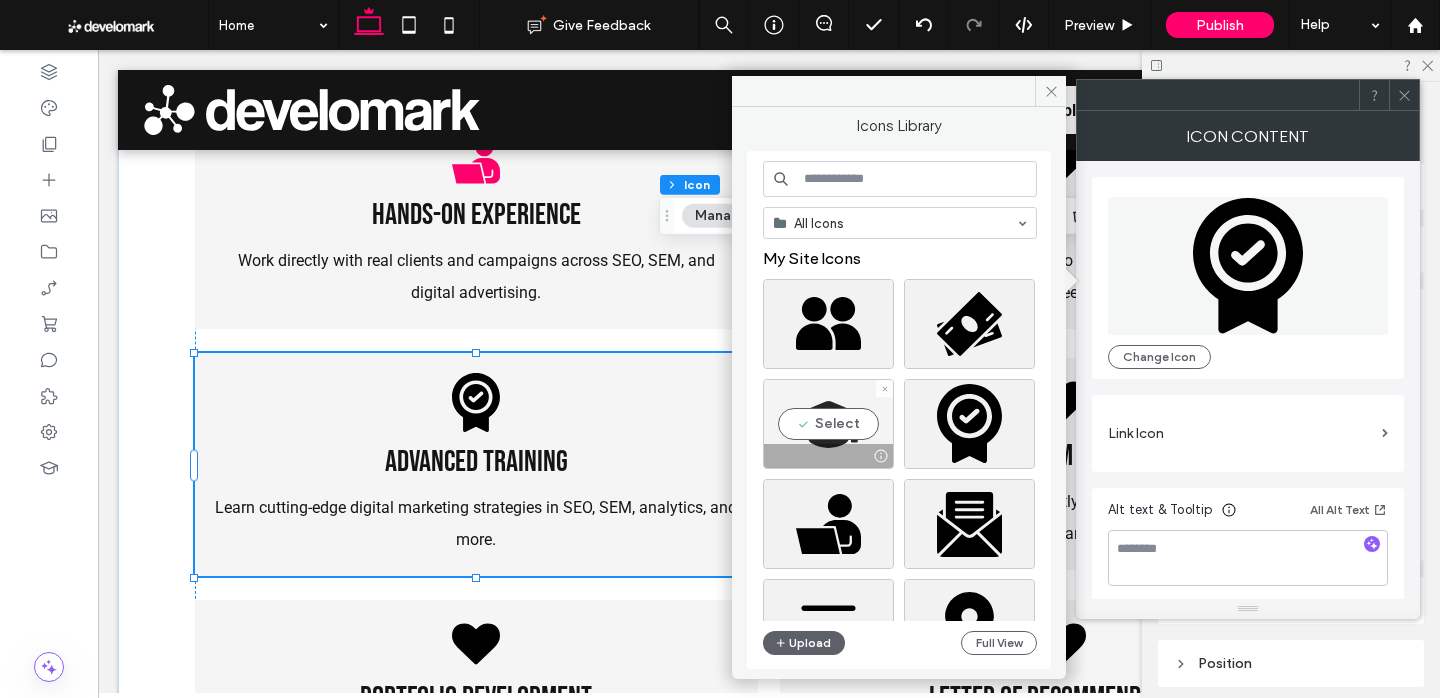 click on "Select" at bounding box center (828, 424) 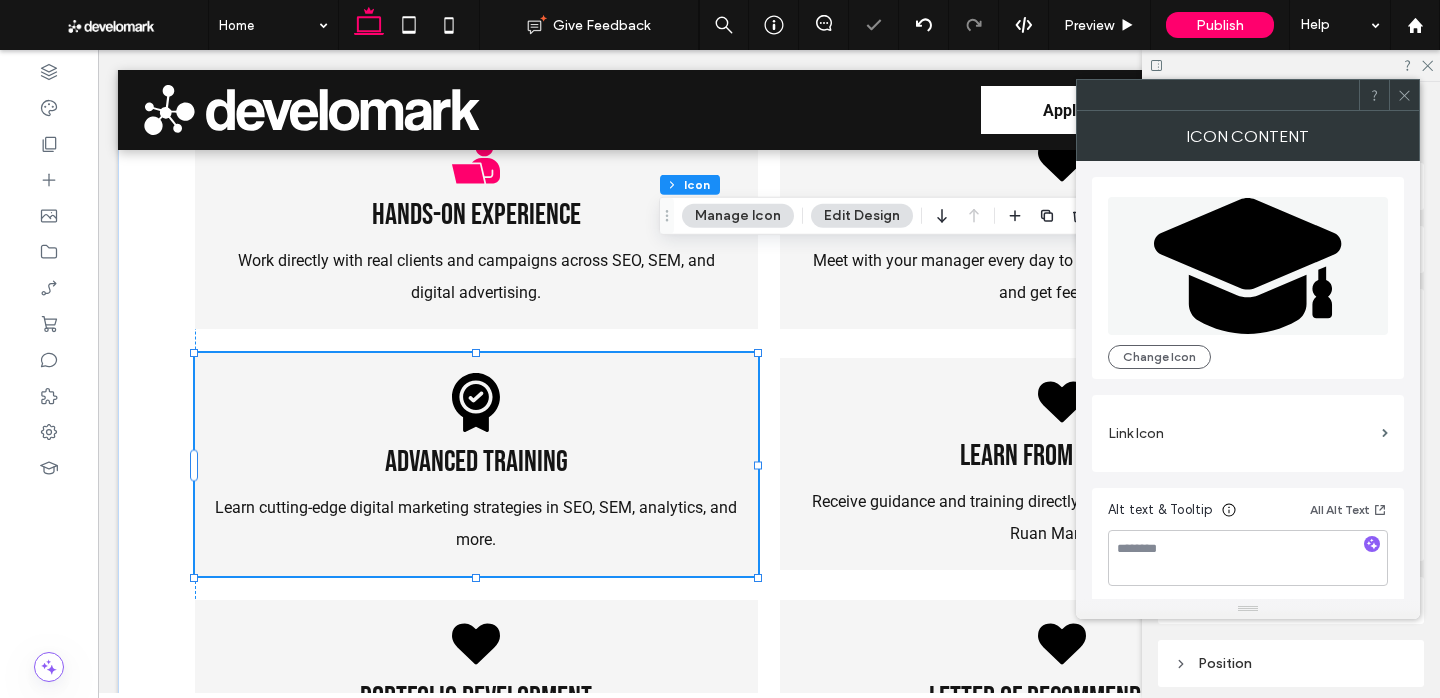 click 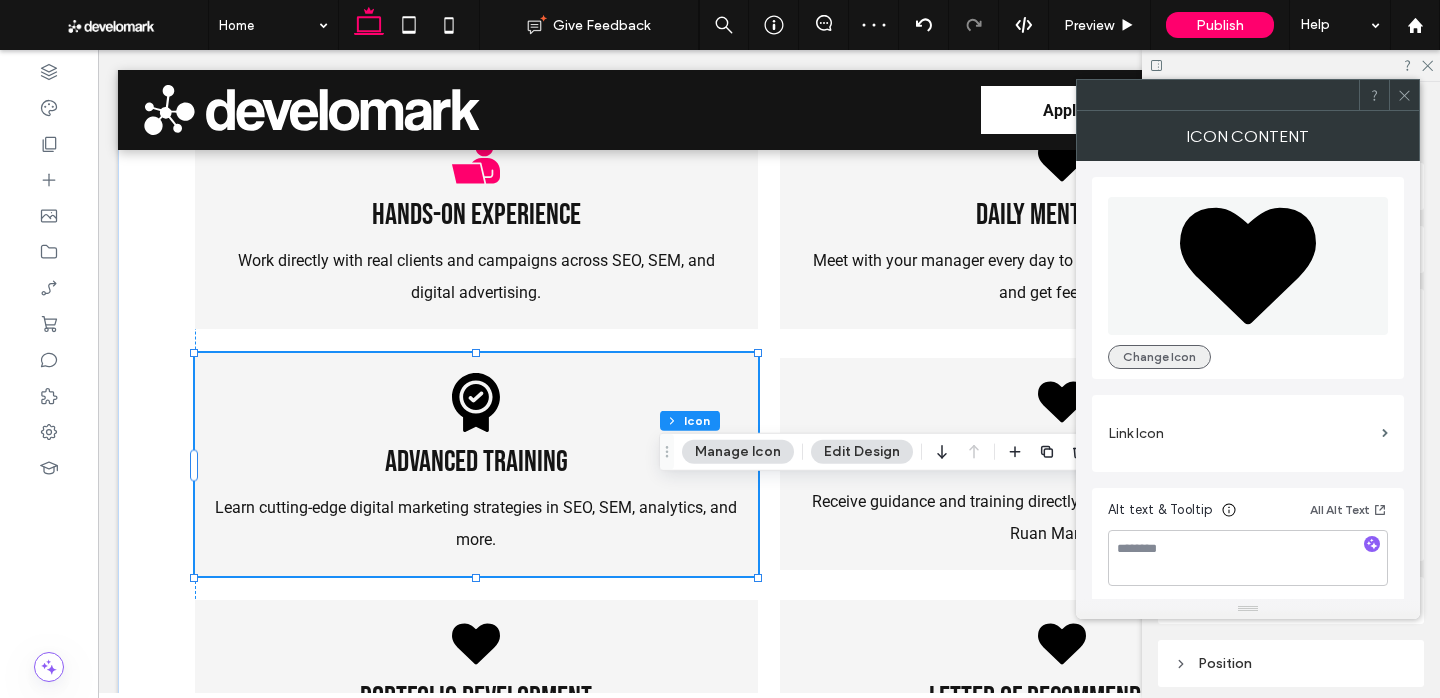 click on "Change Icon" at bounding box center (1159, 357) 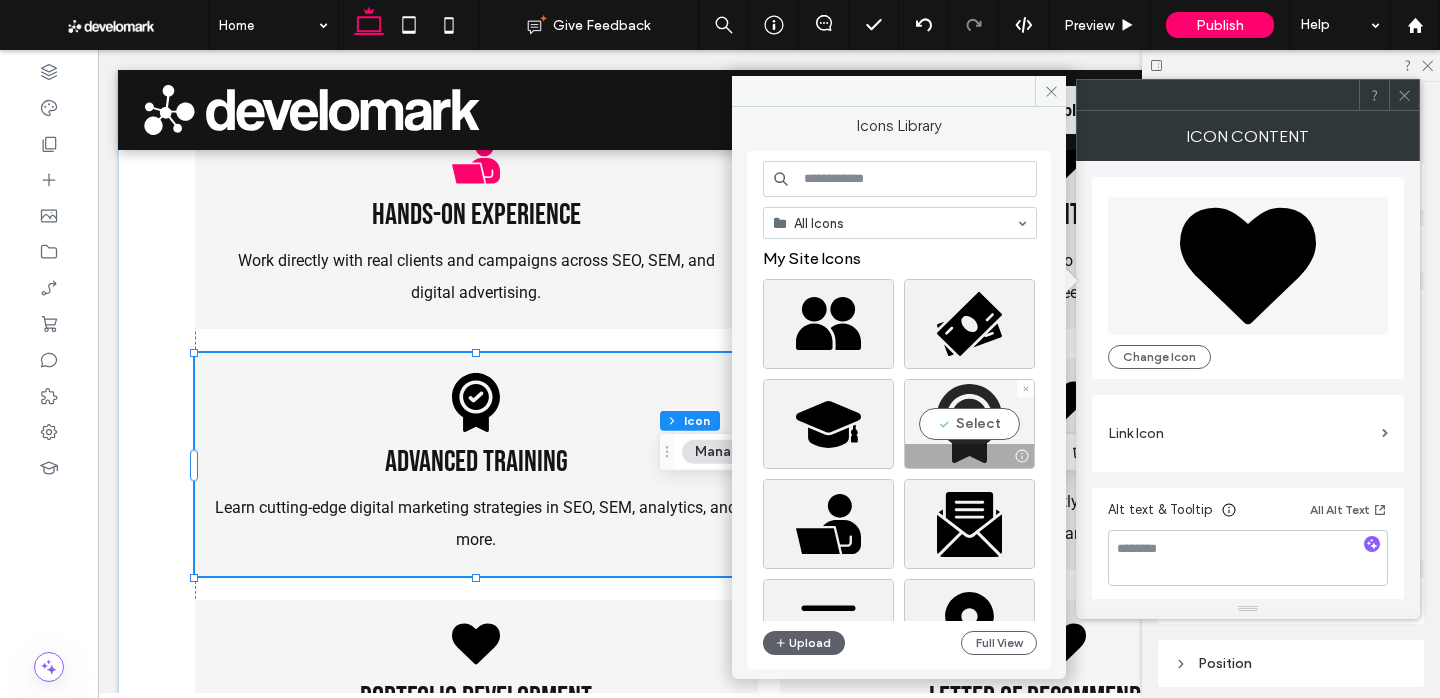 click on "Select" at bounding box center (969, 424) 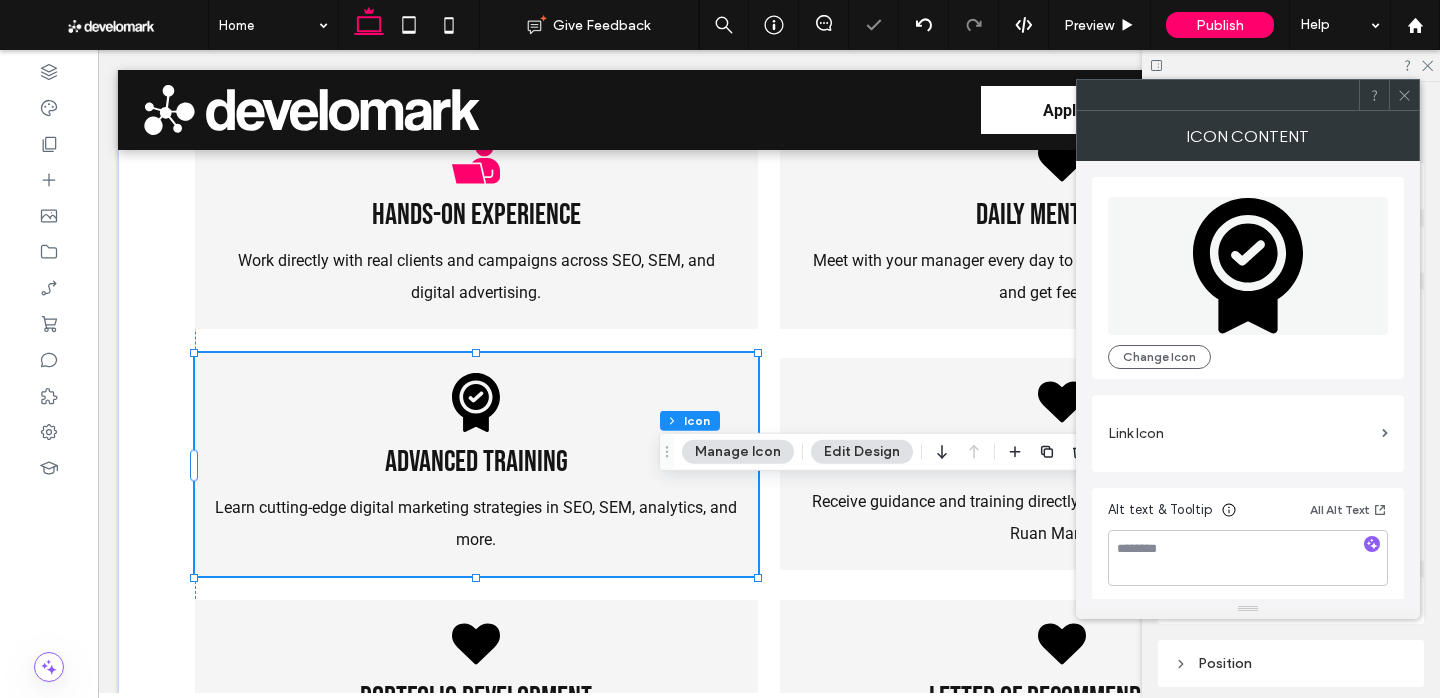click at bounding box center (1404, 95) 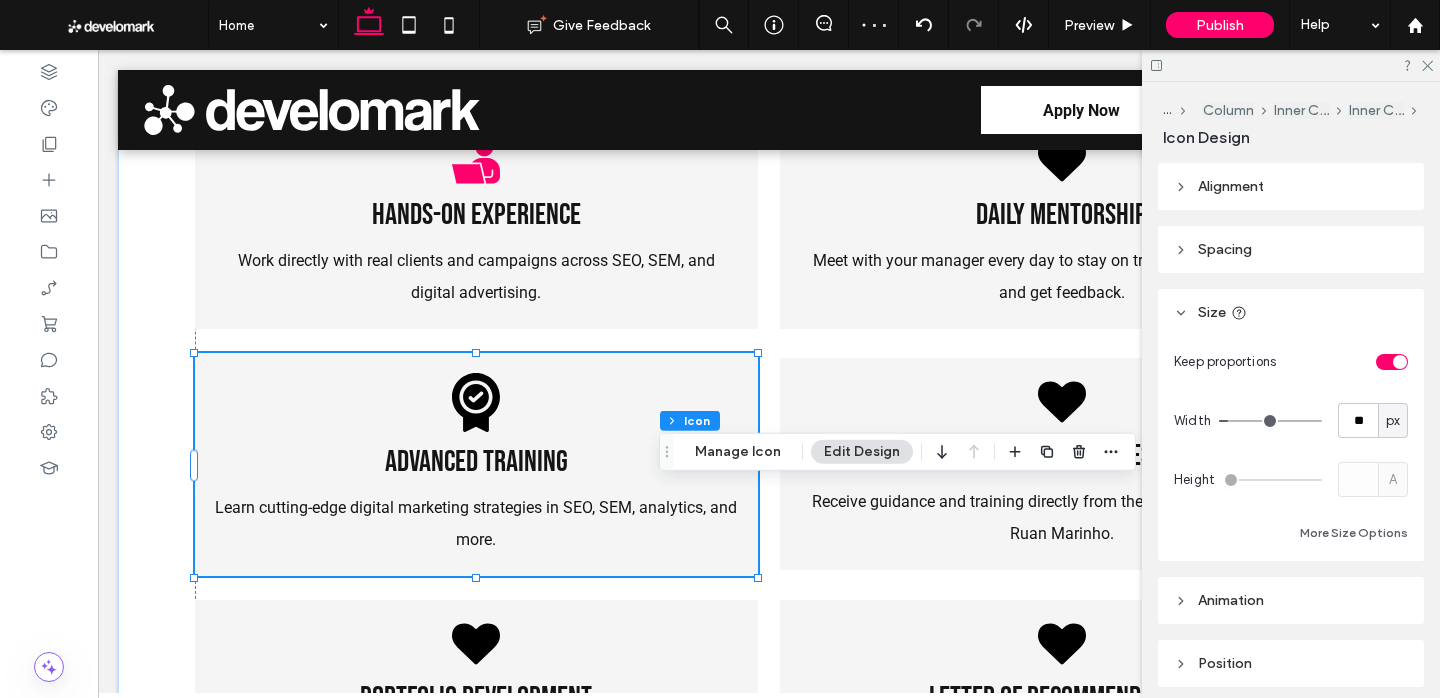 click at bounding box center (1392, 362) 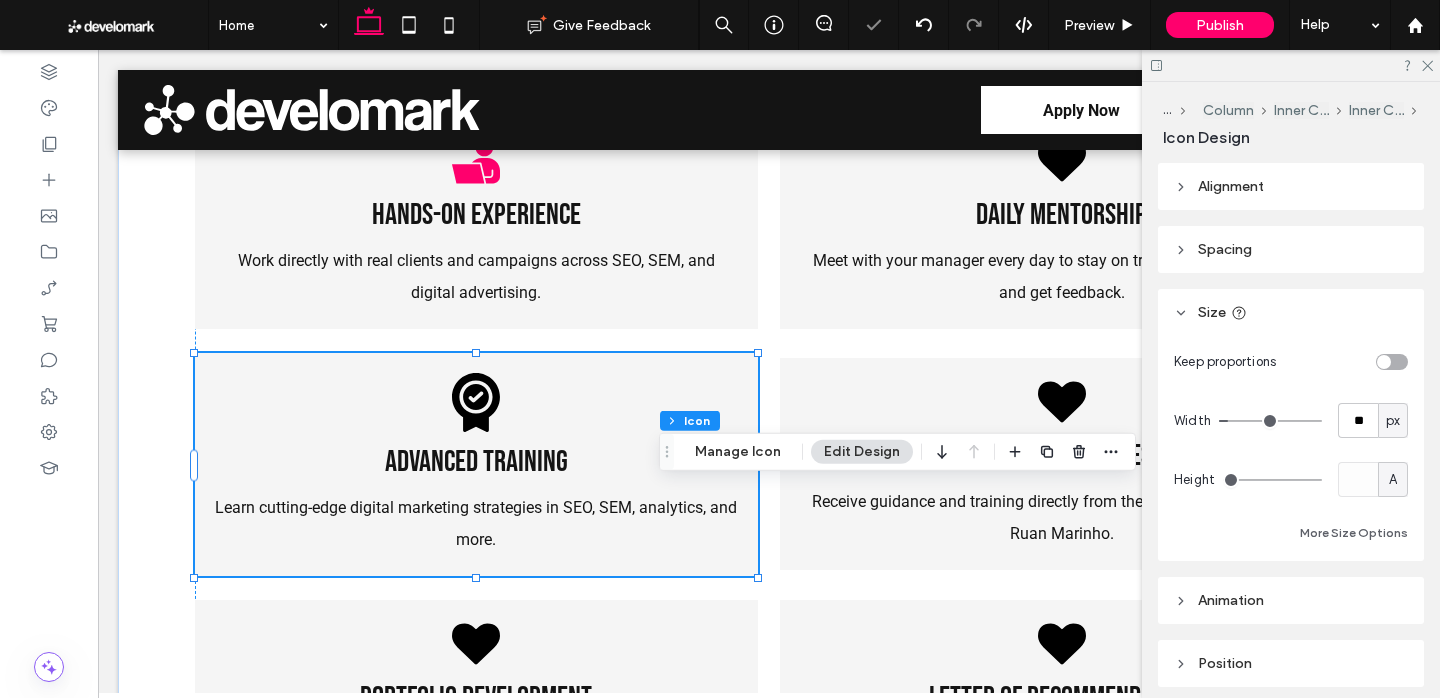 type on "**" 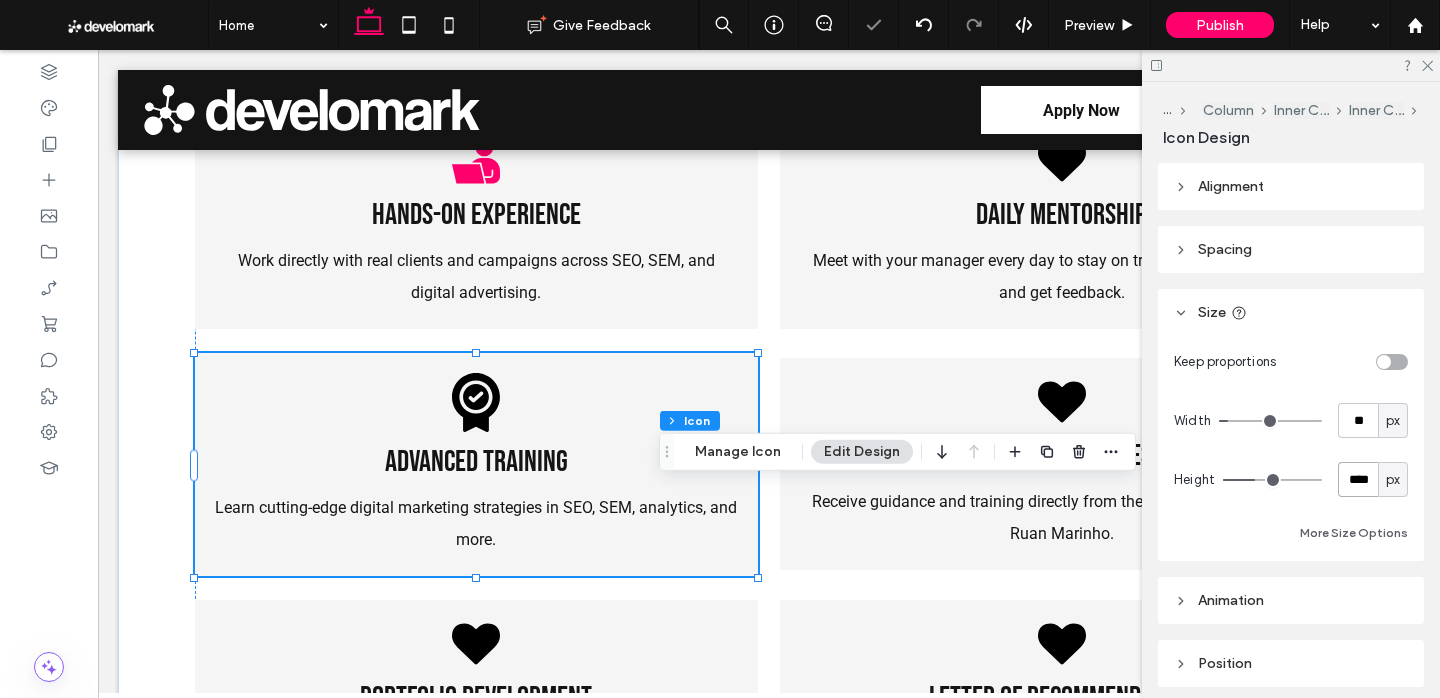 click on "****" at bounding box center (1358, 479) 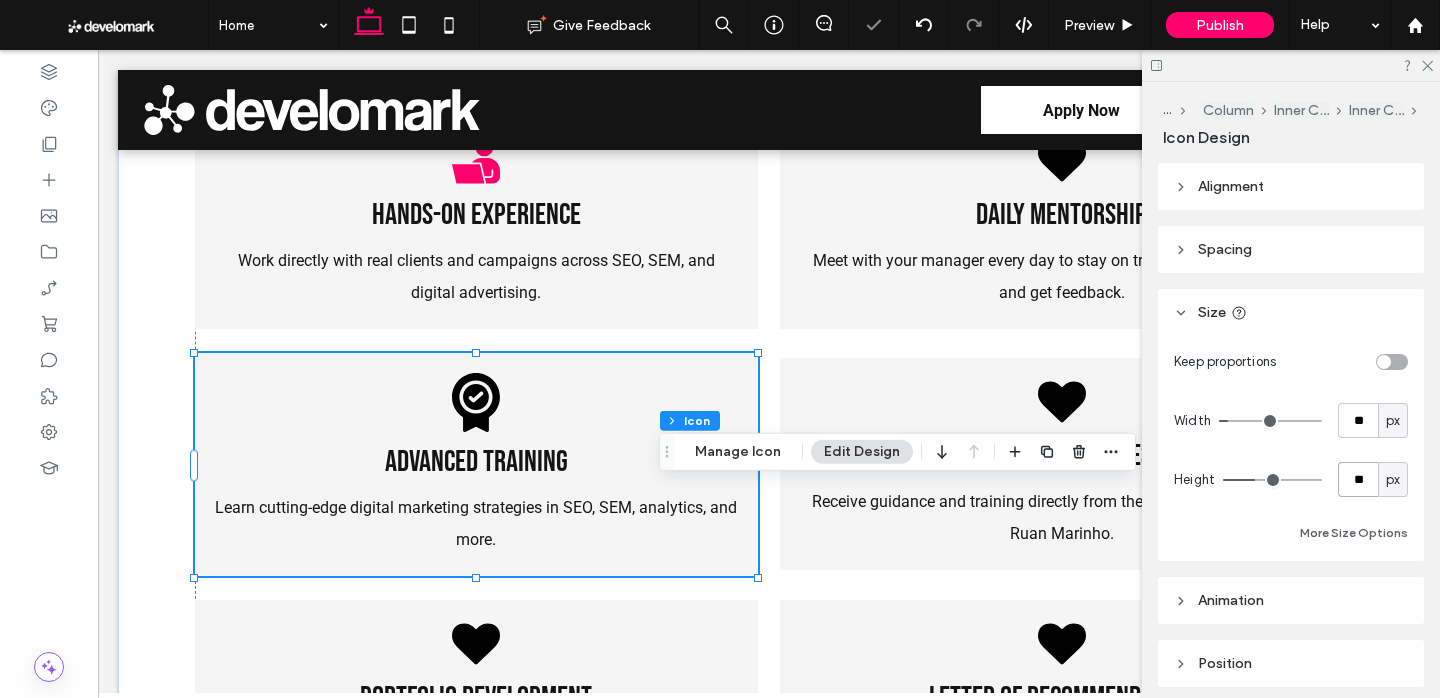 type on "**" 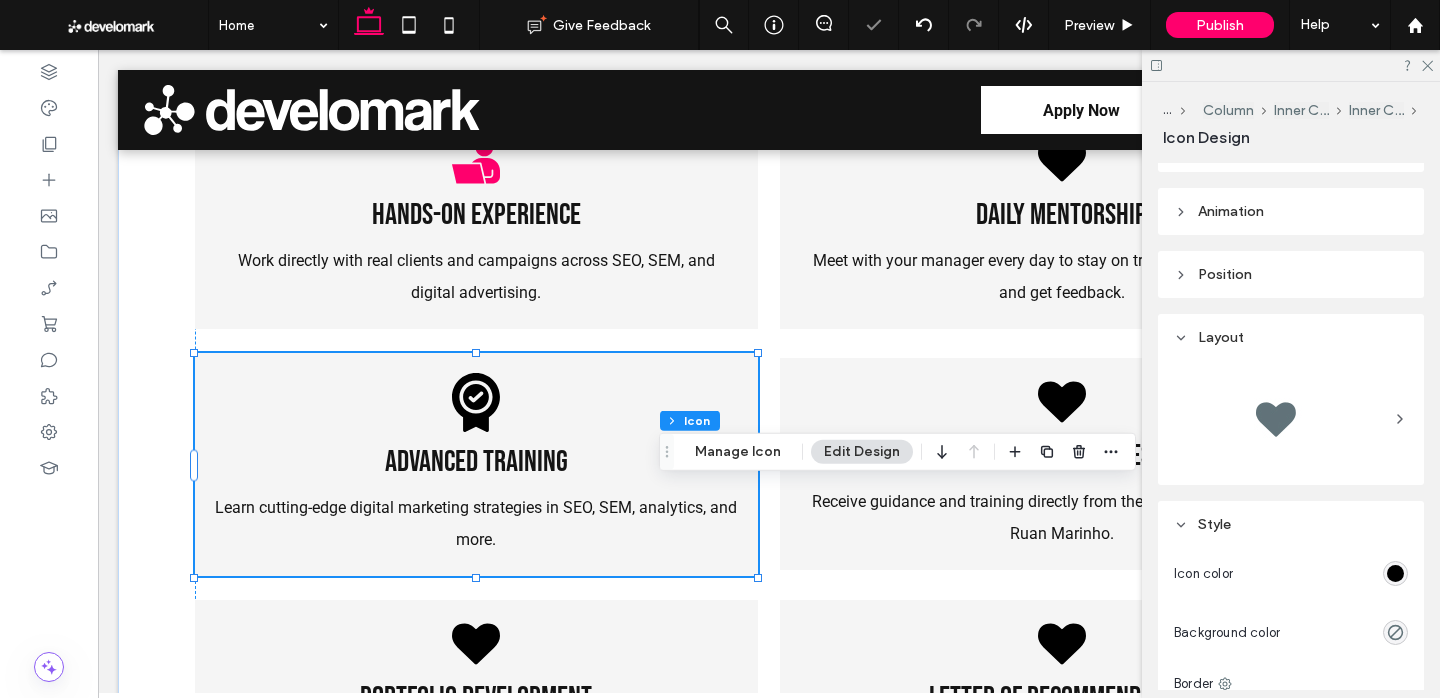 scroll, scrollTop: 400, scrollLeft: 0, axis: vertical 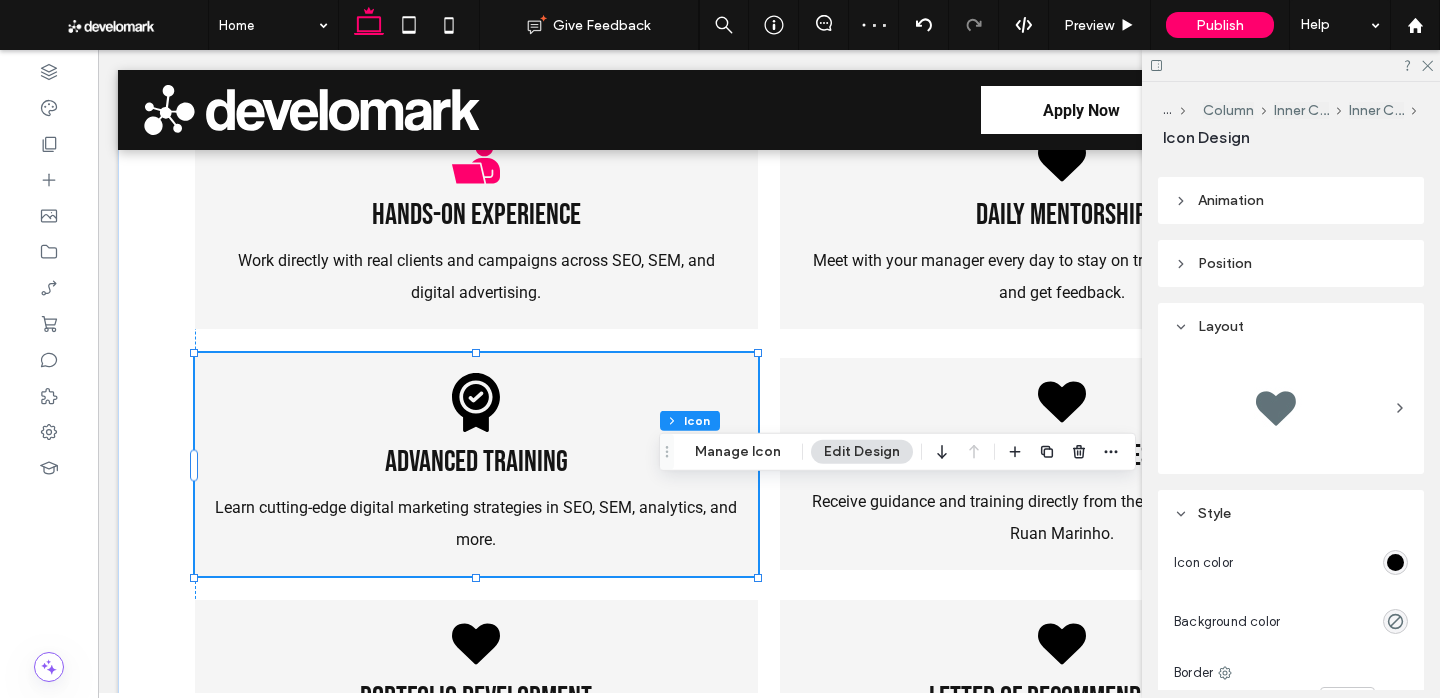 click at bounding box center [1395, 562] 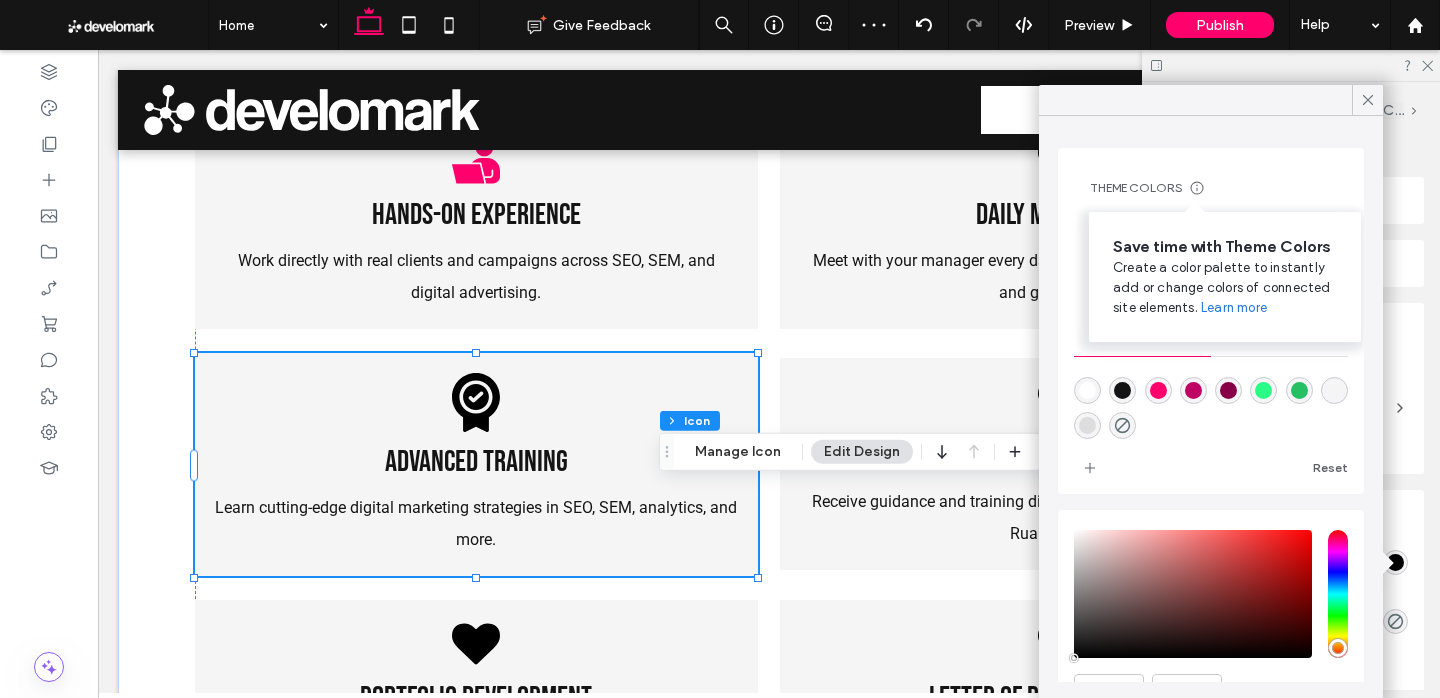 click on "Save time with Theme Colors Create a color palette to instantly add or change colors of connected site elements.    Learn more" at bounding box center (1225, 277) 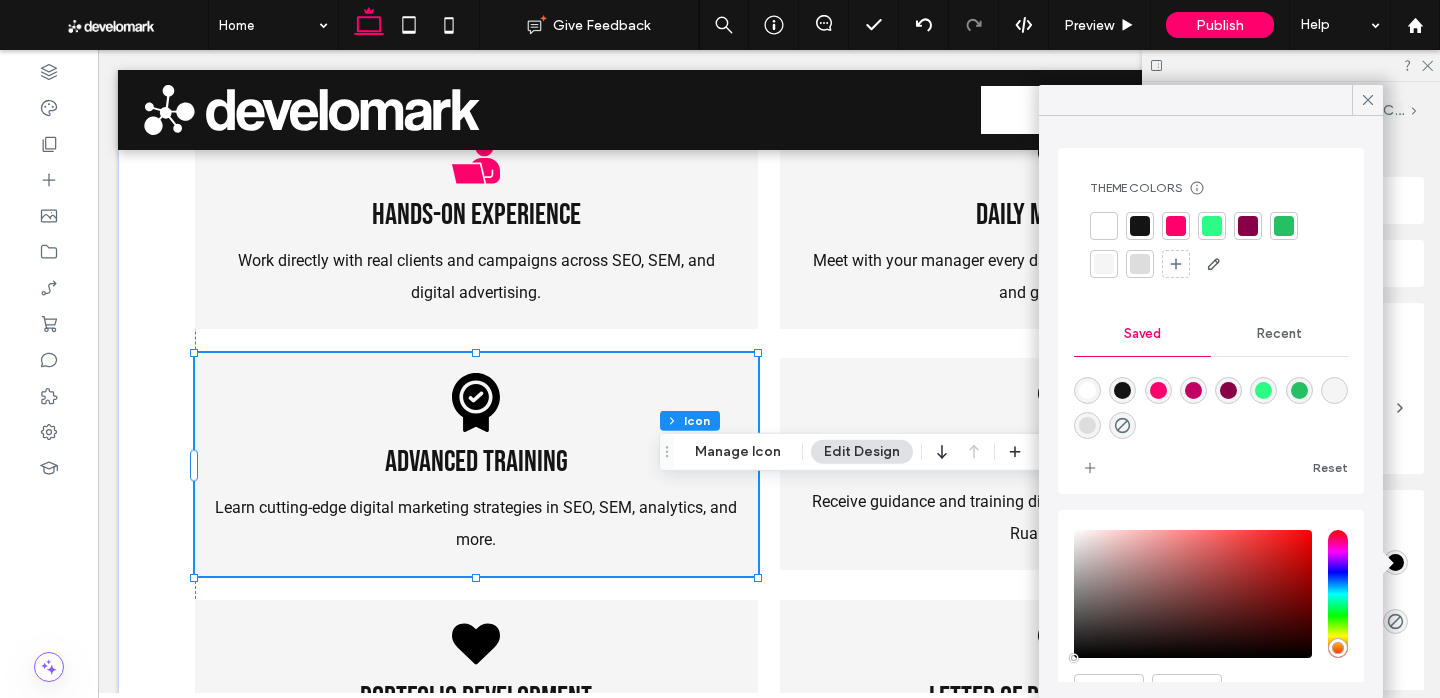 click at bounding box center (1176, 226) 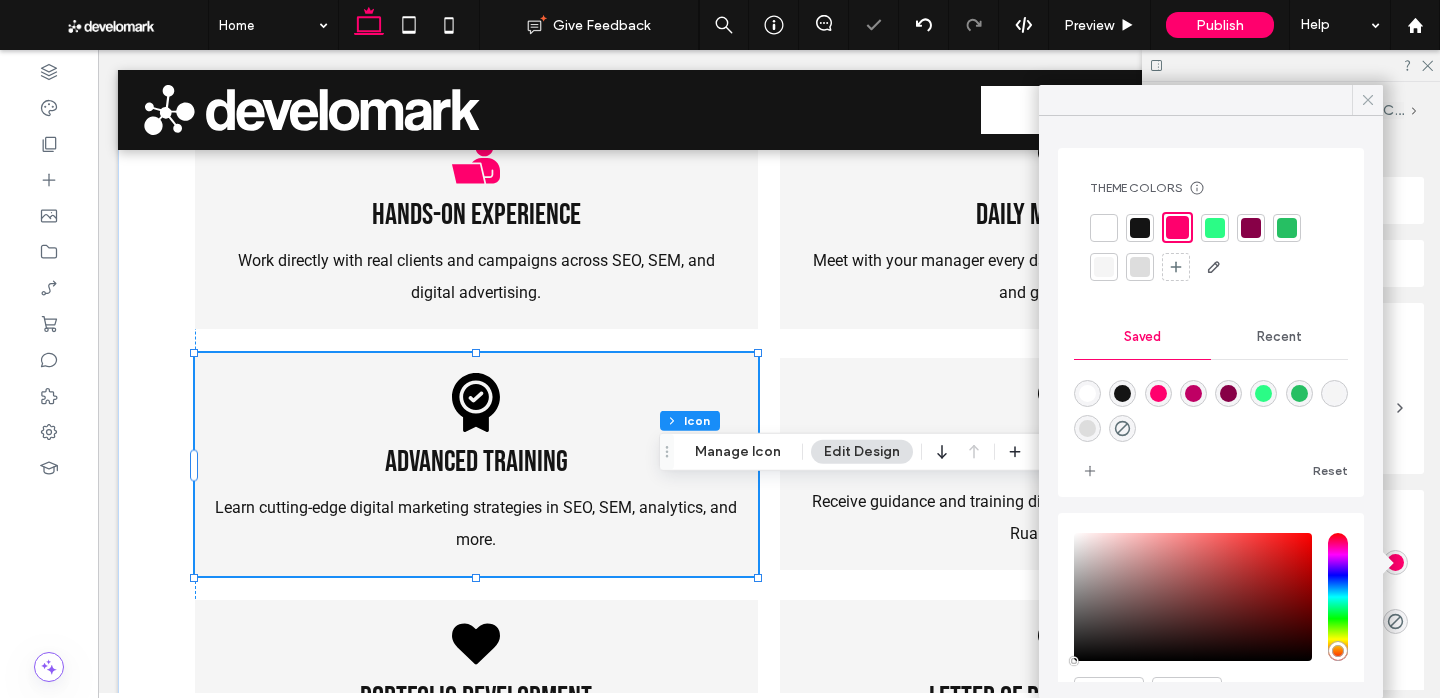 click 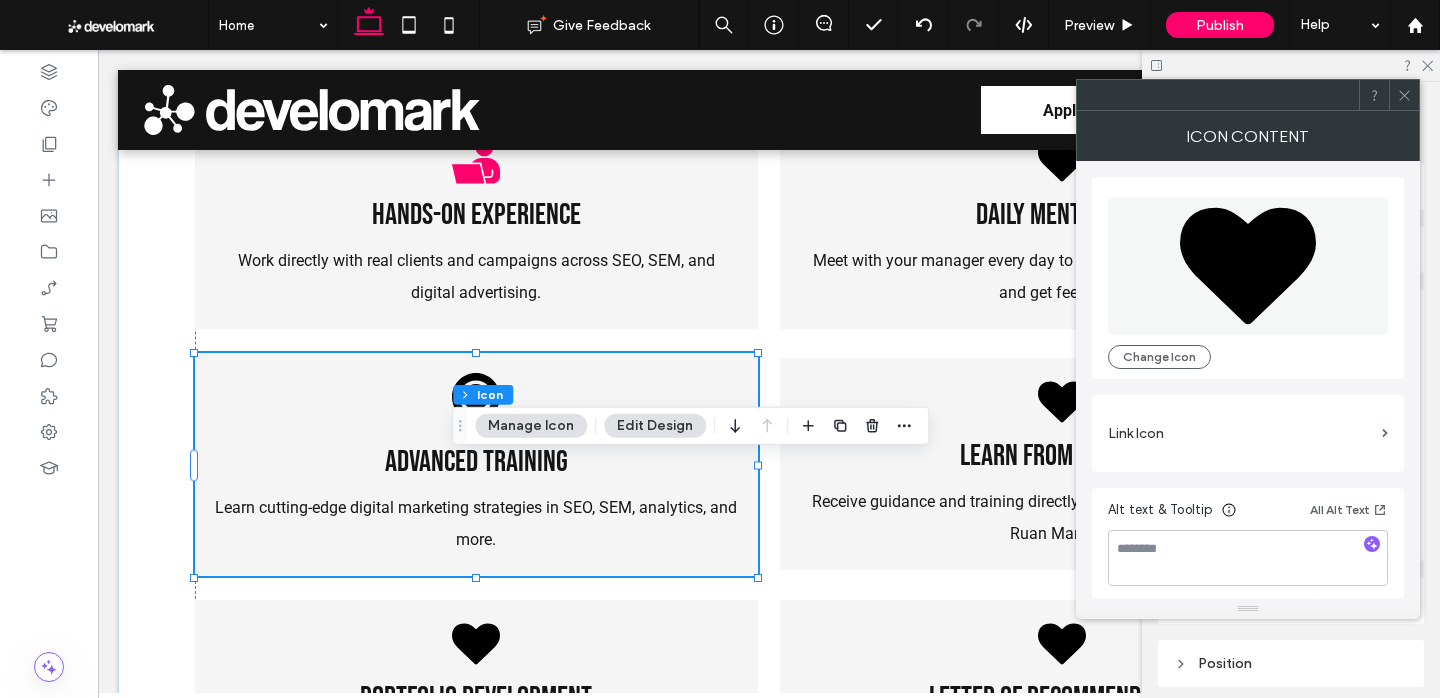 click on "Change Icon" at bounding box center [1248, 278] 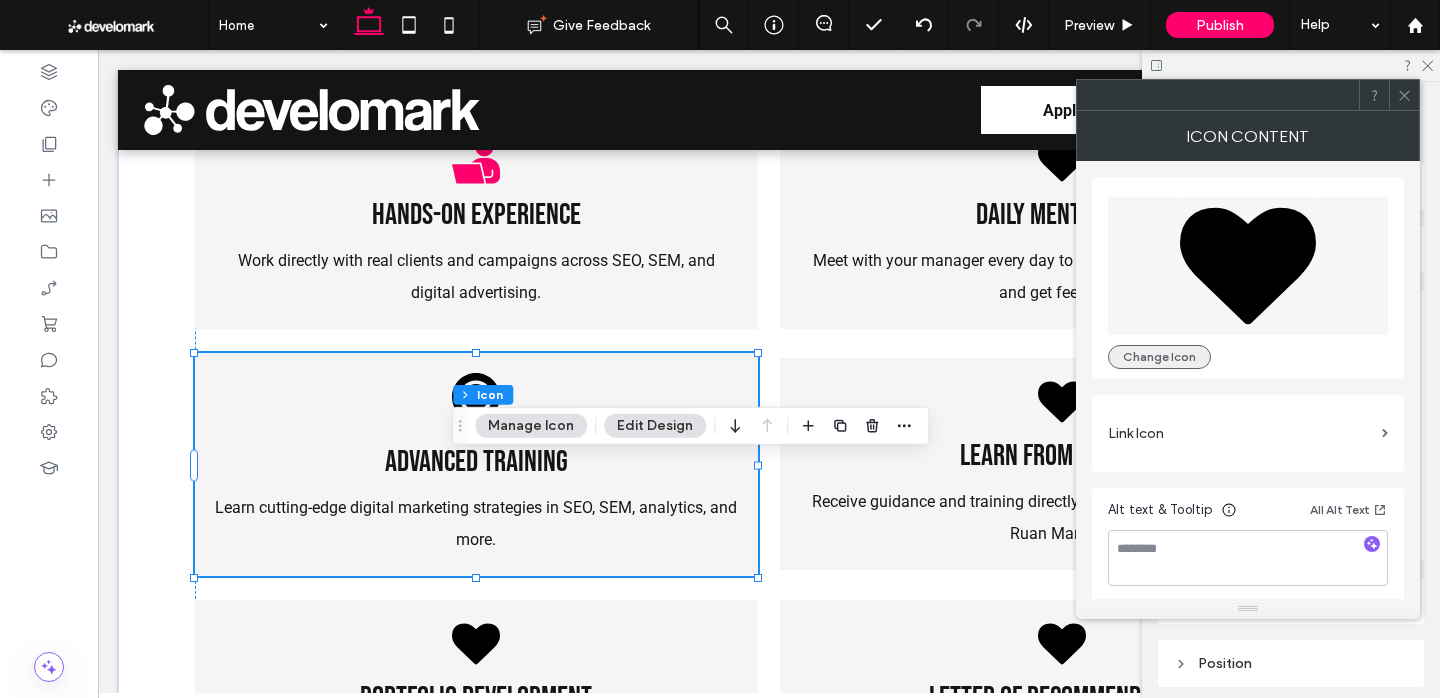 click on "Change Icon" at bounding box center [1159, 357] 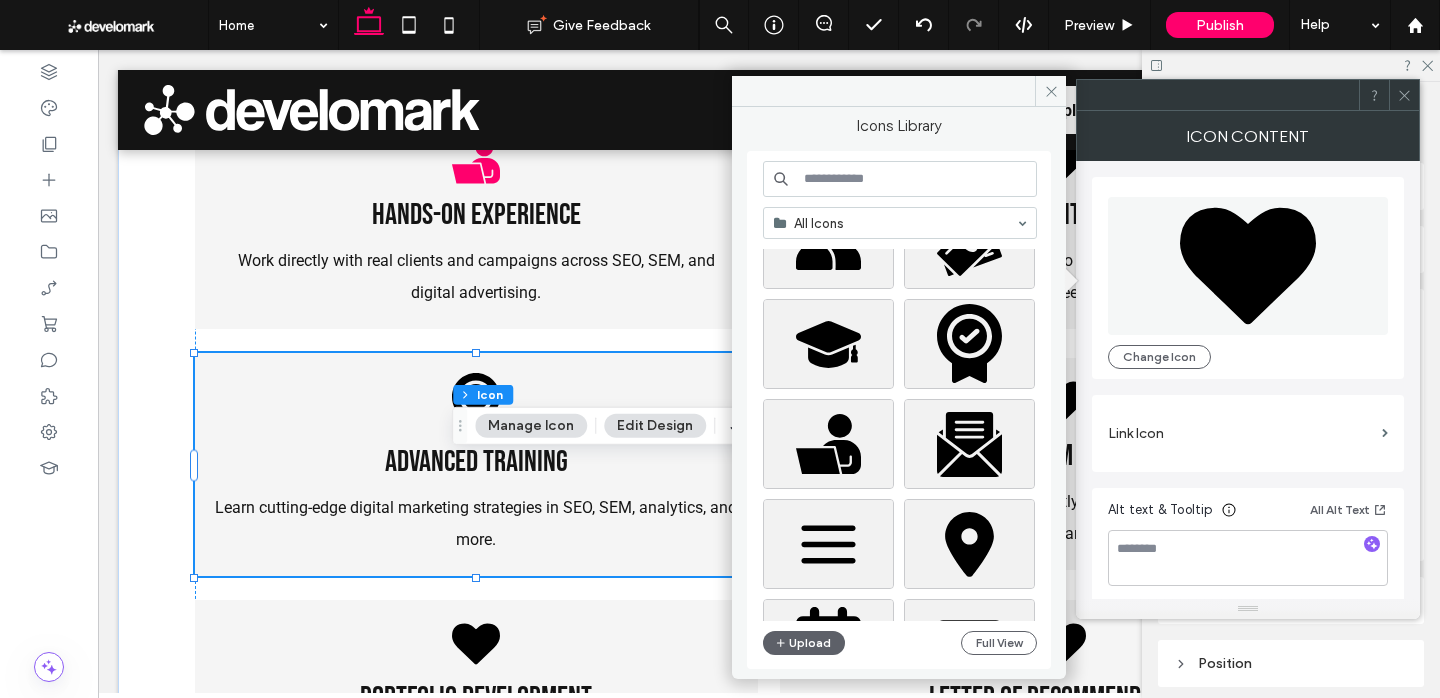 scroll, scrollTop: 0, scrollLeft: 0, axis: both 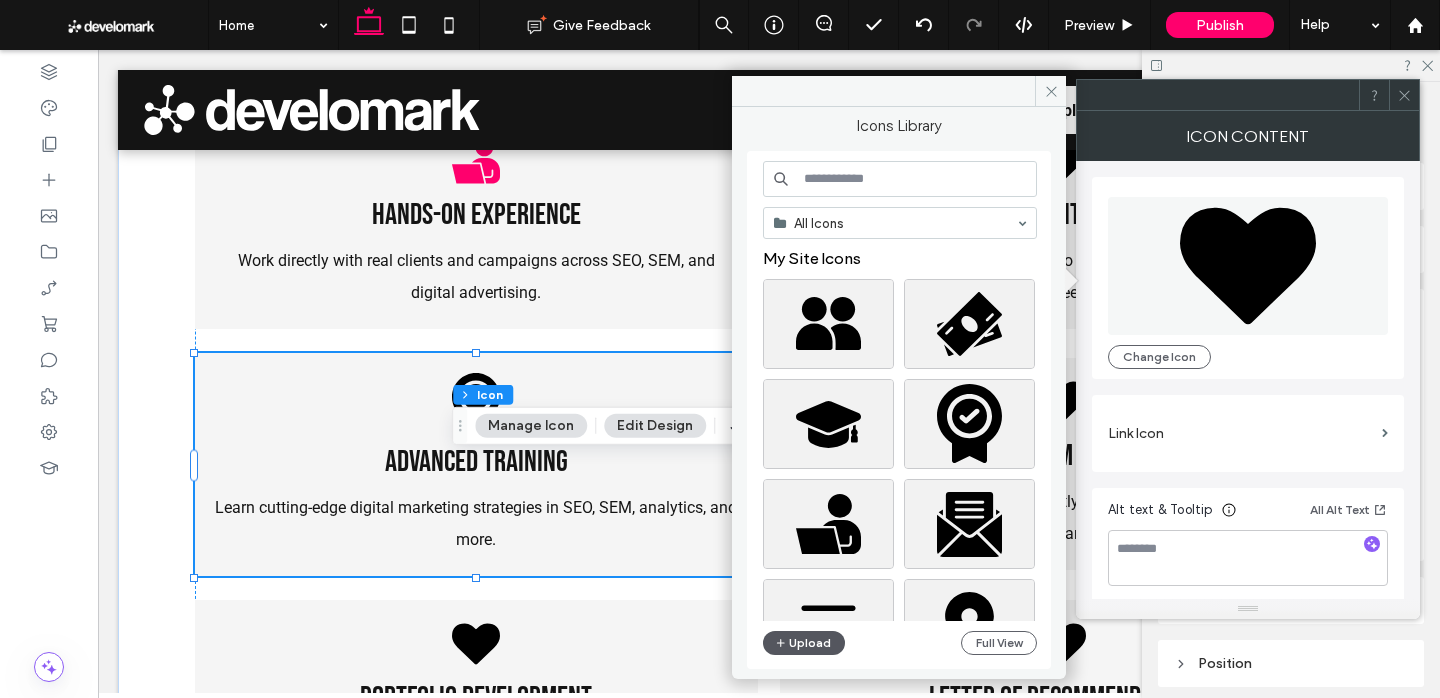 click on "Upload" at bounding box center [804, 643] 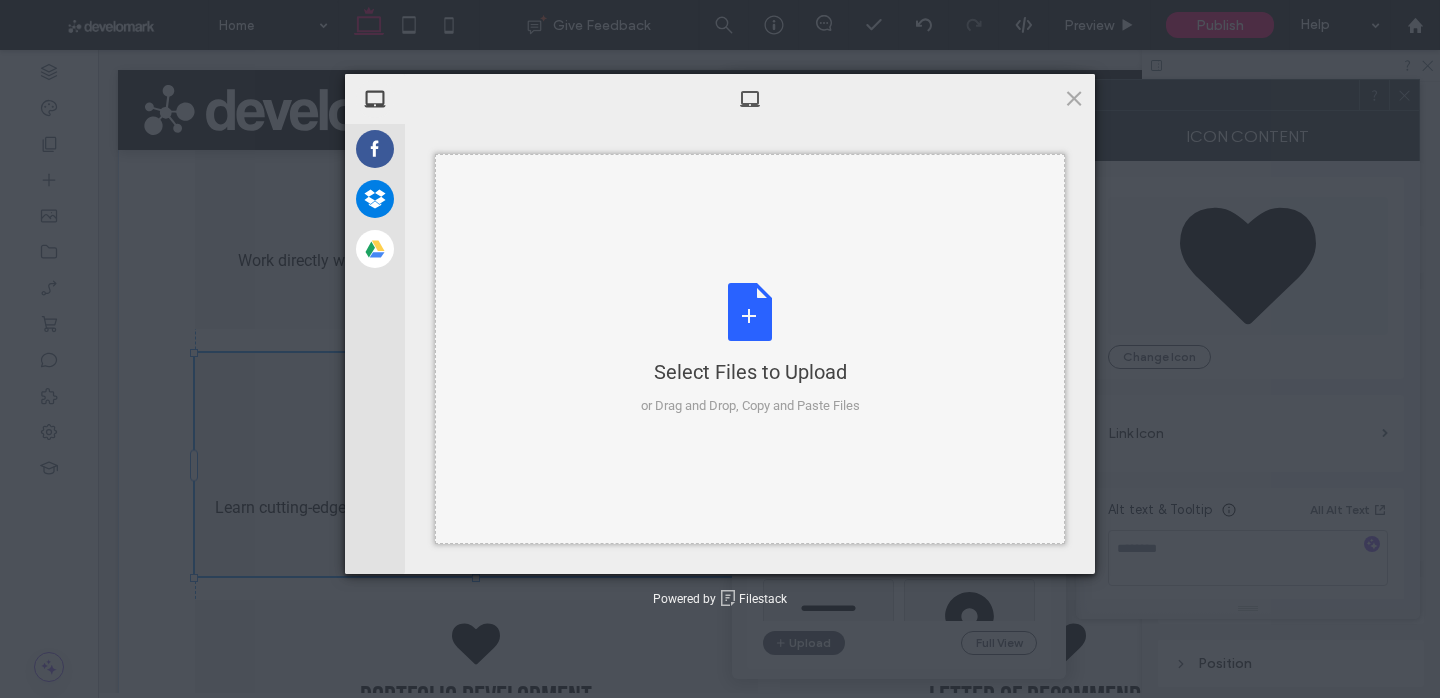 click on "Select Files to Upload" at bounding box center (750, 372) 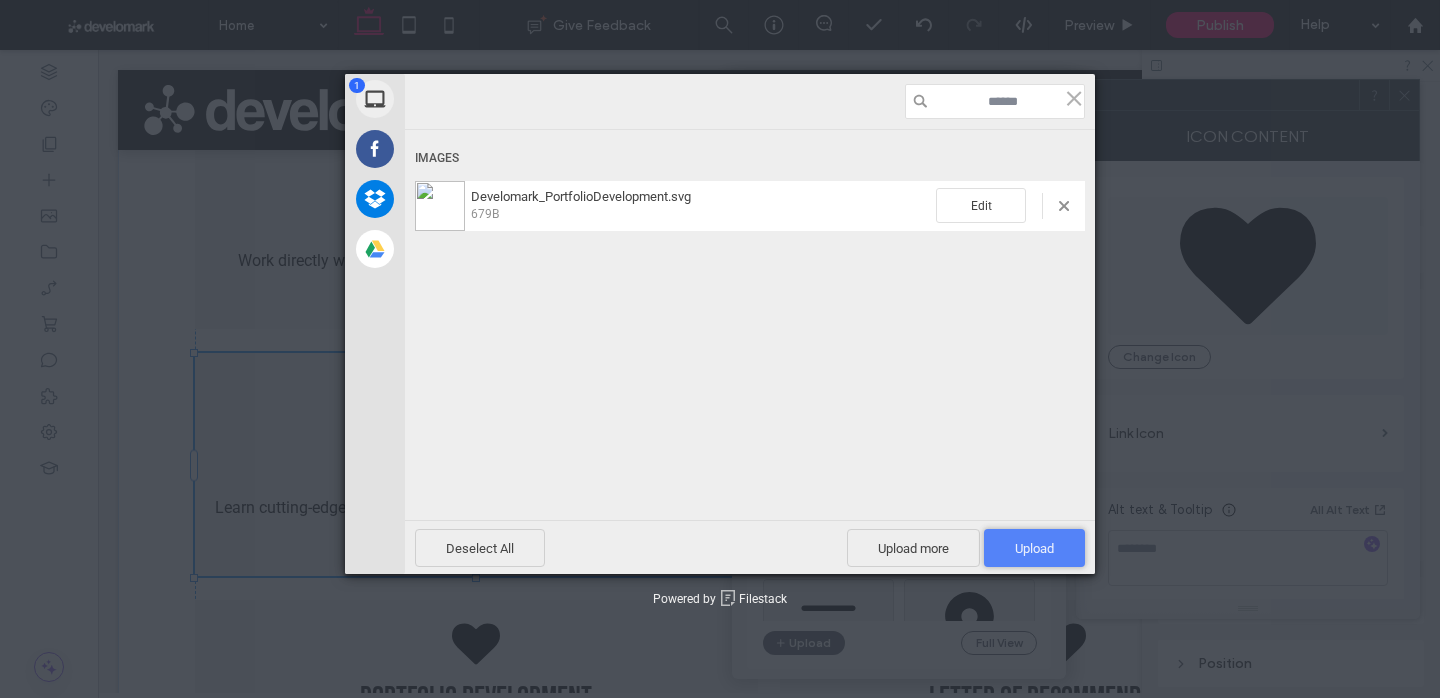 click on "Upload
1" at bounding box center (1034, 548) 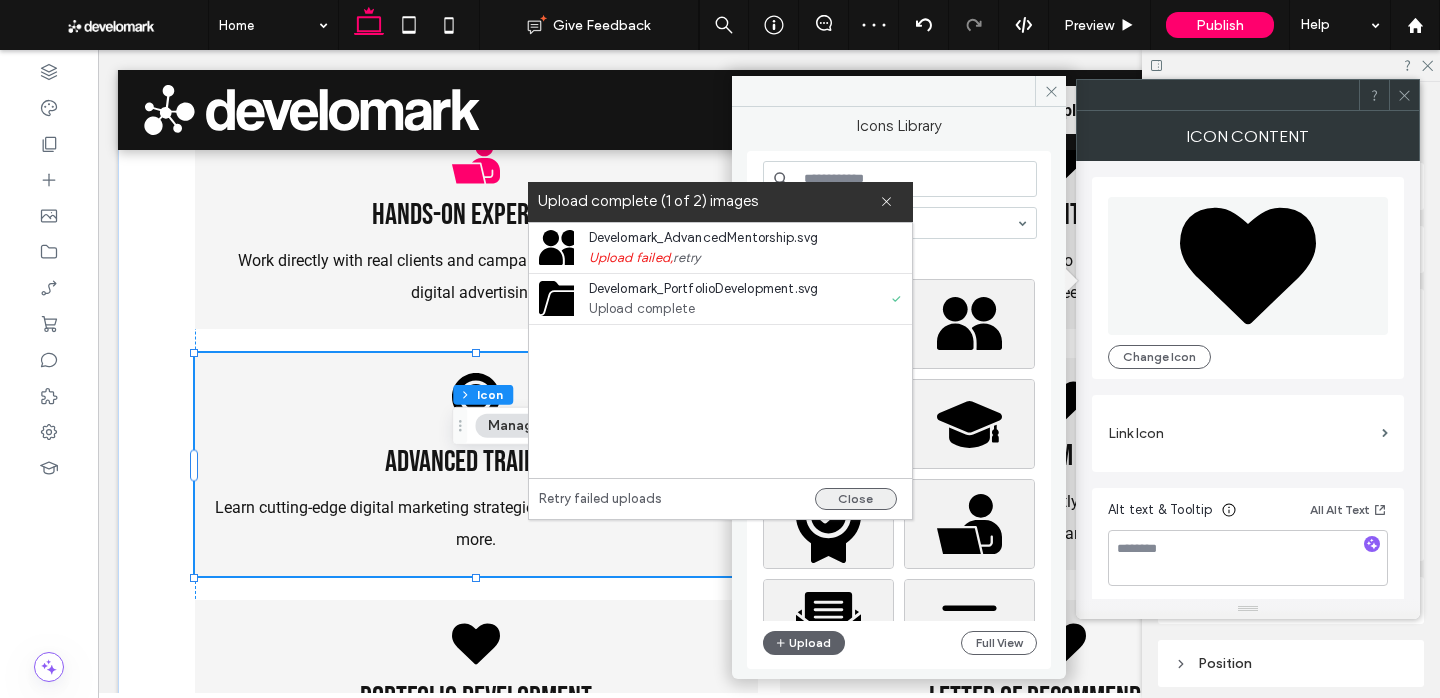 click on "Close" at bounding box center [856, 499] 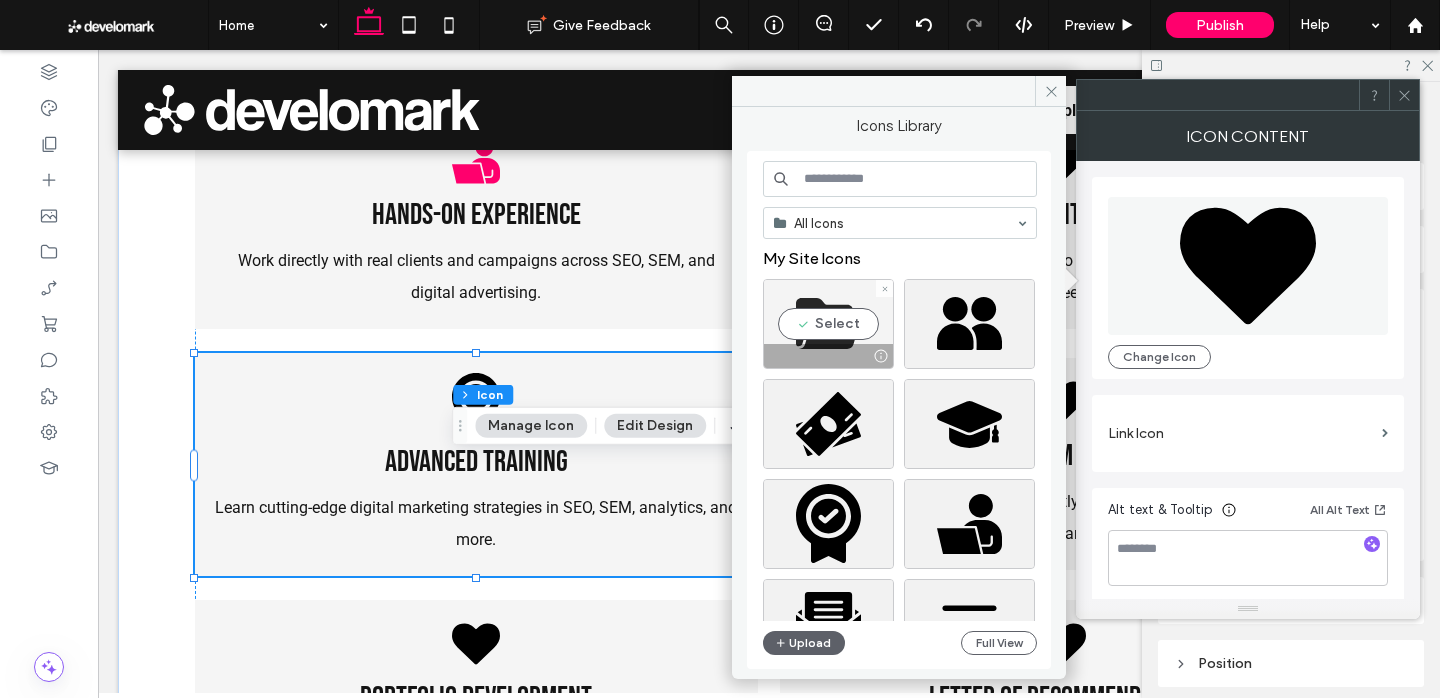 click on "Select" at bounding box center [828, 324] 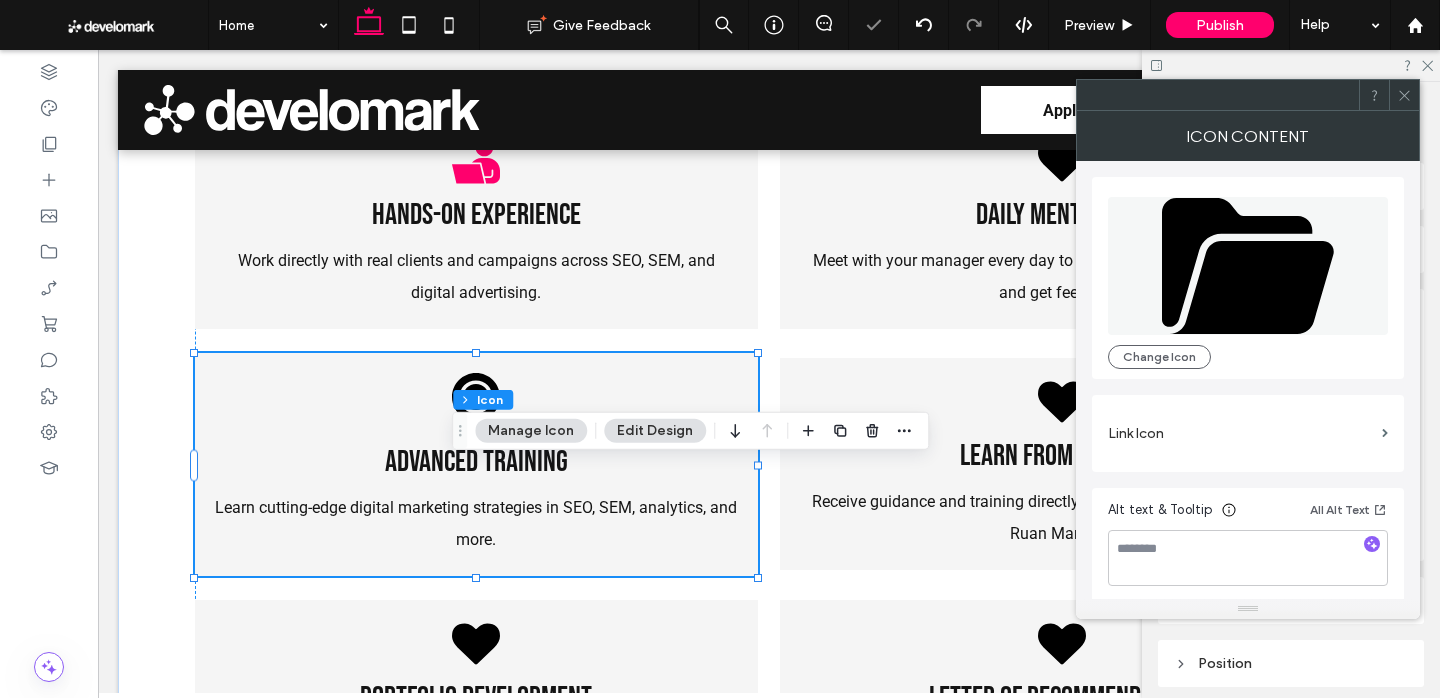 click 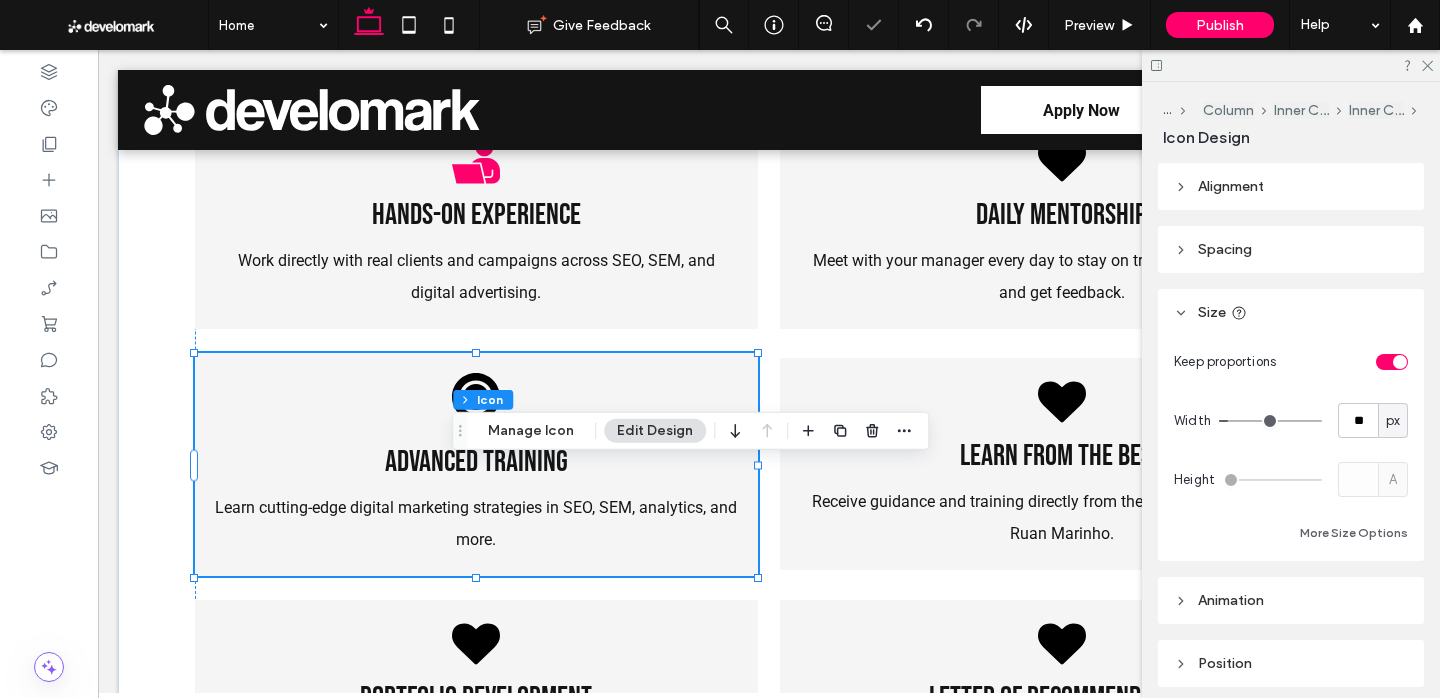 click at bounding box center [1400, 362] 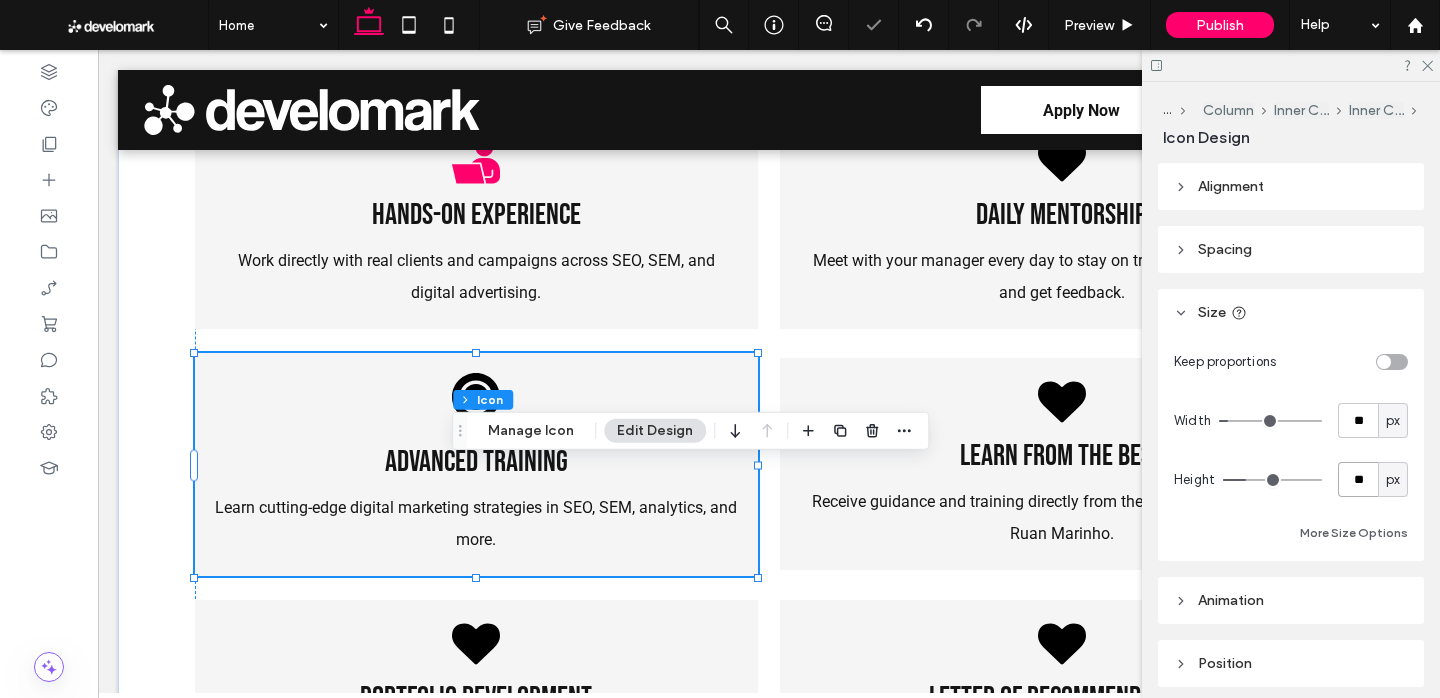 click on "**" at bounding box center [1358, 479] 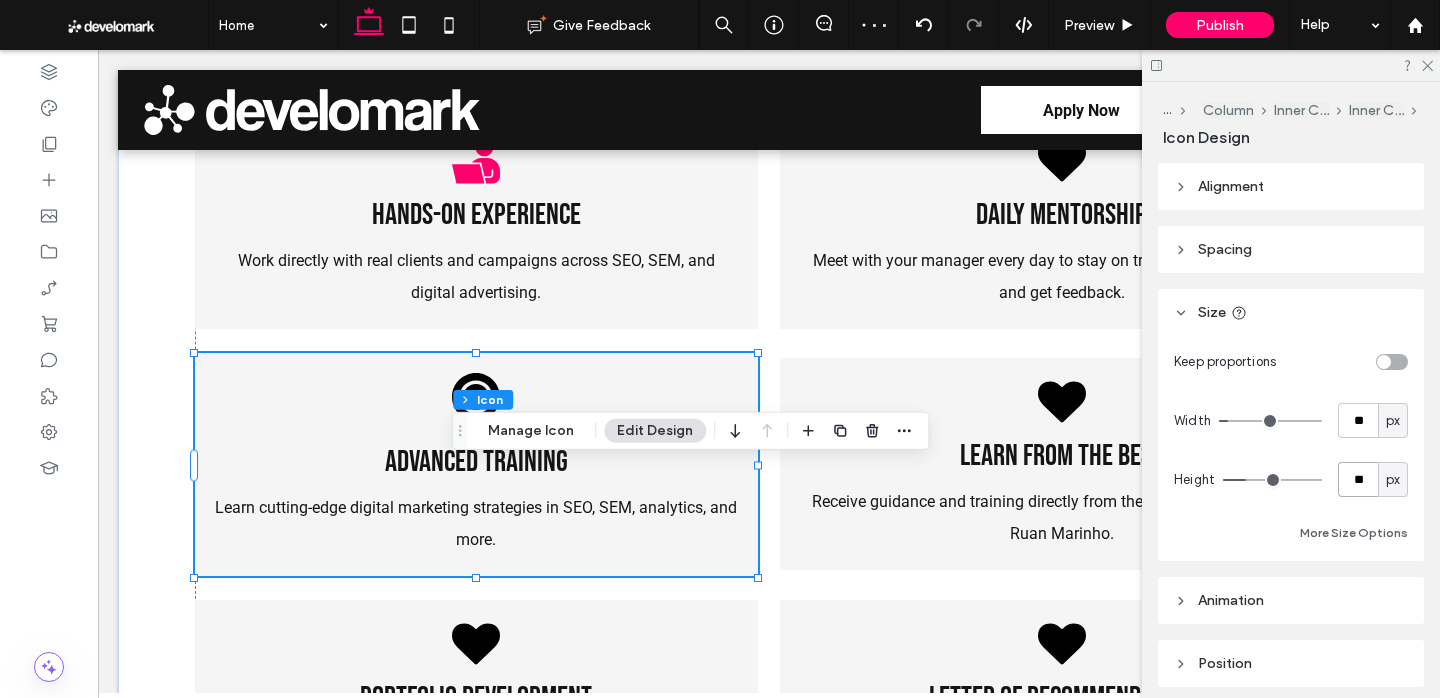 type on "**" 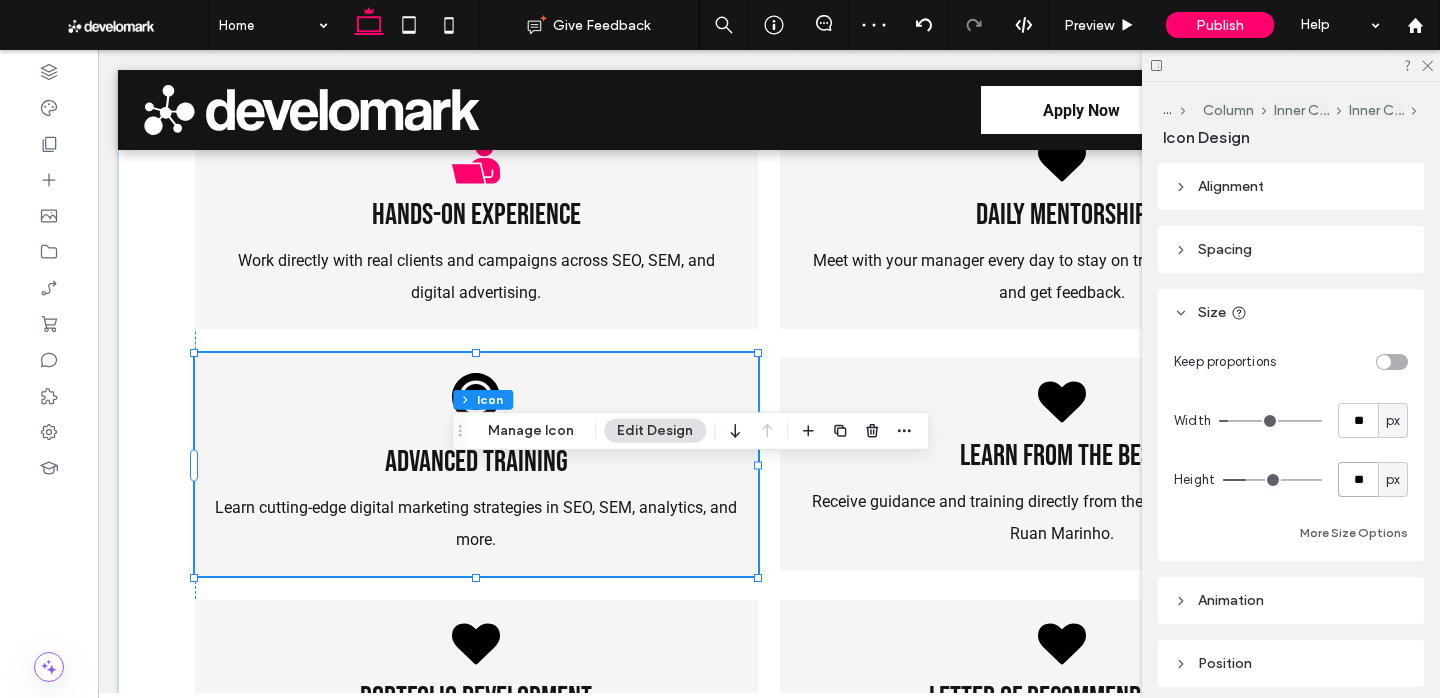 type on "**" 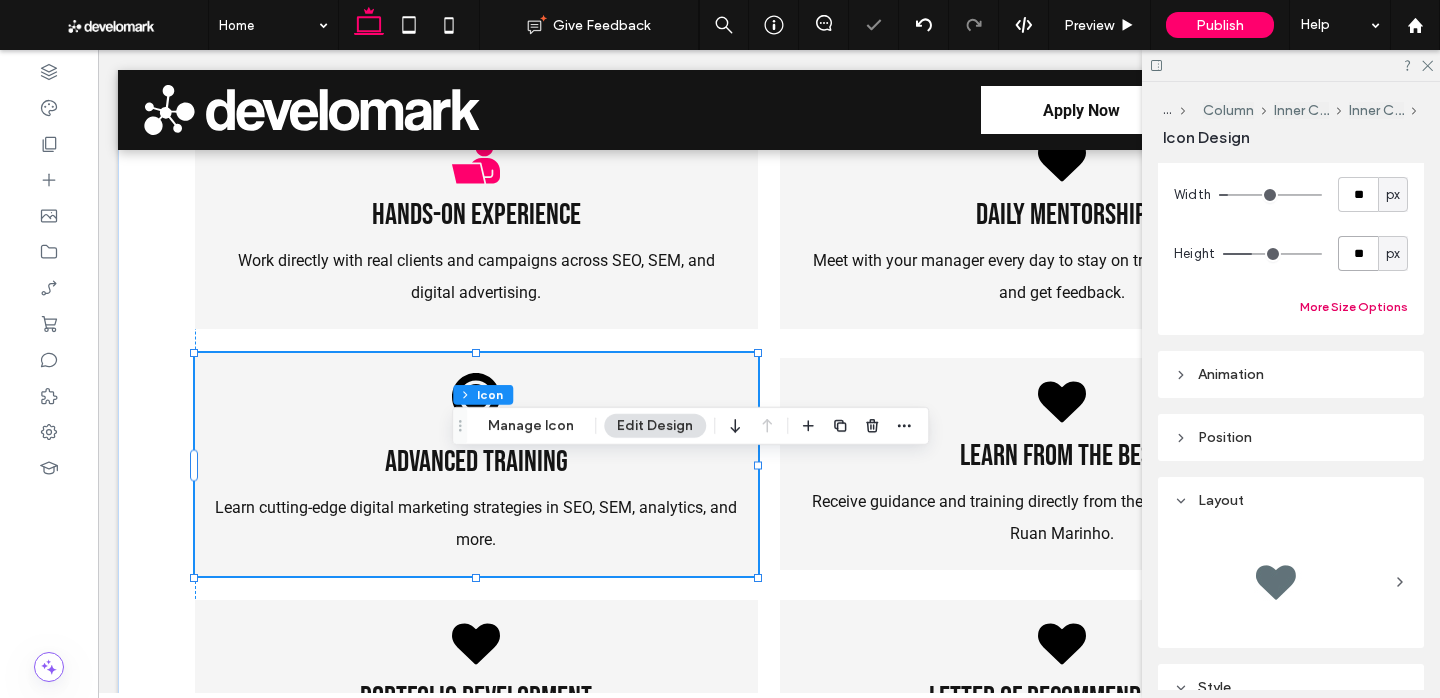 scroll, scrollTop: 604, scrollLeft: 0, axis: vertical 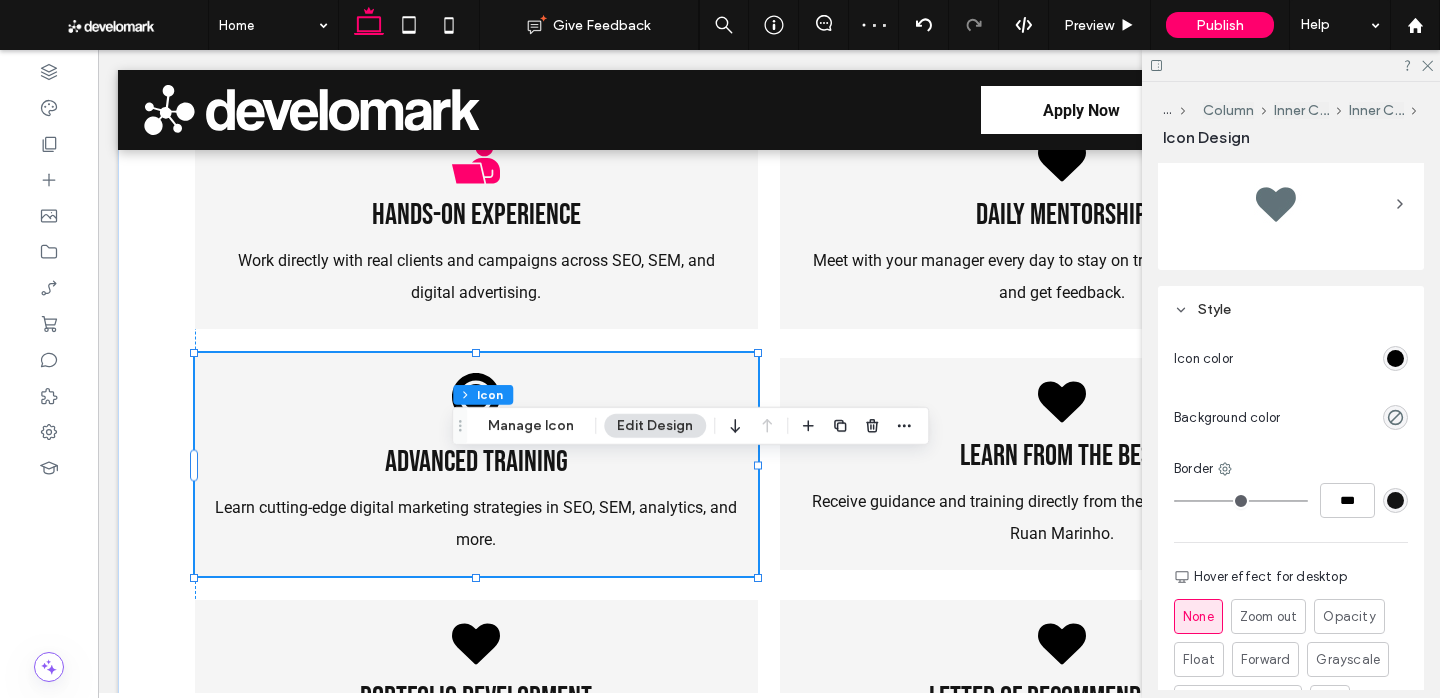 click at bounding box center (1395, 358) 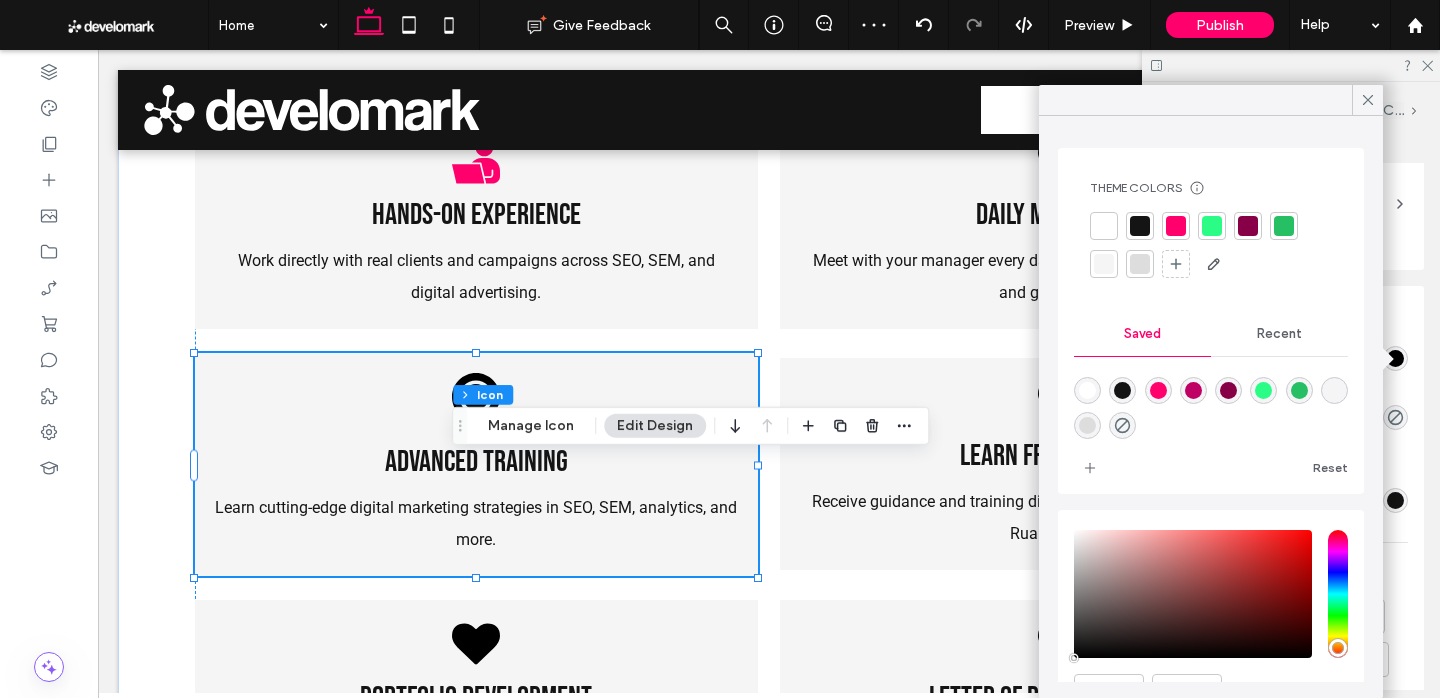 click at bounding box center [1176, 226] 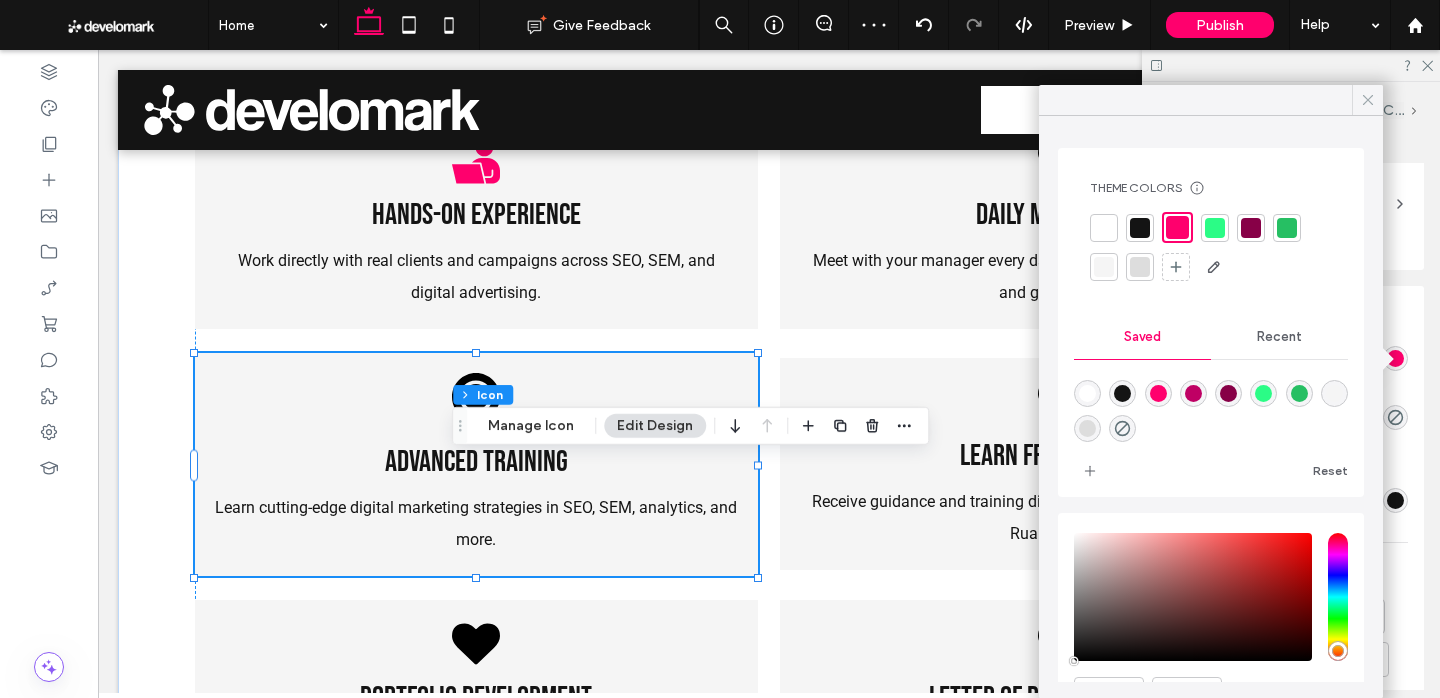 click at bounding box center [1367, 100] 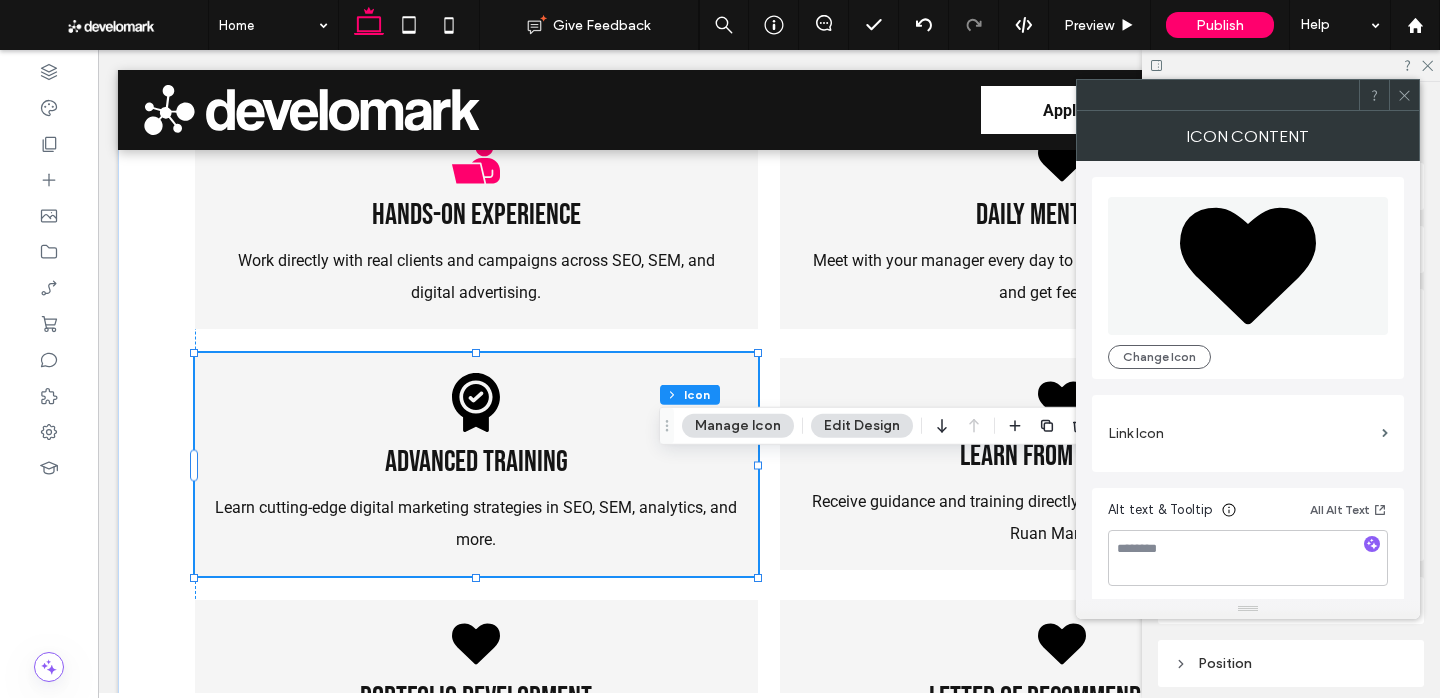 click at bounding box center [1248, 266] 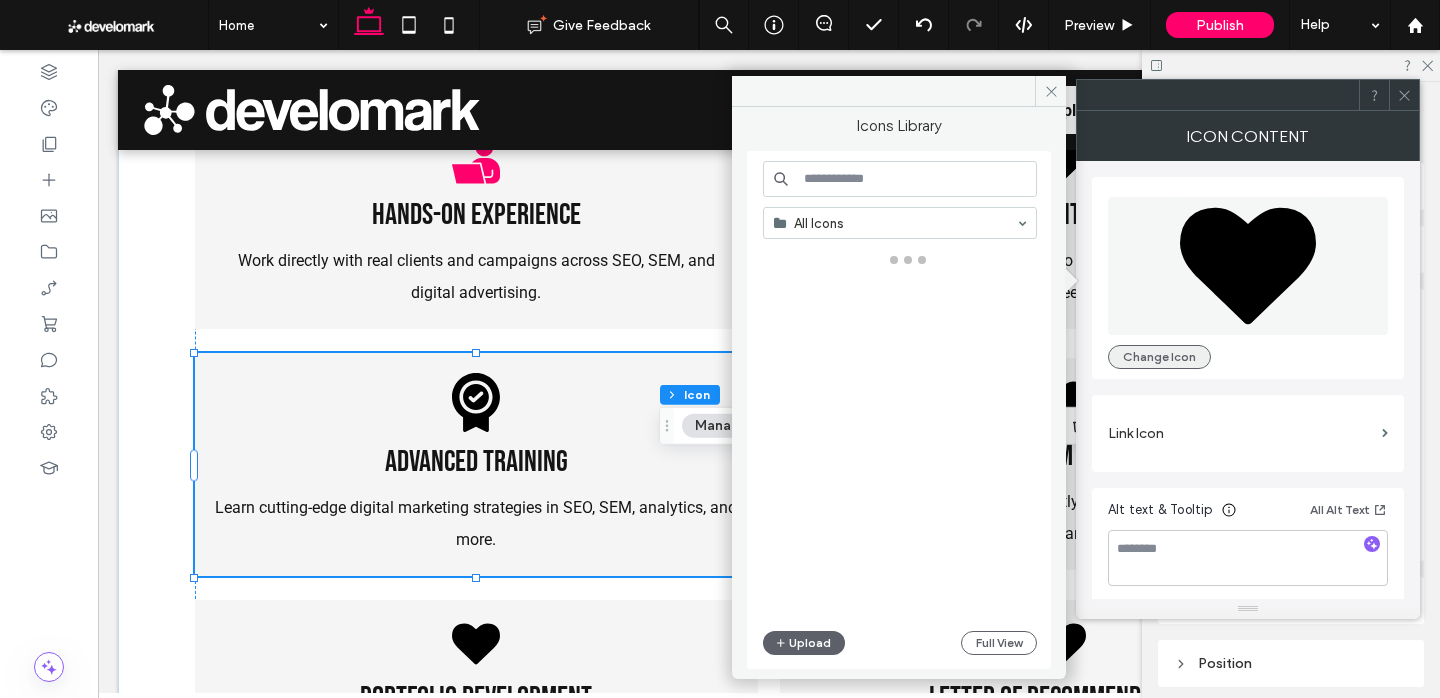 click on "Change Icon" at bounding box center [1159, 357] 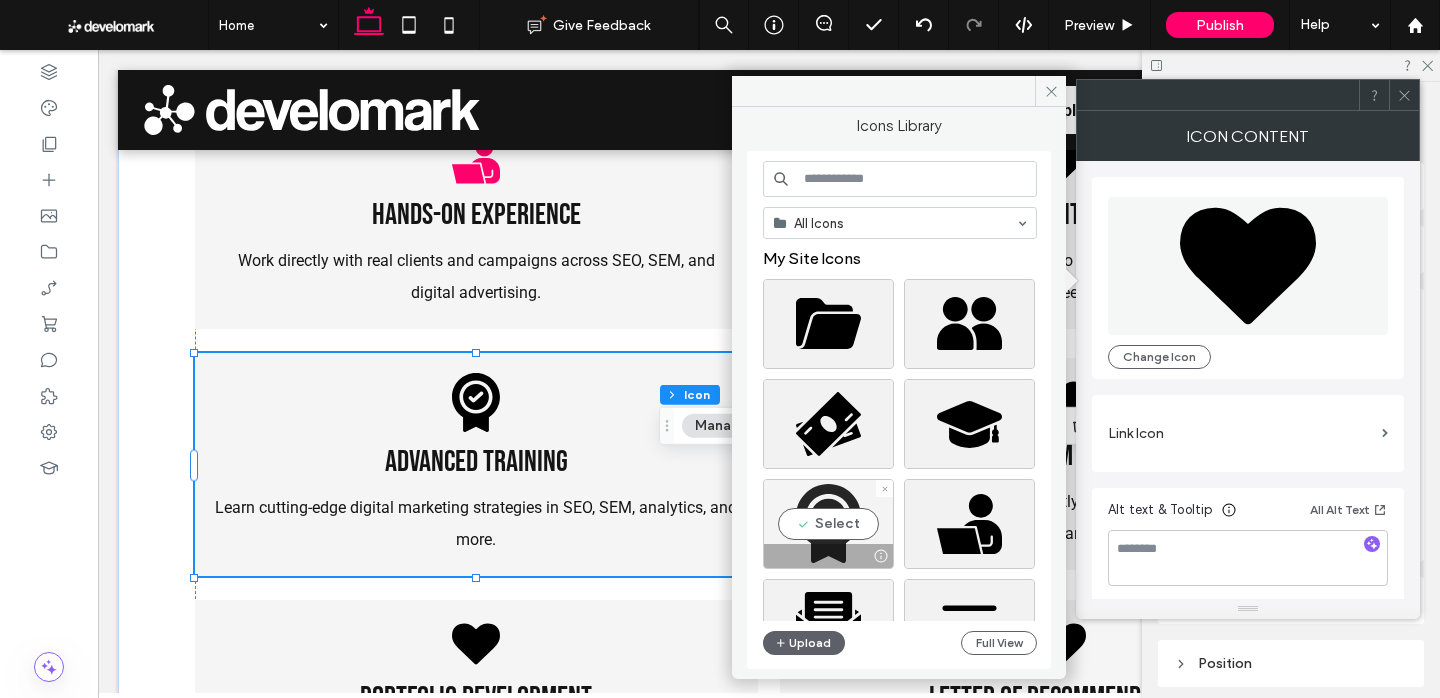 scroll, scrollTop: 49, scrollLeft: 0, axis: vertical 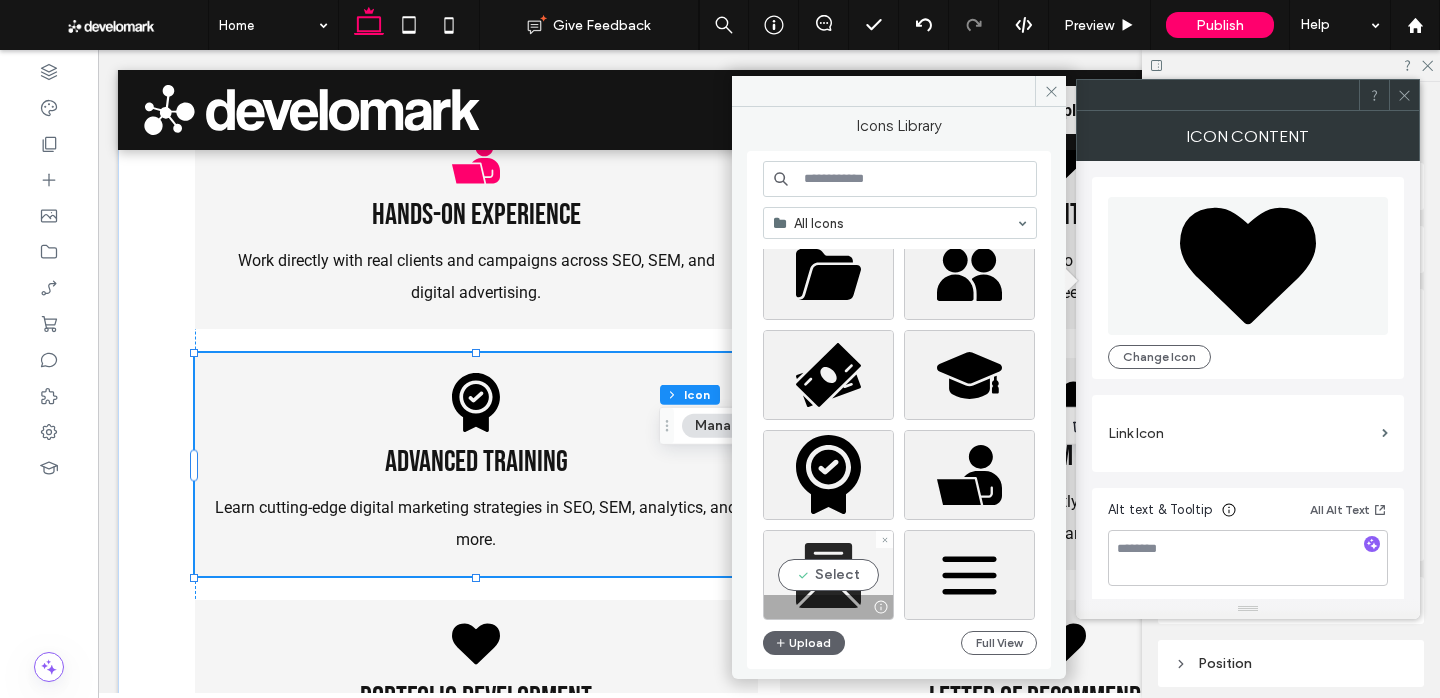 click on "Select" at bounding box center [828, 575] 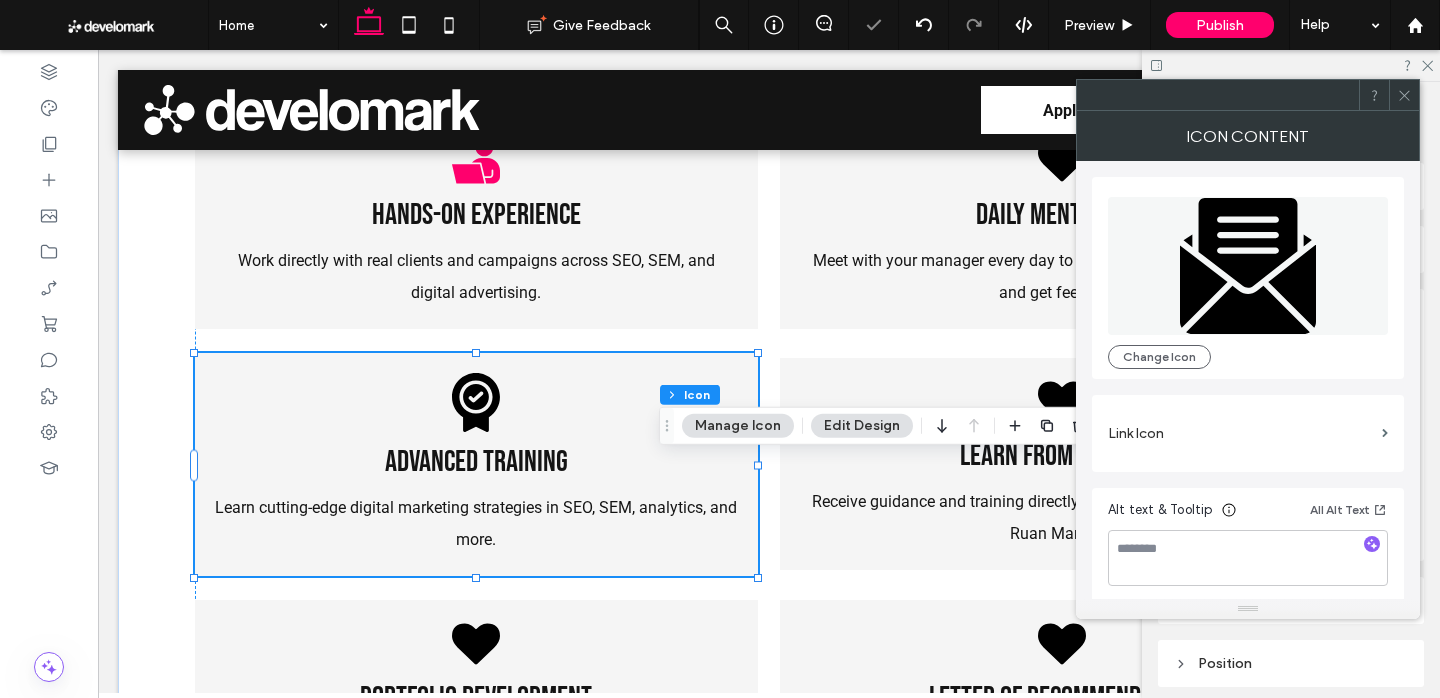 click 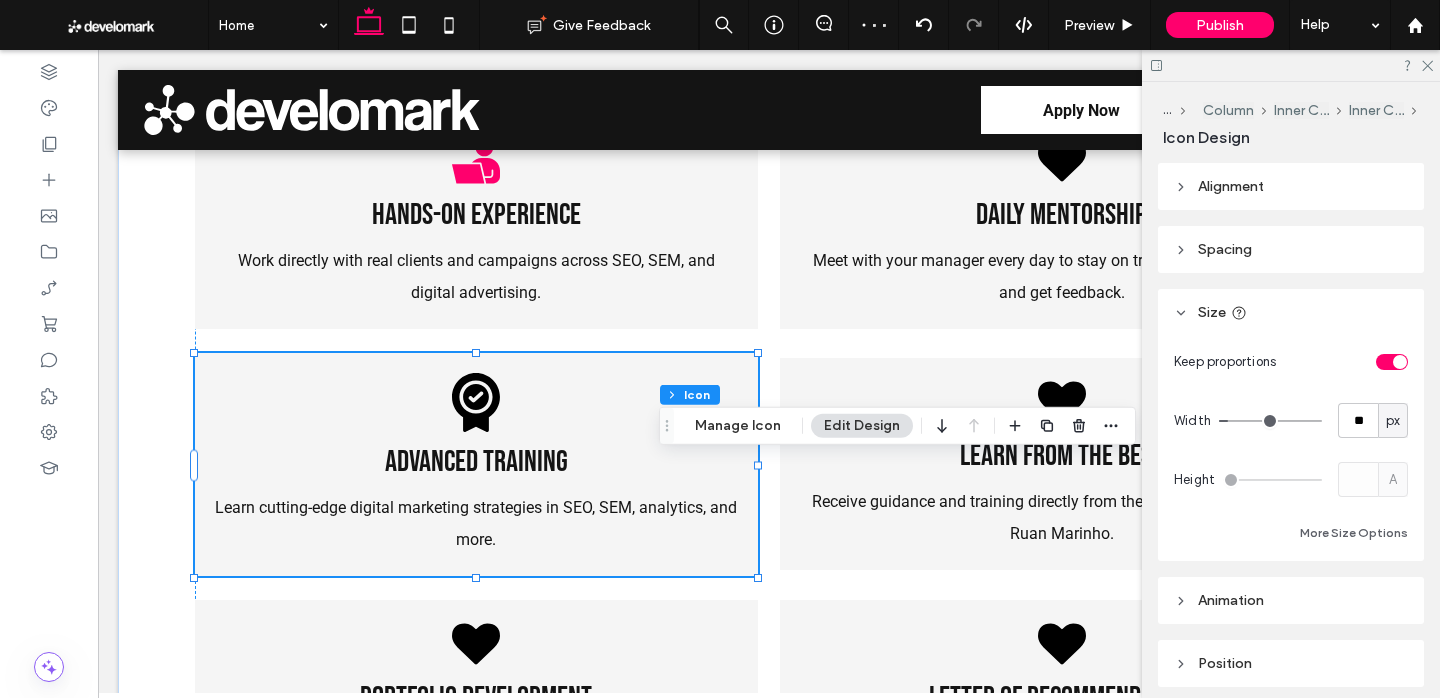 click at bounding box center (1400, 362) 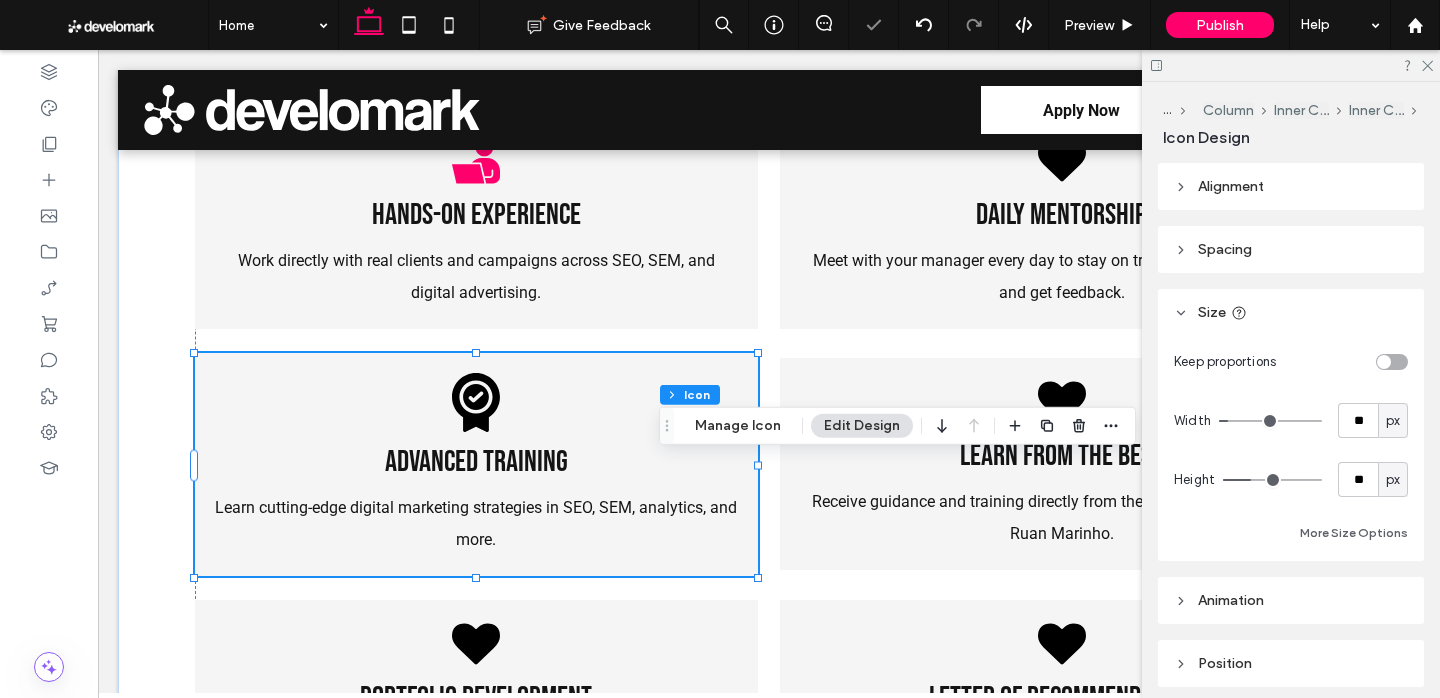 type on "**" 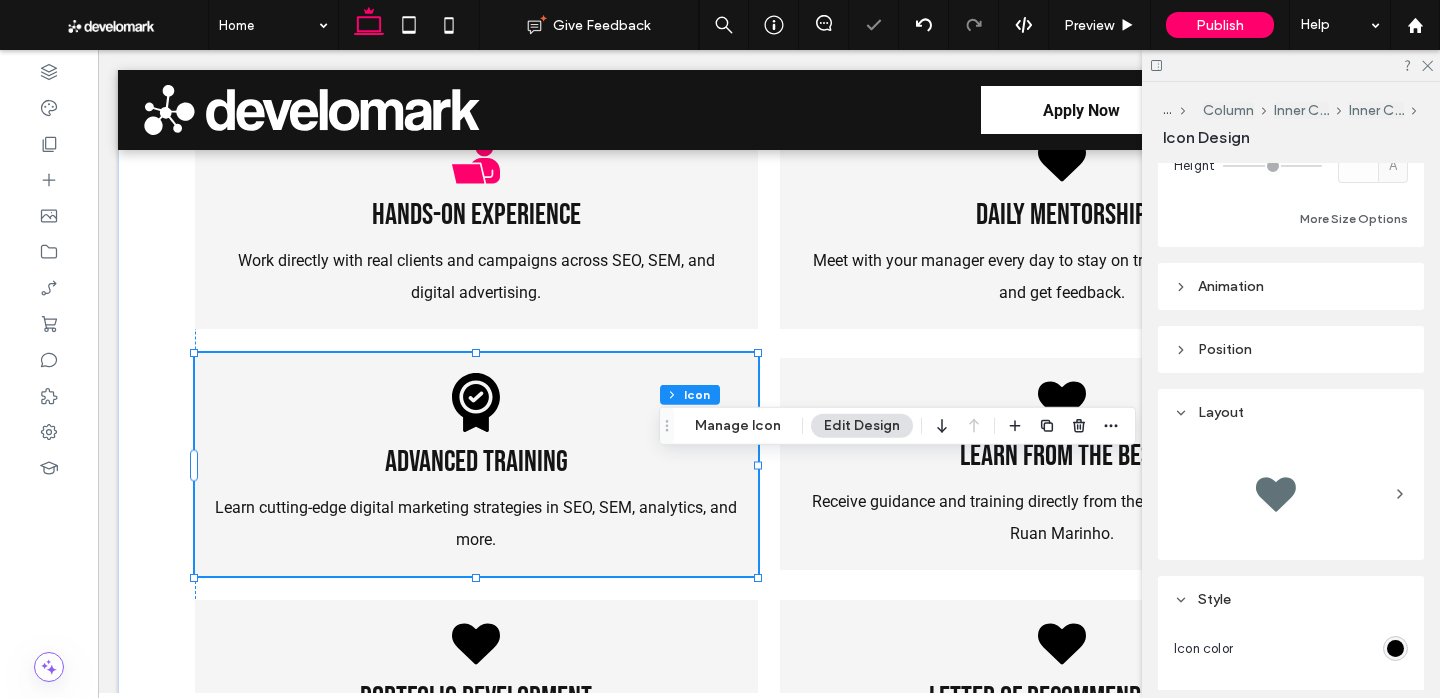 scroll, scrollTop: 540, scrollLeft: 0, axis: vertical 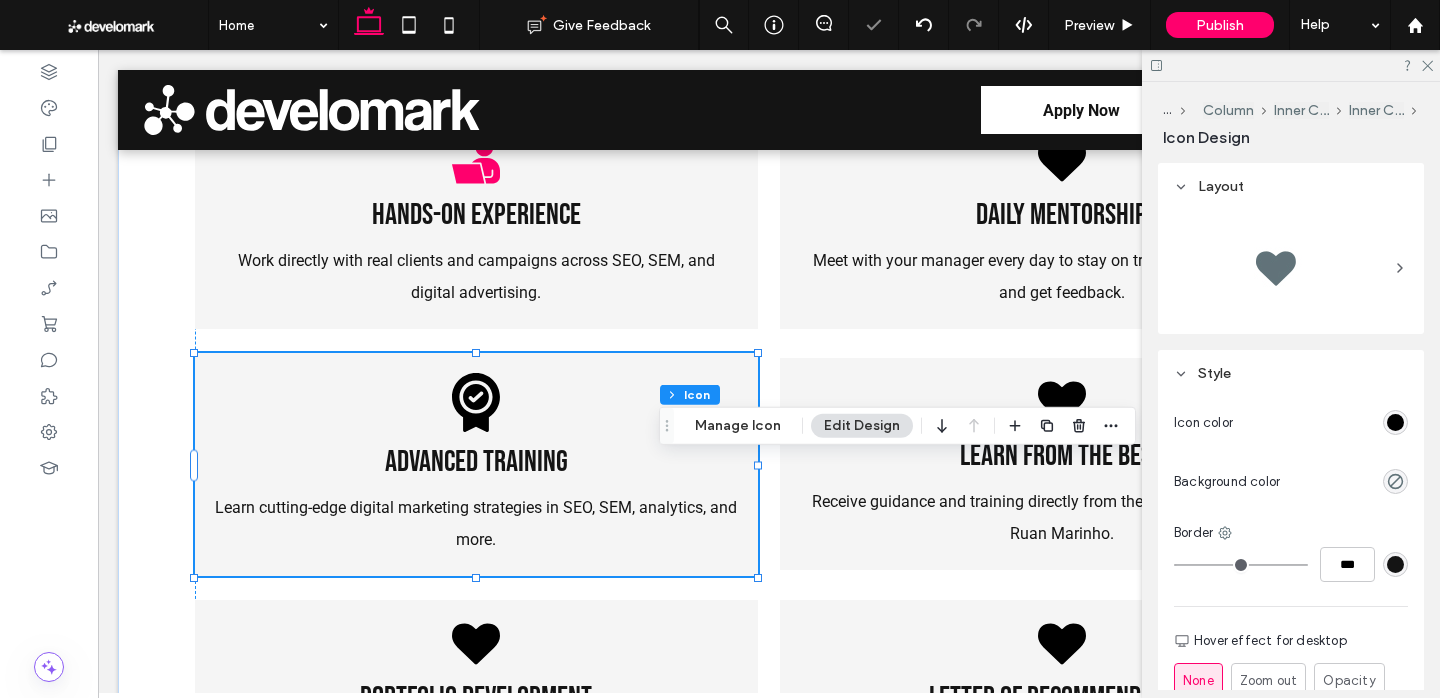 click at bounding box center (1395, 422) 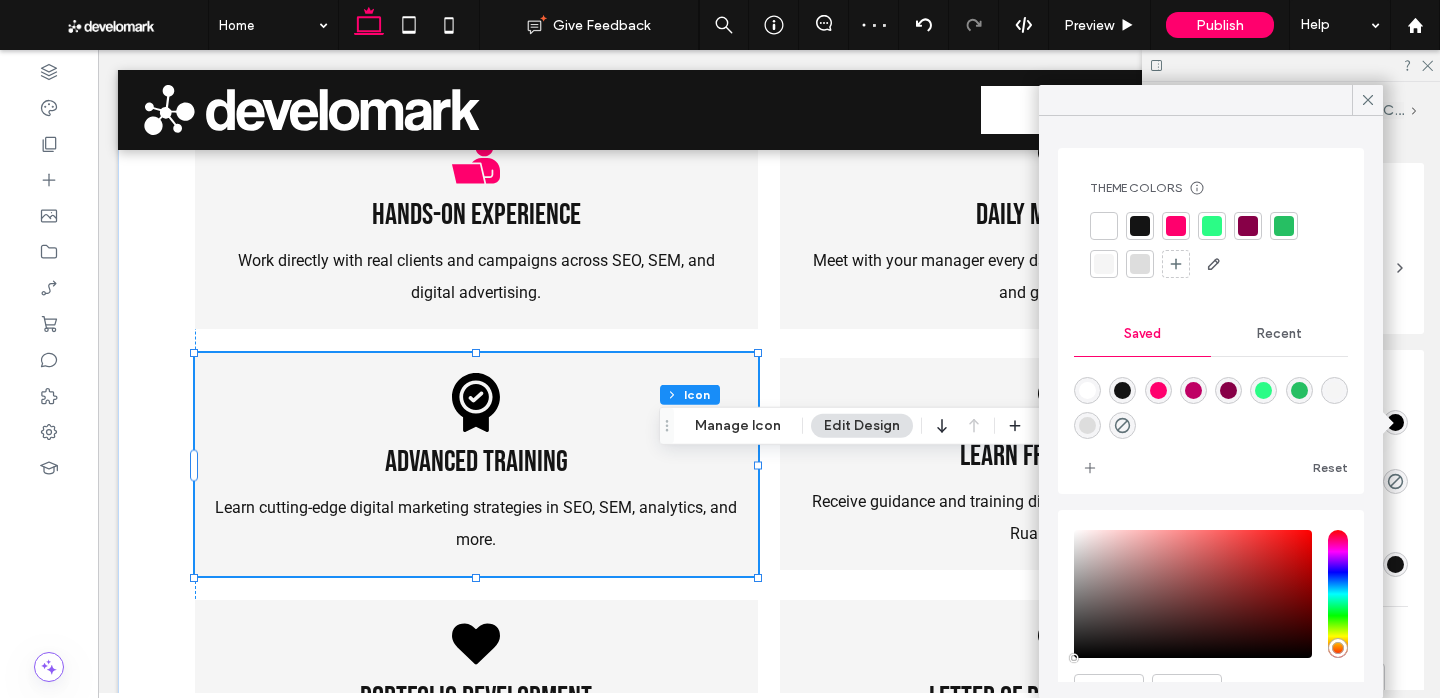 click at bounding box center [1176, 226] 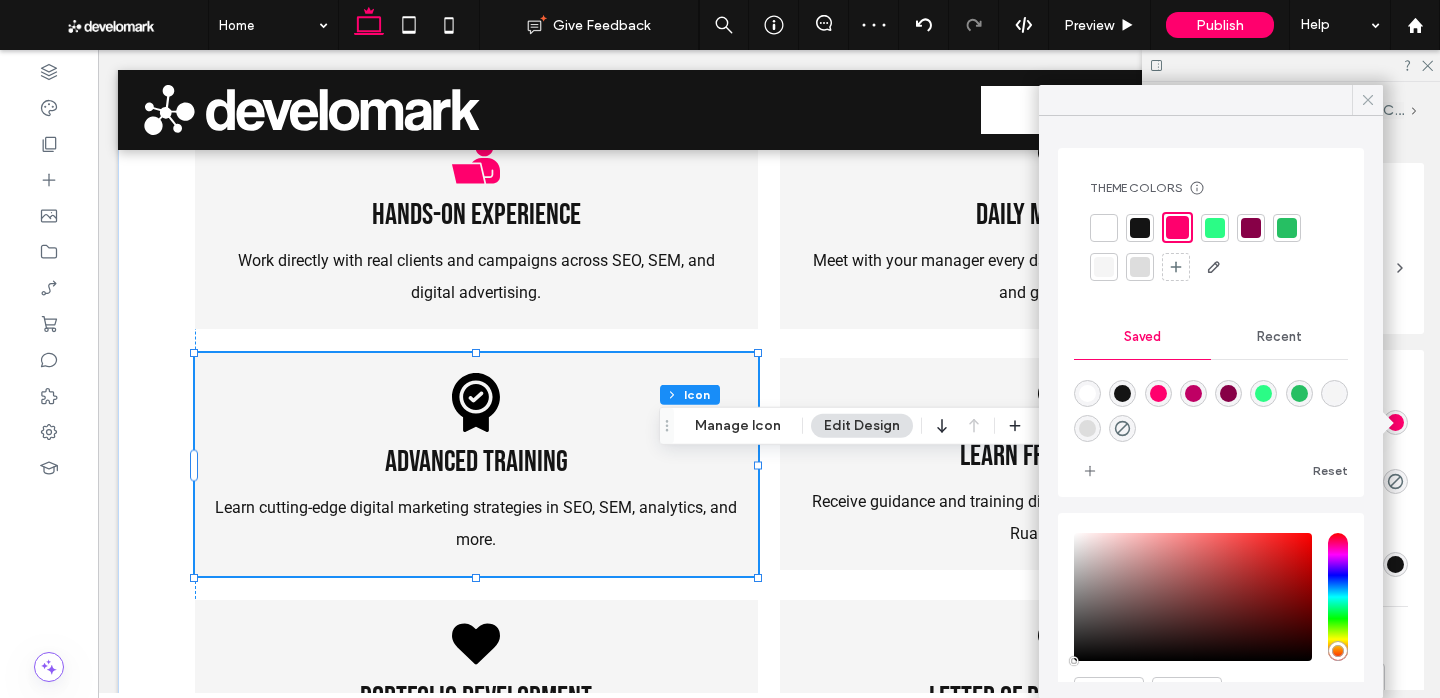 click 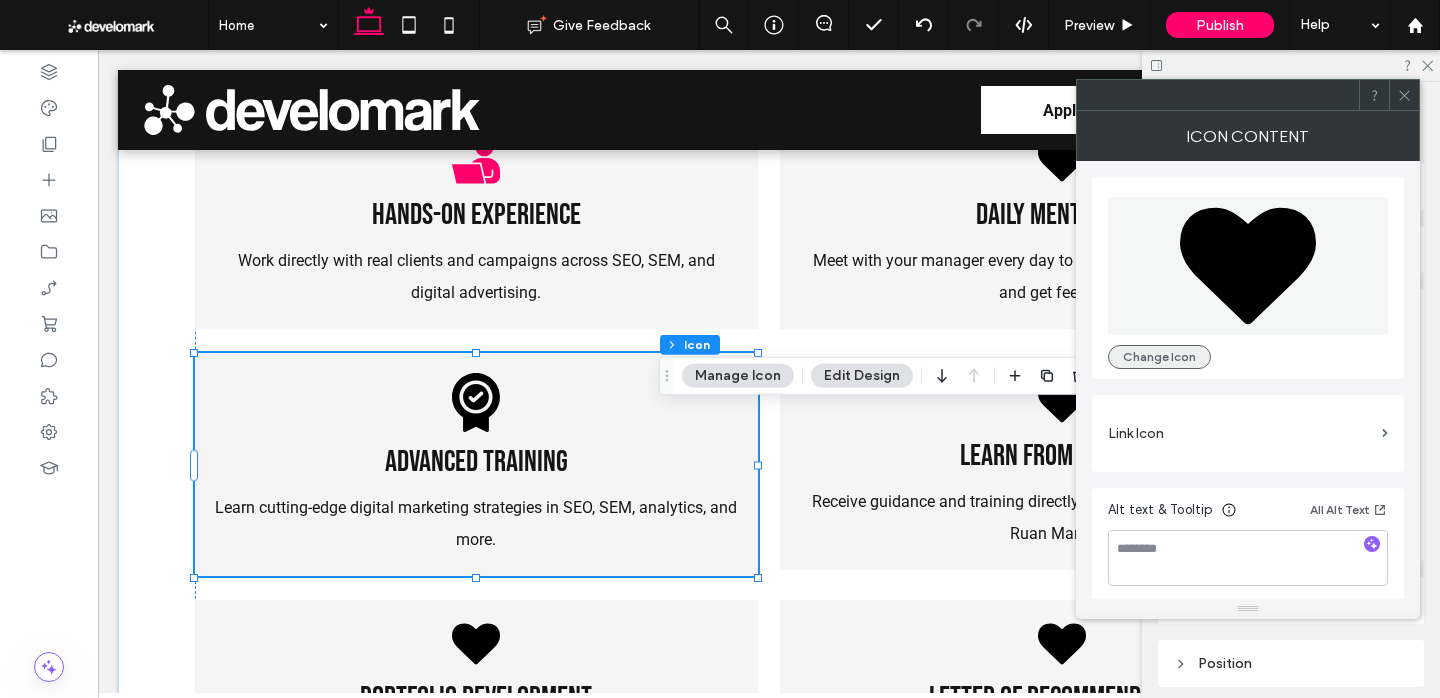 click on "Change Icon" at bounding box center (1159, 357) 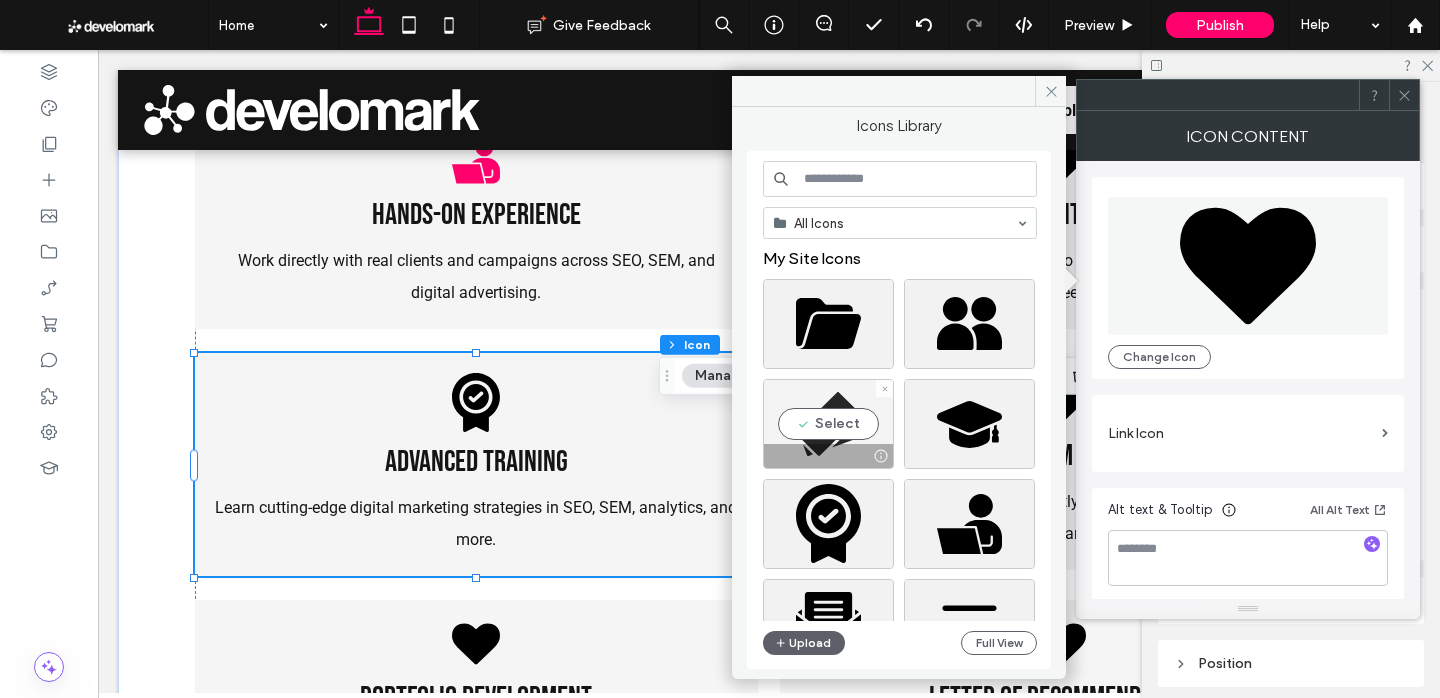 click on "Select" at bounding box center (828, 424) 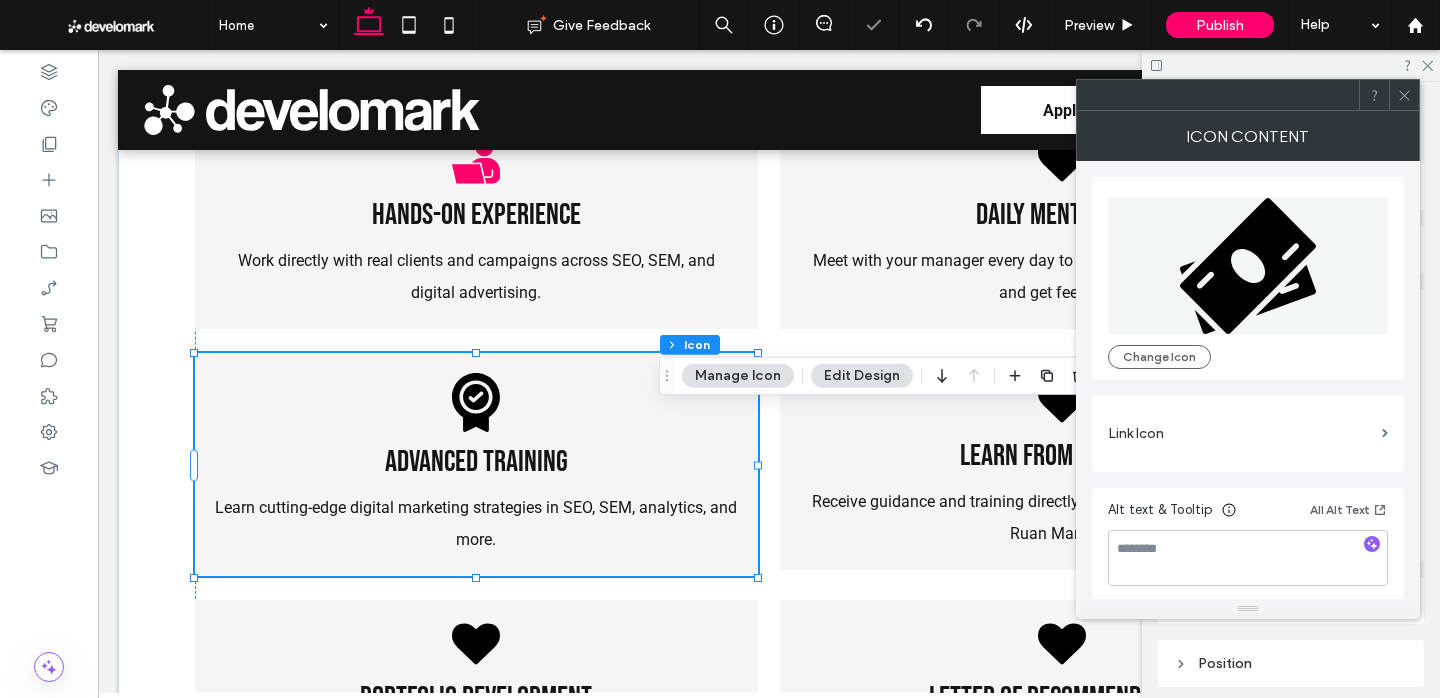 click at bounding box center (1404, 95) 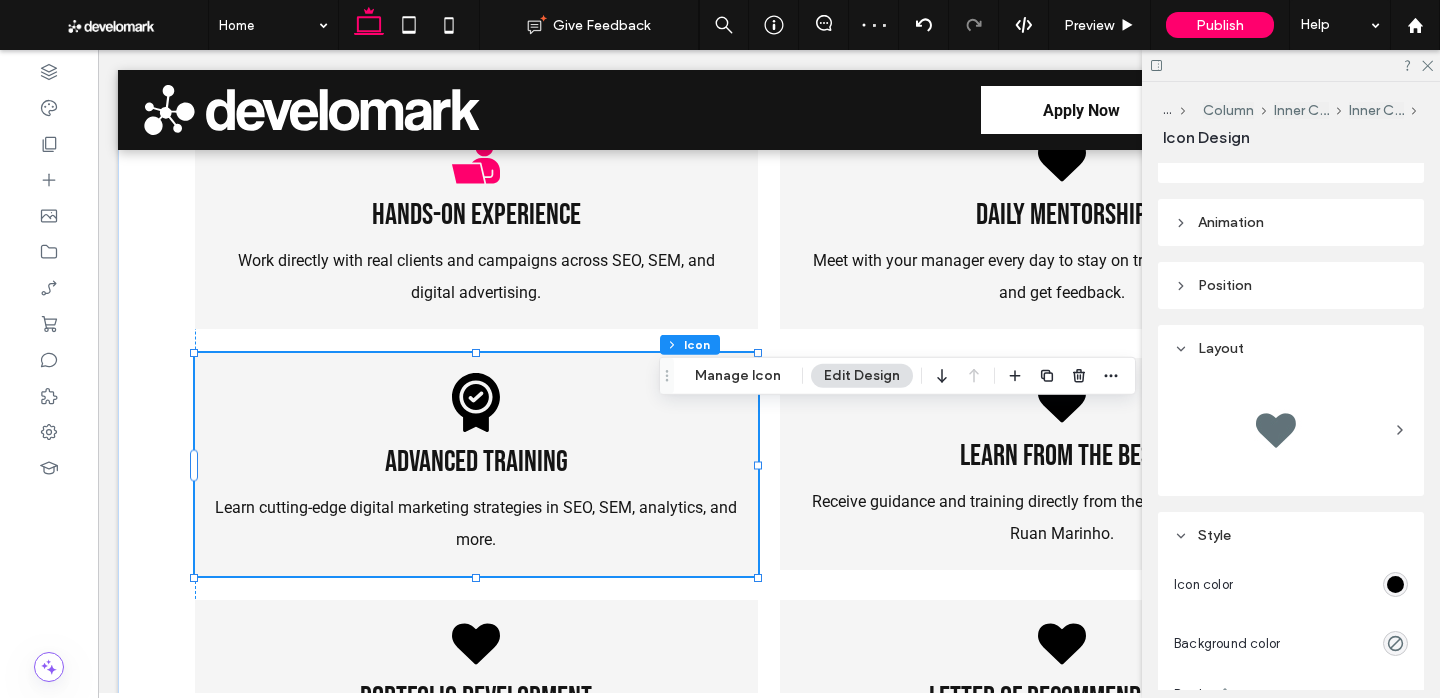 scroll, scrollTop: 386, scrollLeft: 0, axis: vertical 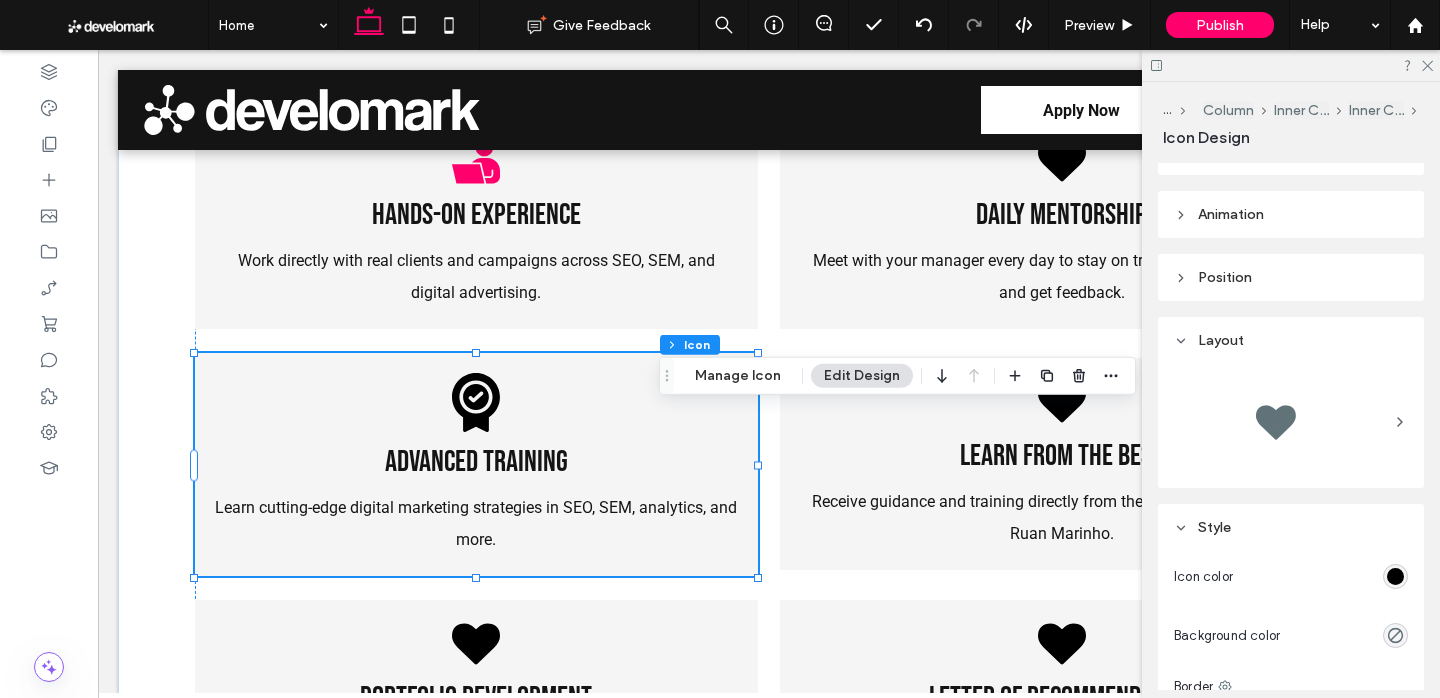 click at bounding box center [1395, 576] 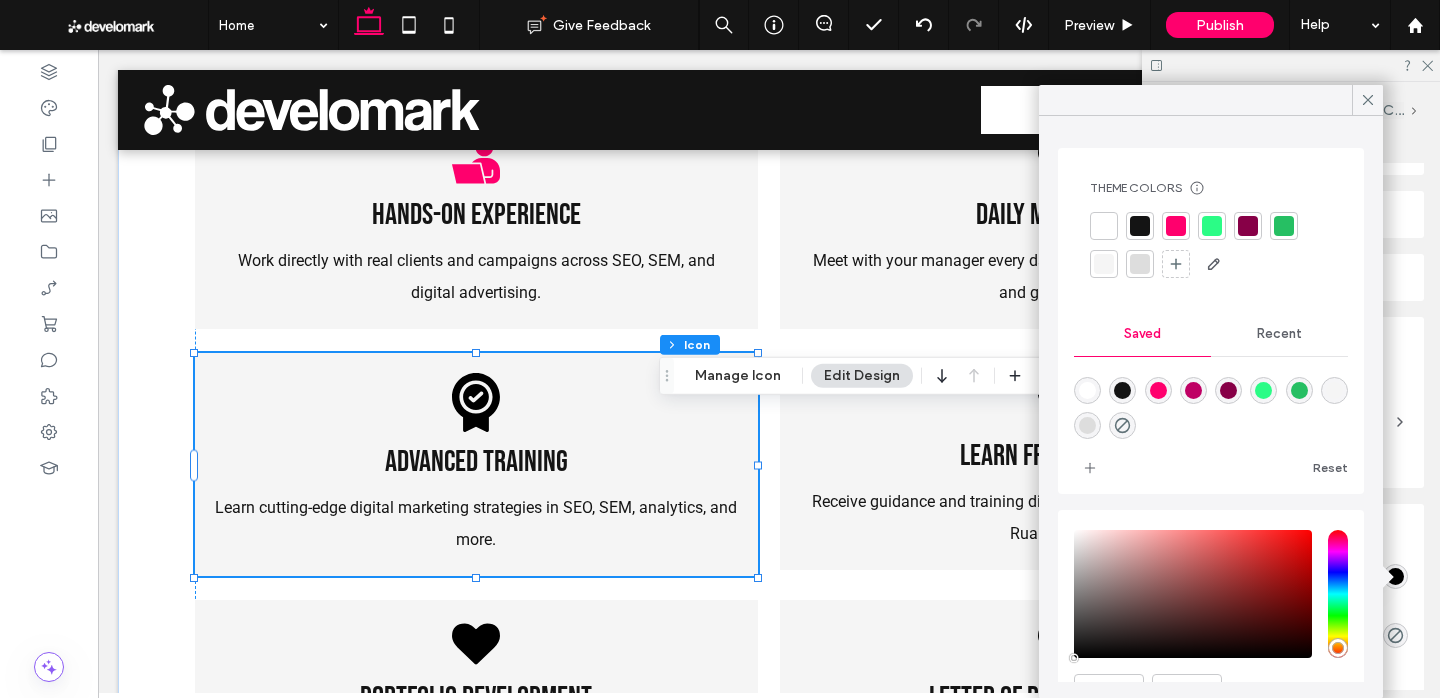 click at bounding box center [1176, 226] 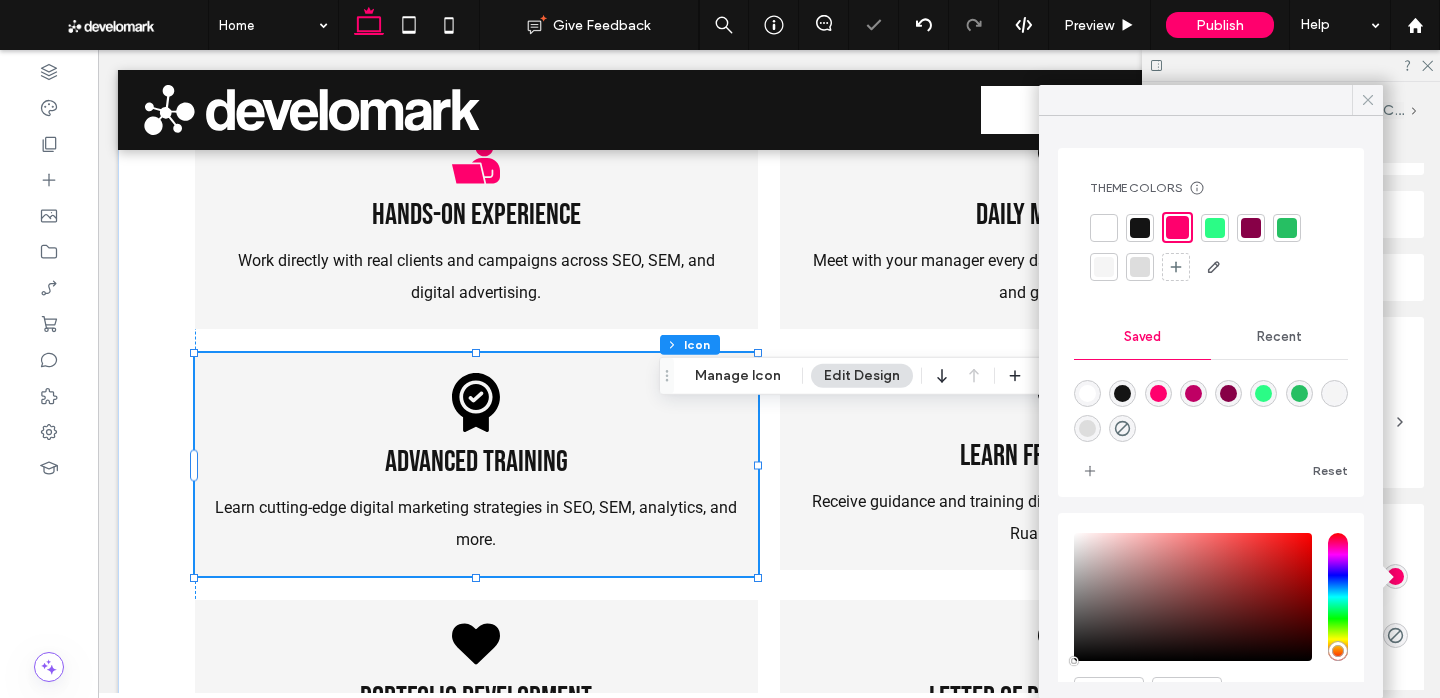click 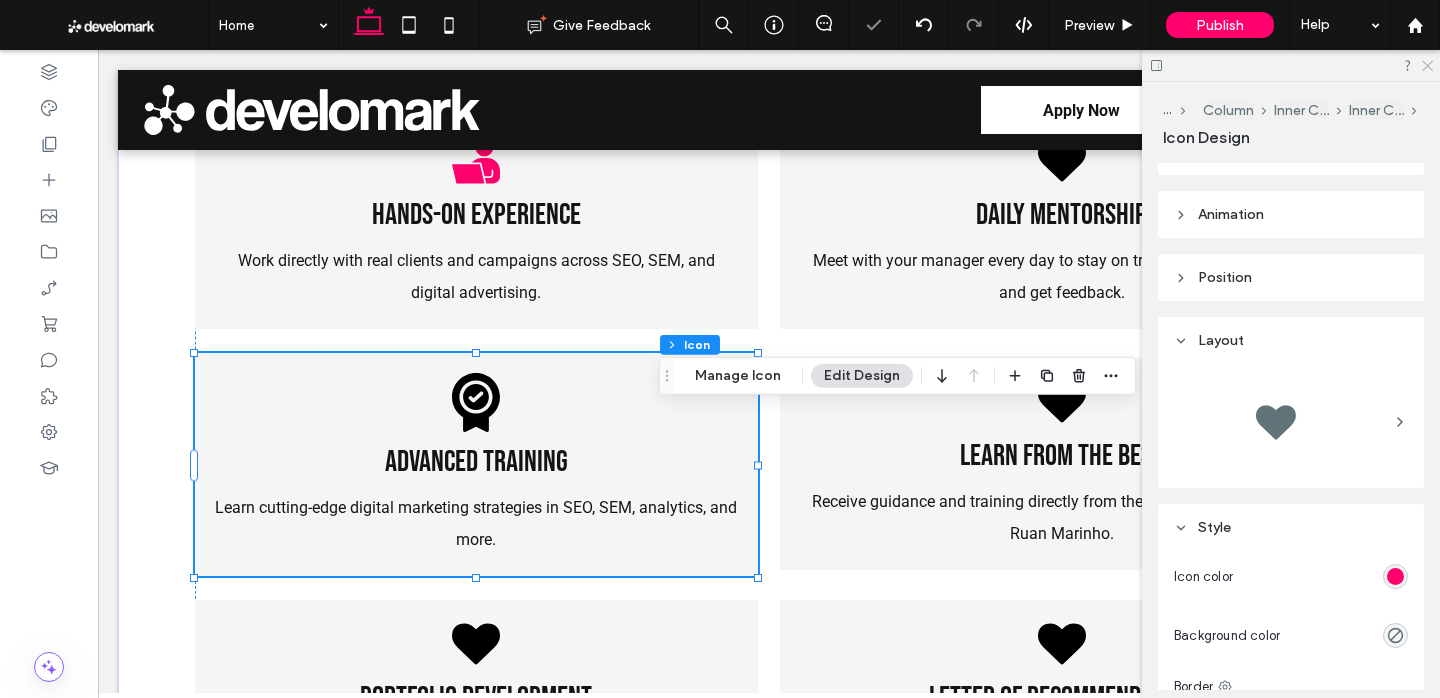 click 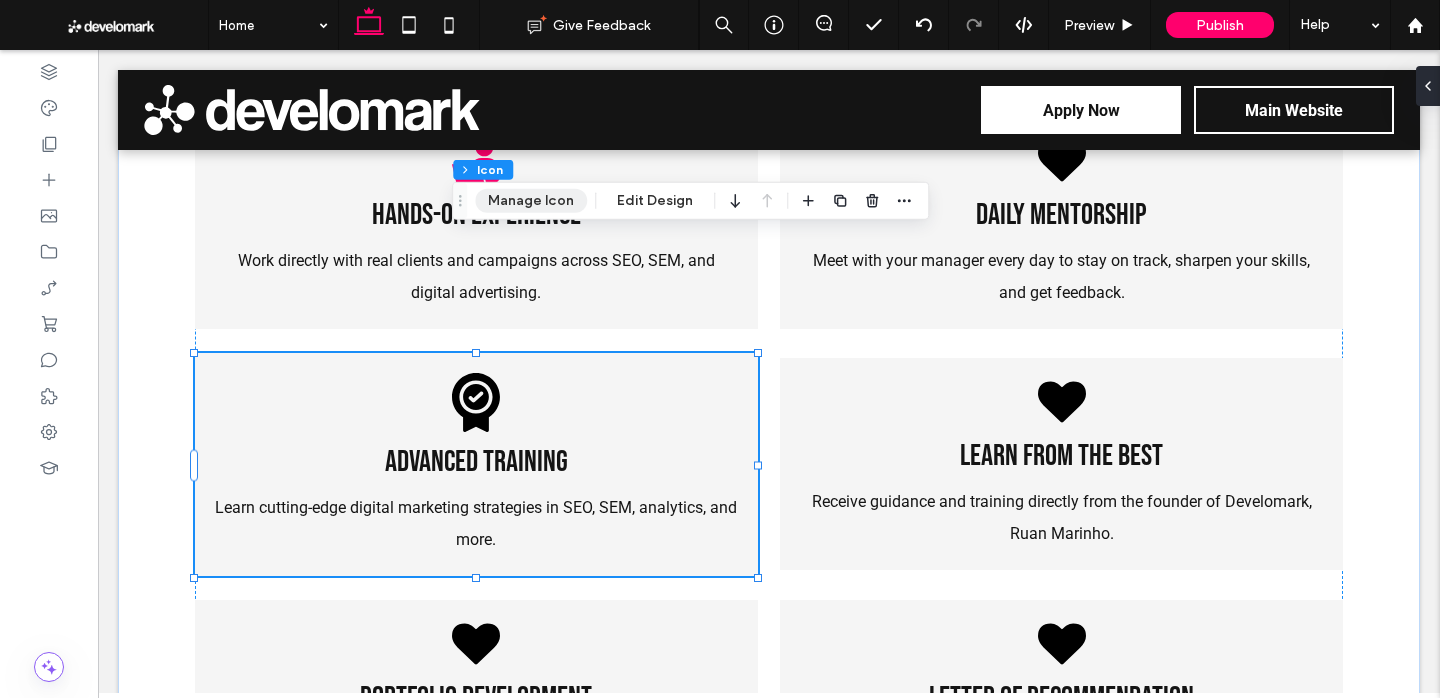 click on "Manage Icon" at bounding box center [531, 201] 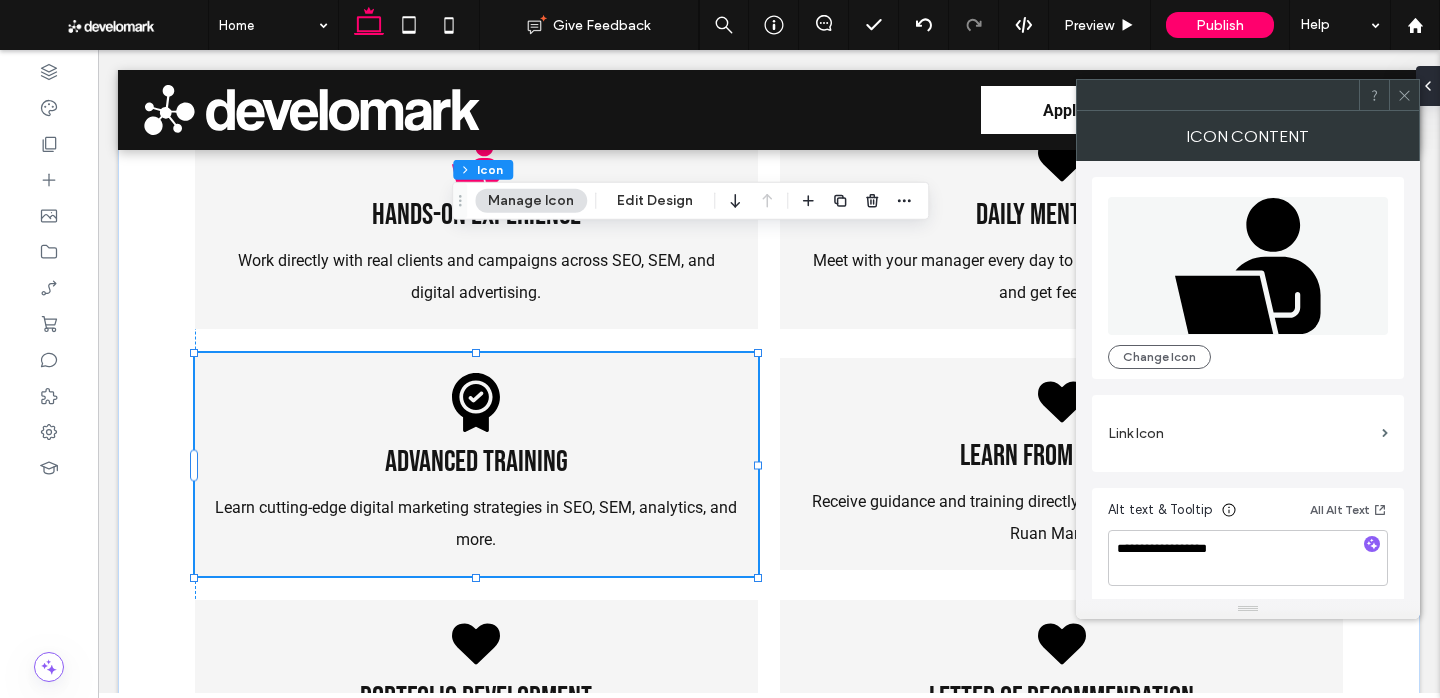 scroll, scrollTop: 5, scrollLeft: 0, axis: vertical 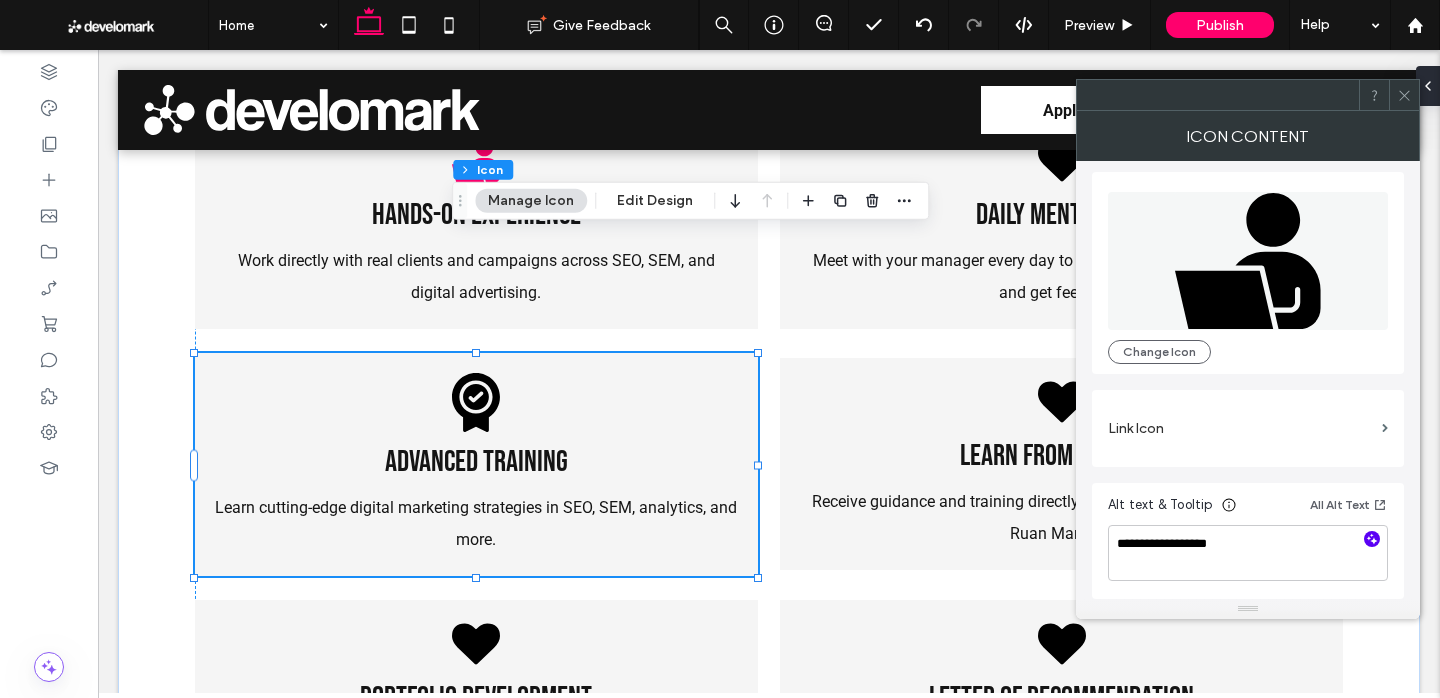 click 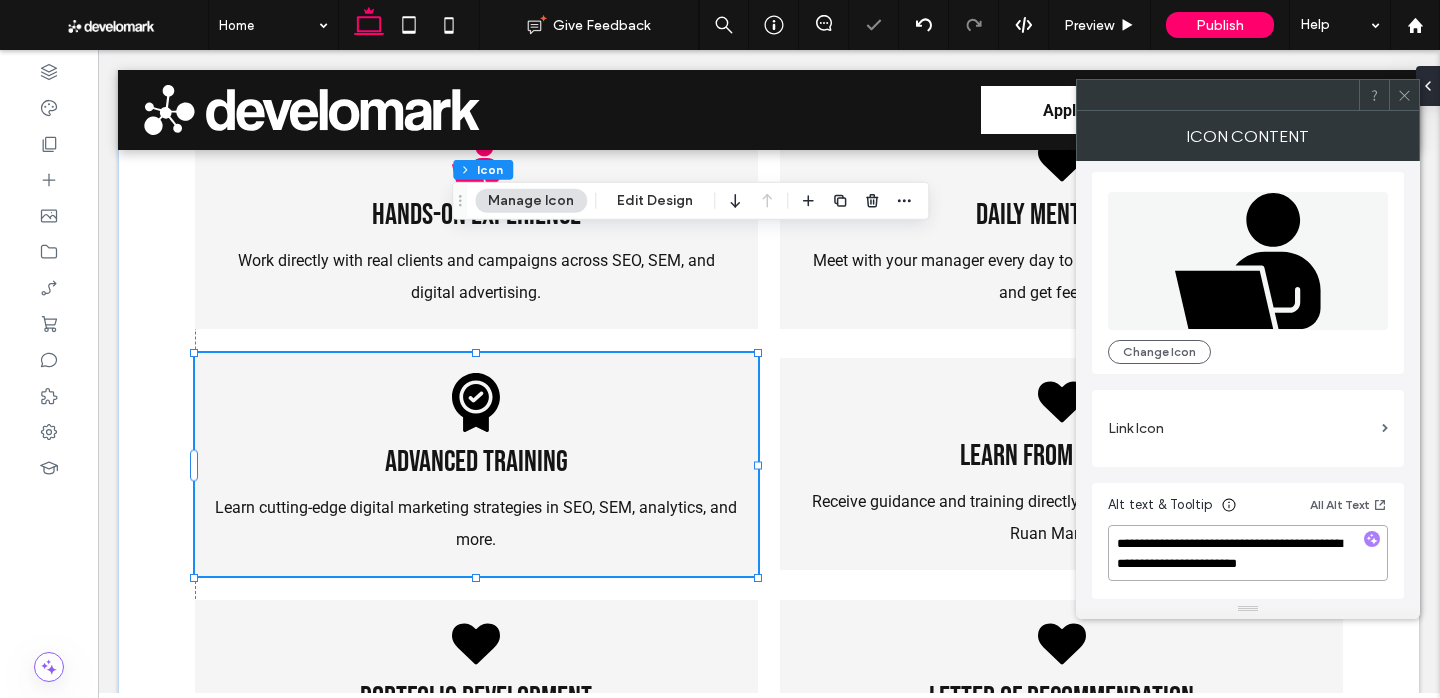 click on "**********" at bounding box center (1248, 553) 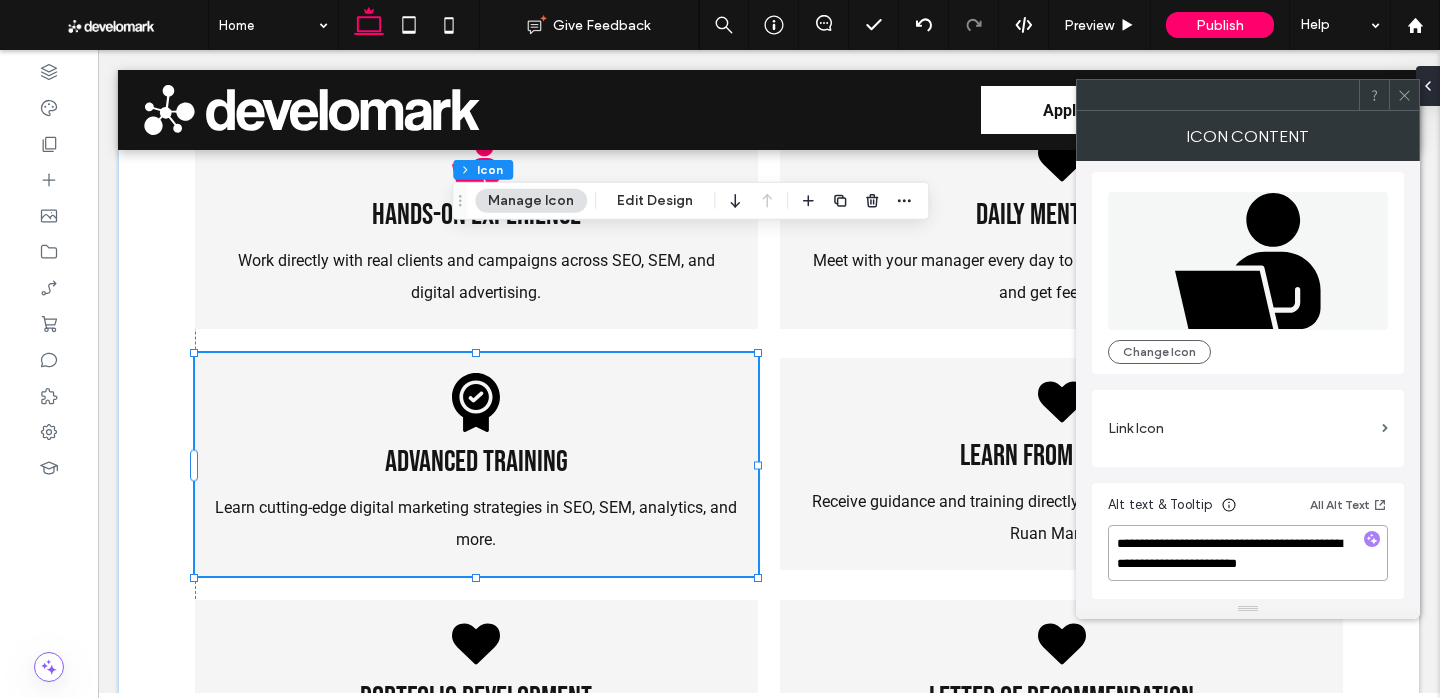 drag, startPoint x: 1266, startPoint y: 545, endPoint x: 1328, endPoint y: 603, distance: 84.89994 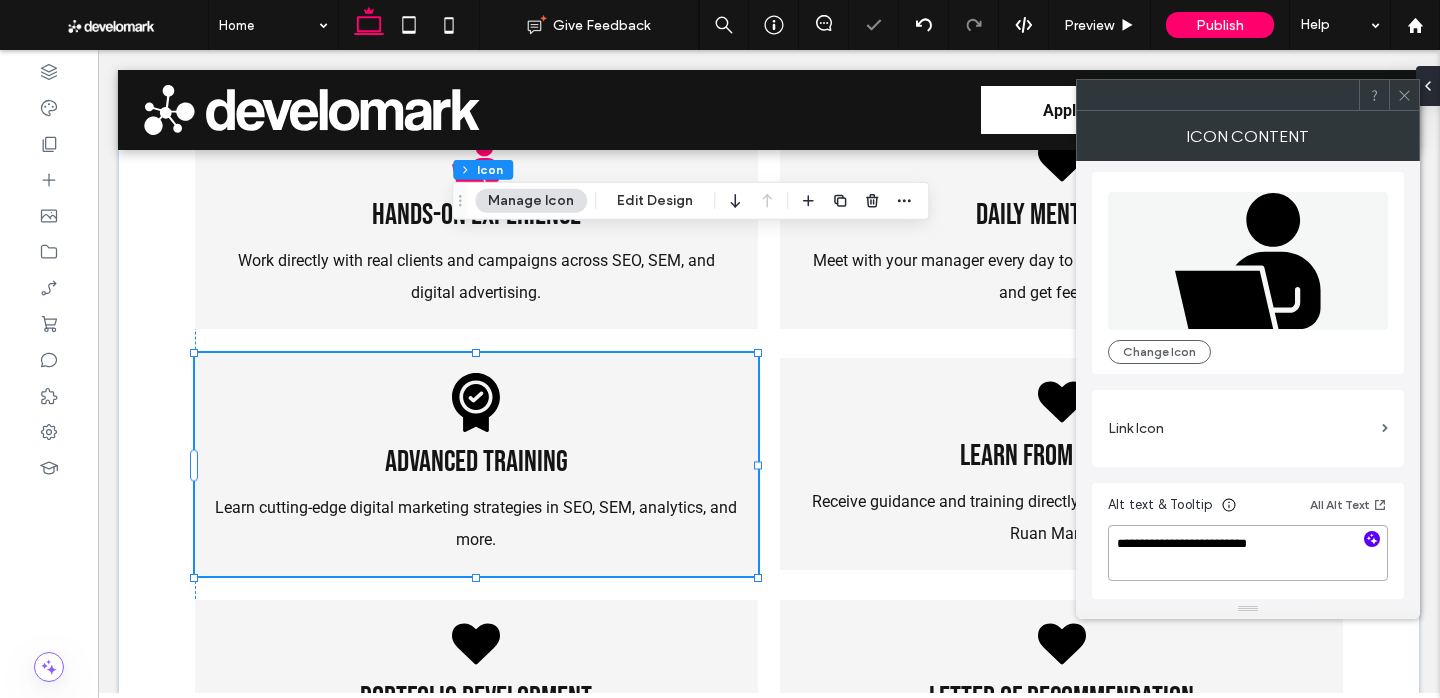 type on "**********" 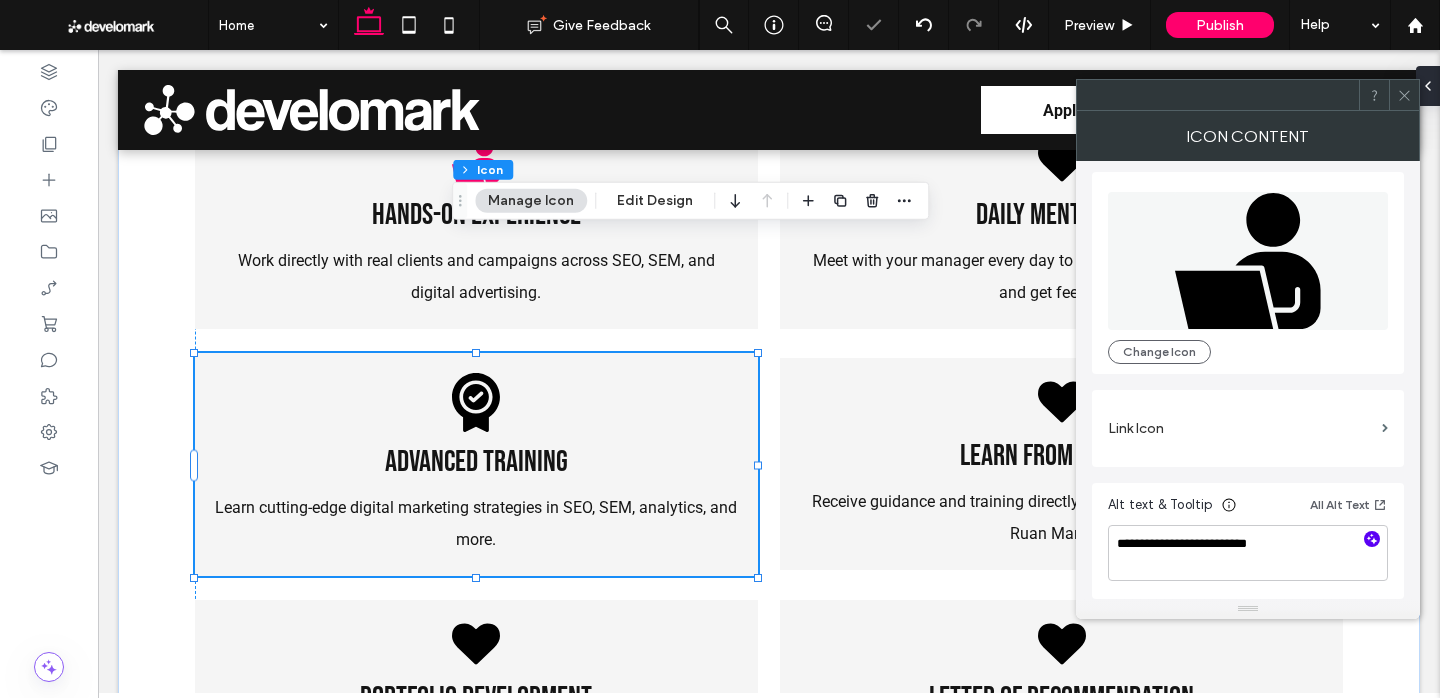 click 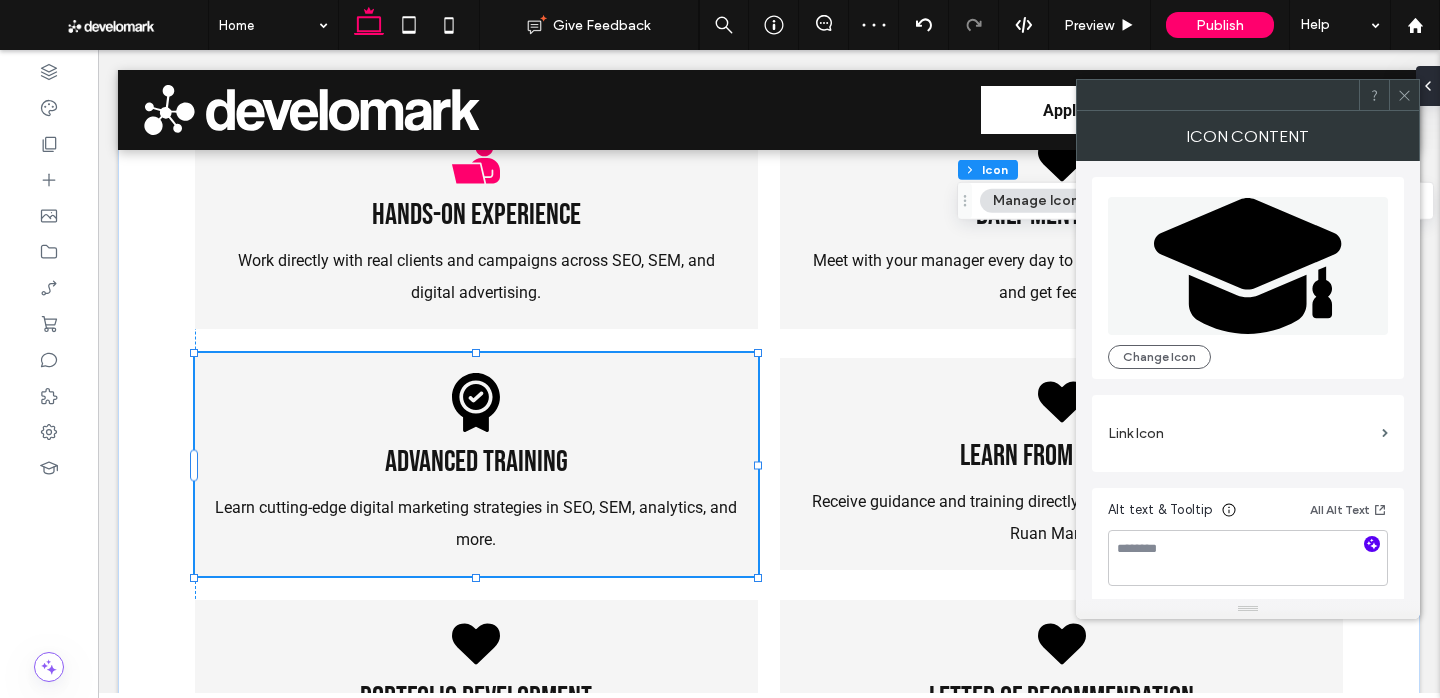 click 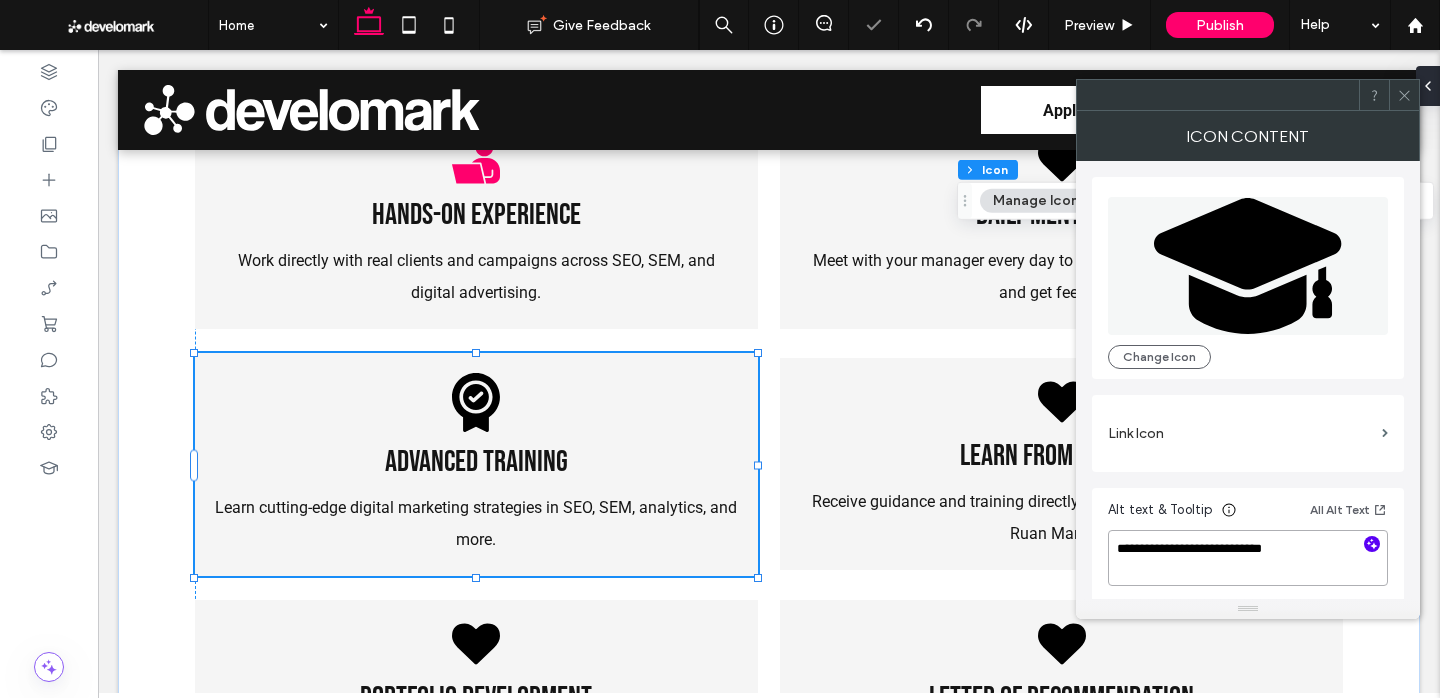 click on "**********" at bounding box center (1248, 558) 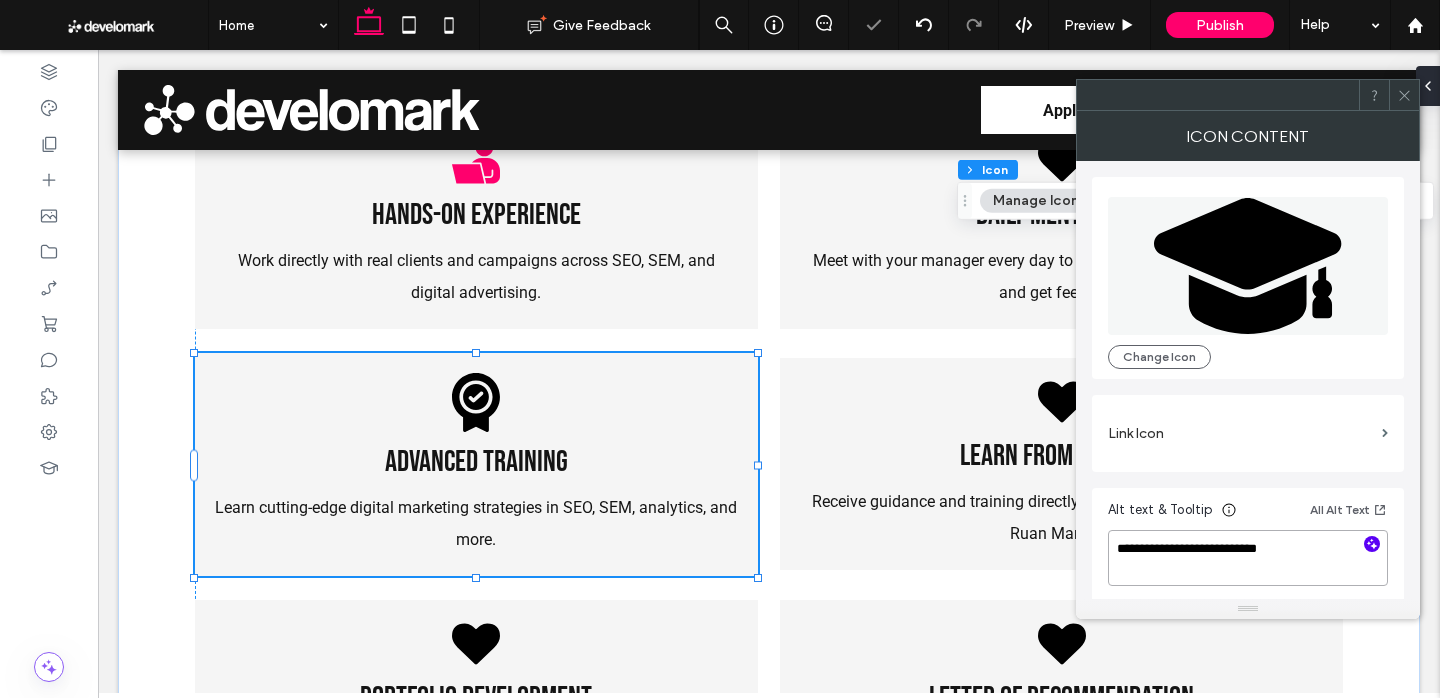 type on "**********" 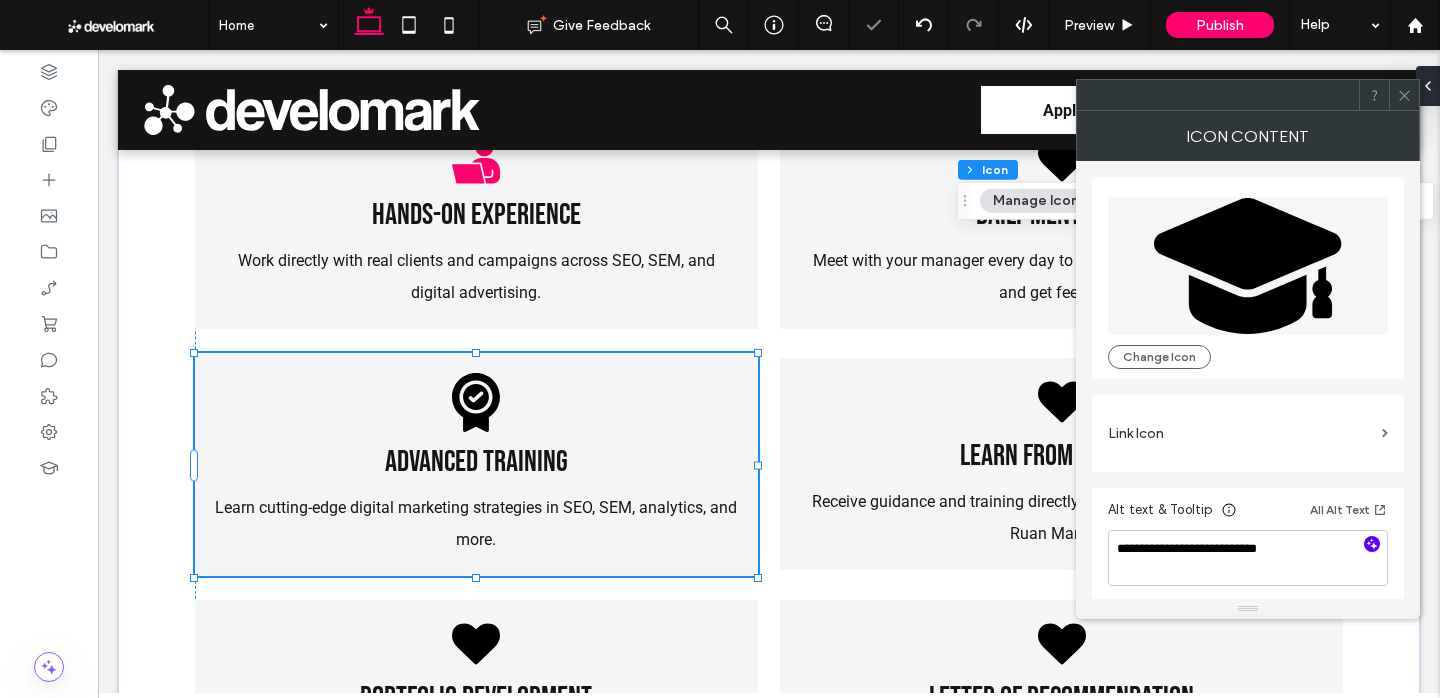 click 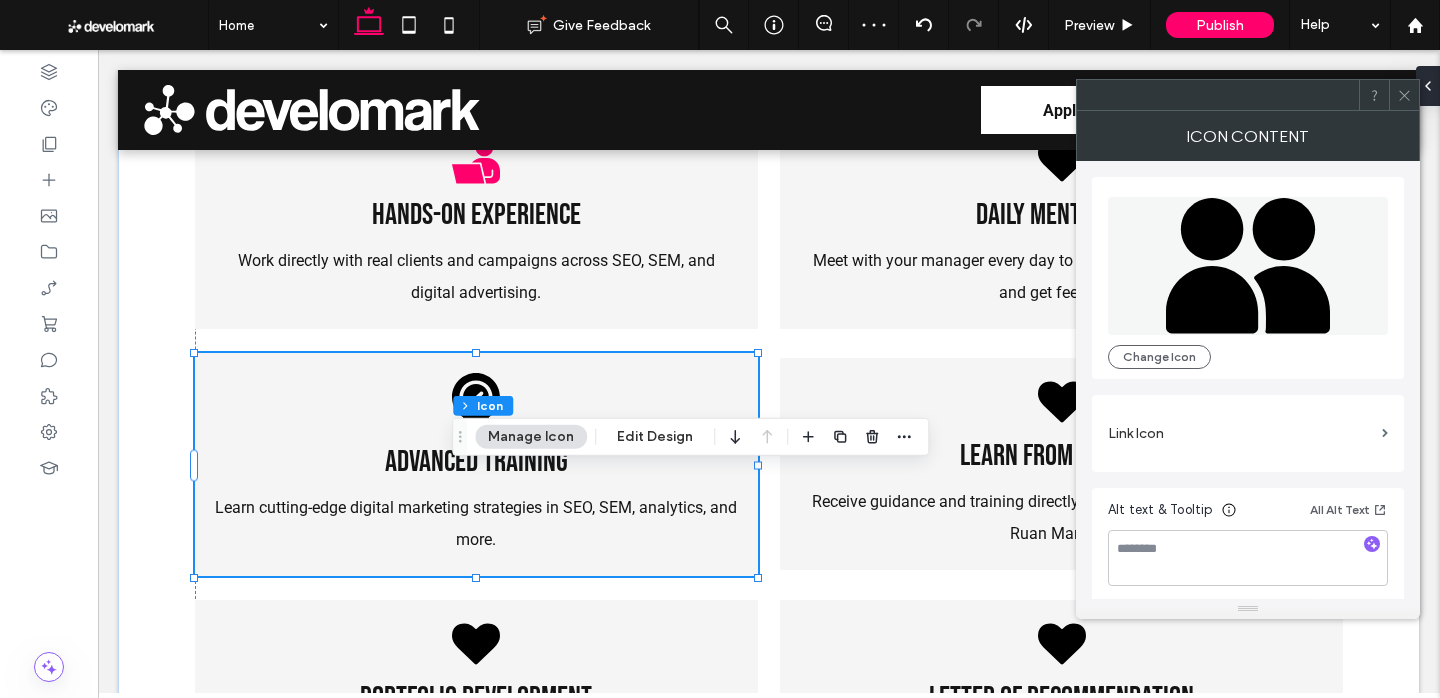 click at bounding box center [1372, 545] 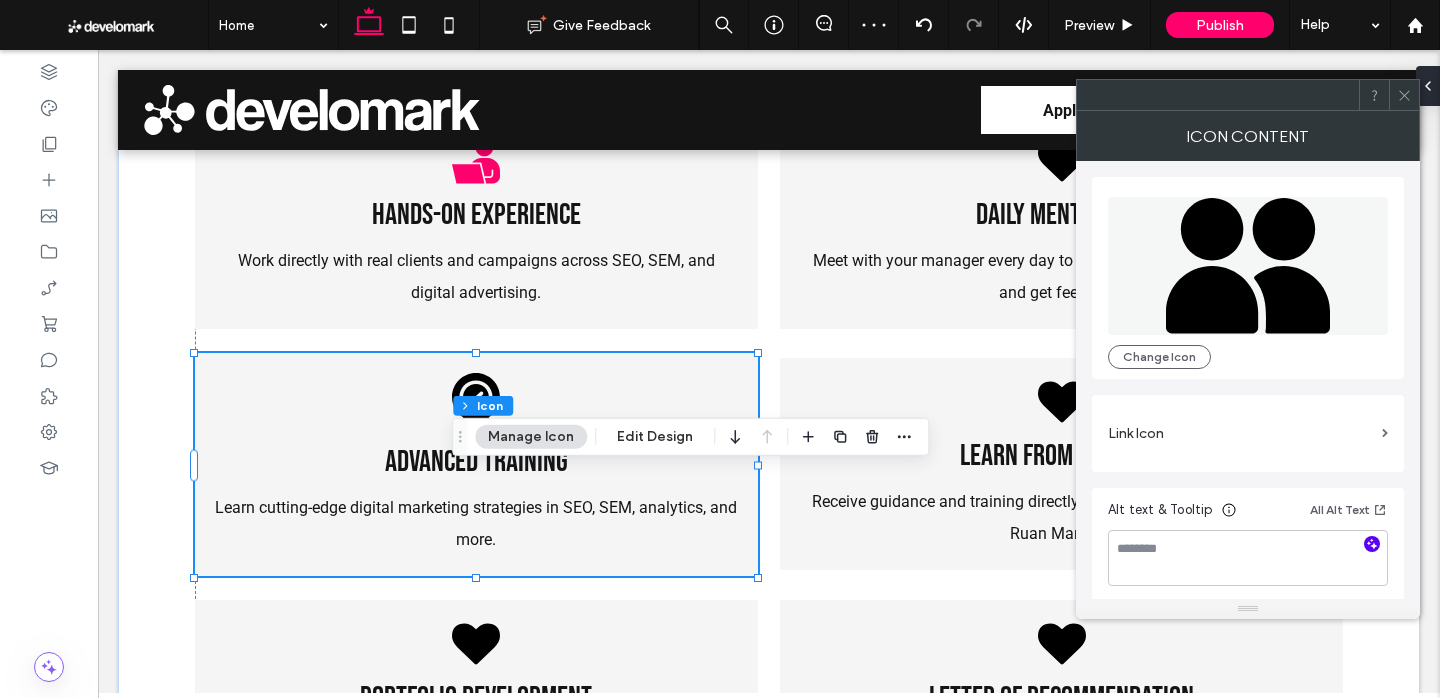 click 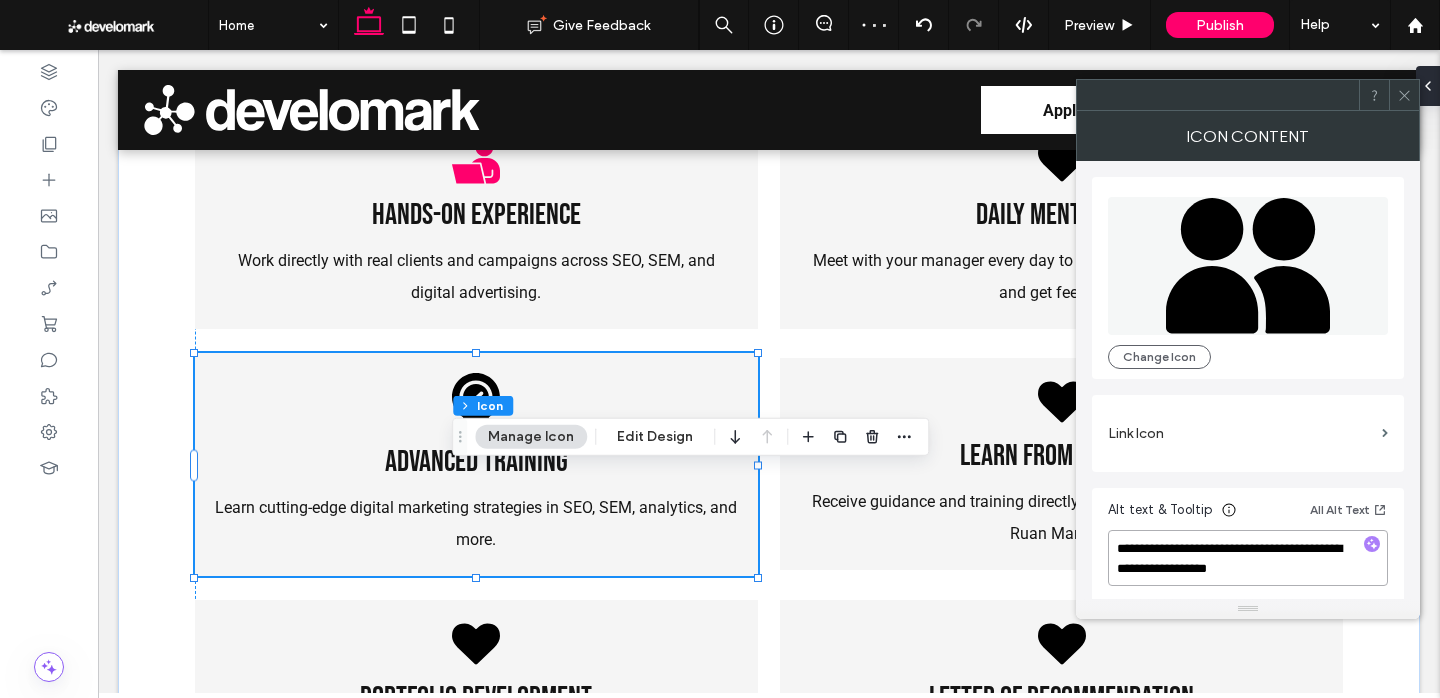 drag, startPoint x: 1241, startPoint y: 551, endPoint x: 1142, endPoint y: 549, distance: 99.0202 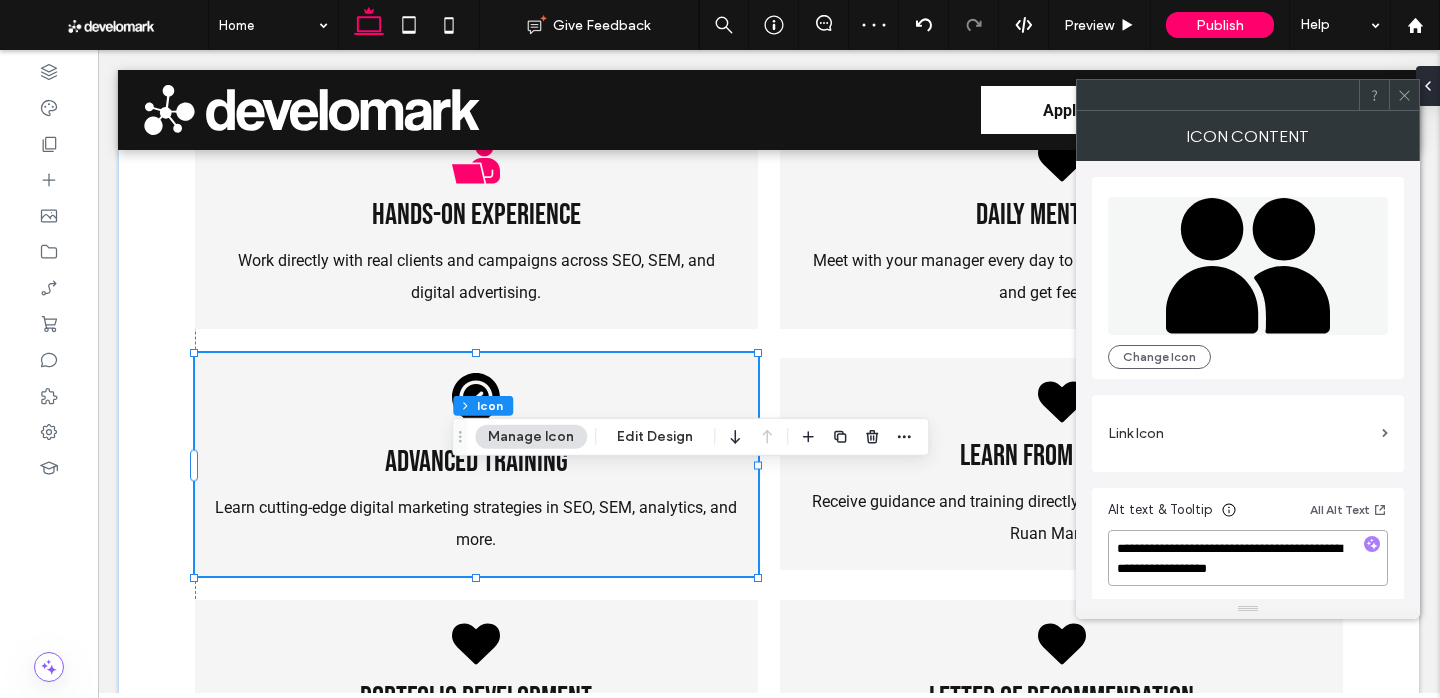 click on "**********" at bounding box center (1248, 558) 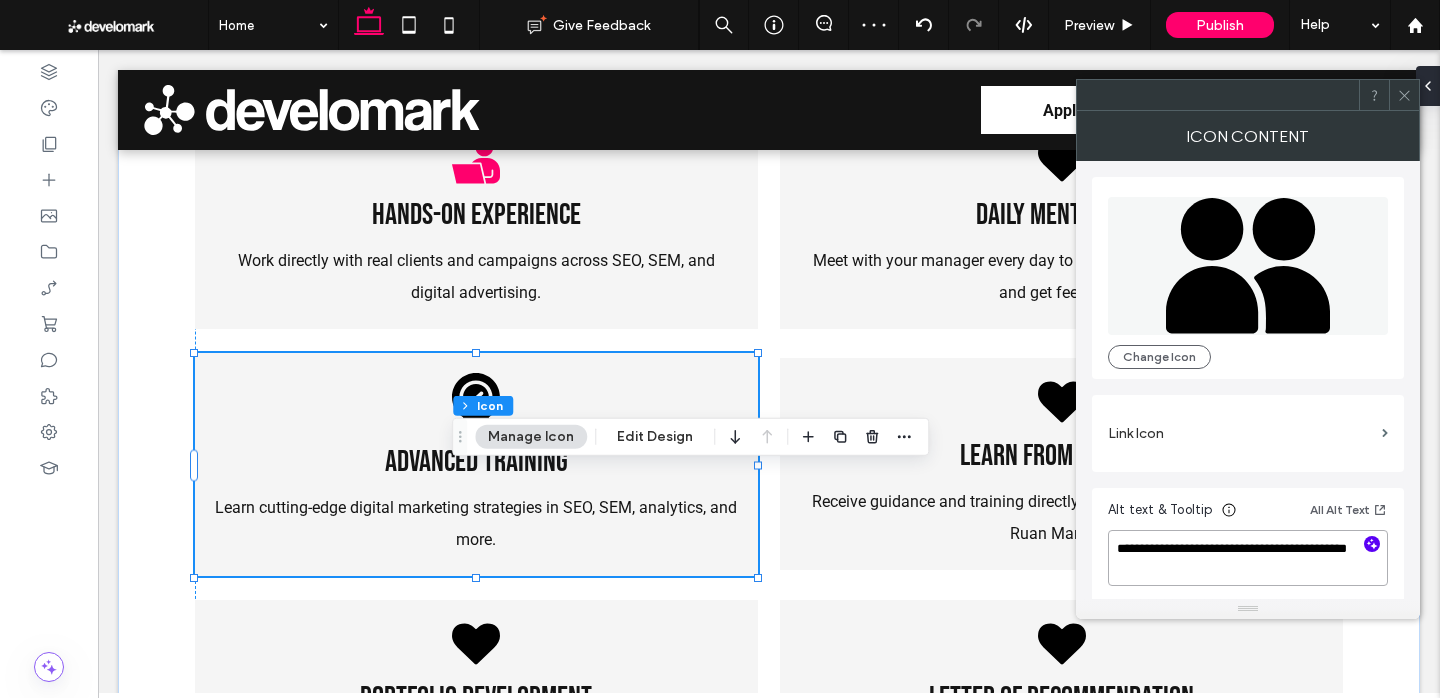 click on "**********" at bounding box center (1248, 558) 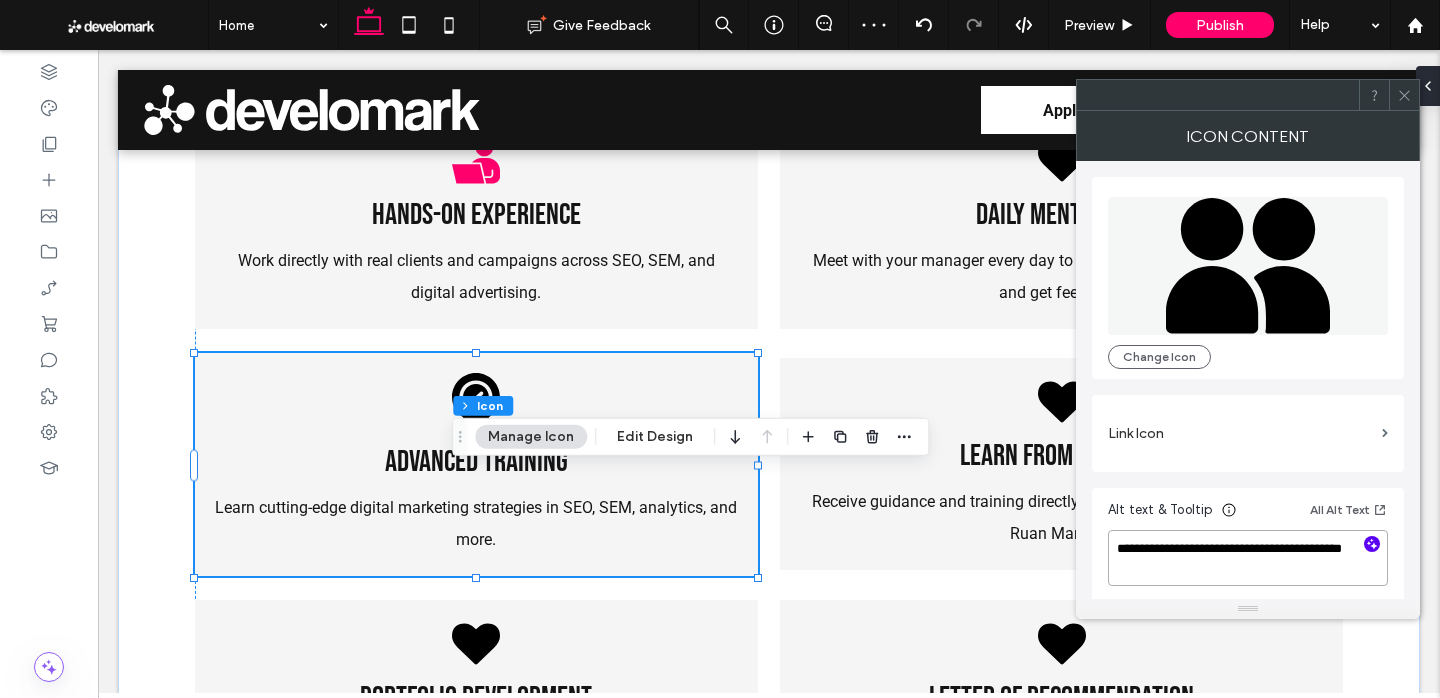 type on "**********" 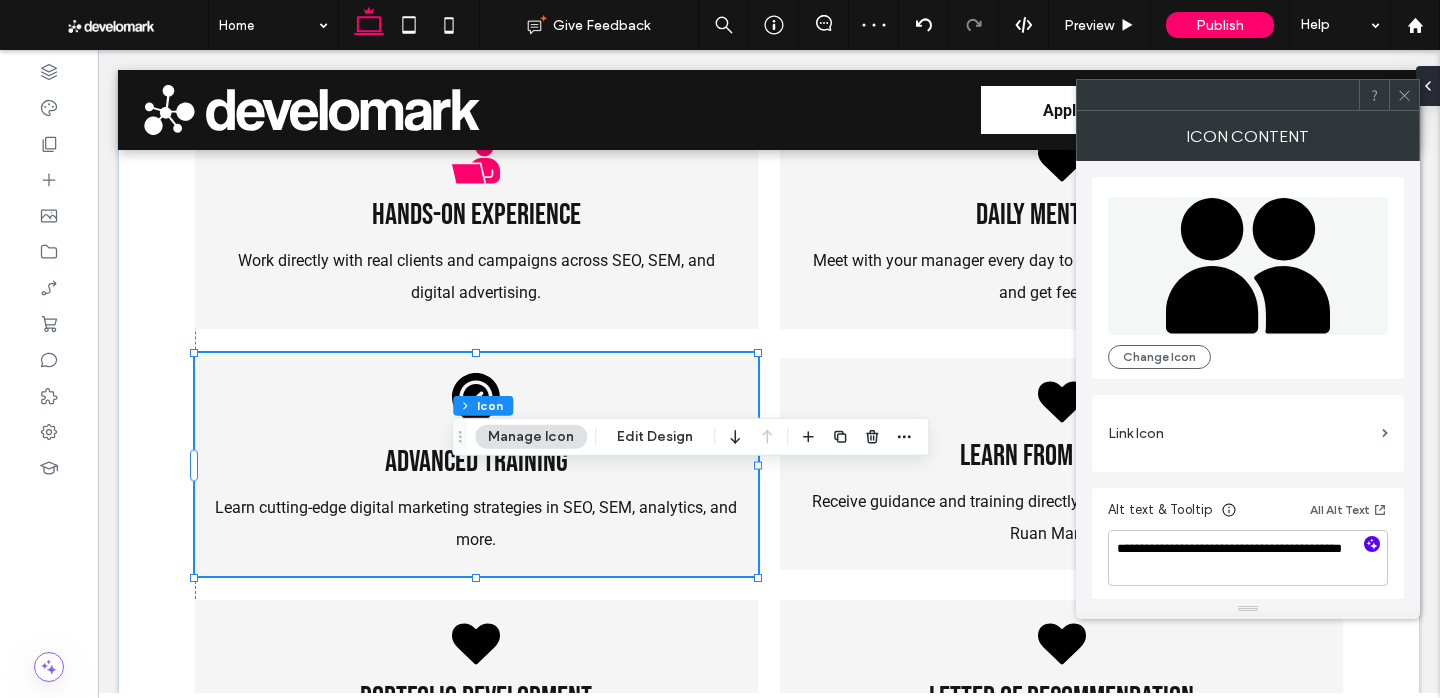 click 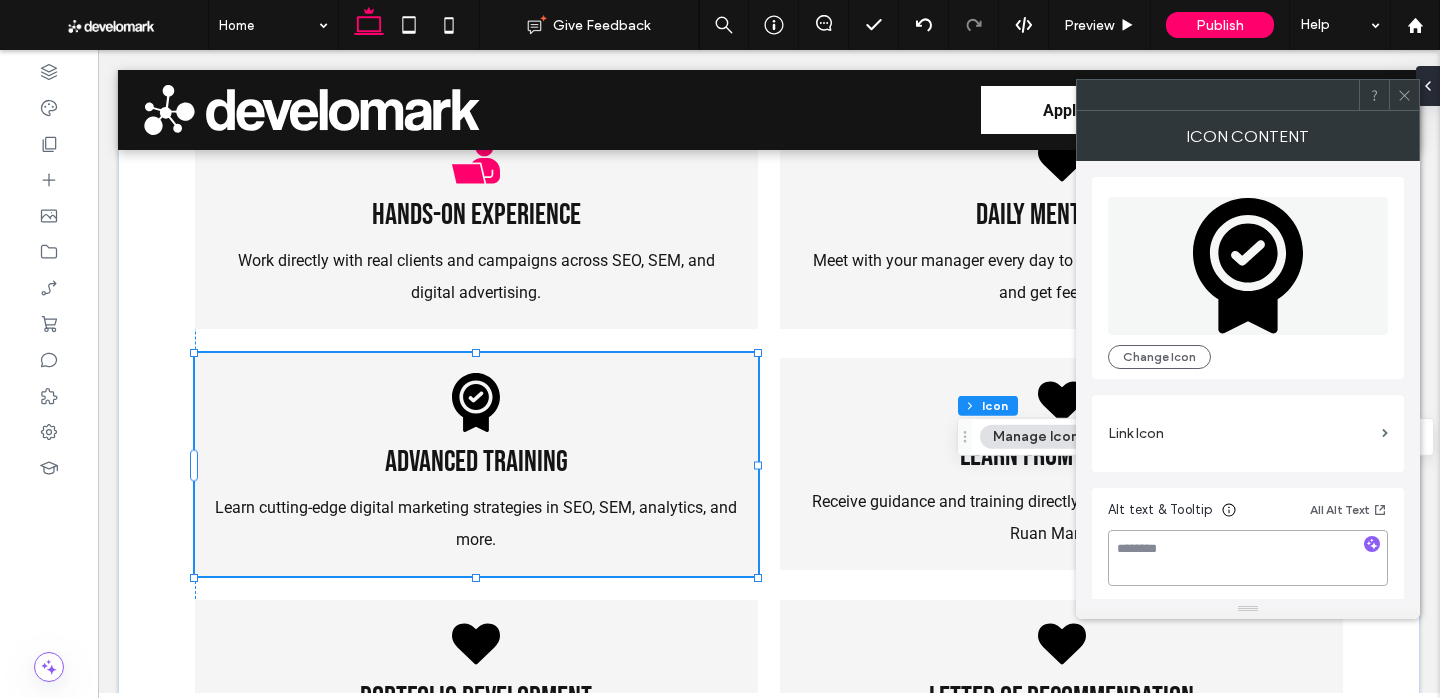 click at bounding box center [1372, 545] 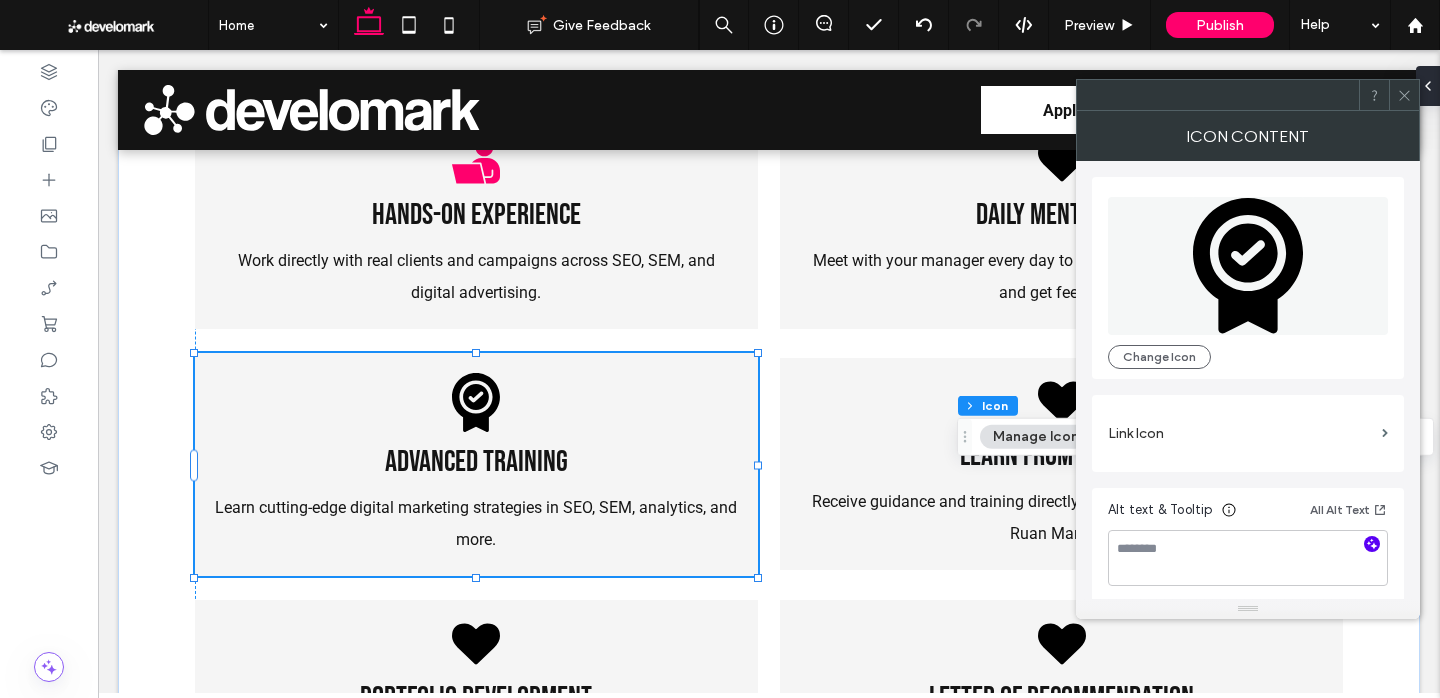 click 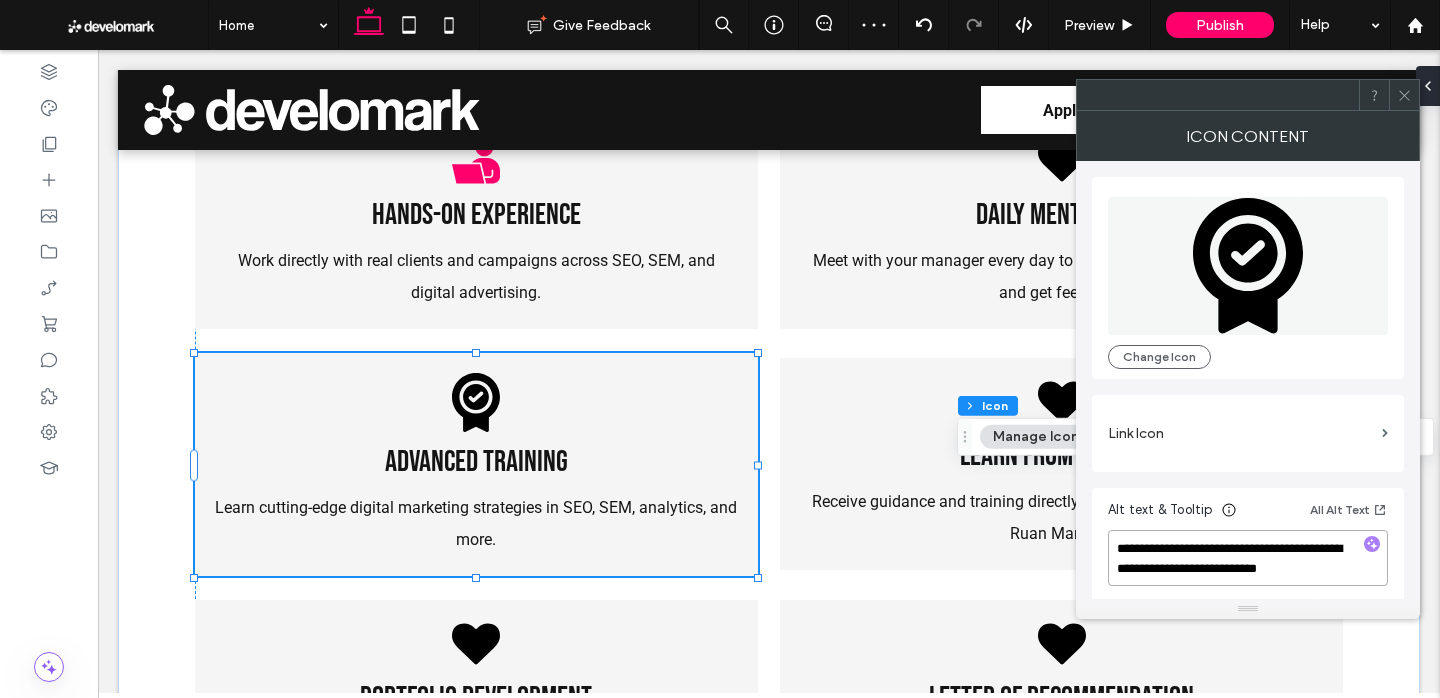 drag, startPoint x: 1221, startPoint y: 548, endPoint x: 1081, endPoint y: 542, distance: 140.12851 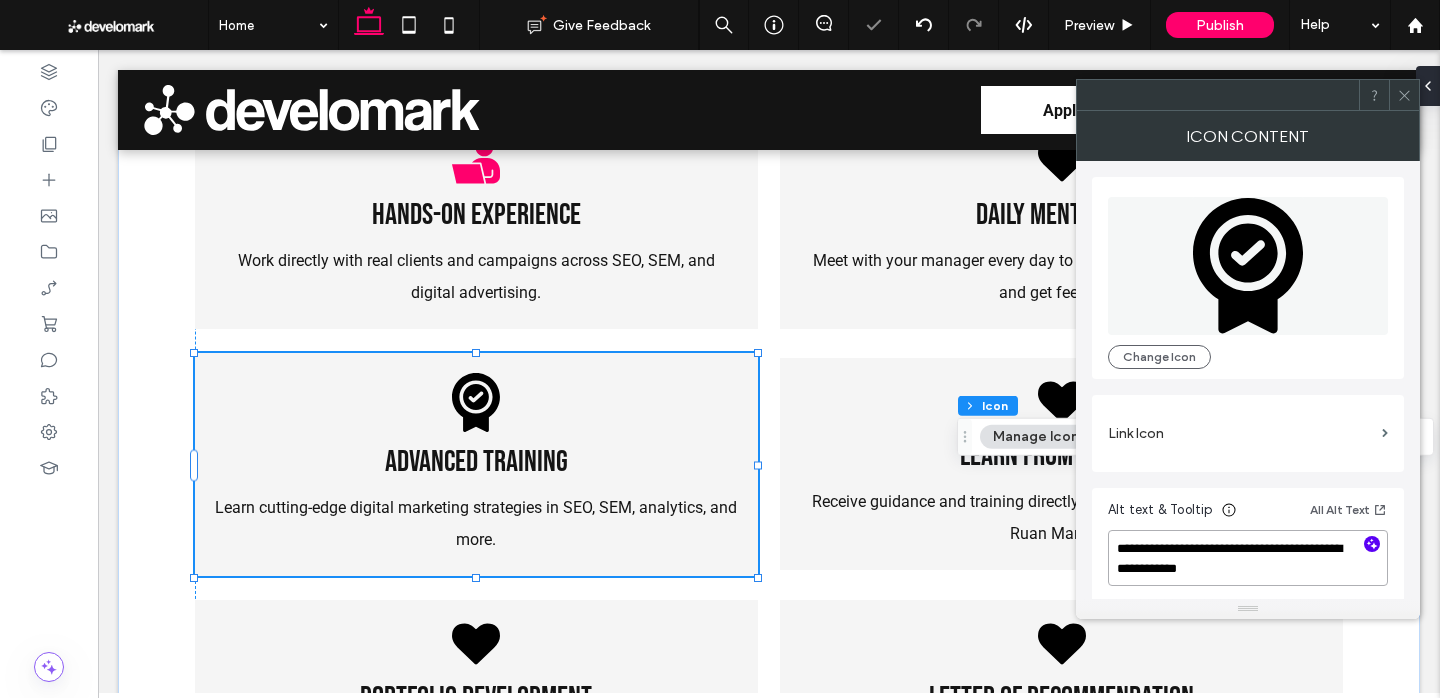 click on "**********" at bounding box center (1248, 558) 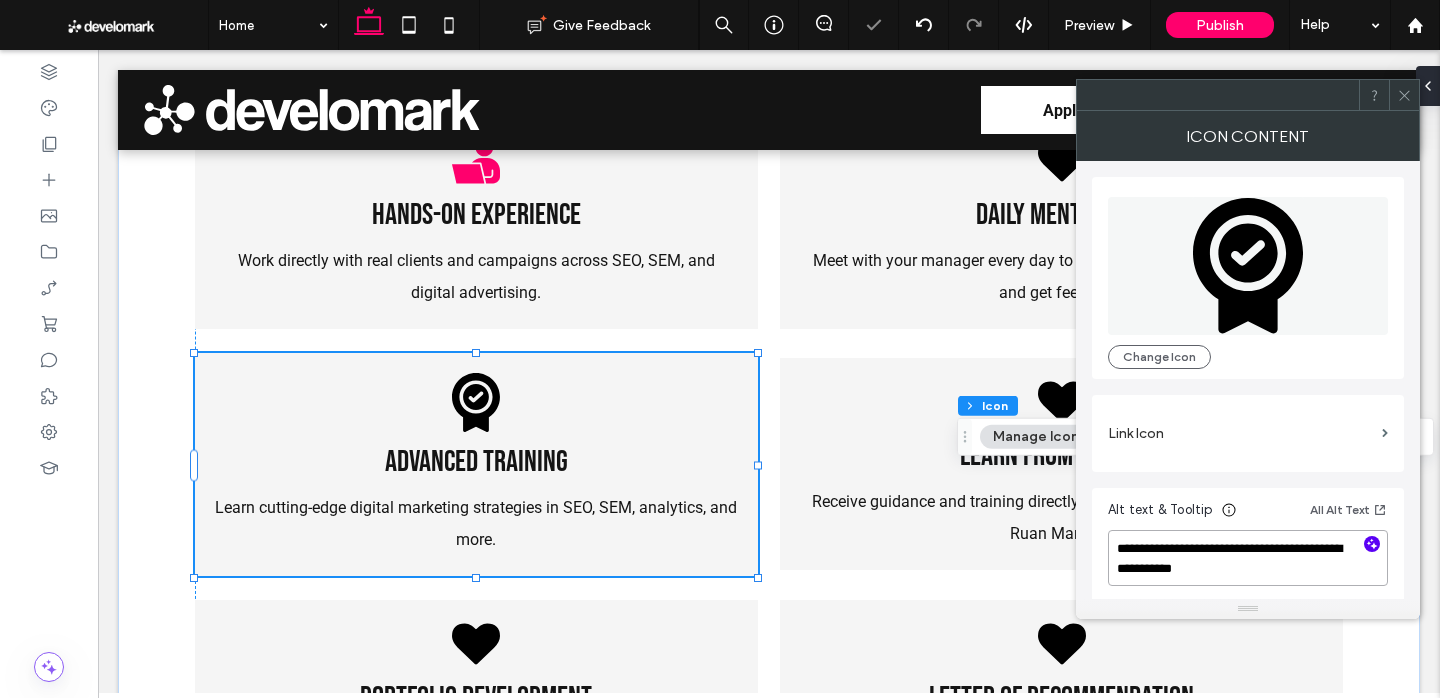 type on "**********" 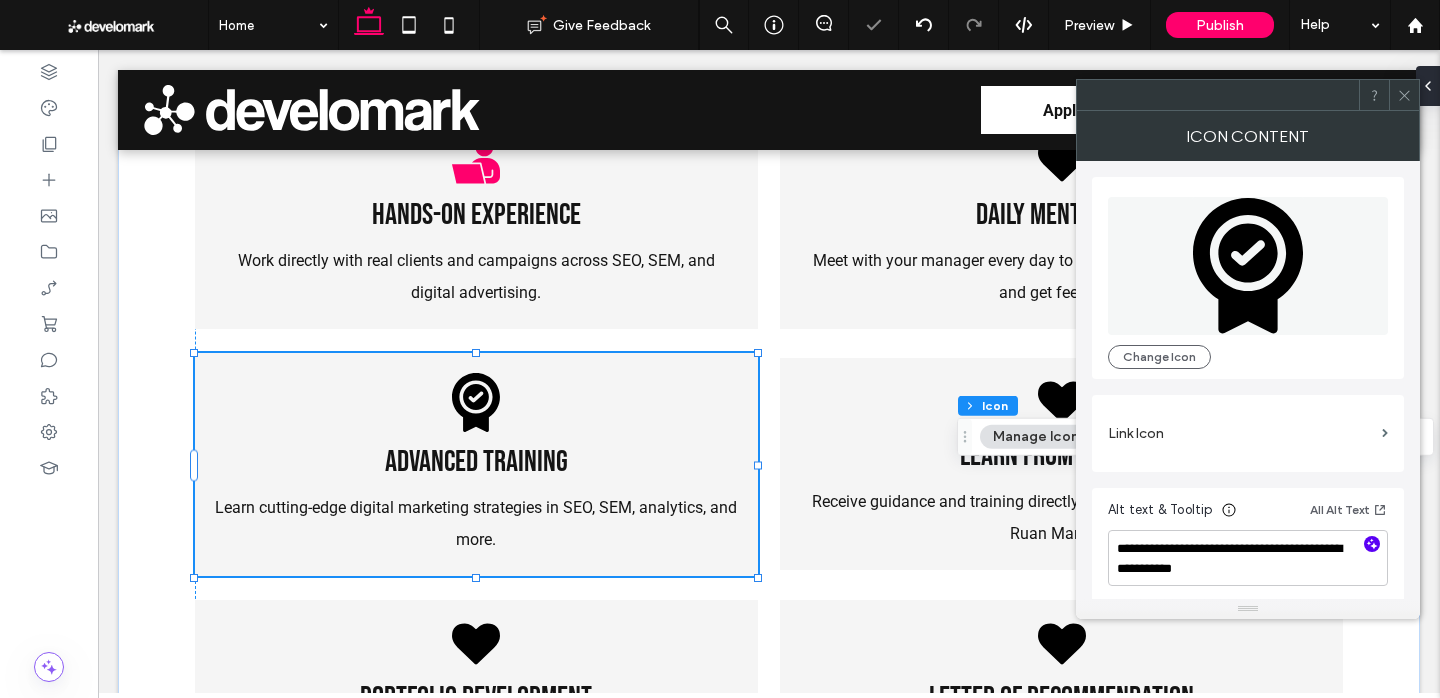 click at bounding box center (1404, 95) 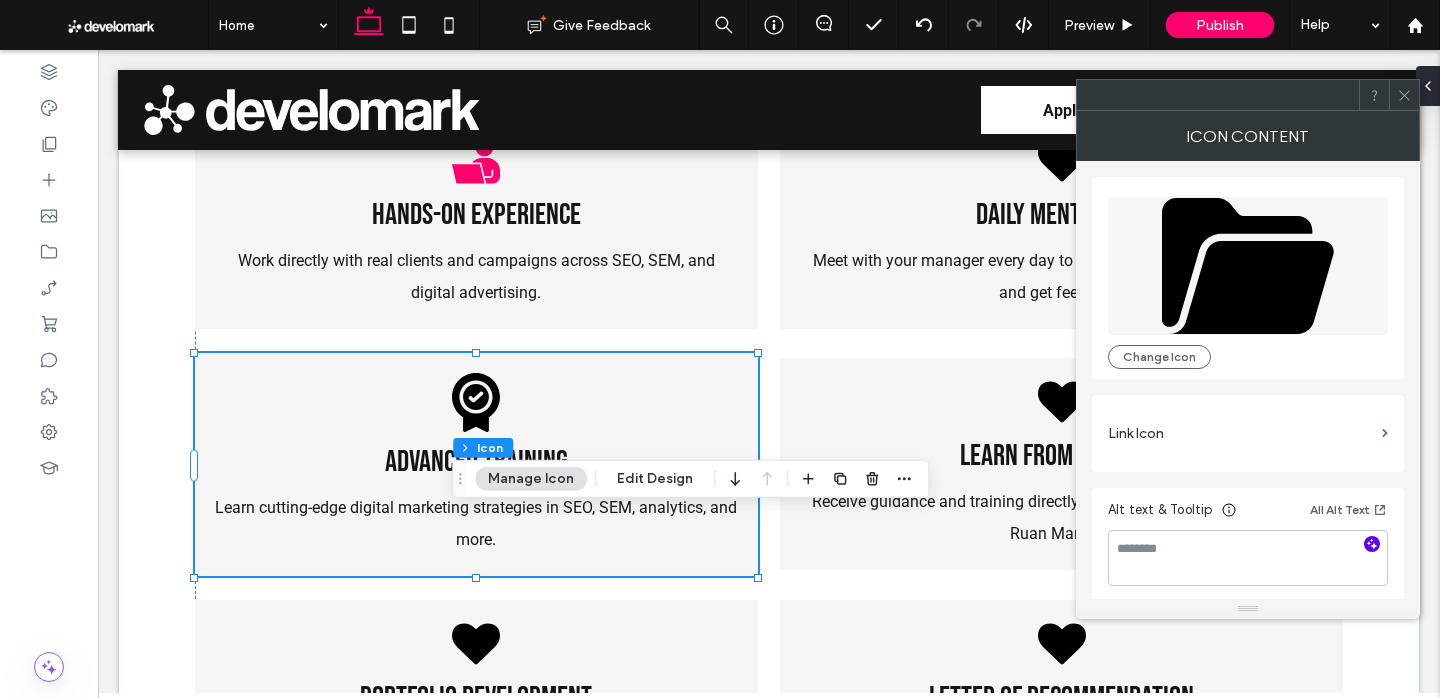 click 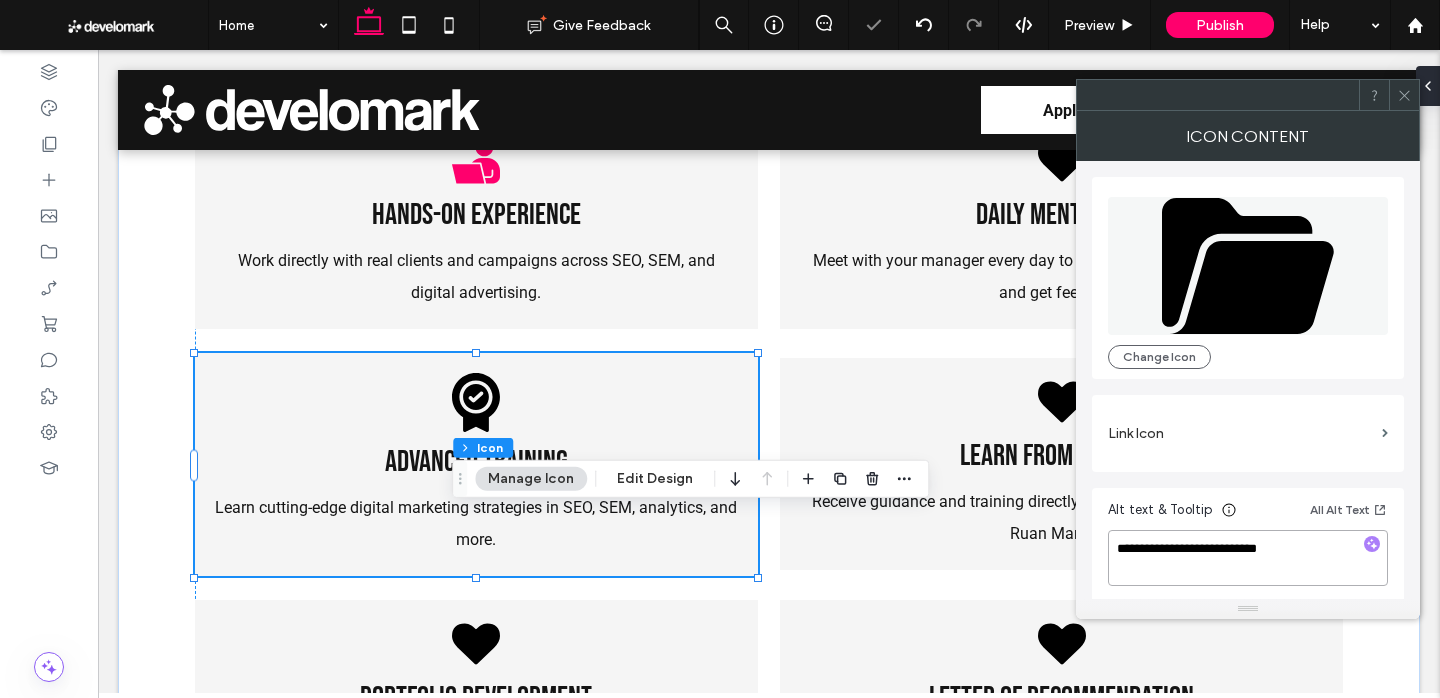 click on "**********" at bounding box center [1248, 558] 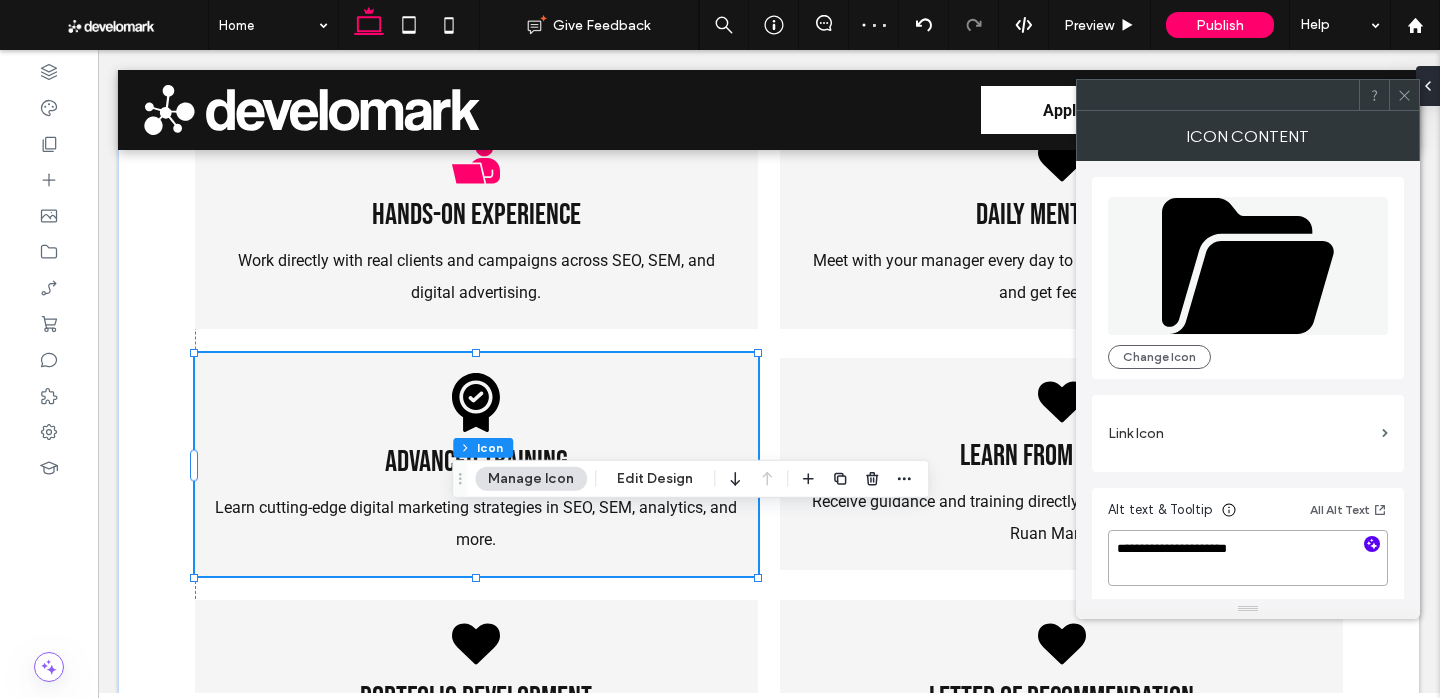 drag, startPoint x: 1299, startPoint y: 549, endPoint x: 1204, endPoint y: 550, distance: 95.005264 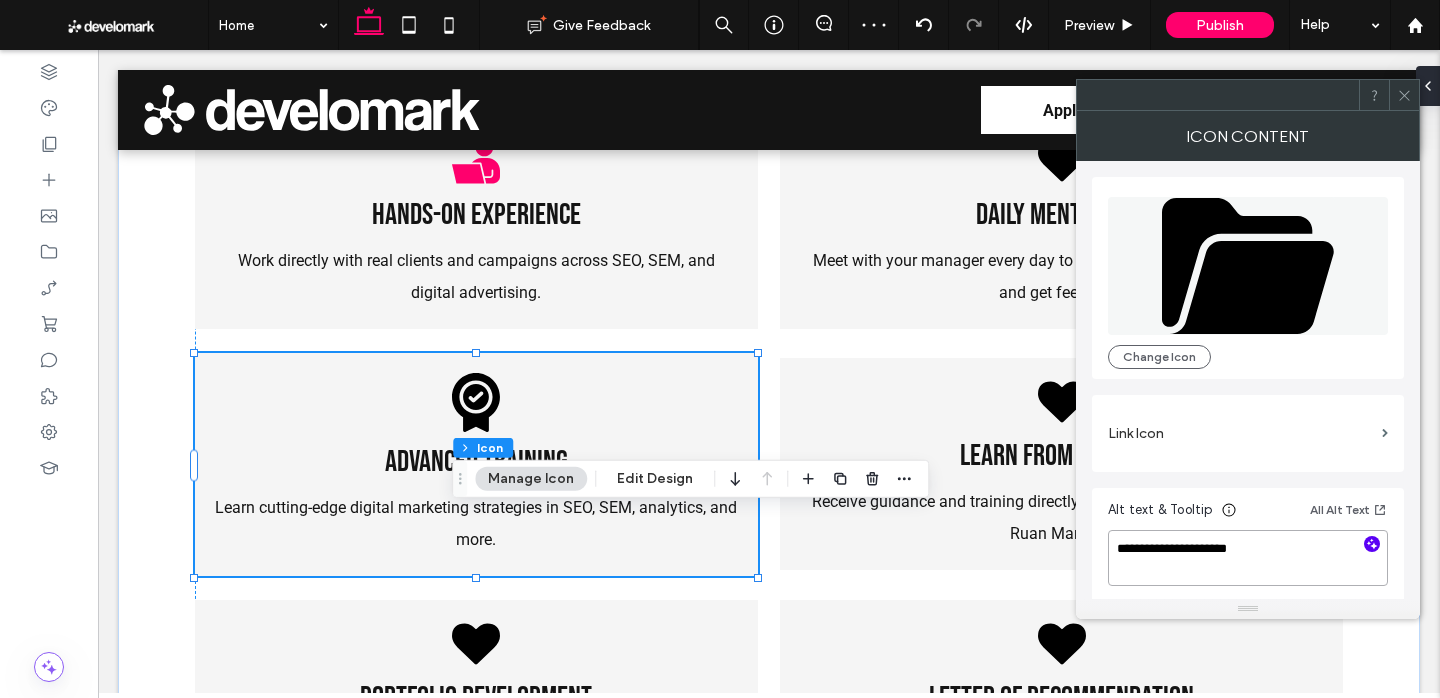 click on "**********" at bounding box center [1248, 558] 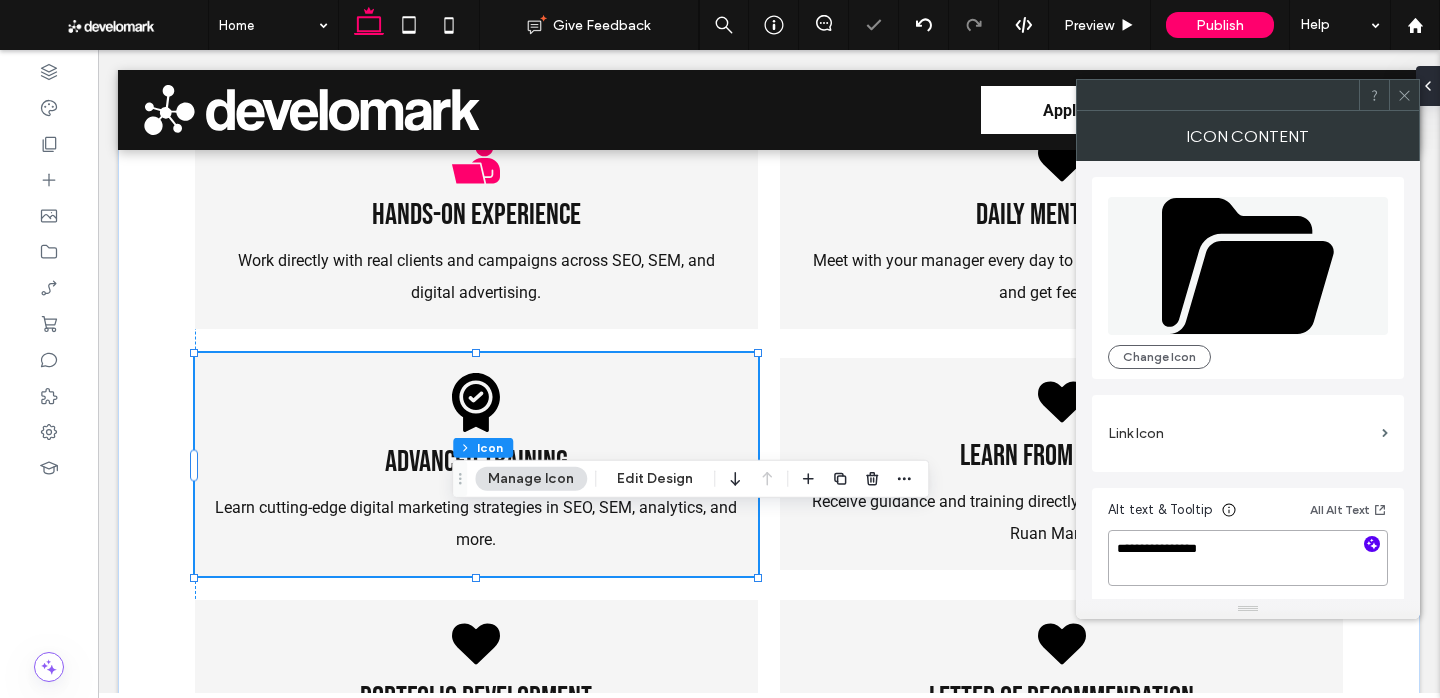 type on "**********" 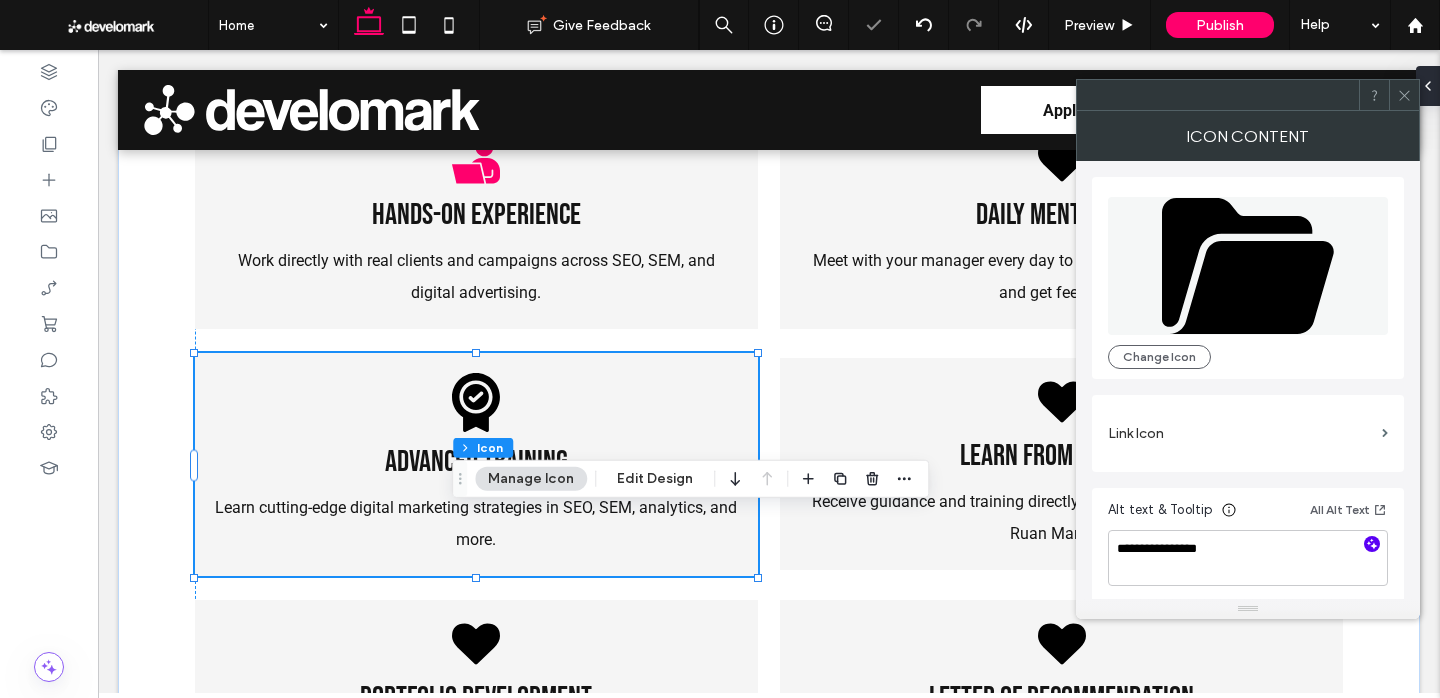 click 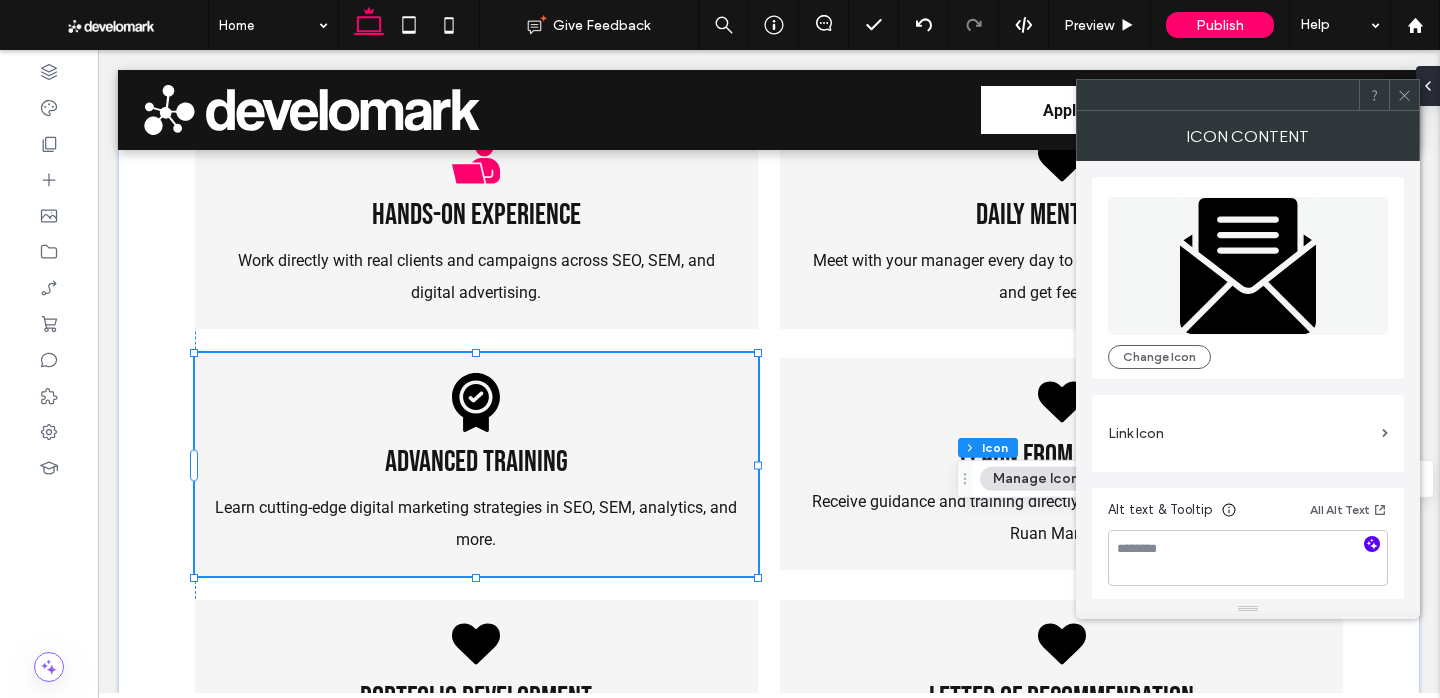 click 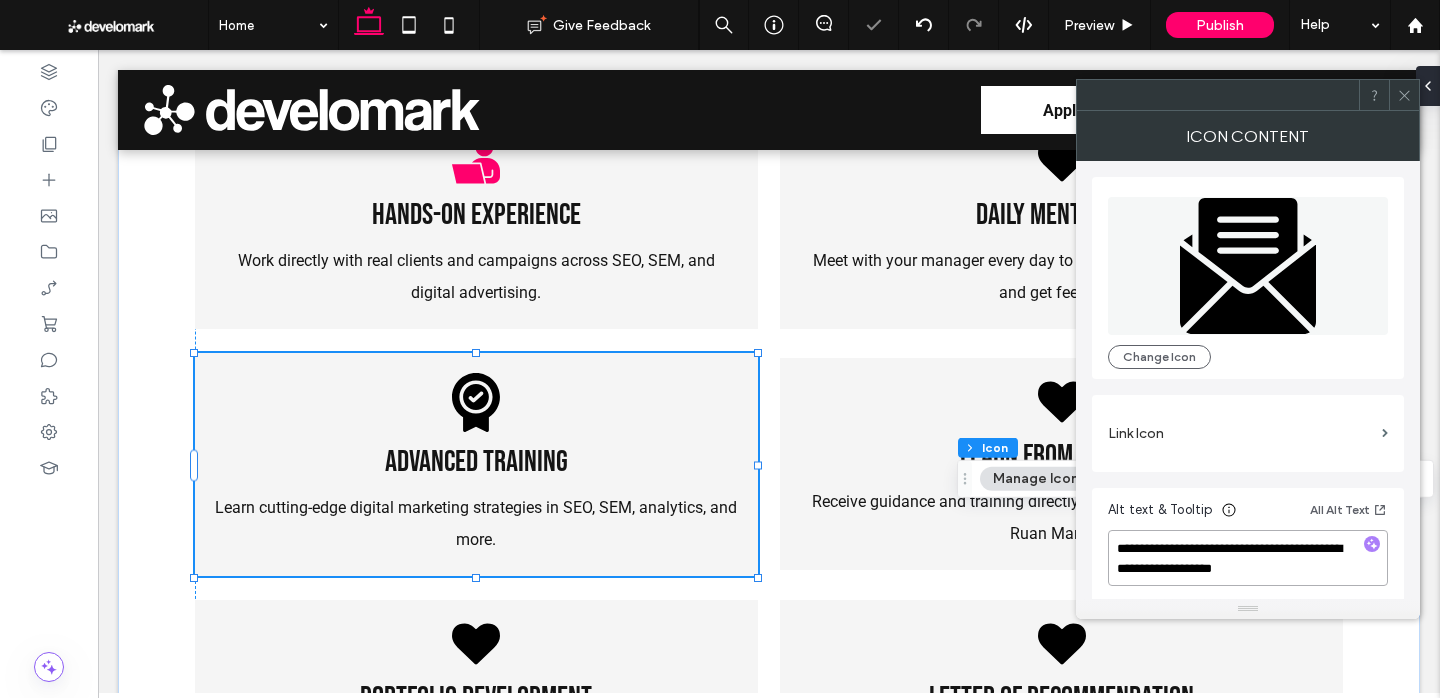 click on "**********" at bounding box center [1248, 558] 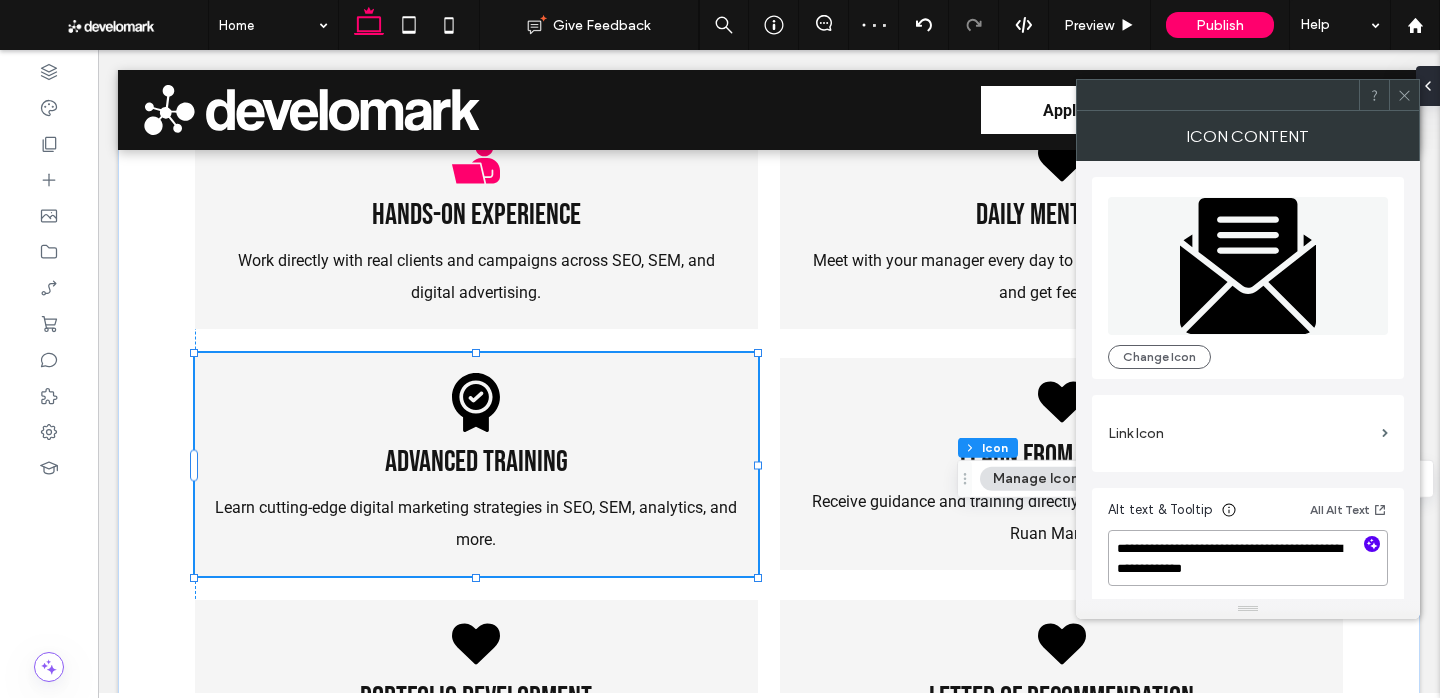 click on "**********" at bounding box center (1248, 558) 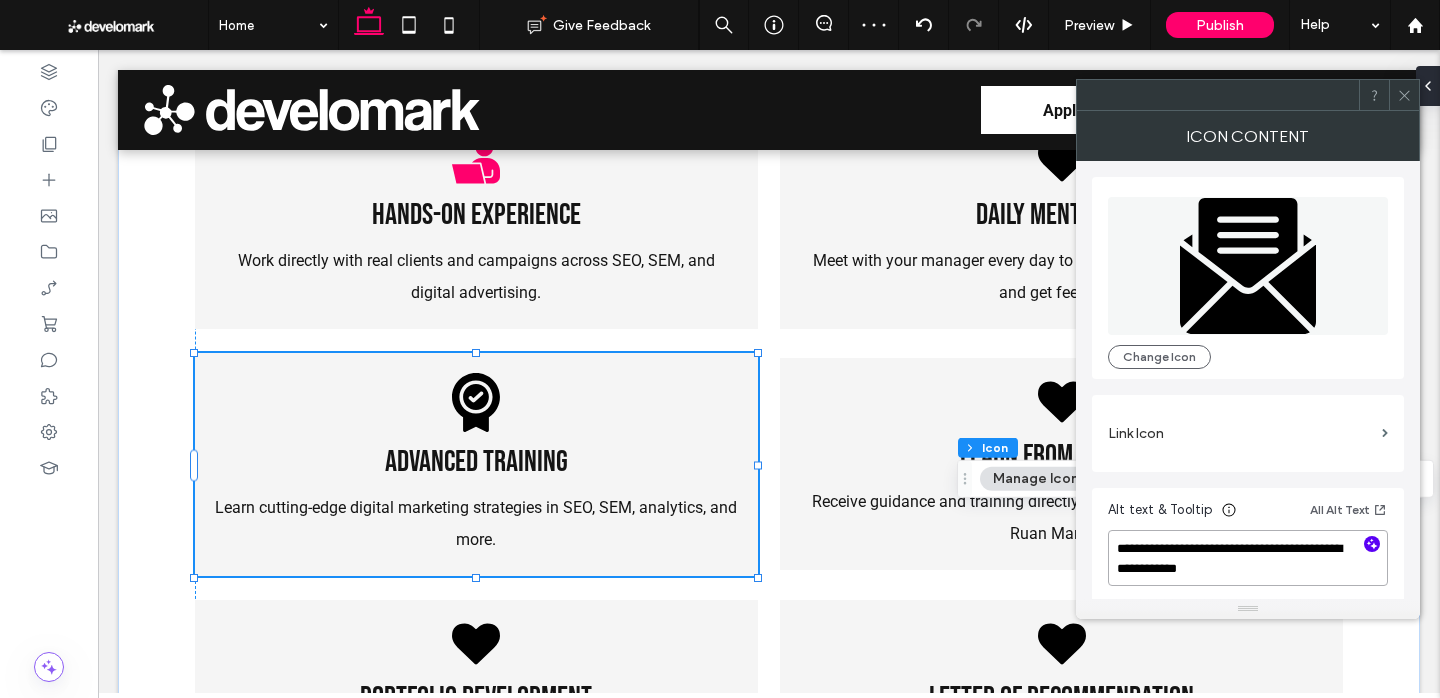type on "**********" 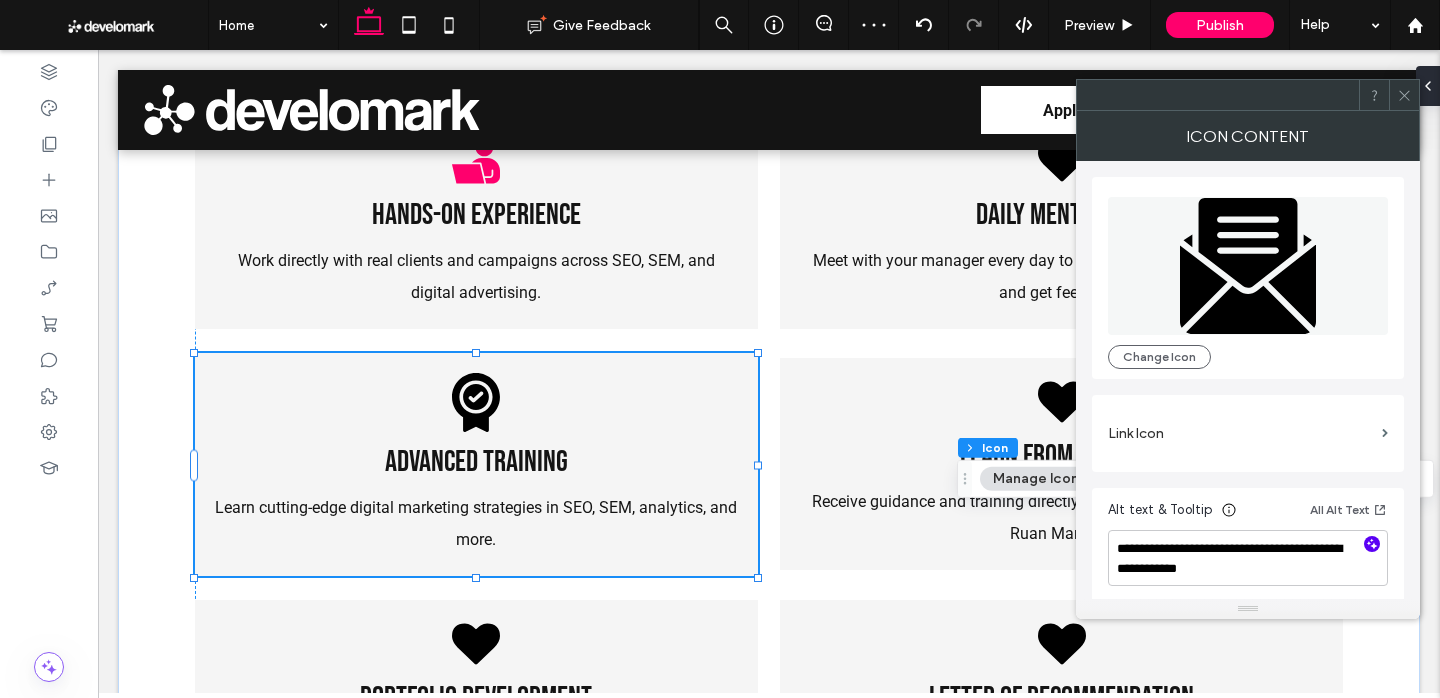click 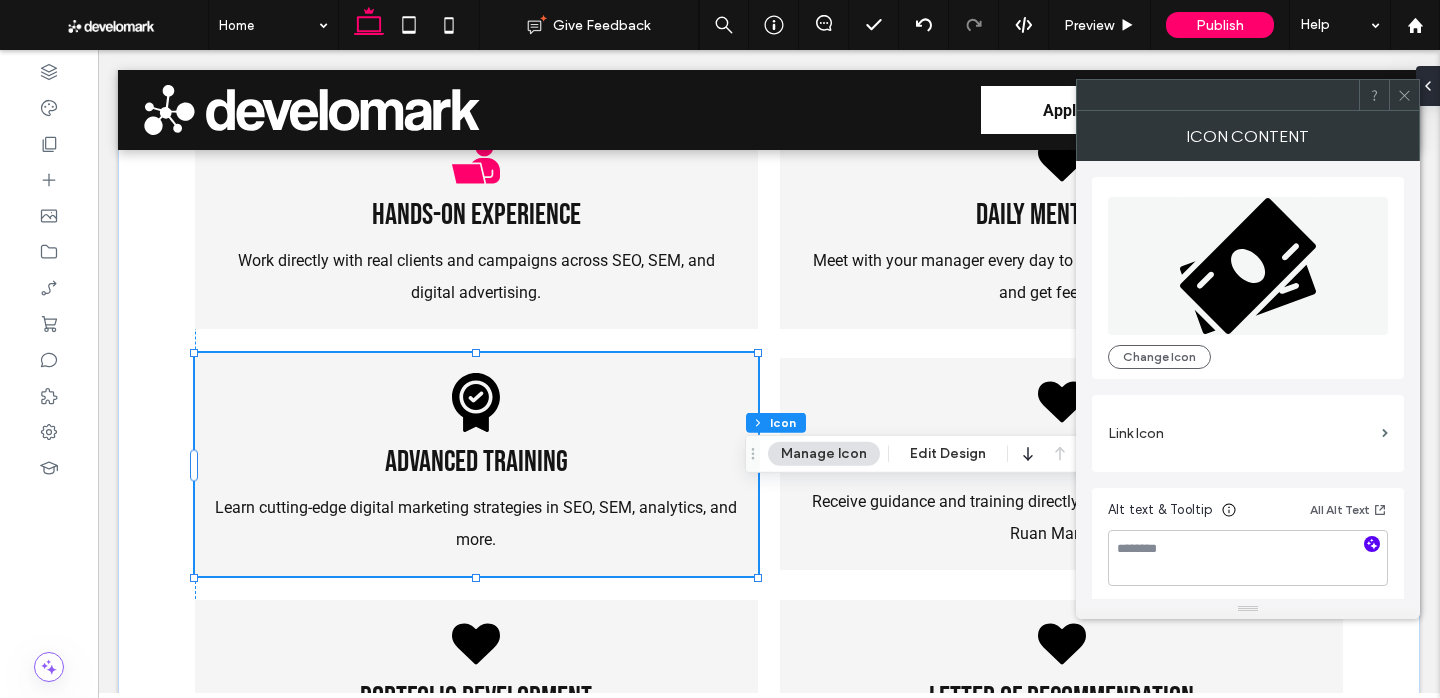 click 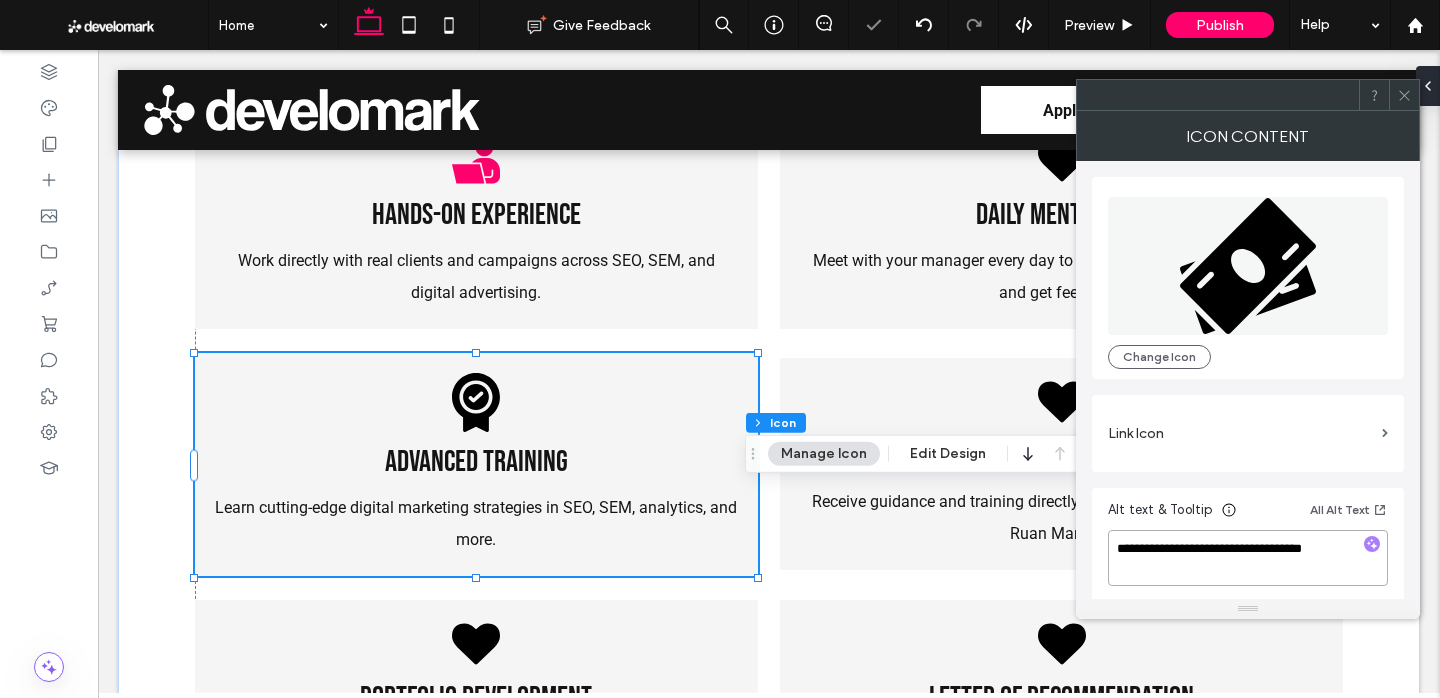 click on "**********" at bounding box center [1248, 558] 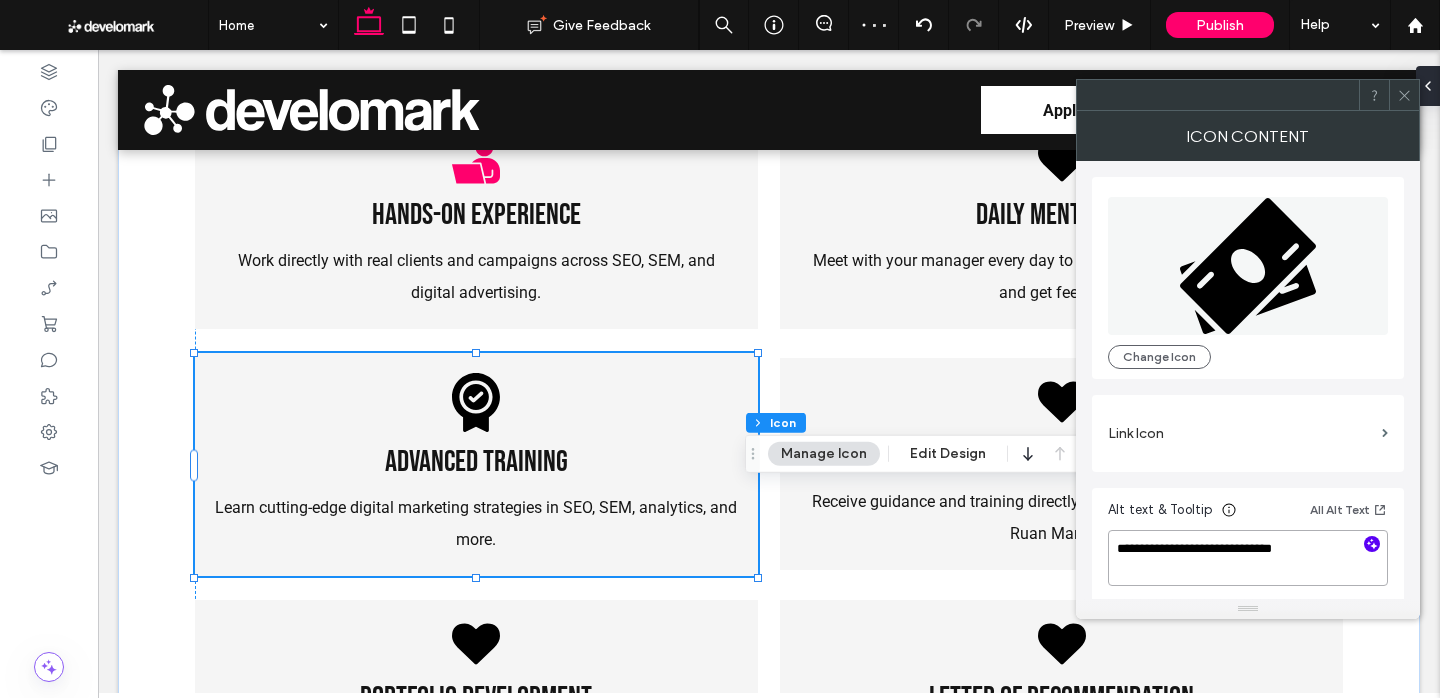 click on "**********" at bounding box center [1248, 558] 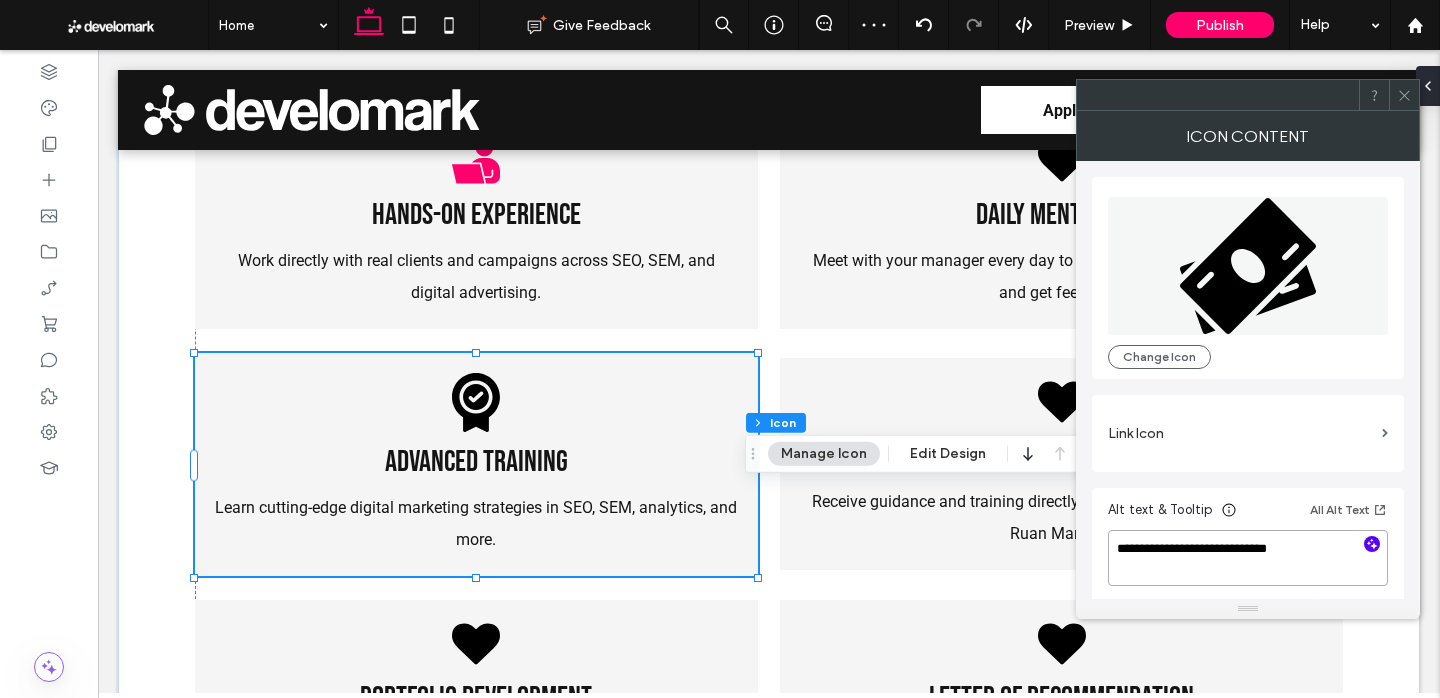 type on "**********" 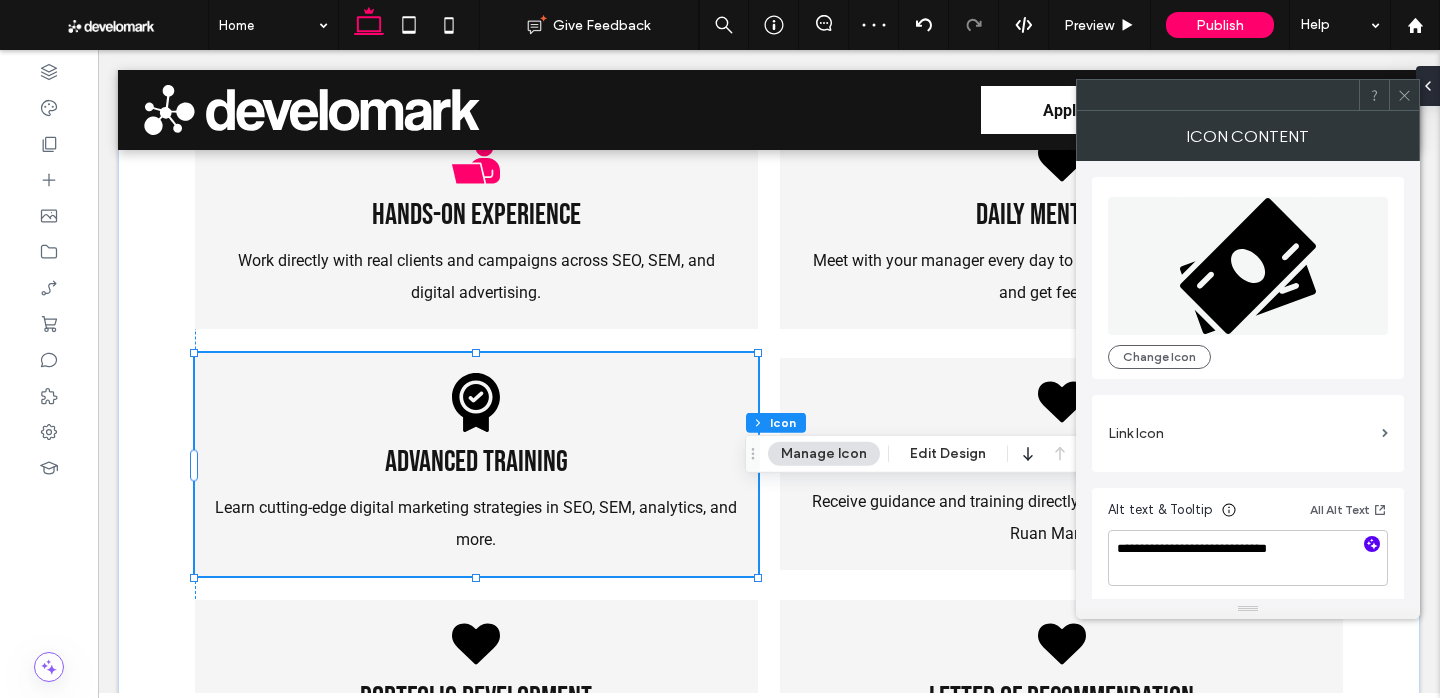 click 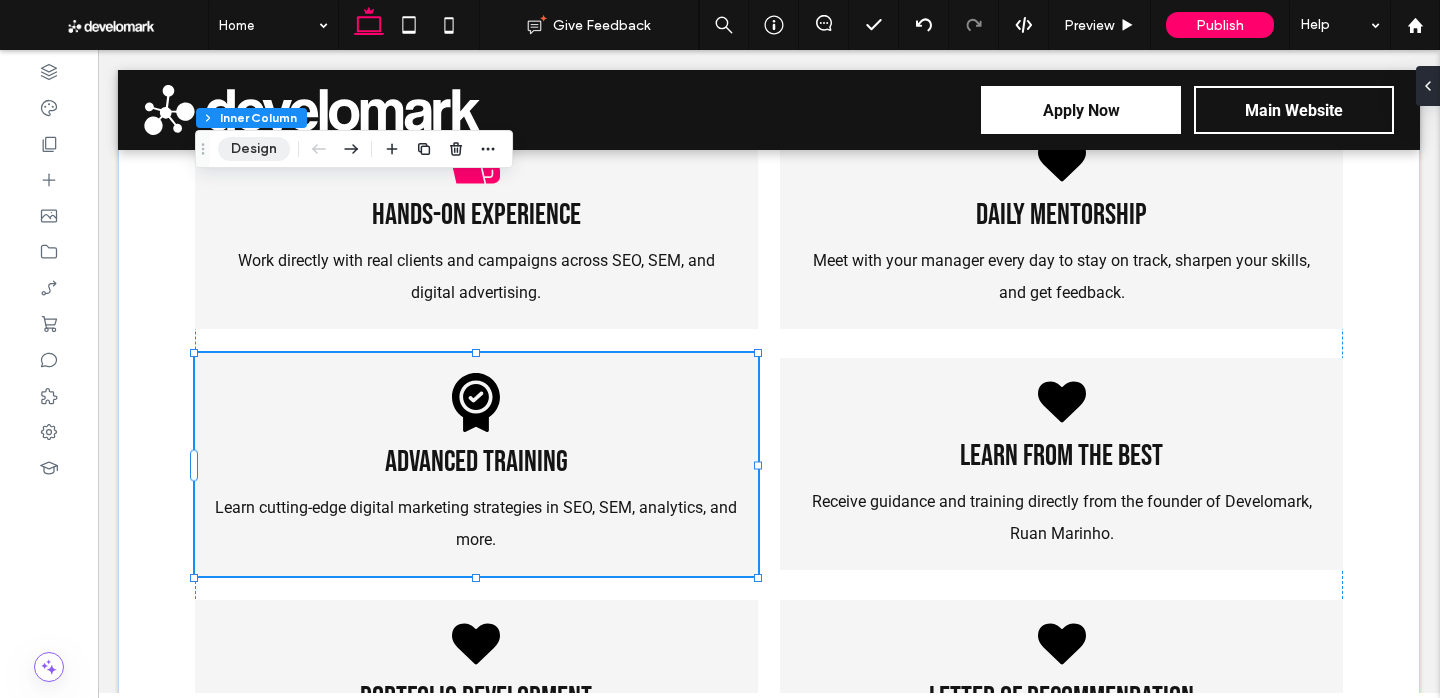 click on "Design" at bounding box center (254, 149) 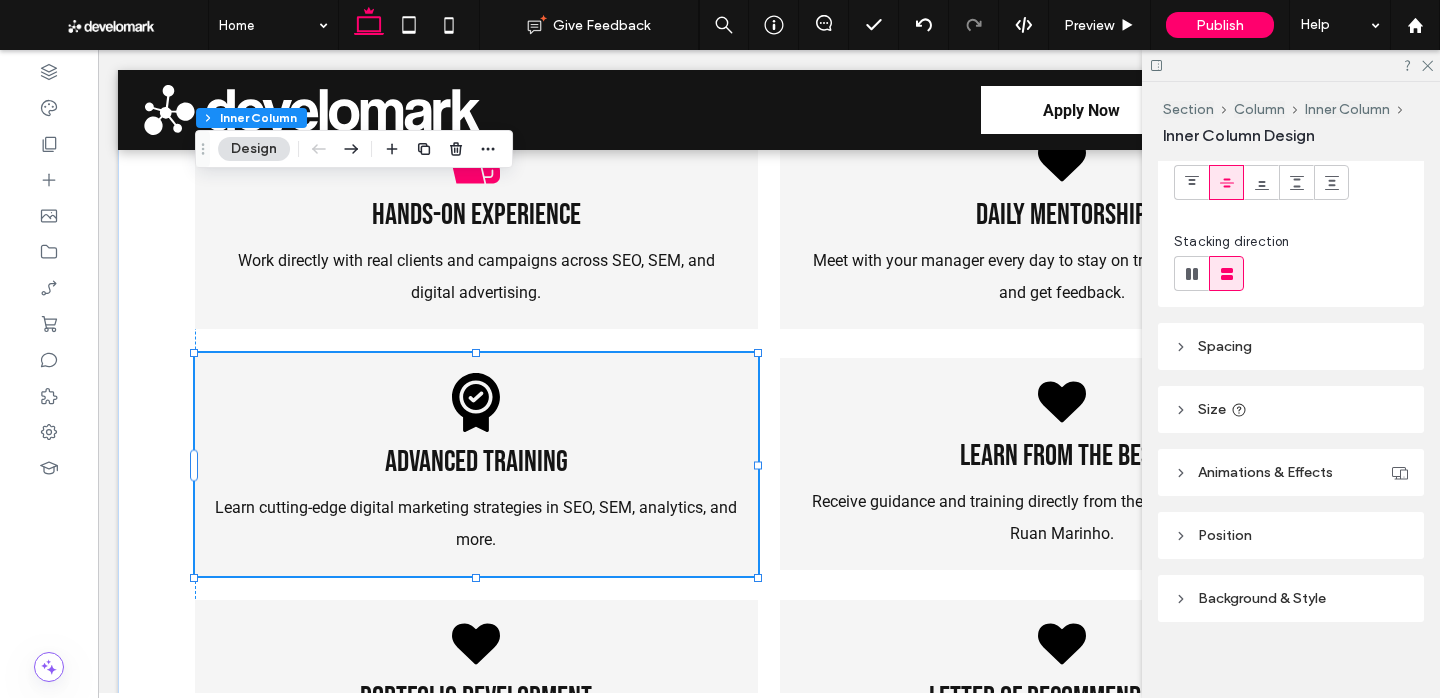 scroll, scrollTop: 238, scrollLeft: 0, axis: vertical 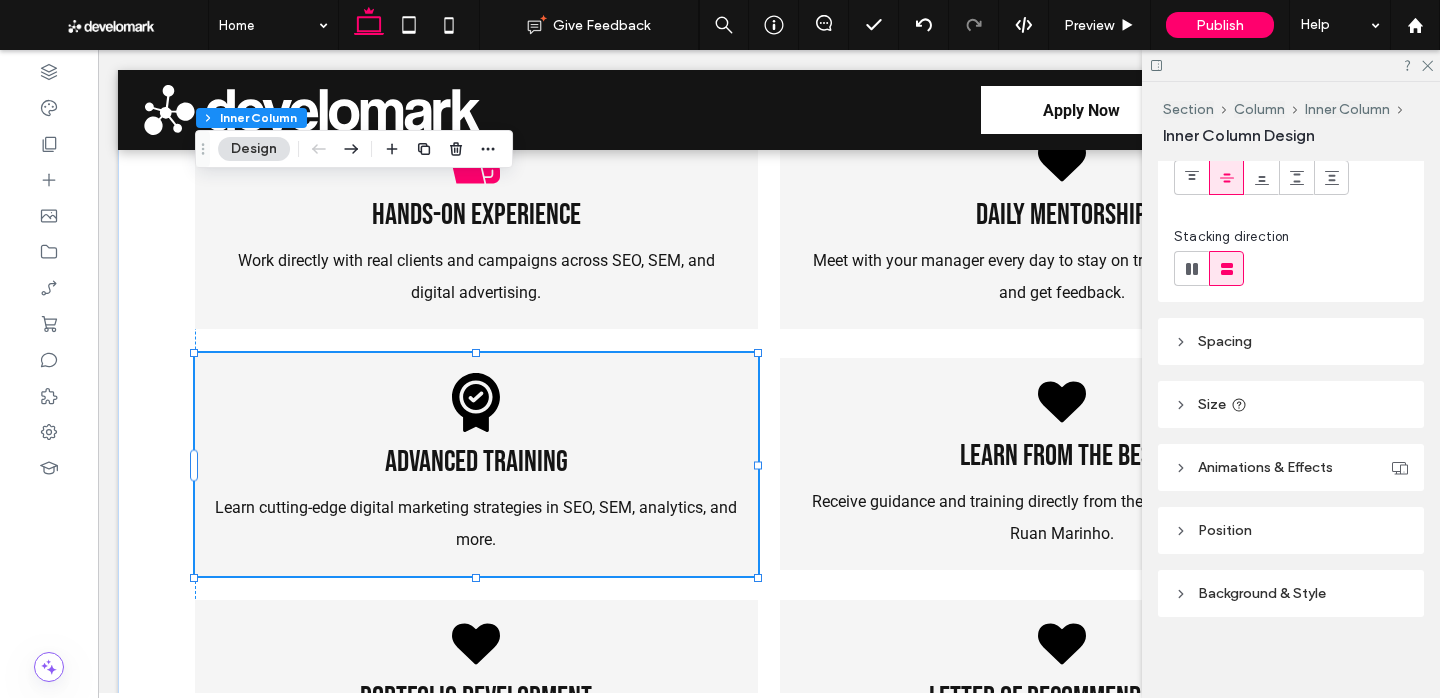 click on "Animations & Effects" at bounding box center [1291, 467] 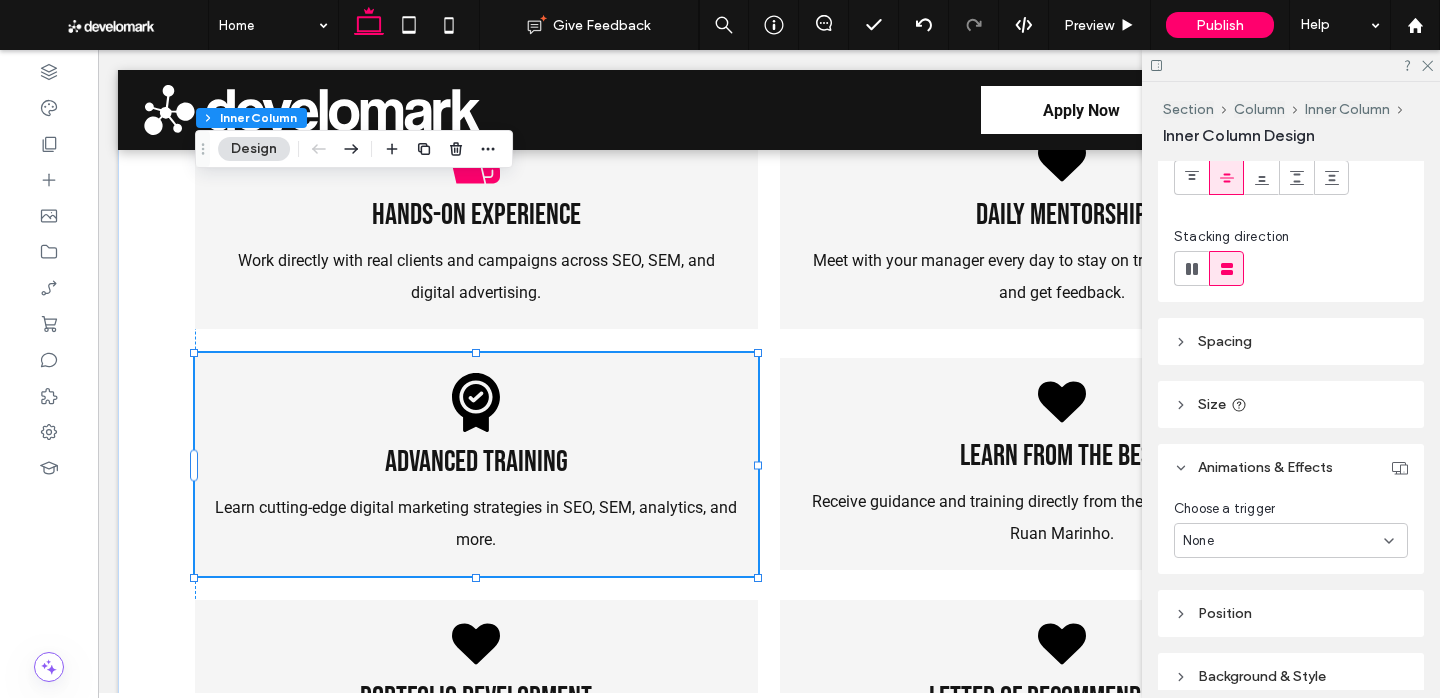 click on "None" at bounding box center [1283, 541] 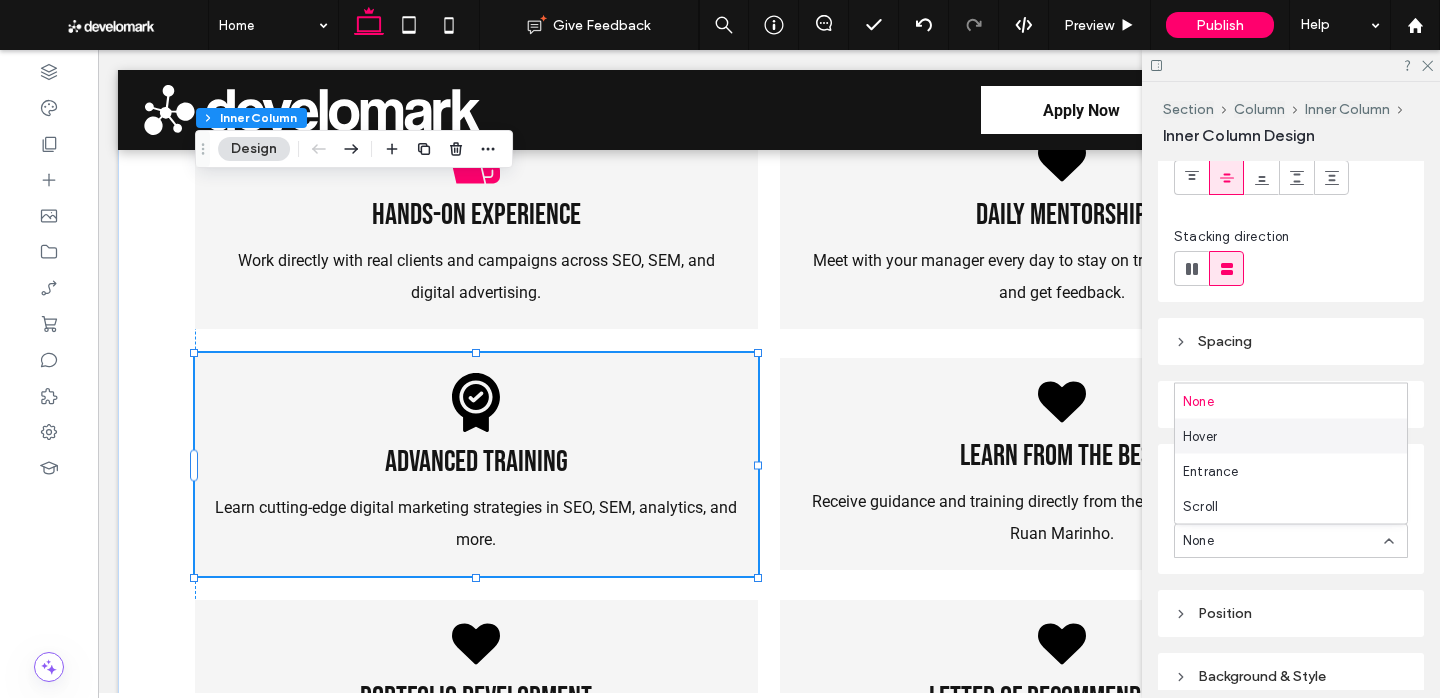 click on "Hover" at bounding box center (1291, 436) 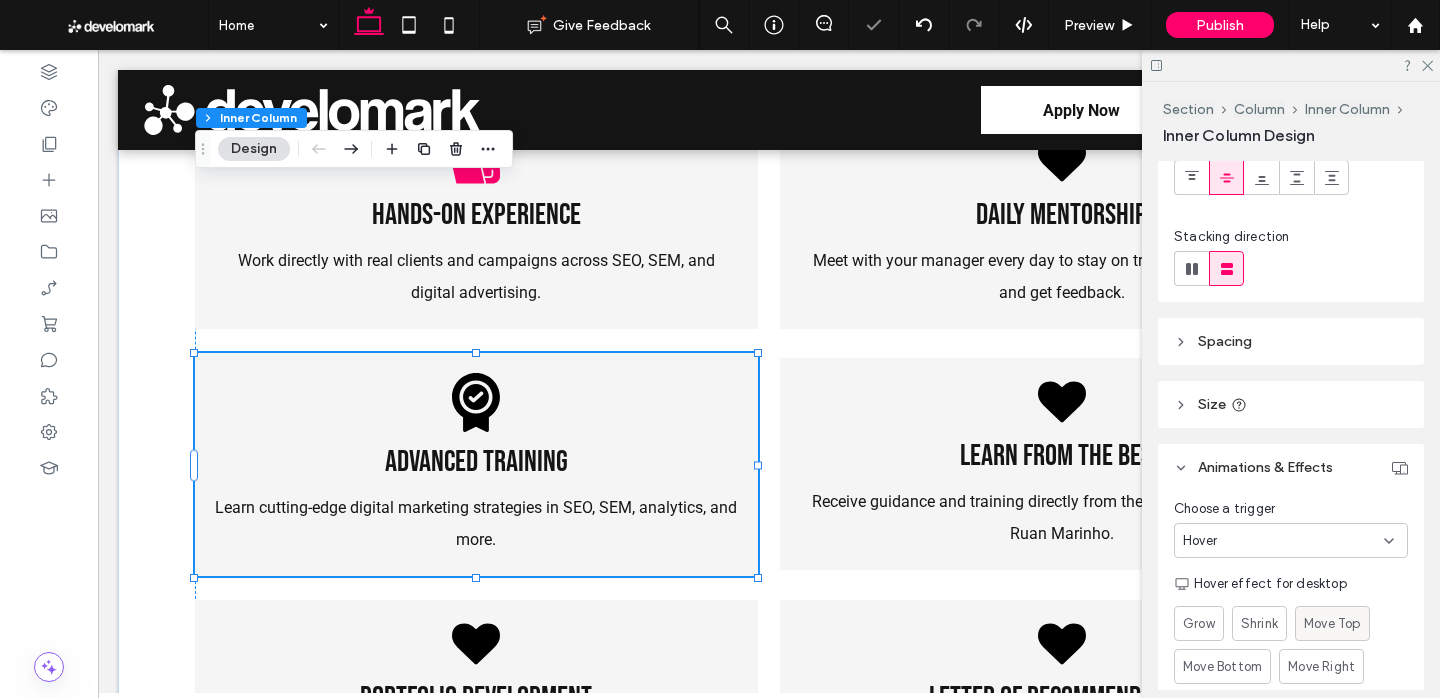 click on "Move Top" at bounding box center (1332, 624) 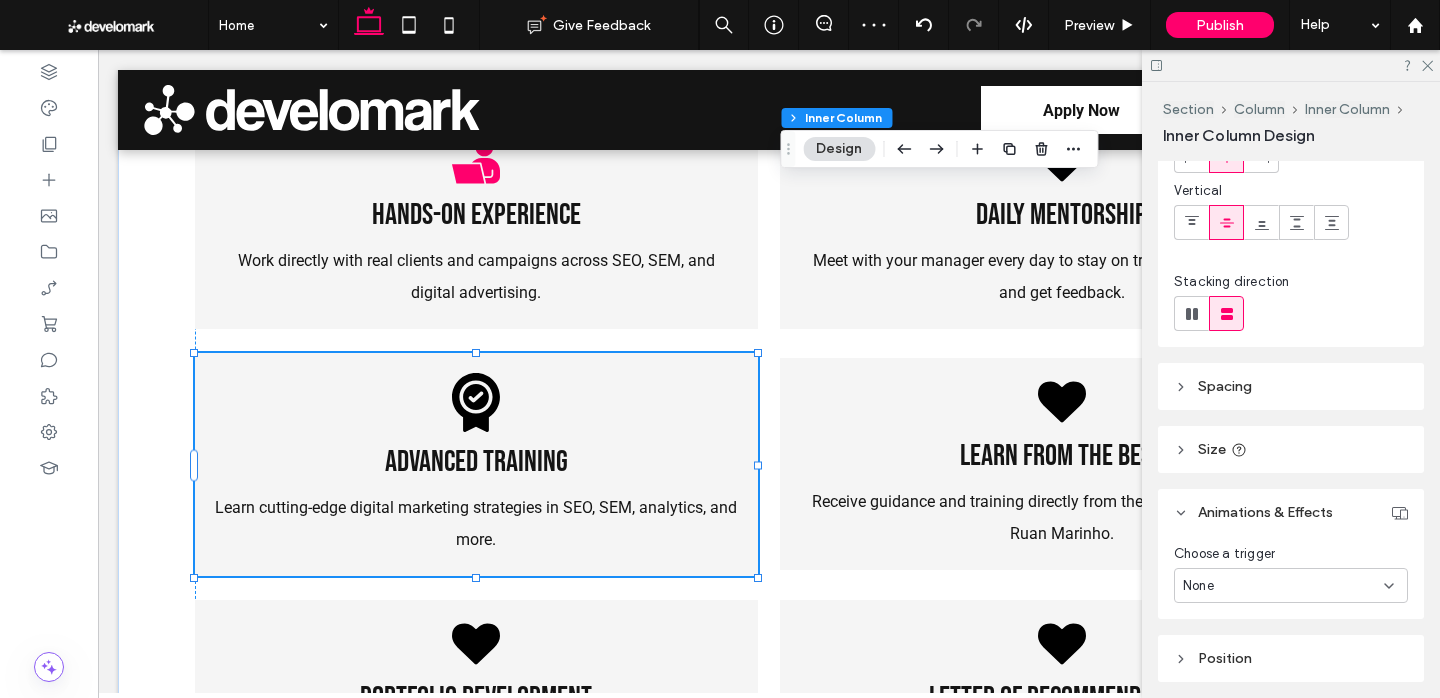 scroll, scrollTop: 194, scrollLeft: 0, axis: vertical 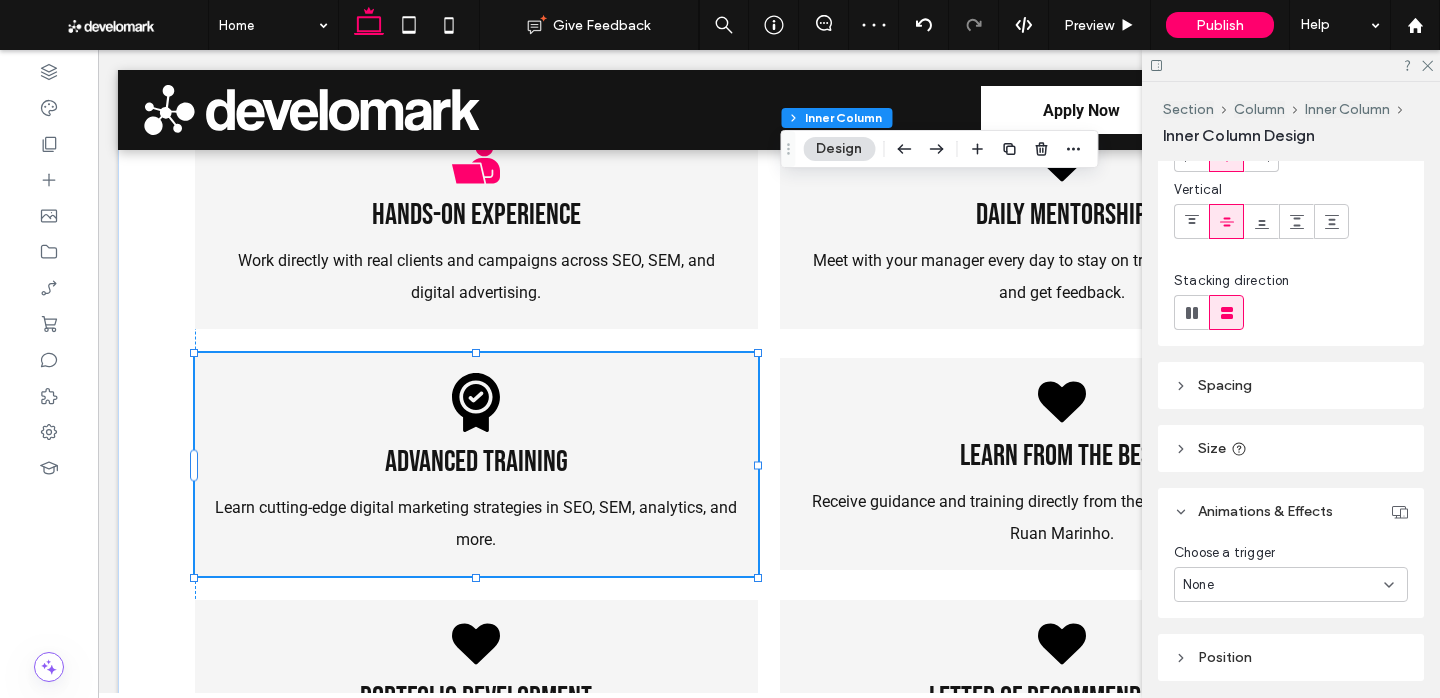 click on "None" at bounding box center (1283, 585) 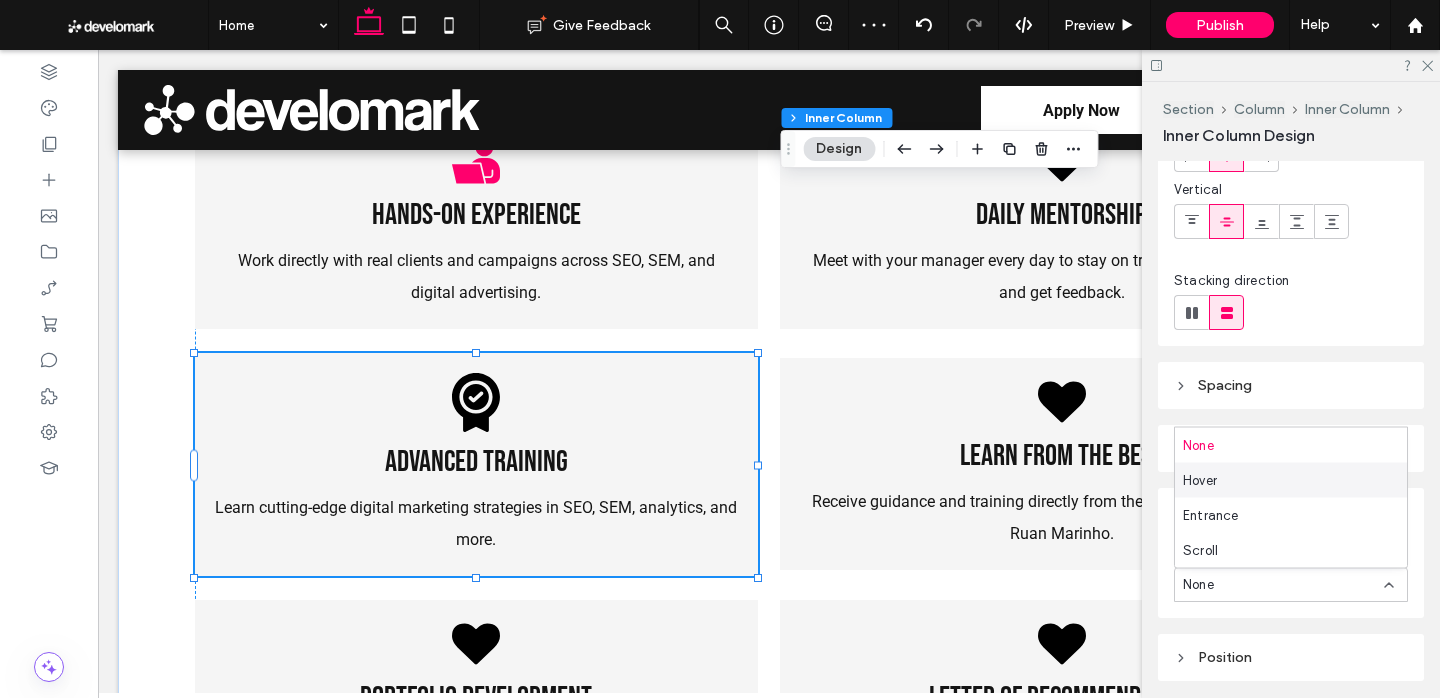 click on "Hover" at bounding box center [1291, 480] 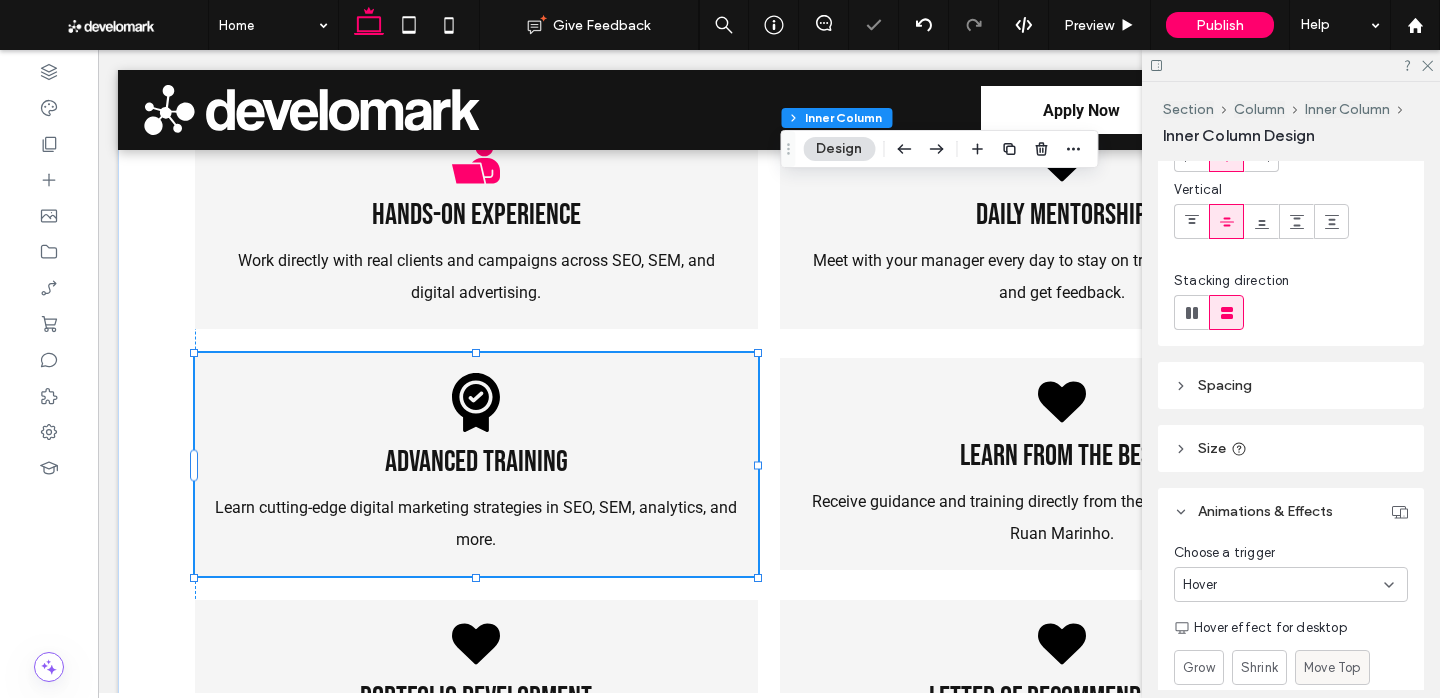 click on "Move Top" at bounding box center [1332, 668] 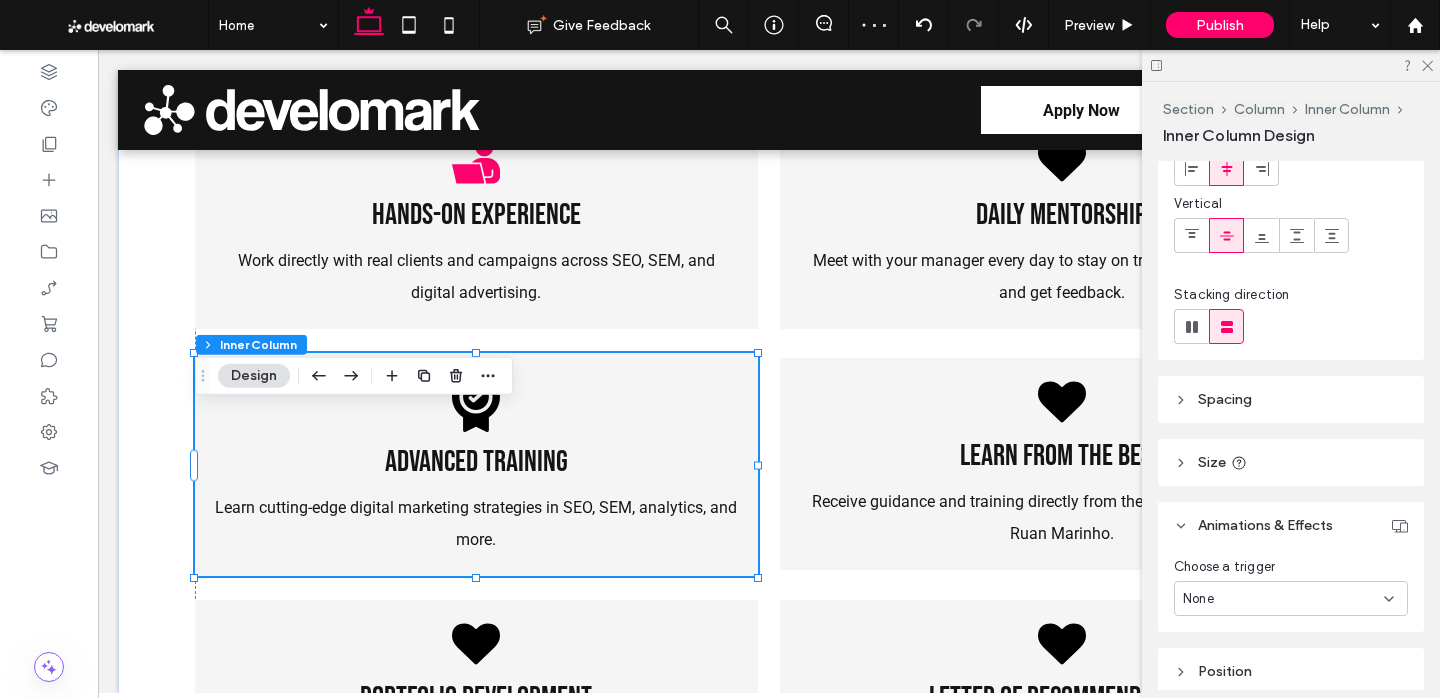 scroll, scrollTop: 185, scrollLeft: 0, axis: vertical 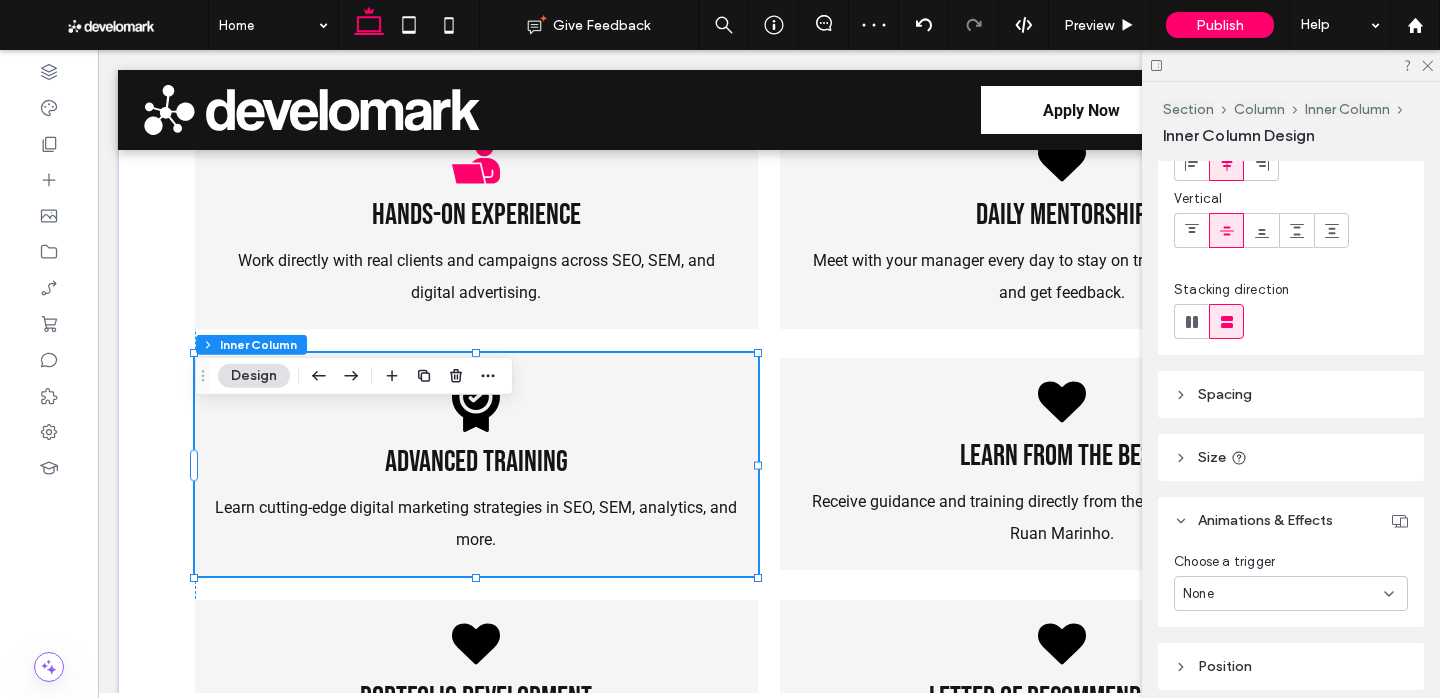 click on "None" at bounding box center [1283, 594] 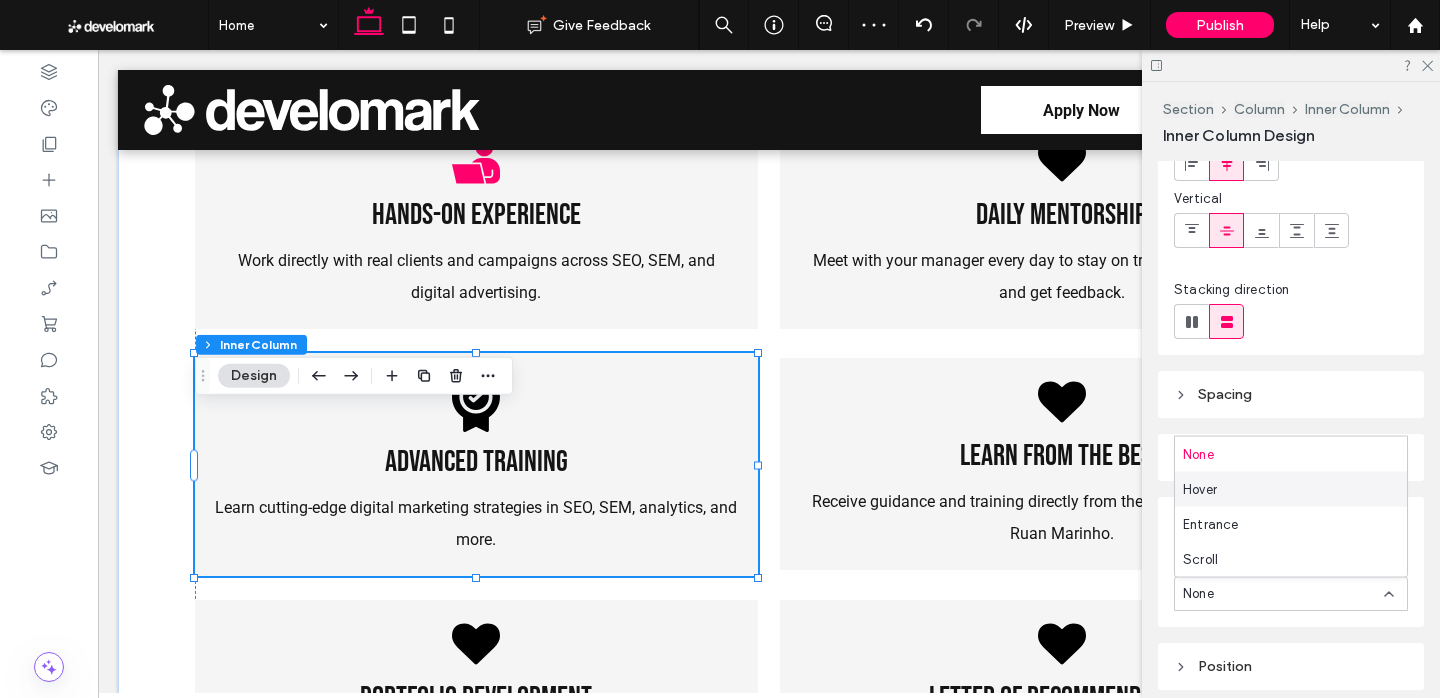 click on "Hover" at bounding box center (1291, 489) 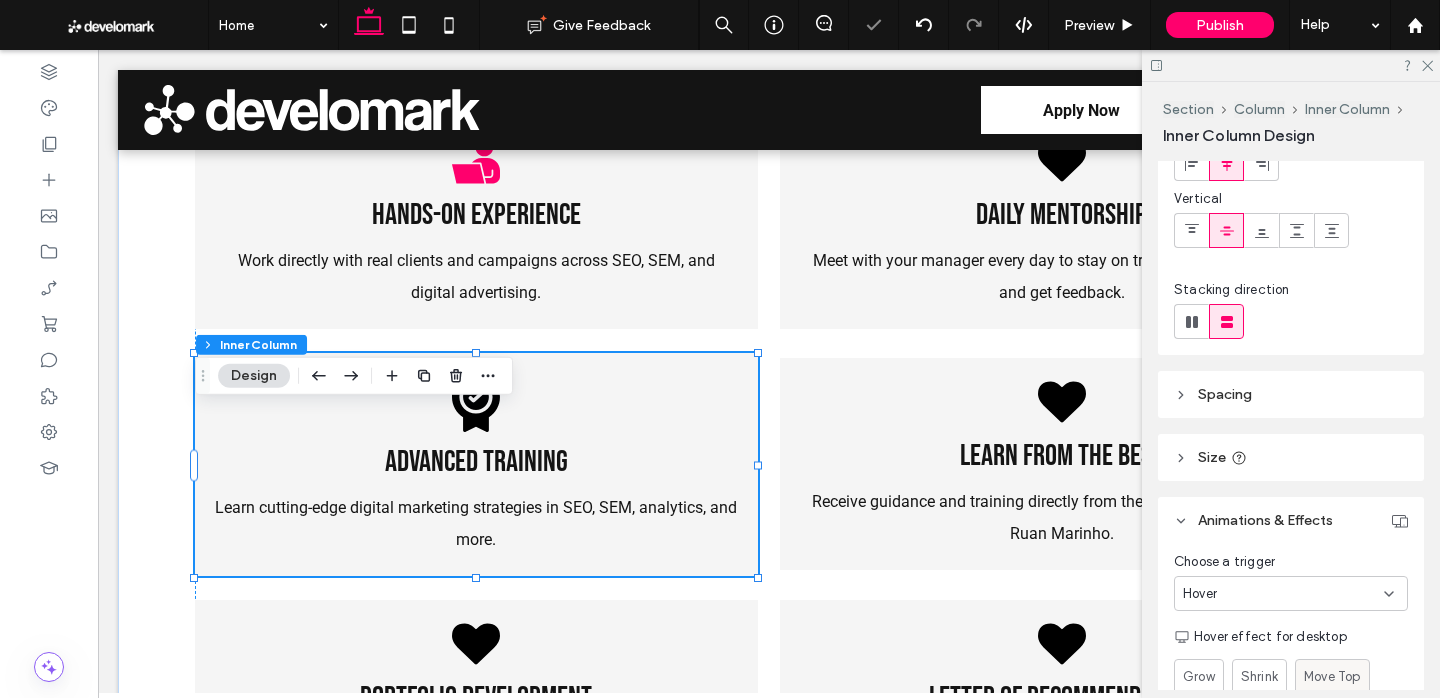 click on "Move Top" at bounding box center [1332, 676] 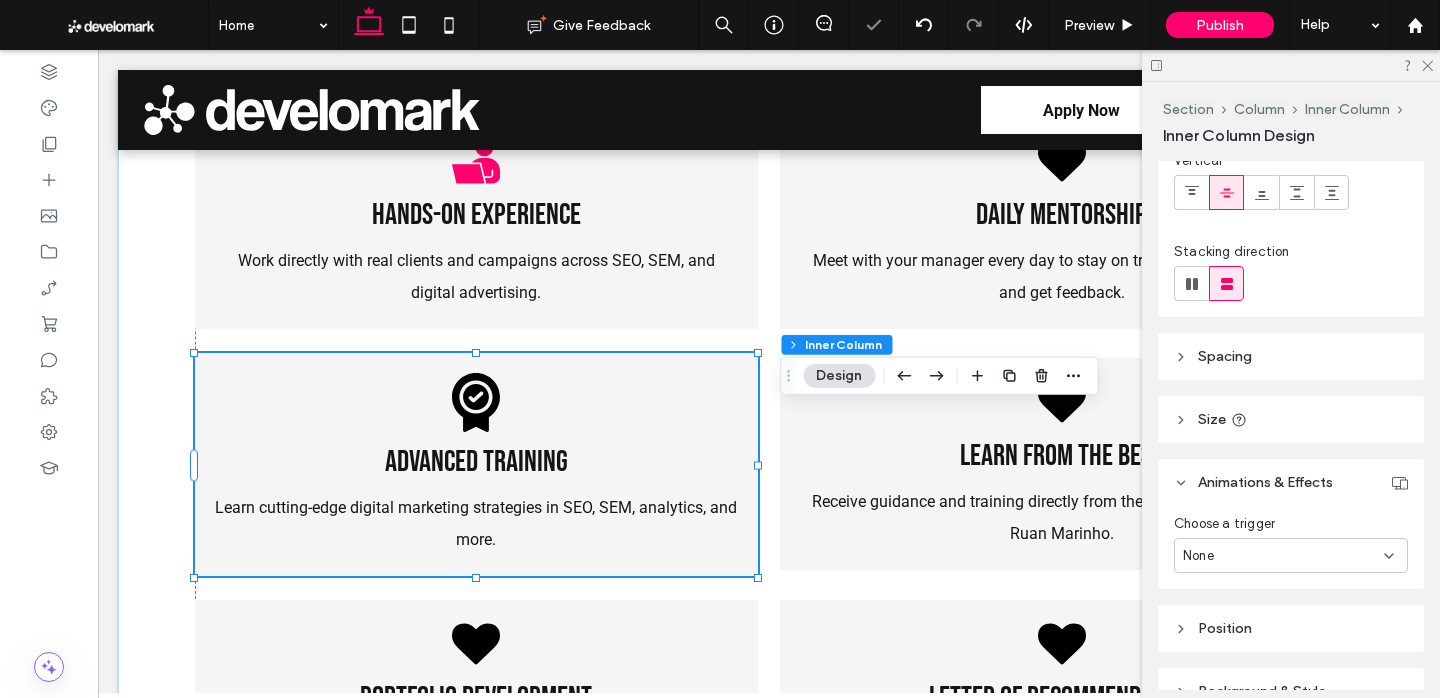 scroll, scrollTop: 228, scrollLeft: 0, axis: vertical 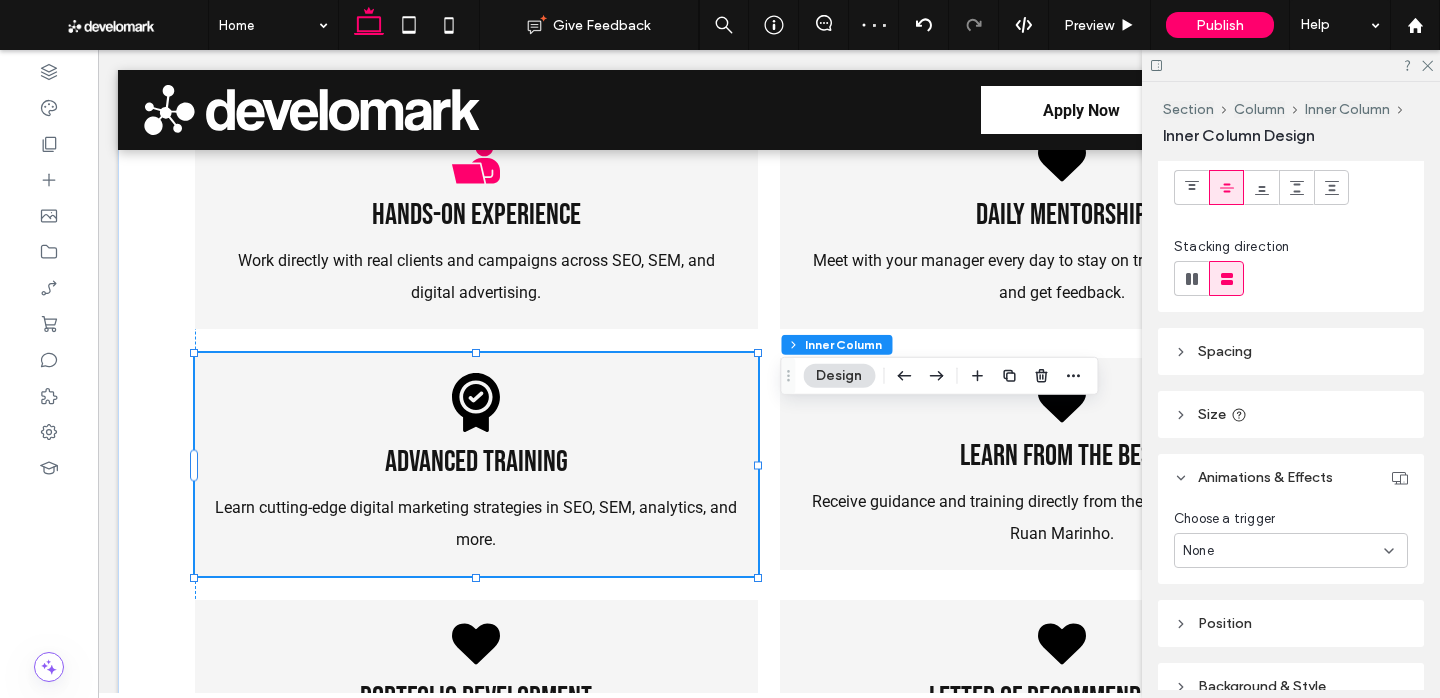 click on "None" at bounding box center [1283, 551] 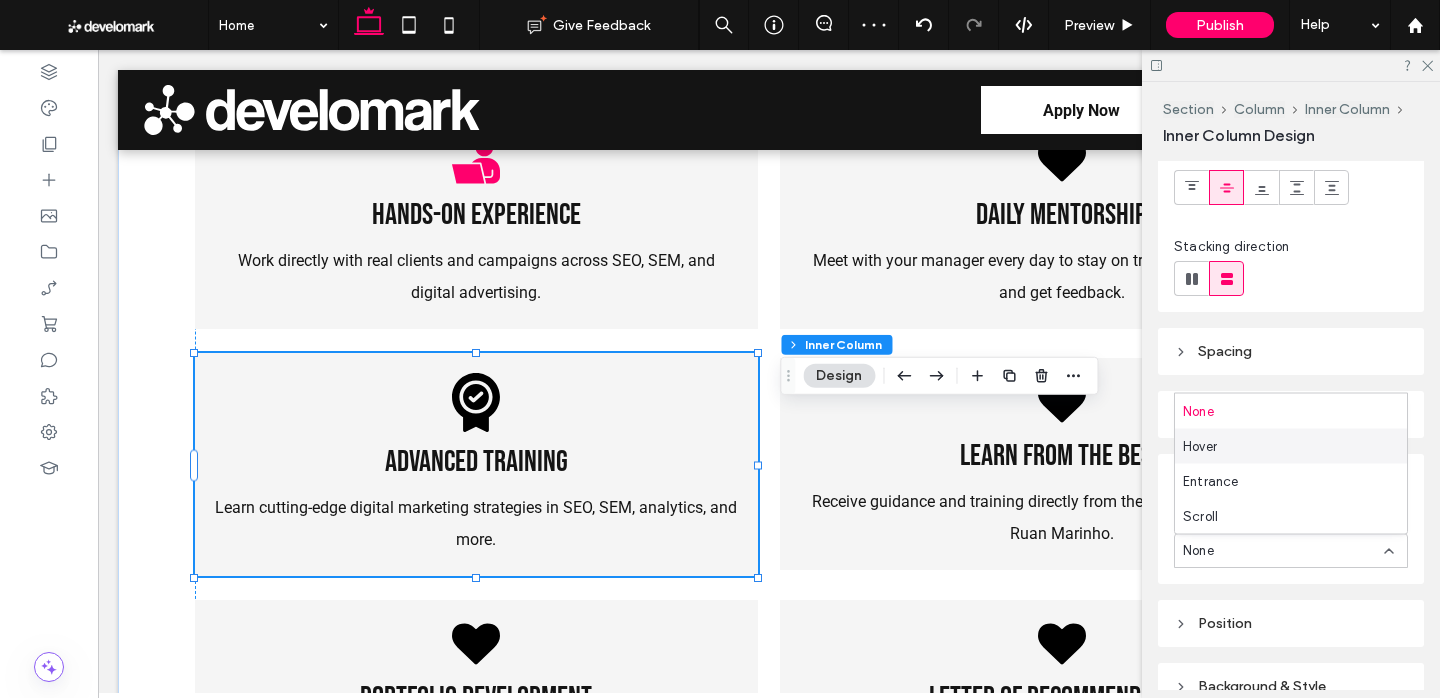 click on "Hover" at bounding box center [1291, 446] 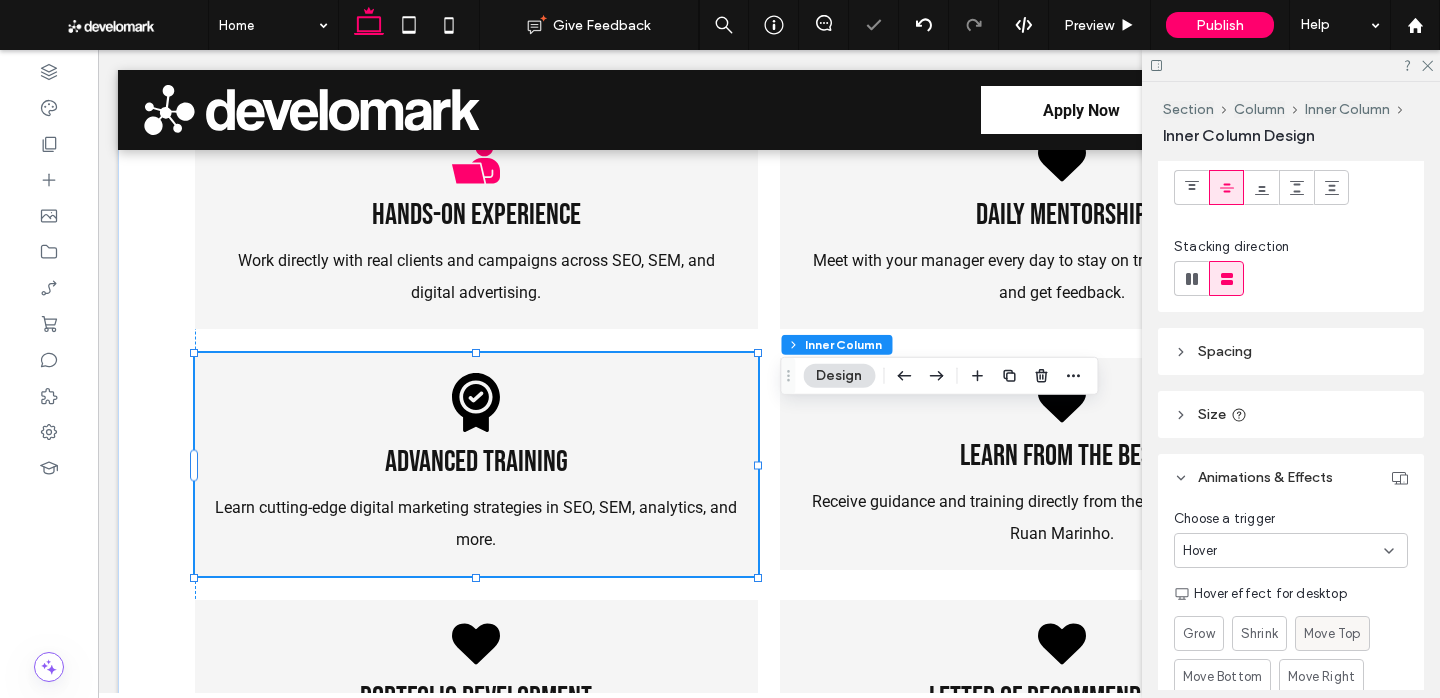click on "Move Top" at bounding box center (1332, 633) 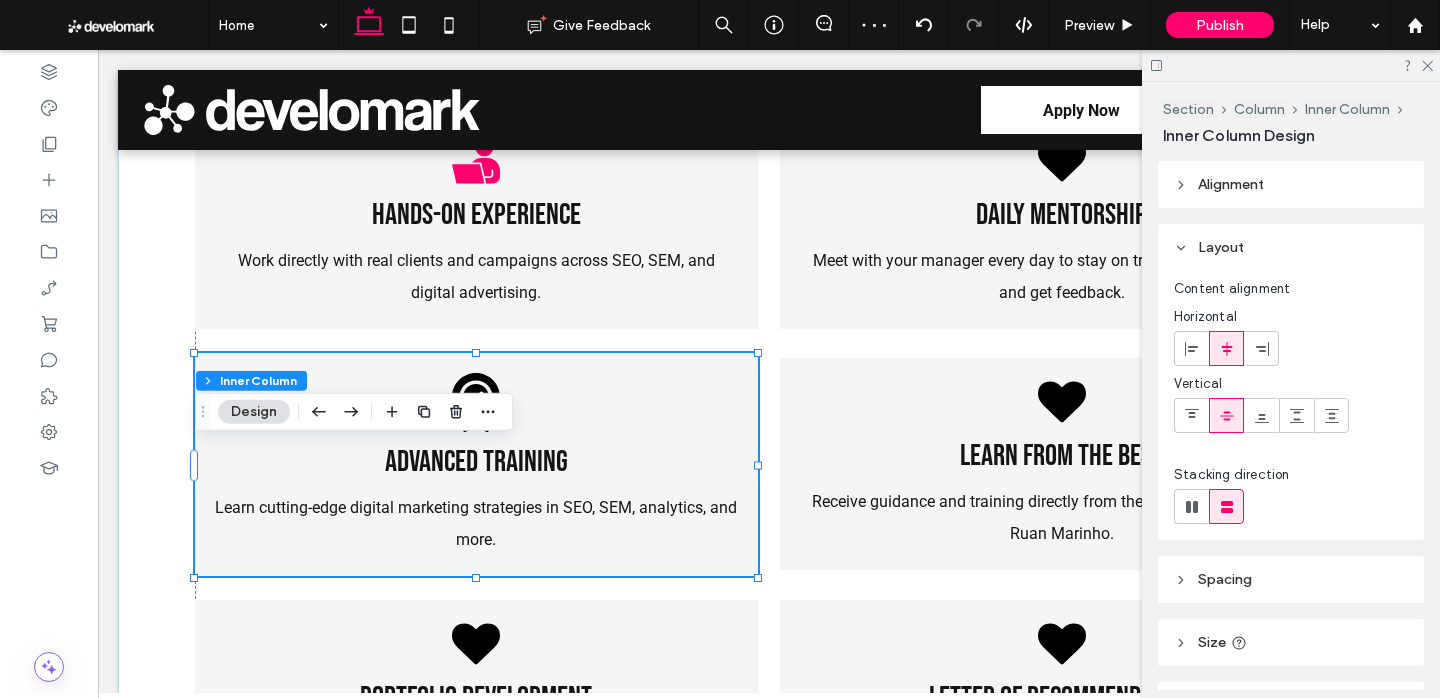 click on "Spacing" at bounding box center (1291, 579) 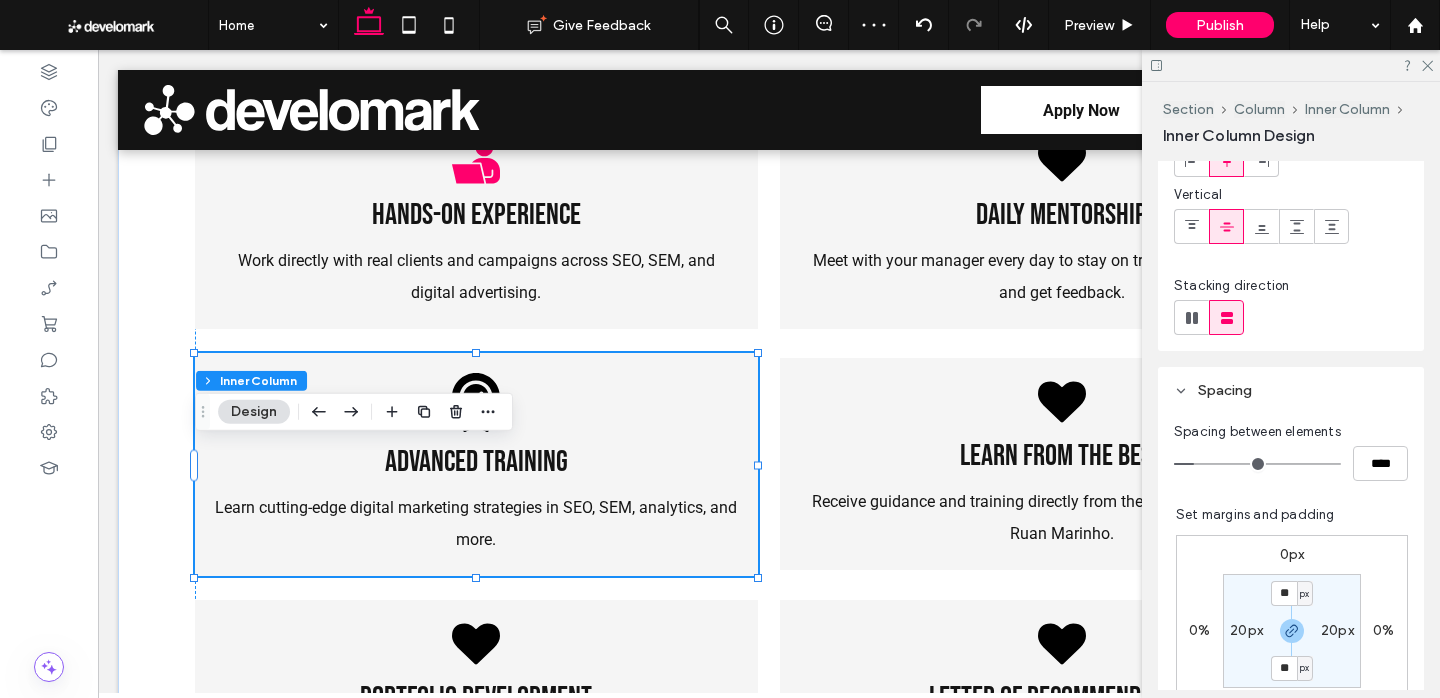 scroll, scrollTop: 190, scrollLeft: 0, axis: vertical 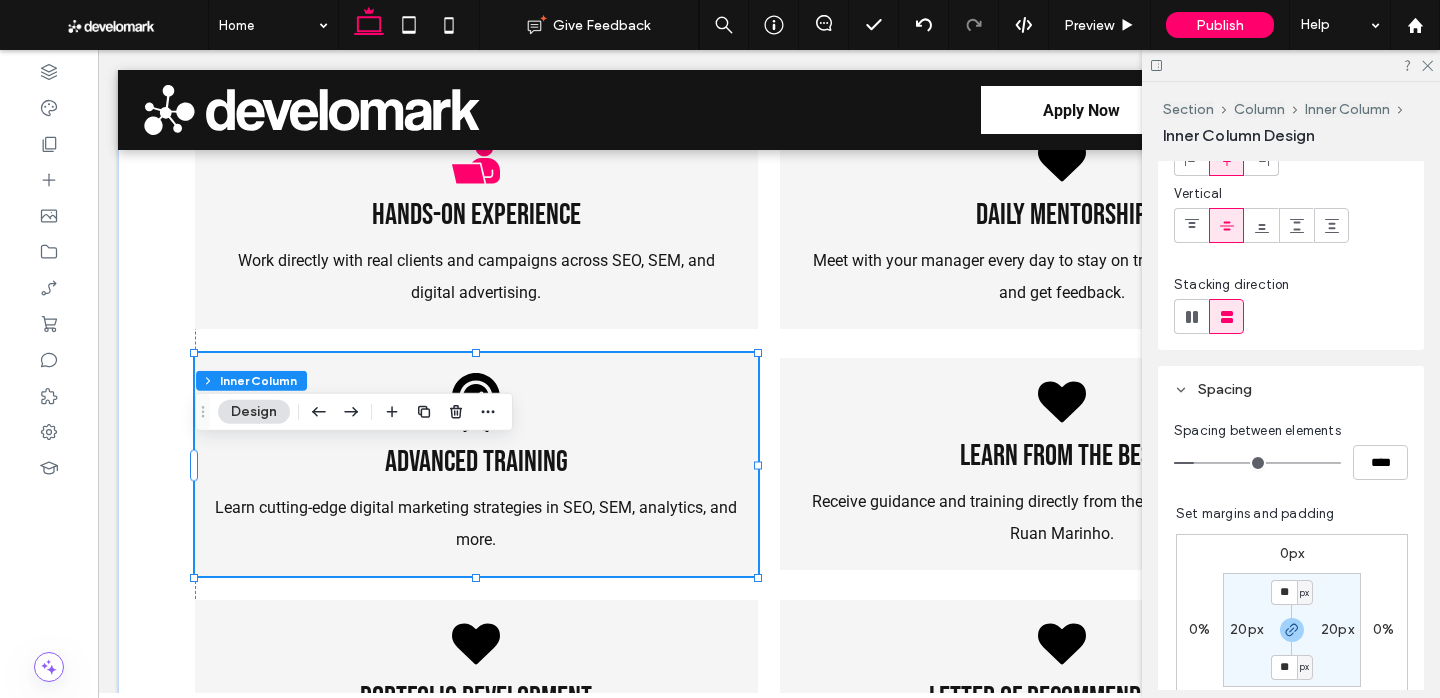 click on "Spacing" at bounding box center (1291, 389) 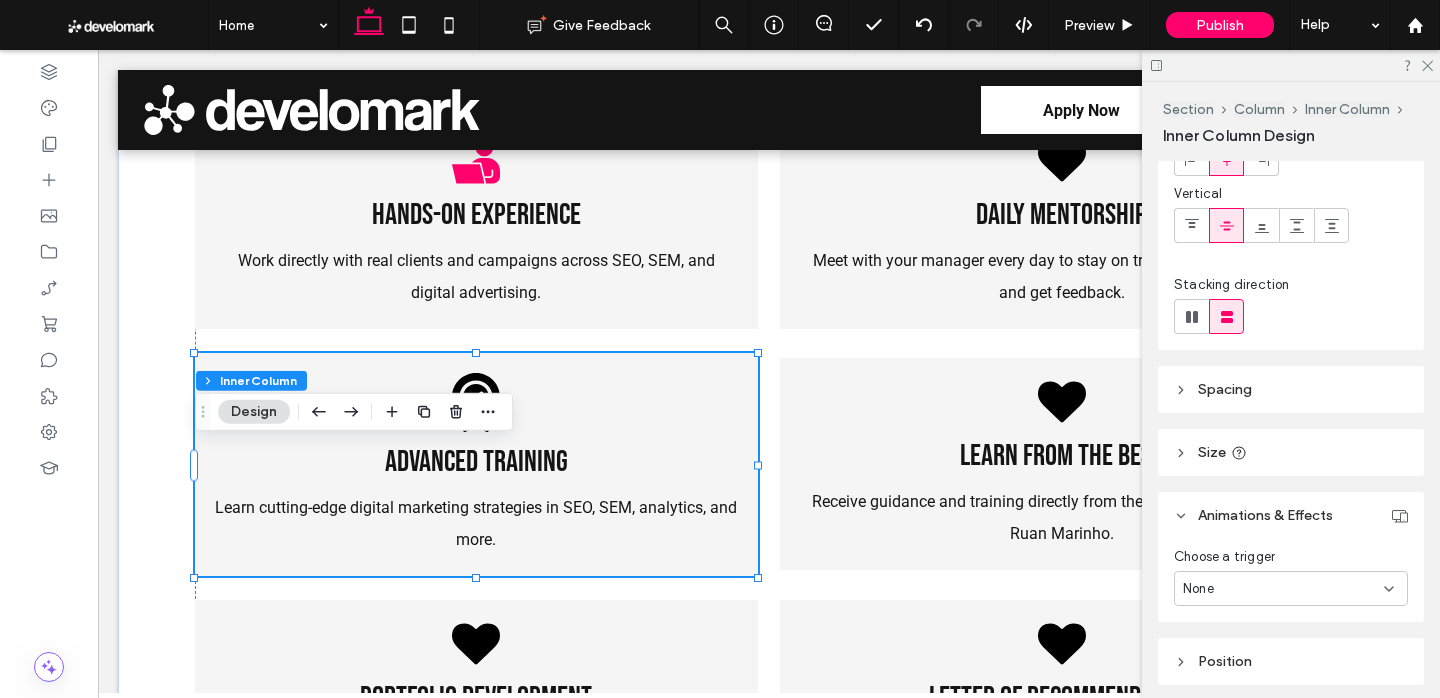 click on "None" at bounding box center (1283, 589) 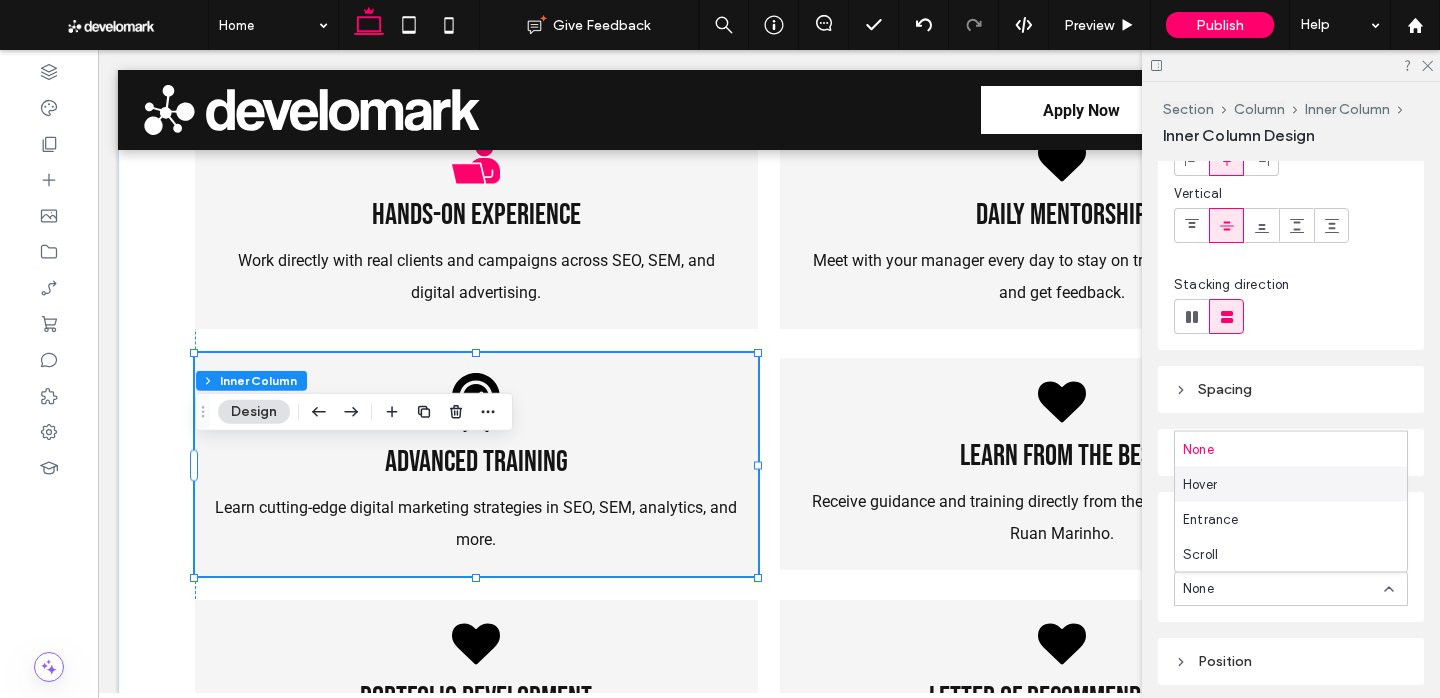 click on "Hover" at bounding box center (1291, 484) 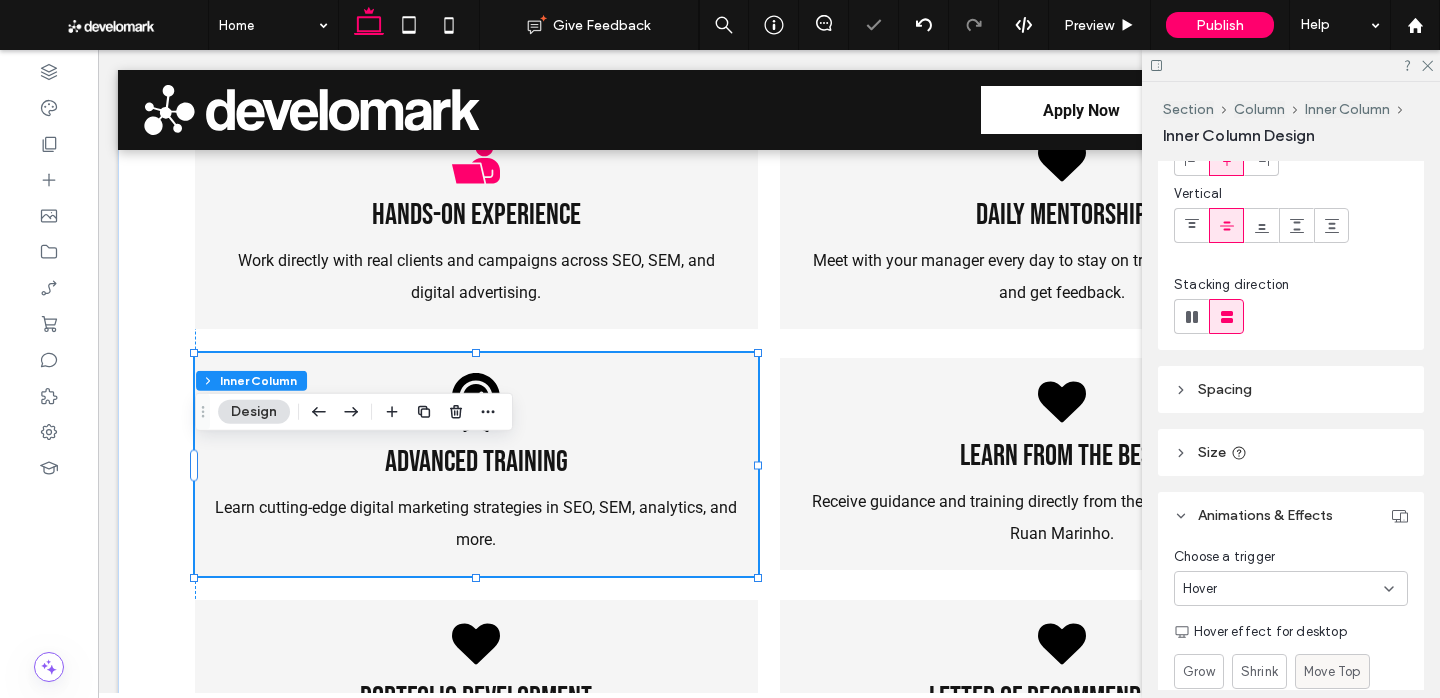 click on "Move Top" at bounding box center (1332, 671) 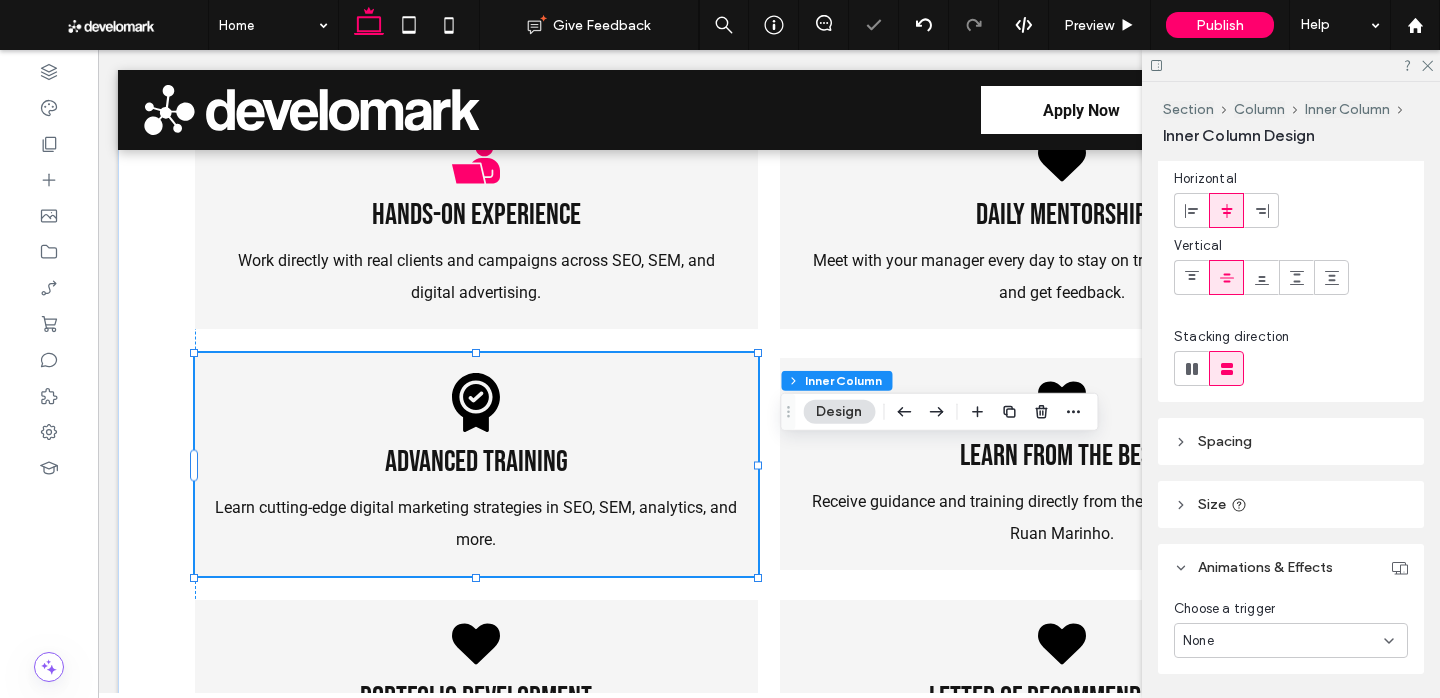 scroll, scrollTop: 192, scrollLeft: 0, axis: vertical 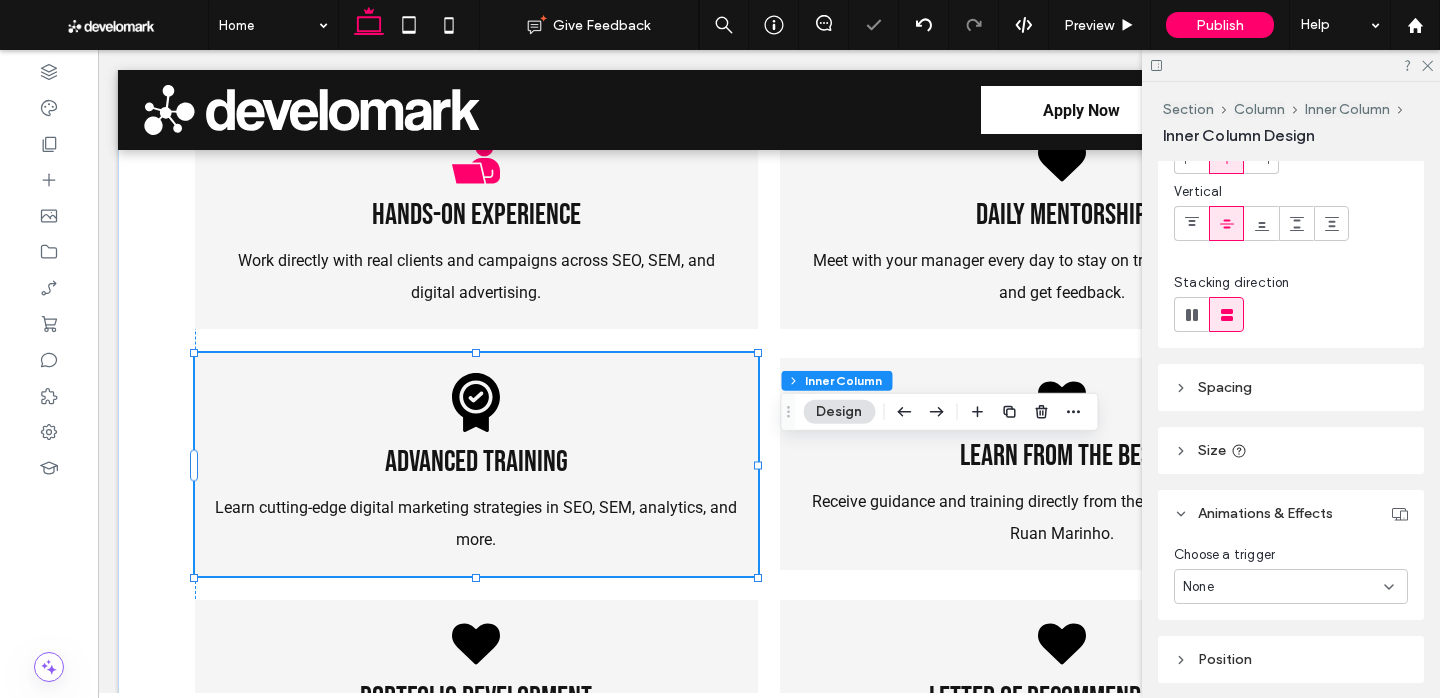 click on "None" at bounding box center [1283, 587] 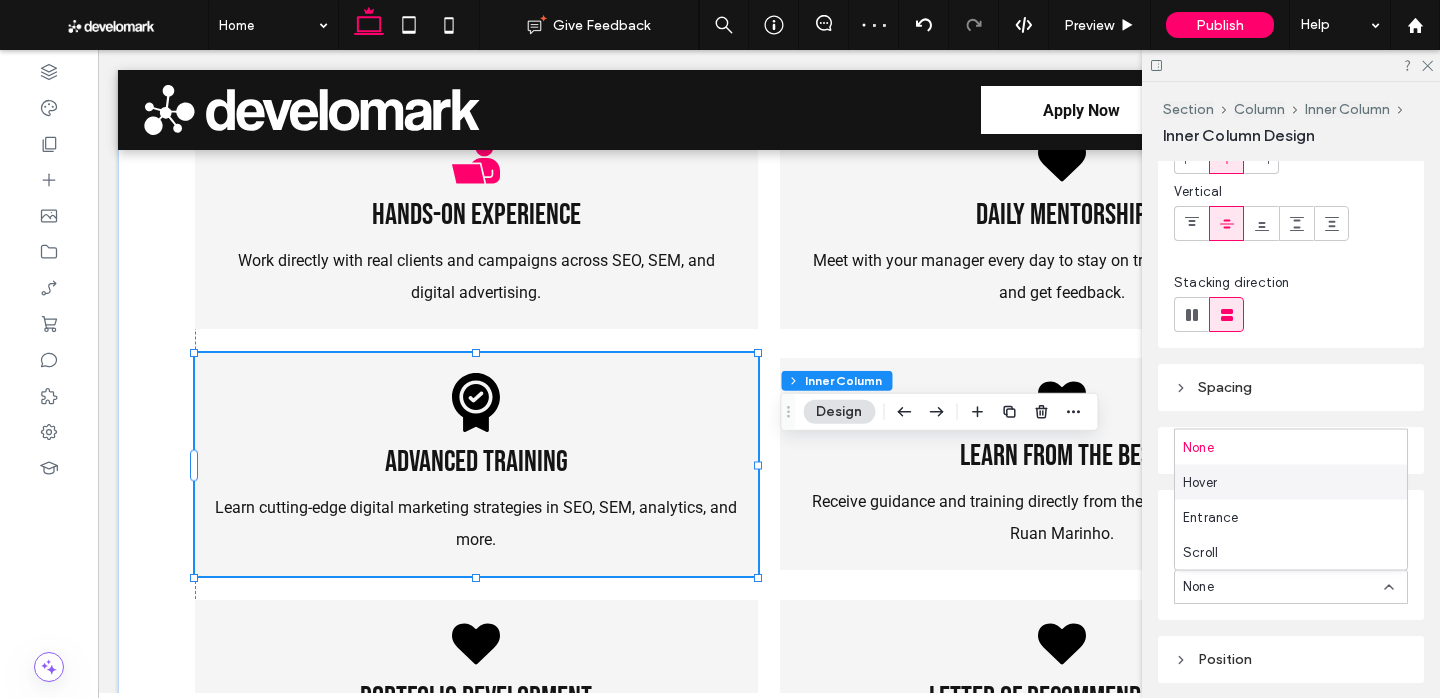 click on "Hover" at bounding box center (1291, 482) 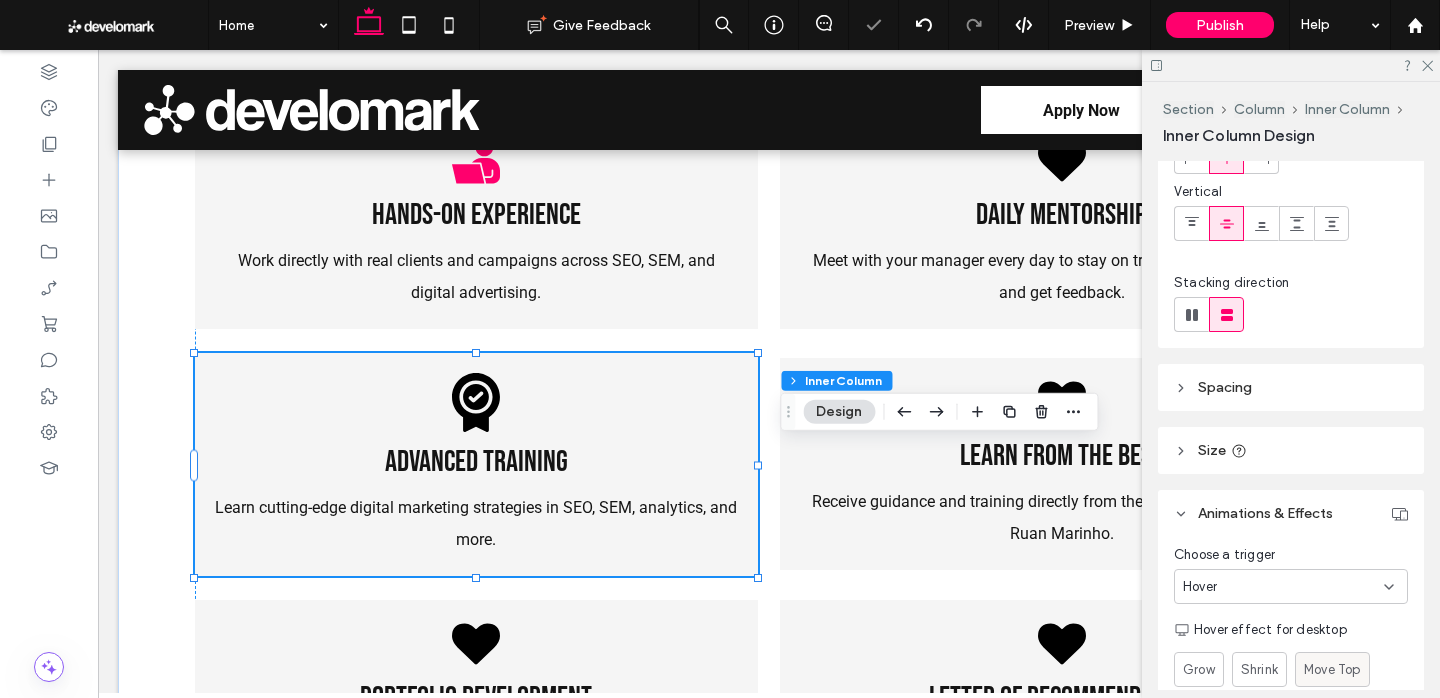 click on "Move Top" at bounding box center (1332, 669) 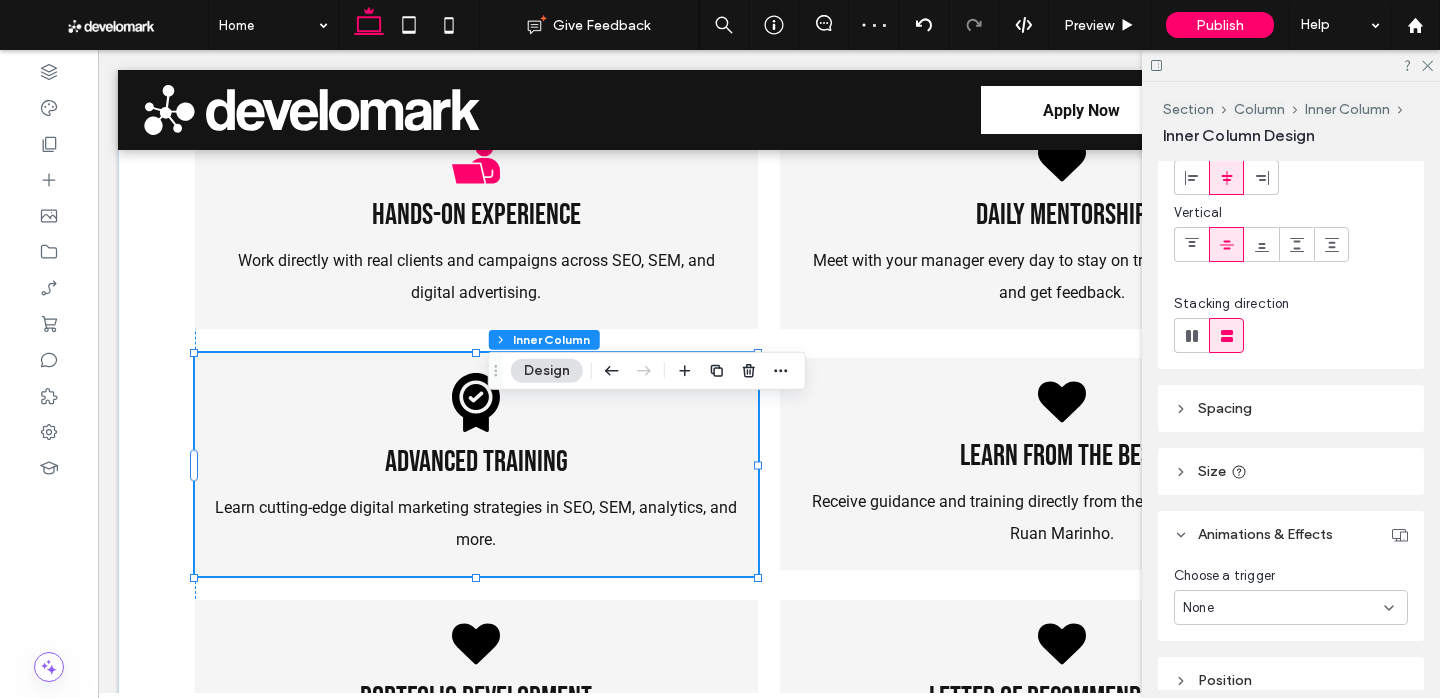 scroll, scrollTop: 174, scrollLeft: 0, axis: vertical 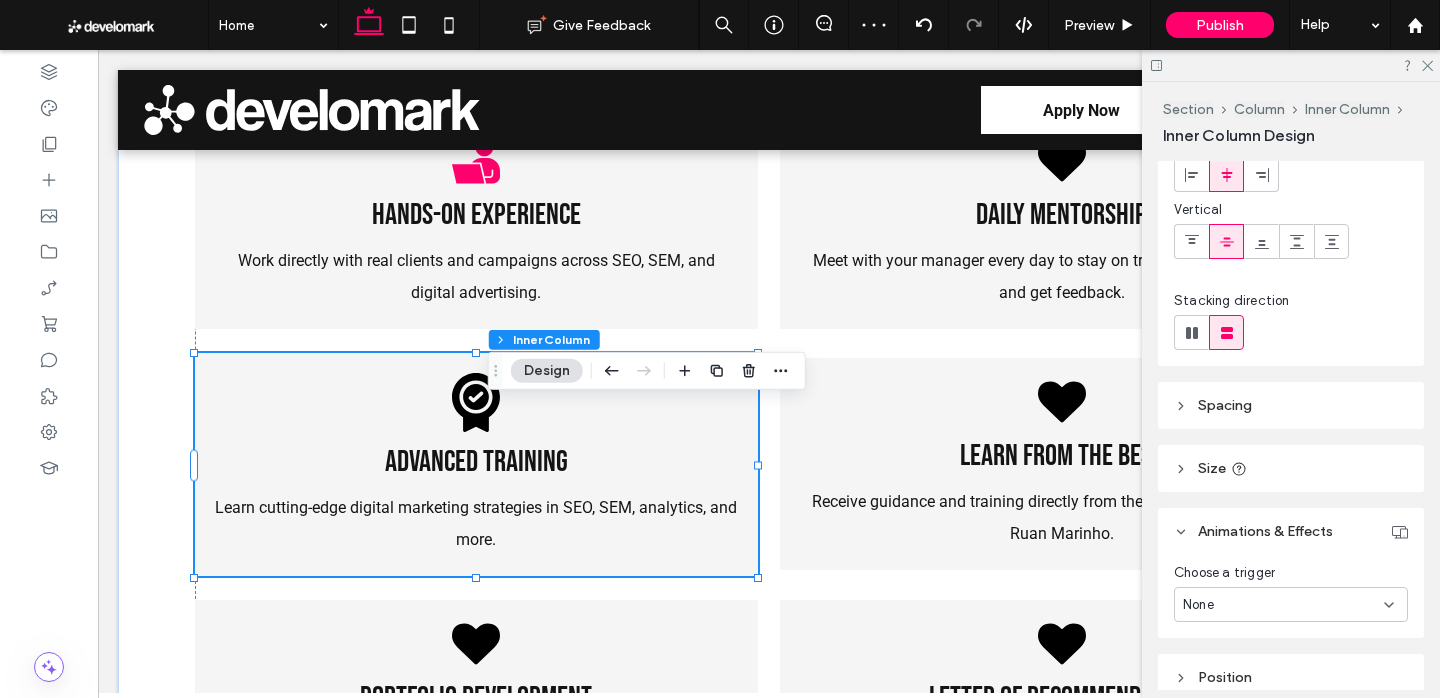 click on "None" at bounding box center [1283, 605] 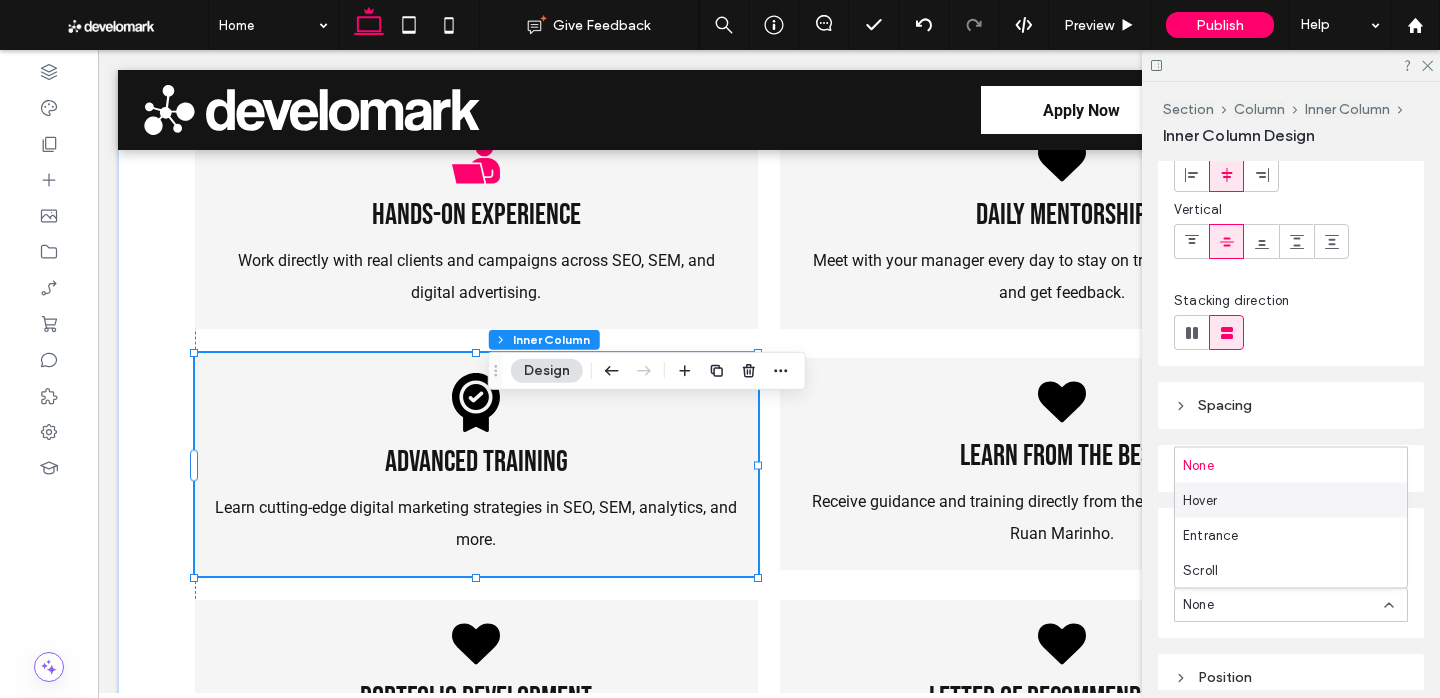 click on "Hover" at bounding box center [1291, 500] 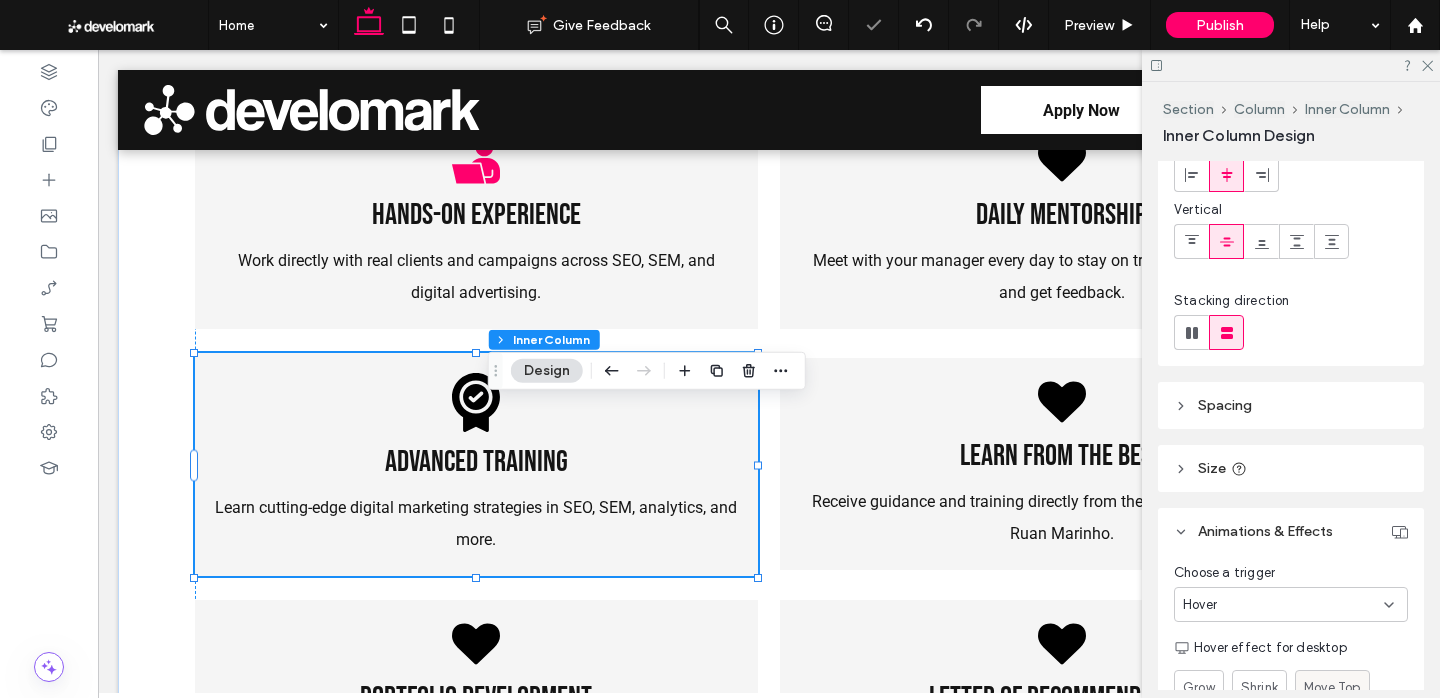 click on "Move Top" at bounding box center (1332, 688) 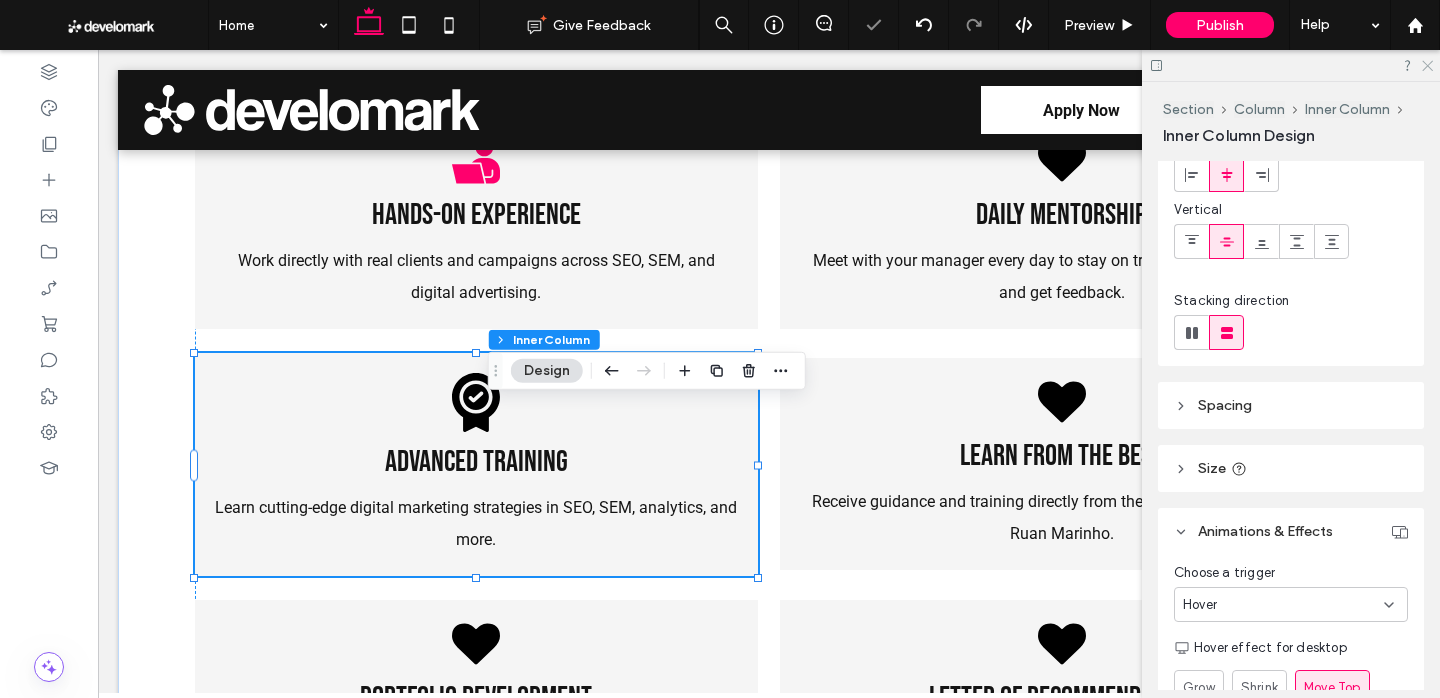 click 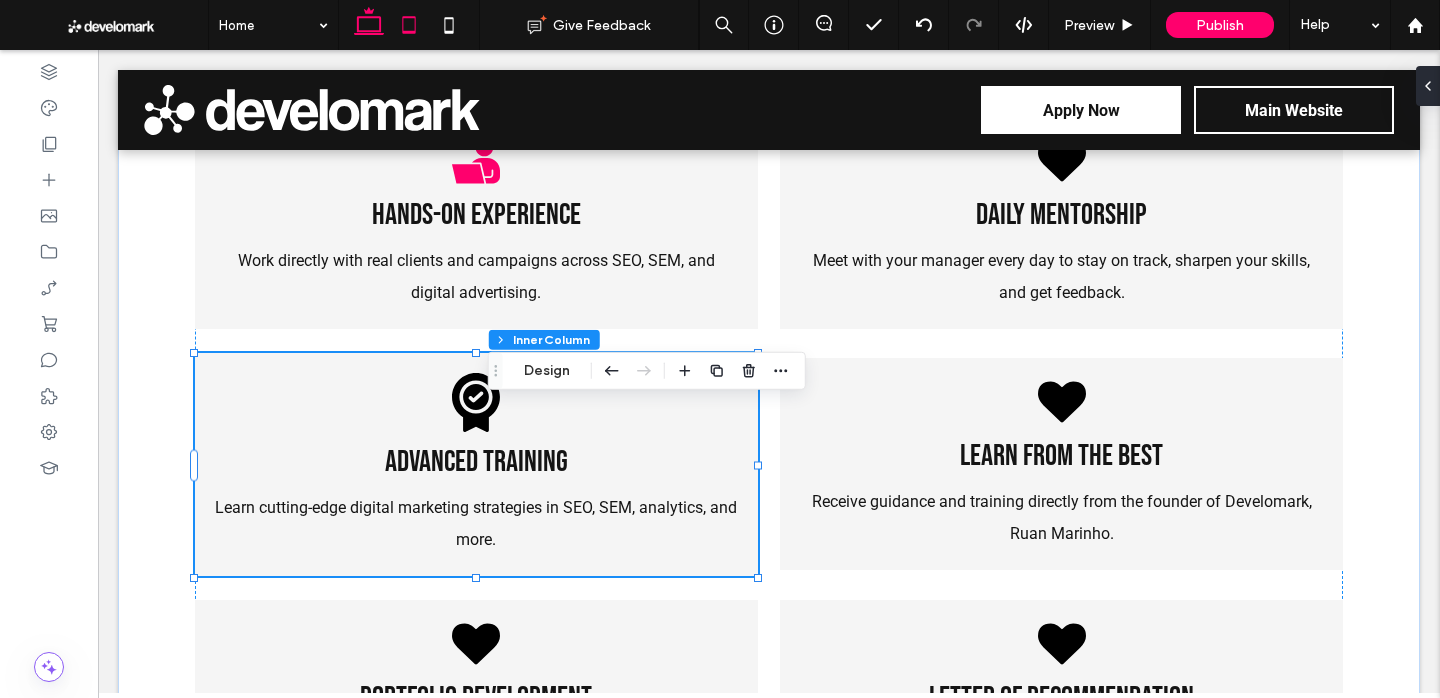click 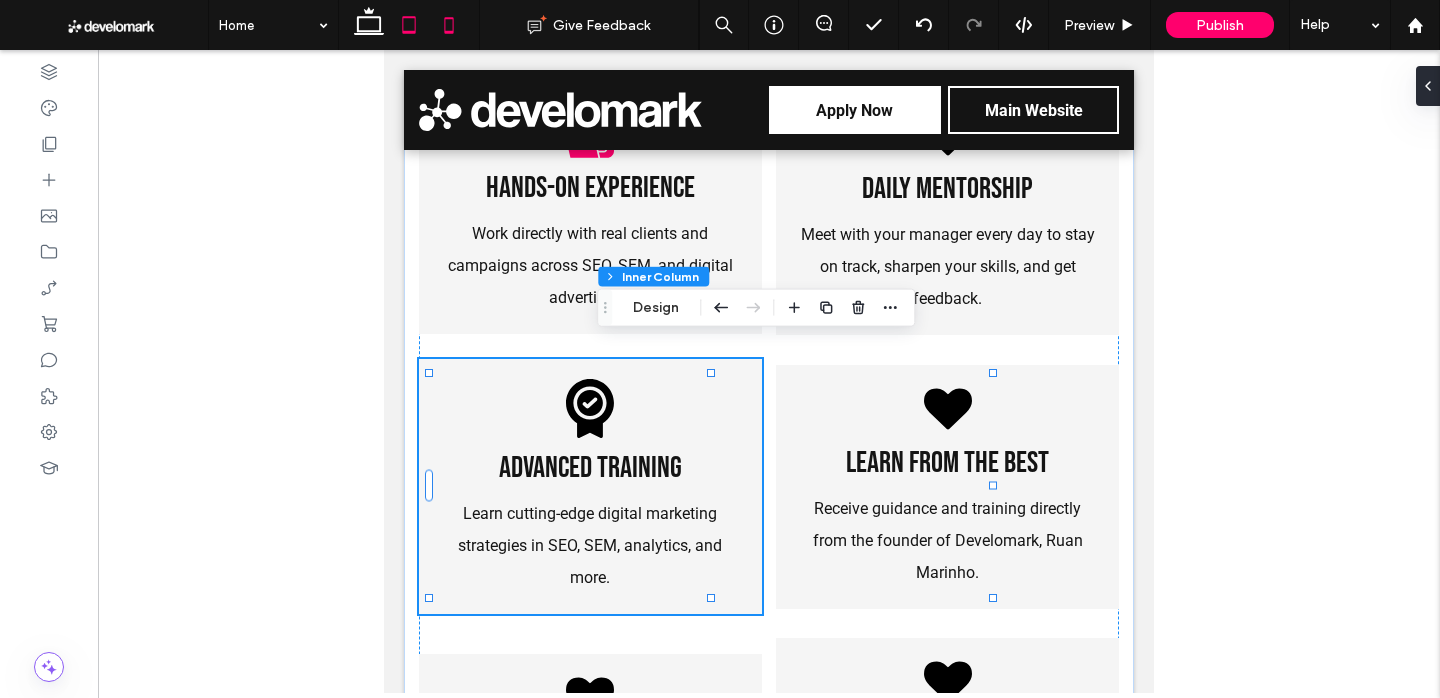 click 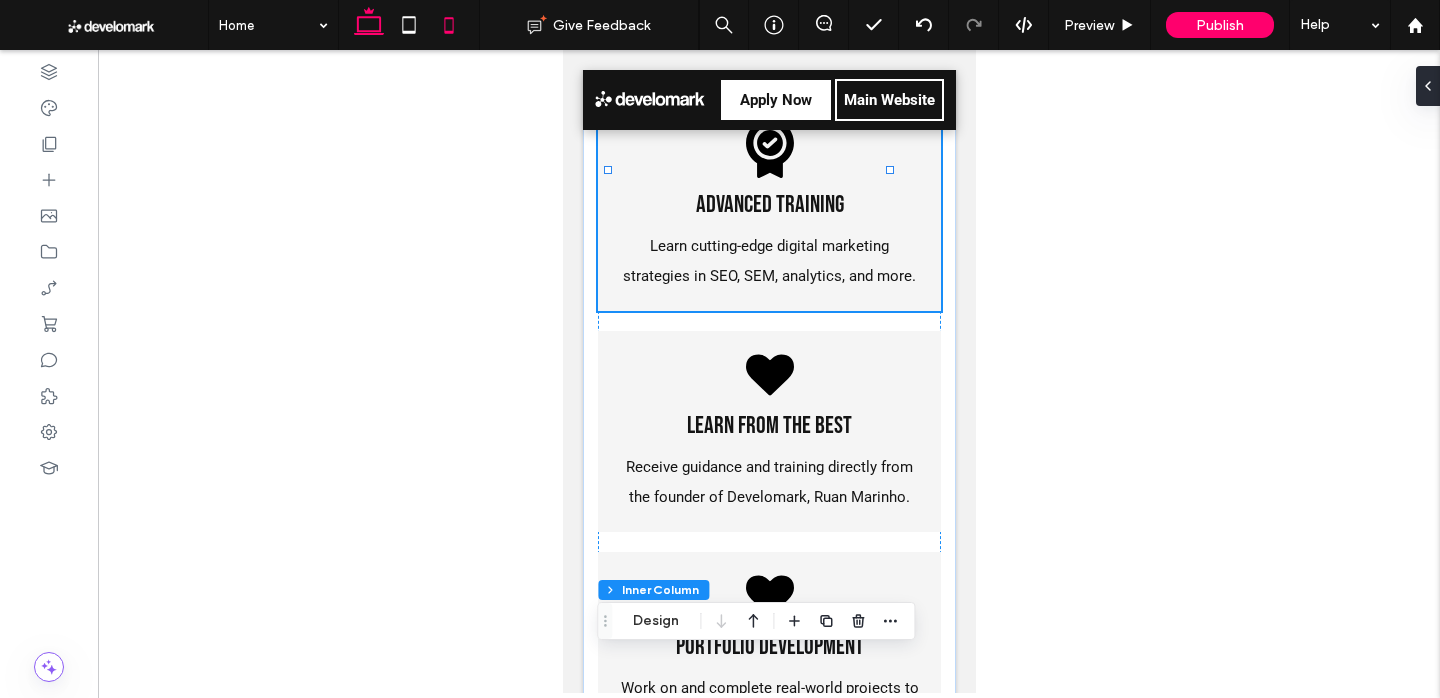 click 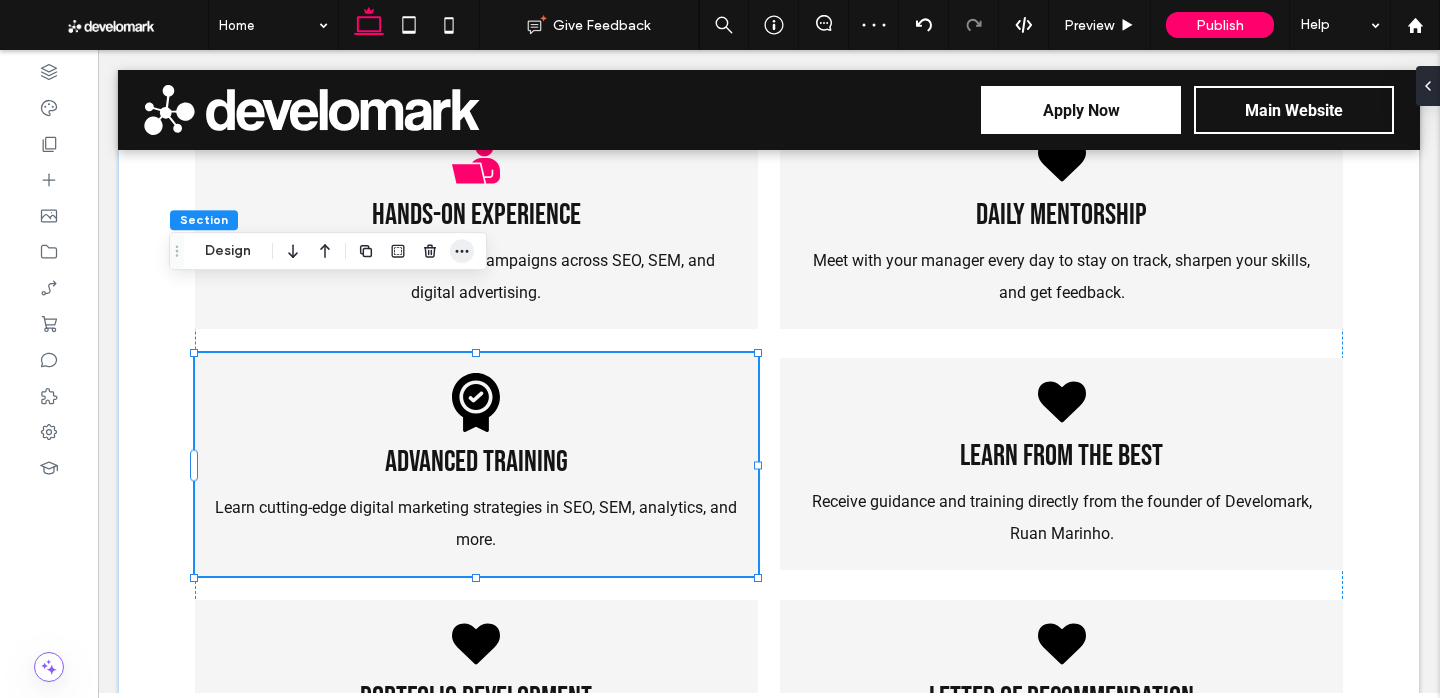 click 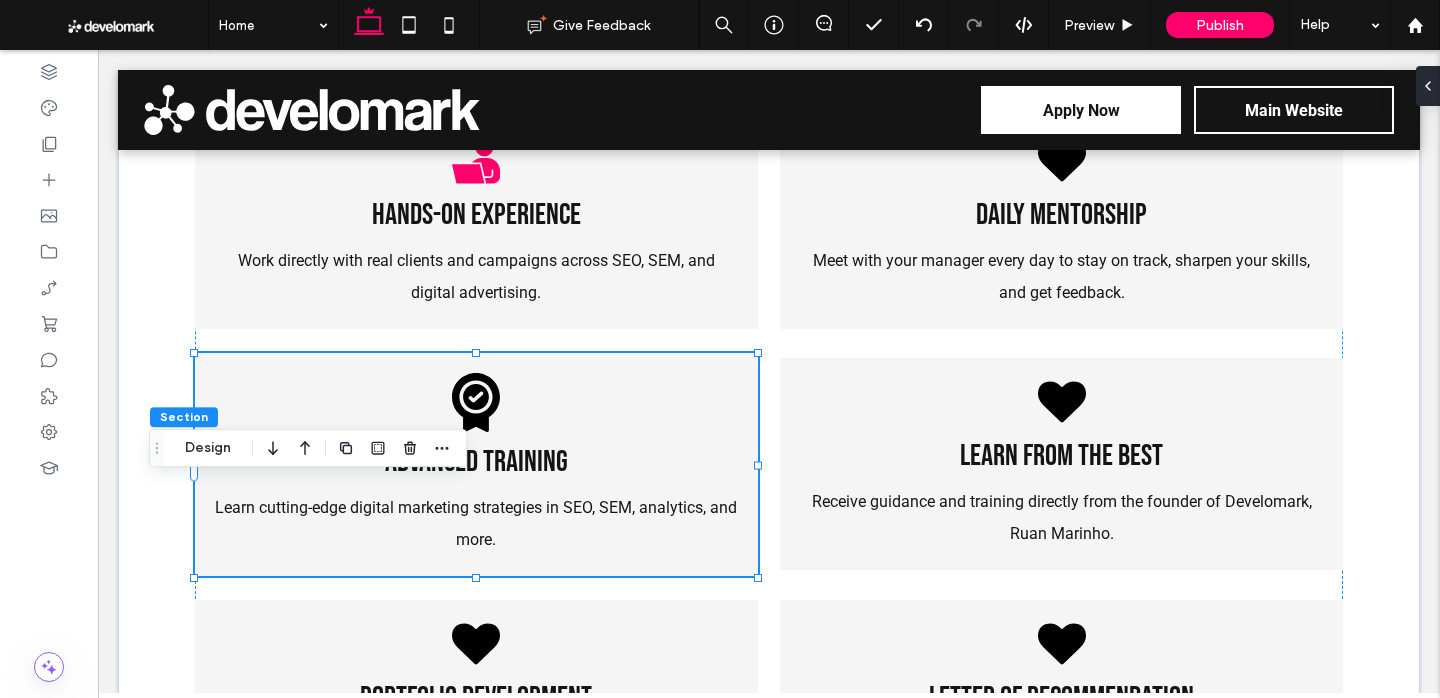 drag, startPoint x: 179, startPoint y: 252, endPoint x: 146, endPoint y: 603, distance: 352.54788 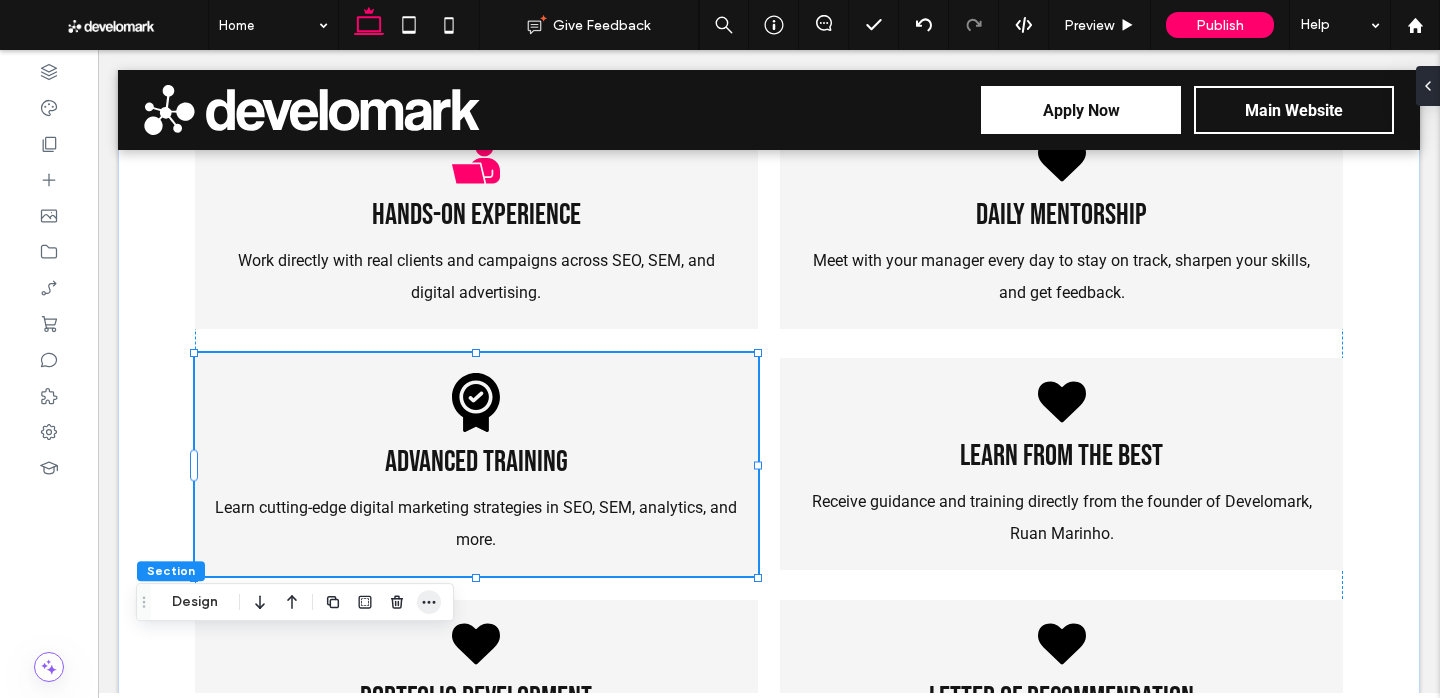 click 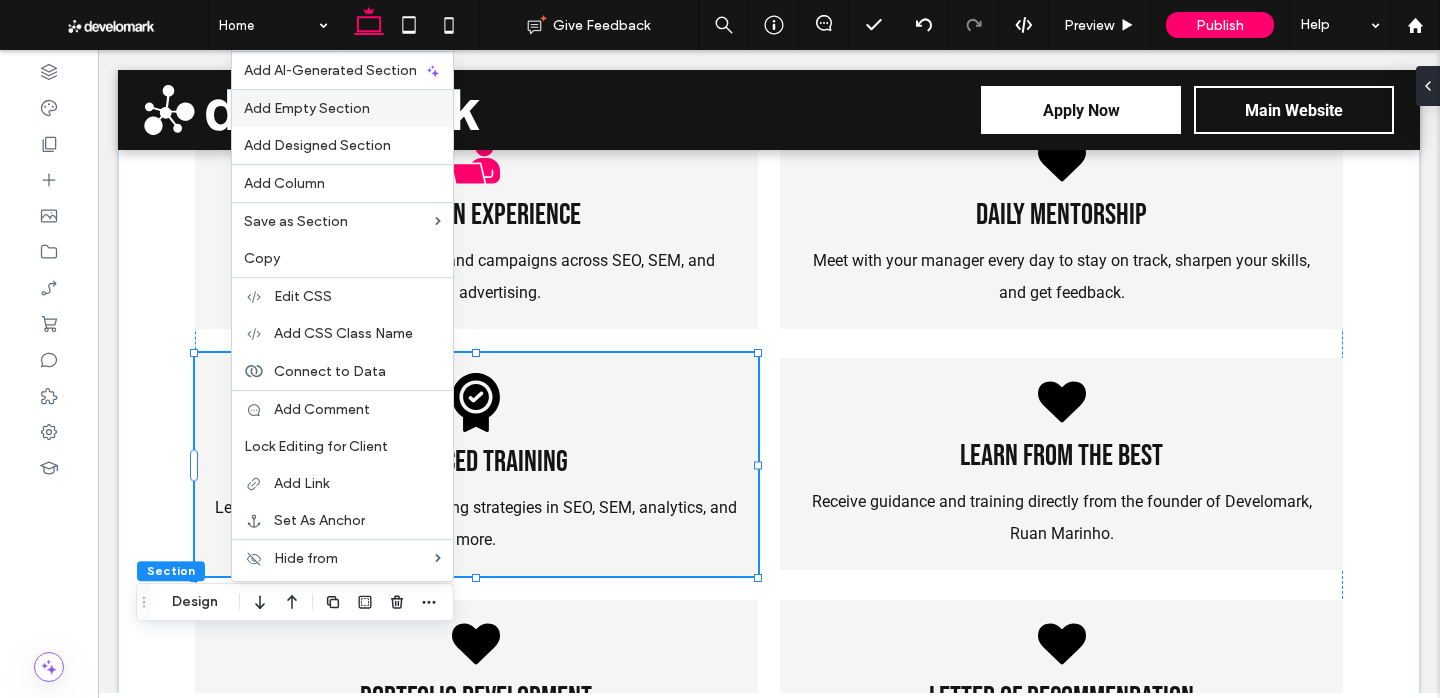 click on "Add Empty Section" at bounding box center (342, 108) 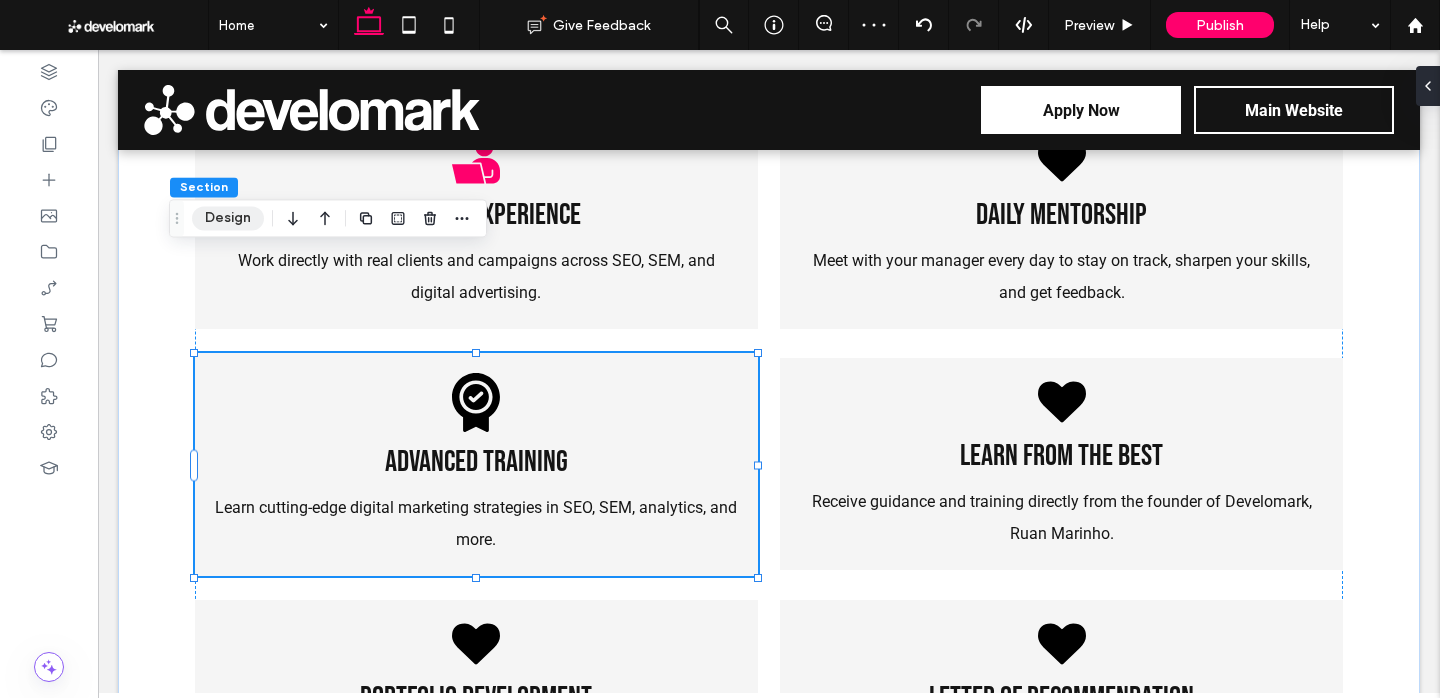 click on "Design" at bounding box center [228, 218] 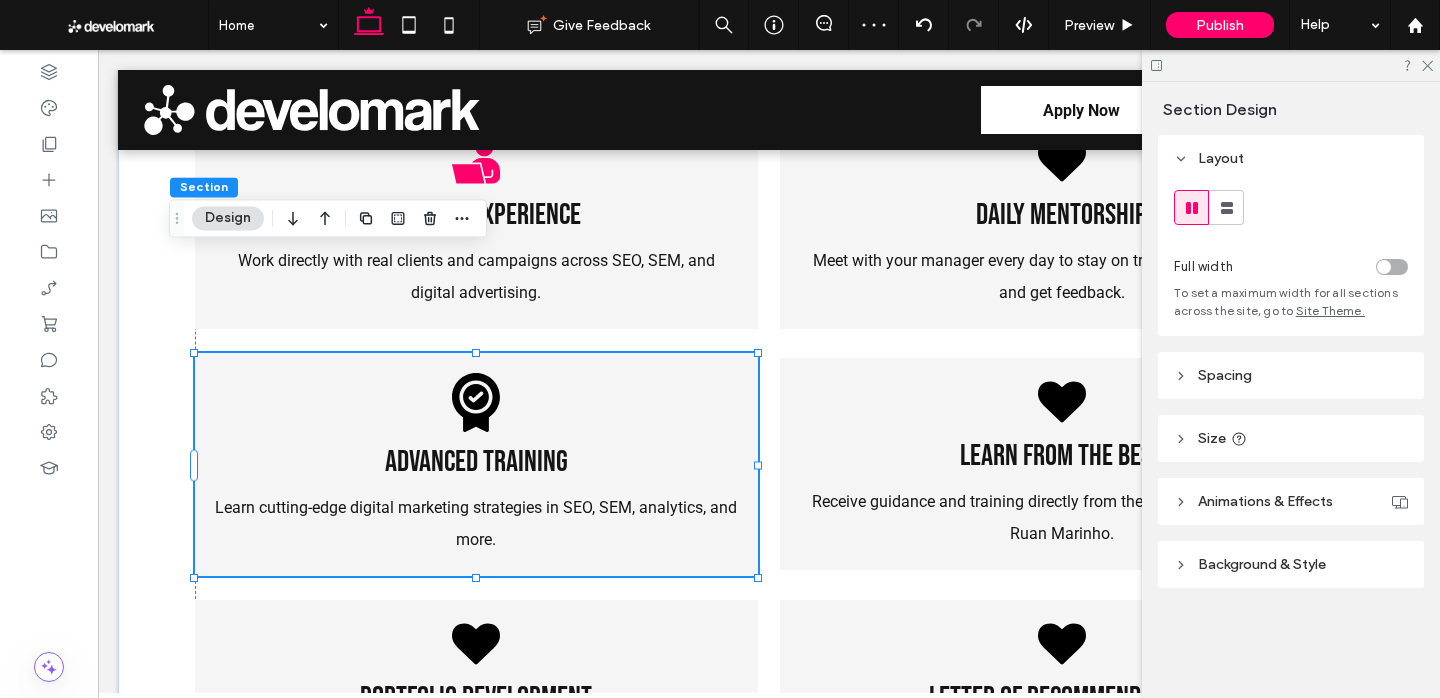 click on "Spacing" at bounding box center [1291, 375] 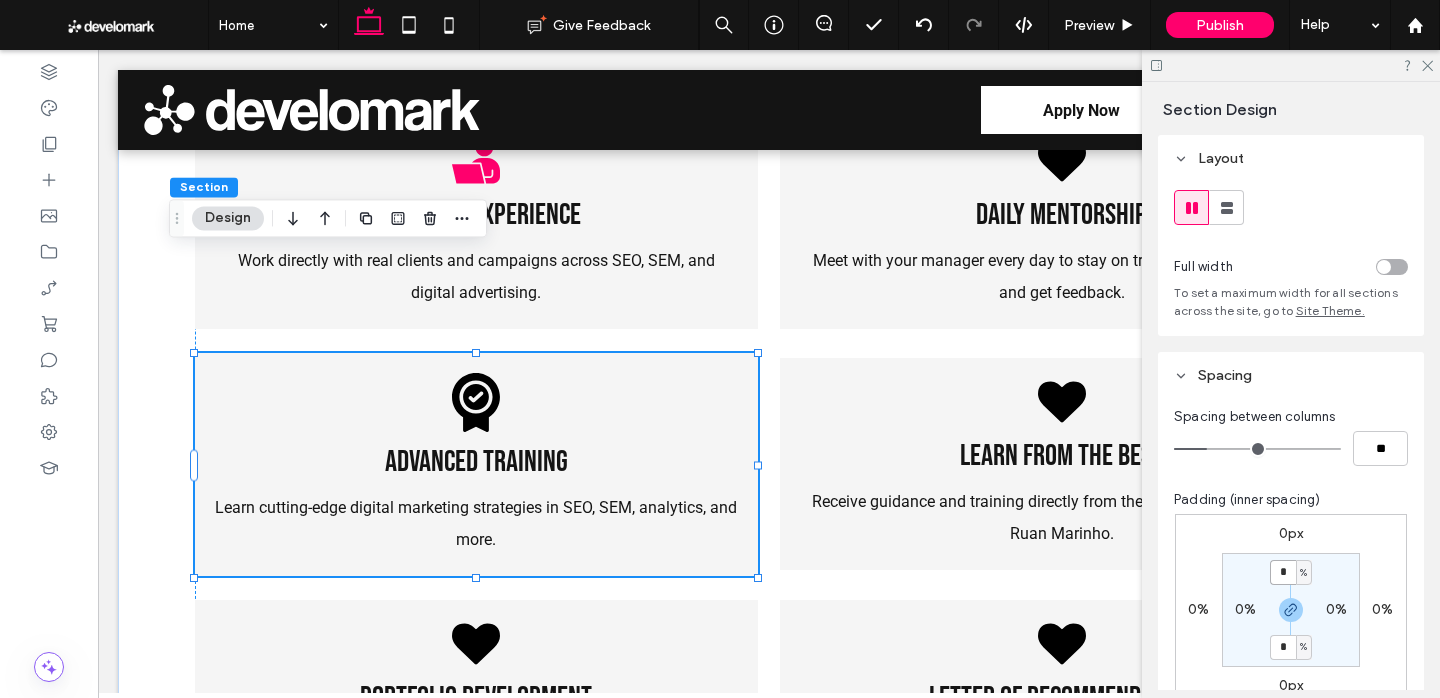 click on "*" at bounding box center [1283, 572] 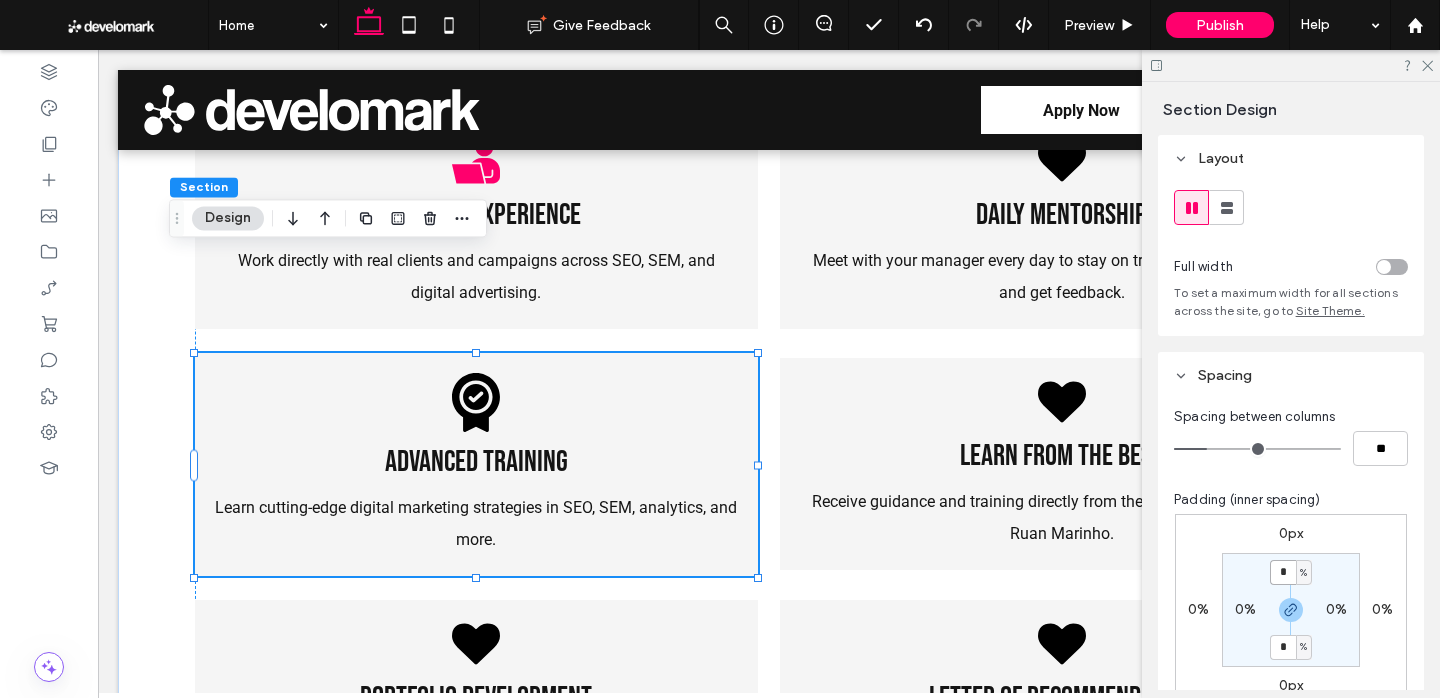 type on "*" 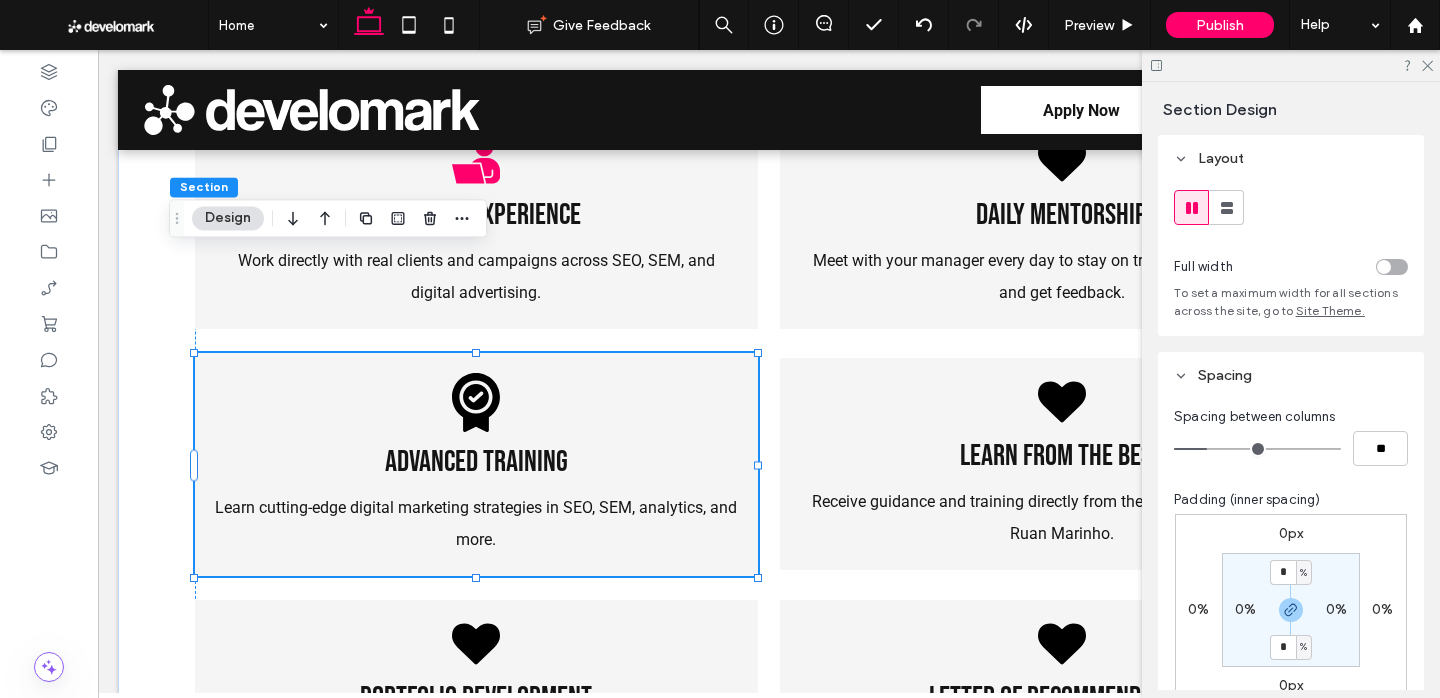 type on "*" 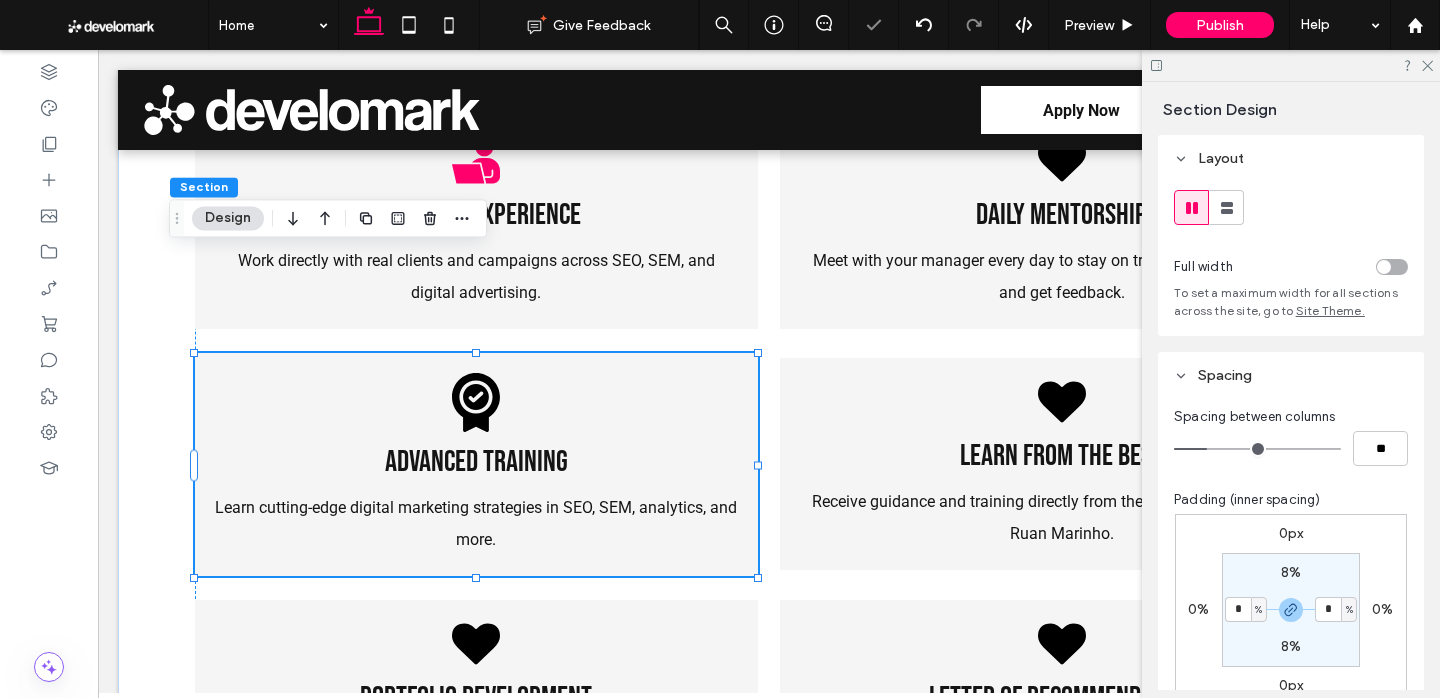type on "*" 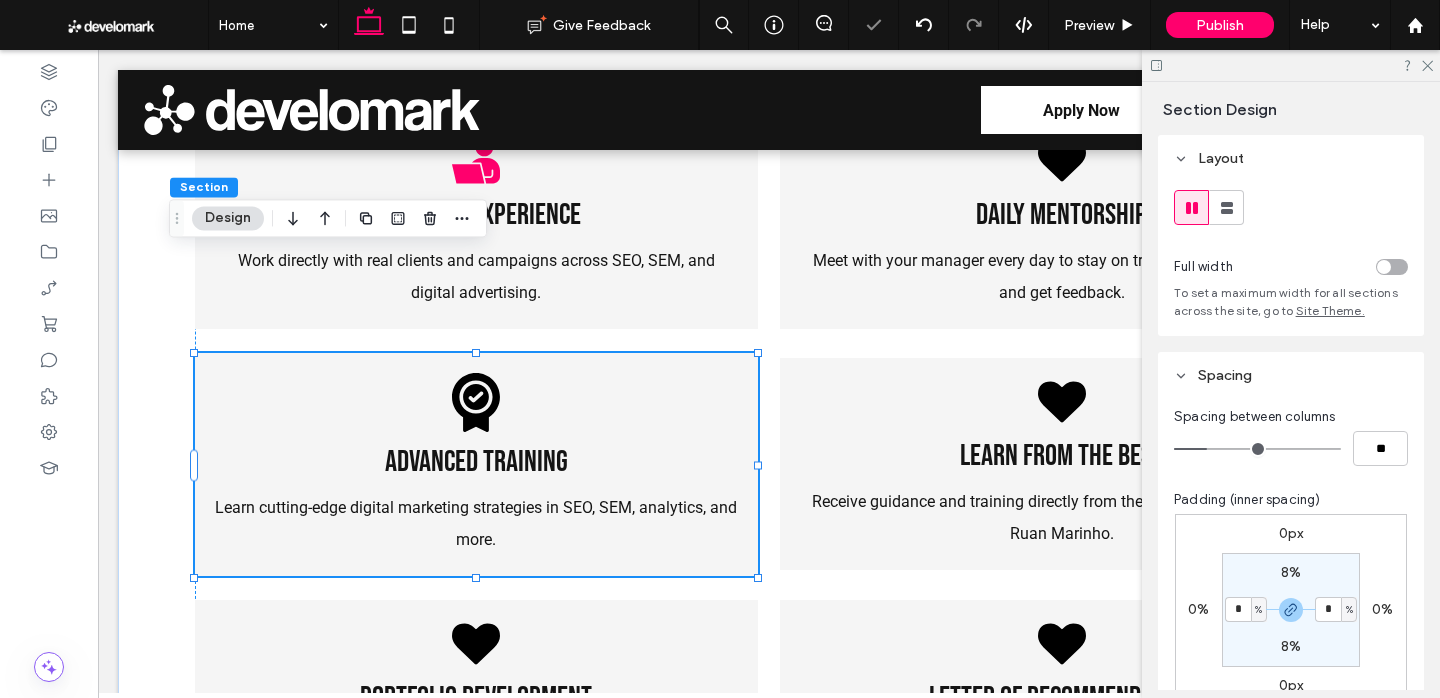 type on "*" 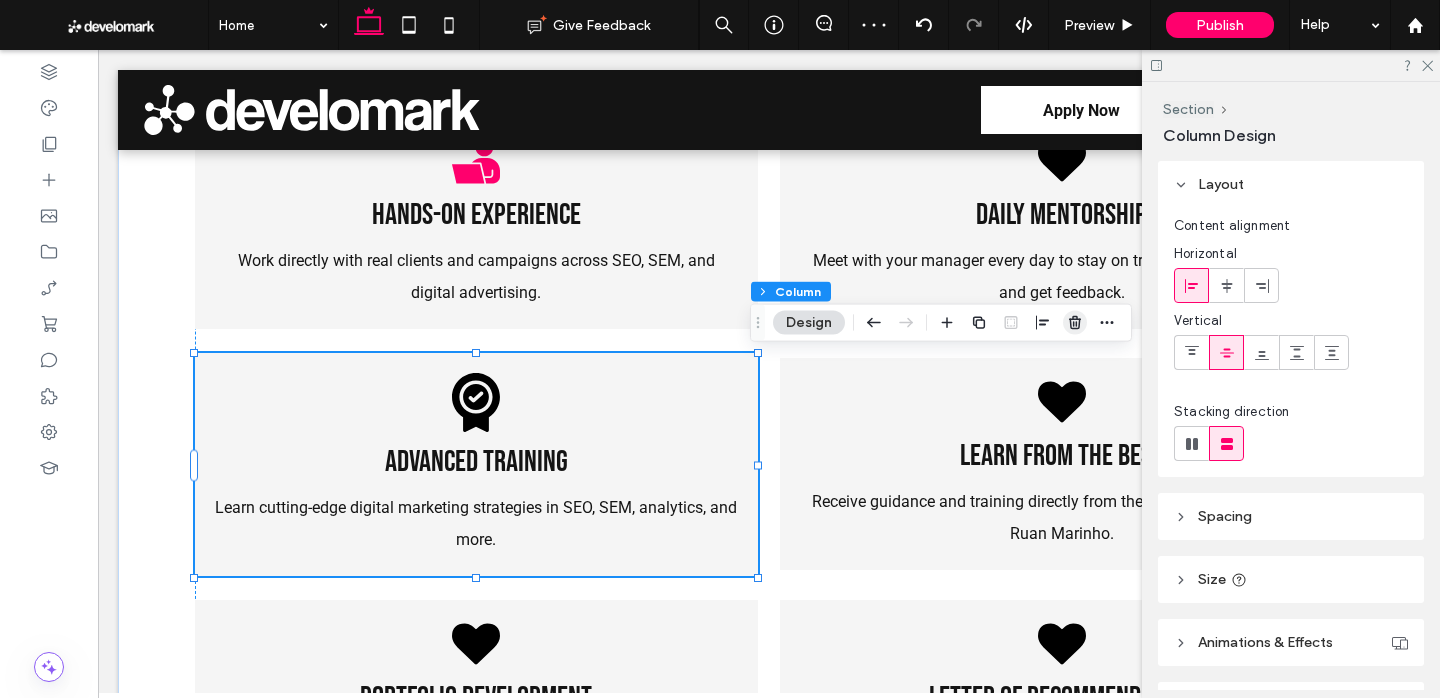 click at bounding box center [1075, 323] 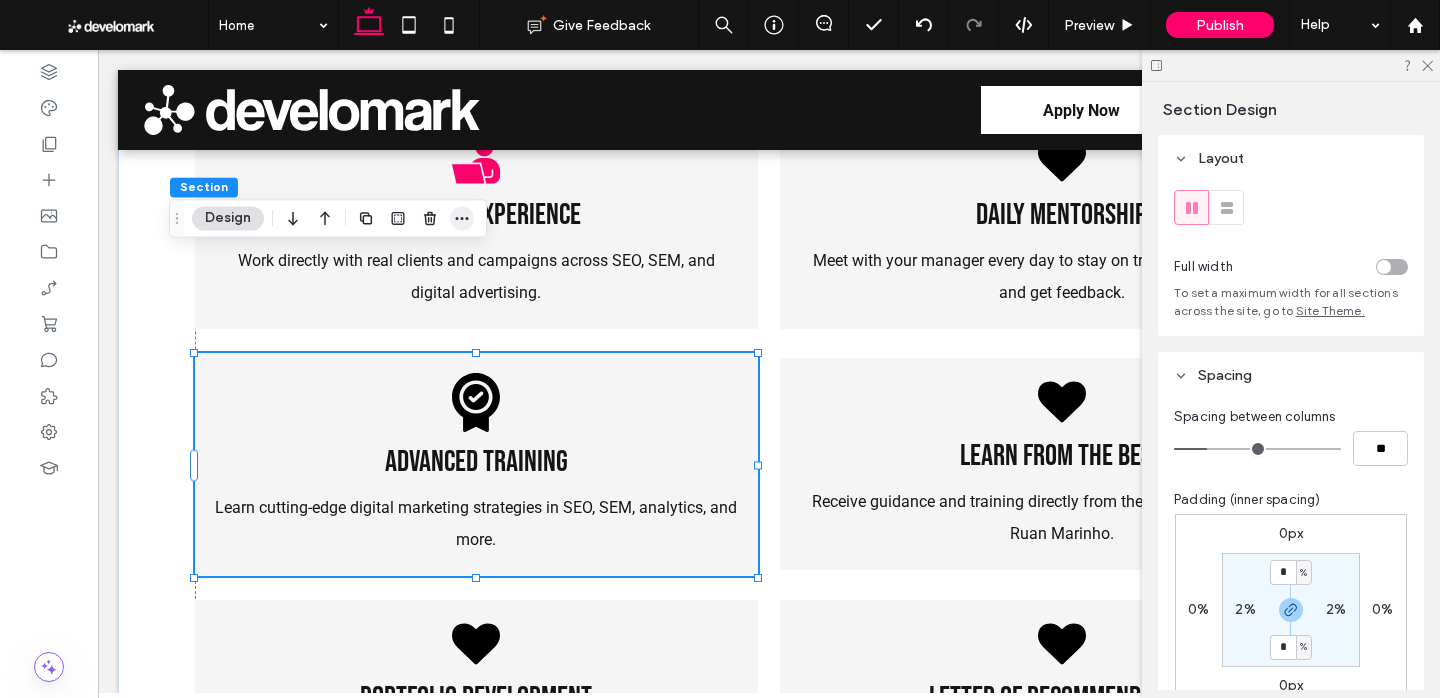 click 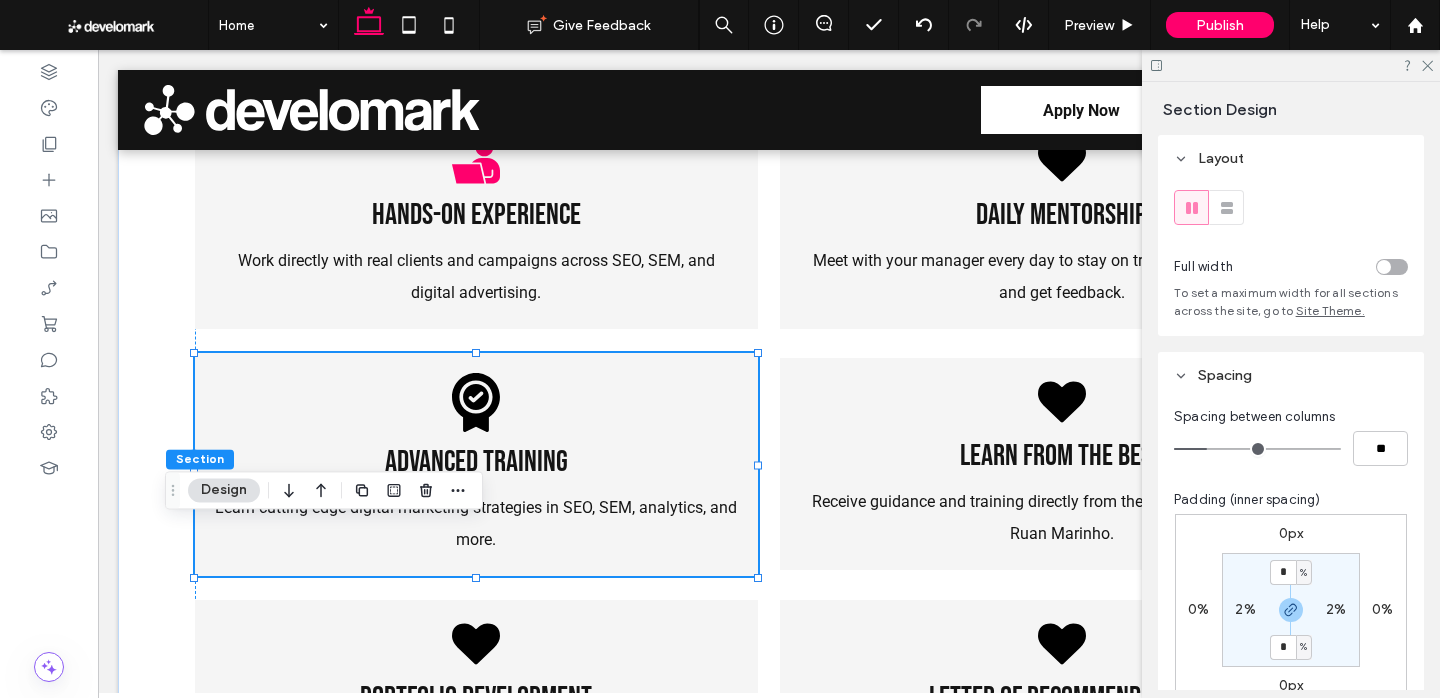 drag, startPoint x: 181, startPoint y: 218, endPoint x: 173, endPoint y: 490, distance: 272.1176 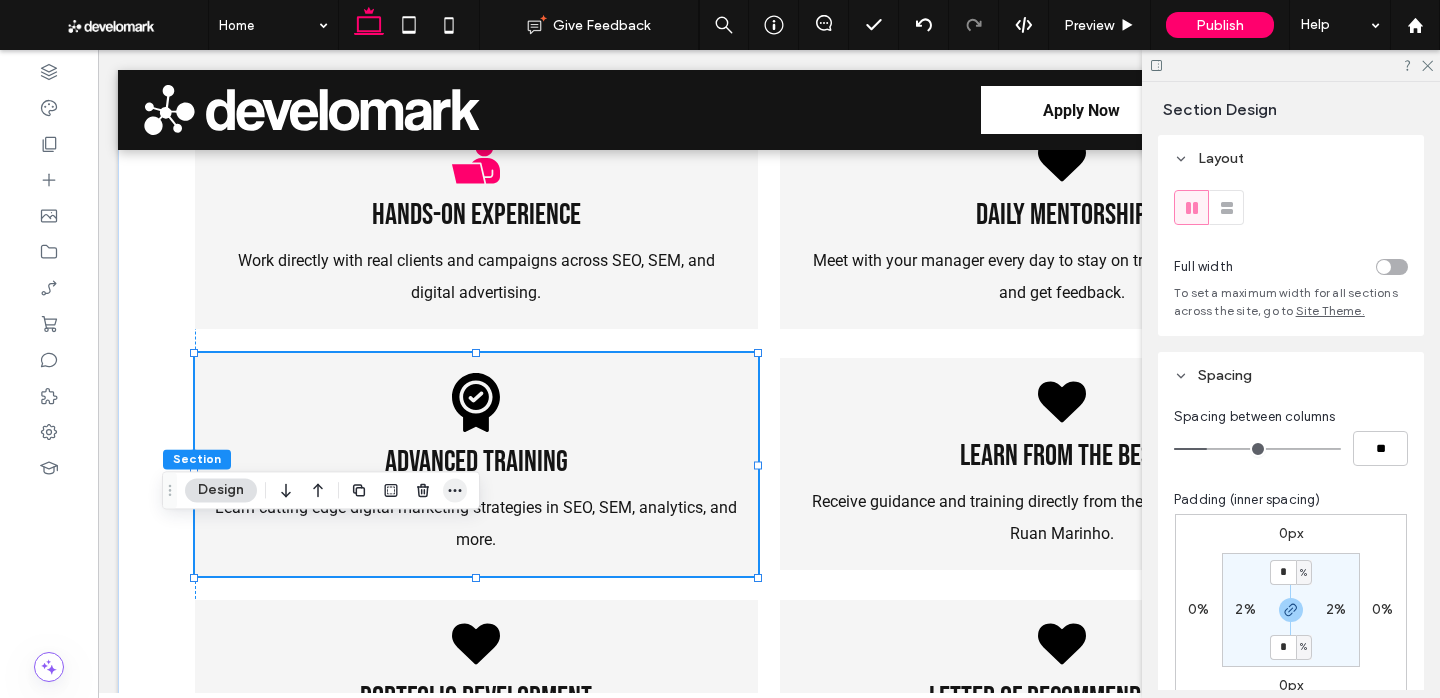 click 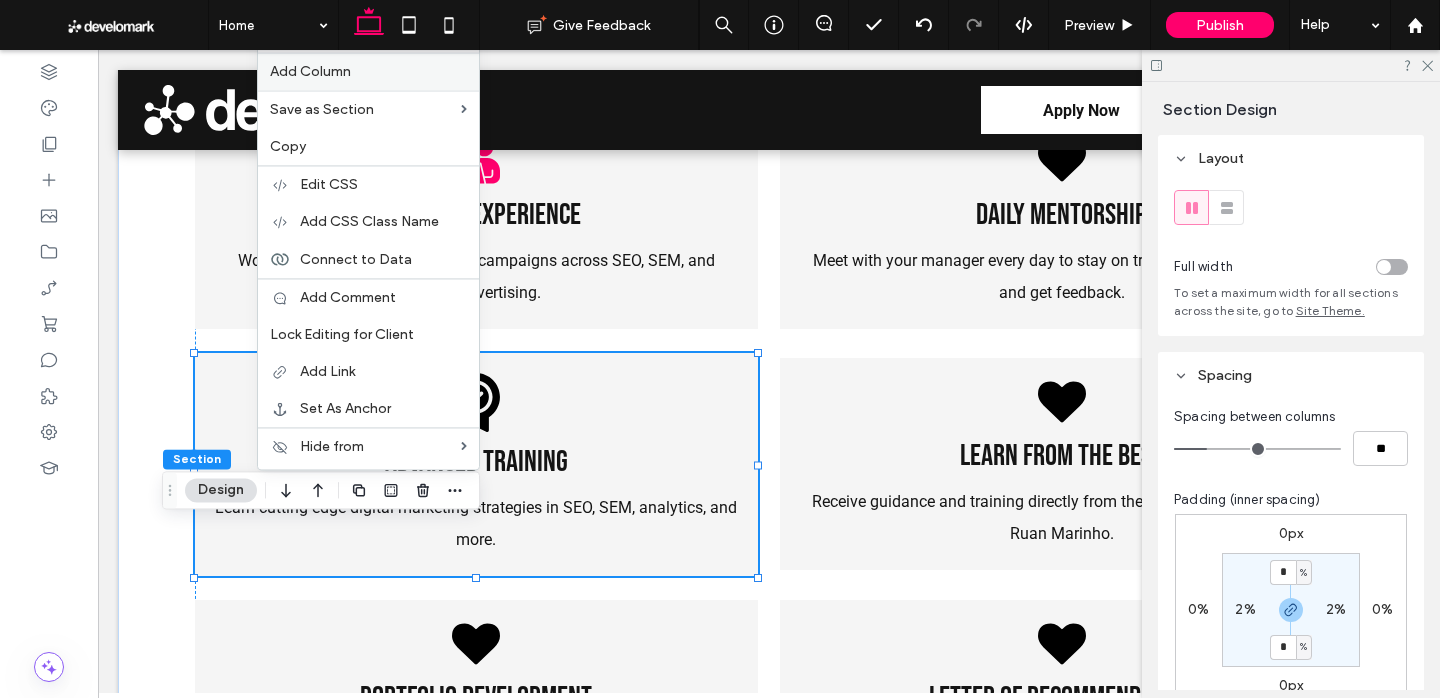 click on "Add Column" at bounding box center [368, 71] 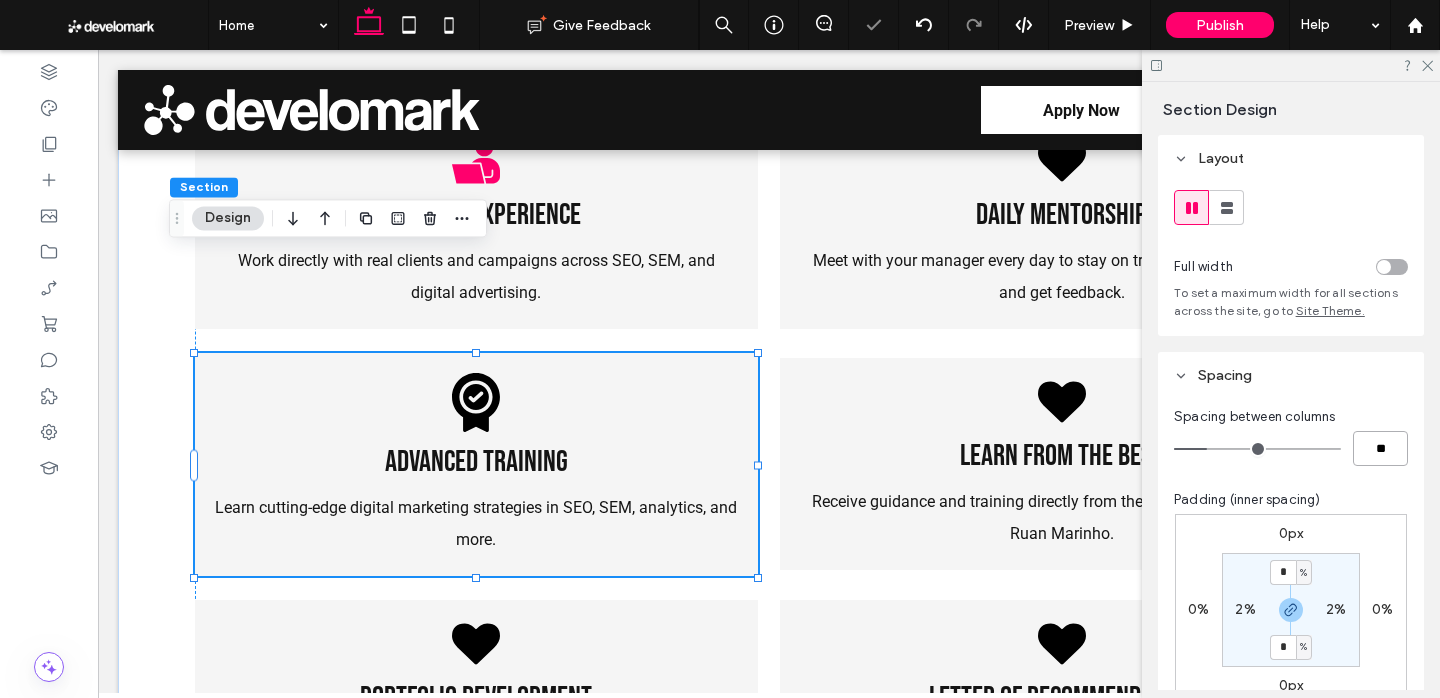 click on "**" at bounding box center [1380, 448] 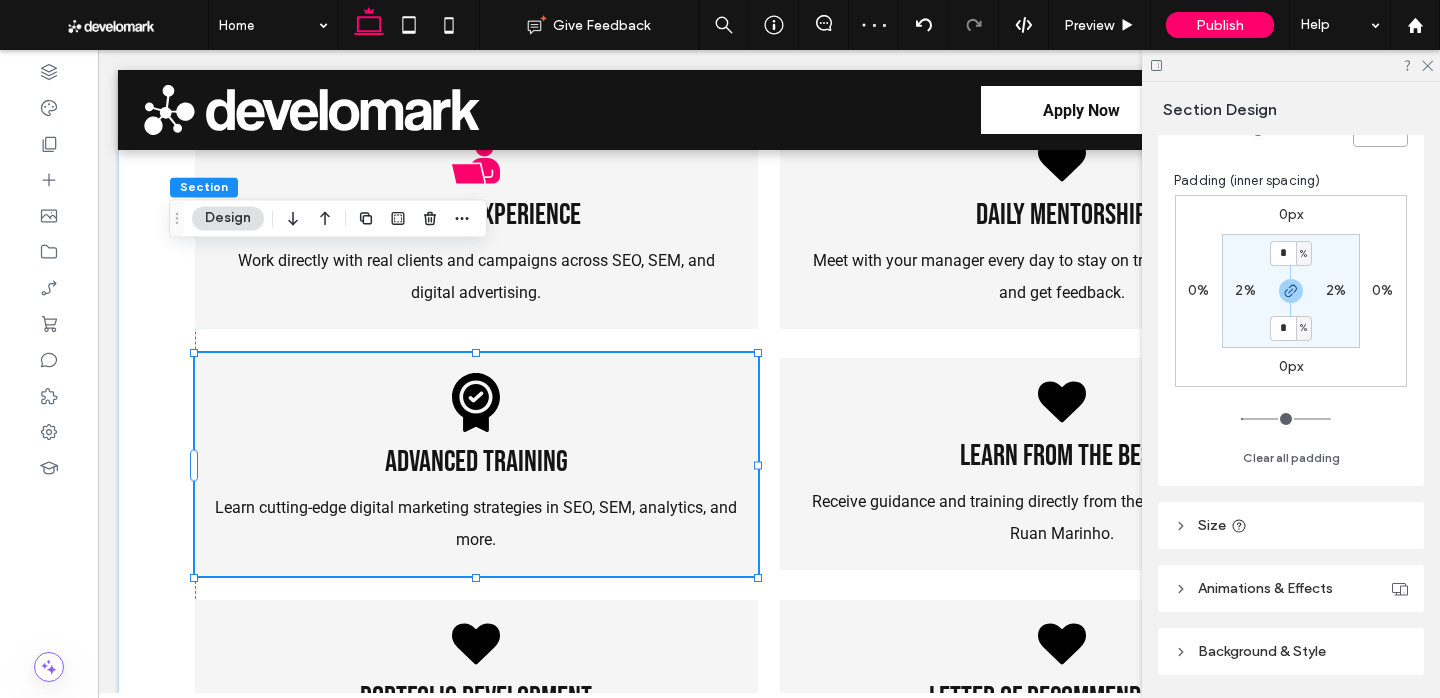 scroll, scrollTop: 385, scrollLeft: 0, axis: vertical 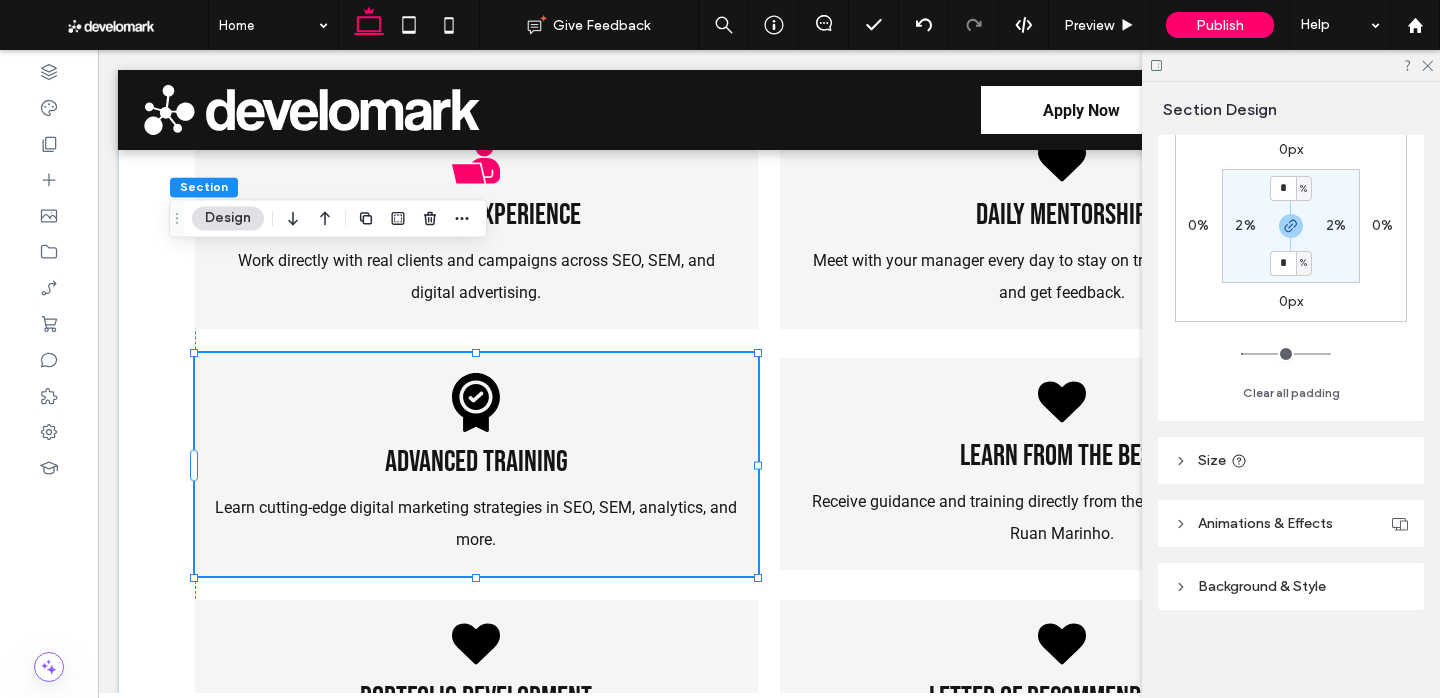 click on "Background & Style" at bounding box center [1291, 586] 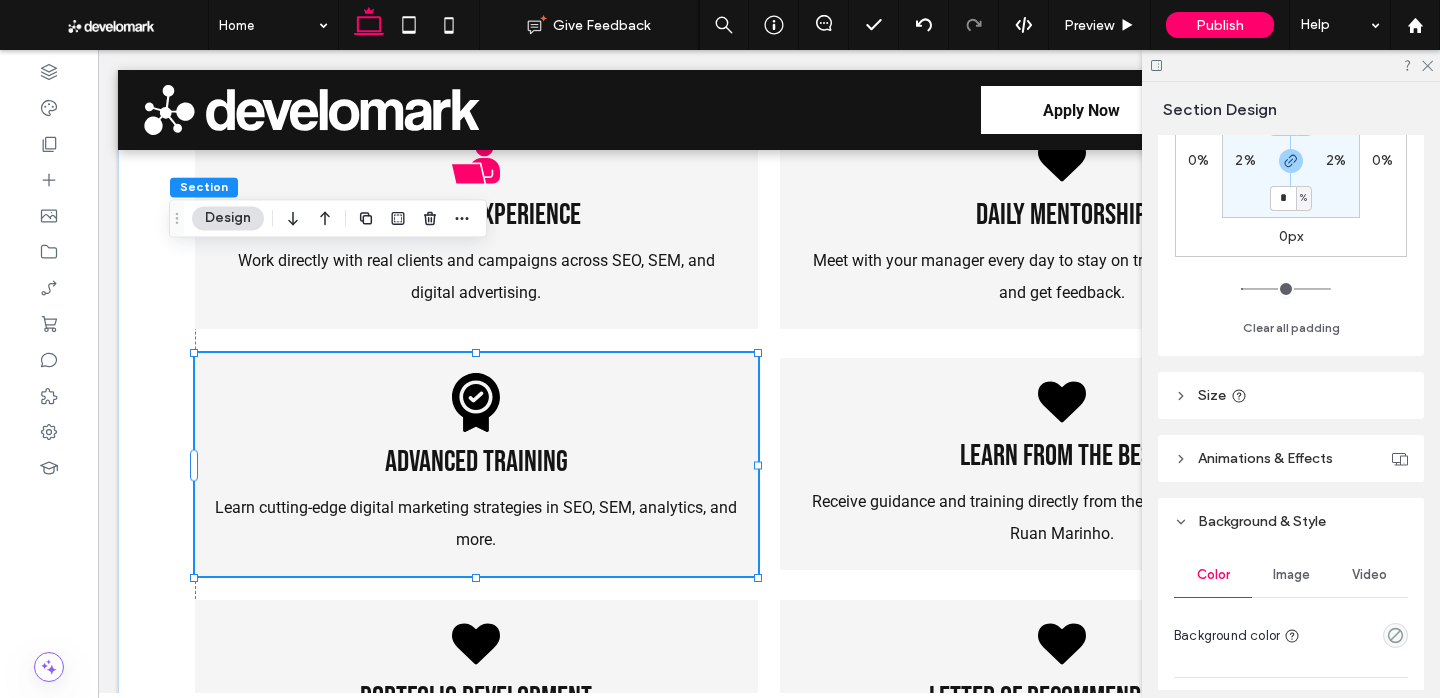 scroll, scrollTop: 472, scrollLeft: 0, axis: vertical 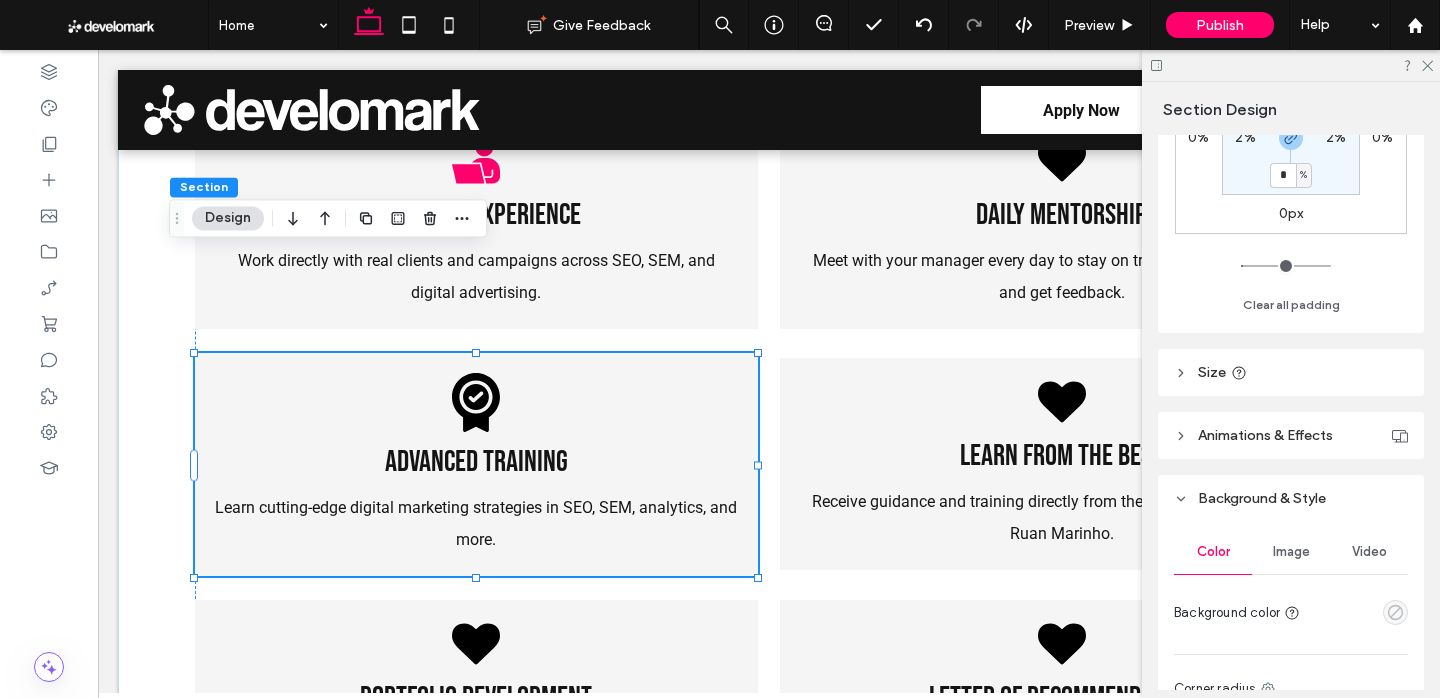 click 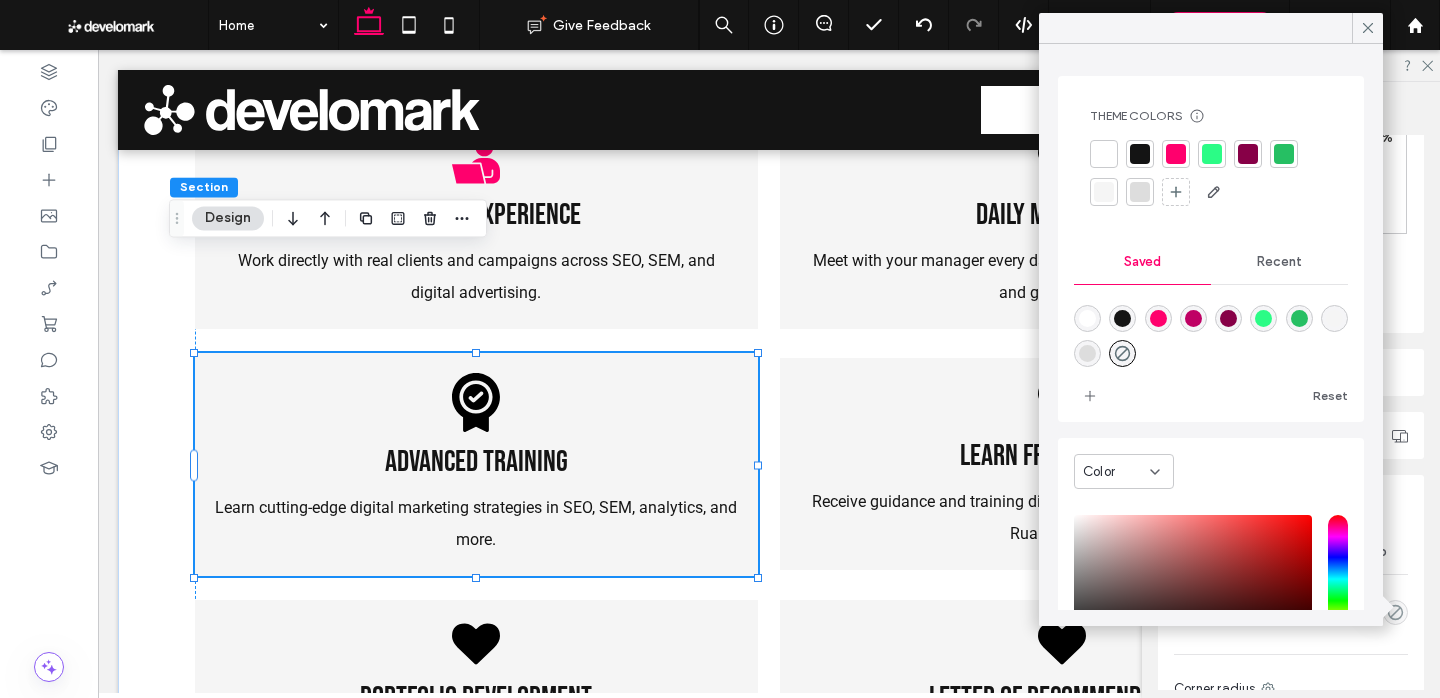 click at bounding box center [1211, 174] 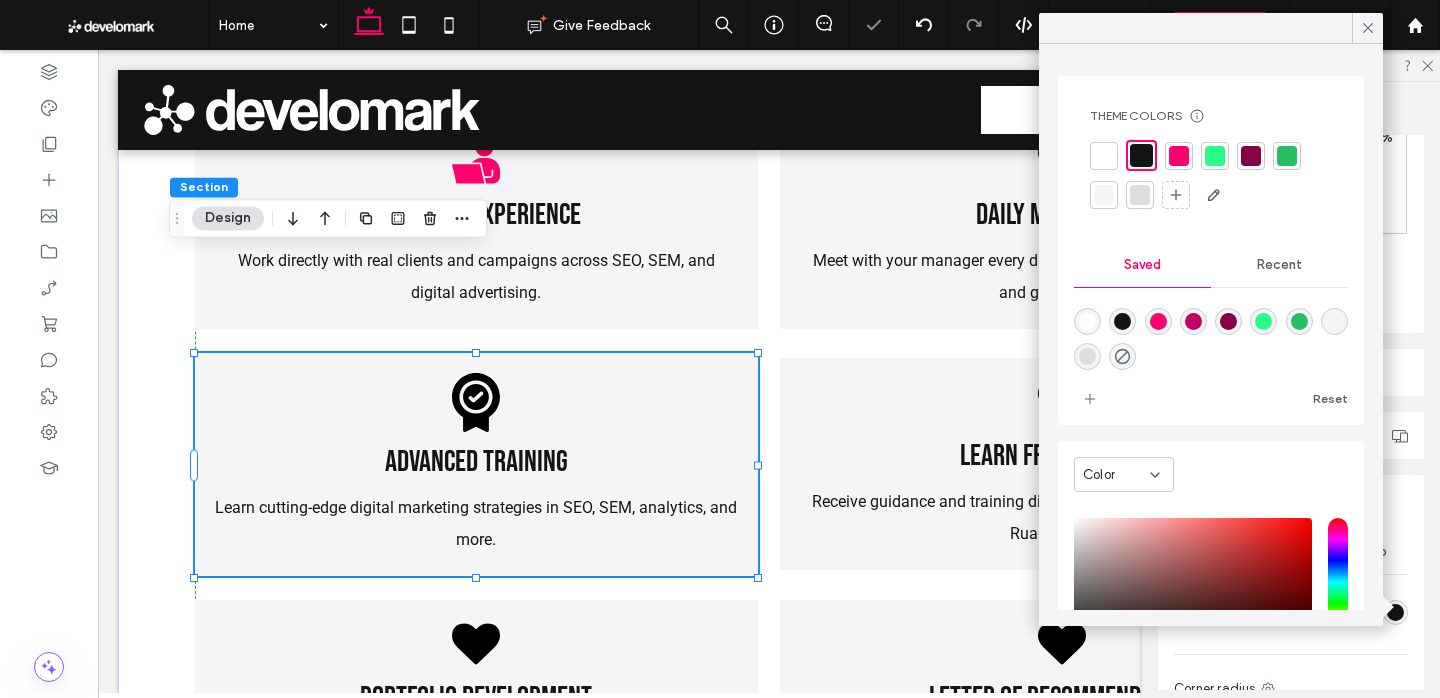 click 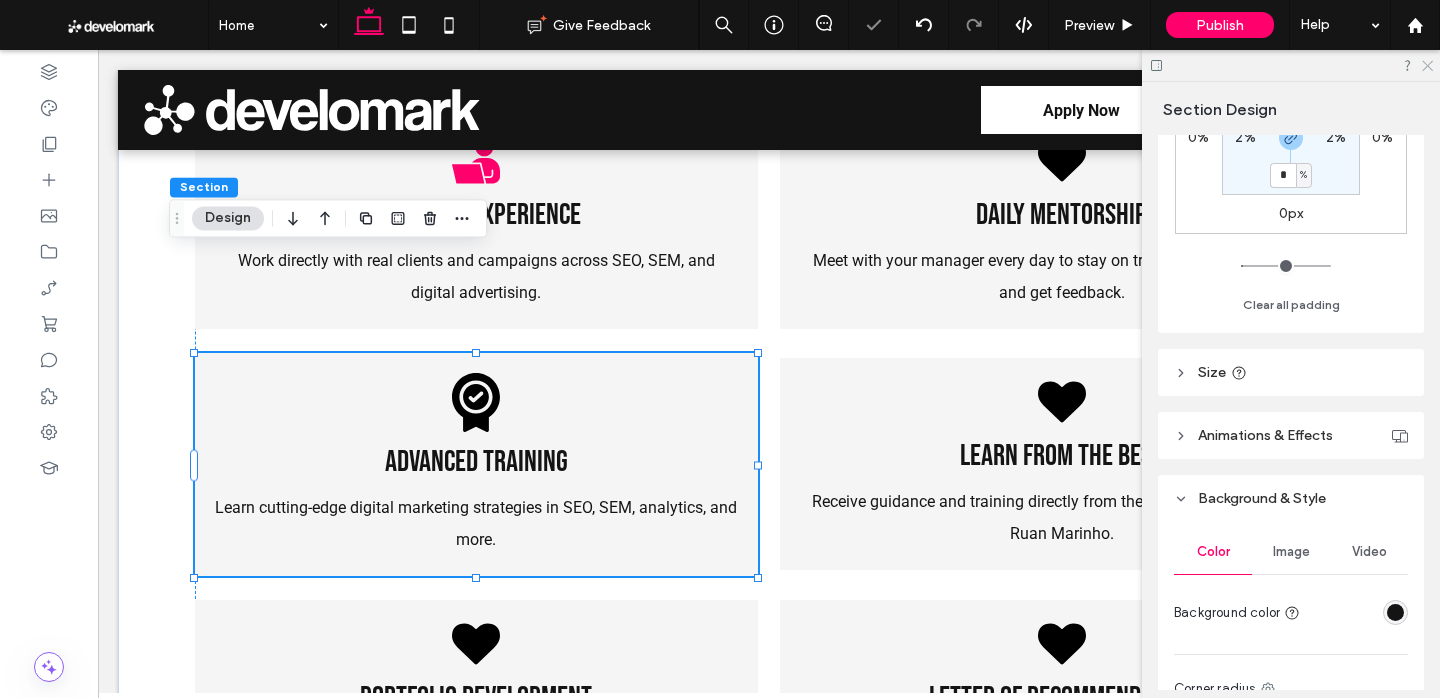 click 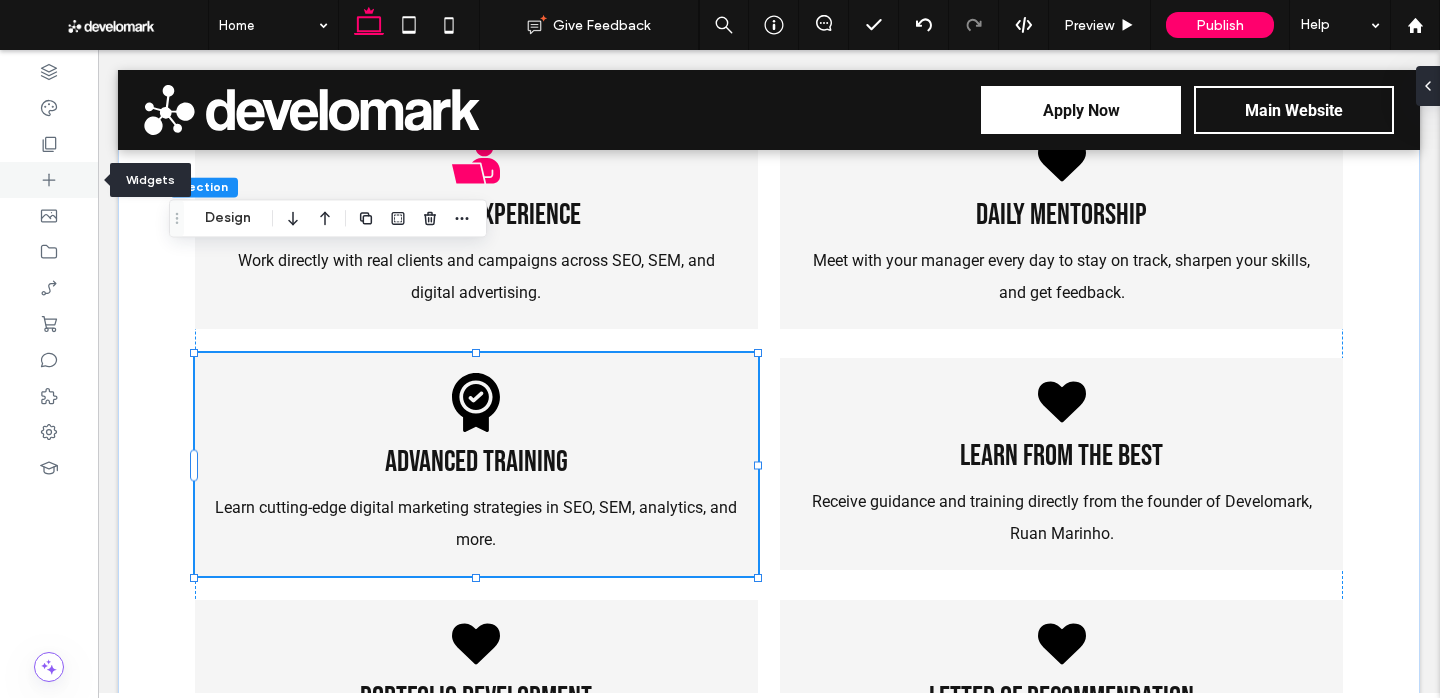 click at bounding box center (49, 180) 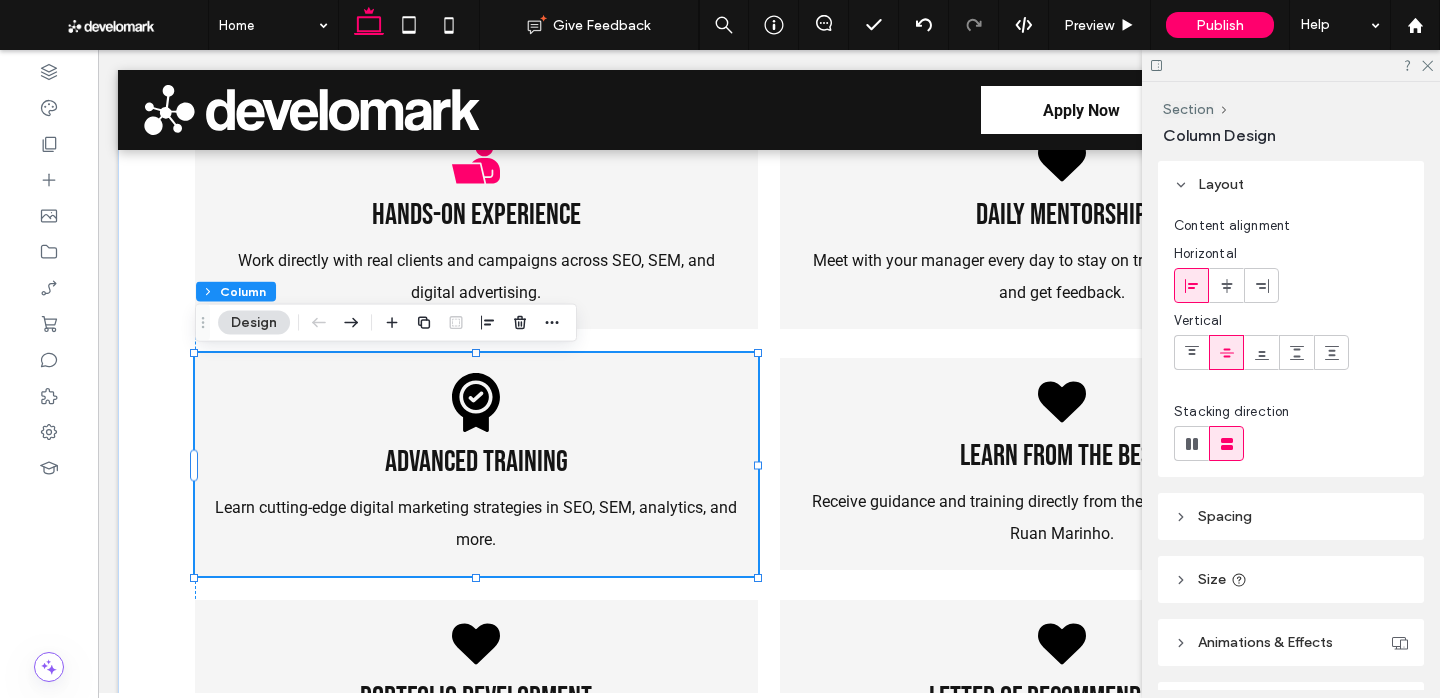click on "Spacing" at bounding box center (1291, 516) 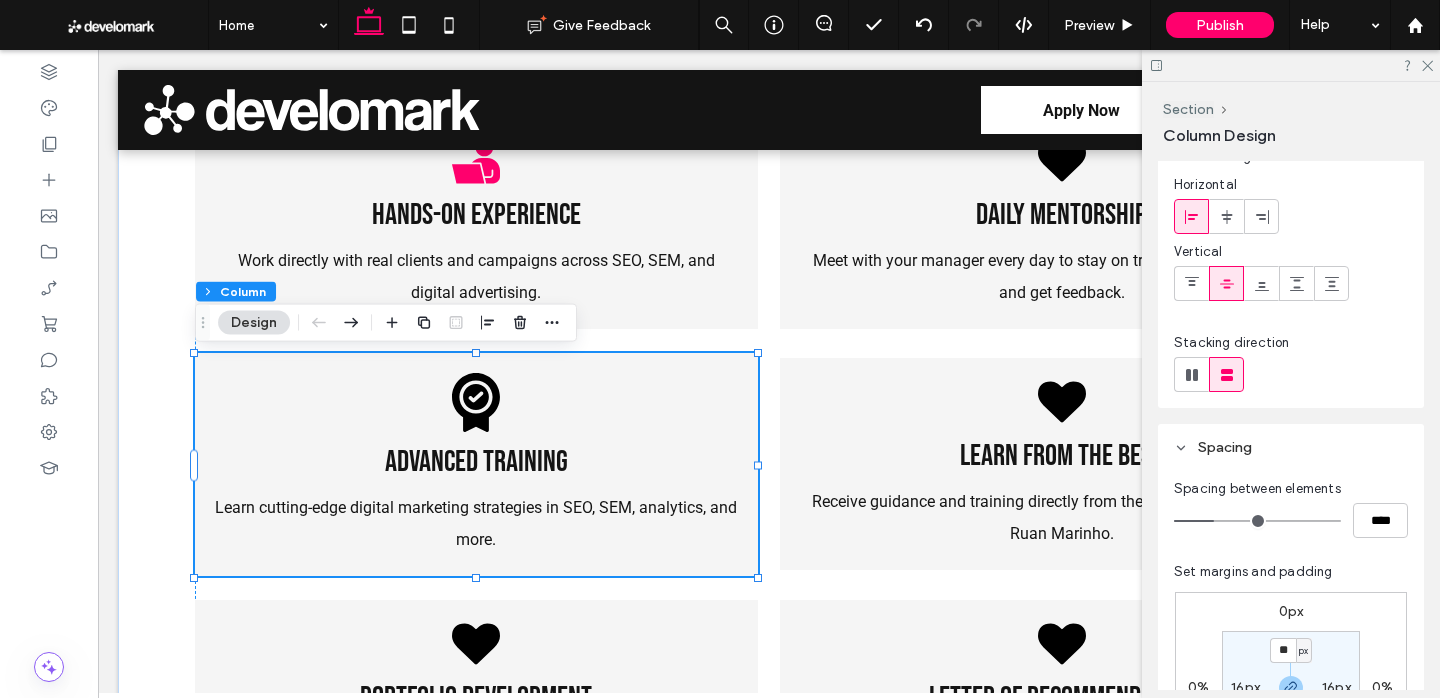 scroll, scrollTop: 77, scrollLeft: 0, axis: vertical 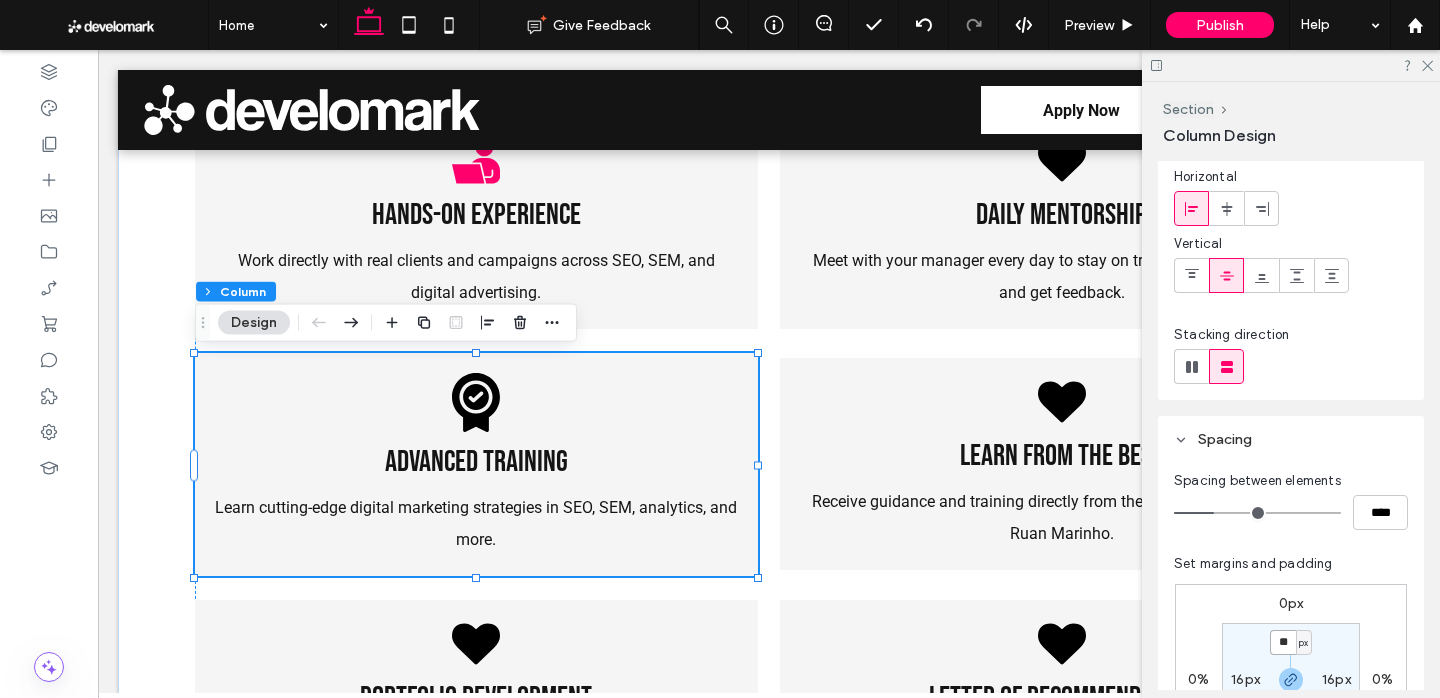 click on "**" at bounding box center [1283, 642] 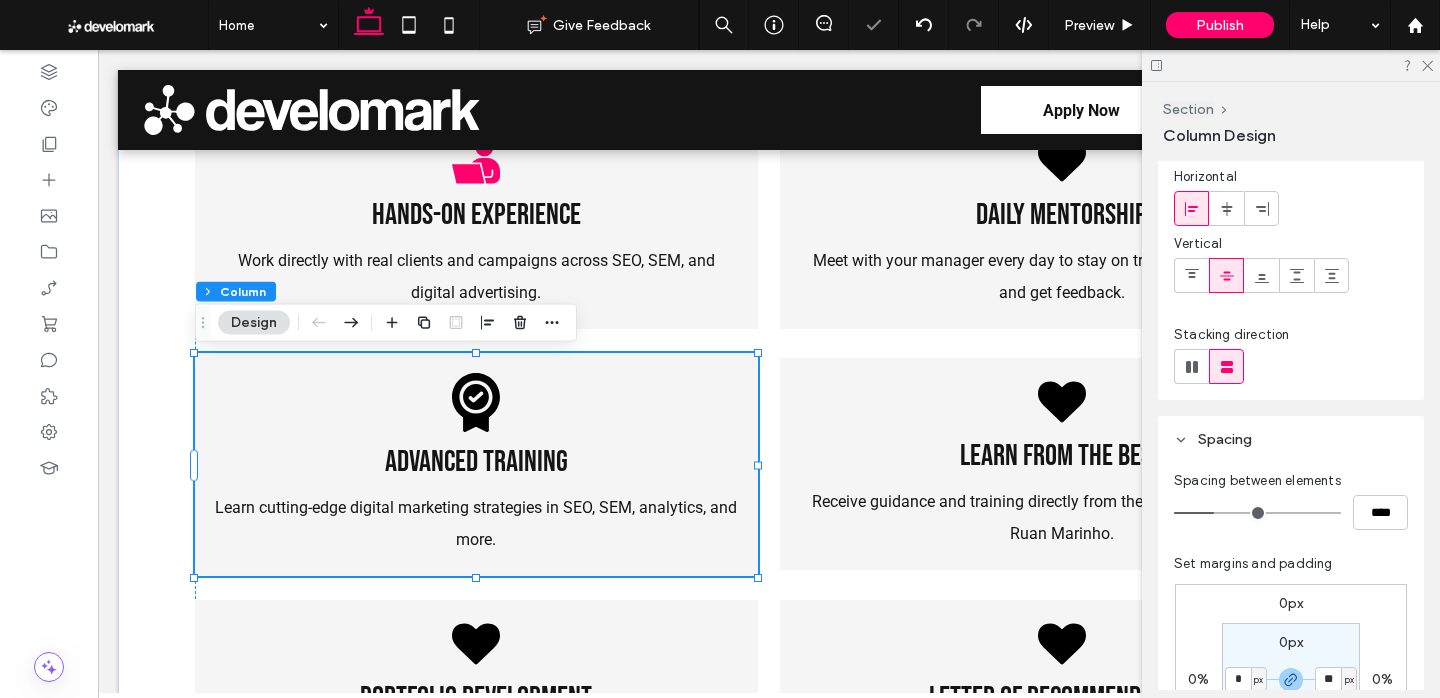 type on "*" 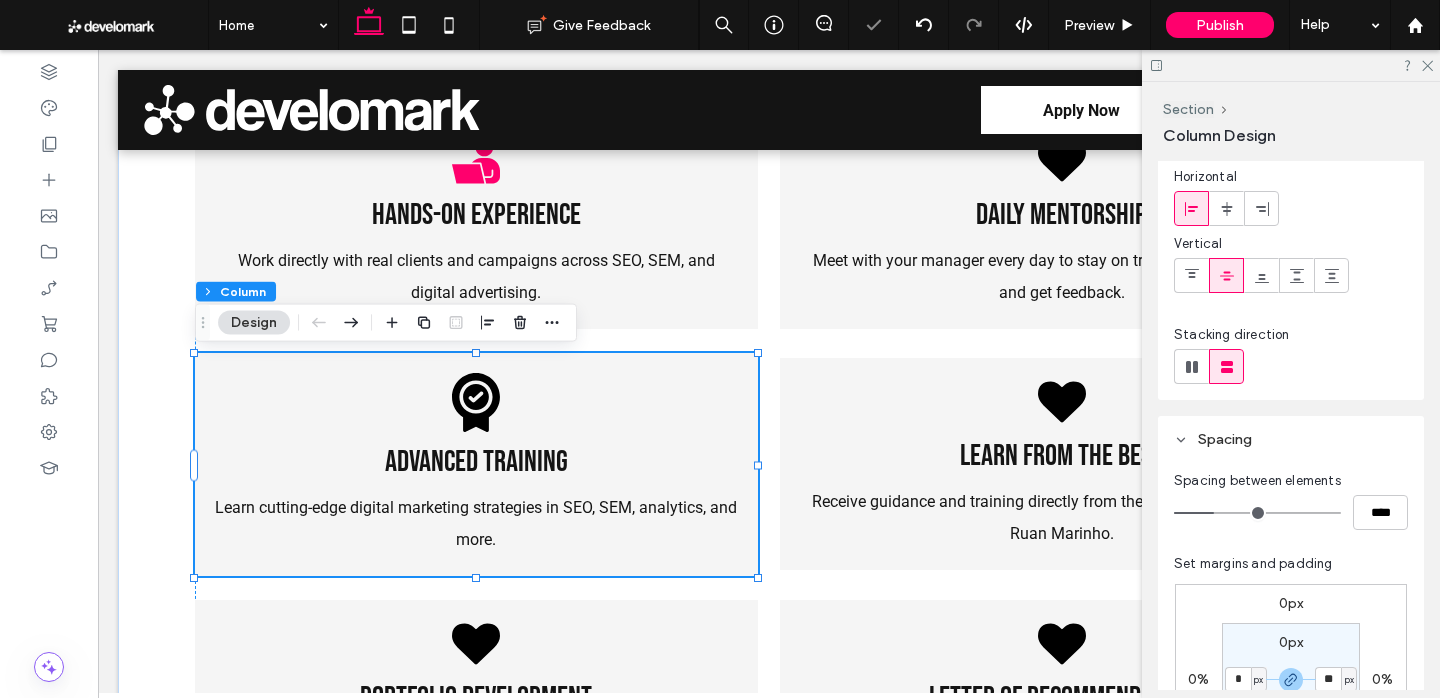 type on "*" 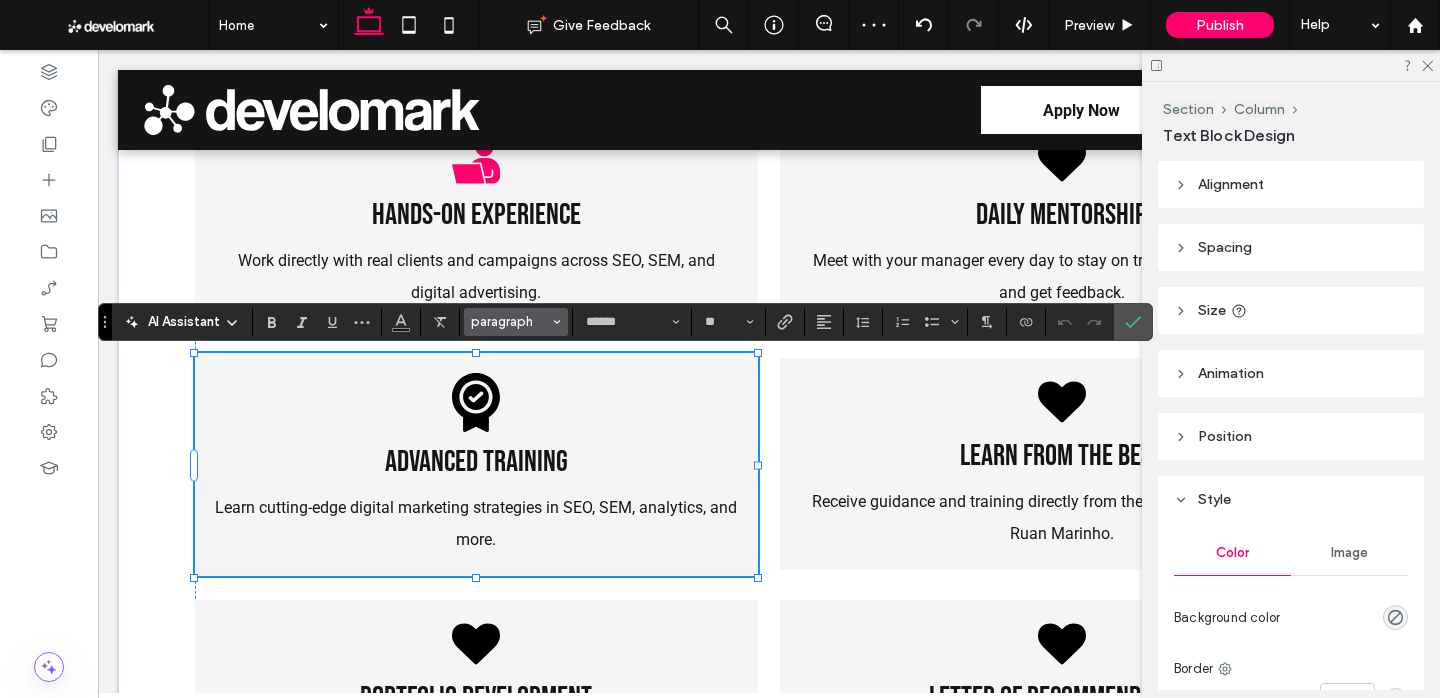 click on "paragraph" at bounding box center (516, 322) 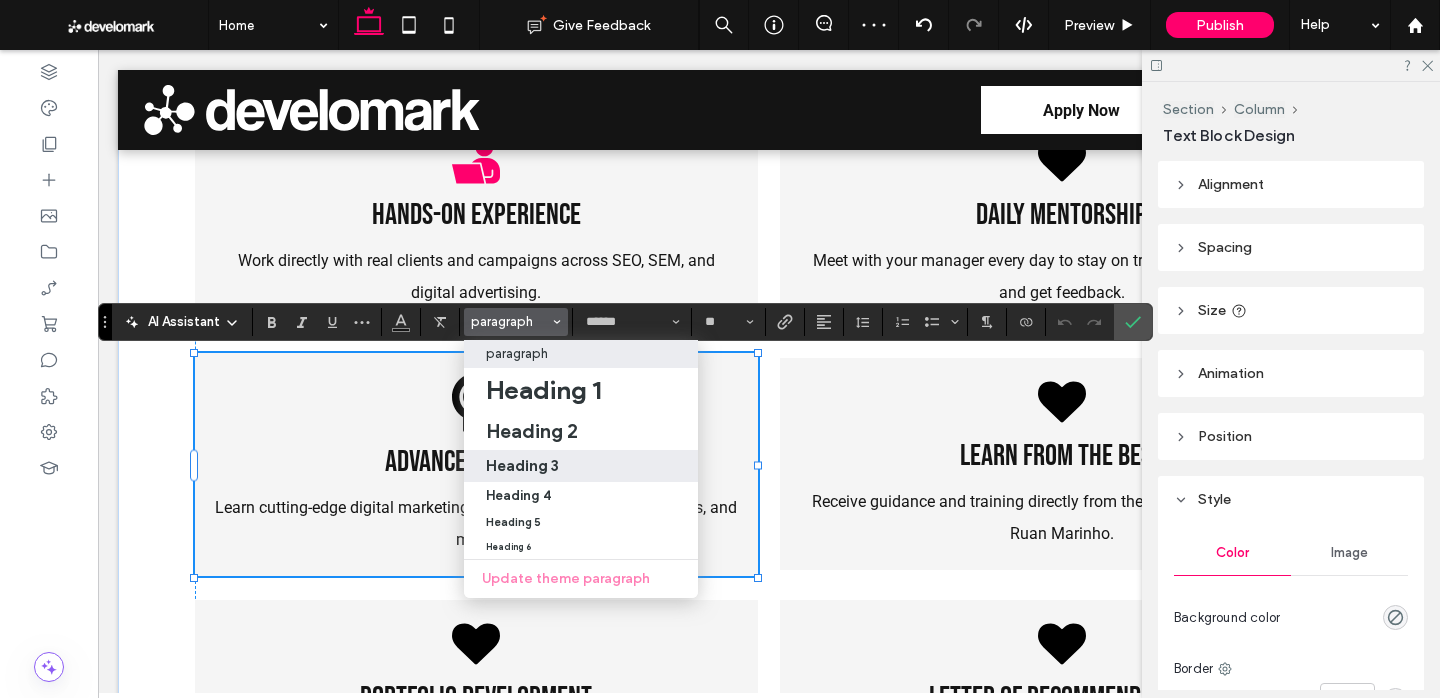 click on "Heading 3" at bounding box center [522, 465] 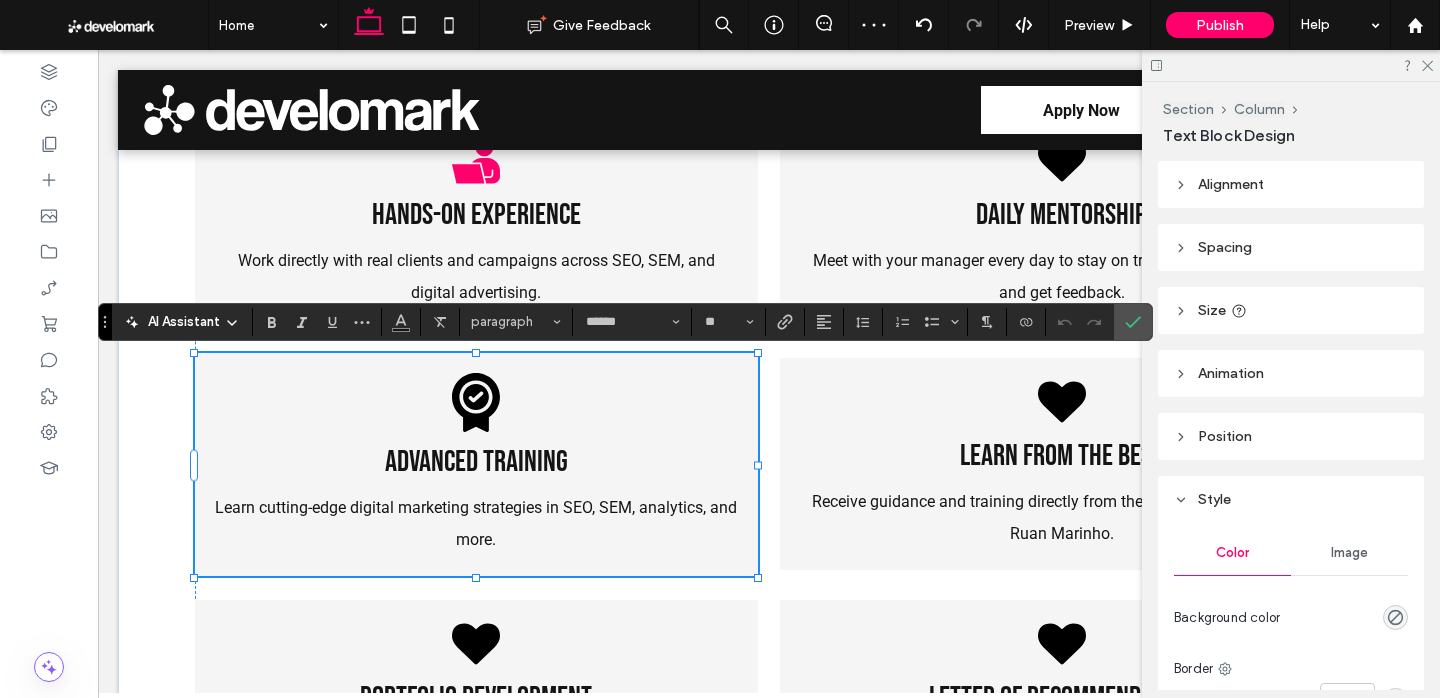 type on "**********" 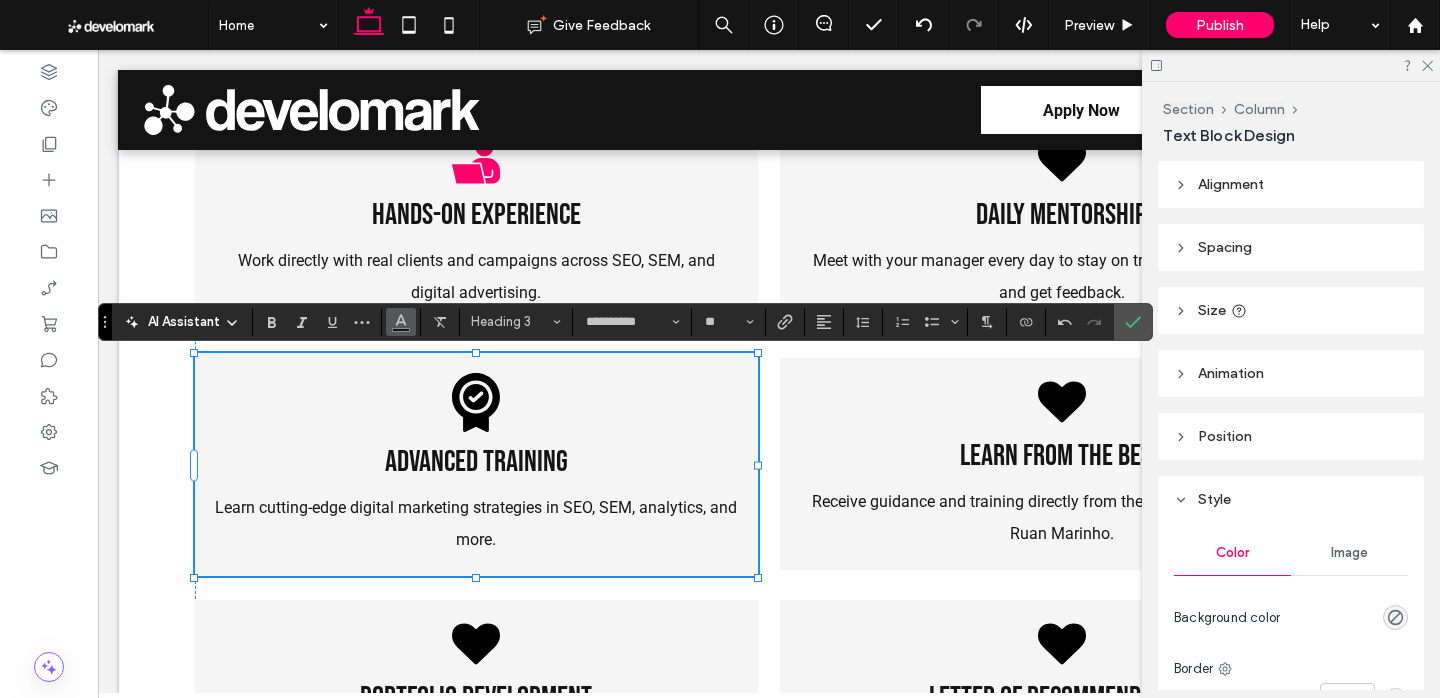 click 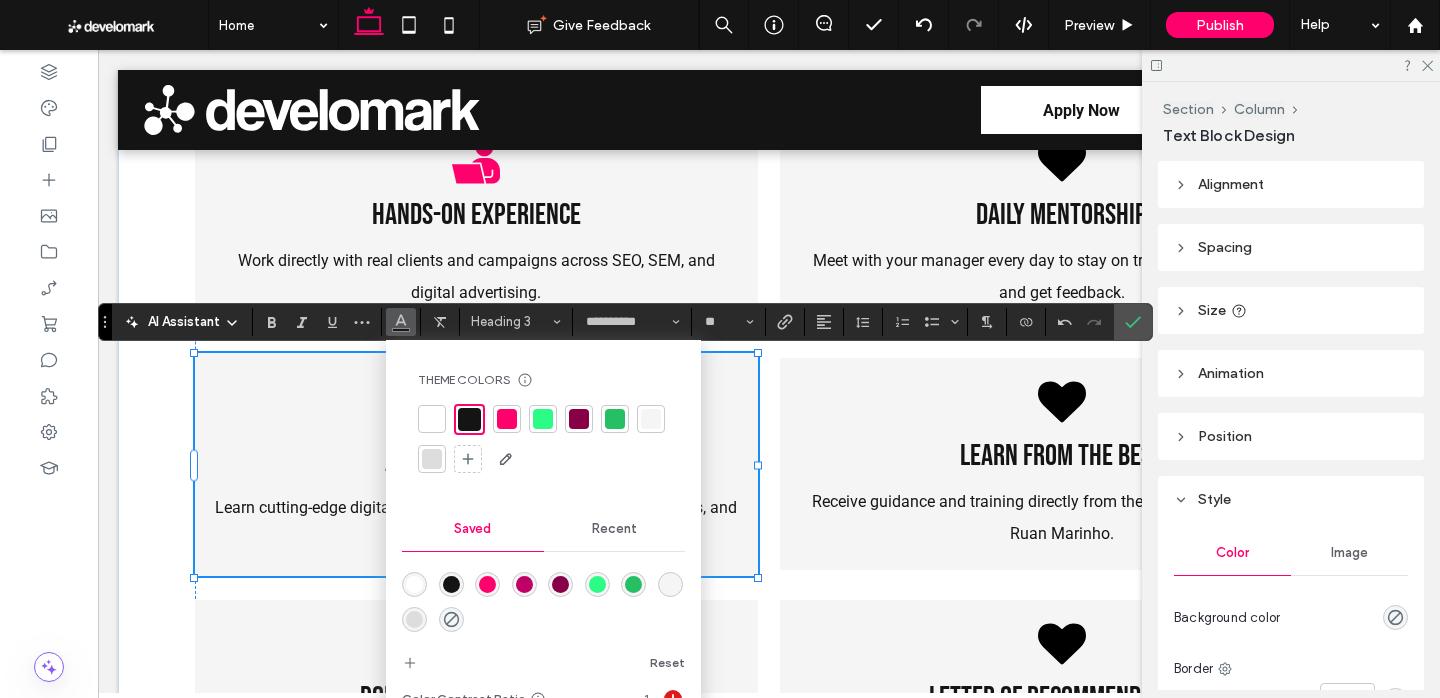 click at bounding box center (432, 419) 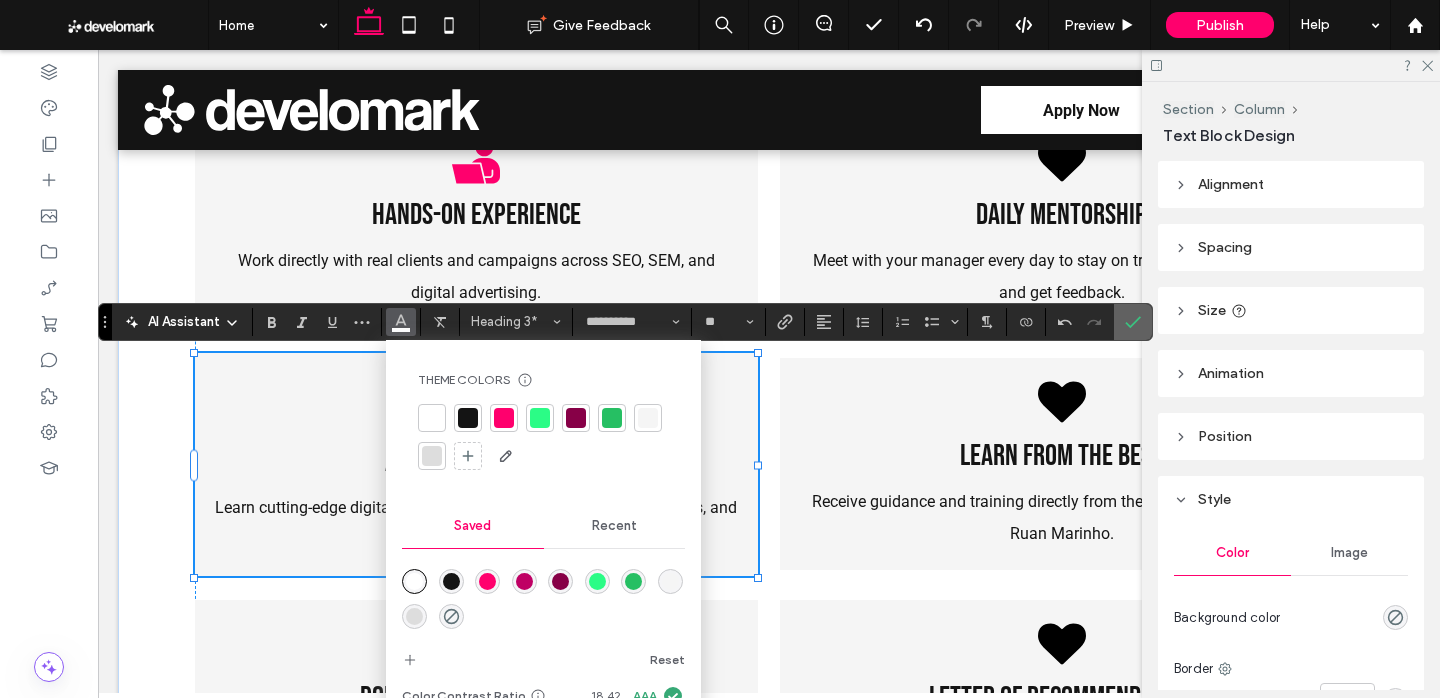 click 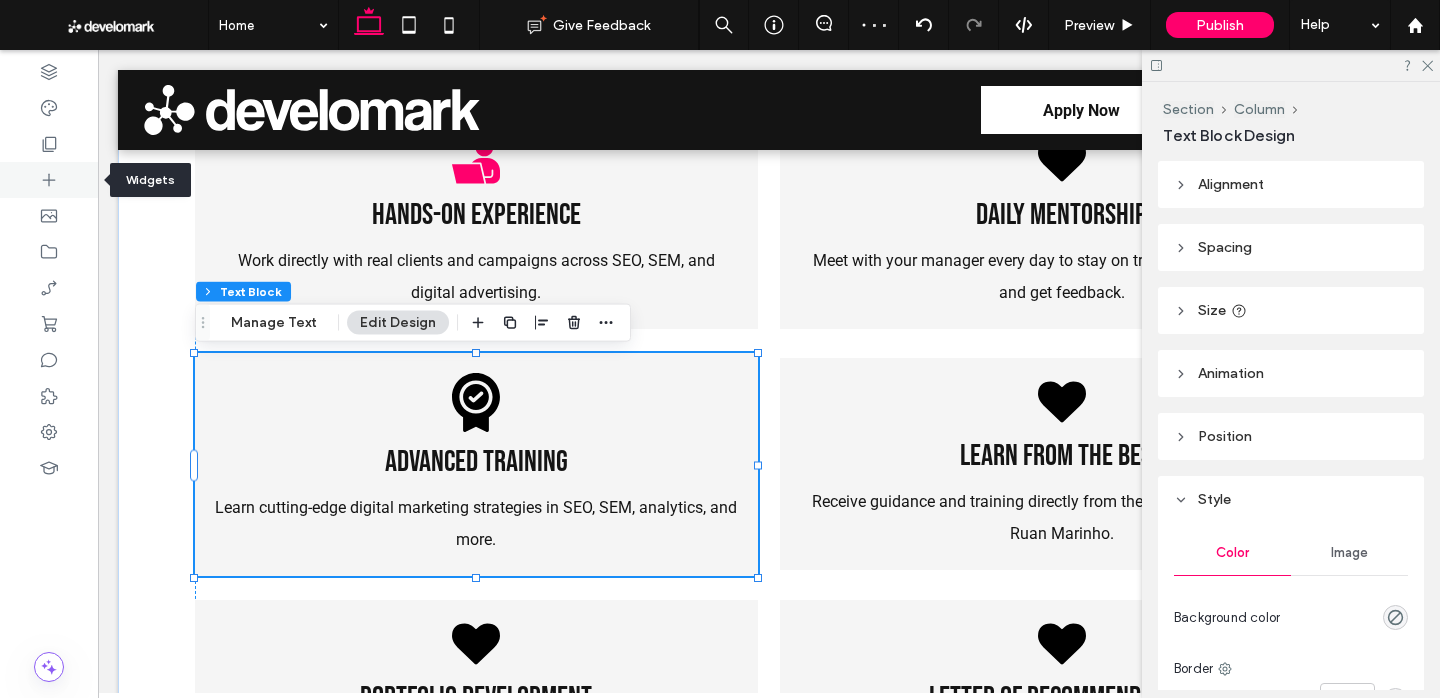 click at bounding box center (49, 180) 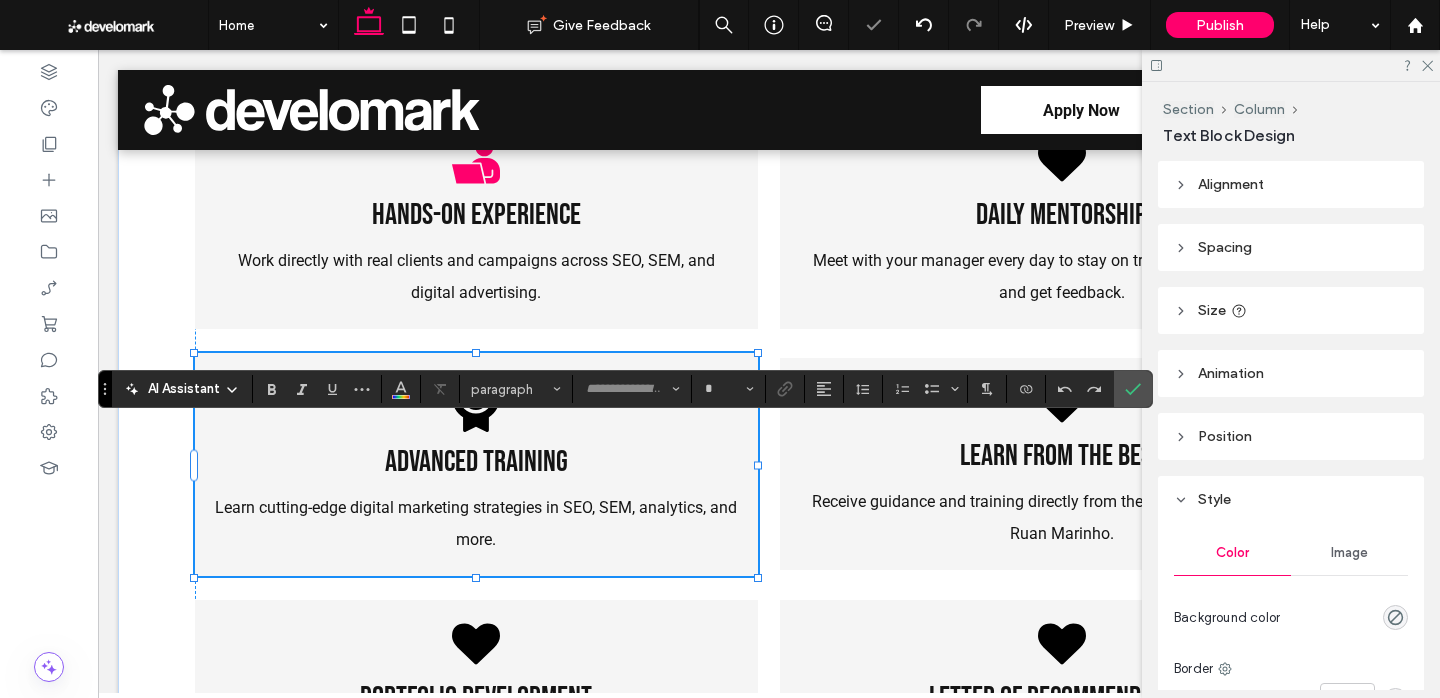 type on "******" 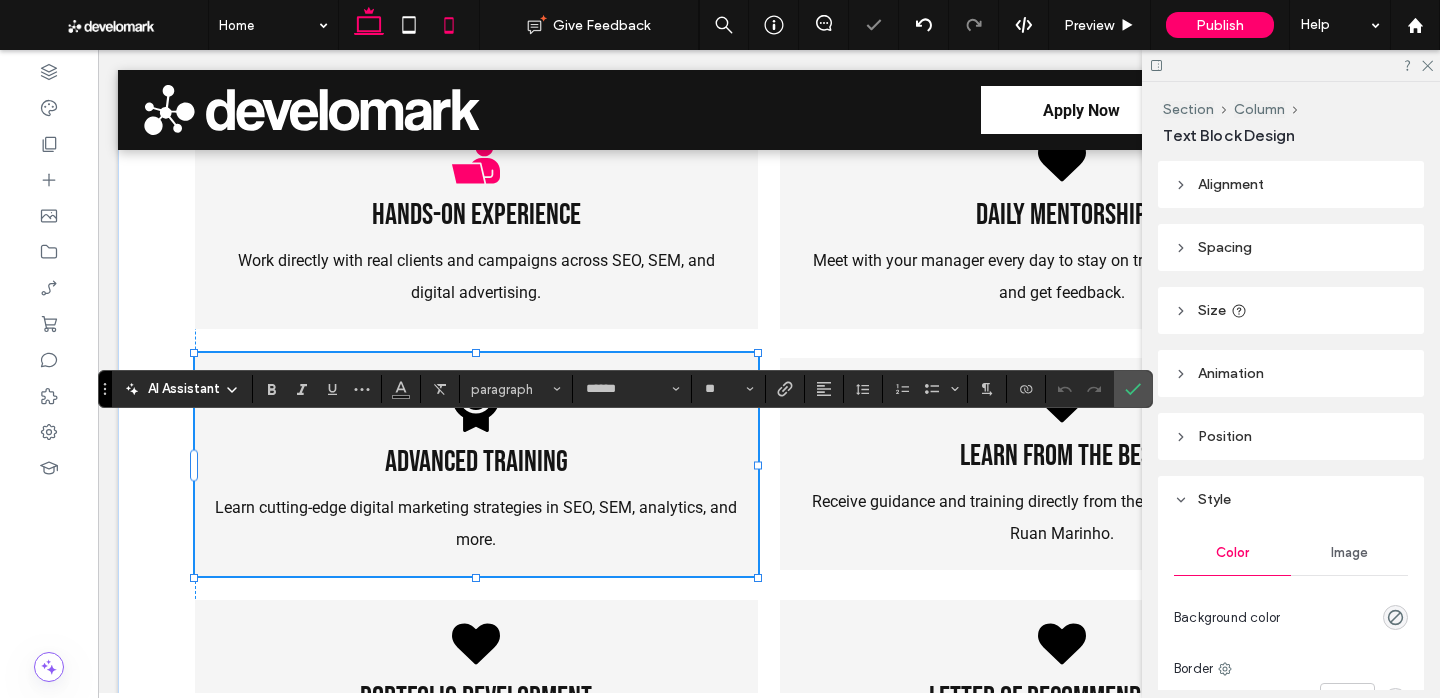 drag, startPoint x: 125, startPoint y: 290, endPoint x: 456, endPoint y: 15, distance: 430.33243 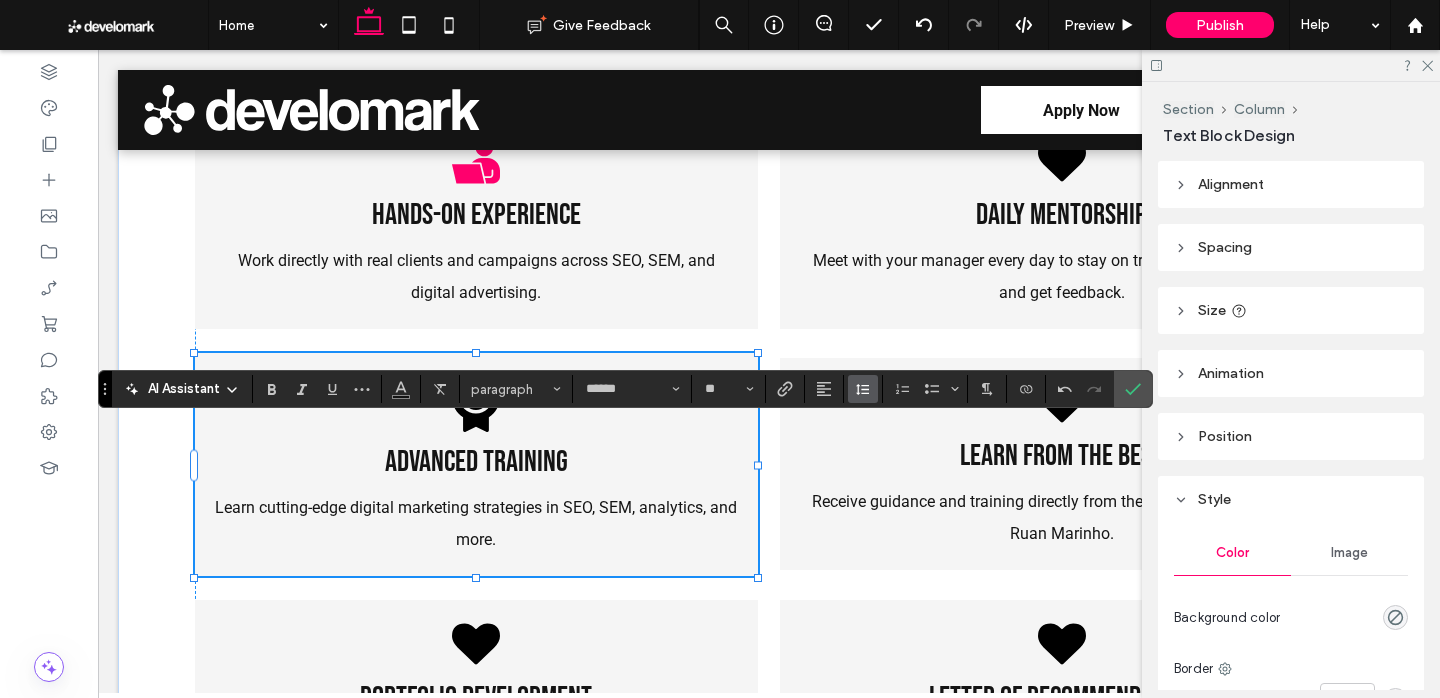 click 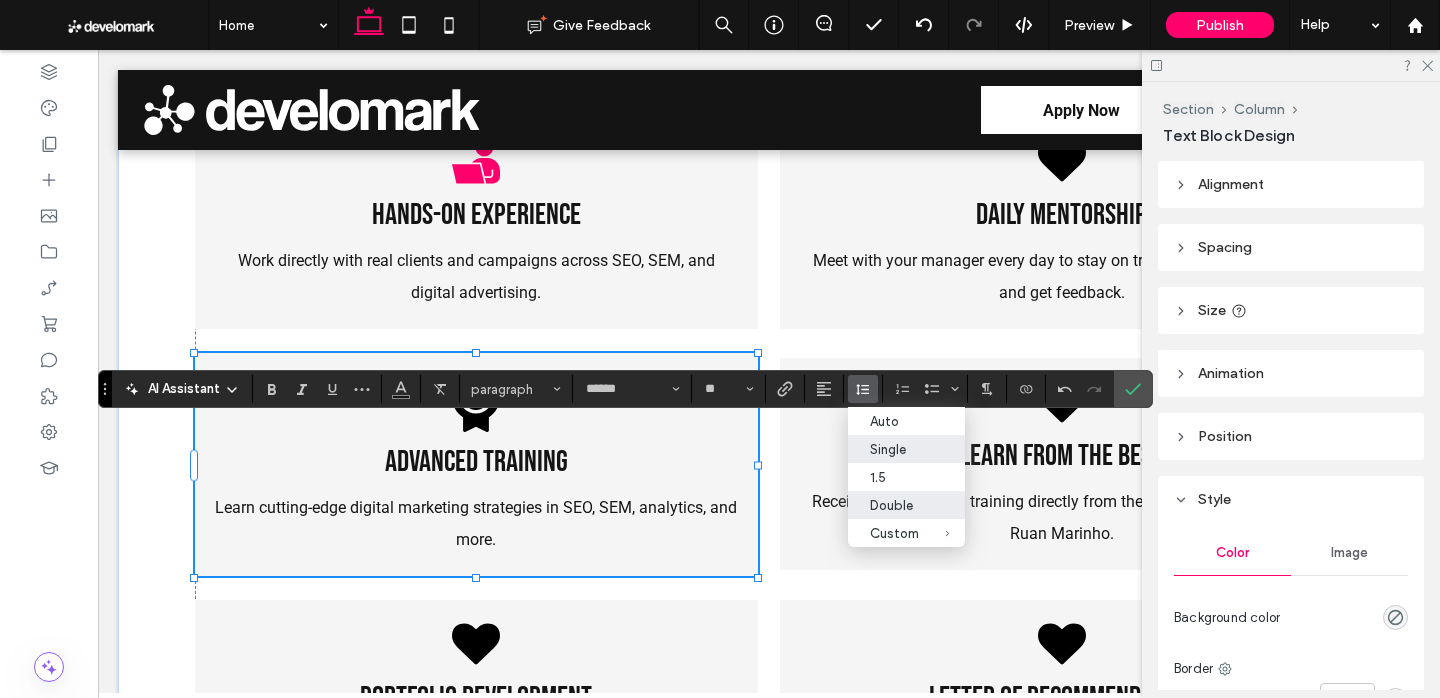 click on "Double" at bounding box center (894, 505) 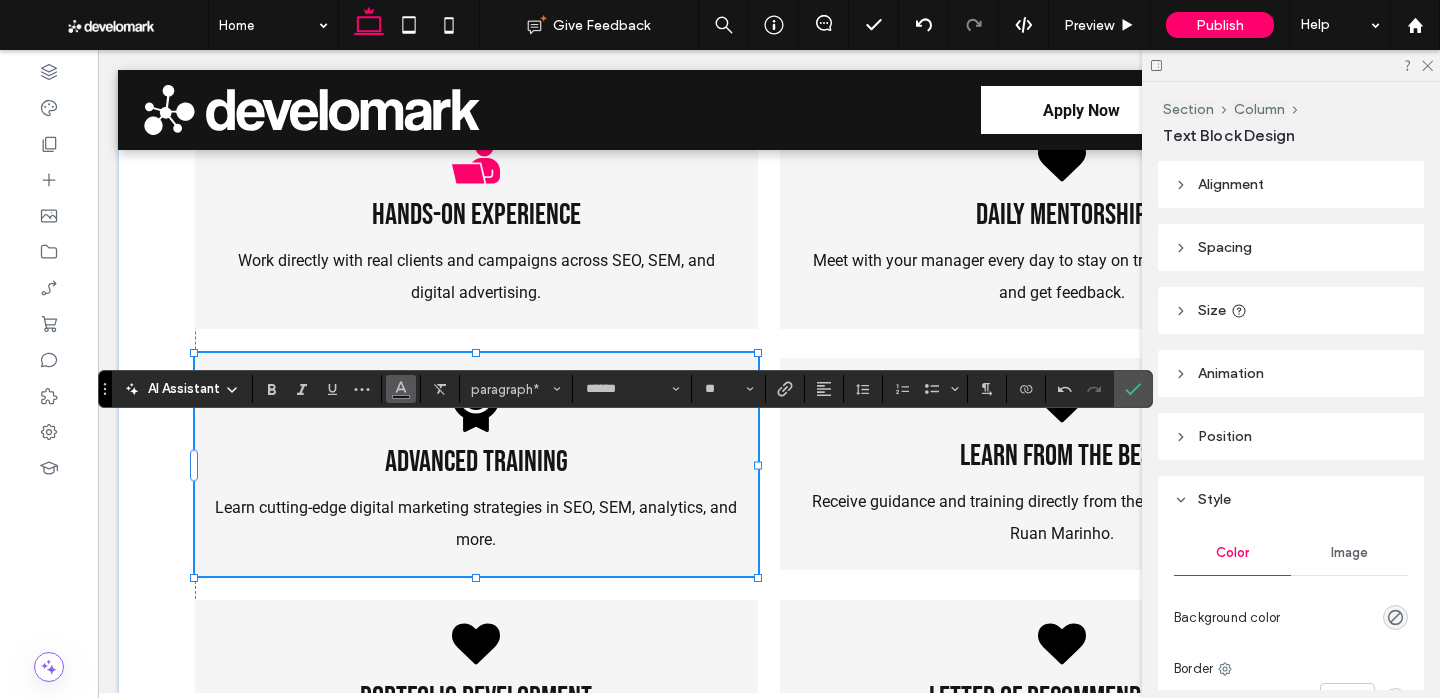 click at bounding box center (401, 387) 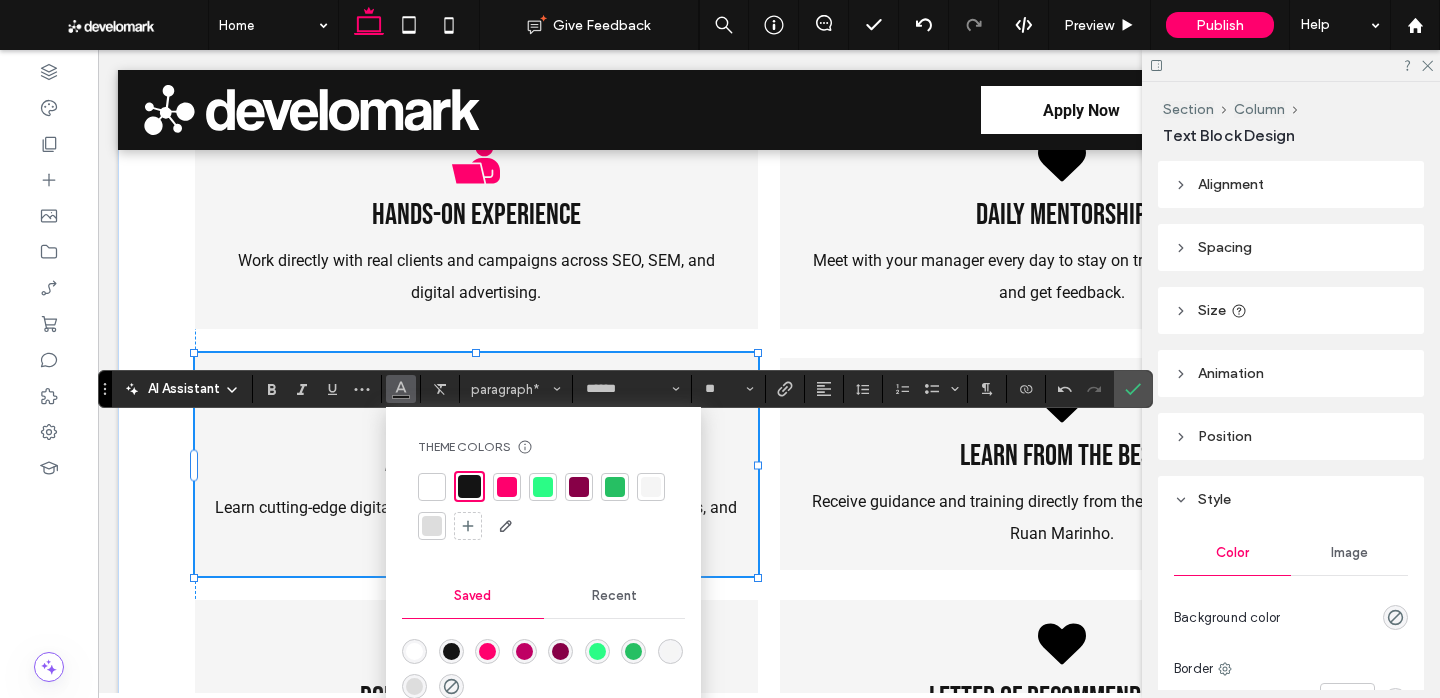 click at bounding box center [432, 487] 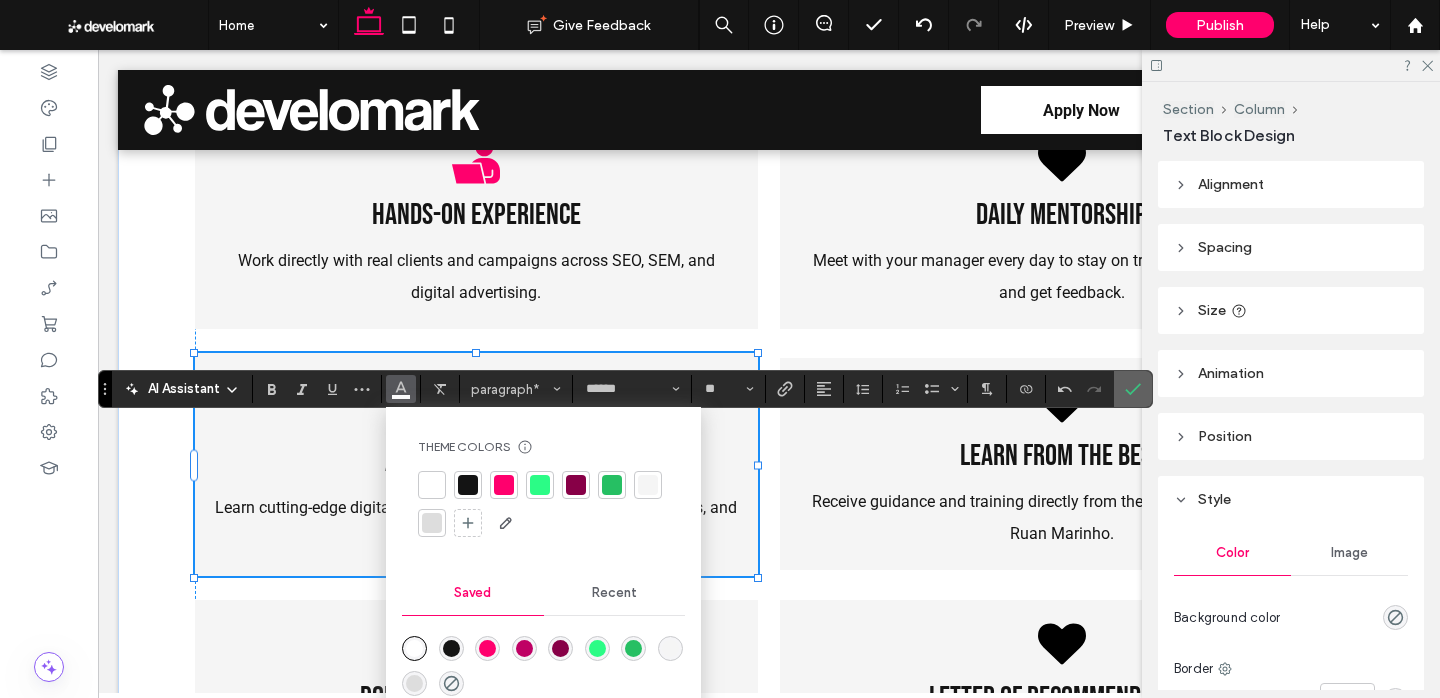 click at bounding box center [1133, 389] 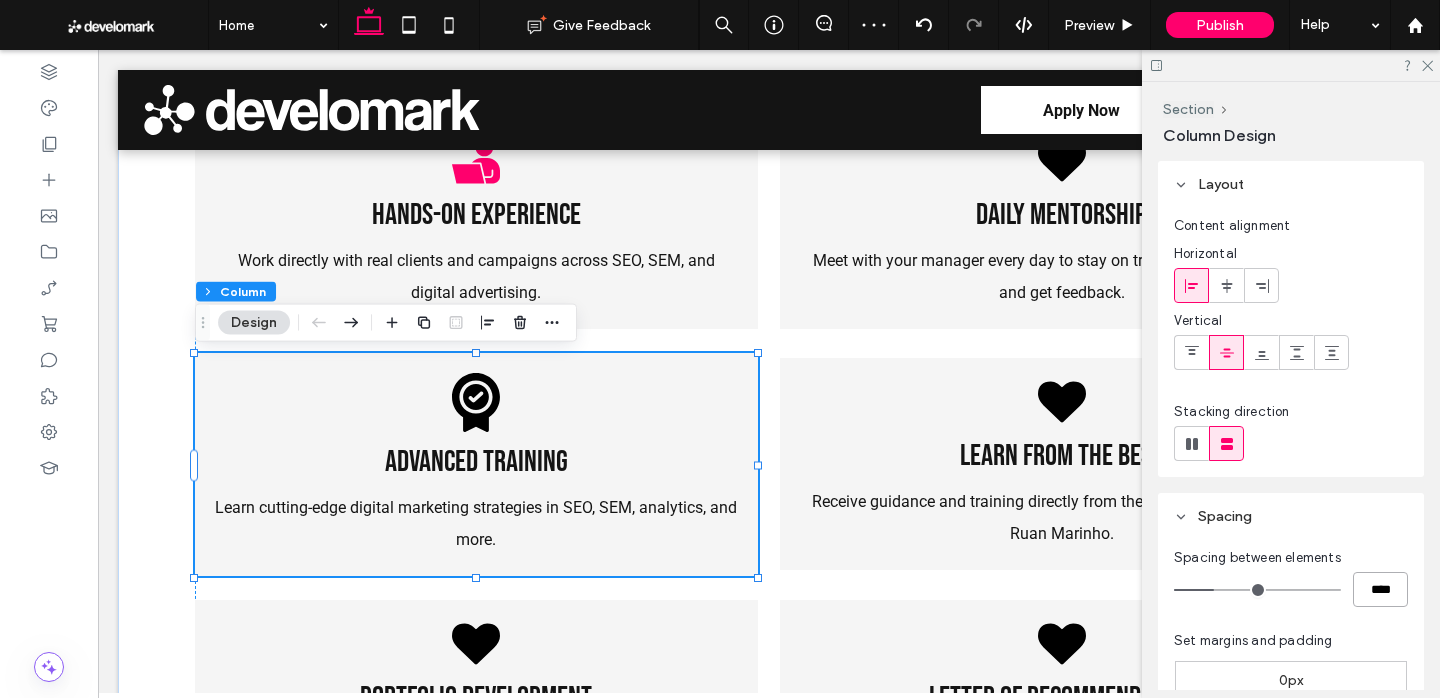 click on "****" at bounding box center [1380, 589] 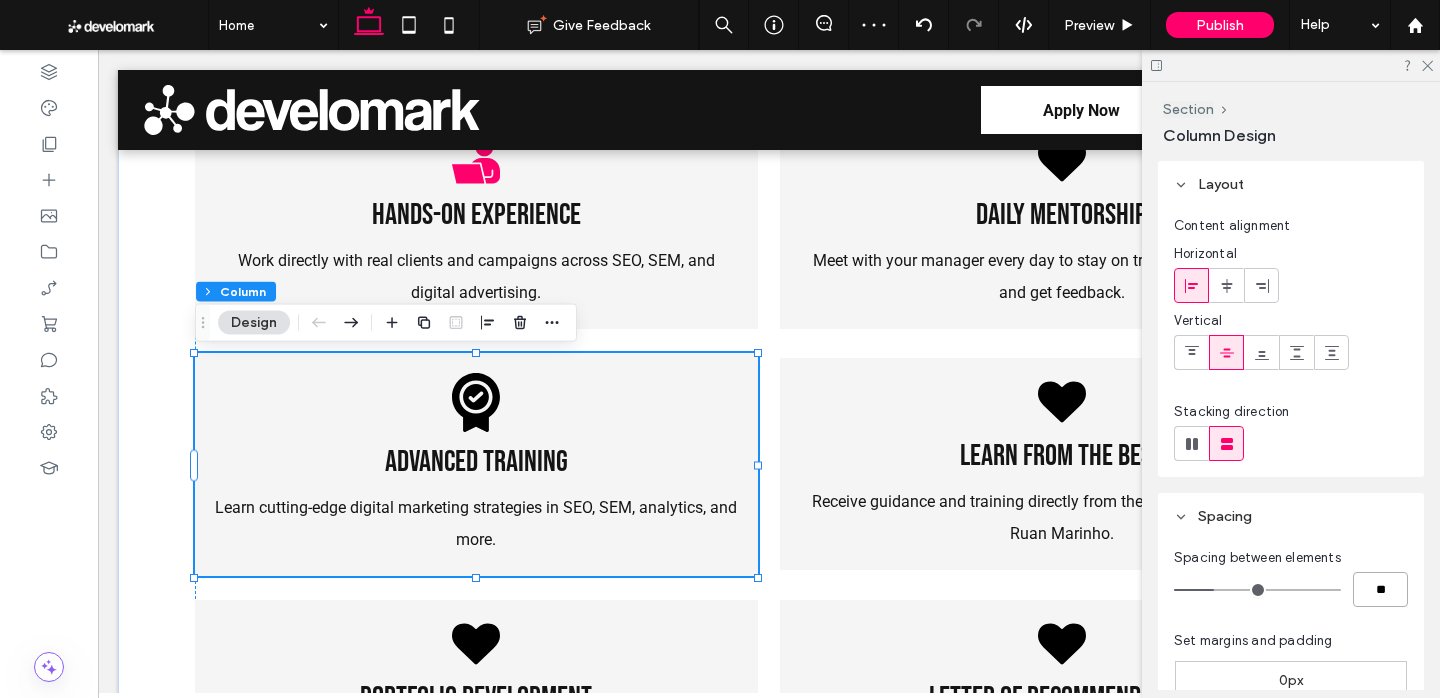 type on "**" 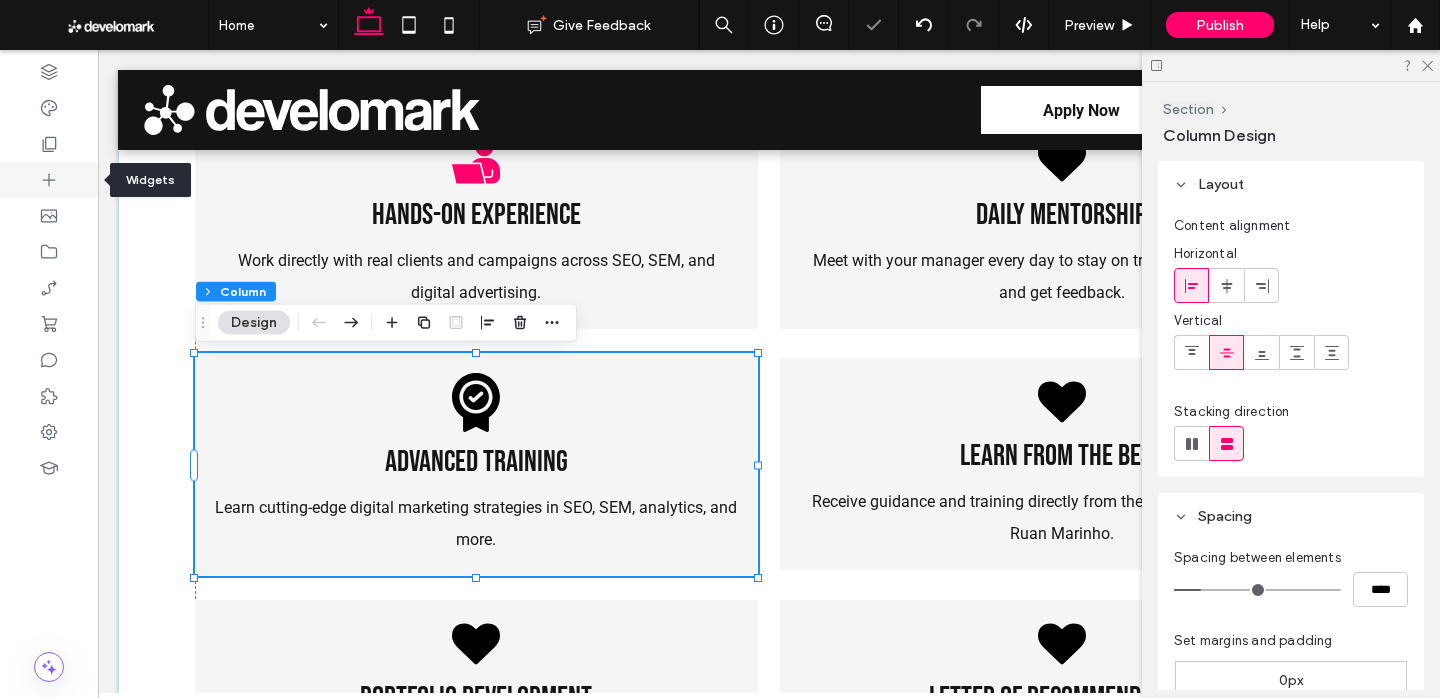 click 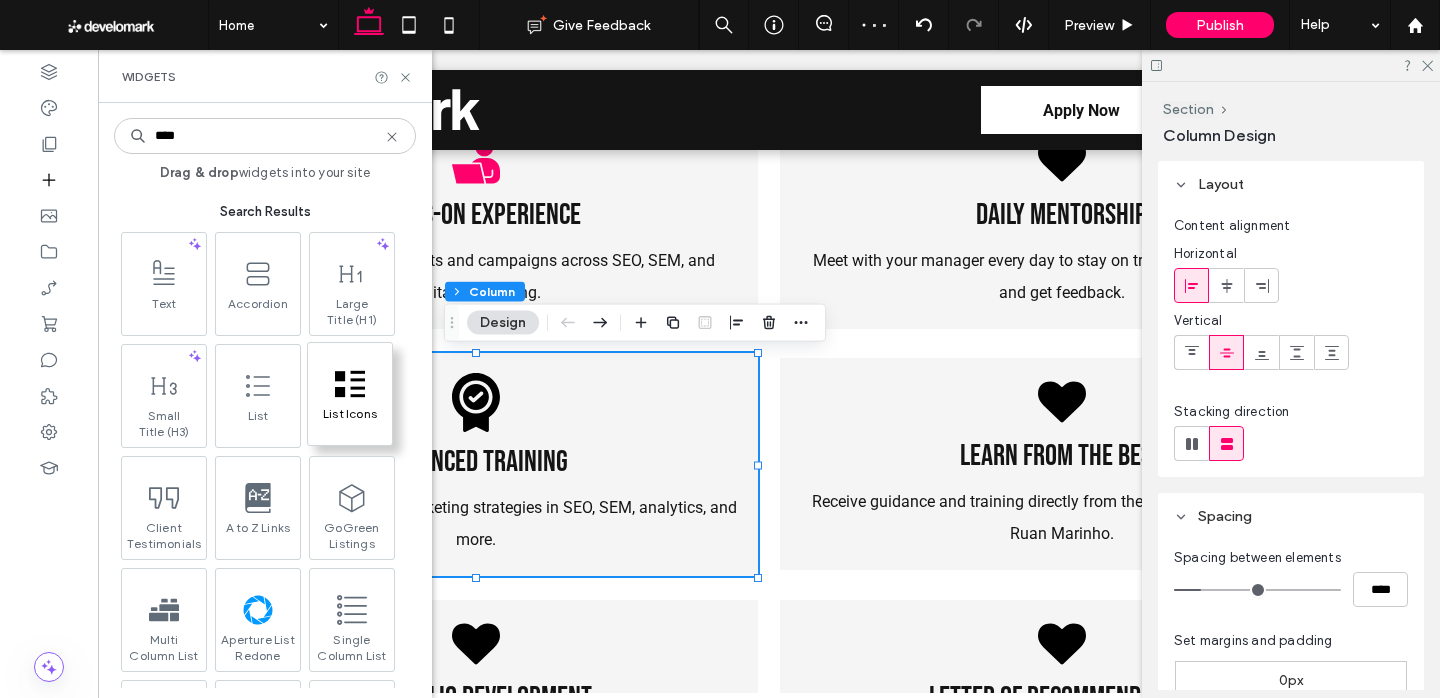 type on "****" 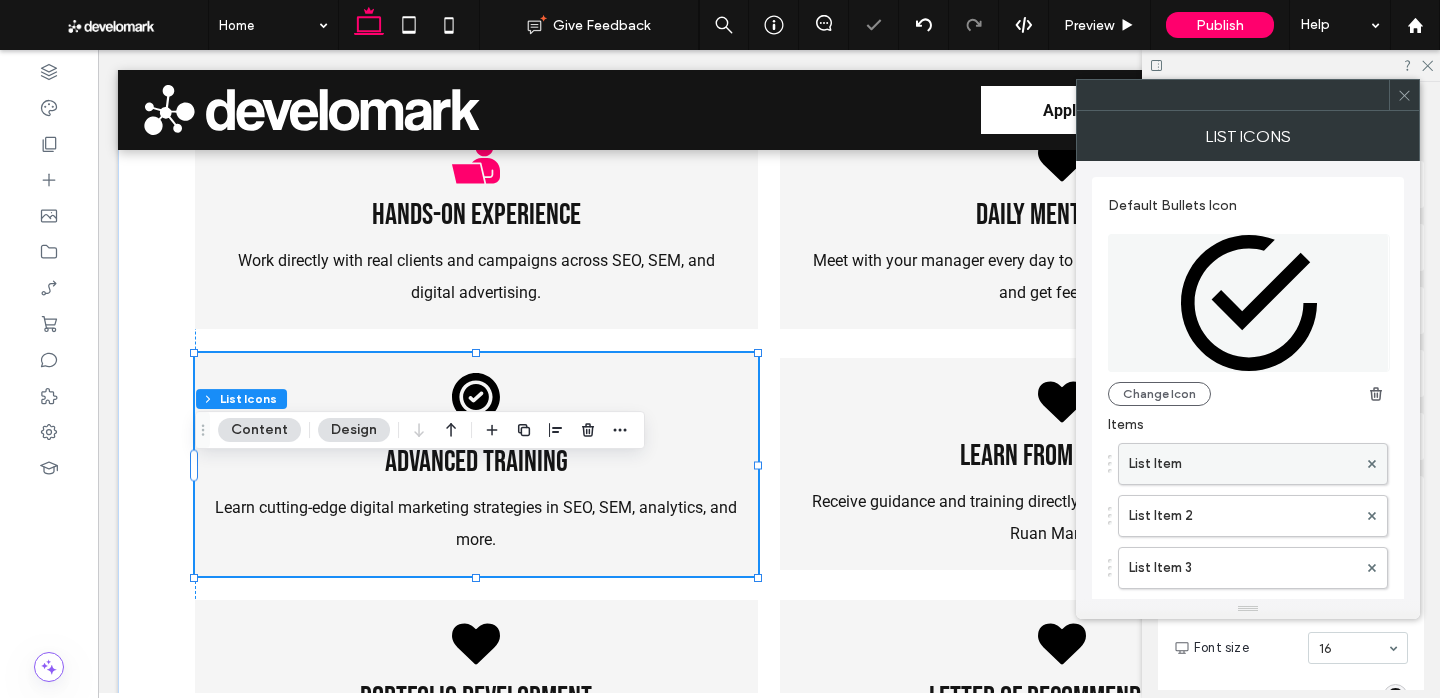 scroll, scrollTop: 144, scrollLeft: 0, axis: vertical 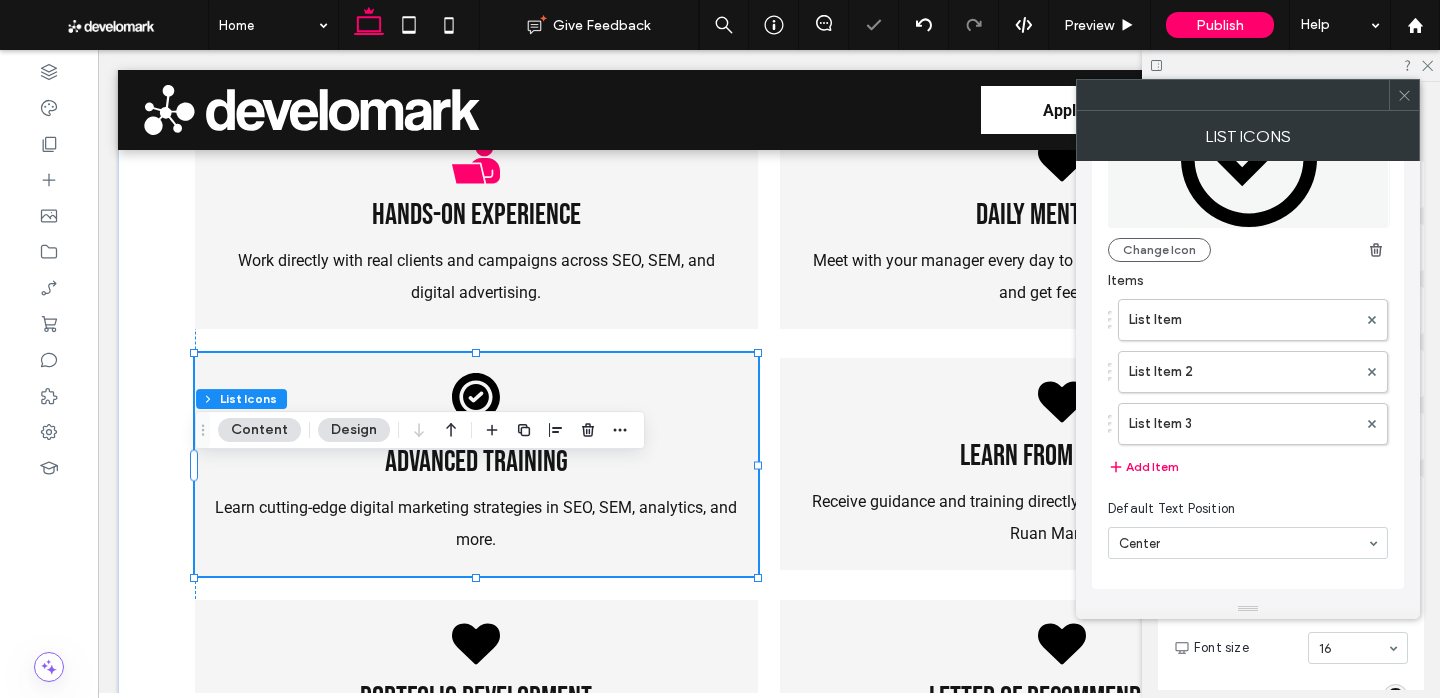 click on "Default Text Position Center" at bounding box center [1248, 529] 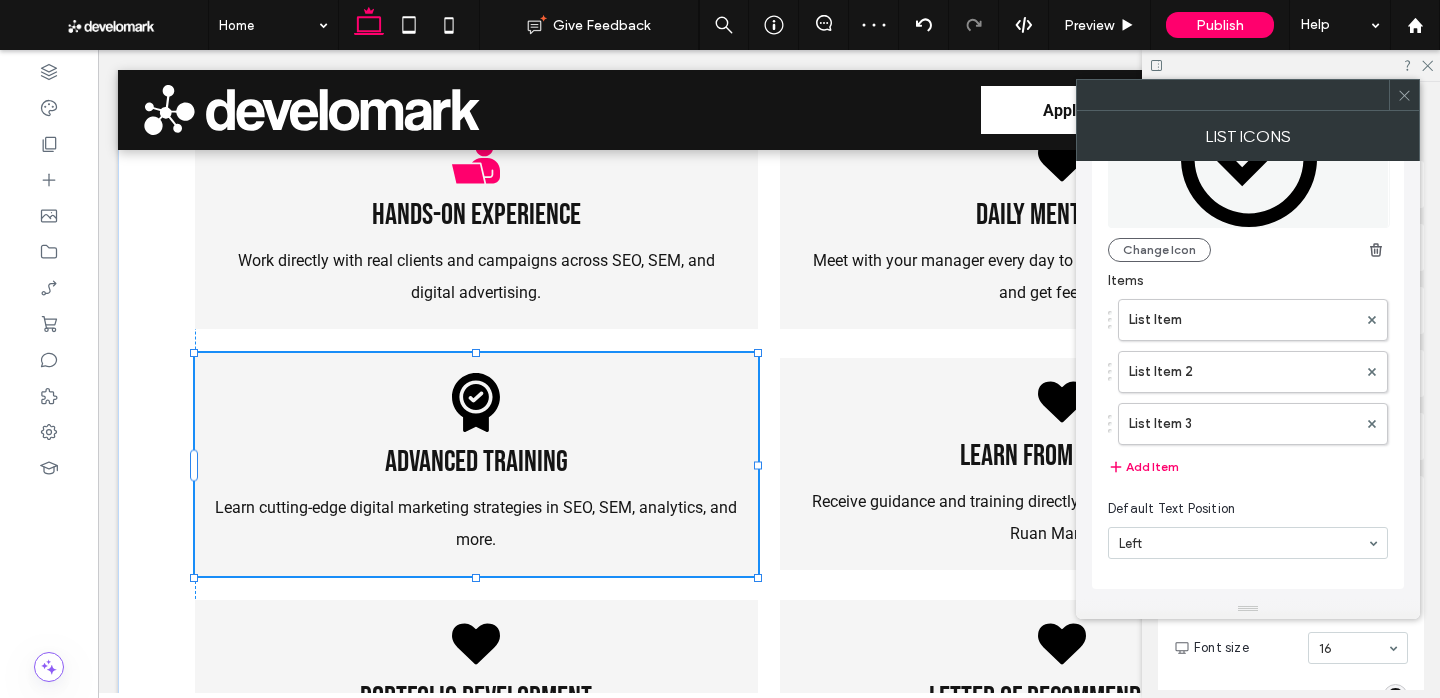 type on "***" 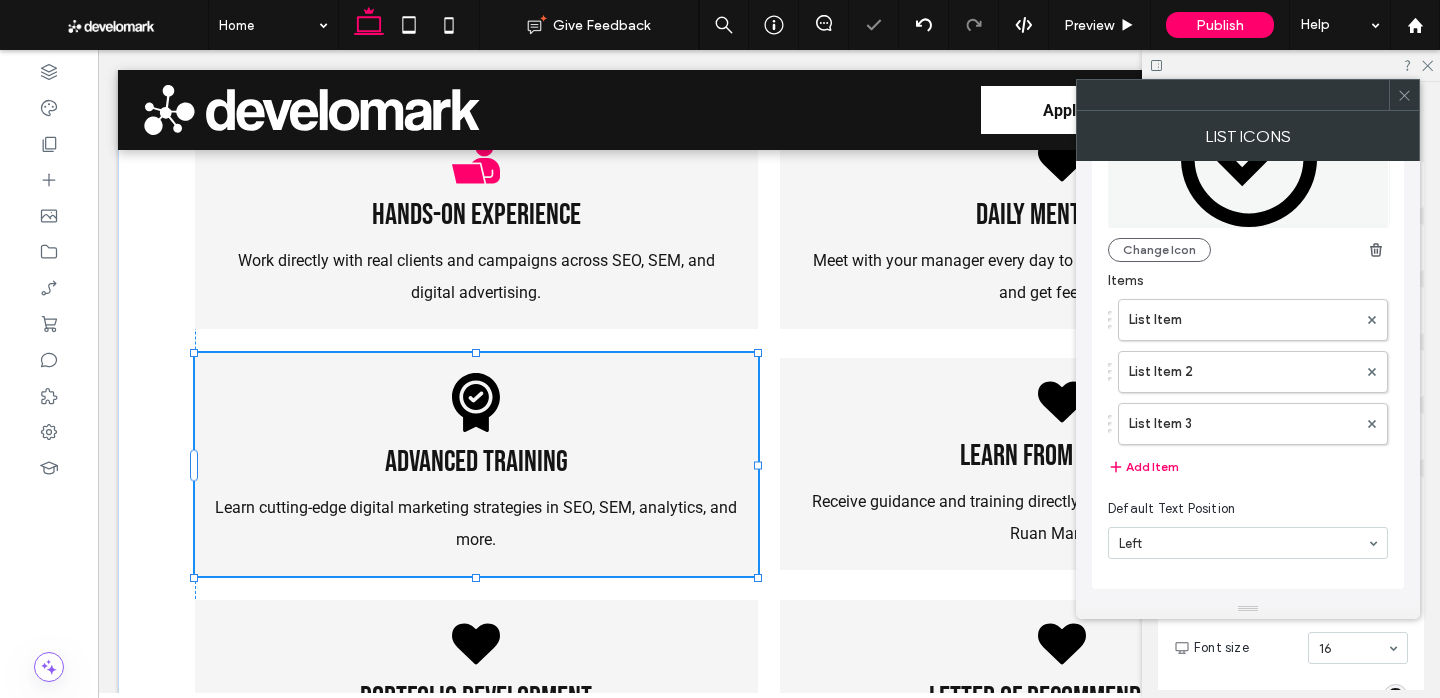 type on "***" 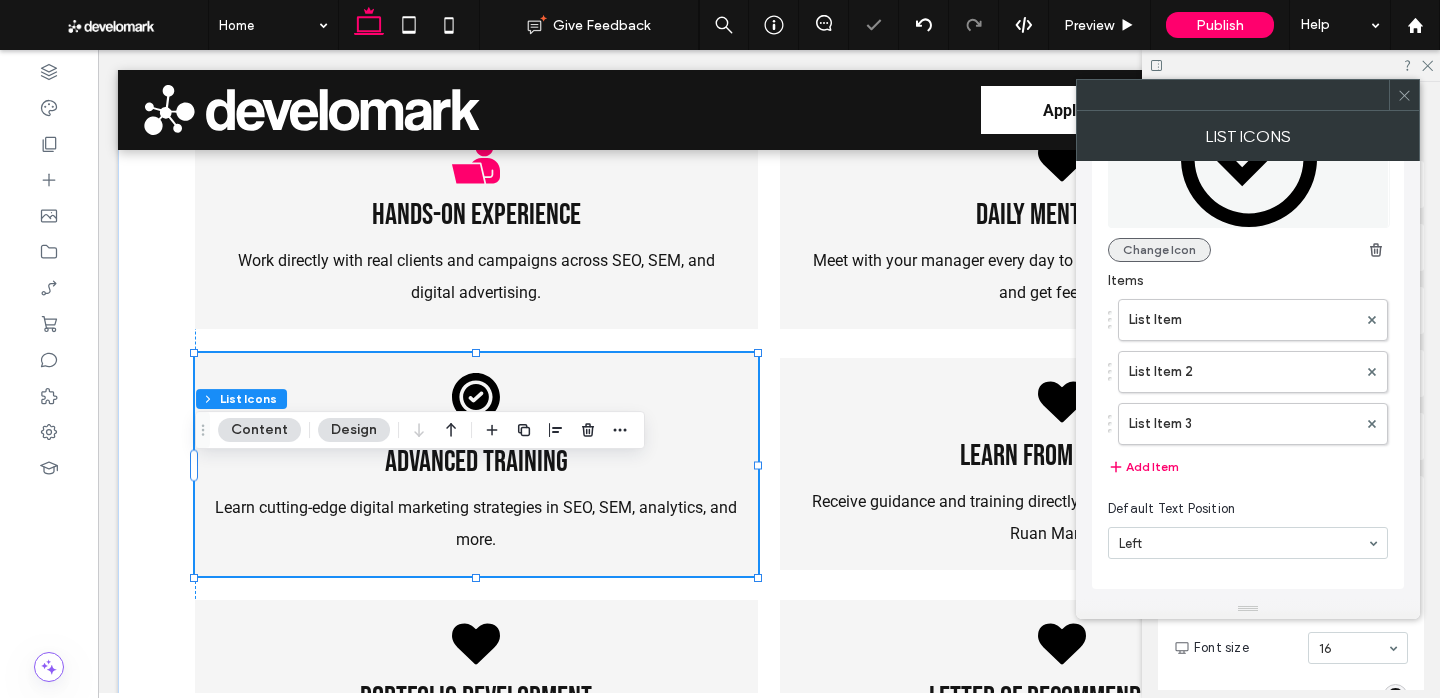 click on "Change Icon" at bounding box center (1159, 250) 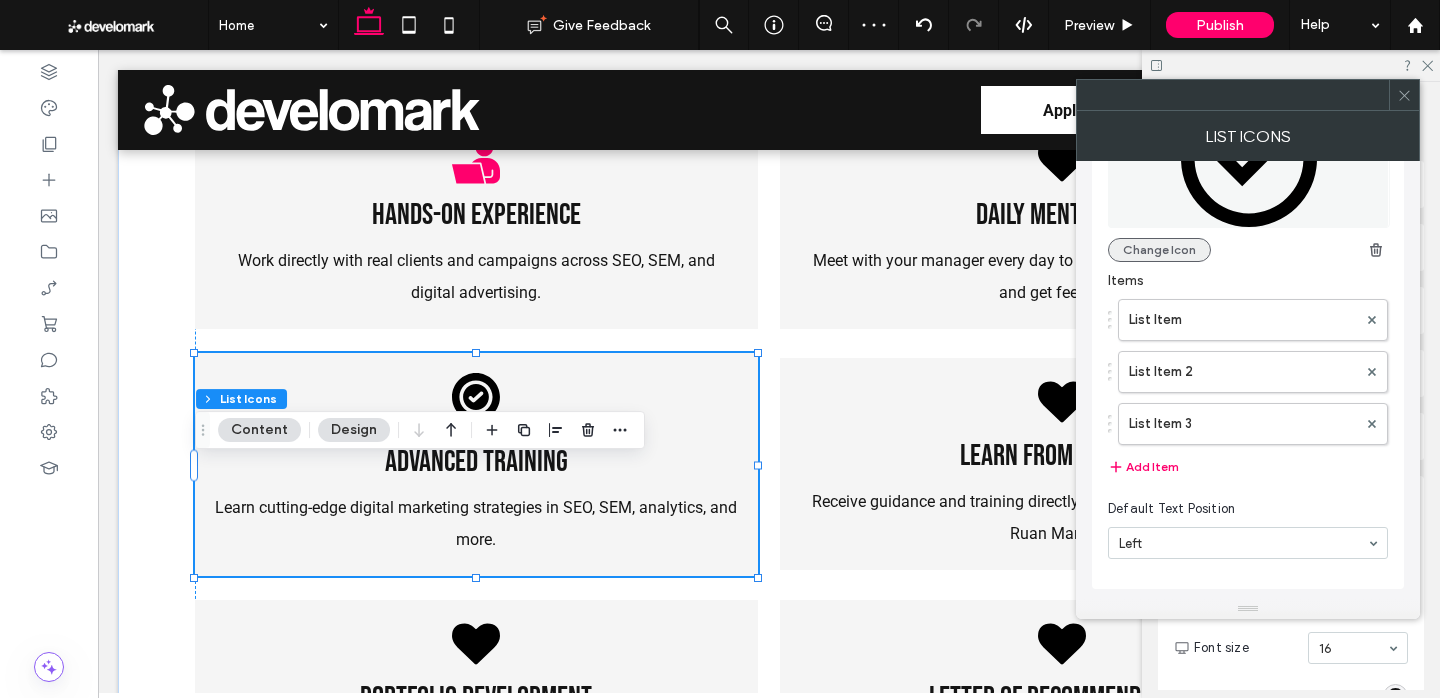 click on "Change Icon" at bounding box center (1159, 250) 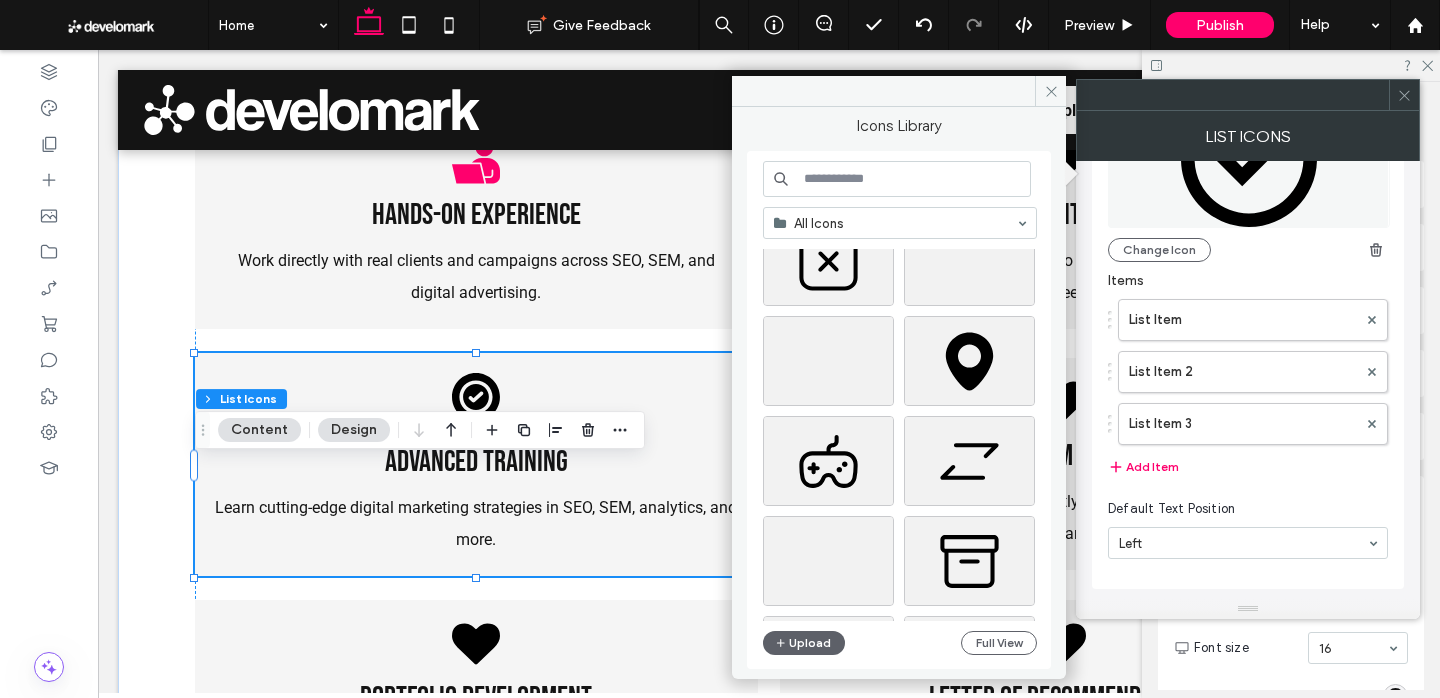 scroll, scrollTop: 1264, scrollLeft: 0, axis: vertical 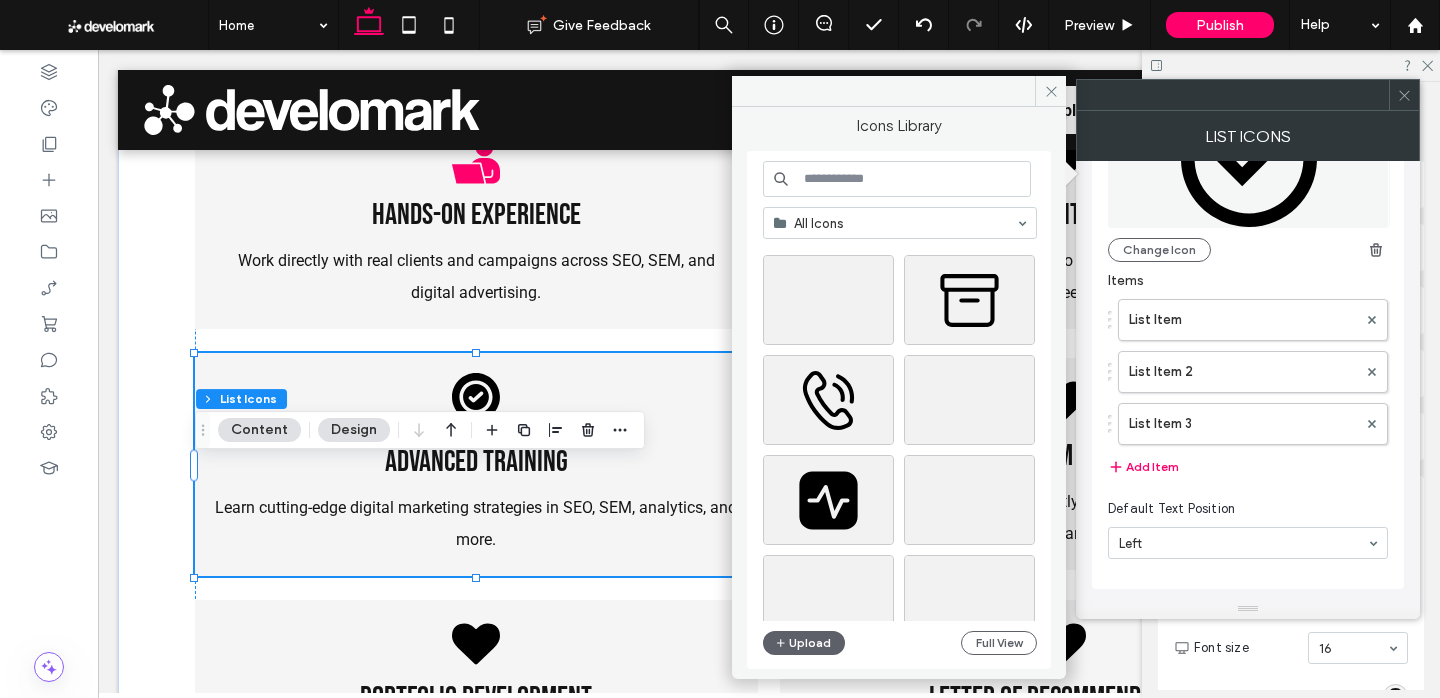 click at bounding box center [897, 179] 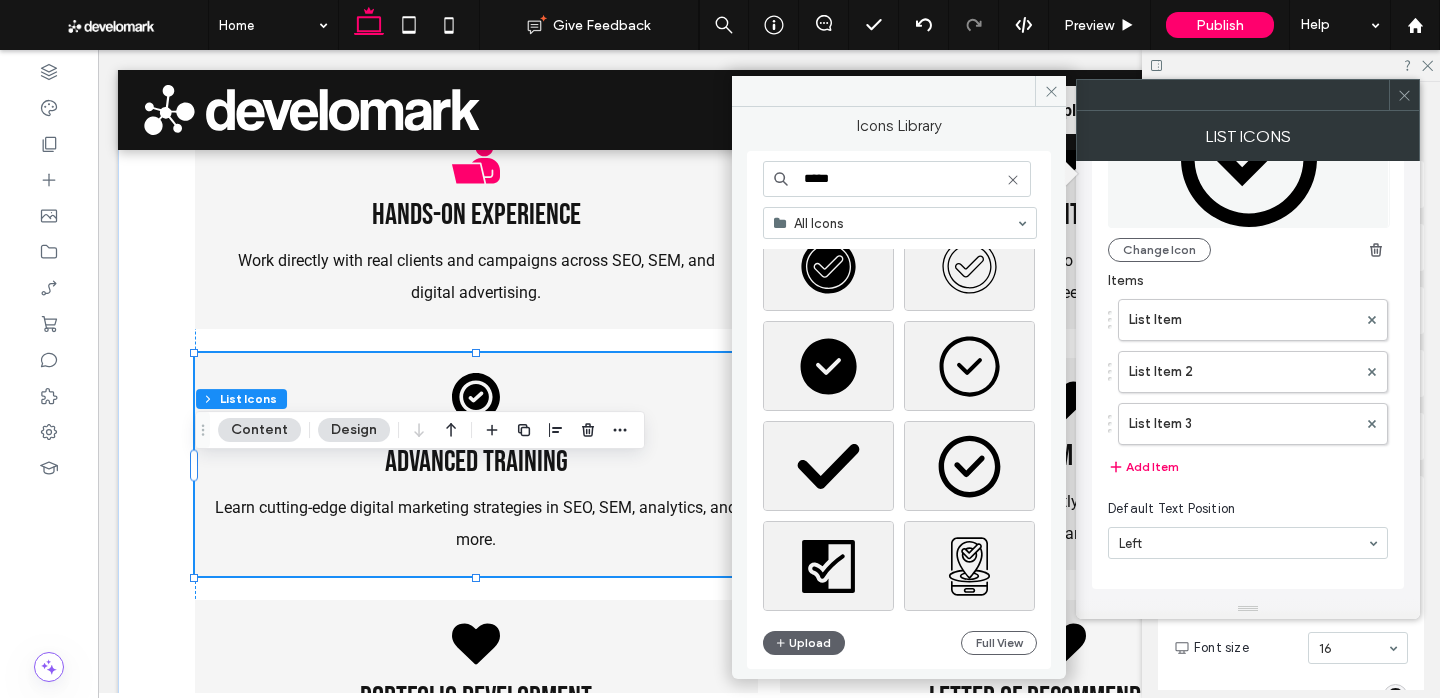 scroll, scrollTop: 759, scrollLeft: 0, axis: vertical 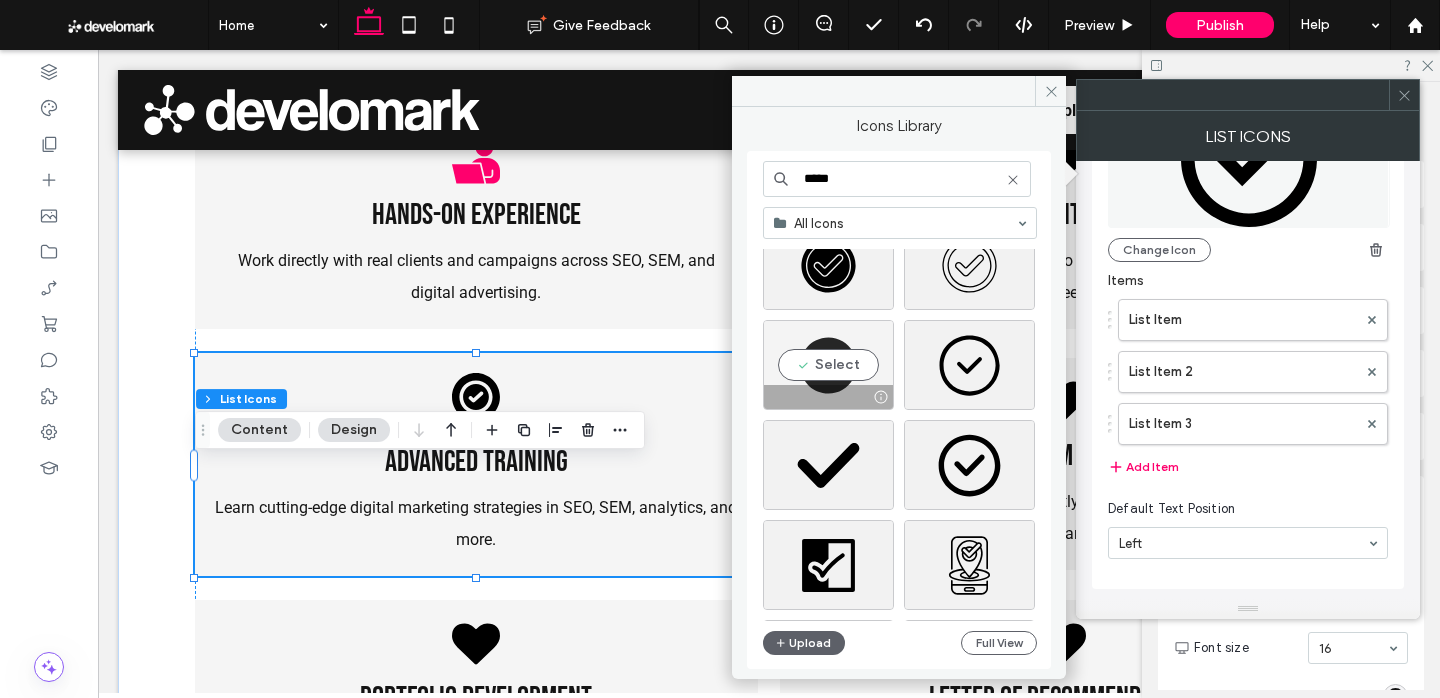 type on "*****" 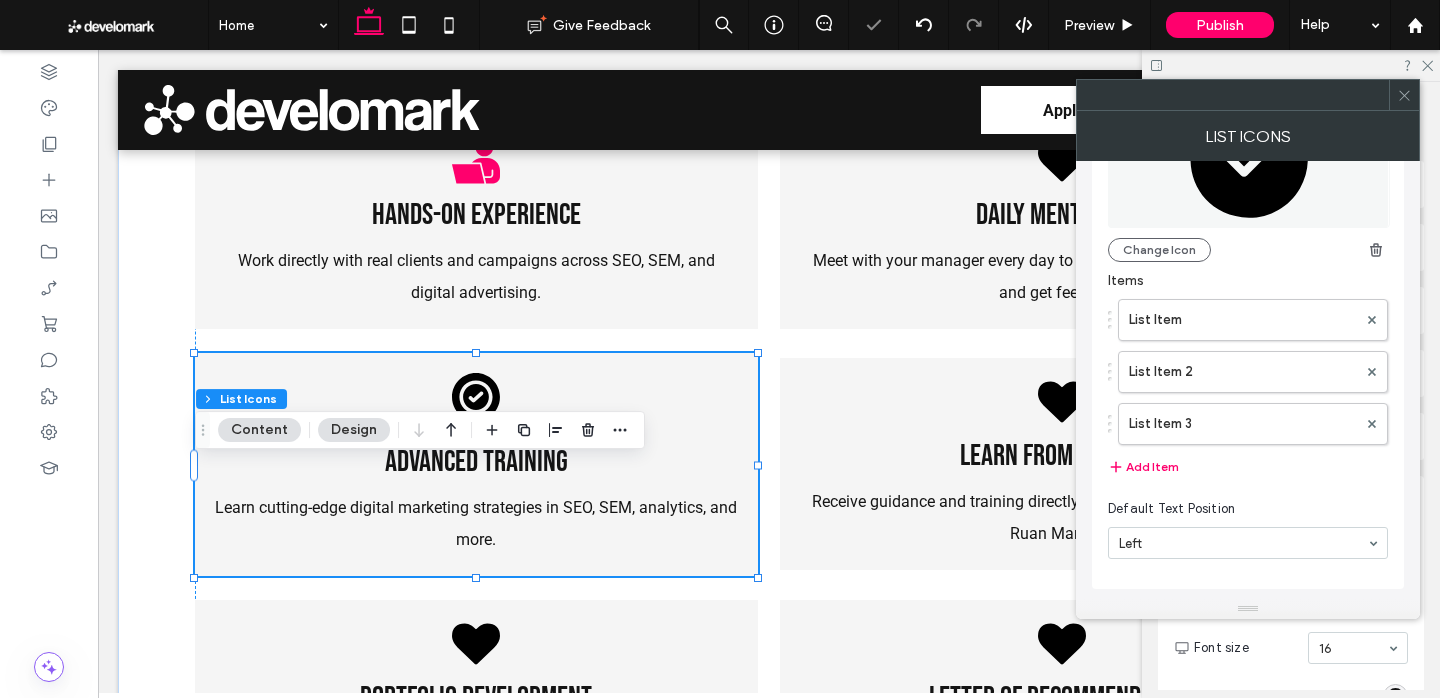 click at bounding box center [1404, 95] 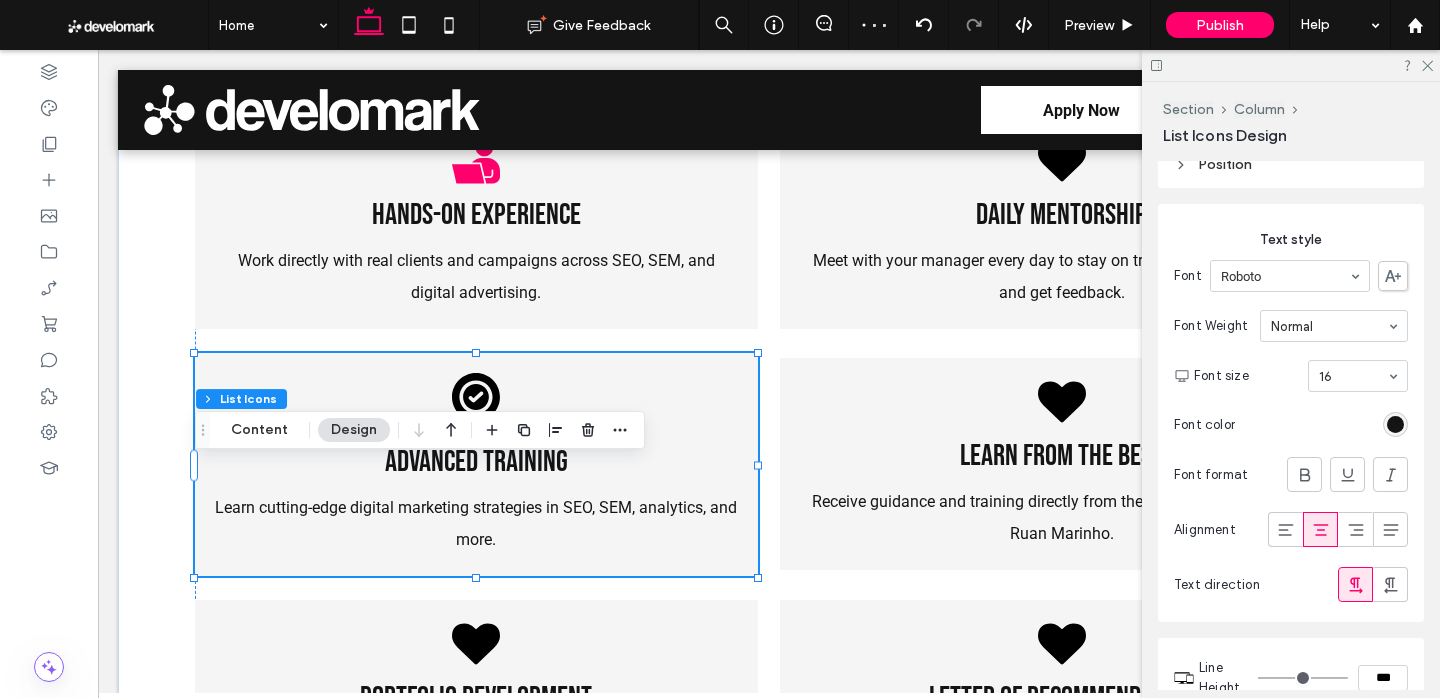 scroll, scrollTop: 517, scrollLeft: 0, axis: vertical 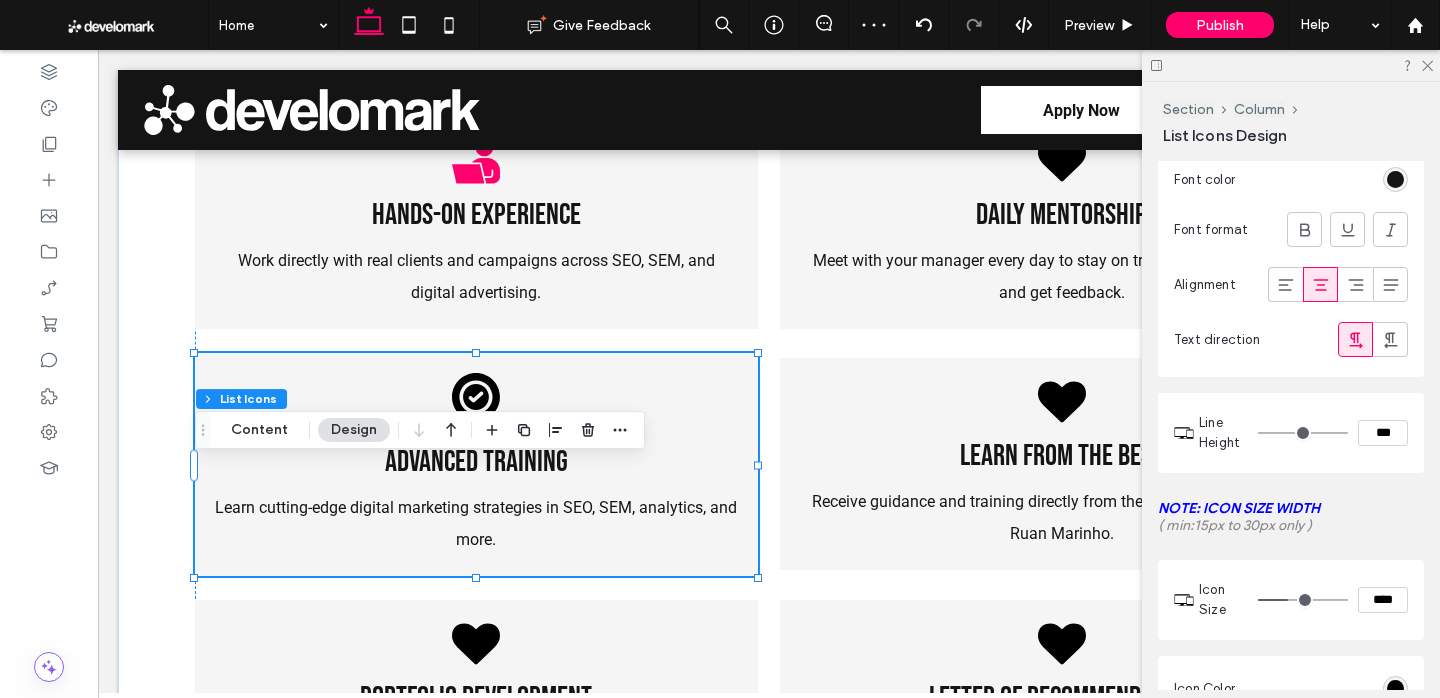 click on "***" at bounding box center (1383, 433) 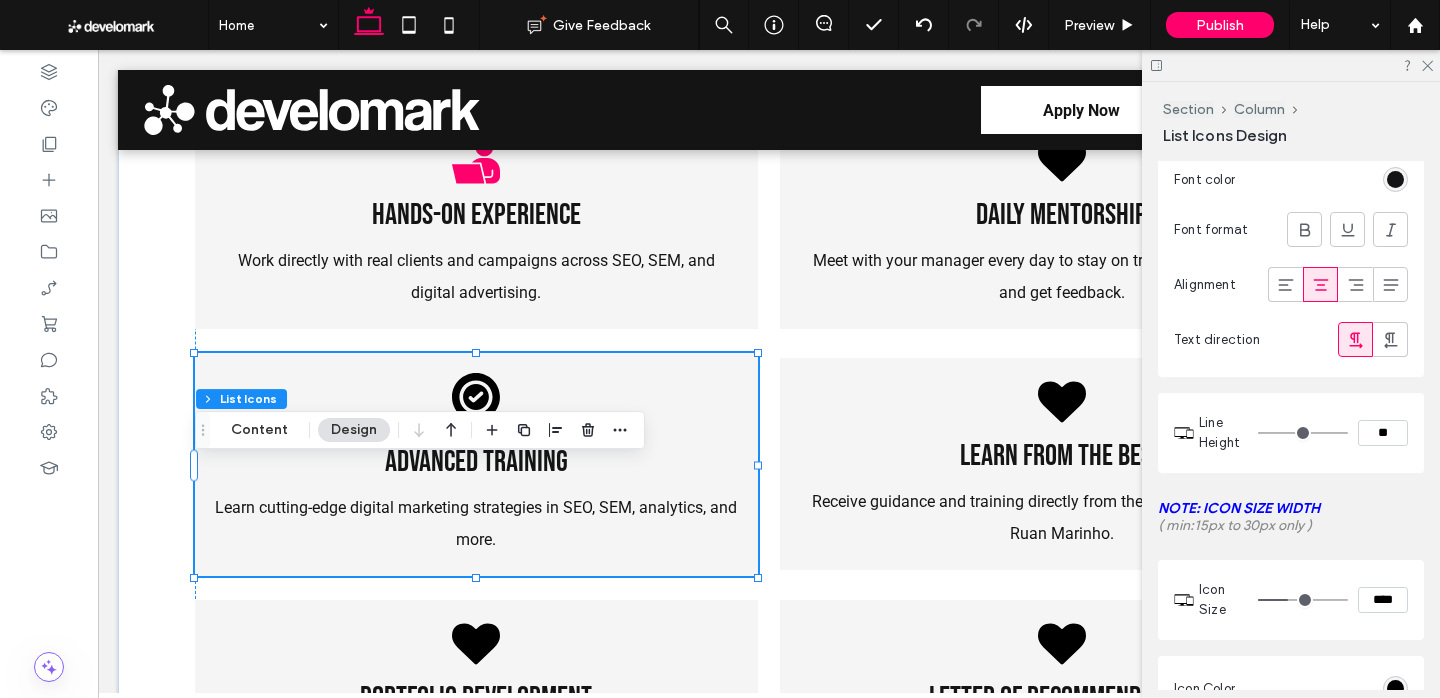 type on "****" 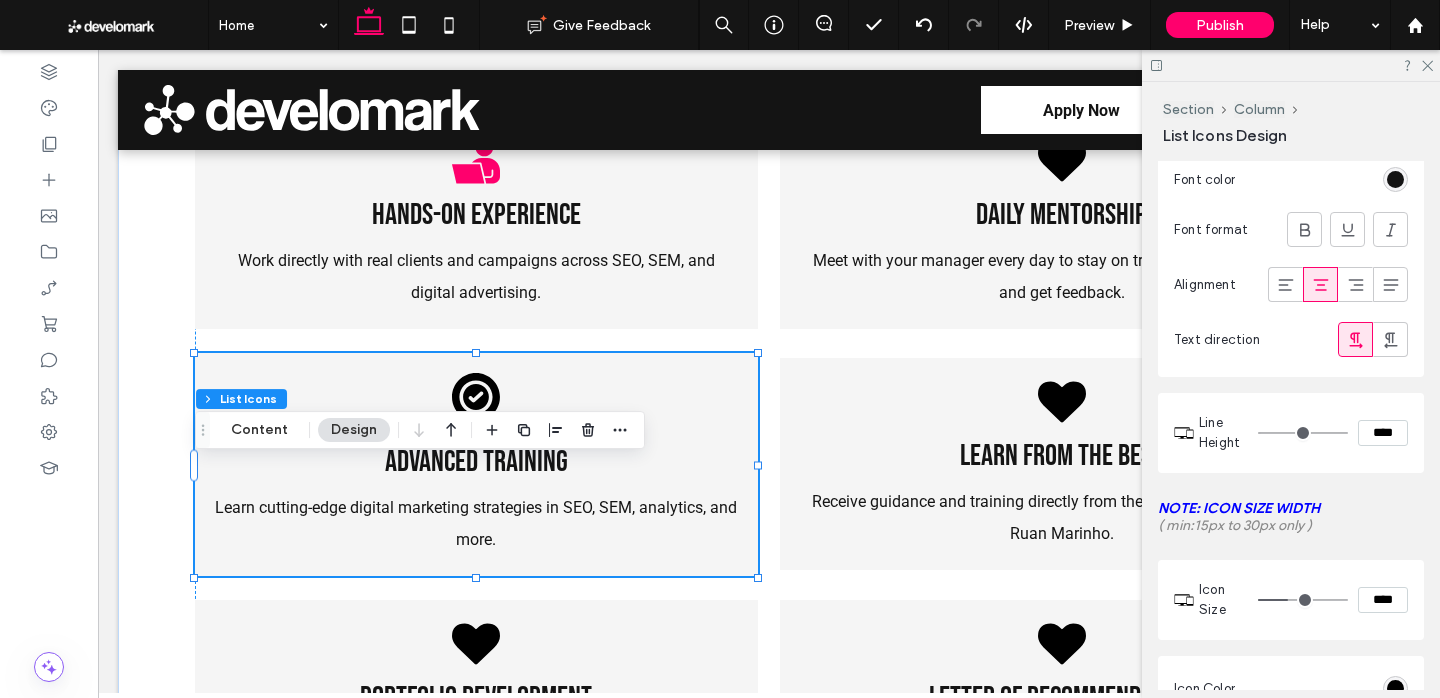 type on "**" 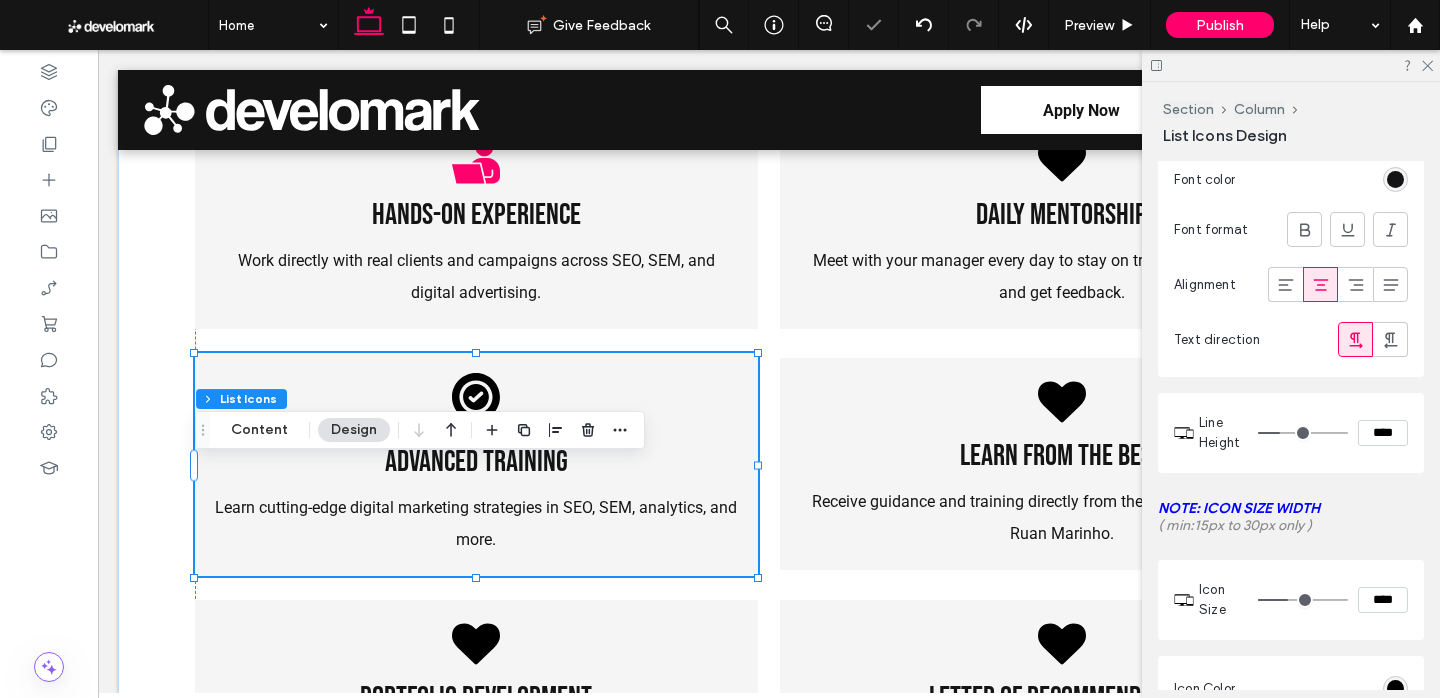 scroll, scrollTop: 633, scrollLeft: 0, axis: vertical 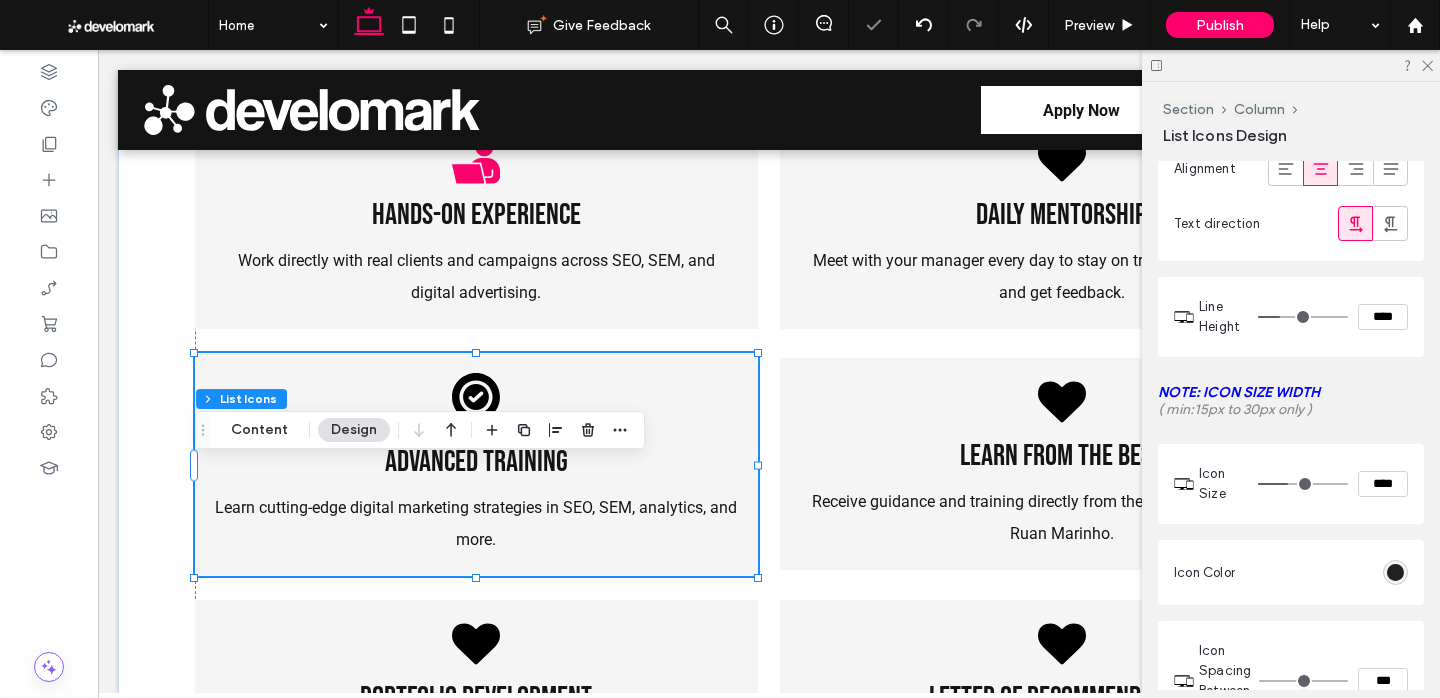 click at bounding box center (1395, 572) 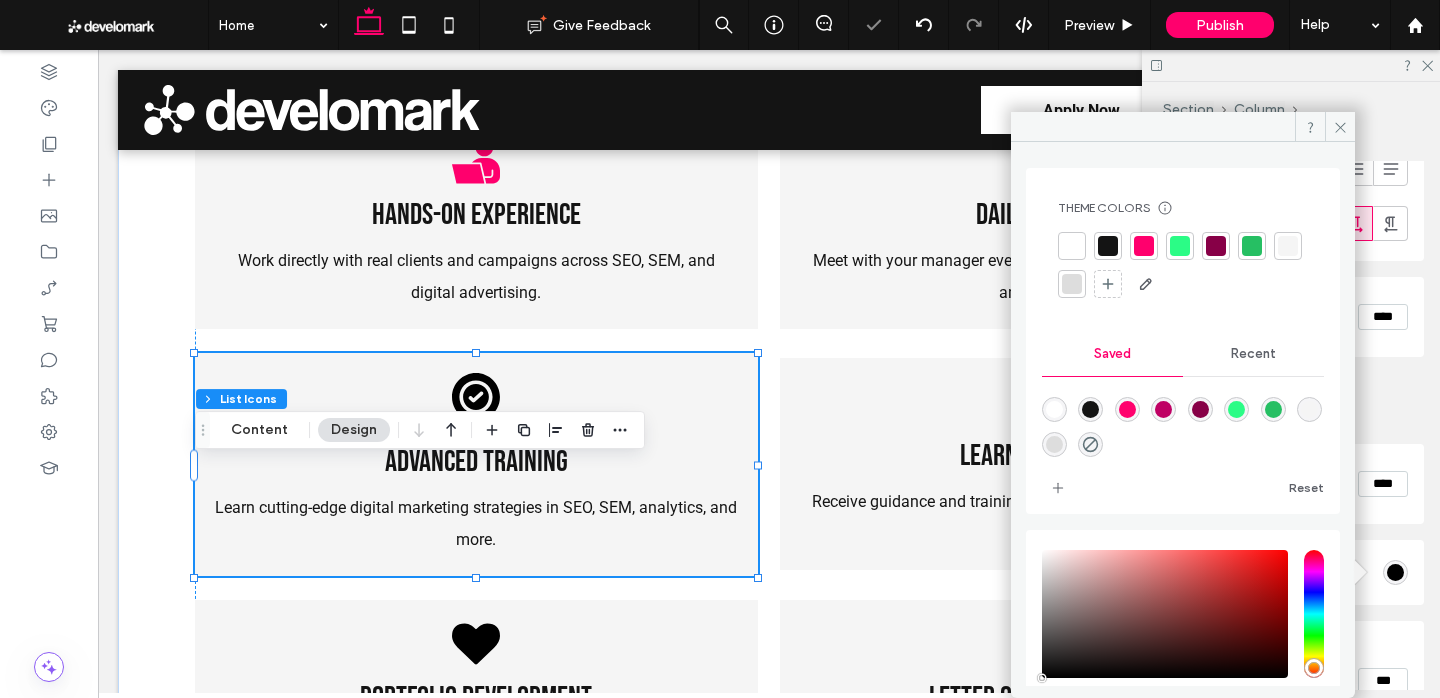 click at bounding box center (1252, 246) 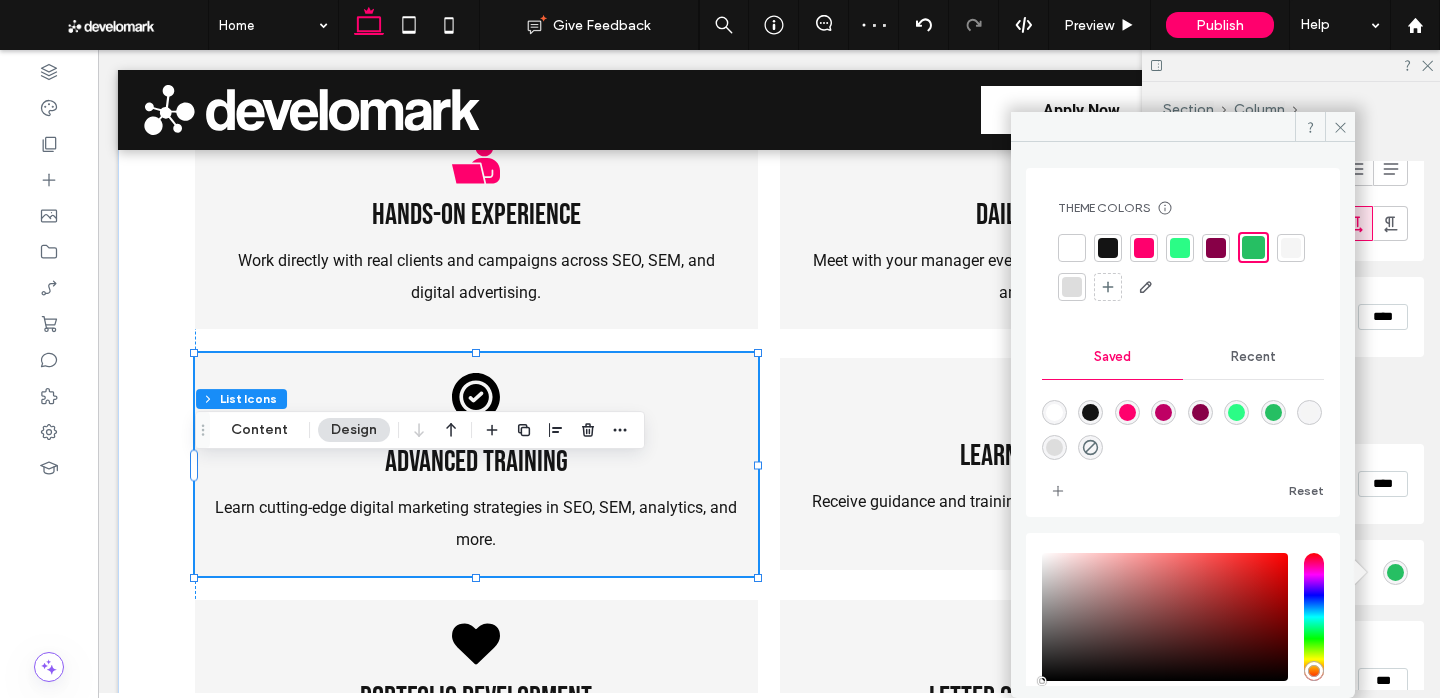 click at bounding box center (1180, 248) 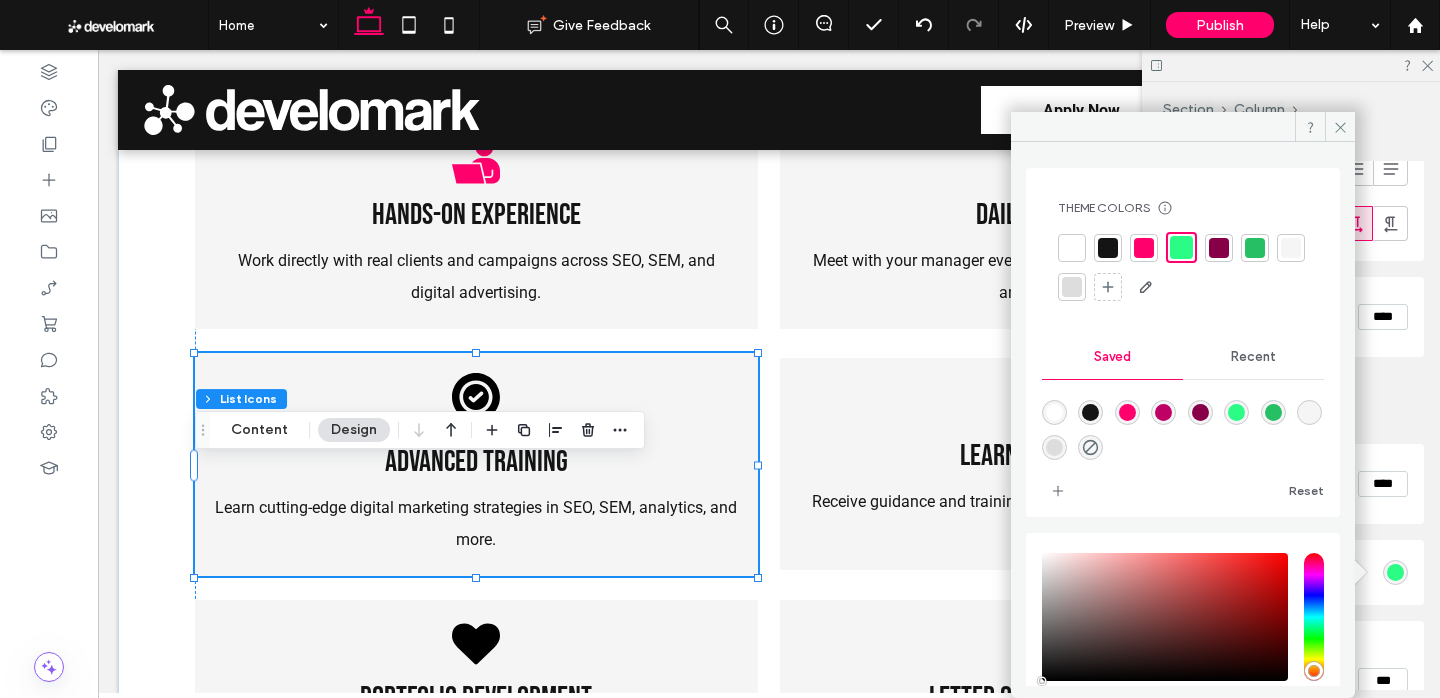 click at bounding box center (1255, 248) 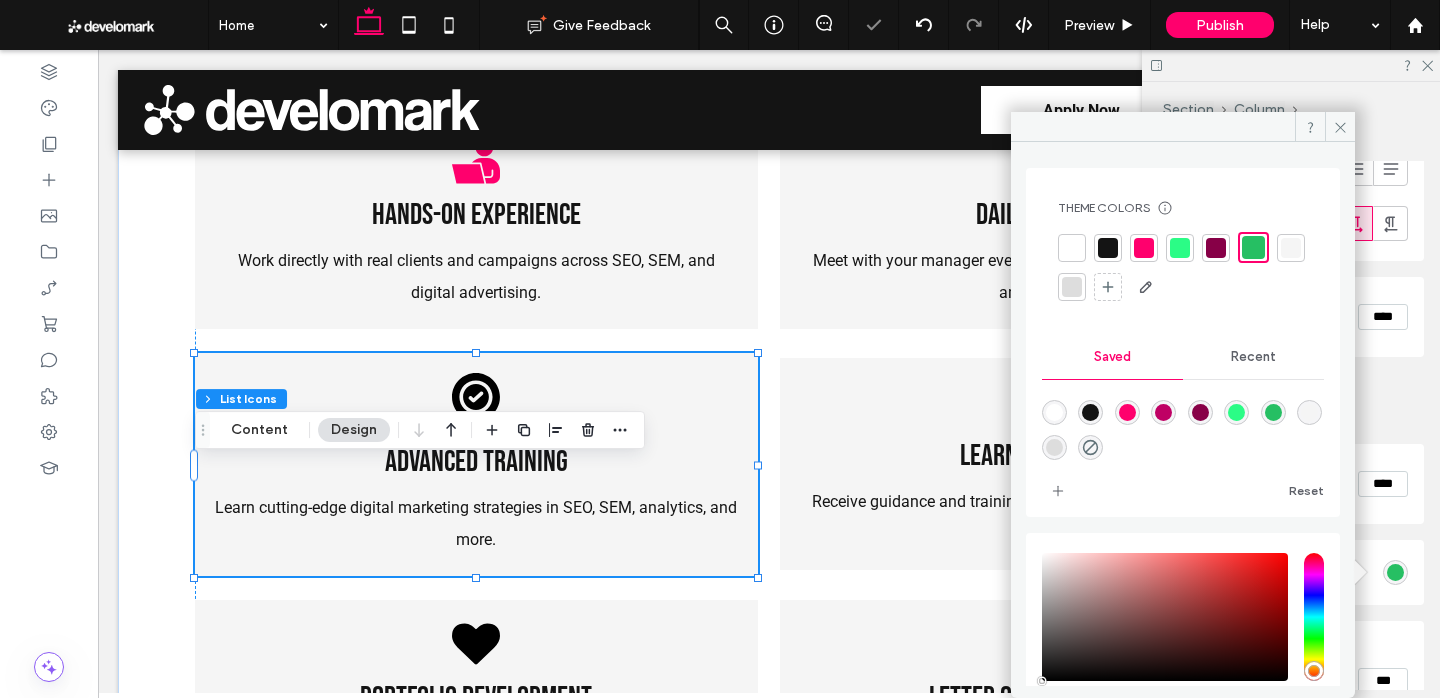 click at bounding box center (1180, 248) 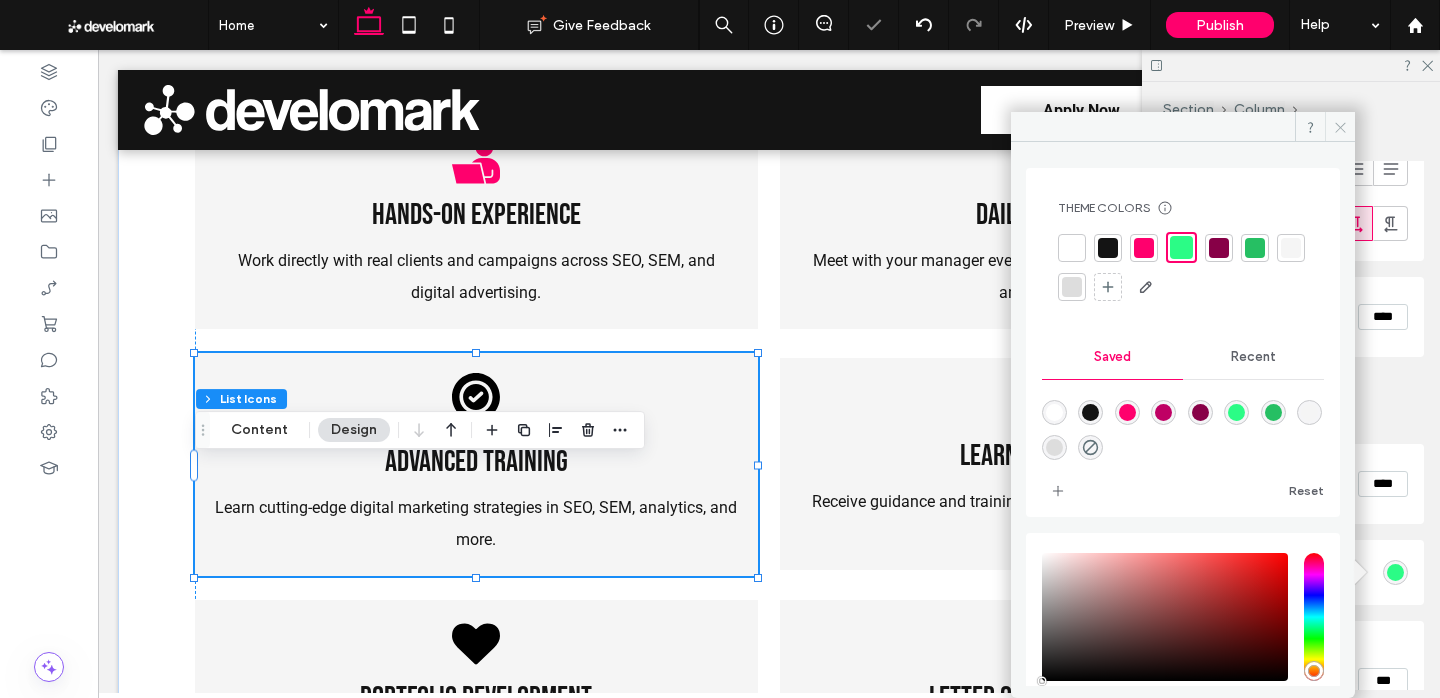 click at bounding box center [1340, 127] 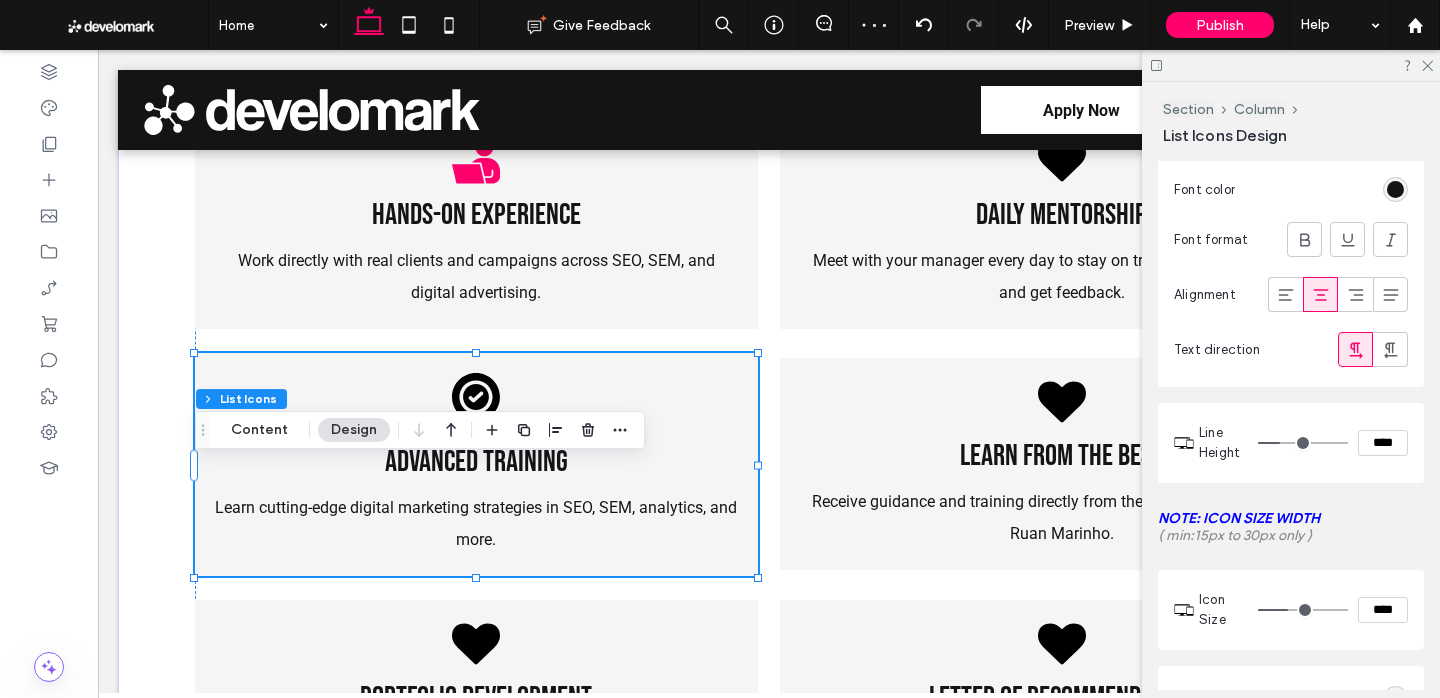 scroll, scrollTop: 367, scrollLeft: 0, axis: vertical 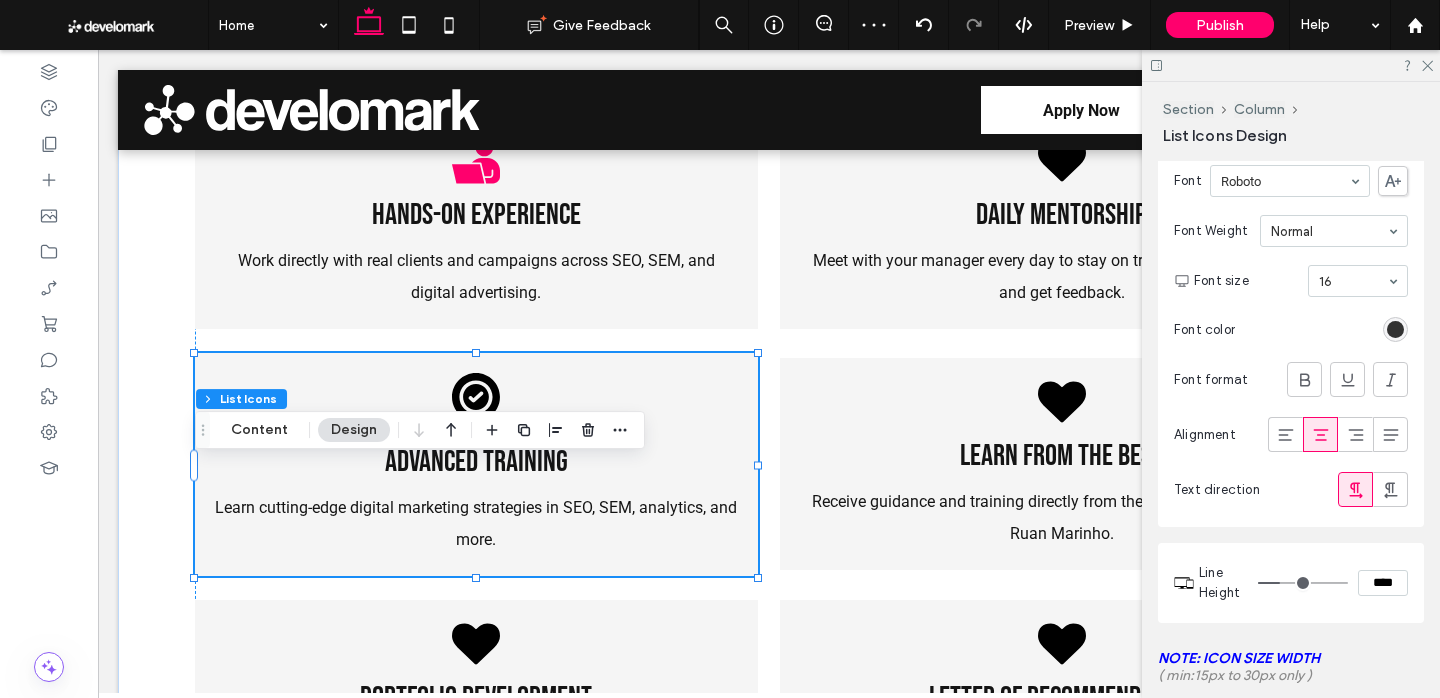 click at bounding box center [1395, 329] 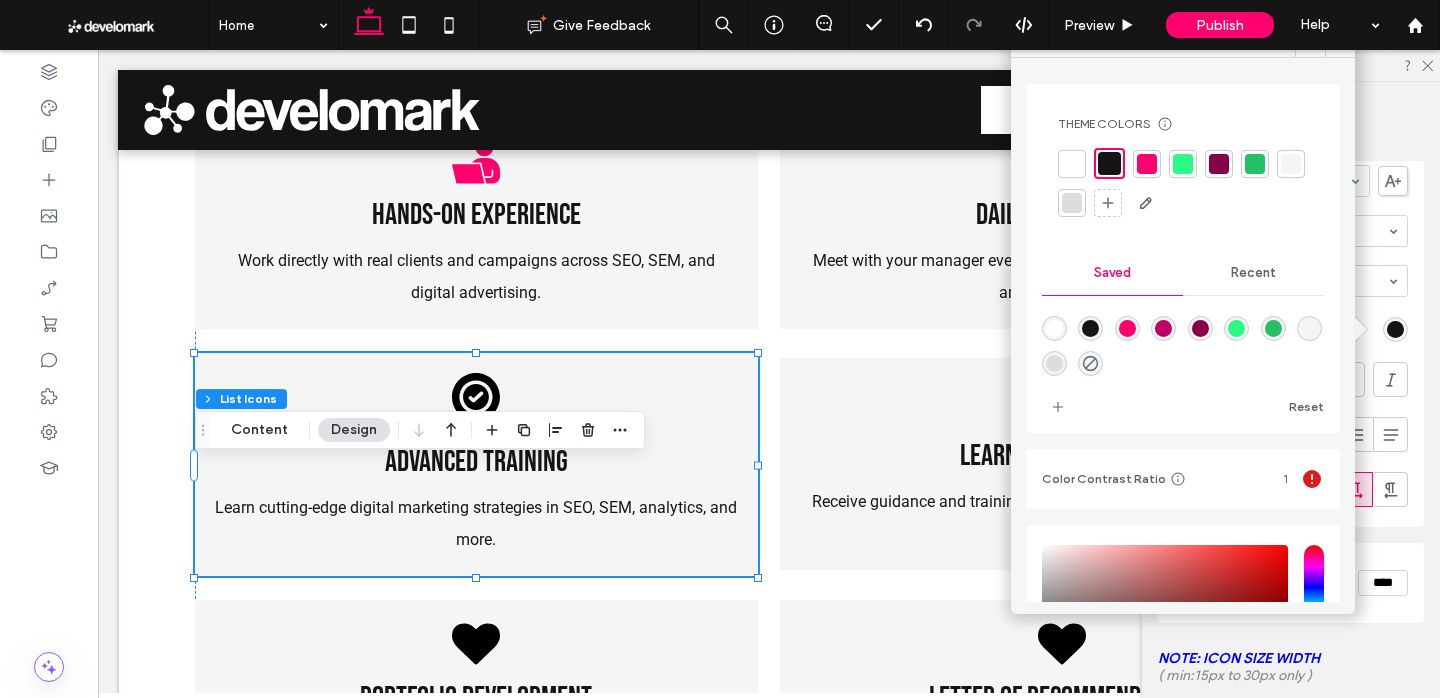 click at bounding box center [1072, 164] 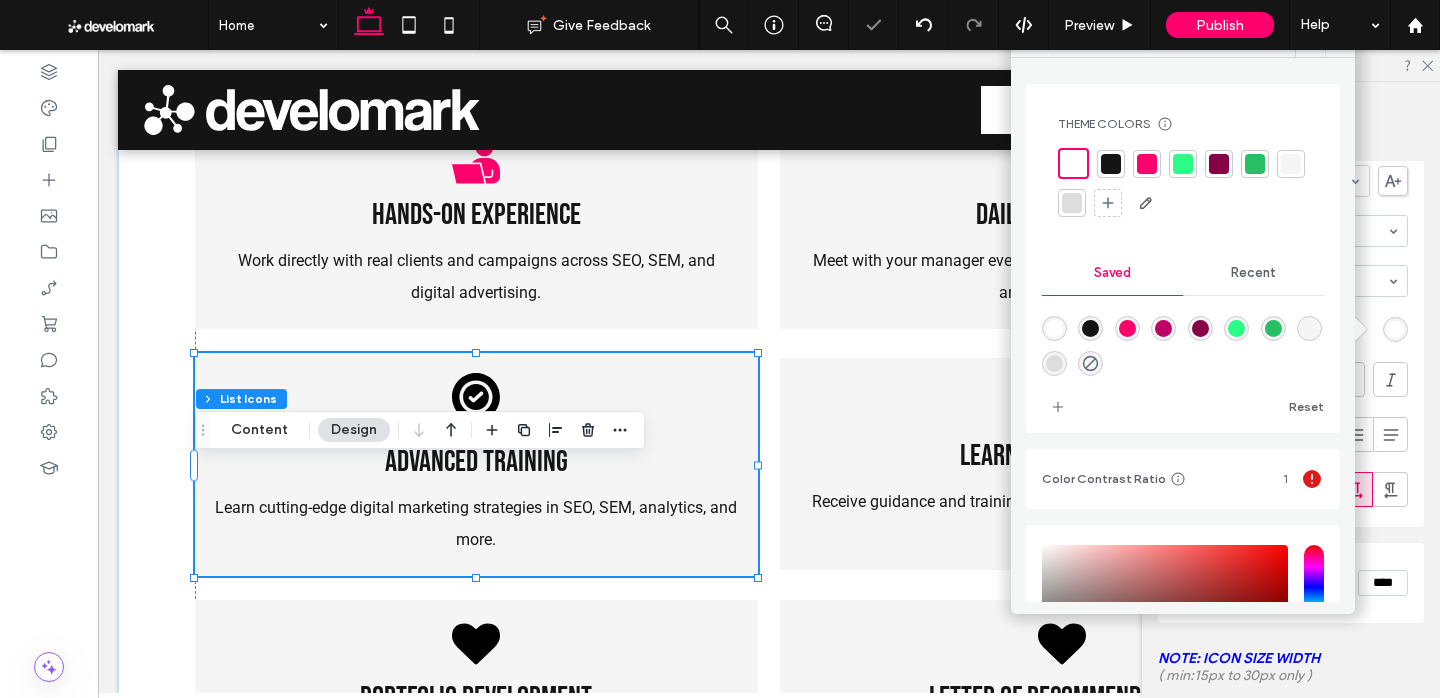 click at bounding box center (1340, 43) 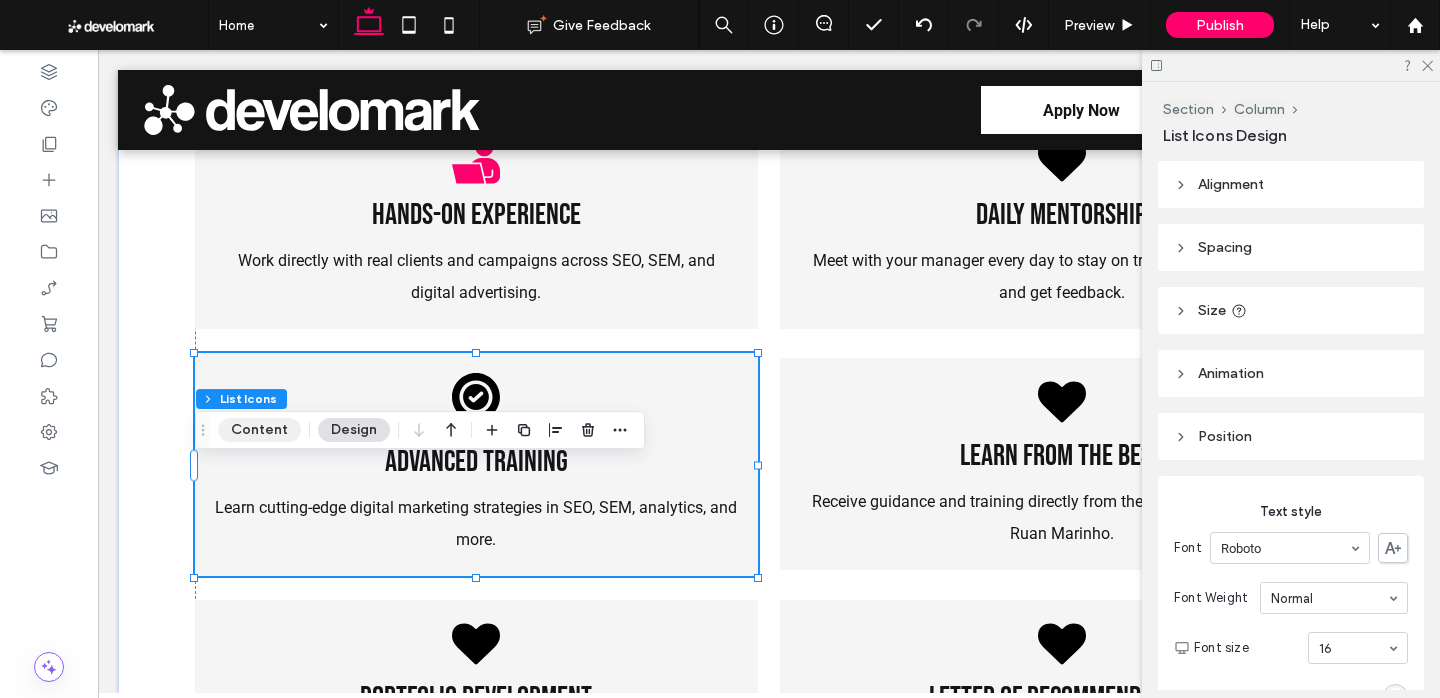 click on "Content" at bounding box center (259, 430) 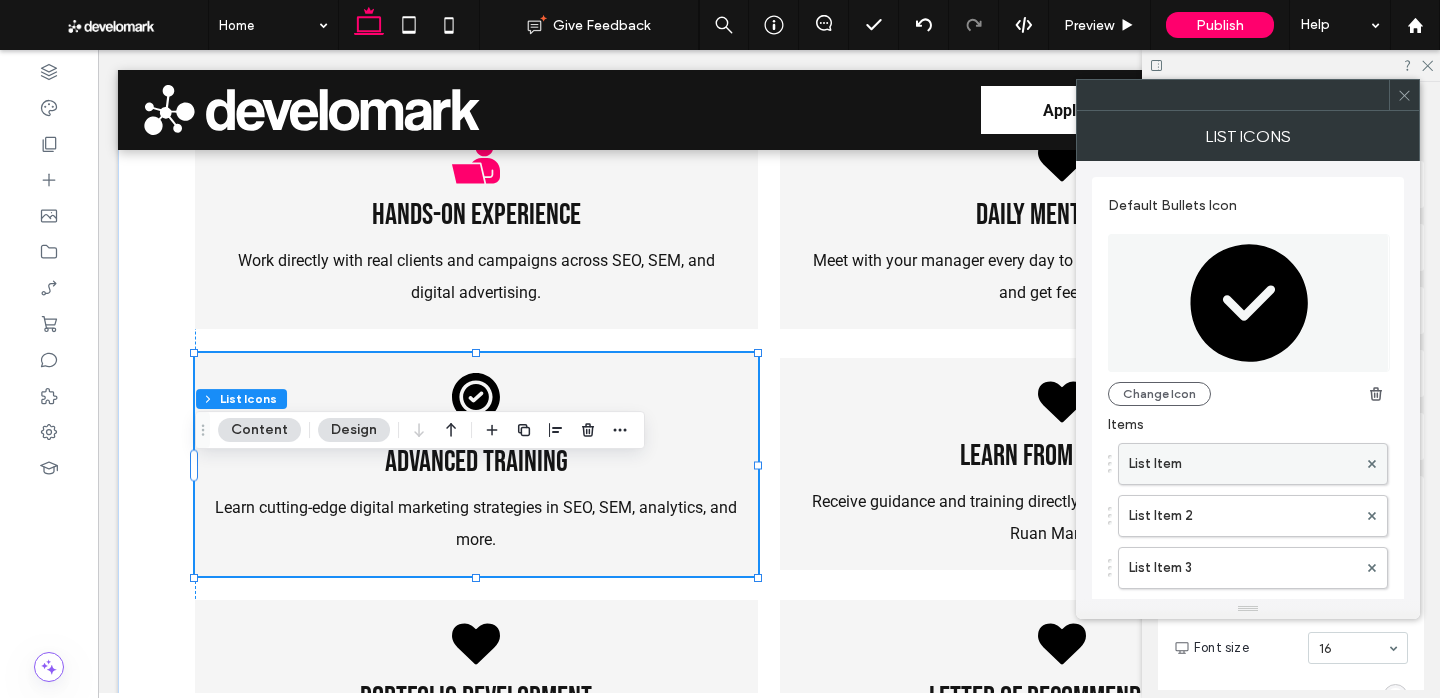 click on "List Item" at bounding box center [1243, 464] 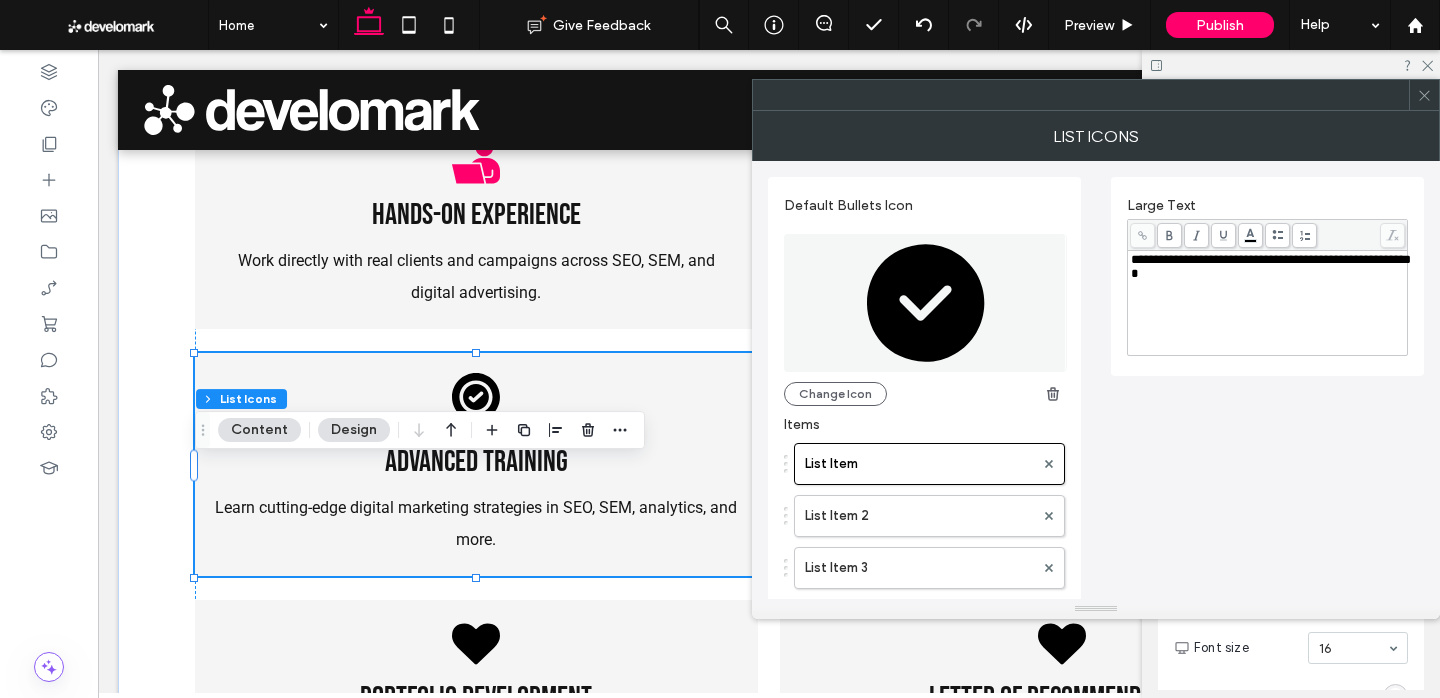 click on "**********" at bounding box center [1268, 303] 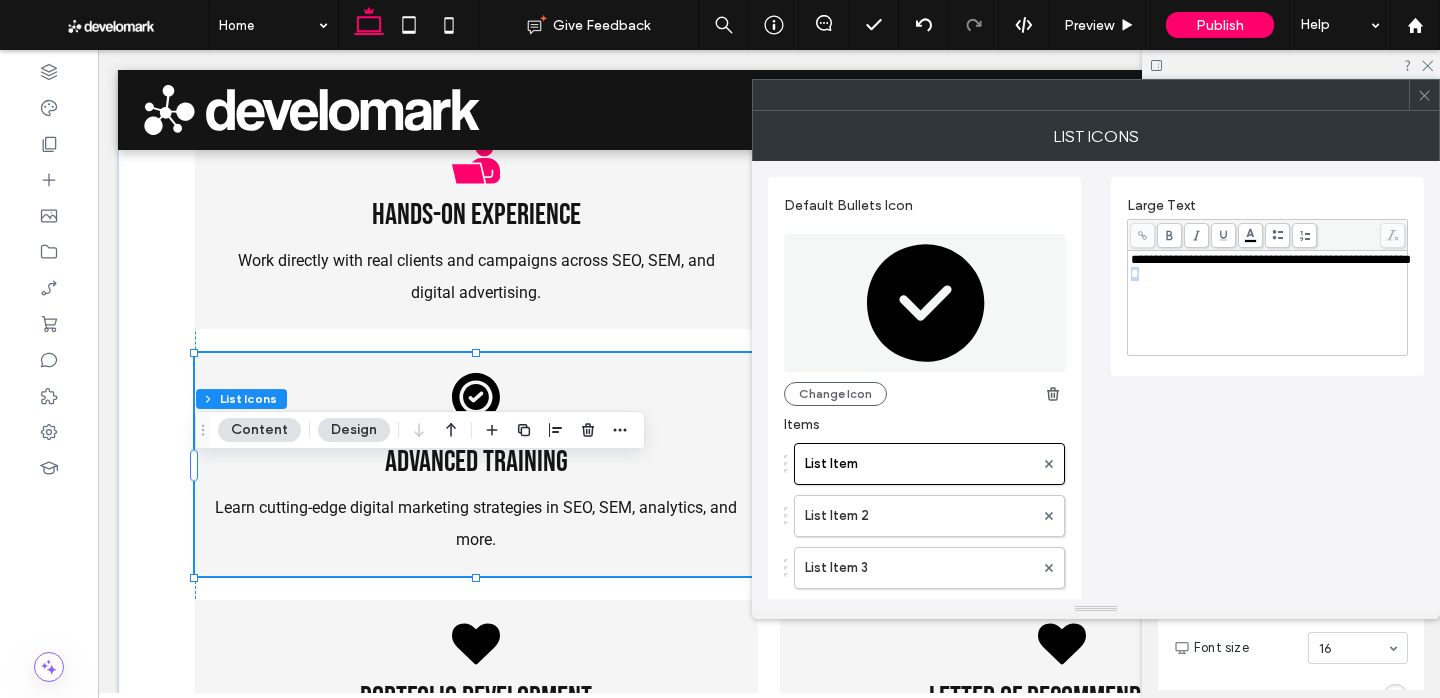 click on "**********" at bounding box center [1268, 303] 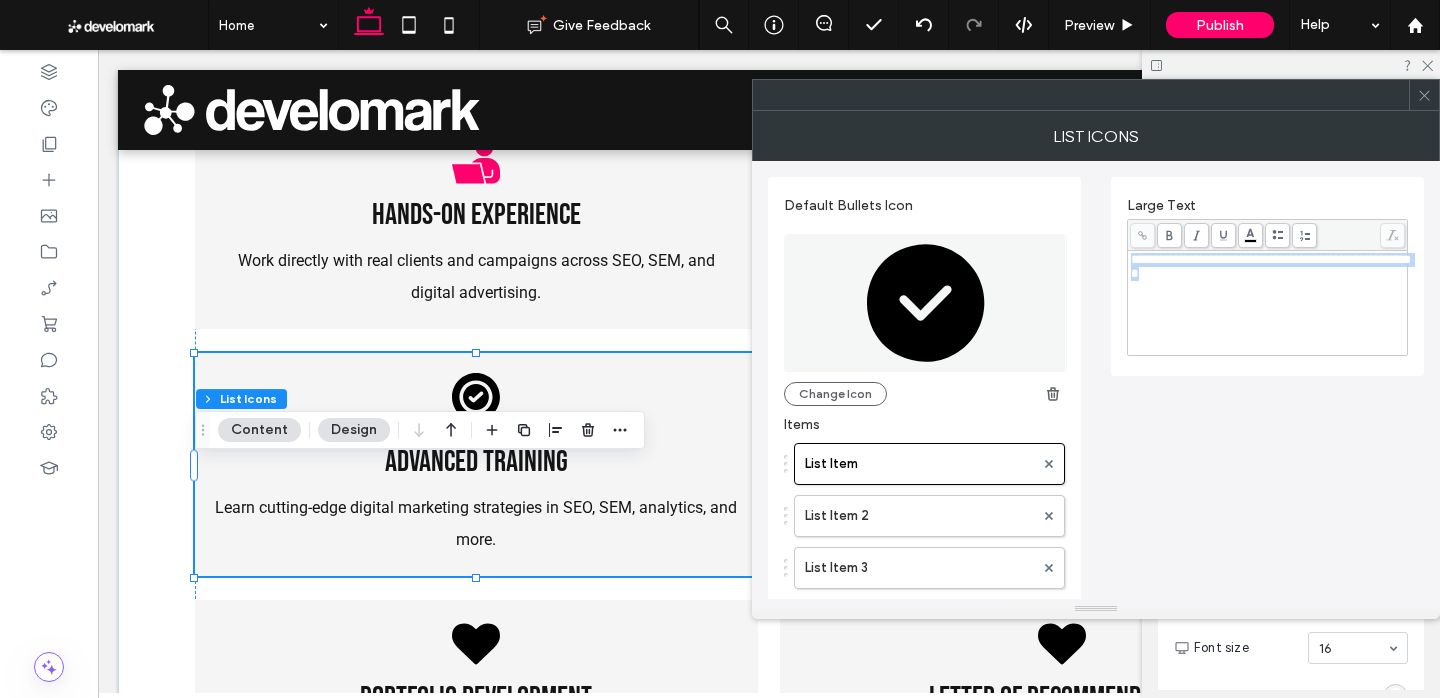 click on "**********" at bounding box center (1268, 303) 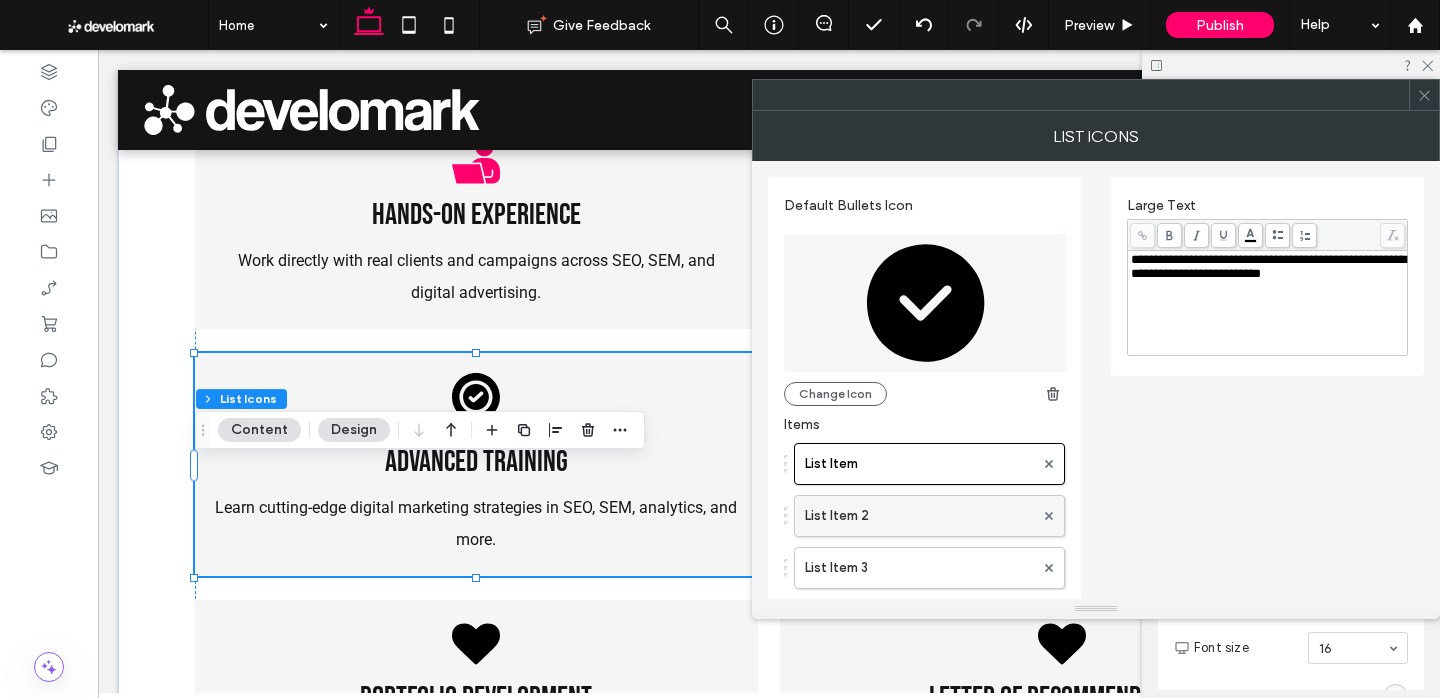 click on "List Item 2" at bounding box center [919, 516] 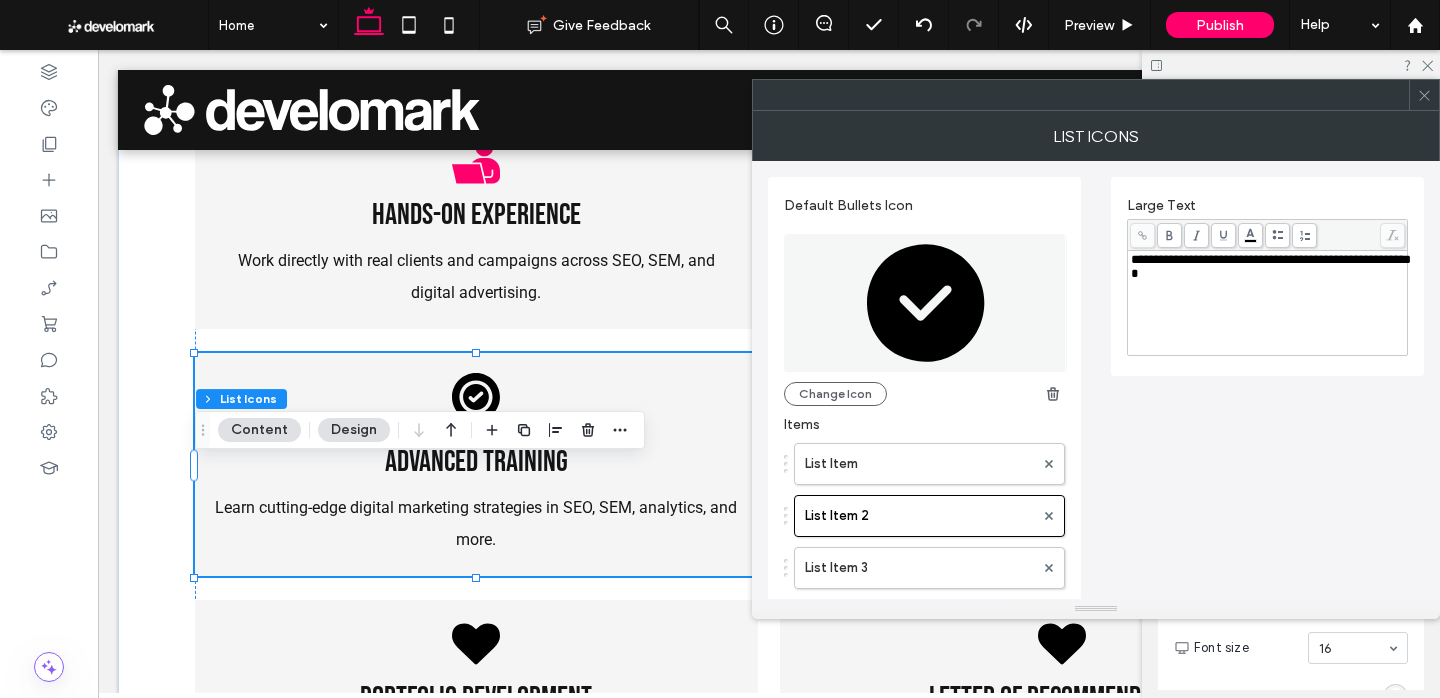 click on "**********" at bounding box center (1271, 266) 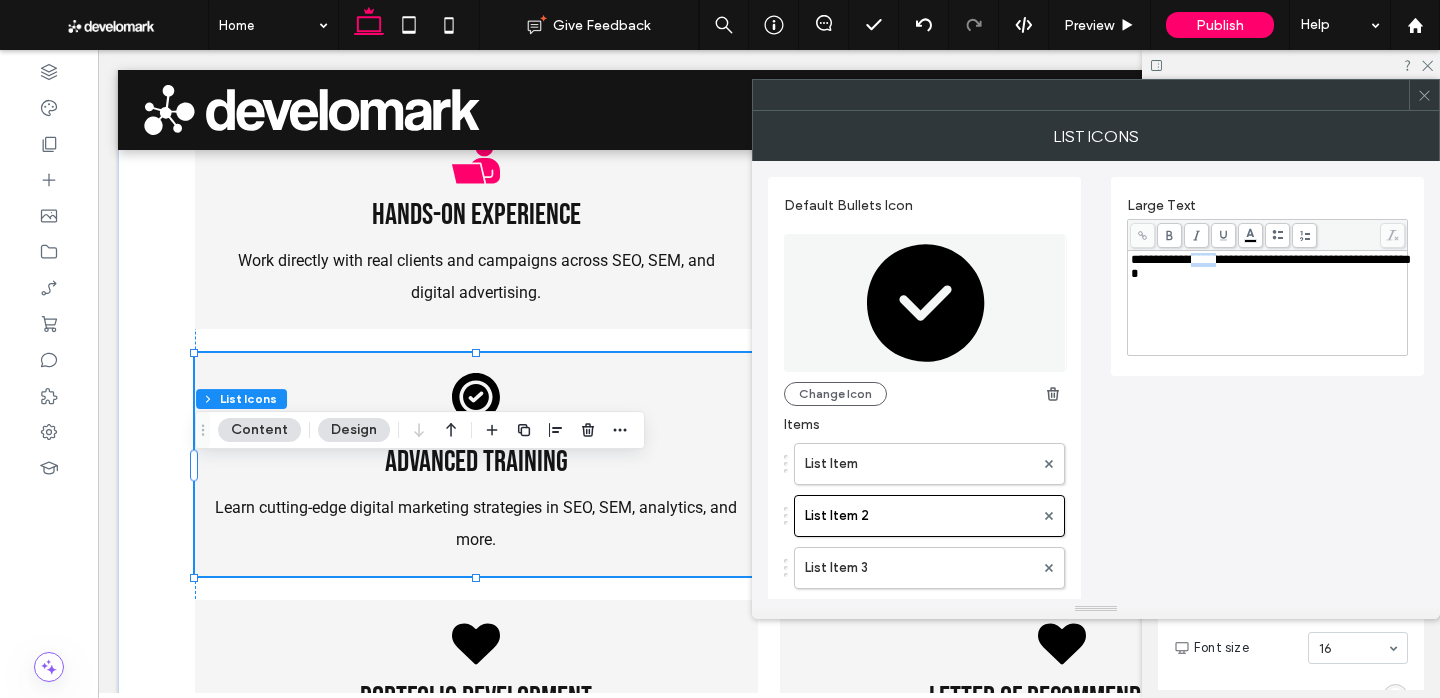 click on "**********" at bounding box center (1271, 266) 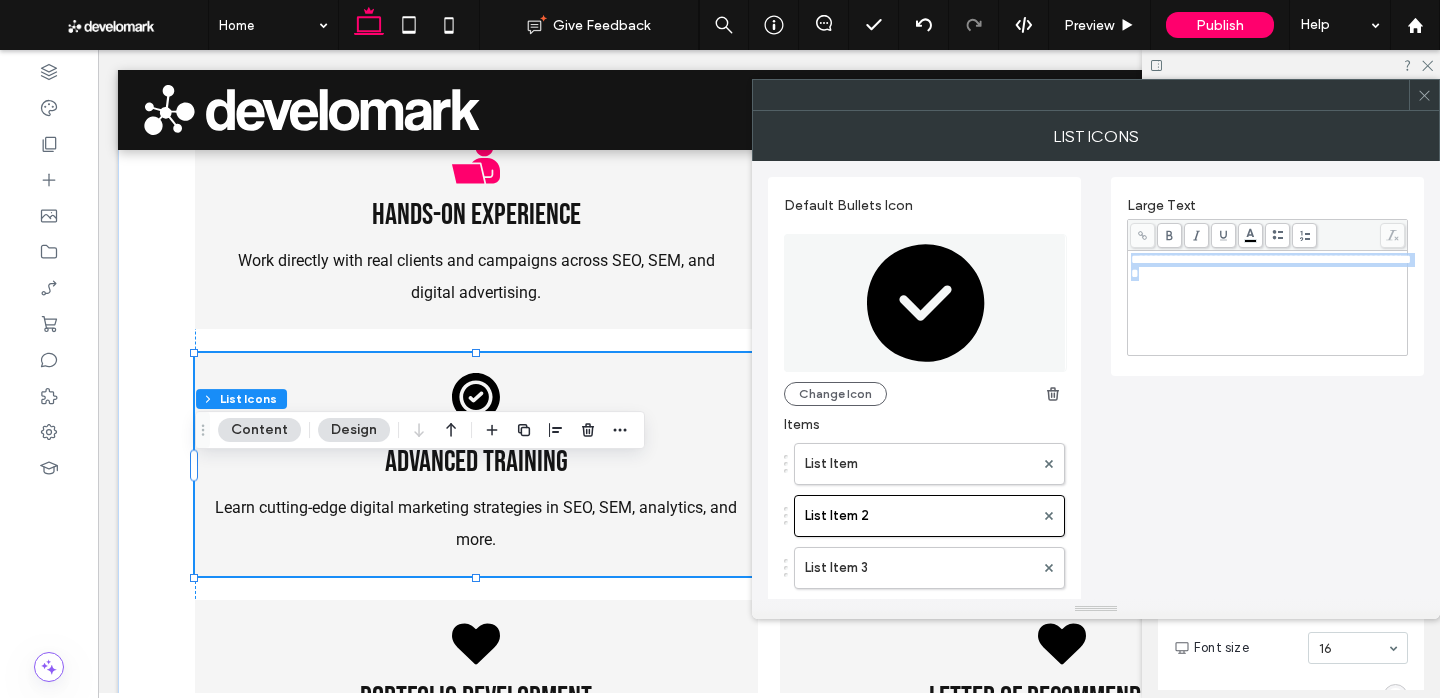 click on "**********" at bounding box center (1271, 266) 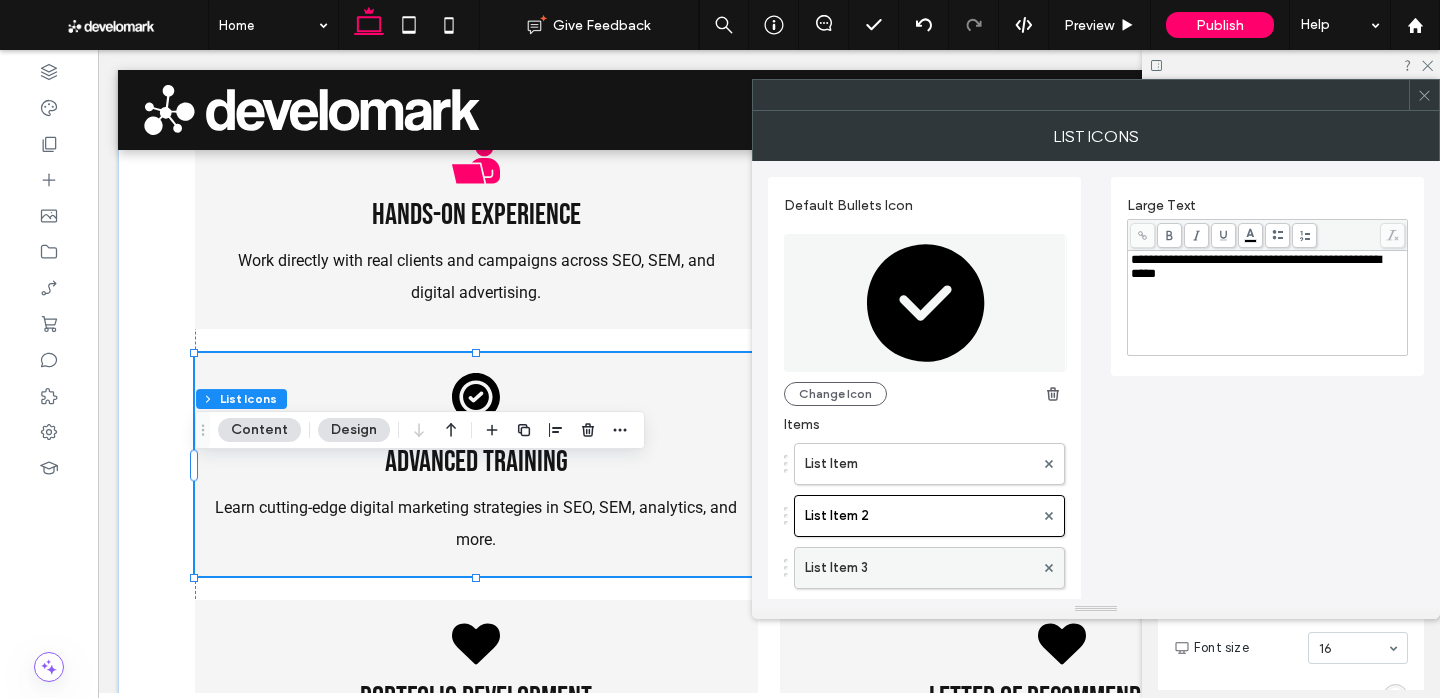click on "List Item 3" at bounding box center (919, 568) 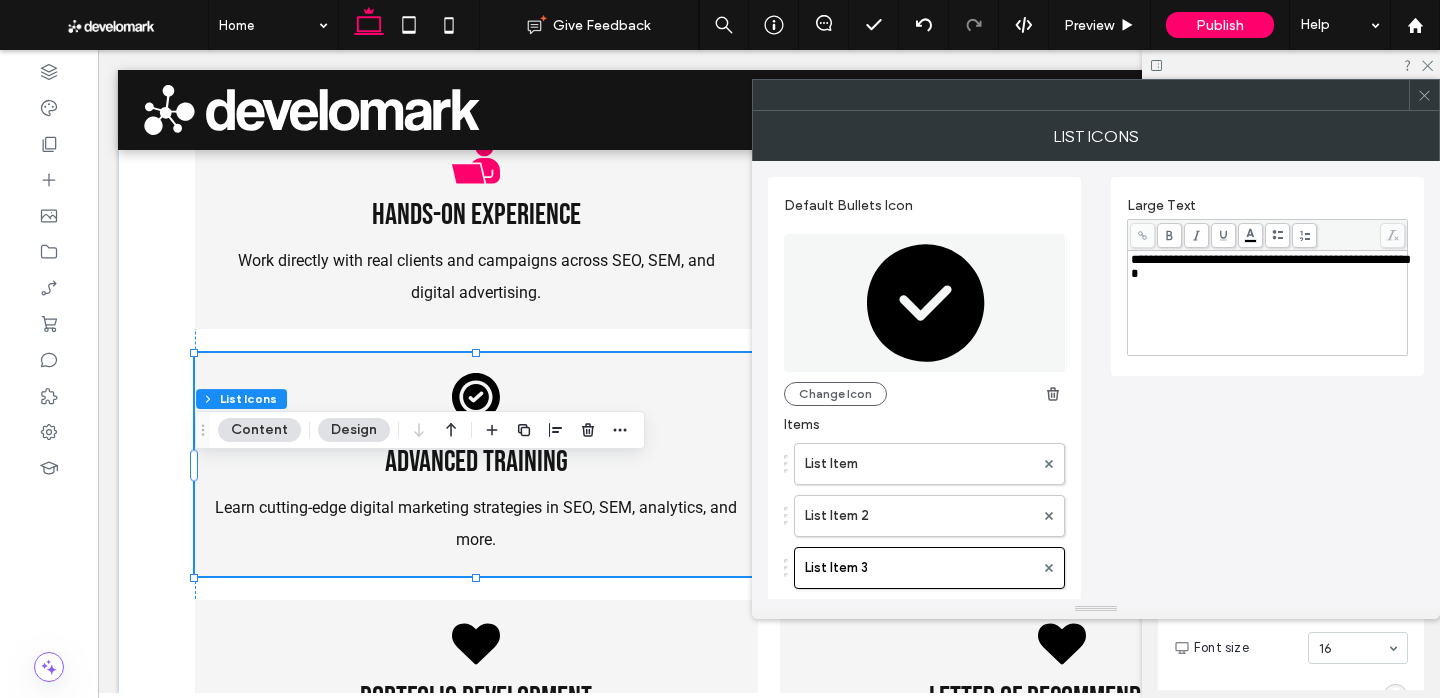 click on "**********" at bounding box center [1268, 303] 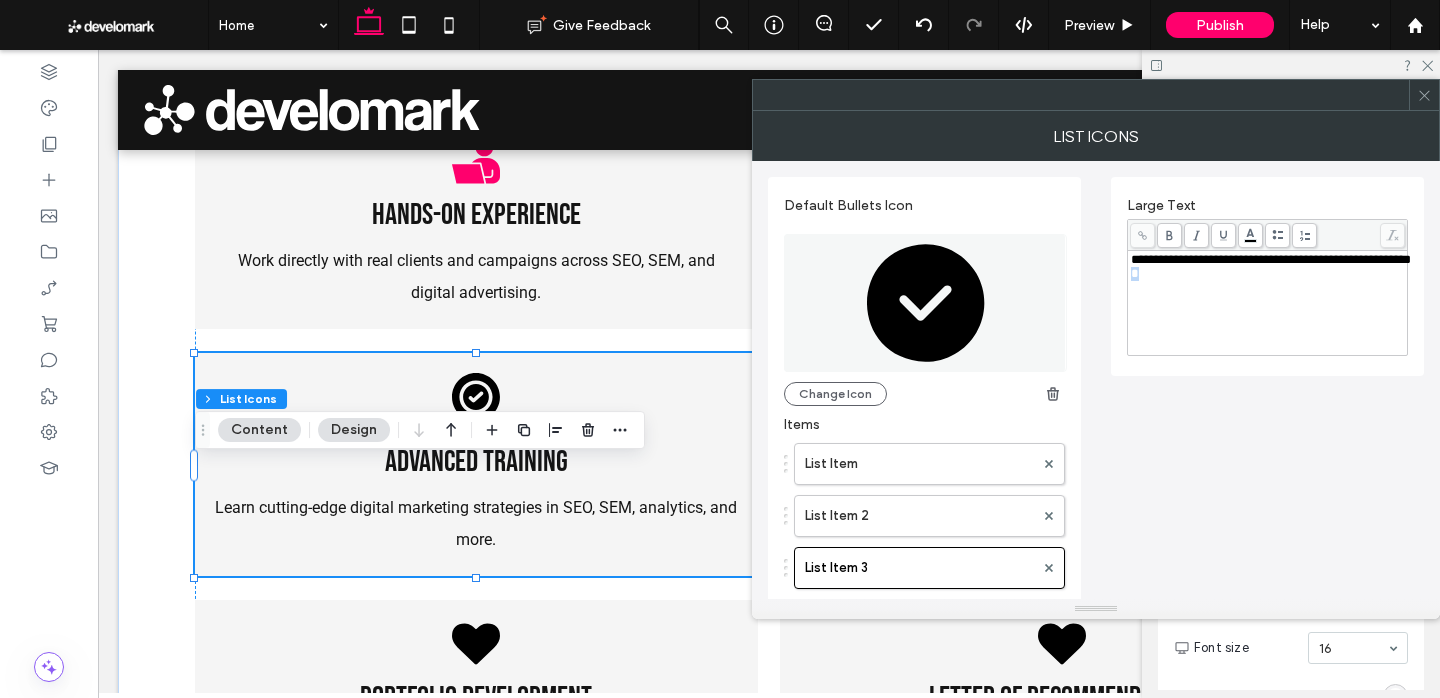 click on "**********" at bounding box center (1268, 303) 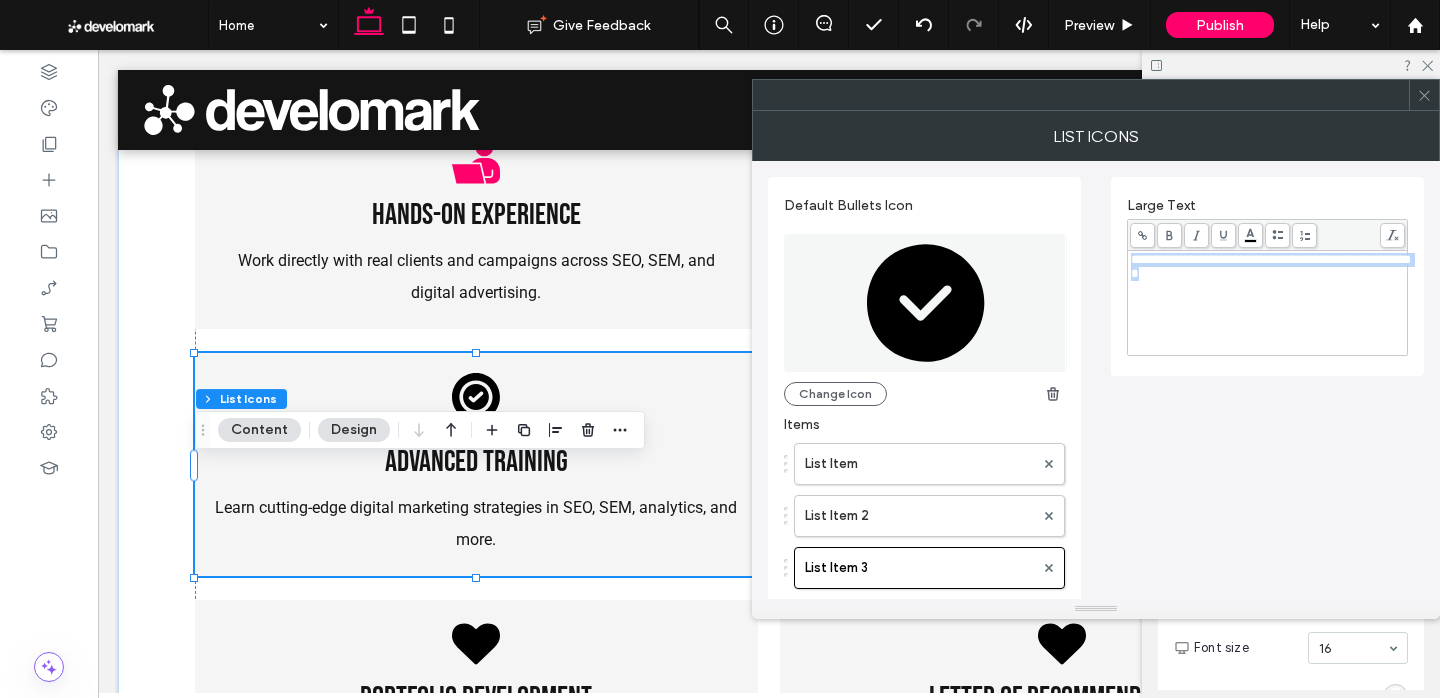 click on "**********" at bounding box center (1268, 303) 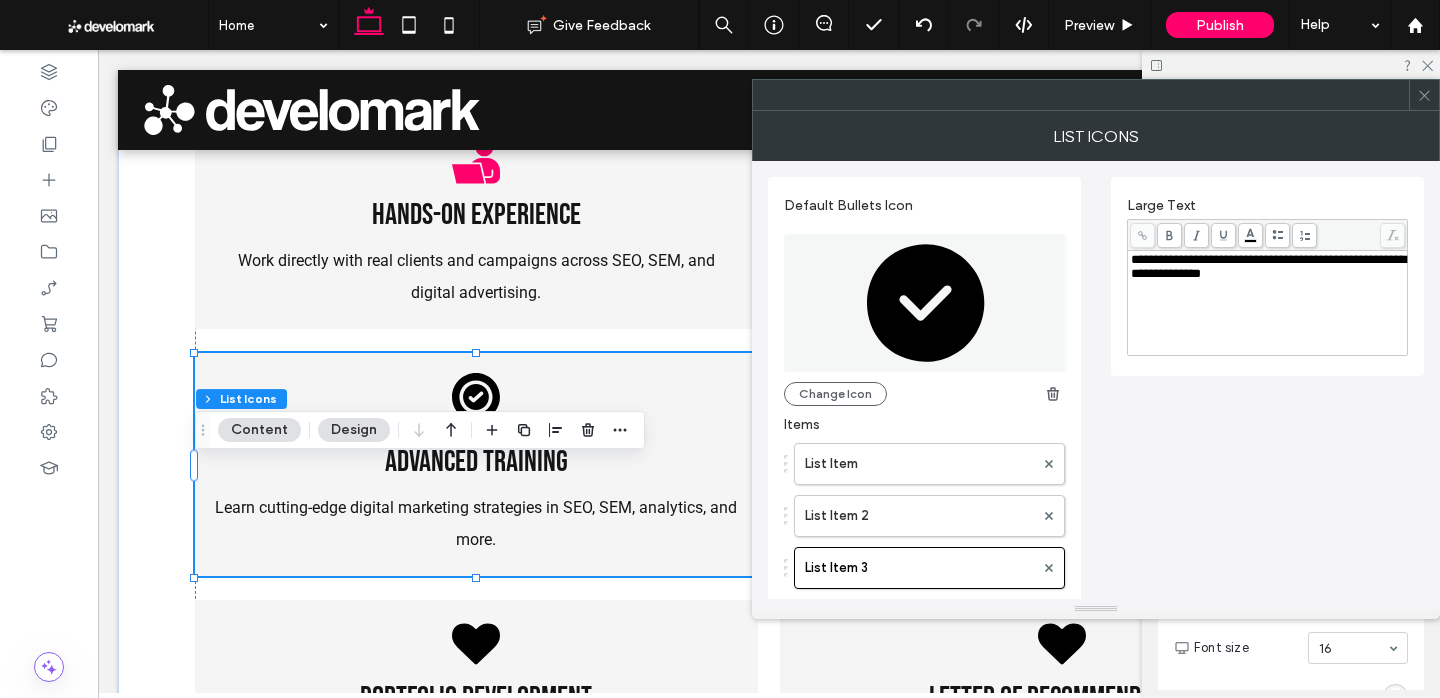 scroll, scrollTop: 134, scrollLeft: 0, axis: vertical 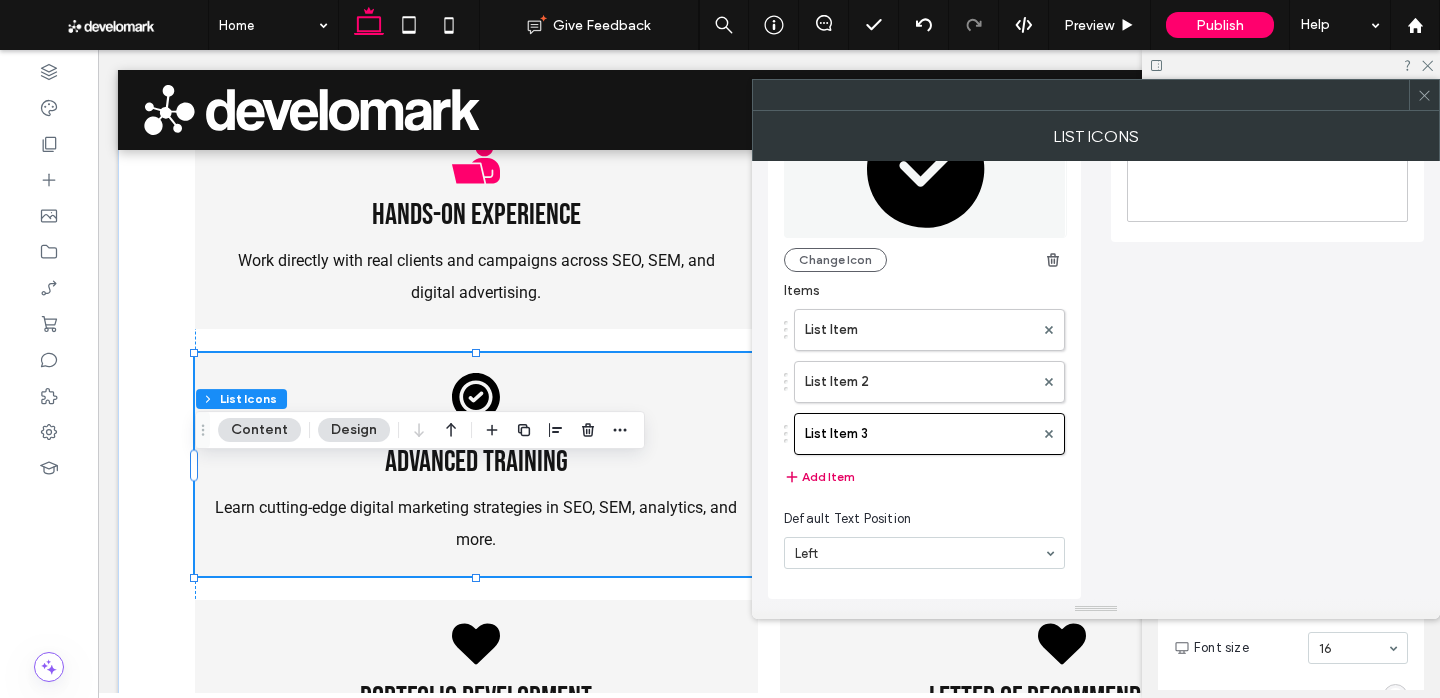 click on "Add Item" at bounding box center (819, 477) 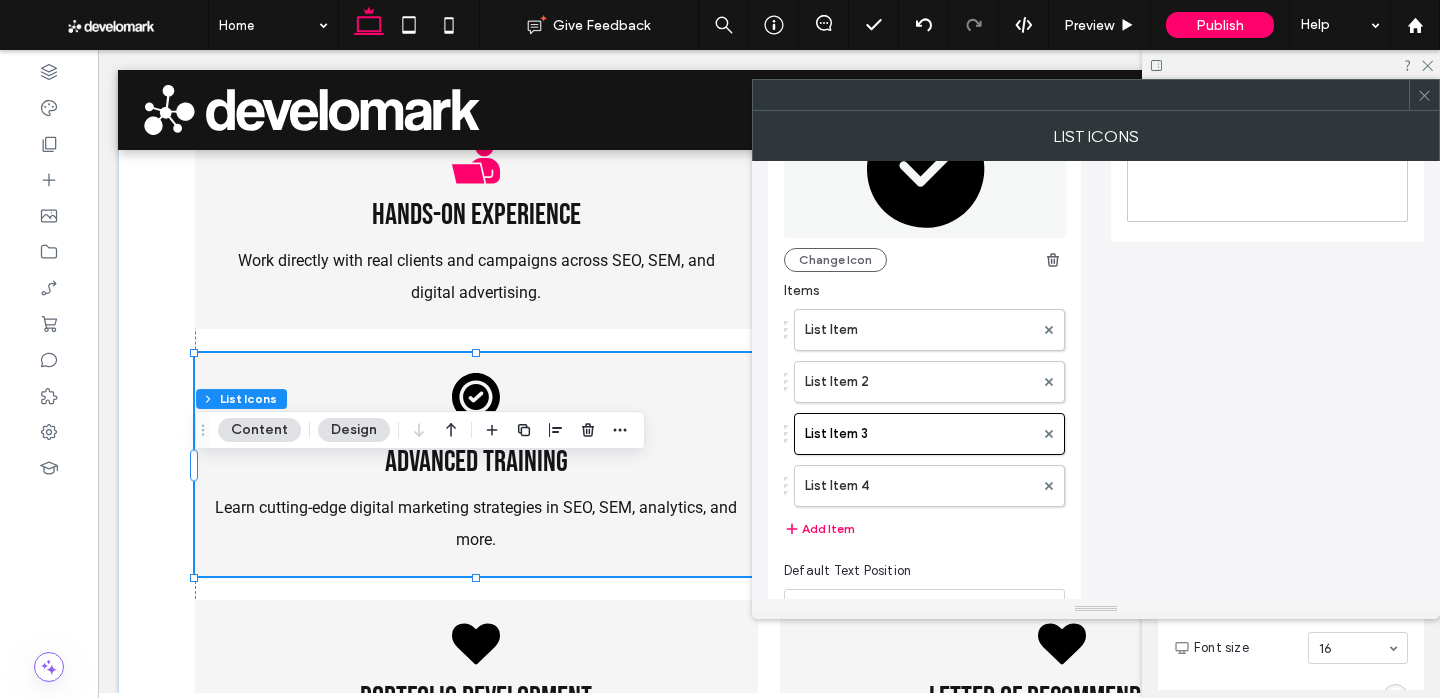 click on "List Item  List Item 2 List Item 3 List Item 4" at bounding box center [924, 403] 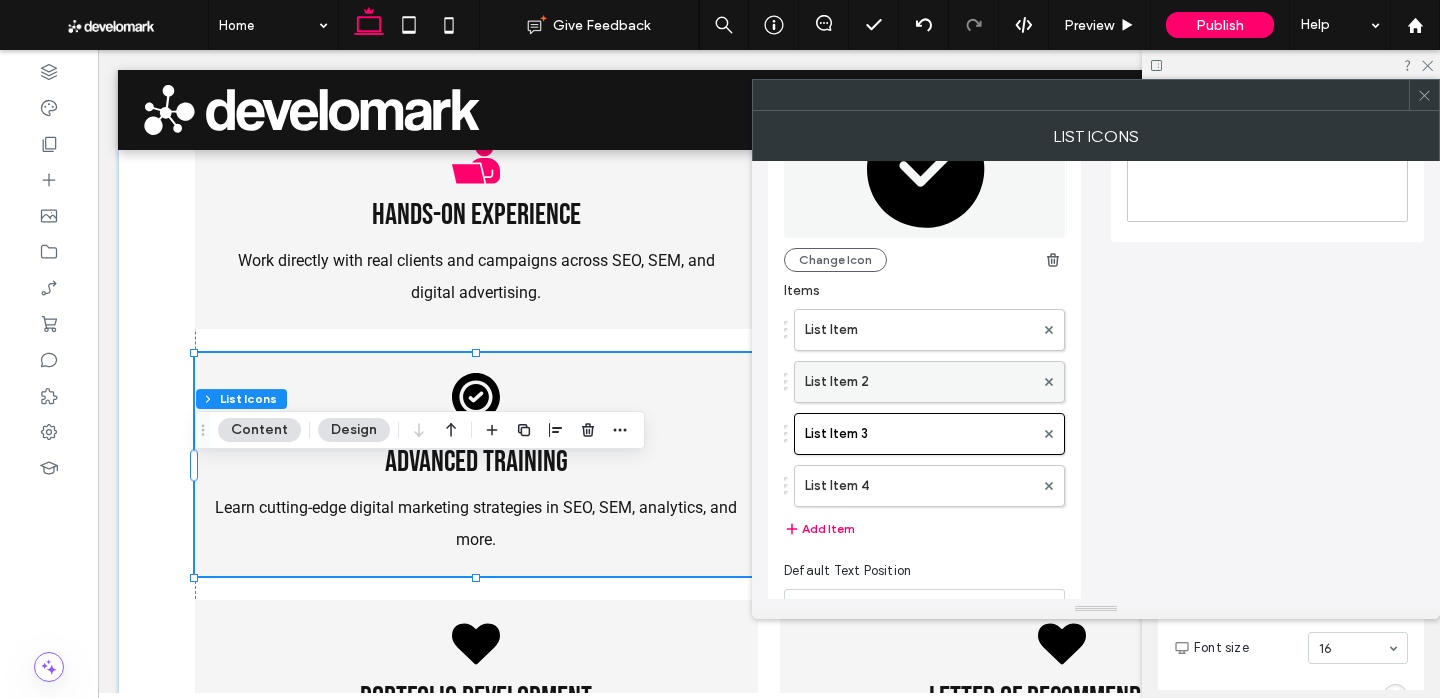 click on "List Item 2" at bounding box center (919, 382) 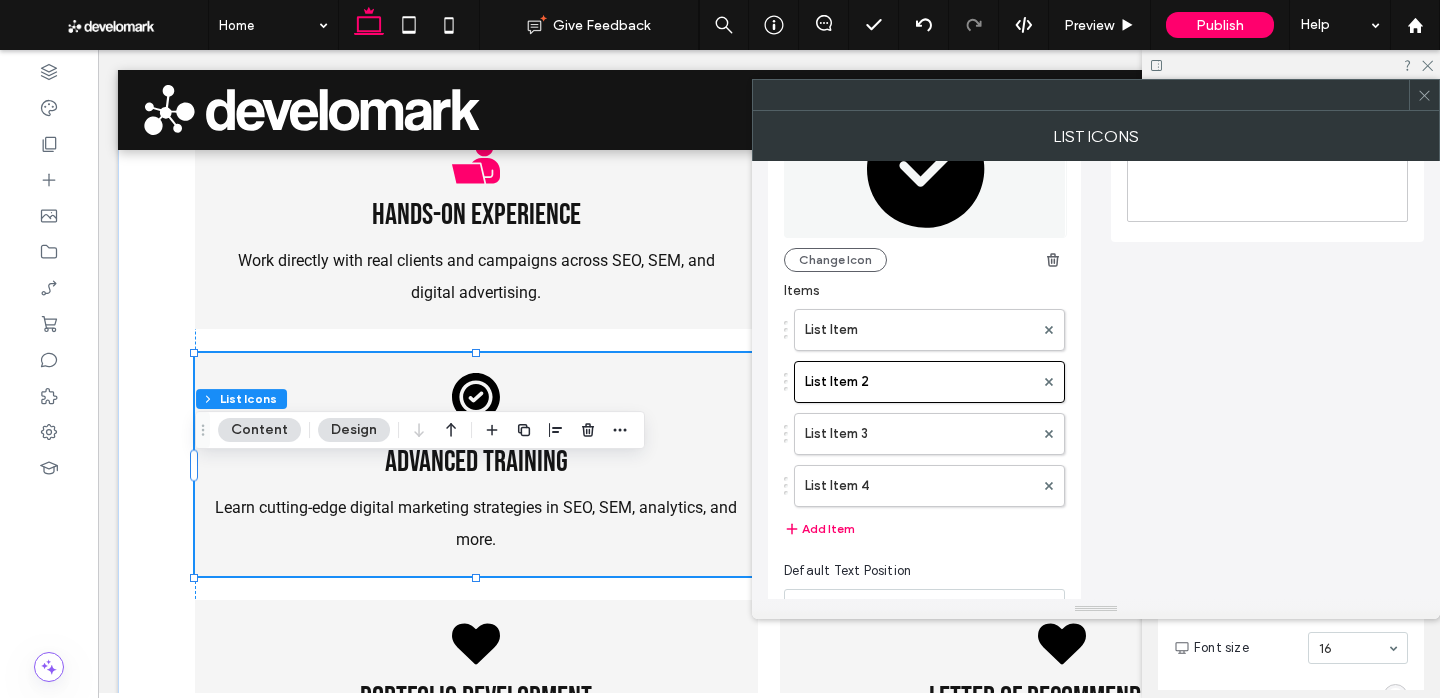 scroll, scrollTop: 0, scrollLeft: 0, axis: both 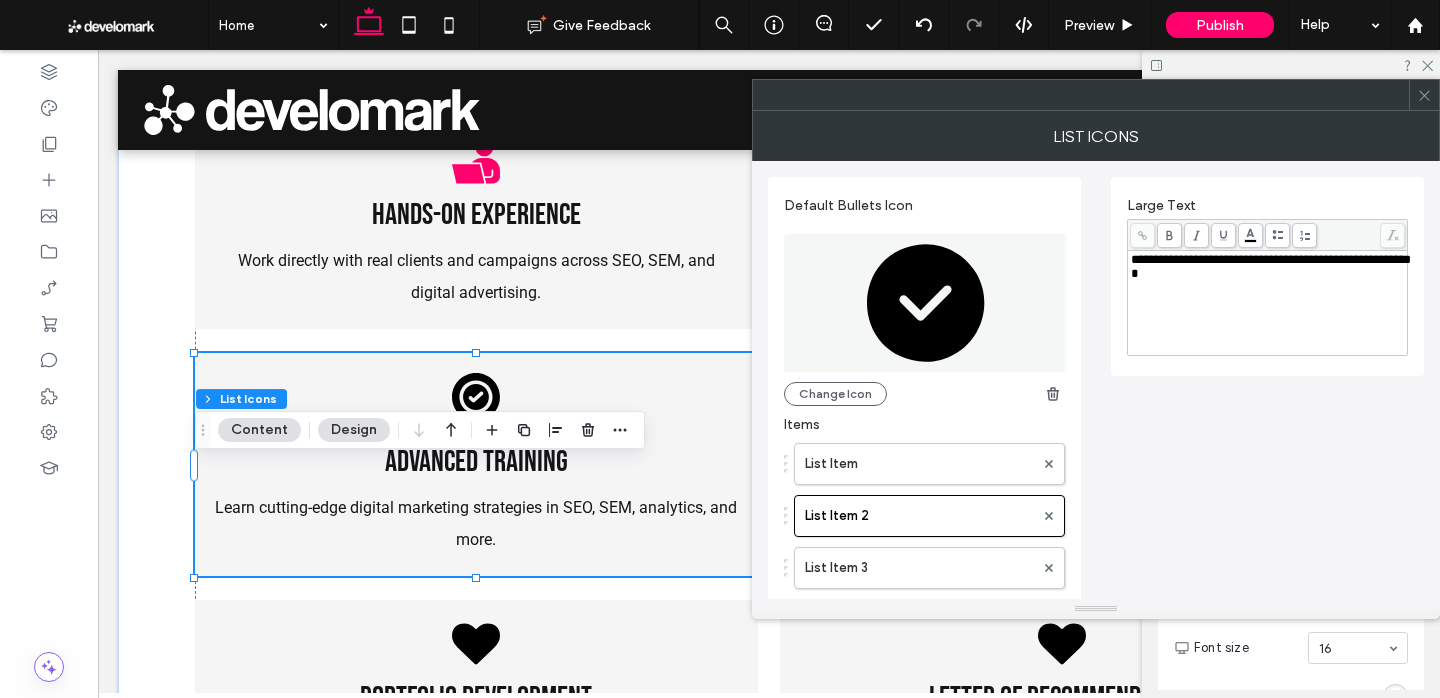 click on "**********" at bounding box center (1268, 303) 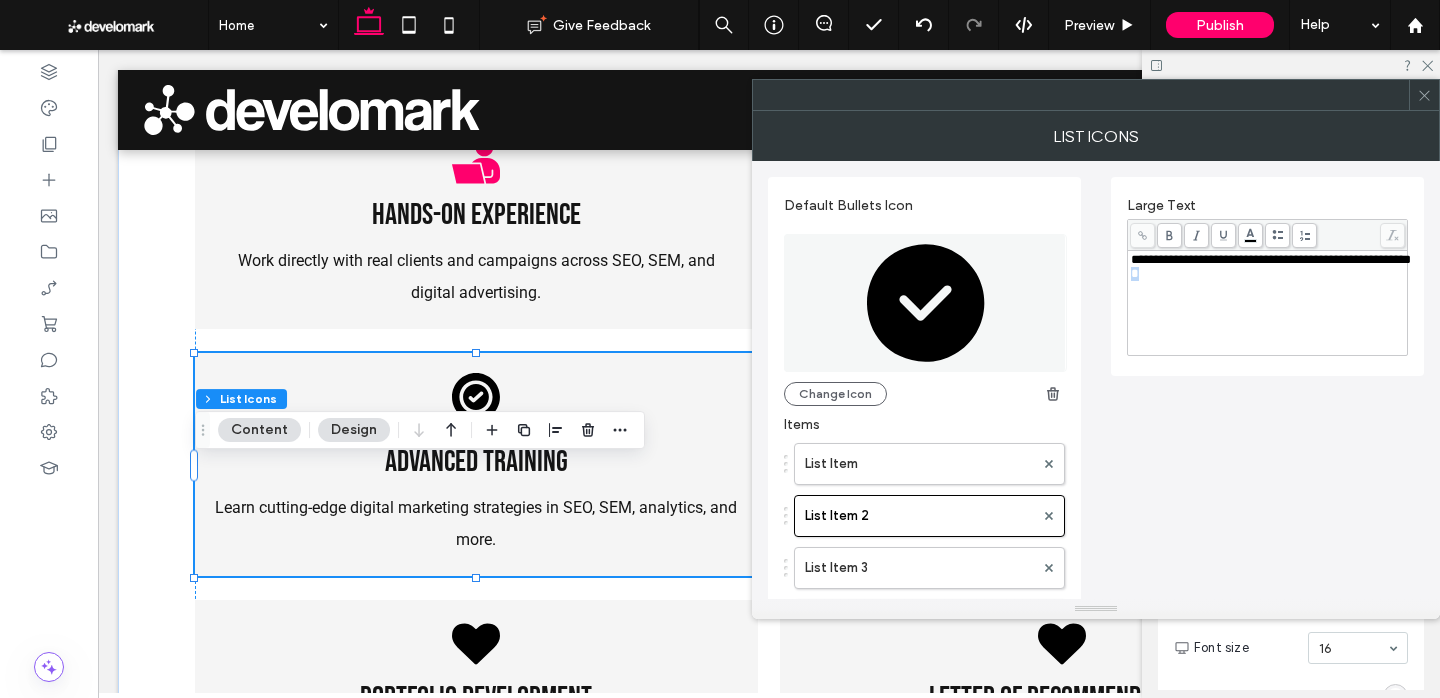 click on "**********" at bounding box center [1268, 303] 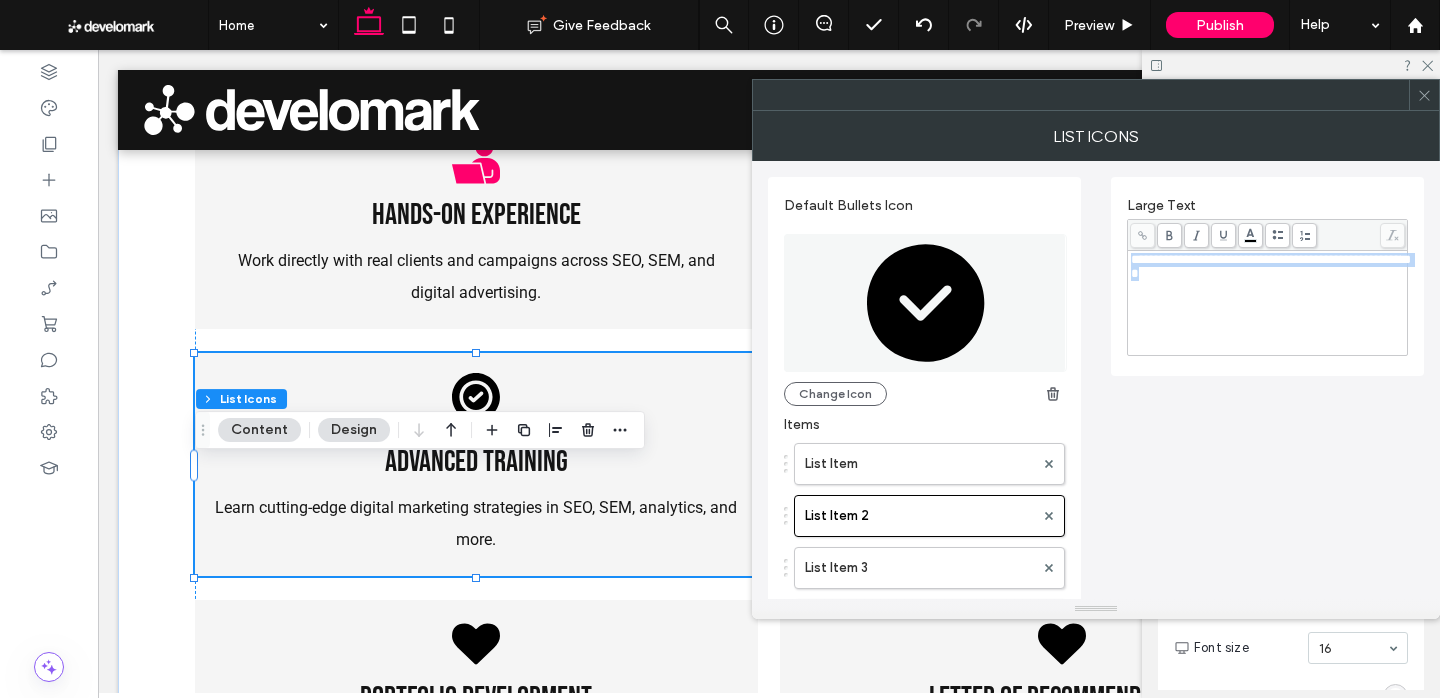 click on "**********" at bounding box center (1268, 303) 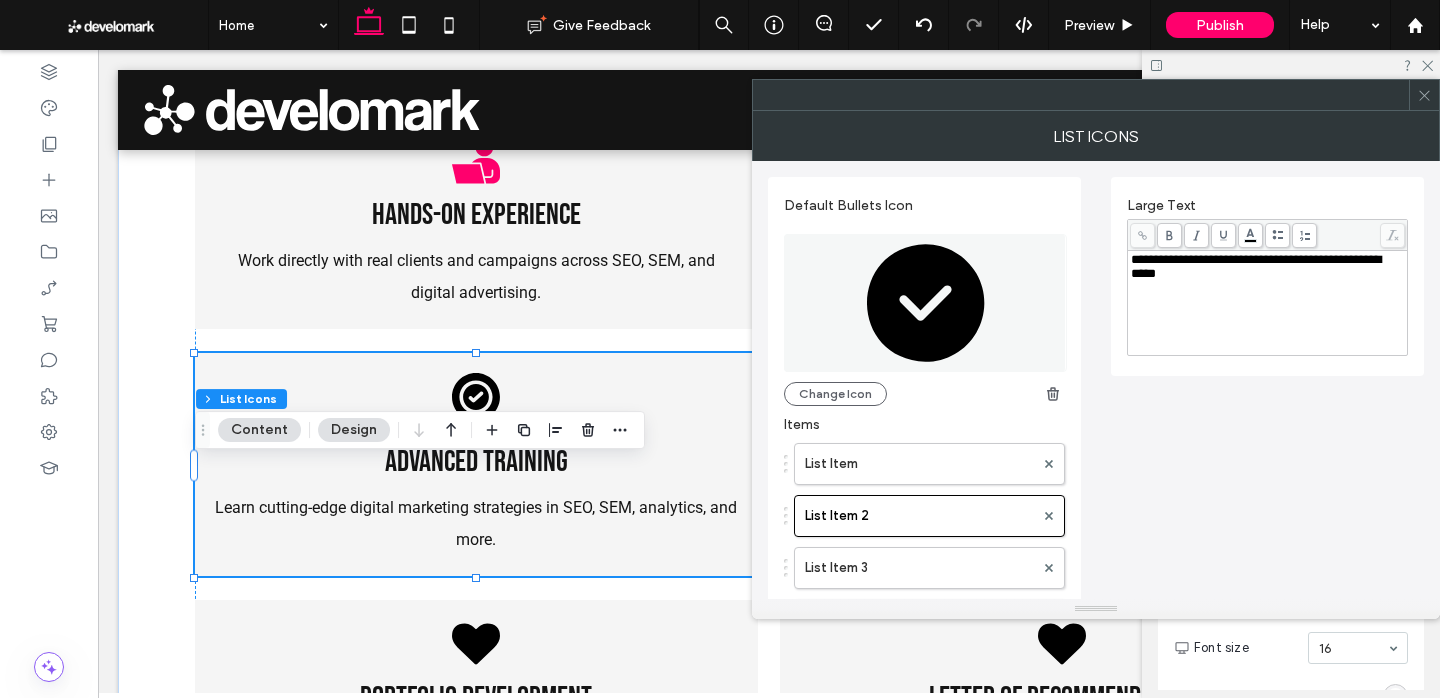 scroll, scrollTop: 186, scrollLeft: 0, axis: vertical 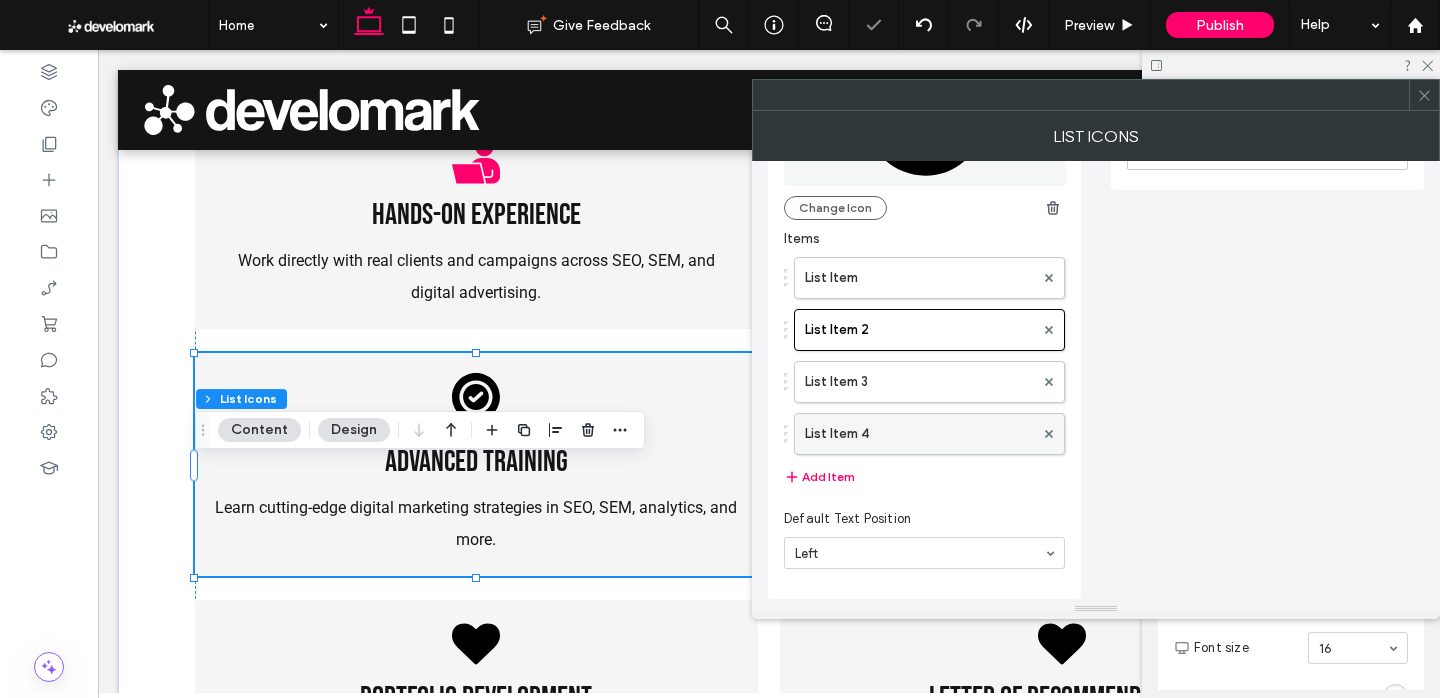 click on "List Item 4" at bounding box center [919, 434] 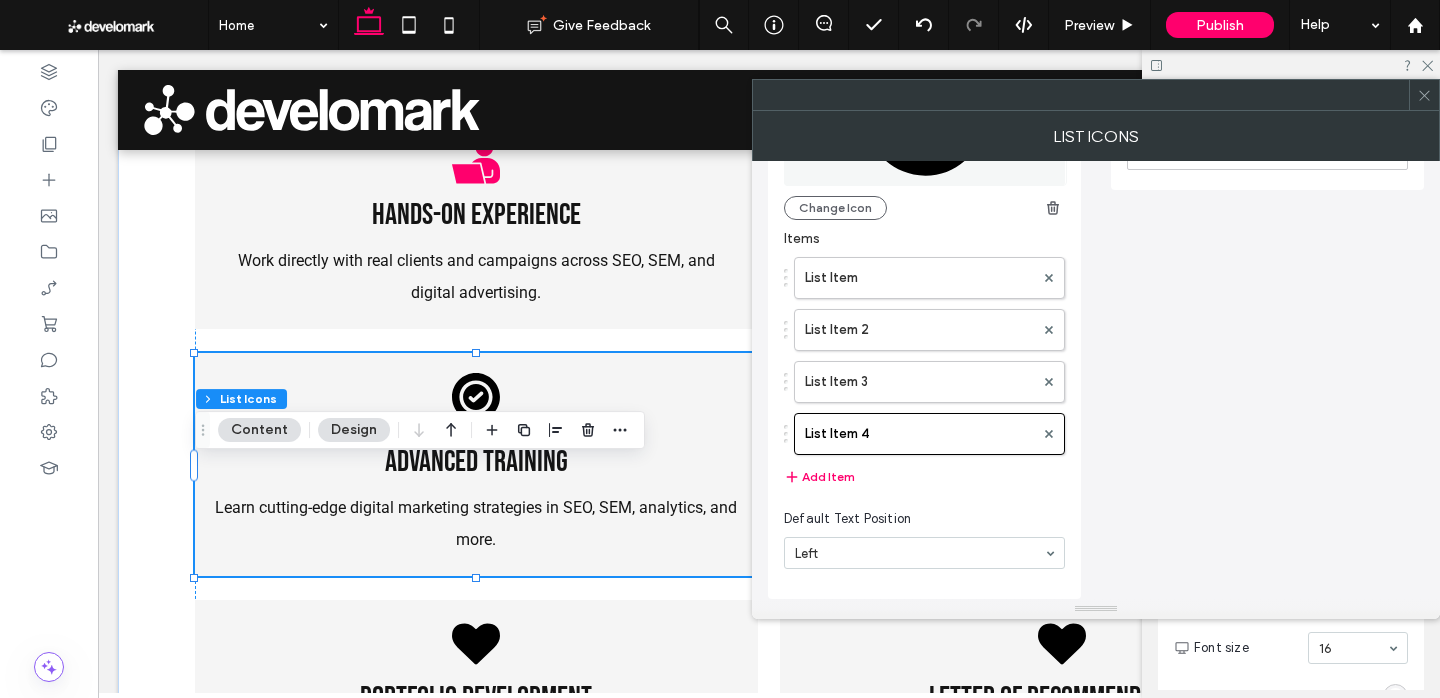 scroll, scrollTop: 0, scrollLeft: 0, axis: both 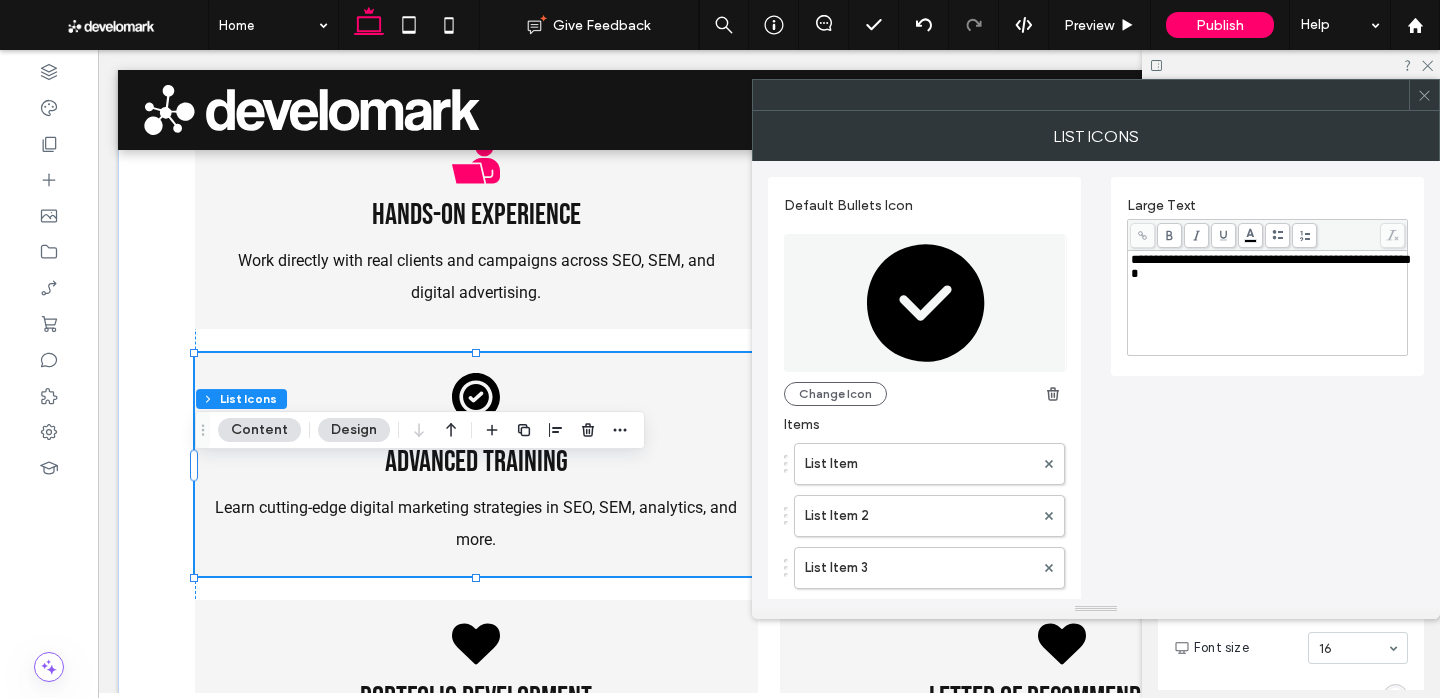 click on "**********" at bounding box center (1268, 303) 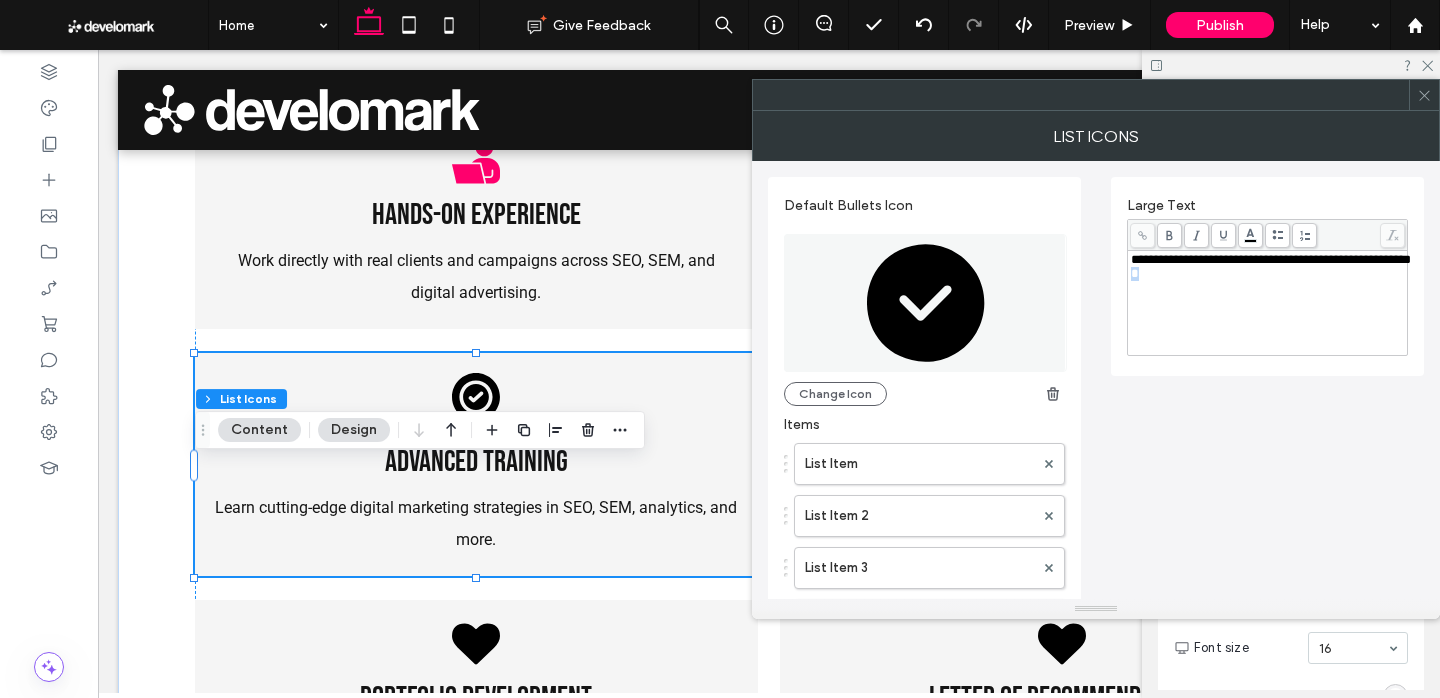 click on "**********" at bounding box center [1268, 303] 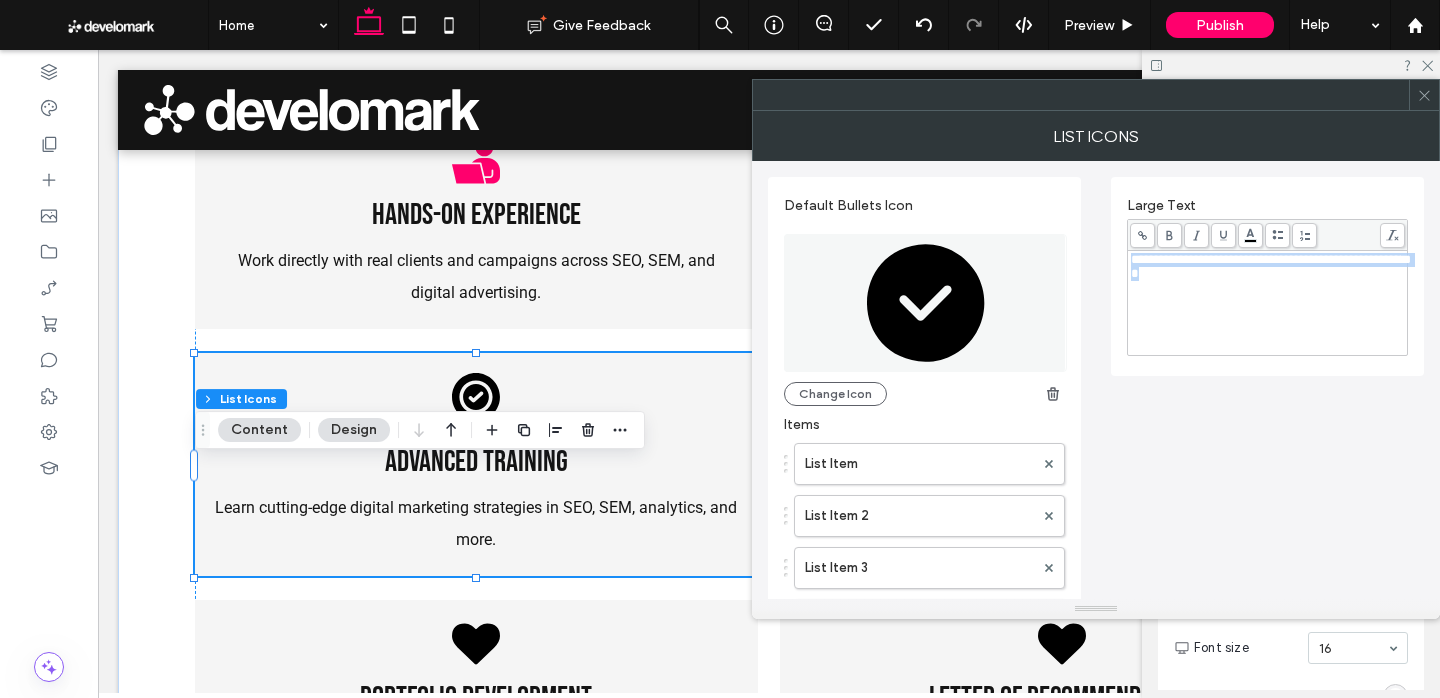click on "**********" at bounding box center [1268, 303] 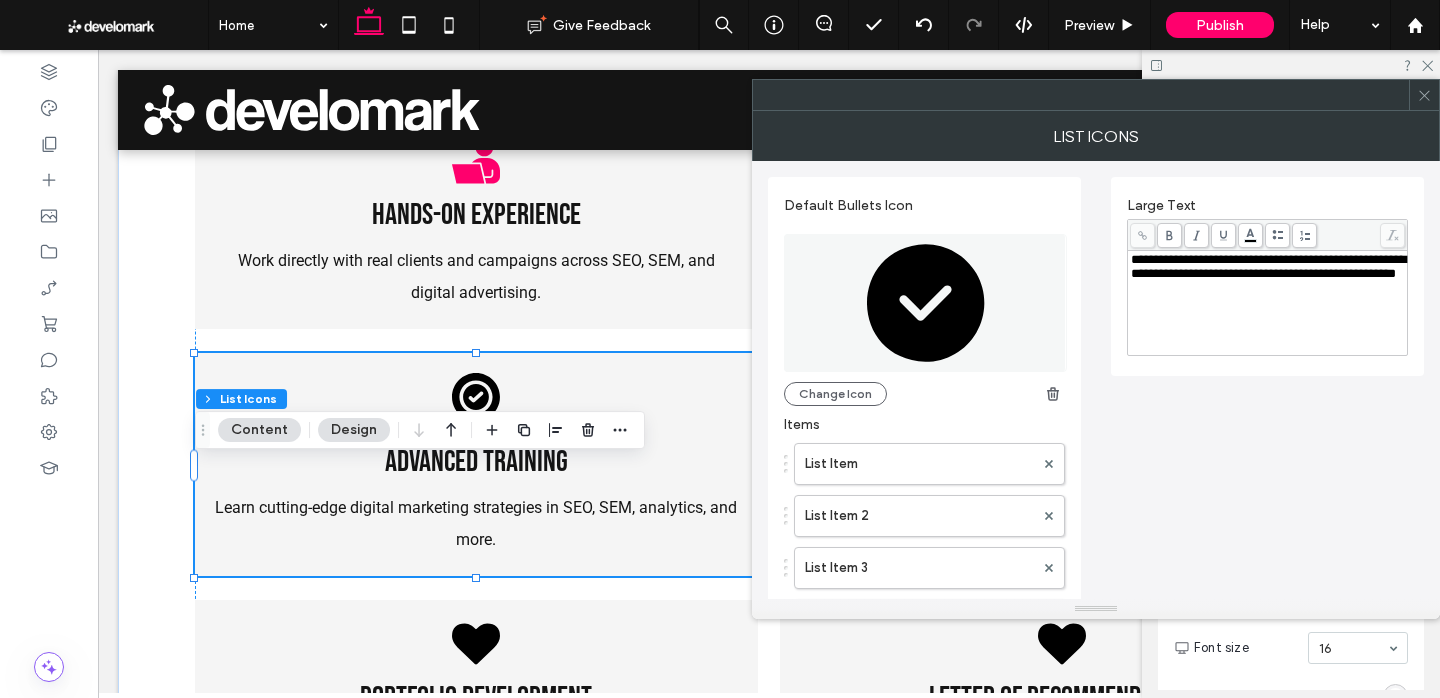 click on "**********" at bounding box center [1268, 266] 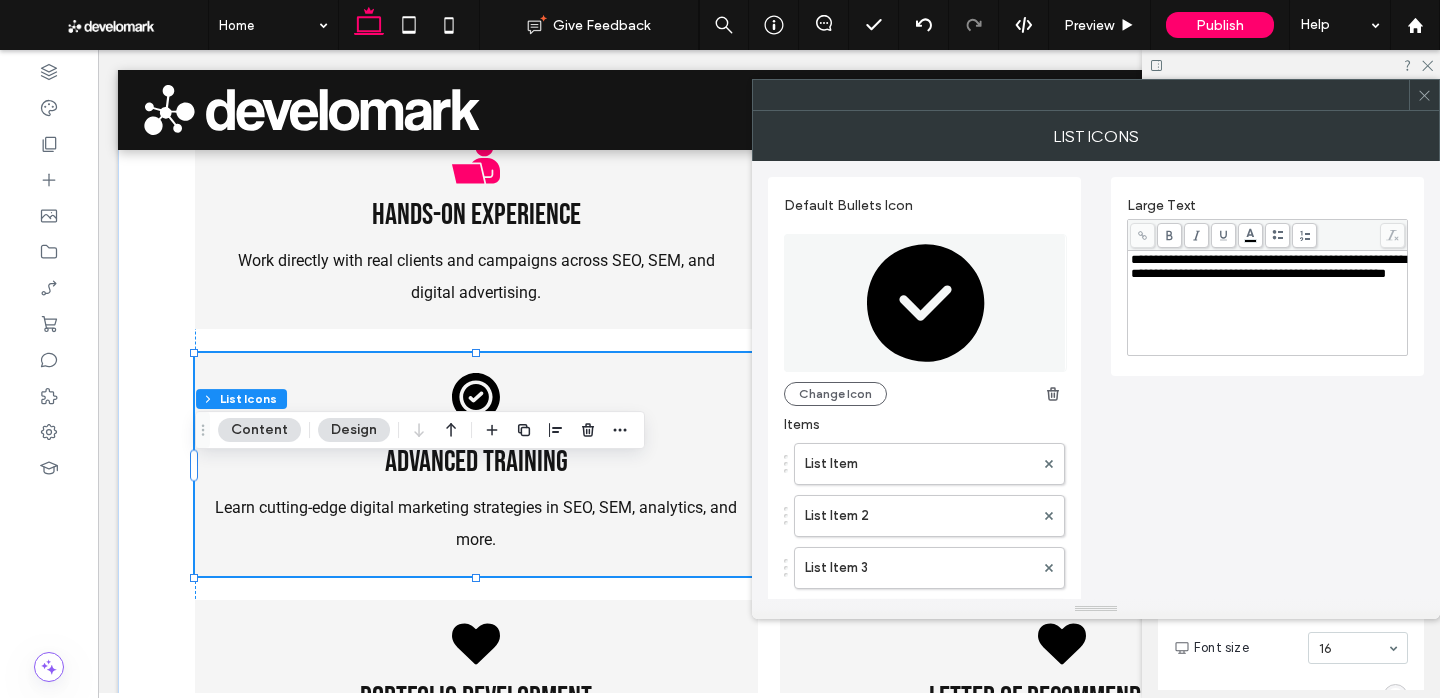 type 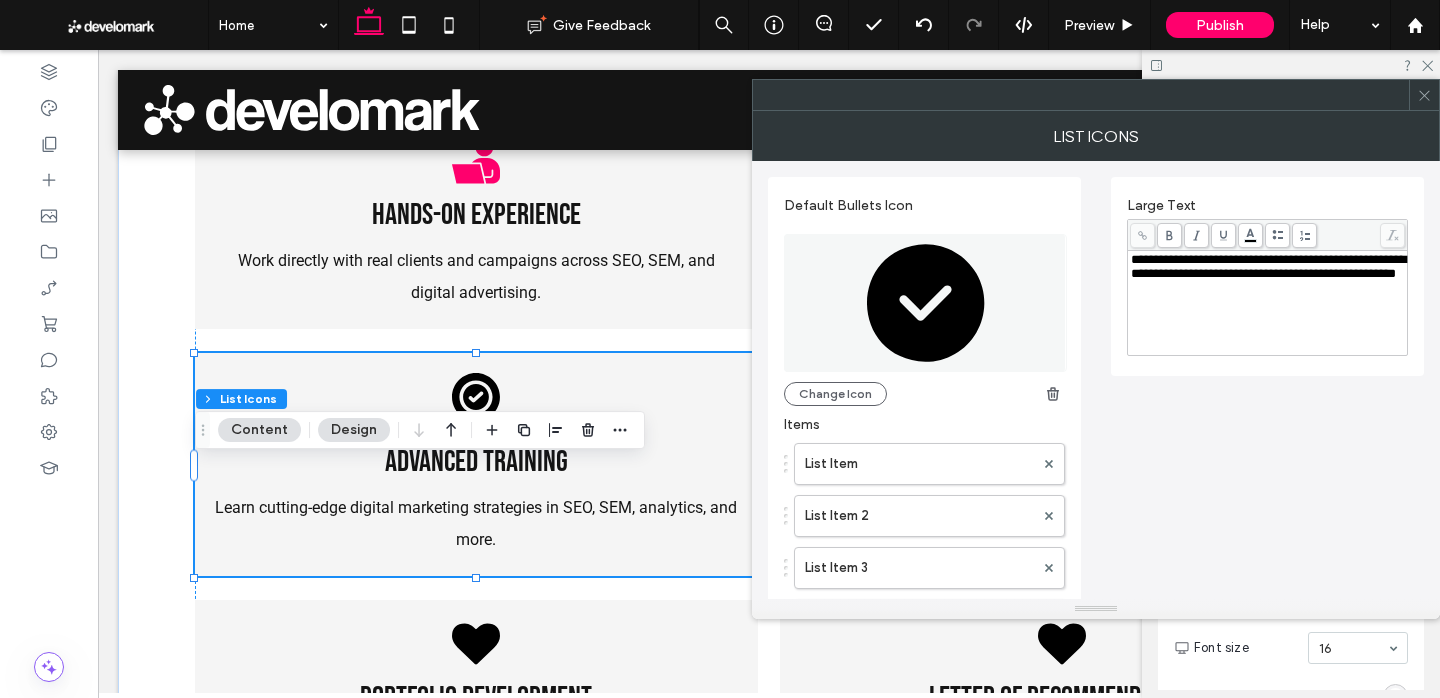 click on "**********" at bounding box center [1268, 303] 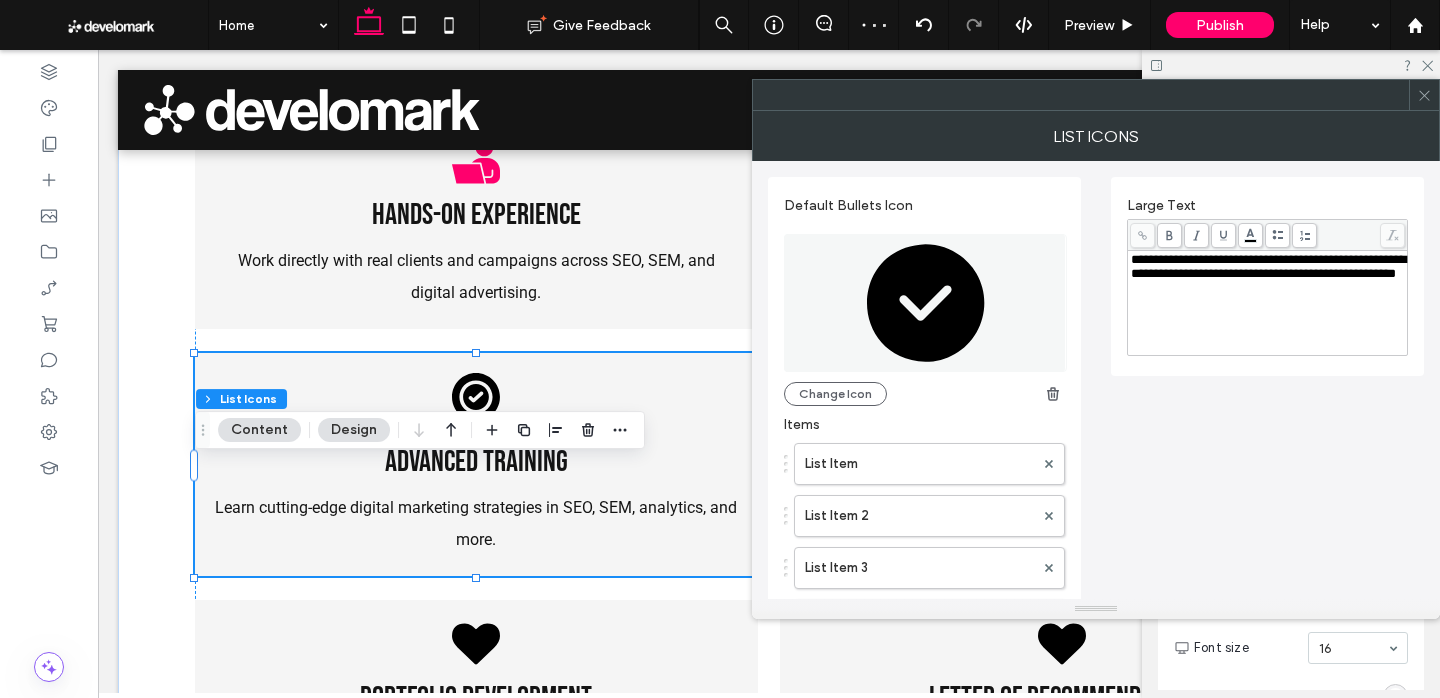 click 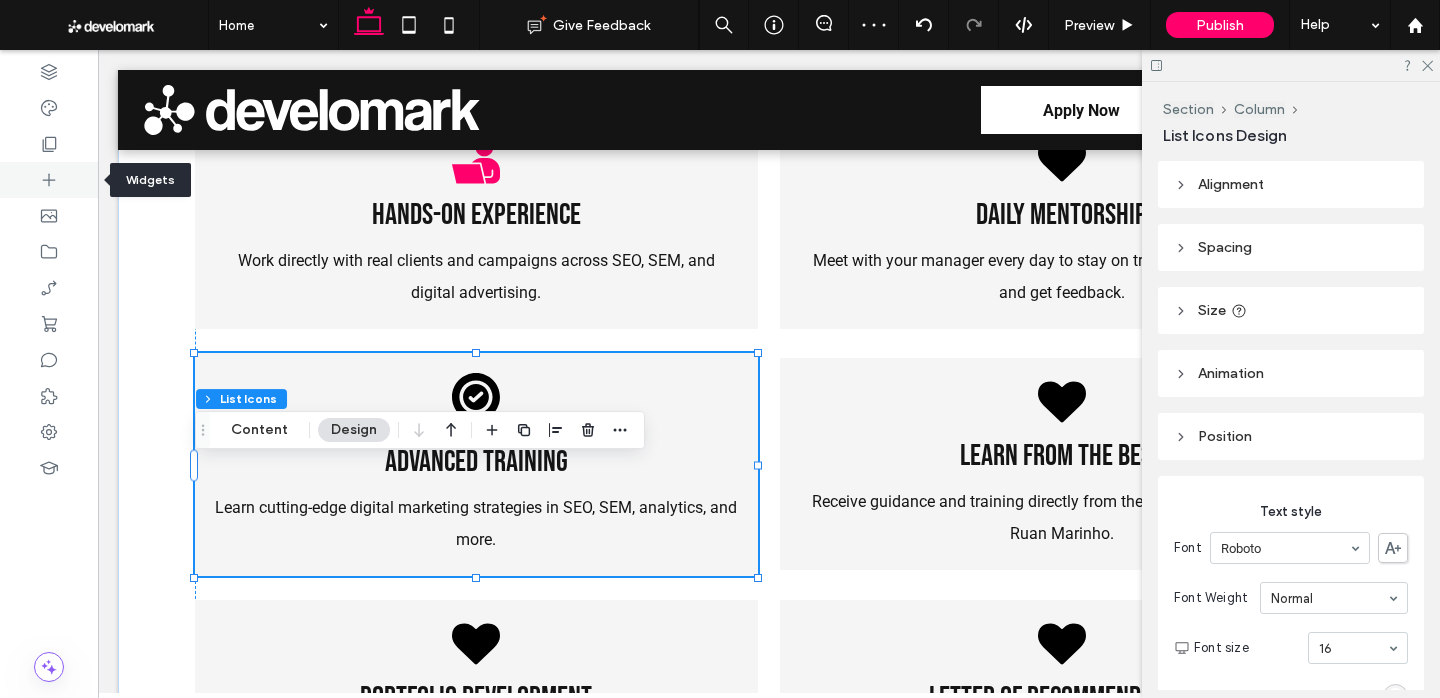 click at bounding box center [49, 180] 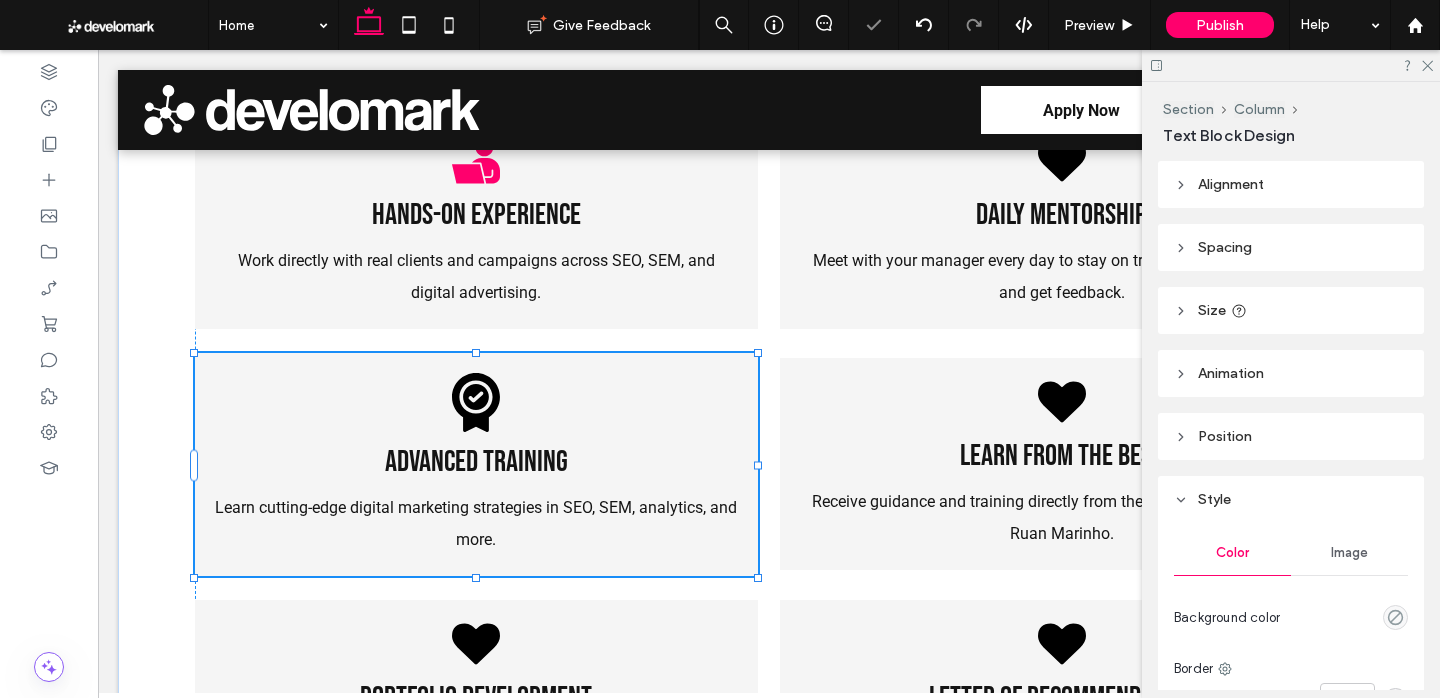 type on "******" 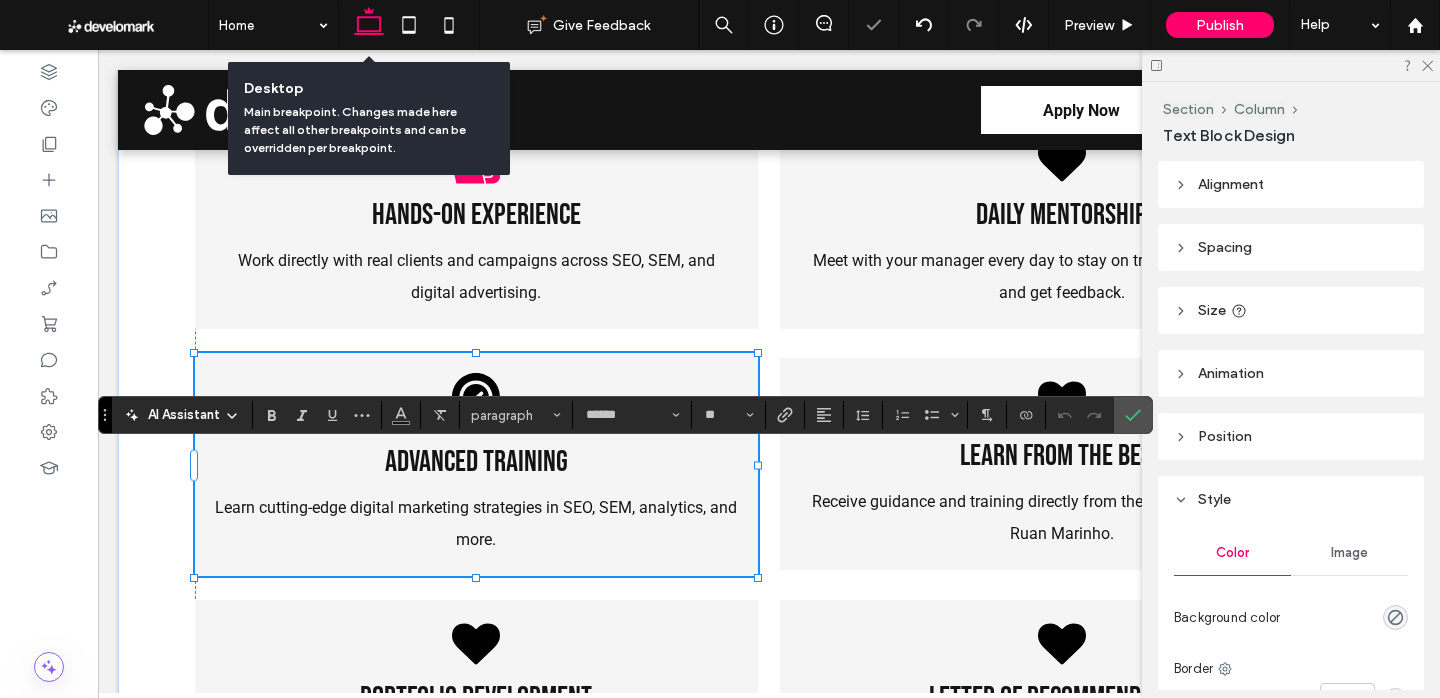 drag, startPoint x: 144, startPoint y: 274, endPoint x: 371, endPoint y: 4, distance: 352.74496 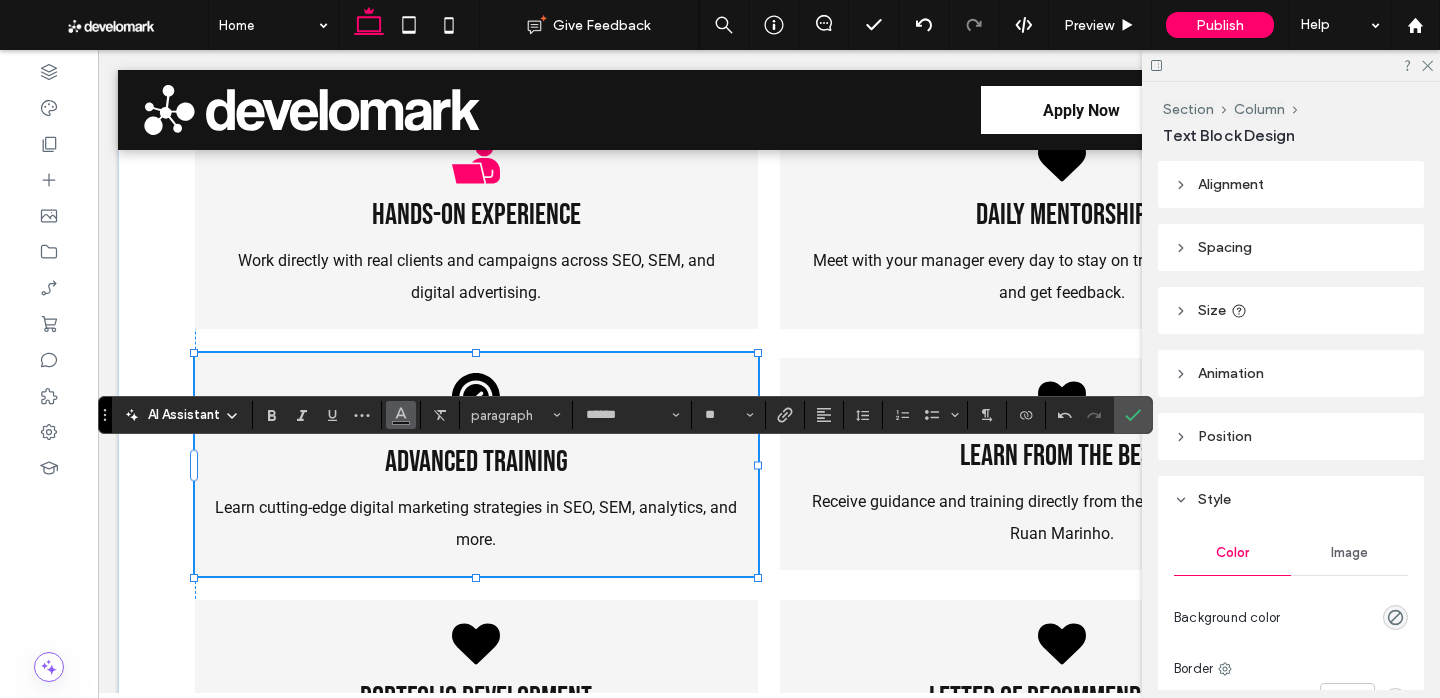 click 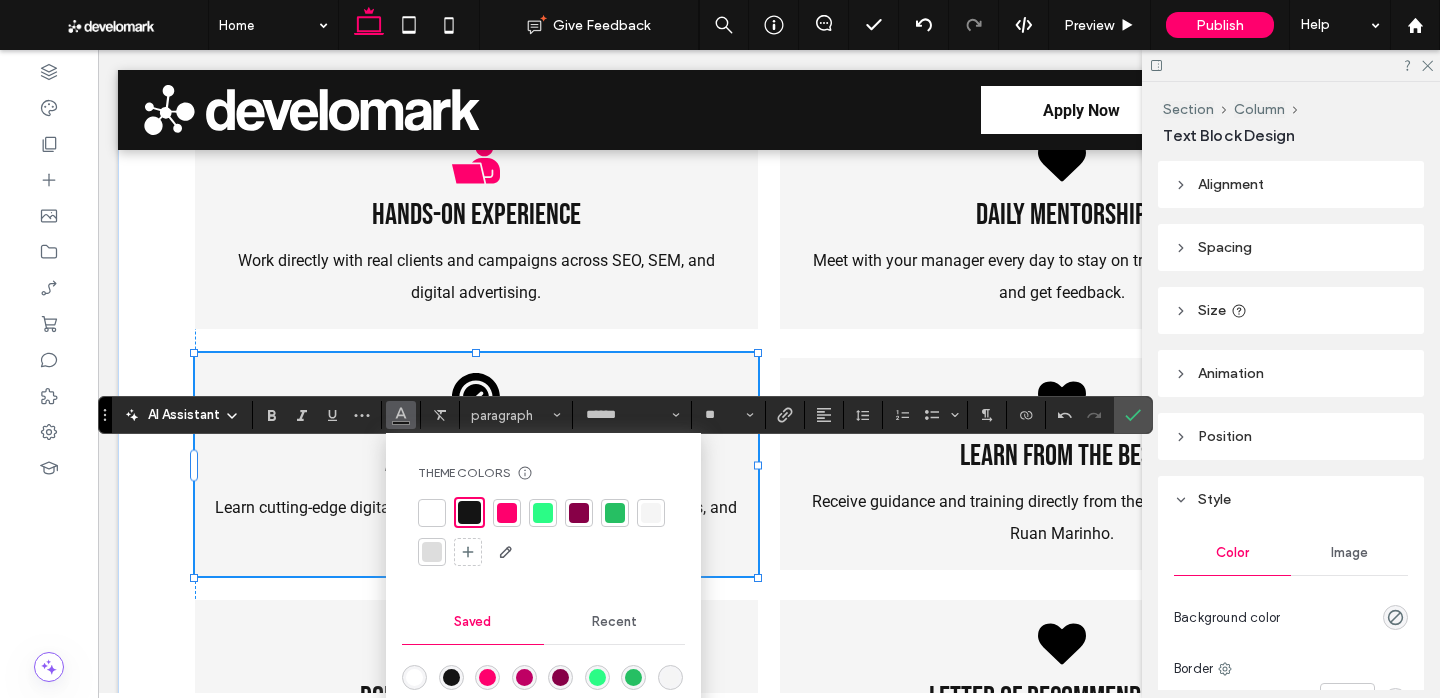 click at bounding box center (432, 513) 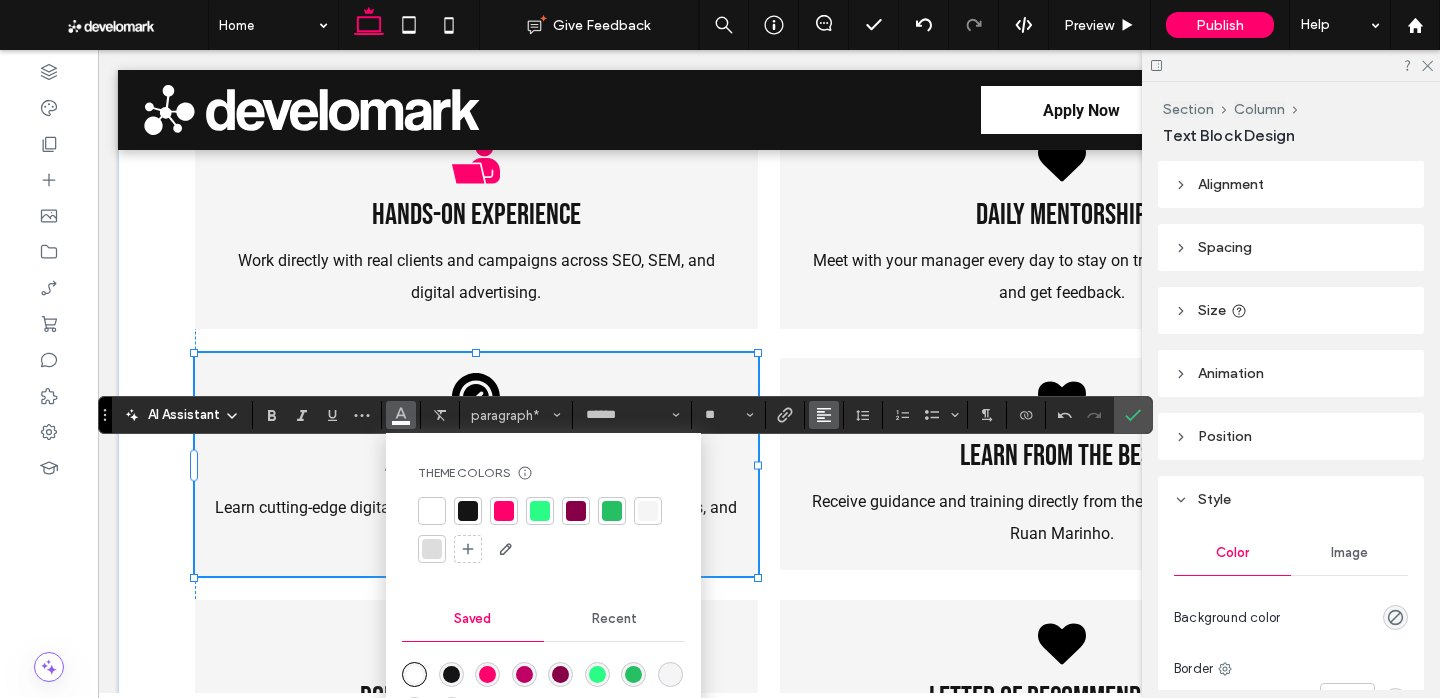 click 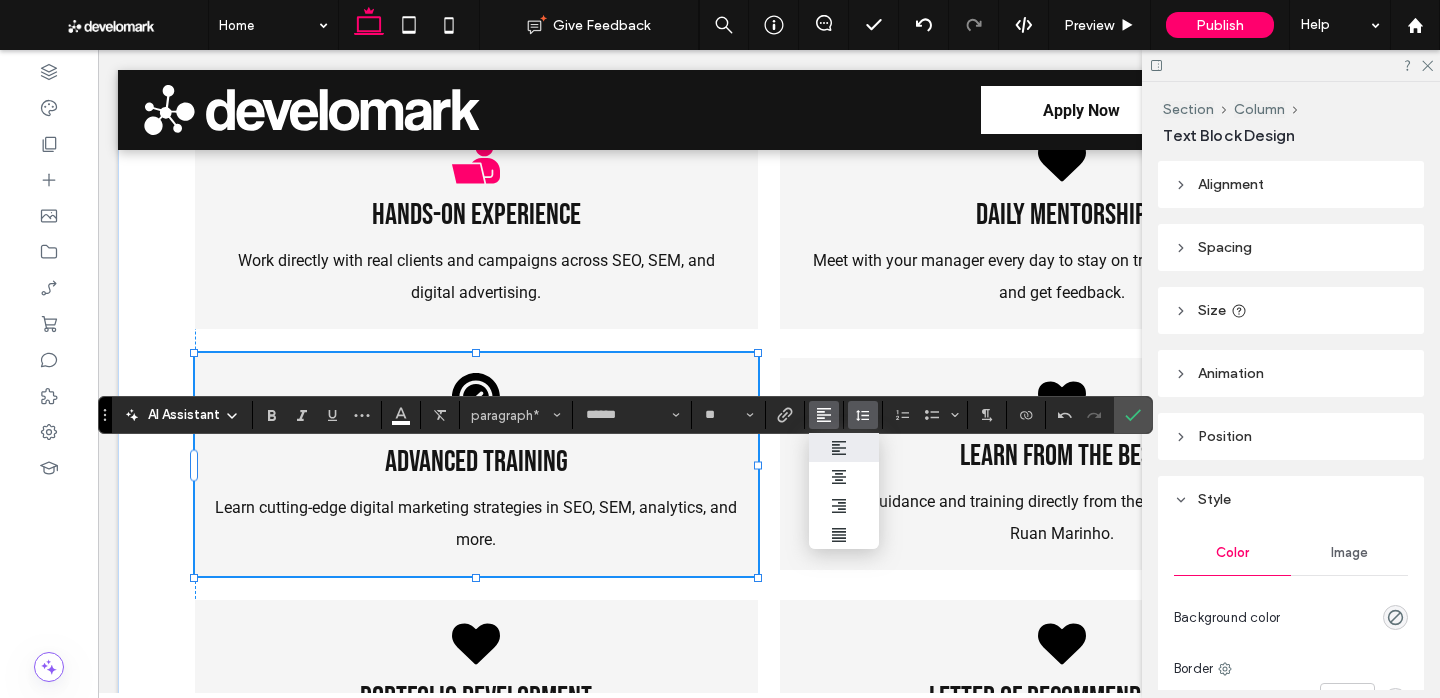 click 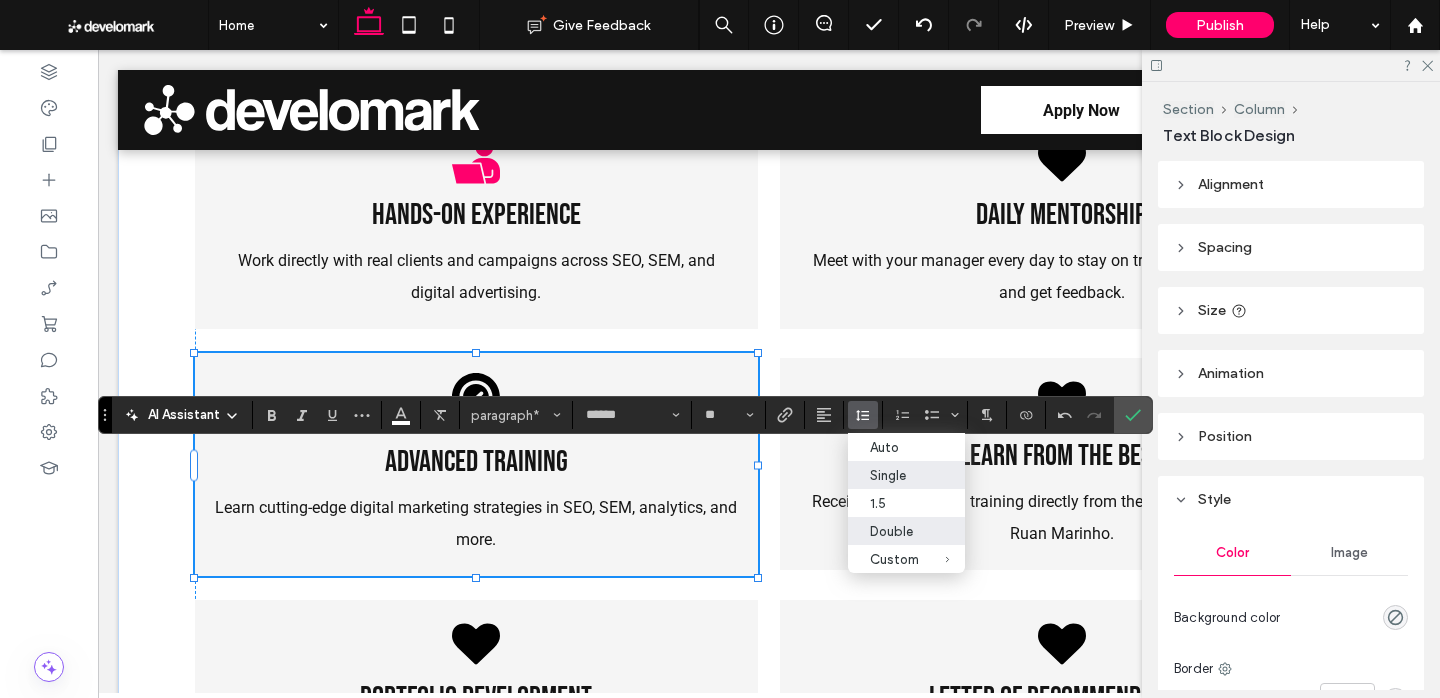 click on "Double" at bounding box center [906, 531] 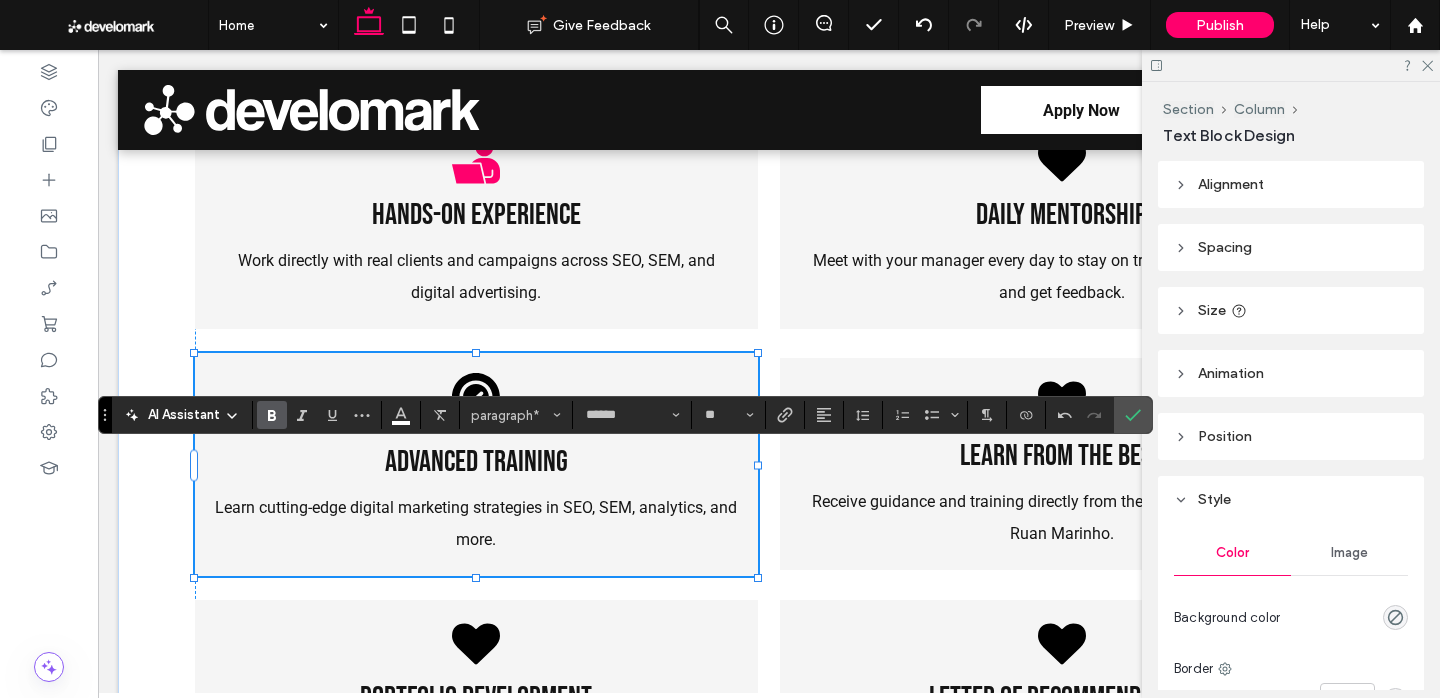 click 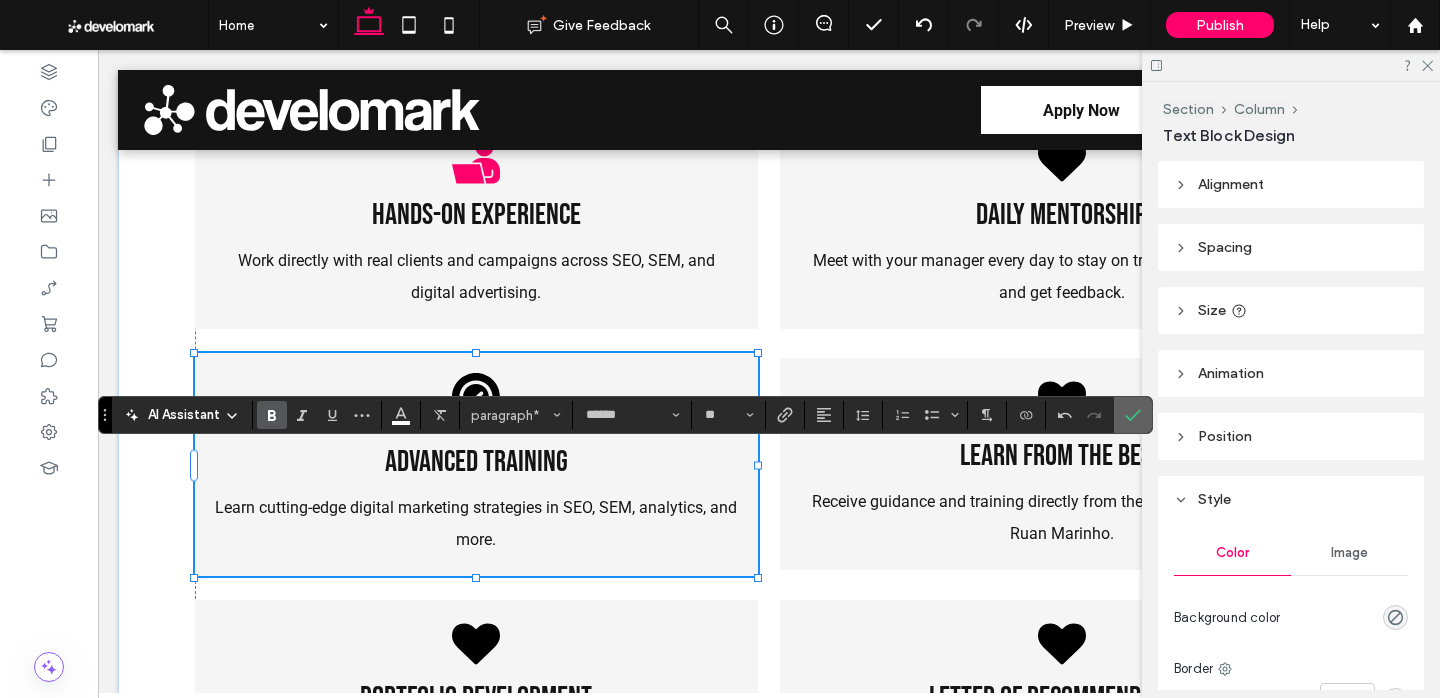 click at bounding box center (1133, 415) 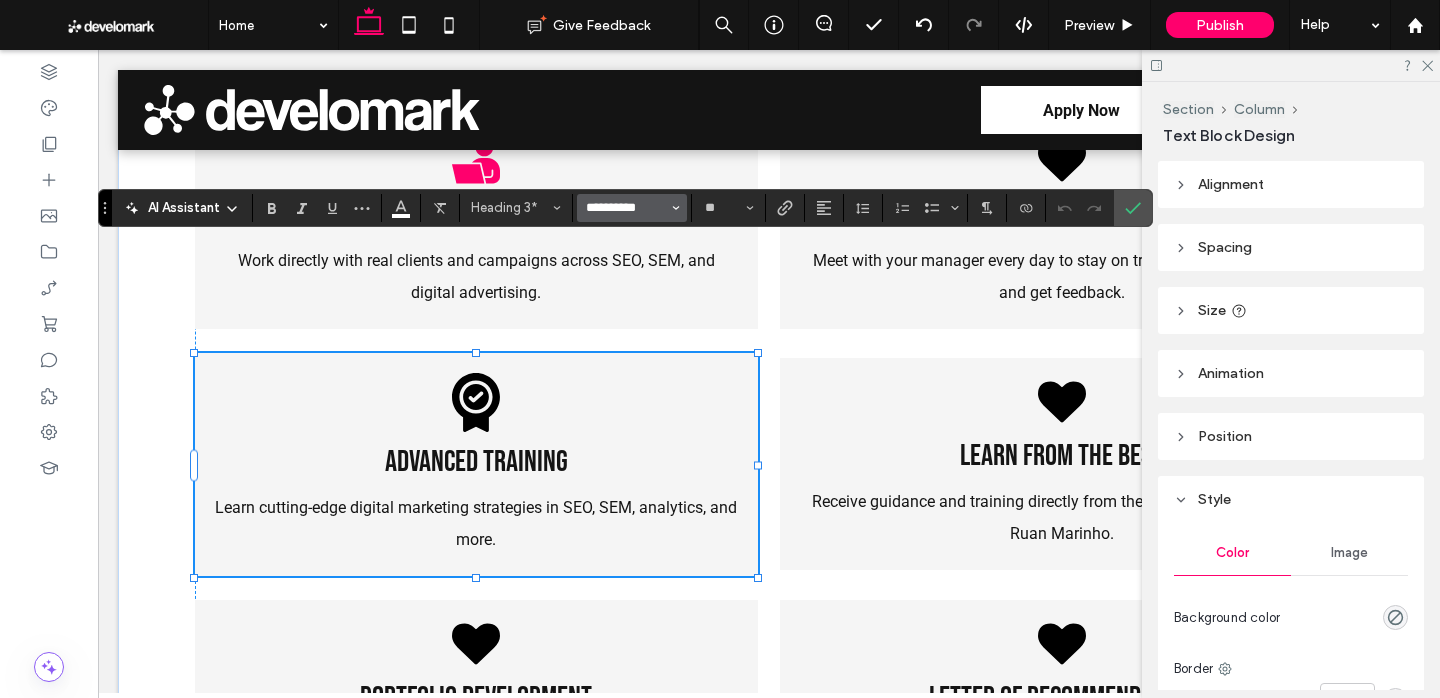 click on "**********" at bounding box center (626, 208) 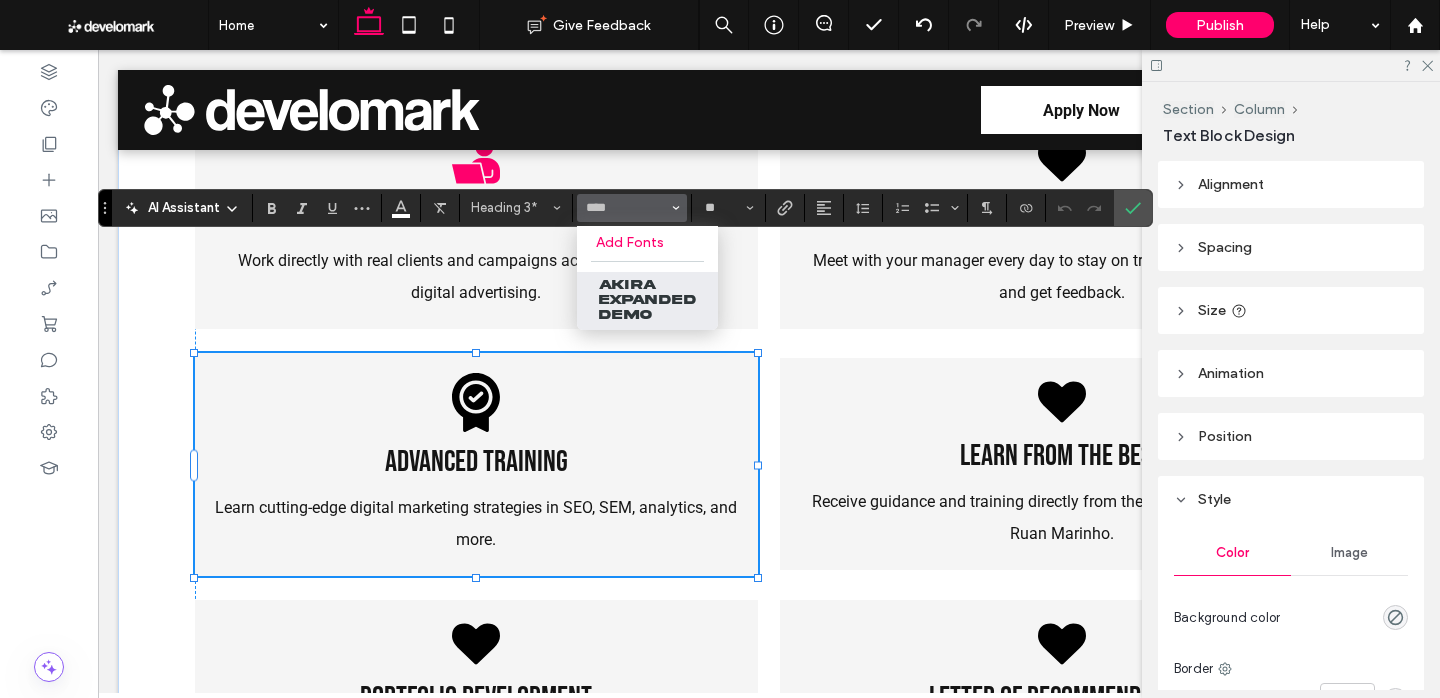 click on "Akira Expanded Demo" at bounding box center [647, 301] 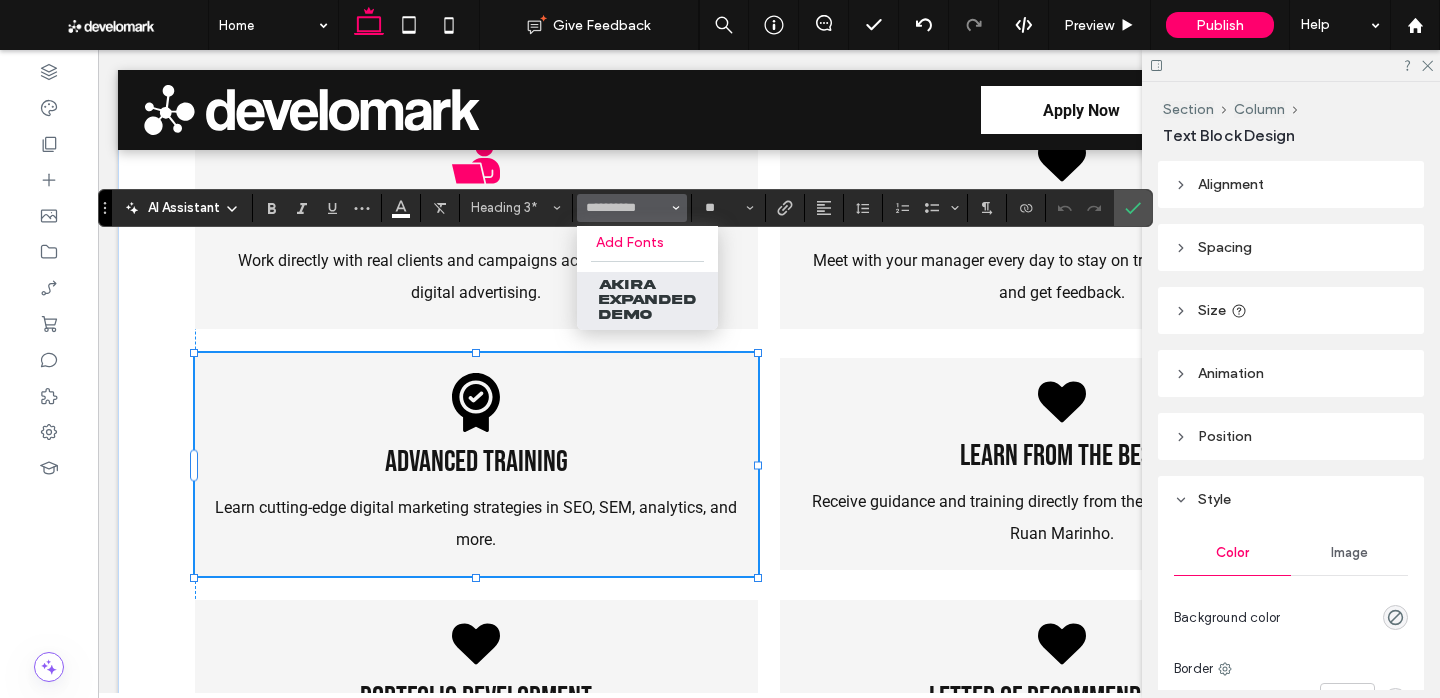 type on "**********" 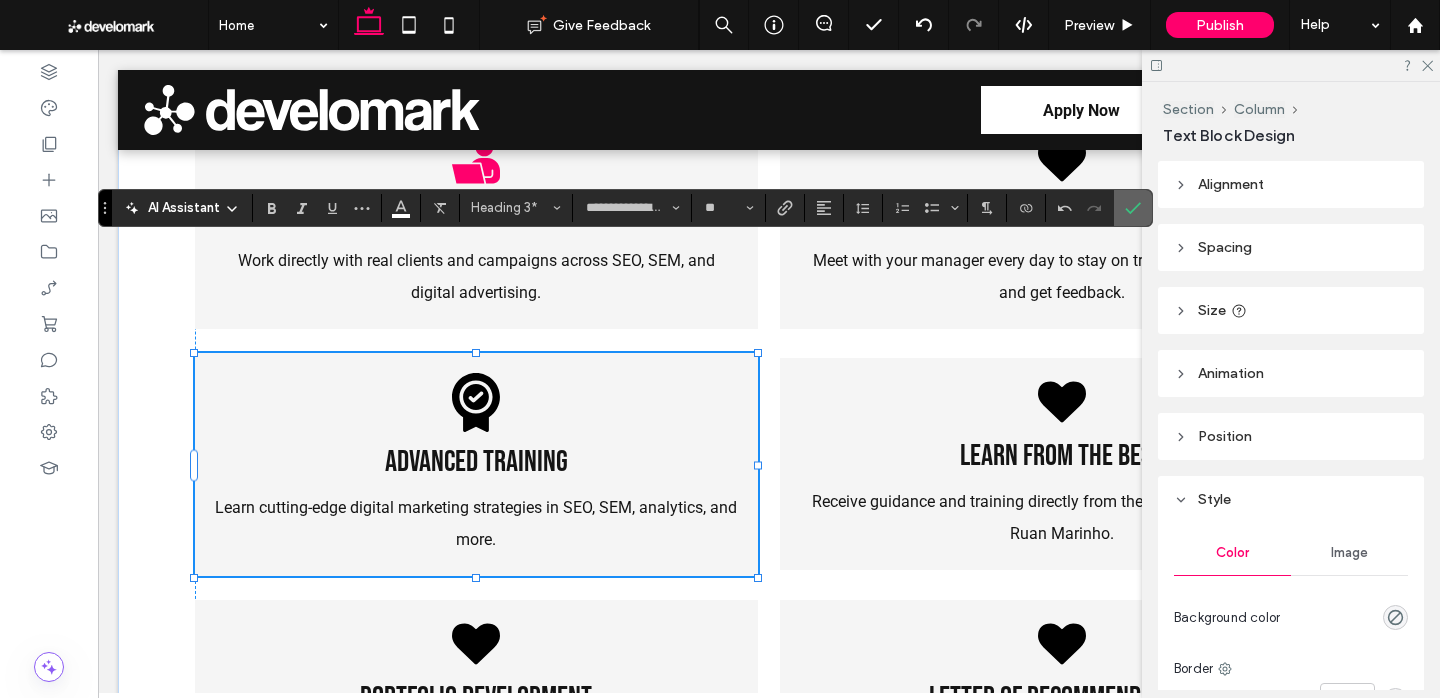 click at bounding box center [1133, 208] 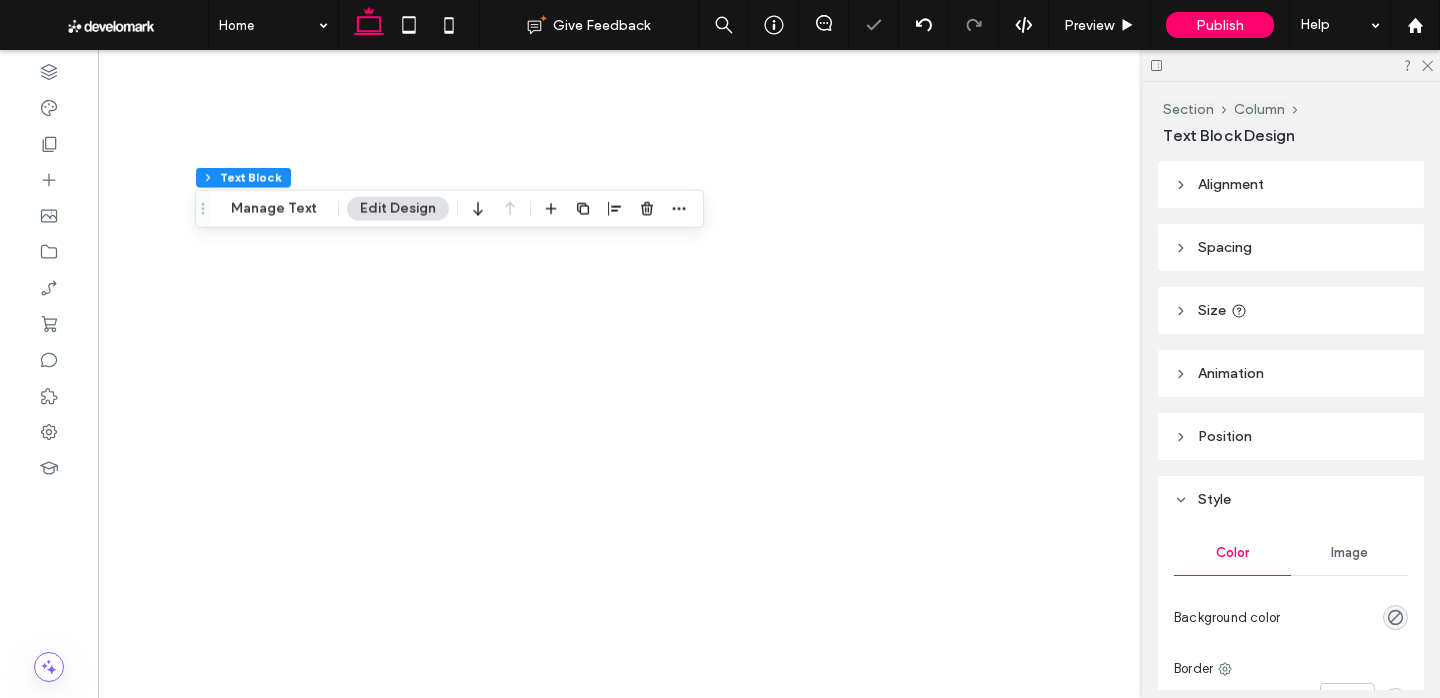 scroll, scrollTop: 0, scrollLeft: 0, axis: both 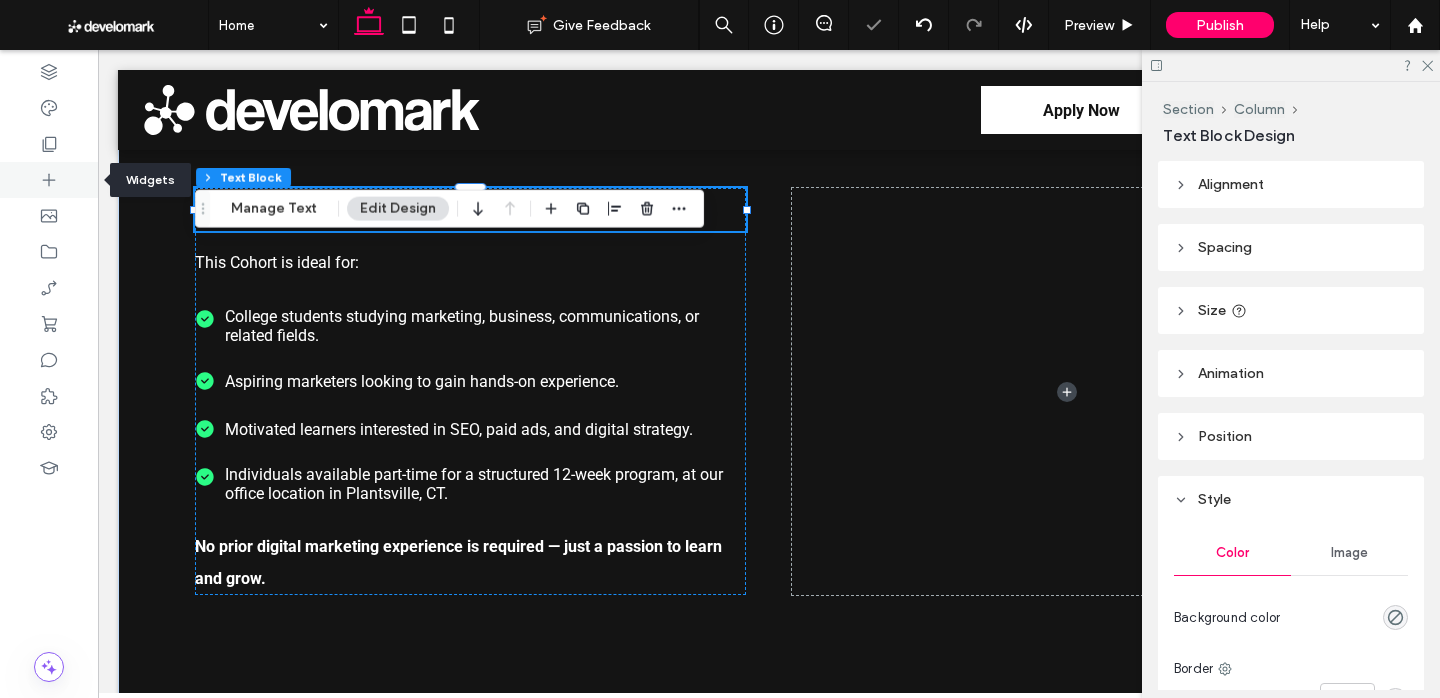click at bounding box center (49, 180) 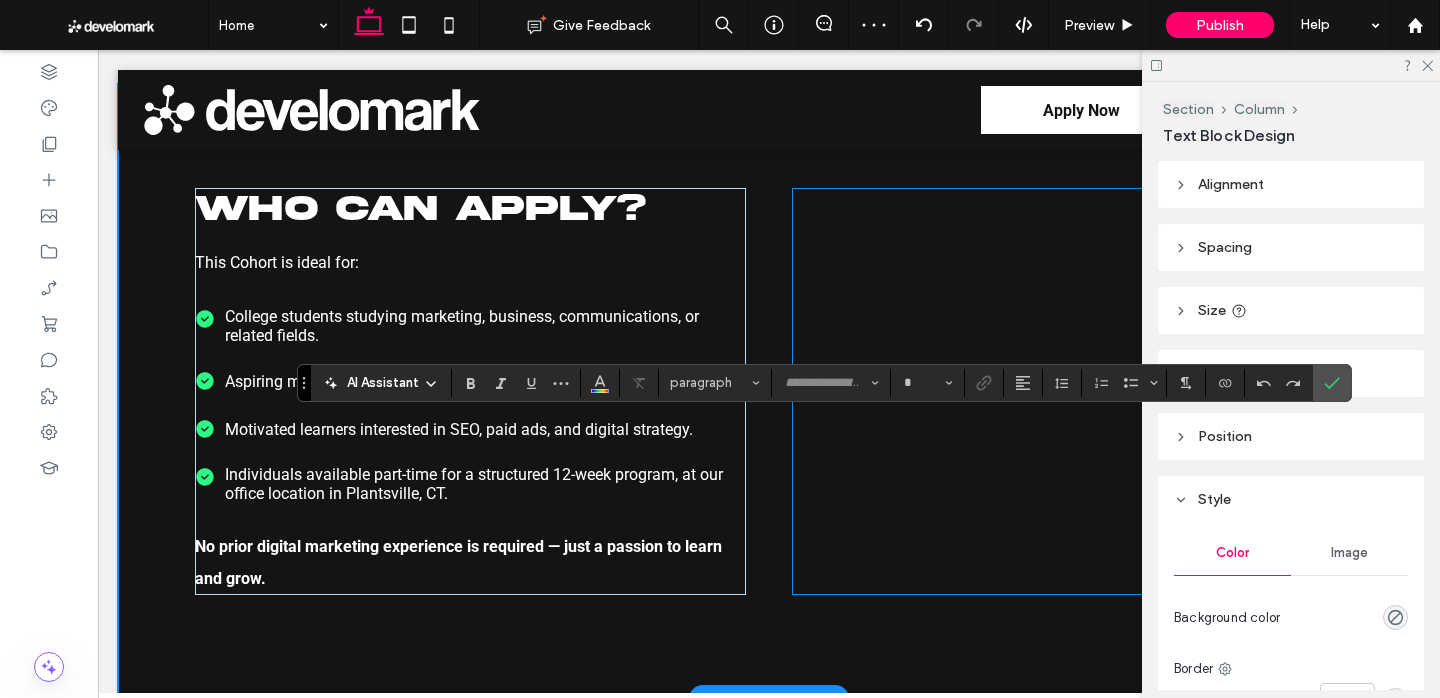 type on "******" 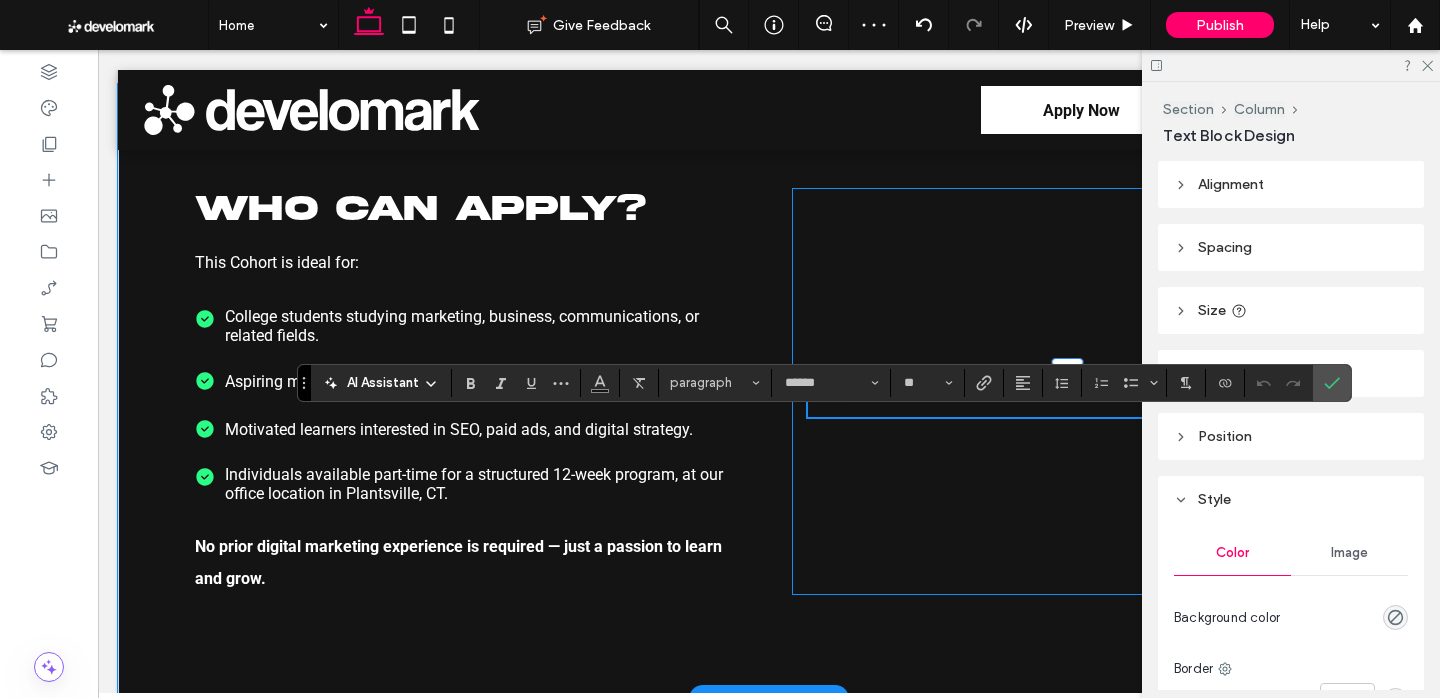 click on "**********" at bounding box center [1067, 391] 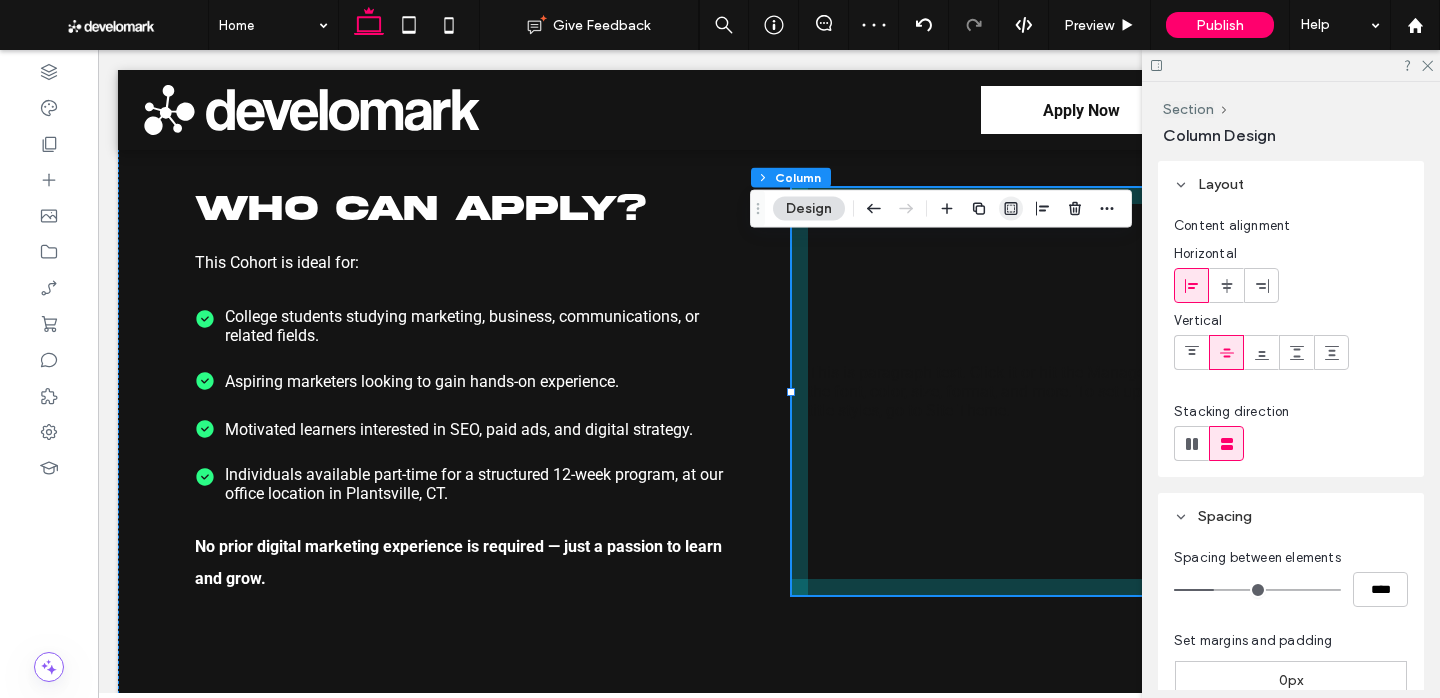 click 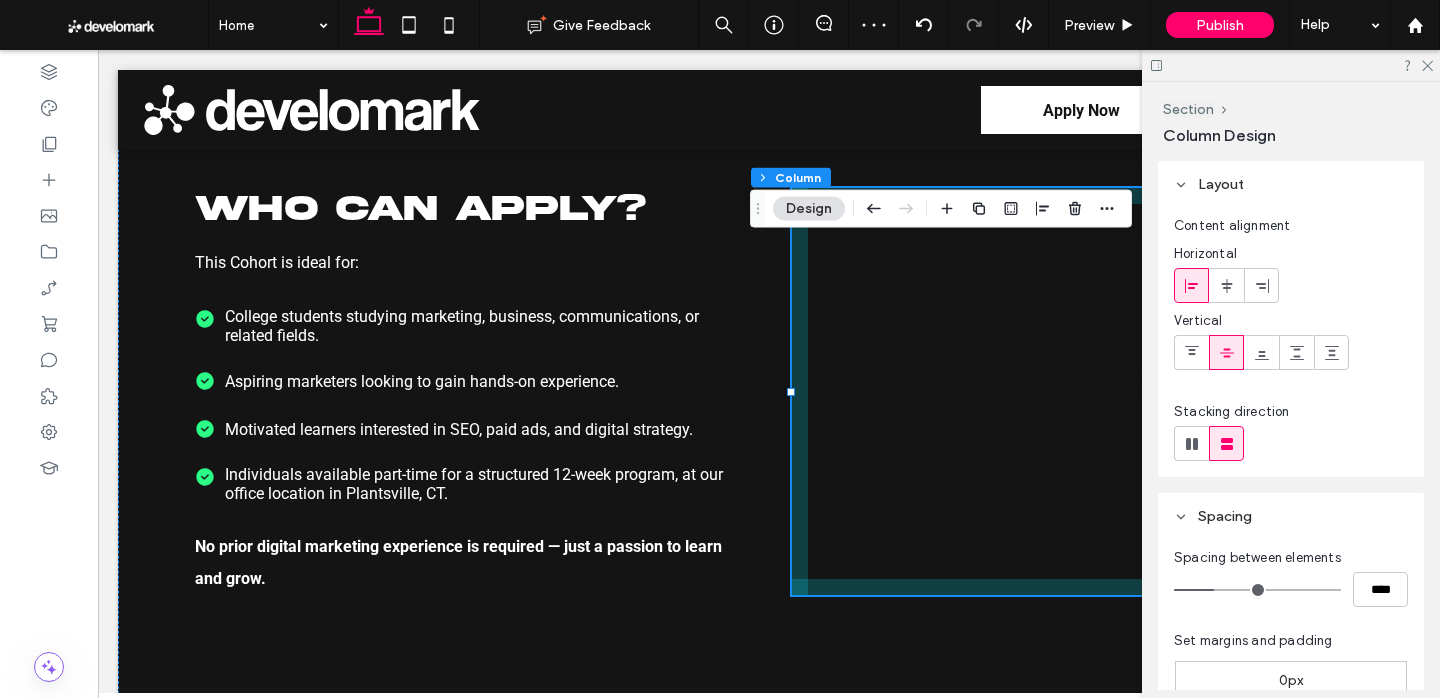 type on "*" 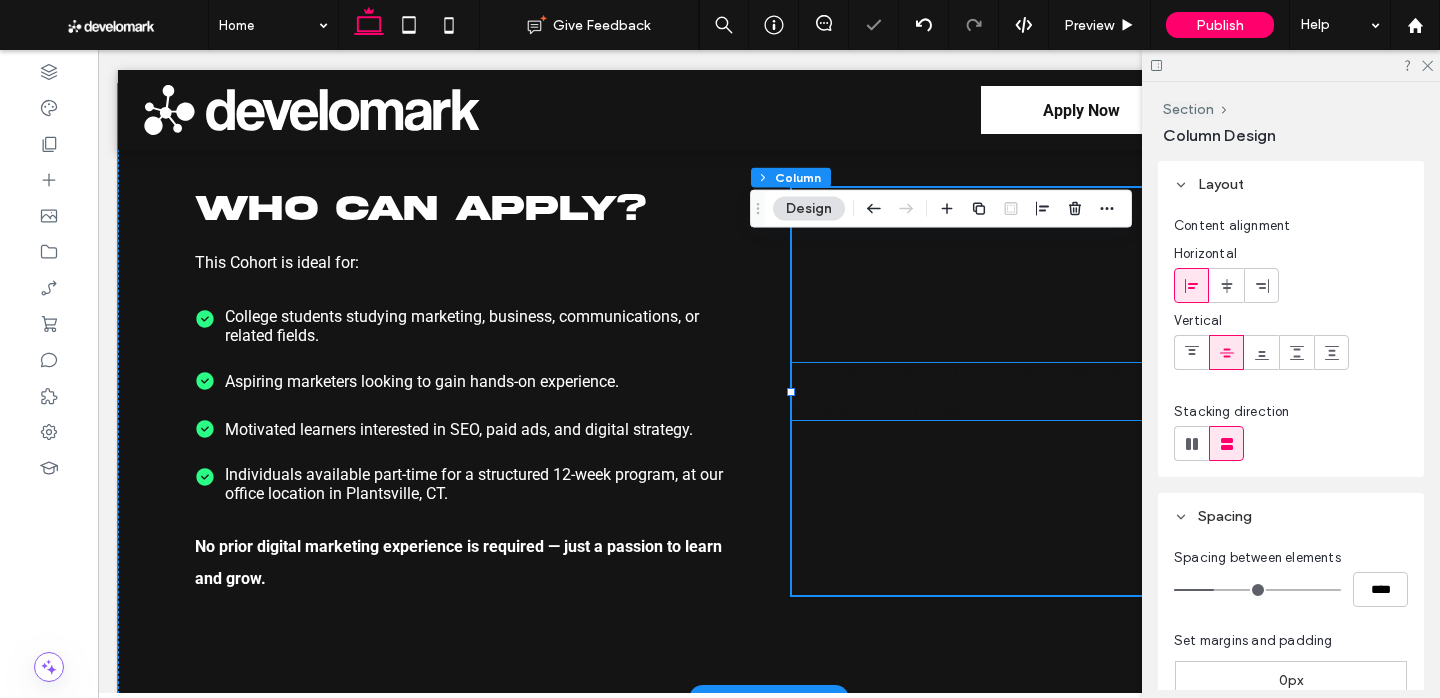 click on "This is paragraph text. Click it or hit the Manage Text button to change the font, color, size, format, and more. To set up site-wide paragraph and title styles, go to Site Theme." at bounding box center (1052, 391) 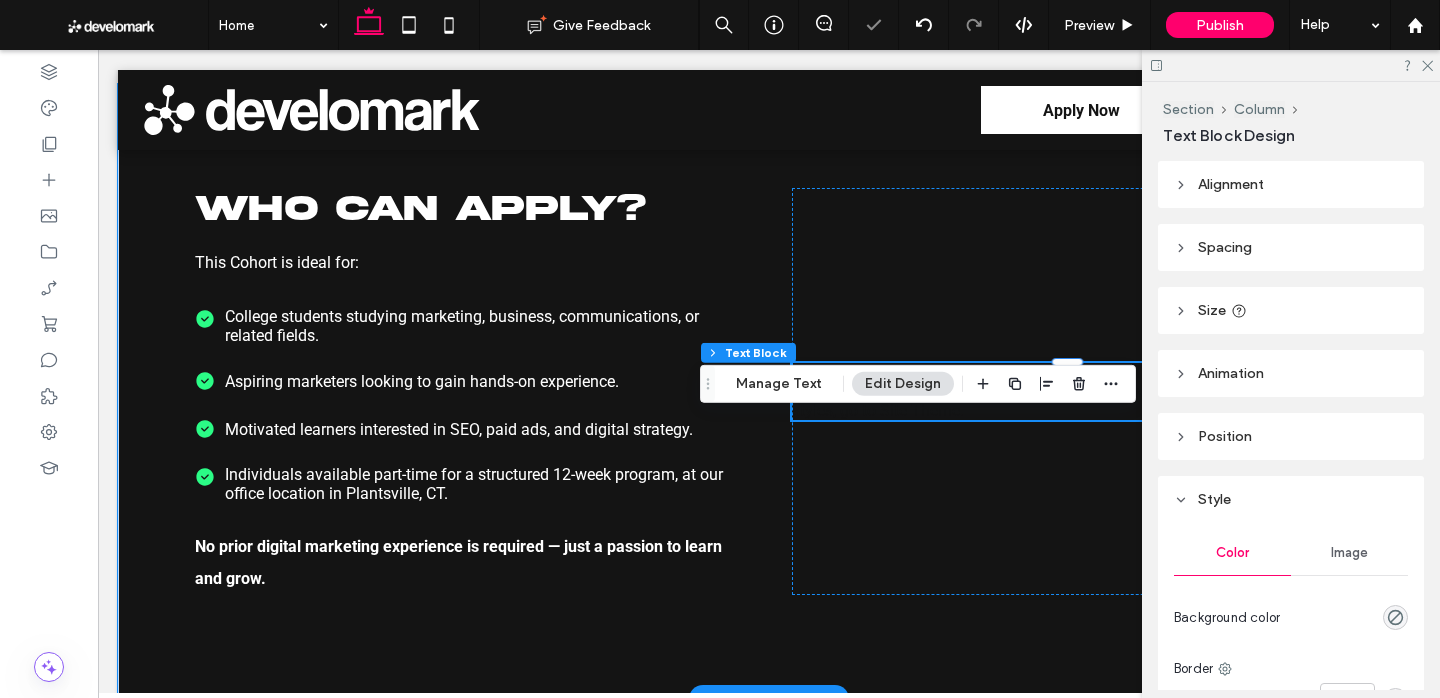 click on "This is paragraph text. Click it or hit the Manage Text button to change the font, color, size, format, and more. To set up site-wide paragraph and title styles, go to Site Theme." at bounding box center (1052, 391) 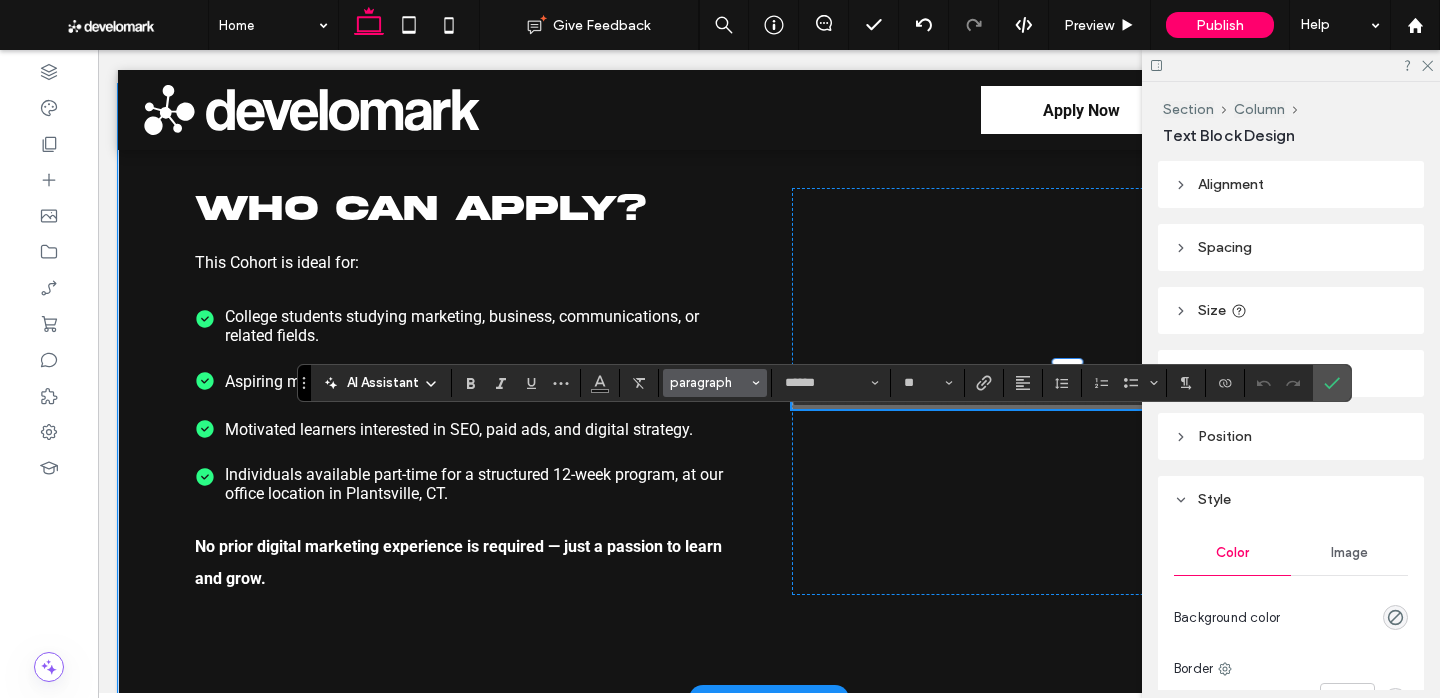 click on "paragraph" at bounding box center (715, 383) 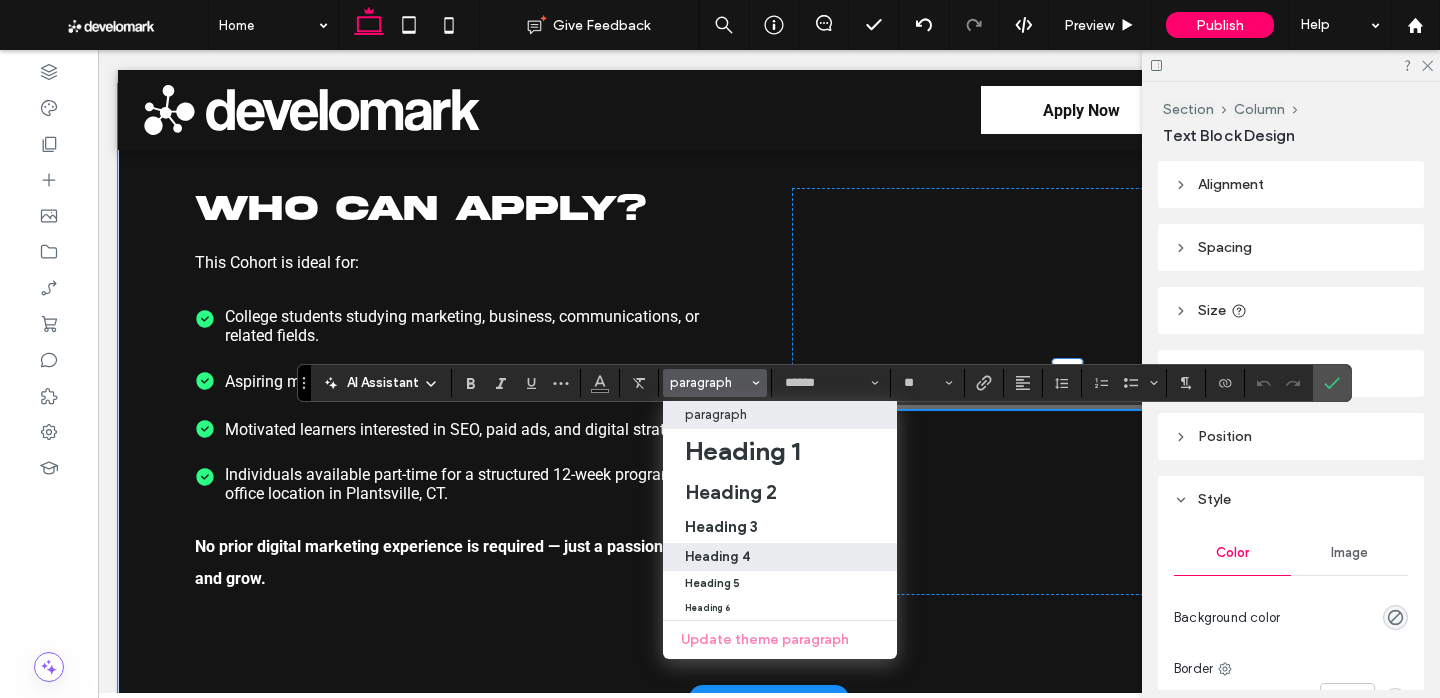 click on "Heading 4" at bounding box center (717, 556) 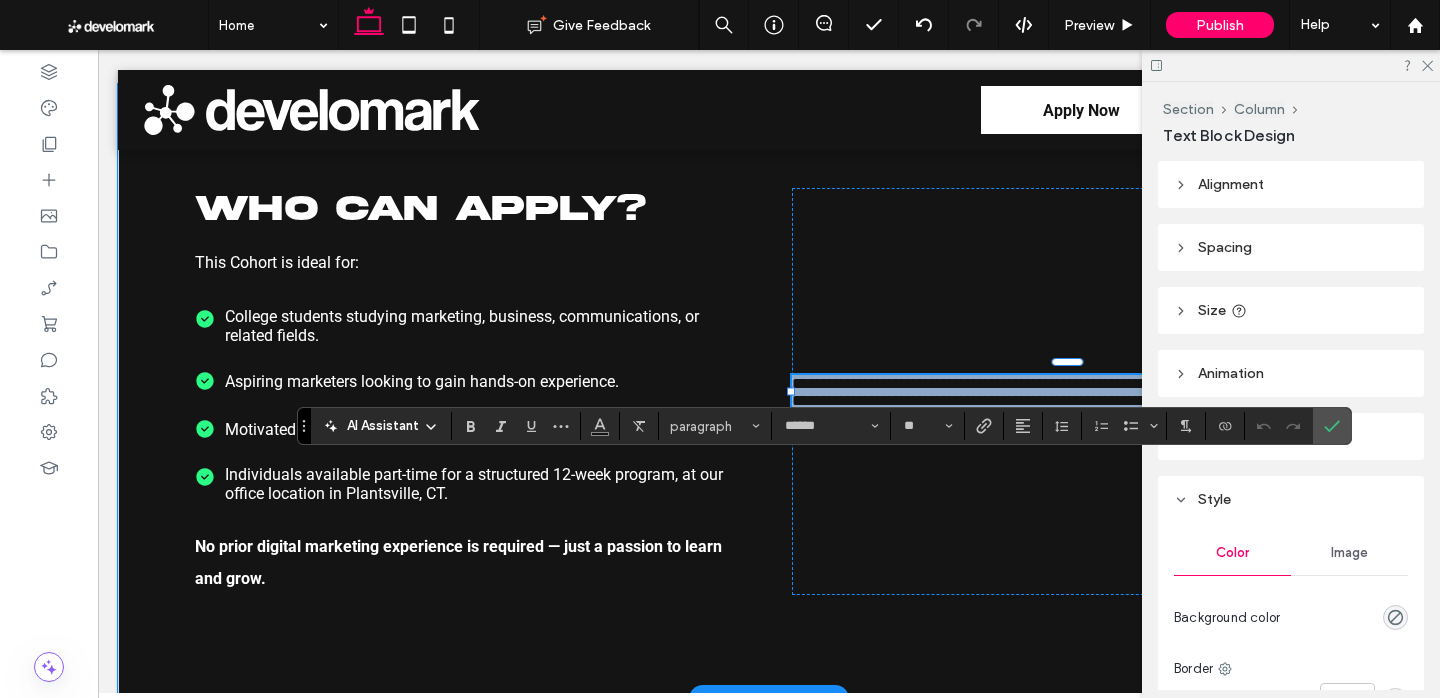 type on "**********" 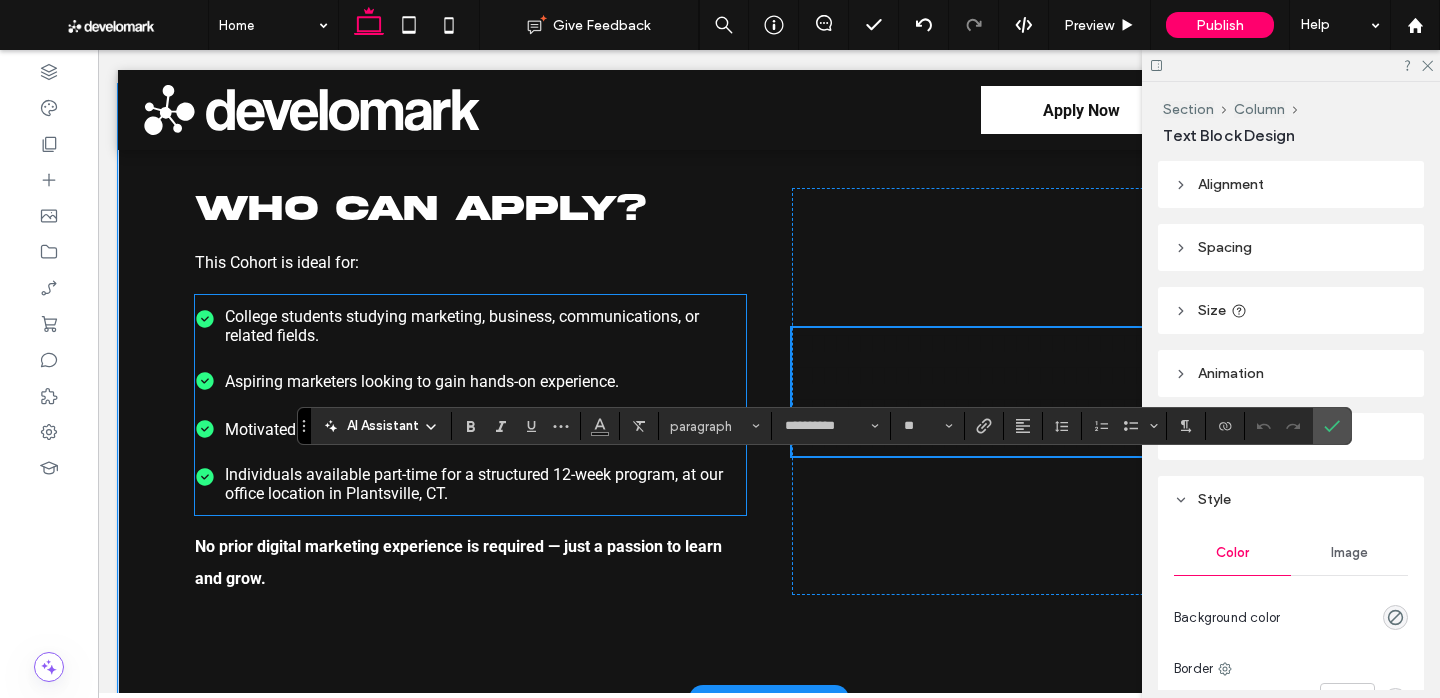 scroll, scrollTop: 2695, scrollLeft: 0, axis: vertical 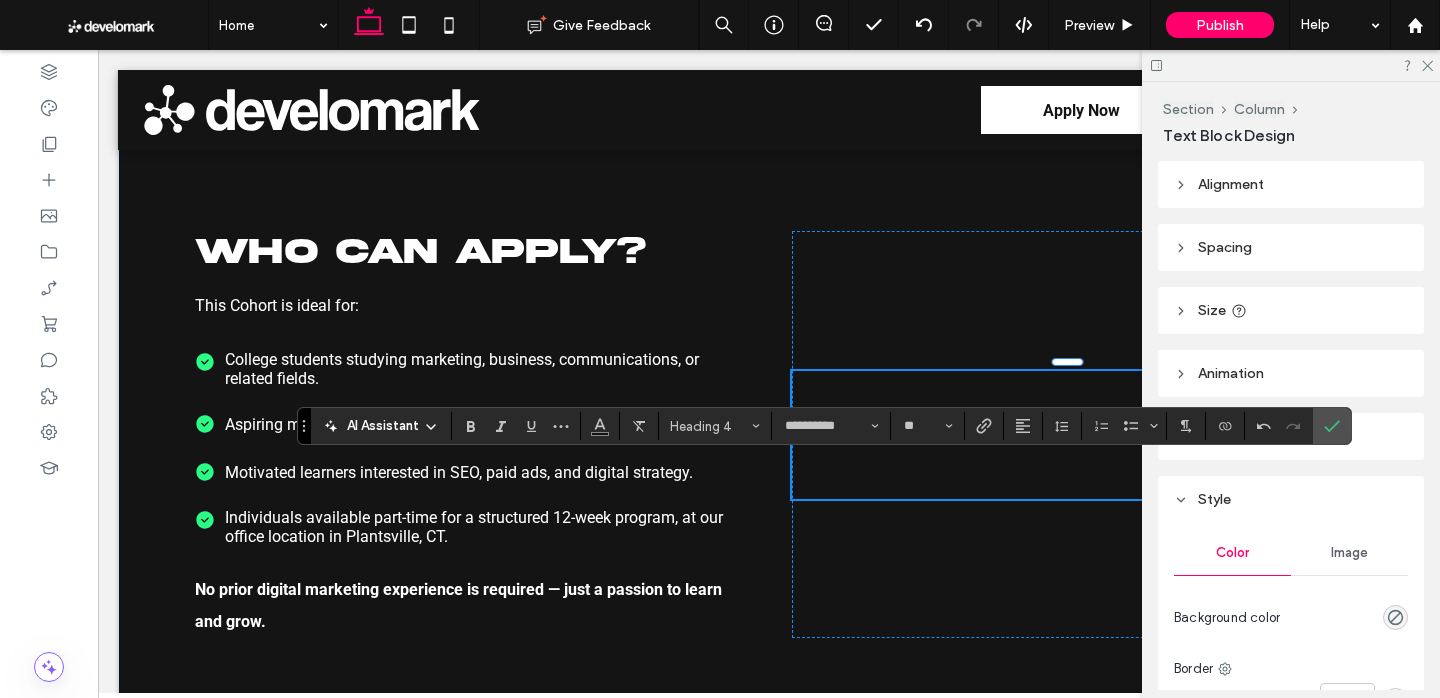 type 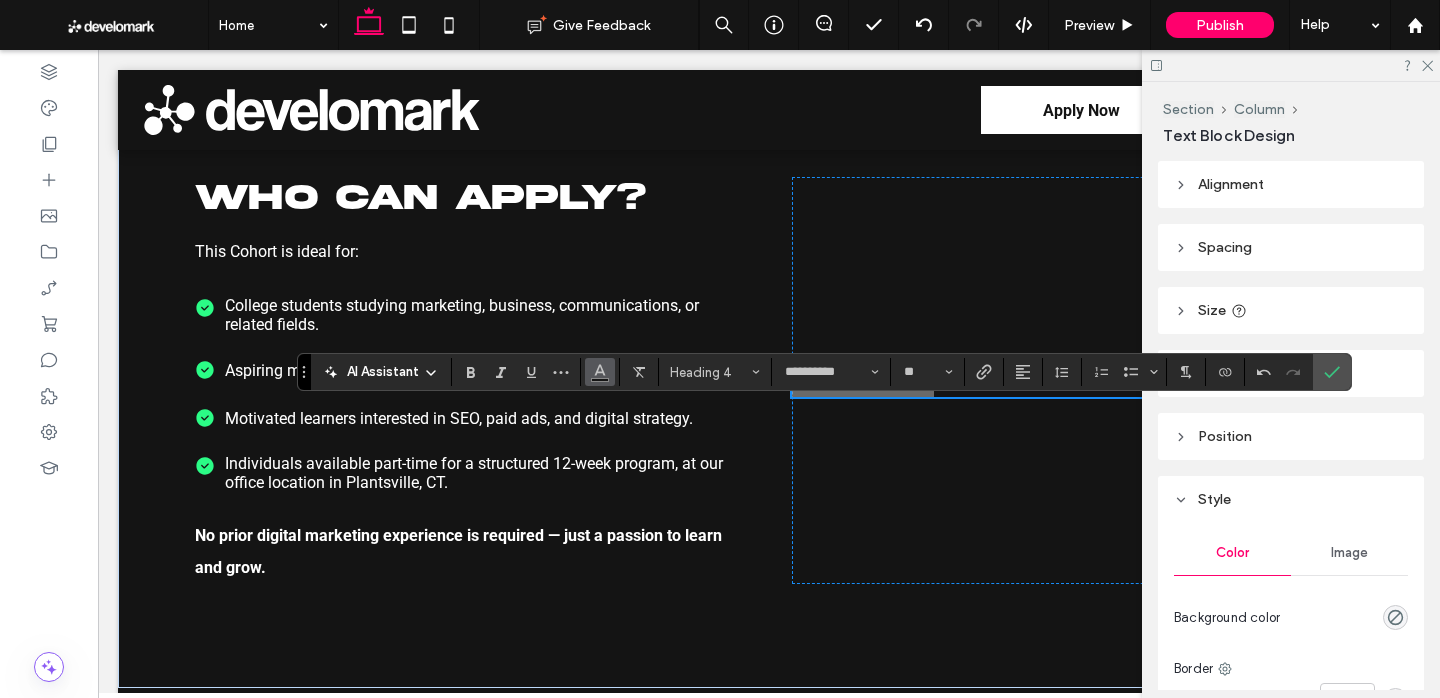 click at bounding box center (600, 372) 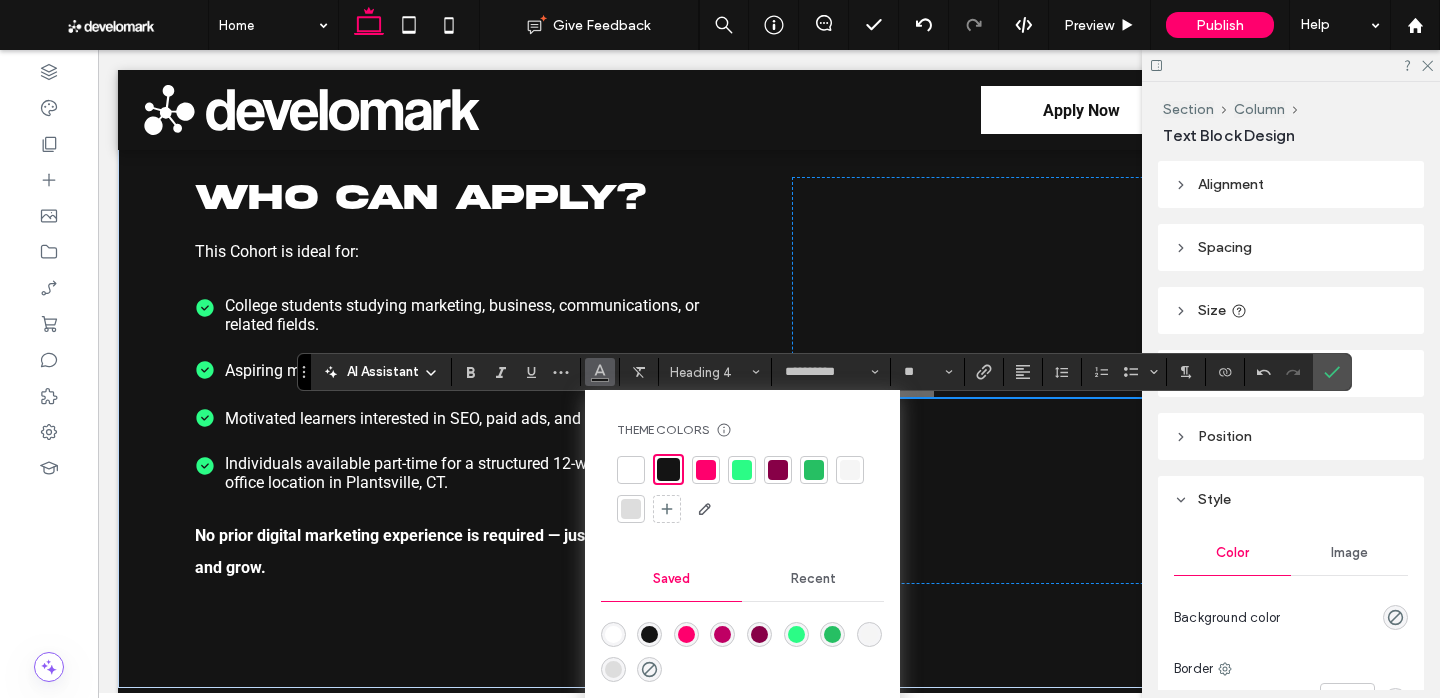 click at bounding box center [631, 470] 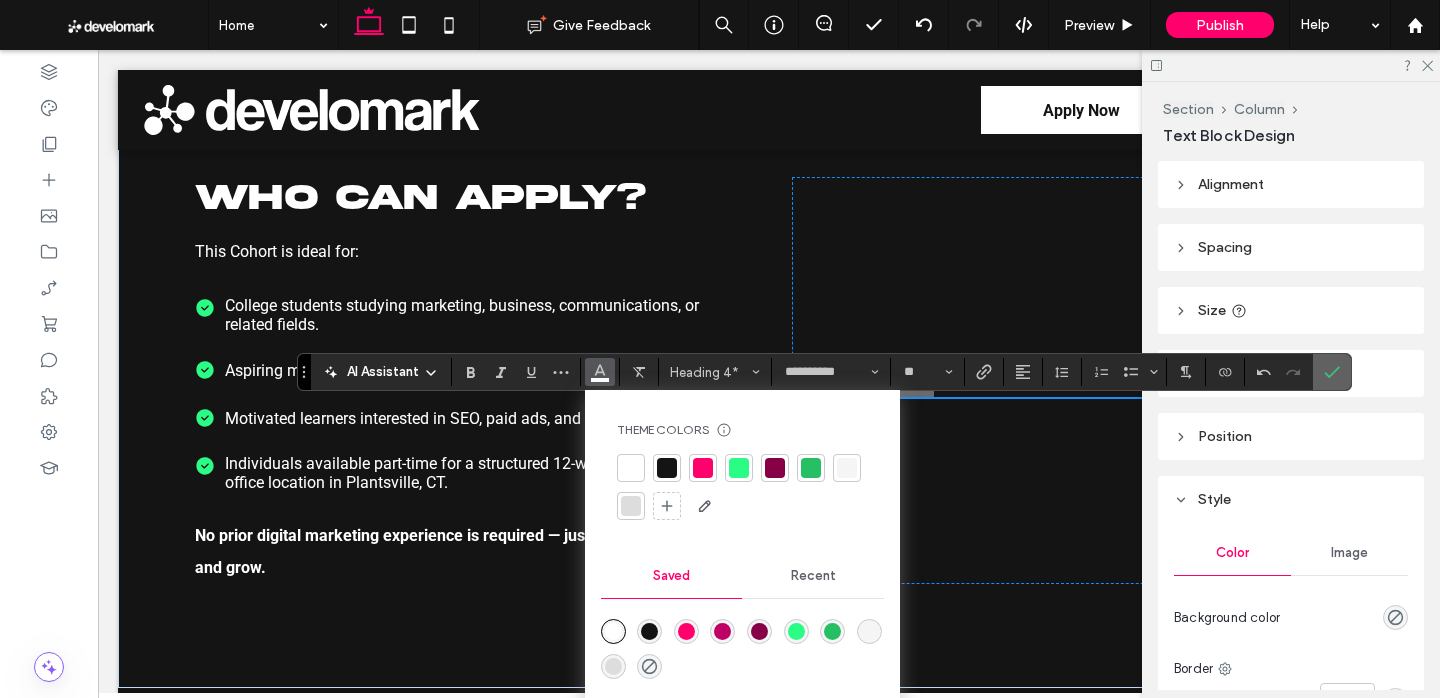 click 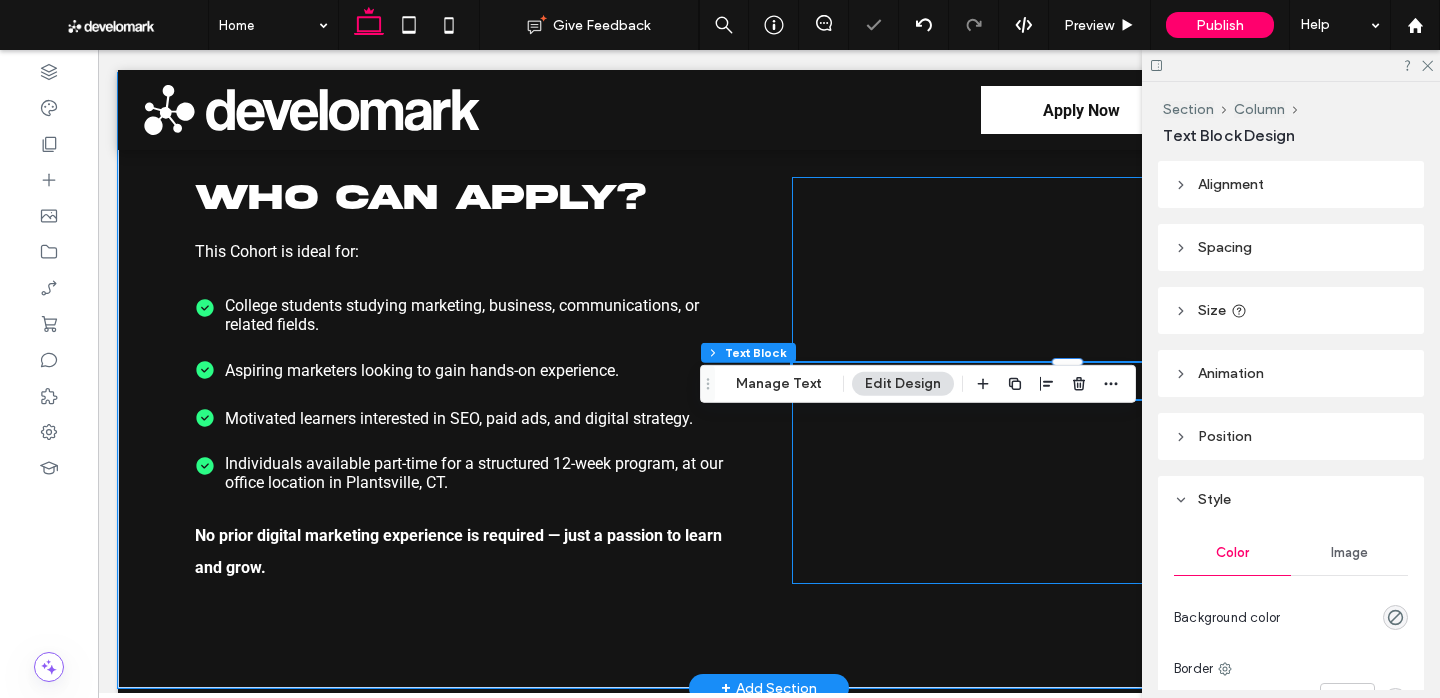 click on "Cohort Dates" at bounding box center (1067, 380) 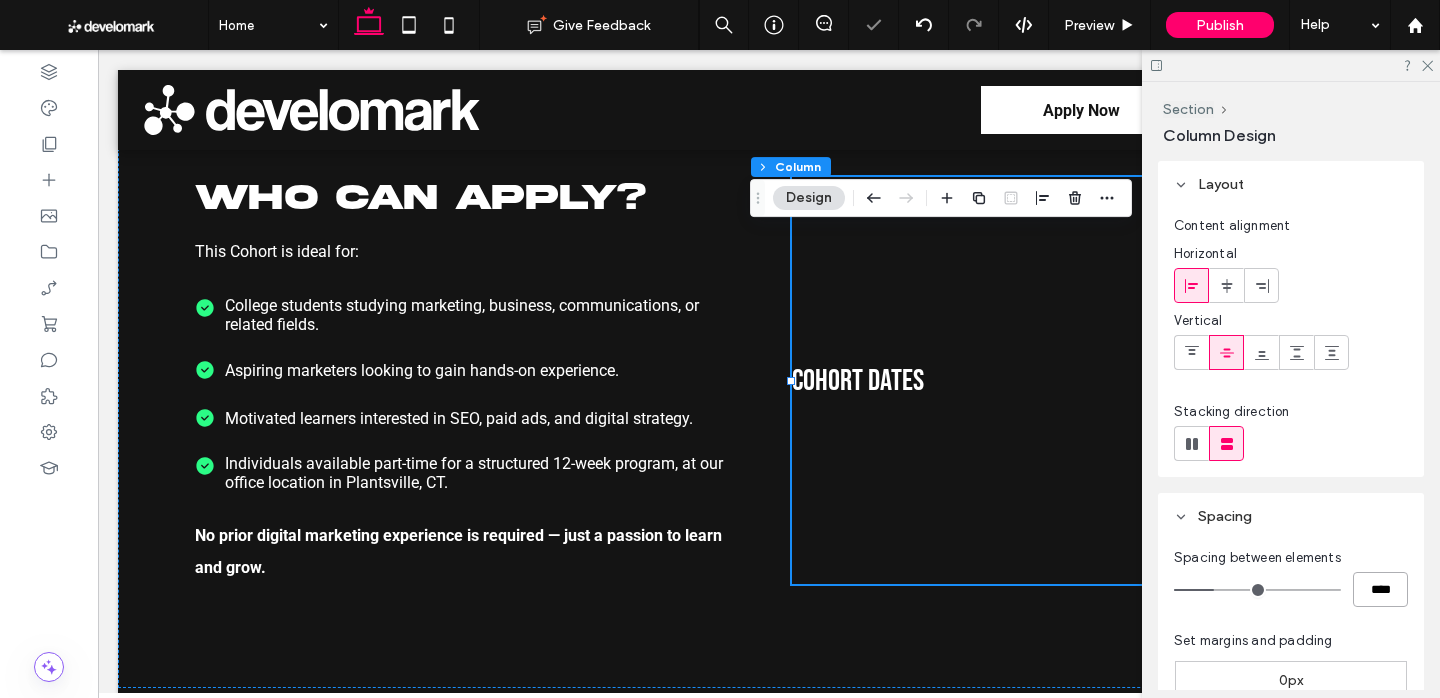 click on "****" at bounding box center [1380, 589] 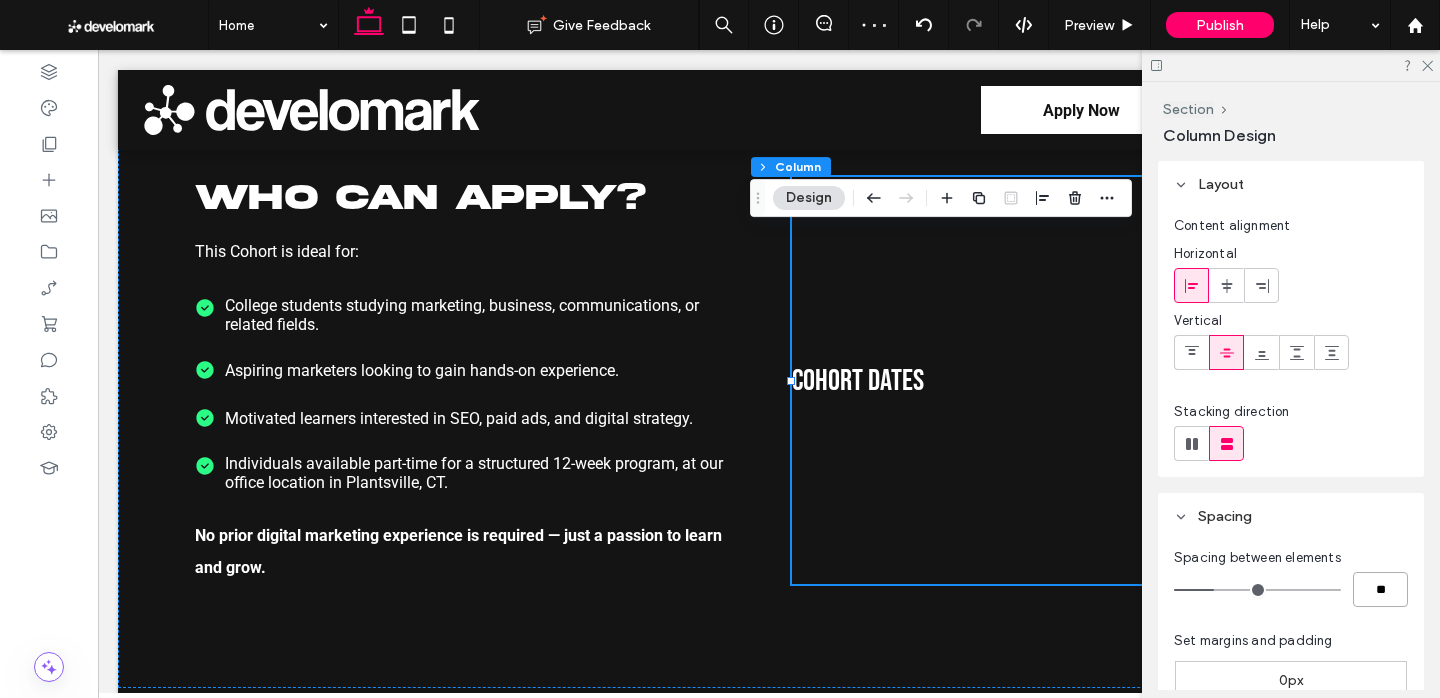 type on "**" 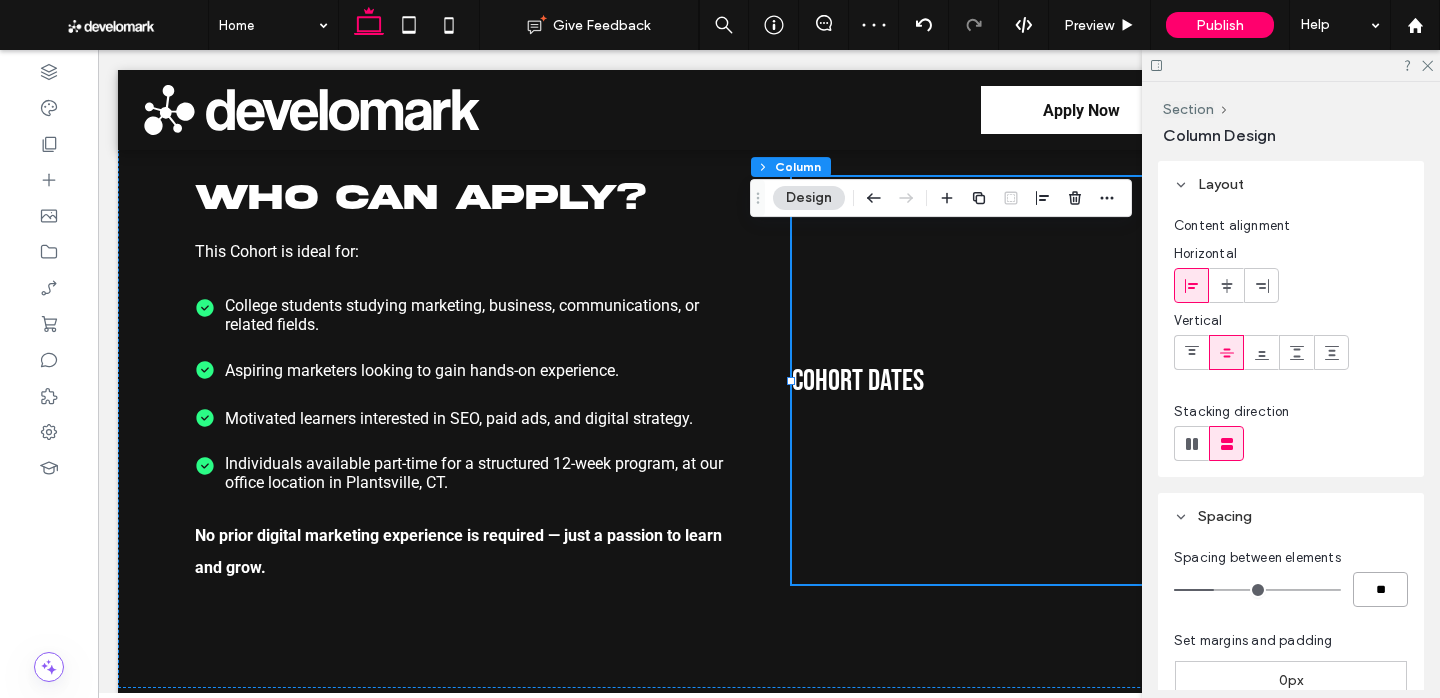 type on "**" 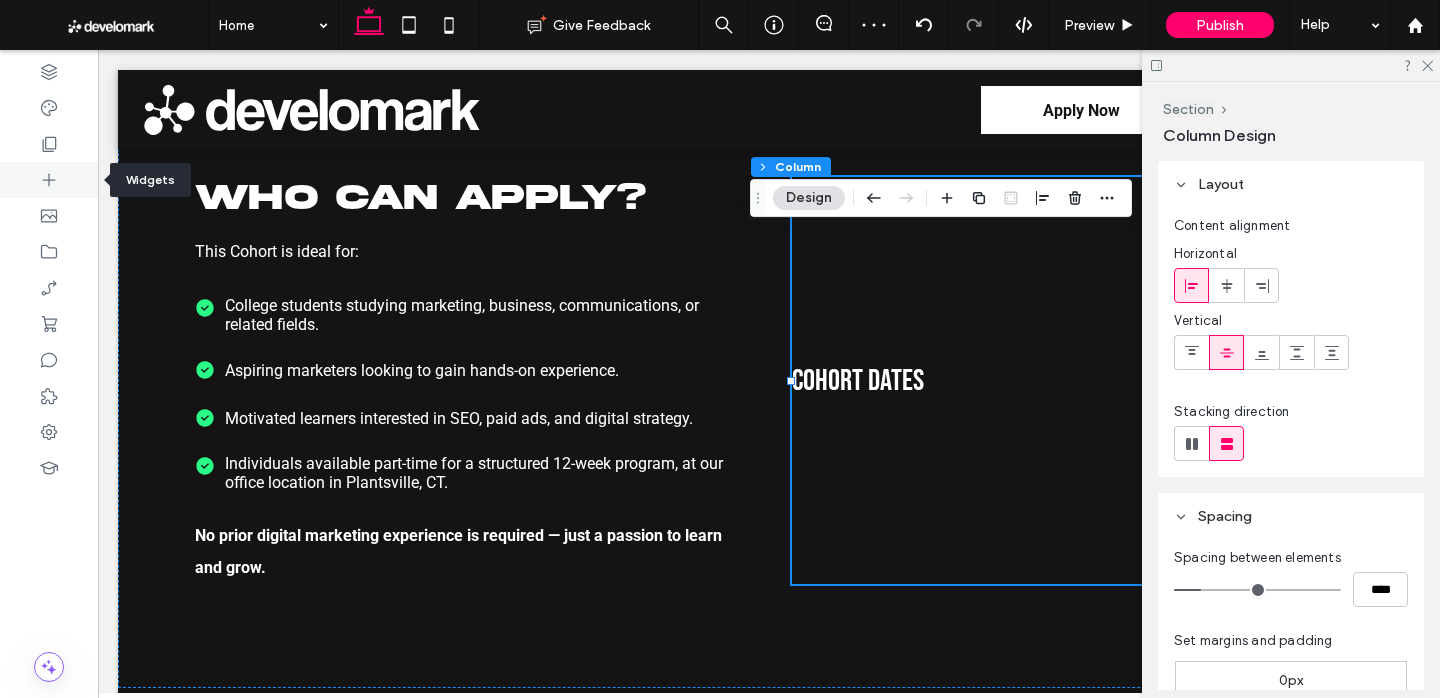 click at bounding box center (49, 180) 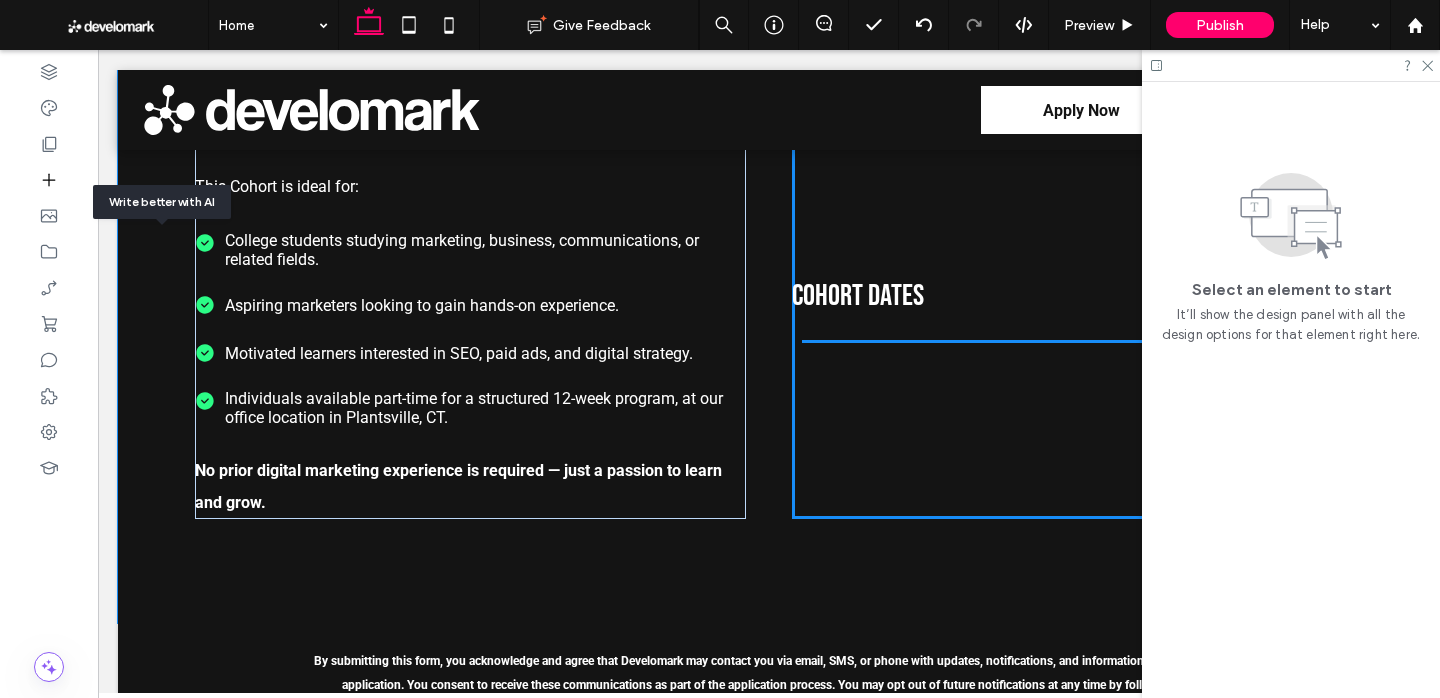 scroll, scrollTop: 2844, scrollLeft: 0, axis: vertical 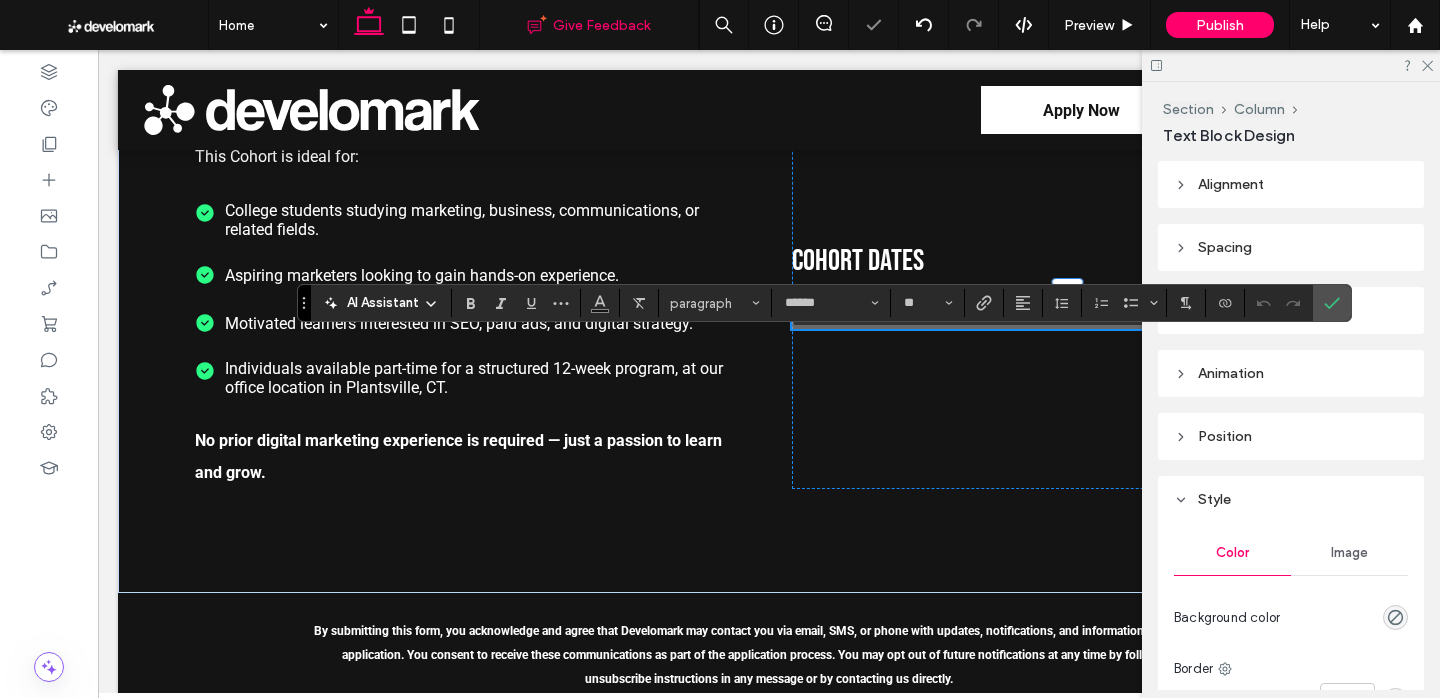 drag, startPoint x: 186, startPoint y: 294, endPoint x: 488, endPoint y: 11, distance: 413.87558 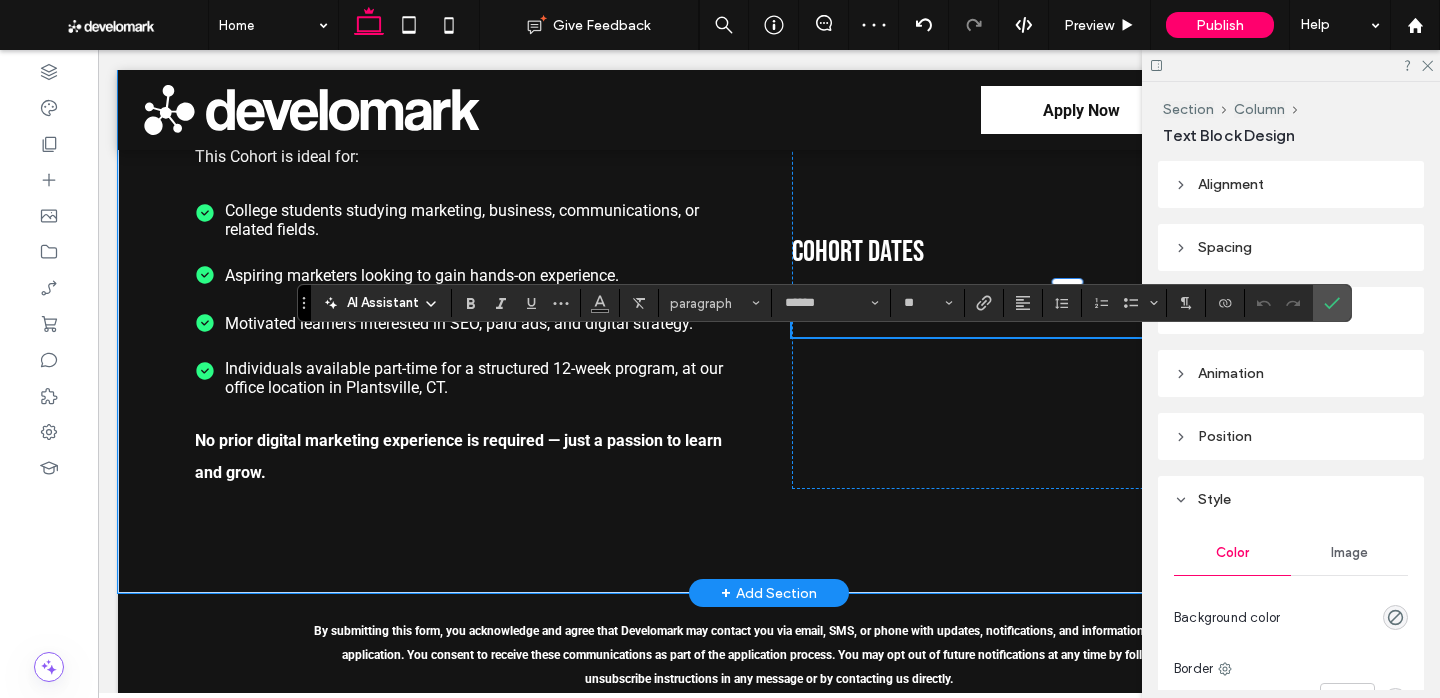 scroll, scrollTop: 0, scrollLeft: 0, axis: both 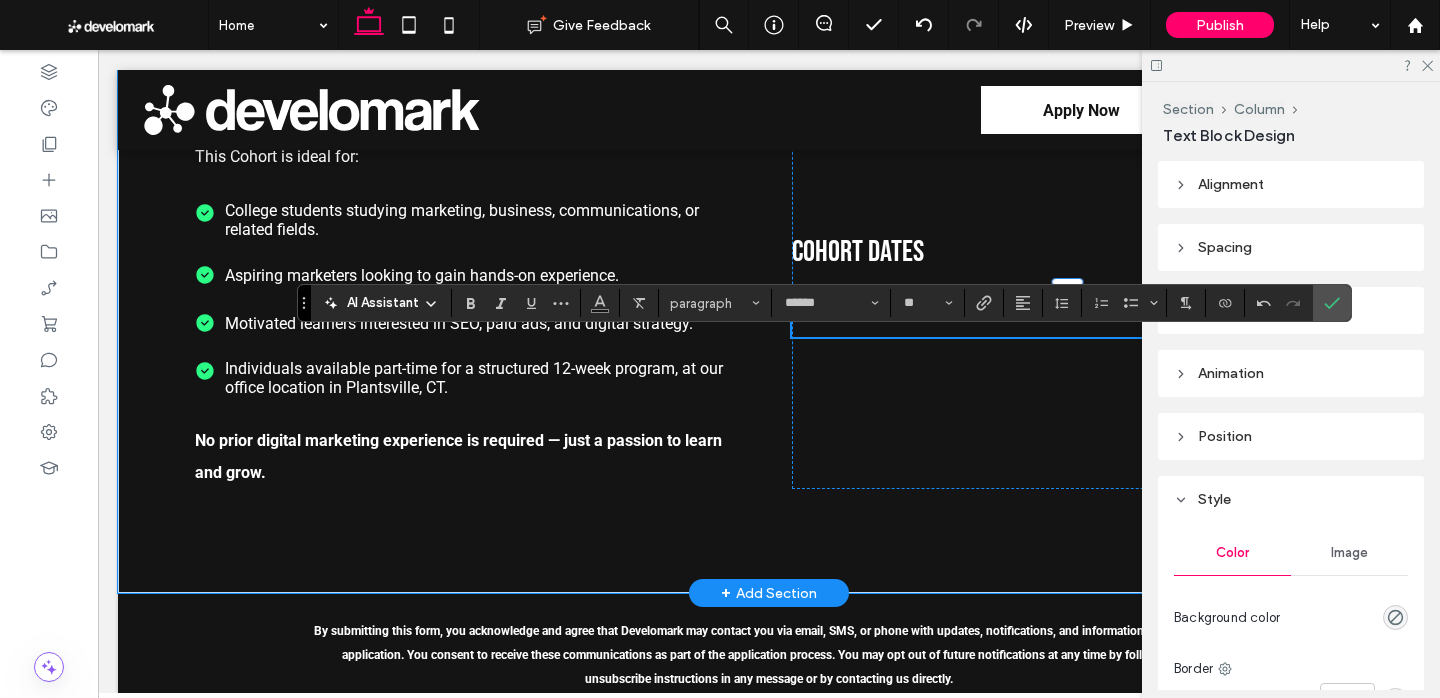 click on "﻿" at bounding box center (1067, 328) 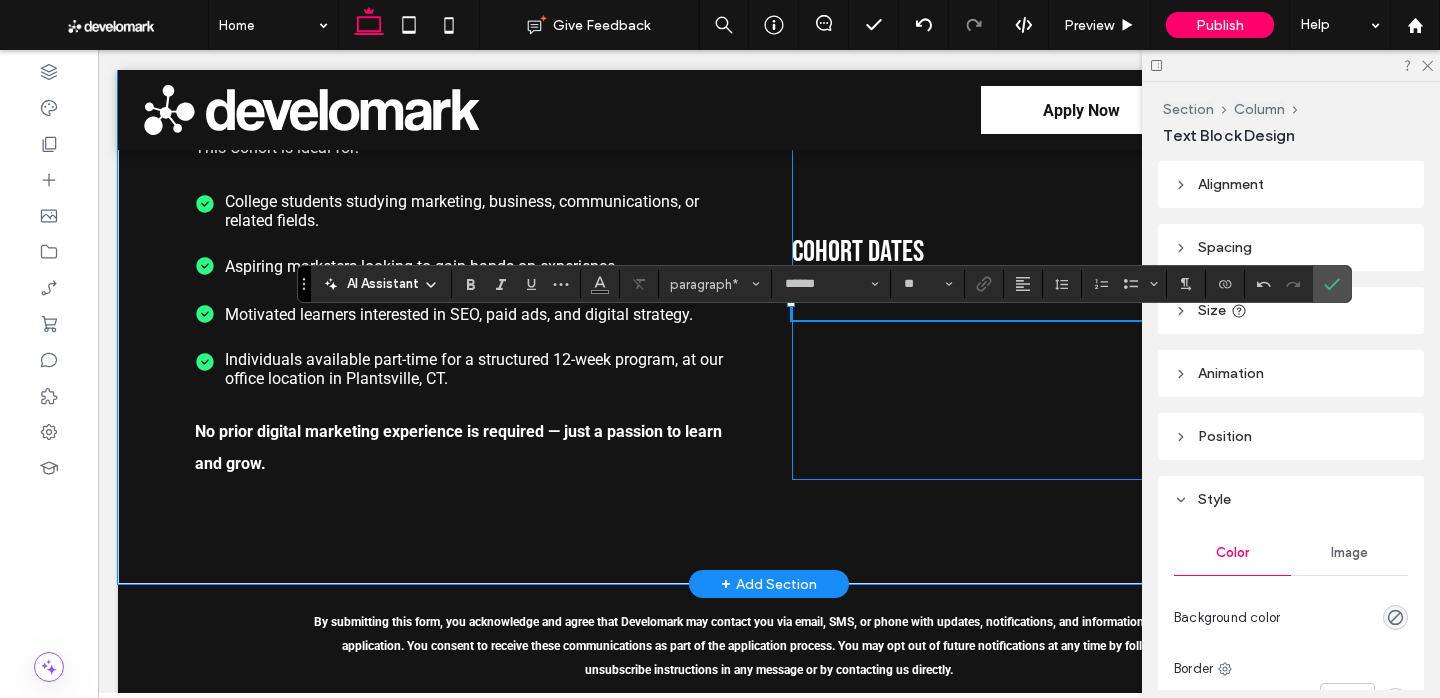 scroll, scrollTop: 2863, scrollLeft: 0, axis: vertical 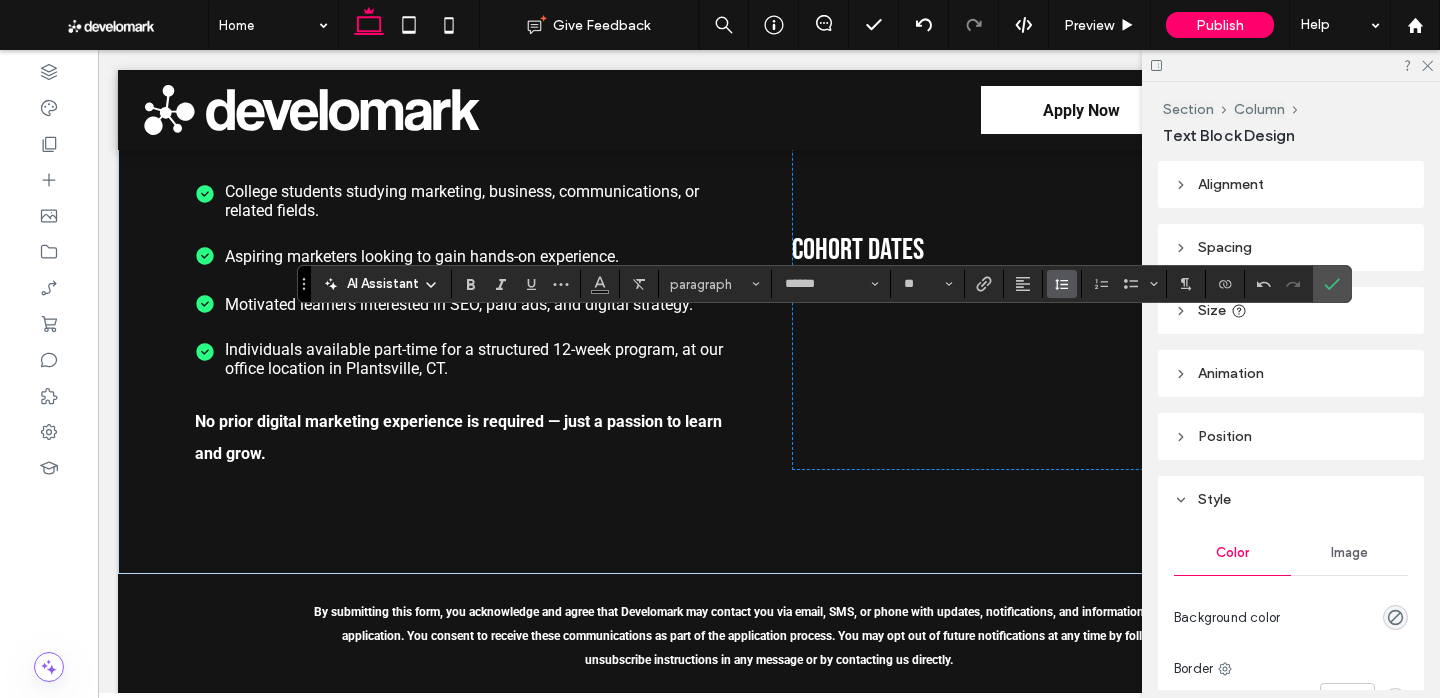 click 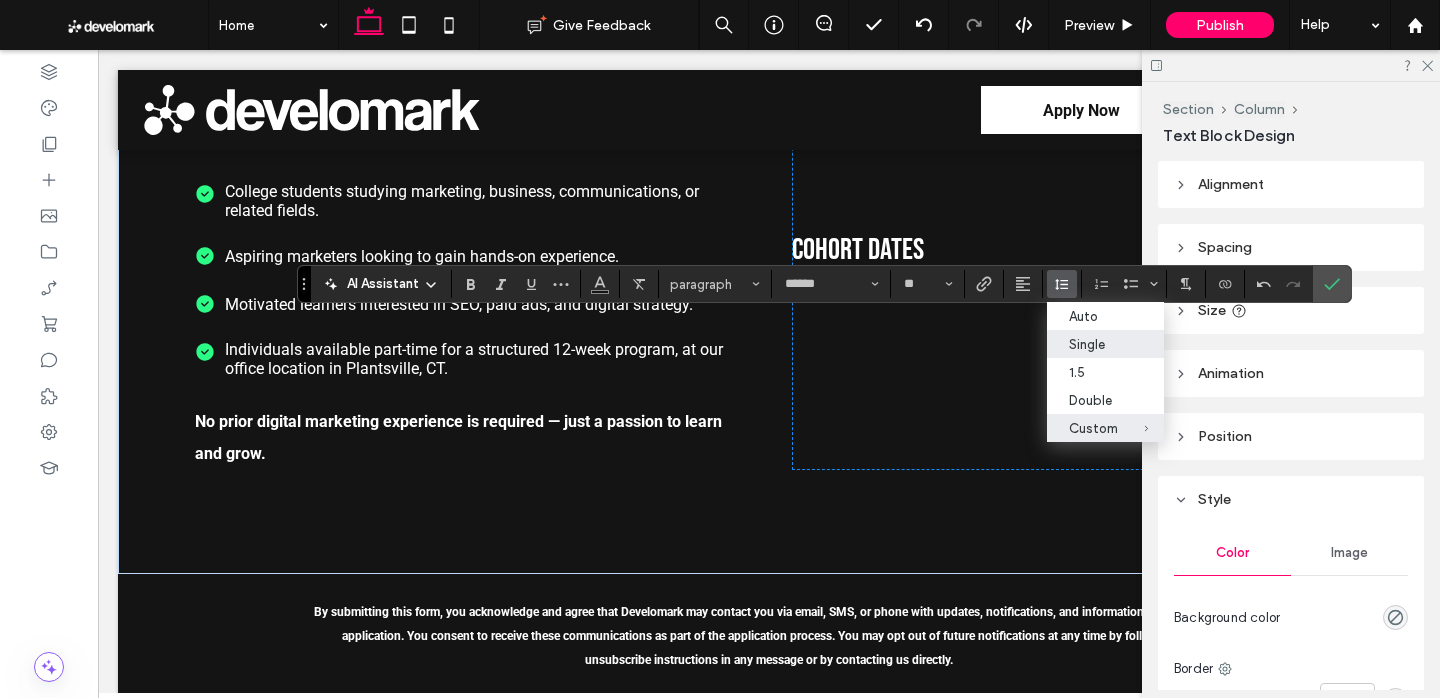 click on "Custom" at bounding box center [1105, 428] 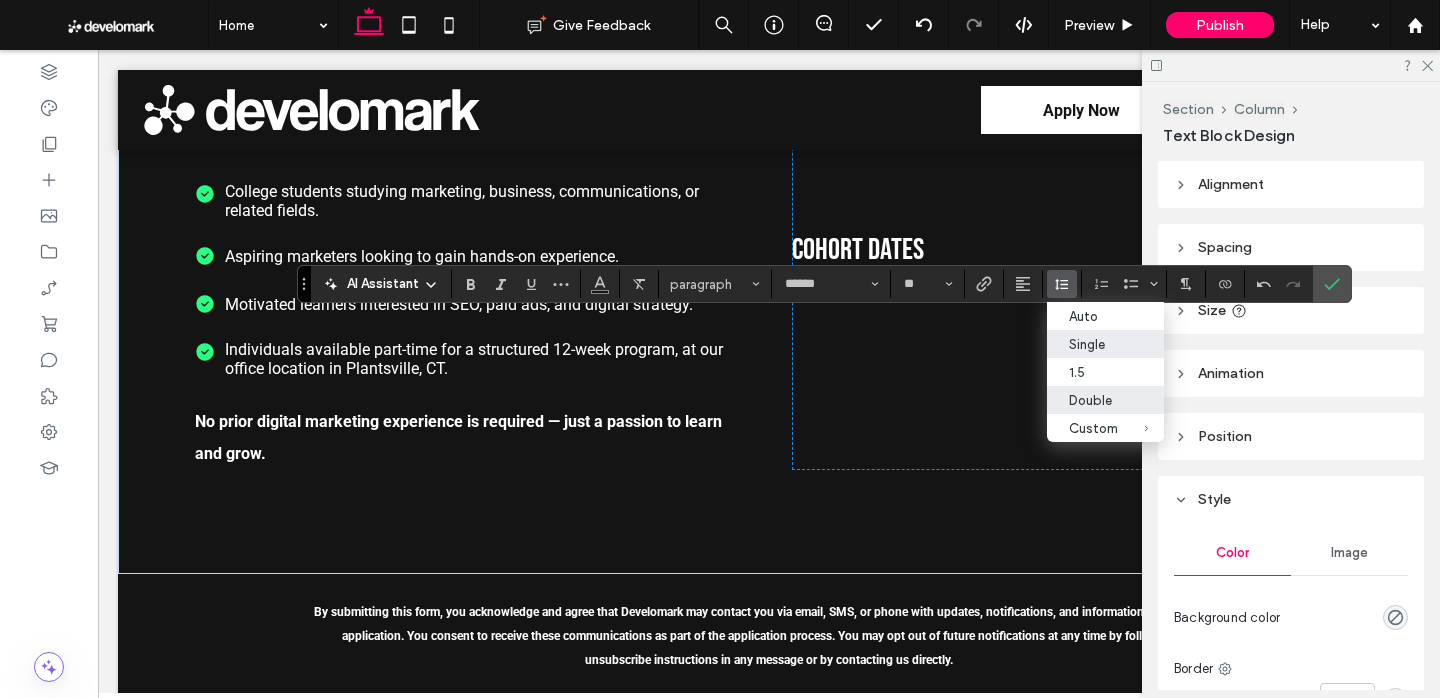 click on "Double" at bounding box center (1093, 400) 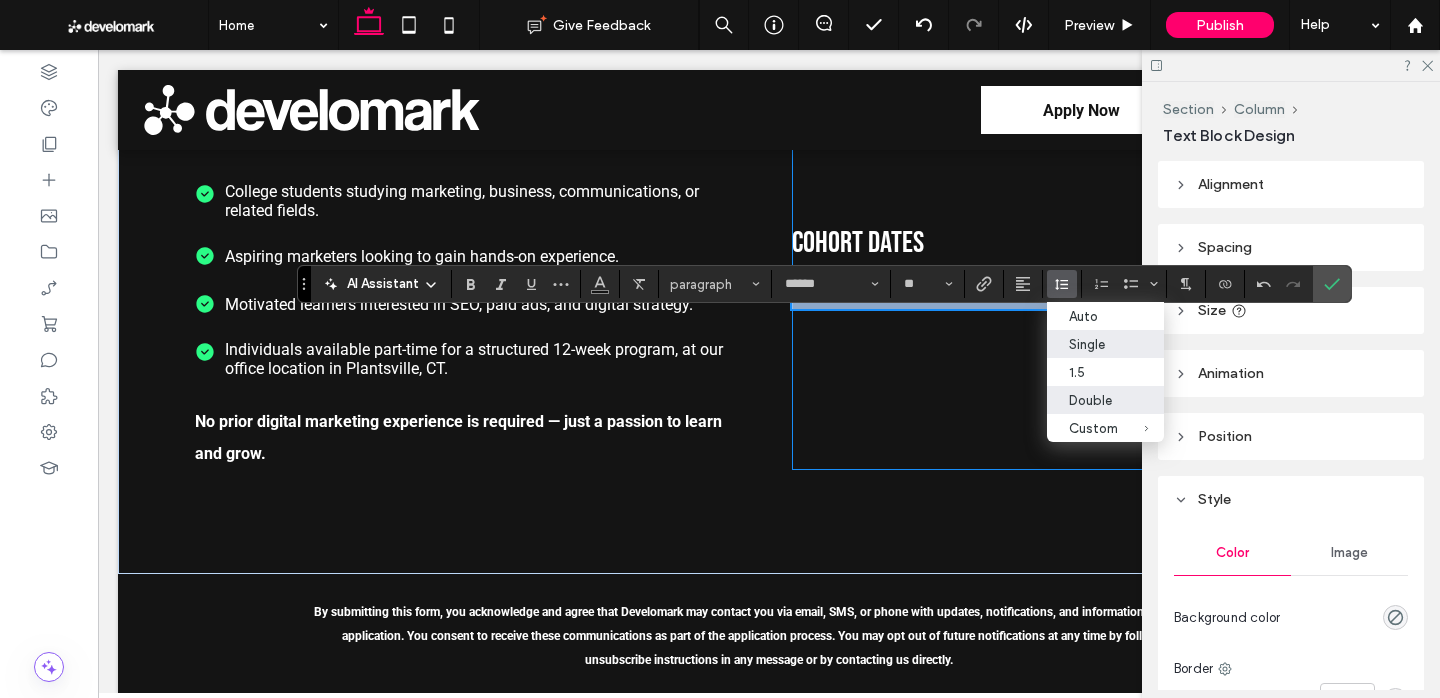scroll, scrollTop: 2856, scrollLeft: 0, axis: vertical 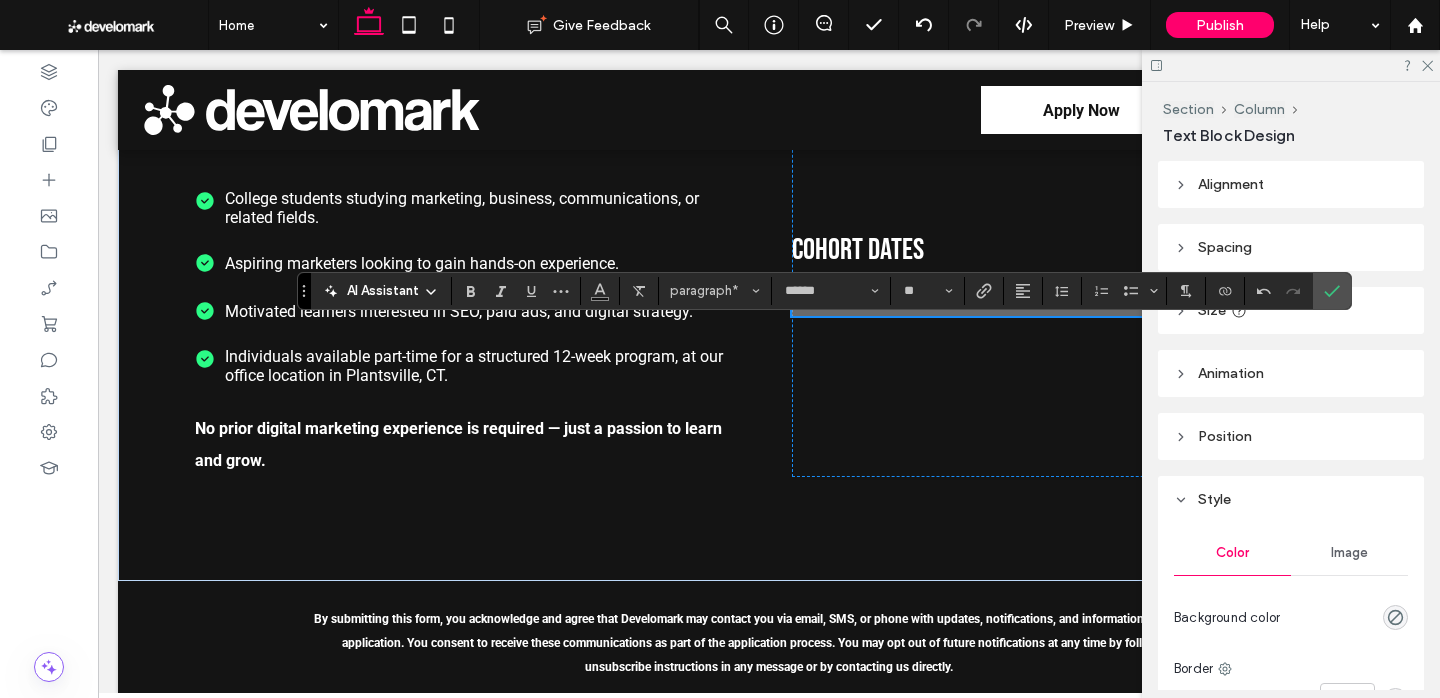 click on "AI Assistant paragraph* ****** **" at bounding box center [824, 291] 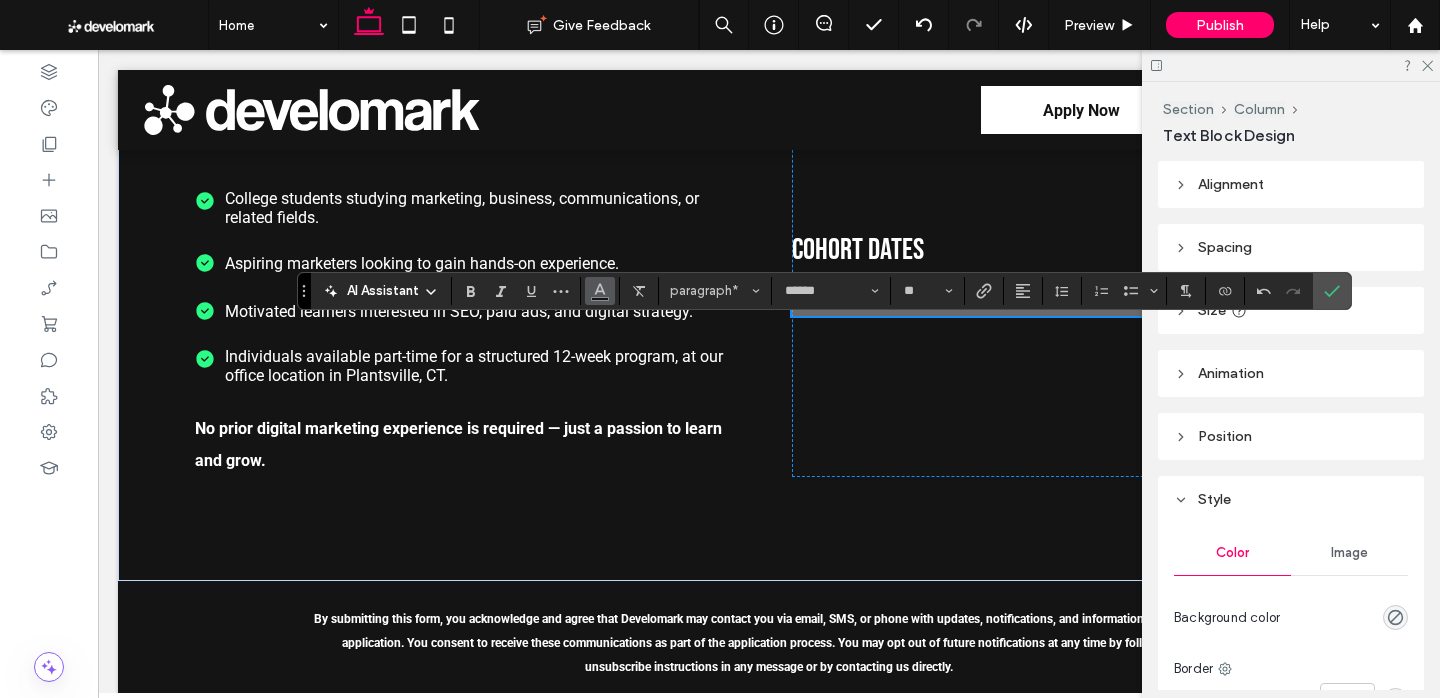 click at bounding box center [600, 291] 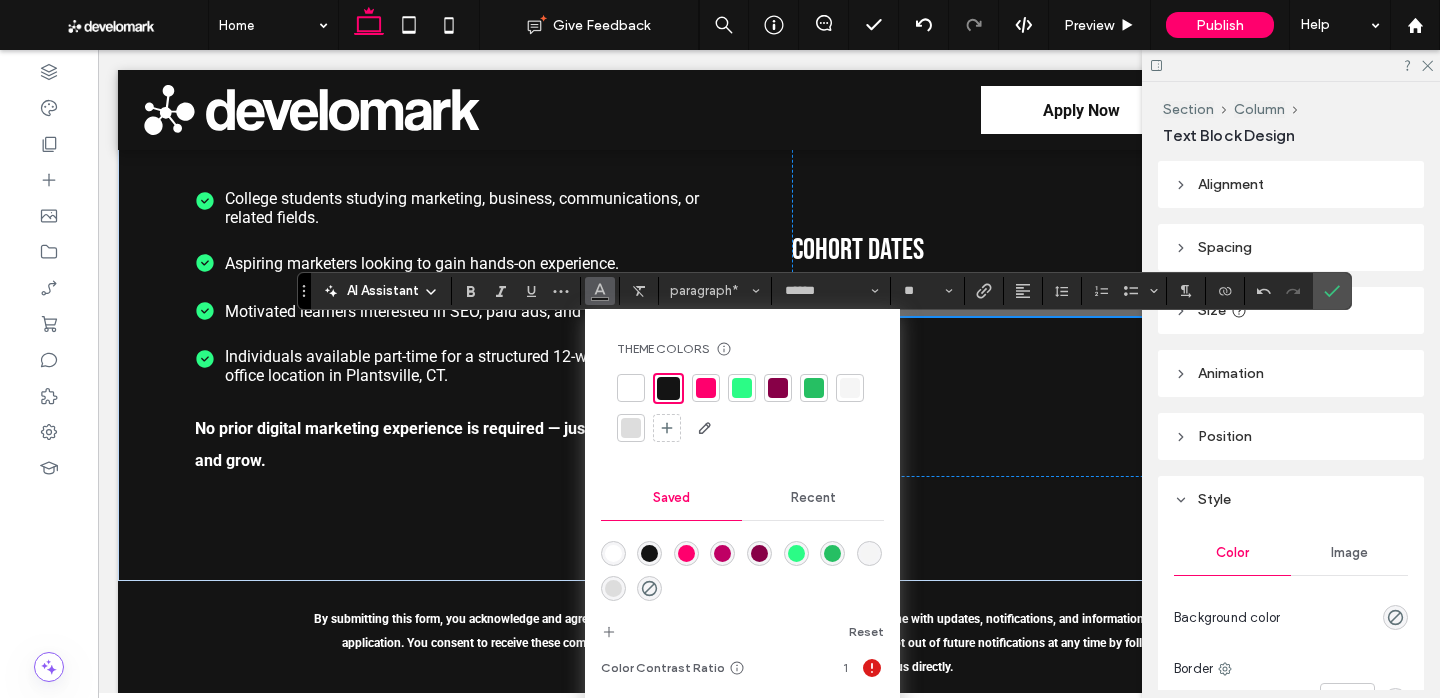click at bounding box center [631, 388] 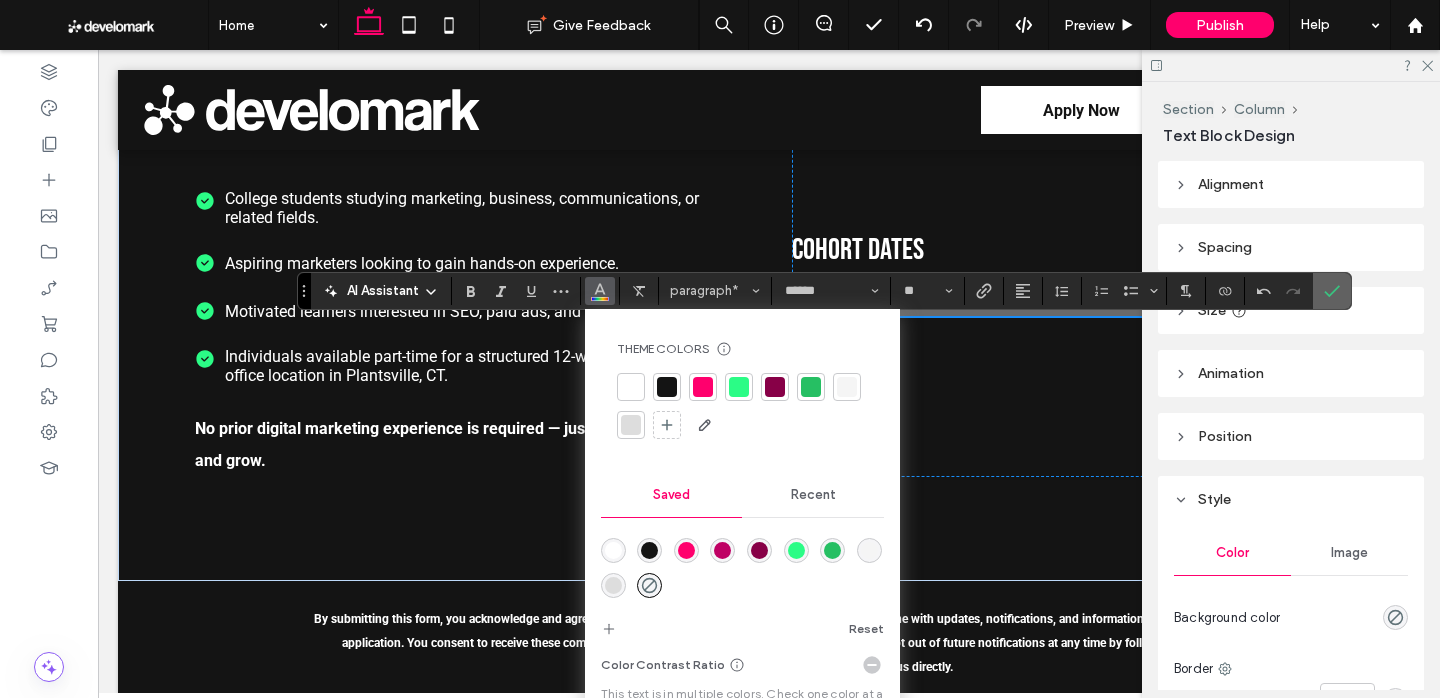 click at bounding box center (1332, 291) 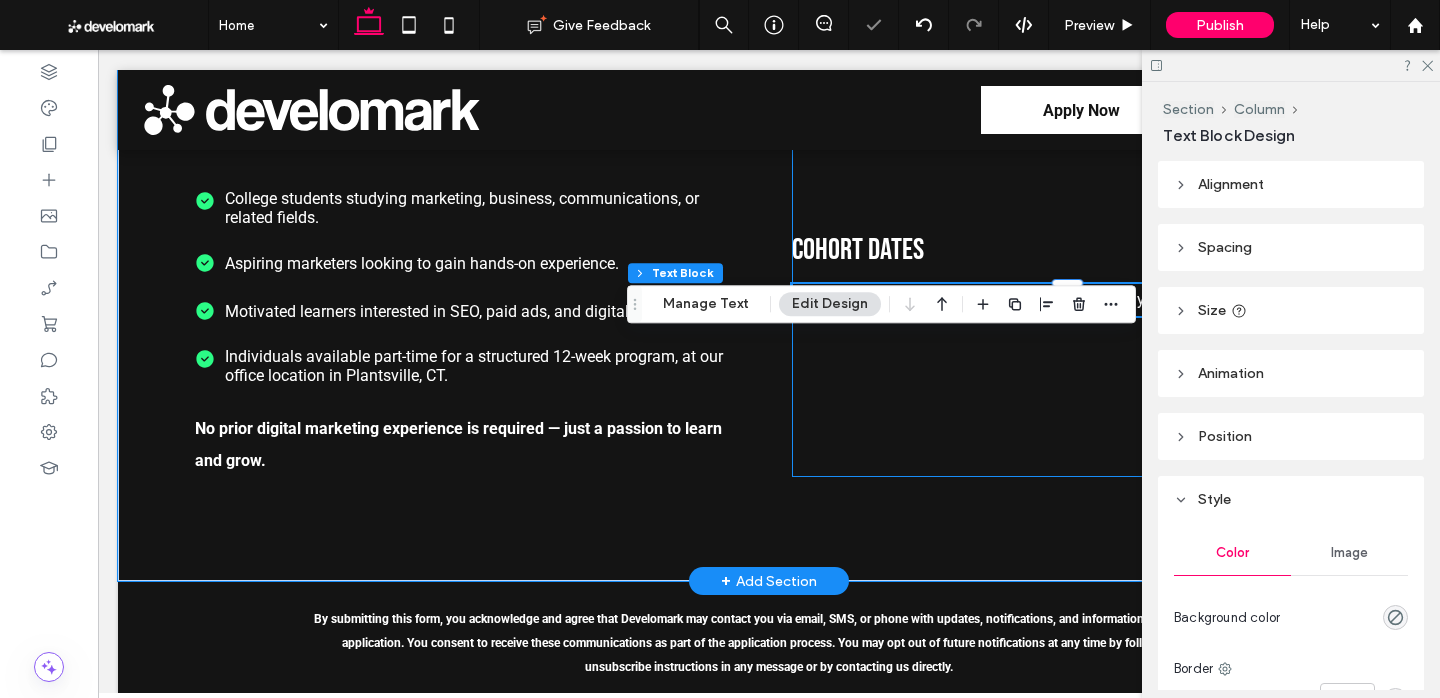 click on "Cohort Dates We run three Cohort cohorts each year. Apply early — spots are limited! ﻿" at bounding box center [1067, 273] 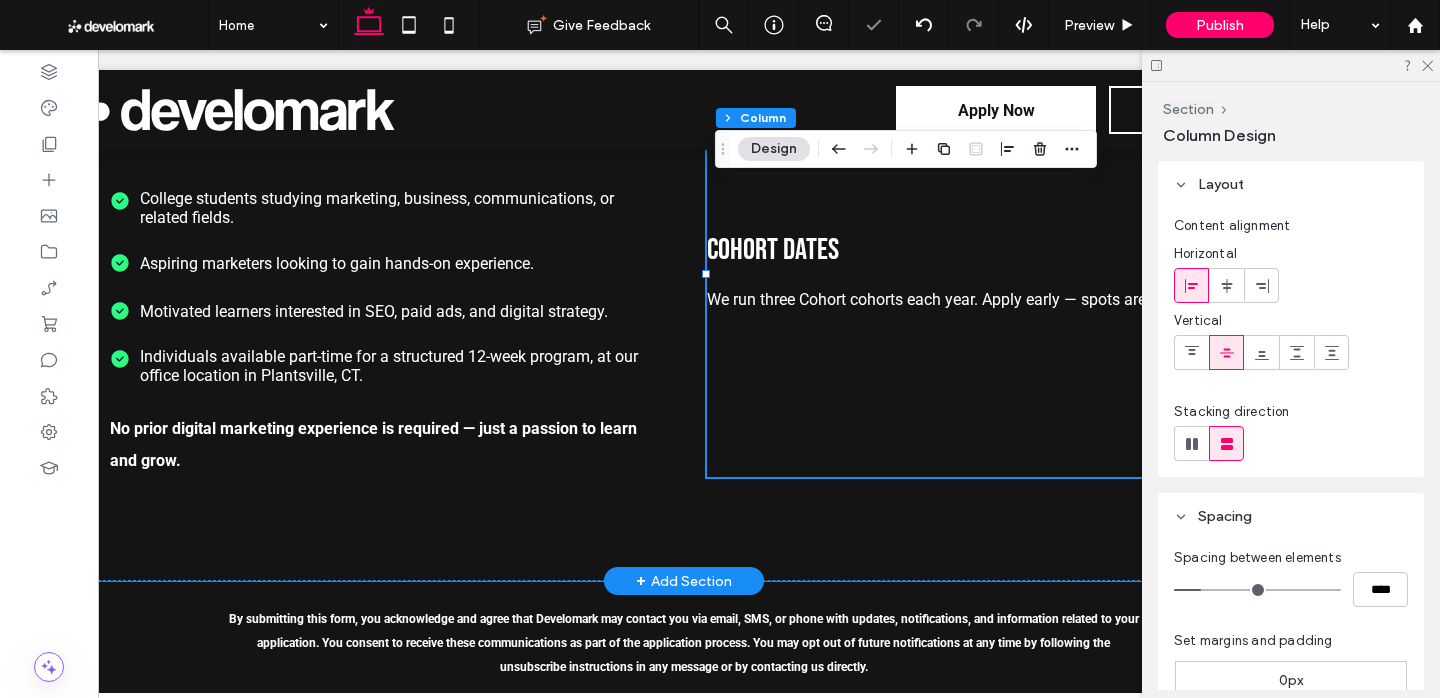 scroll, scrollTop: 0, scrollLeft: 87, axis: horizontal 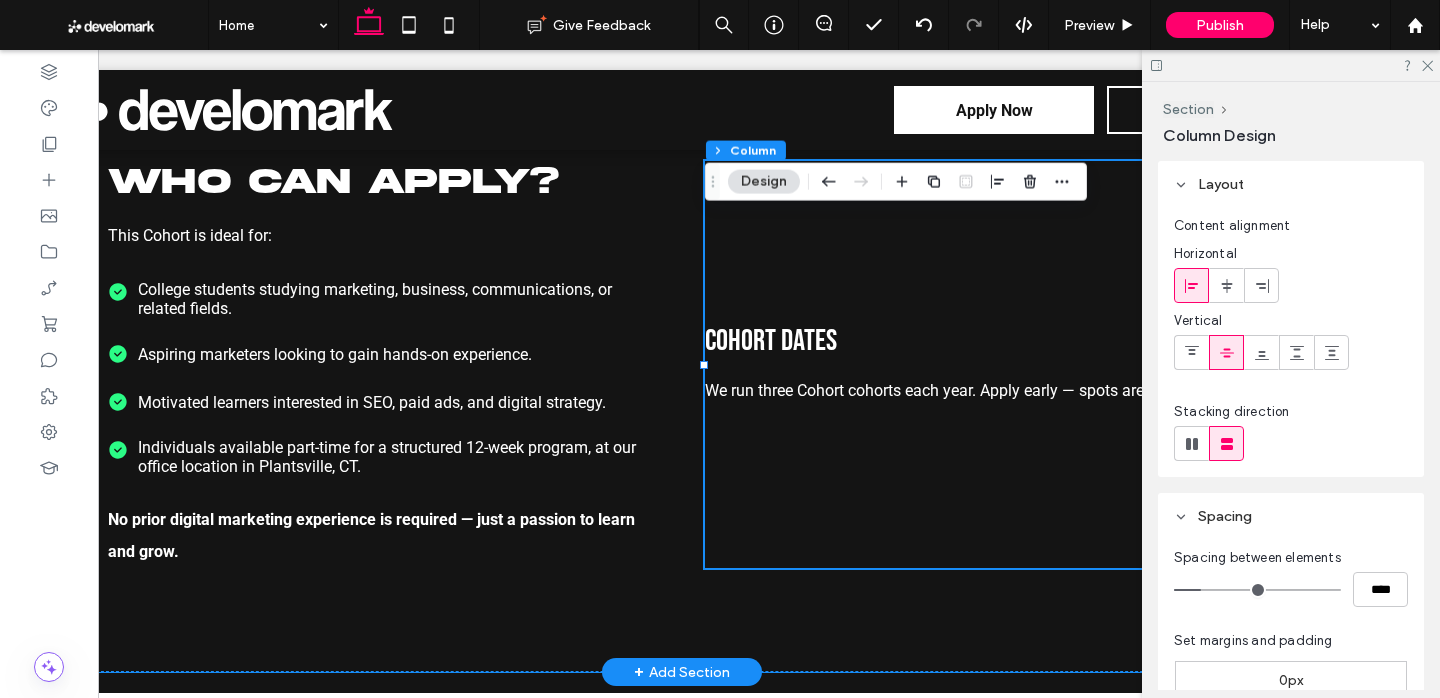 click on "Cohort Dates We run three Cohort cohorts each year. Apply early — spots are limited! ﻿" at bounding box center (980, 364) 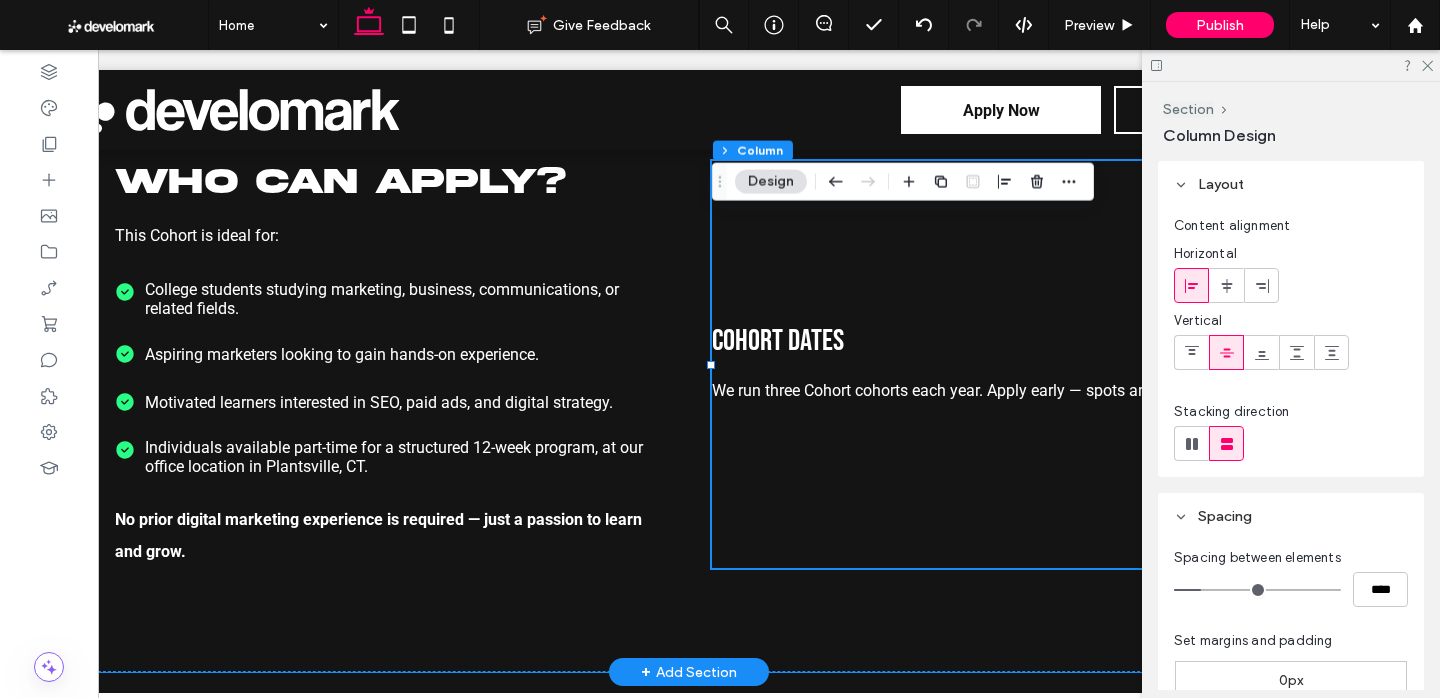 click on "Cohort Dates We run three Cohort cohorts each year. Apply early — spots are limited! ﻿" at bounding box center (987, 364) 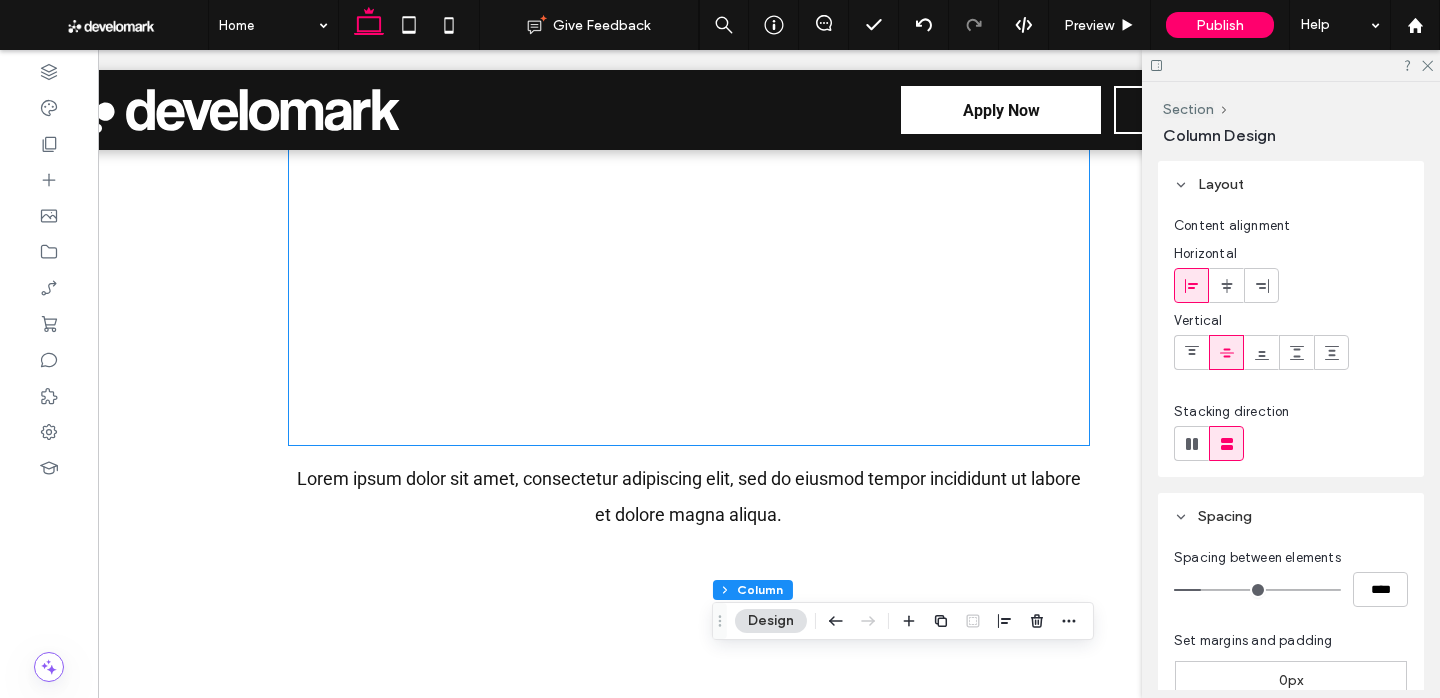 scroll, scrollTop: 0, scrollLeft: 0, axis: both 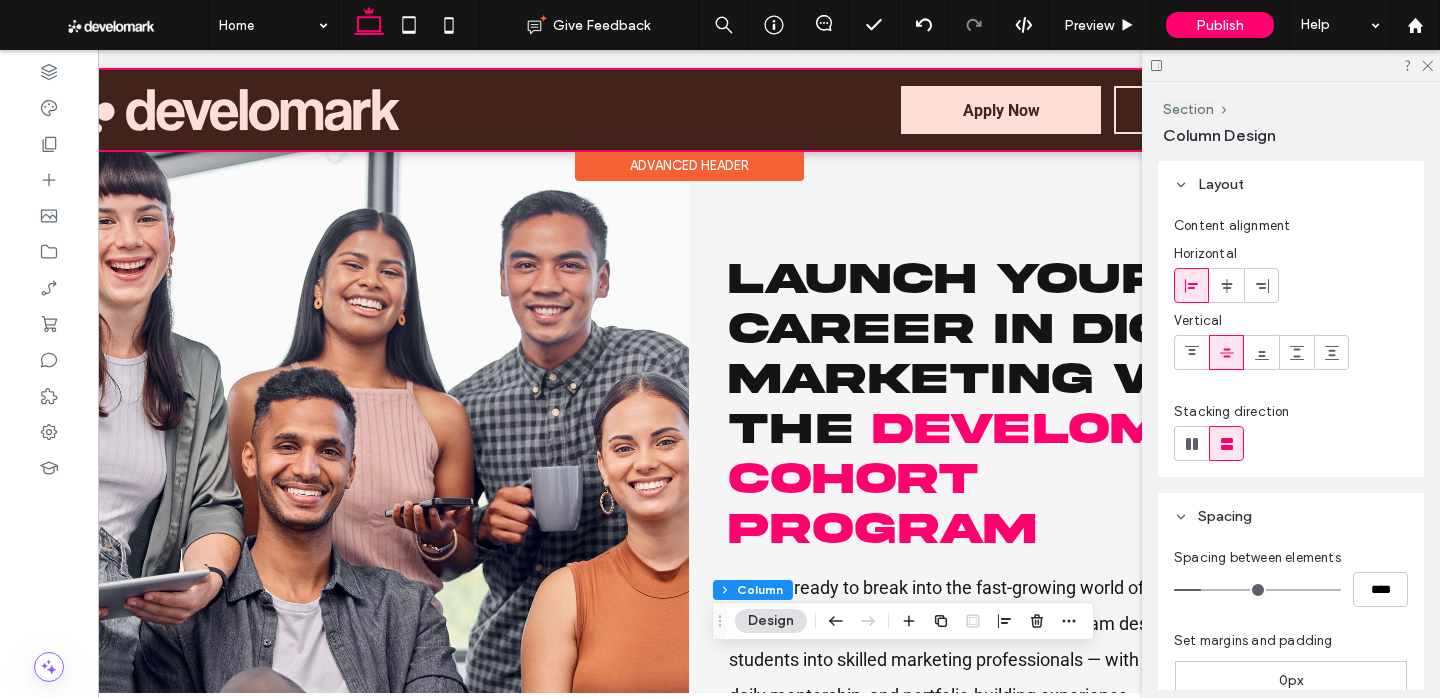 click at bounding box center [689, 110] 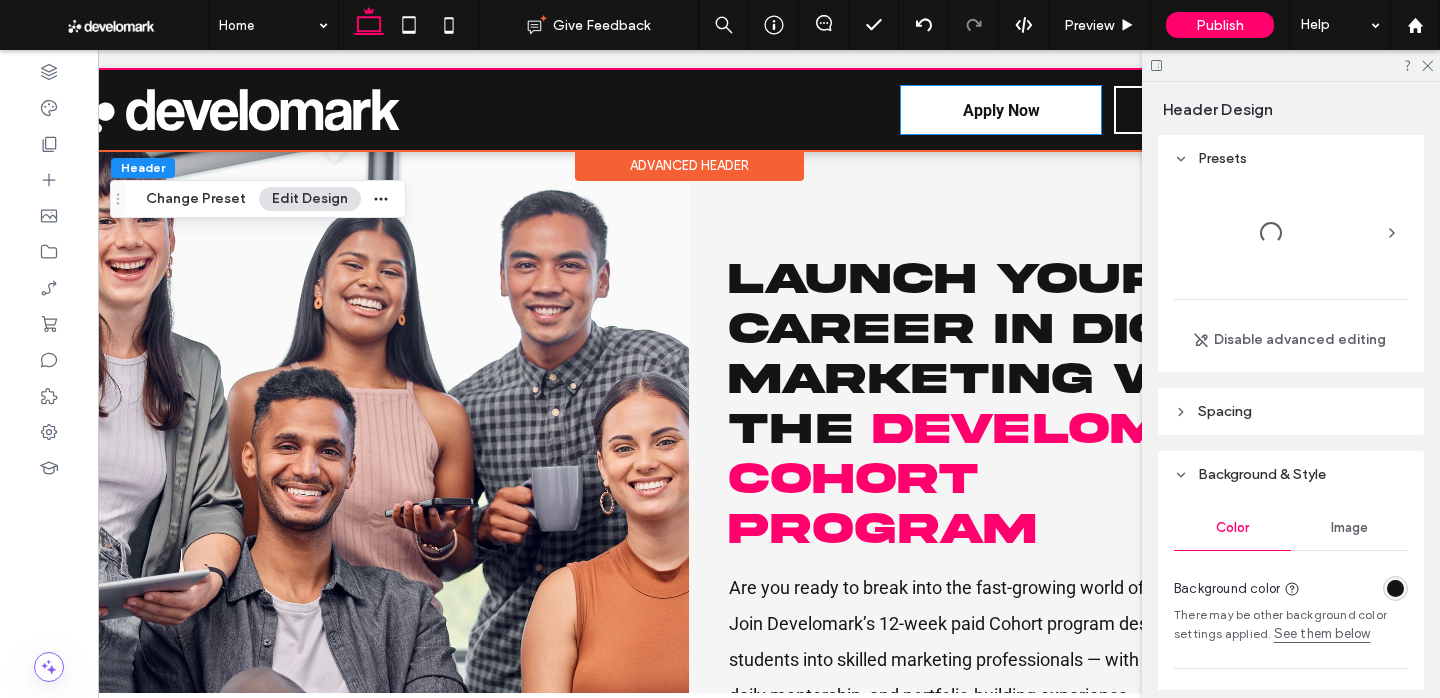 click on "Apply Now" at bounding box center (1001, 110) 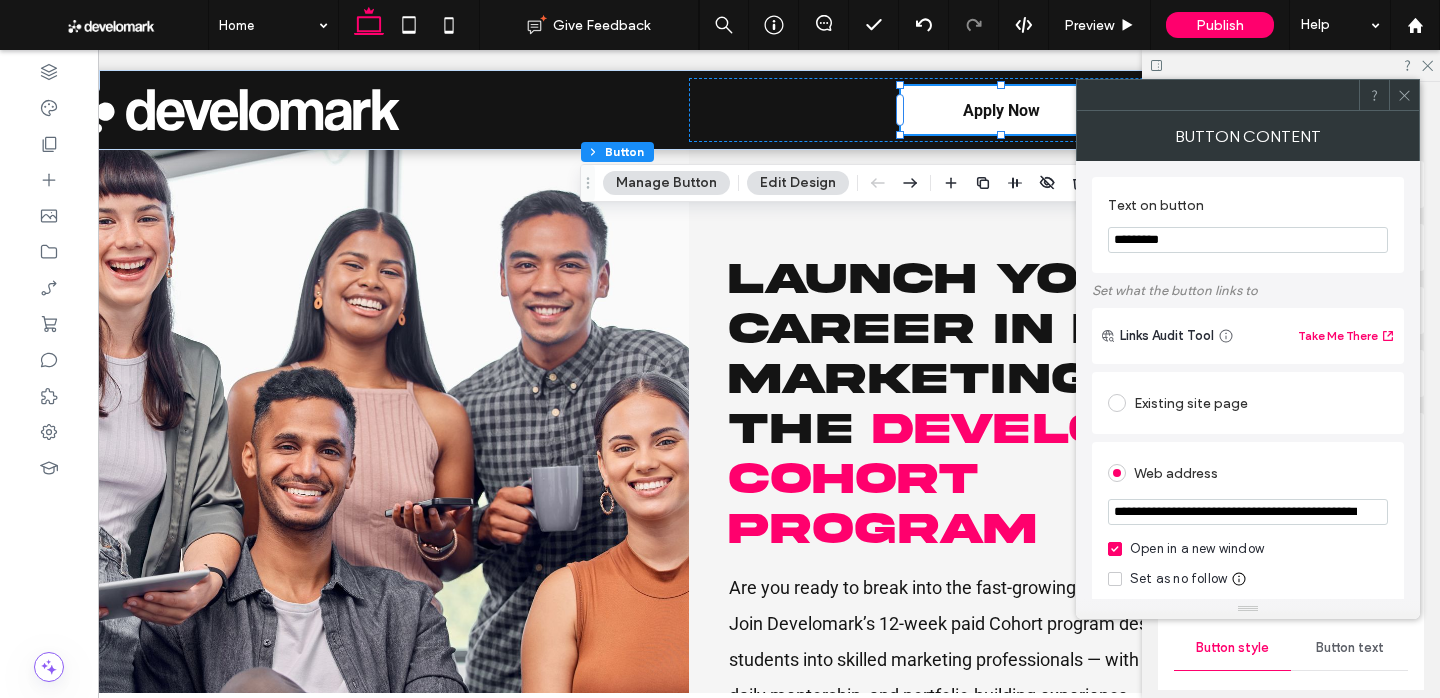 click 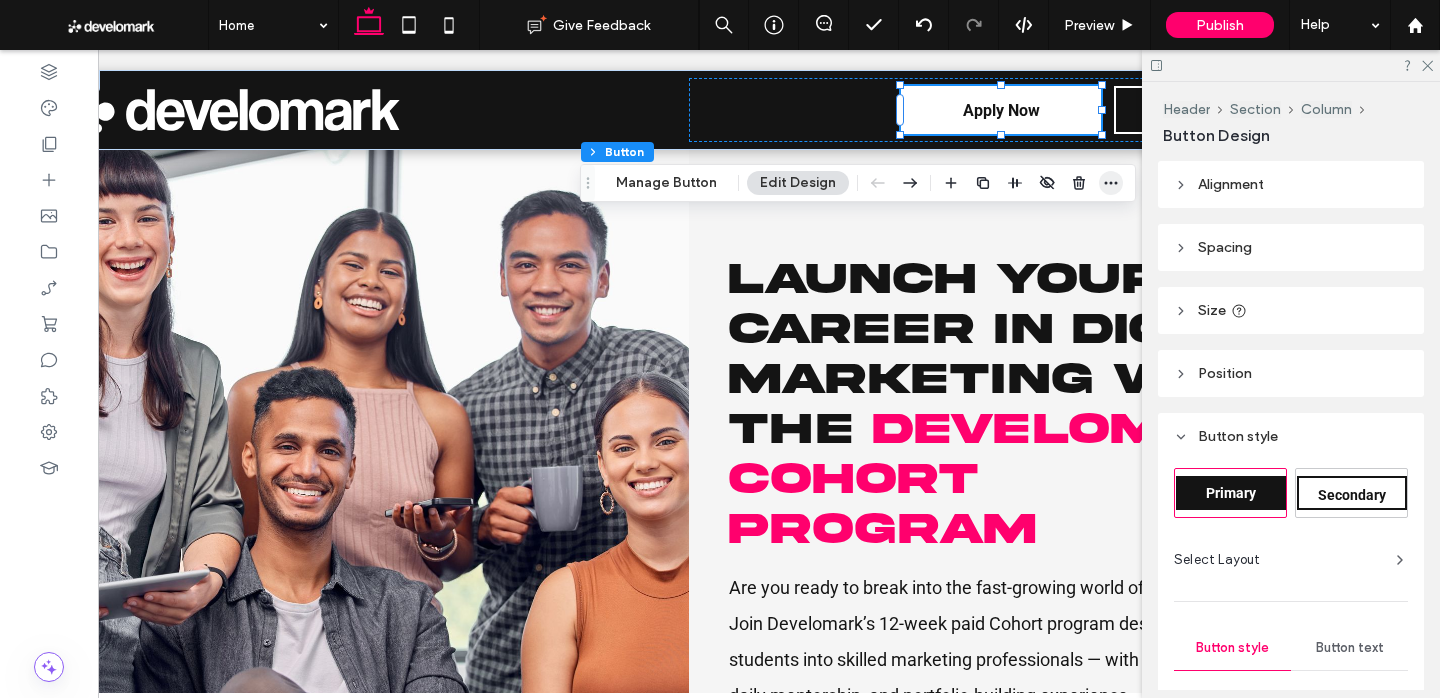 click 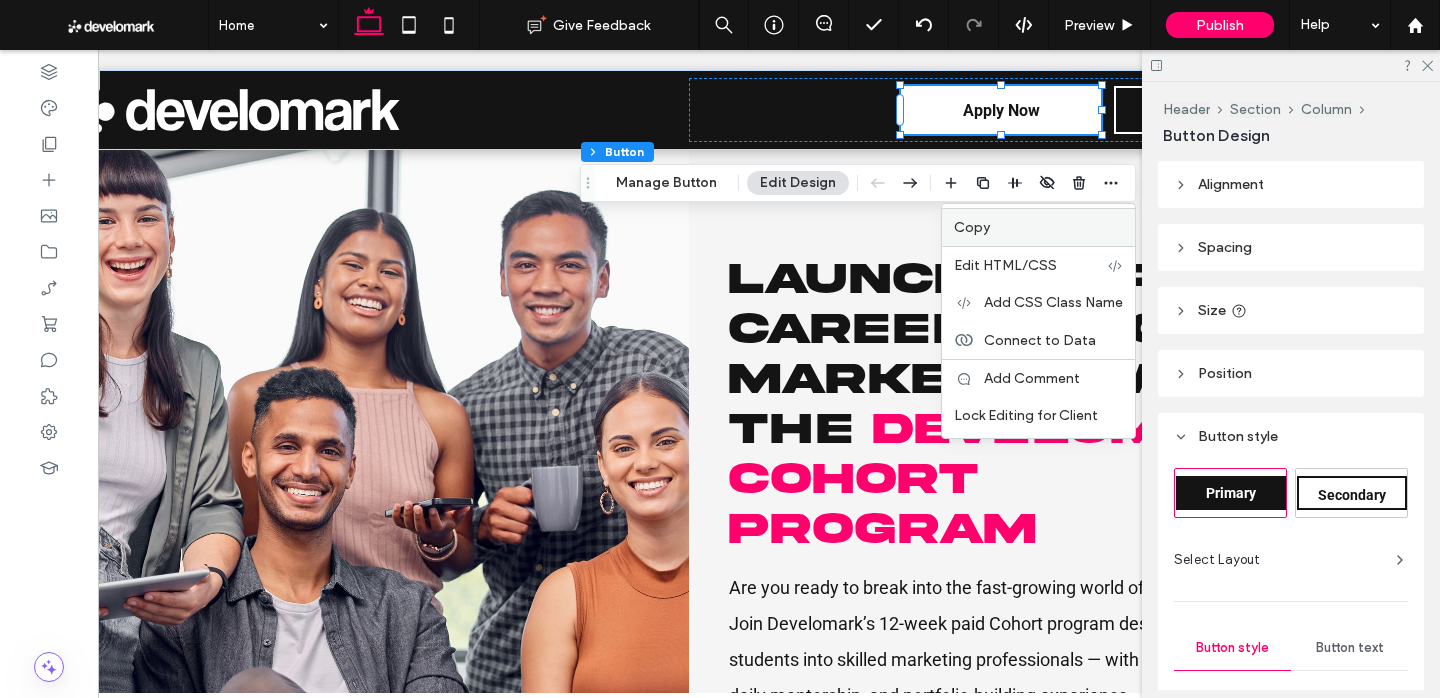 click on "Copy" at bounding box center [1038, 227] 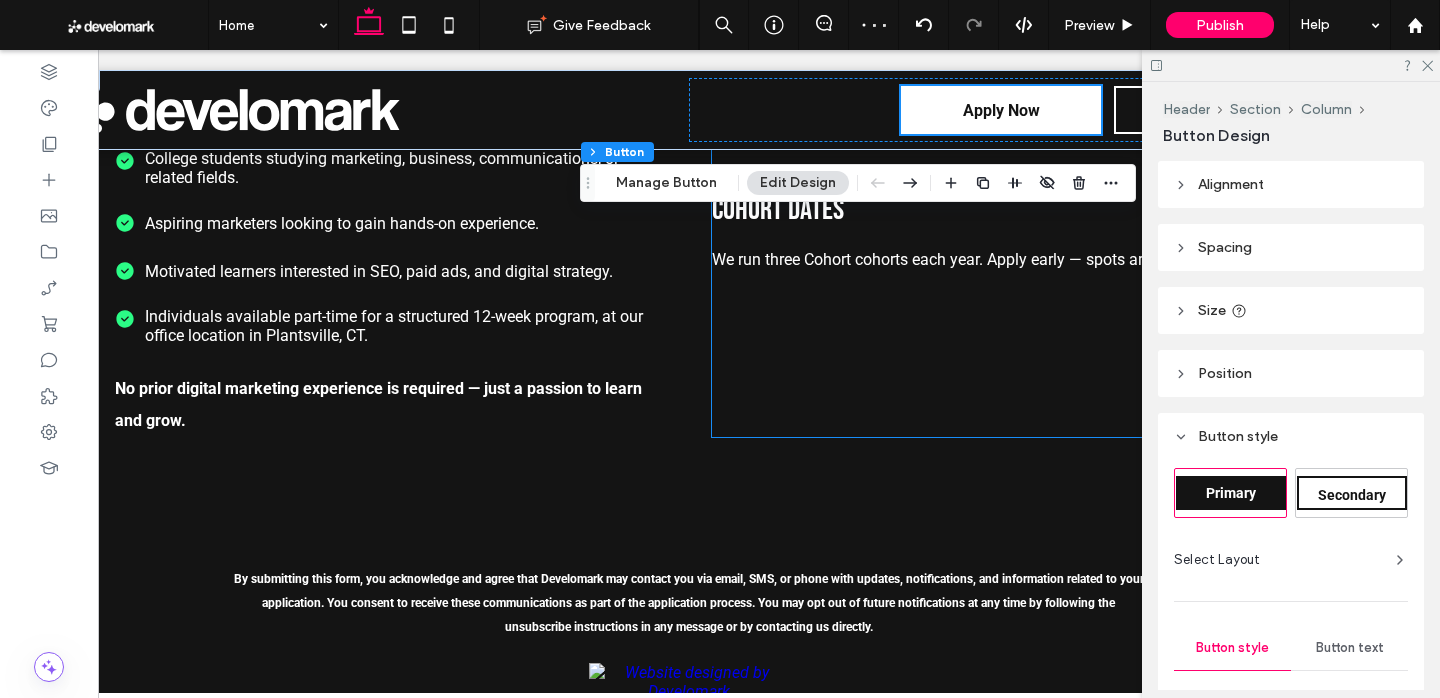scroll, scrollTop: 2897, scrollLeft: 0, axis: vertical 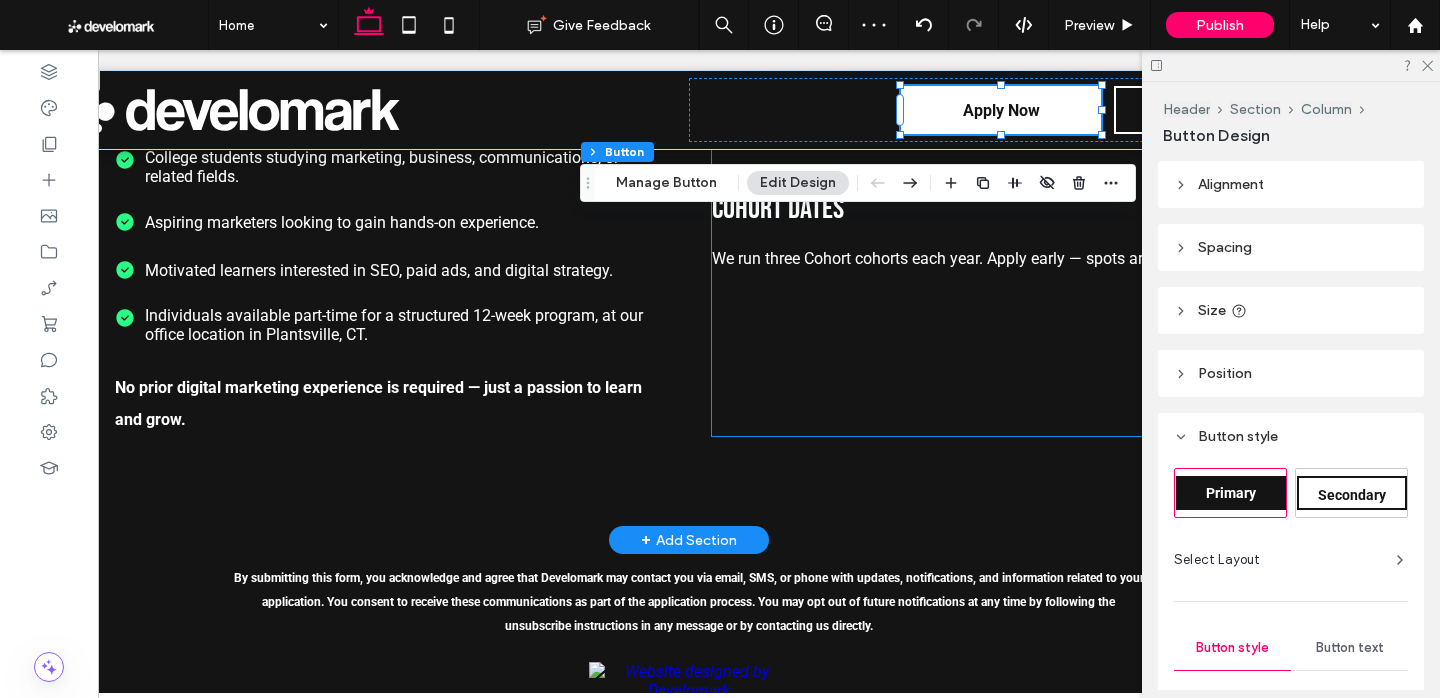 click on "Cohort Dates We run three Cohort cohorts each year. Apply early — spots are limited! ﻿" at bounding box center (987, 232) 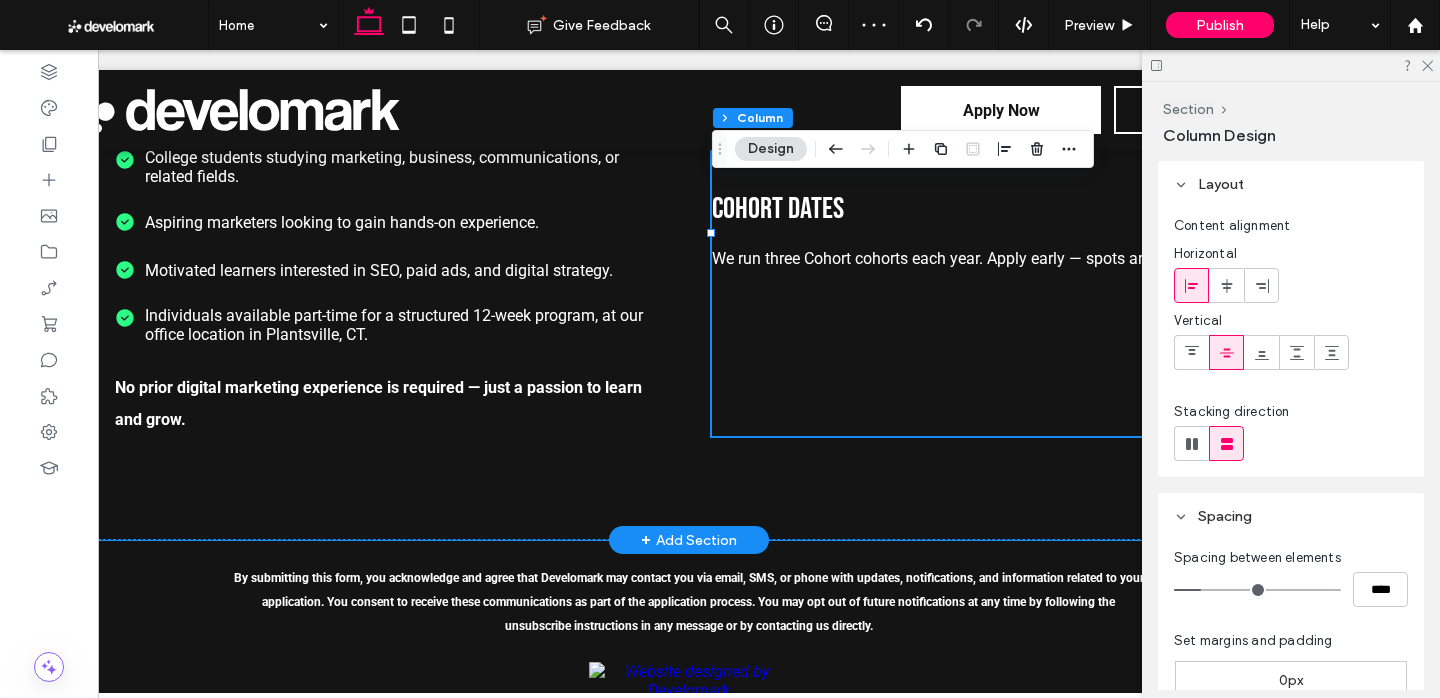 click on "Cohort Dates We run three Cohort cohorts each year. Apply early — spots are limited! ﻿" at bounding box center [987, 232] 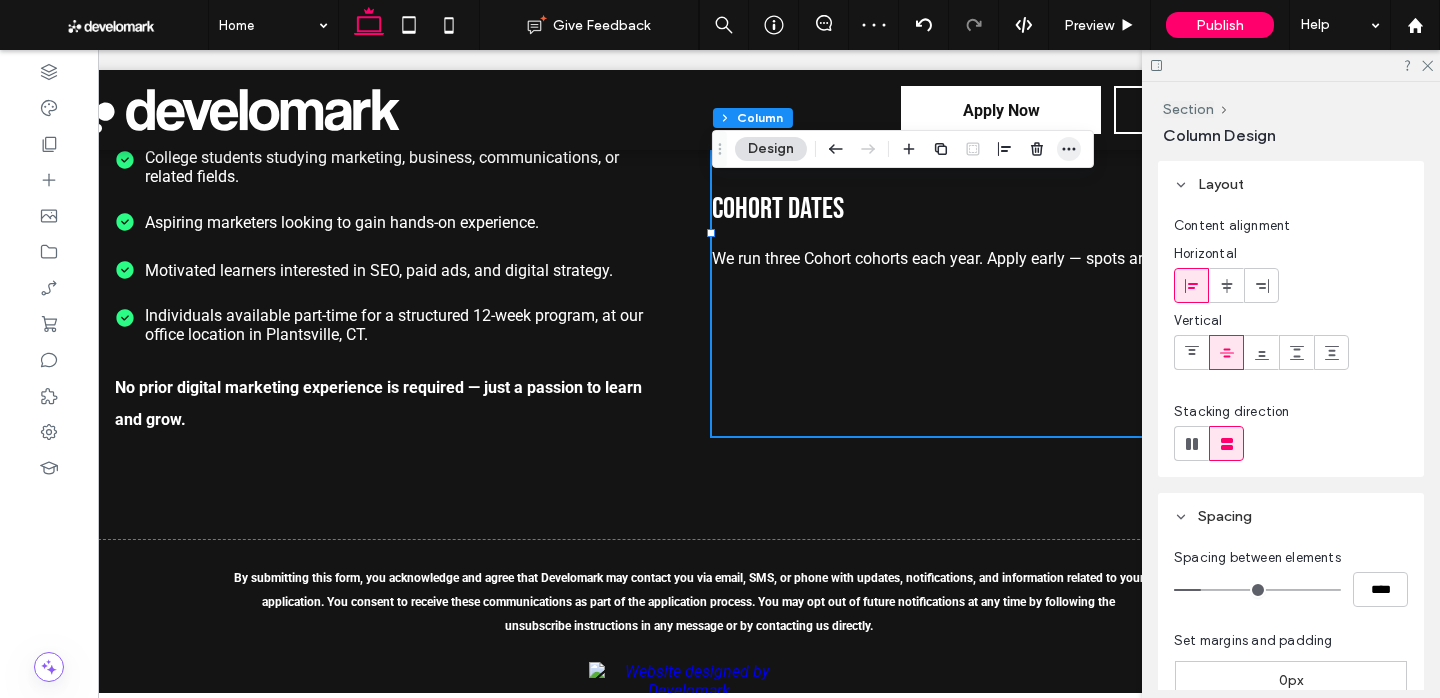 click 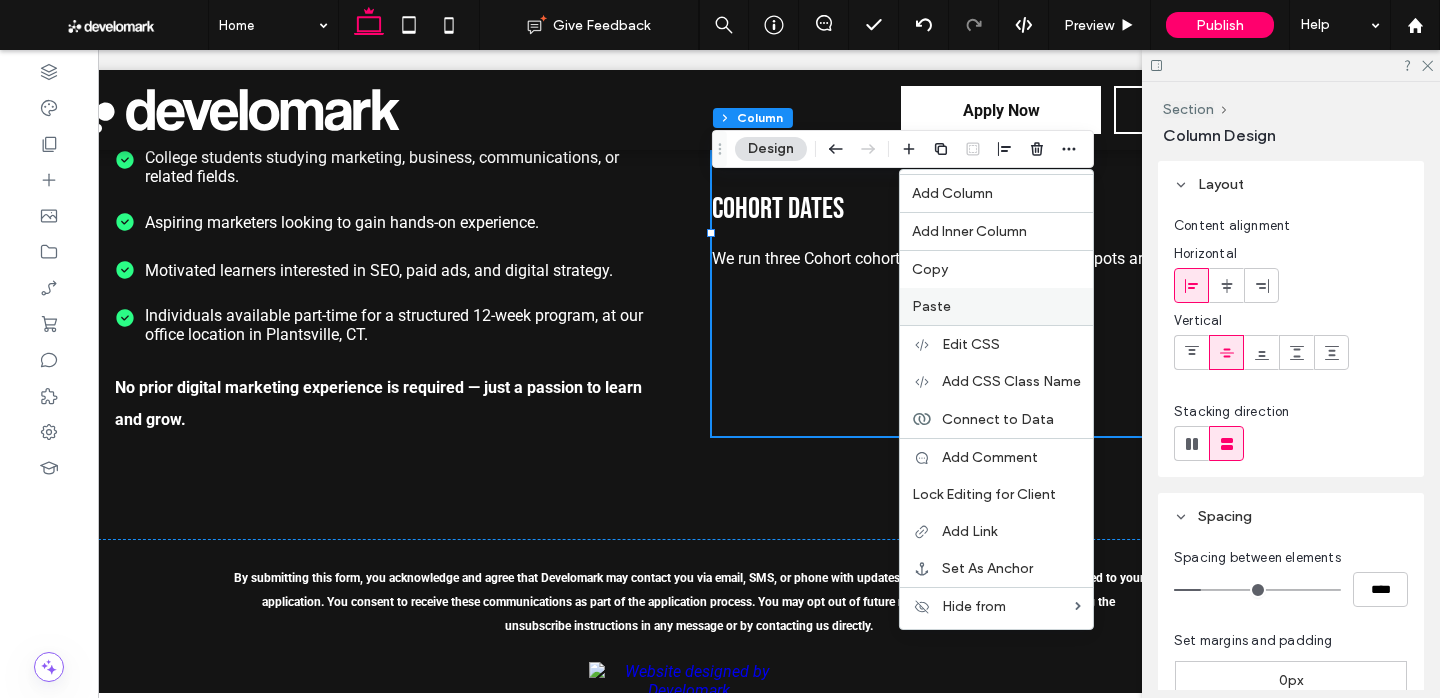 click on "Paste" at bounding box center [996, 306] 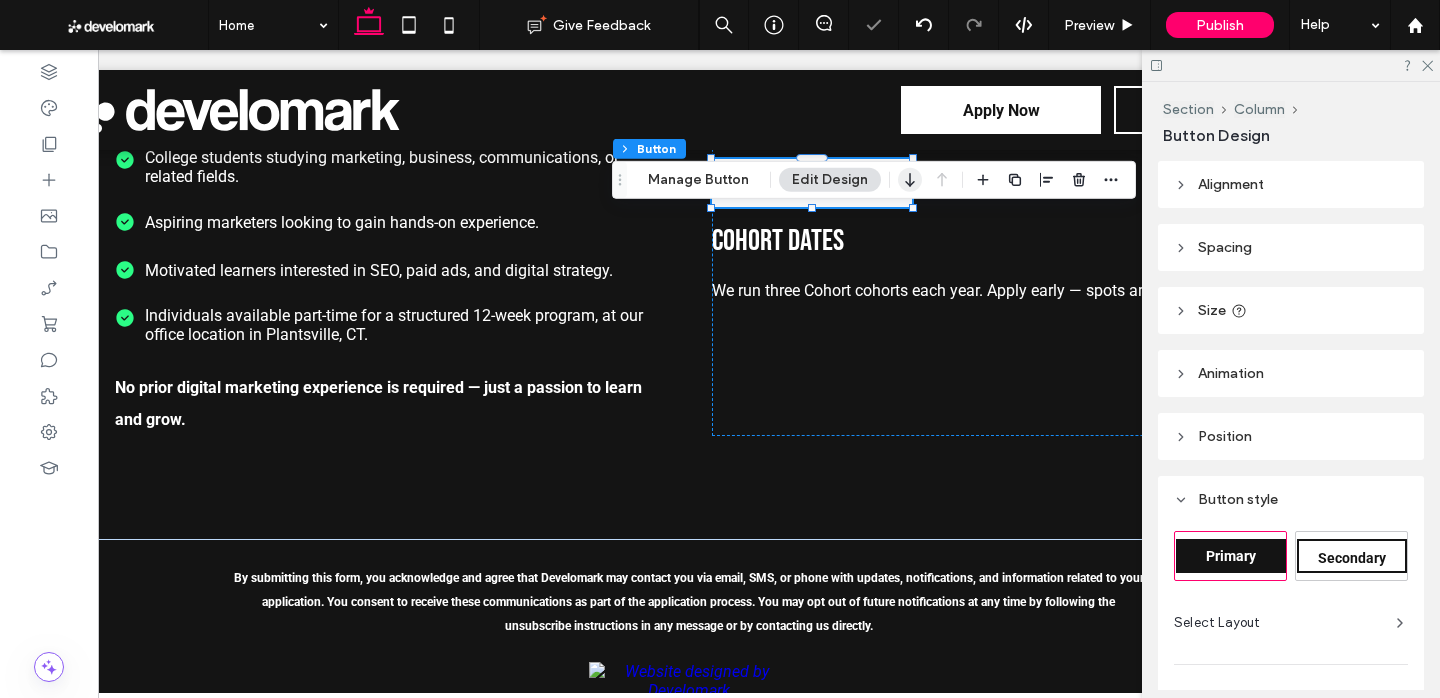 click 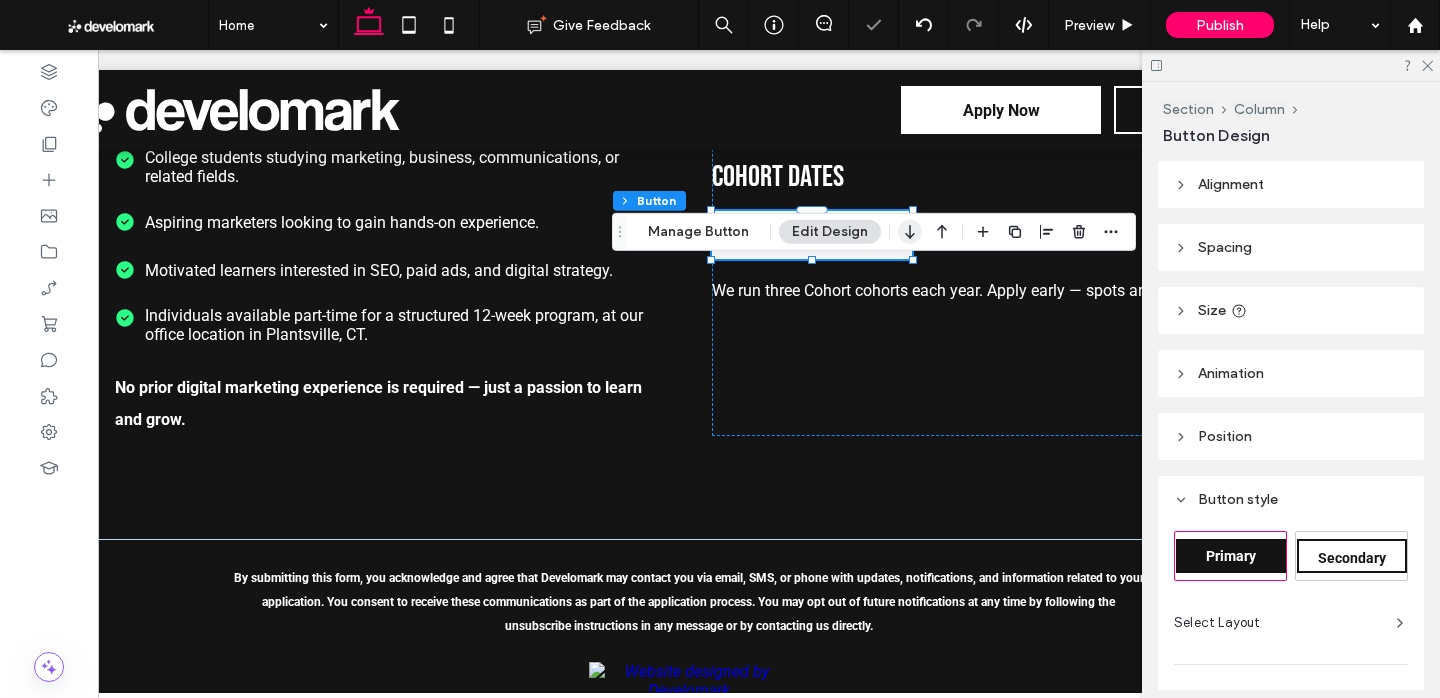 click 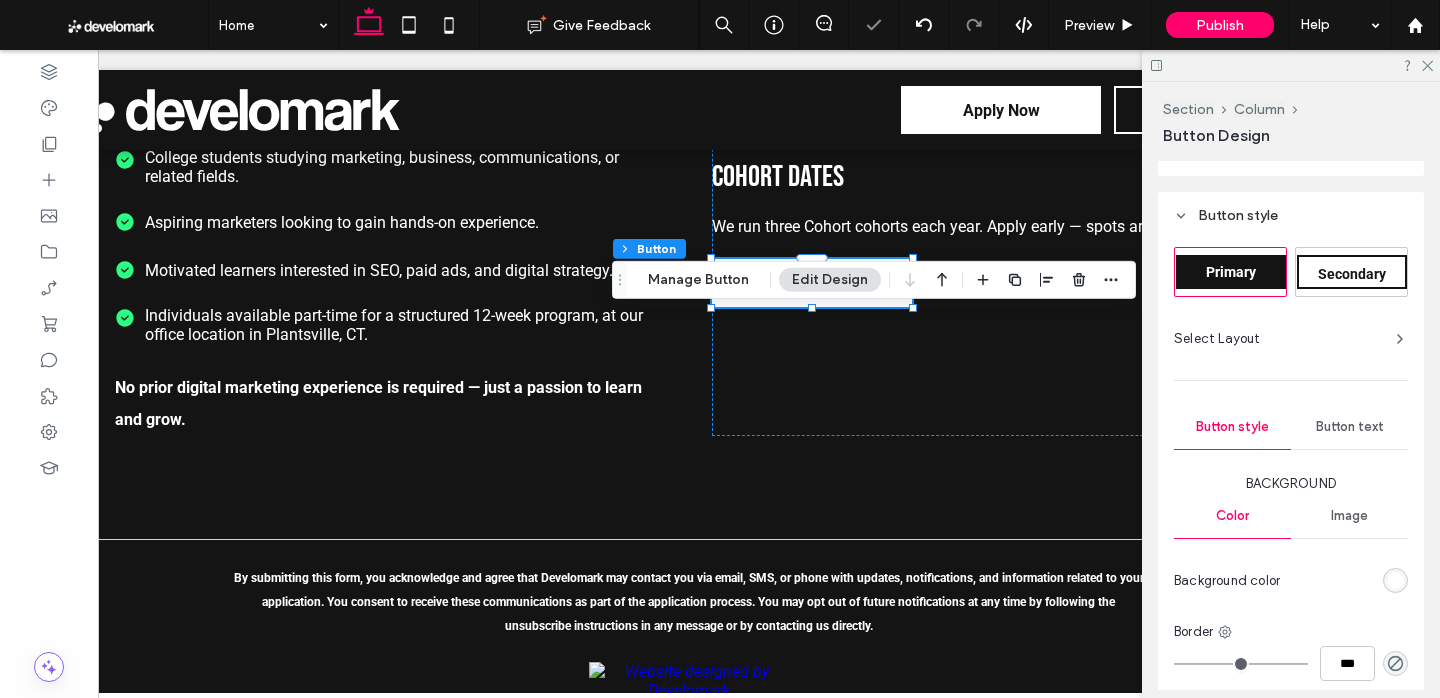scroll, scrollTop: 0, scrollLeft: 0, axis: both 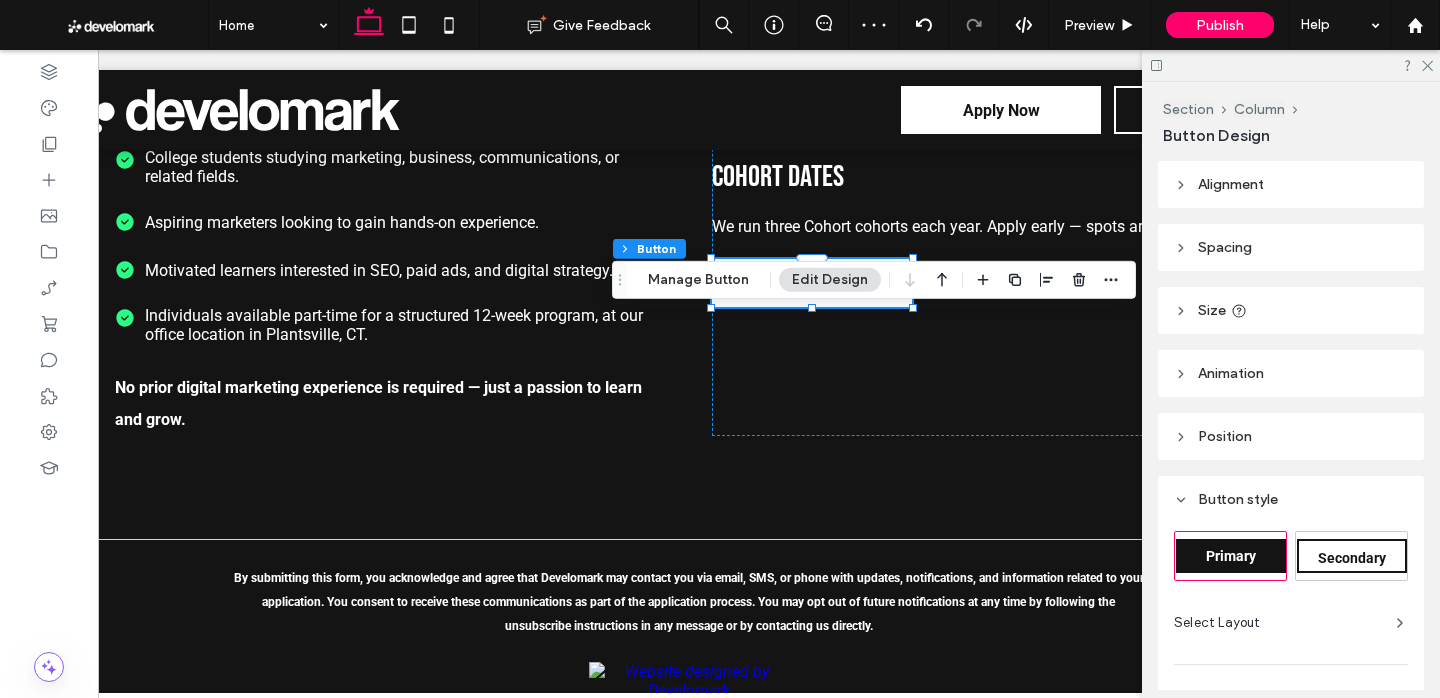click on "Size" at bounding box center (1291, 310) 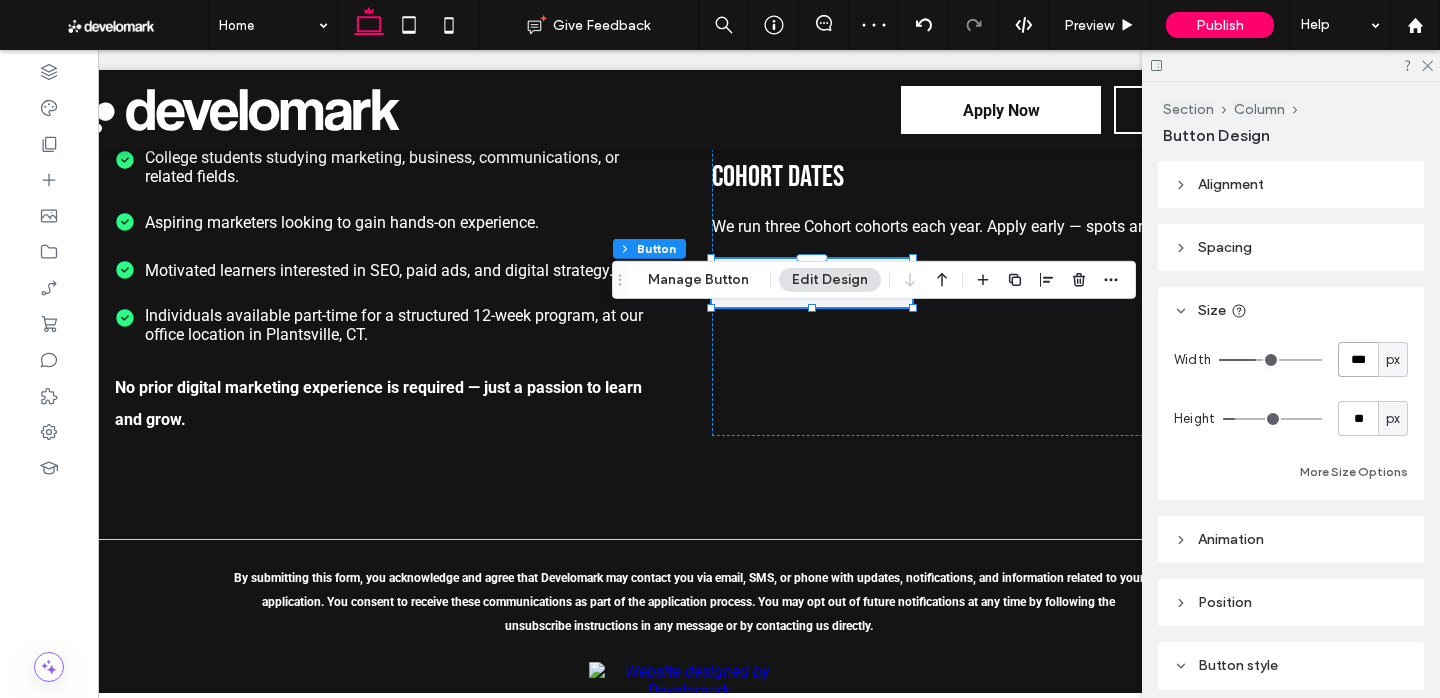 click on "***" at bounding box center [1358, 359] 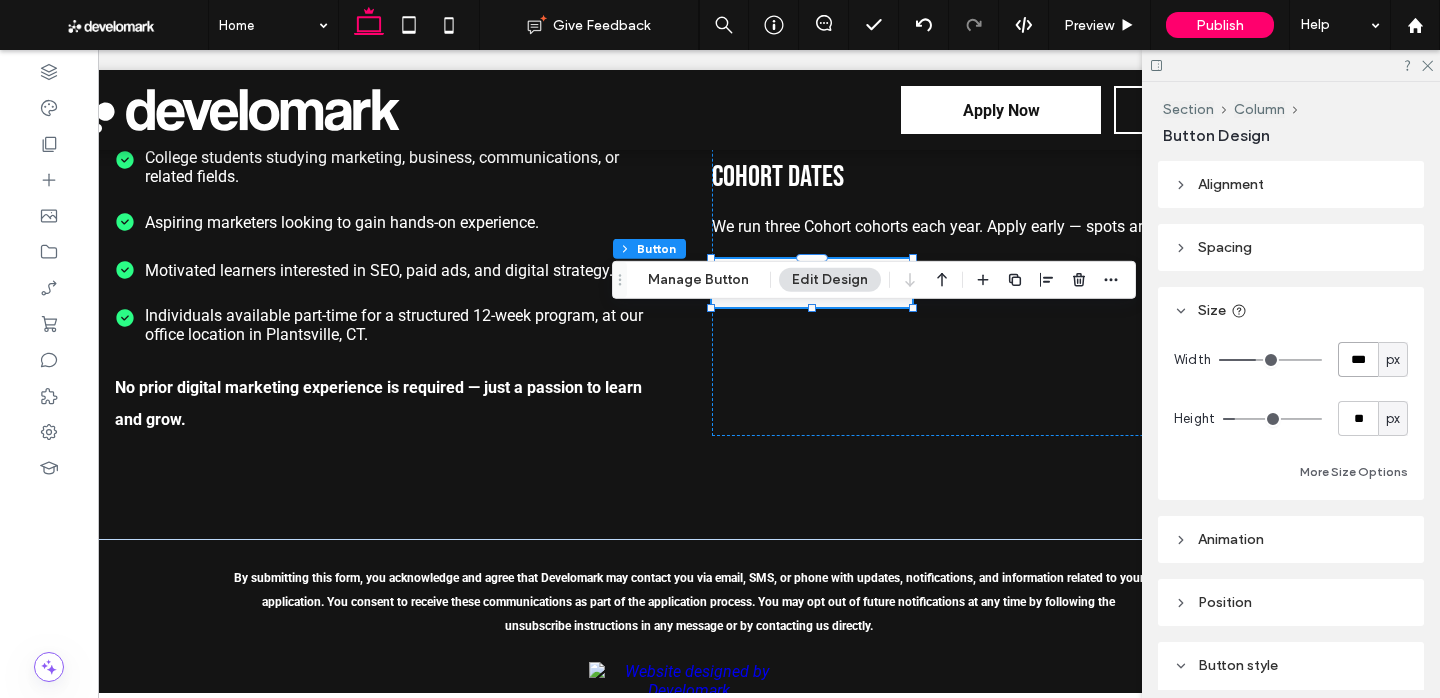 type on "***" 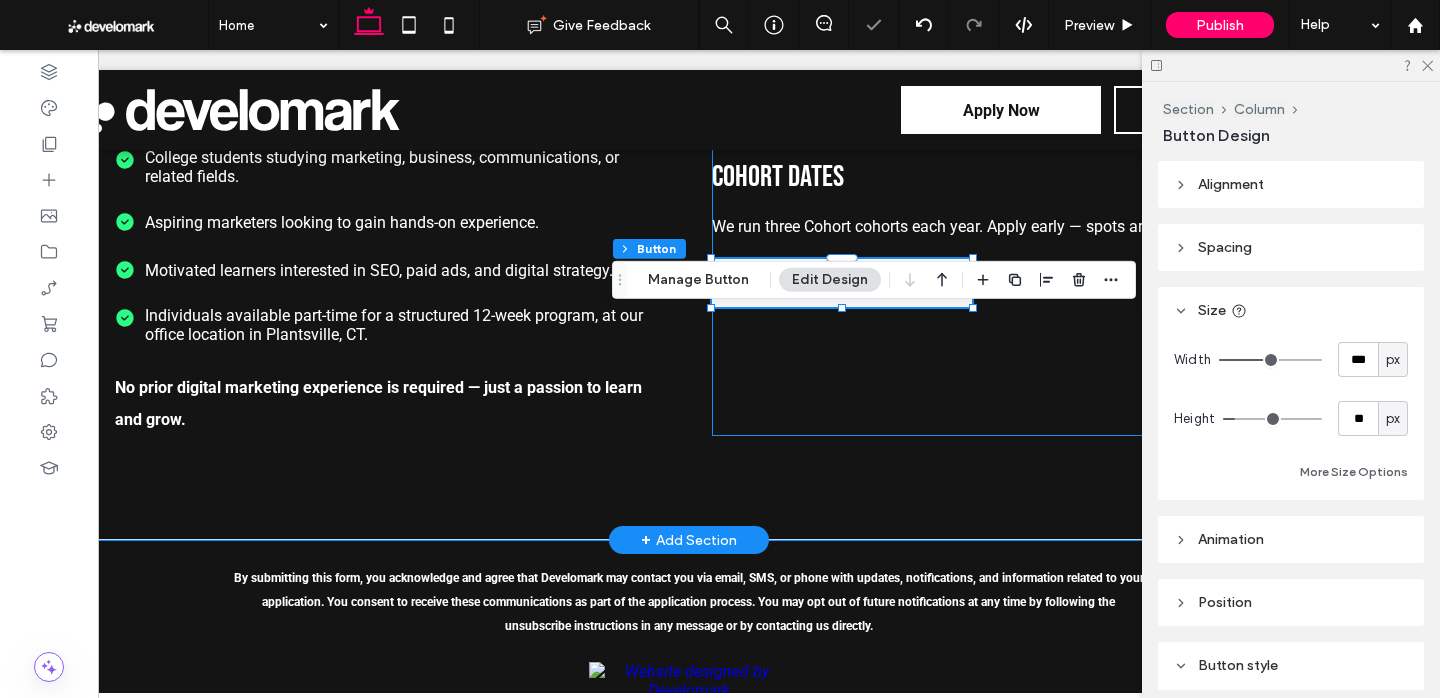 click on "Cohort Dates We run three Cohort cohorts each year. Apply early — spots are limited! ﻿
Apply Now" at bounding box center [987, 232] 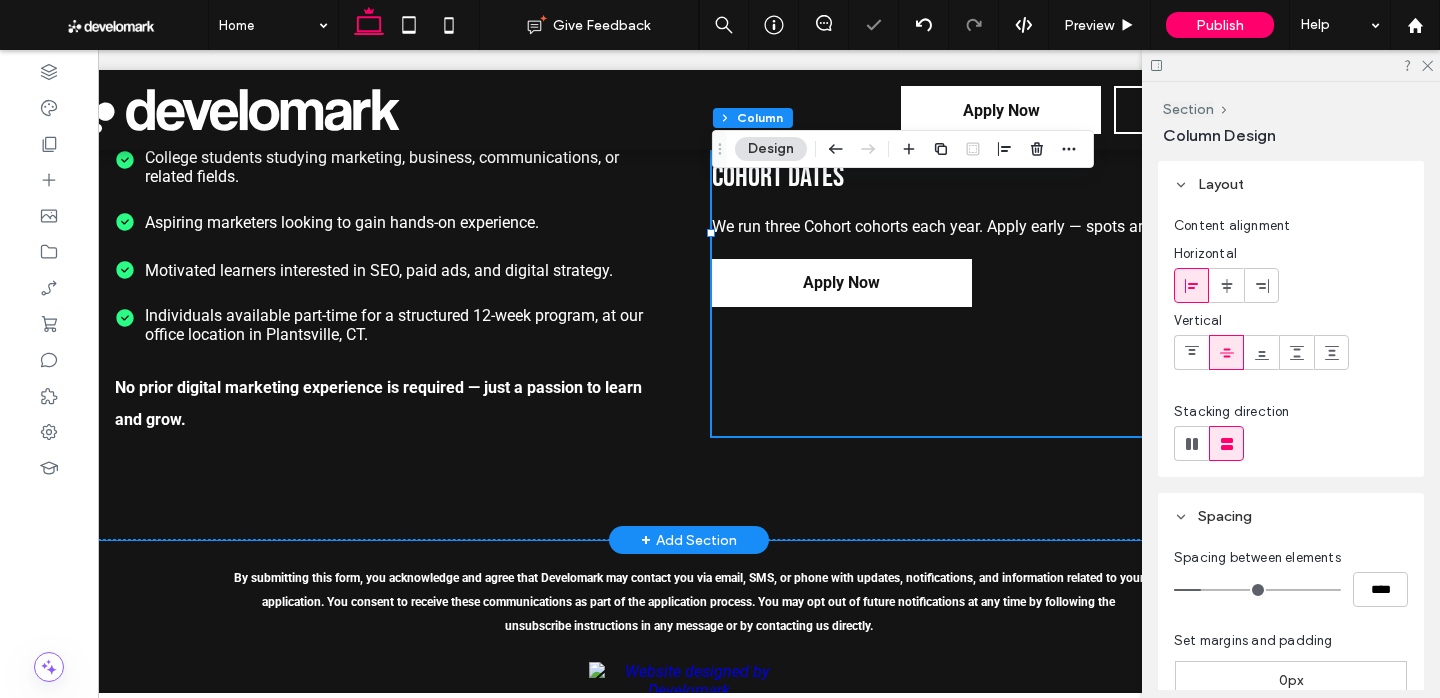 click on "Cohort Dates We run three Cohort cohorts each year. Apply early — spots are limited! ﻿
Apply Now" at bounding box center [987, 232] 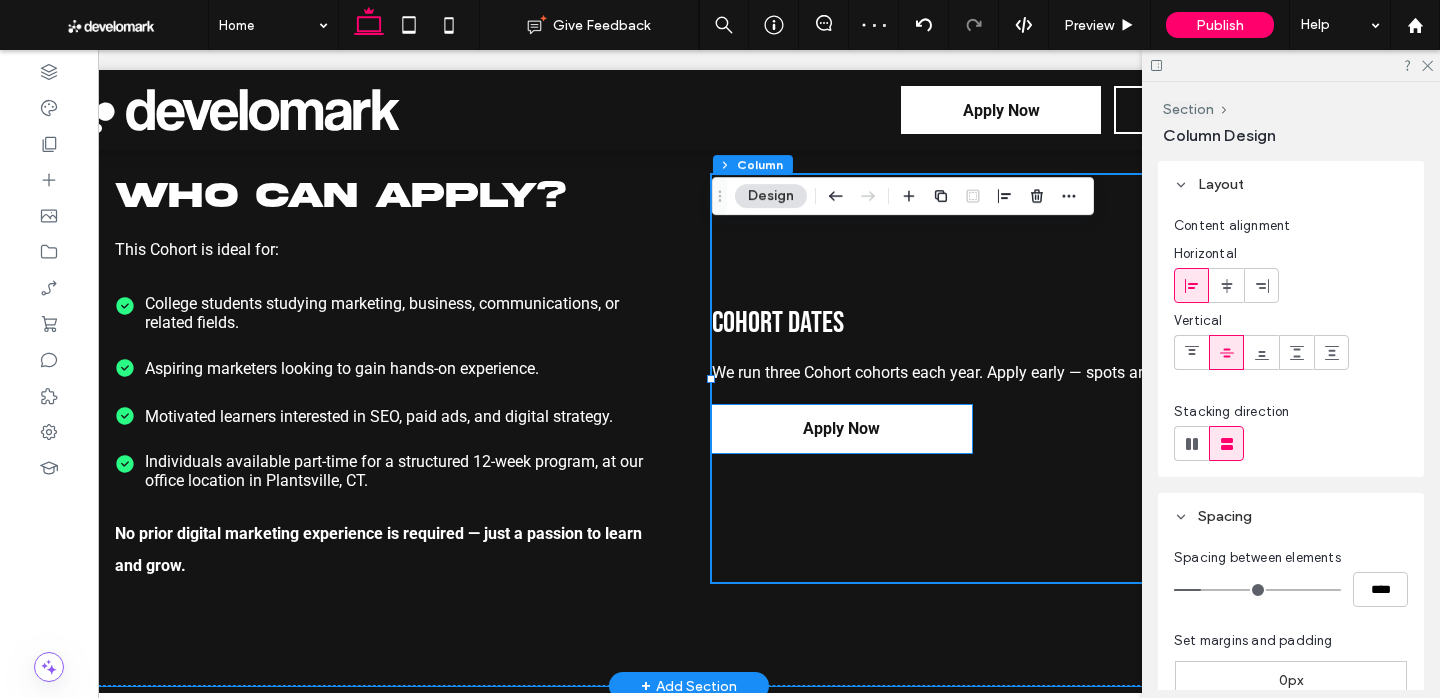 scroll, scrollTop: 2750, scrollLeft: 0, axis: vertical 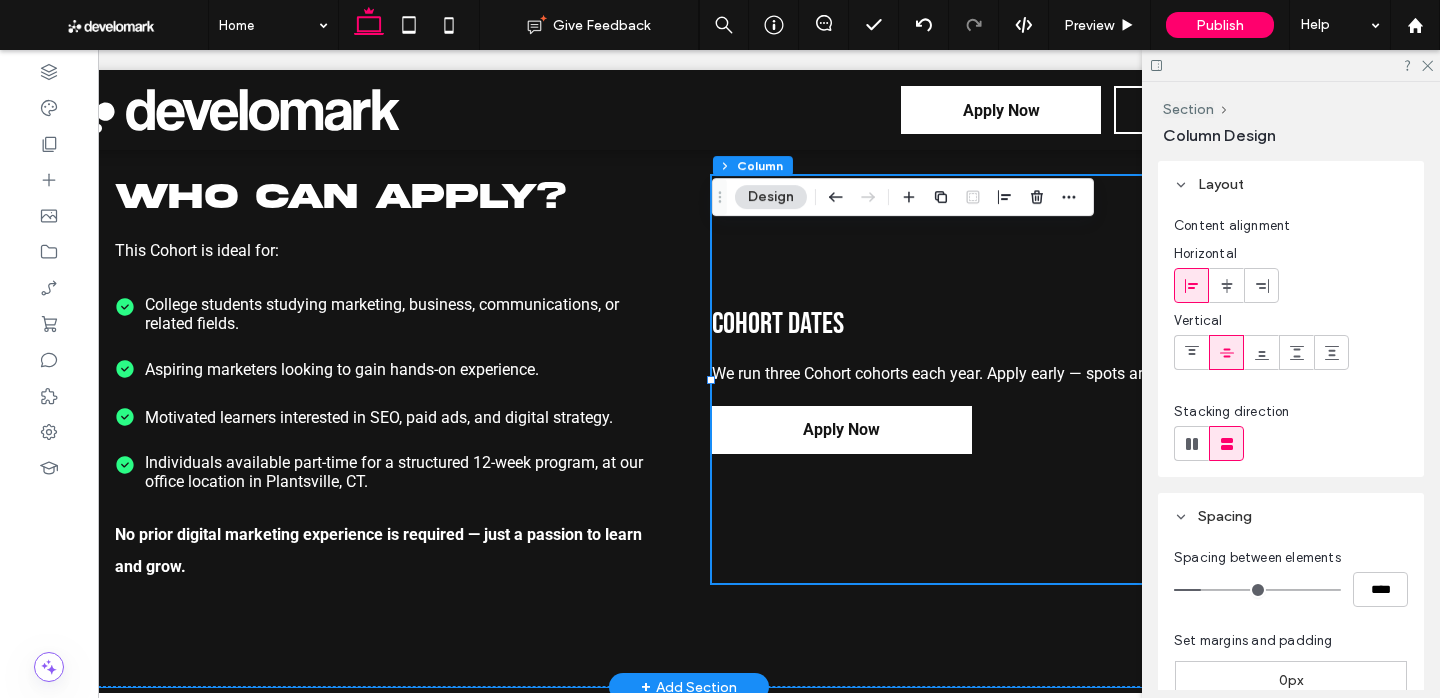 click on "Cohort Dates We run three Cohort cohorts each year. Apply early — spots are limited! ﻿
Apply Now" at bounding box center [987, 379] 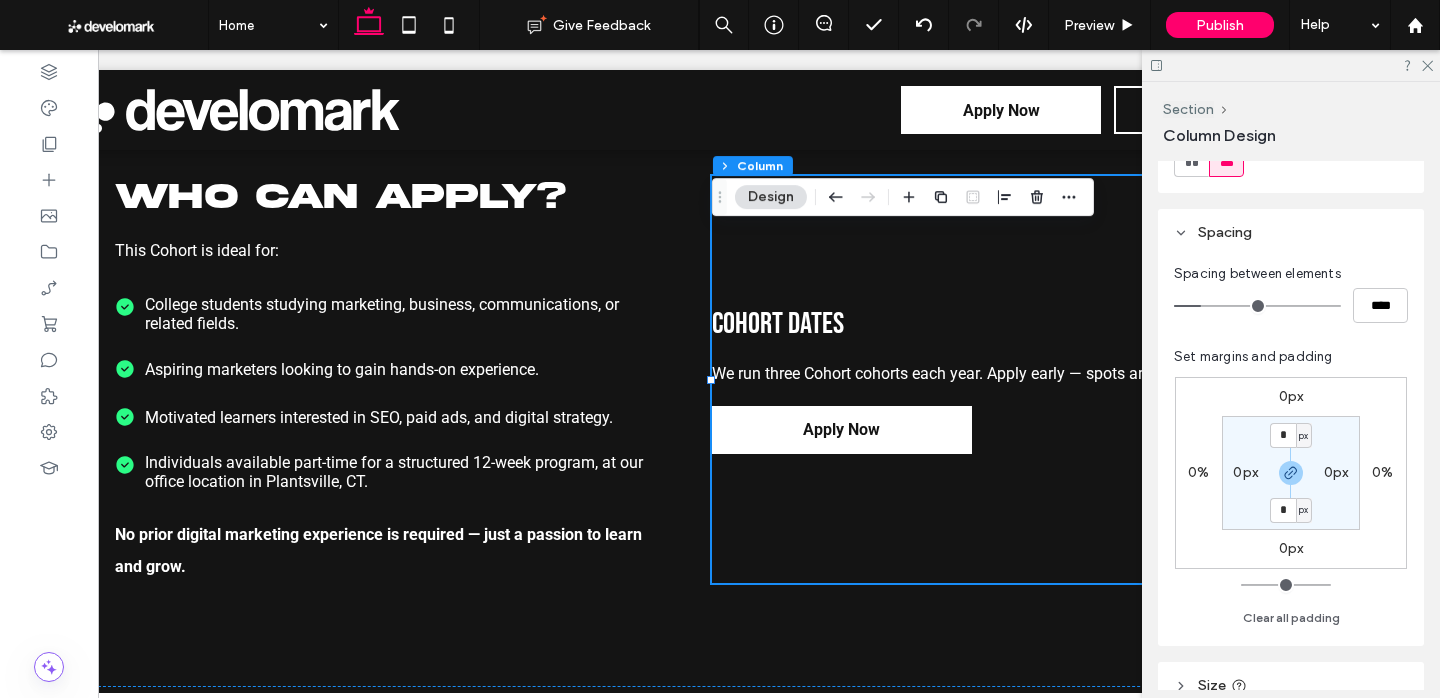 scroll, scrollTop: 345, scrollLeft: 0, axis: vertical 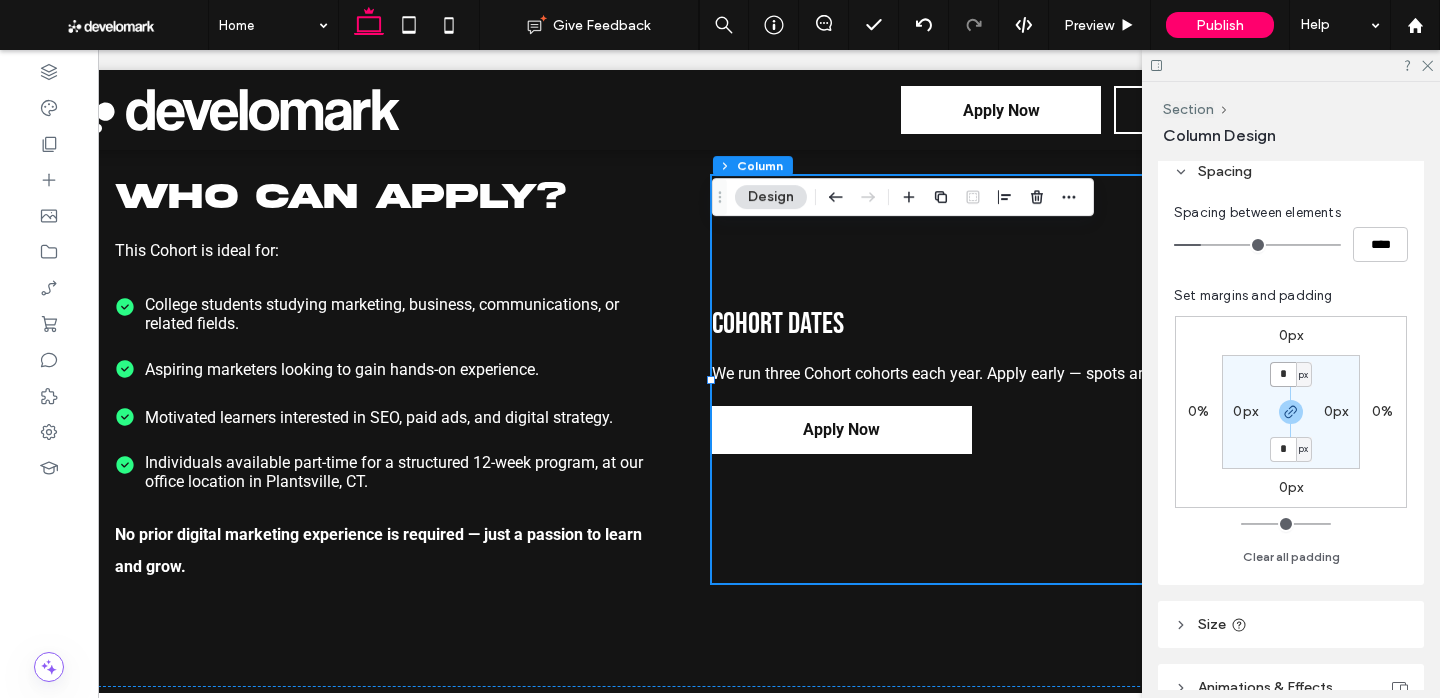 click on "*" at bounding box center (1283, 374) 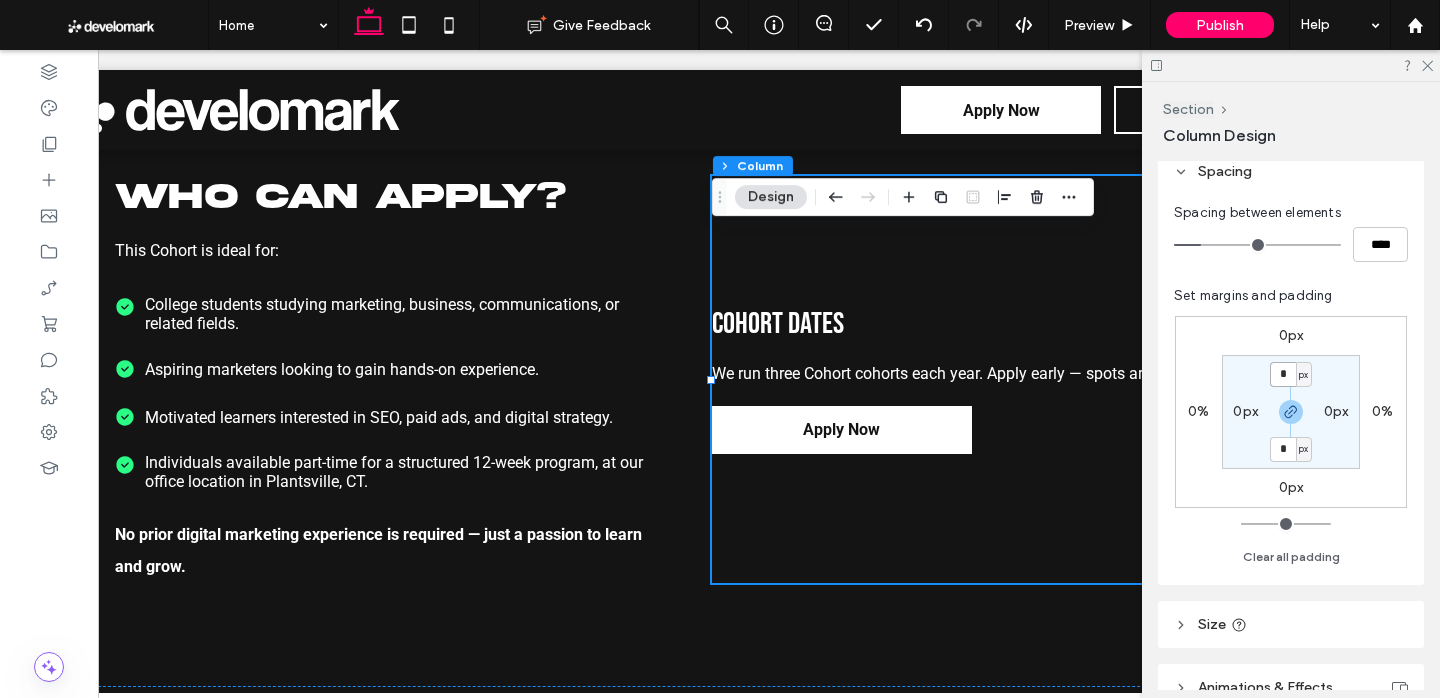 type on "**" 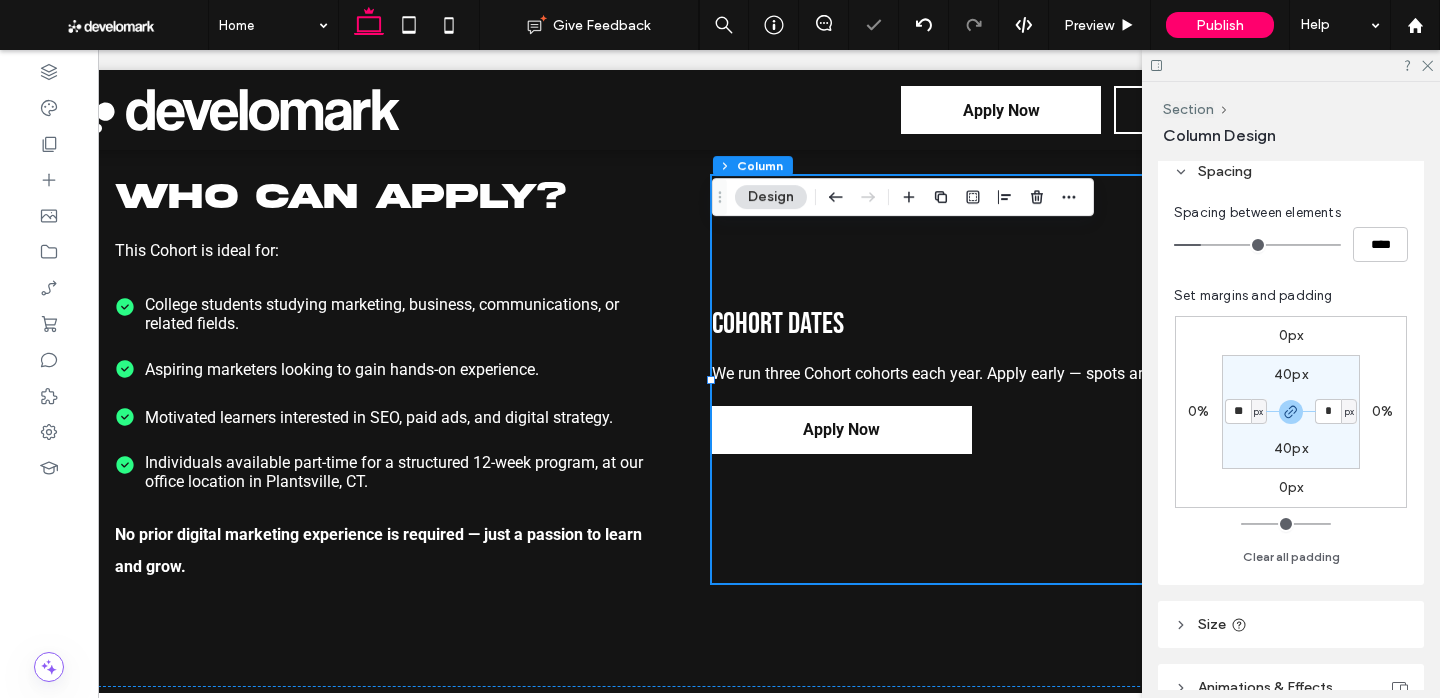 type on "**" 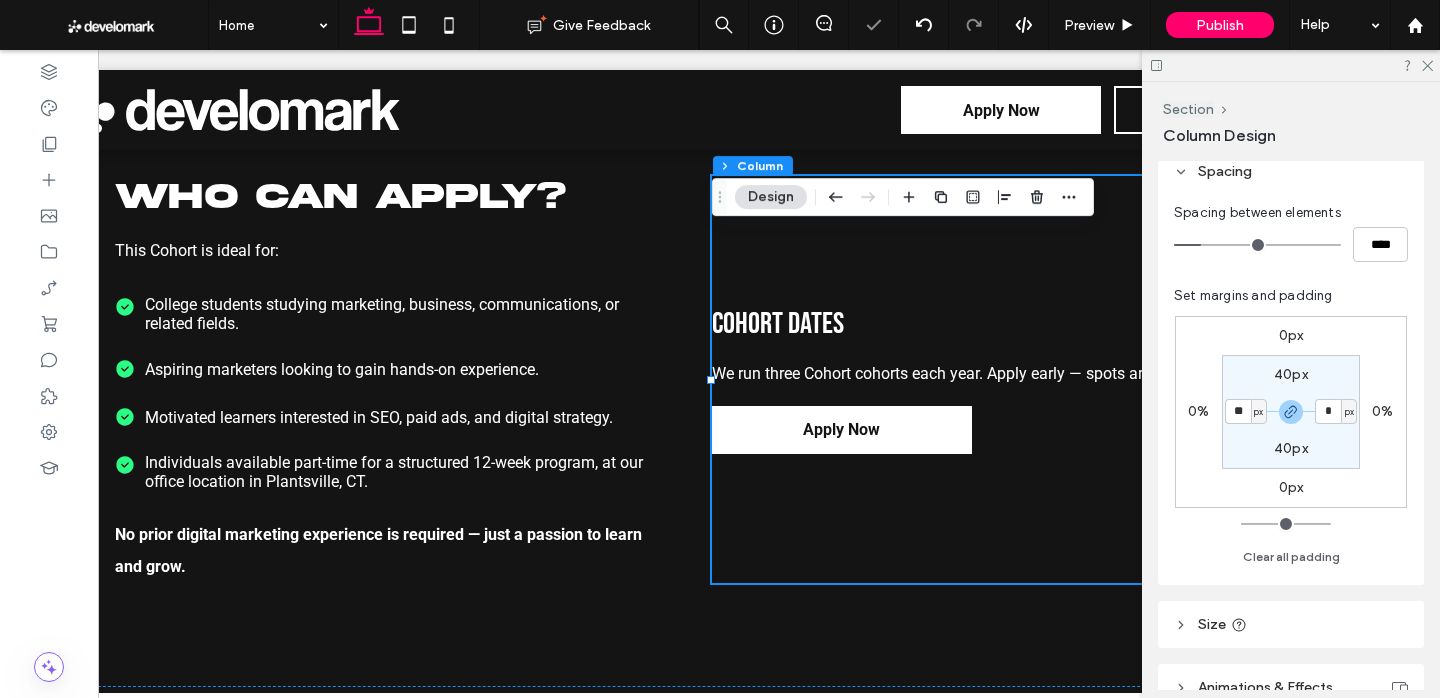 type on "**" 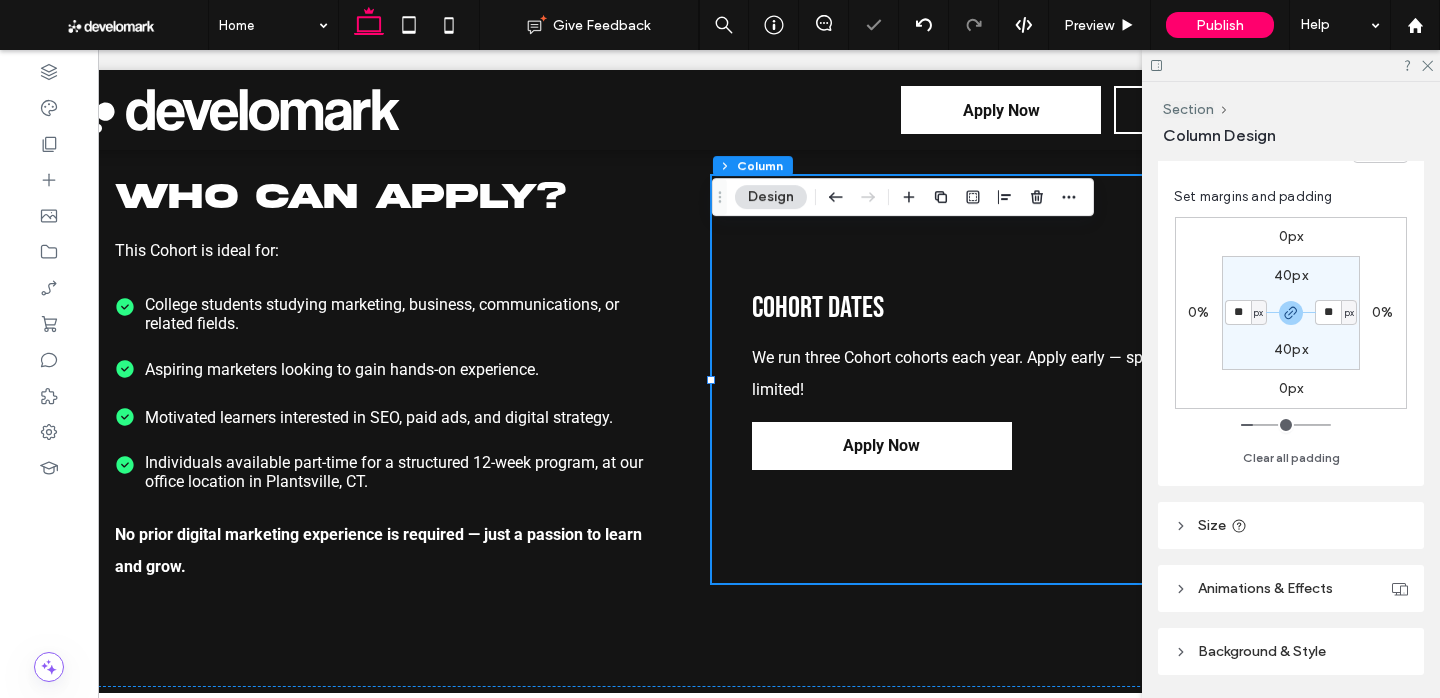 scroll, scrollTop: 509, scrollLeft: 0, axis: vertical 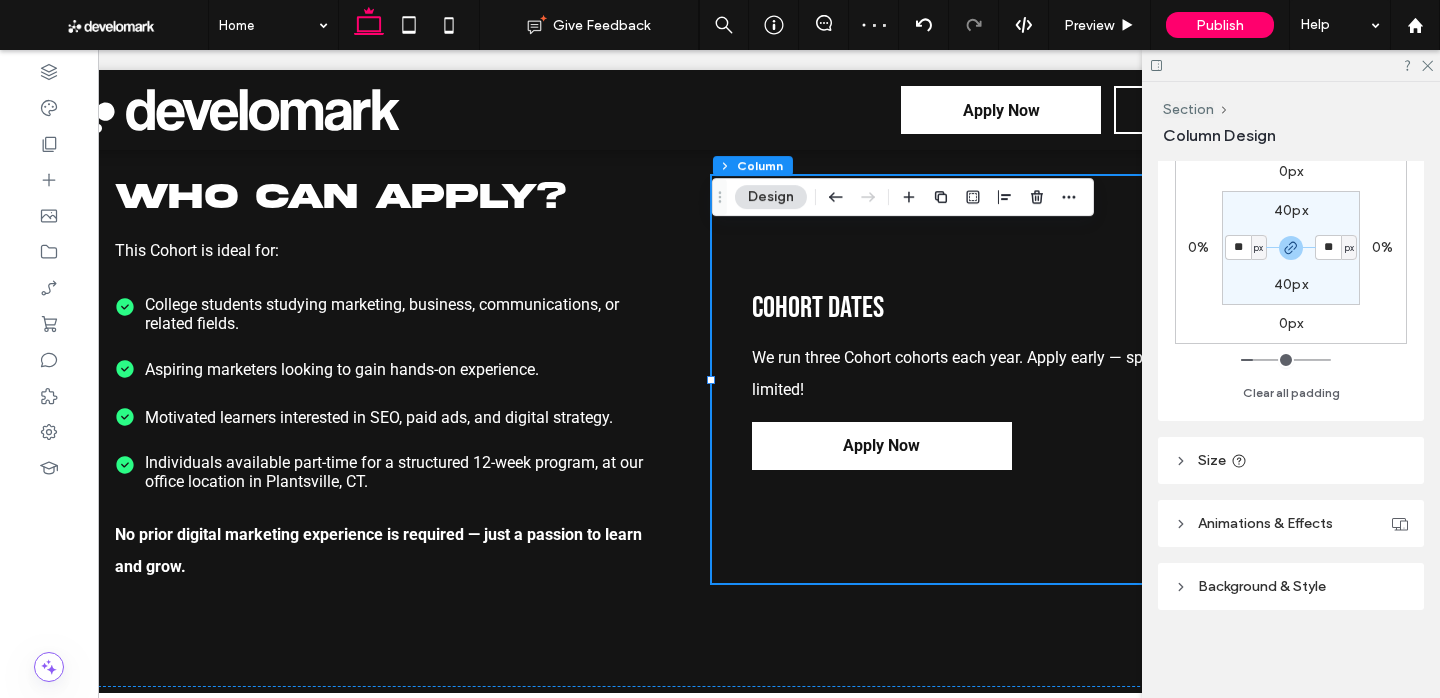 click on "Background & Style" at bounding box center [1291, 586] 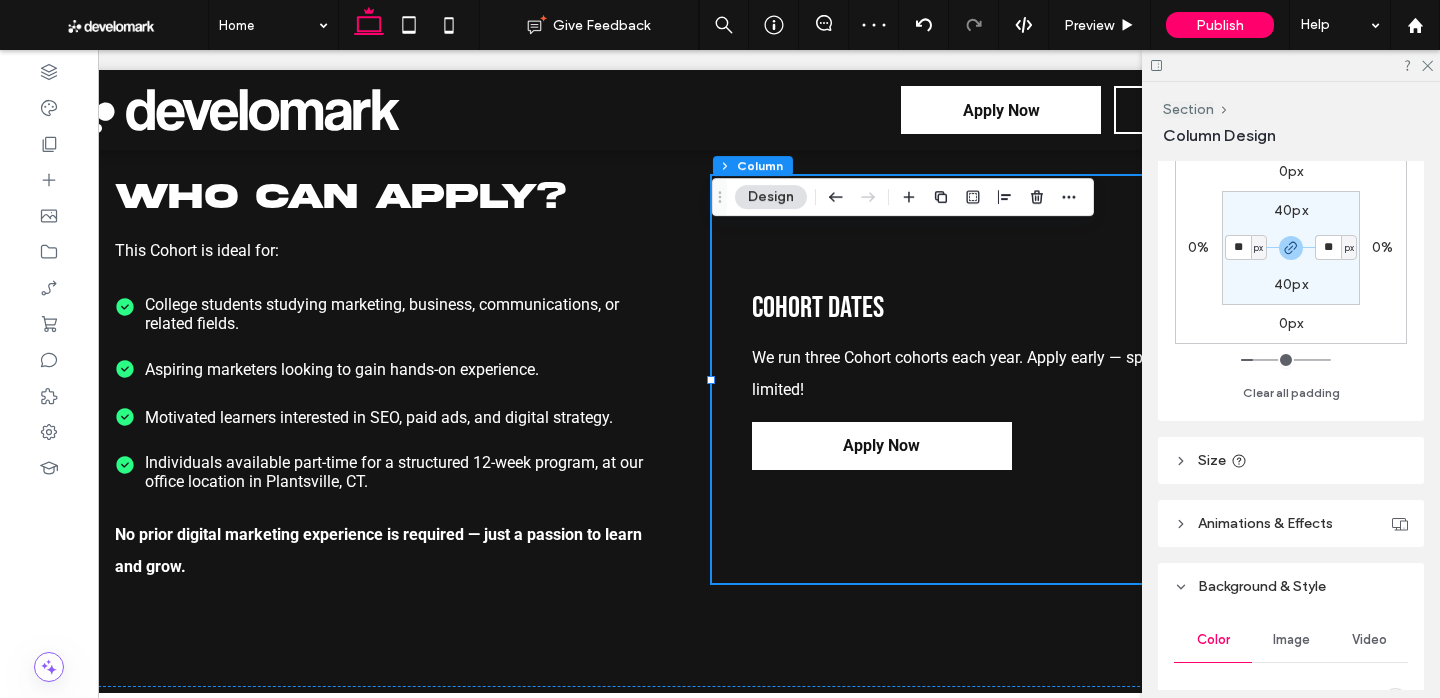 scroll, scrollTop: 933, scrollLeft: 0, axis: vertical 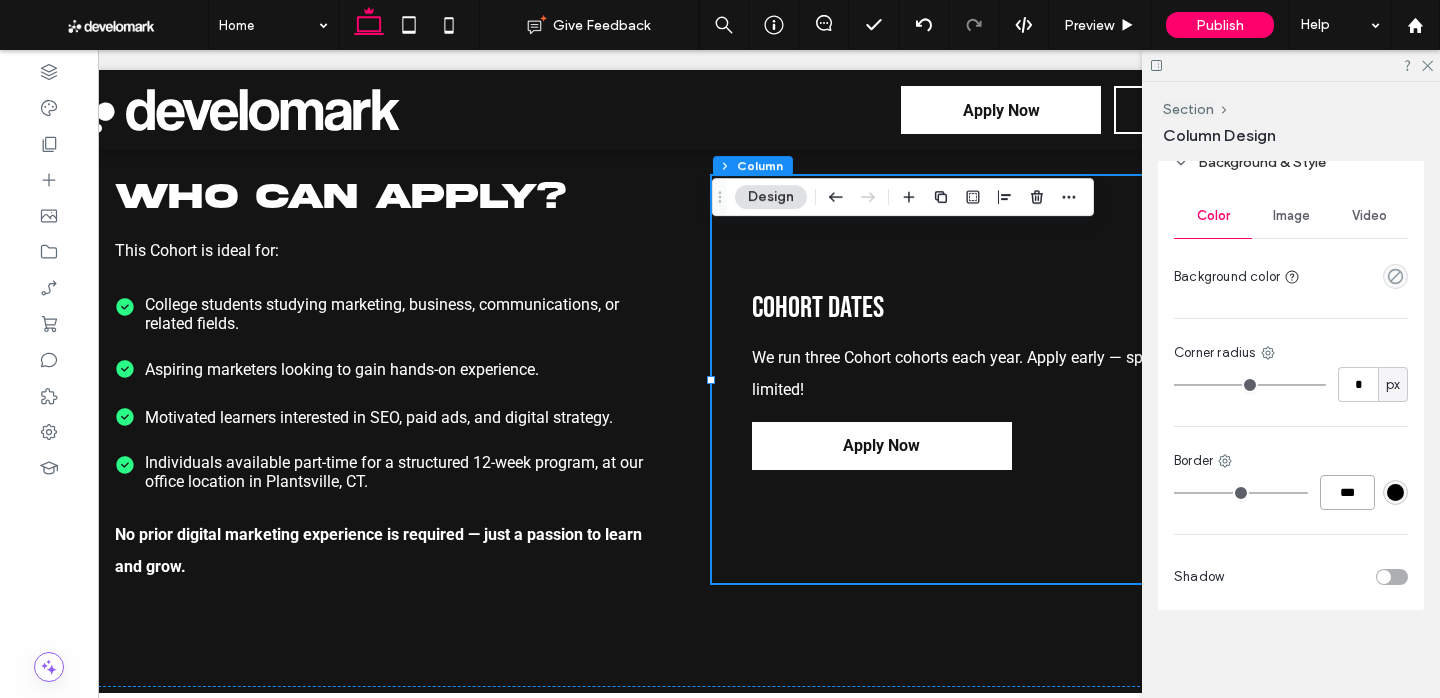 click on "***" at bounding box center (1347, 492) 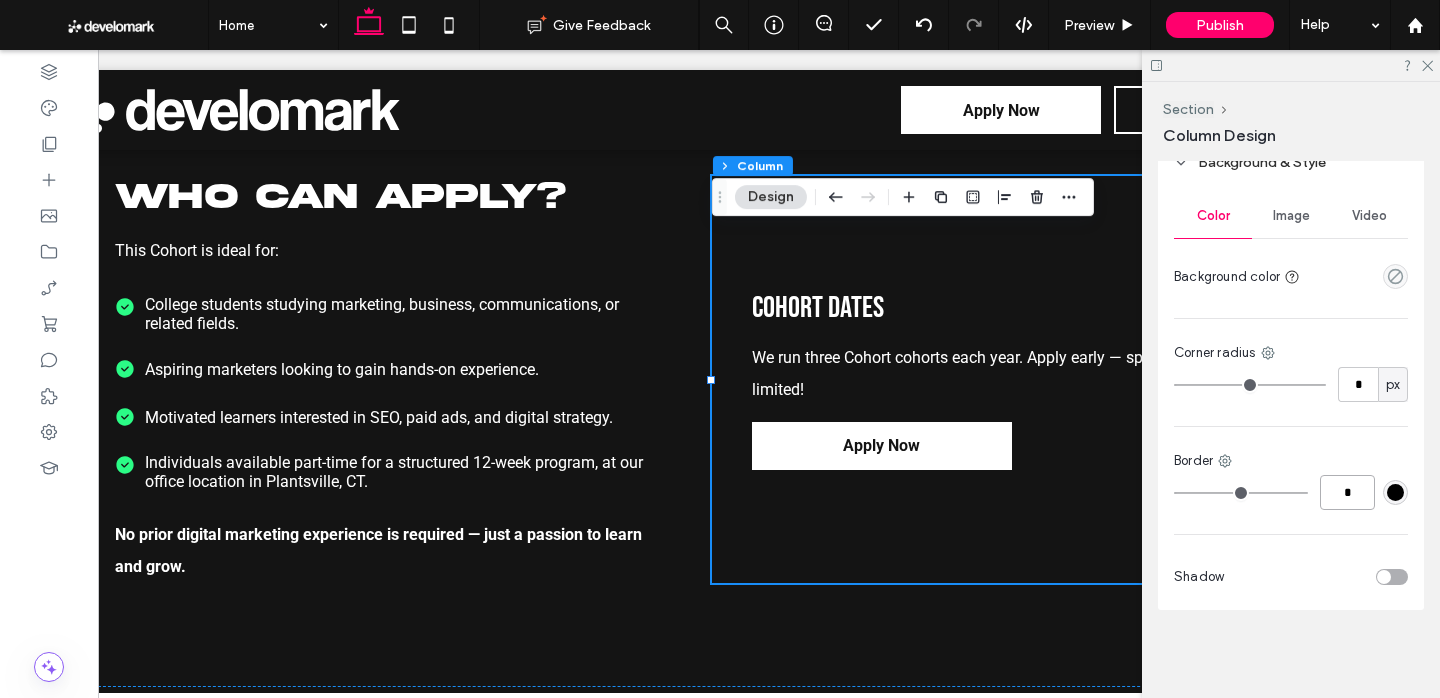 type on "*" 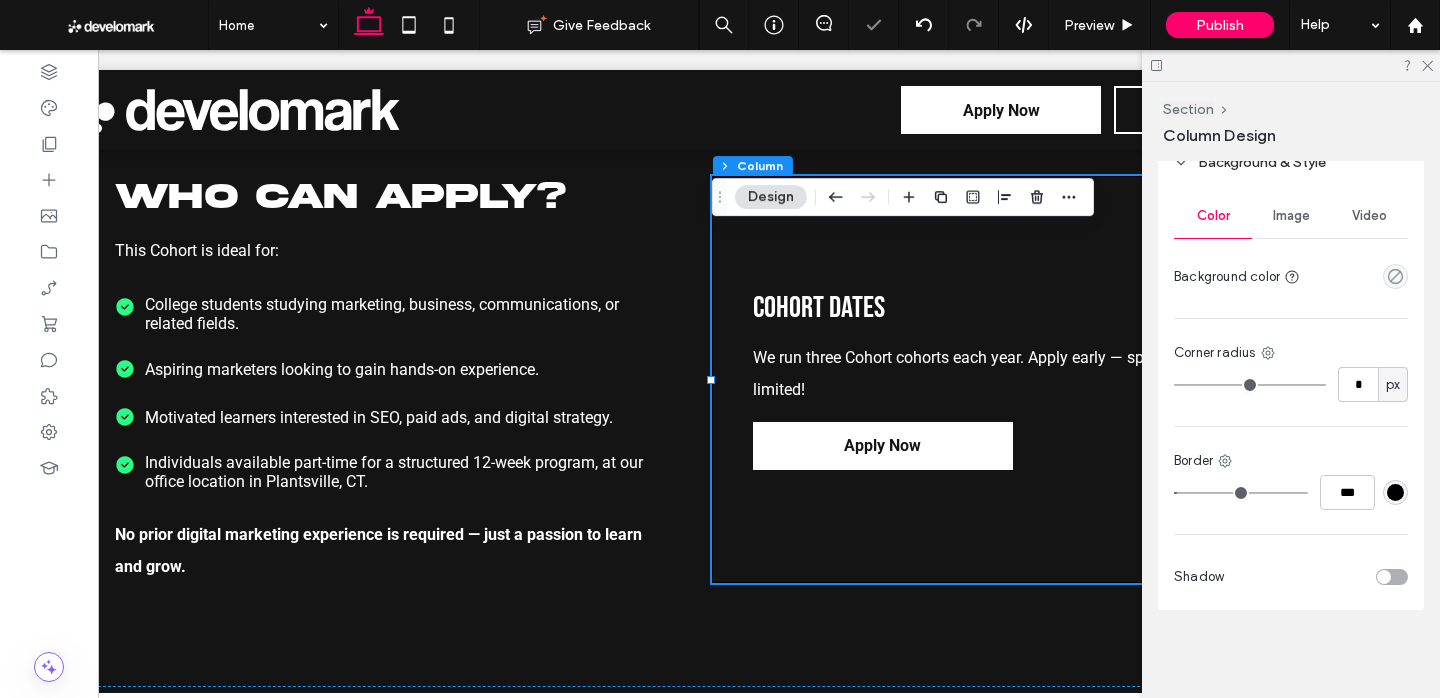 click at bounding box center (1395, 492) 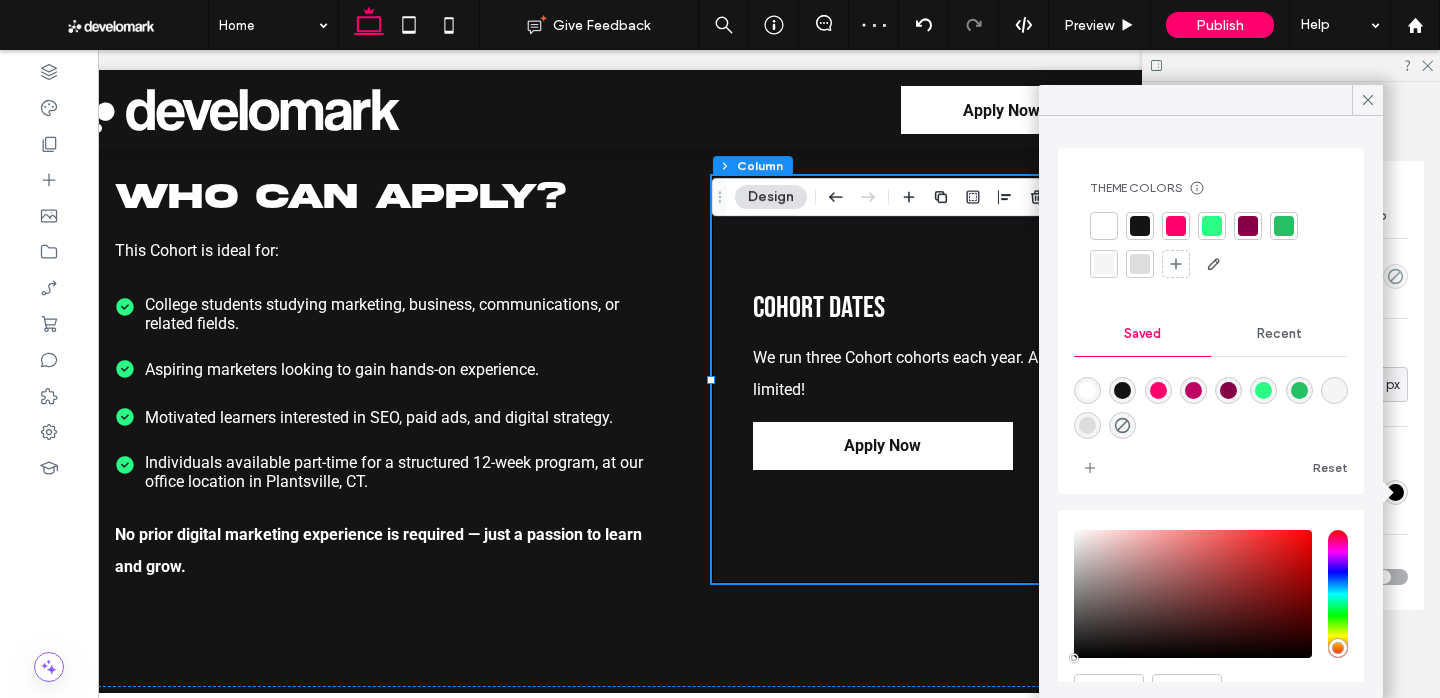 click at bounding box center [1140, 264] 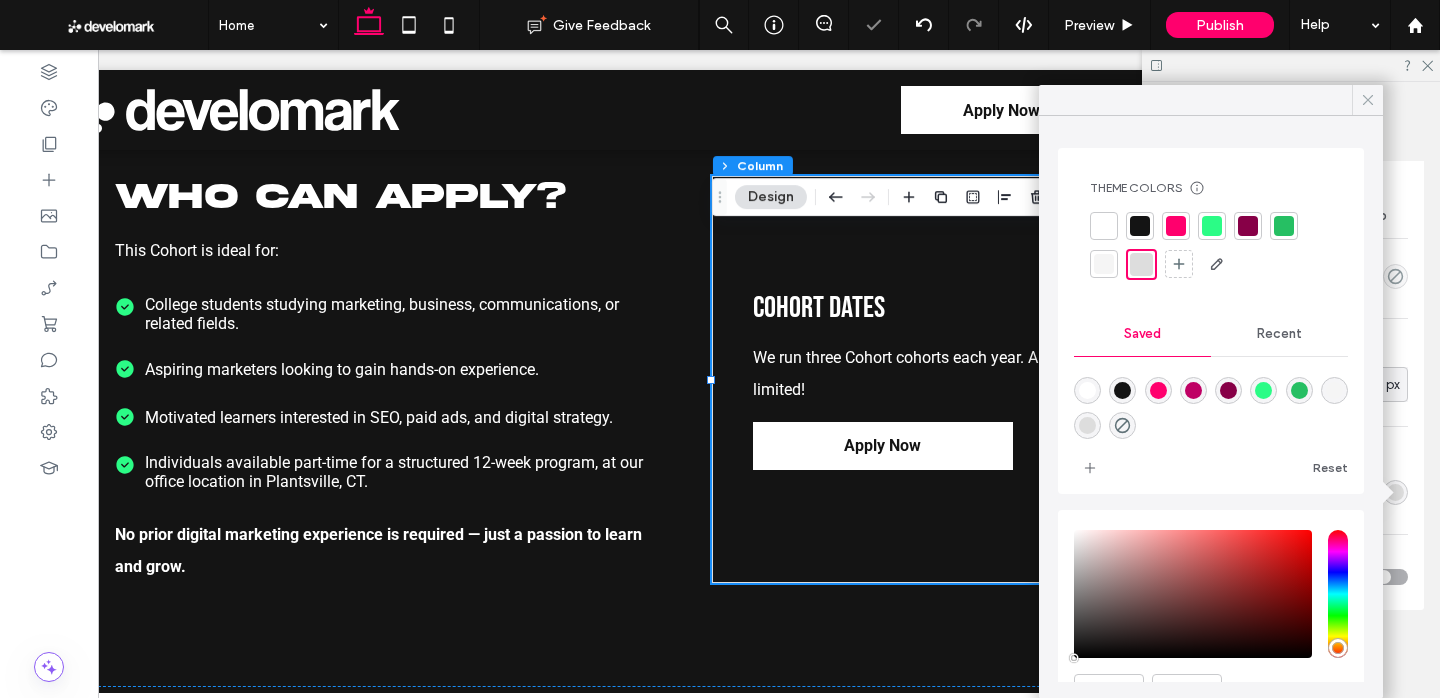 click at bounding box center (1367, 100) 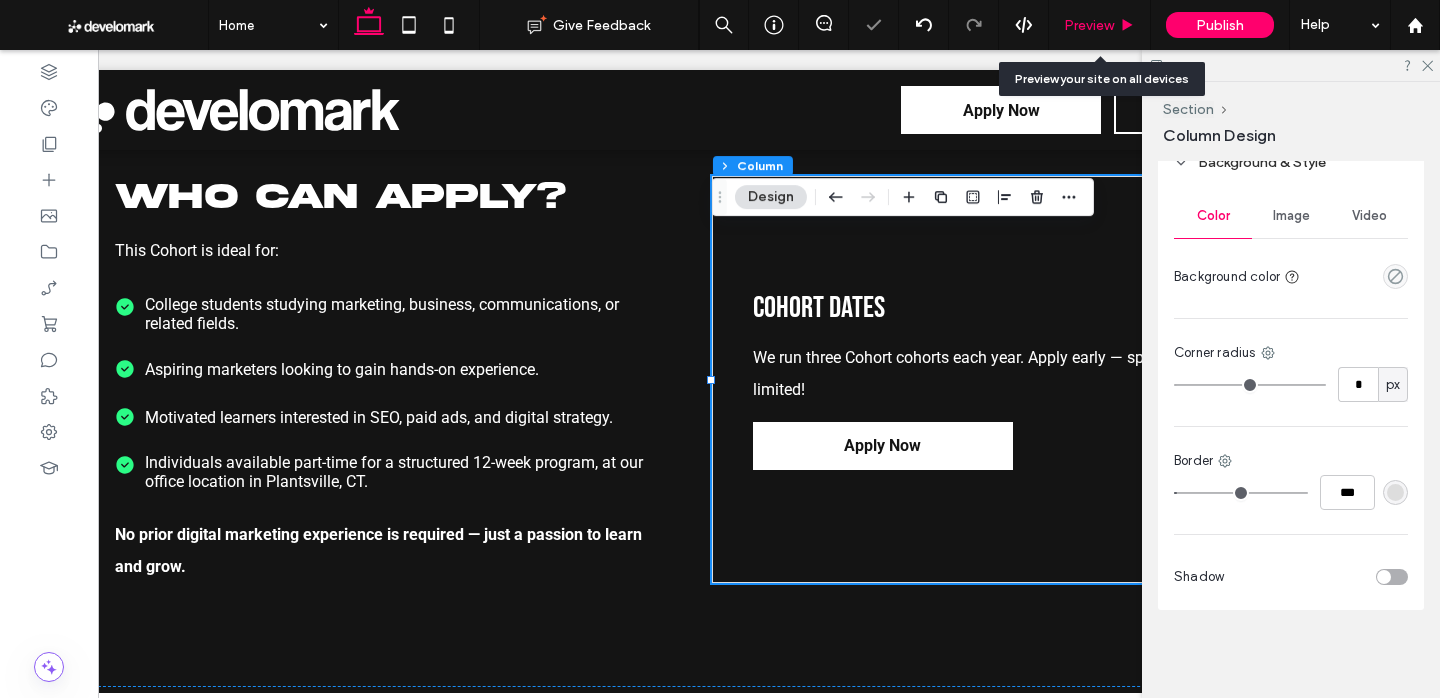 click on "Preview" at bounding box center (1100, 25) 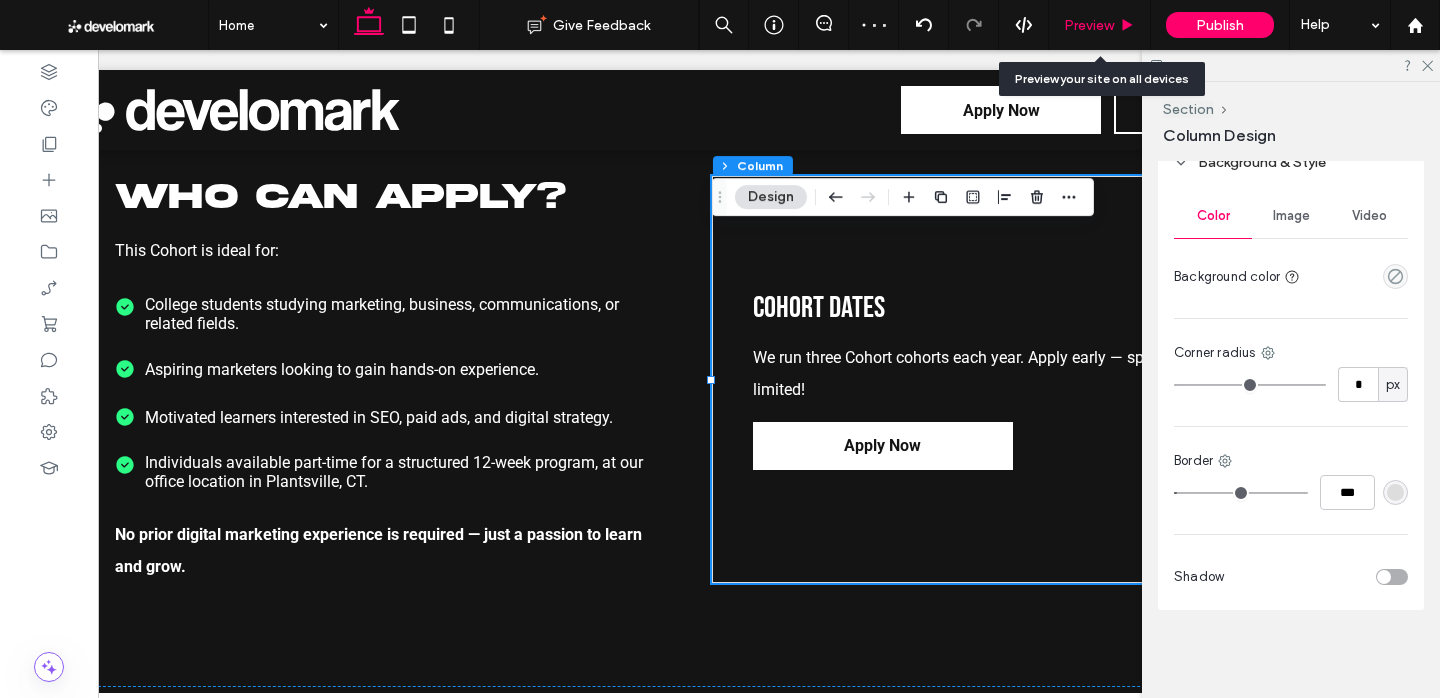 click on "Preview" at bounding box center (1089, 25) 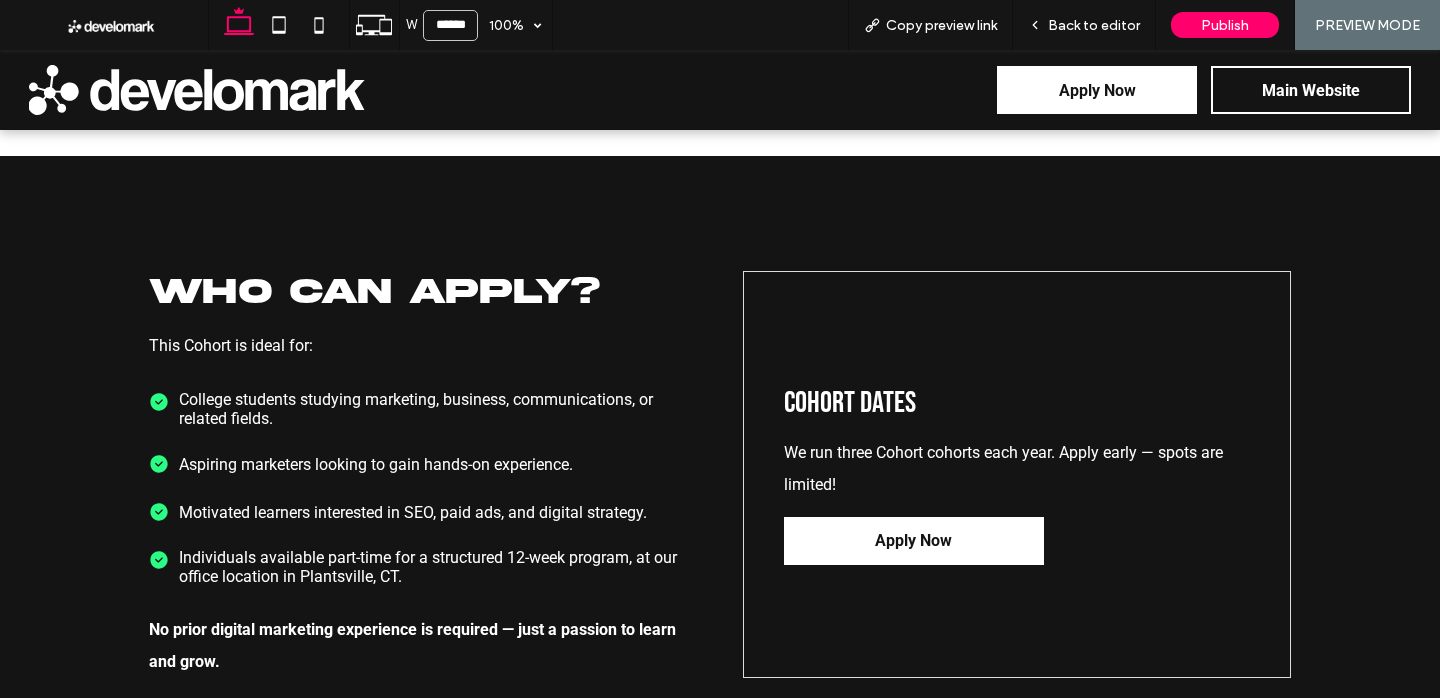 scroll, scrollTop: 2661, scrollLeft: 0, axis: vertical 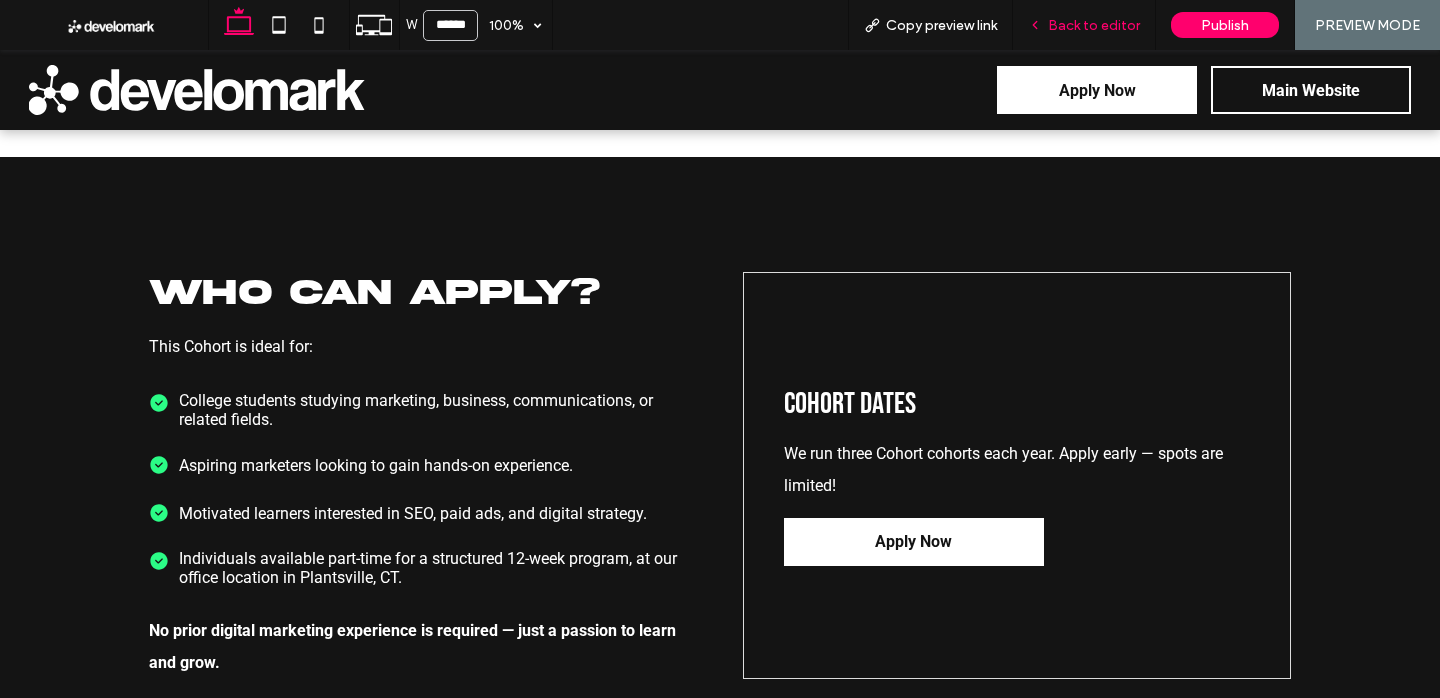 click on "Back to editor" at bounding box center [1084, 25] 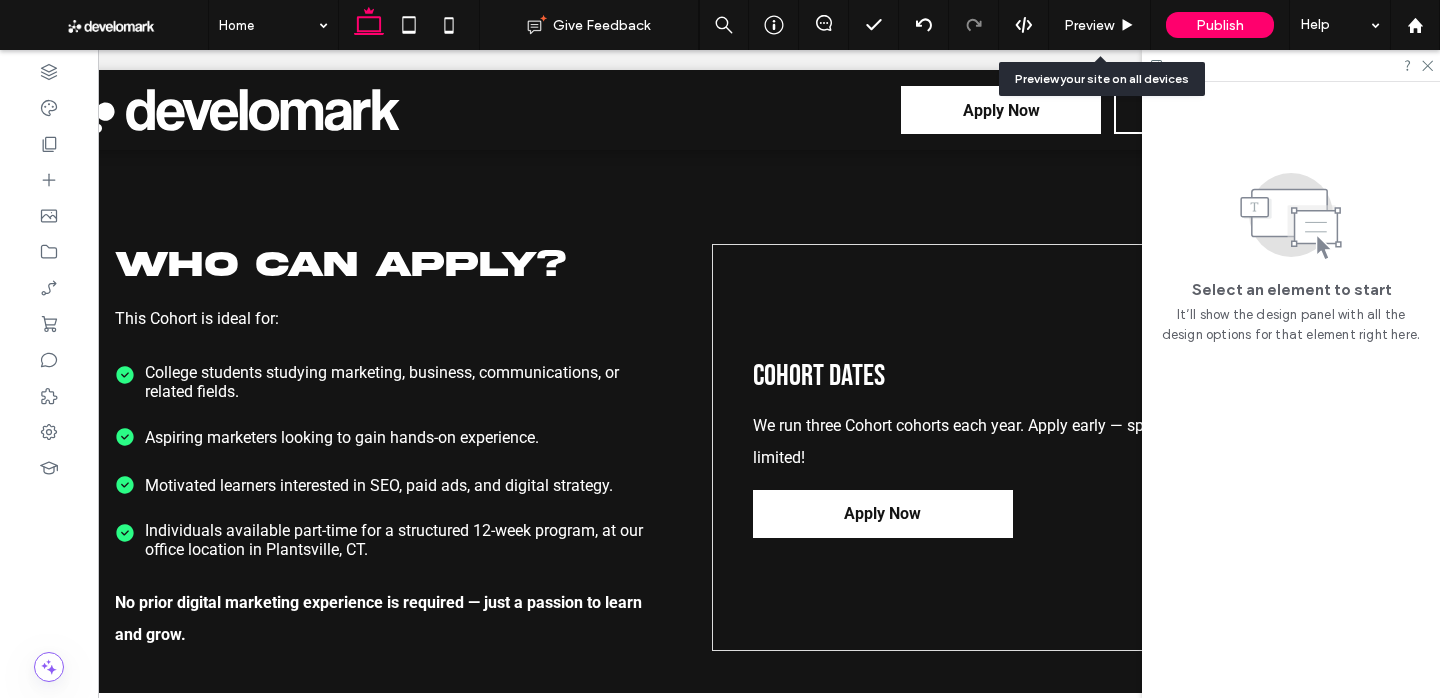 scroll, scrollTop: 2730, scrollLeft: 0, axis: vertical 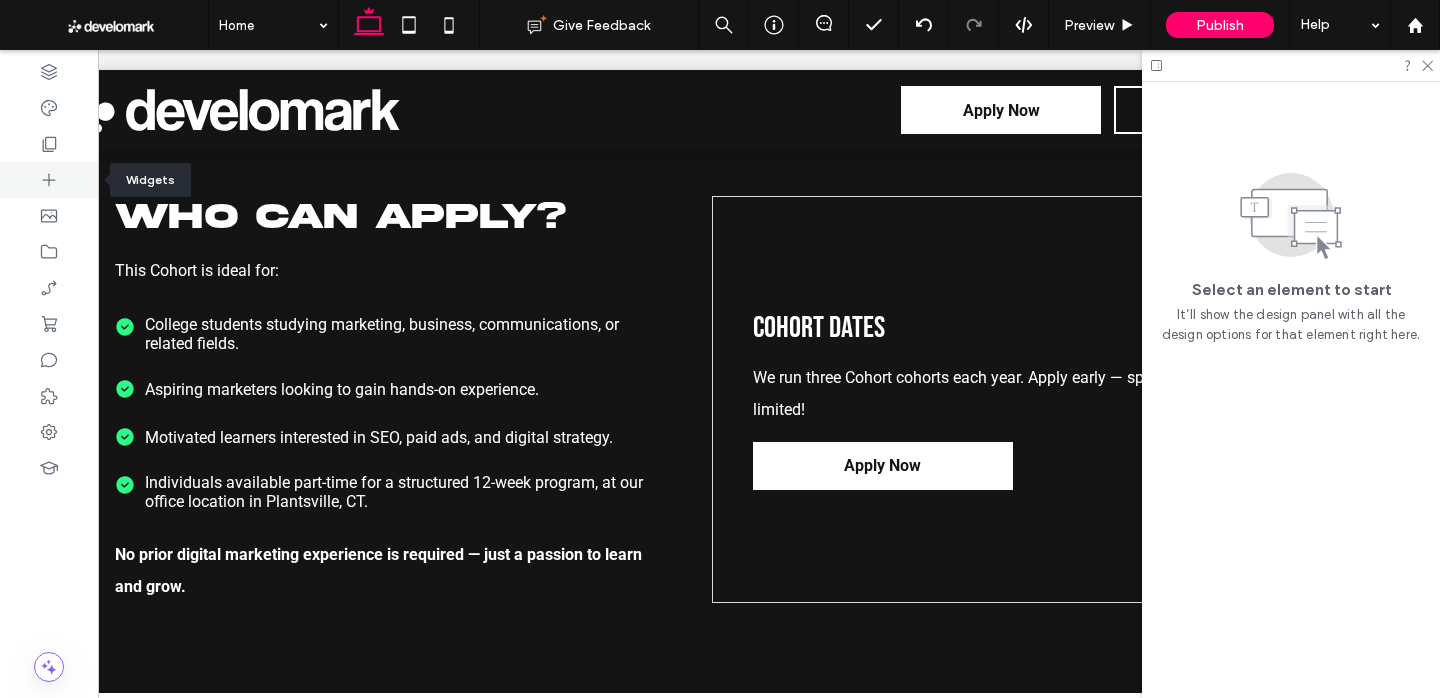 click at bounding box center (49, 180) 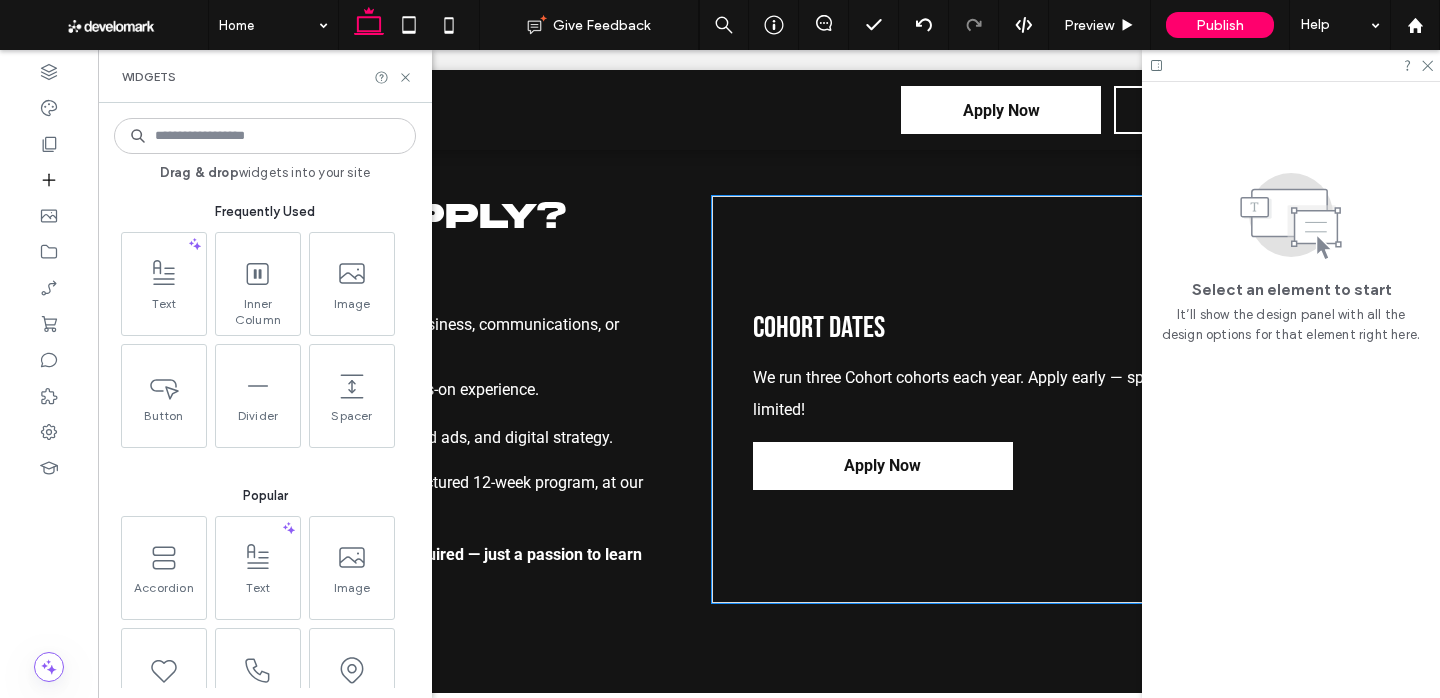 click on "Cohort Dates We run three Cohort cohorts each year. Apply early — spots are limited! ﻿
Apply Now" at bounding box center (987, 399) 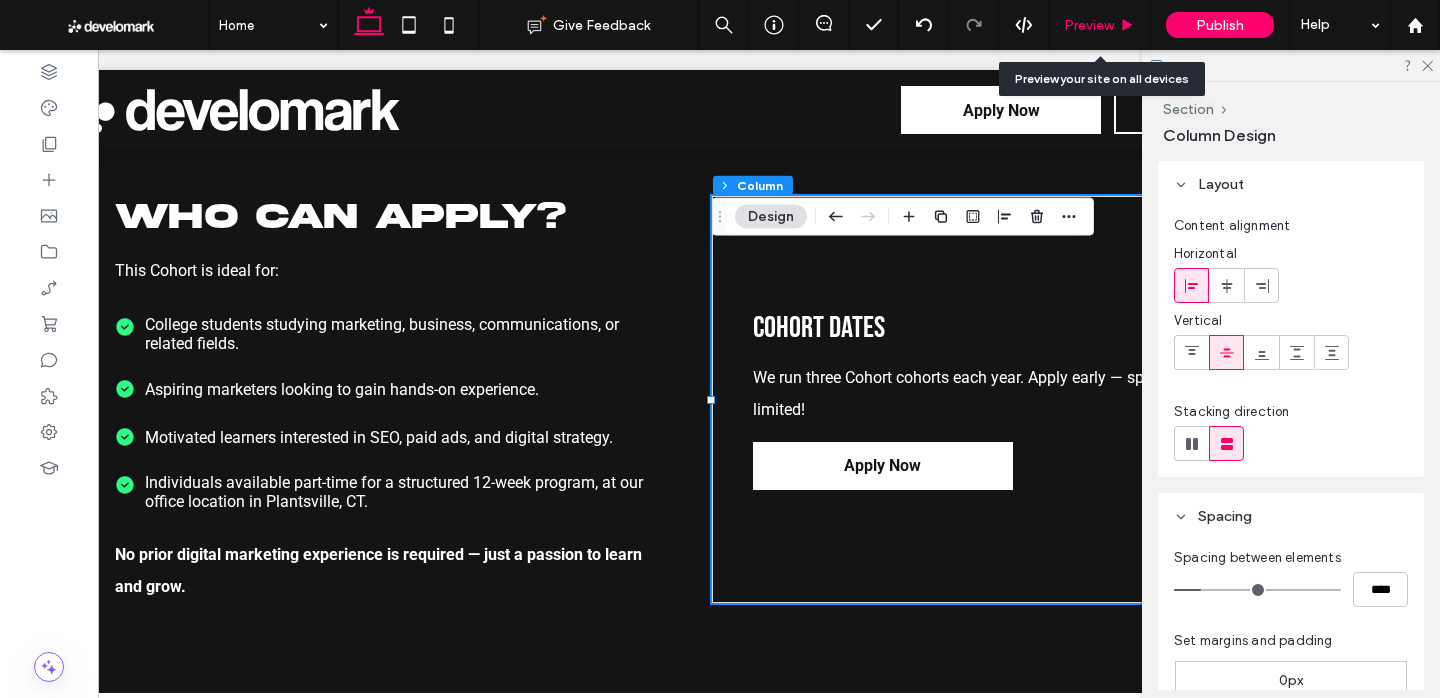 click on "Preview" at bounding box center (1089, 25) 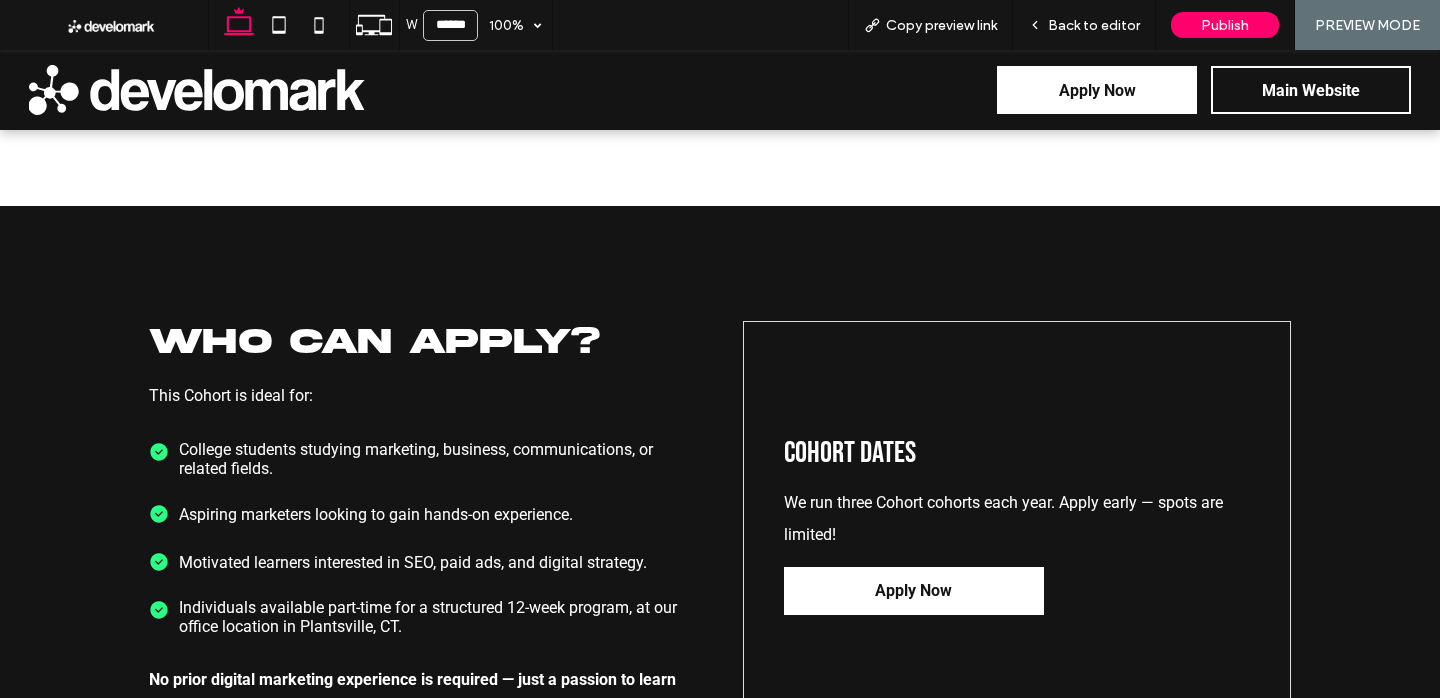 scroll, scrollTop: 2615, scrollLeft: 0, axis: vertical 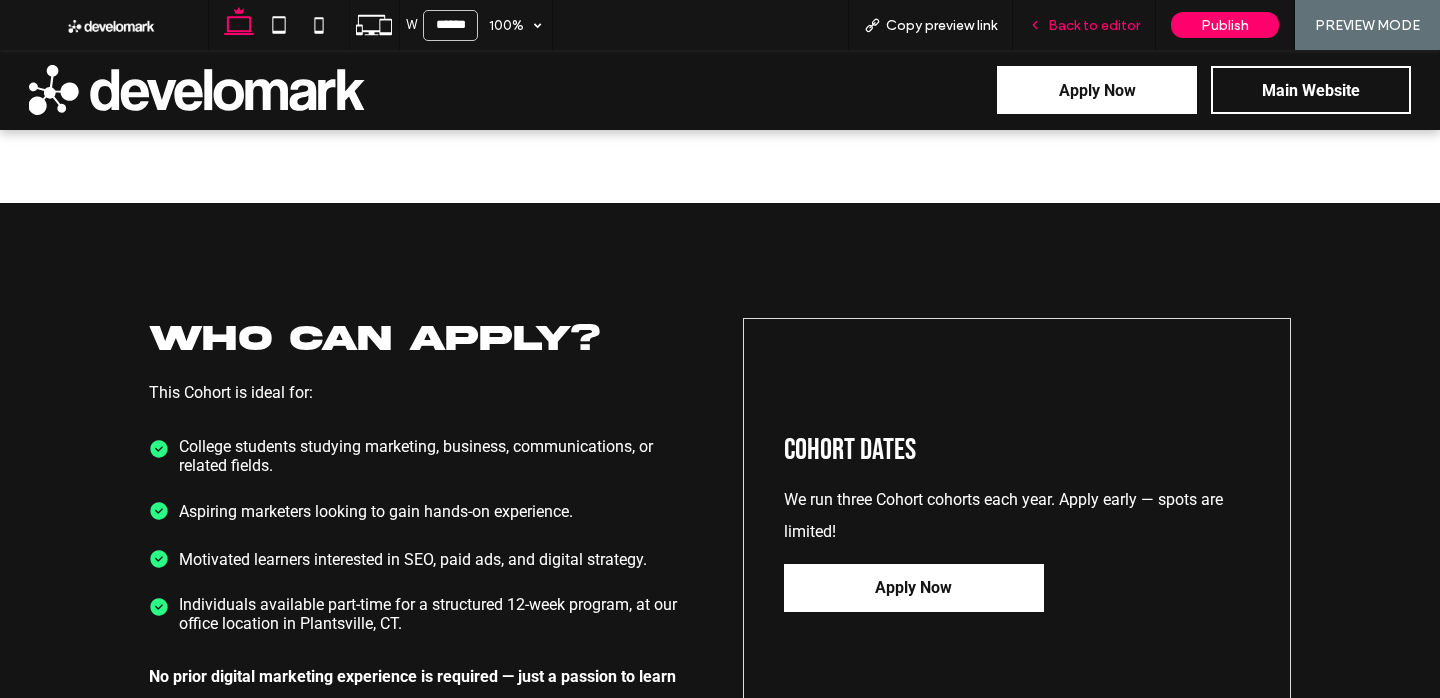 click on "Back to editor" at bounding box center (1094, 25) 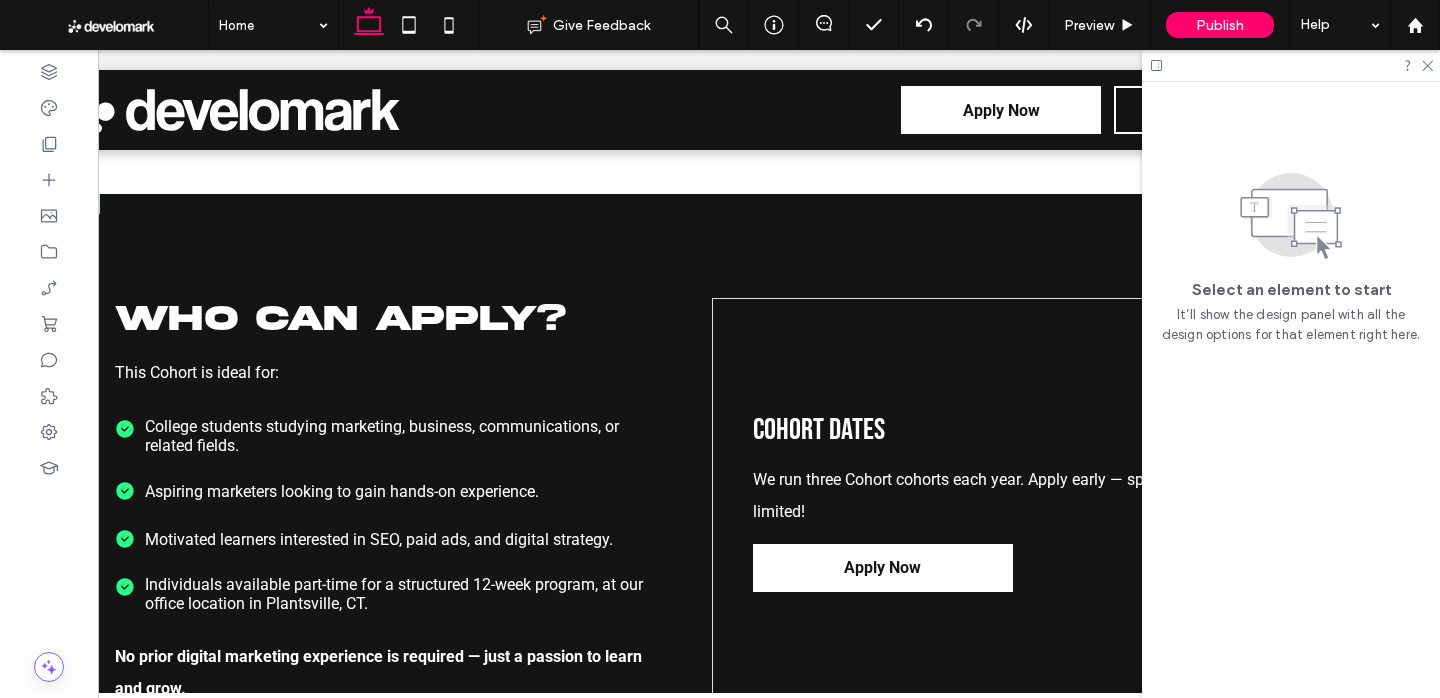 scroll, scrollTop: 2677, scrollLeft: 0, axis: vertical 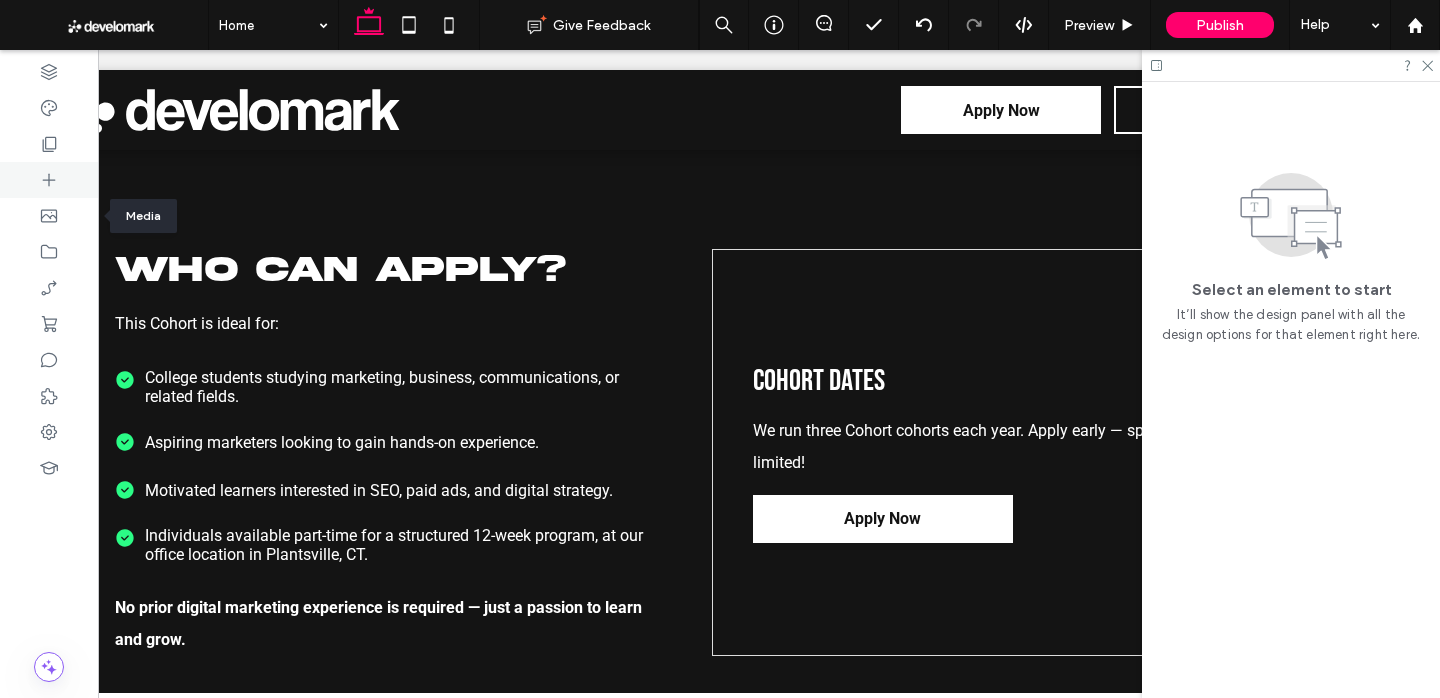 click 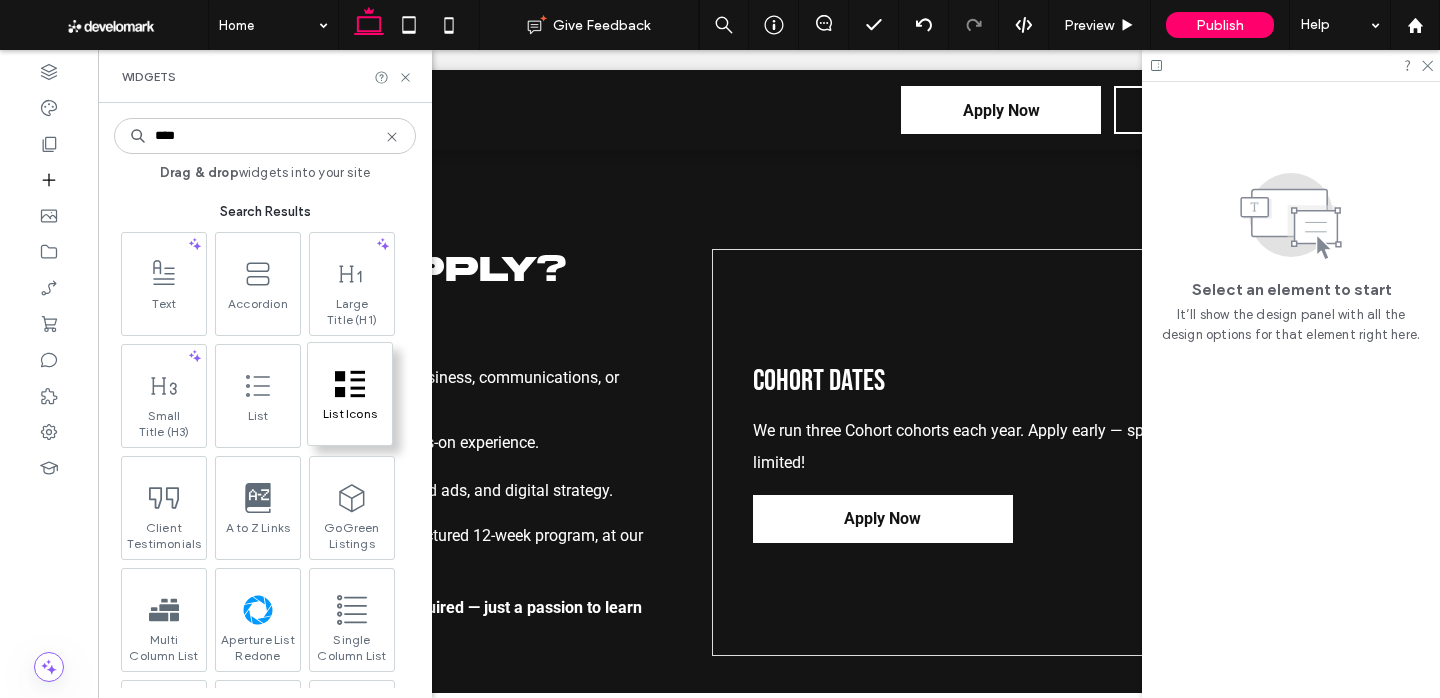 type on "****" 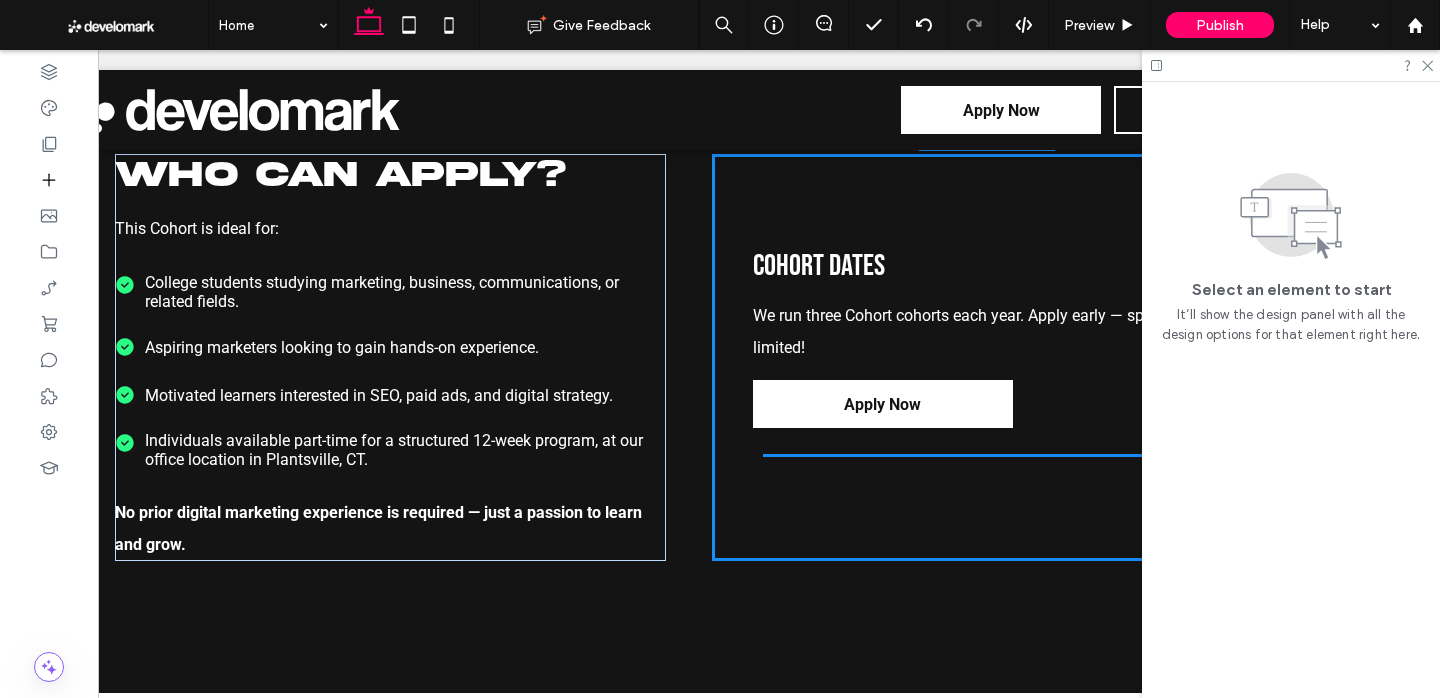 scroll, scrollTop: 2792, scrollLeft: 0, axis: vertical 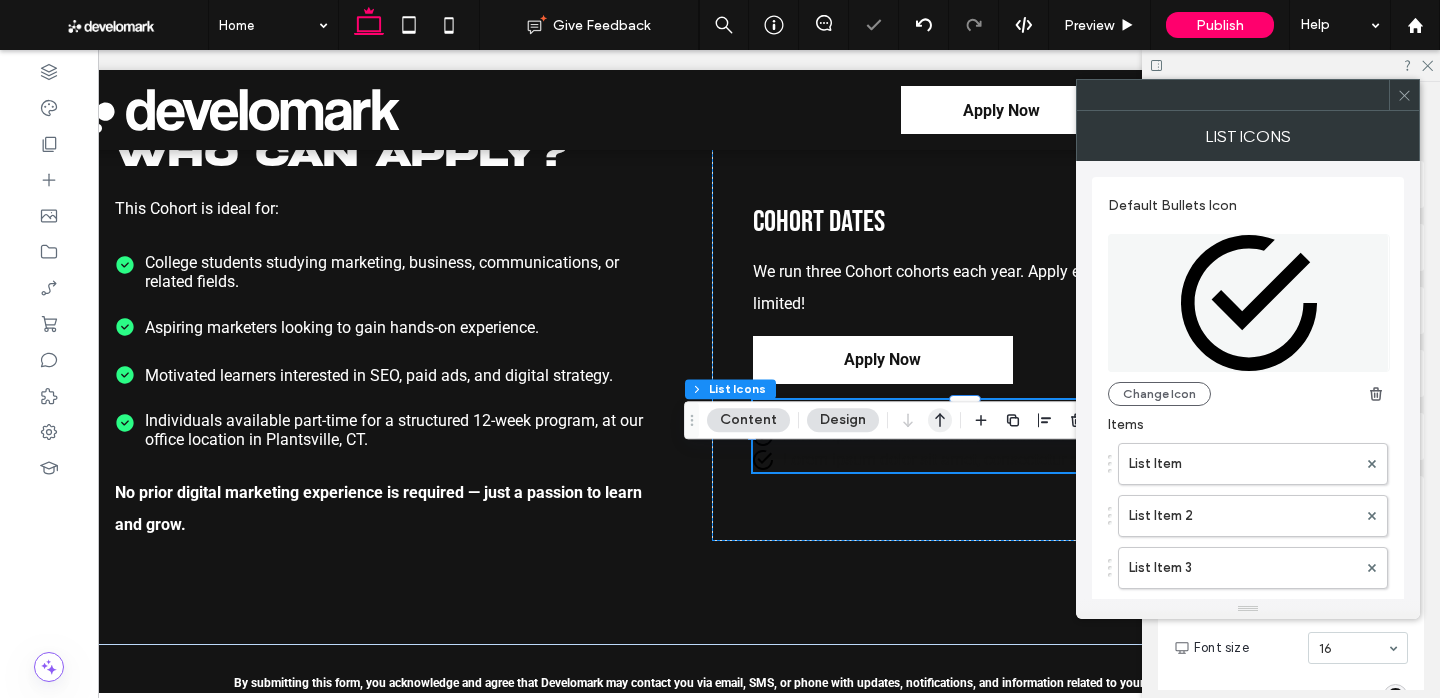 click 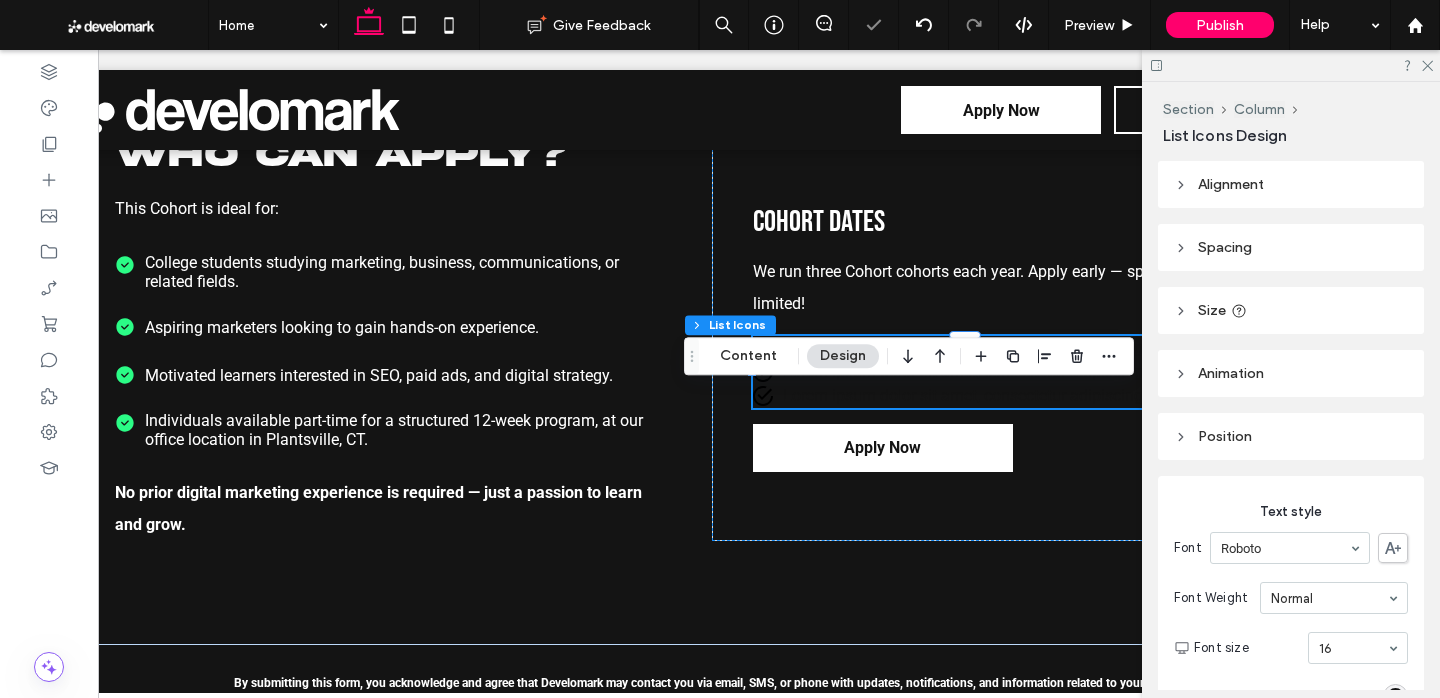 scroll, scrollTop: 148, scrollLeft: 0, axis: vertical 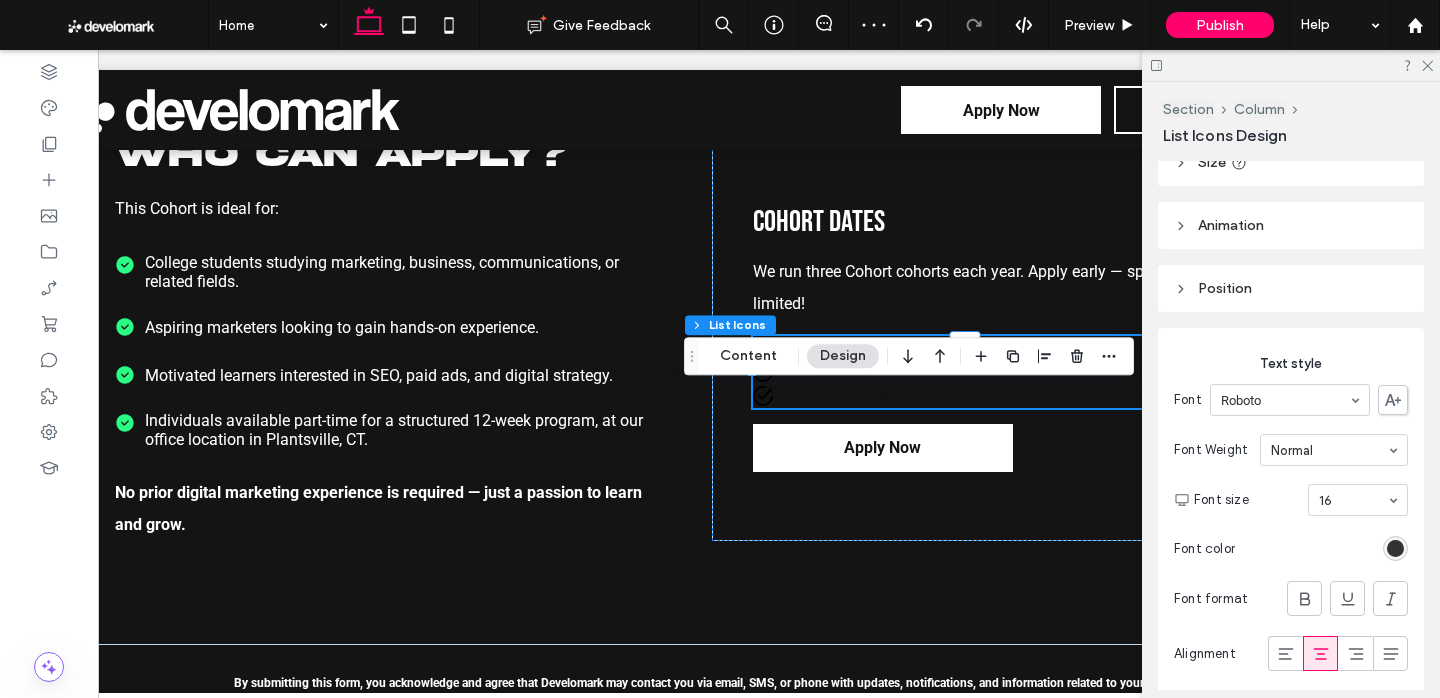 click at bounding box center (1395, 548) 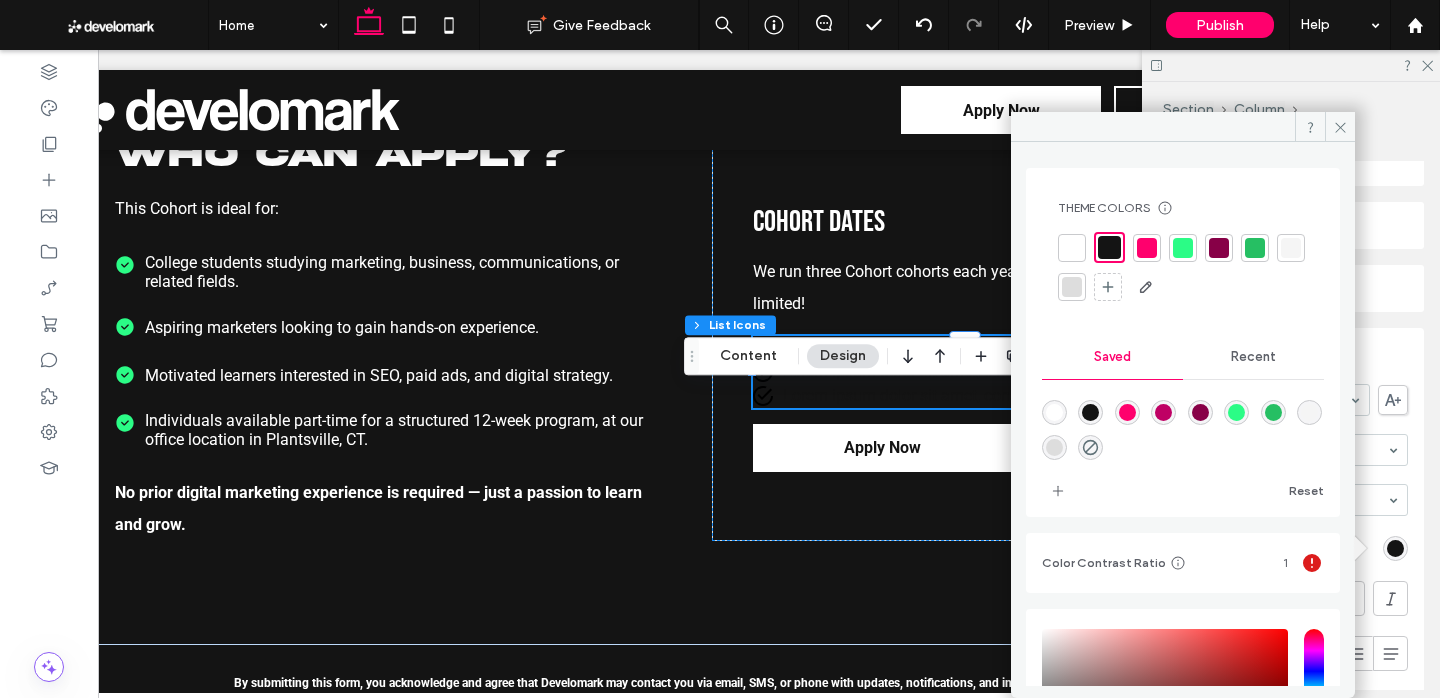 click at bounding box center [1054, 412] 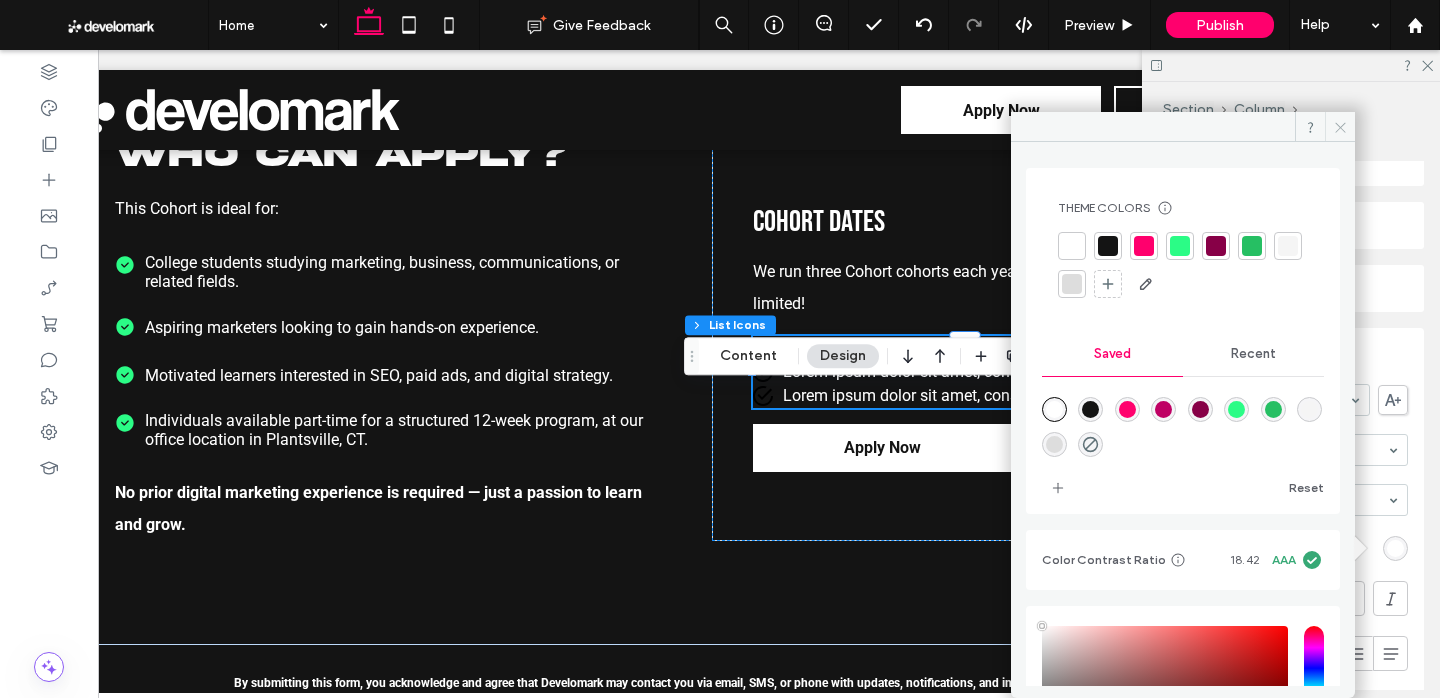 click 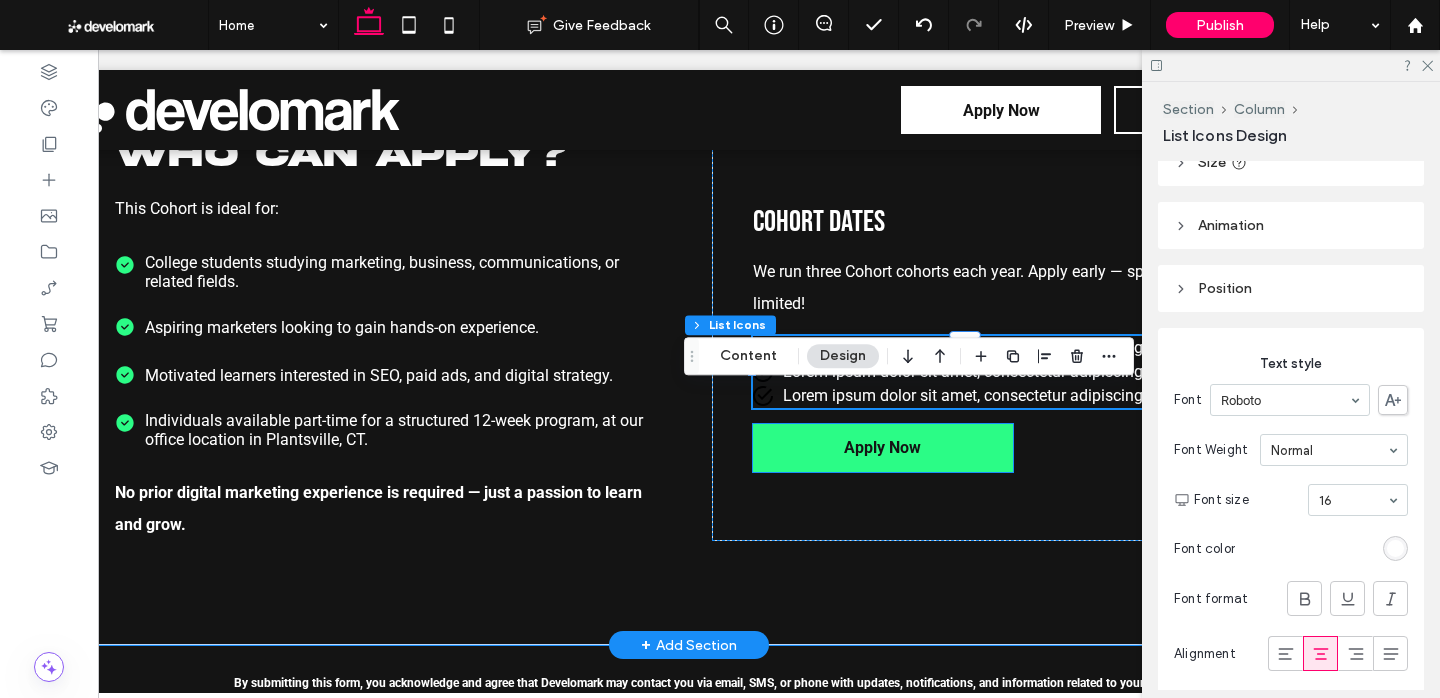 scroll, scrollTop: 0, scrollLeft: 286, axis: horizontal 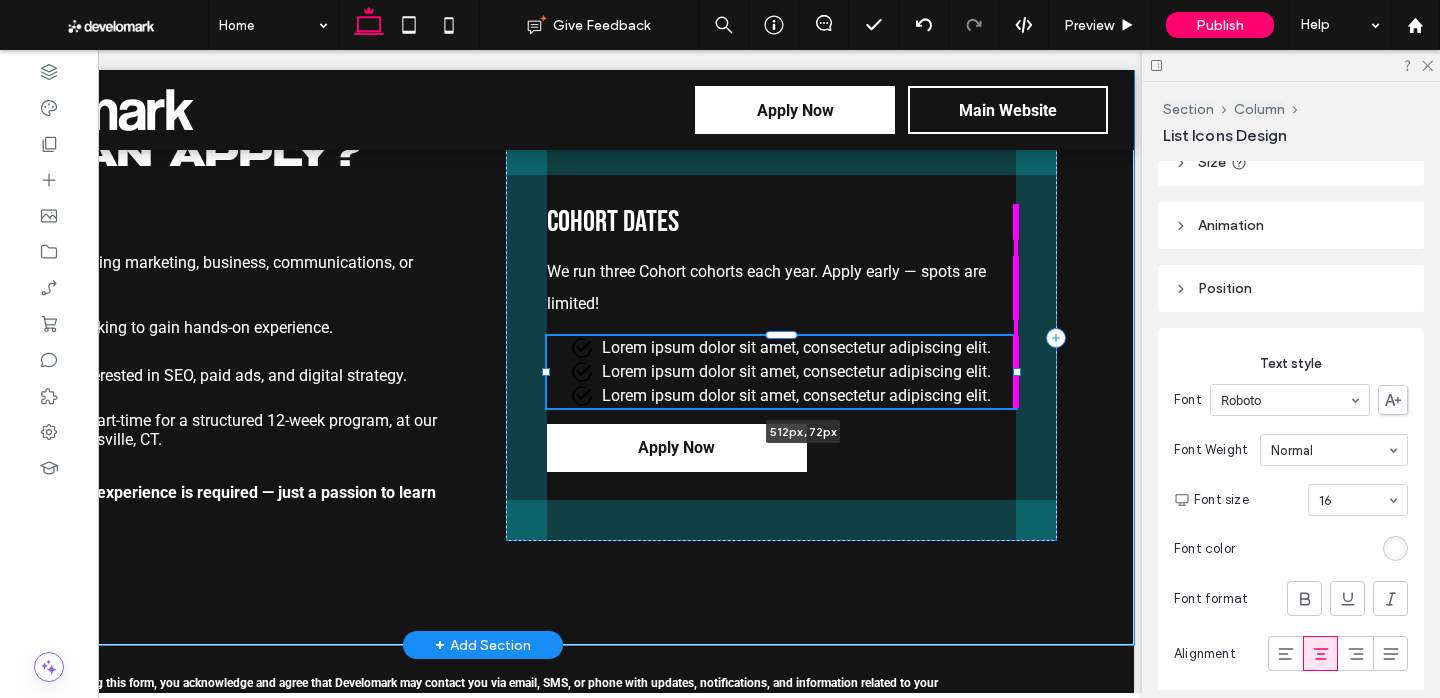 drag, startPoint x: 972, startPoint y: 426, endPoint x: 1069, endPoint y: 427, distance: 97.00516 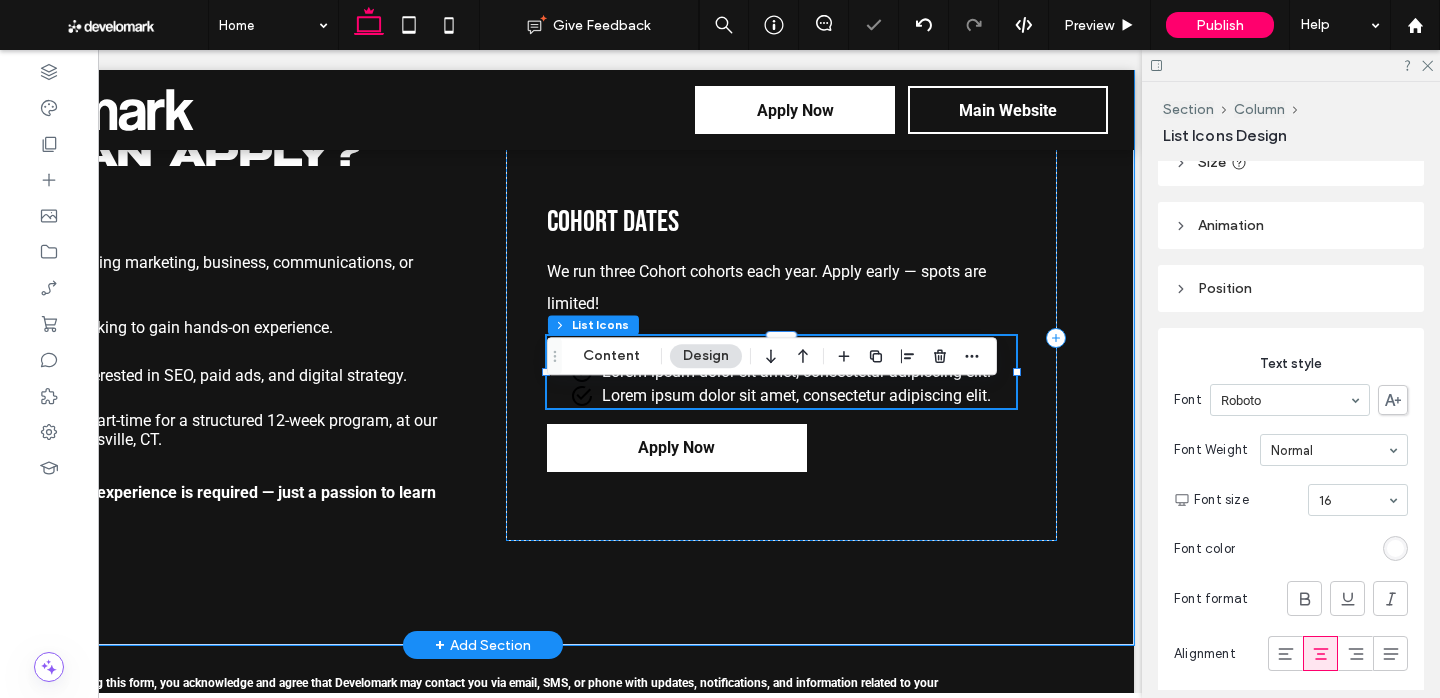 scroll, scrollTop: 0, scrollLeft: 0, axis: both 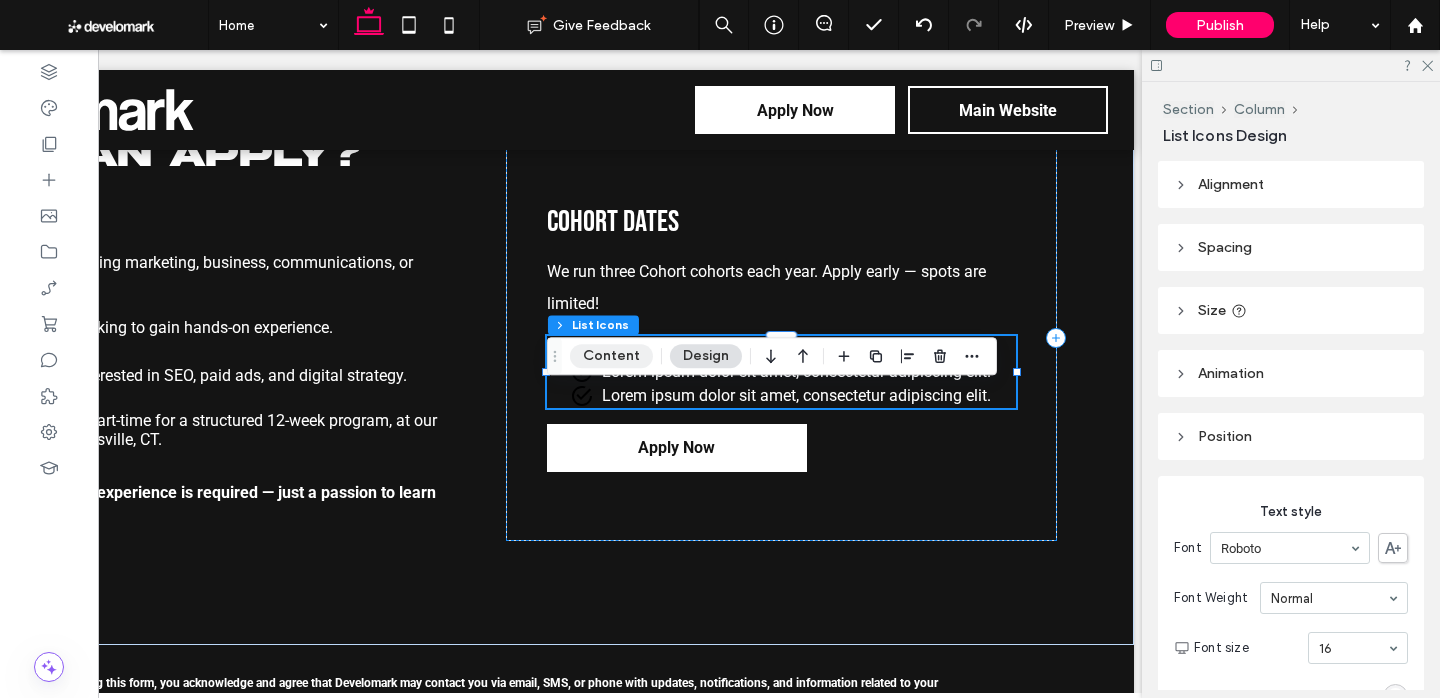 click on "Content" at bounding box center (611, 356) 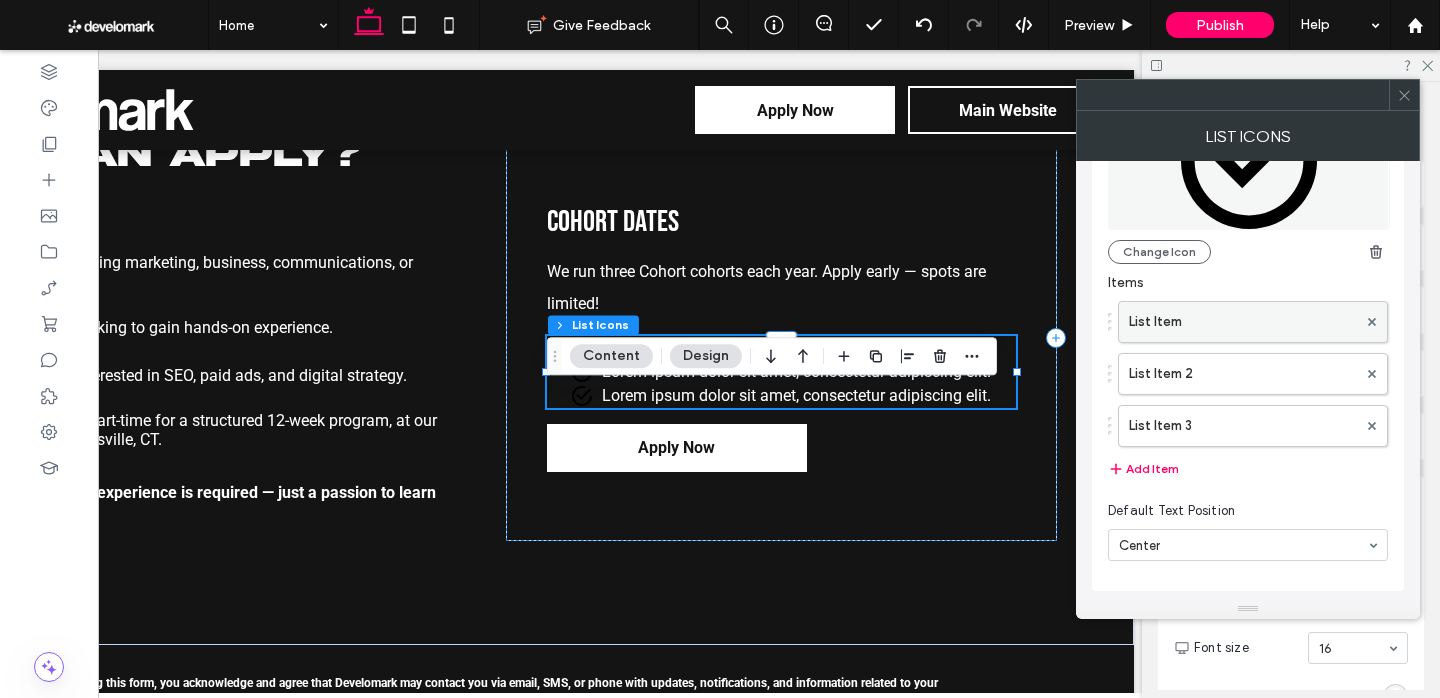 scroll, scrollTop: 144, scrollLeft: 0, axis: vertical 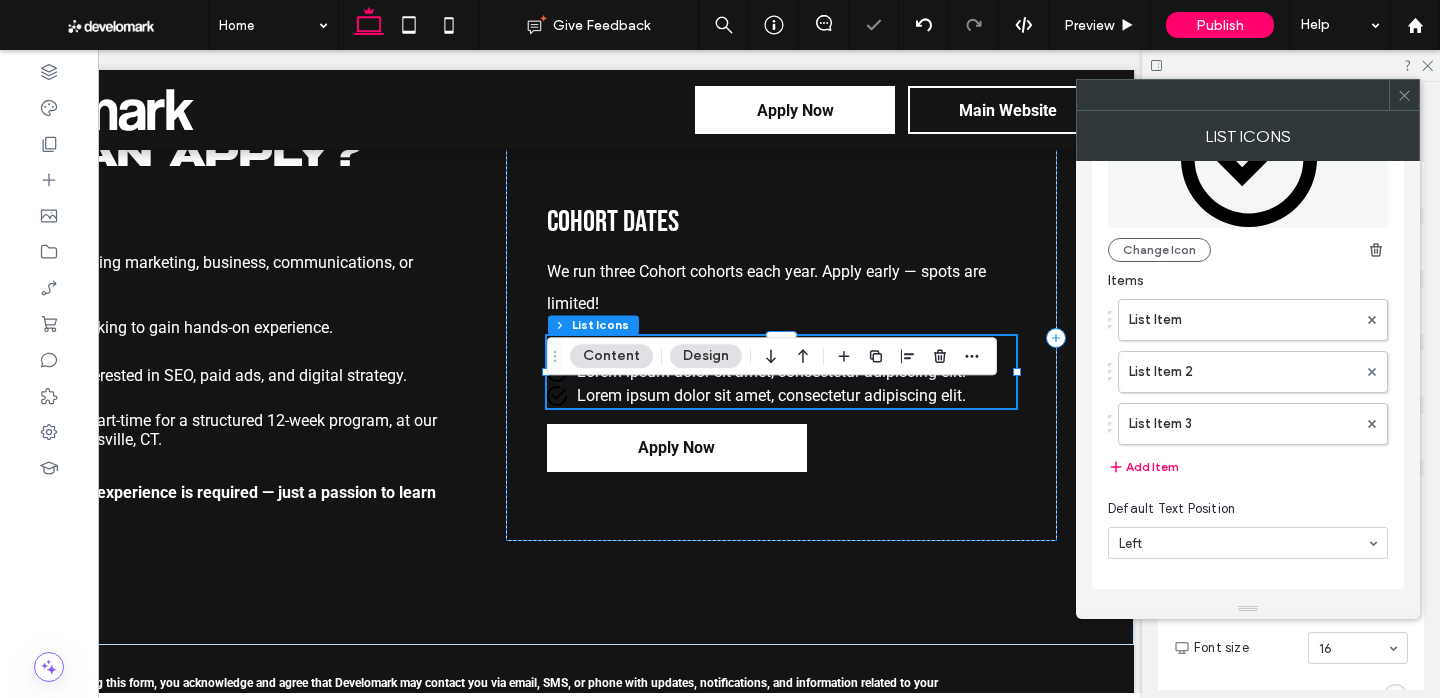 click 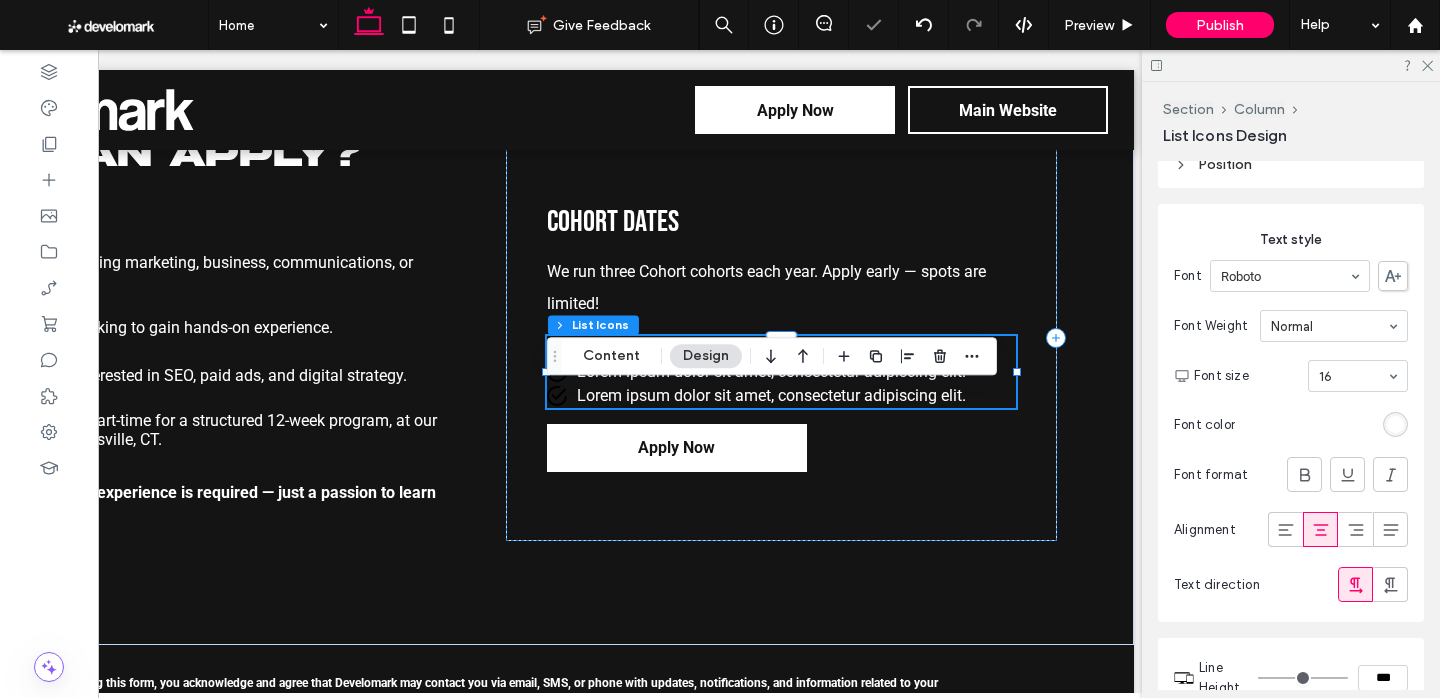 scroll, scrollTop: 480, scrollLeft: 0, axis: vertical 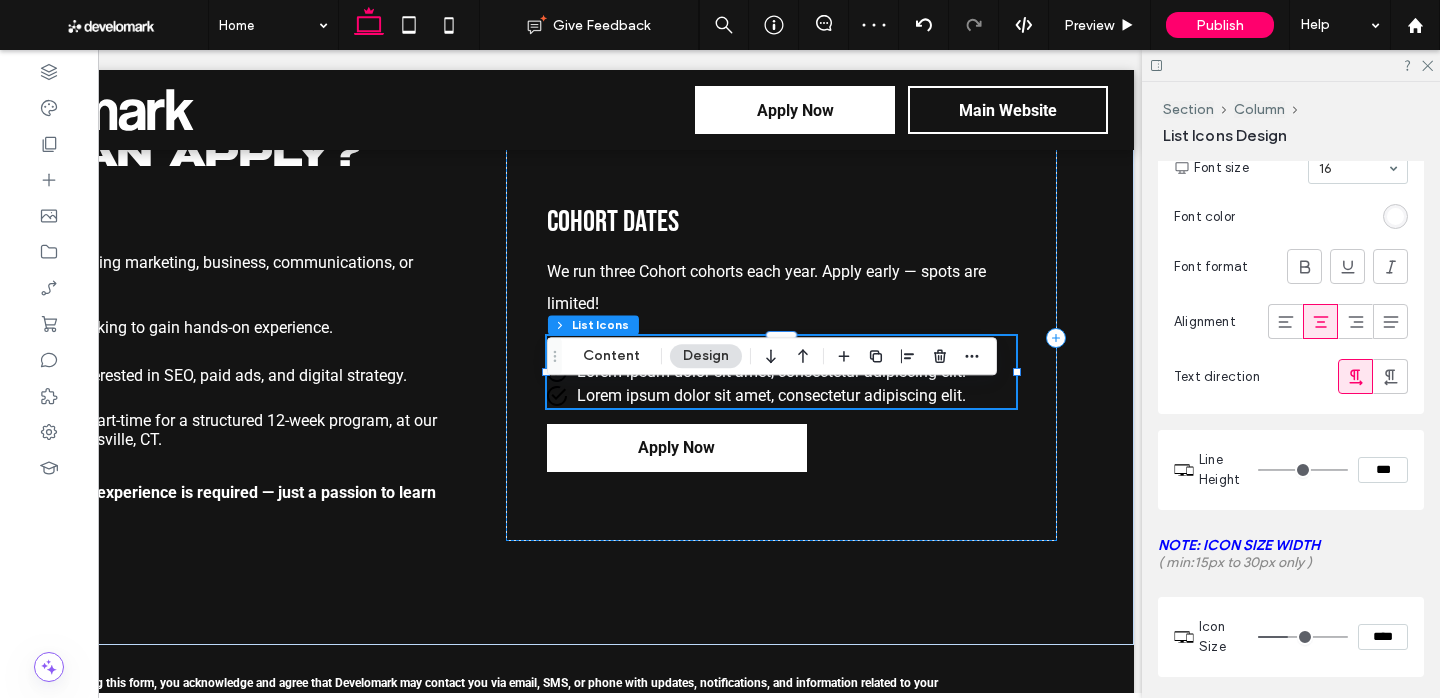 click on "***" at bounding box center (1383, 470) 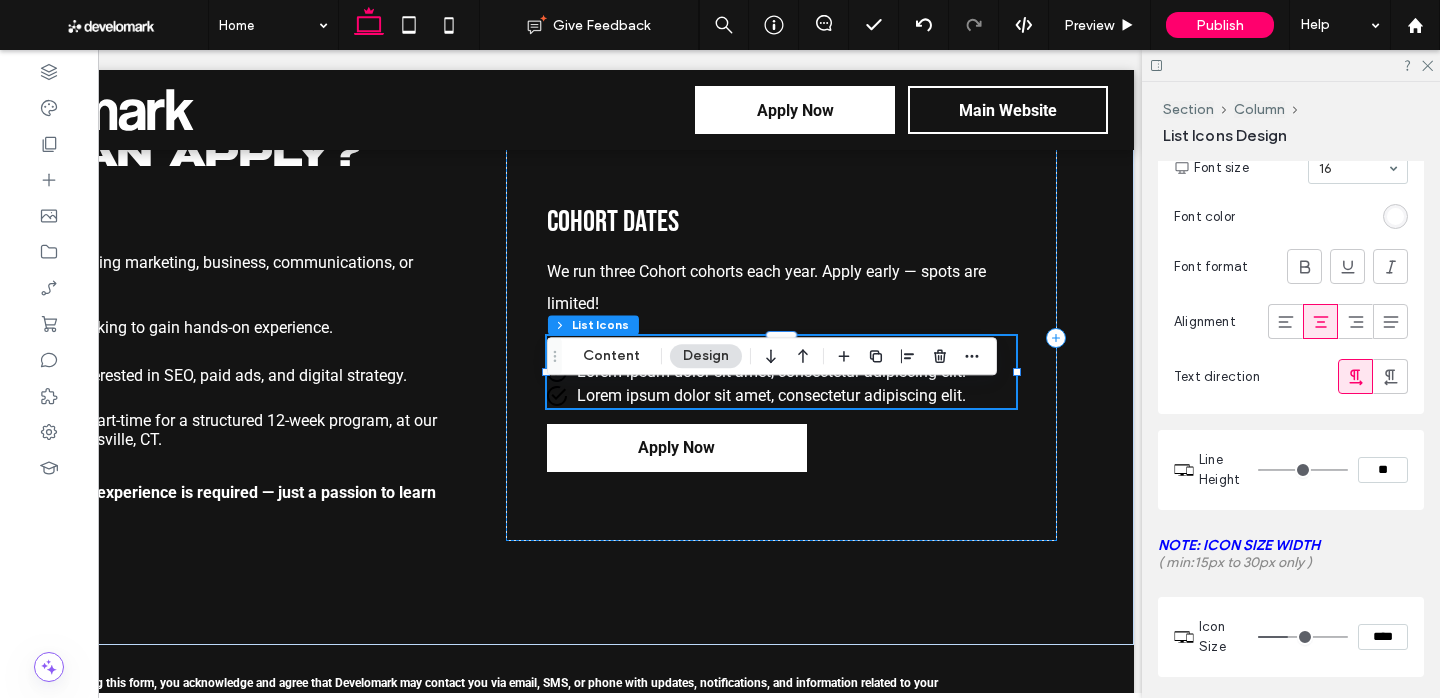 type on "****" 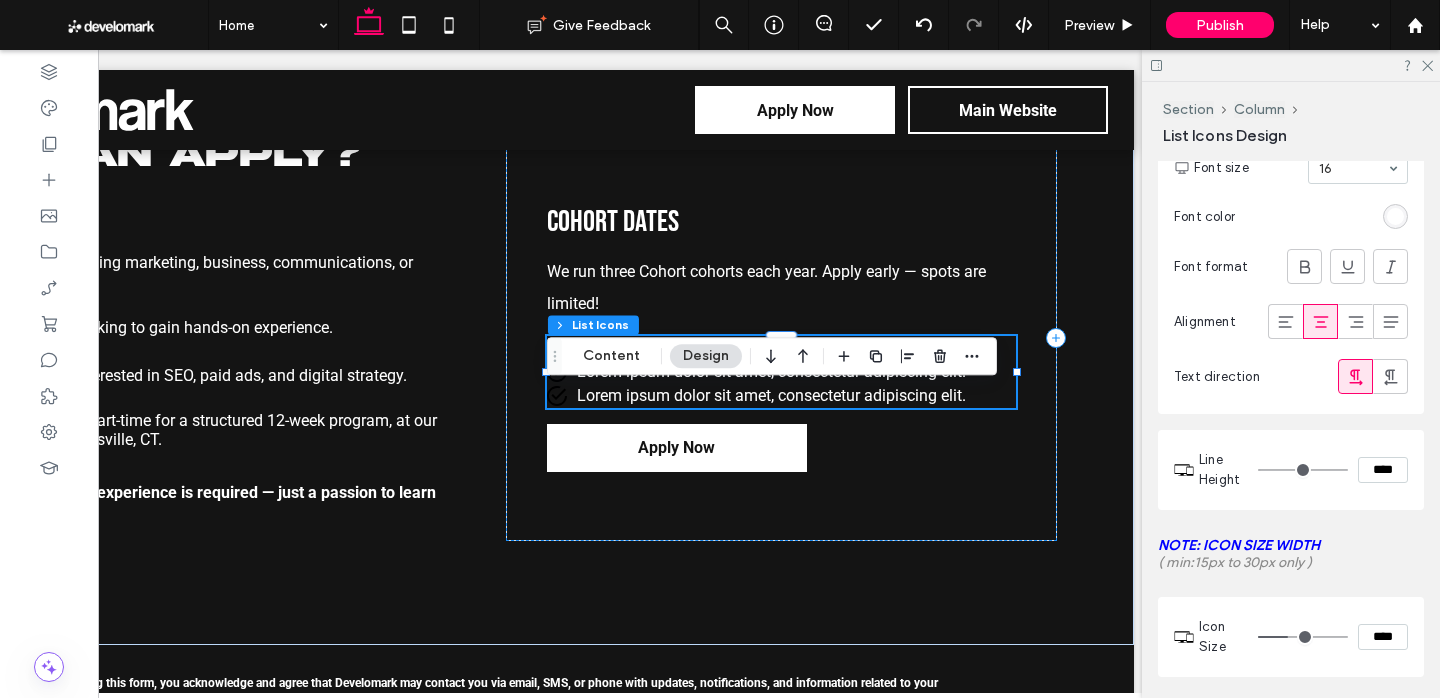 type on "**" 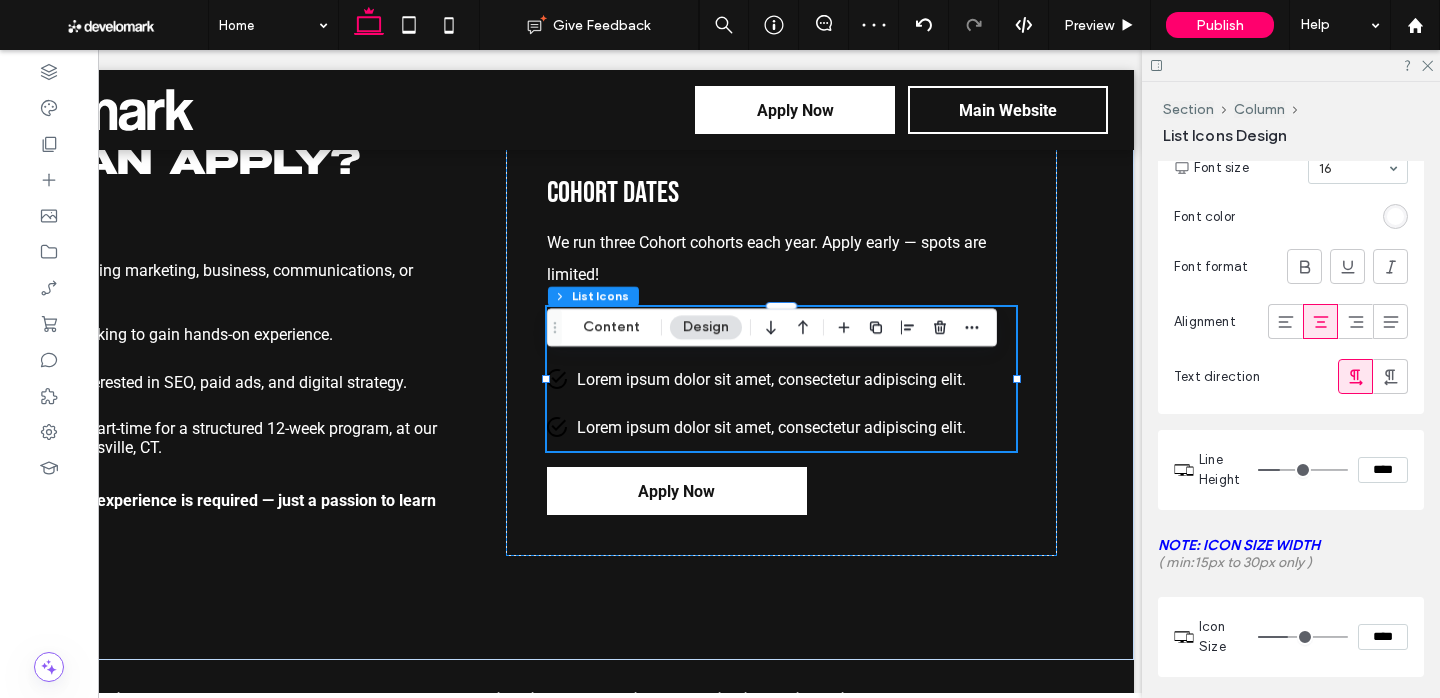 click on "****" at bounding box center [1383, 470] 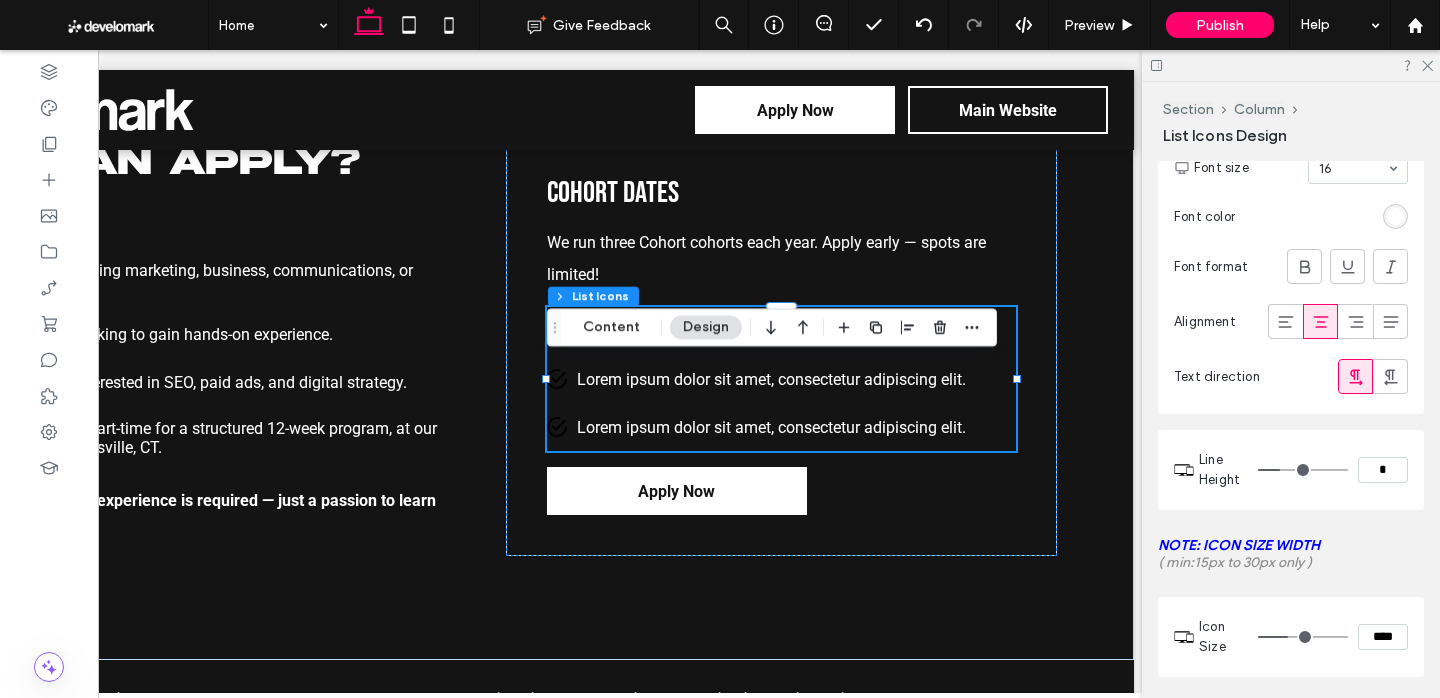 type on "***" 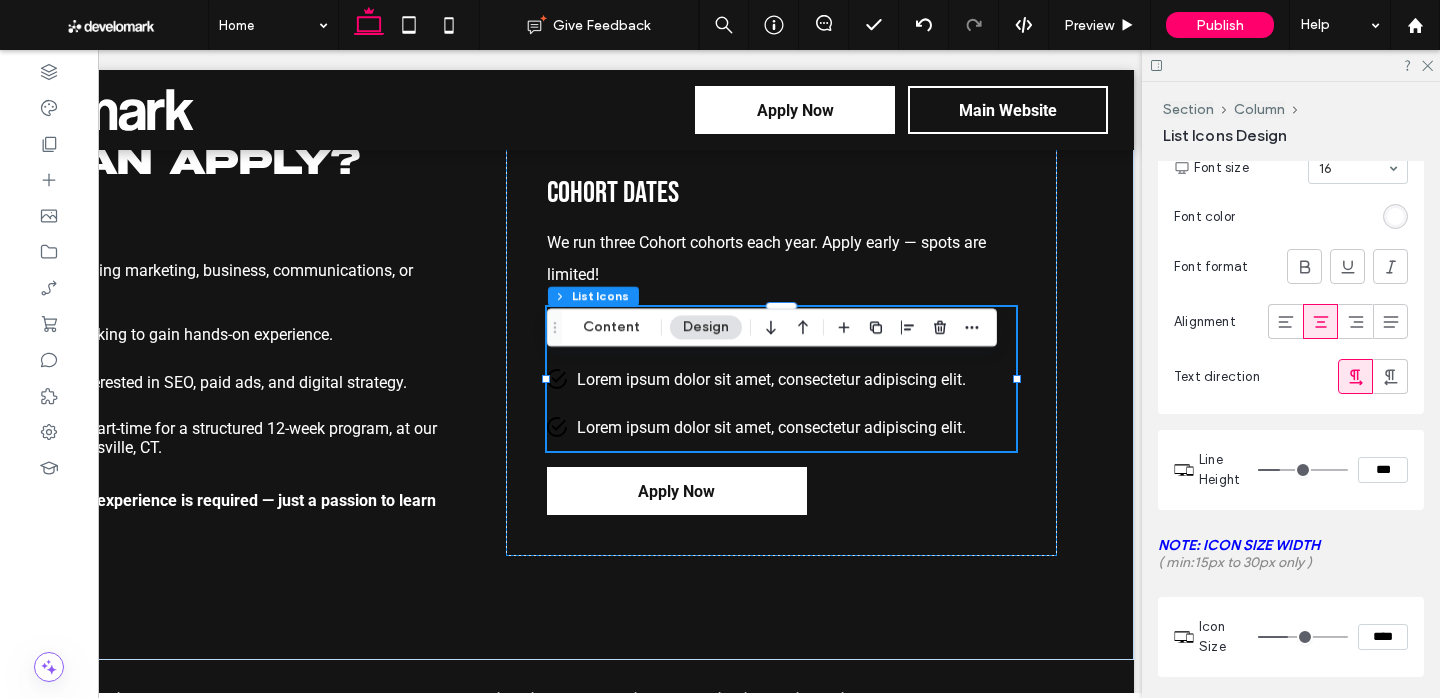 type on "*" 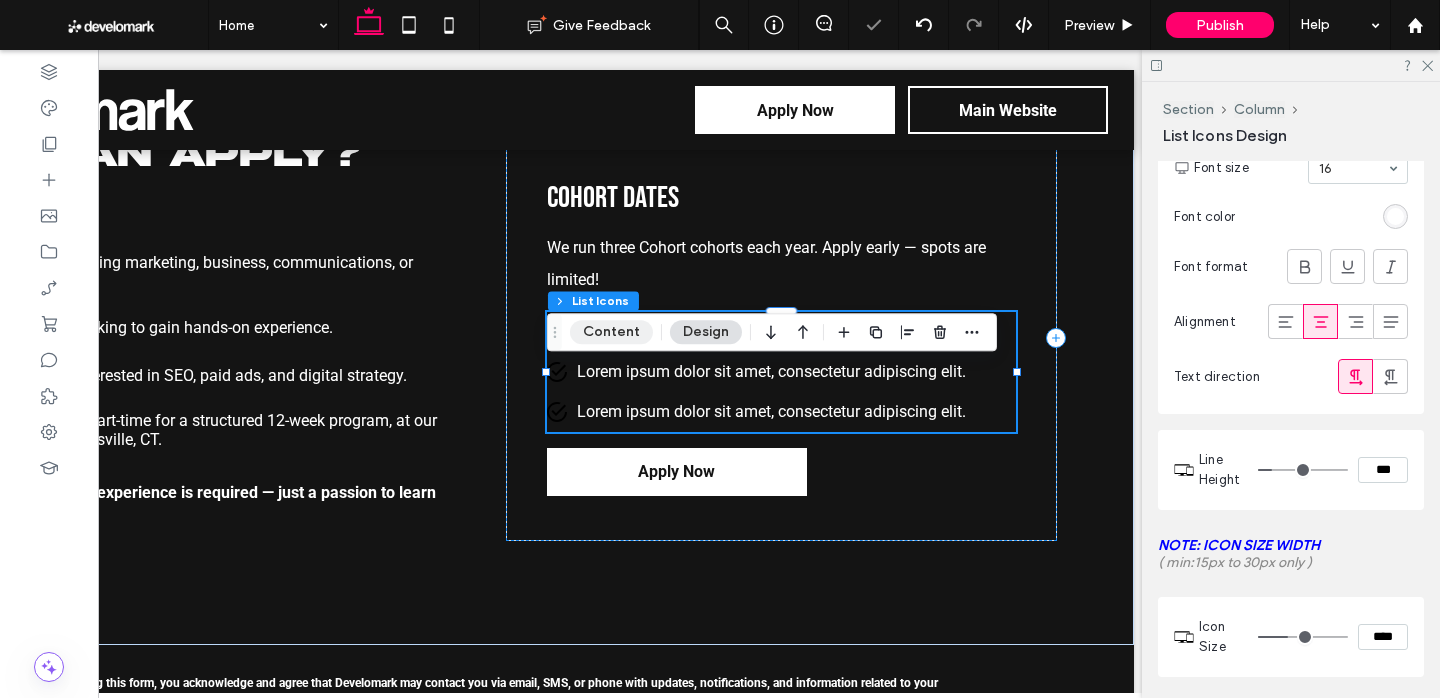 click on "Content" at bounding box center (611, 332) 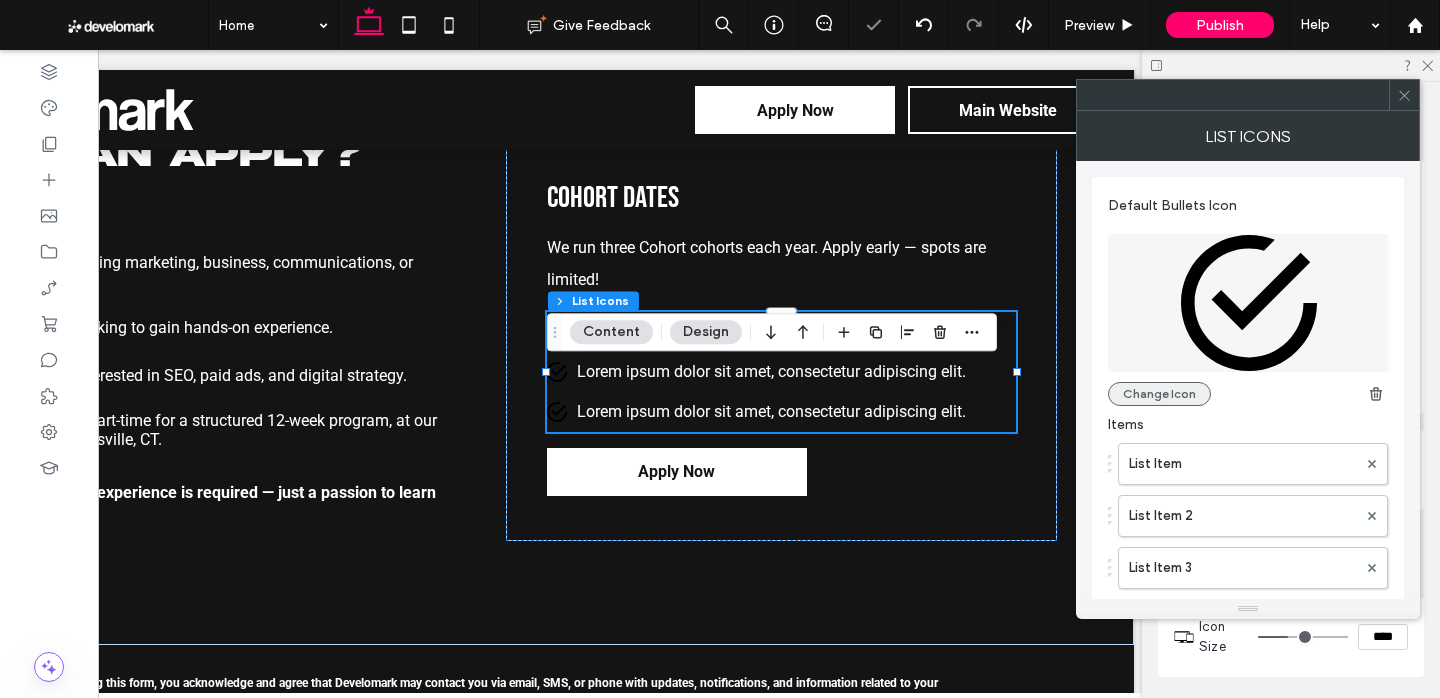 click on "Change Icon" at bounding box center (1159, 394) 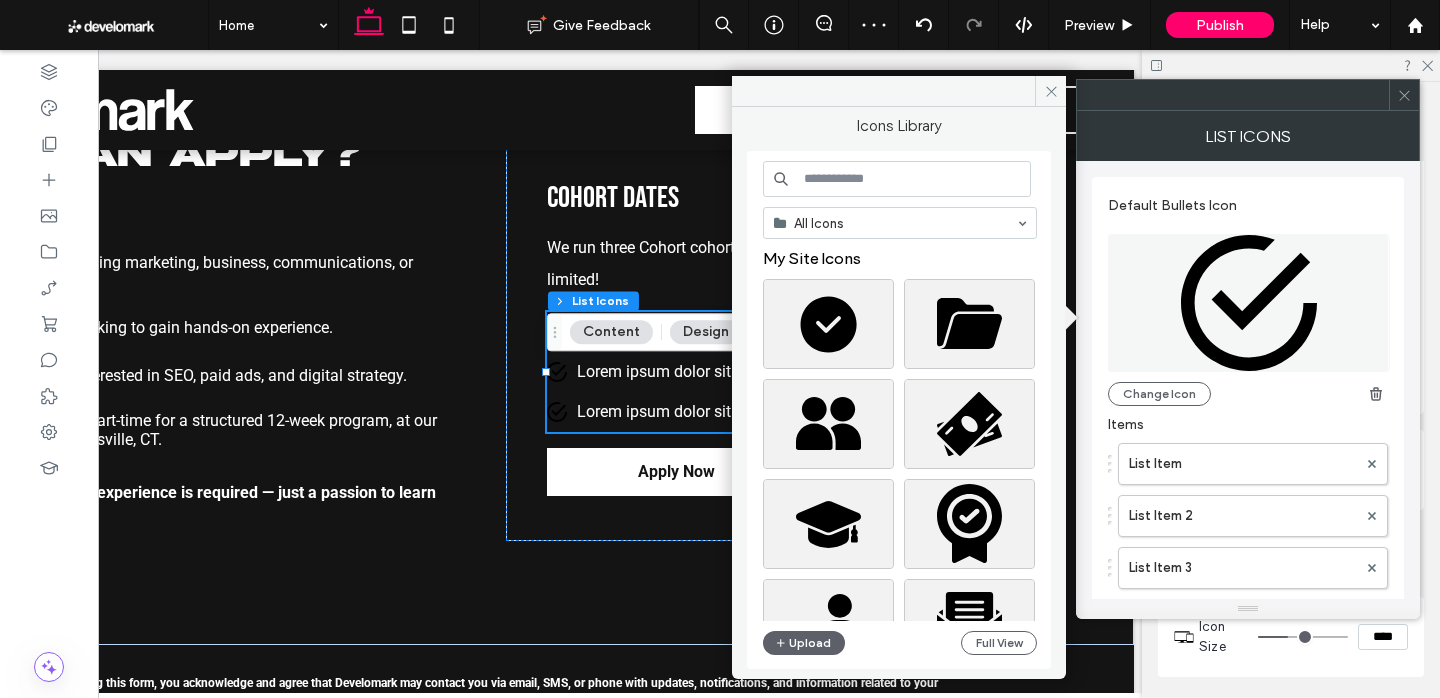 click at bounding box center [897, 179] 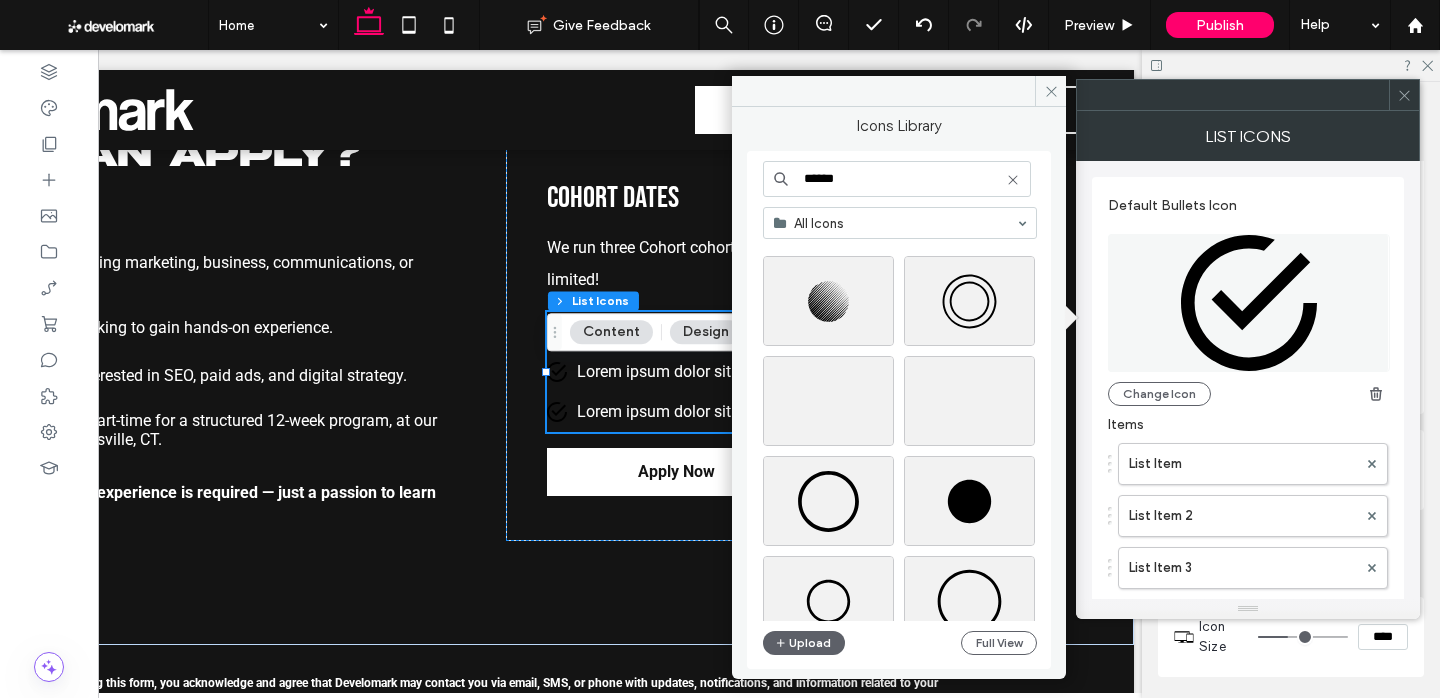 scroll, scrollTop: 224, scrollLeft: 0, axis: vertical 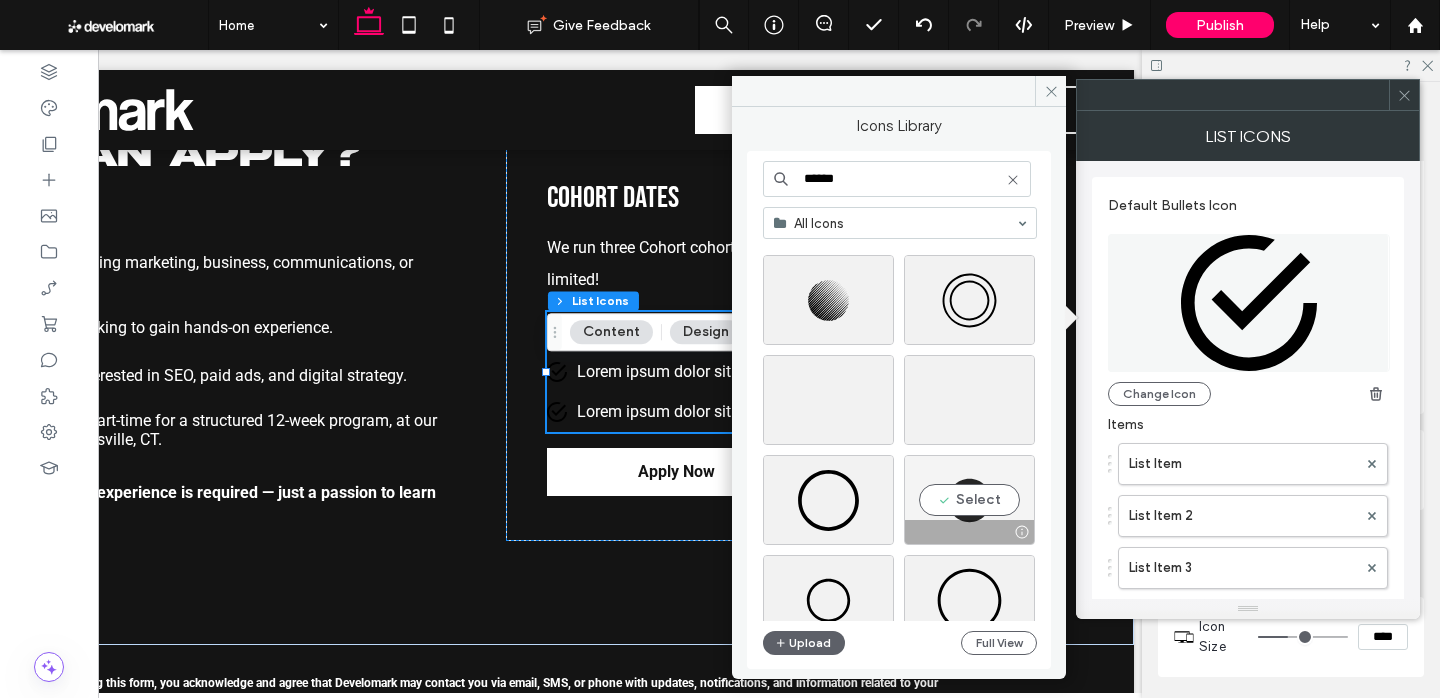 type on "******" 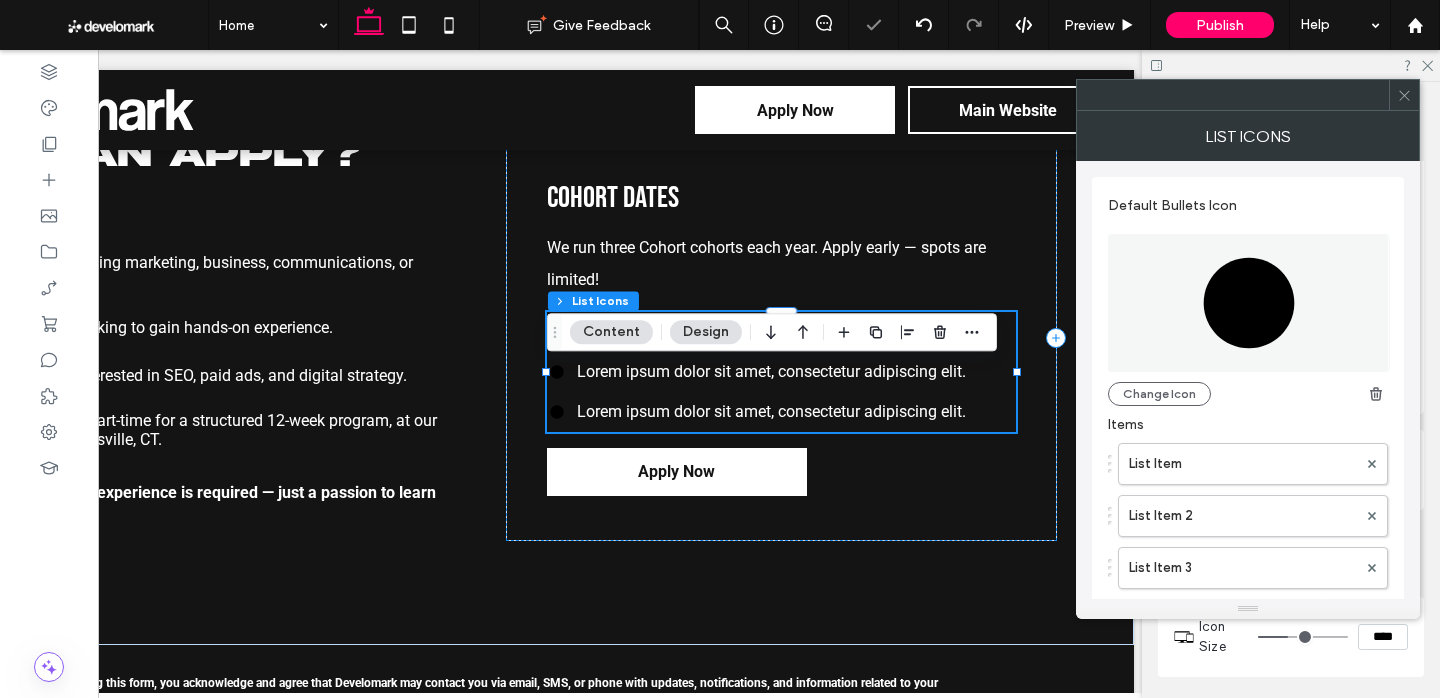 click at bounding box center [1404, 95] 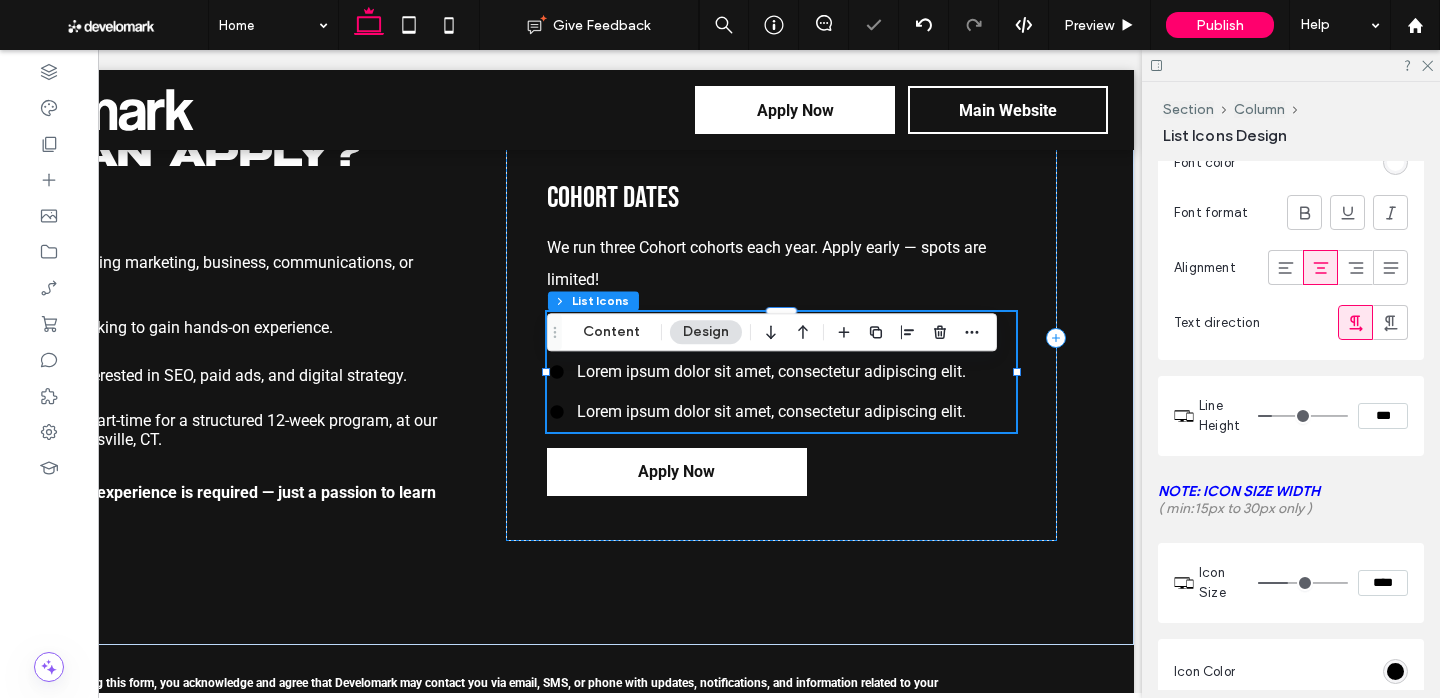 scroll, scrollTop: 647, scrollLeft: 0, axis: vertical 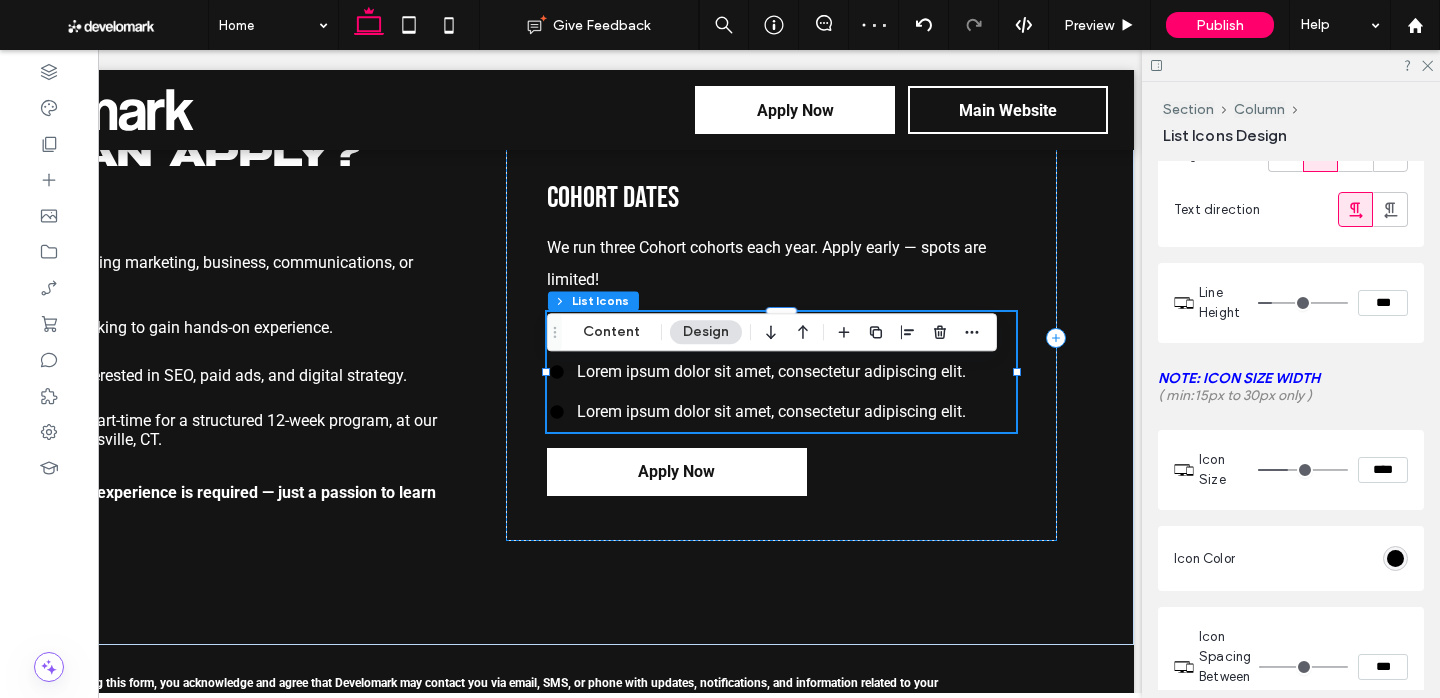 click on "Icon Color" at bounding box center (1291, 558) 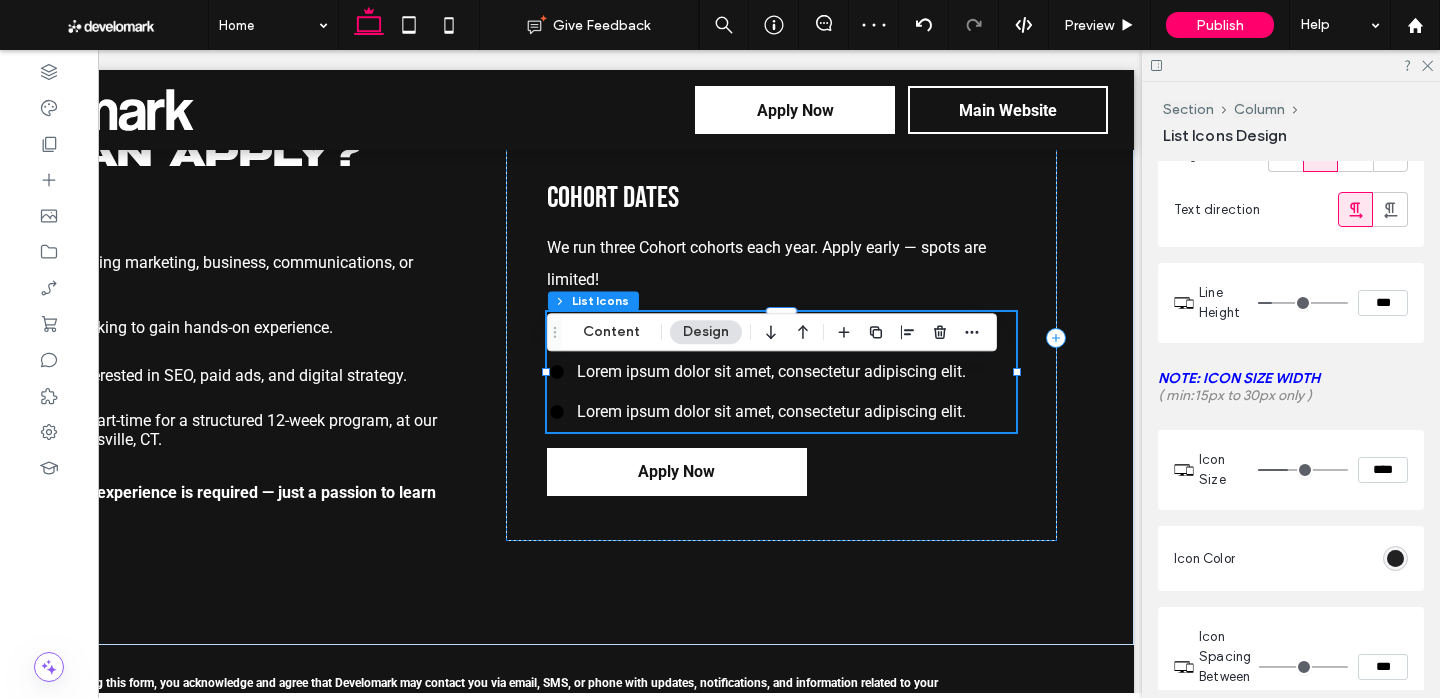 click at bounding box center (1395, 558) 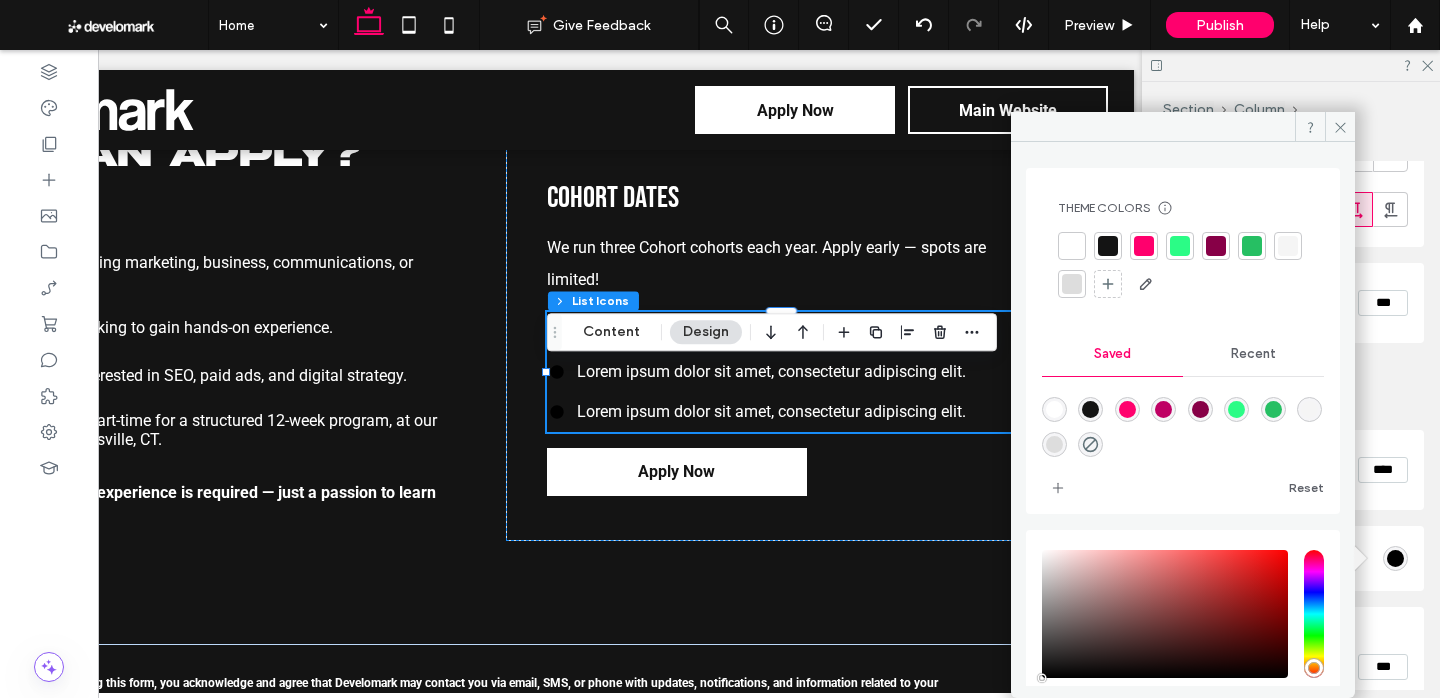 click at bounding box center (1072, 246) 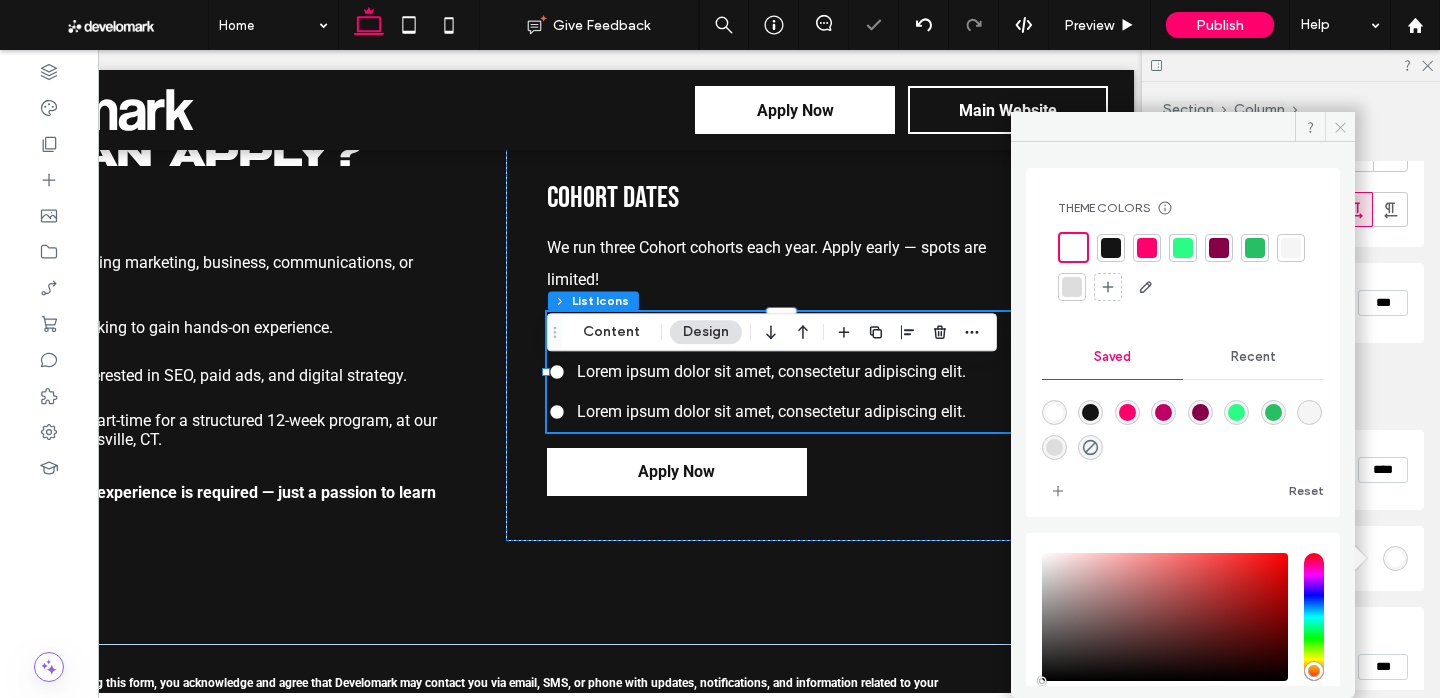 click 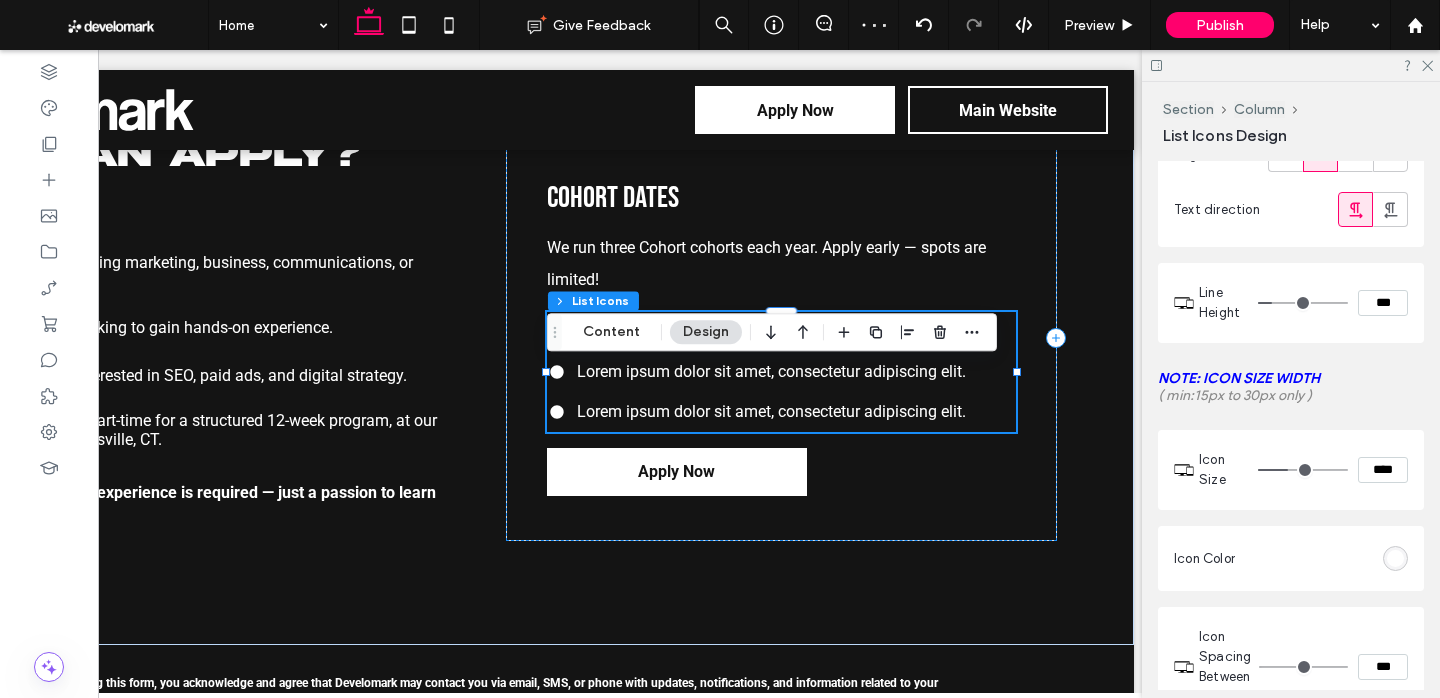 scroll, scrollTop: 774, scrollLeft: 0, axis: vertical 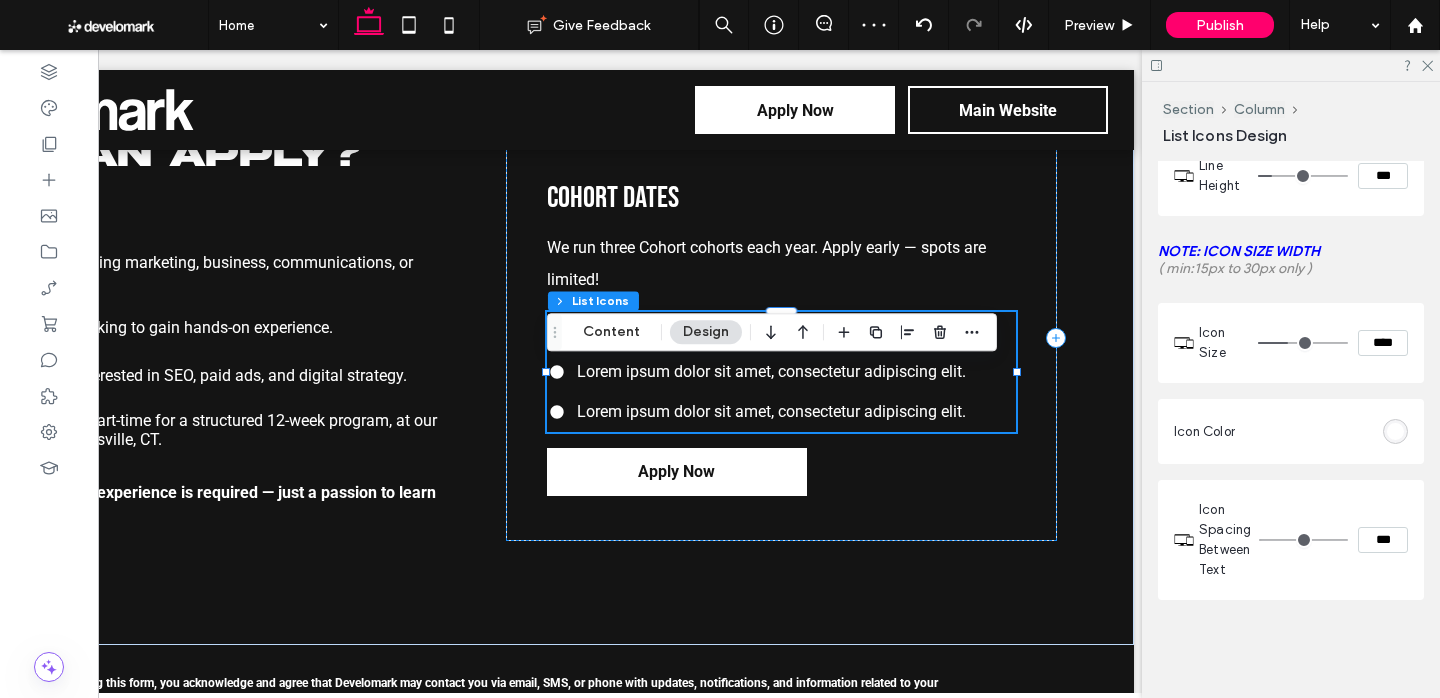 click on "****" at bounding box center [1383, 343] 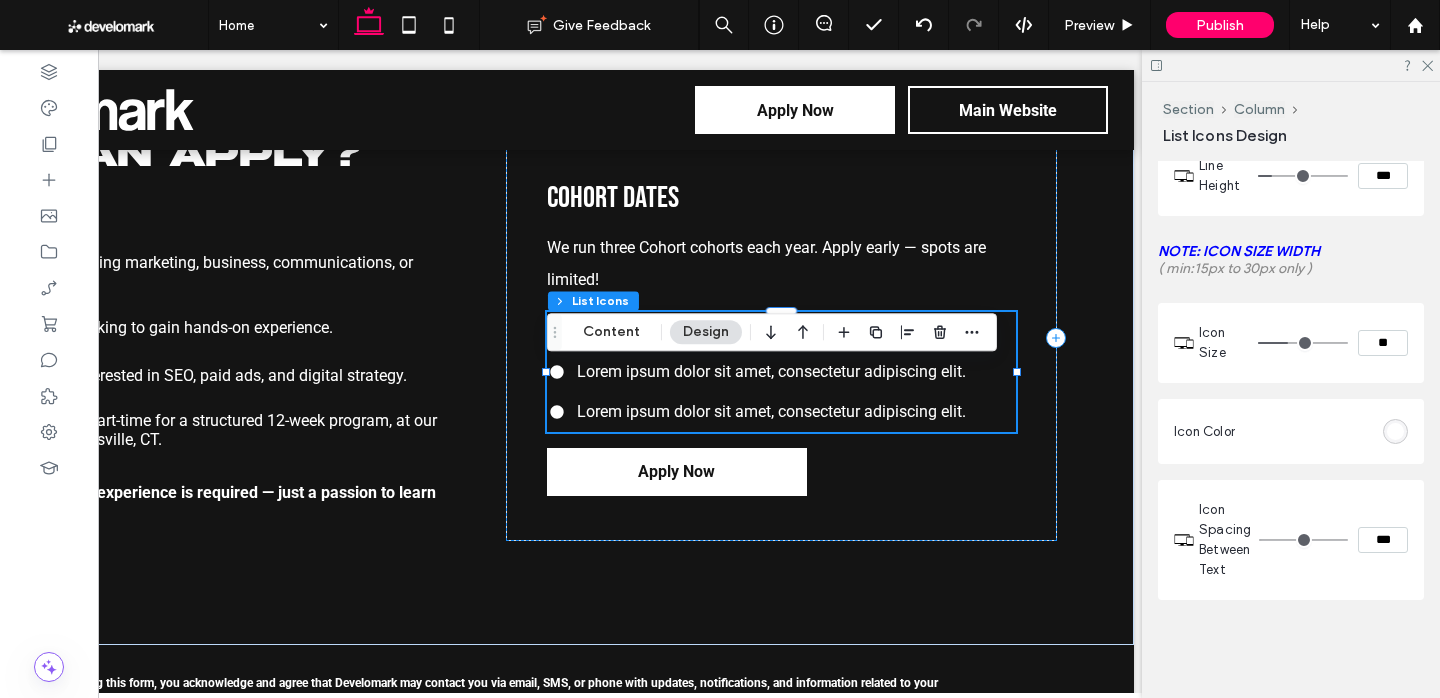 type on "****" 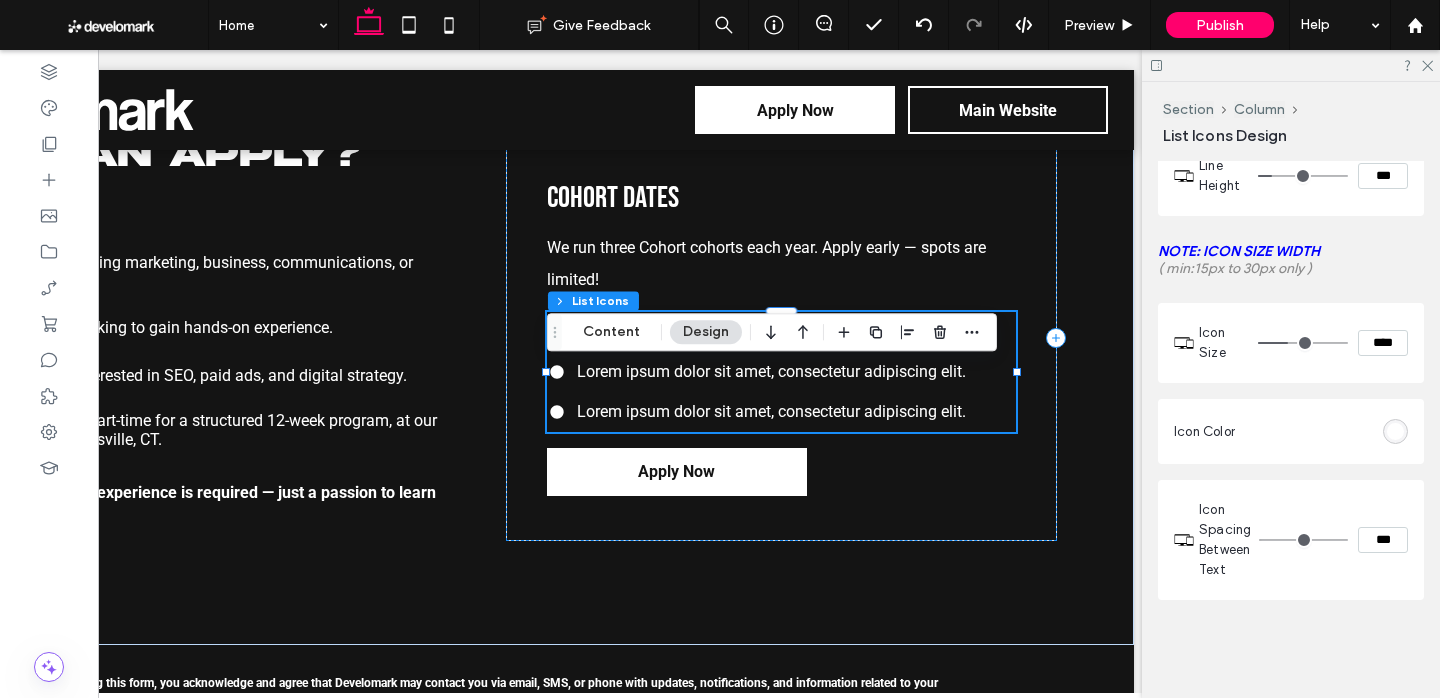 type on "**" 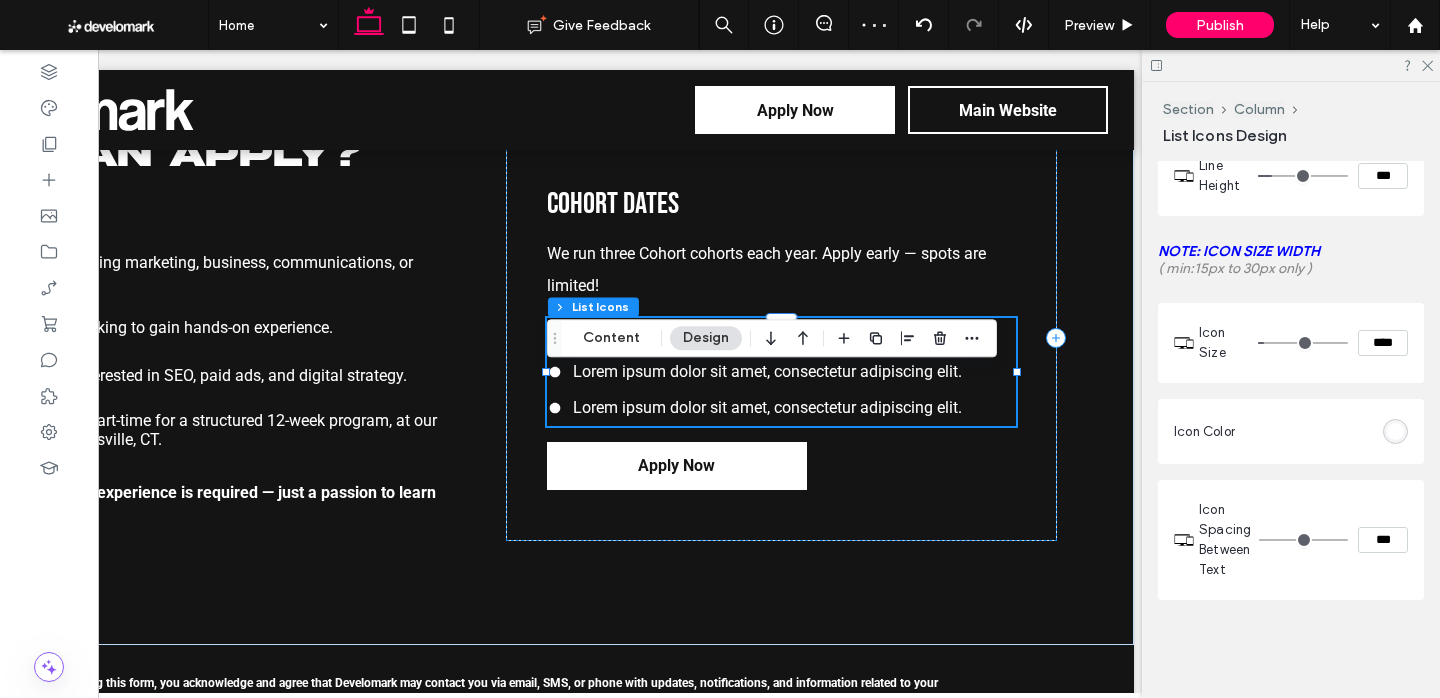 scroll, scrollTop: 715, scrollLeft: 0, axis: vertical 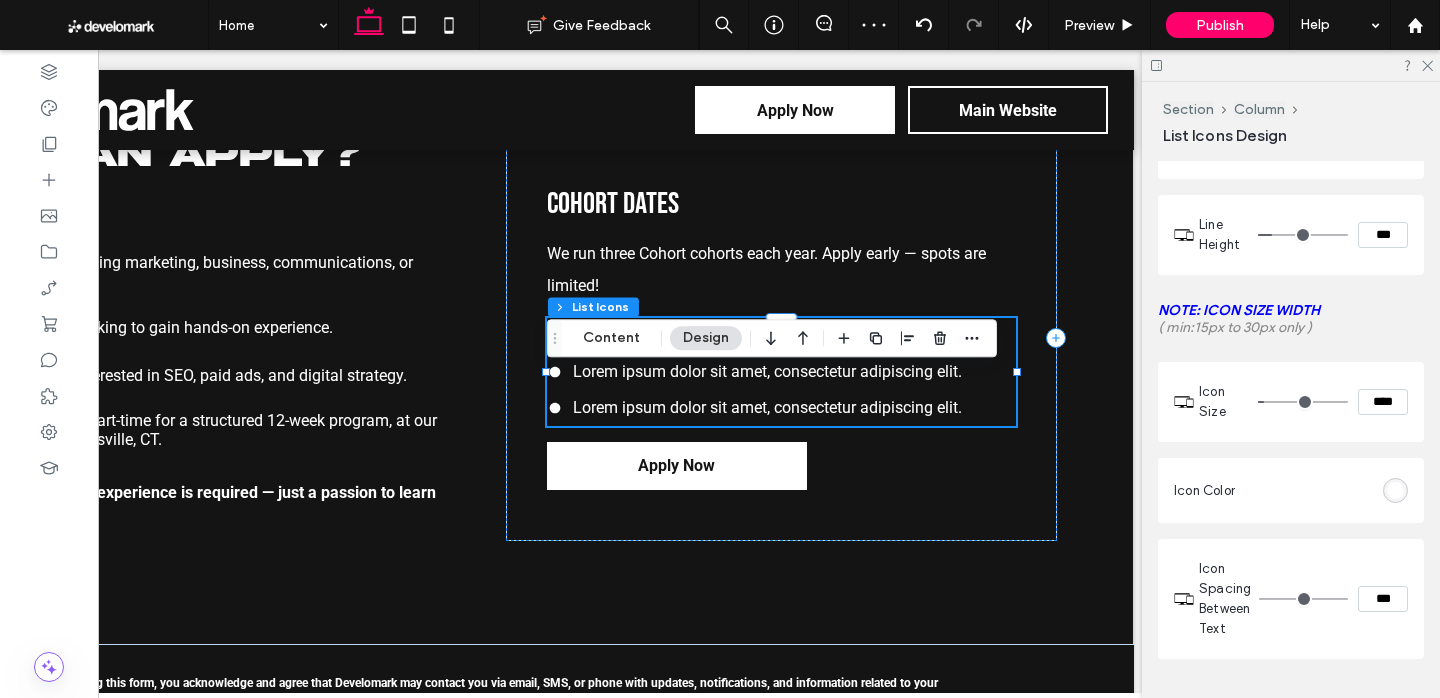 click on "***" at bounding box center (1383, 235) 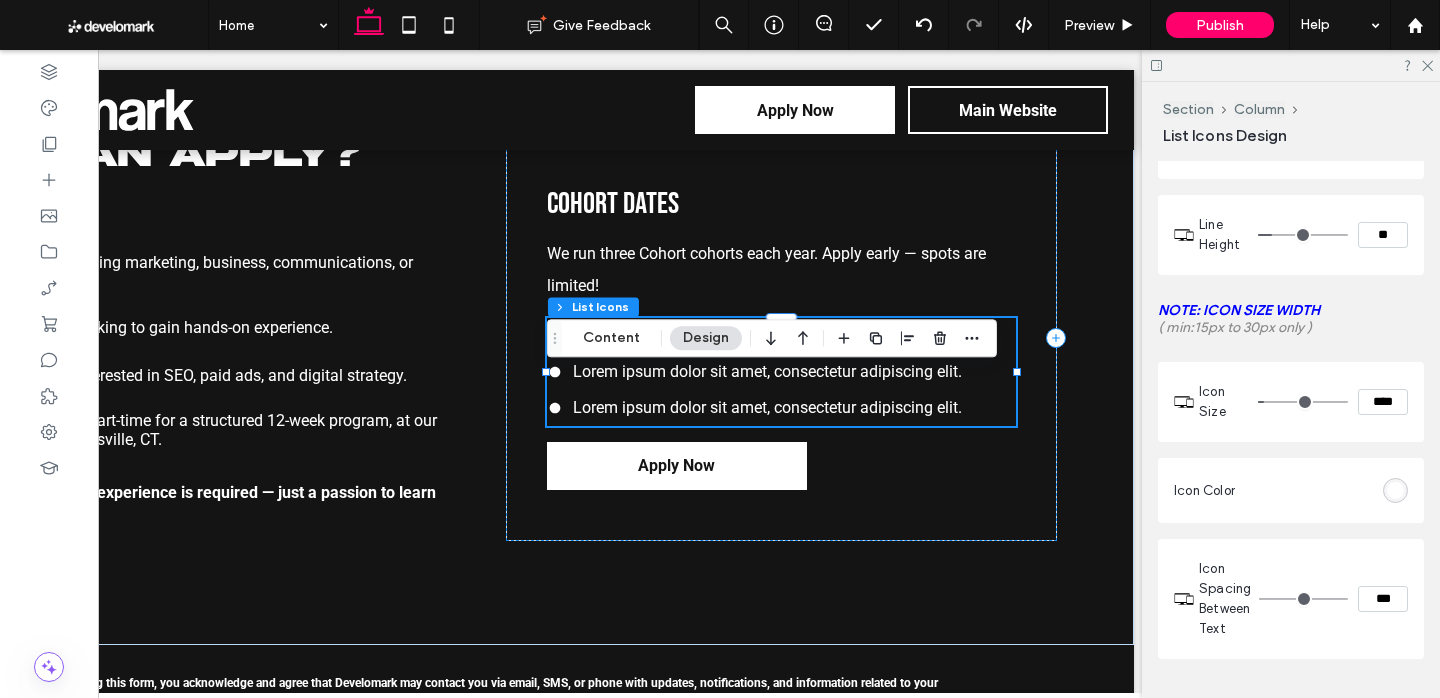 type on "****" 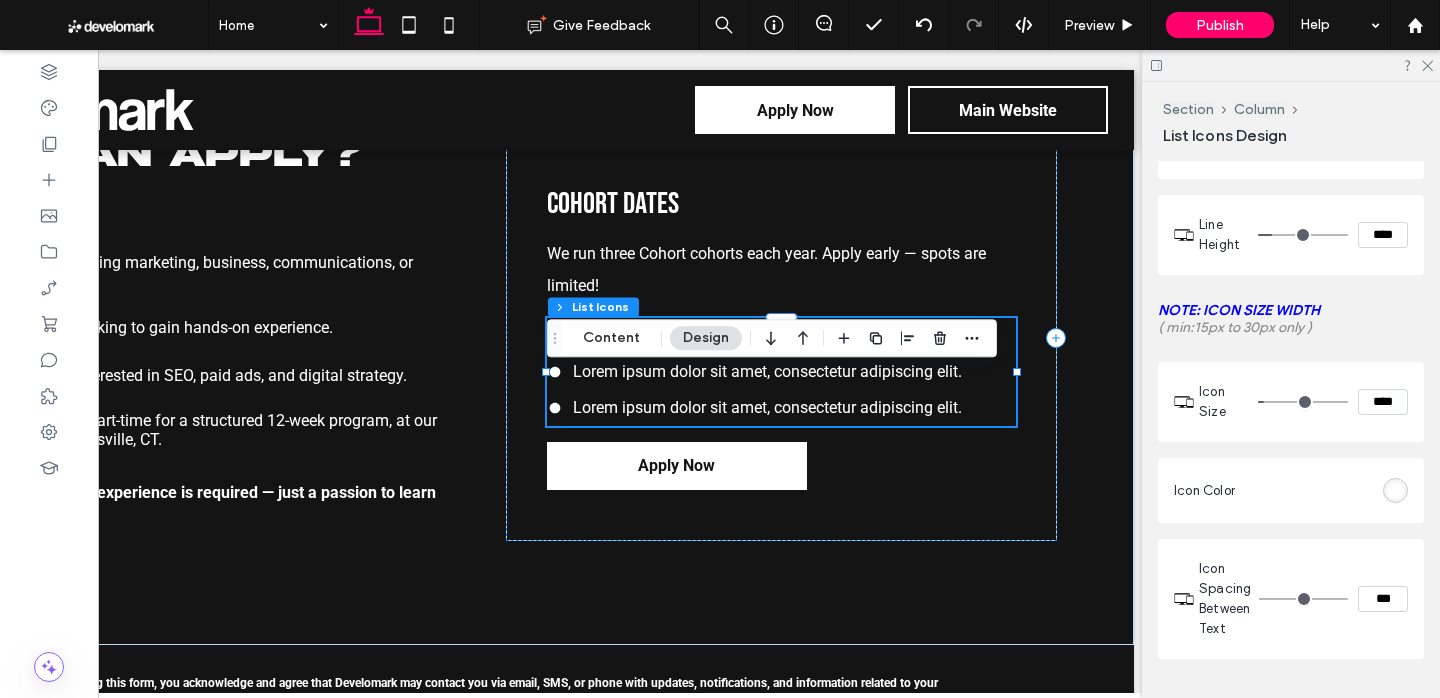 type on "**" 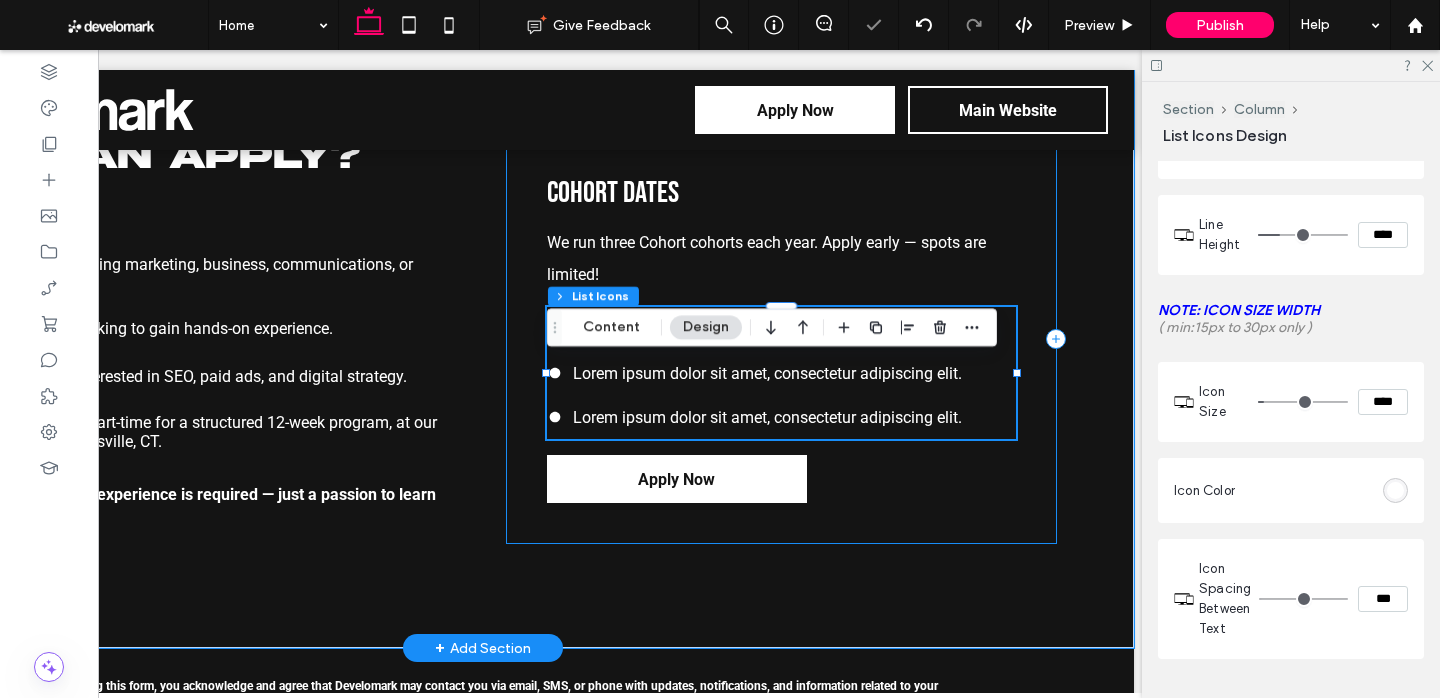 click on "Cohort Dates We run three Cohort cohorts each year. Apply early — spots are limited! ﻿
Lorem ipsum dolor sit amet, consectetur adipiscing elit.
Lorem ipsum dolor sit amet, consectetur adipiscing elit.
Lorem ipsum dolor sit amet, consectetur adipiscing elit.
517px , 72px
Apply Now" at bounding box center [781, 339] 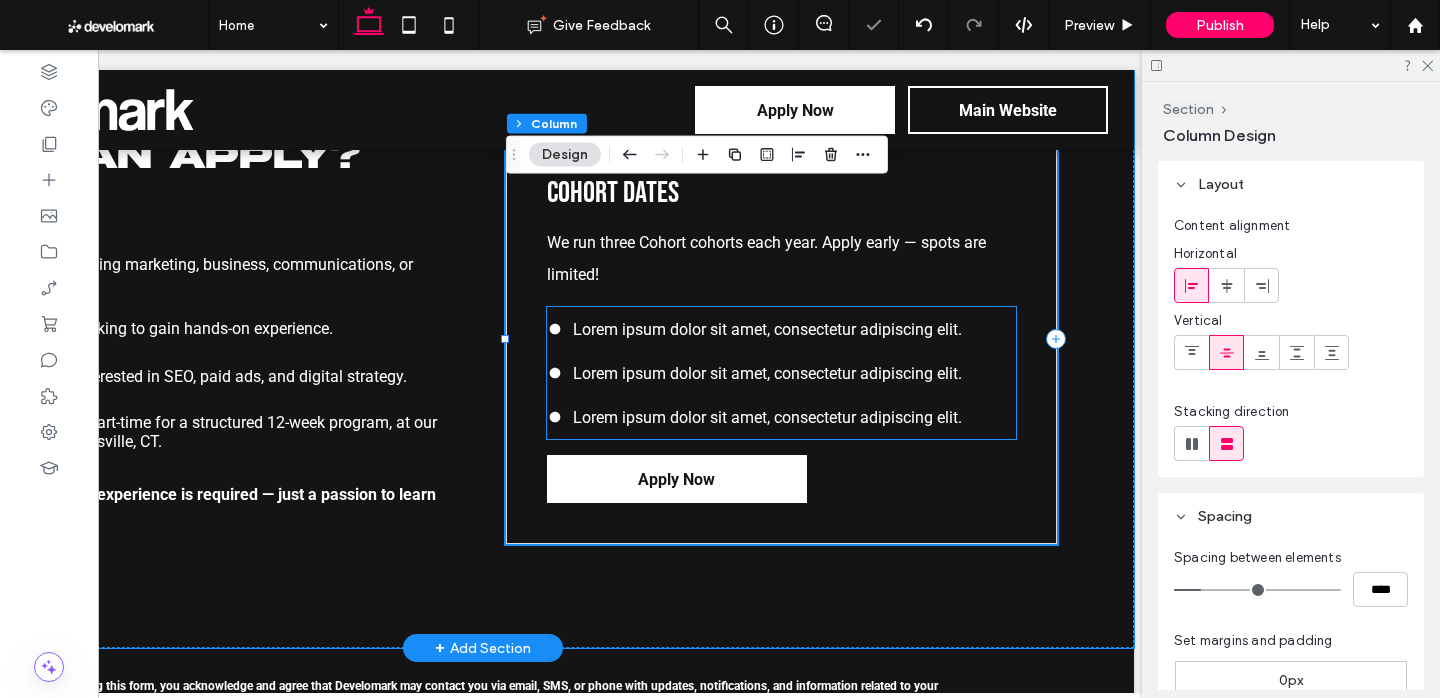 scroll, scrollTop: 0, scrollLeft: 9, axis: horizontal 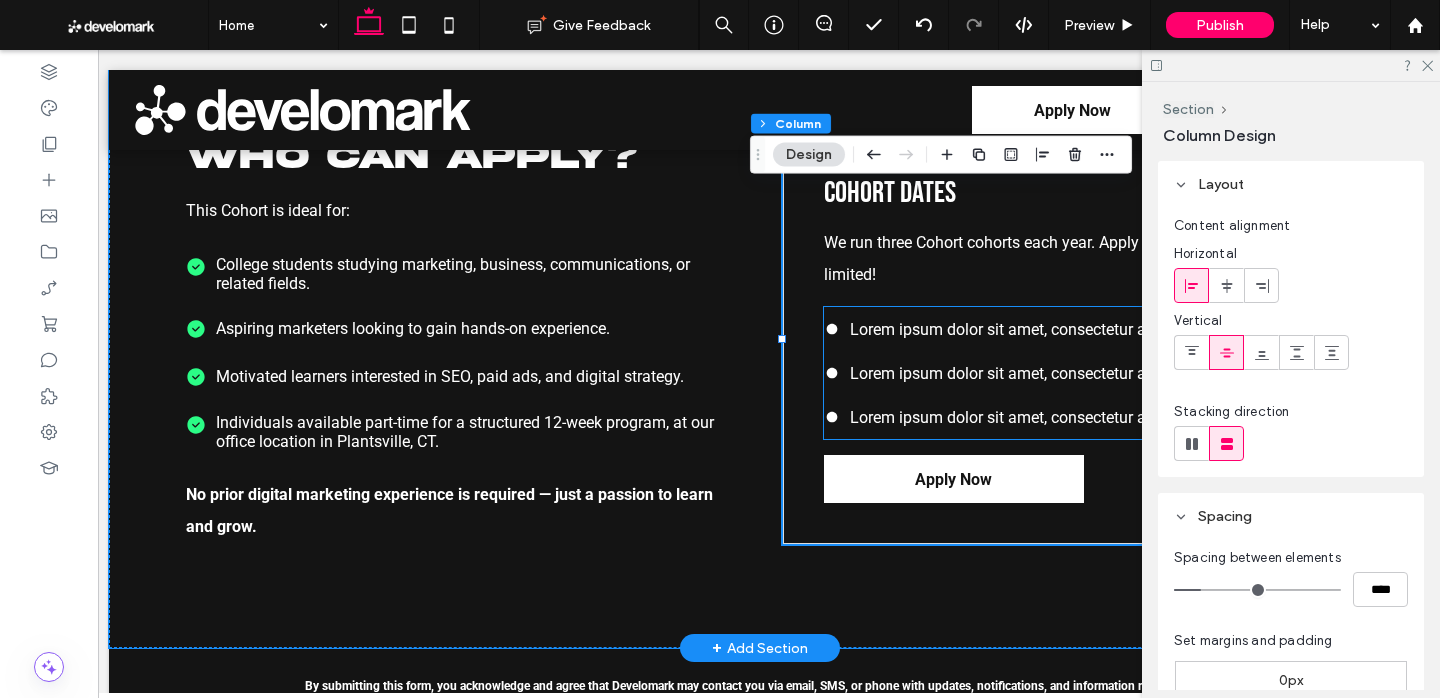 click on "Lorem ipsum dolor sit amet, consectetur adipiscing elit." at bounding box center [1044, 373] 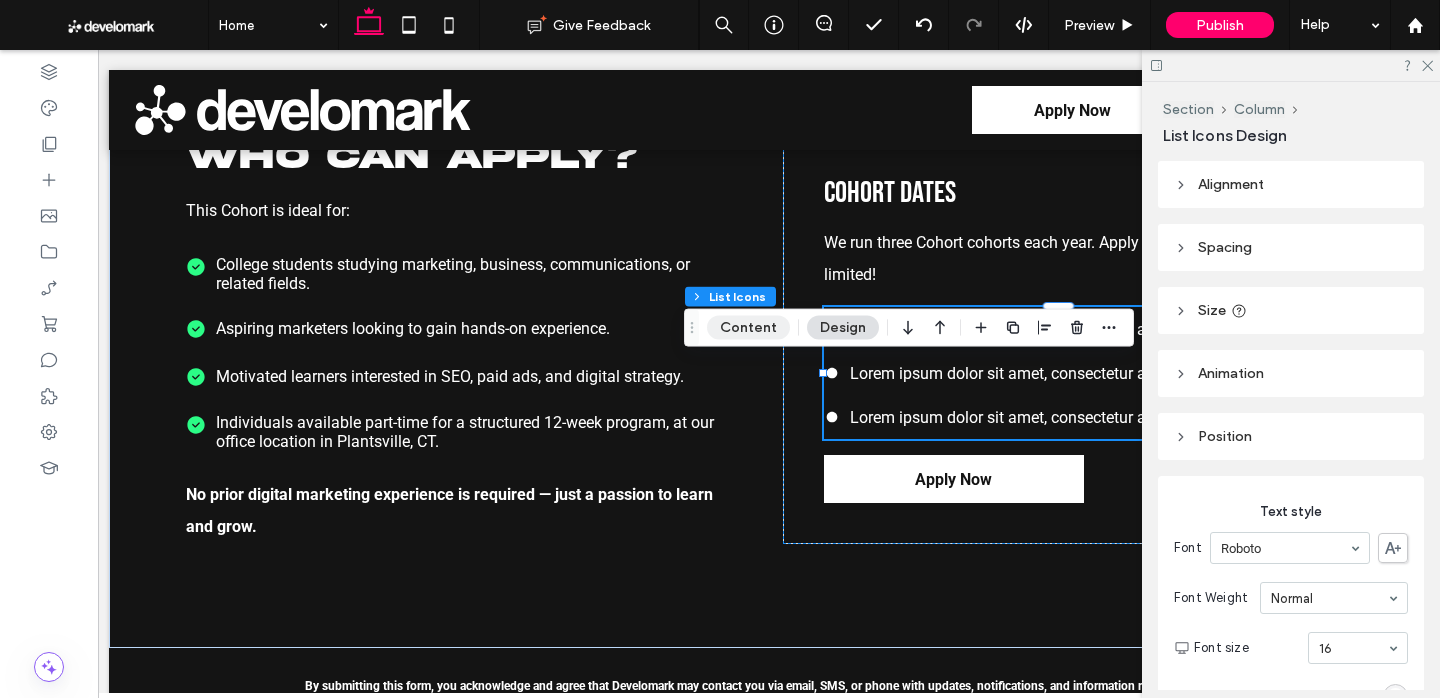 click on "Content" at bounding box center (748, 328) 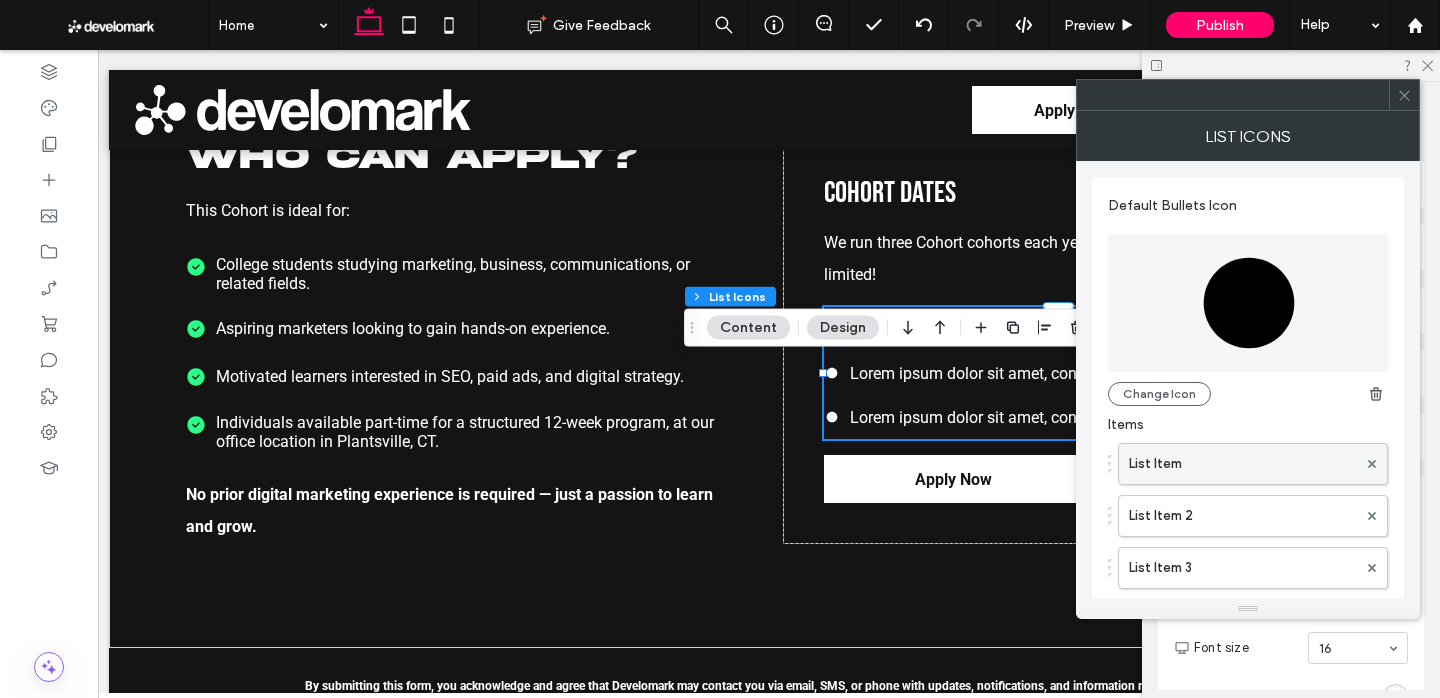 click on "List Item" at bounding box center (1243, 464) 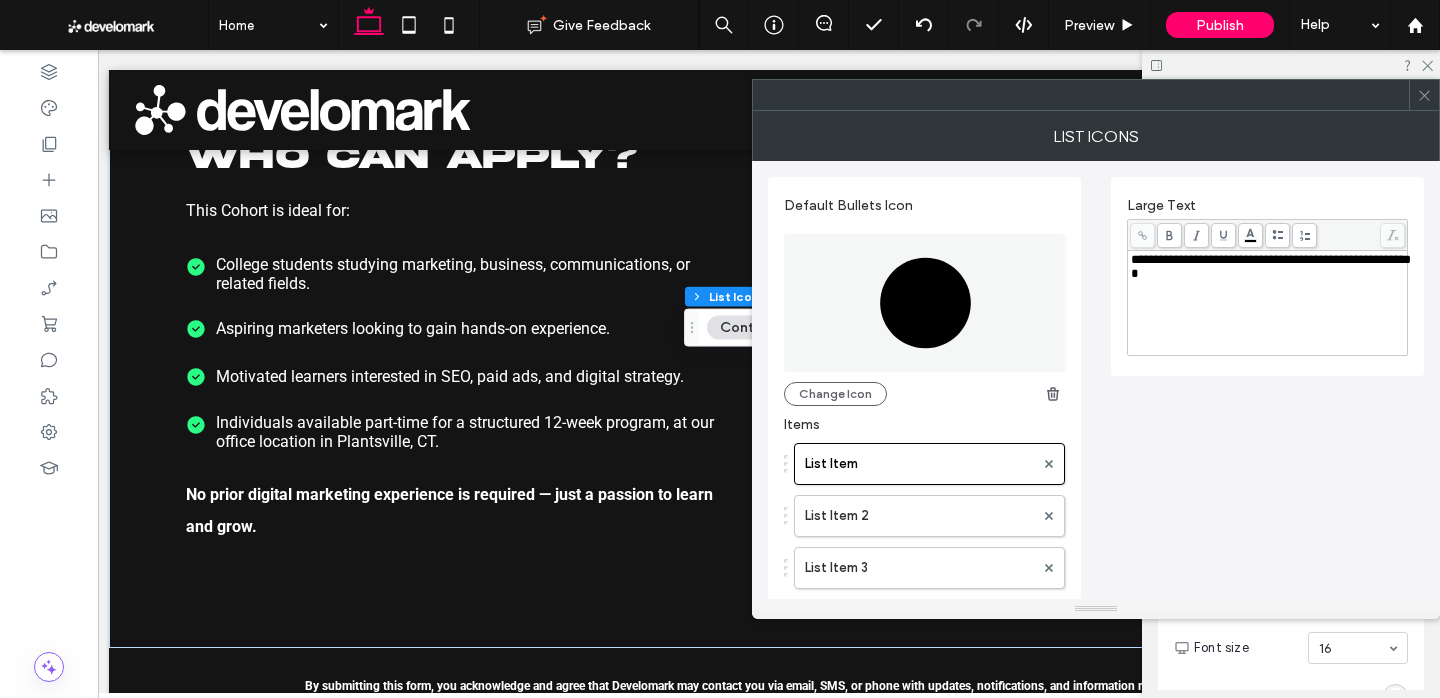 click on "**********" at bounding box center [1268, 303] 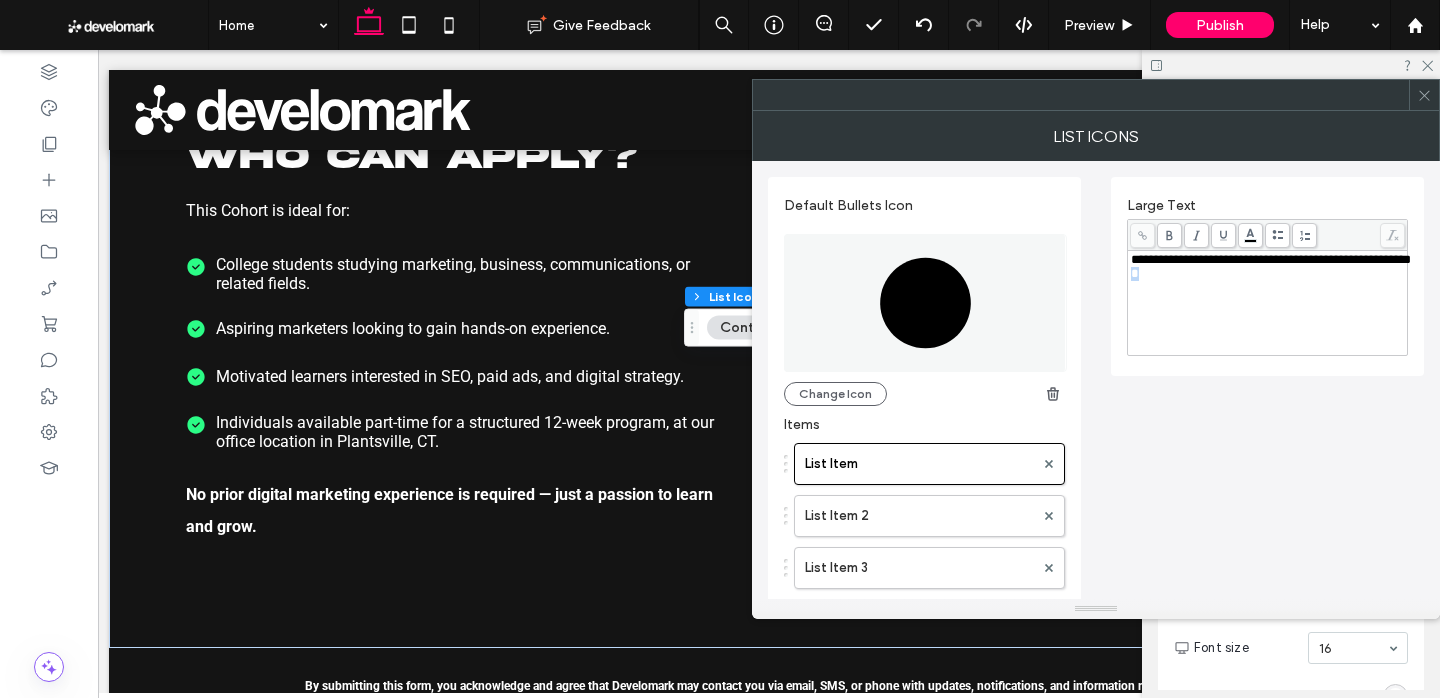 click on "**********" at bounding box center [1268, 303] 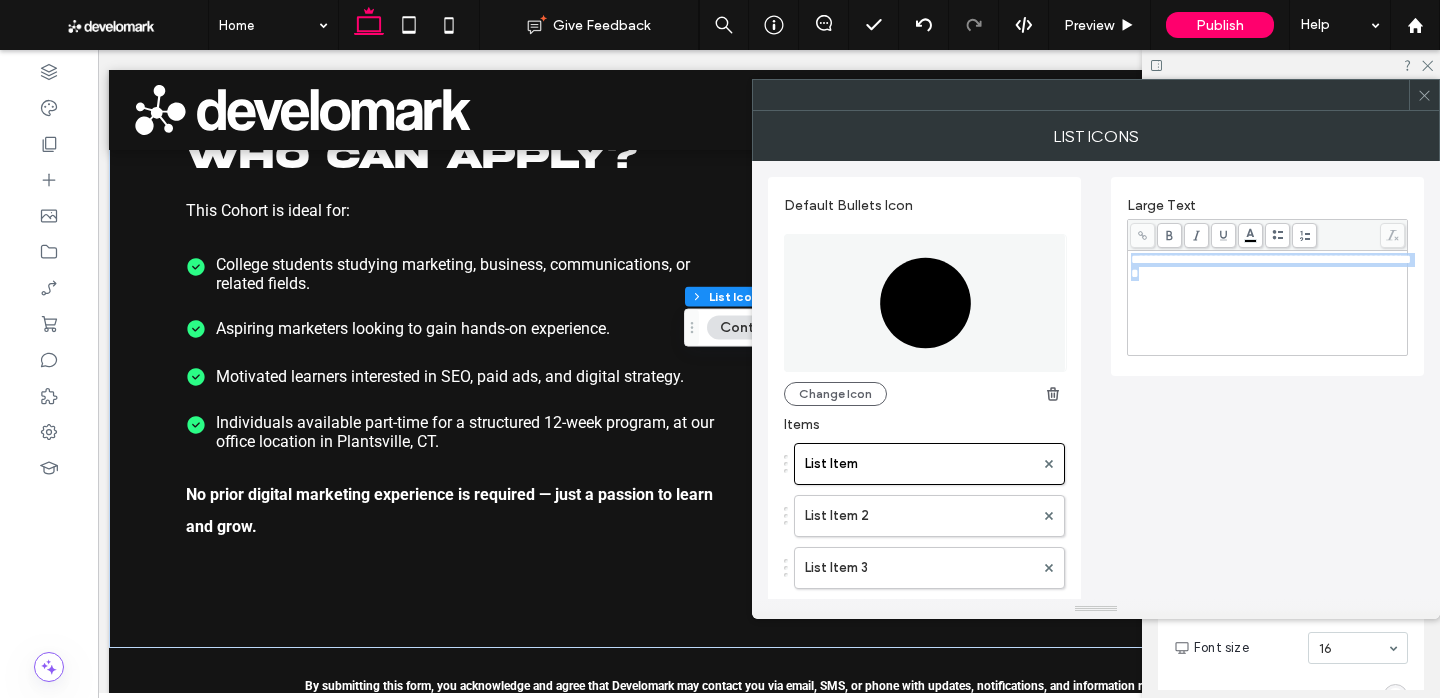 click on "**********" at bounding box center (1268, 303) 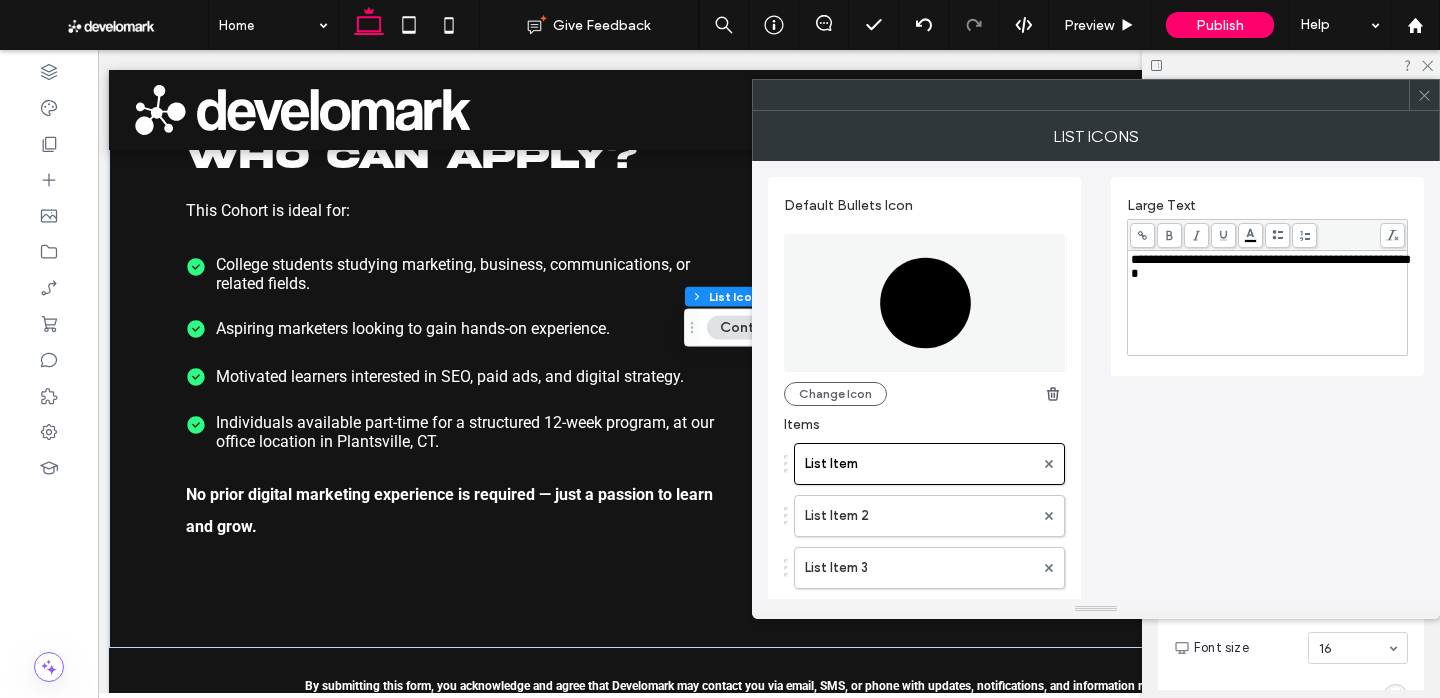 type 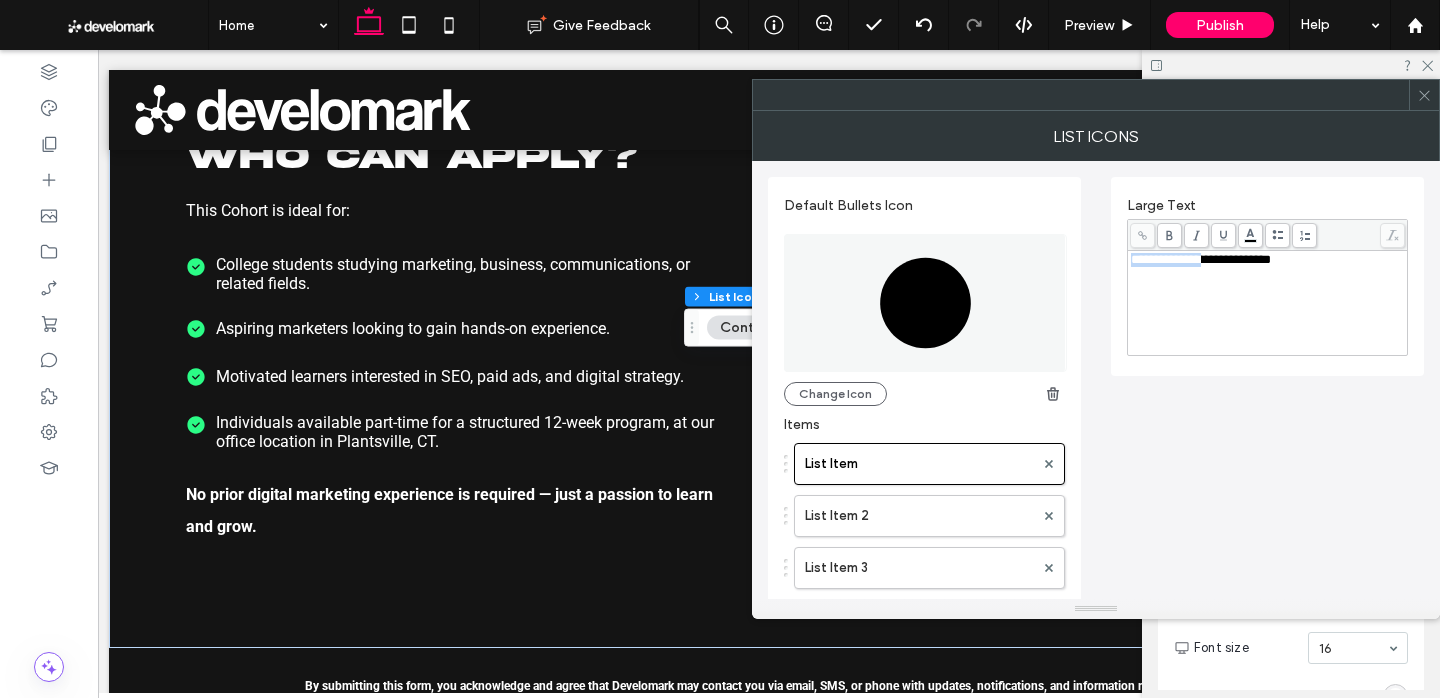 drag, startPoint x: 1217, startPoint y: 262, endPoint x: 1082, endPoint y: 255, distance: 135.18137 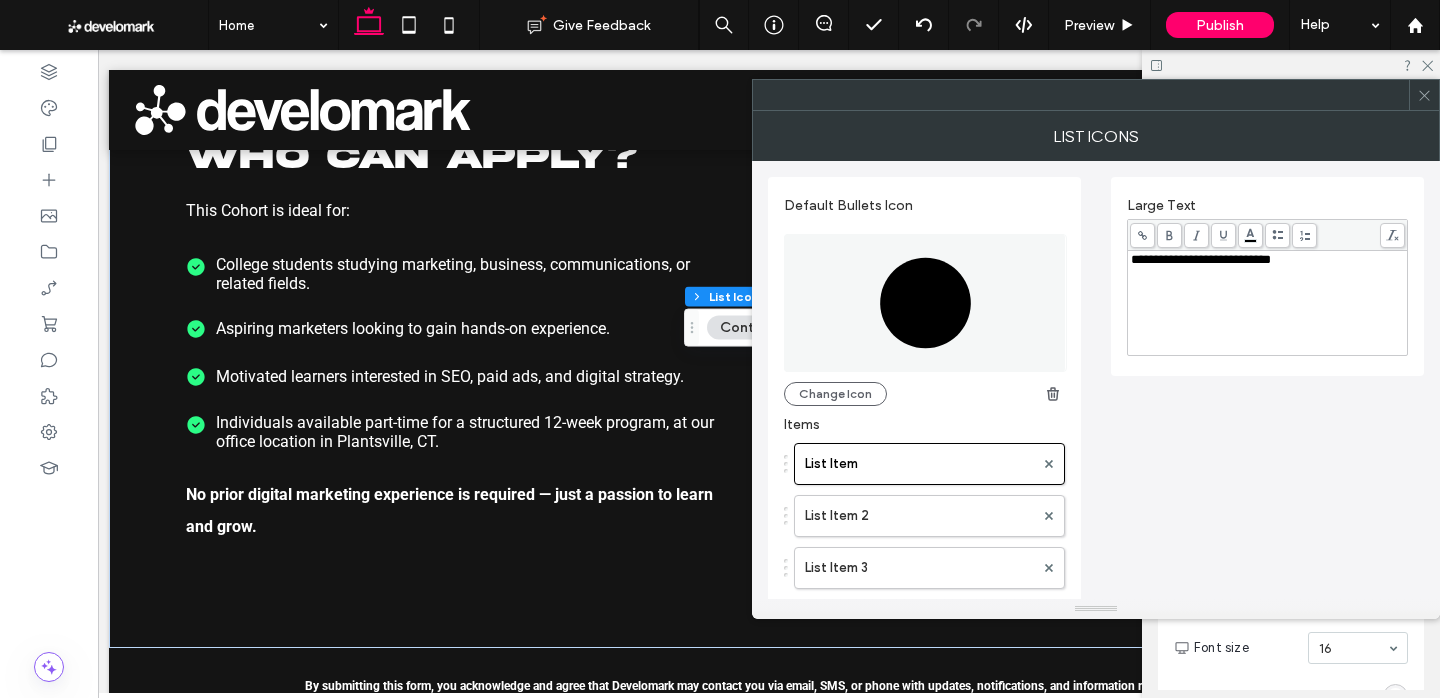 click 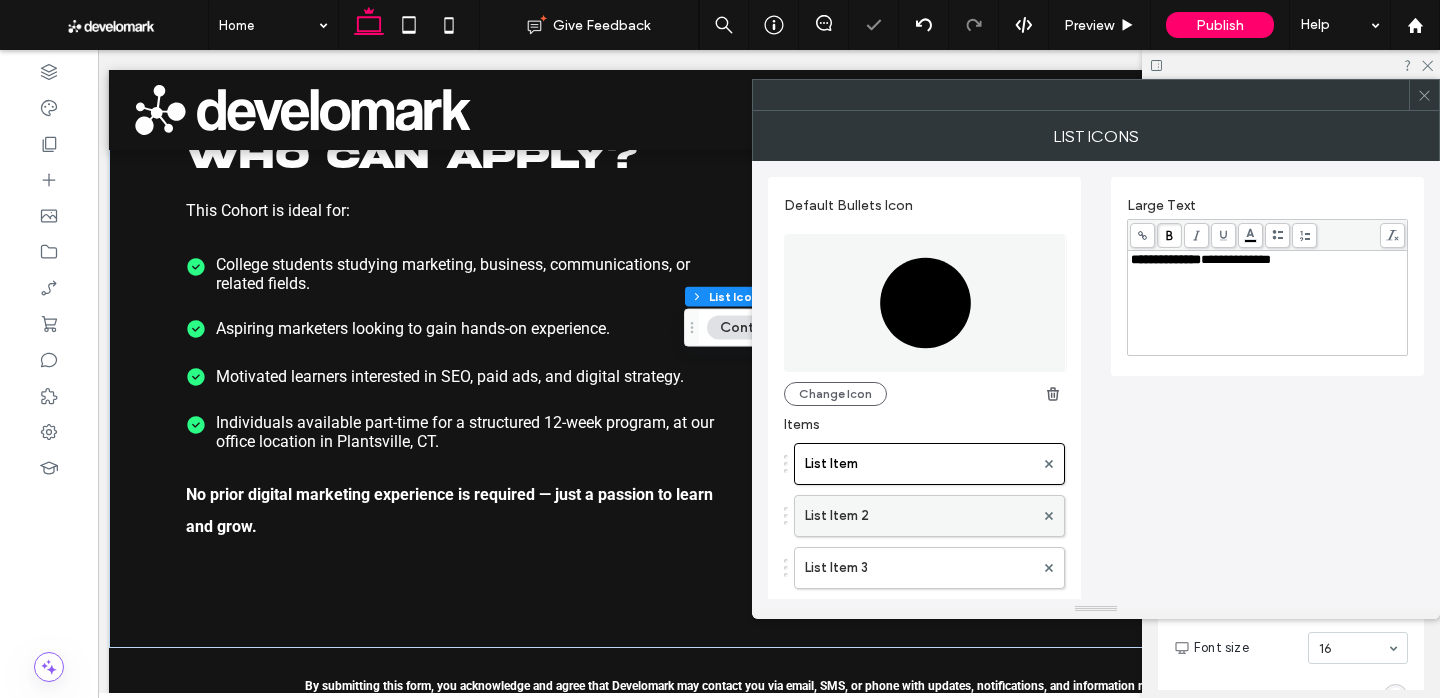 click on "List Item 2" at bounding box center [919, 516] 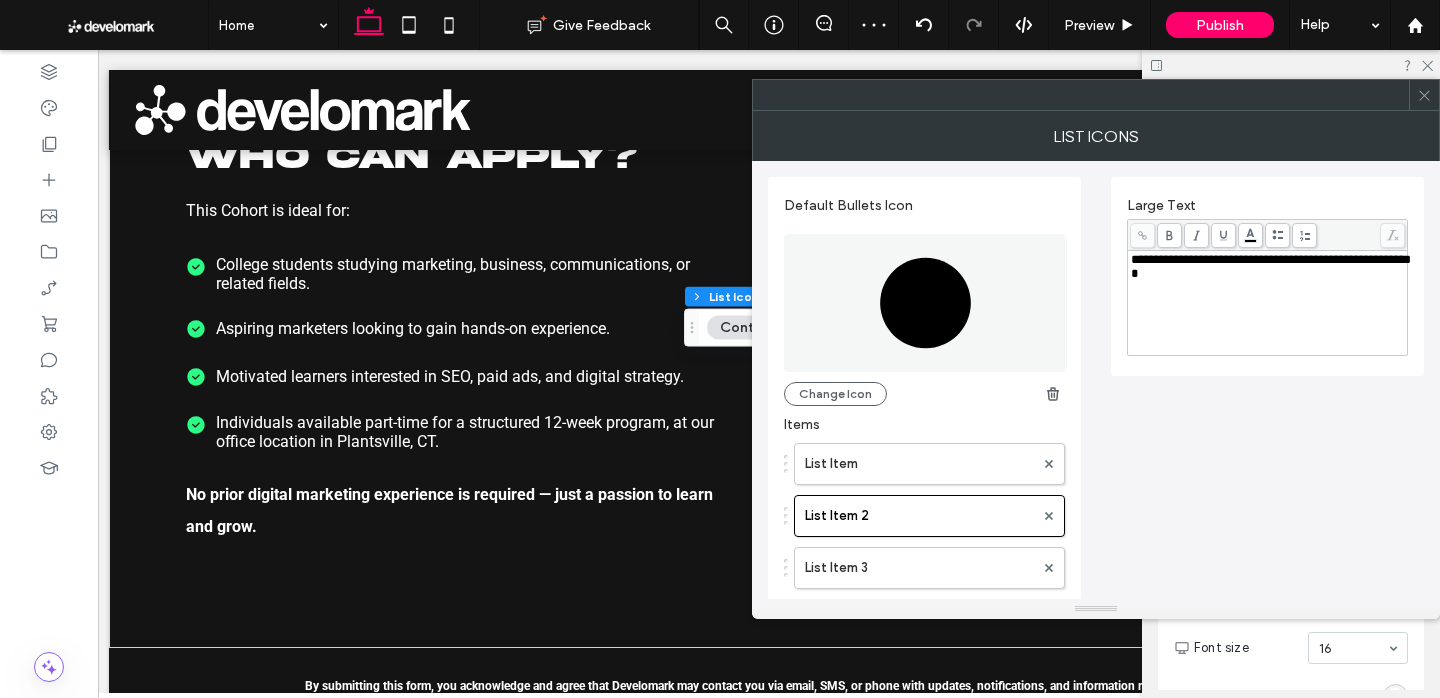 click on "**********" at bounding box center (1268, 303) 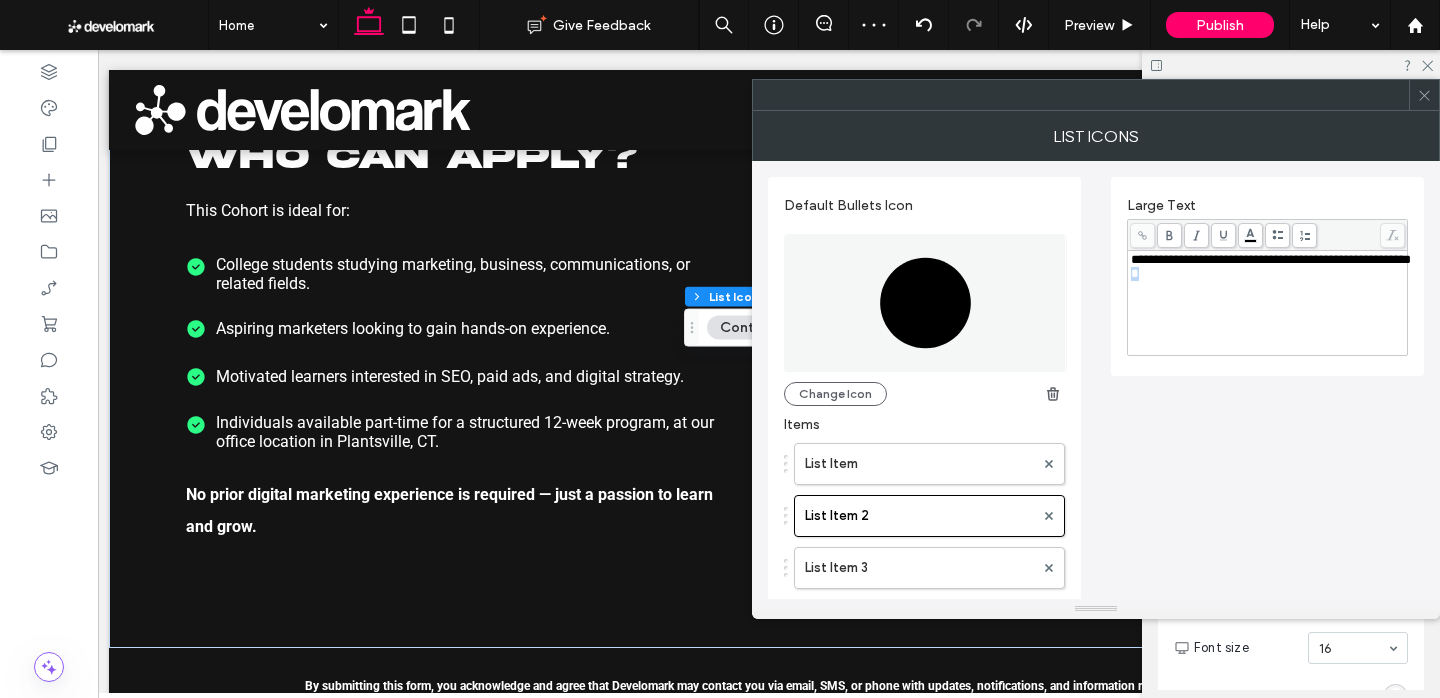 click on "**********" at bounding box center (1268, 303) 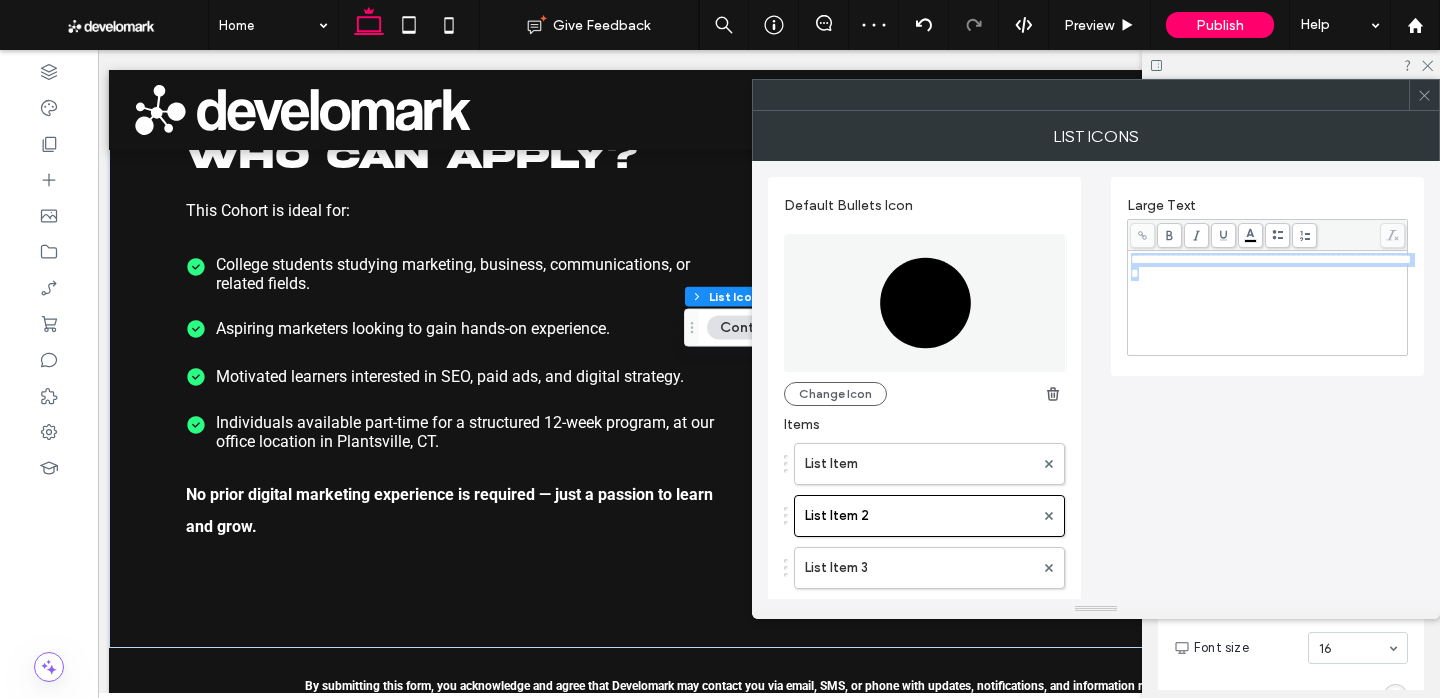 click on "**********" at bounding box center (1268, 303) 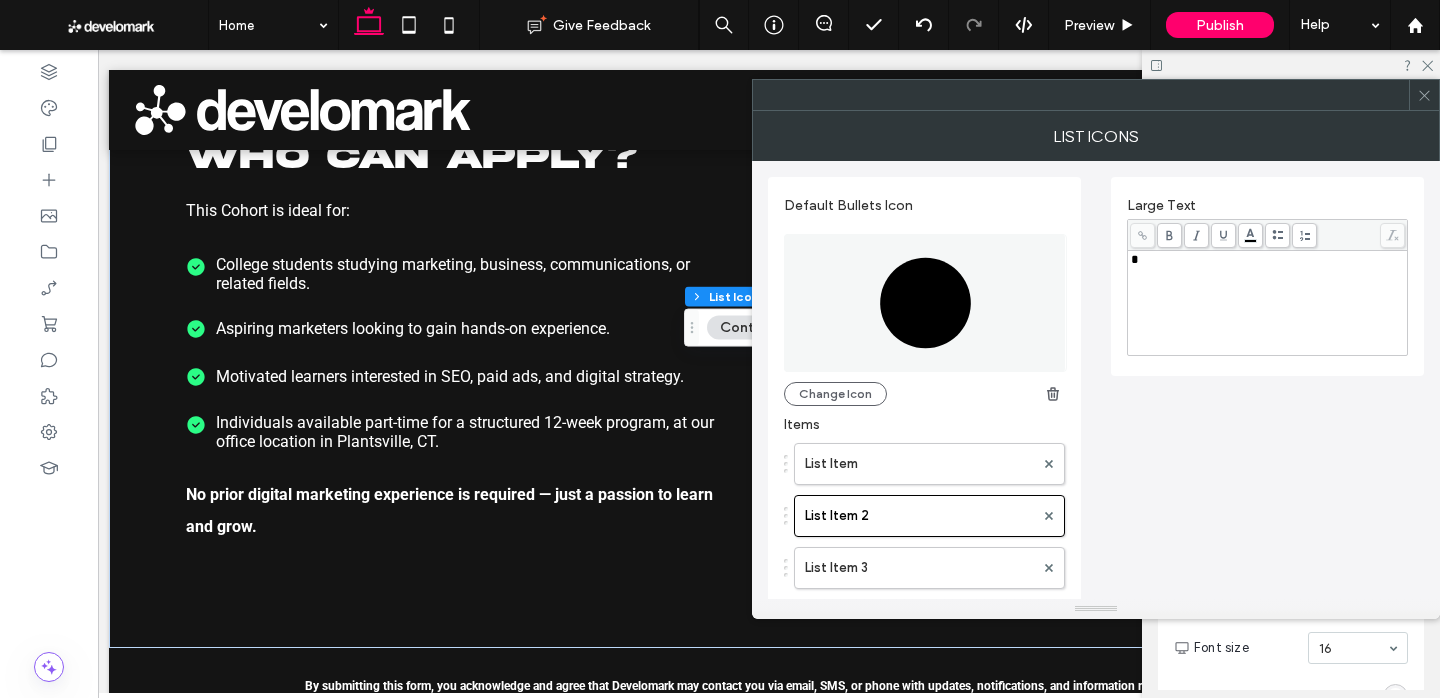 type 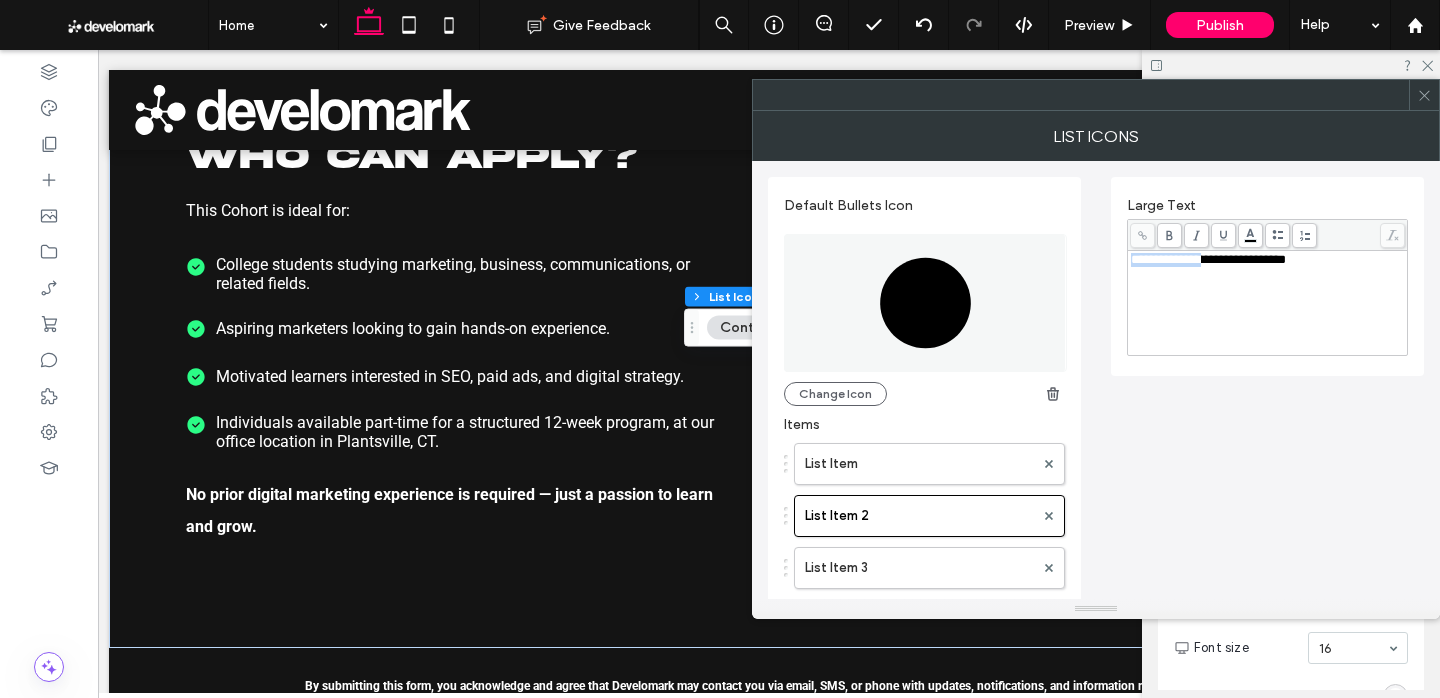 drag, startPoint x: 1229, startPoint y: 261, endPoint x: 1093, endPoint y: 259, distance: 136.01471 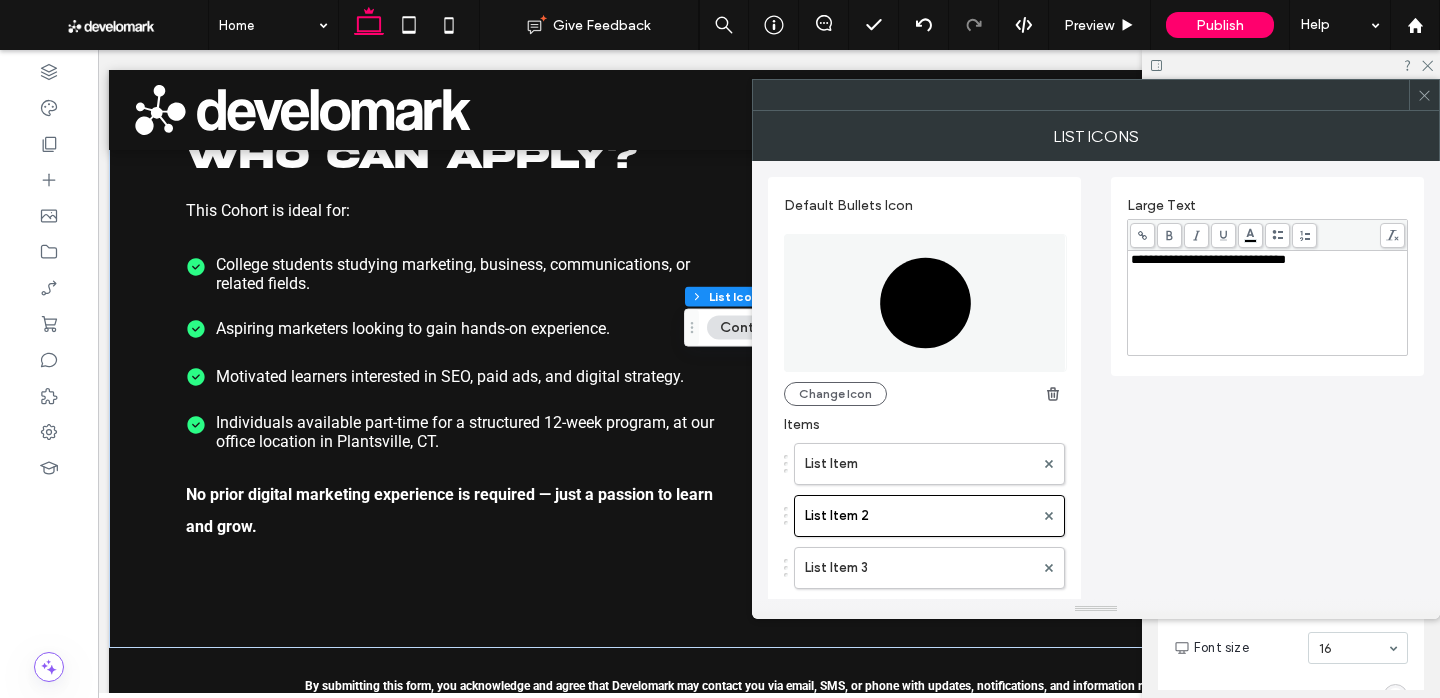 click 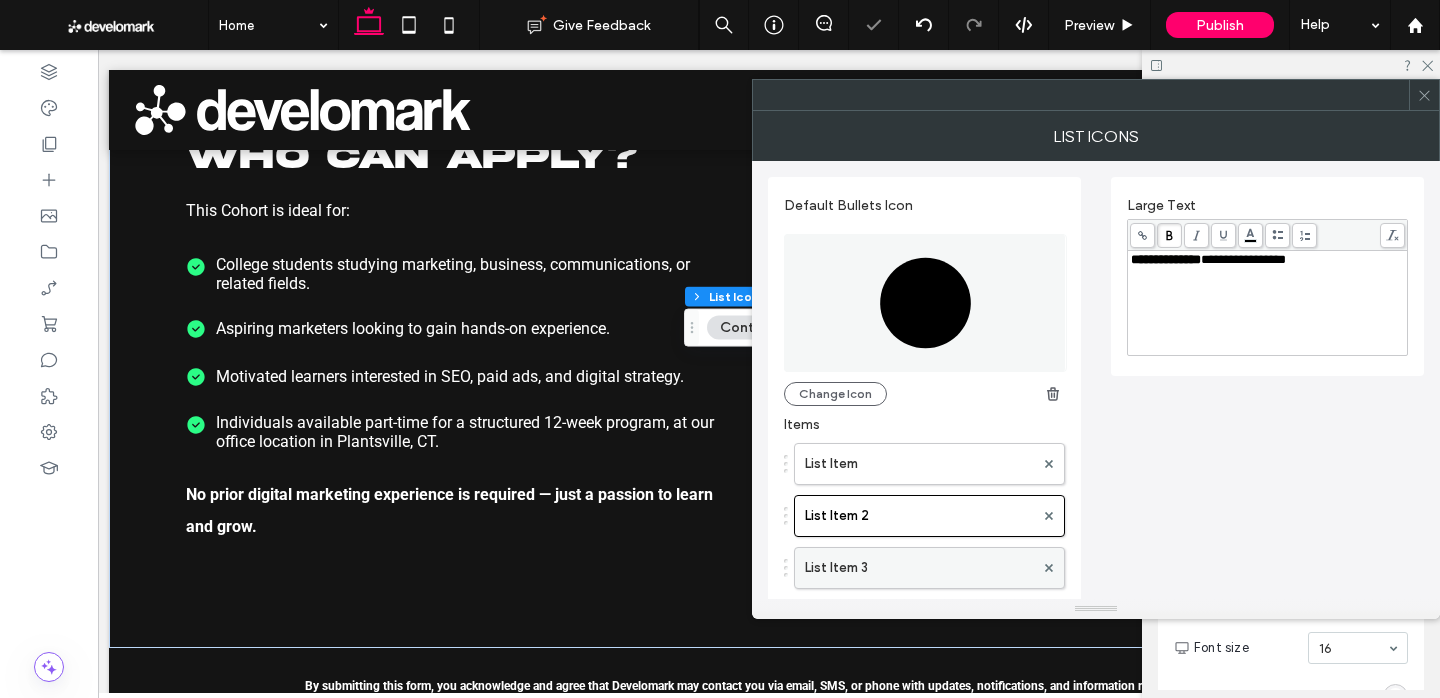 click on "List Item 3" at bounding box center (919, 568) 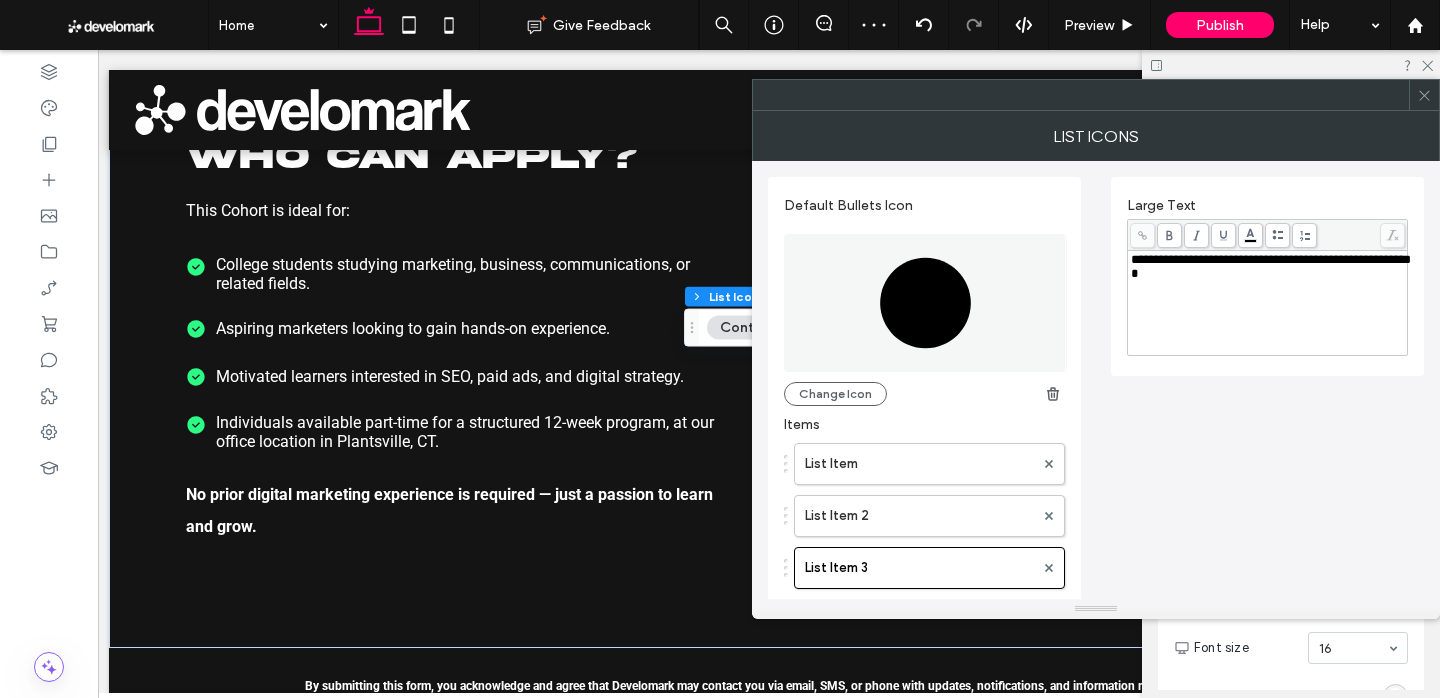 click on "**********" at bounding box center (1271, 266) 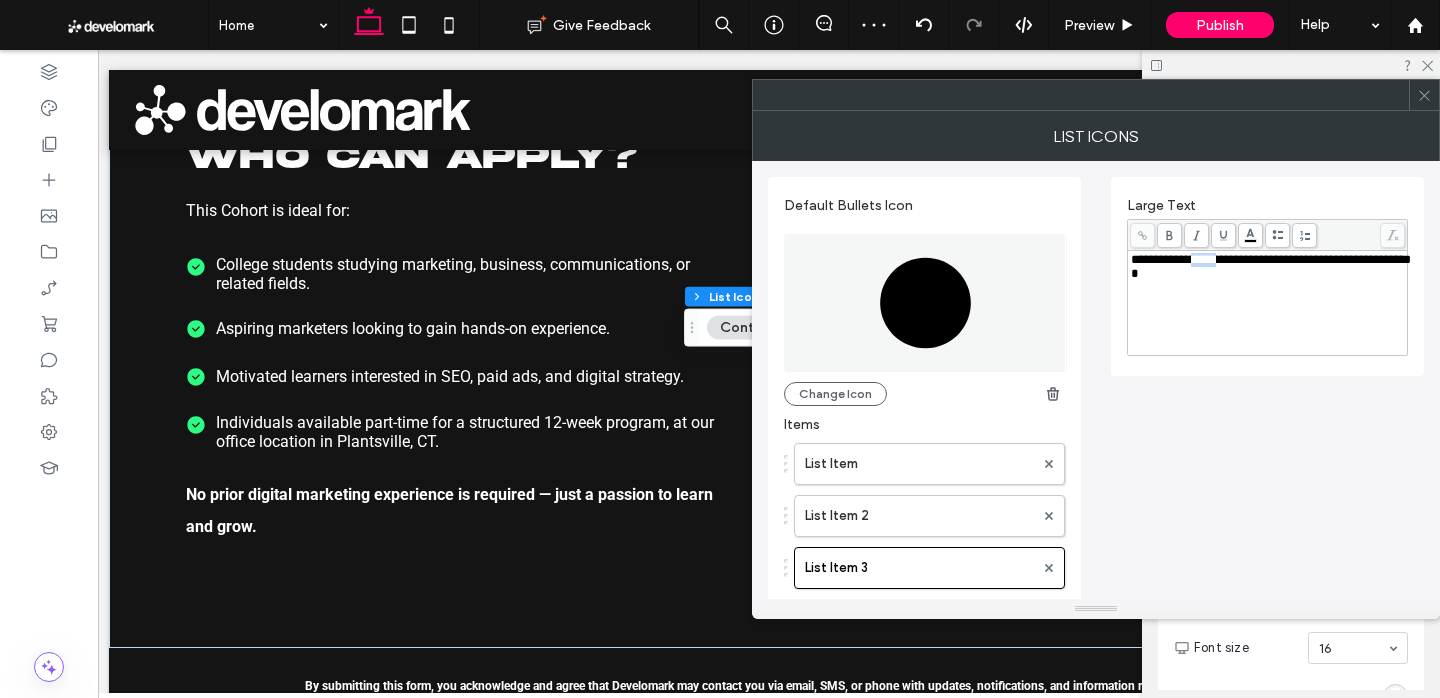 click on "**********" at bounding box center [1271, 266] 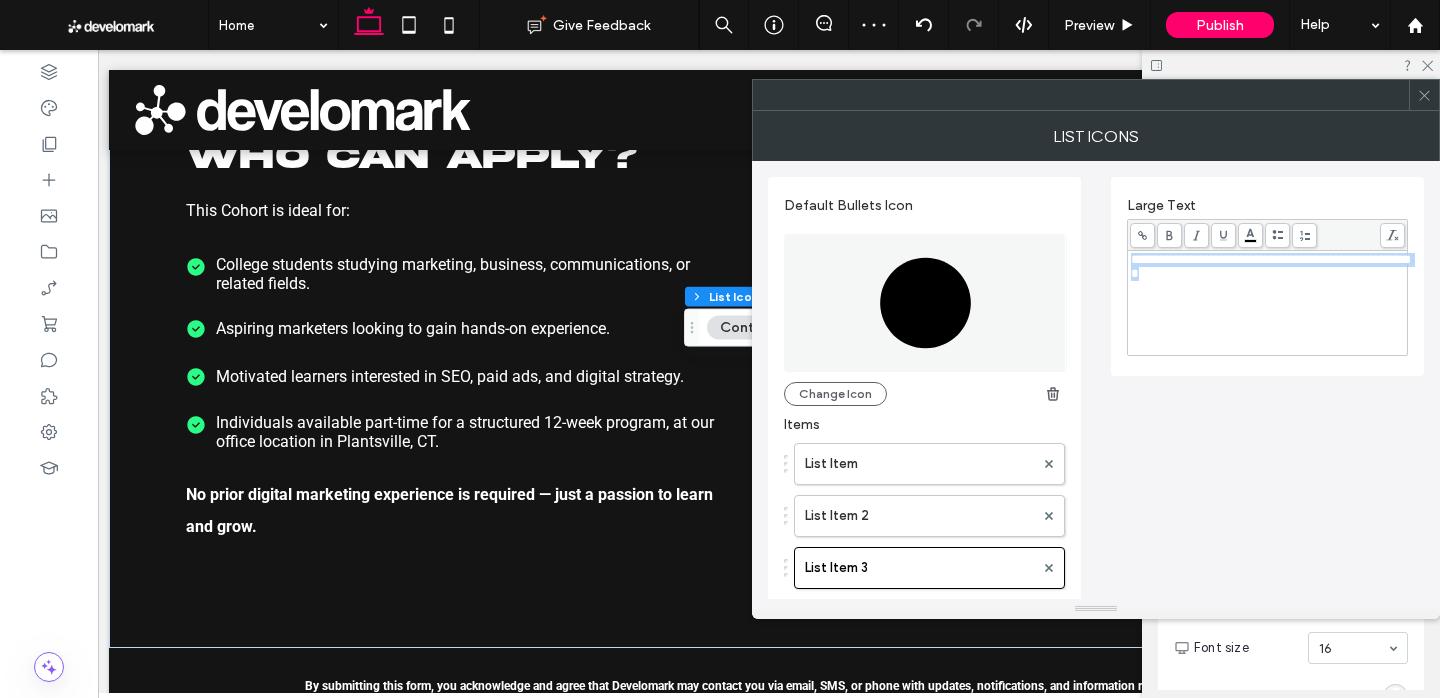 click on "**********" at bounding box center (1271, 266) 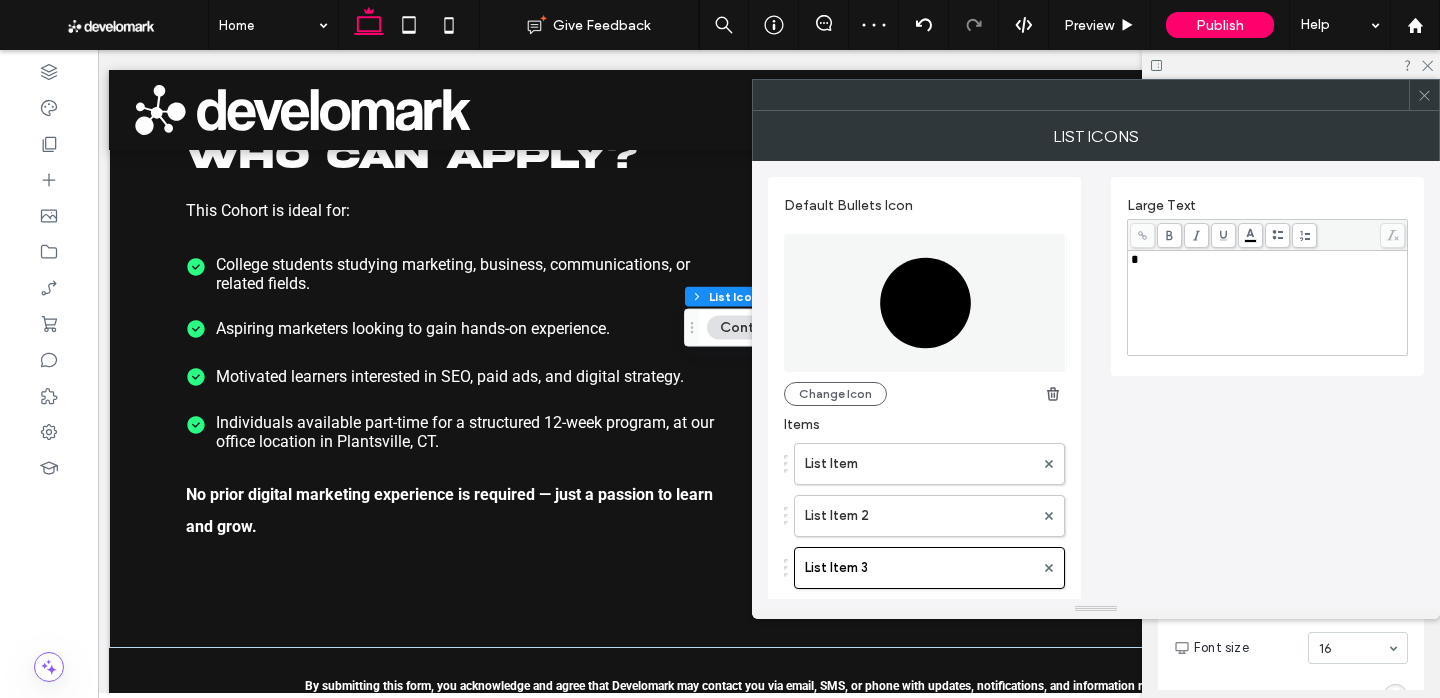 type 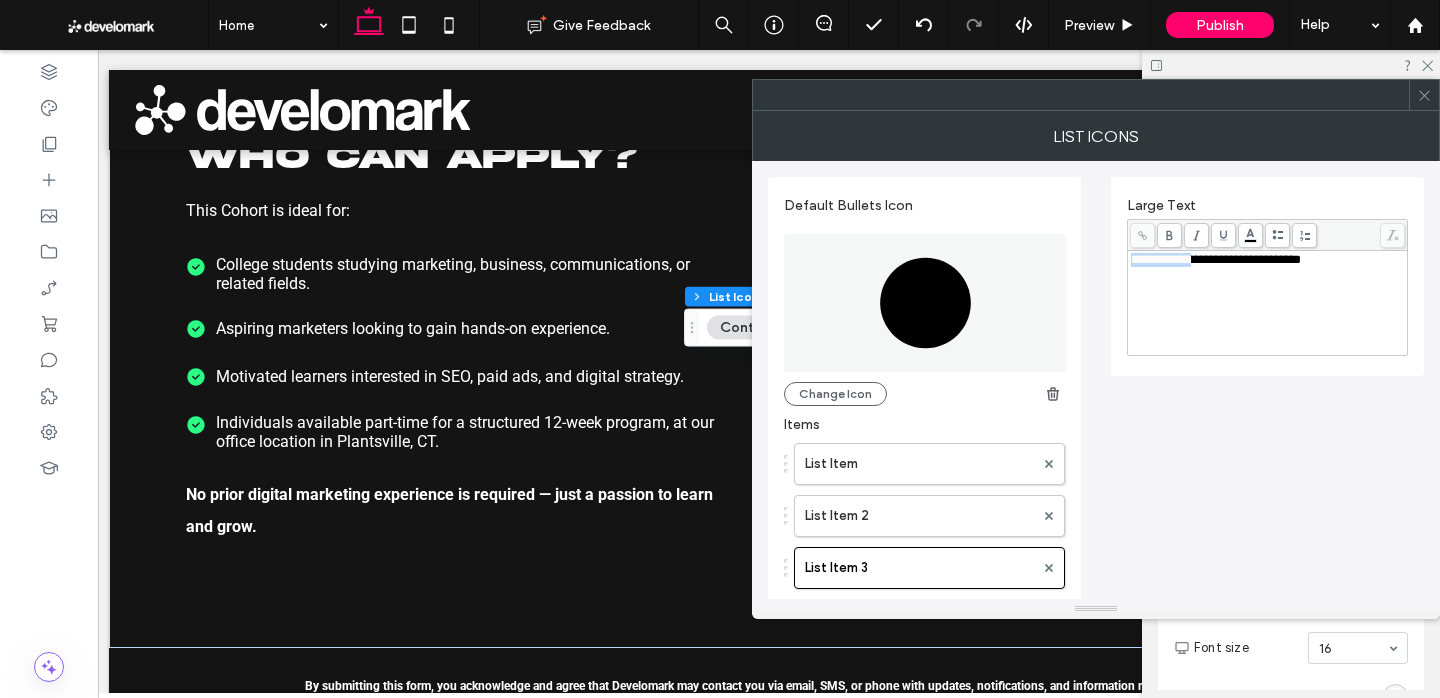drag, startPoint x: 1199, startPoint y: 263, endPoint x: 1106, endPoint y: 256, distance: 93.26307 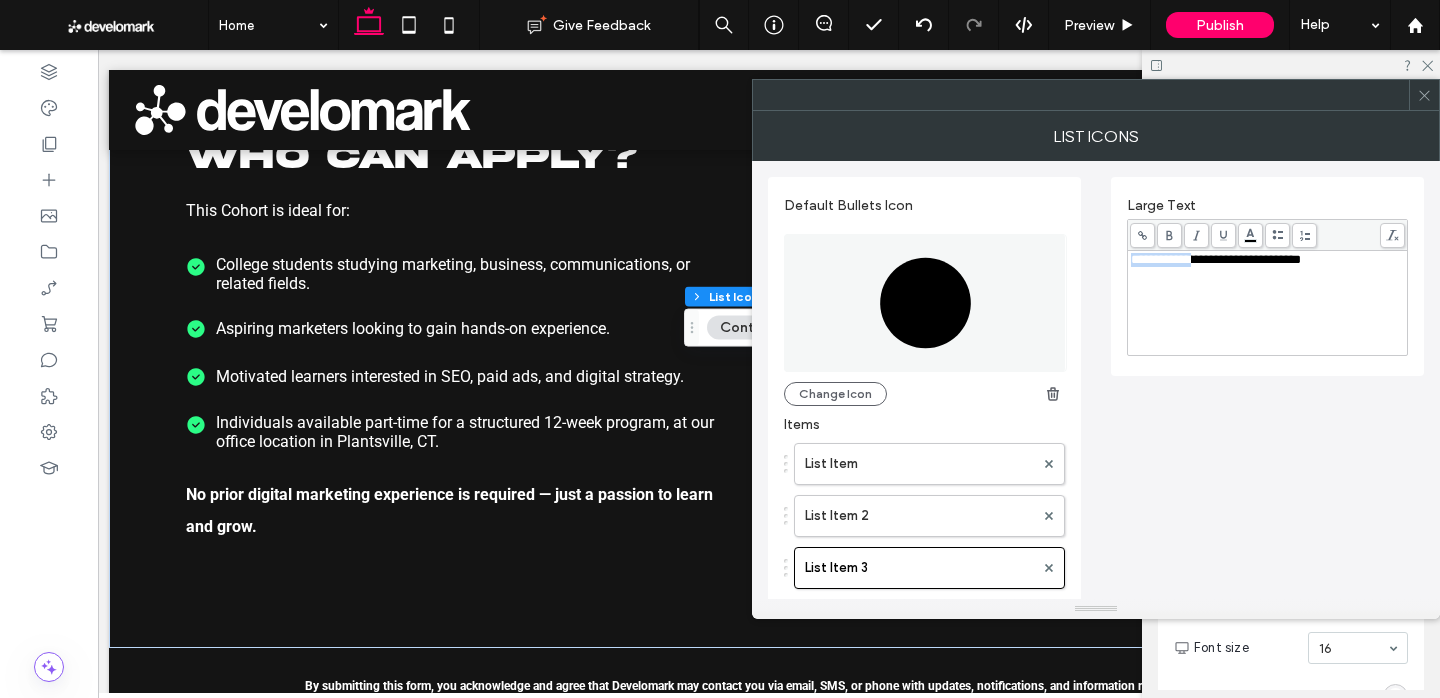 click 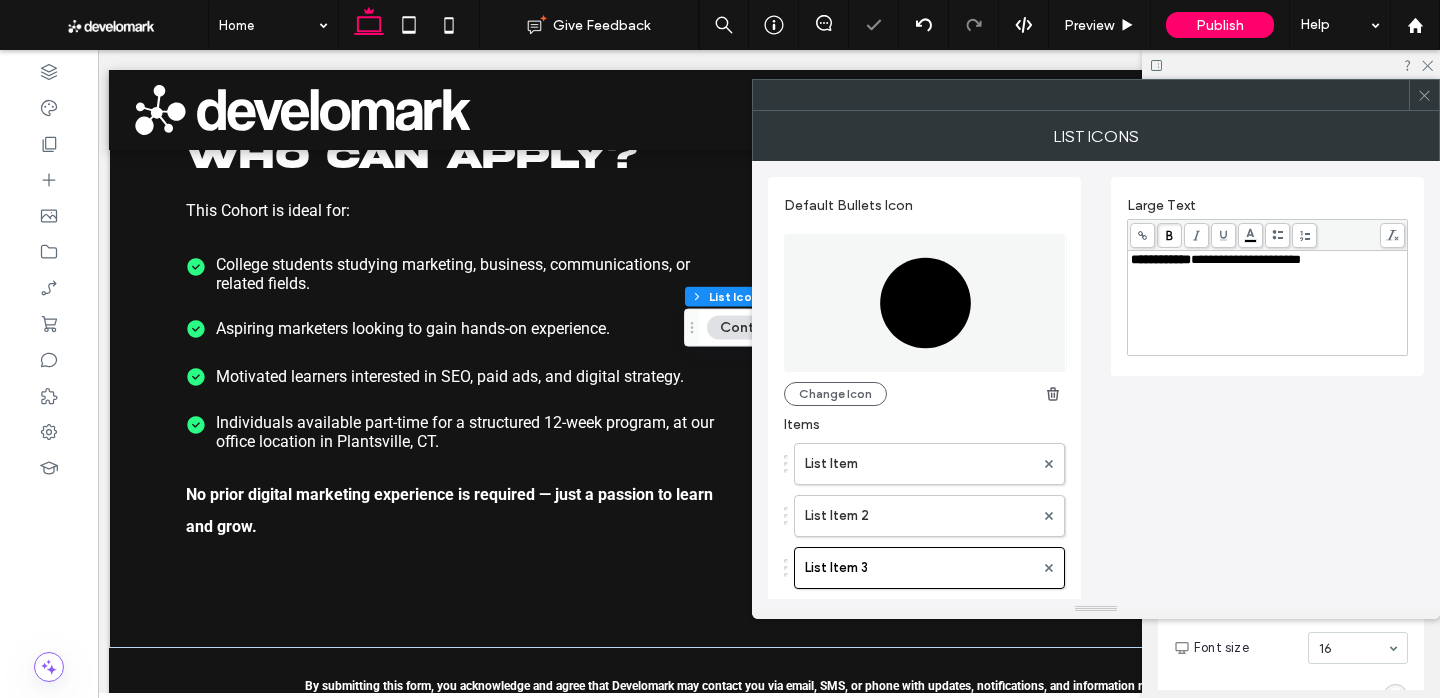 click at bounding box center (1424, 95) 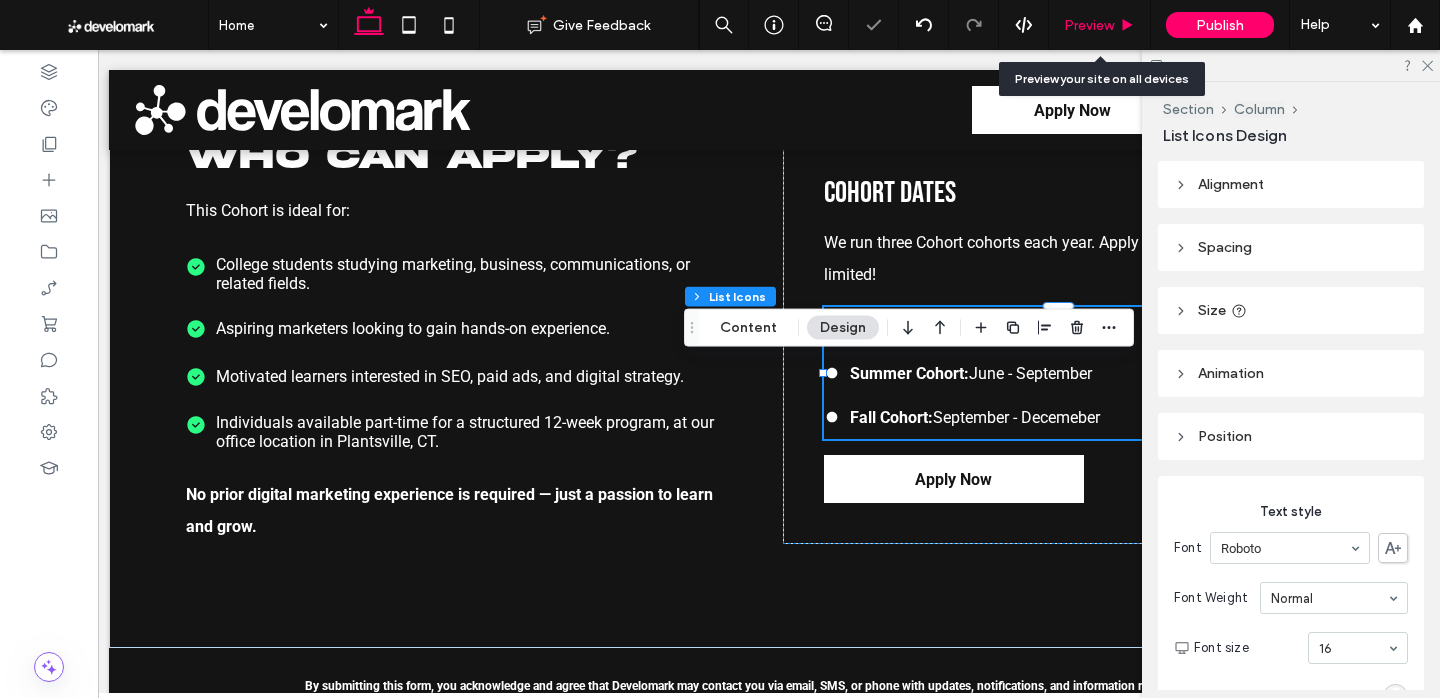 click on "Preview" at bounding box center (1089, 25) 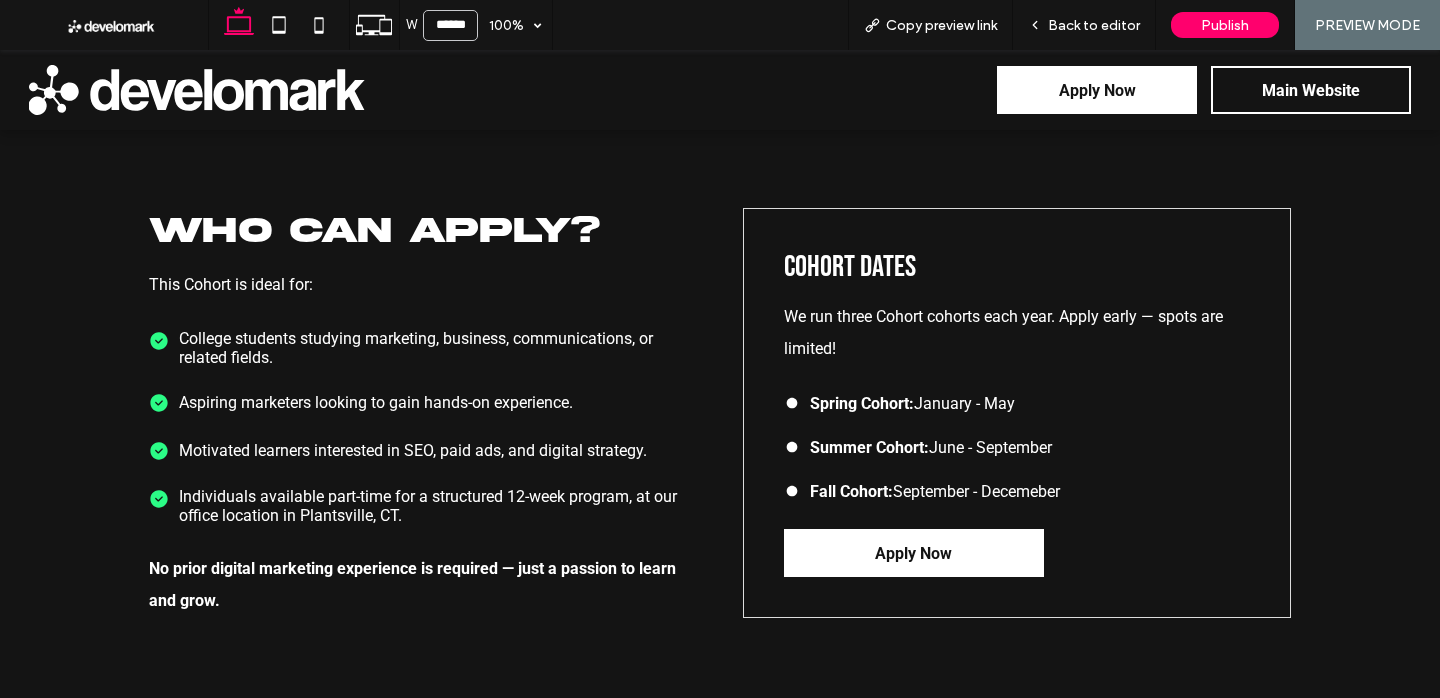 scroll, scrollTop: 2721, scrollLeft: 0, axis: vertical 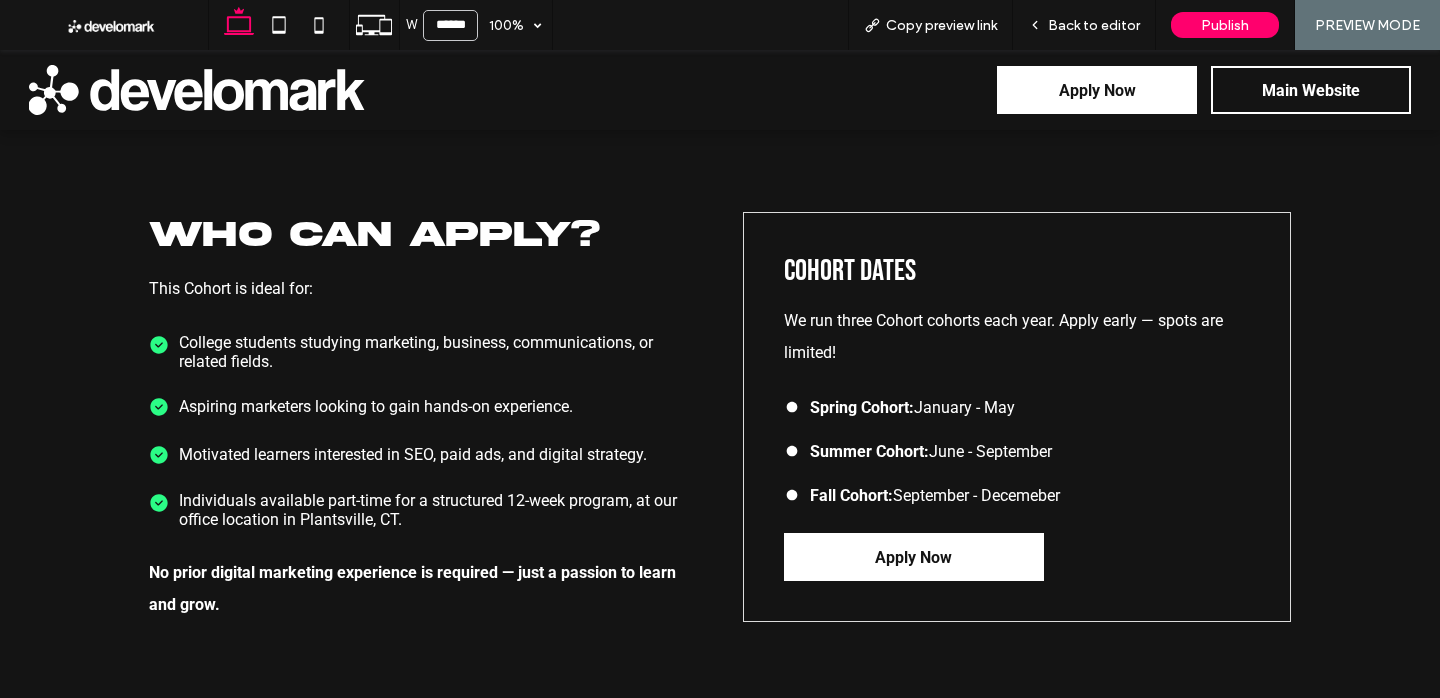 click on "Spring Cohort:  January - May" at bounding box center [899, 407] 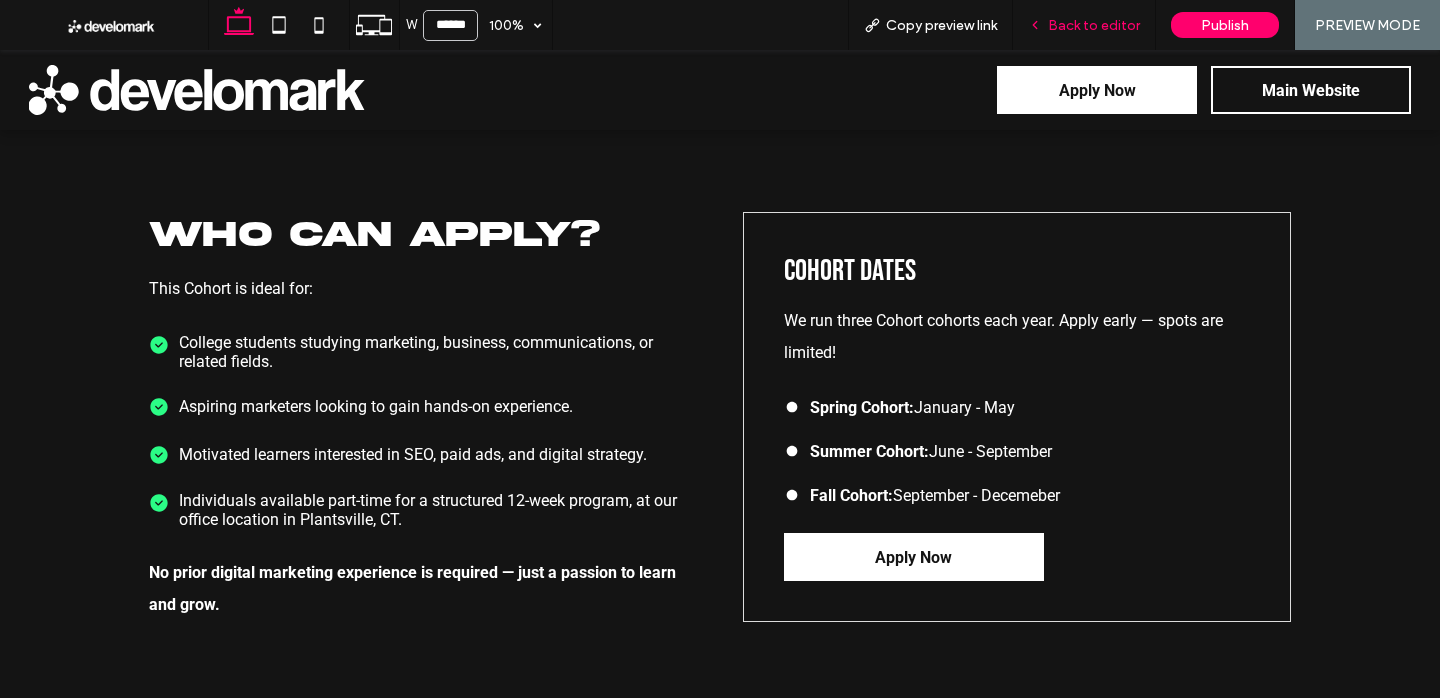 click on "Back to editor" at bounding box center (1094, 25) 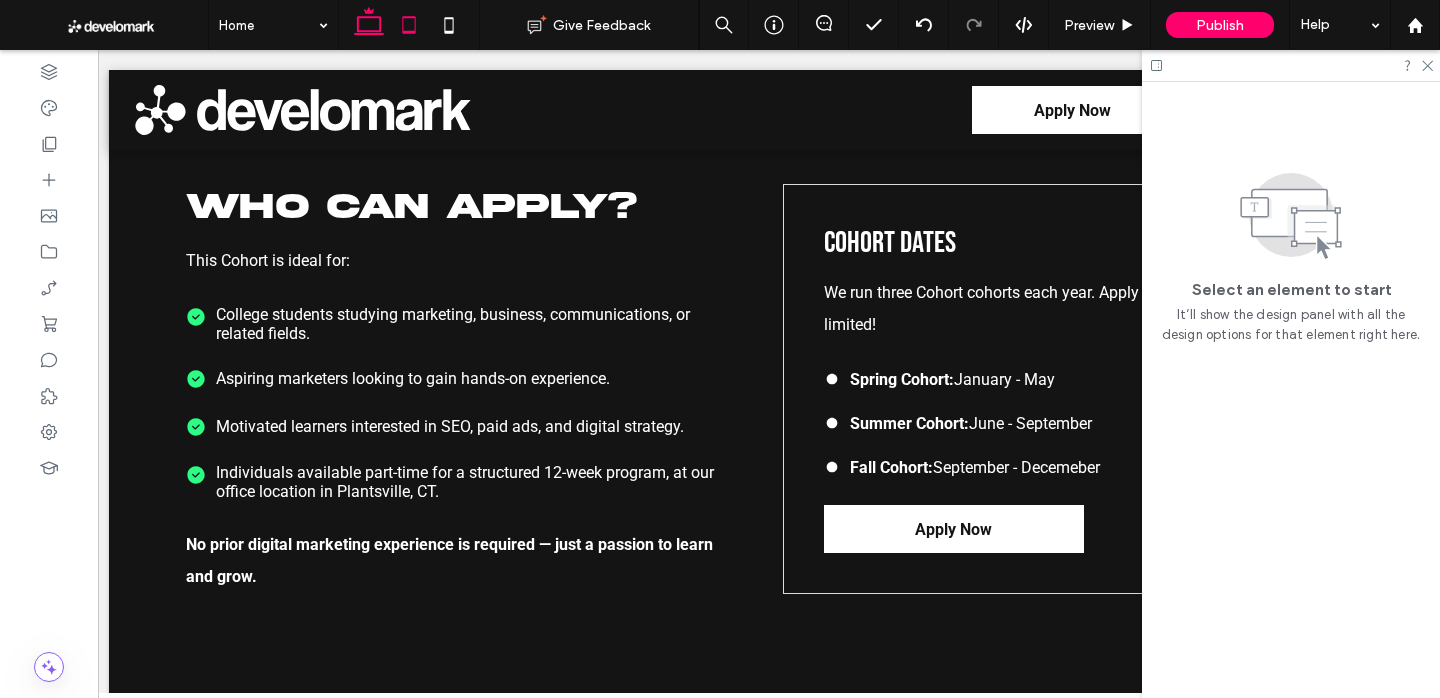 scroll, scrollTop: 2791, scrollLeft: 0, axis: vertical 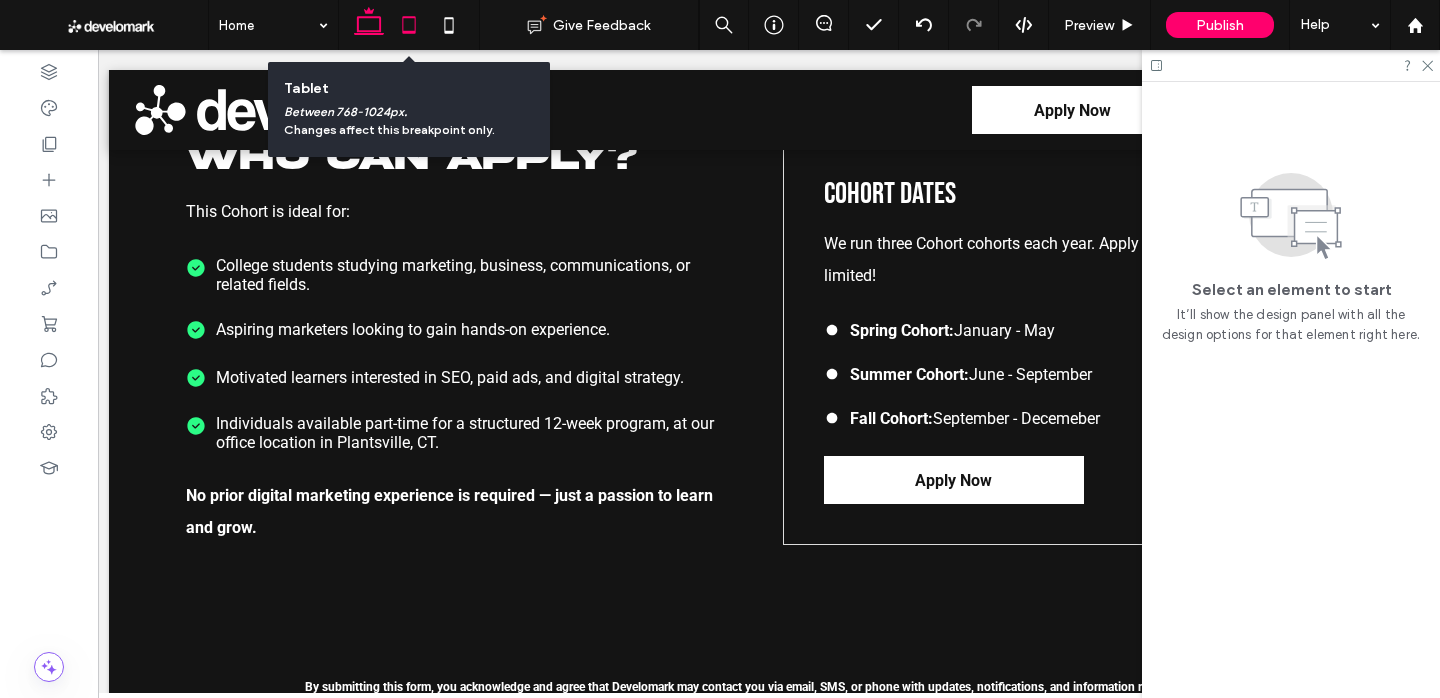 click 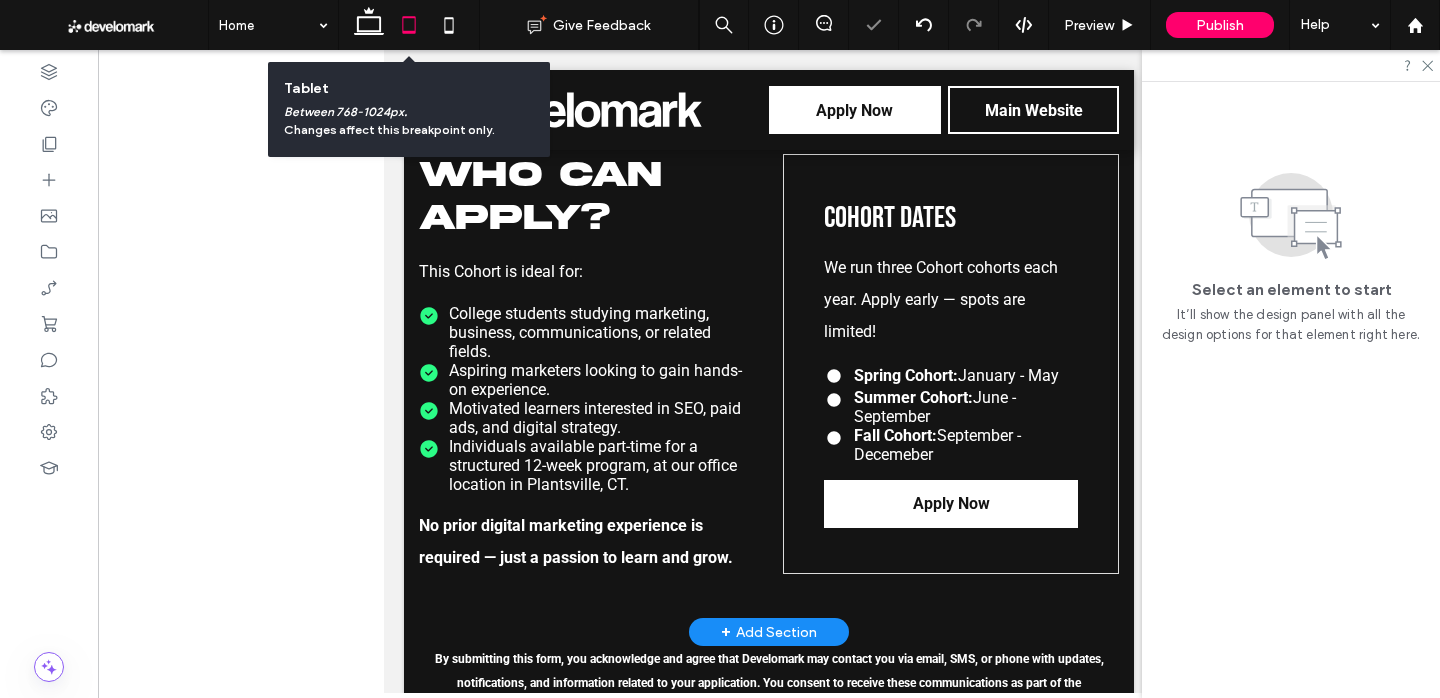 scroll, scrollTop: 2733, scrollLeft: 0, axis: vertical 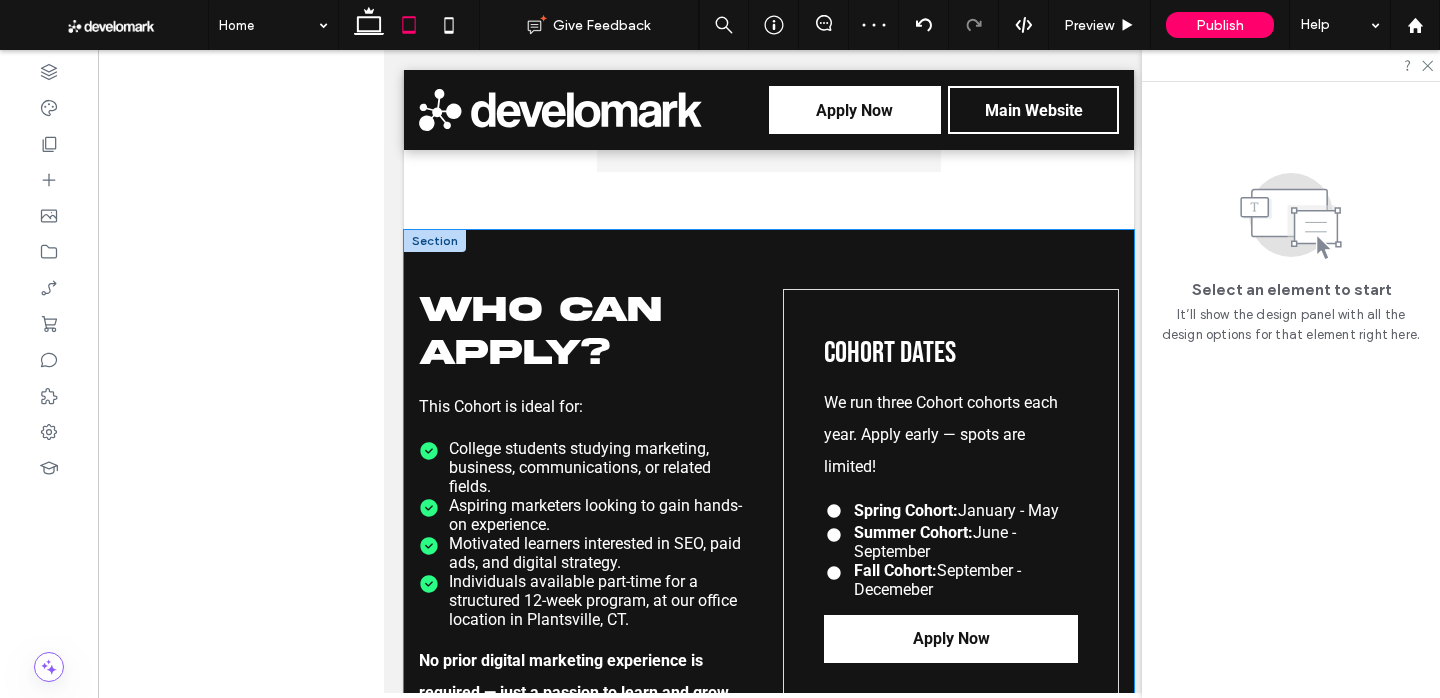 click on "Who Can Apply? This Cohort is ideal for:
College students studying marketing, business, communications, or related fields.
Aspiring marketers looking to gain hands-on experience.
Motivated learners interested in SEO, paid ads, and digital strategy.
Individuals available part-time for a structured 12-week program, at our office location in Plantsville, CT.
No prior digital marketing experience is required — just a passion to learn and grow. Cohort Dates We run three Cohort cohorts each year. Apply early — spots are limited! ﻿
Spring Cohort:  January - May
Summer Cohort:  June - September
Fall Cohort:  September - Decemeber
Apply Now" at bounding box center [769, 498] 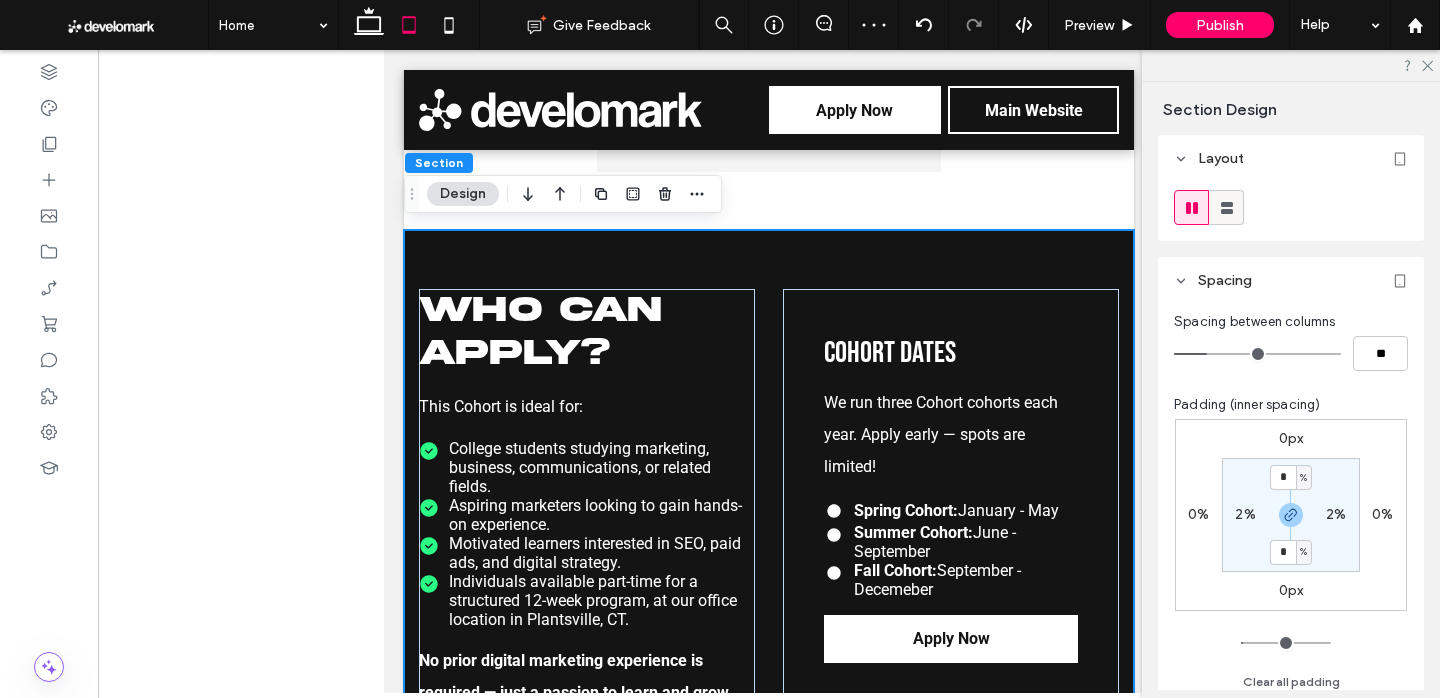 click 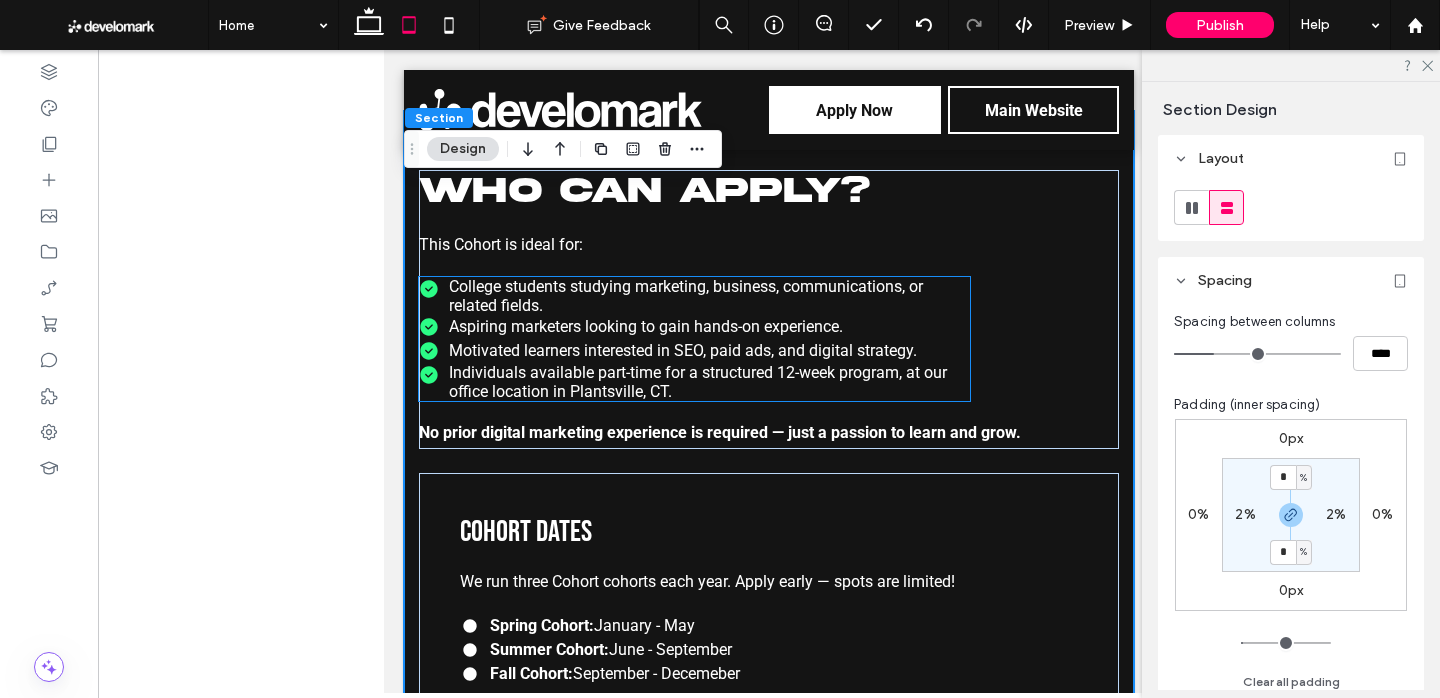 scroll, scrollTop: 2776, scrollLeft: 0, axis: vertical 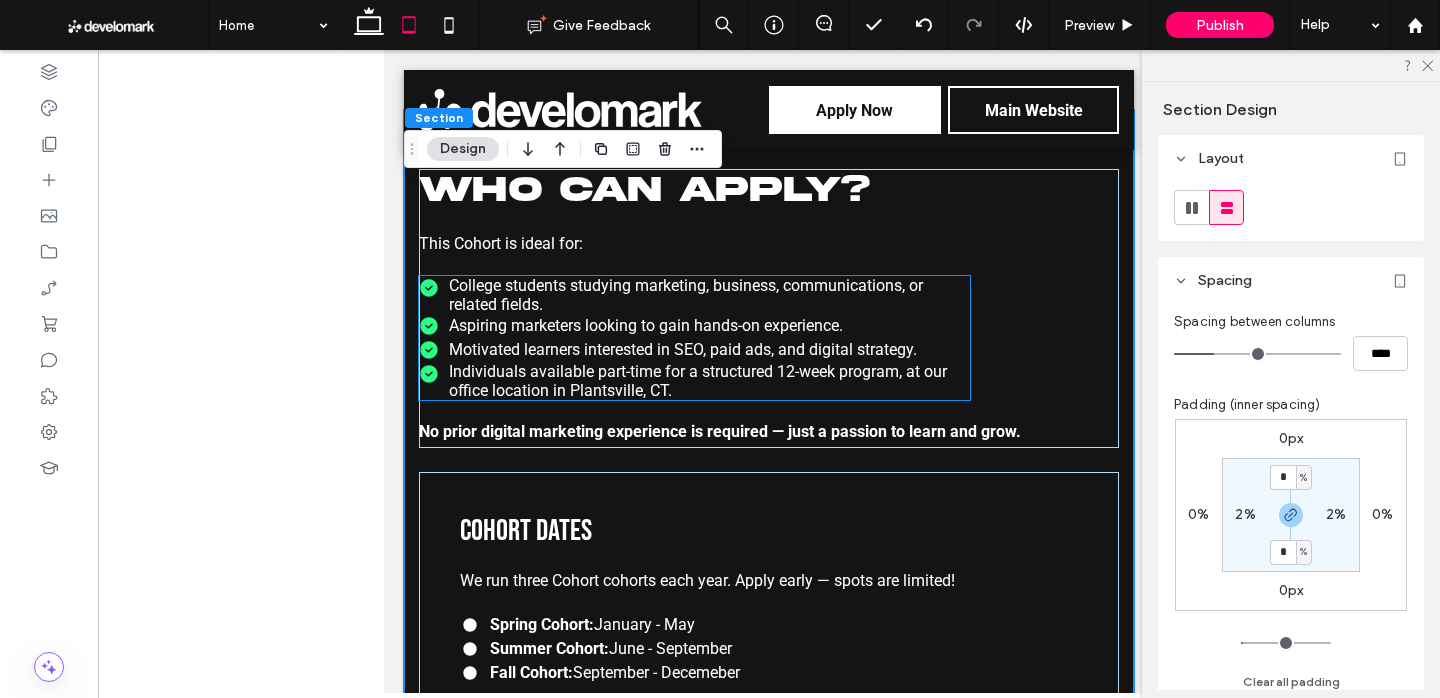 click on "Individuals available part-time for a structured 12-week program, at our office location in Plantsville, CT." at bounding box center [709, 381] 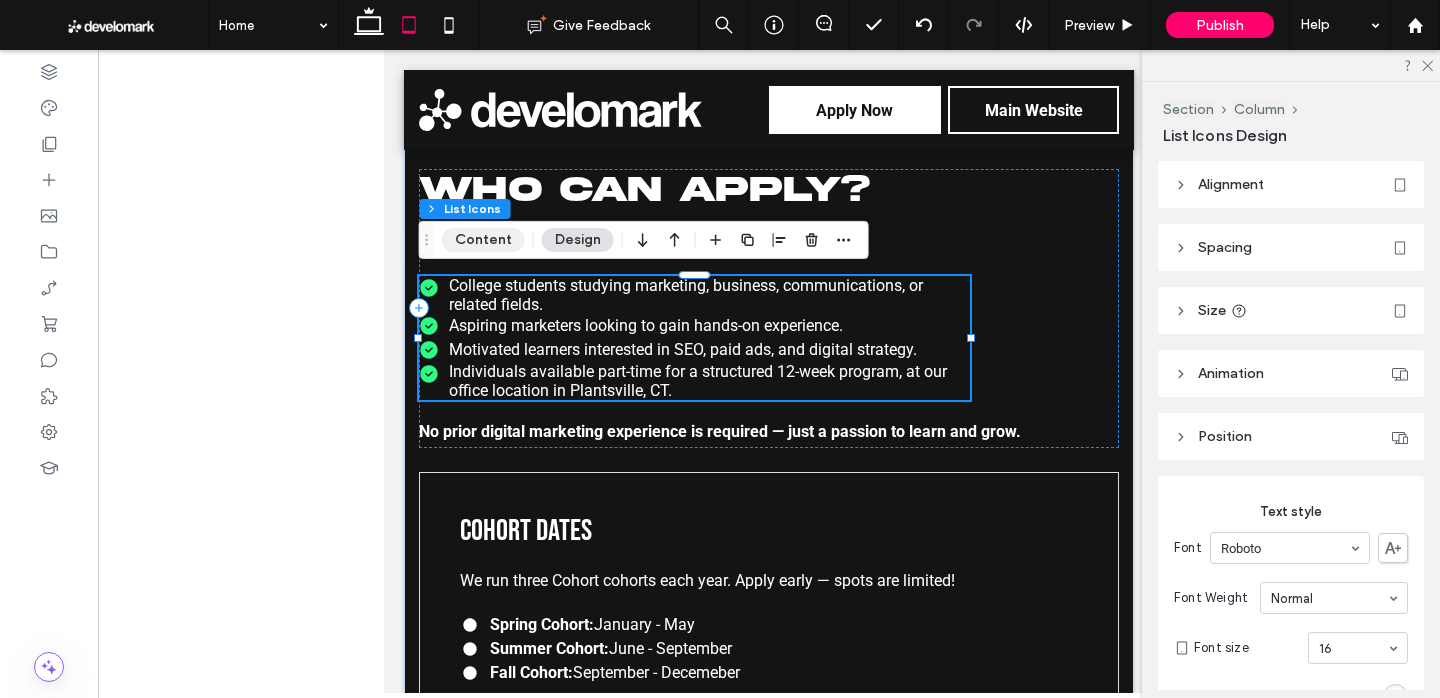 click on "Content" at bounding box center [483, 240] 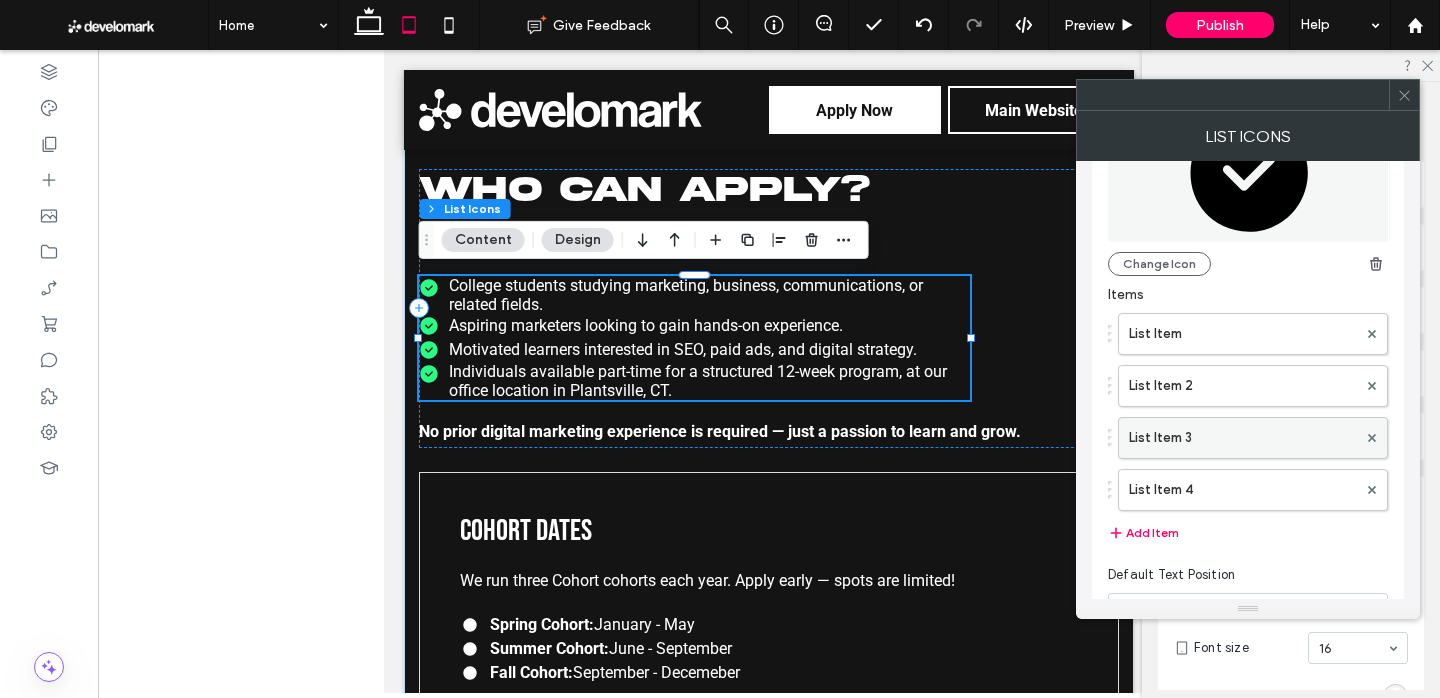 scroll, scrollTop: 145, scrollLeft: 0, axis: vertical 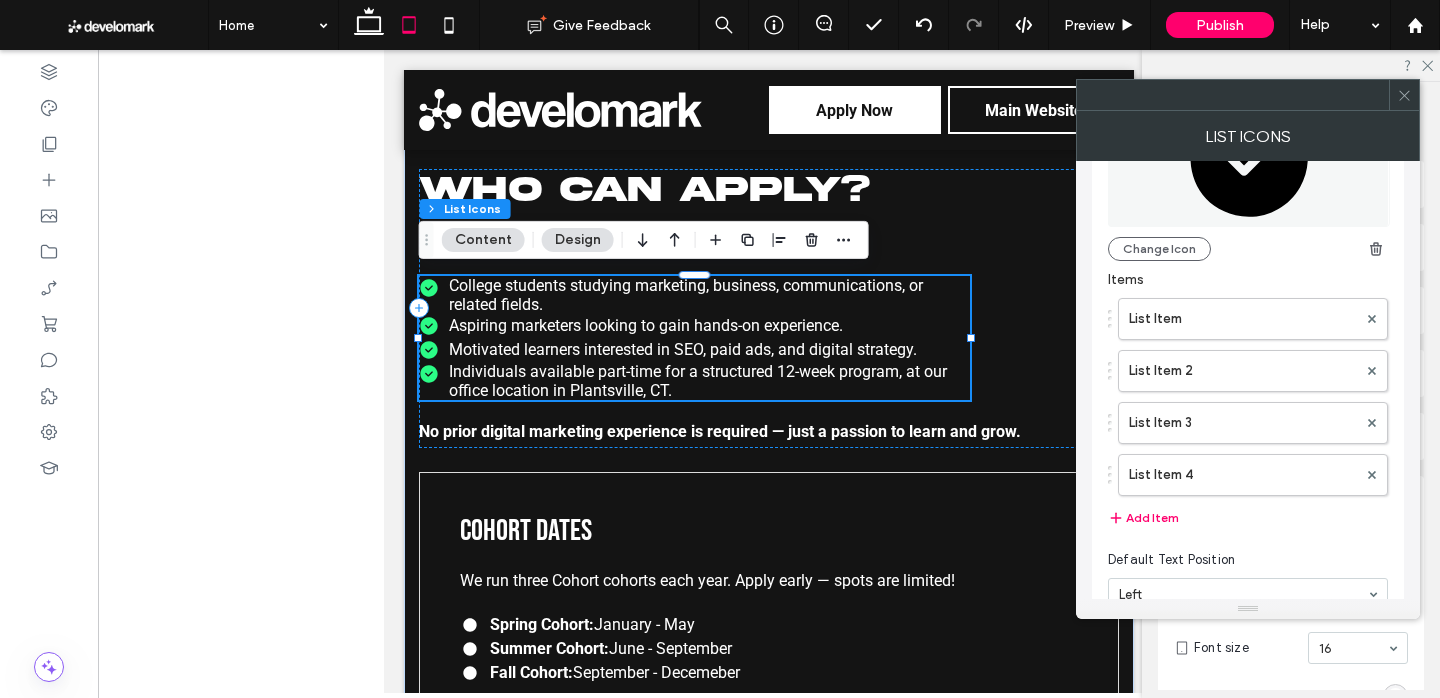 click 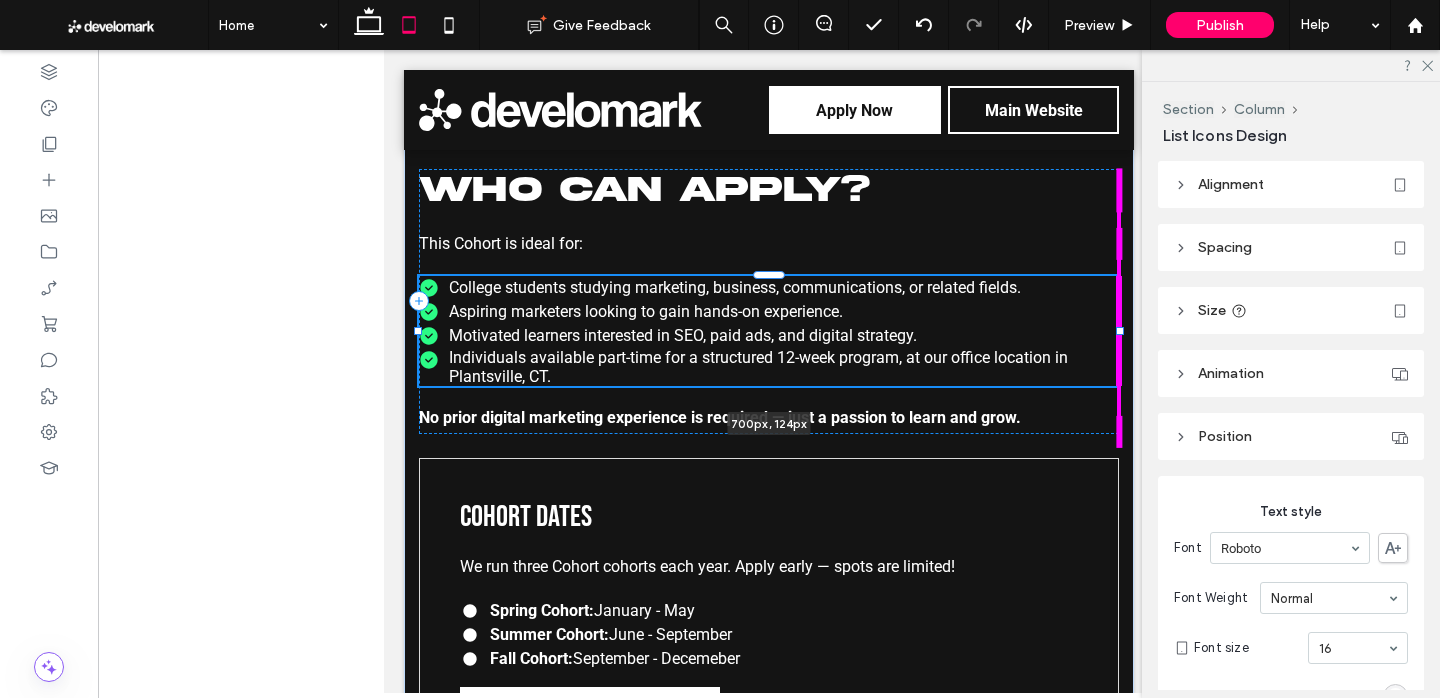 drag, startPoint x: 973, startPoint y: 333, endPoint x: 1125, endPoint y: 331, distance: 152.01315 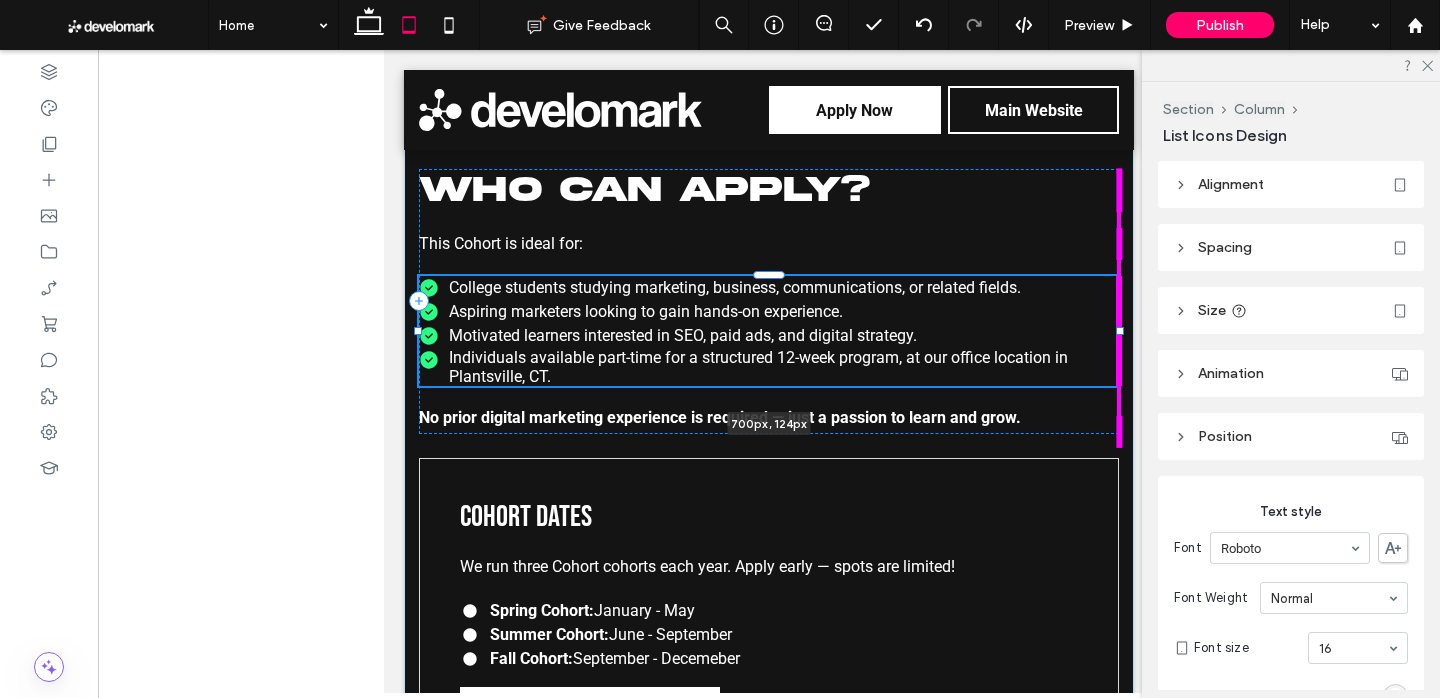 type on "***" 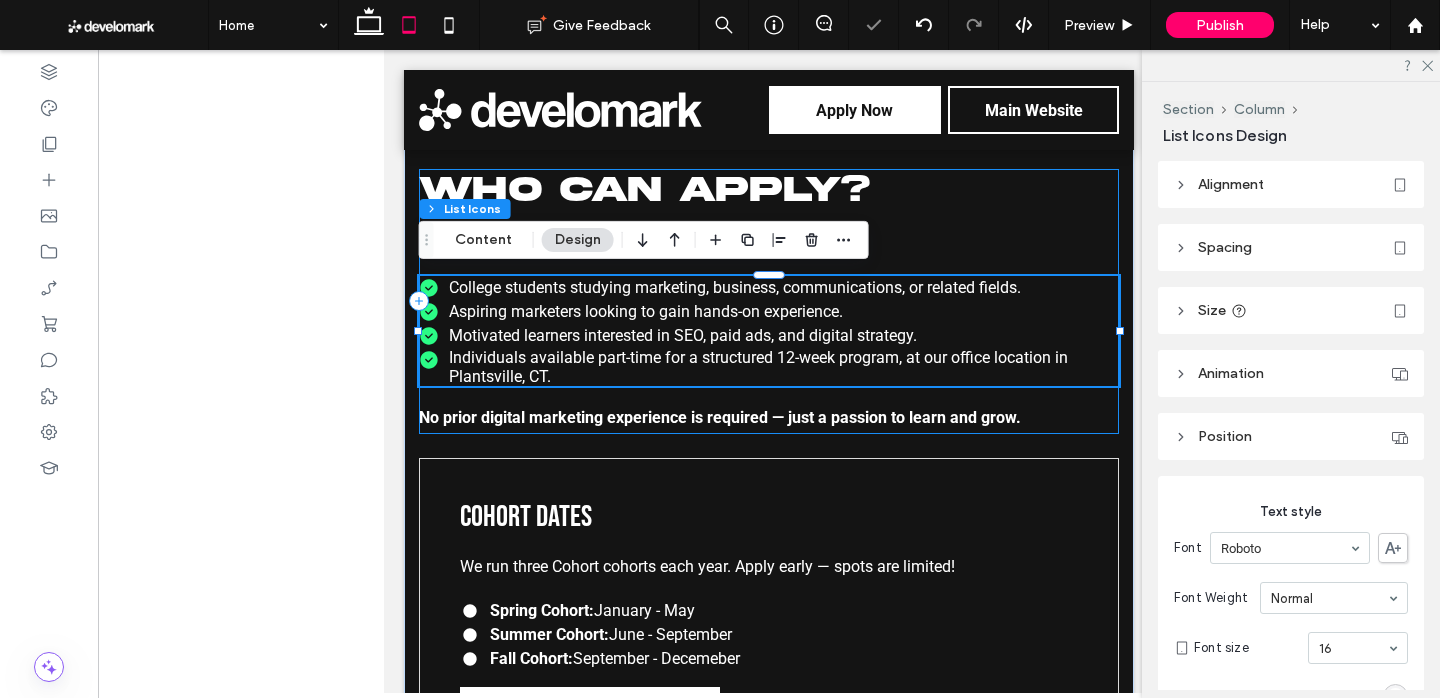 click on "Who Can Apply? This Cohort is ideal for:
College students studying marketing, business, communications, or related fields.
Aspiring marketers looking to gain hands-on experience.
Motivated learners interested in SEO, paid ads, and digital strategy.
Individuals available part-time for a structured 12-week program, at our office location in Plantsville, CT.
700px , 124px No prior digital marketing experience is required — just a passion to learn and grow." at bounding box center (769, 301) 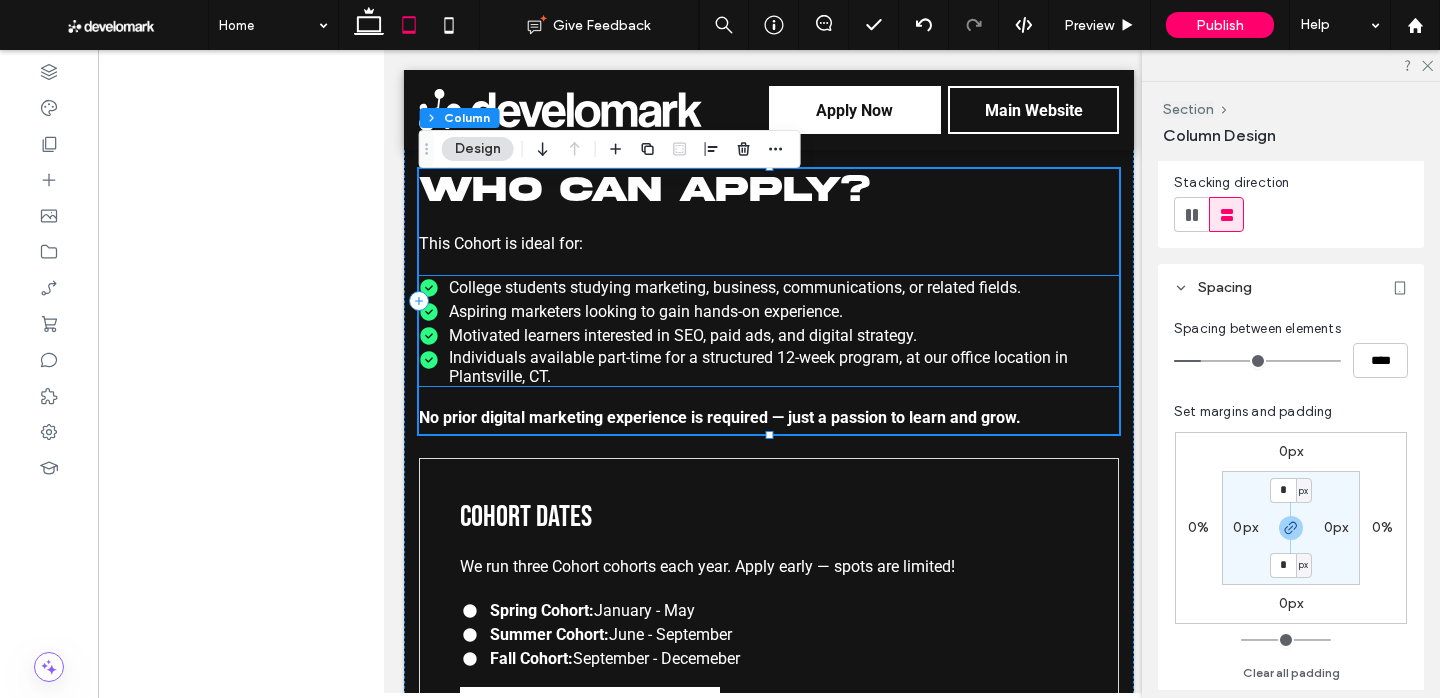 scroll, scrollTop: 230, scrollLeft: 0, axis: vertical 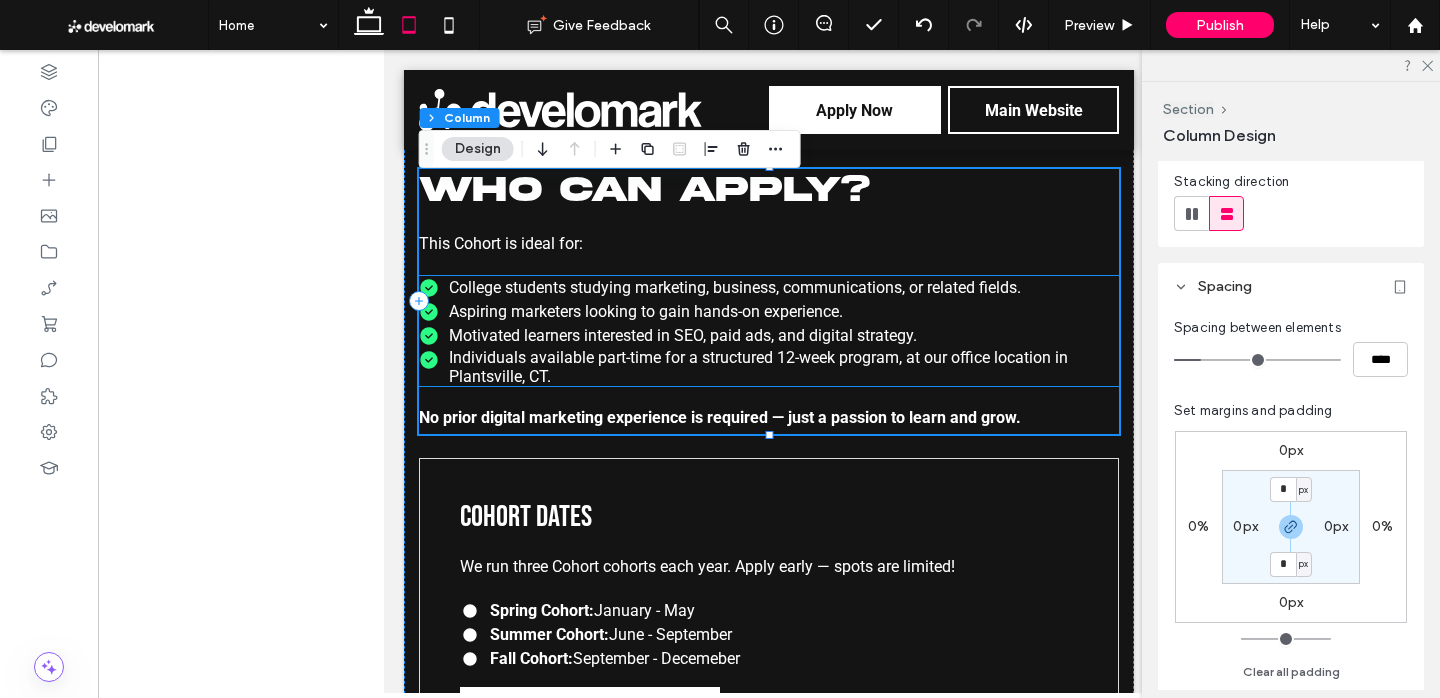click on "Aspiring marketers looking to gain hands-on experience." at bounding box center [646, 311] 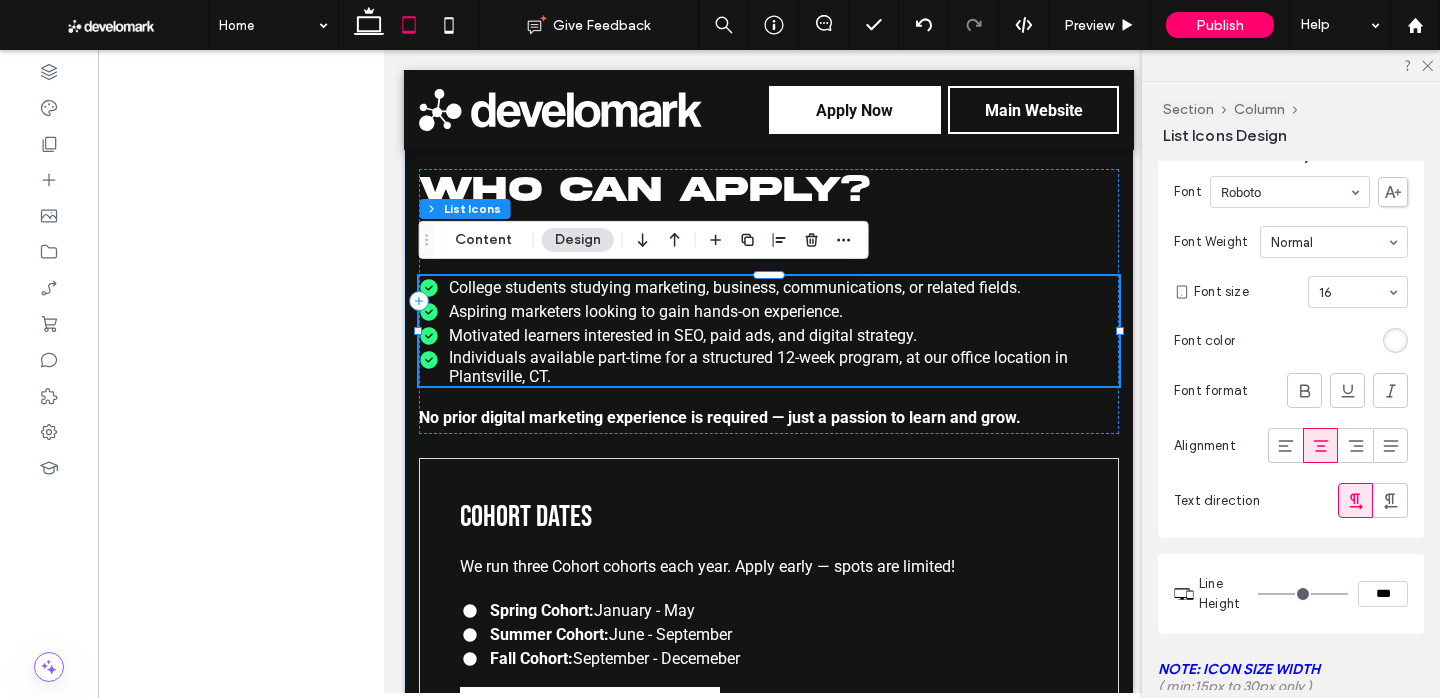 scroll, scrollTop: 342, scrollLeft: 0, axis: vertical 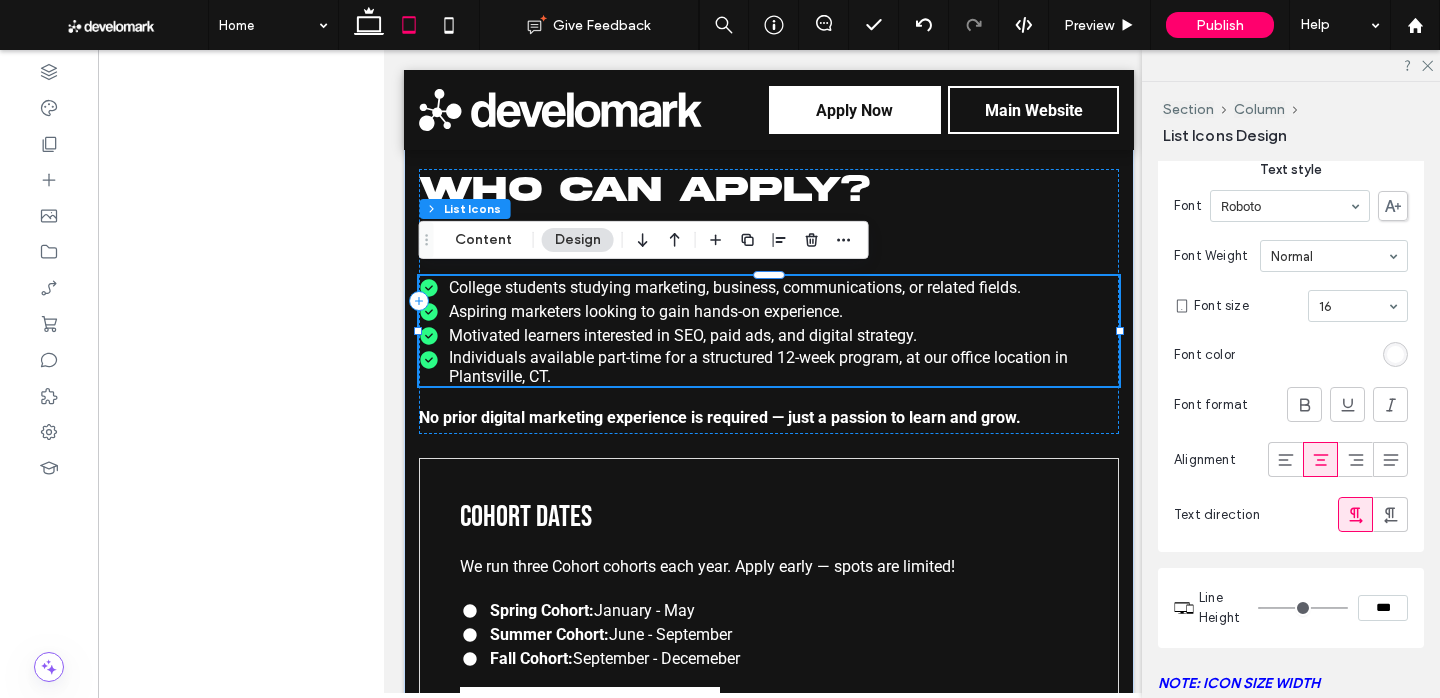 click on "***" at bounding box center [1383, 608] 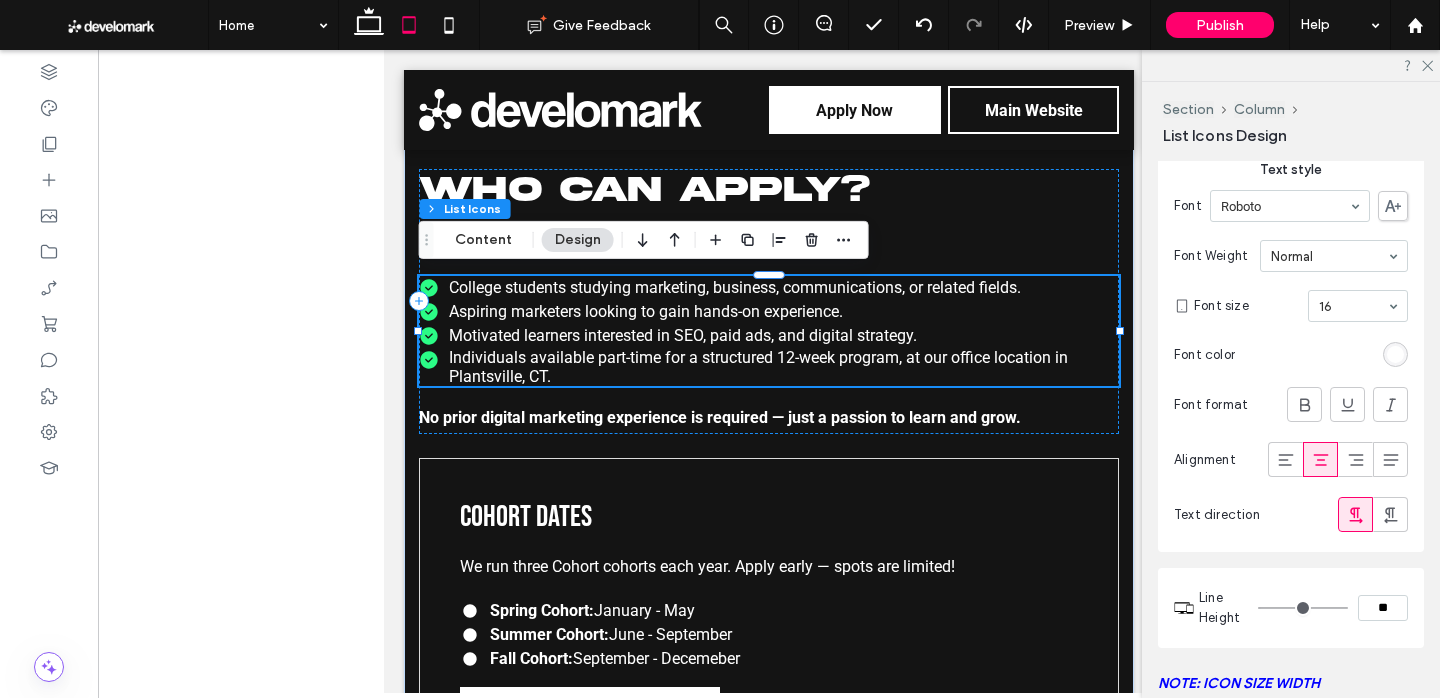 type on "****" 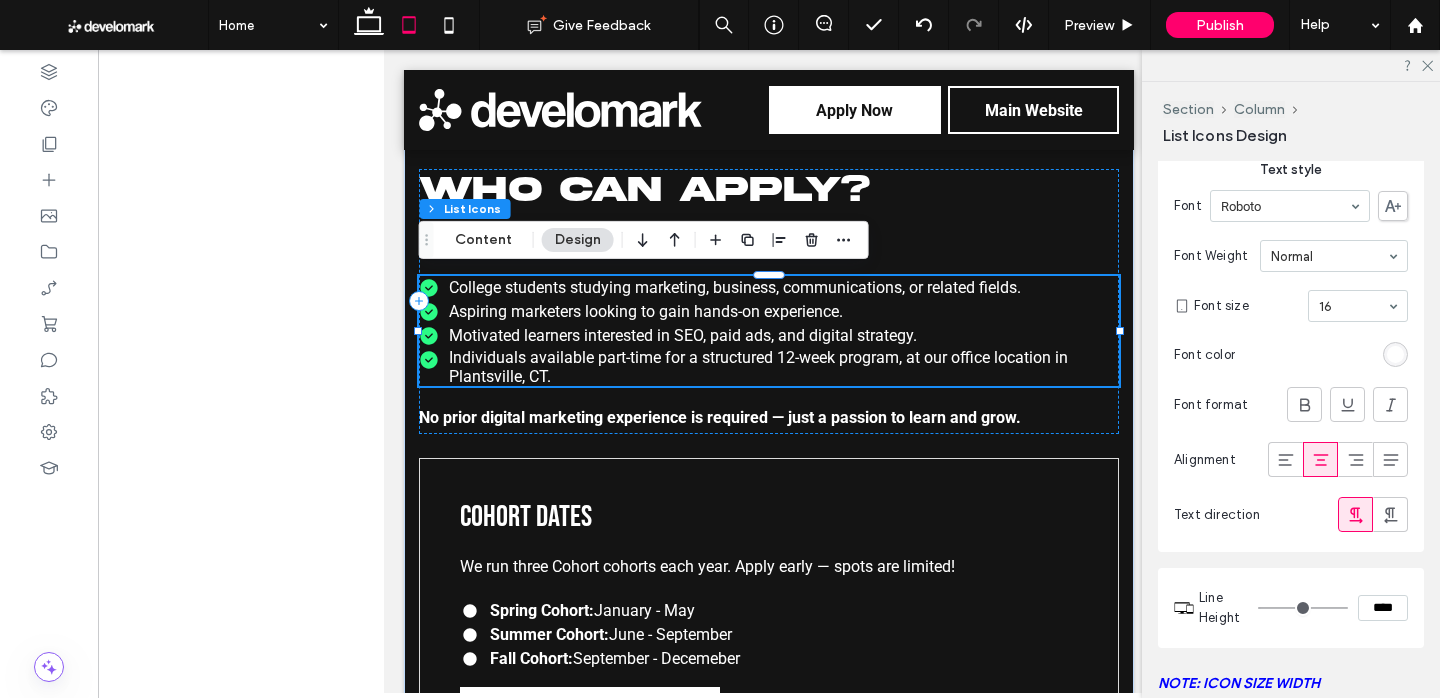 type on "**" 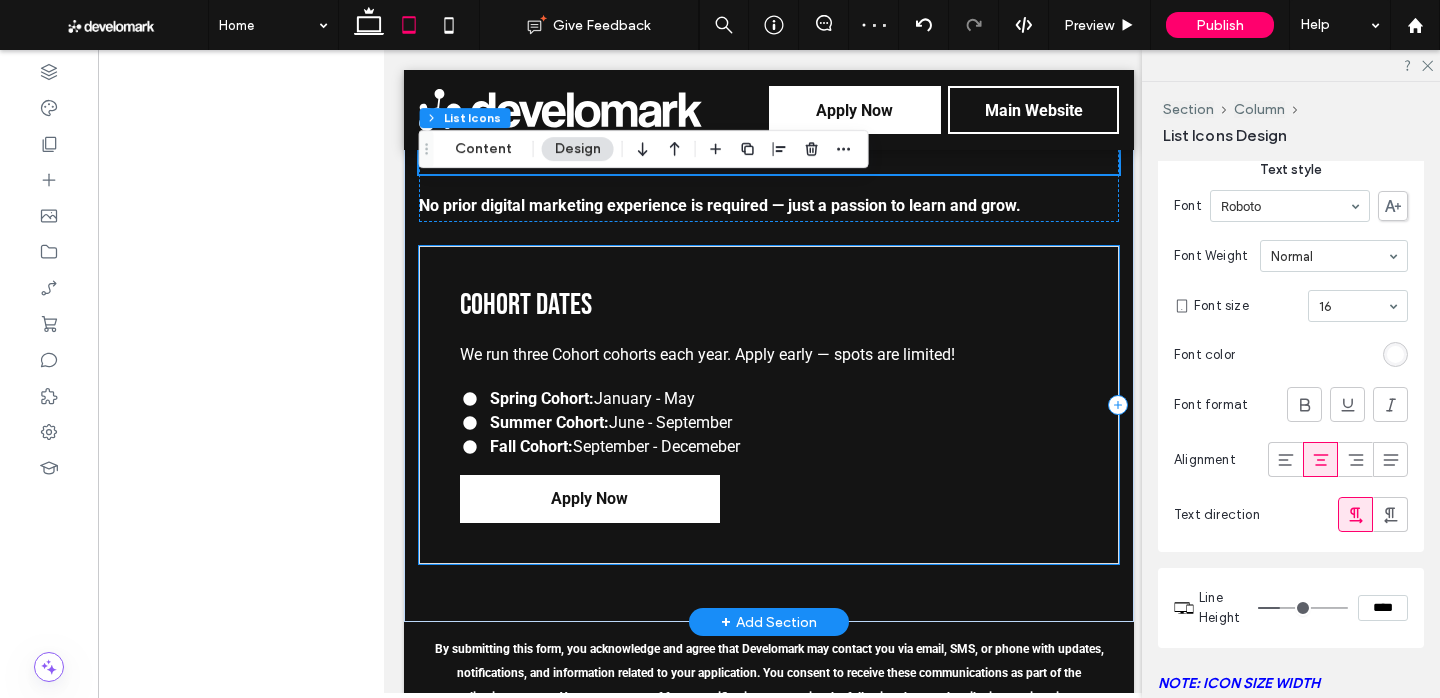 scroll, scrollTop: 3093, scrollLeft: 0, axis: vertical 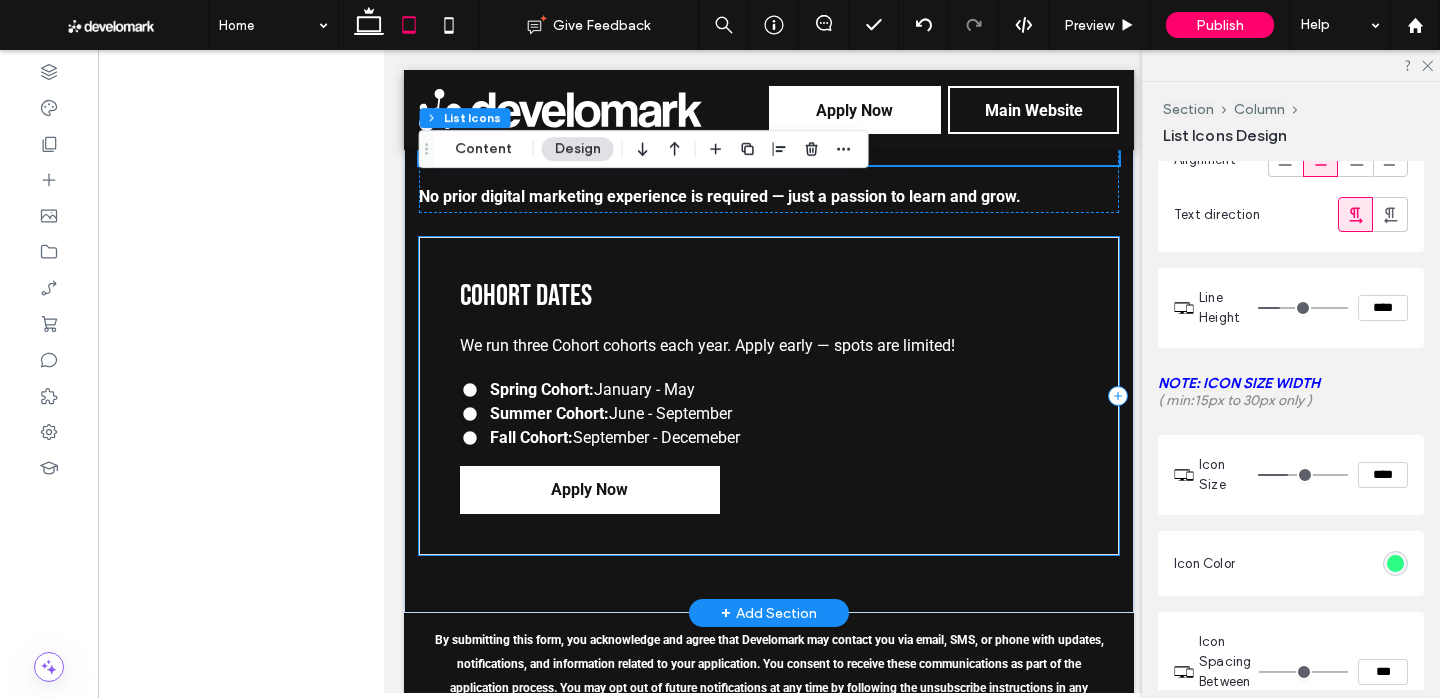 click on "Cohort Dates We run three Cohort cohorts each year. Apply early — spots are limited! ﻿
Spring Cohort:  January - May
Summer Cohort:  June - September
Fall Cohort:  September - Decemeber
Apply Now" at bounding box center [769, 396] 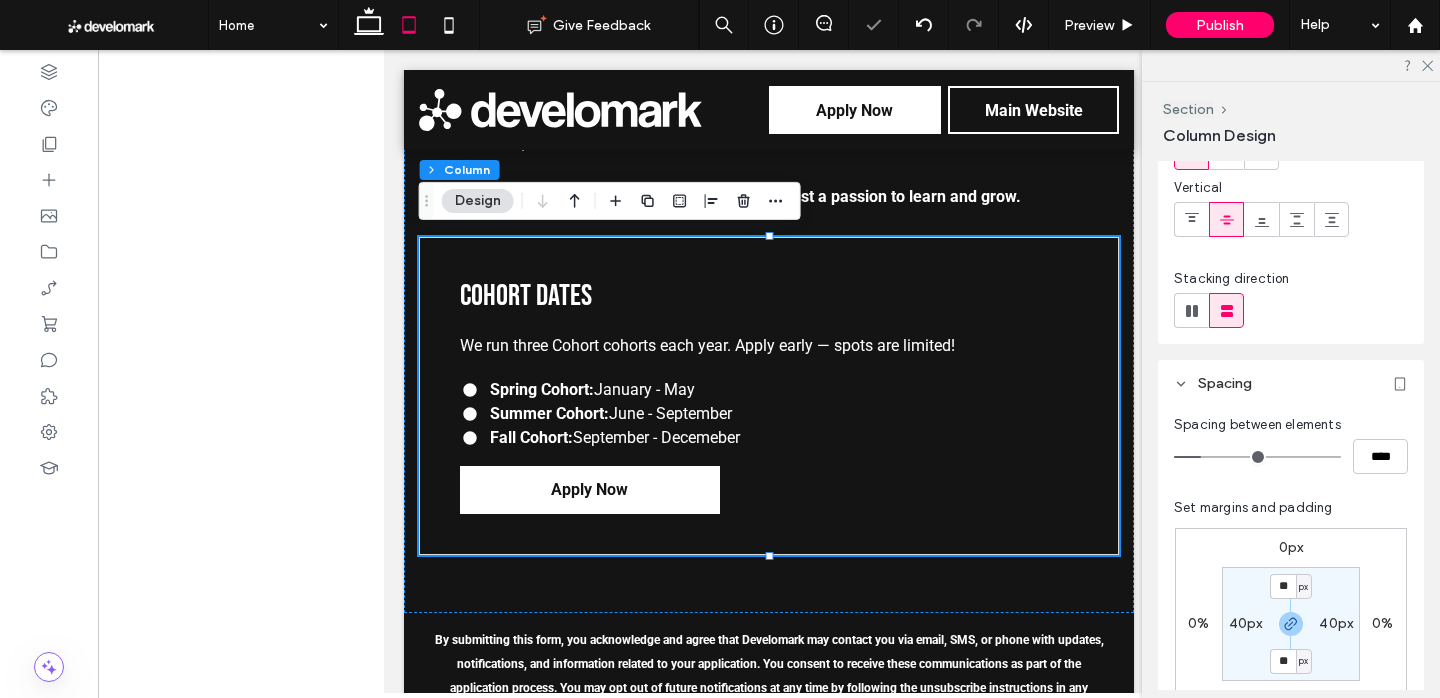 scroll, scrollTop: 176, scrollLeft: 0, axis: vertical 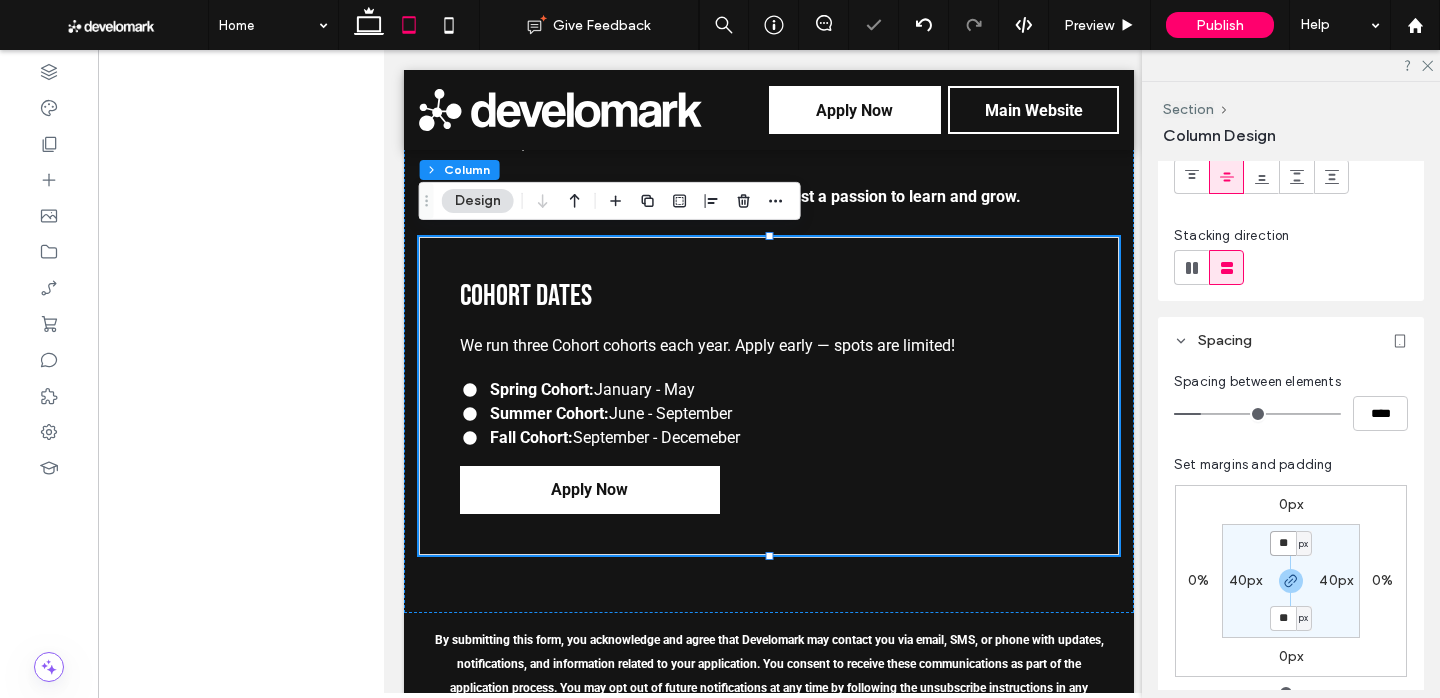 click on "**" at bounding box center (1283, 543) 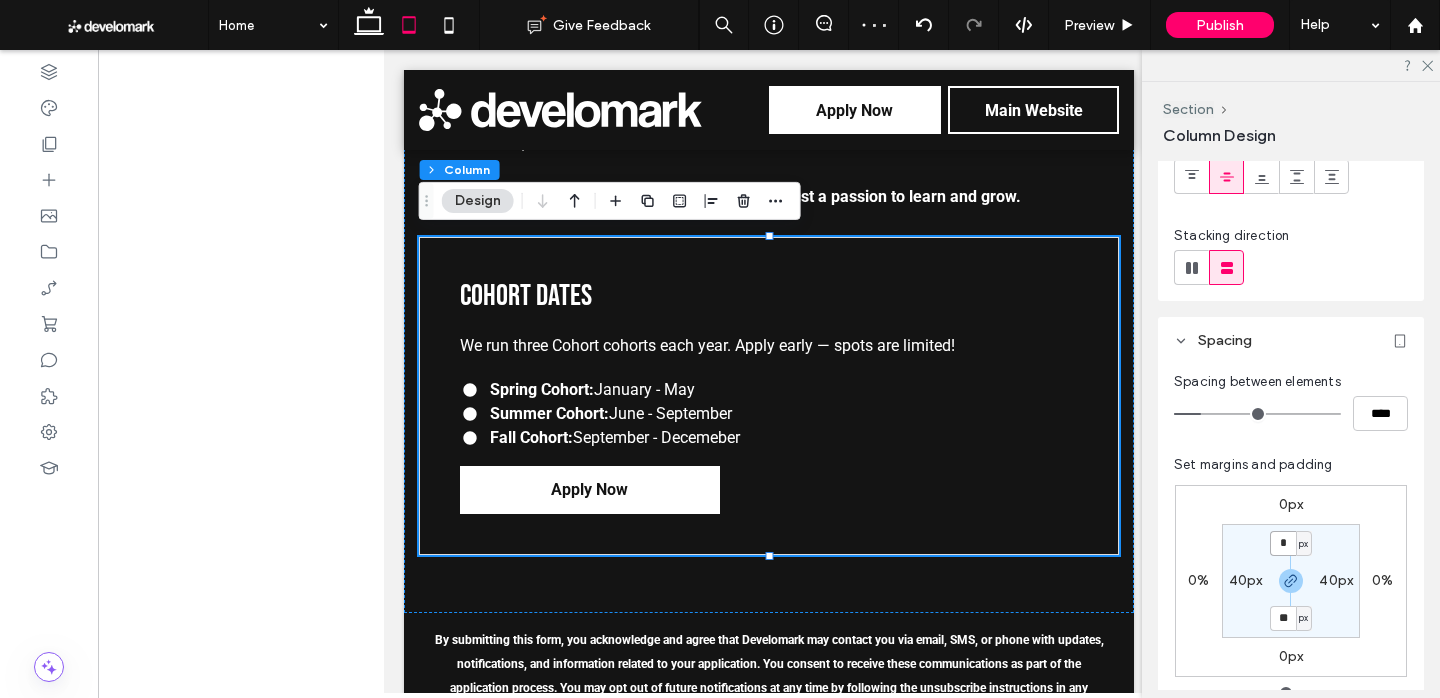 type on "**" 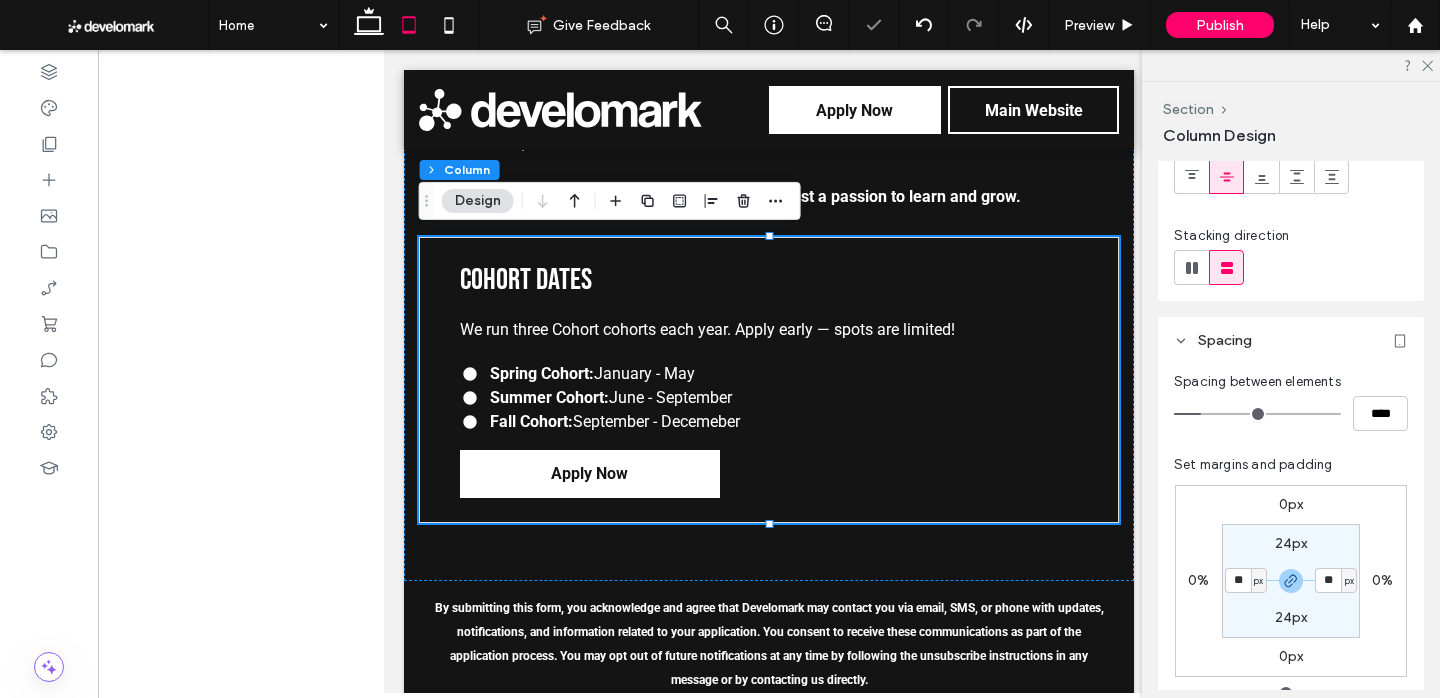 type on "**" 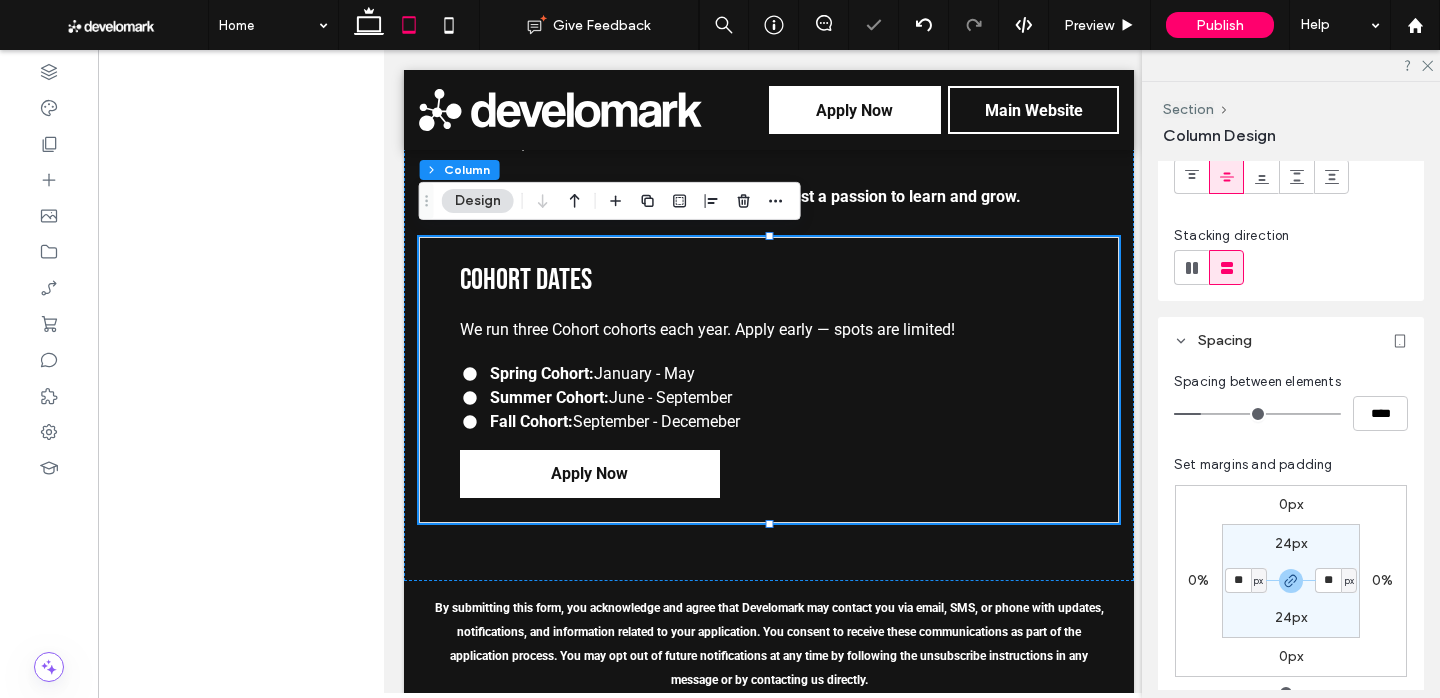 type on "**" 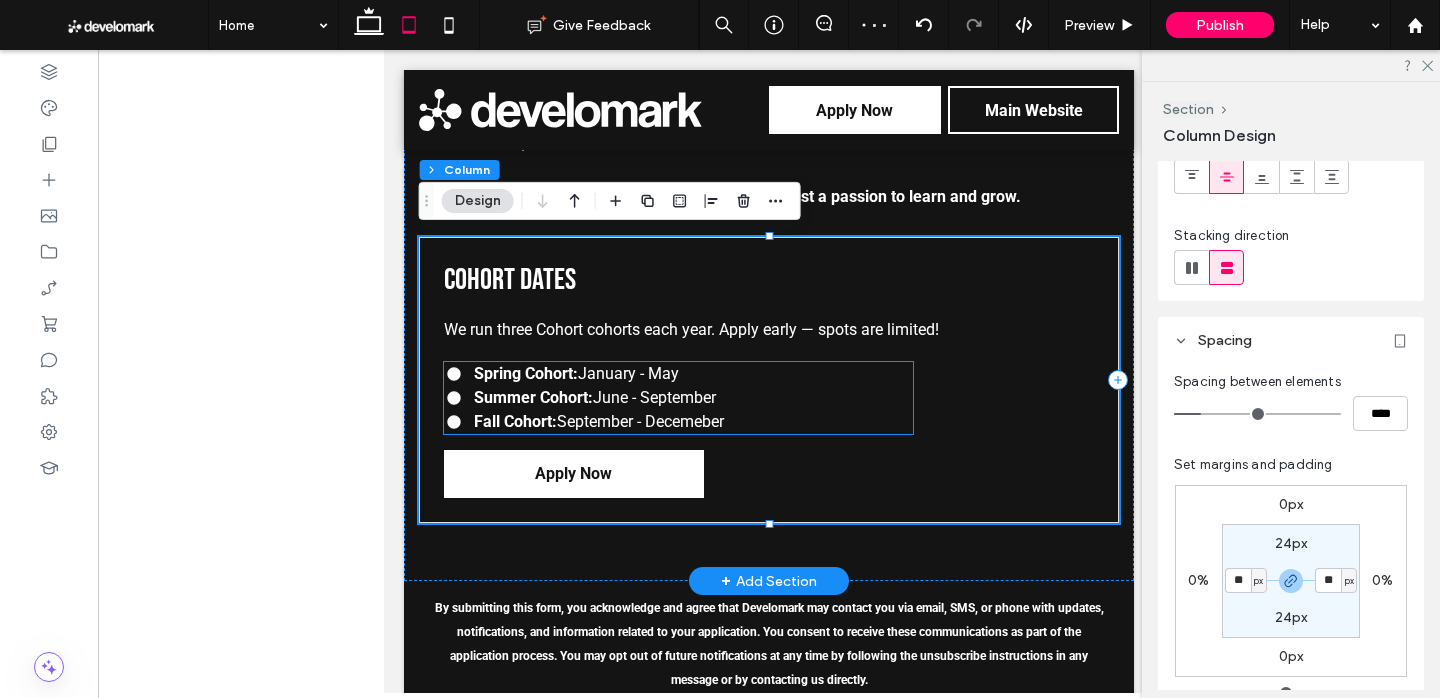 click on "Spring Cohort:  January - May
Summer Cohort:  June - September
Fall Cohort:  September - Decemeber" at bounding box center [678, 398] 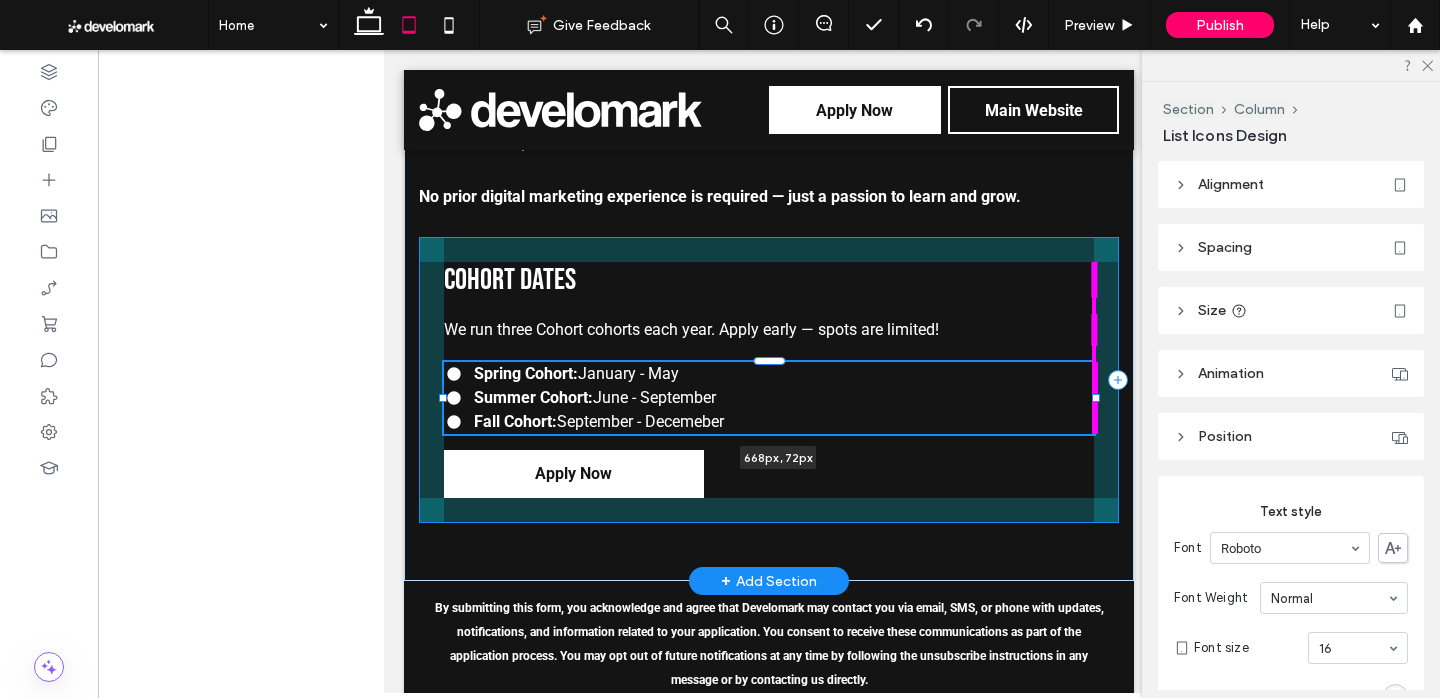 drag, startPoint x: 919, startPoint y: 395, endPoint x: 1115, endPoint y: 392, distance: 196.02296 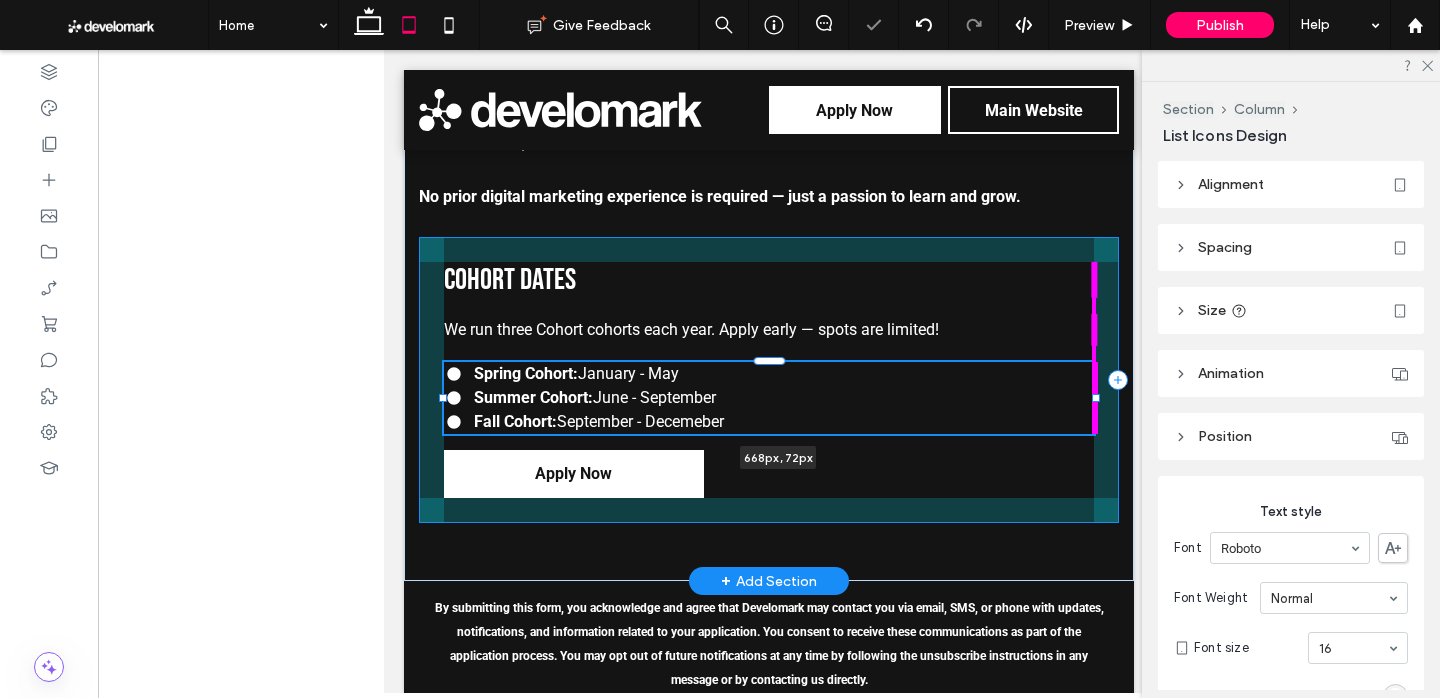 type on "***" 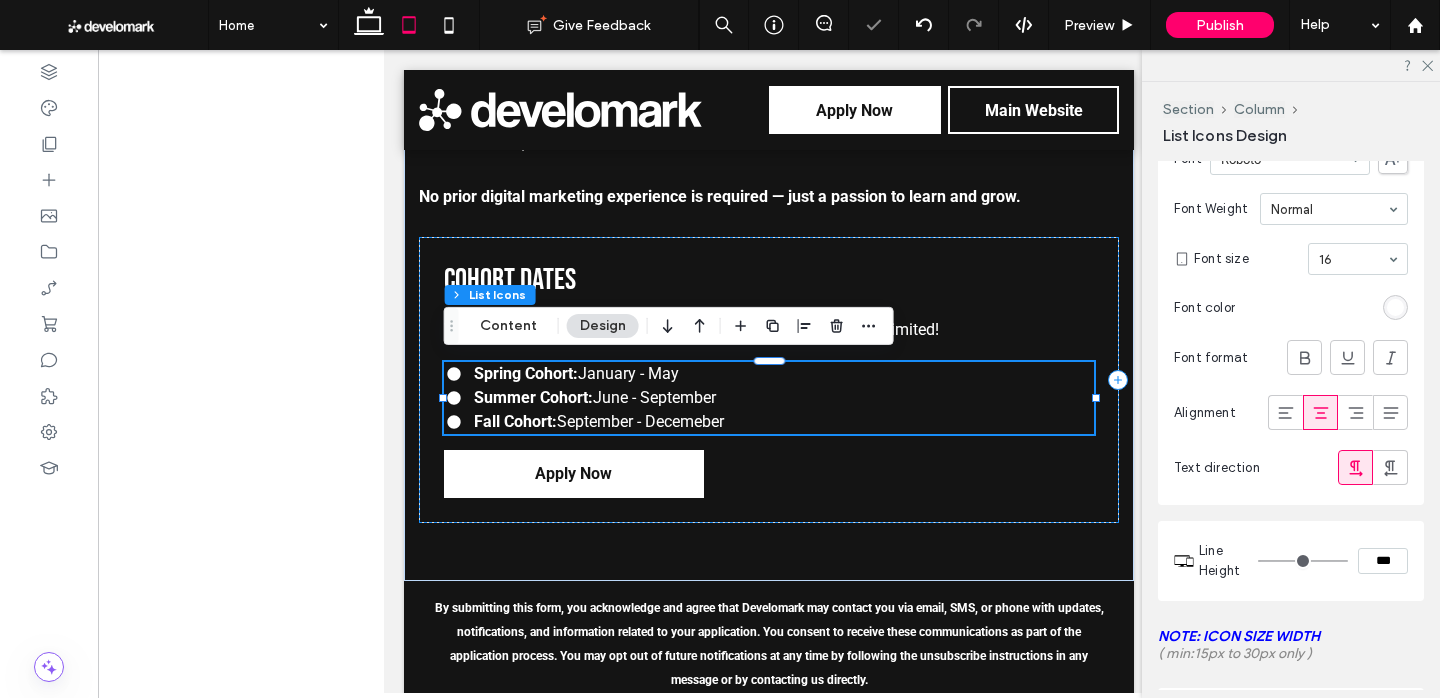 scroll, scrollTop: 476, scrollLeft: 0, axis: vertical 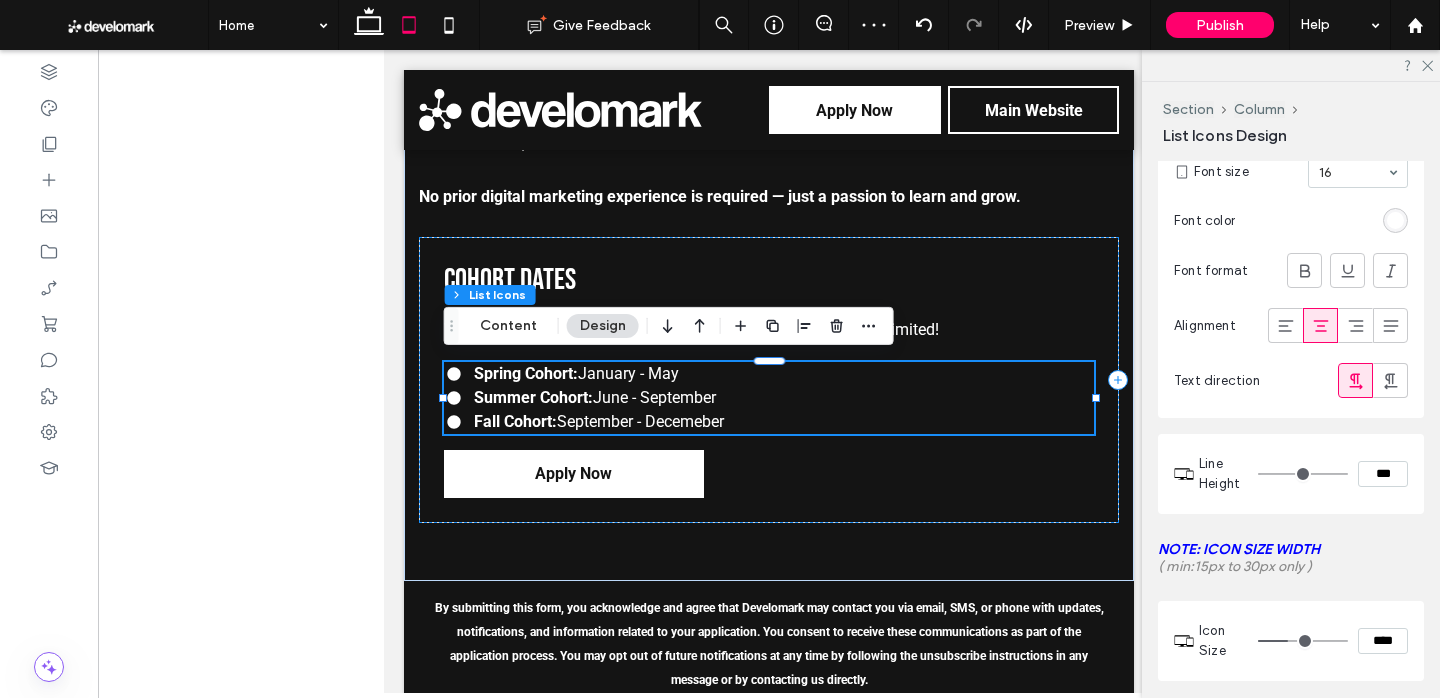 click on "***" at bounding box center [1383, 474] 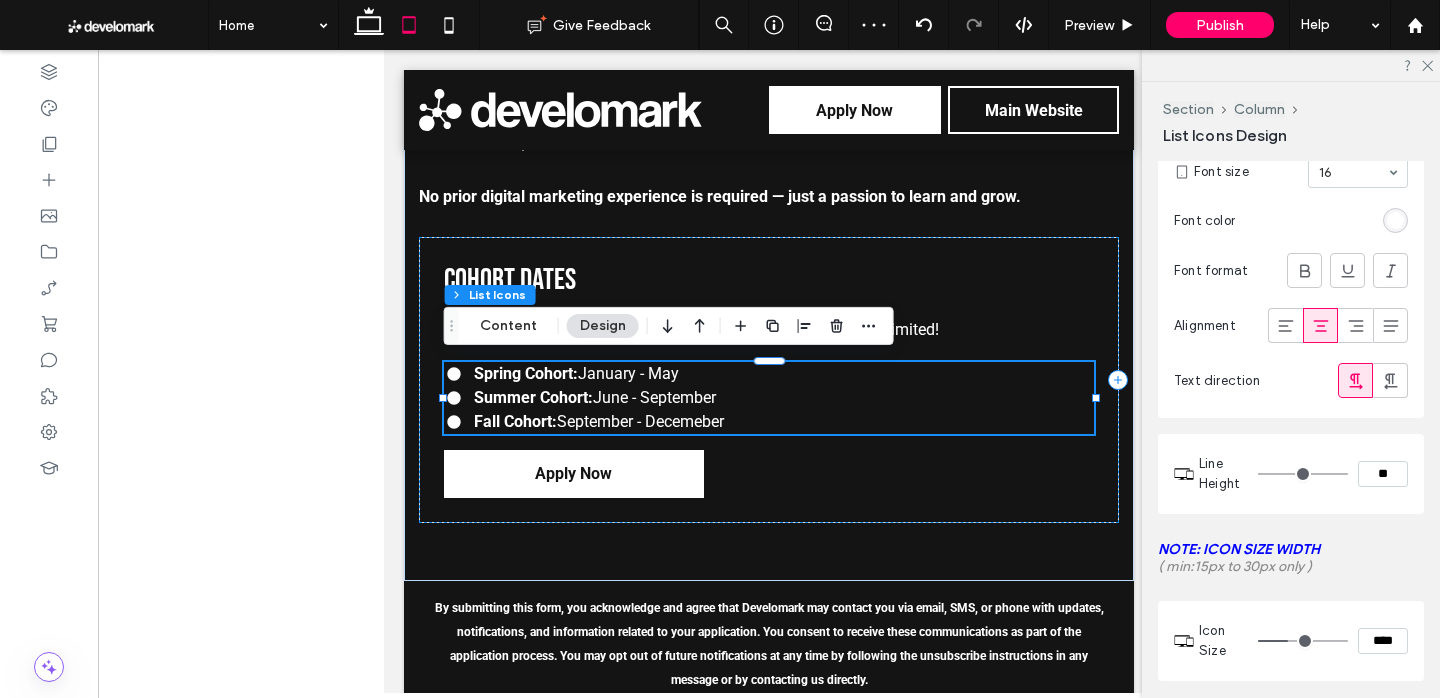 type on "****" 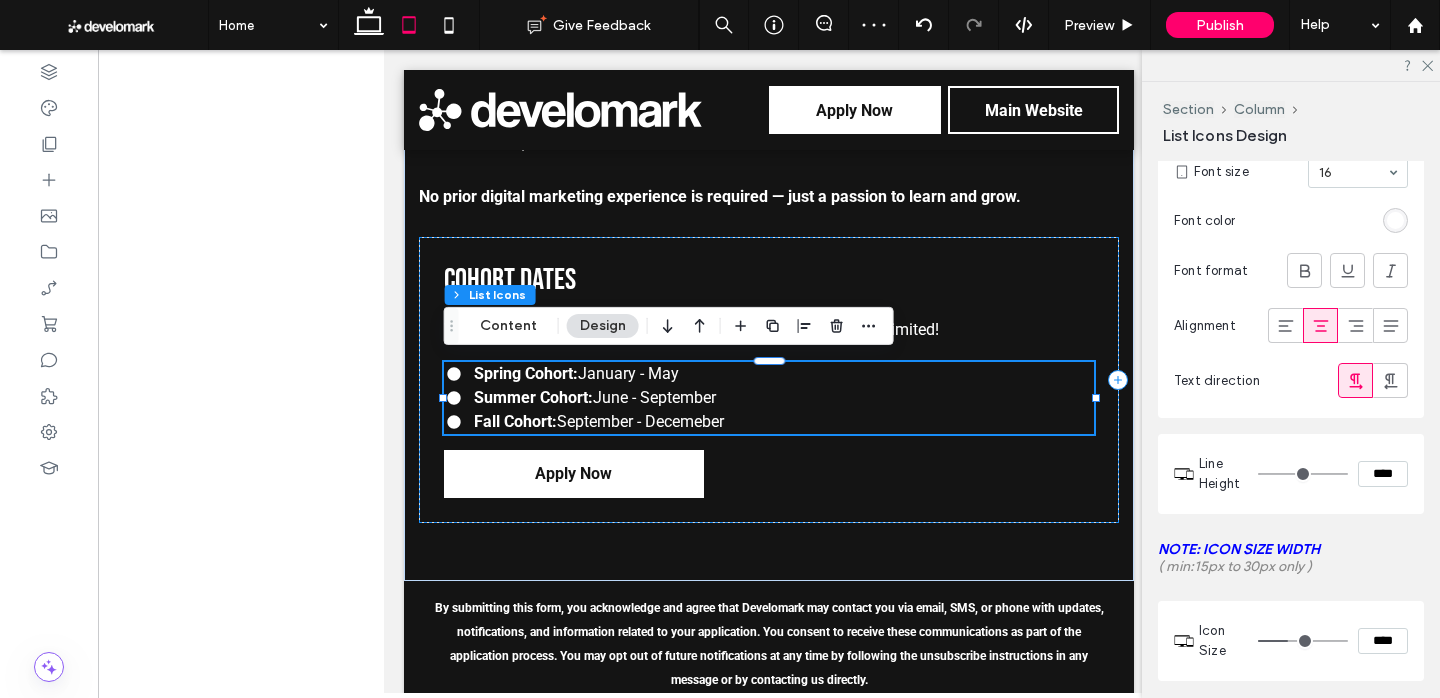 type on "**" 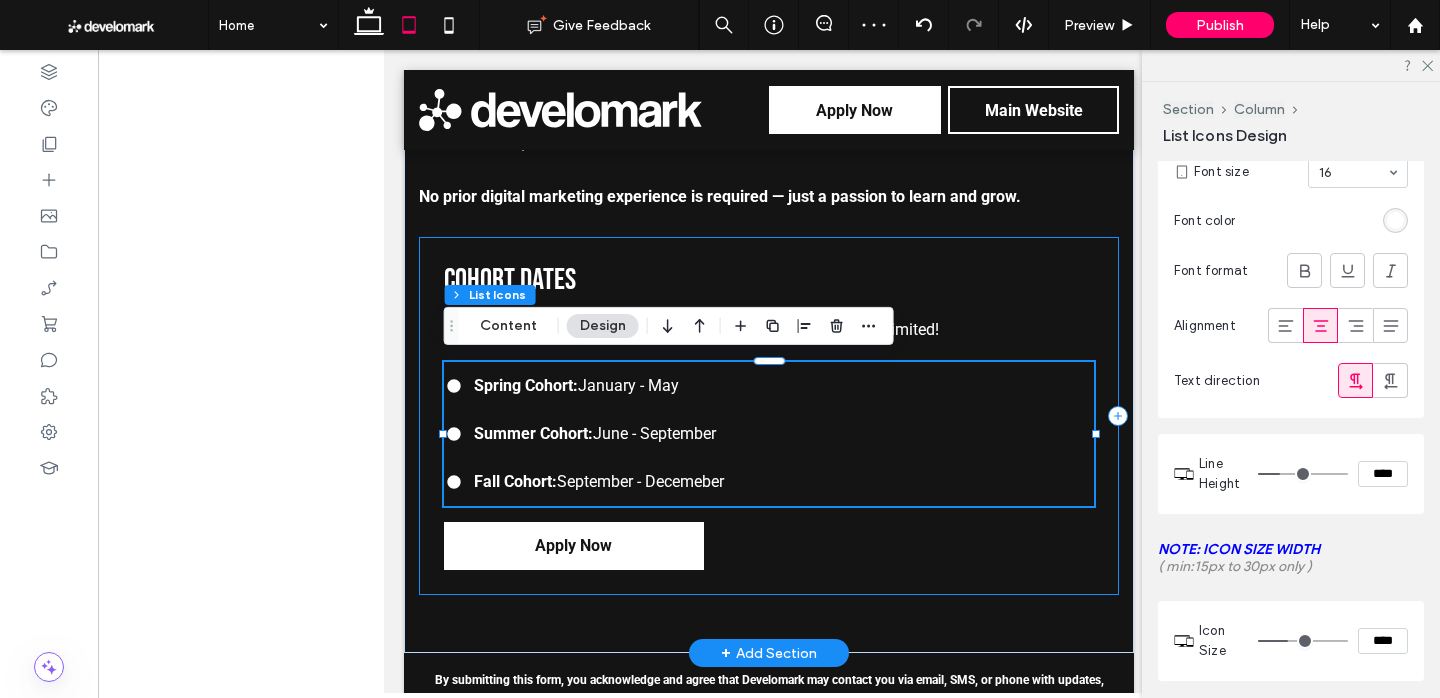 click on "Cohort Dates We run three Cohort cohorts each year. Apply early — spots are limited! ﻿
Spring Cohort:  January - May
Summer Cohort:  June - September
Fall Cohort:  September - Decemeber
668px , 72px
Apply Now" at bounding box center [769, 416] 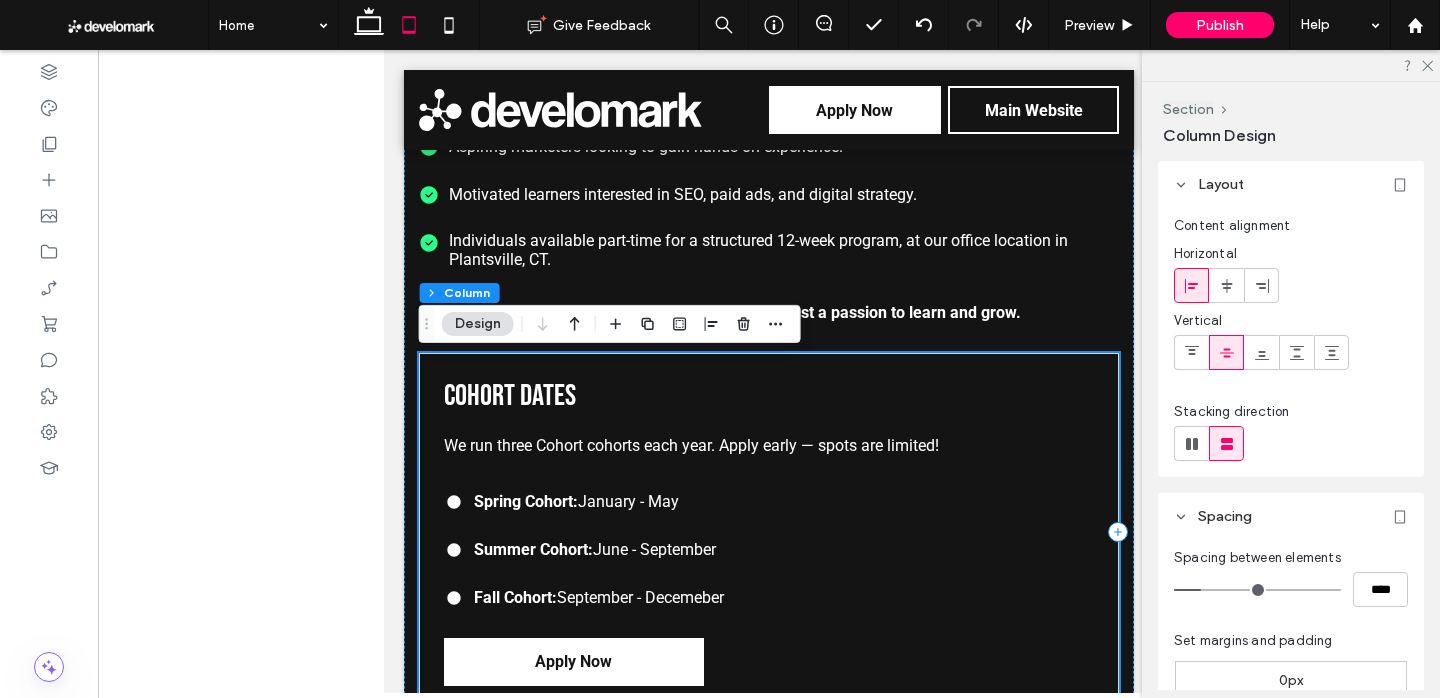 scroll, scrollTop: 2963, scrollLeft: 0, axis: vertical 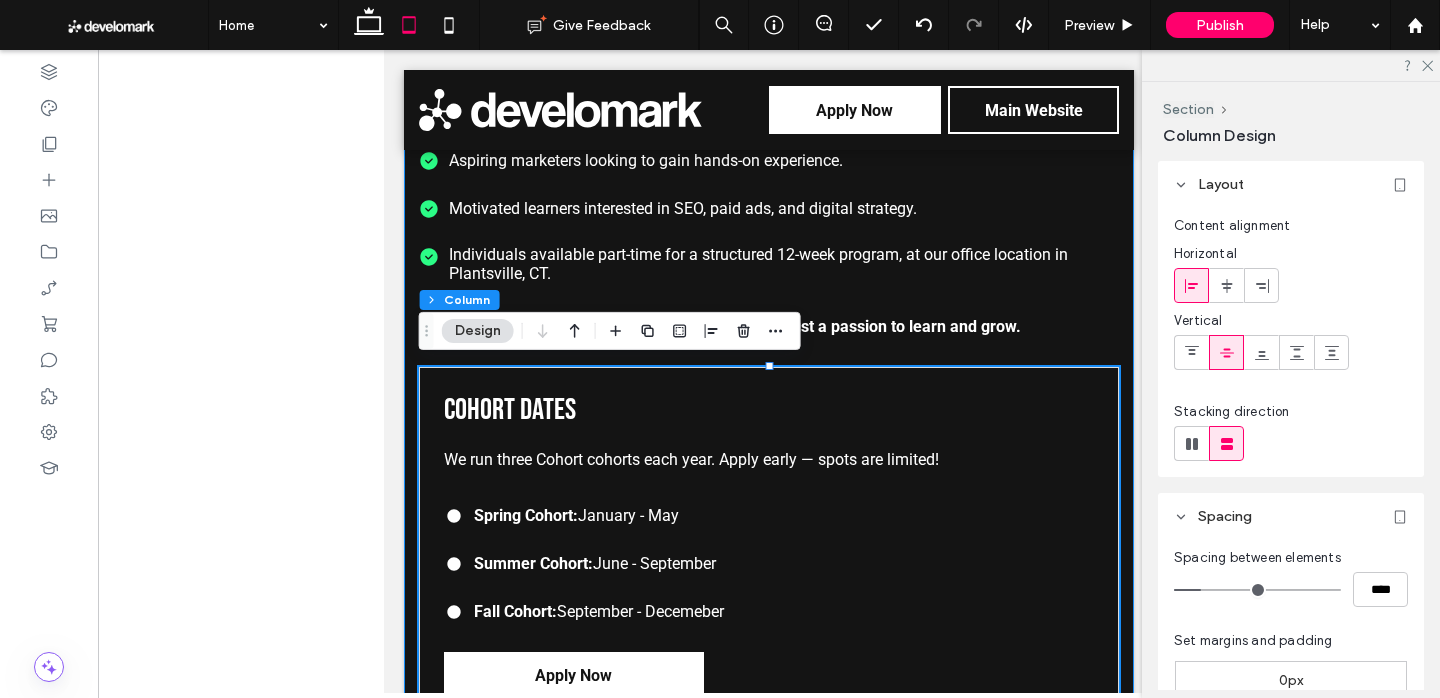 click on "Who Can Apply? This Cohort is ideal for:
College students studying marketing, business, communications, or related fields.
Aspiring marketers looking to gain hands-on experience.
Motivated learners interested in SEO, paid ads, and digital strategy.
Individuals available part-time for a structured 12-week program, at our office location in Plantsville, CT.
No prior digital marketing experience is required — just a passion to learn and grow. Cohort Dates We run three Cohort cohorts each year. Apply early — spots are limited! ﻿
Spring Cohort:  January - May
Summer Cohort:  June - September
Fall Cohort:  September - Decemeber
Apply Now" at bounding box center [769, 353] 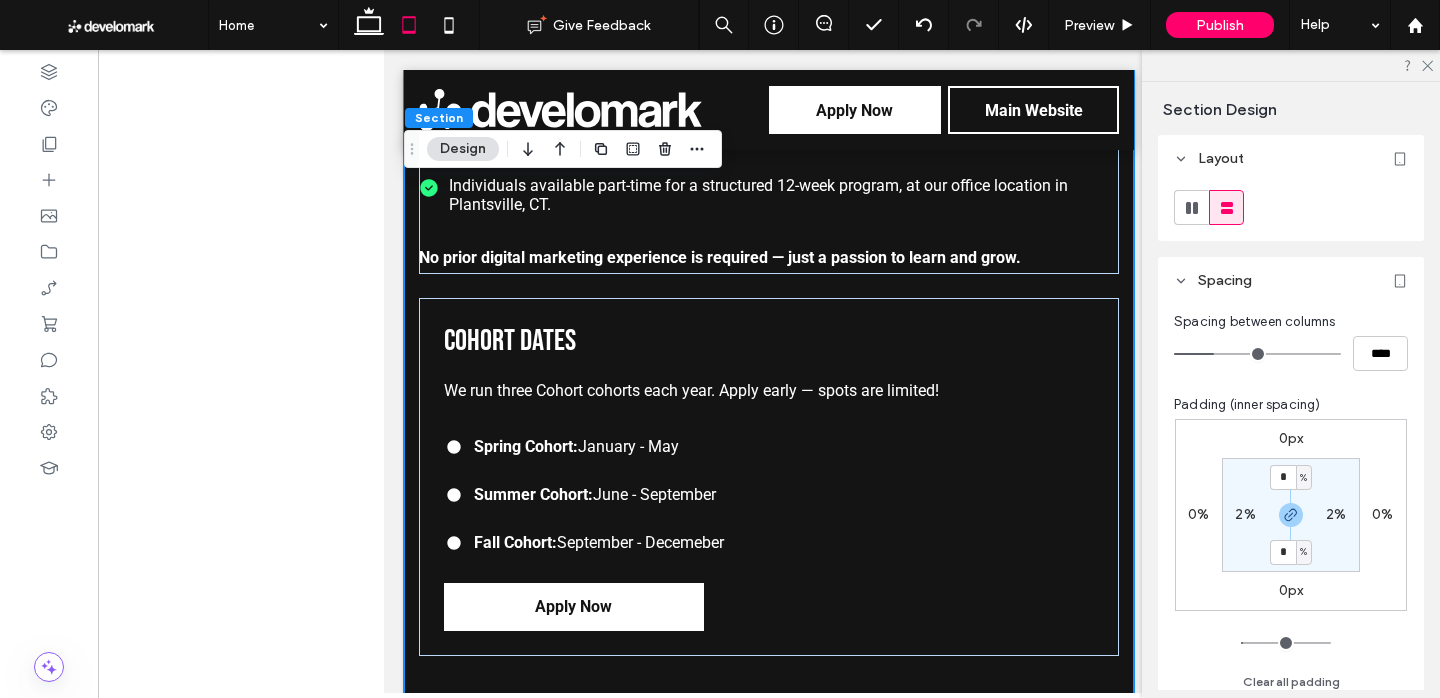 scroll, scrollTop: 3075, scrollLeft: 0, axis: vertical 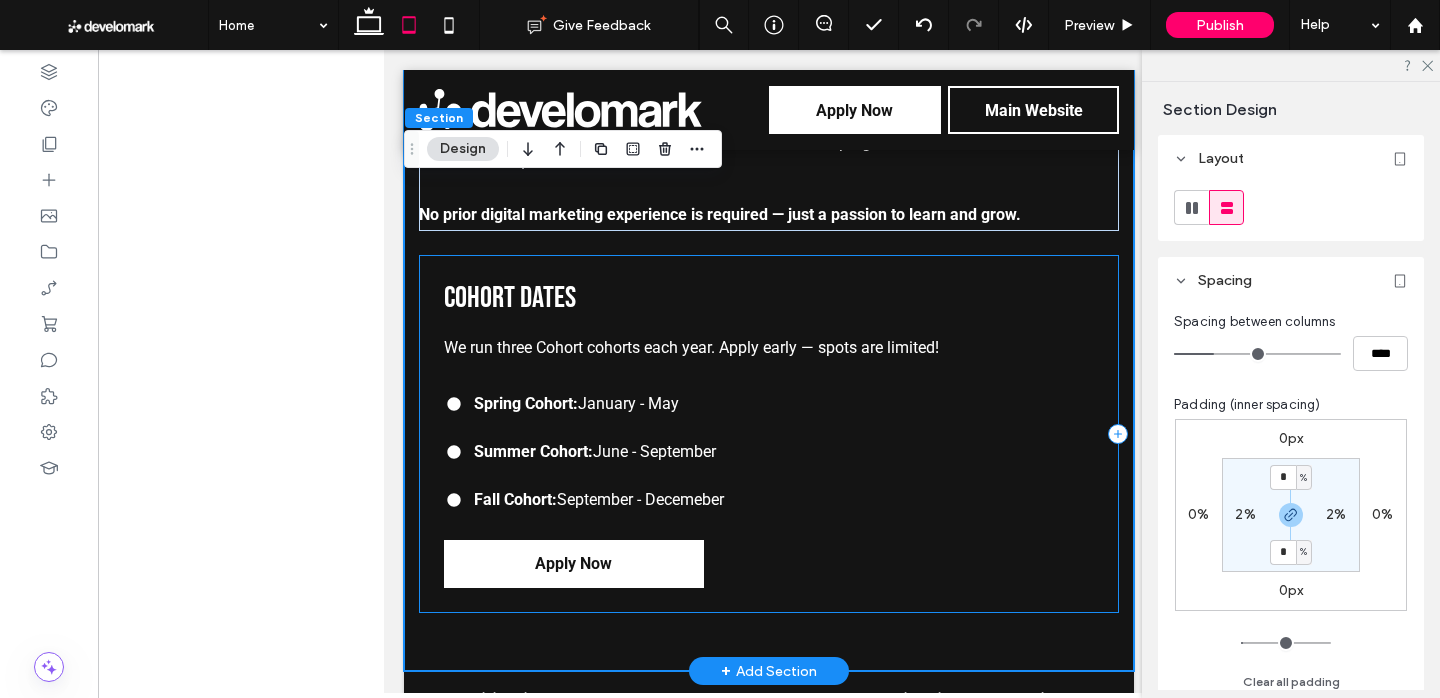 click on "Cohort Dates We run three Cohort cohorts each year. Apply early — spots are limited! ﻿
Spring Cohort:  January - May
Summer Cohort:  June - September
Fall Cohort:  September - Decemeber
Apply Now" at bounding box center [769, 434] 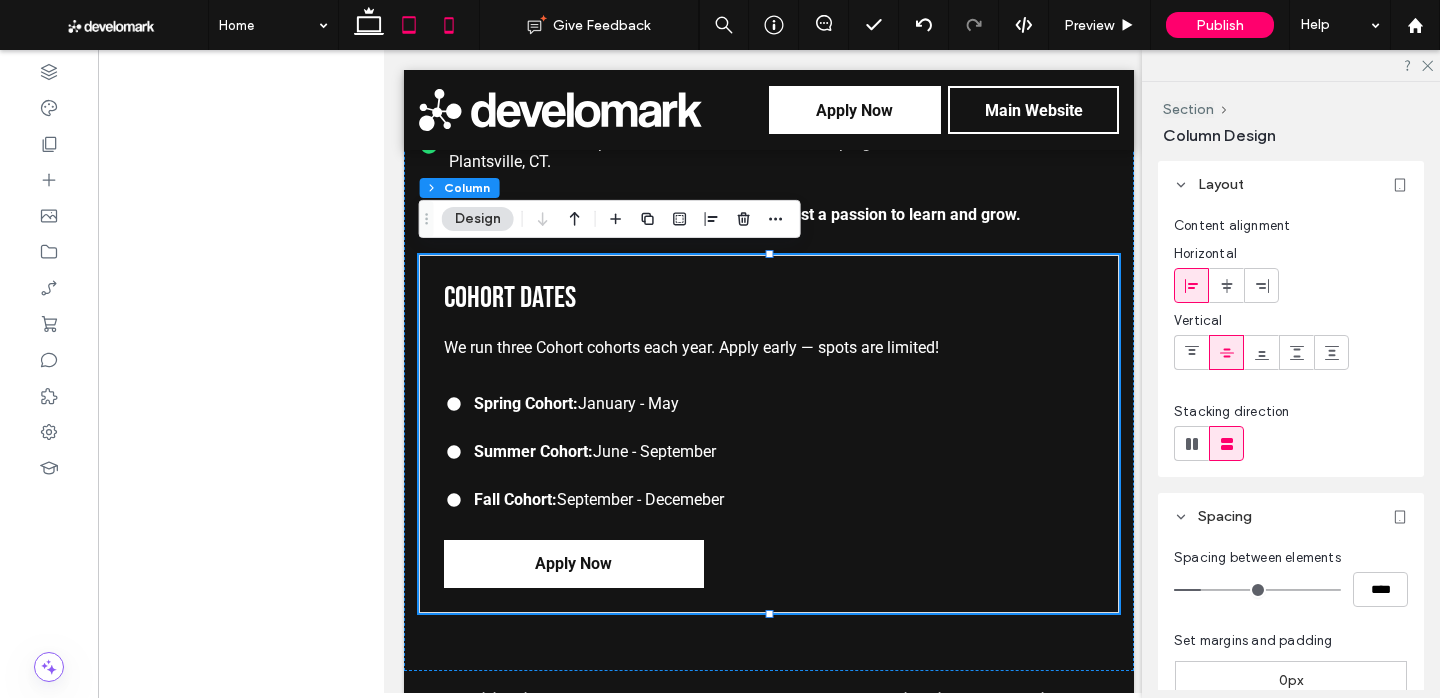 click 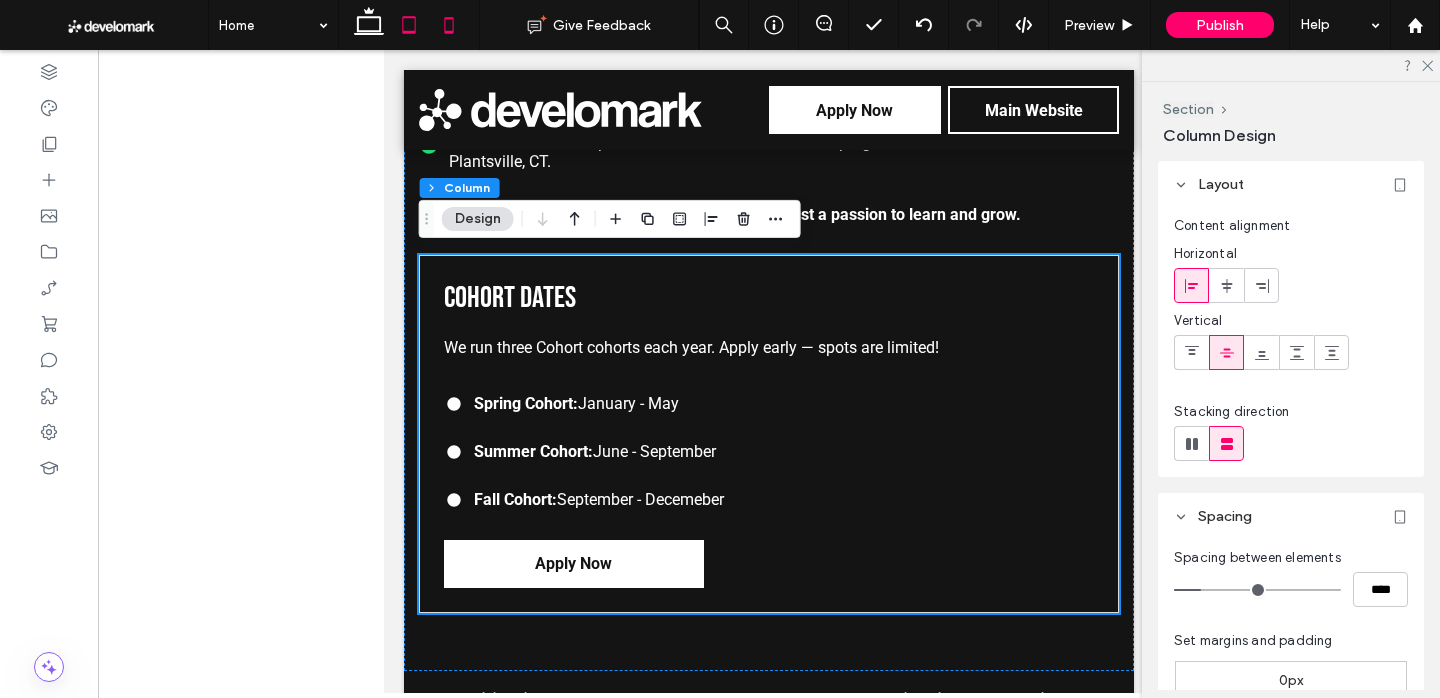type on "**" 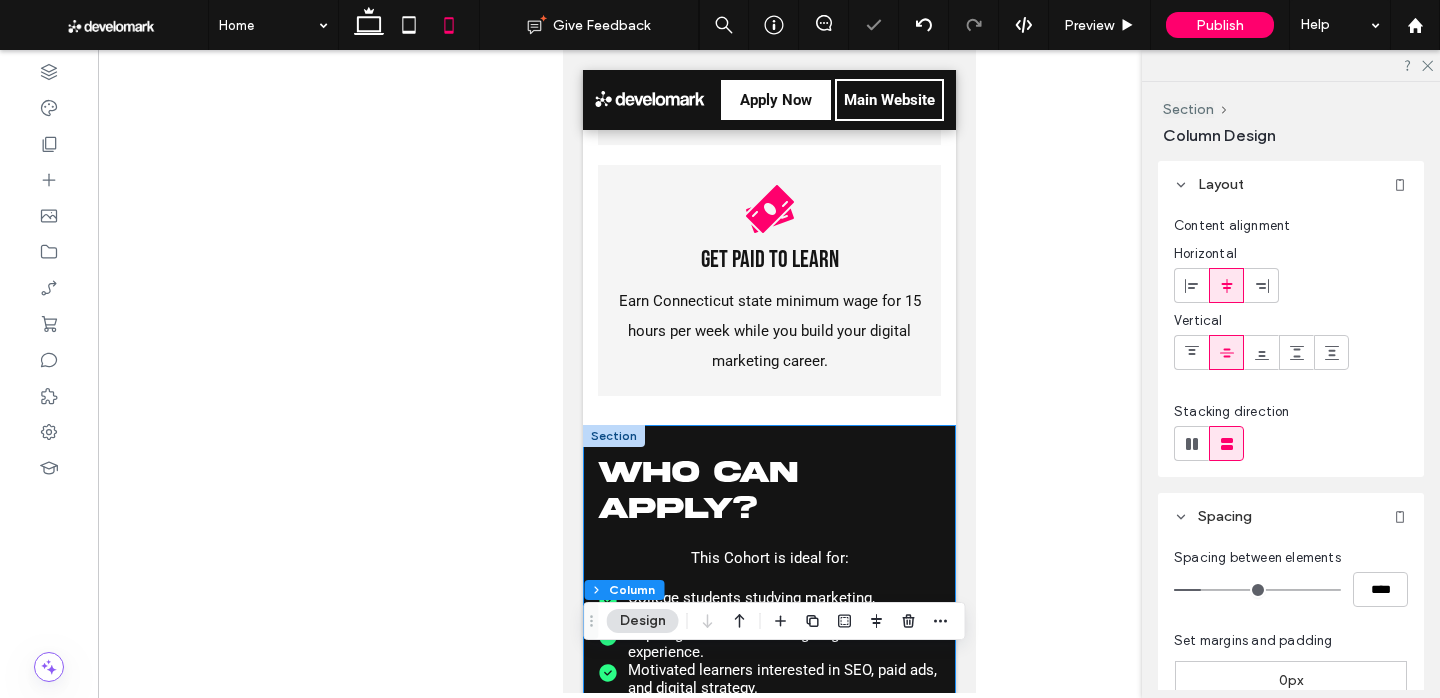 scroll, scrollTop: 2510, scrollLeft: 0, axis: vertical 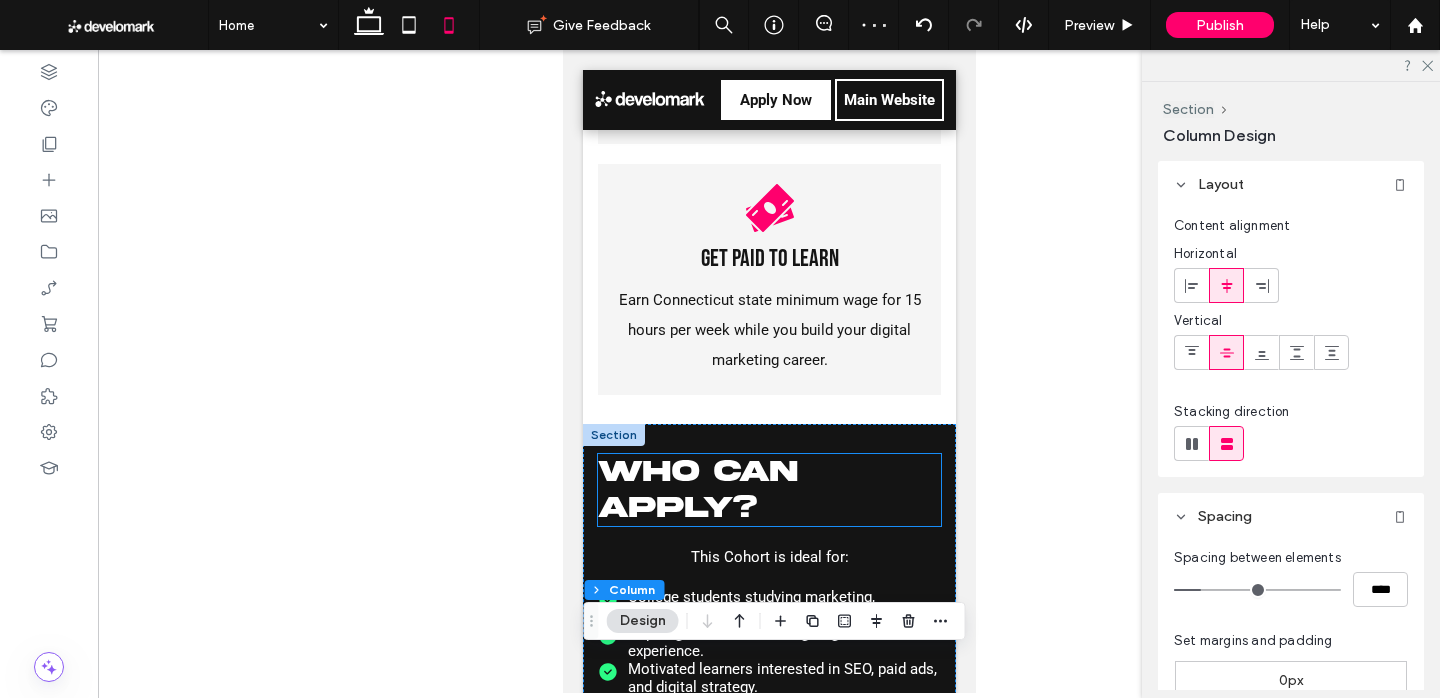 click on "Who Can Apply?" at bounding box center [768, 490] 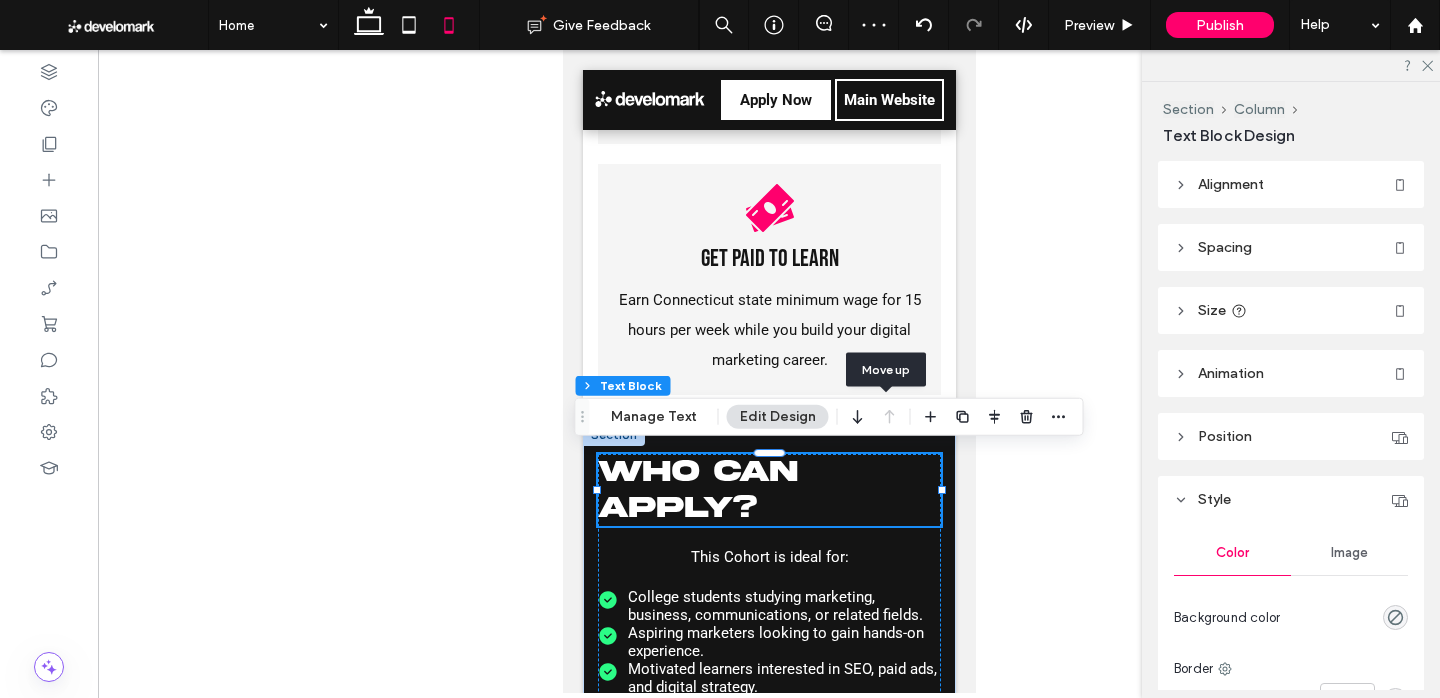 click at bounding box center (890, 417) 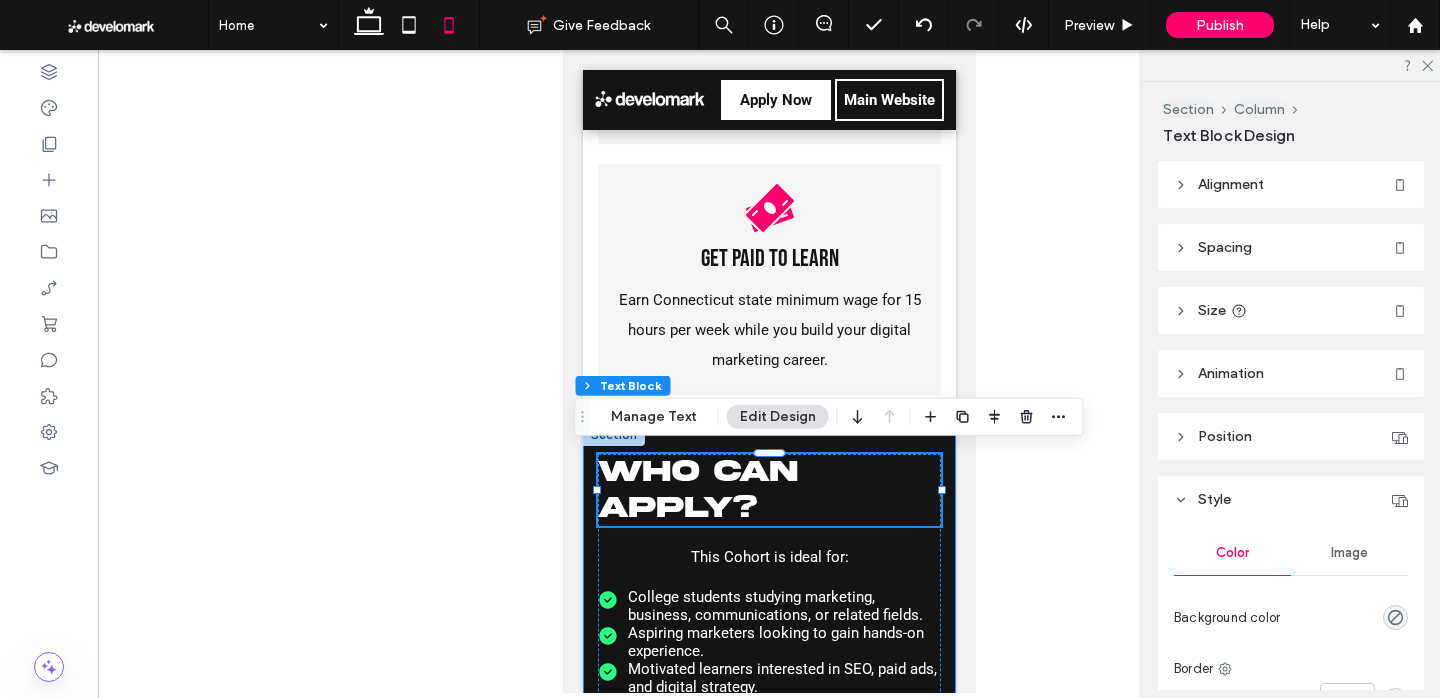 click on "Who Can Apply?
This Cohort is ideal for:
College students studying marketing, business, communications, or related fields.
Aspiring marketers looking to gain hands-on experience.
Motivated learners interested in SEO, paid ads, and digital strategy.
Individuals available part-time for a structured 12-week program, at our office location in Plantsville, CT.
No prior digital marketing experience is required — just a passion to learn and grow. Cohort Dates We run three Cohort cohorts each year. Apply early — spots are limited! ﻿
Spring Cohort:  January - May
Summer Cohort:  June - September
Fall Cohort:  September - Decemeber
Apply Now" at bounding box center [768, 823] 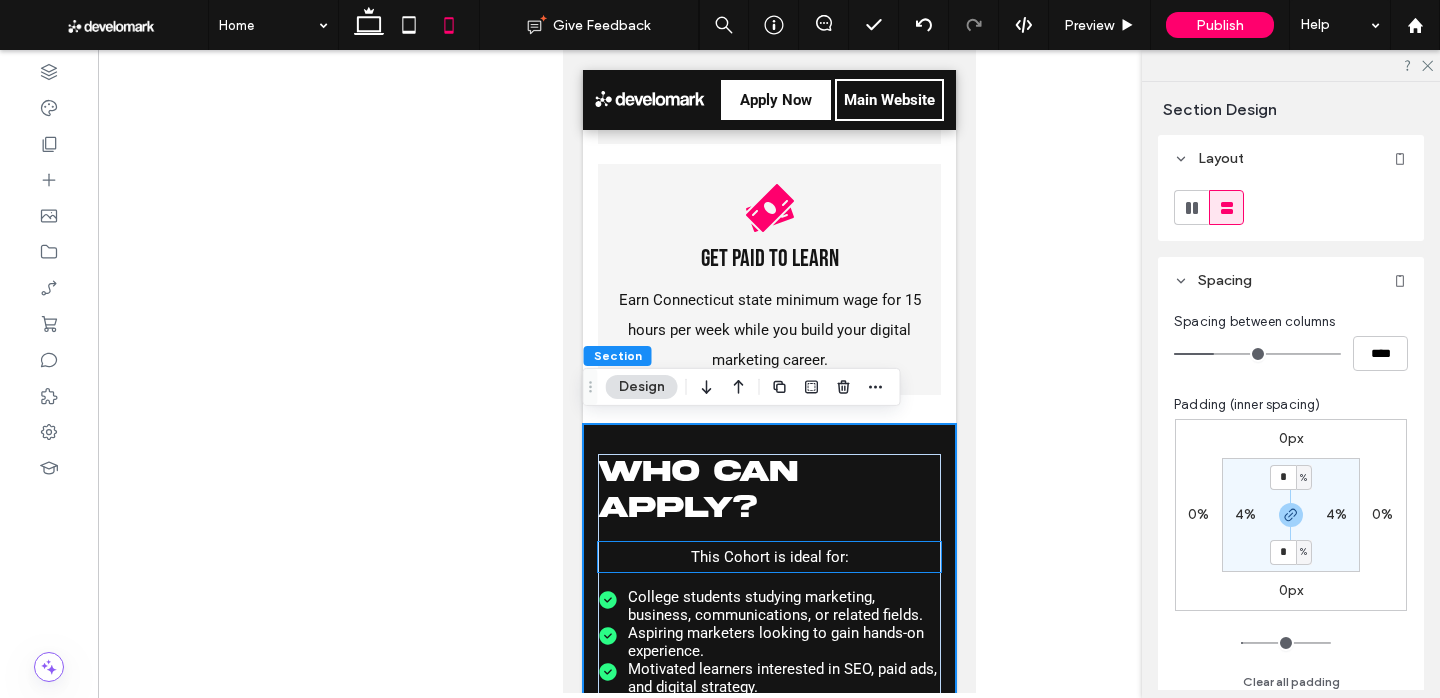 click on "This Cohort is ideal for:" at bounding box center [769, 557] 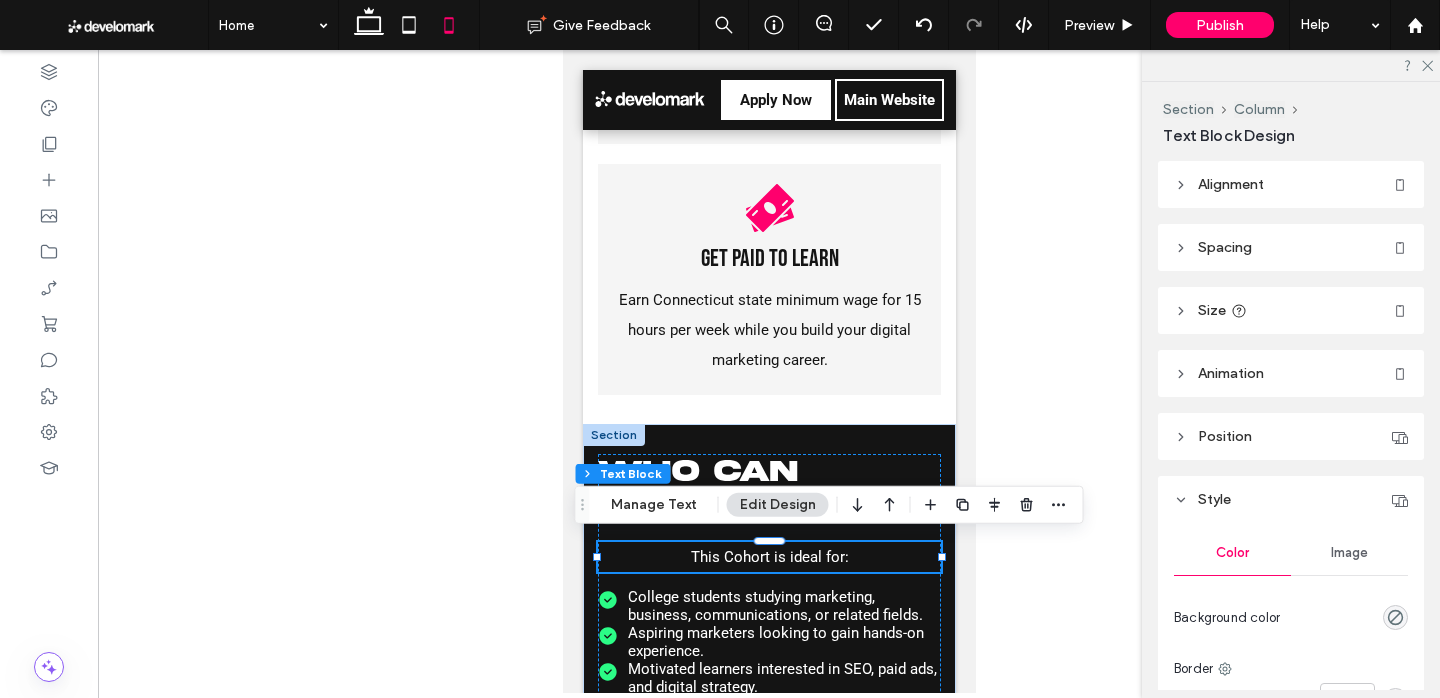 click on "This Cohort is ideal for:" at bounding box center [769, 557] 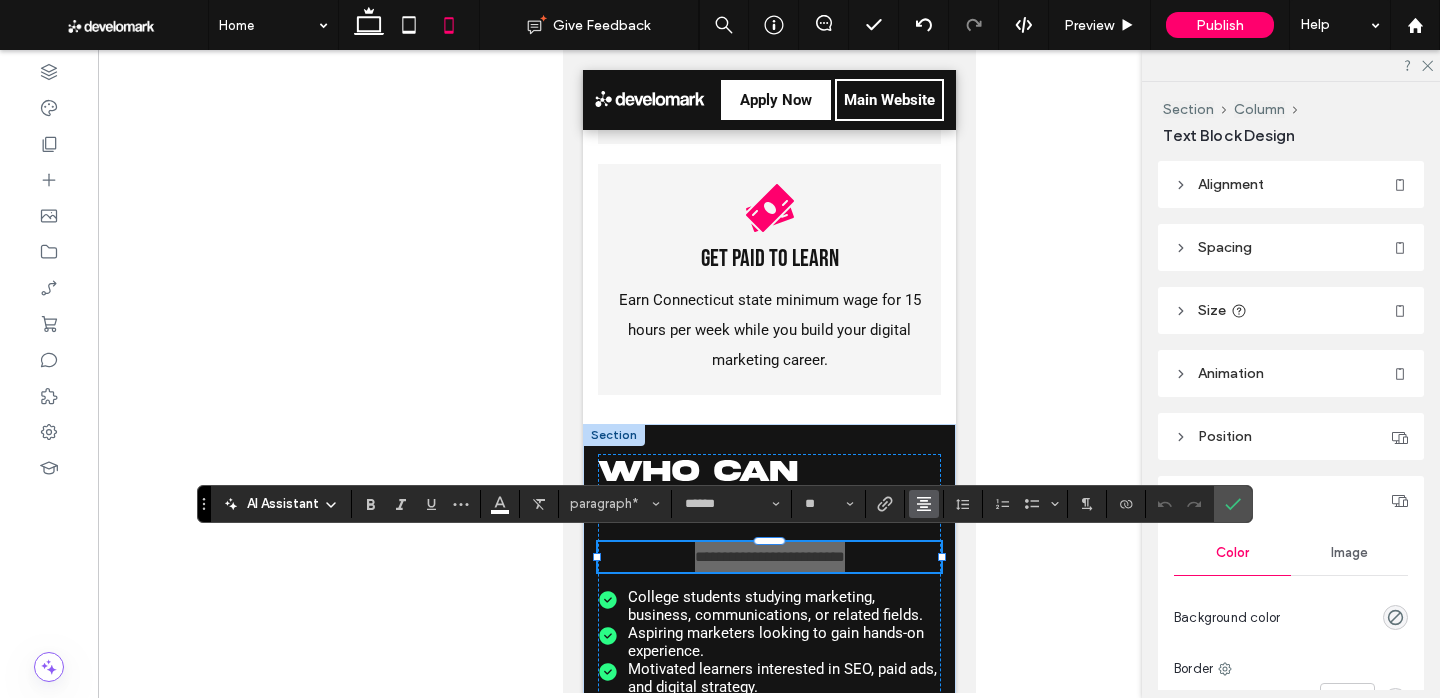 click 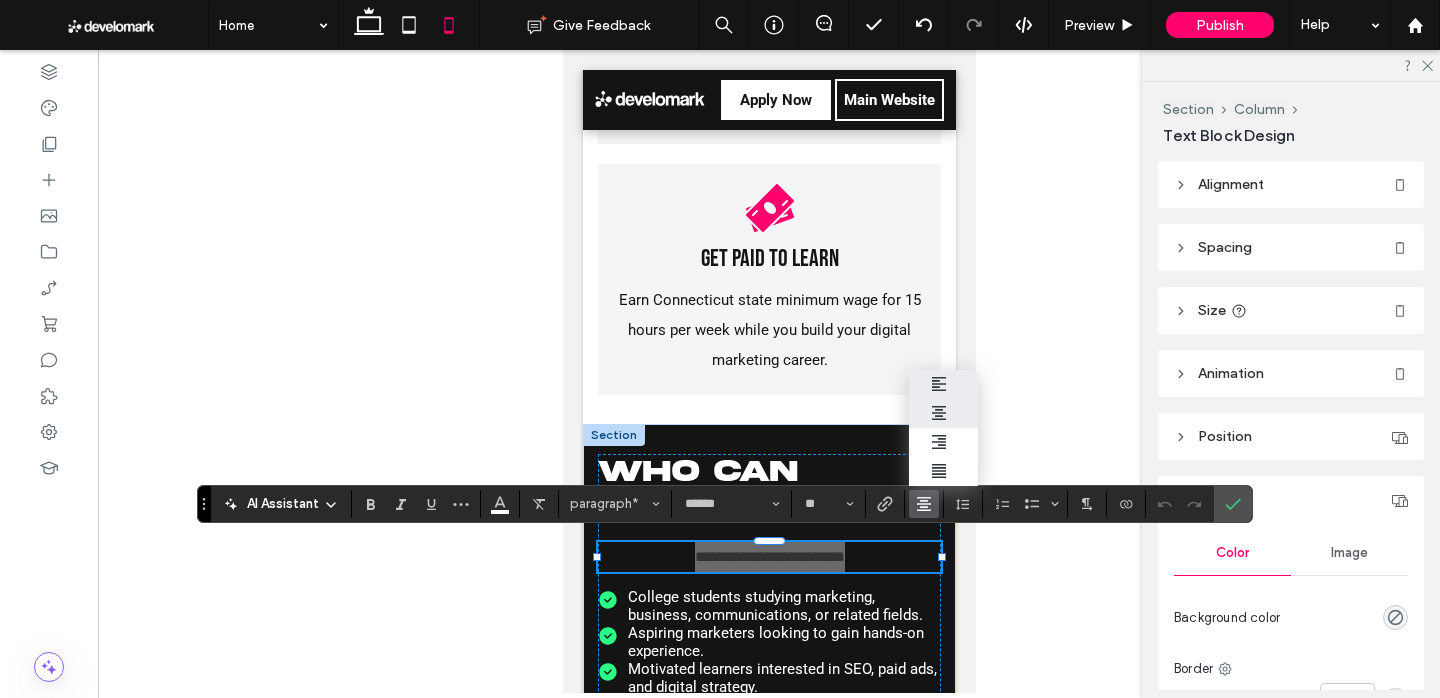 click 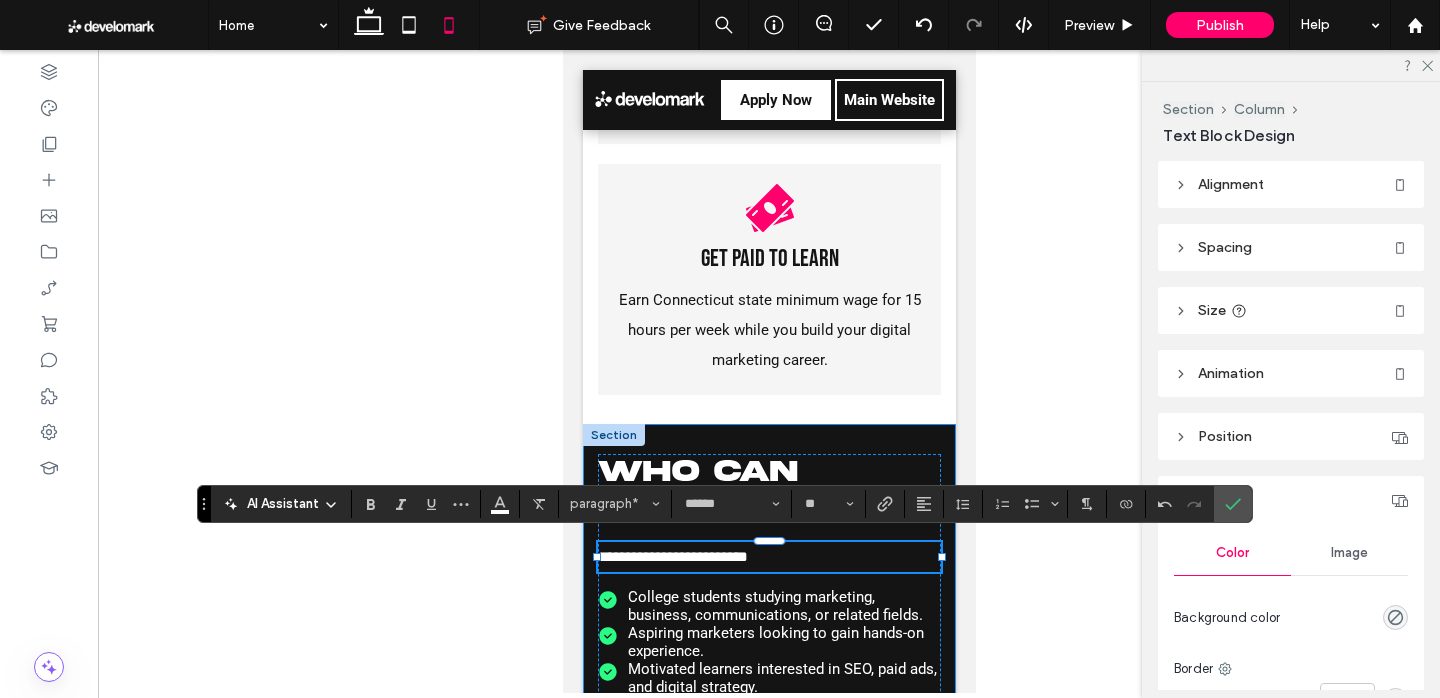click on "**********" at bounding box center (768, 823) 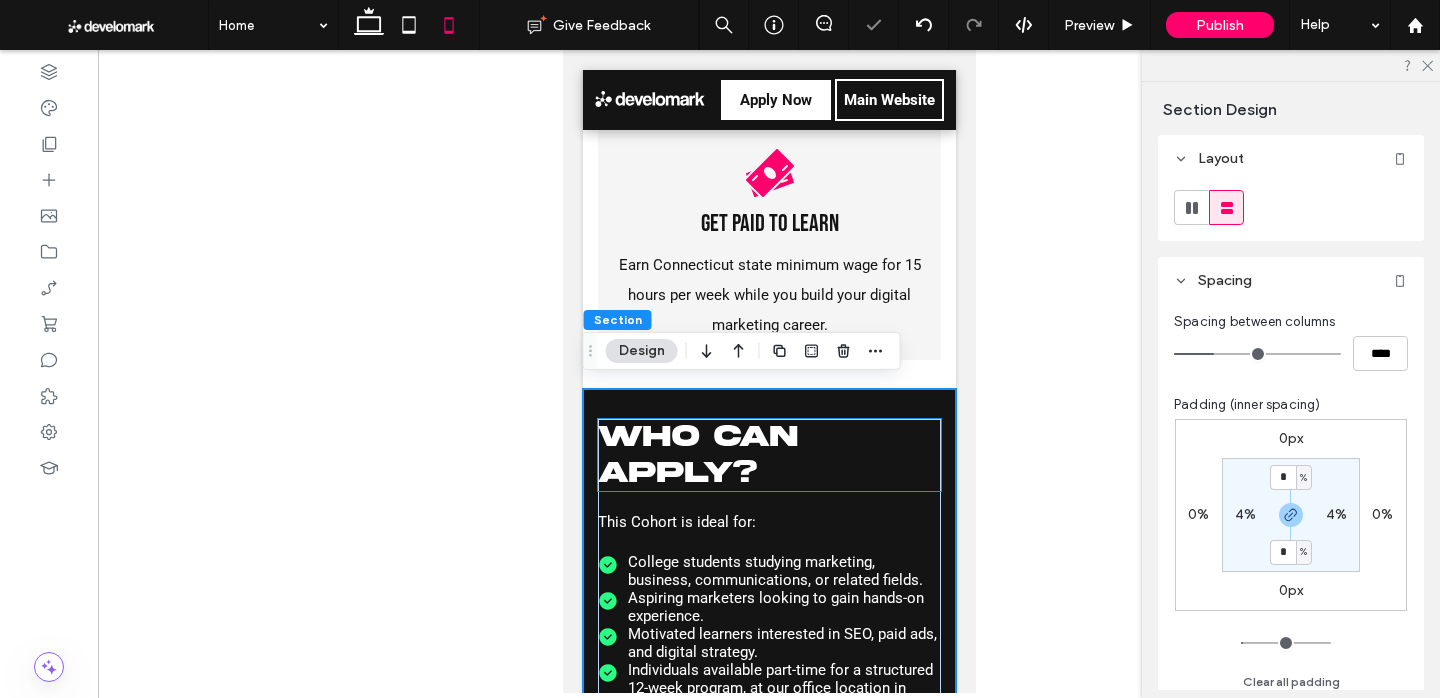 scroll, scrollTop: 2544, scrollLeft: 0, axis: vertical 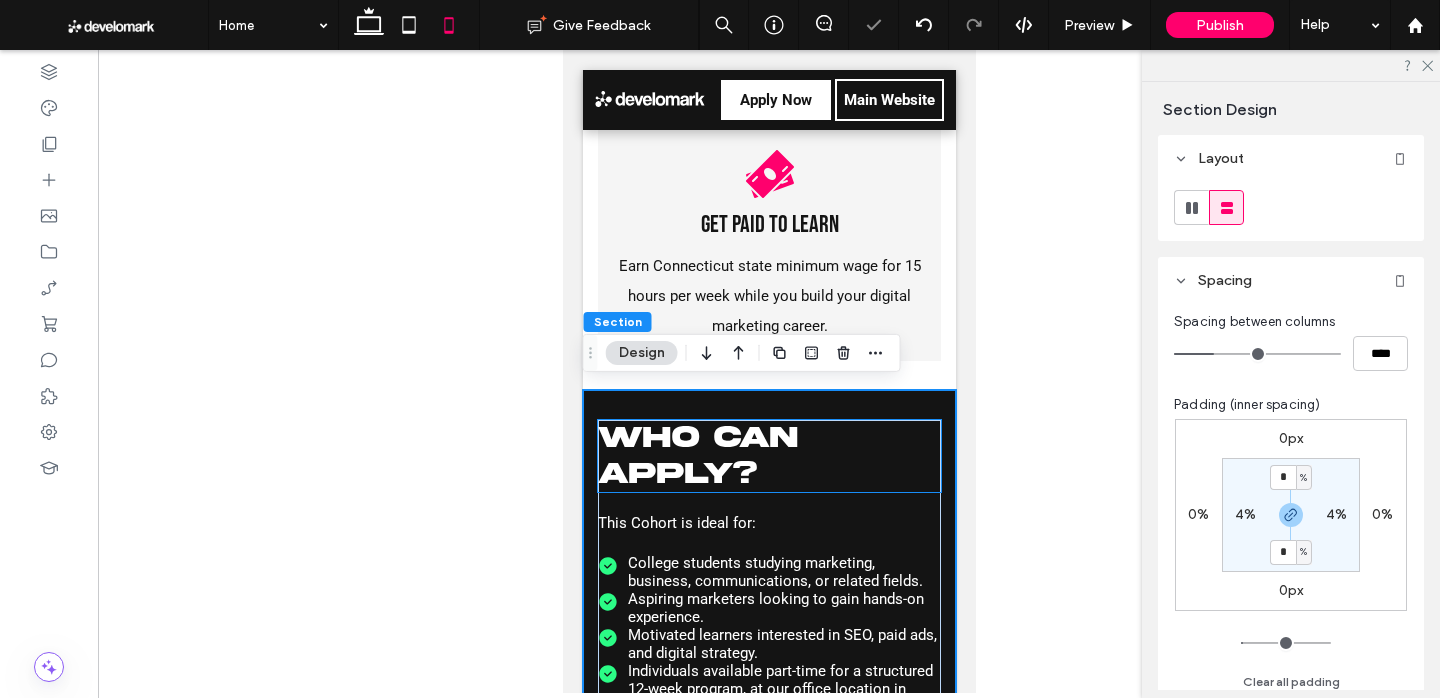 click on "Who Can Apply?" at bounding box center [696, 455] 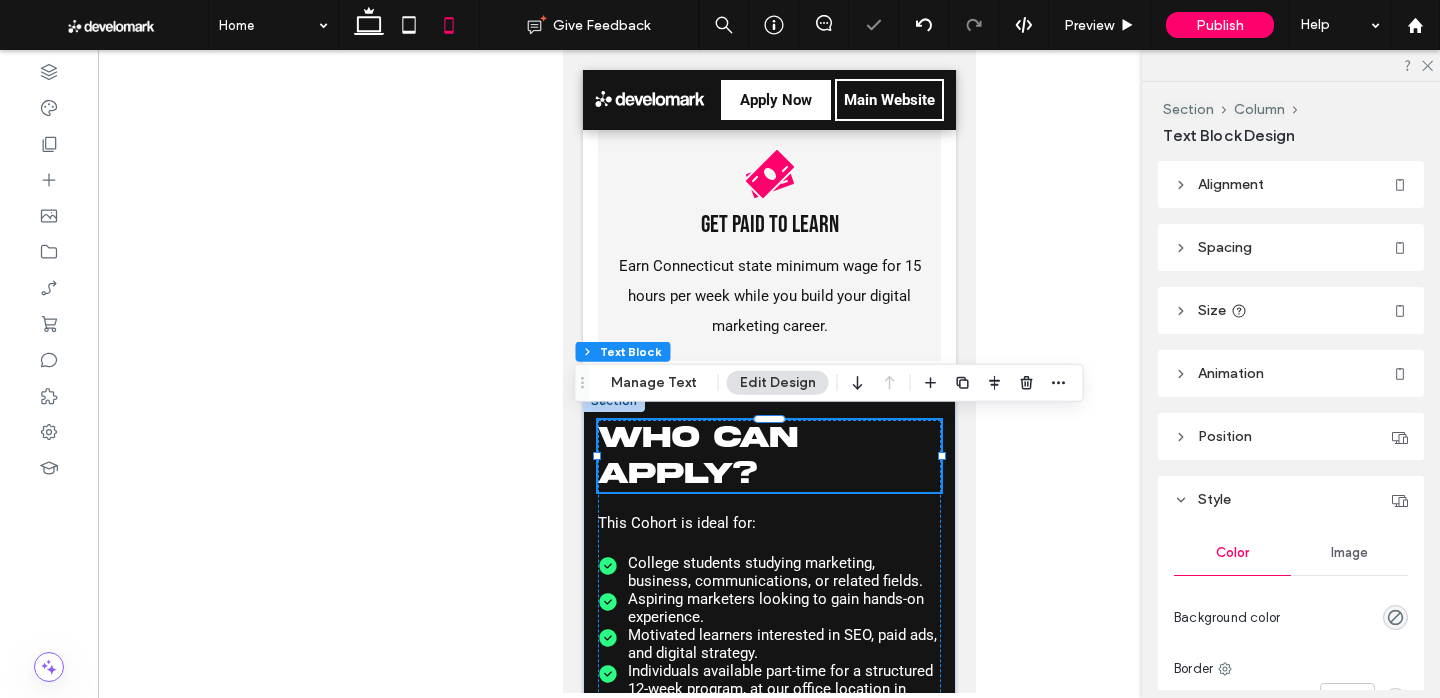 click on "Who Can Apply?" at bounding box center (696, 455) 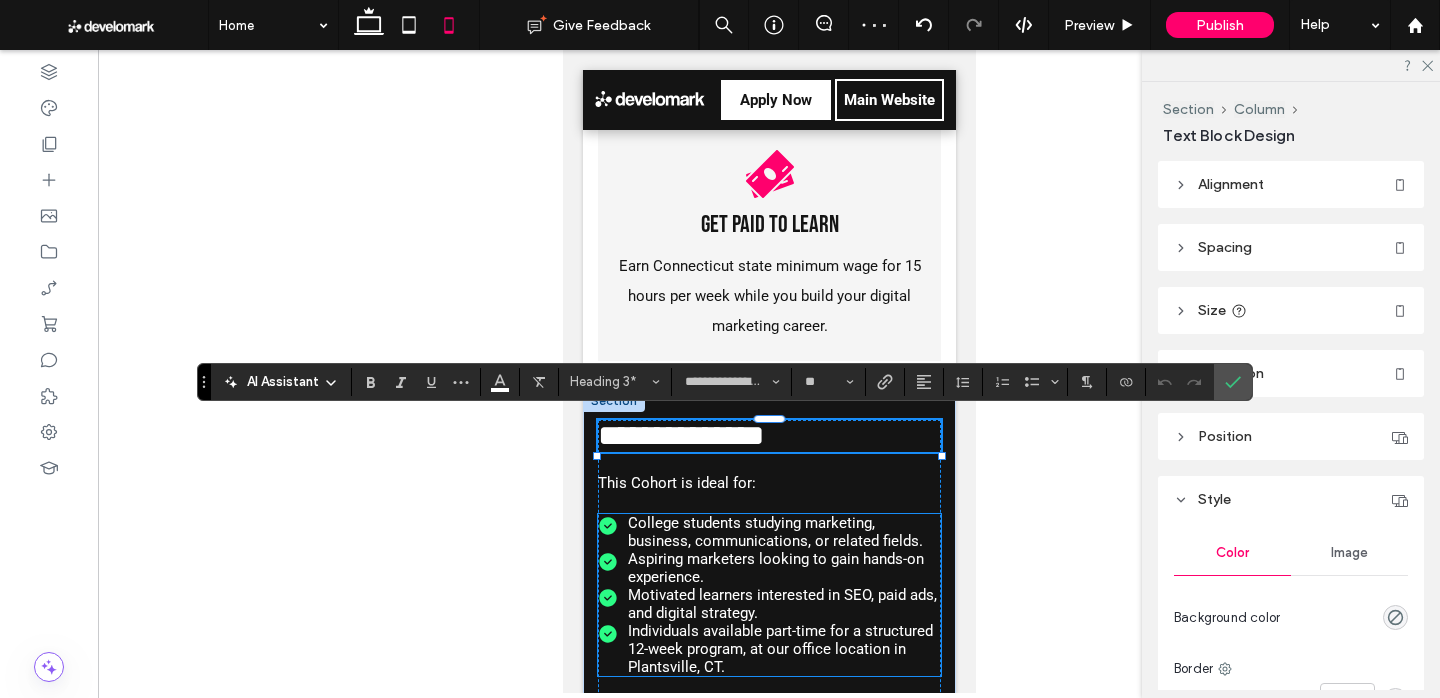 click on "Individuals available part-time for a structured 12-week program, at our office location in Plantsville, CT." at bounding box center (783, 649) 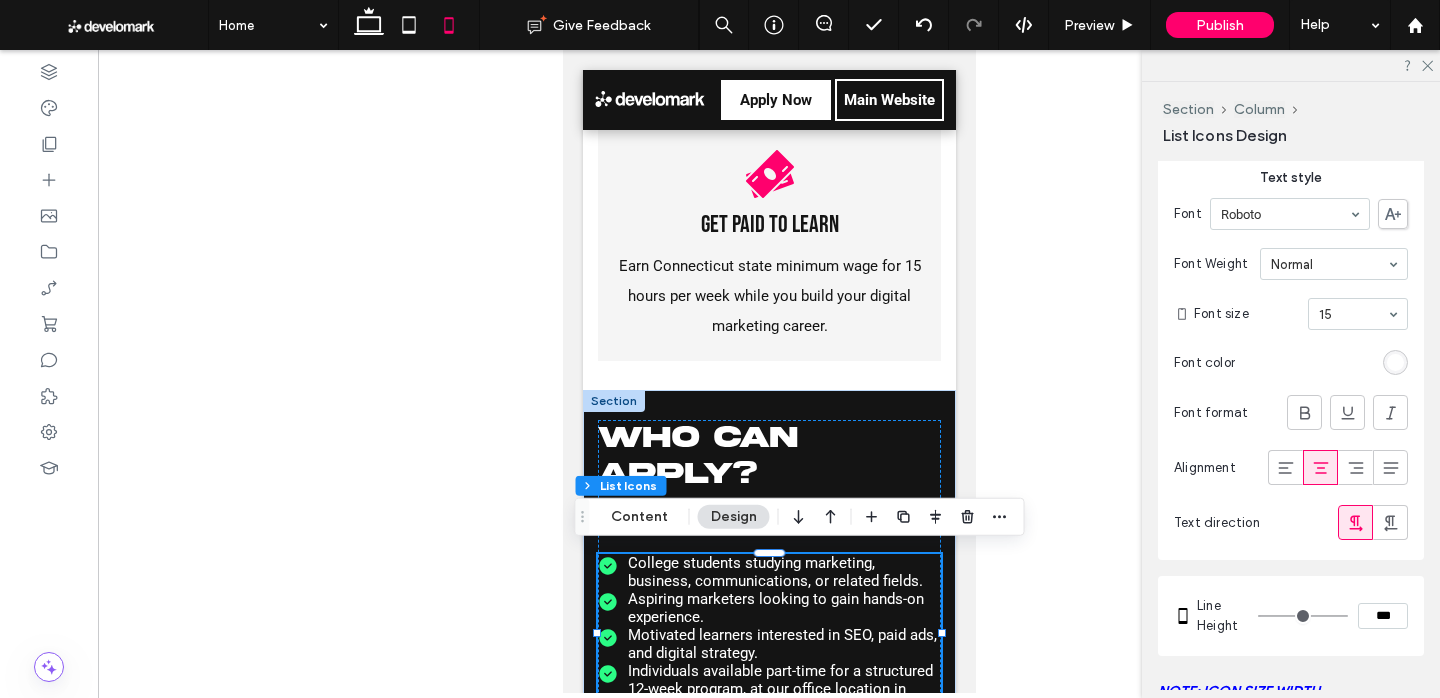 scroll, scrollTop: 413, scrollLeft: 0, axis: vertical 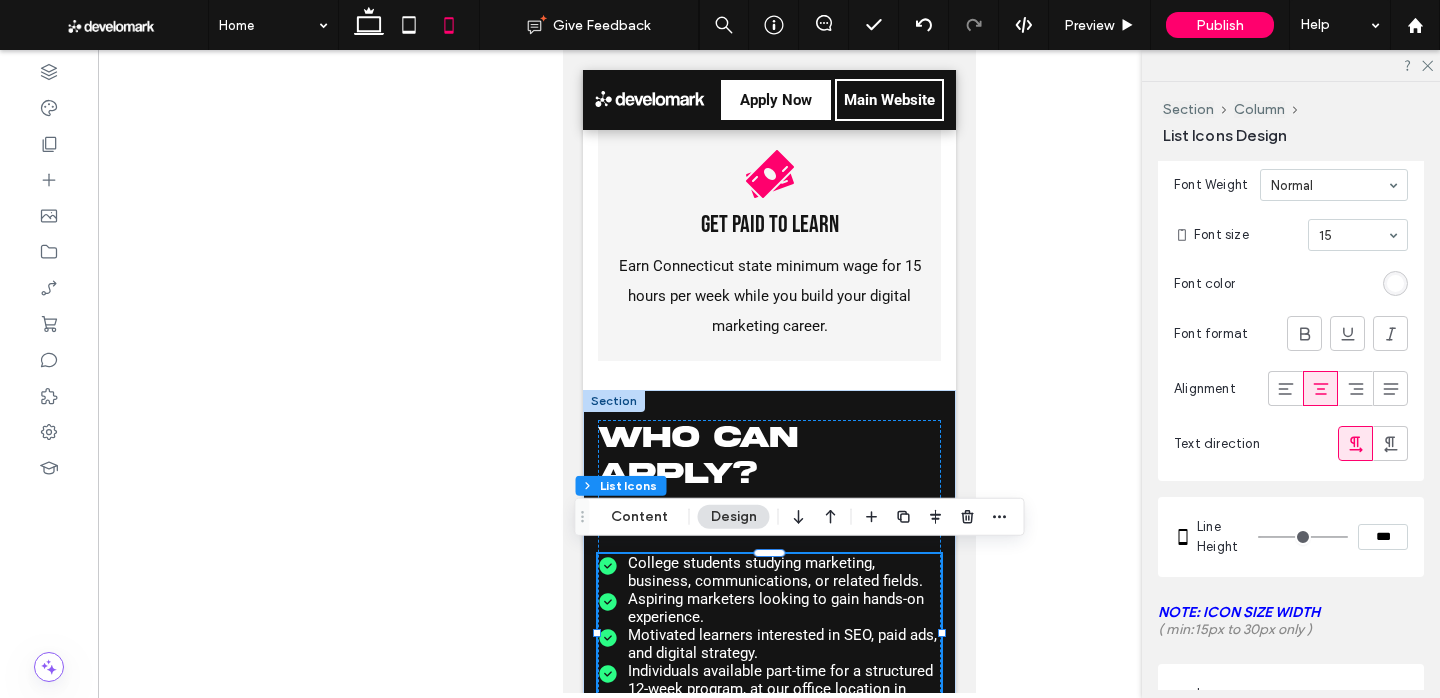 click on "***" at bounding box center (1383, 537) 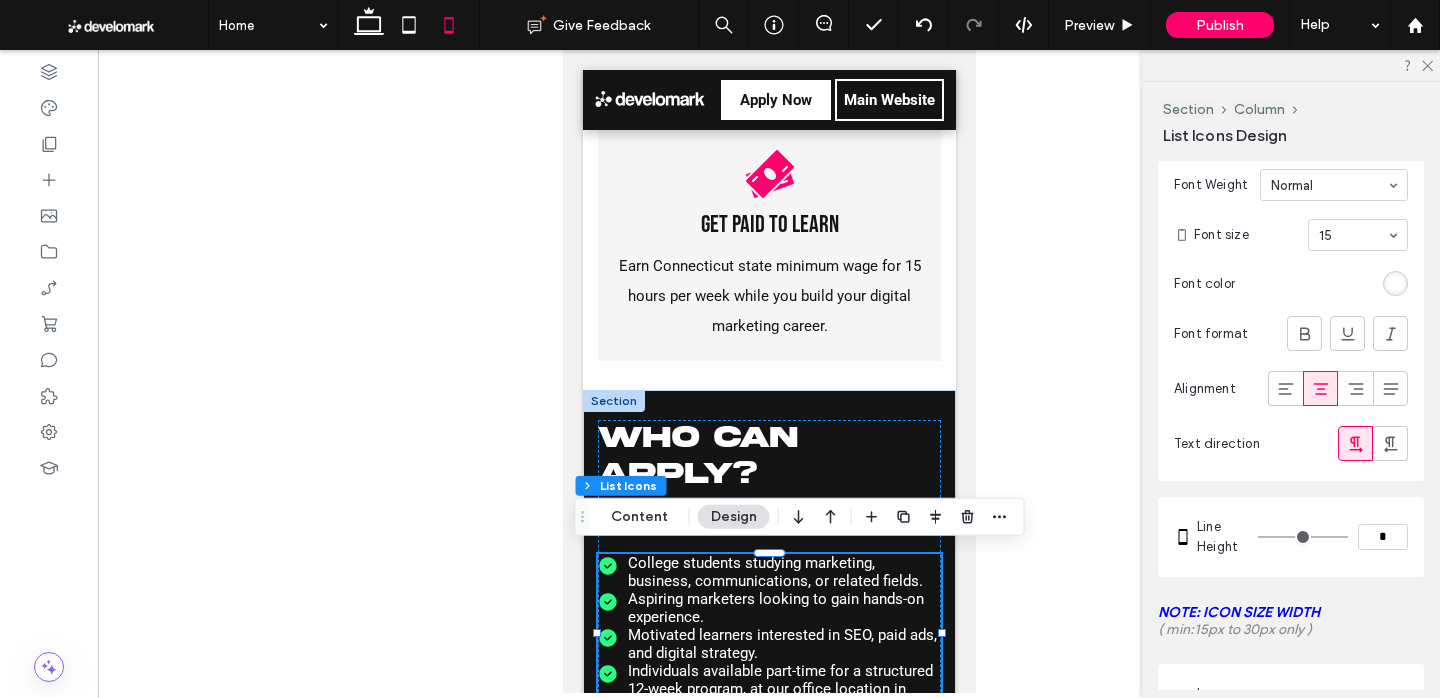 type on "***" 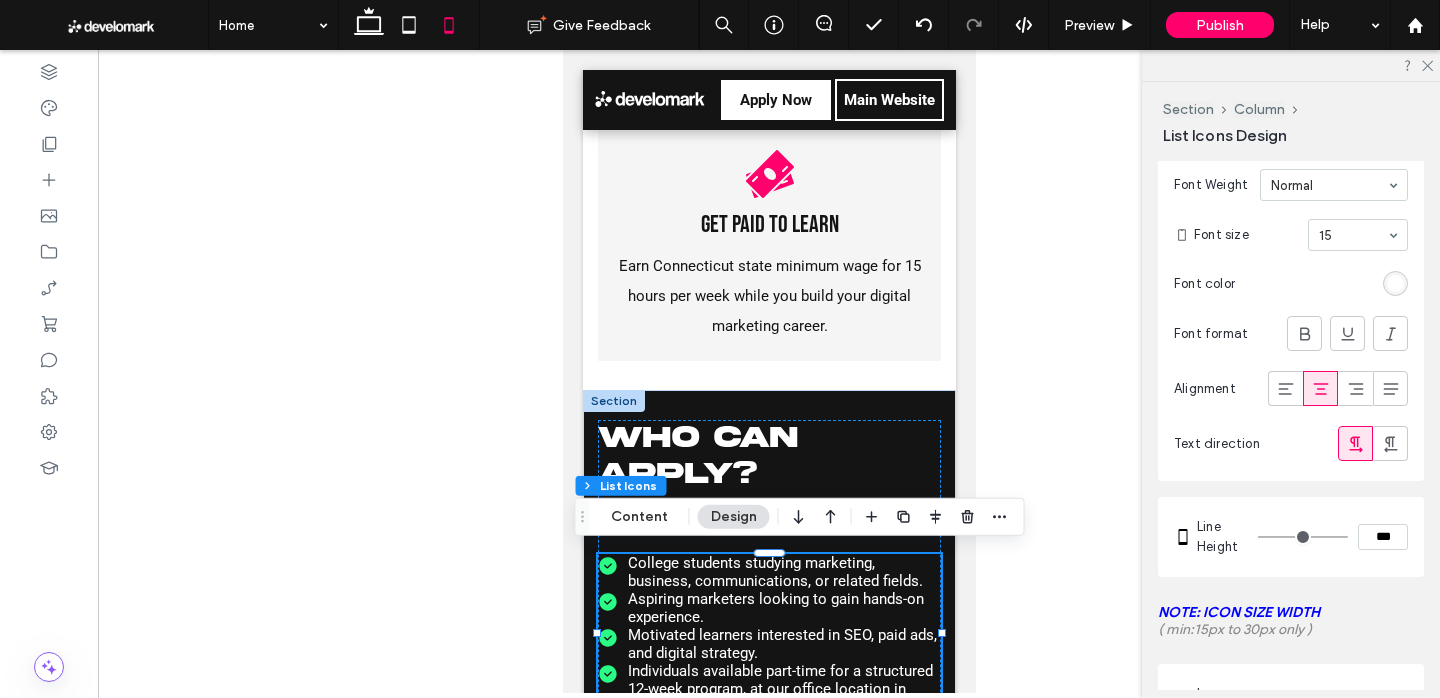 type on "*" 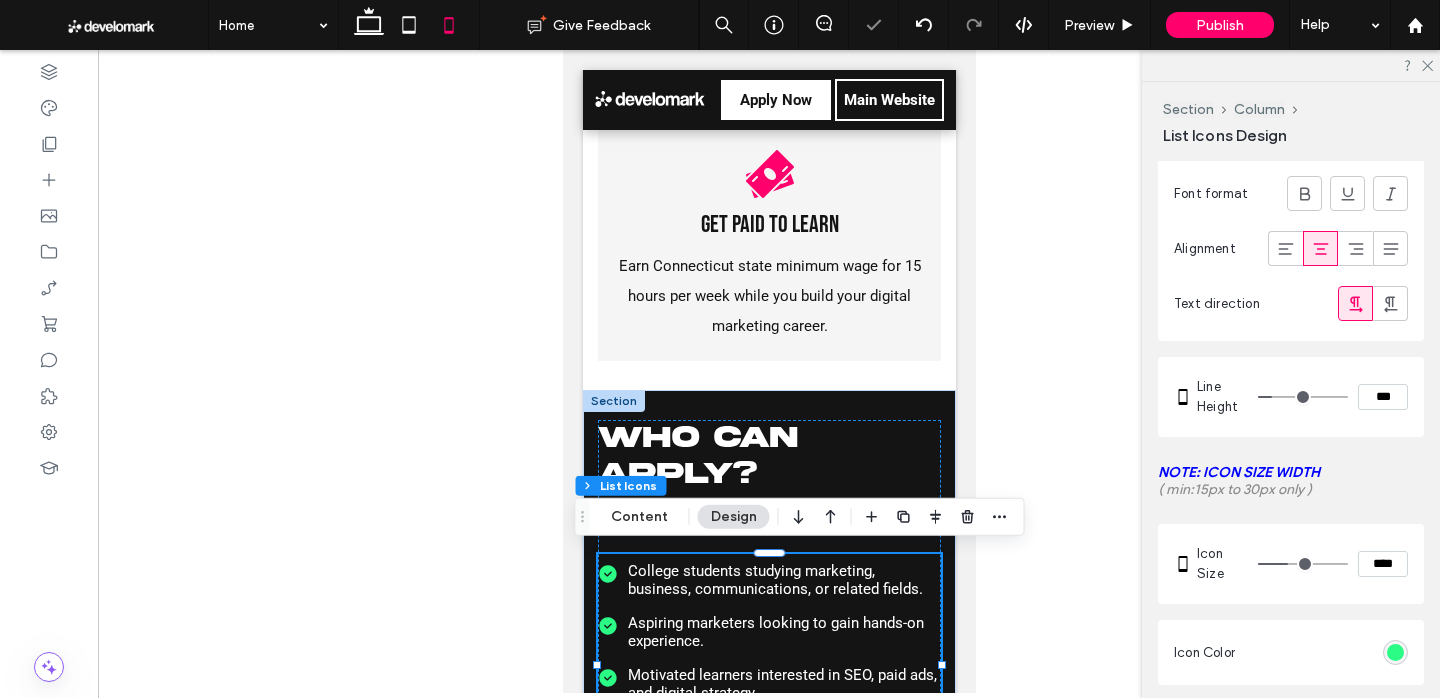 scroll, scrollTop: 582, scrollLeft: 0, axis: vertical 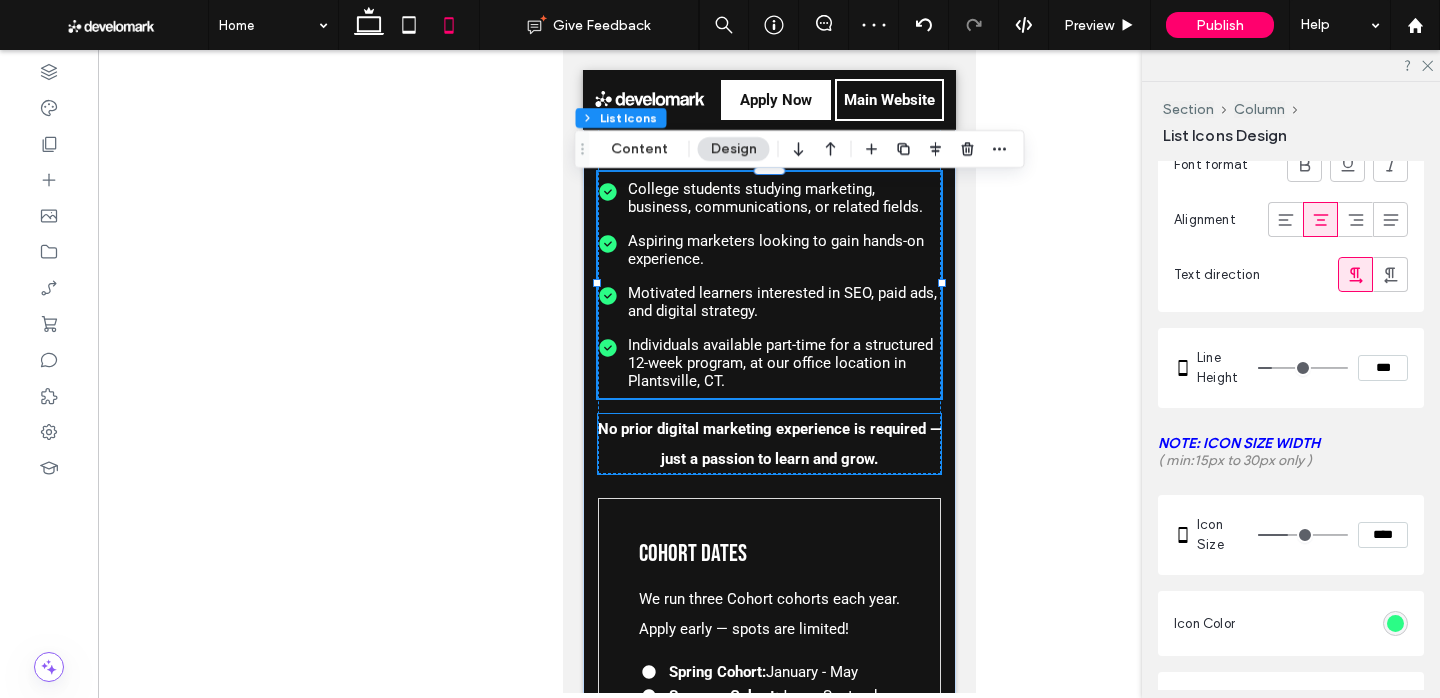 click on "No prior digital marketing experience is required — just a passion to learn and grow." at bounding box center [768, 444] 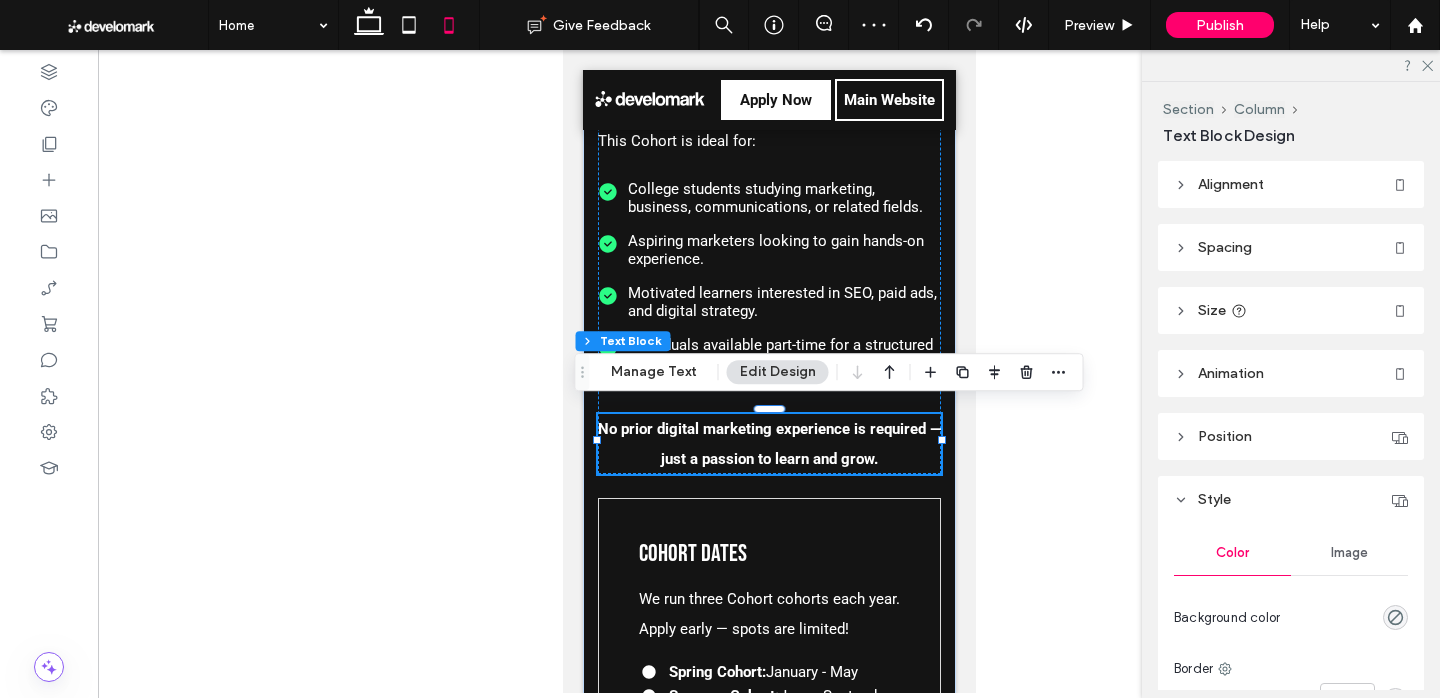 click on "No prior digital marketing experience is required — just a passion to learn and grow." at bounding box center (768, 444) 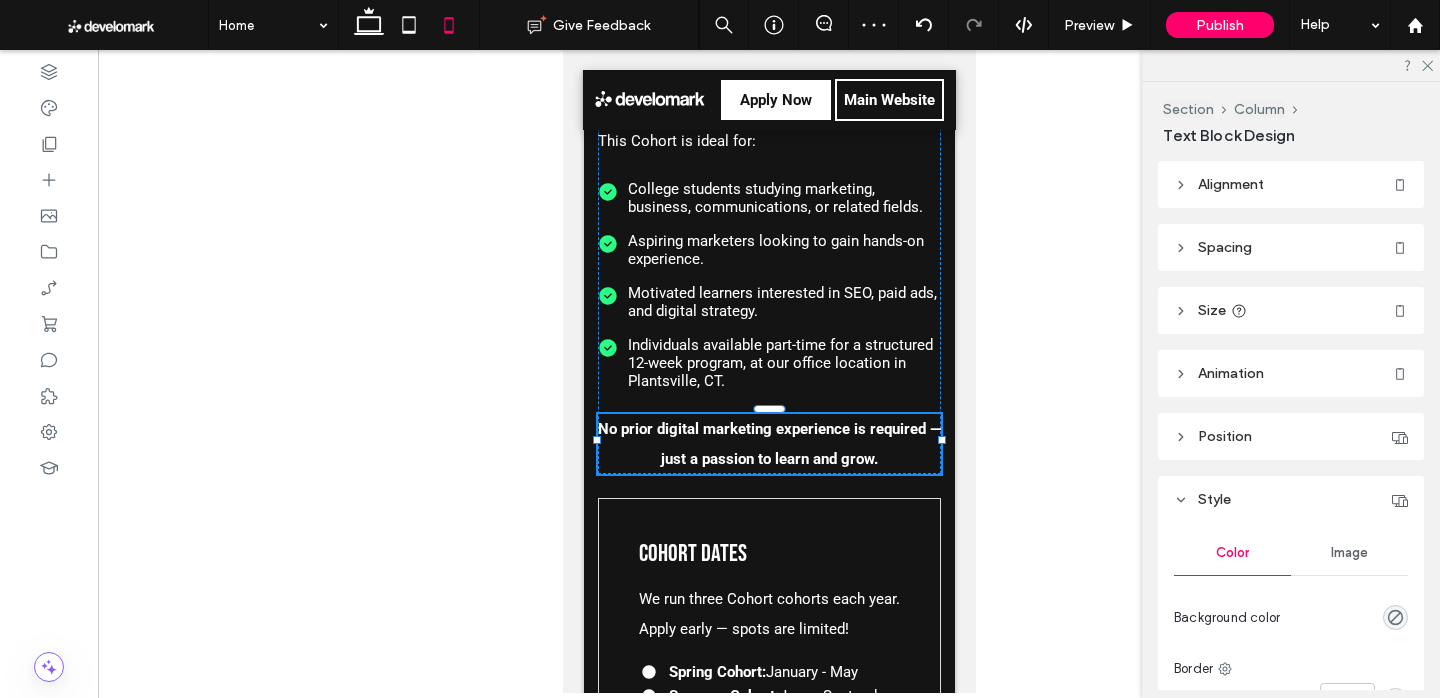 type on "******" 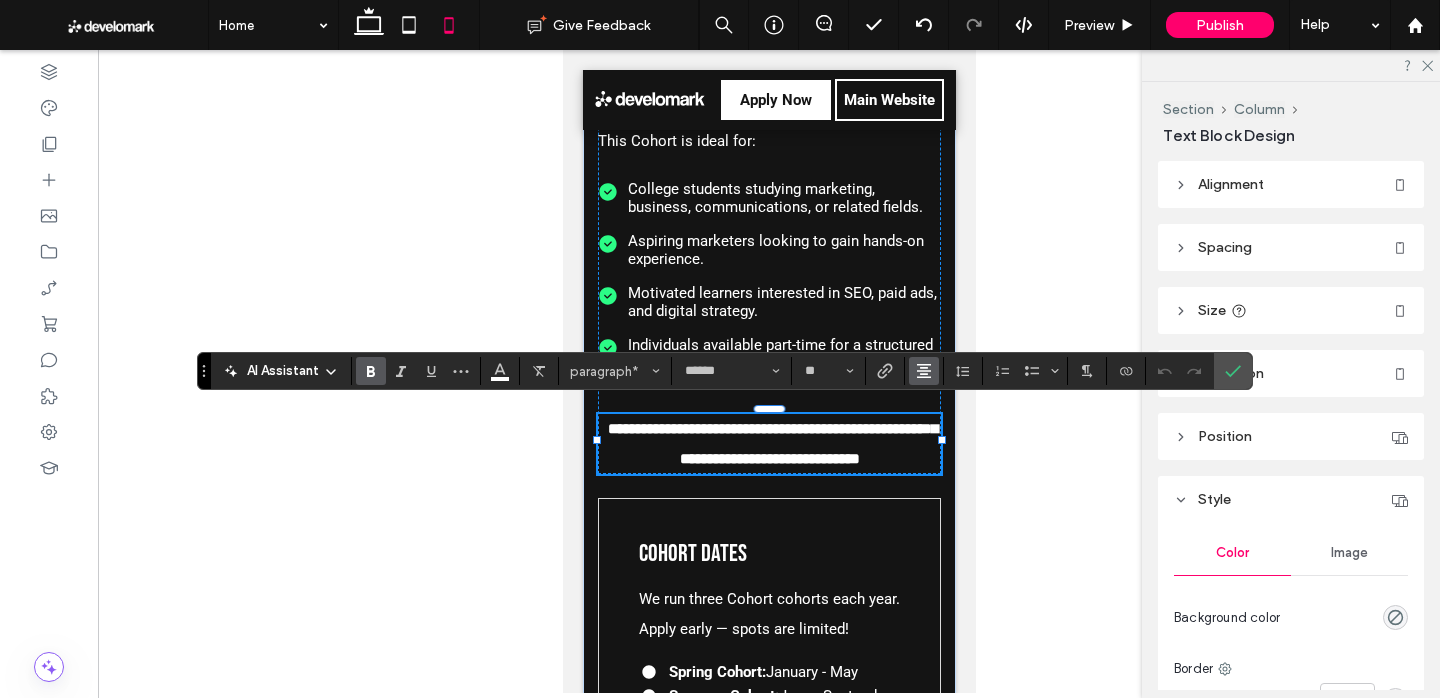 click 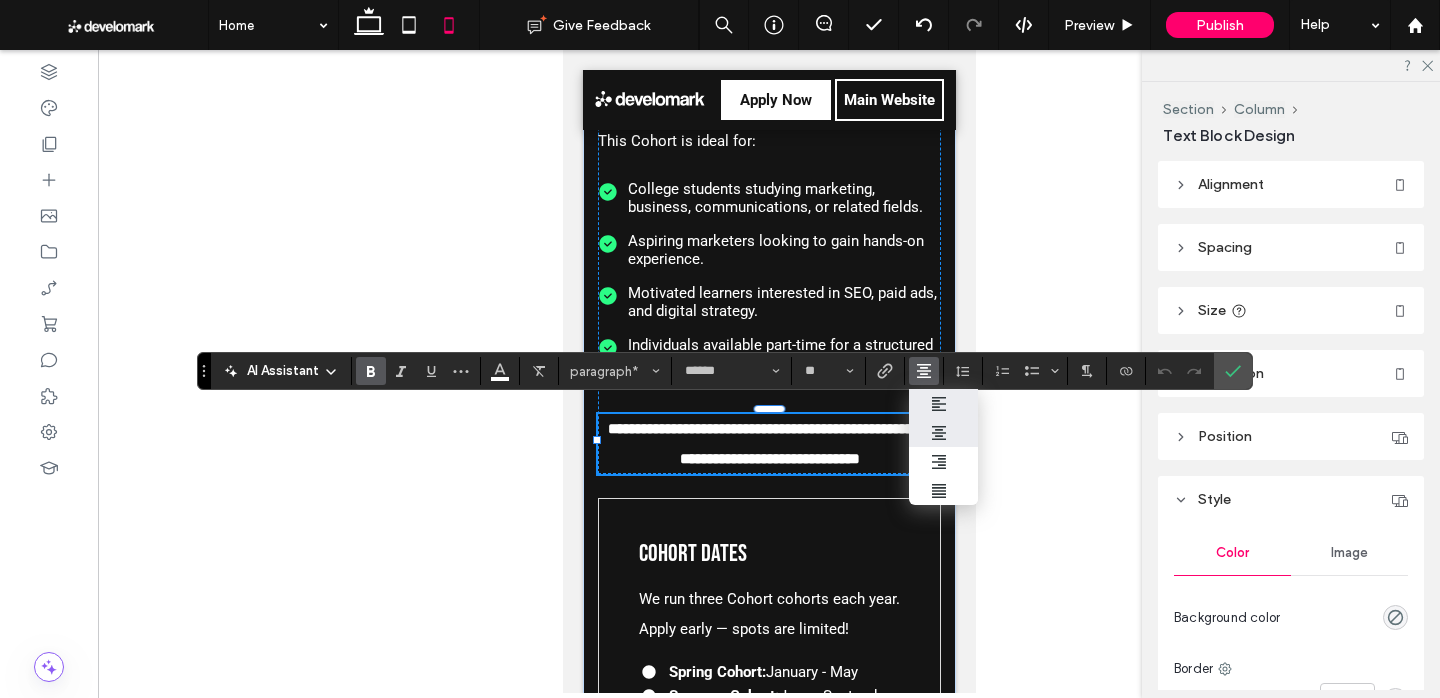 click 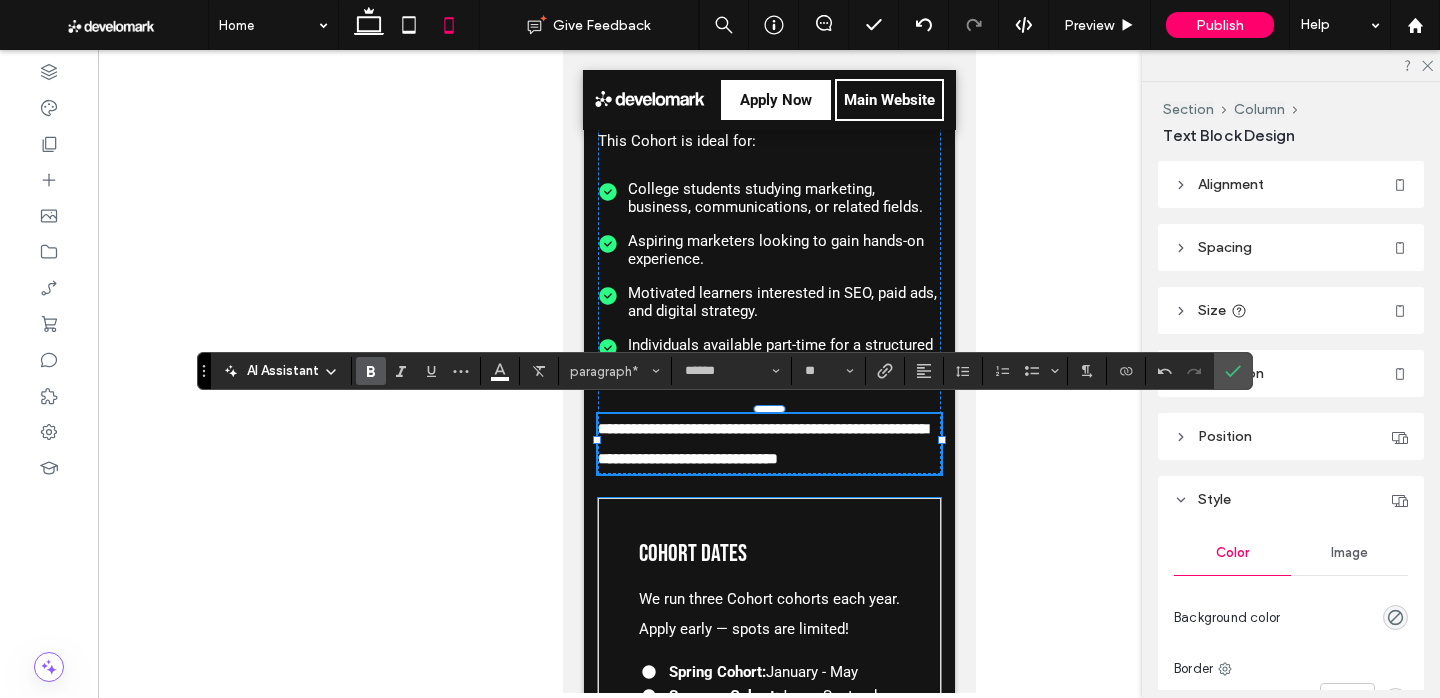 click on "Cohort Dates We run three Cohort cohorts each year. Apply early — spots are limited! ﻿
Spring Cohort:  January - May
Summer Cohort:  June - September
Fall Cohort:  September - Decemeber
Apply Now" at bounding box center (768, 669) 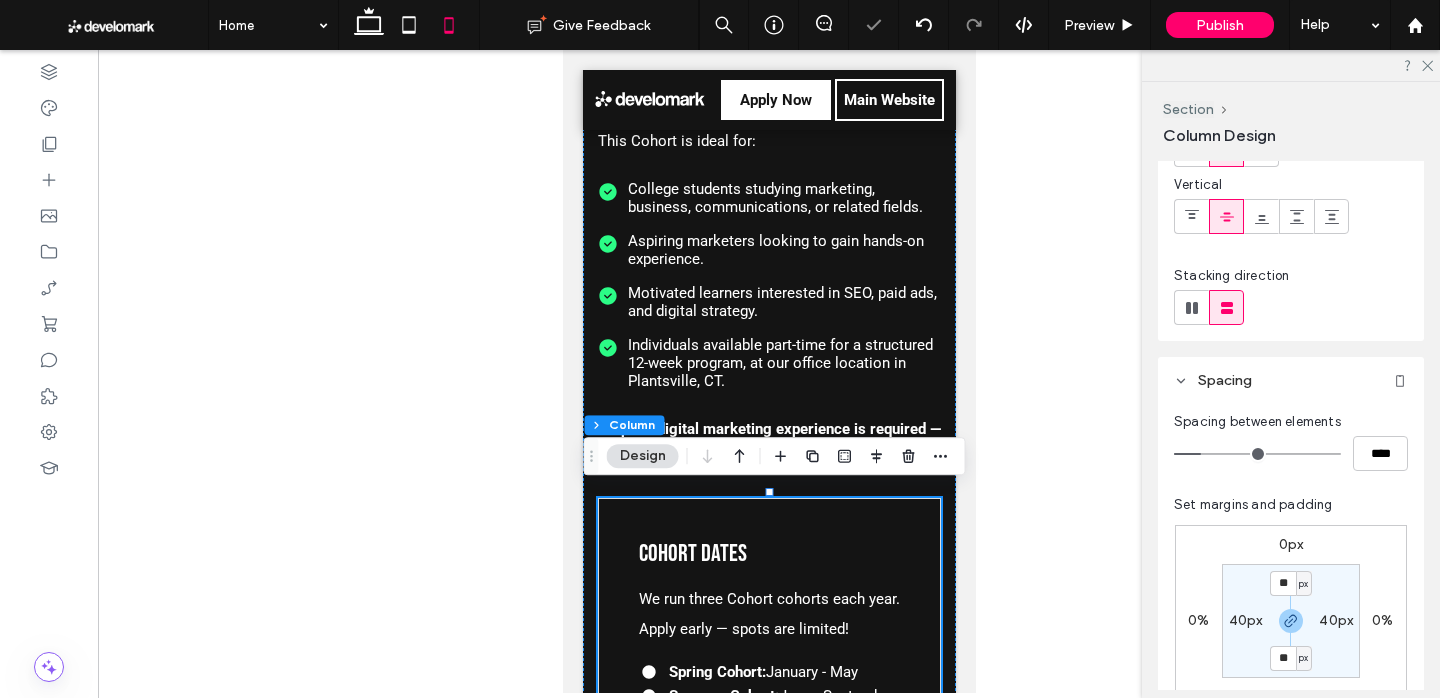 scroll, scrollTop: 185, scrollLeft: 0, axis: vertical 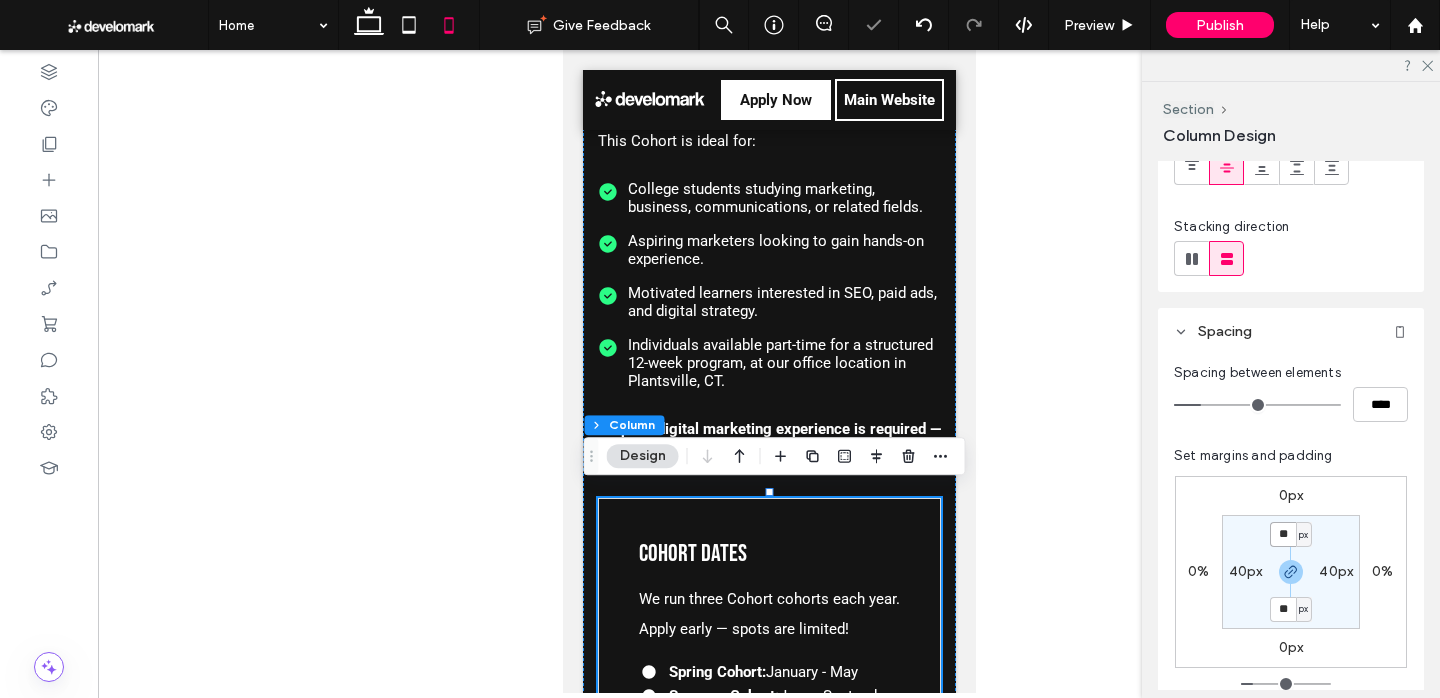 click on "**" at bounding box center (1283, 534) 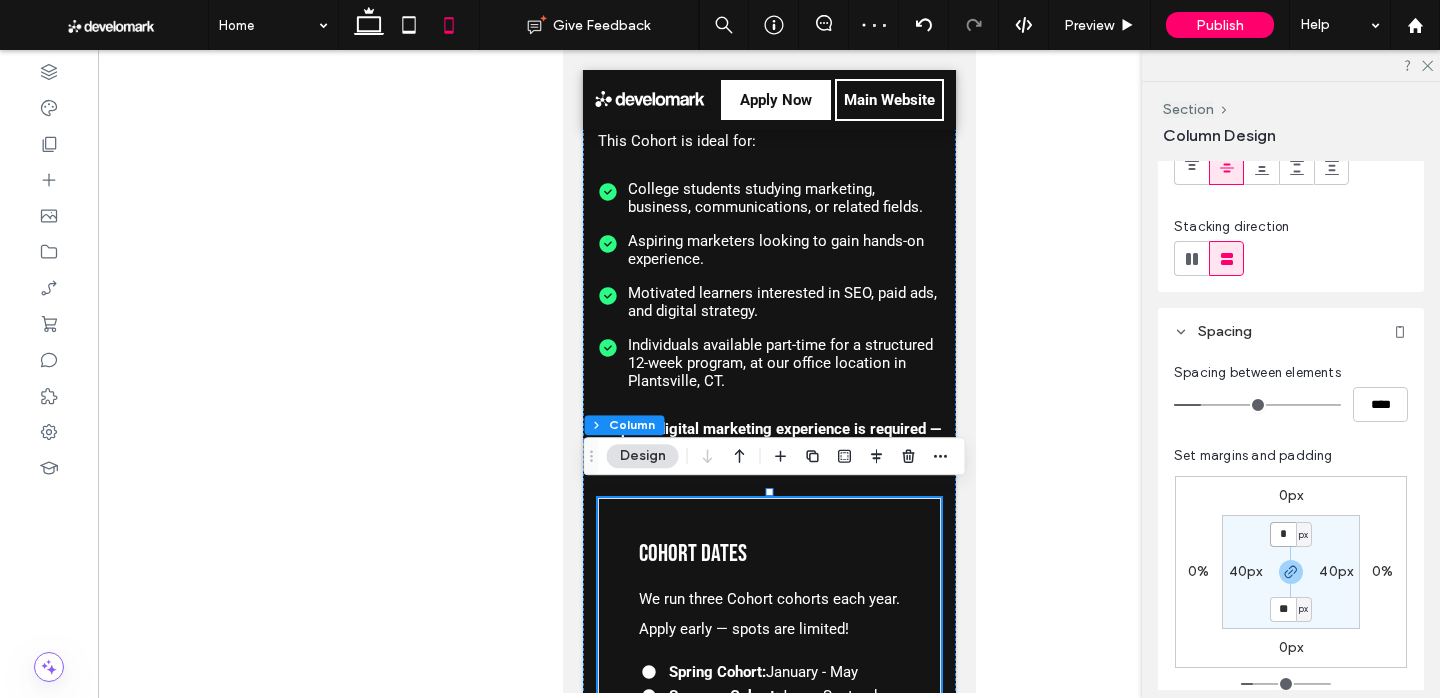 type on "**" 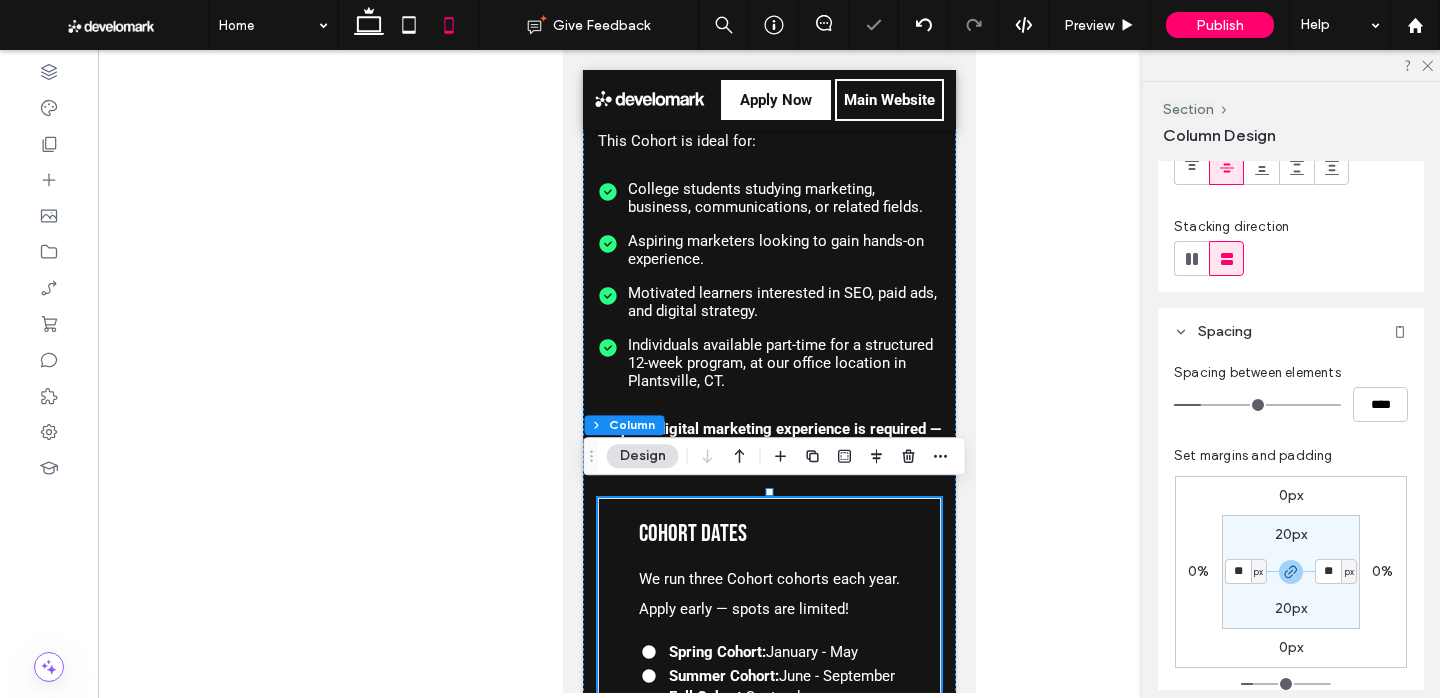 type on "**" 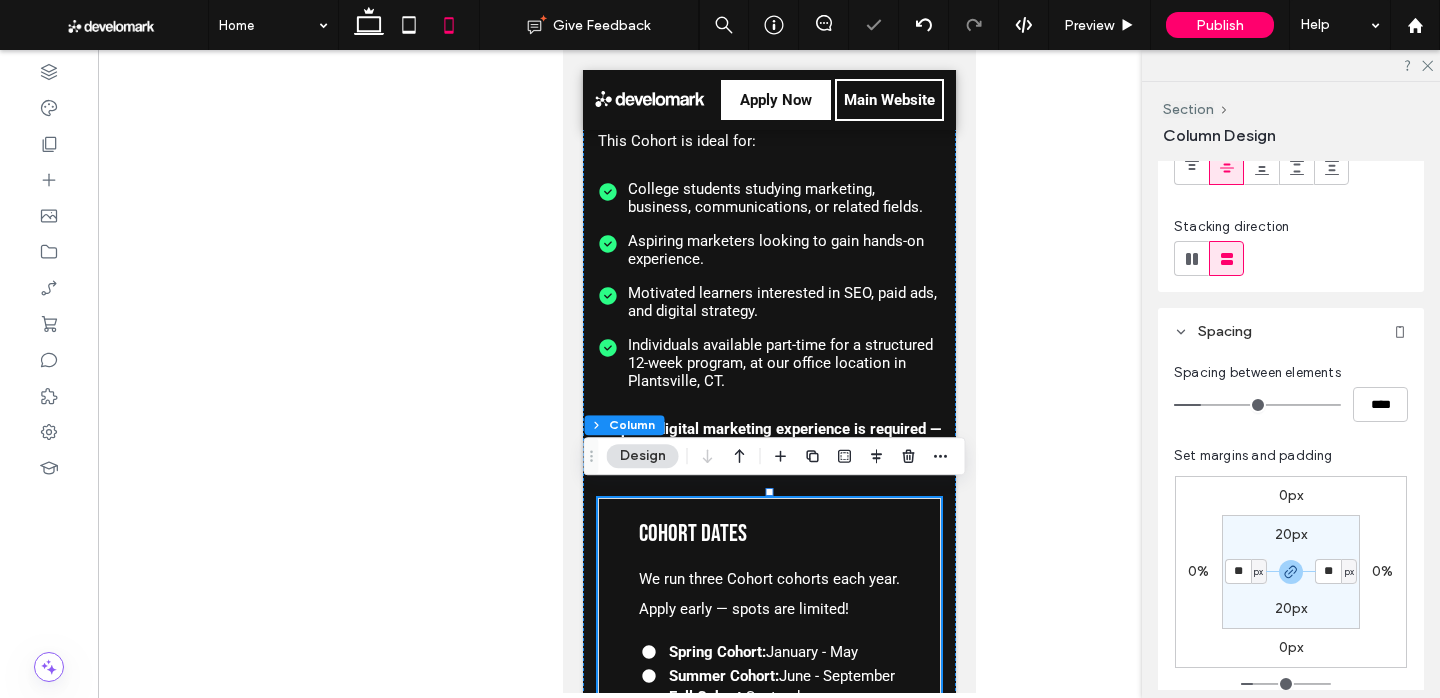 type on "**" 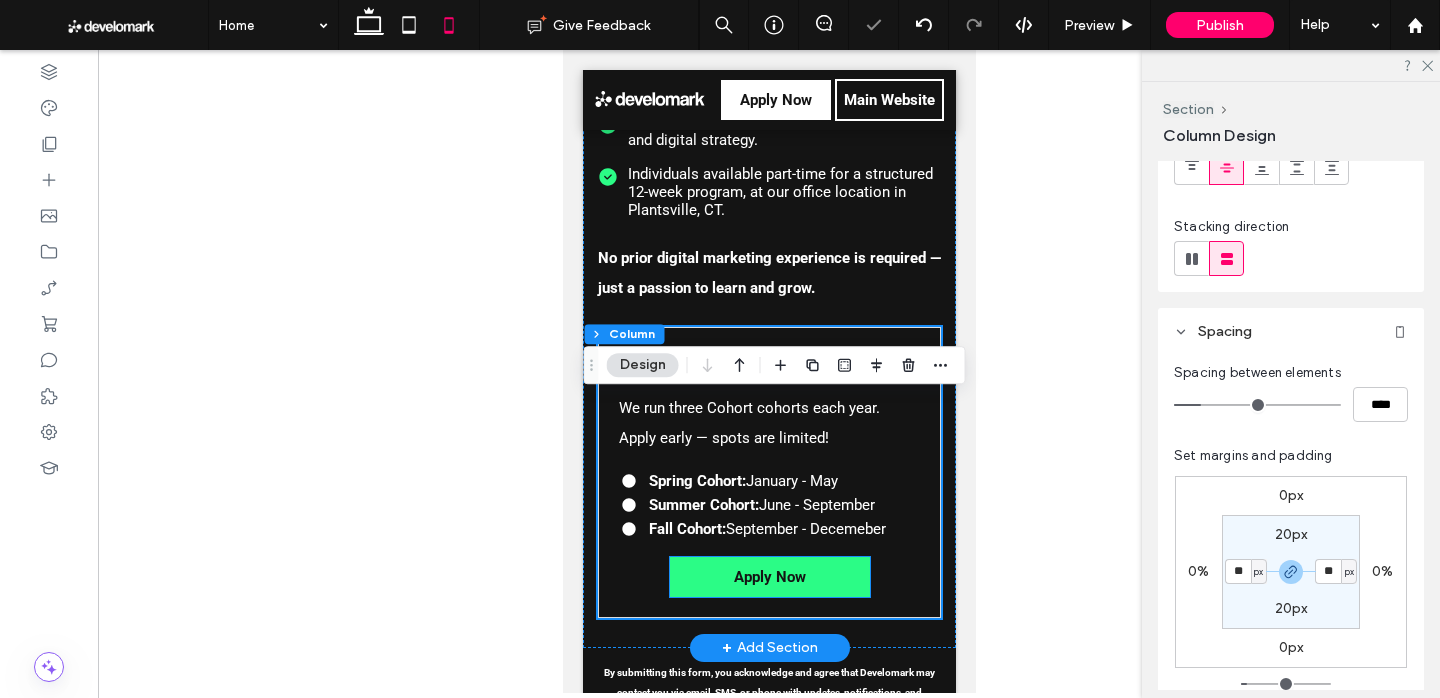 scroll, scrollTop: 3106, scrollLeft: 0, axis: vertical 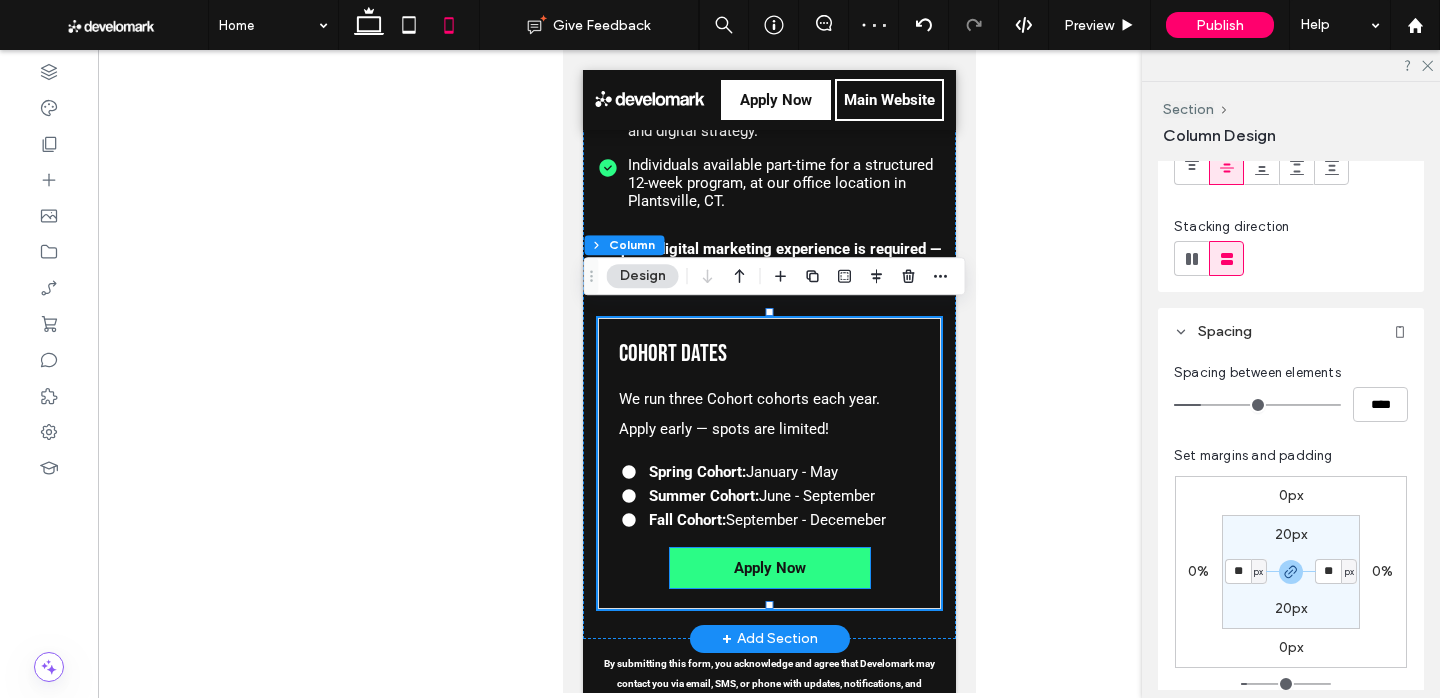 click on "Apply Now" at bounding box center (769, 568) 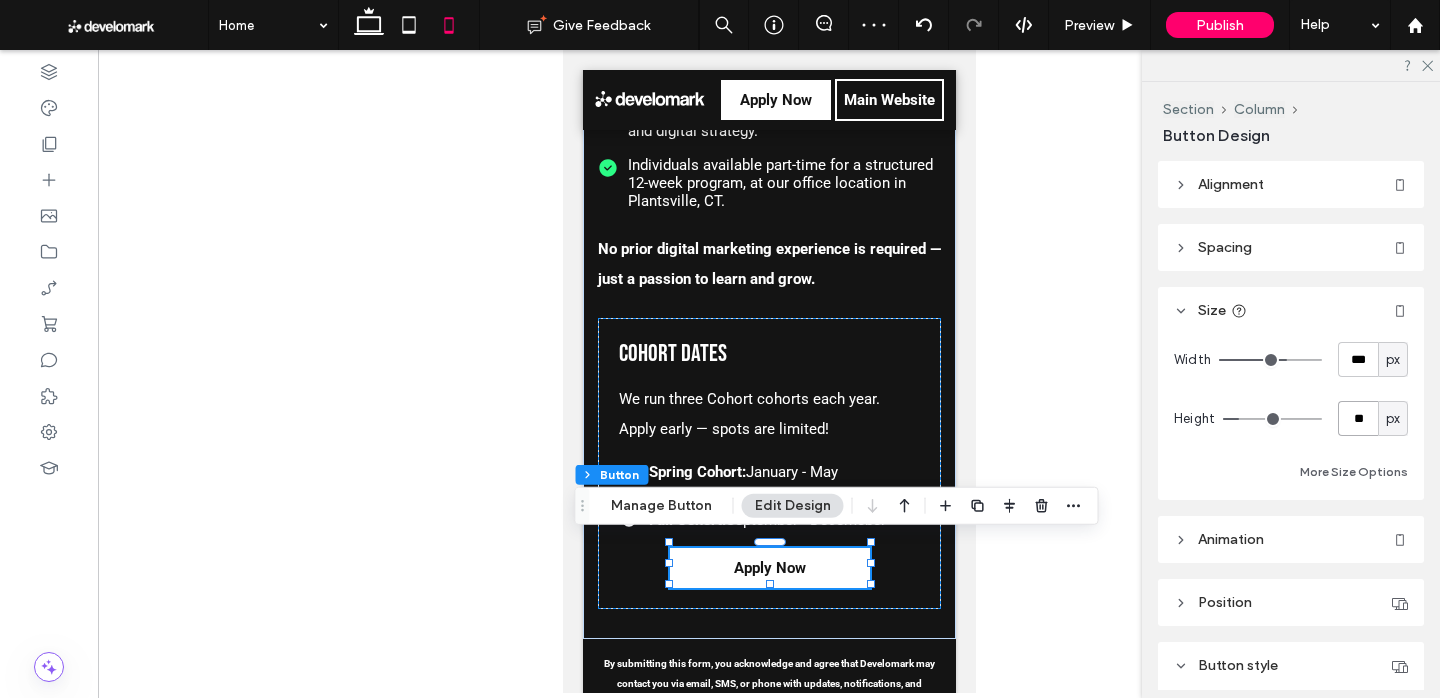 click on "**" at bounding box center (1358, 418) 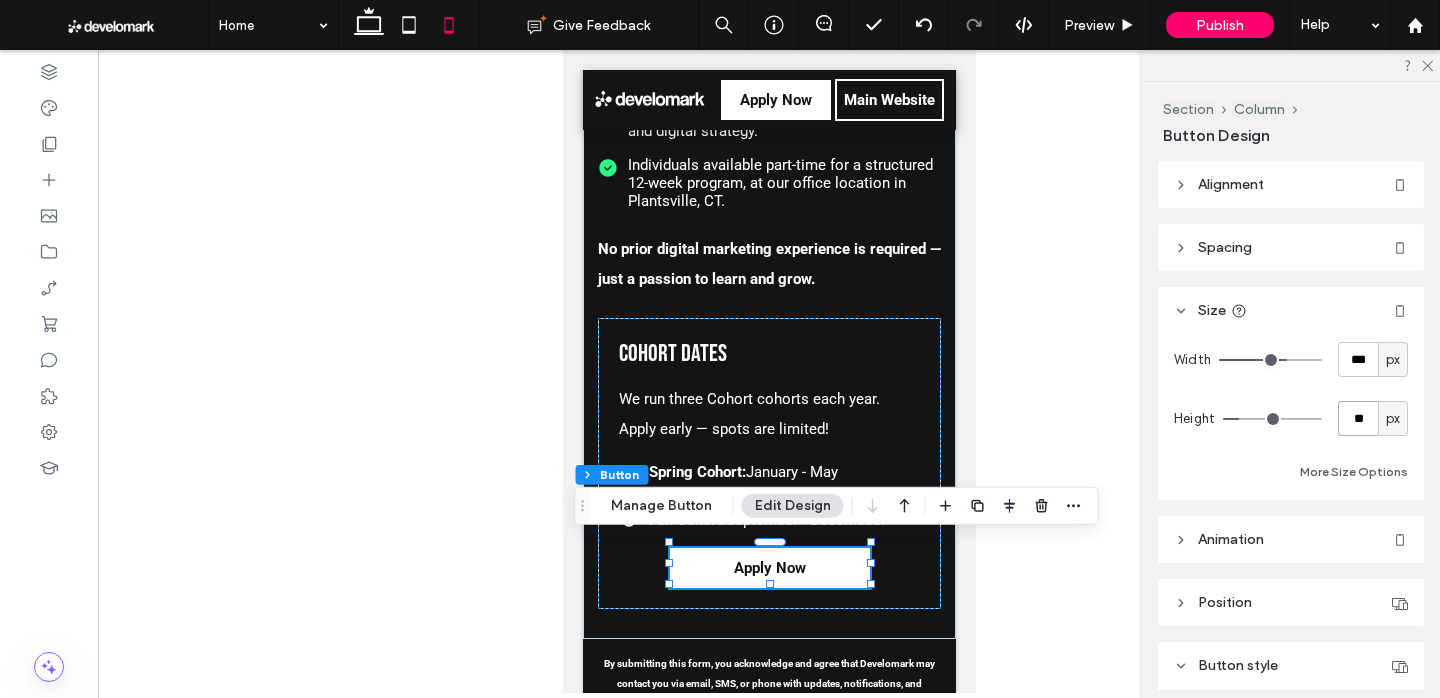 type on "**" 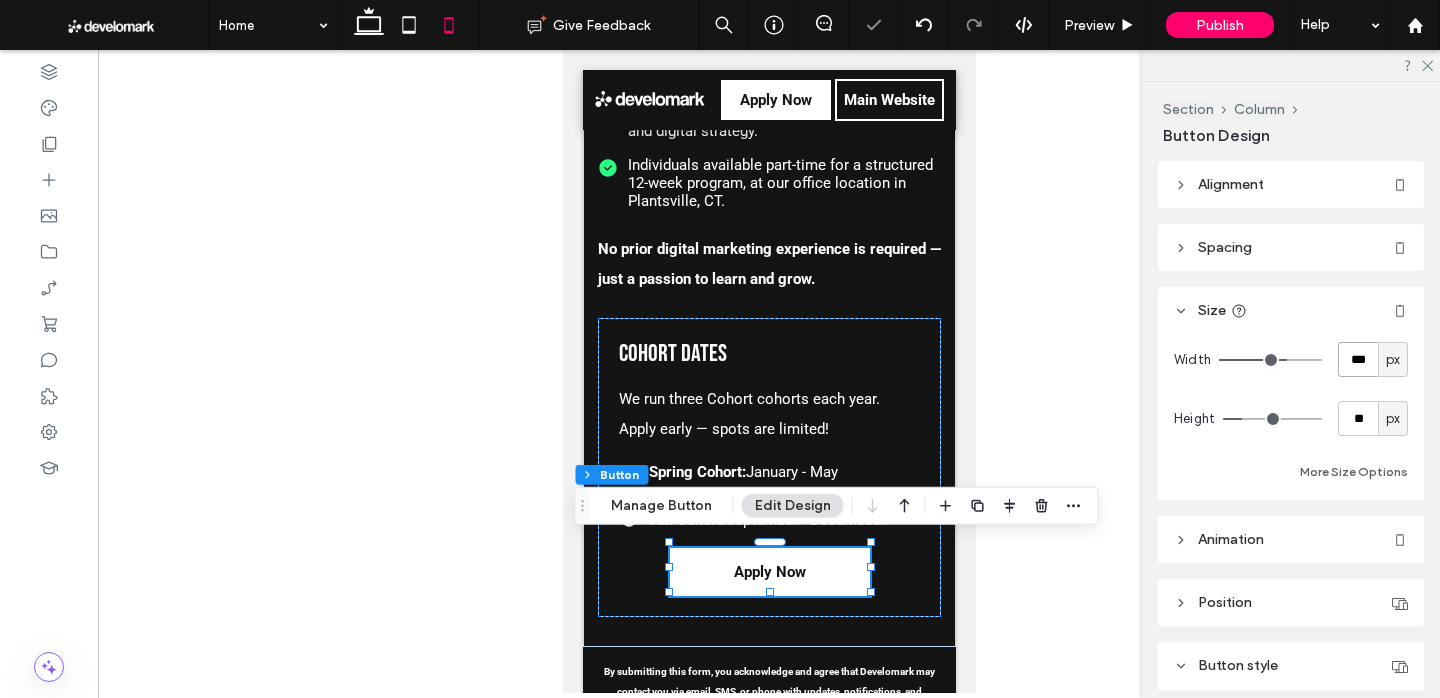 click on "***" at bounding box center (1358, 359) 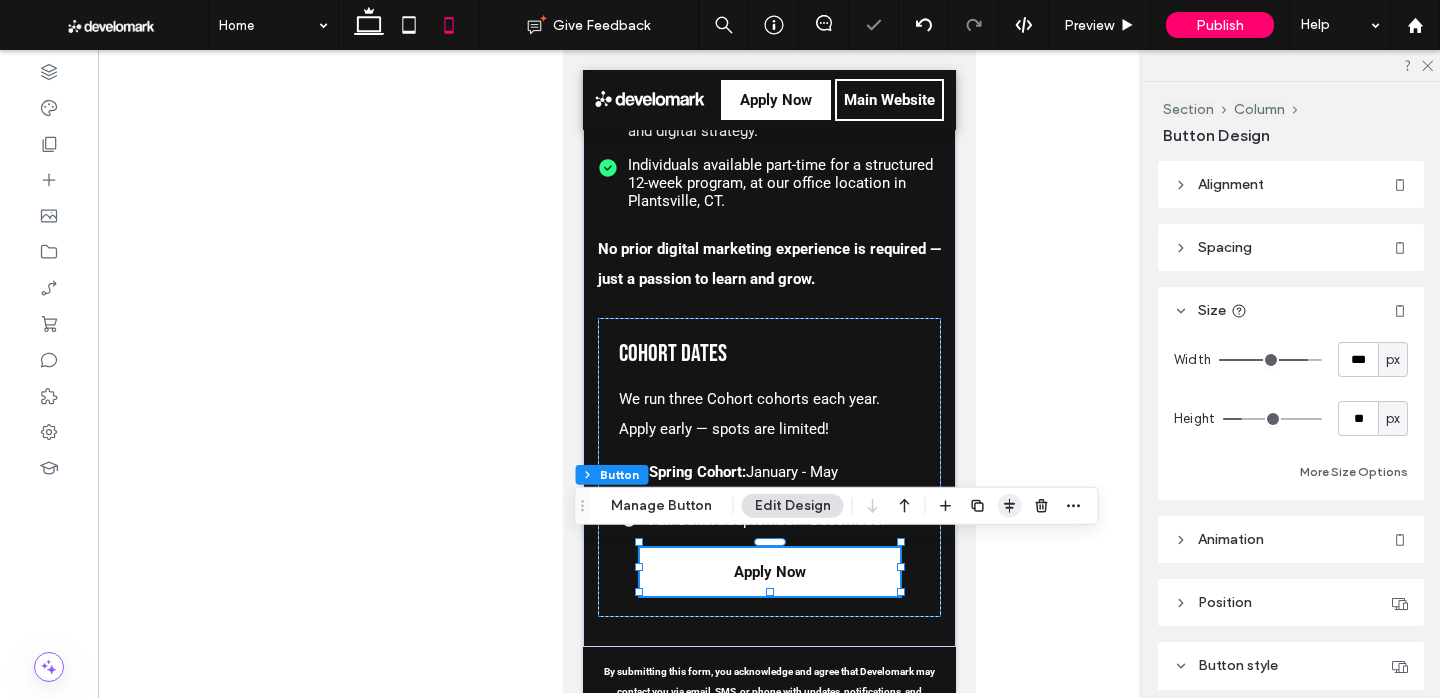 click 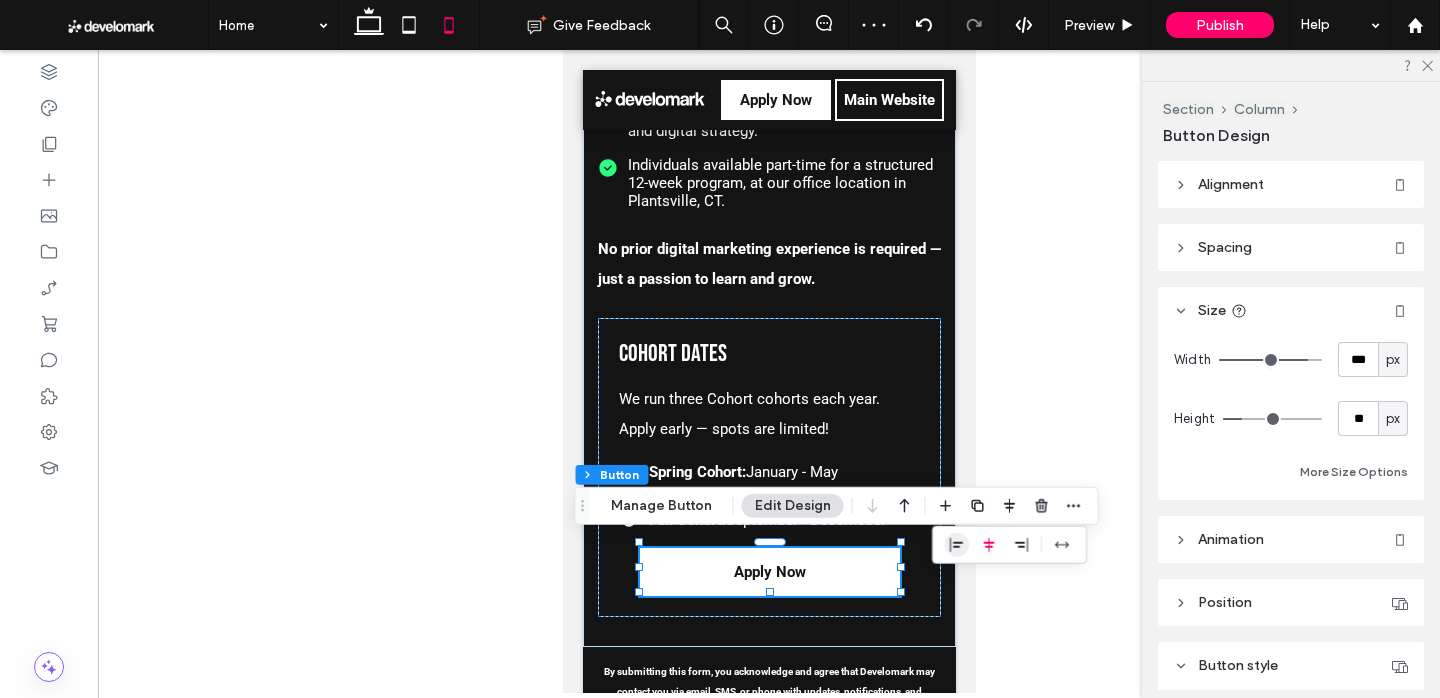 click at bounding box center (957, 545) 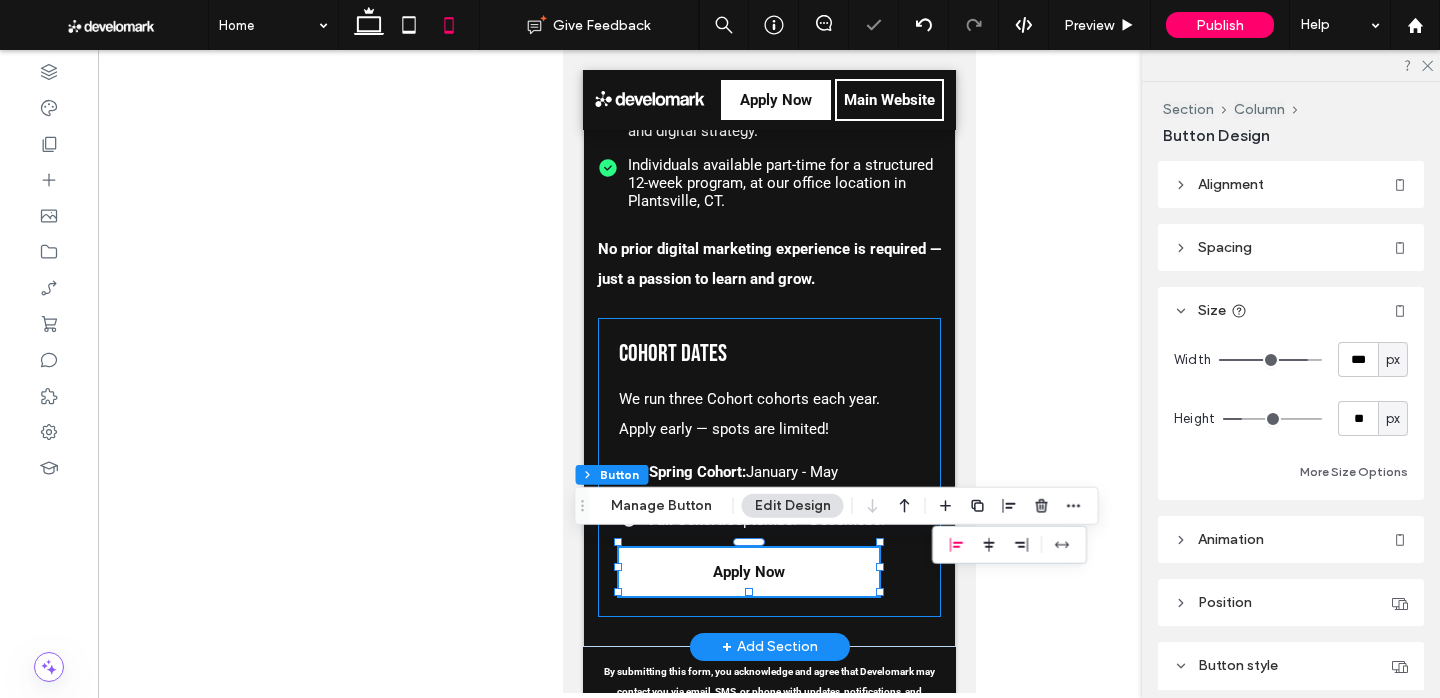 click on "Cohort Dates We run three Cohort cohorts each year. Apply early — spots are limited! ﻿
Spring Cohort:  January - May
Summer Cohort:  June - September
Fall Cohort:  September - Decemeber
Apply Now" at bounding box center [768, 467] 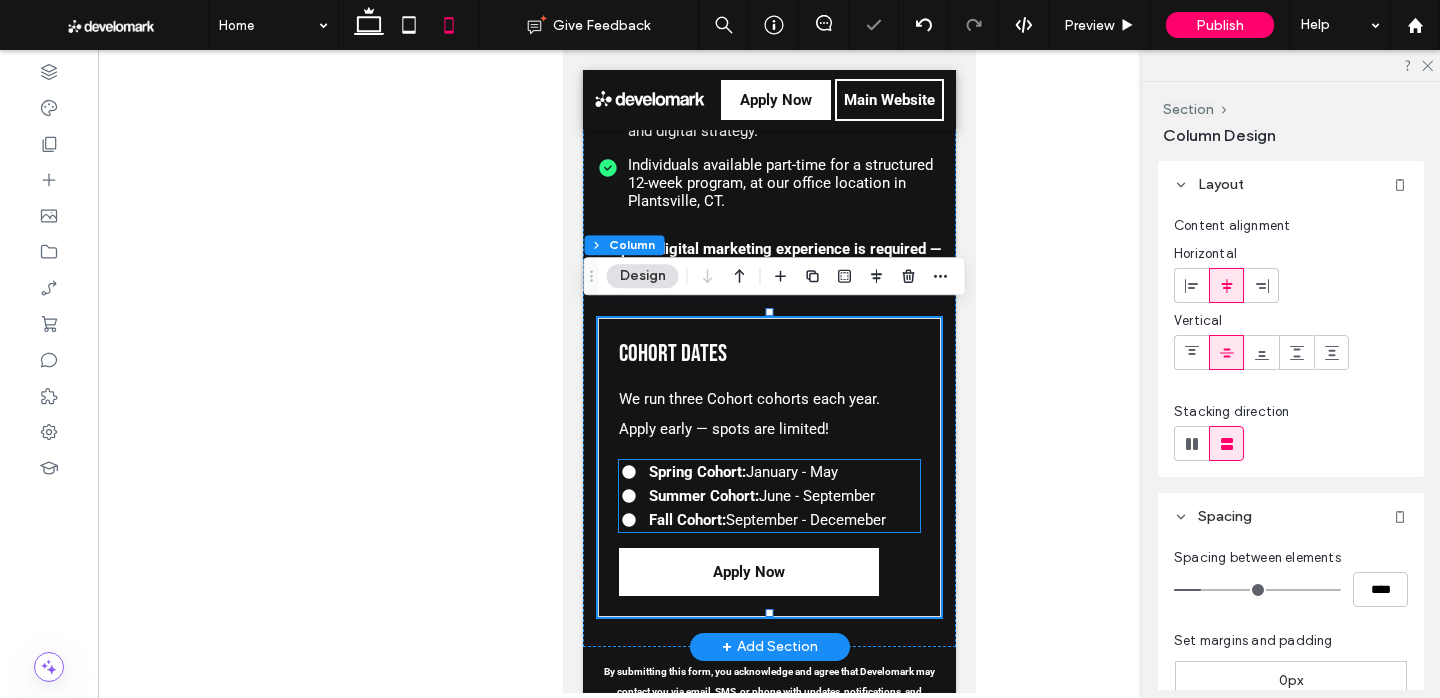 click on "Summer Cohort:  June - September" at bounding box center (761, 496) 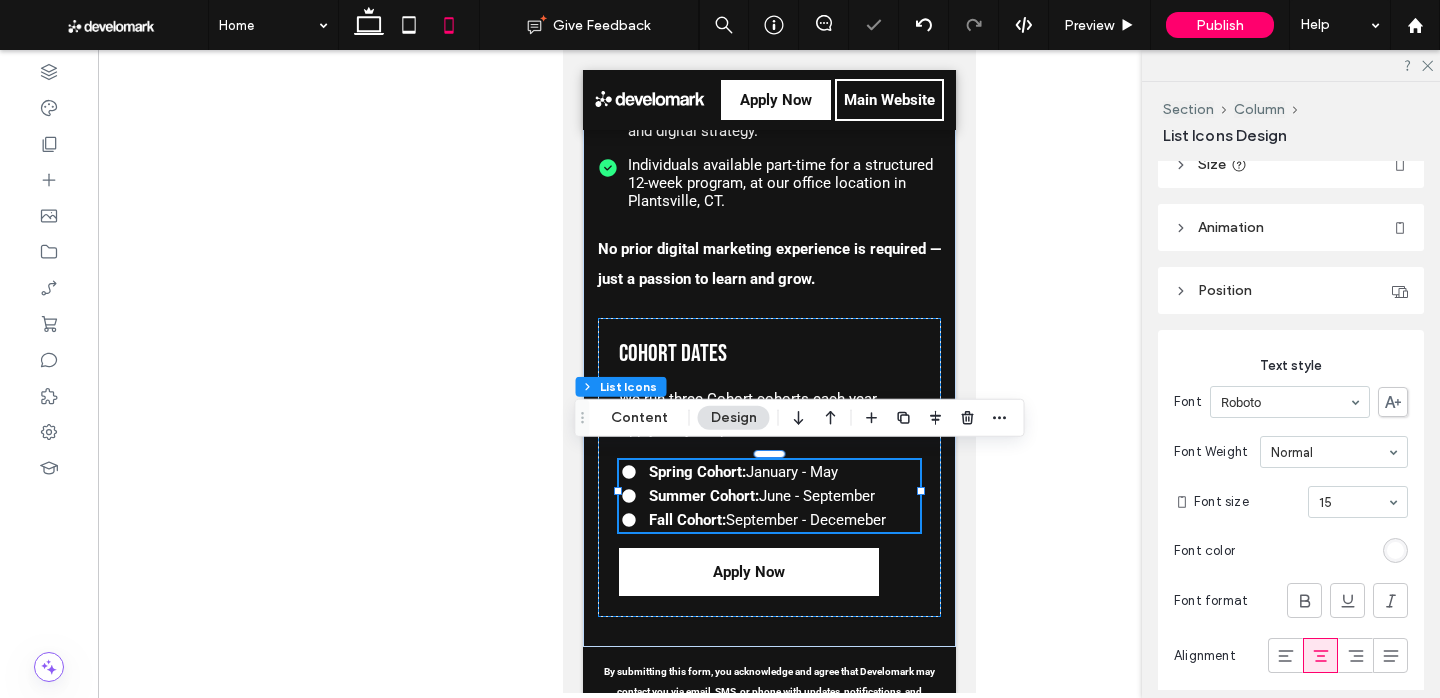 scroll, scrollTop: 158, scrollLeft: 0, axis: vertical 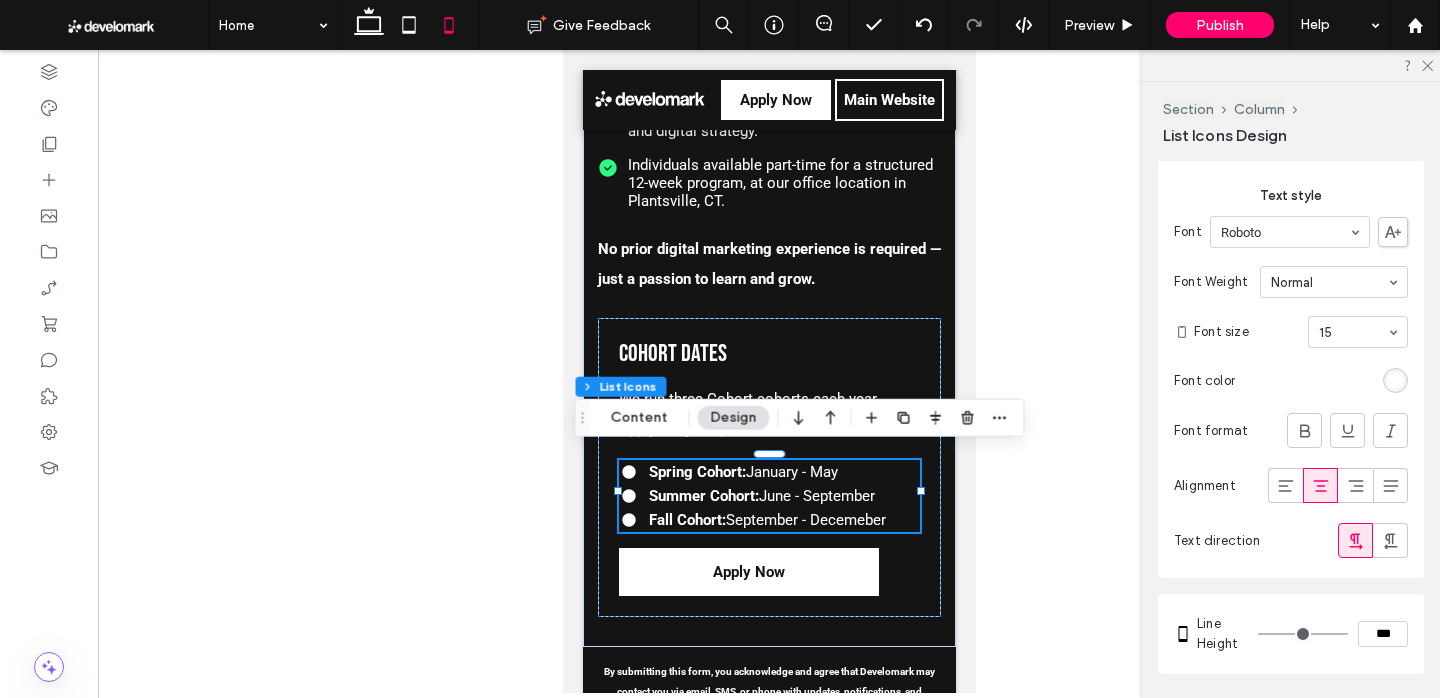 click on "***" at bounding box center [1383, 634] 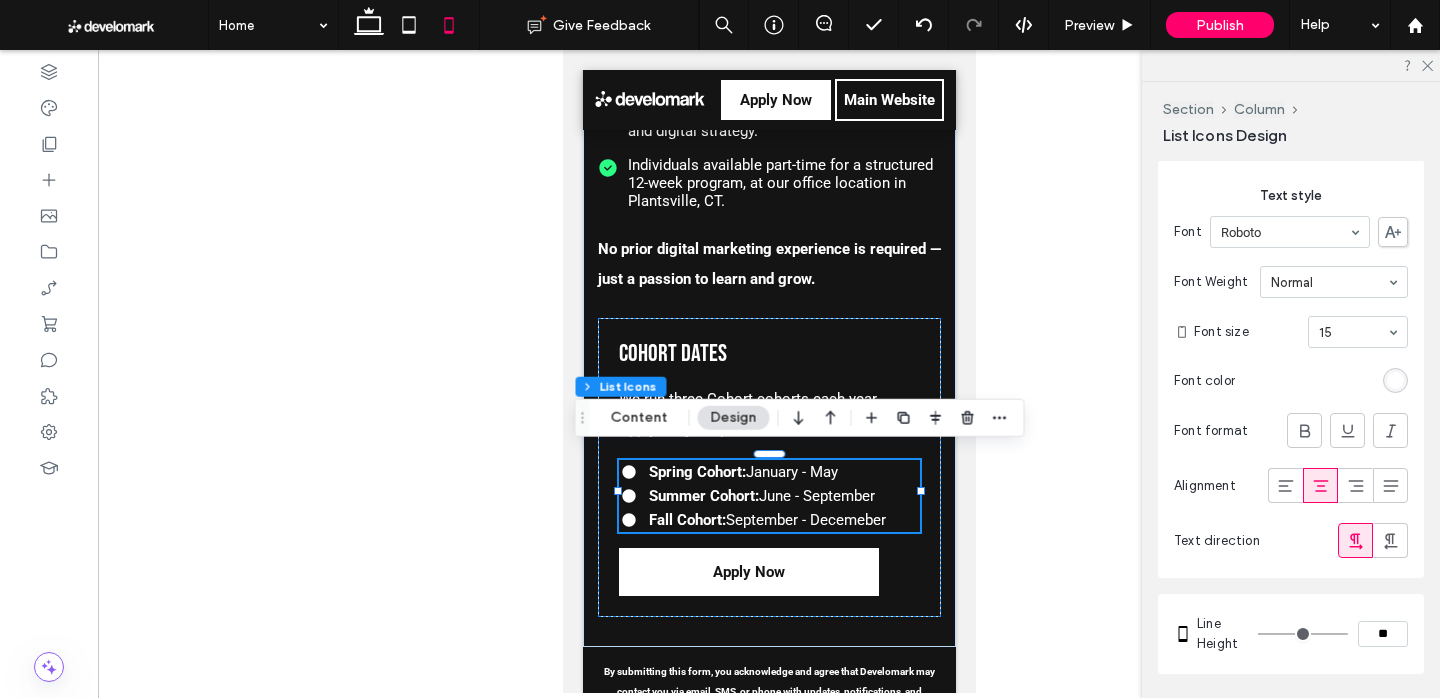 type on "***" 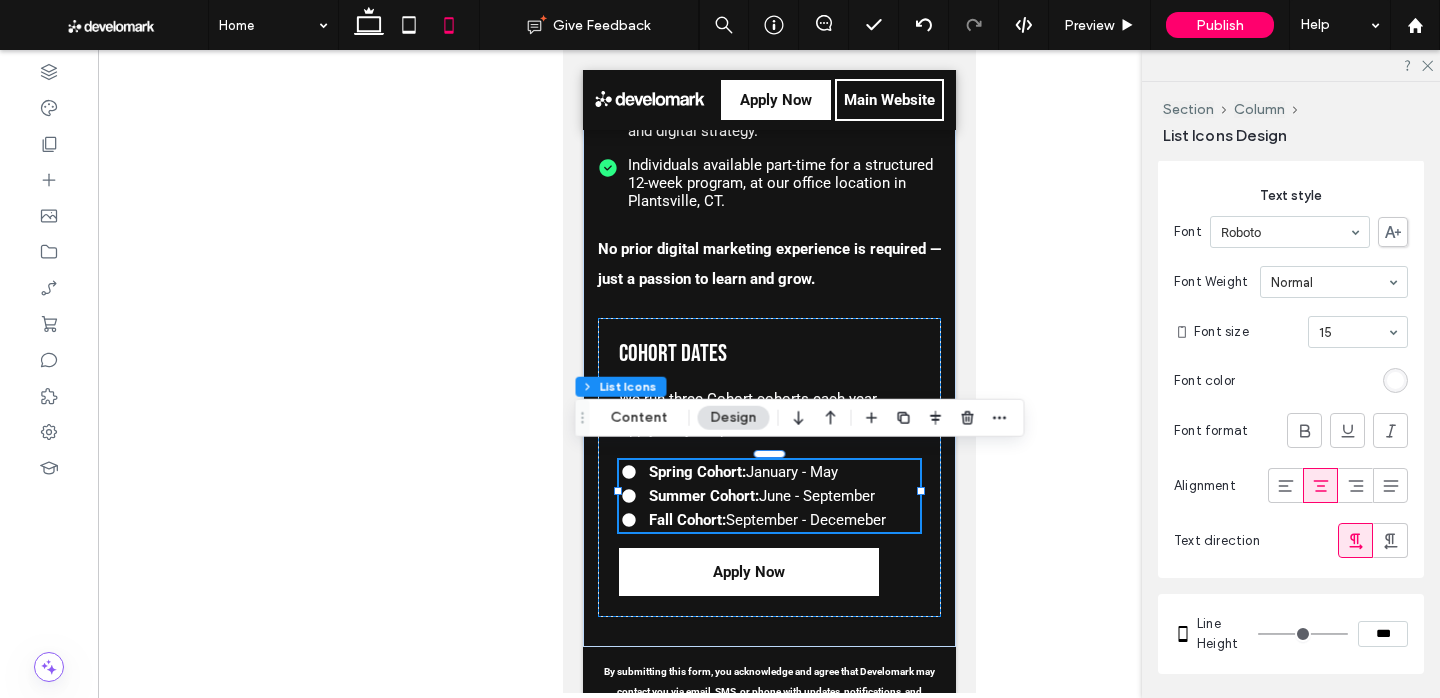 type on "*" 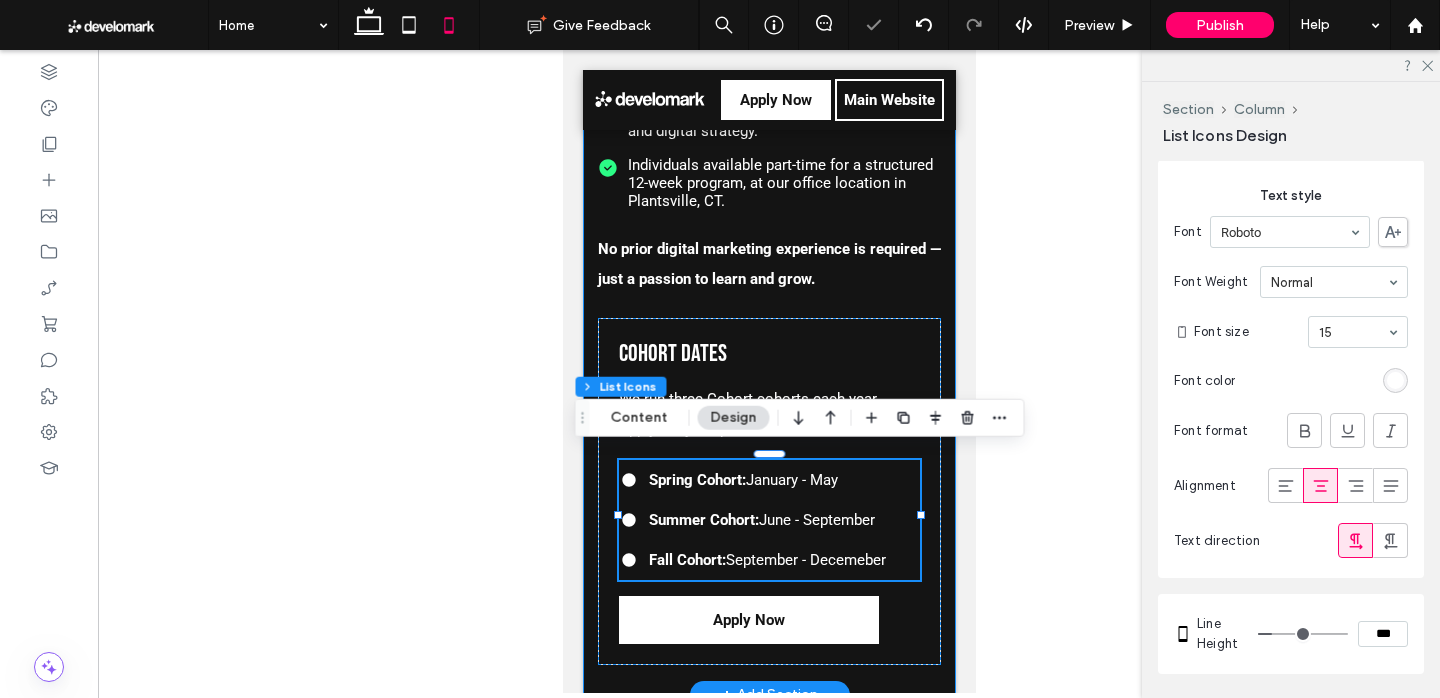 click on "Who Can Apply? This Cohort is ideal for:
College students studying marketing, business, communications, or related fields.
Aspiring marketers looking to gain hands-on experience.
Motivated learners interested in SEO, paid ads, and digital strategy.
Individuals available part-time for a structured 12-week program, at our office location in [CITY], [STATE].
No prior digital marketing experience is required — just a passion to learn and grow. Cohort Dates We run three Cohort cohorts each year. Apply early — spots are limited! ﻿
Spring Cohort:  [MONTH] - [MONTH]
Summer Cohort:  [MONTH] - [MONTH]
Fall Cohort:  [MONTH] - [MONTH]
Apply Now" at bounding box center (768, 261) 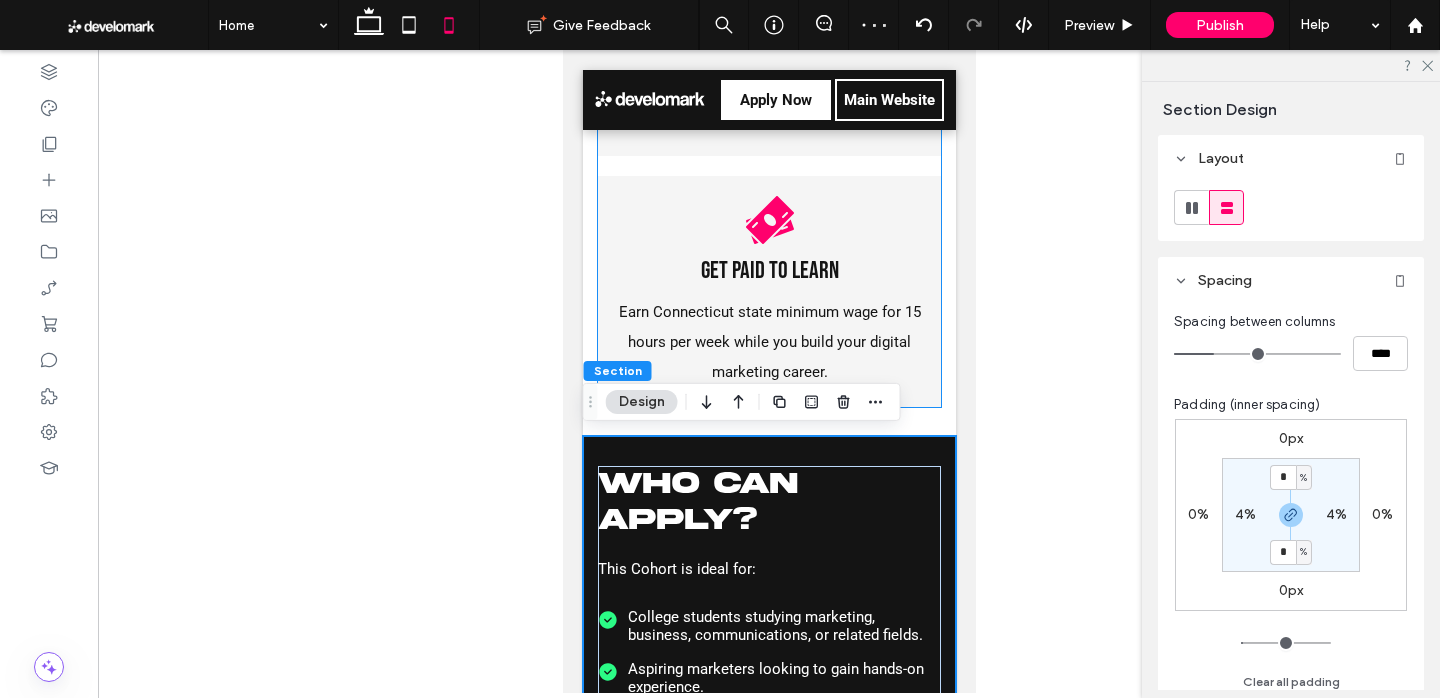 scroll, scrollTop: 2494, scrollLeft: 0, axis: vertical 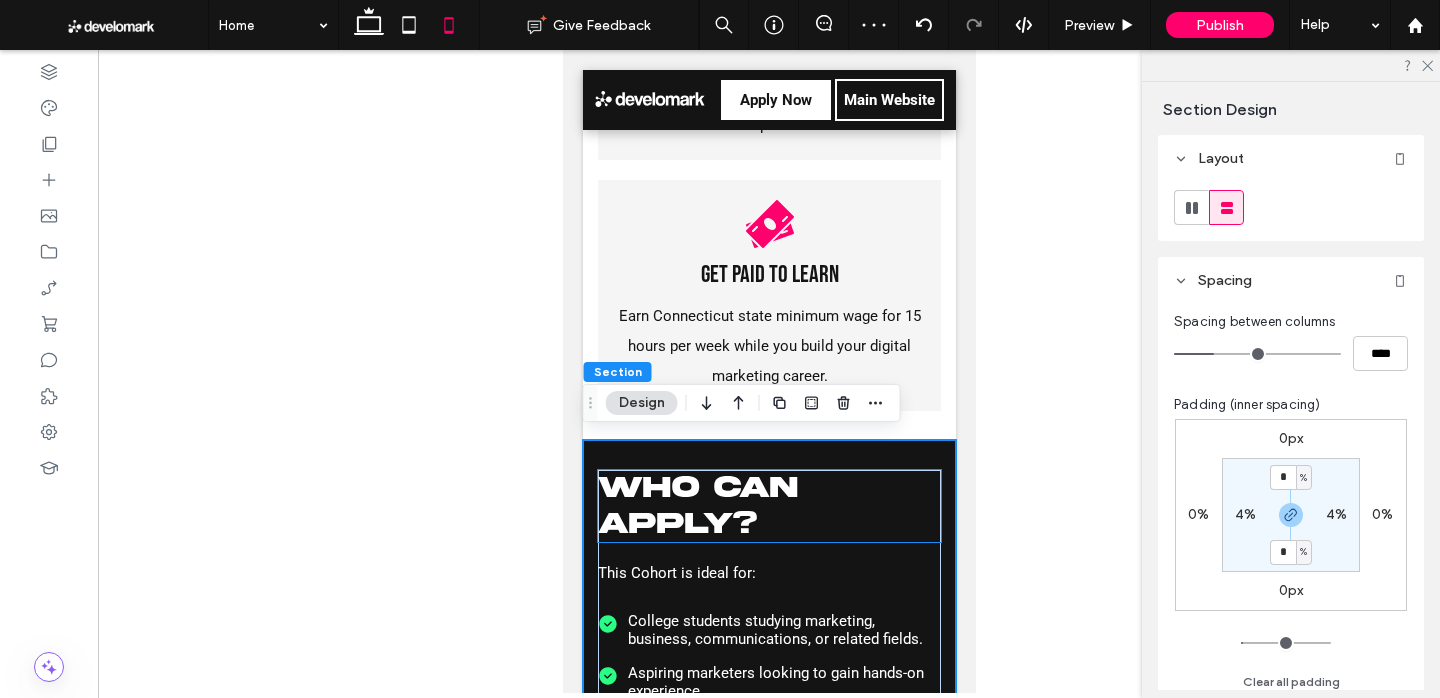 click on "Who Can Apply?" at bounding box center (768, 506) 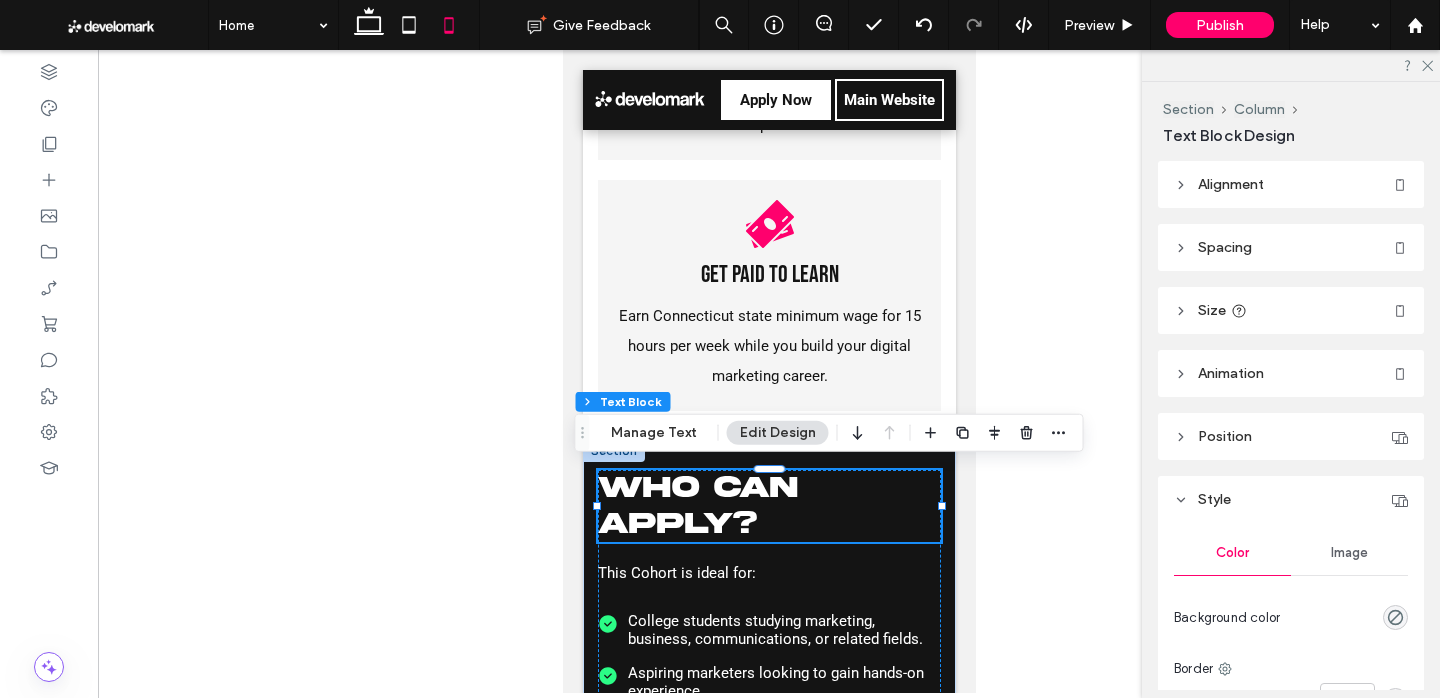 click on "Who Can Apply?" at bounding box center (768, 506) 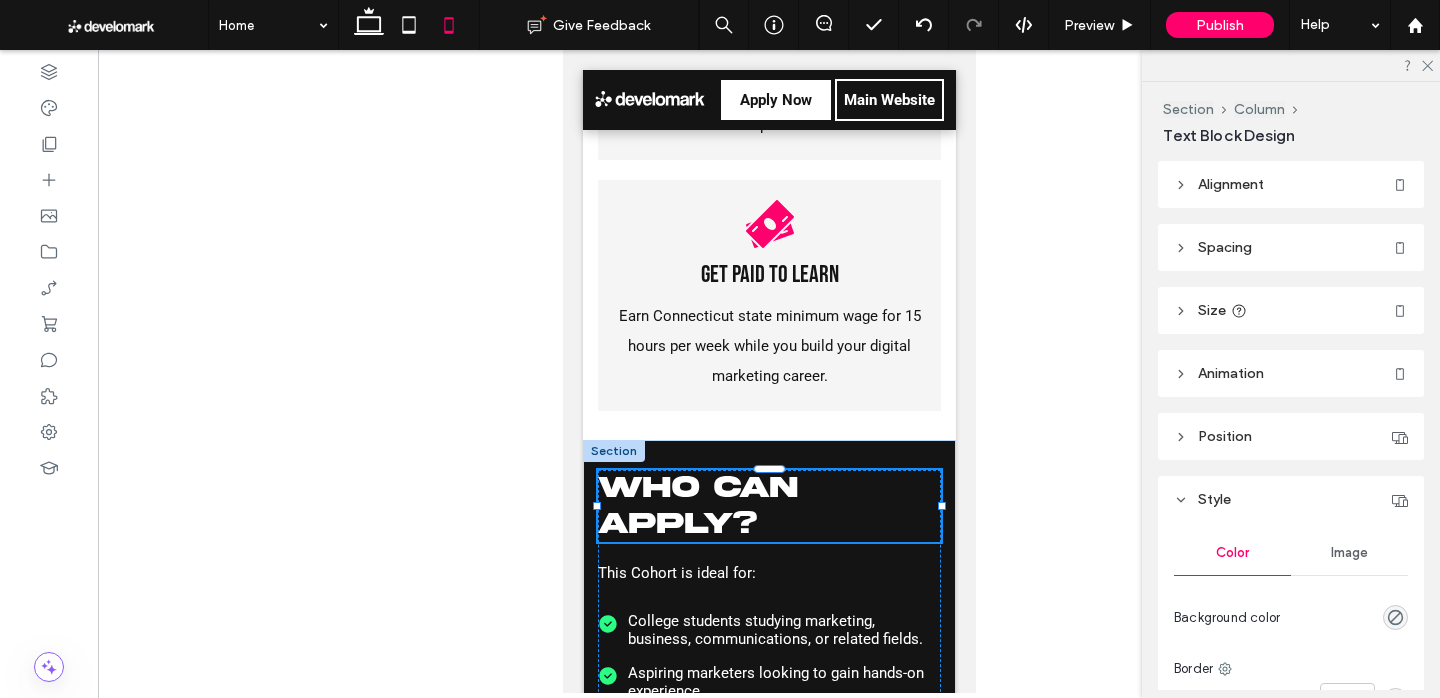 type on "**********" 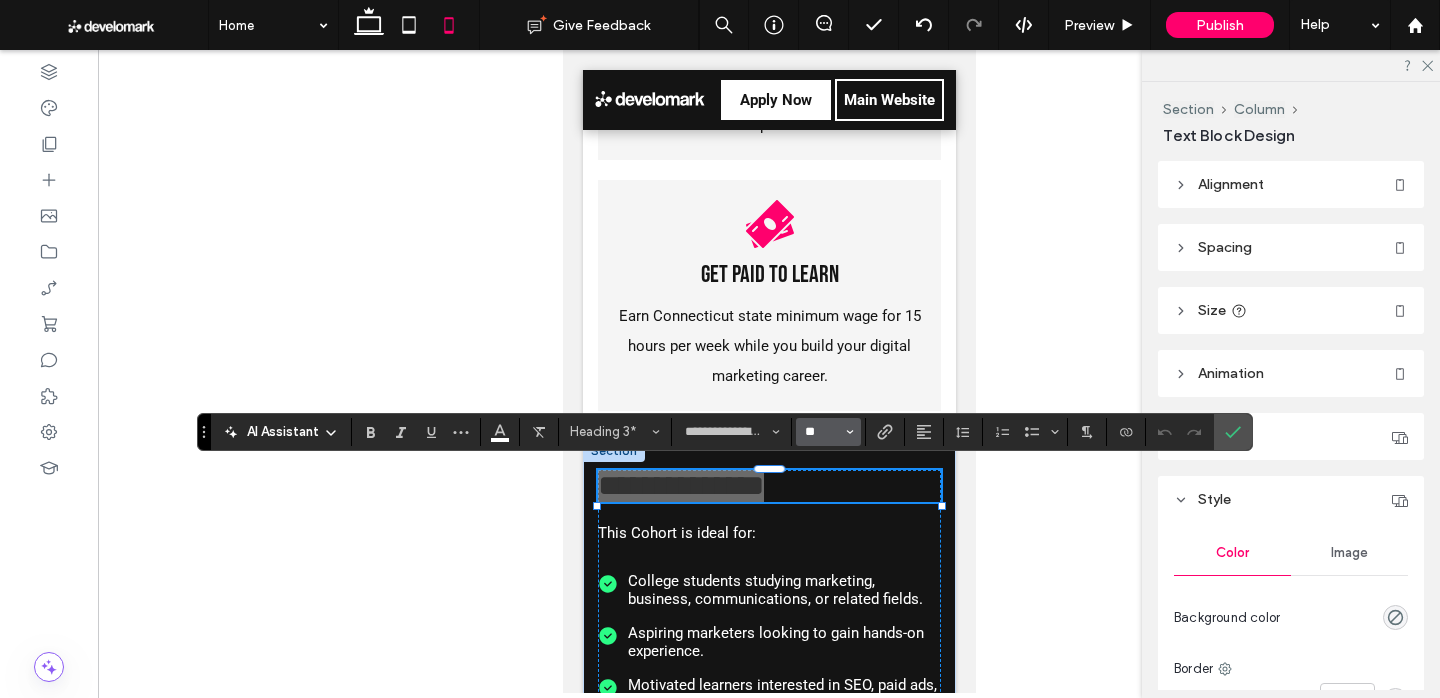click on "**" at bounding box center [822, 432] 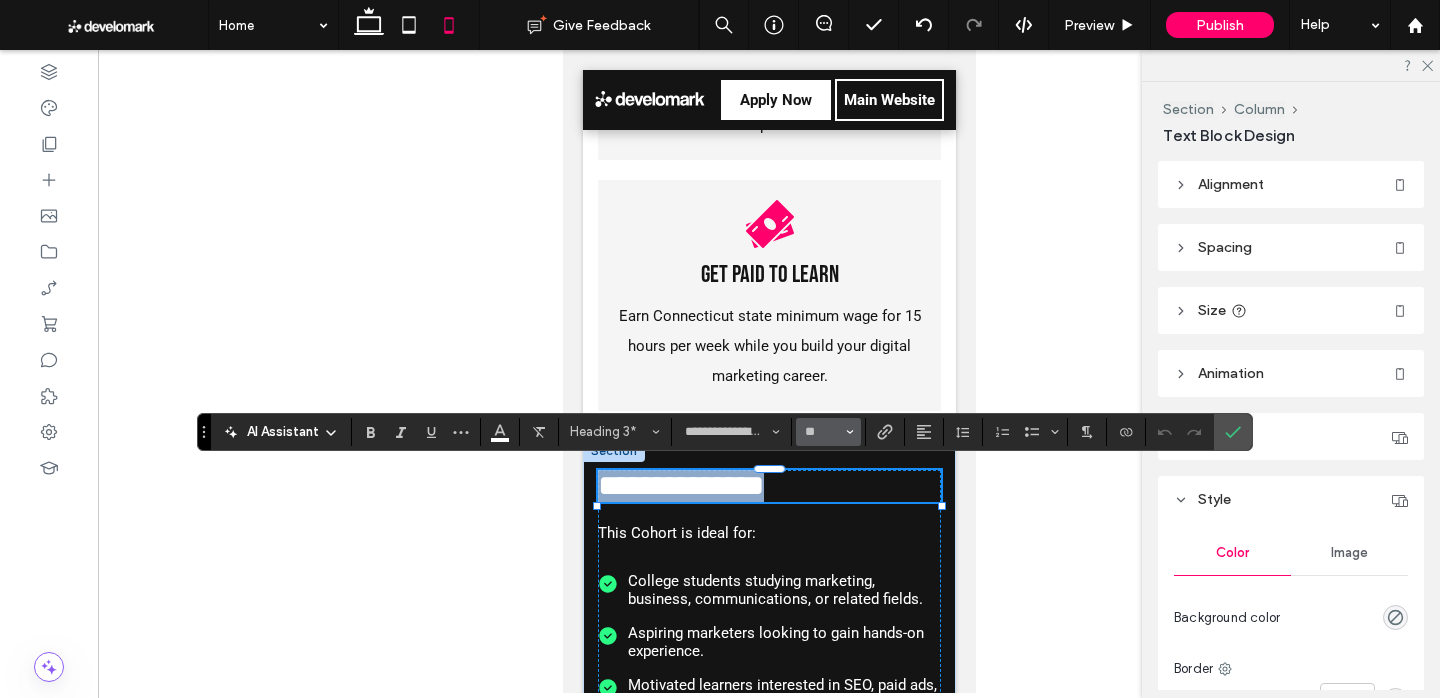 type on "**" 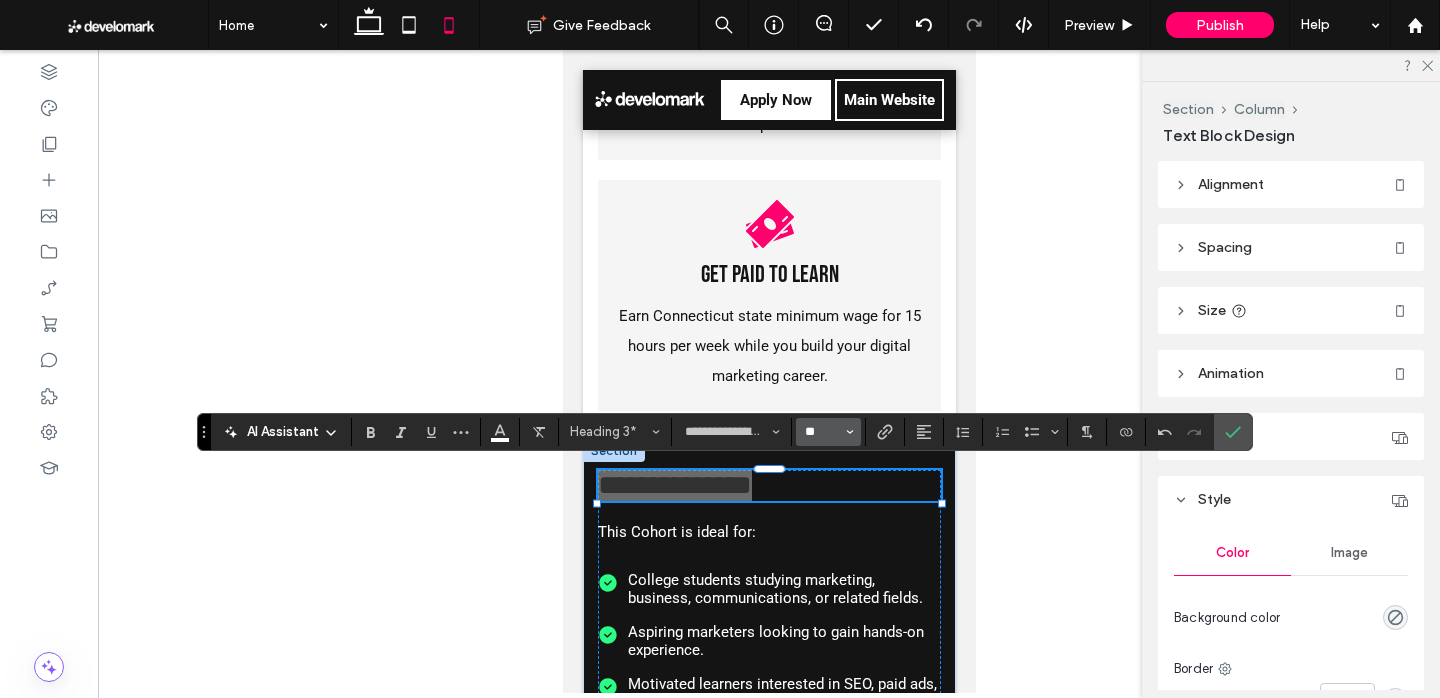 click on "**" at bounding box center (822, 432) 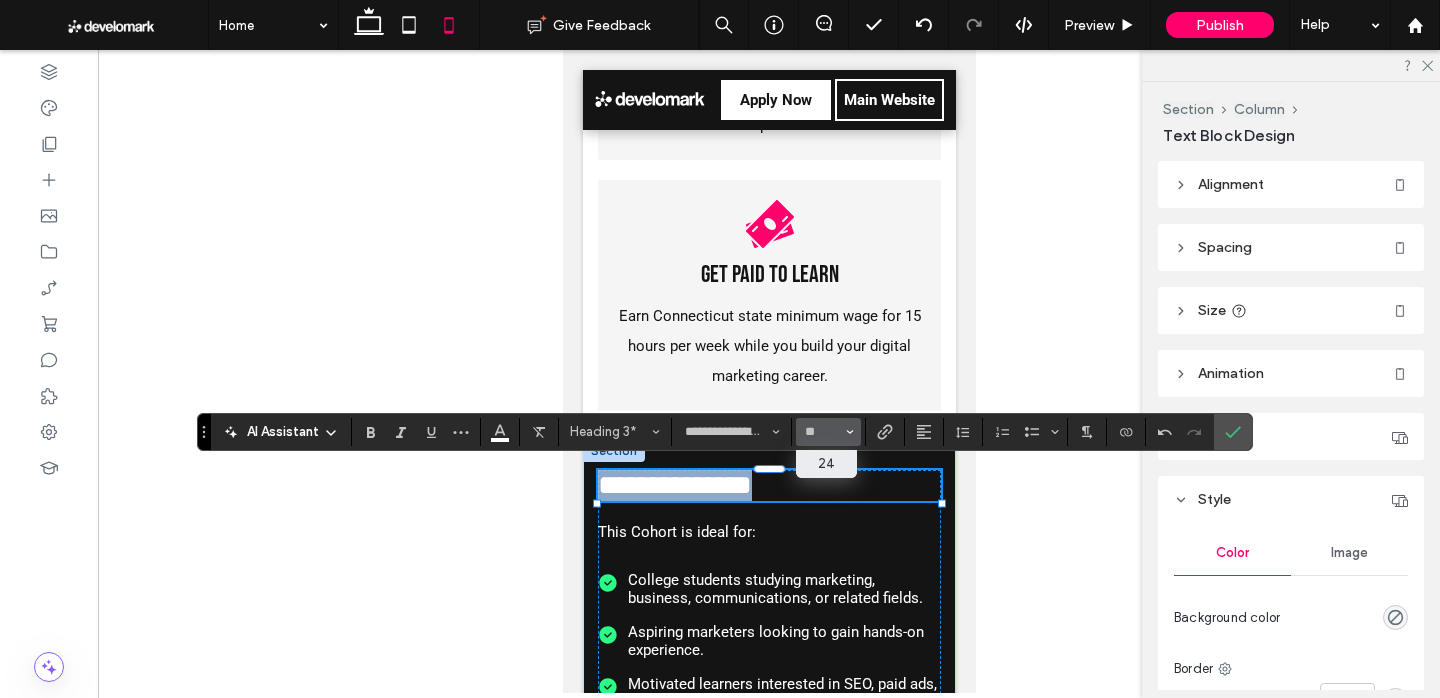 type on "**" 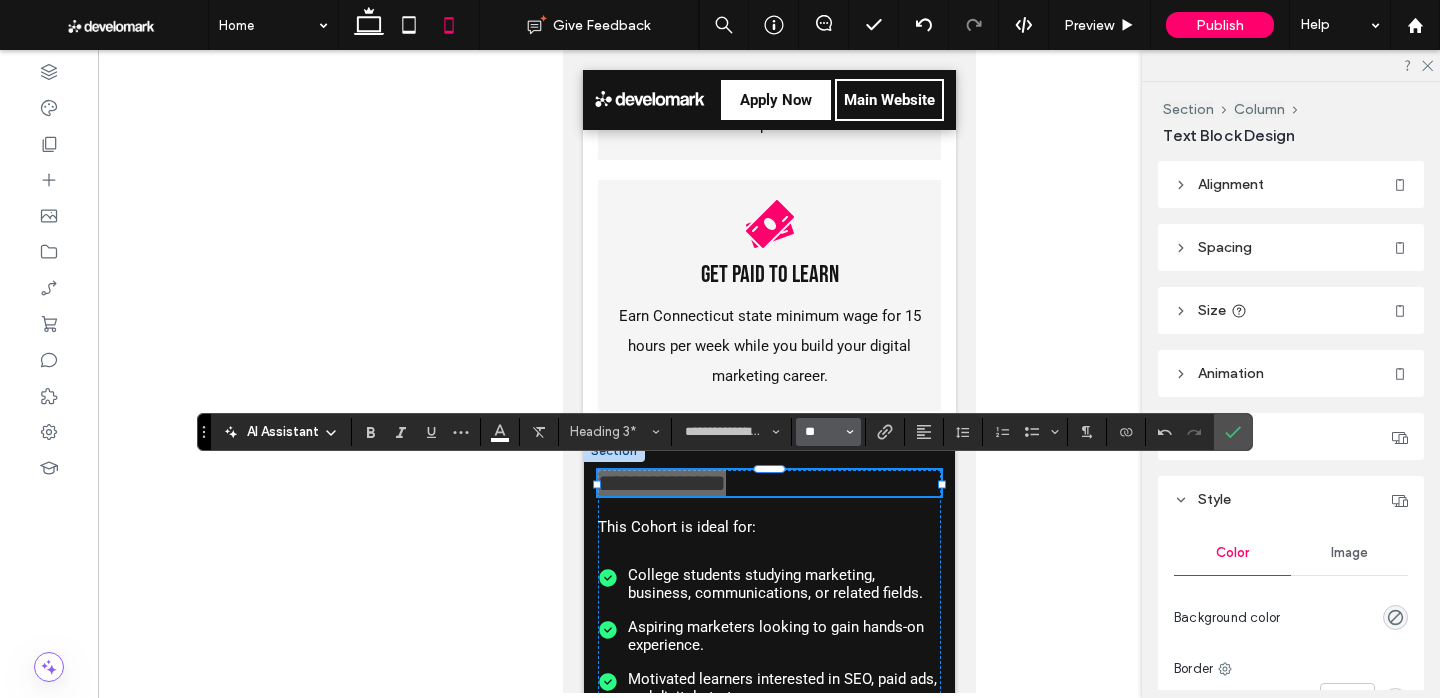 click on "**" at bounding box center [822, 432] 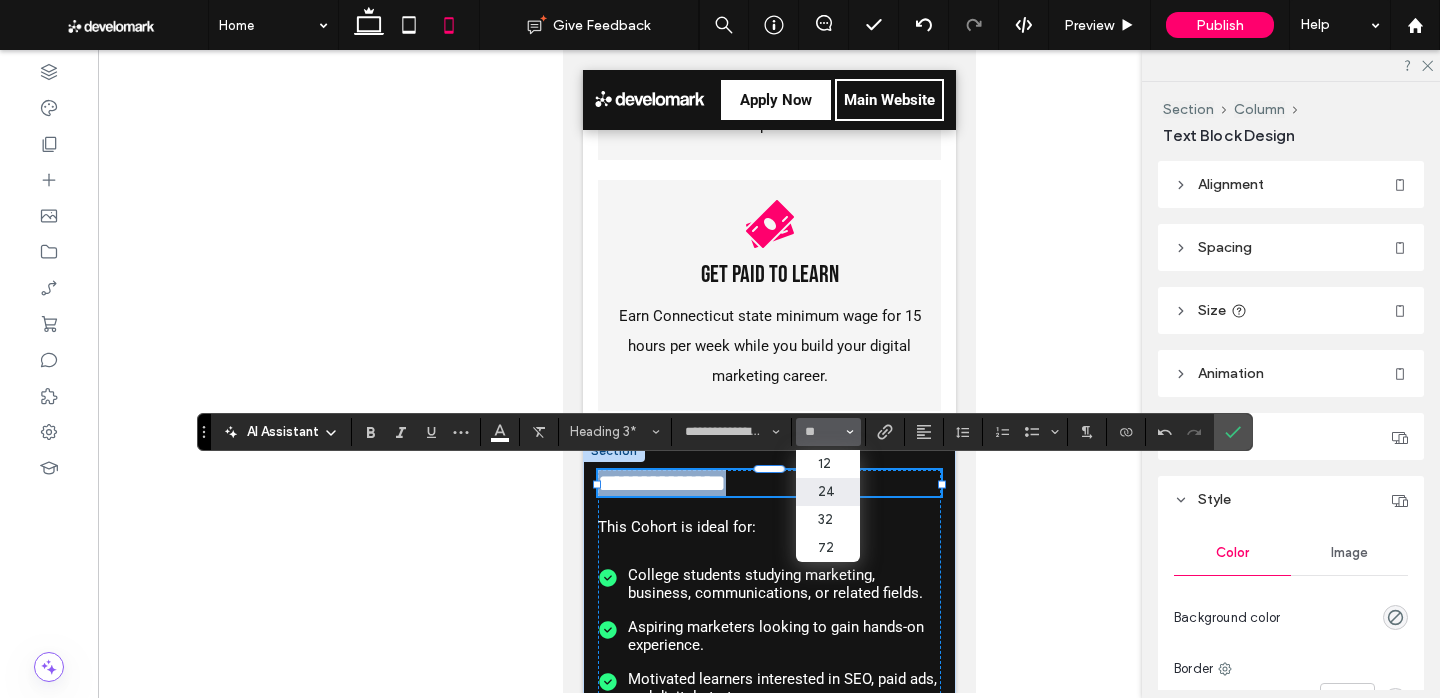 type on "**" 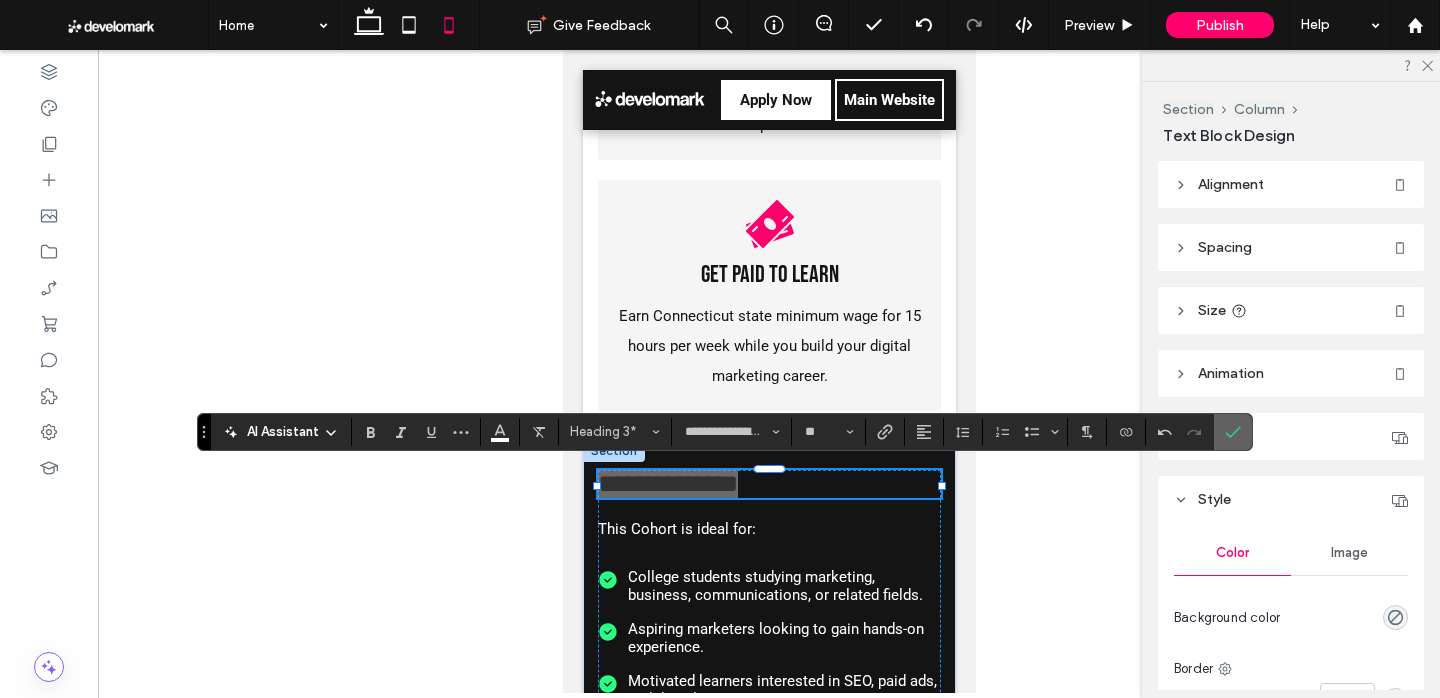 click at bounding box center [1233, 432] 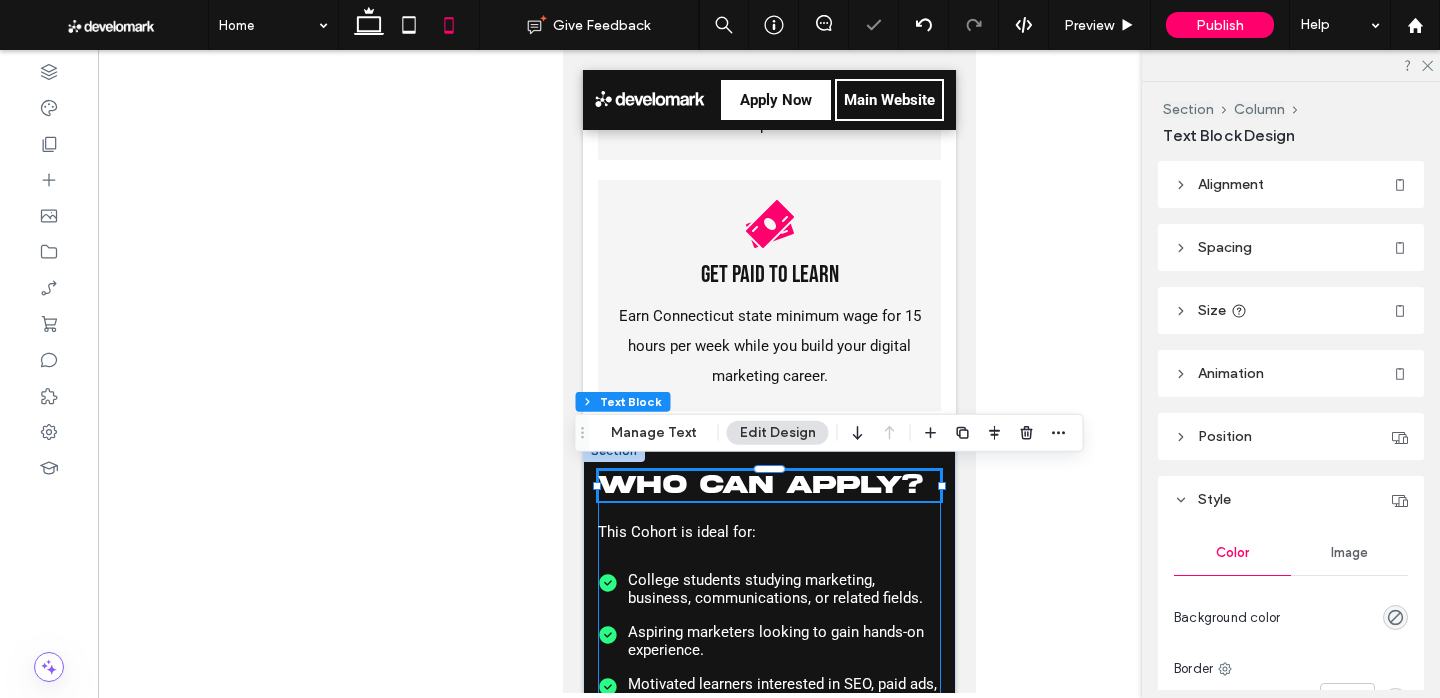 click on "Who Can Apply?
This Cohort is ideal for:
College students studying marketing, business, communications, or related fields.
Aspiring marketers looking to gain hands-on experience.
Motivated learners interested in SEO, paid ads, and digital strategy.
Individuals available part-time for a structured 12-week program, at our office location in [CITY], [STATE].
No prior digital marketing experience is required — just a passion to learn and grow." at bounding box center [768, 667] 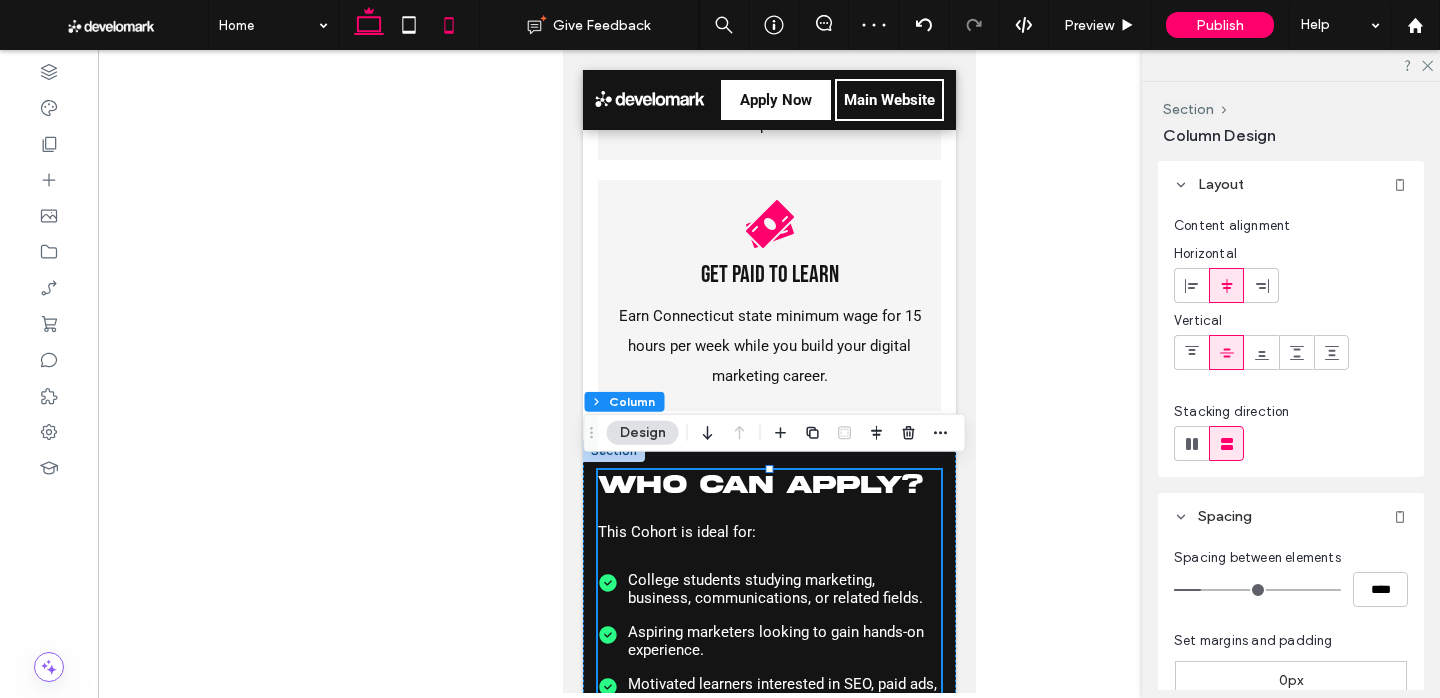 click 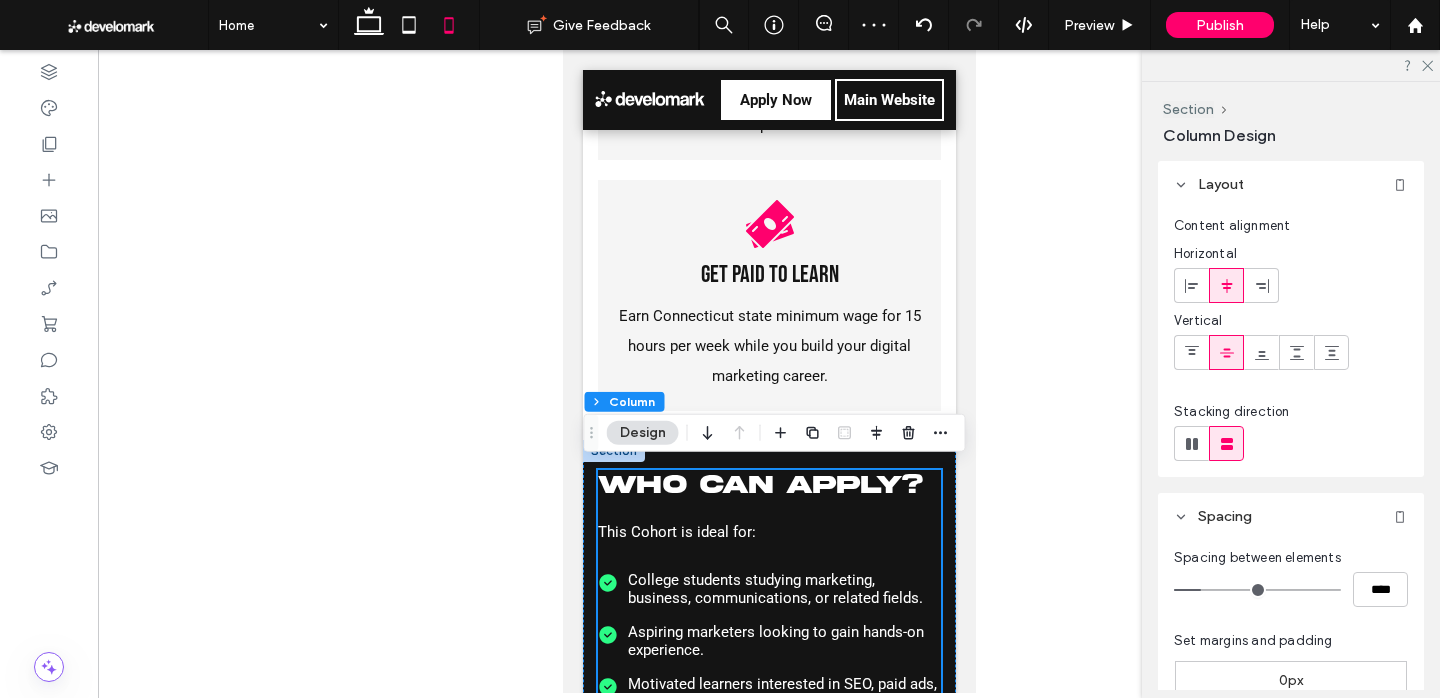 type on "**" 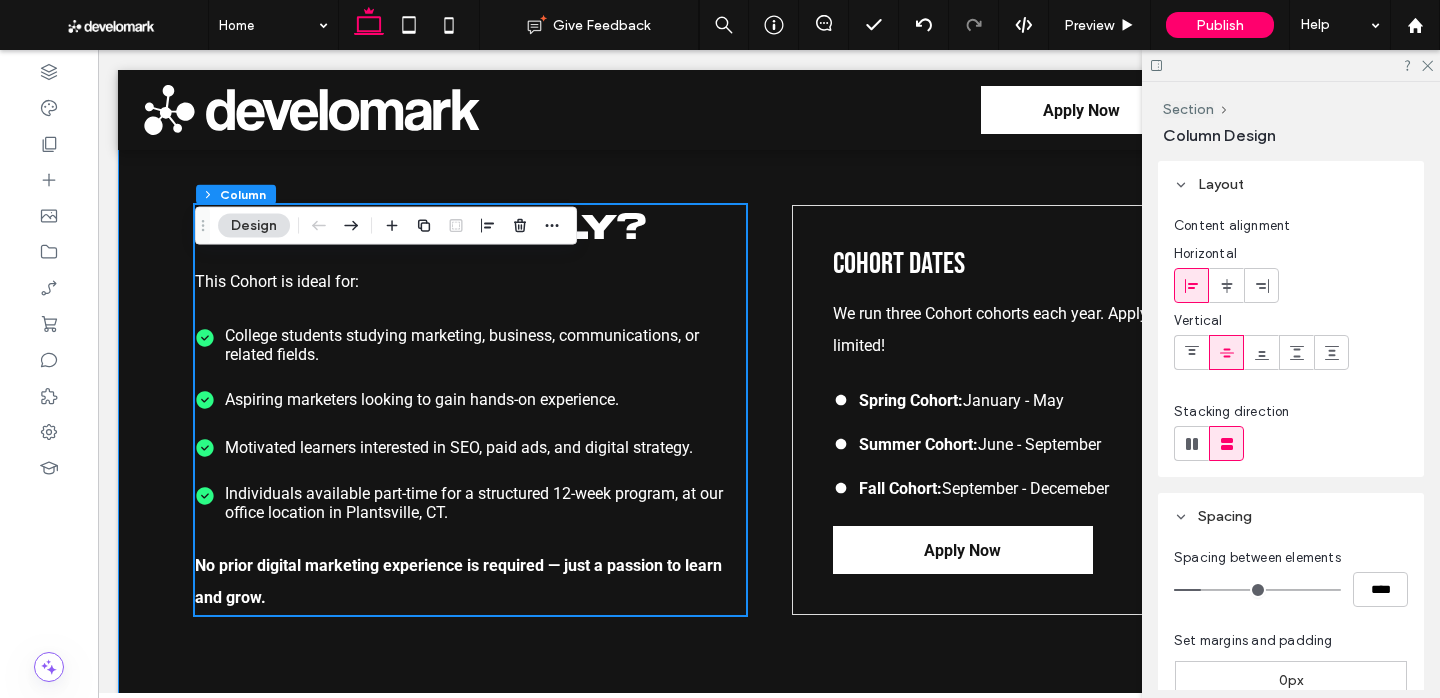 scroll, scrollTop: 2713, scrollLeft: 0, axis: vertical 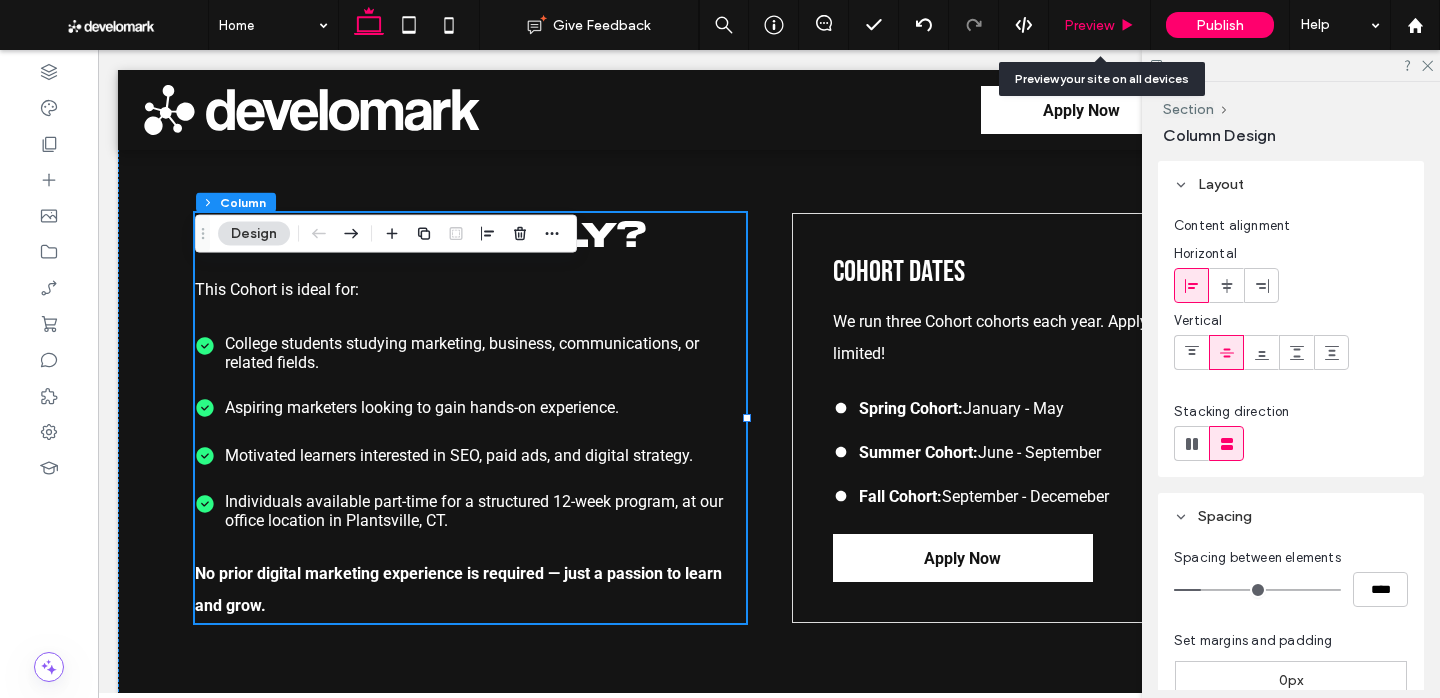 click on "Preview" at bounding box center [1100, 25] 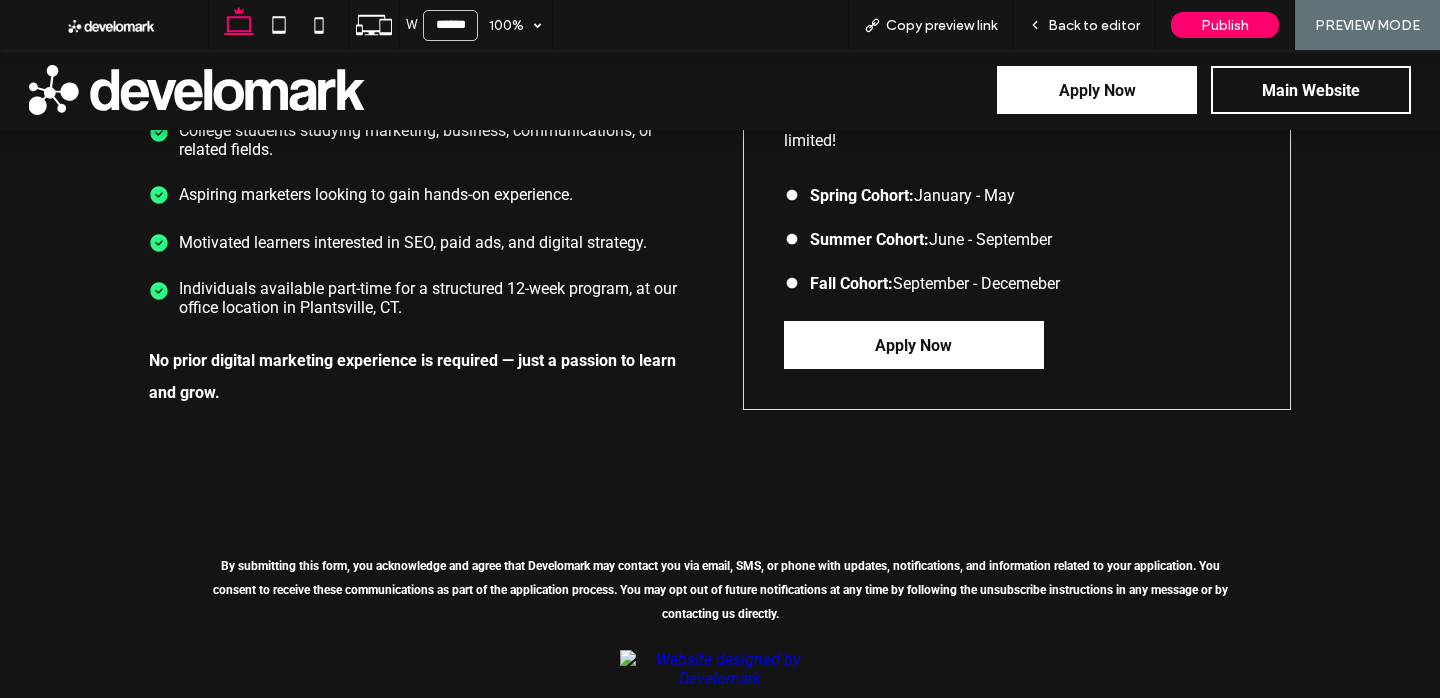 scroll, scrollTop: 2984, scrollLeft: 0, axis: vertical 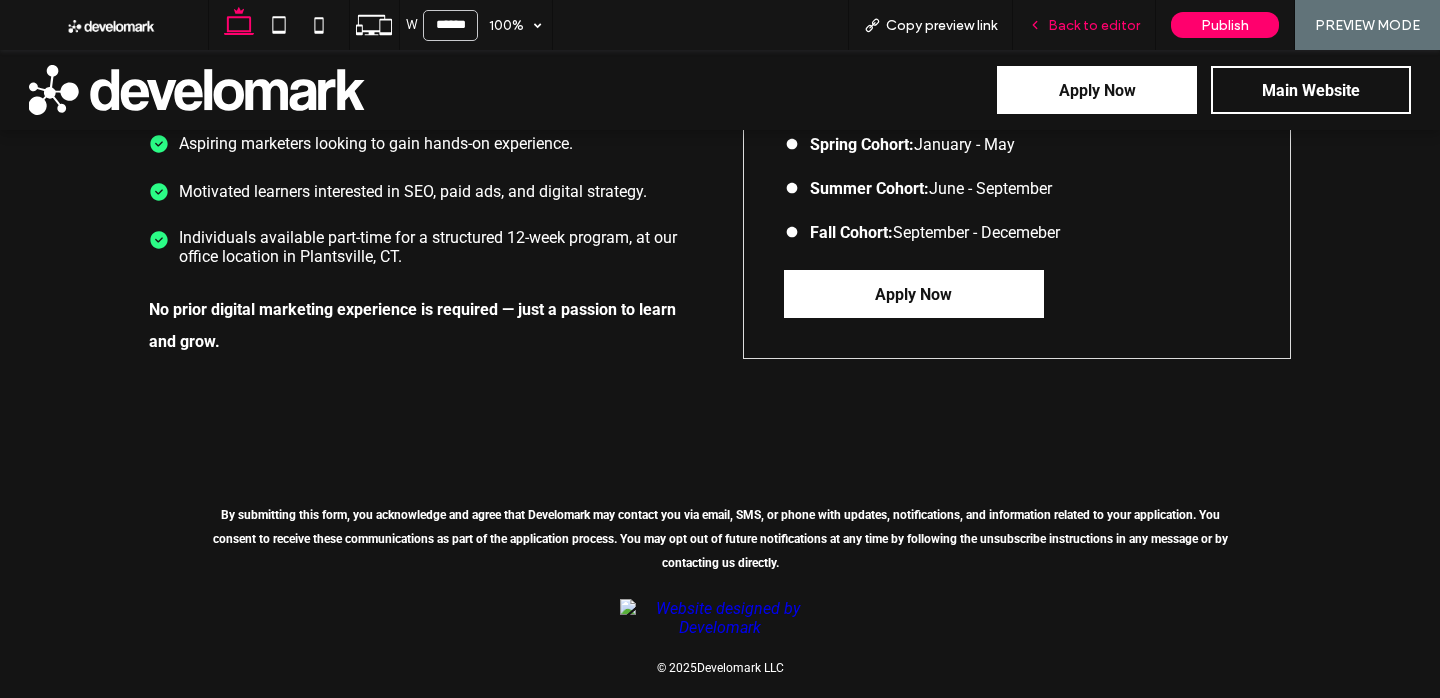 click on "Back to editor" at bounding box center (1084, 25) 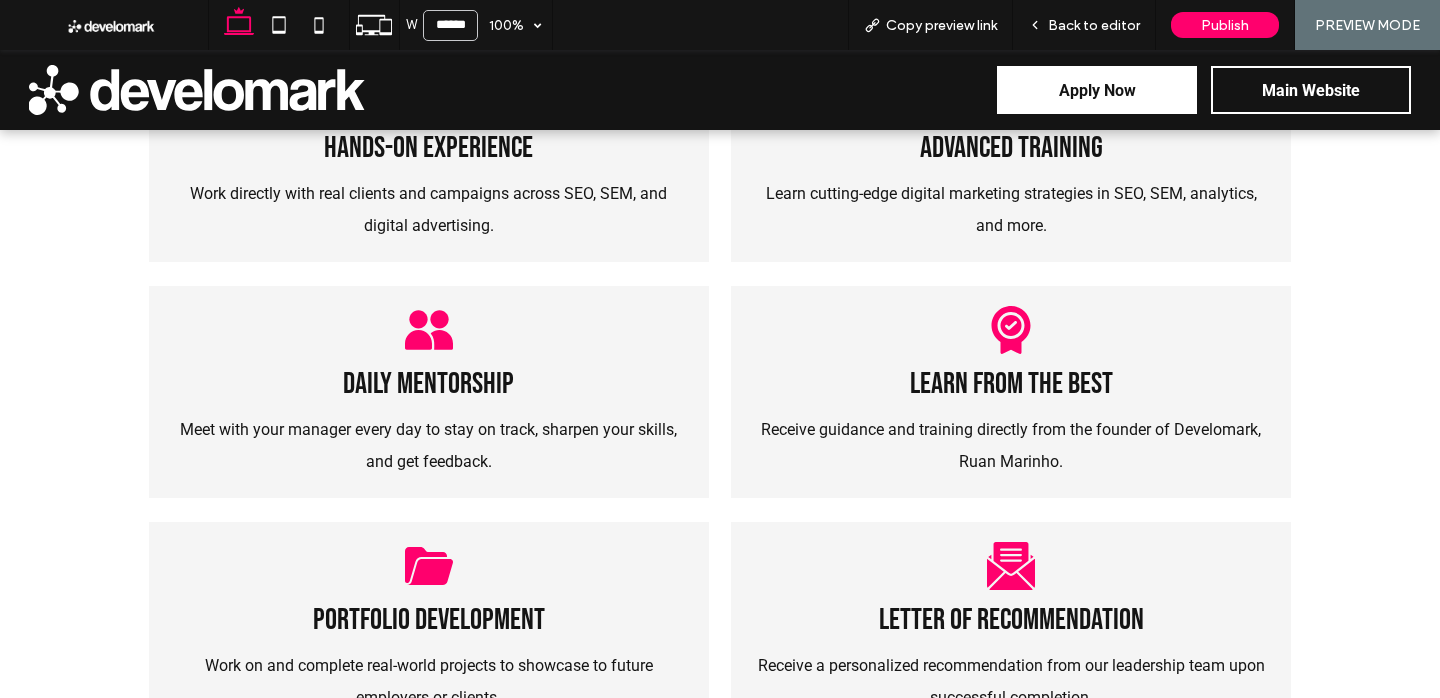 scroll, scrollTop: 1844, scrollLeft: 0, axis: vertical 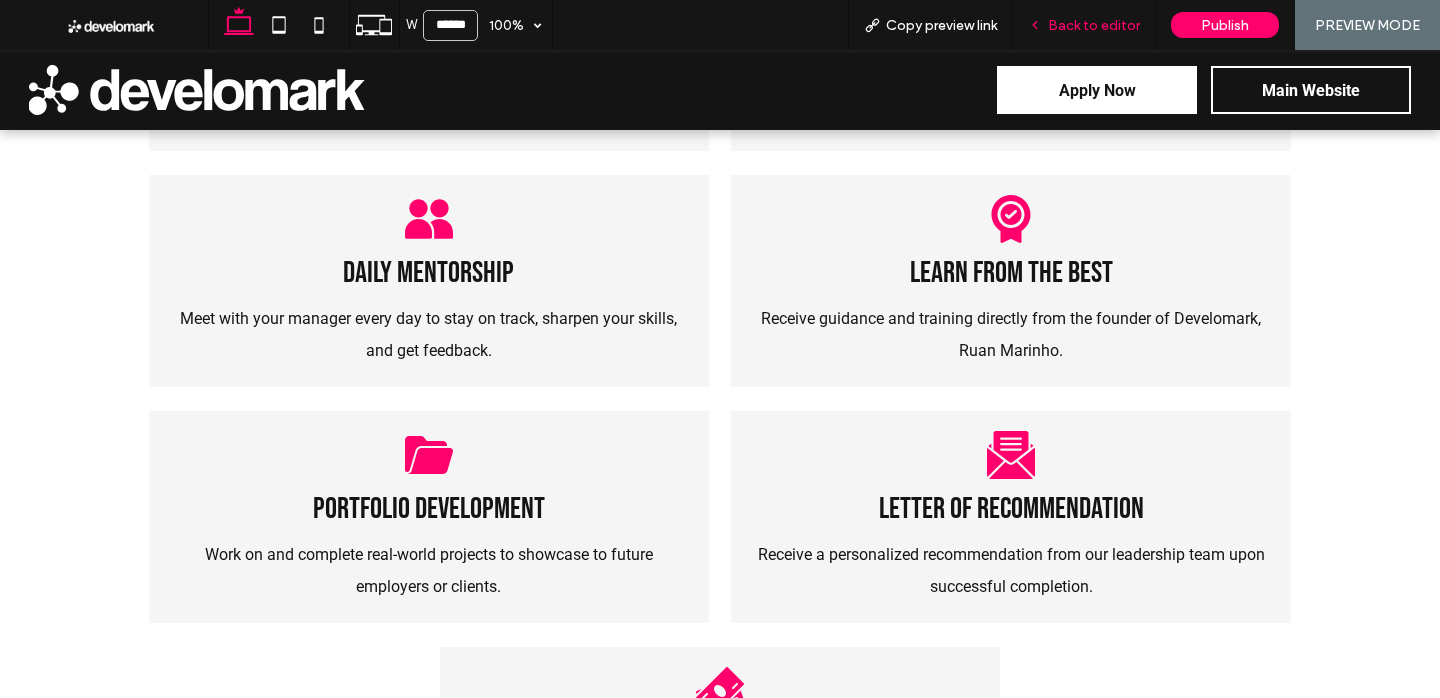 drag, startPoint x: 1060, startPoint y: 30, endPoint x: 1047, endPoint y: 10, distance: 23.853722 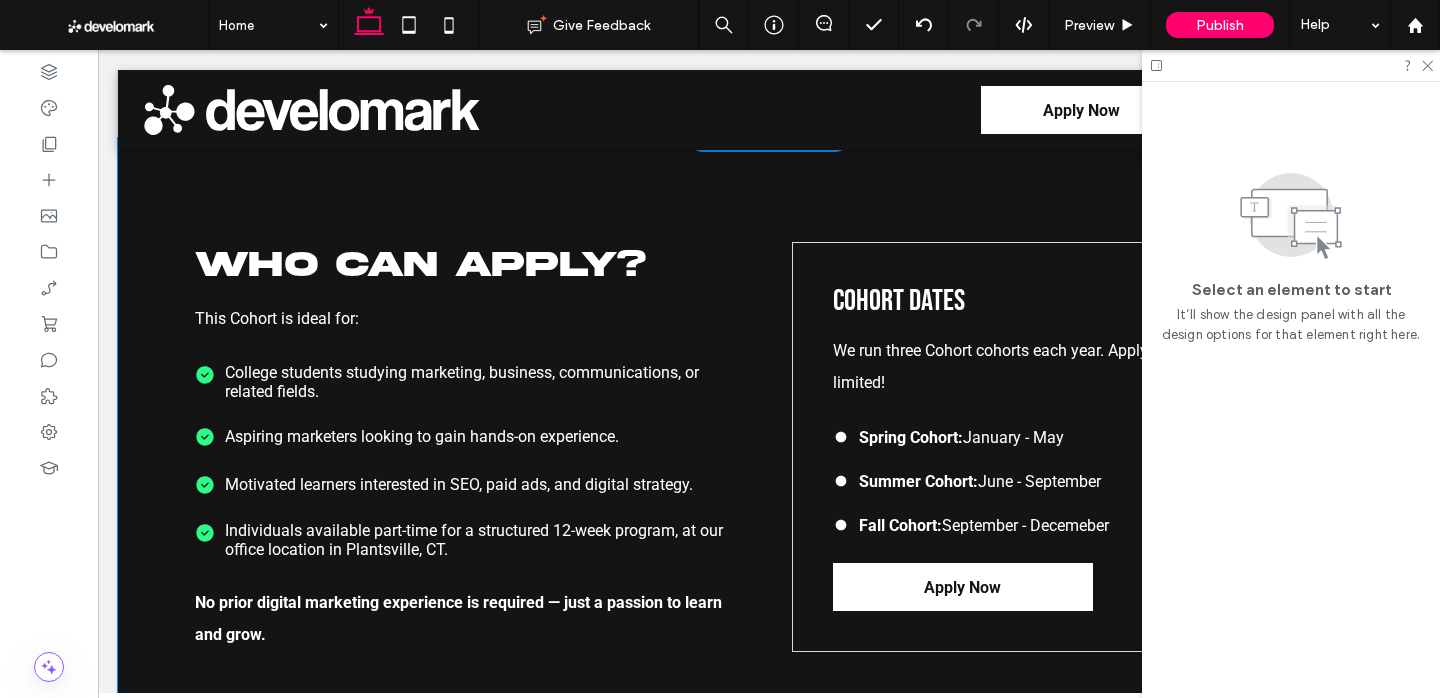 scroll, scrollTop: 2686, scrollLeft: 0, axis: vertical 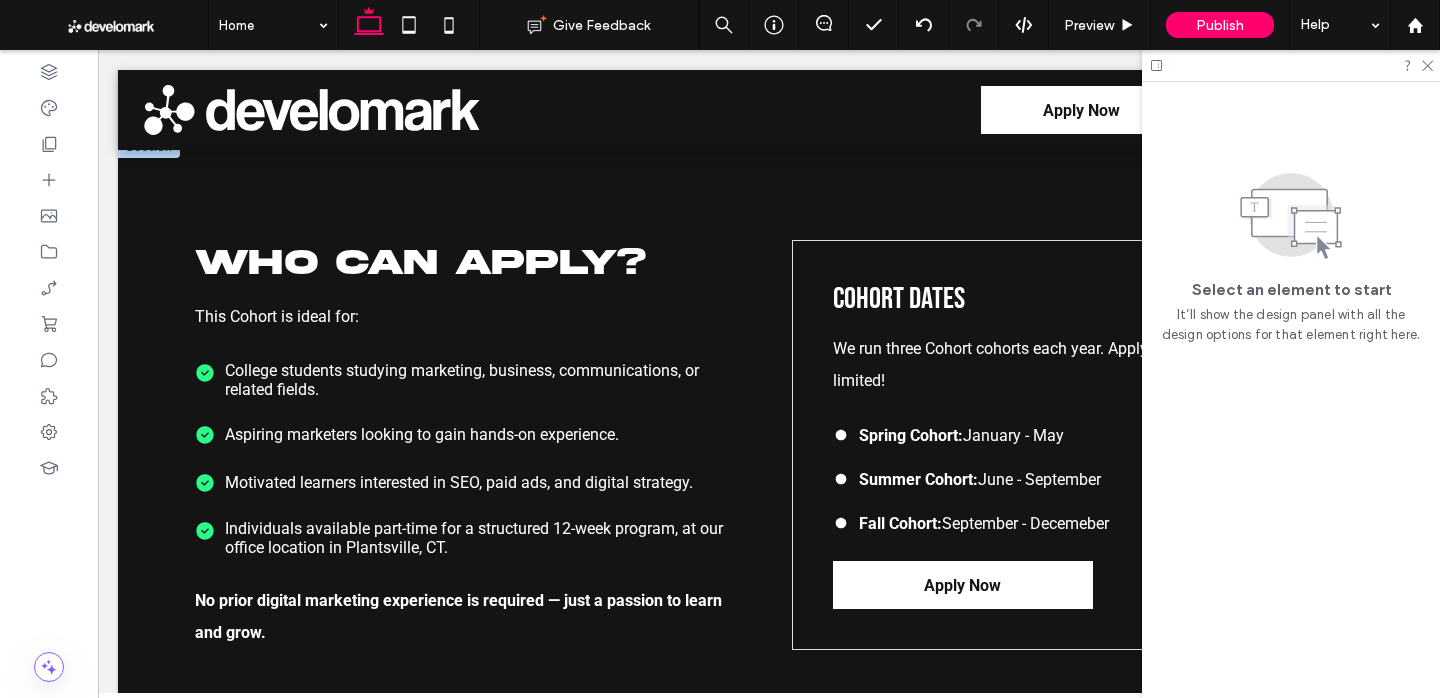 click at bounding box center (149, 147) 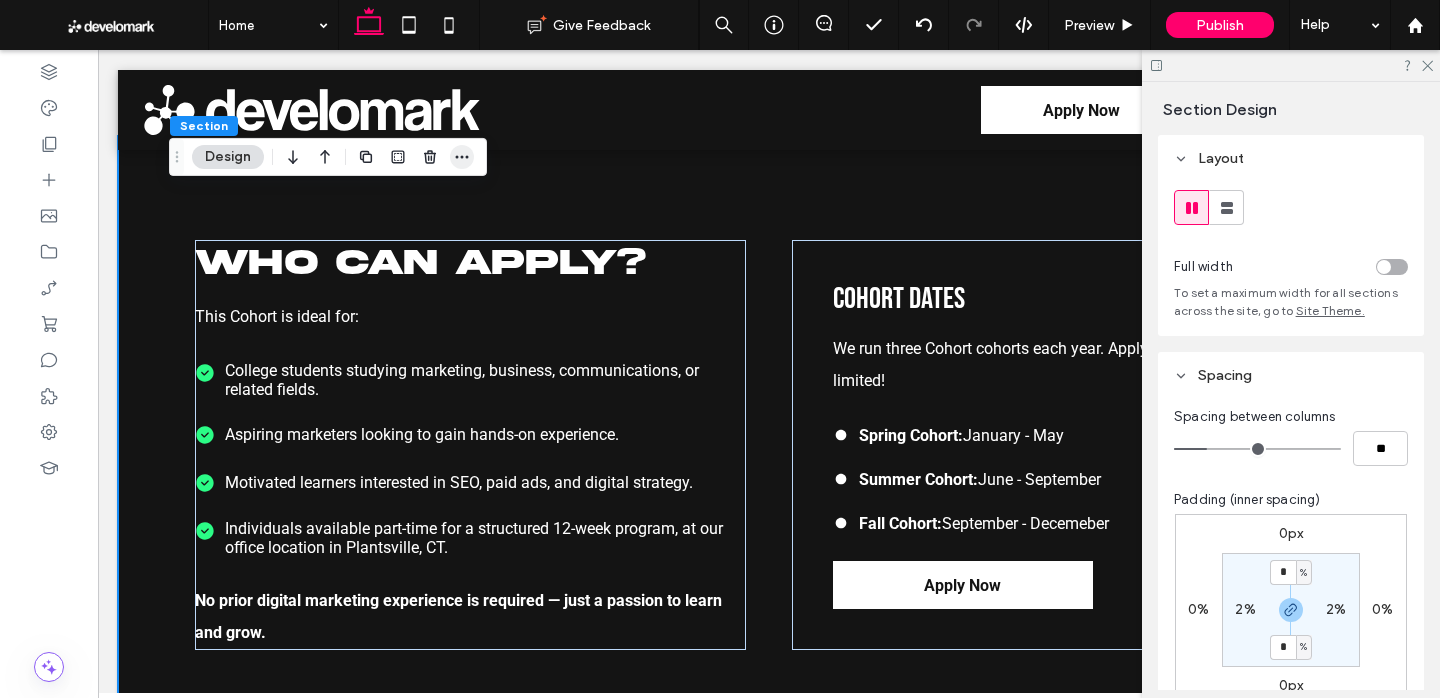 click at bounding box center (462, 157) 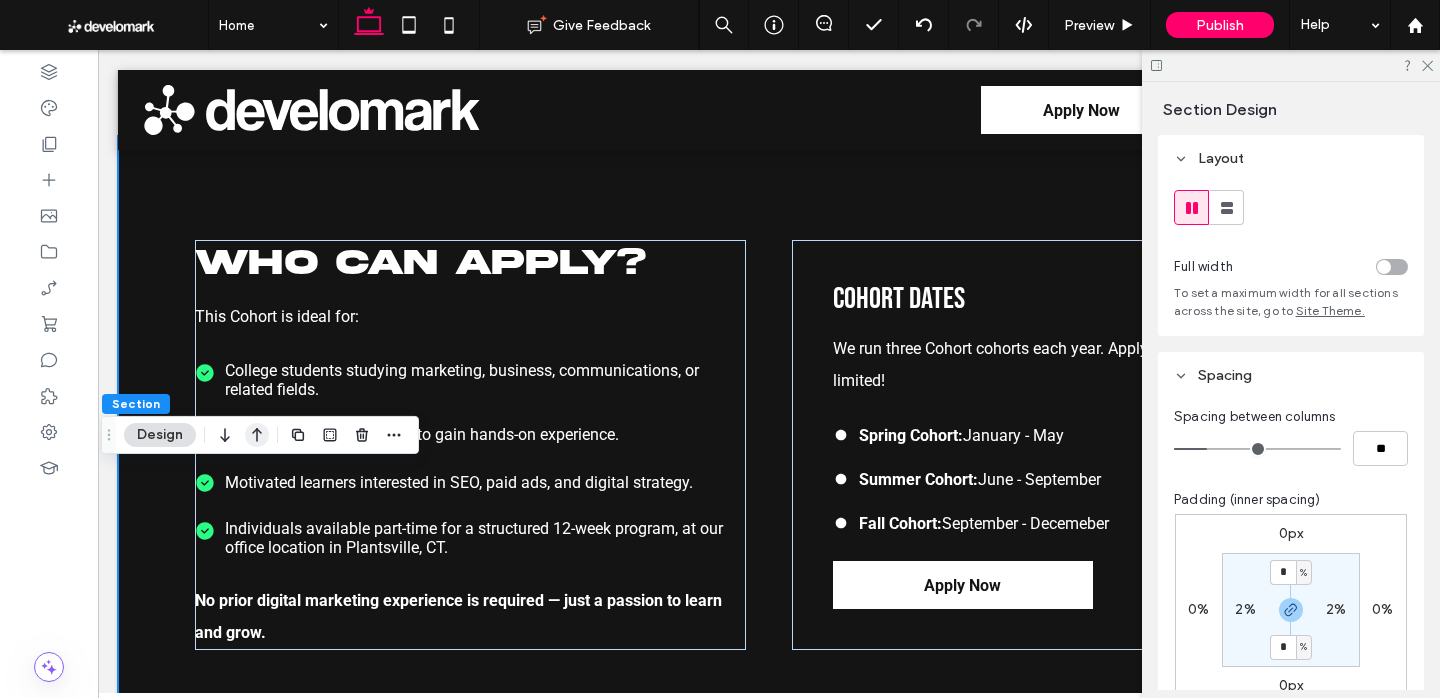 drag, startPoint x: 181, startPoint y: 157, endPoint x: 260, endPoint y: 441, distance: 294.78296 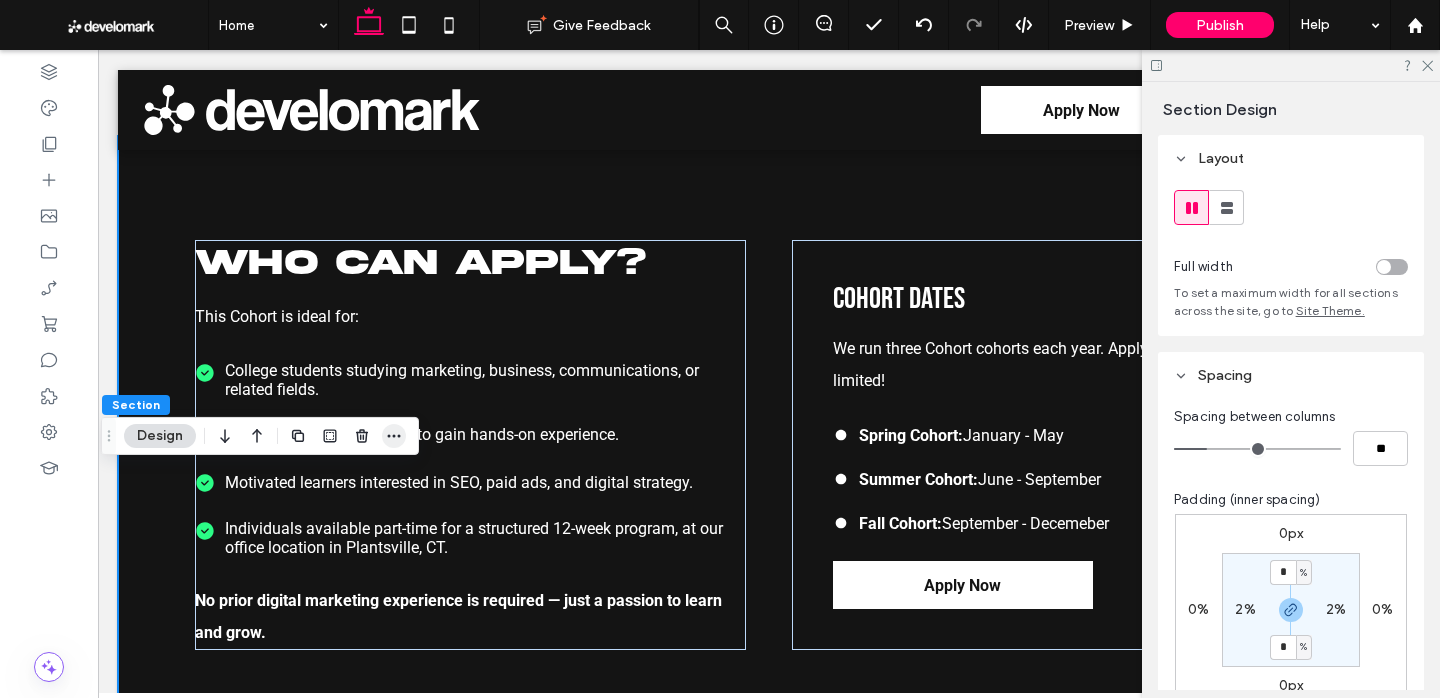 click 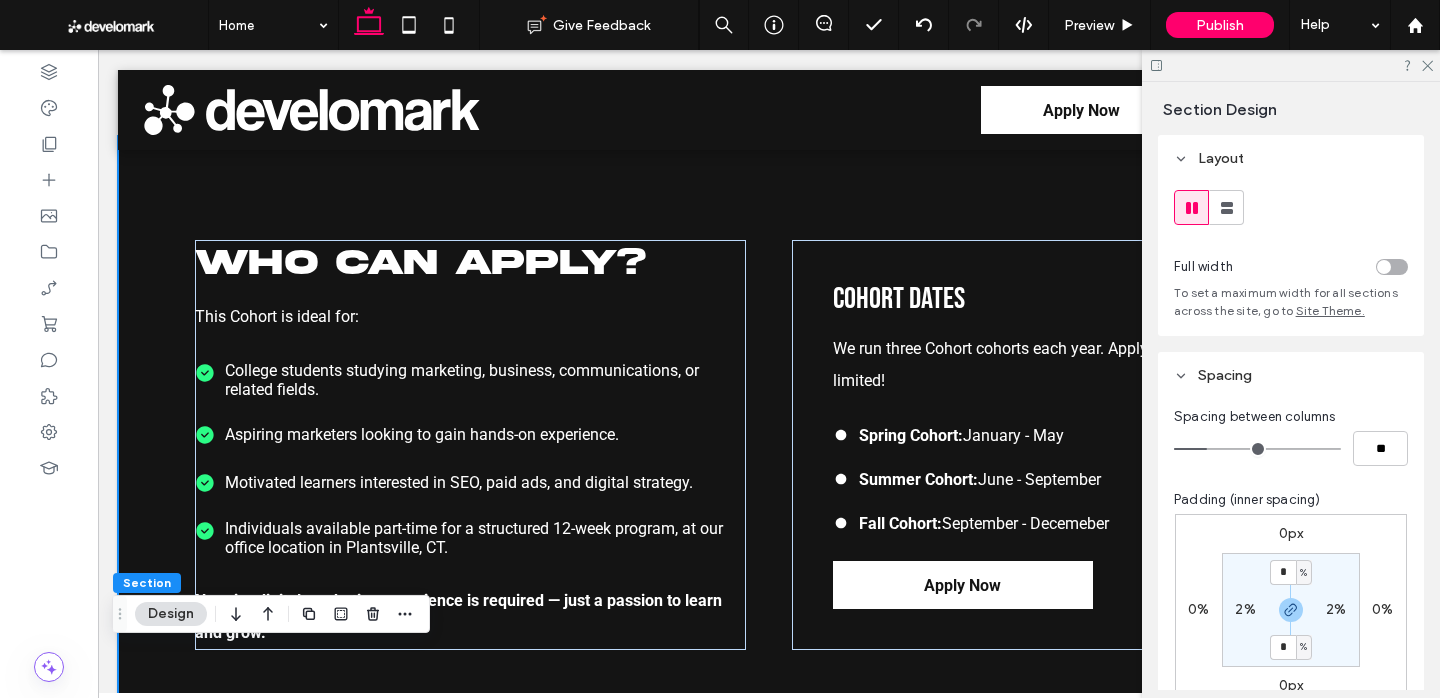 drag, startPoint x: 112, startPoint y: 489, endPoint x: 120, endPoint y: 651, distance: 162.19742 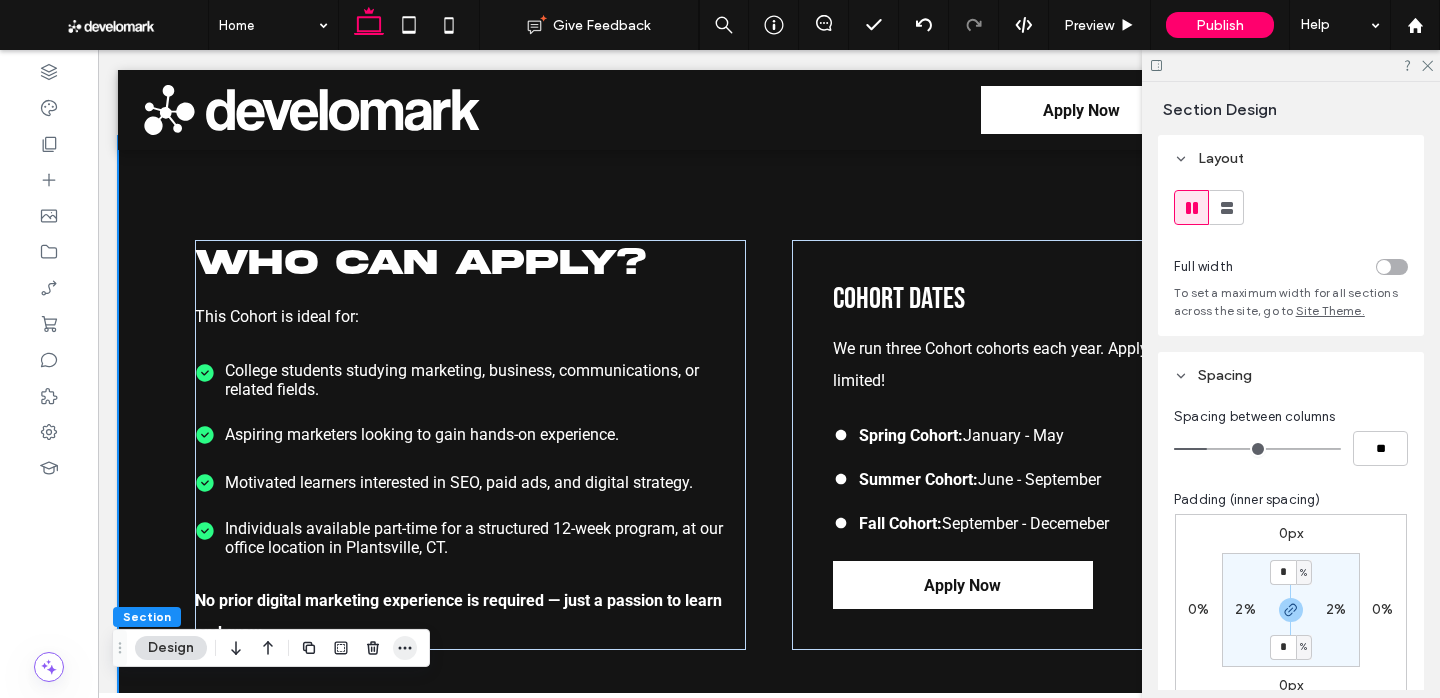 click 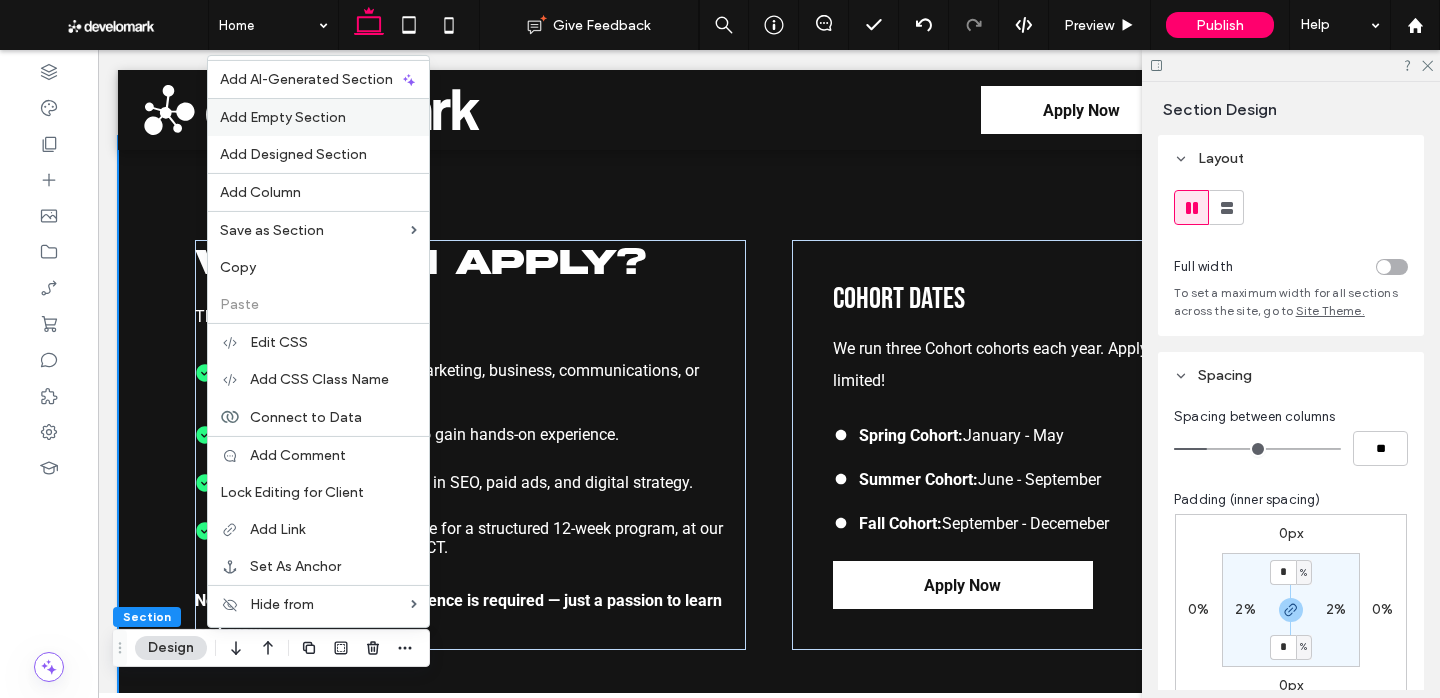 click on "Add Empty Section" at bounding box center (318, 117) 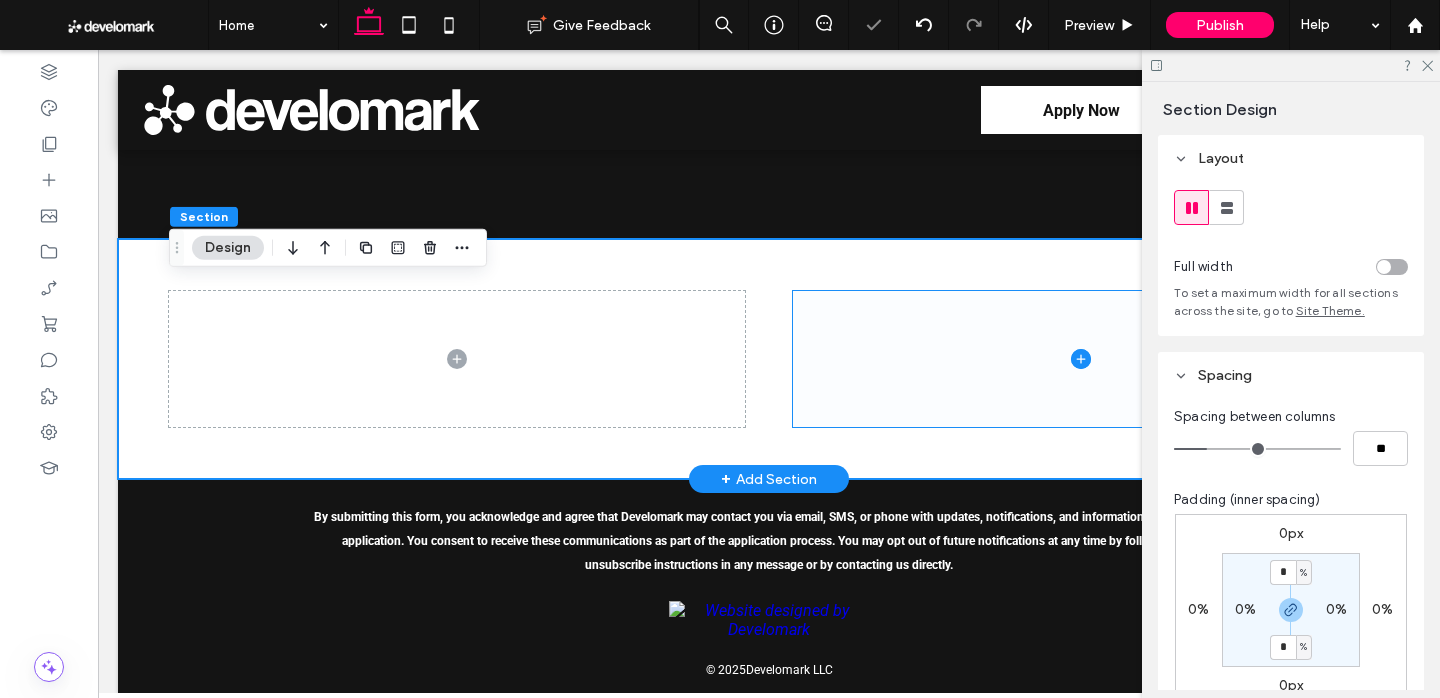 scroll, scrollTop: 3242, scrollLeft: 0, axis: vertical 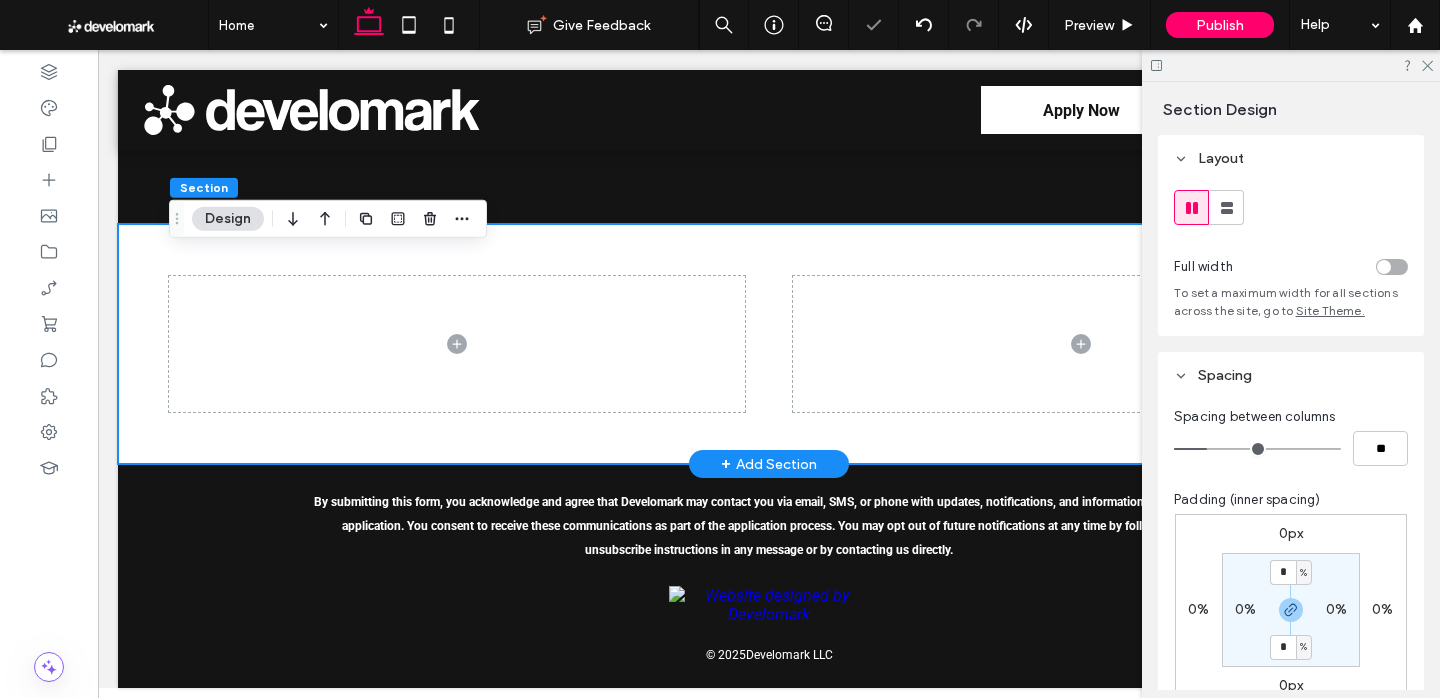 click at bounding box center [769, 344] 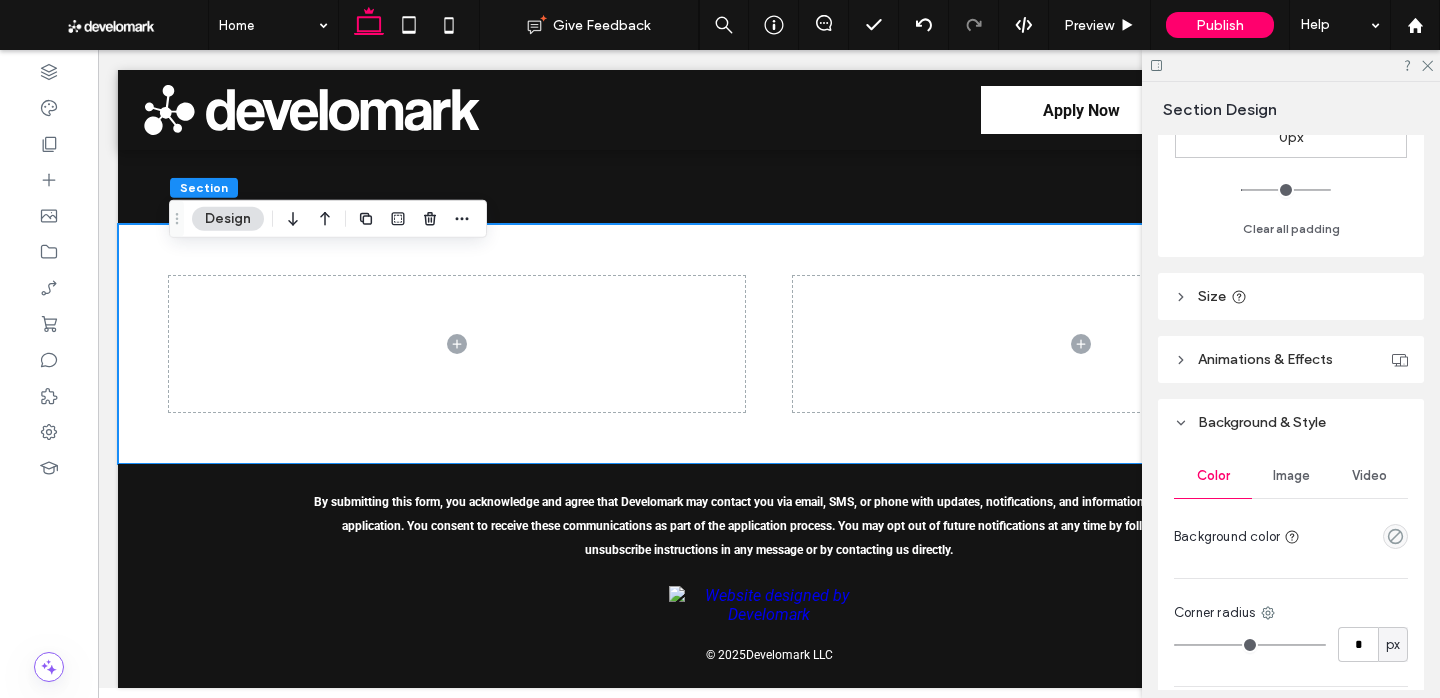 scroll, scrollTop: 567, scrollLeft: 0, axis: vertical 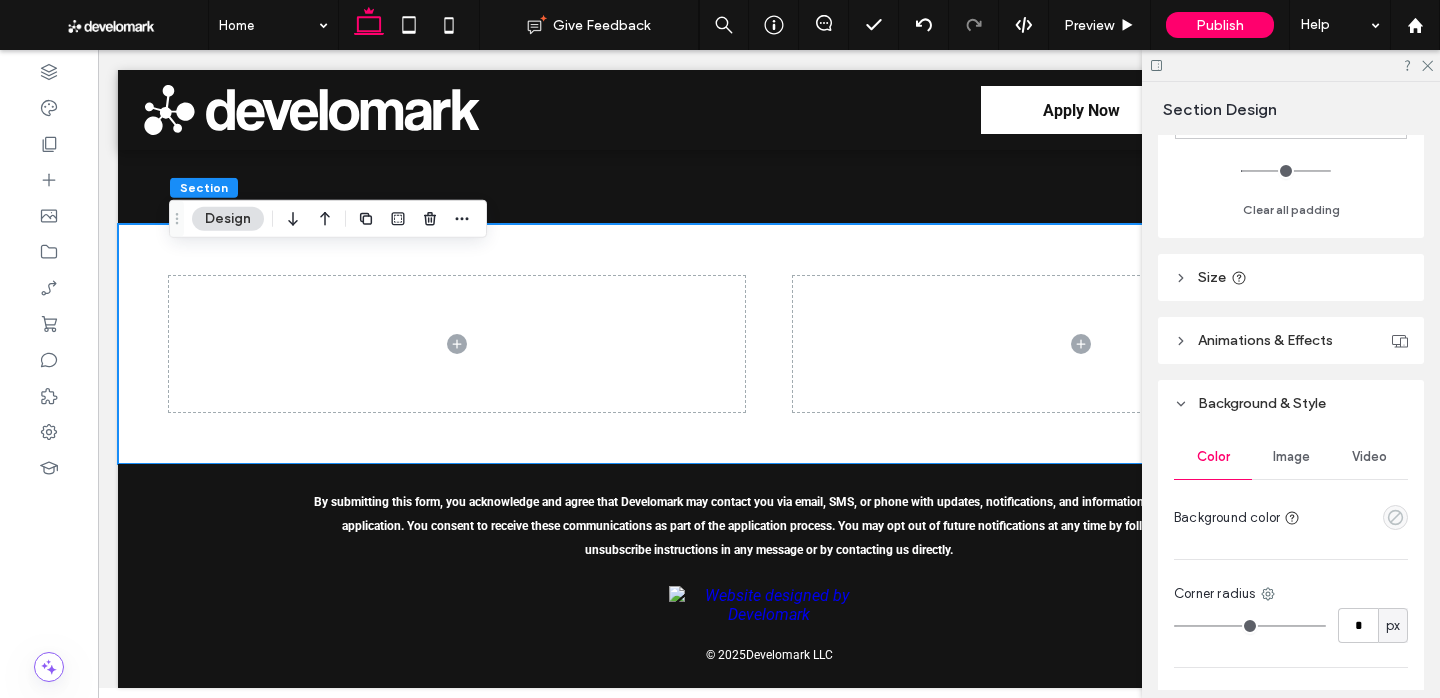 drag, startPoint x: 1405, startPoint y: 523, endPoint x: 1396, endPoint y: 515, distance: 12.0415945 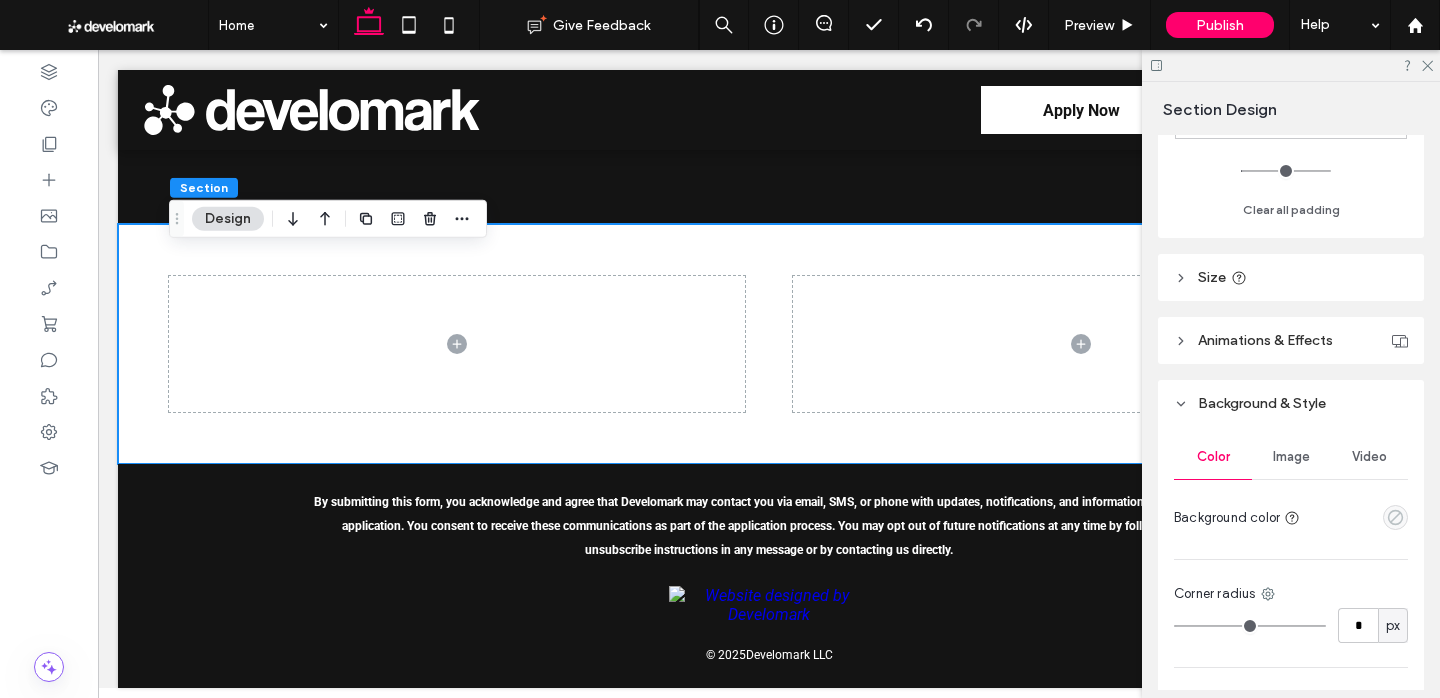 click at bounding box center (1395, 517) 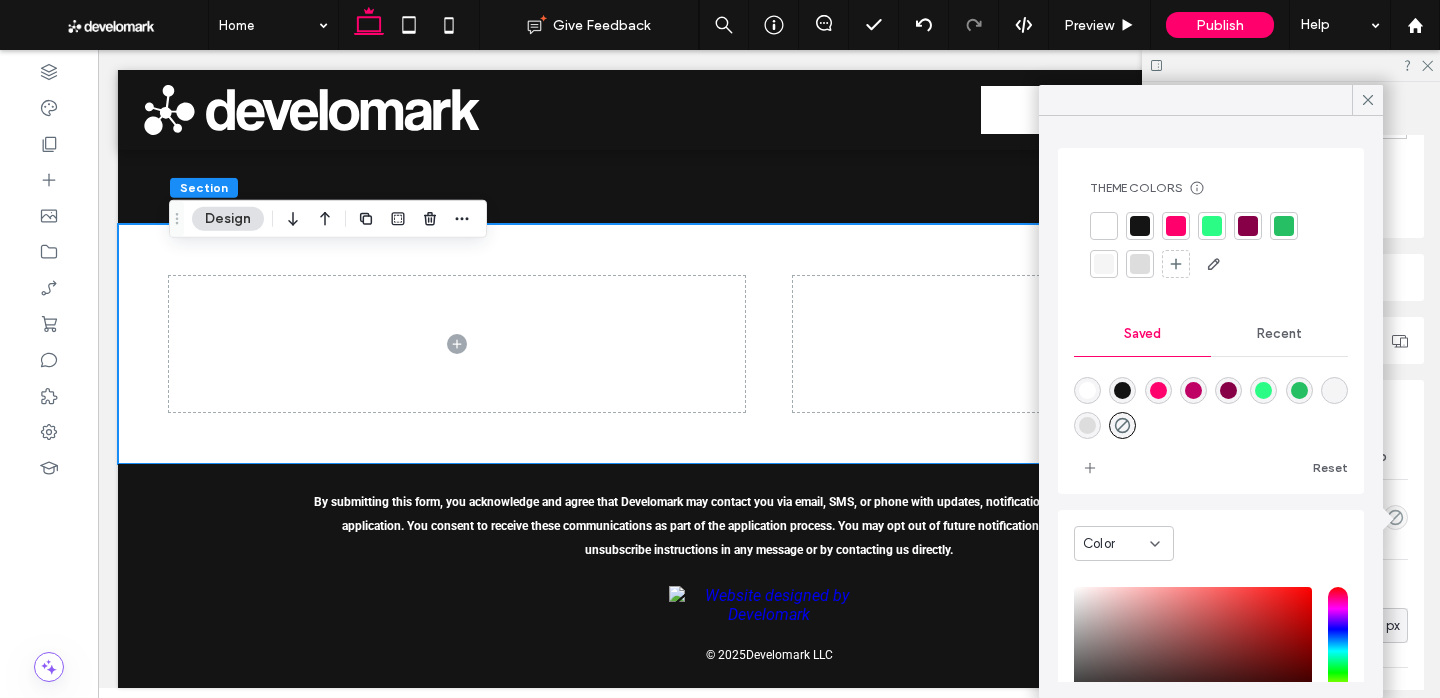 click at bounding box center [1104, 264] 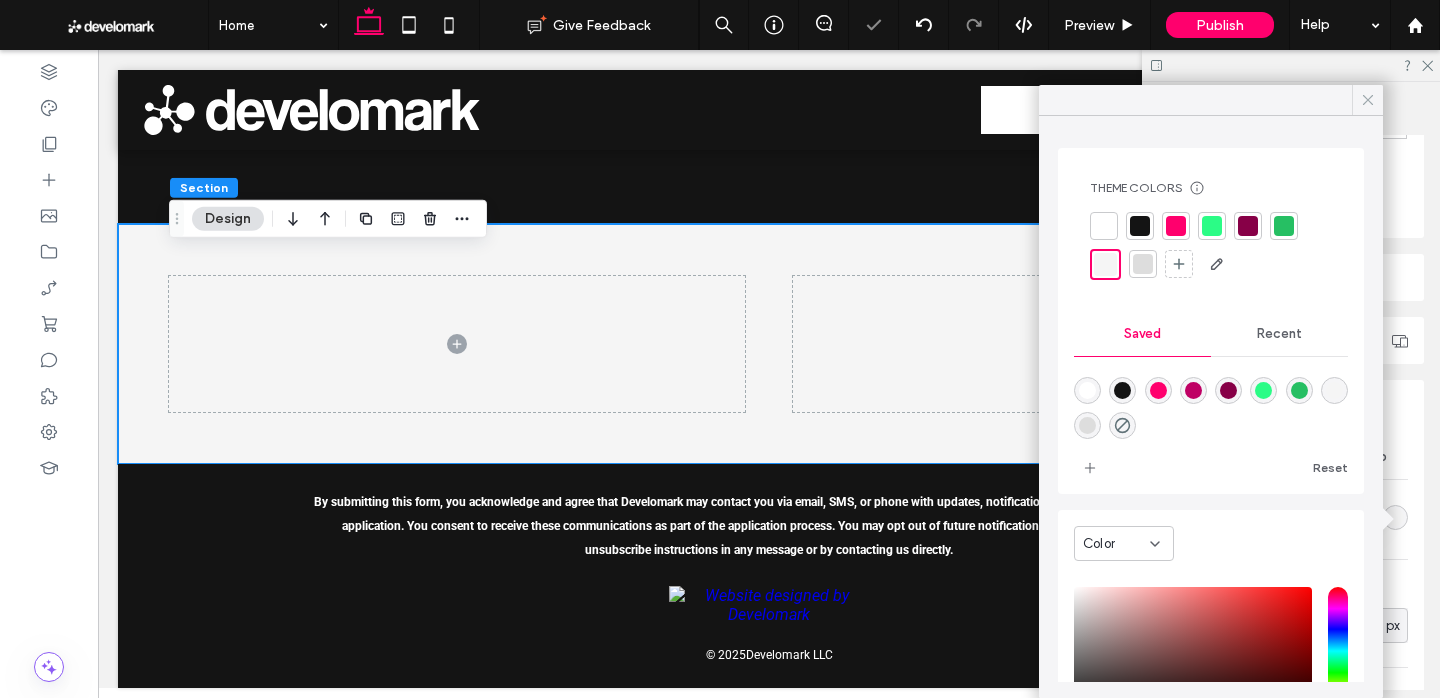 click 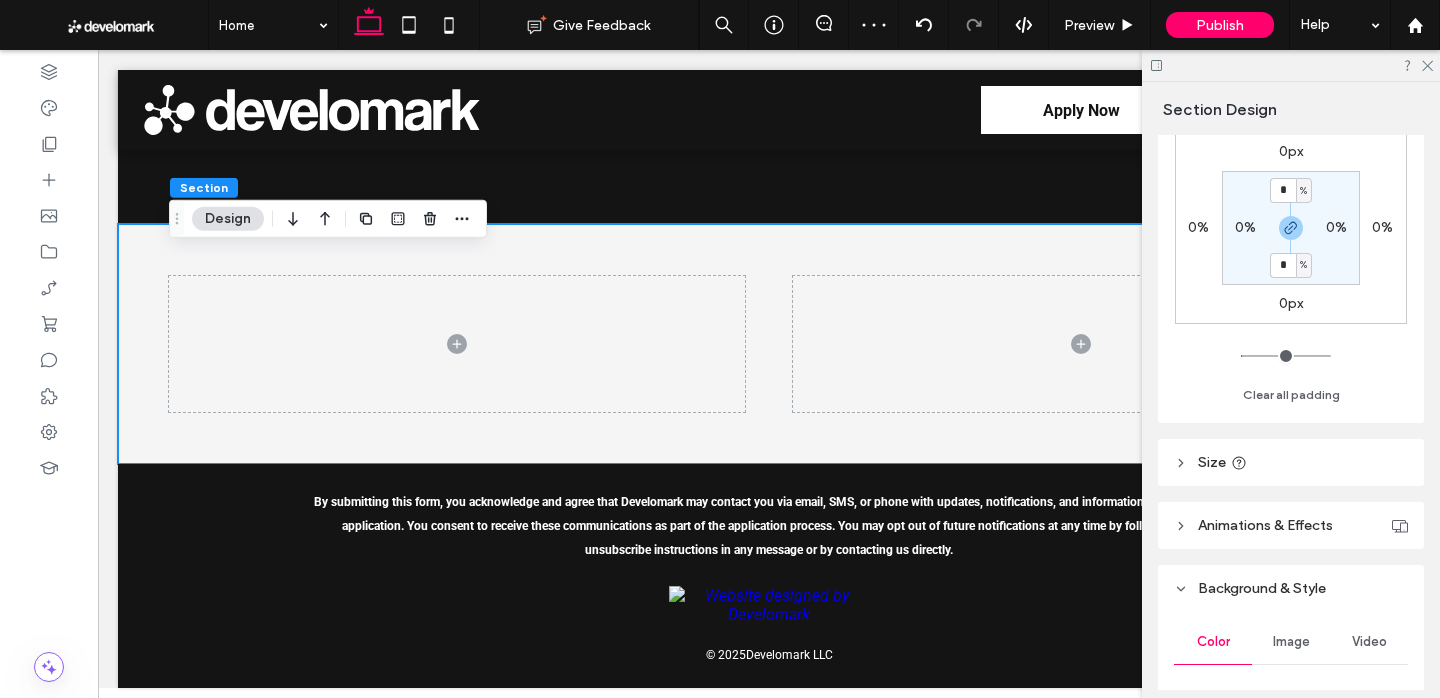 scroll, scrollTop: 351, scrollLeft: 0, axis: vertical 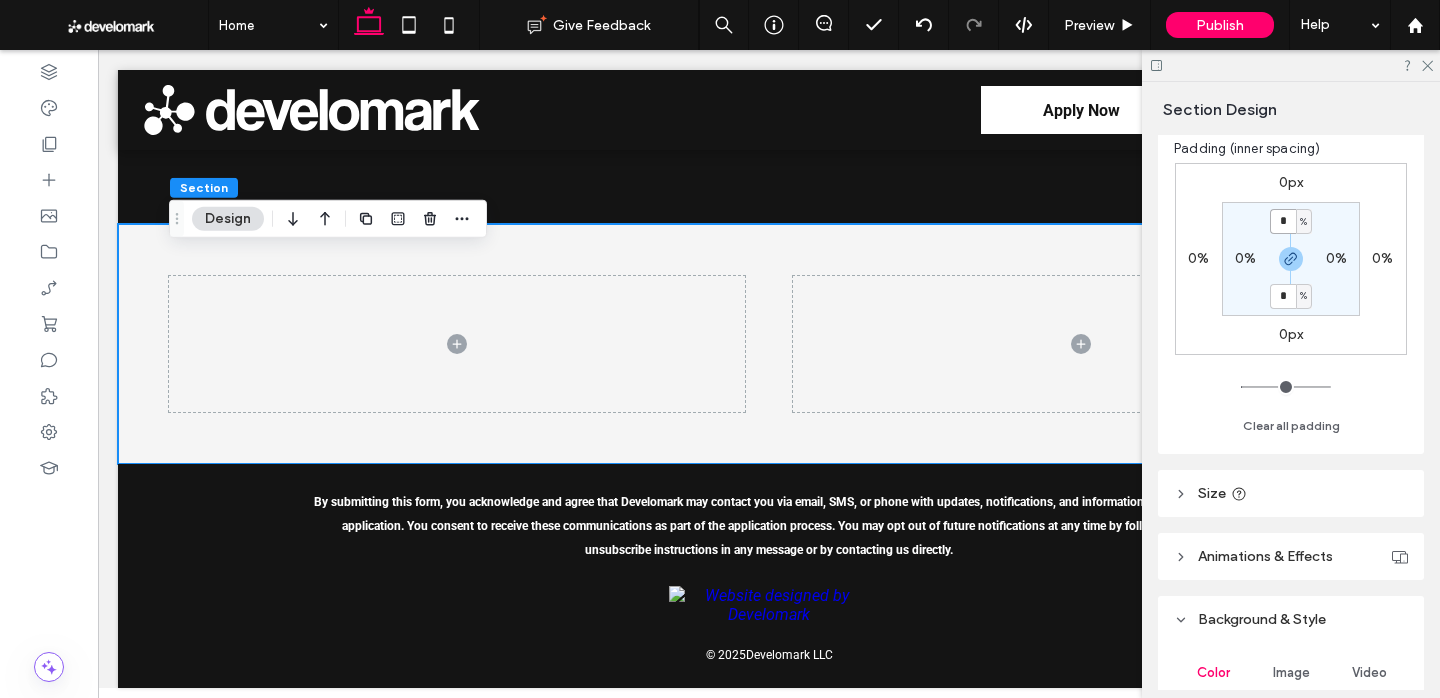 click on "*" at bounding box center (1283, 221) 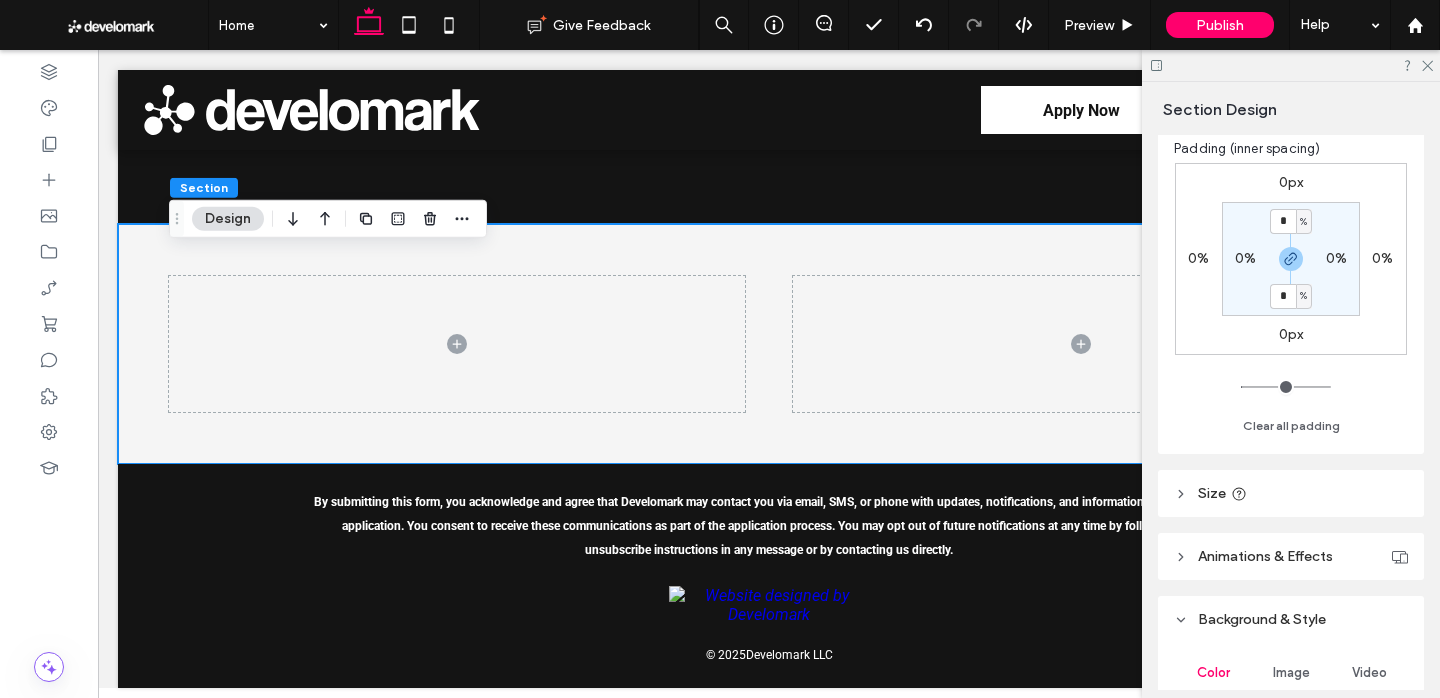 type on "*" 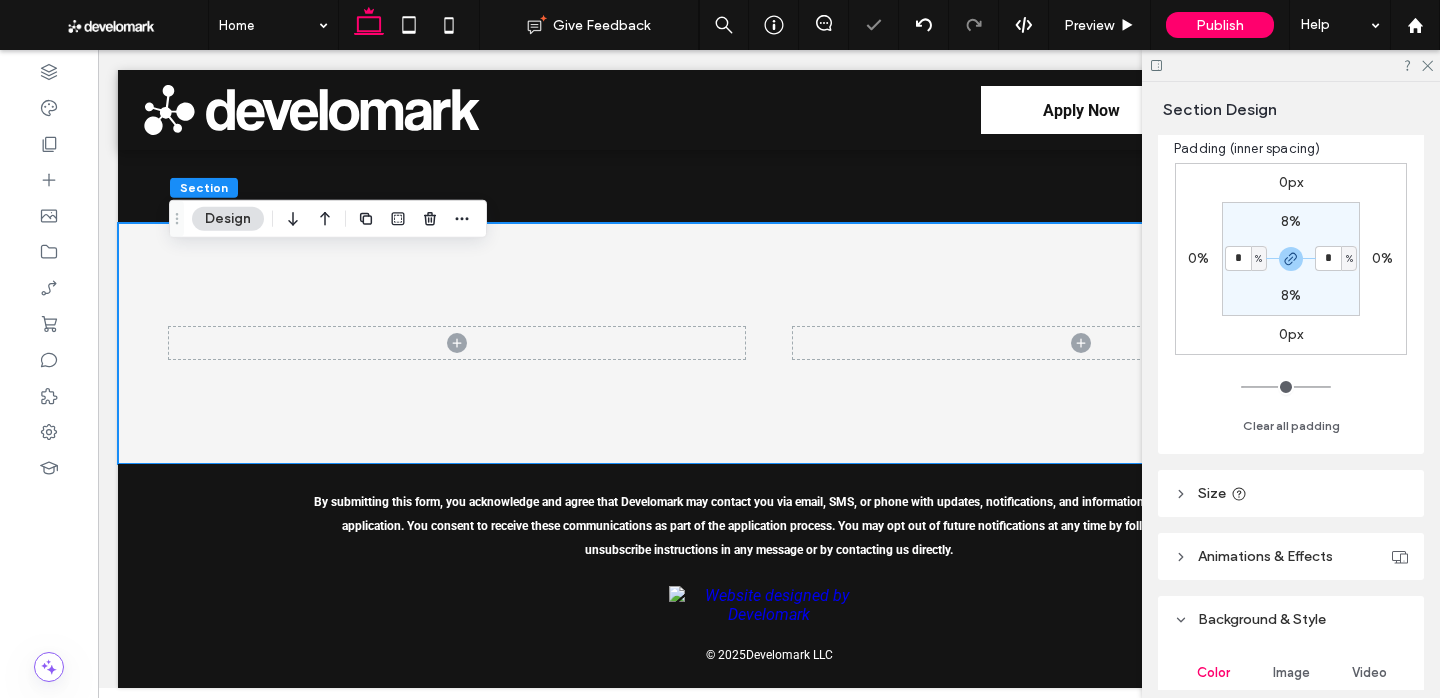 type on "*" 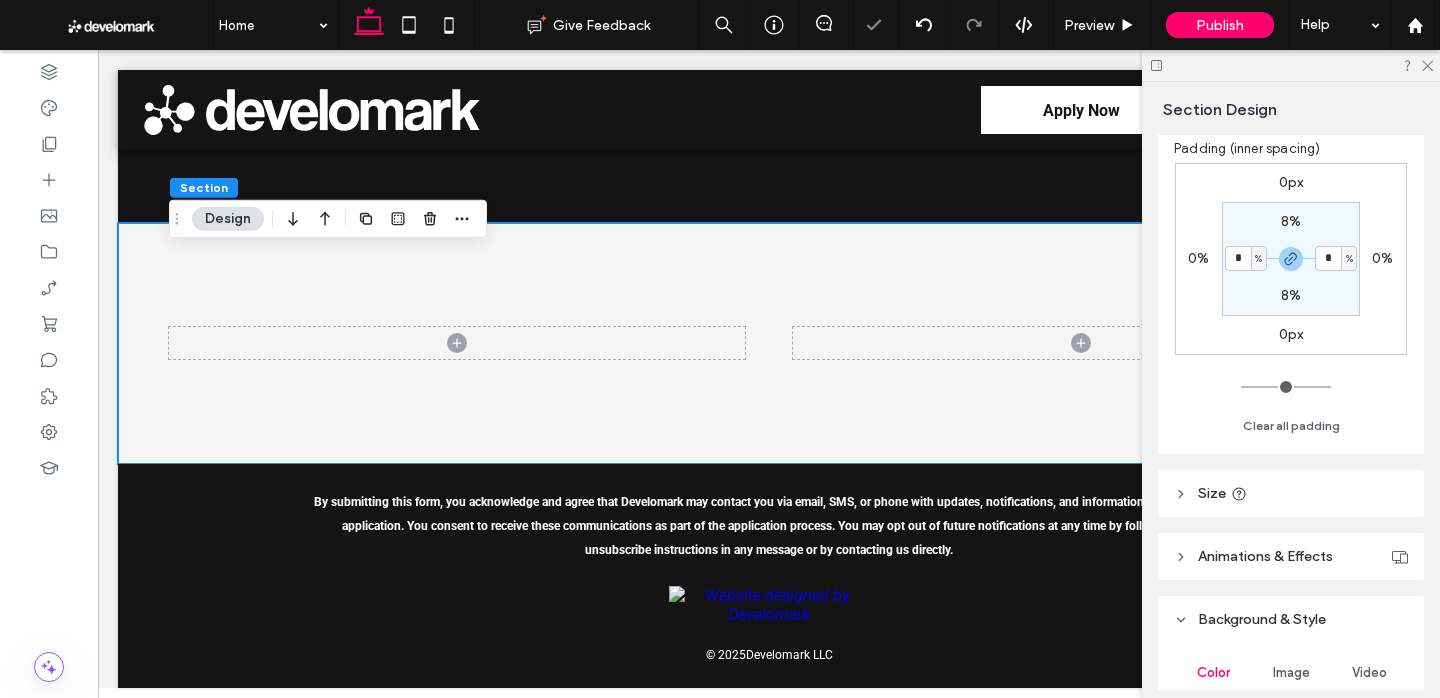 type on "*" 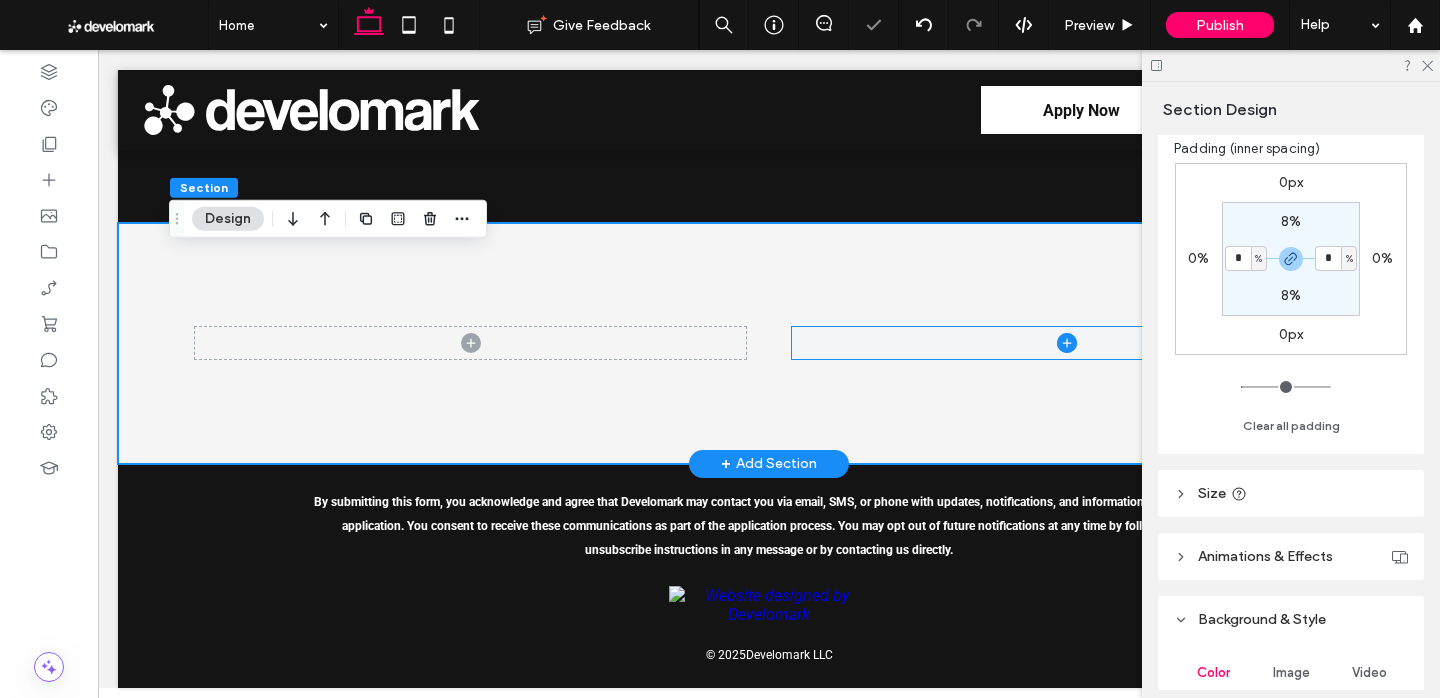 click at bounding box center (1067, 343) 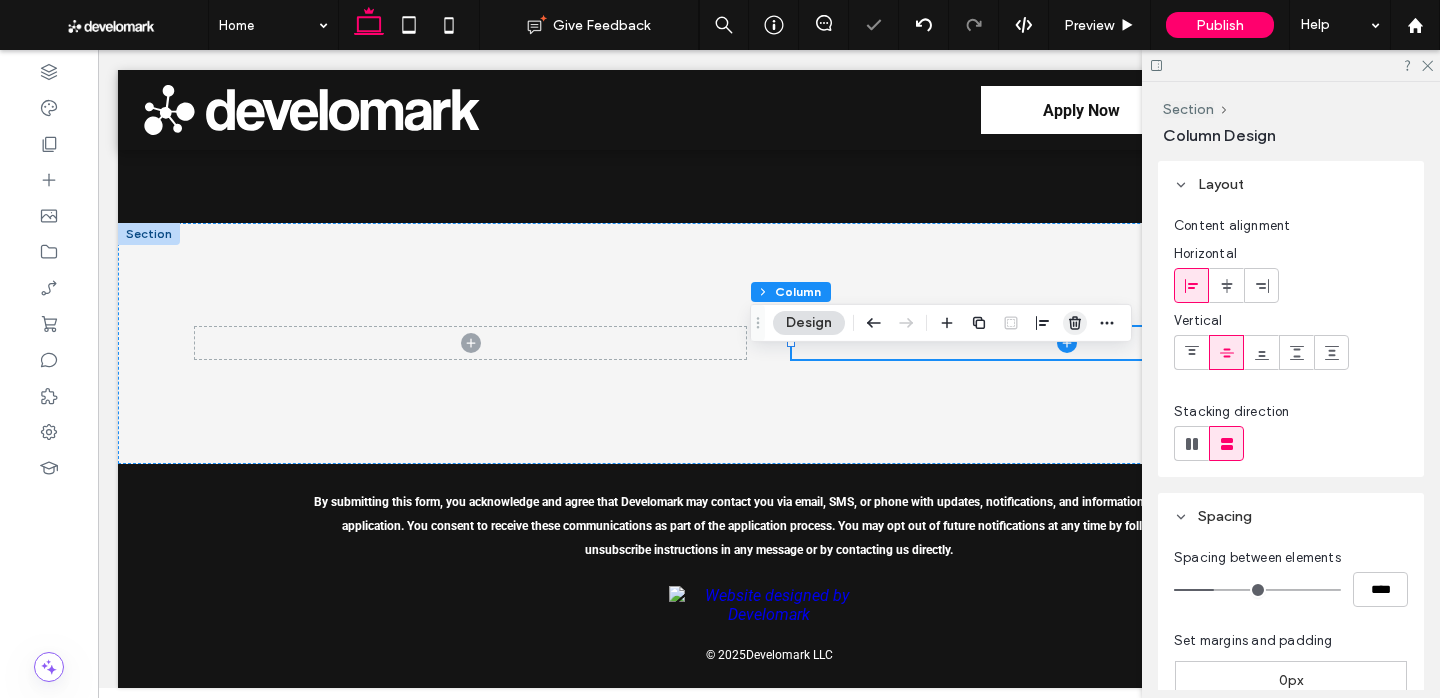 click 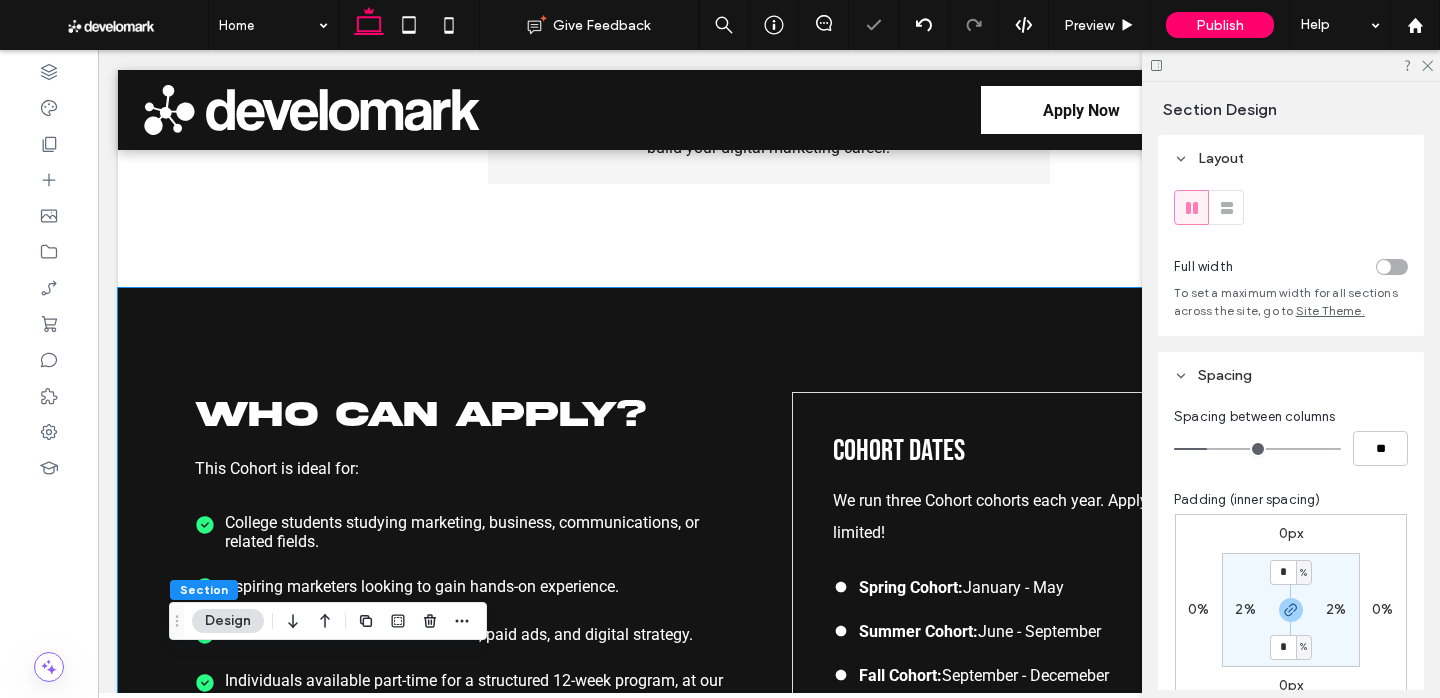 scroll, scrollTop: 2535, scrollLeft: 0, axis: vertical 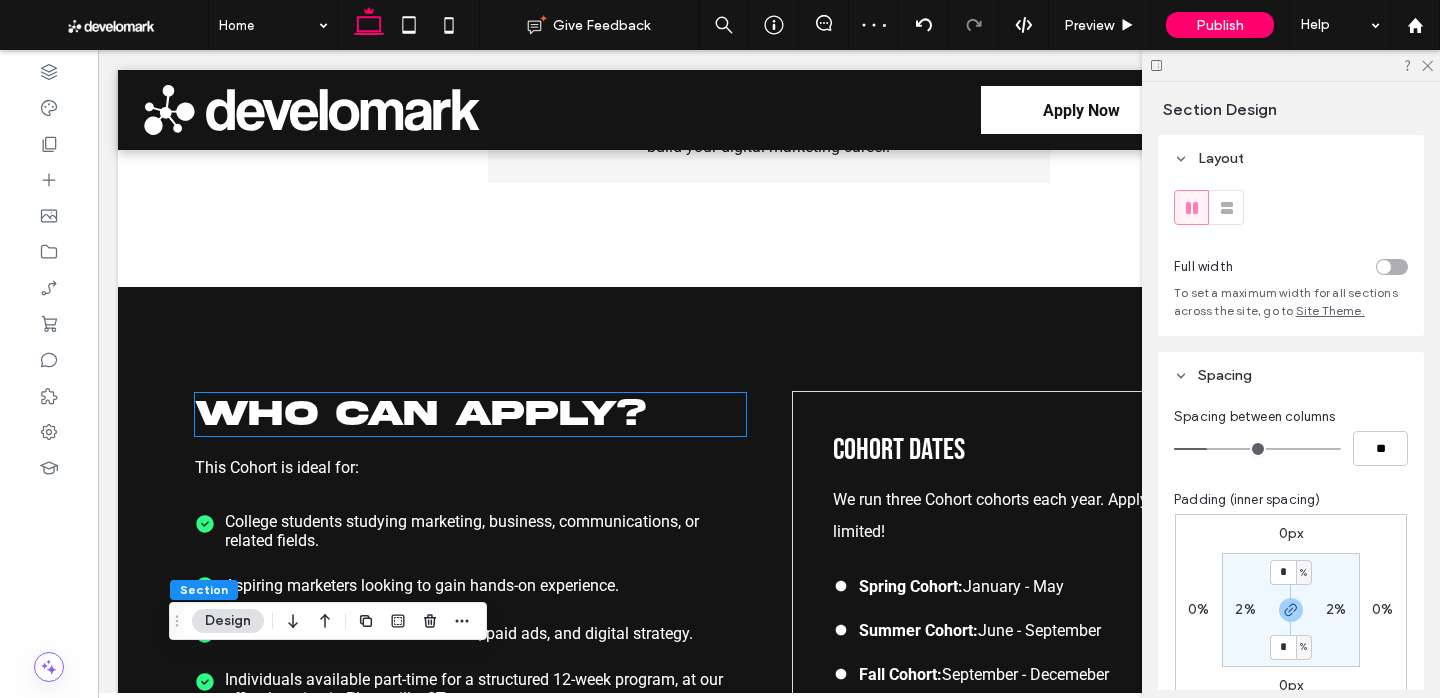 click on "Who Can Apply?" at bounding box center (420, 414) 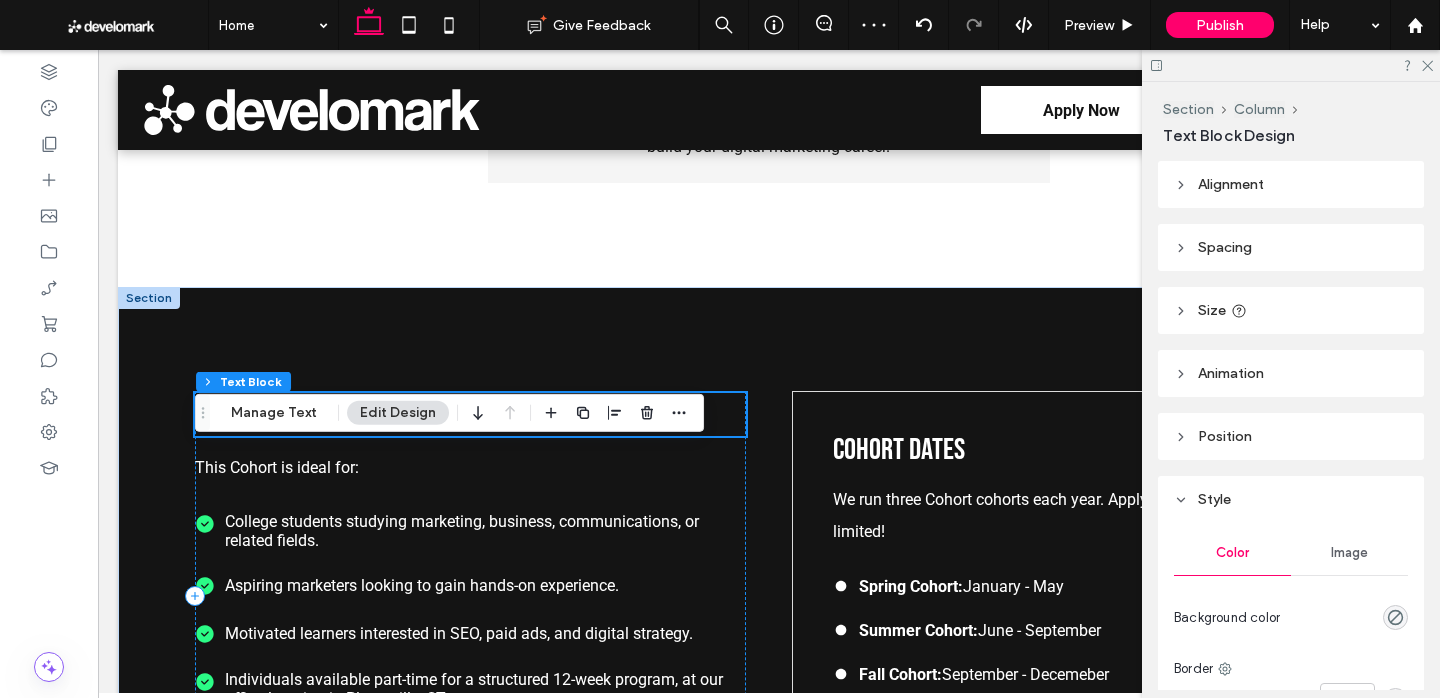 scroll, scrollTop: 2536, scrollLeft: 0, axis: vertical 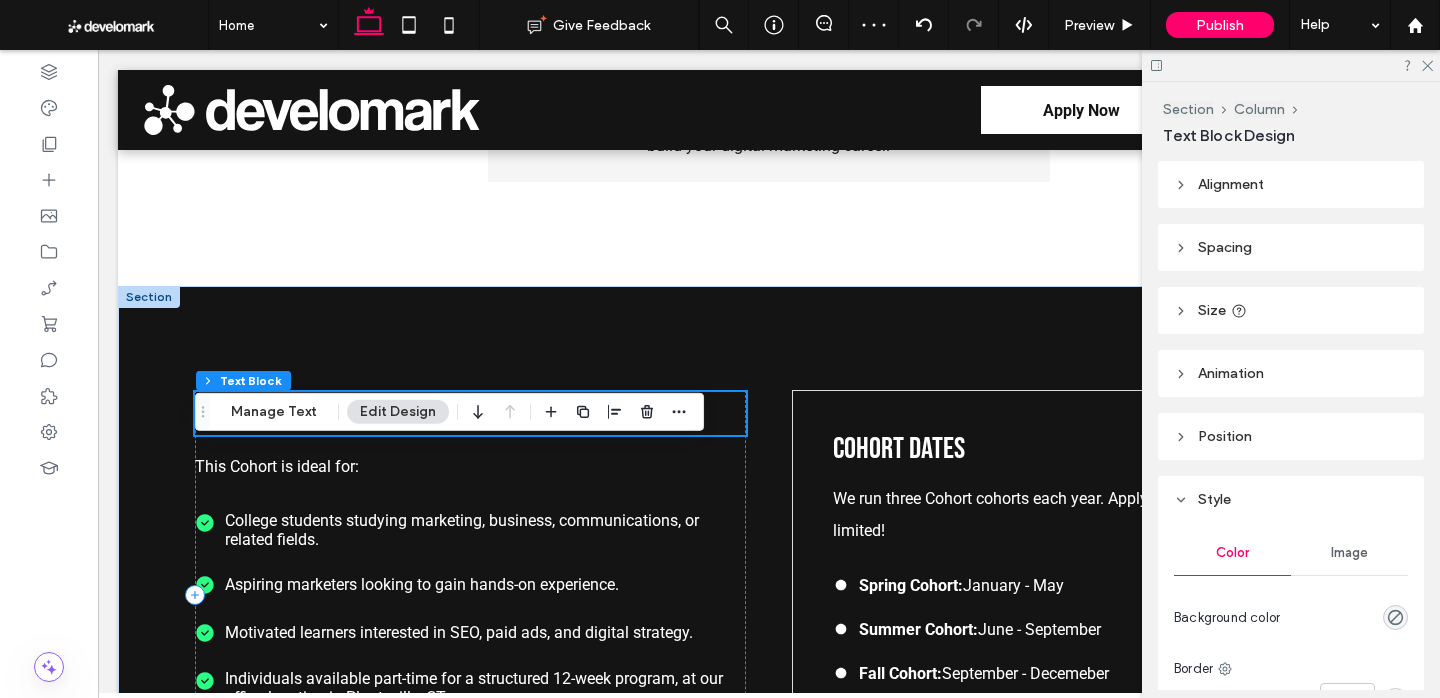 click on "Who Can Apply?" at bounding box center (420, 413) 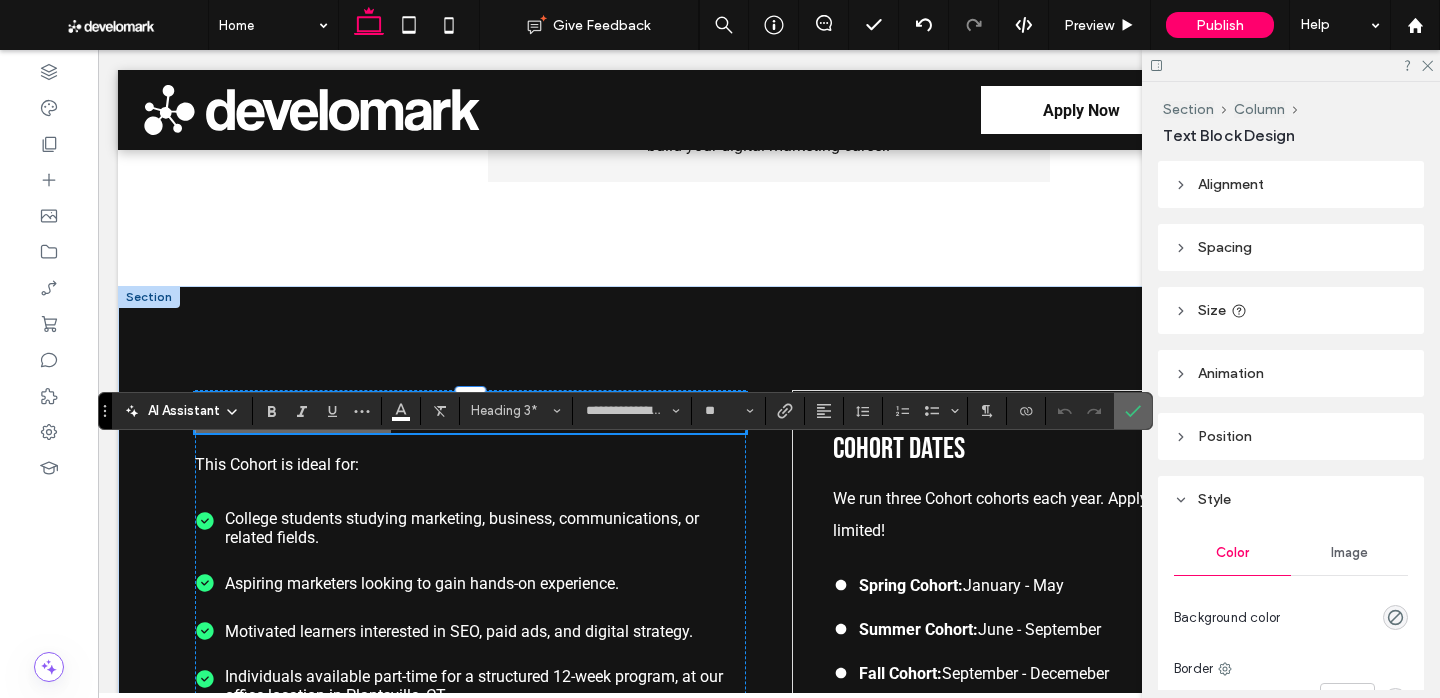 click 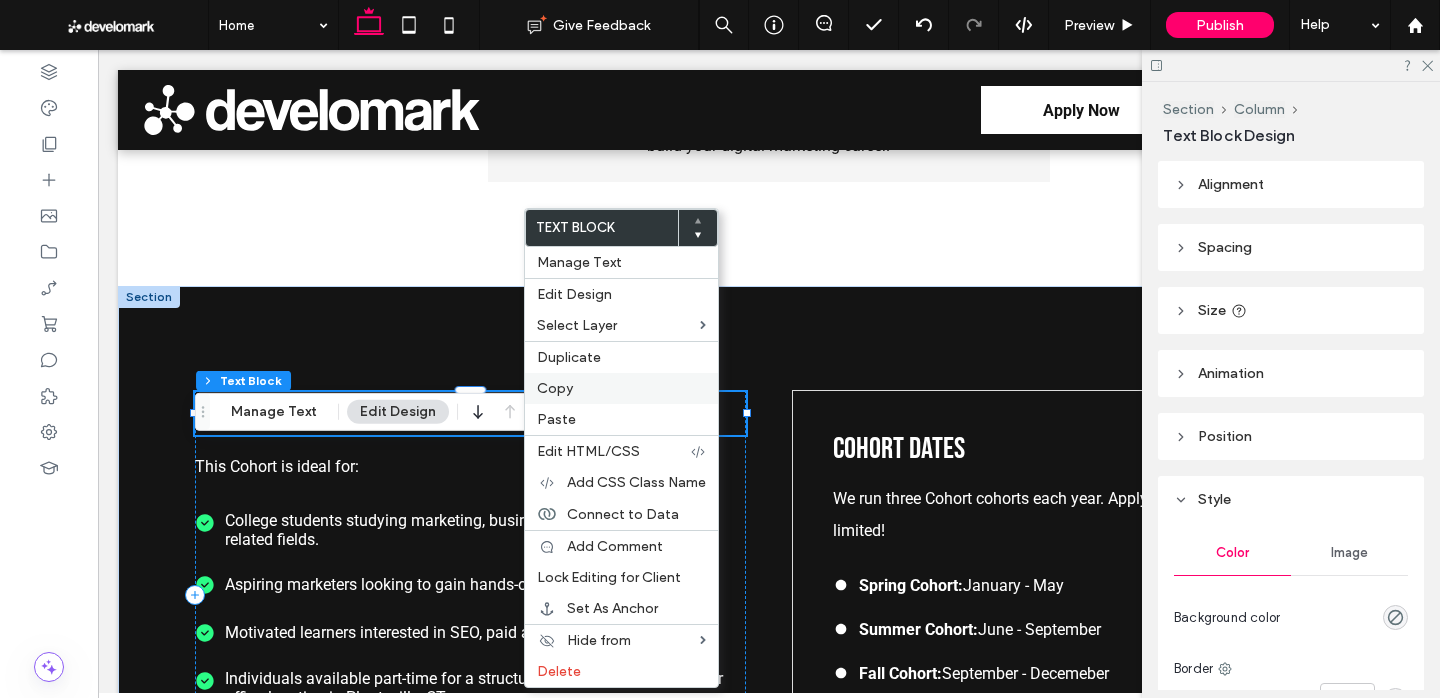 click on "Copy" at bounding box center [621, 388] 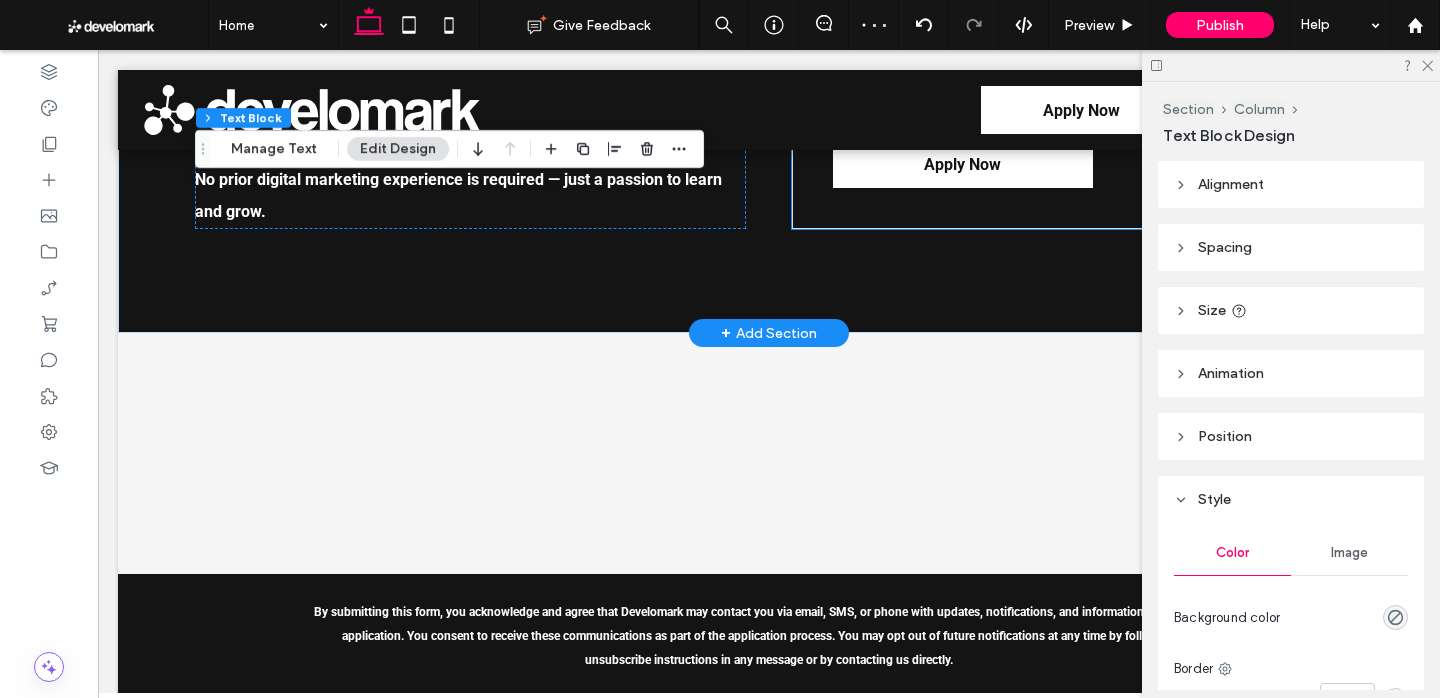 scroll, scrollTop: 3230, scrollLeft: 0, axis: vertical 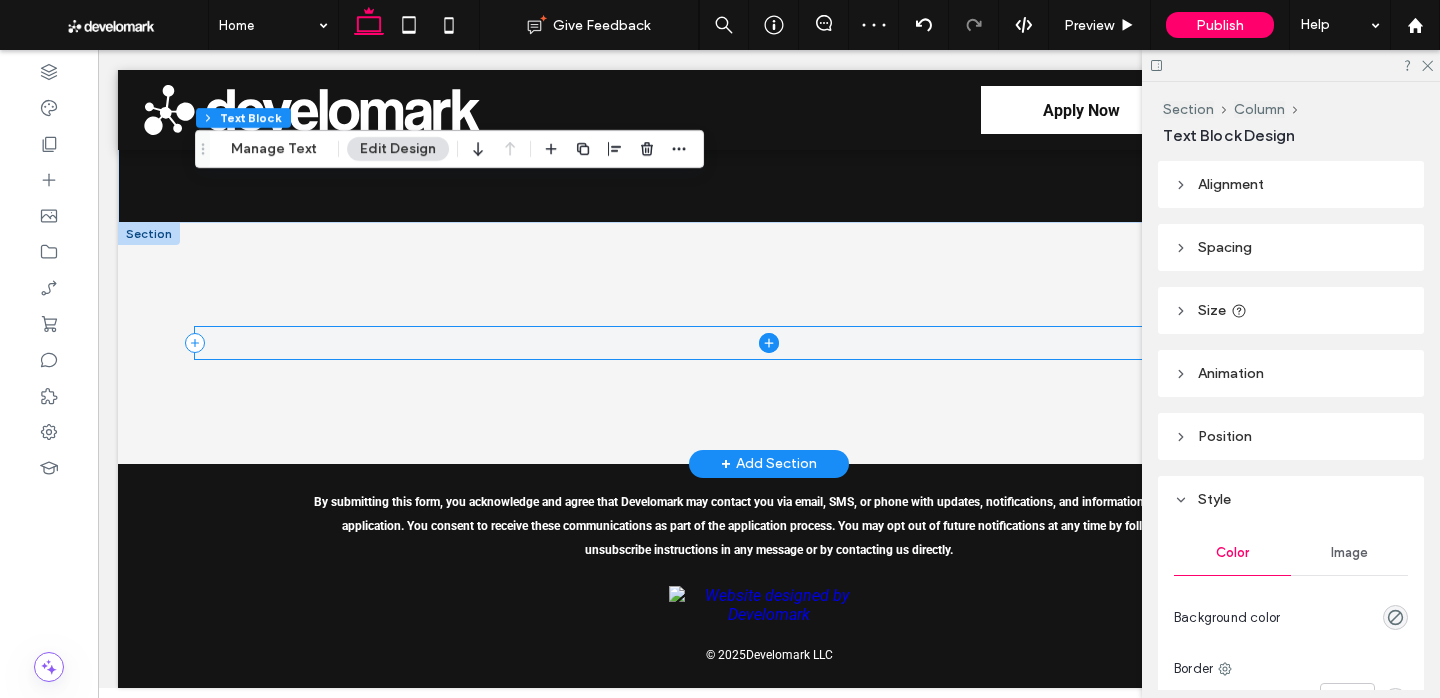 click at bounding box center (769, 343) 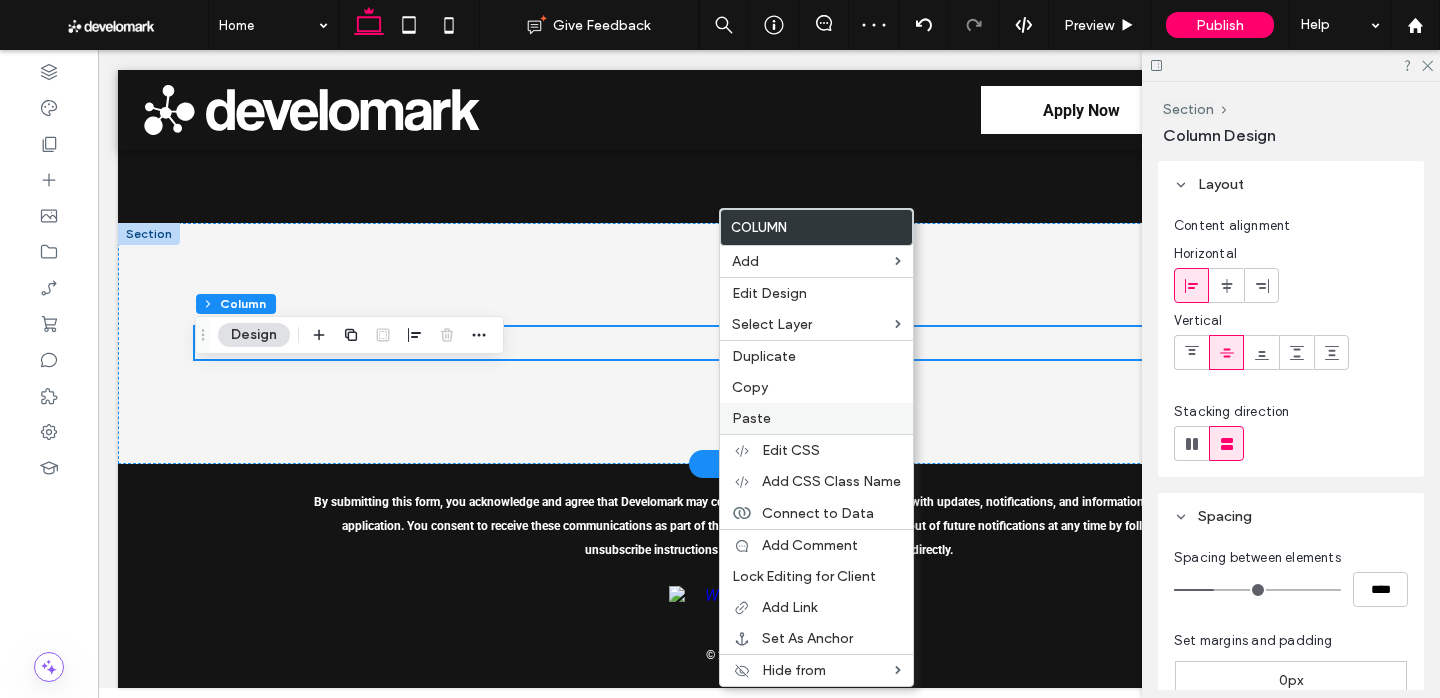 click on "Paste" at bounding box center [751, 418] 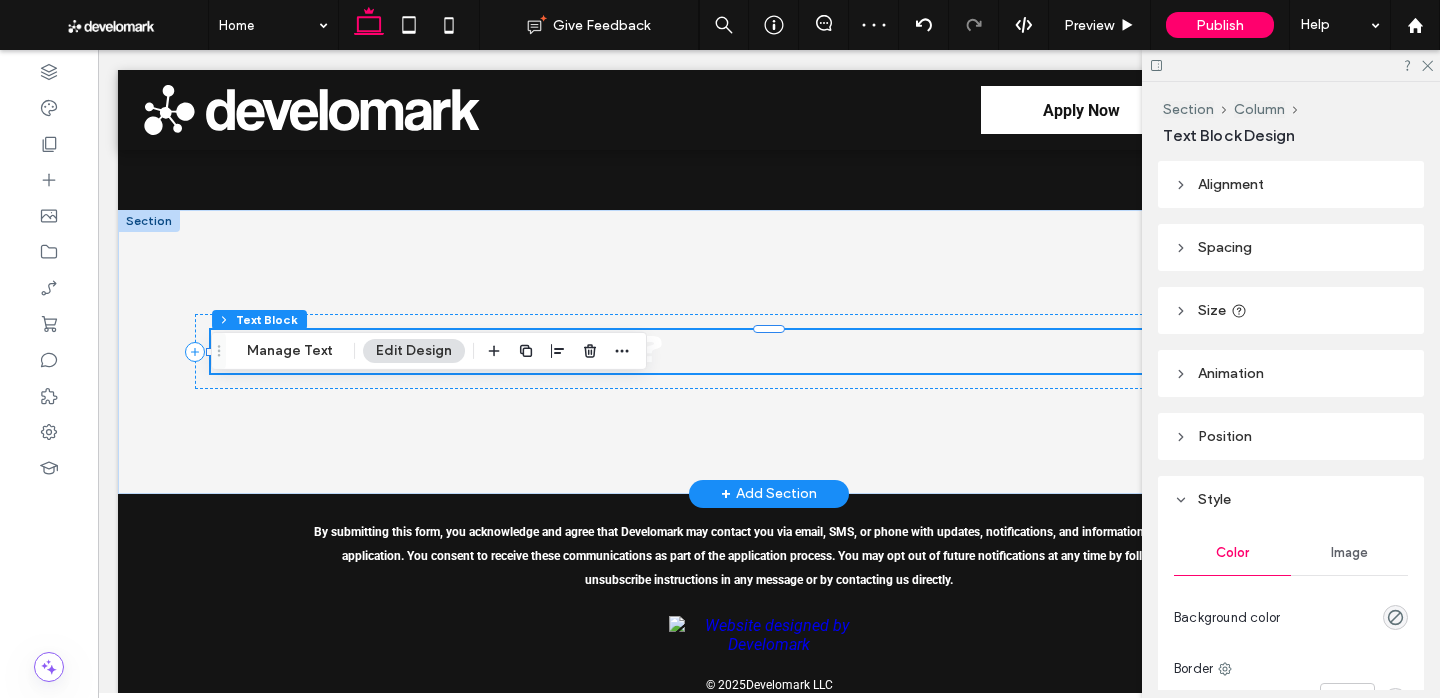 click on "Who Can Apply?" at bounding box center [436, 351] 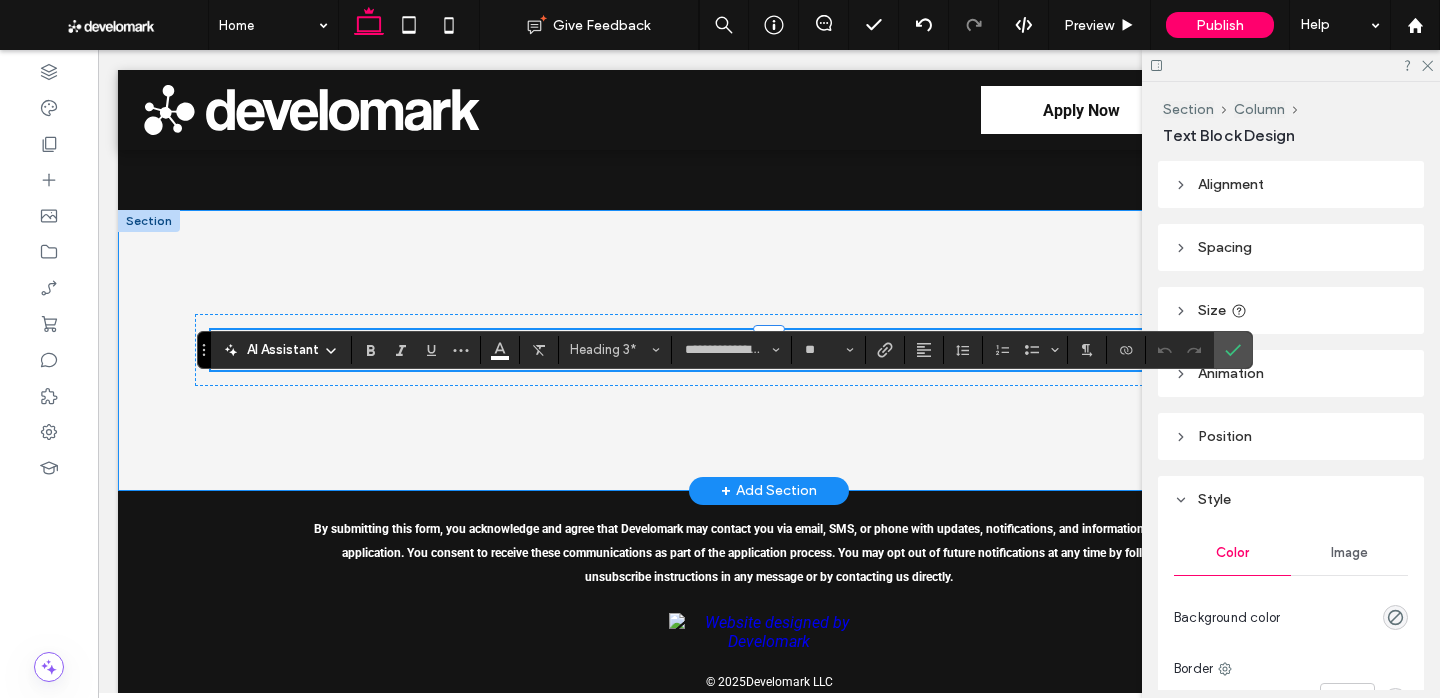 click on "**********" at bounding box center [769, 350] 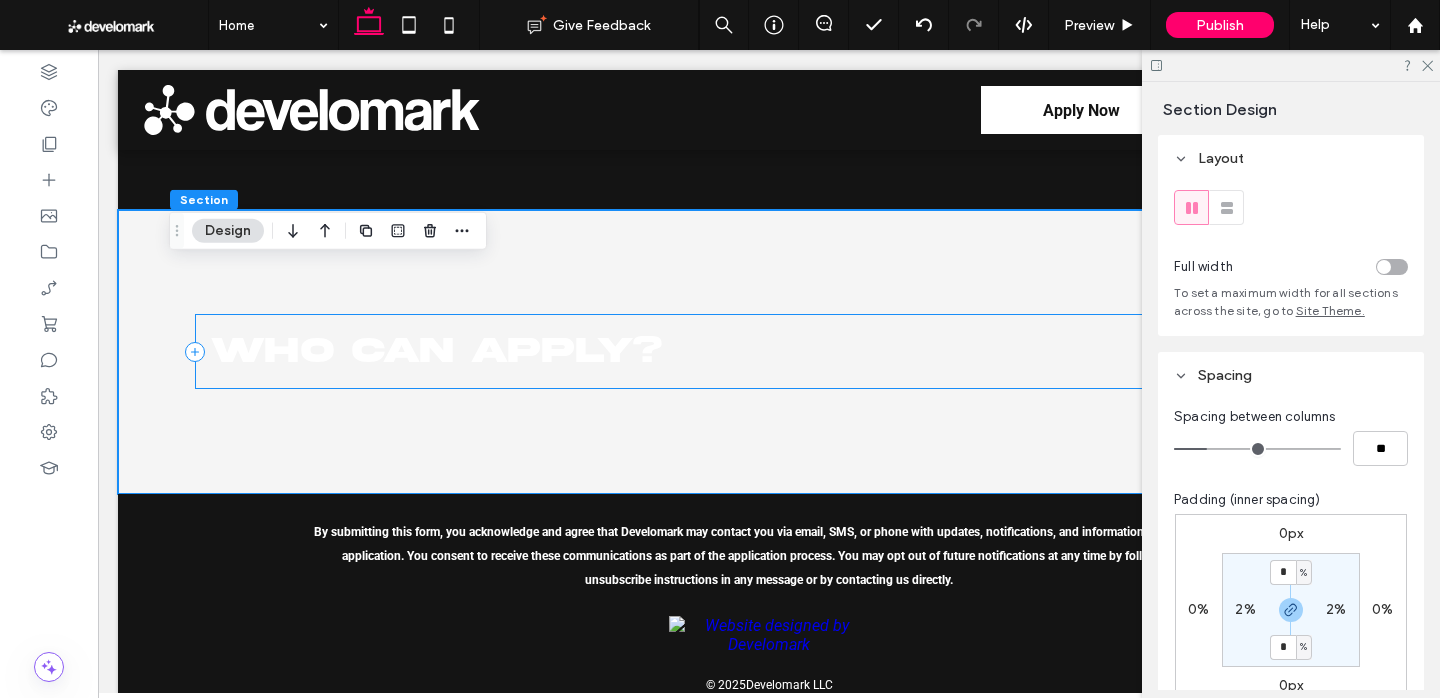 click on "Who Can Apply?" at bounding box center [769, 351] 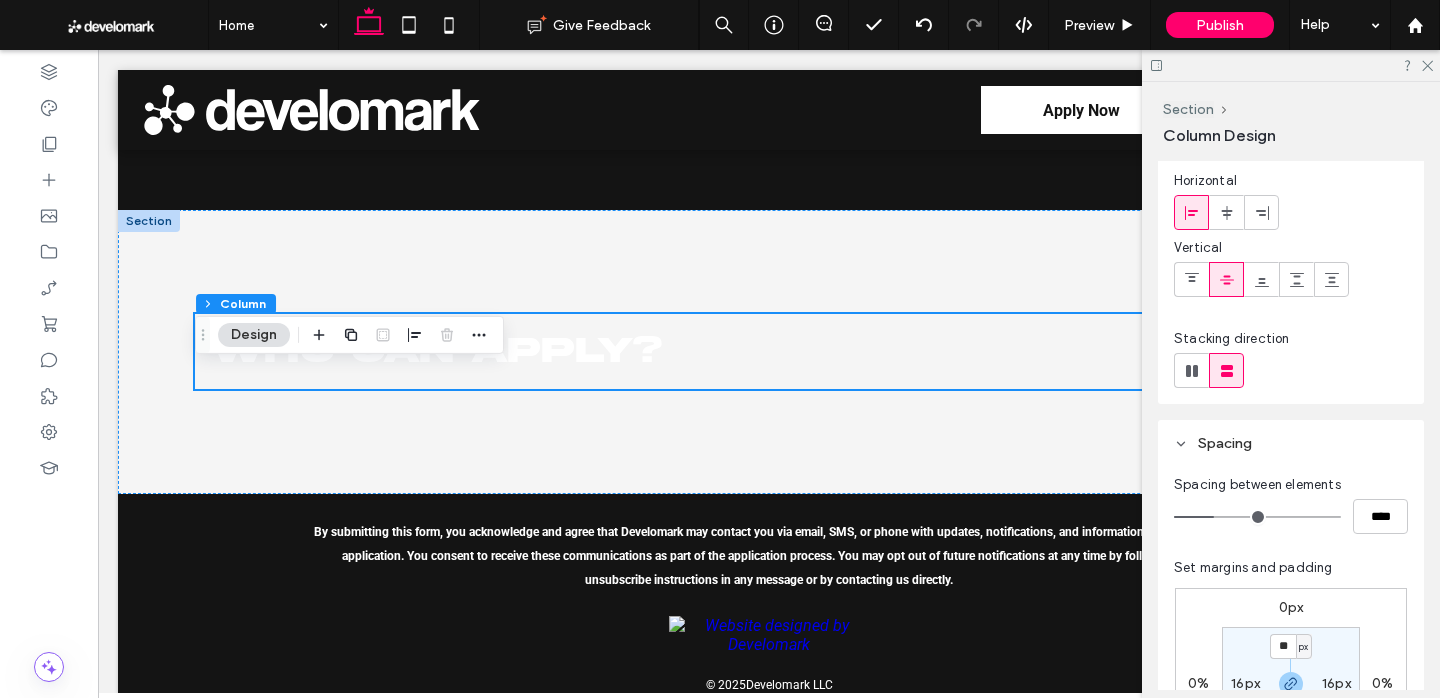 scroll, scrollTop: 85, scrollLeft: 0, axis: vertical 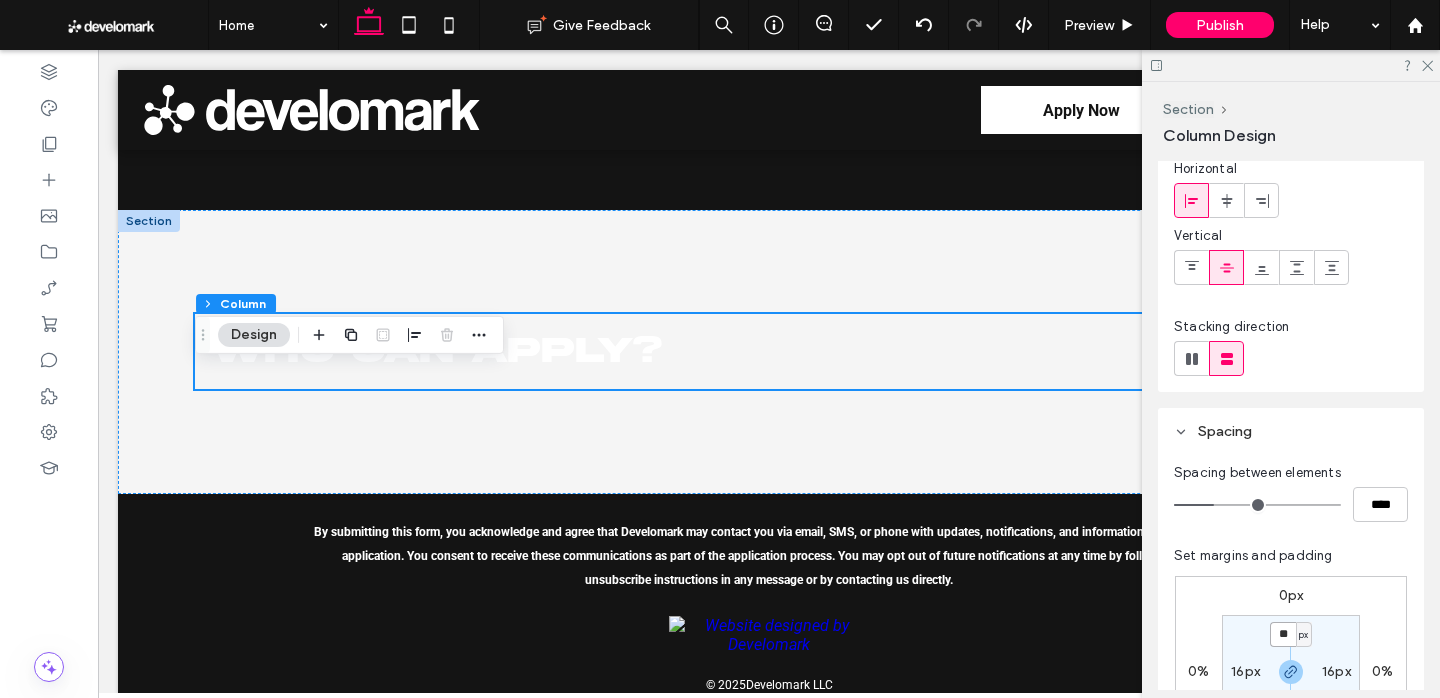 click on "**" at bounding box center (1283, 634) 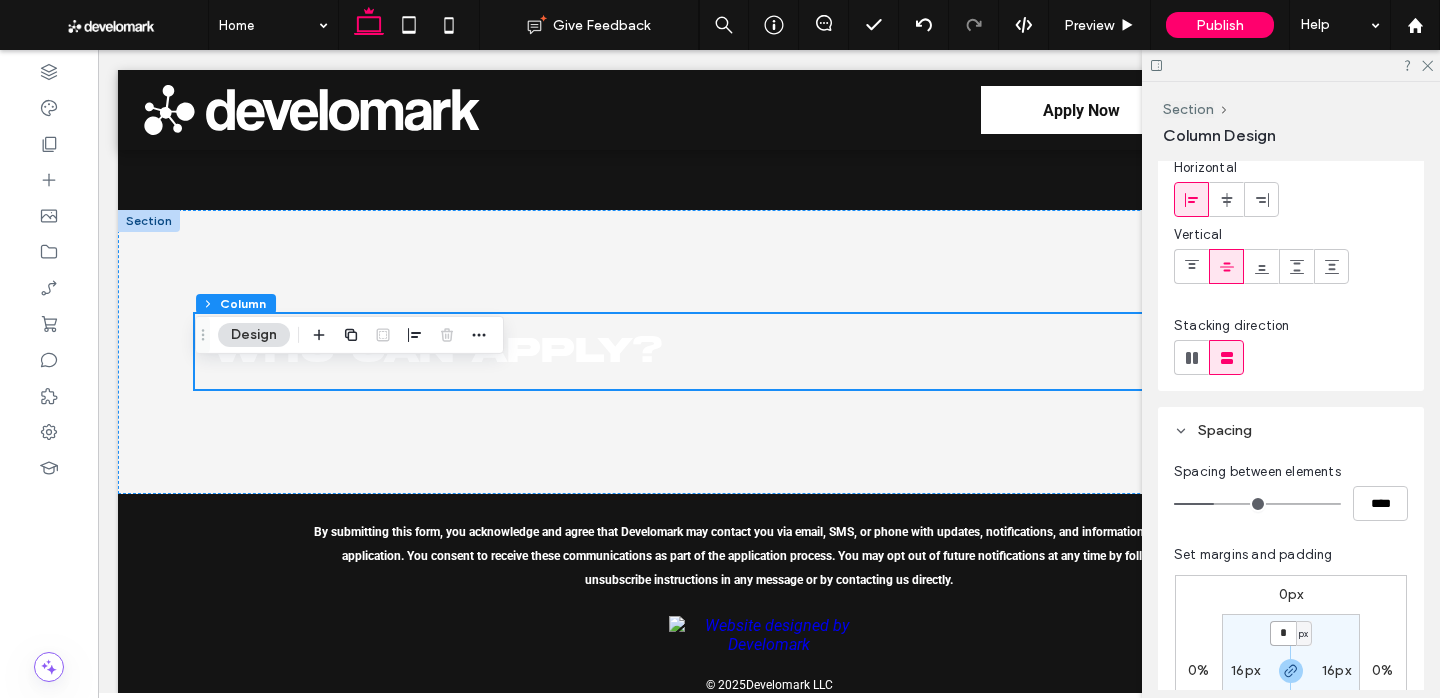 type on "*" 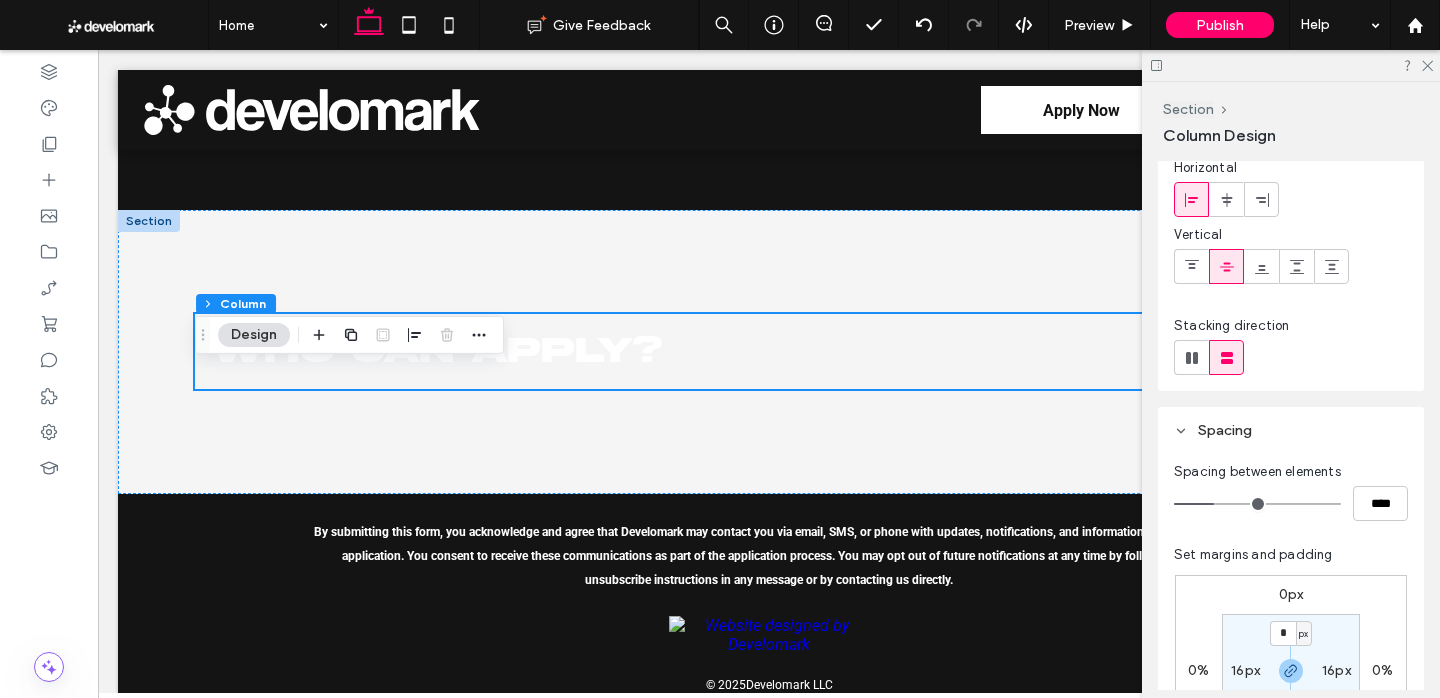 type on "*" 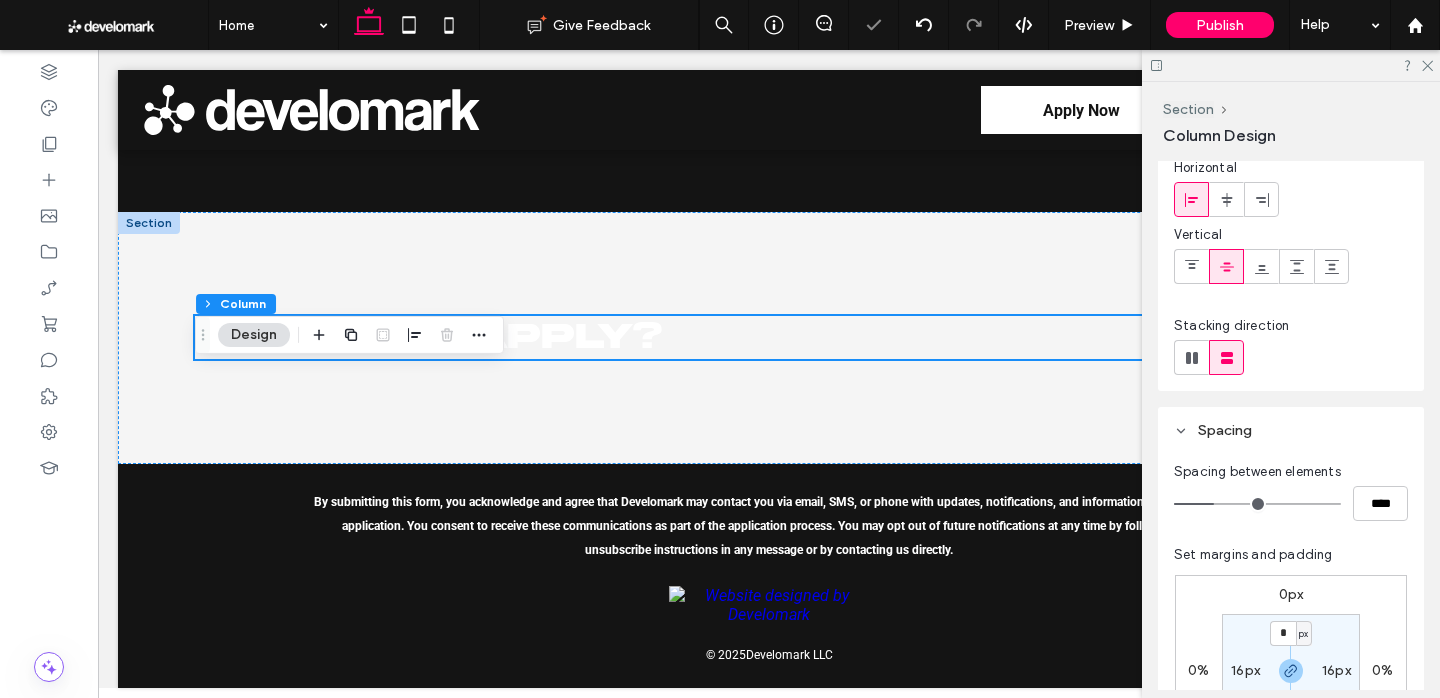 click on "16px" at bounding box center (1336, 671) 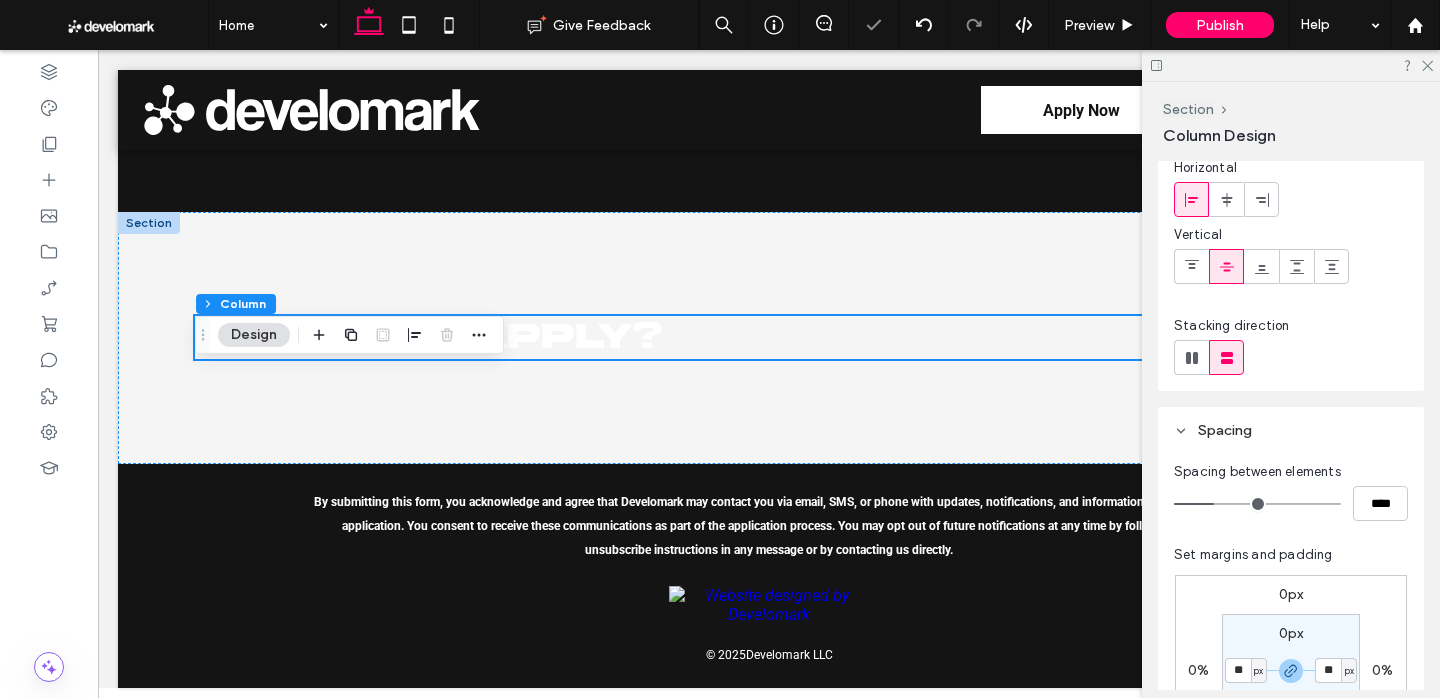 type on "**" 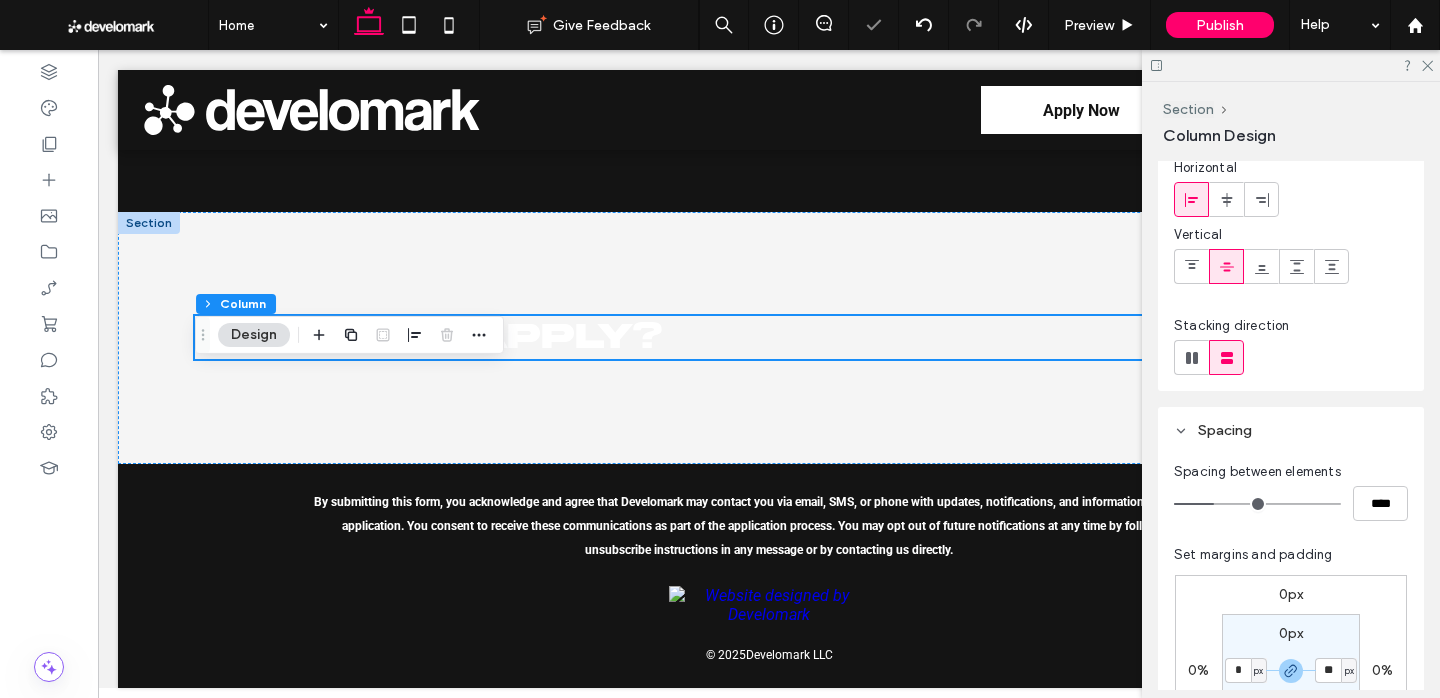 type on "*" 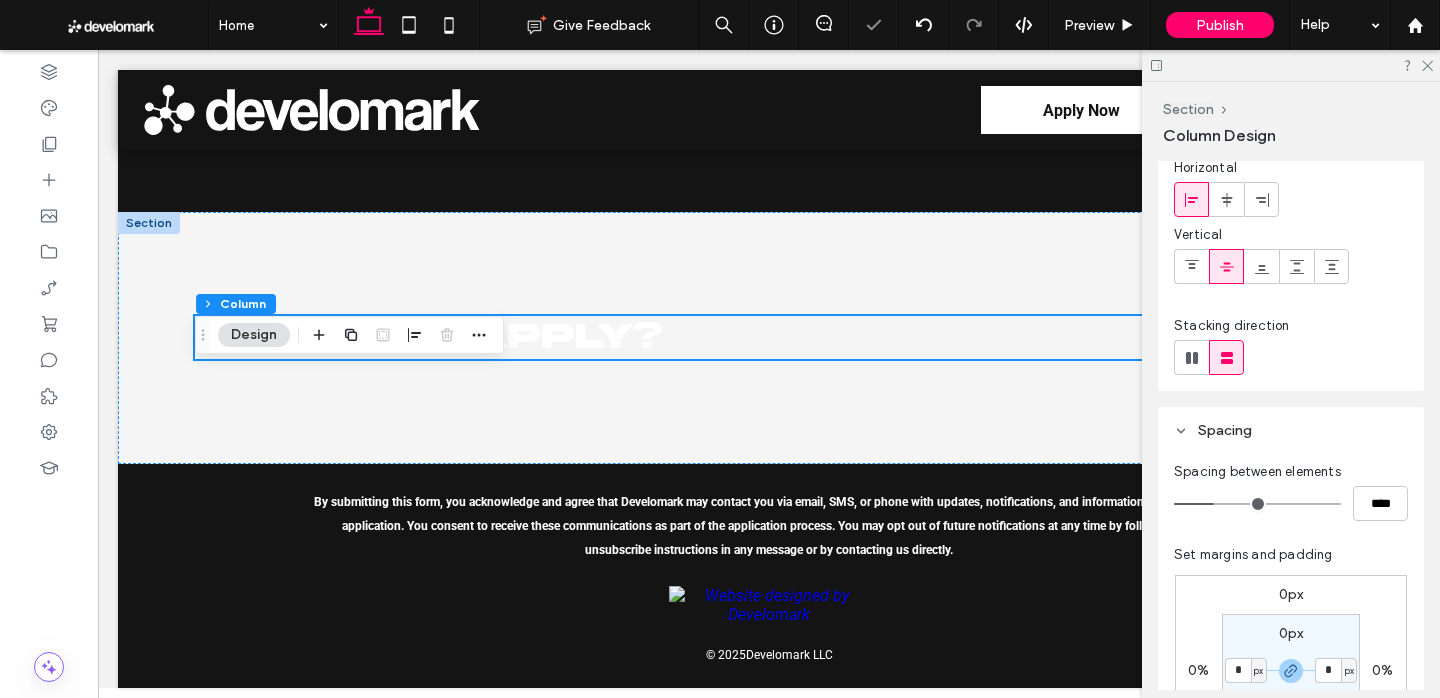click on "0px * px 0px * px" at bounding box center (1291, 671) 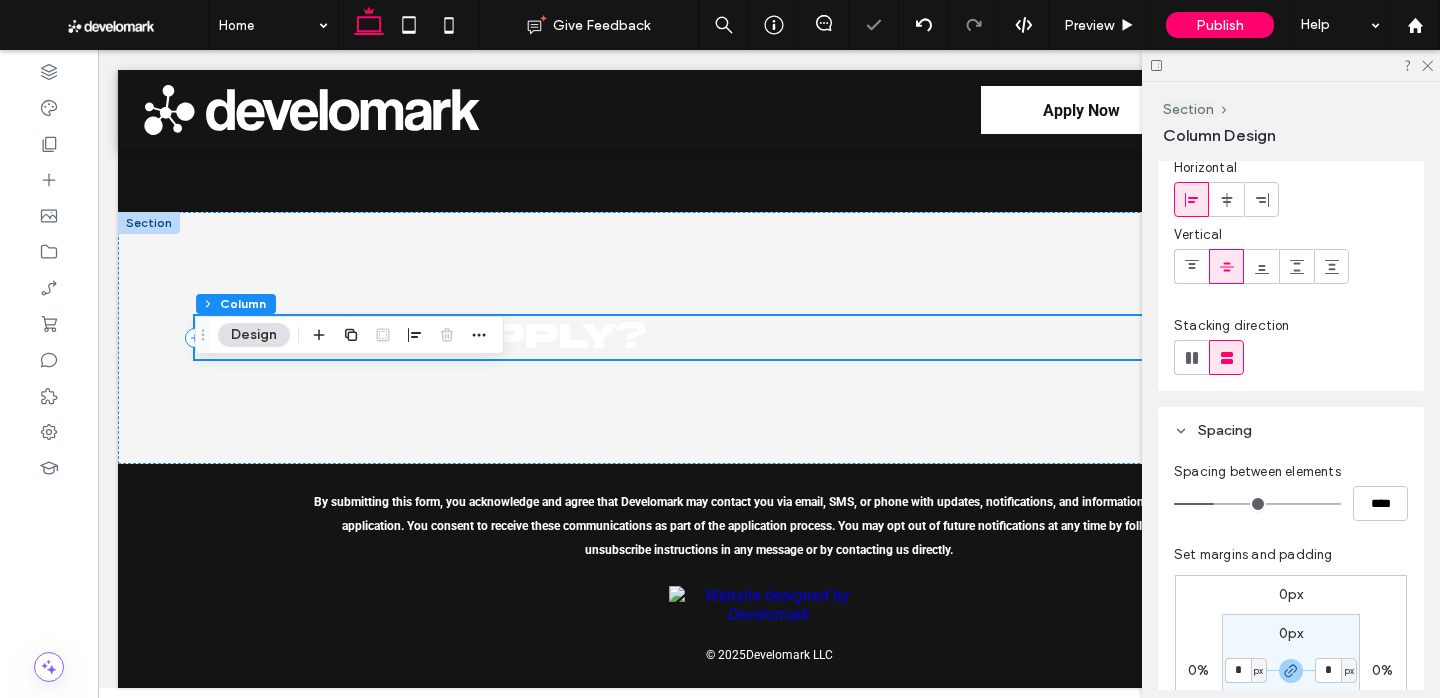 click on "Who Can Apply?" at bounding box center (420, 337) 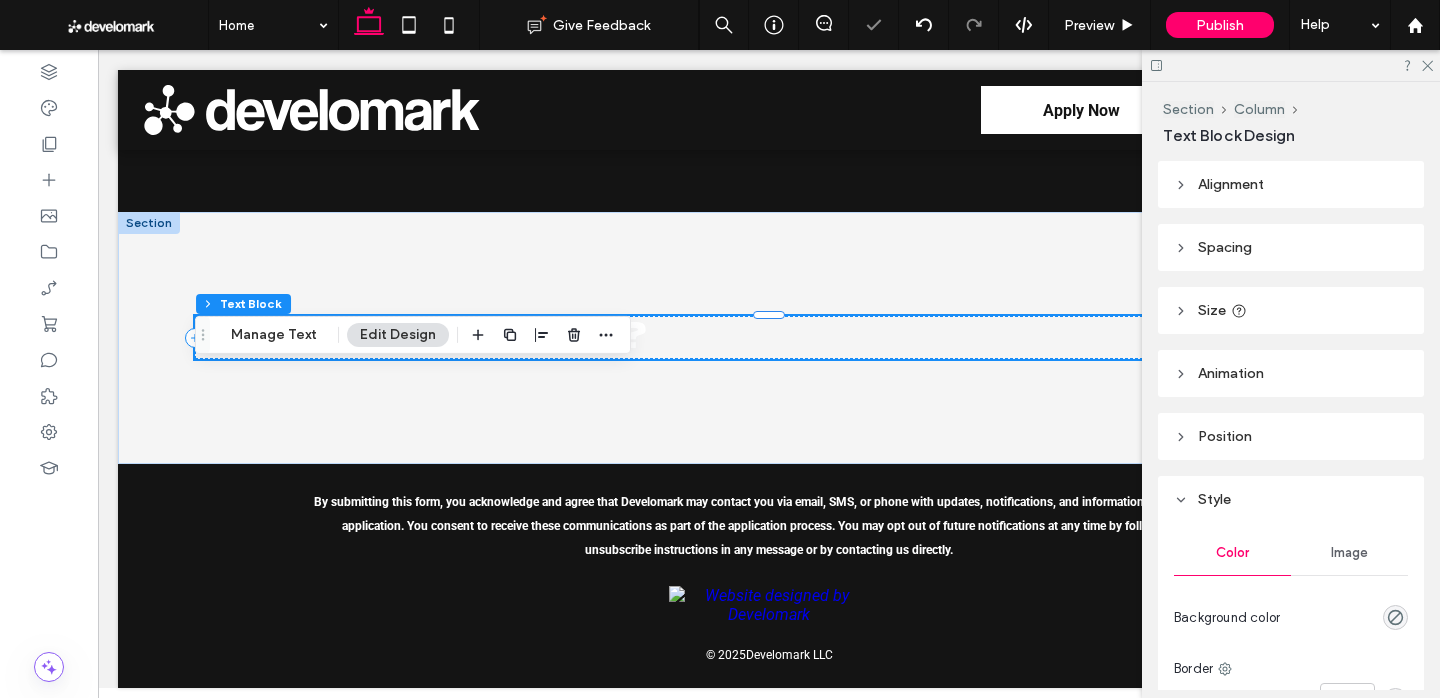 click on "Who Can Apply?" at bounding box center (420, 337) 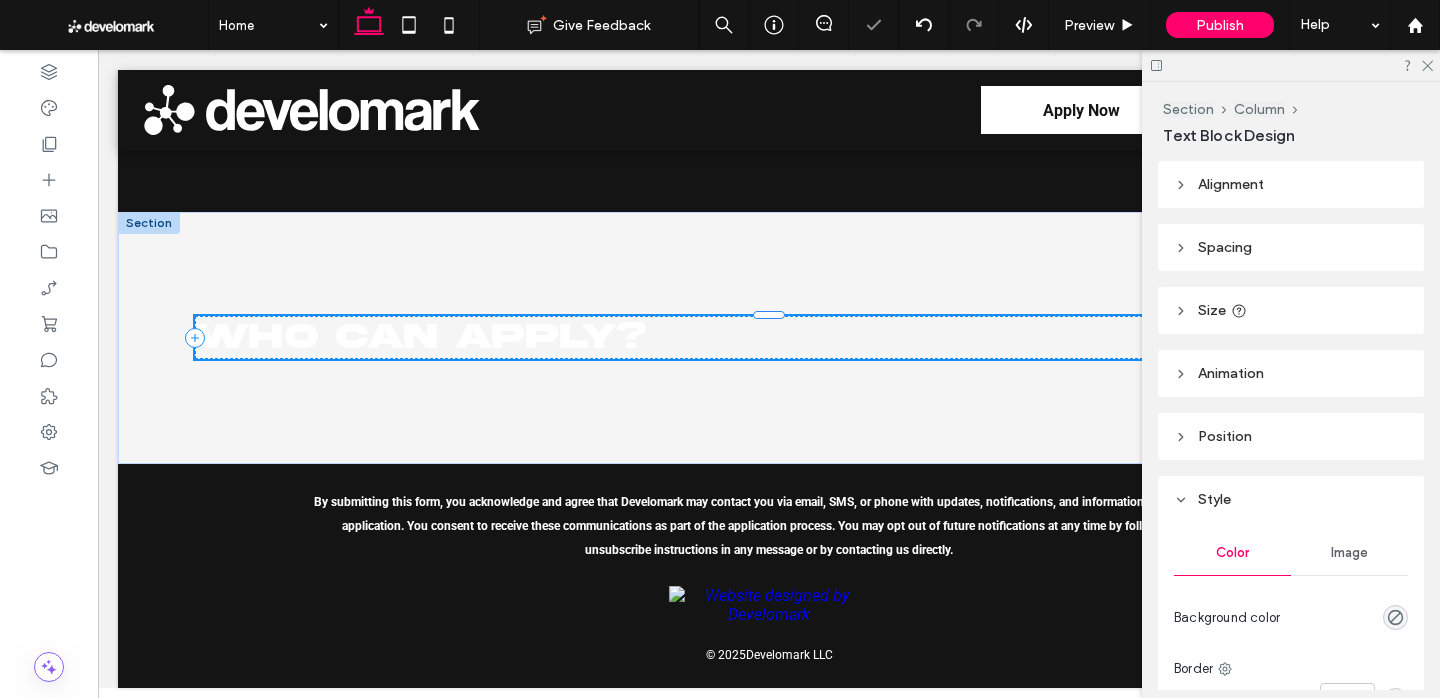 type on "**********" 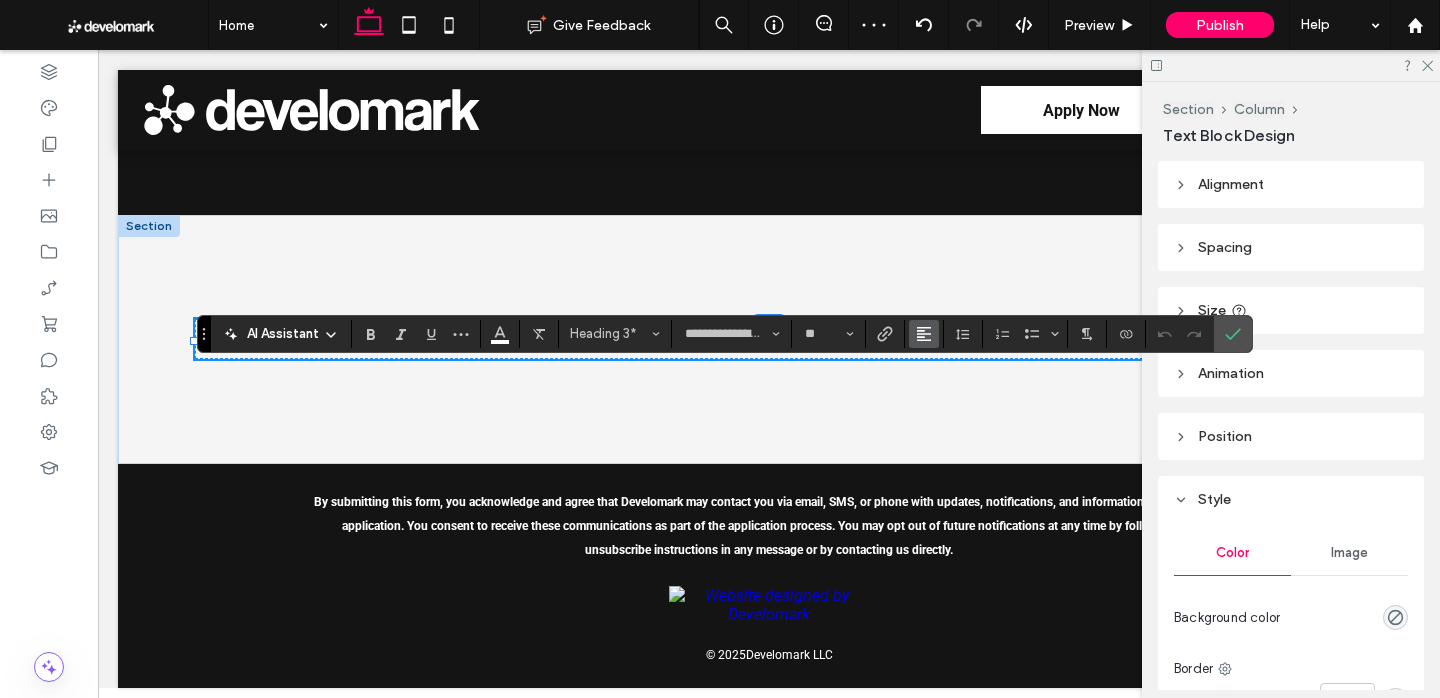 click at bounding box center (924, 334) 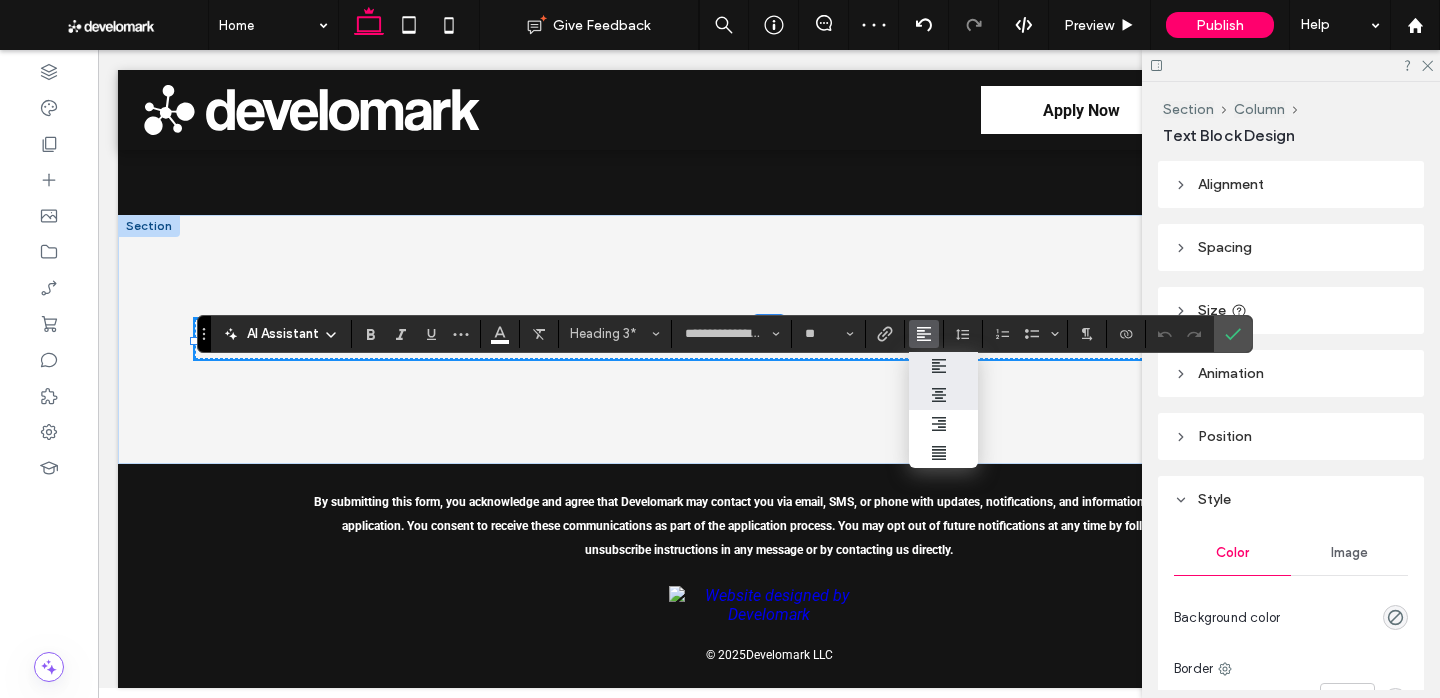 click 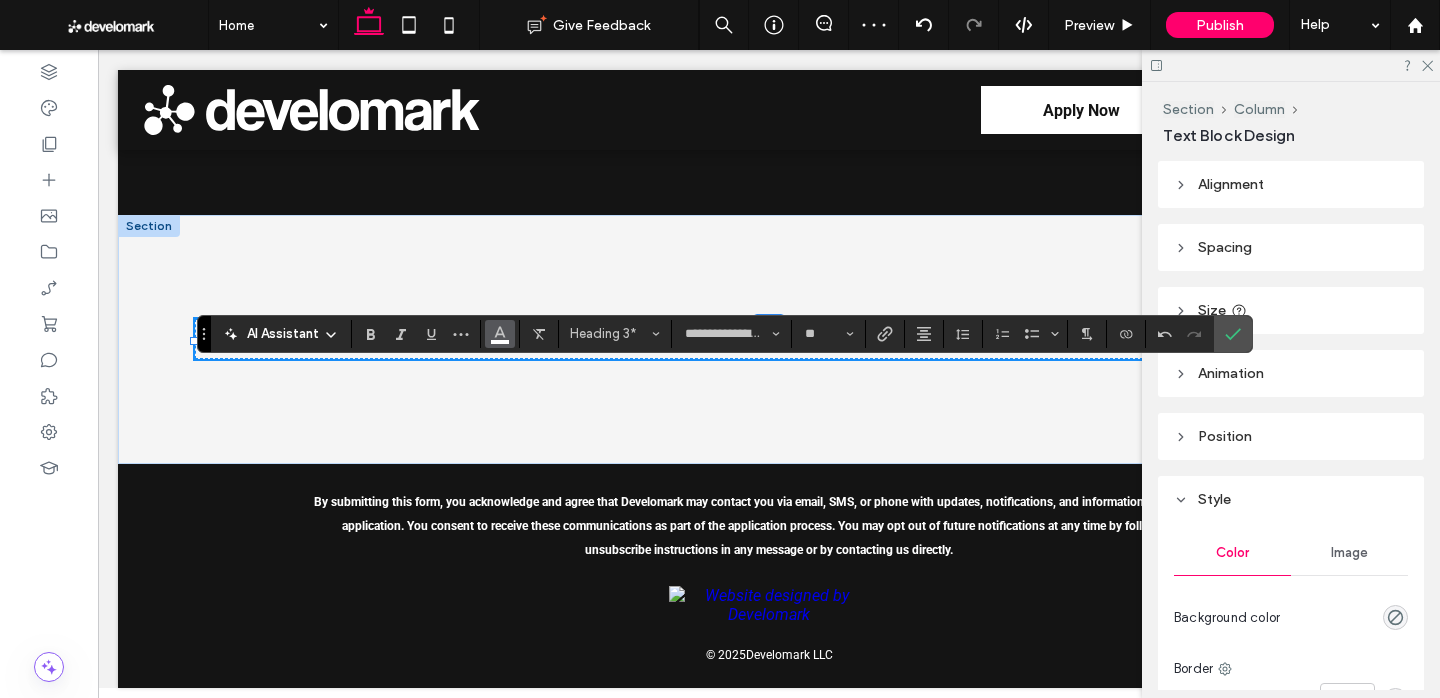click at bounding box center [500, 334] 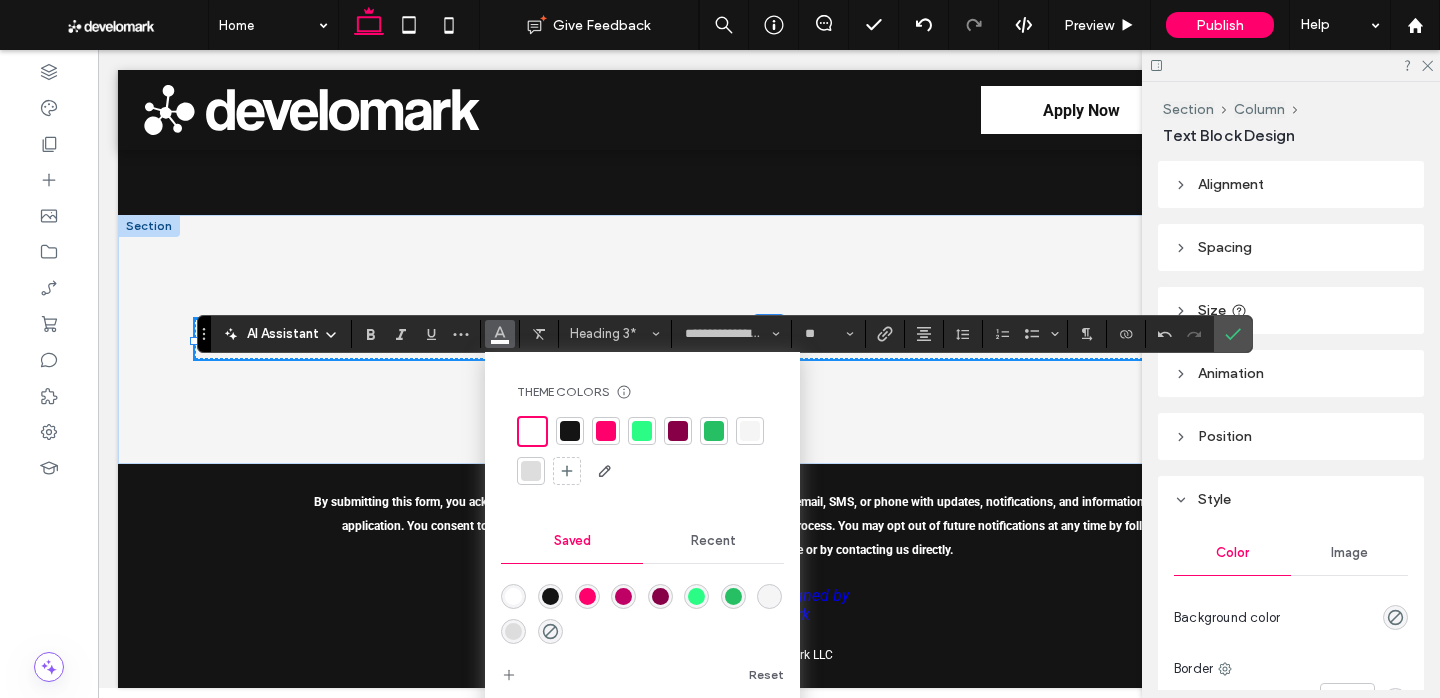 drag, startPoint x: 571, startPoint y: 424, endPoint x: 625, endPoint y: 402, distance: 58.30952 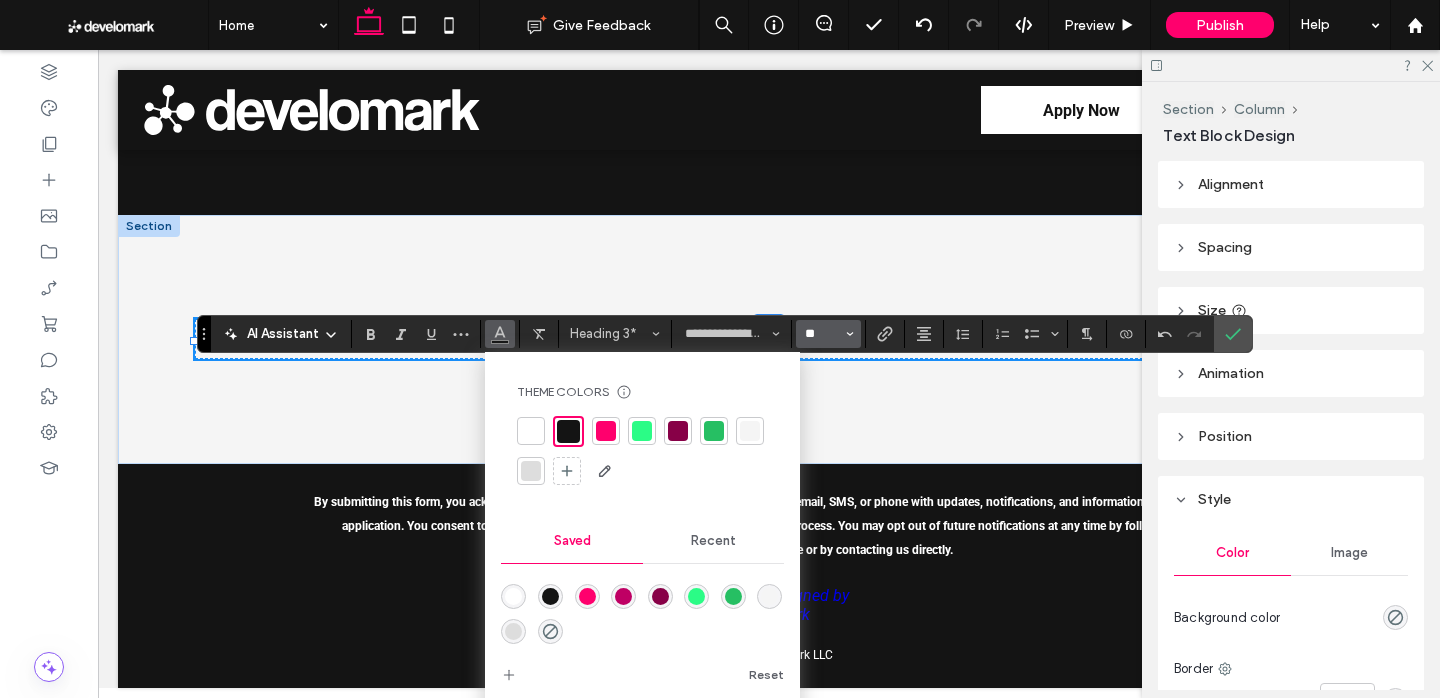 click on "**" at bounding box center [822, 334] 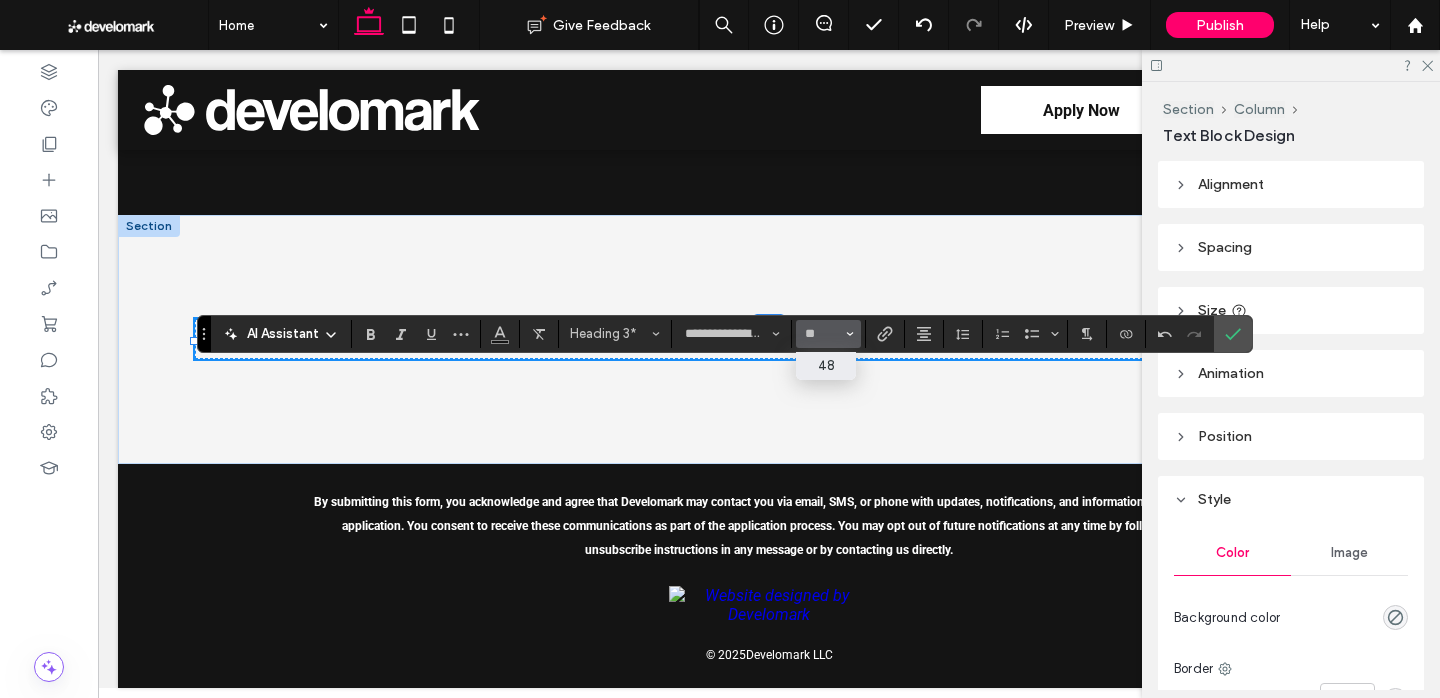 type on "**" 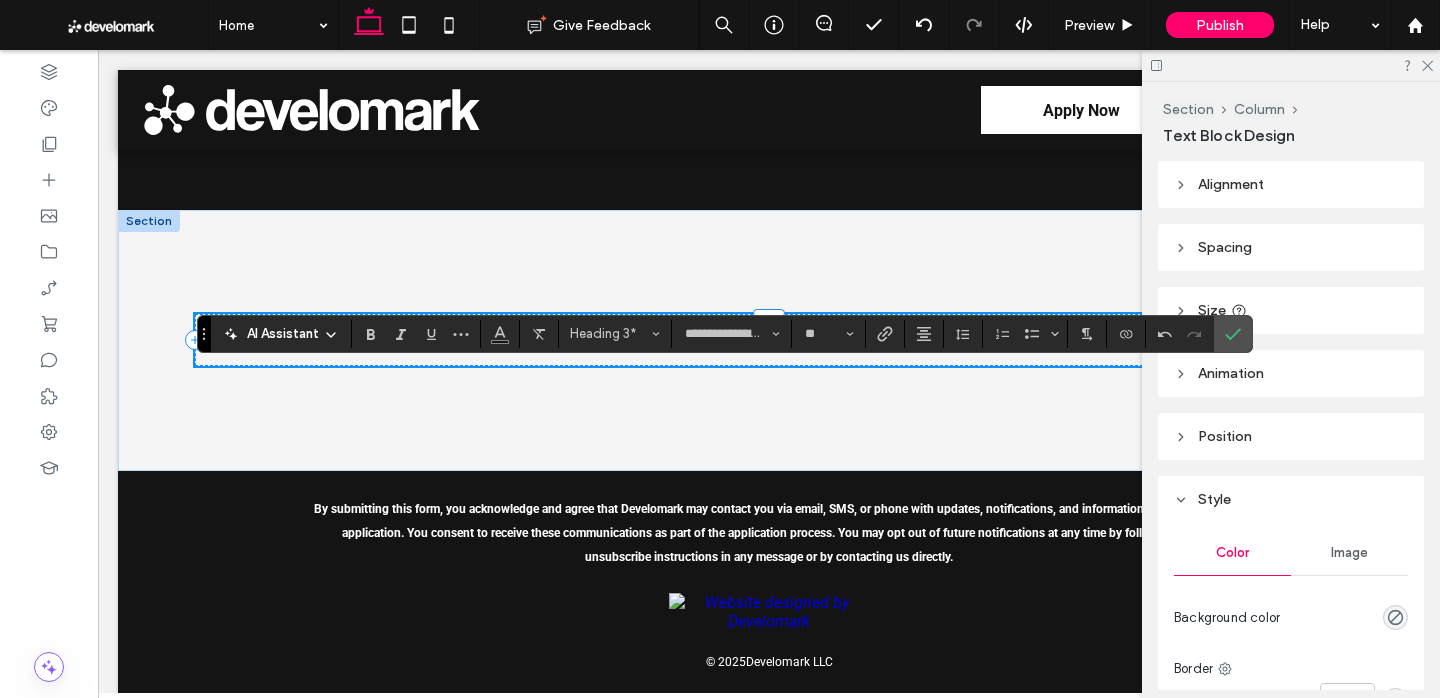 click on "**********" at bounding box center (769, 339) 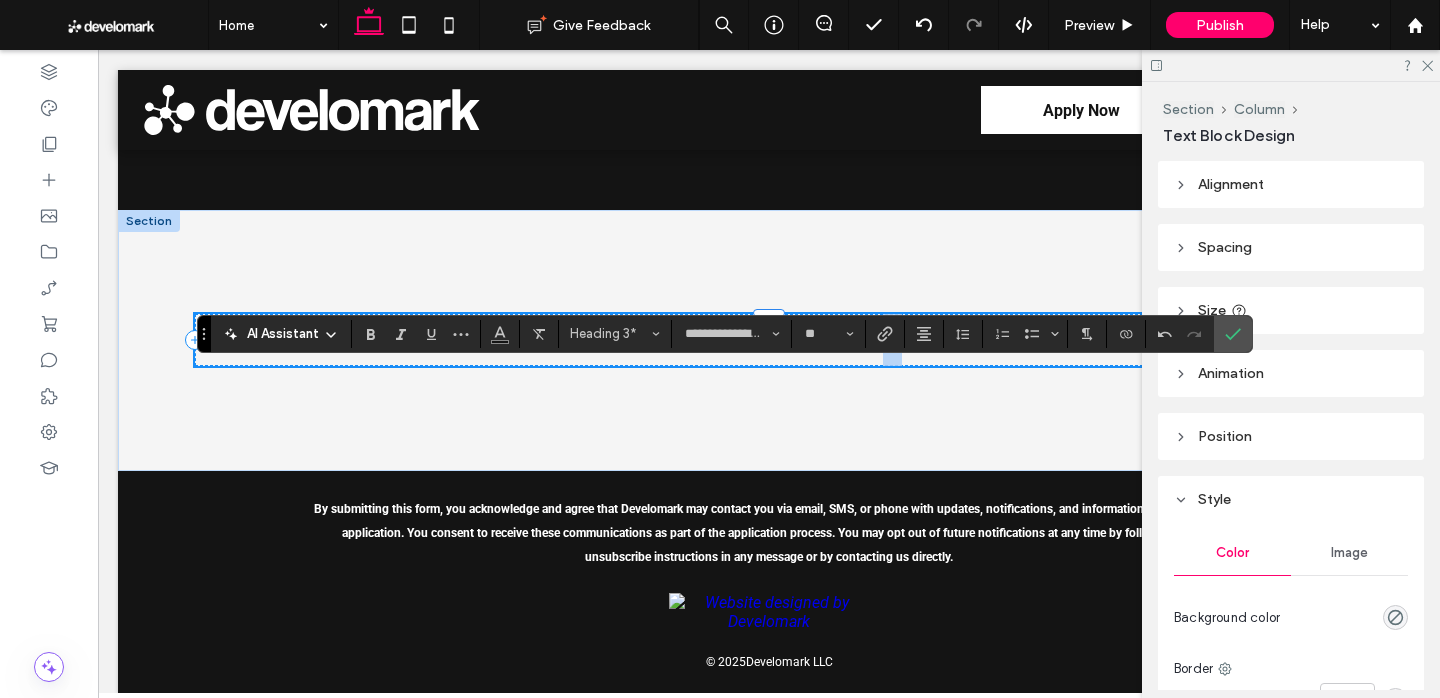 click on "**********" at bounding box center (769, 339) 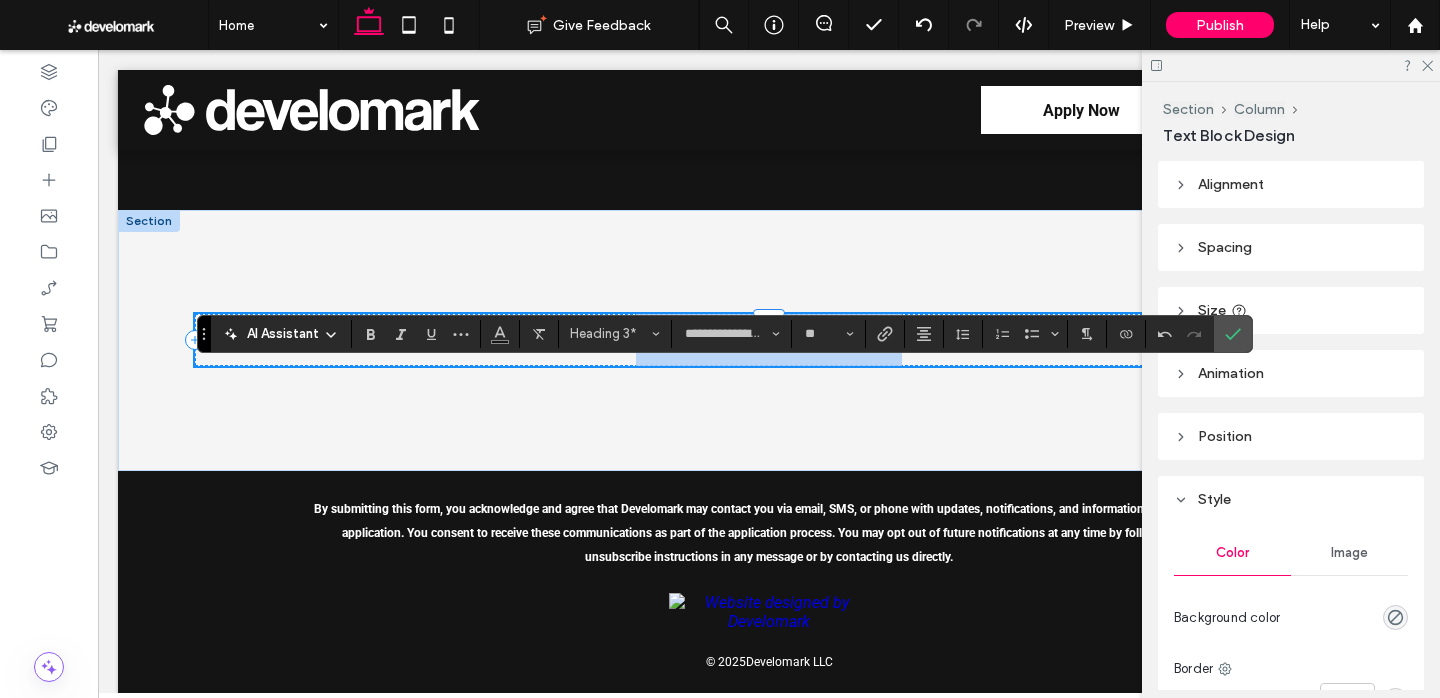 click on "**********" at bounding box center (769, 339) 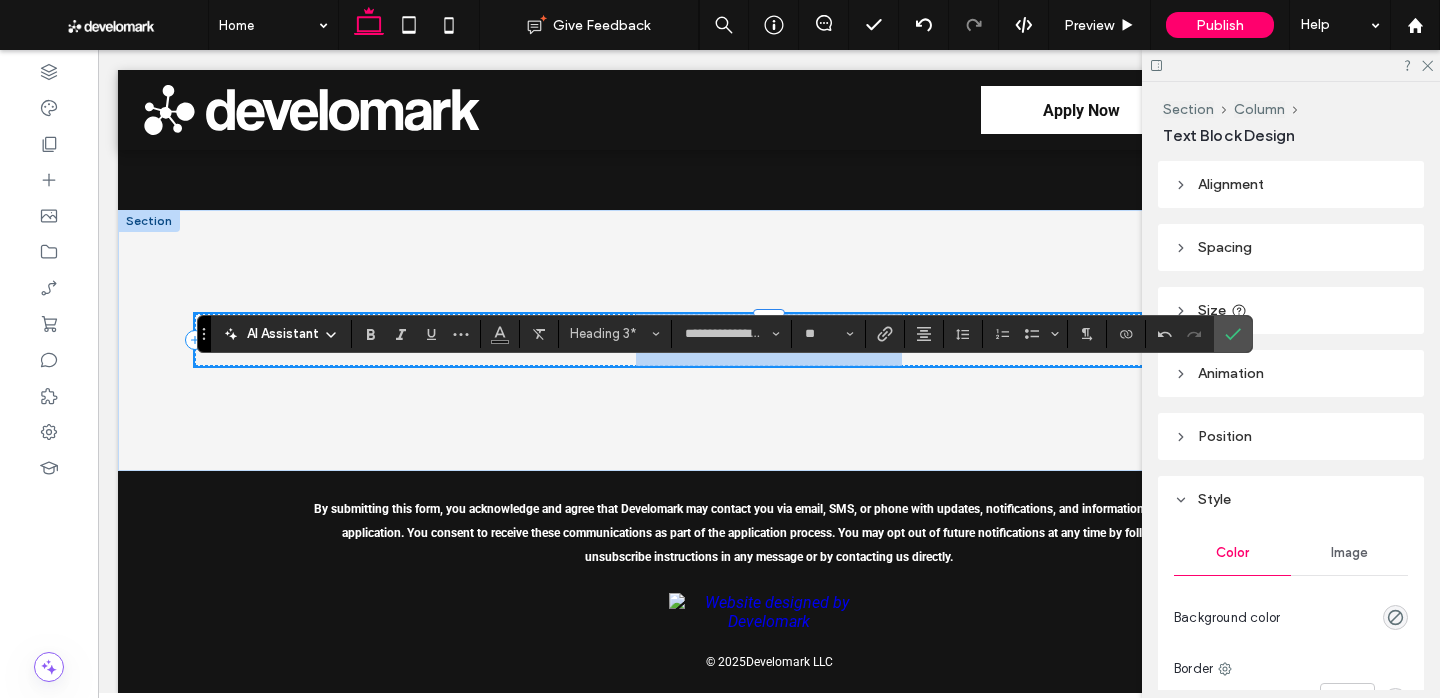 type on "******" 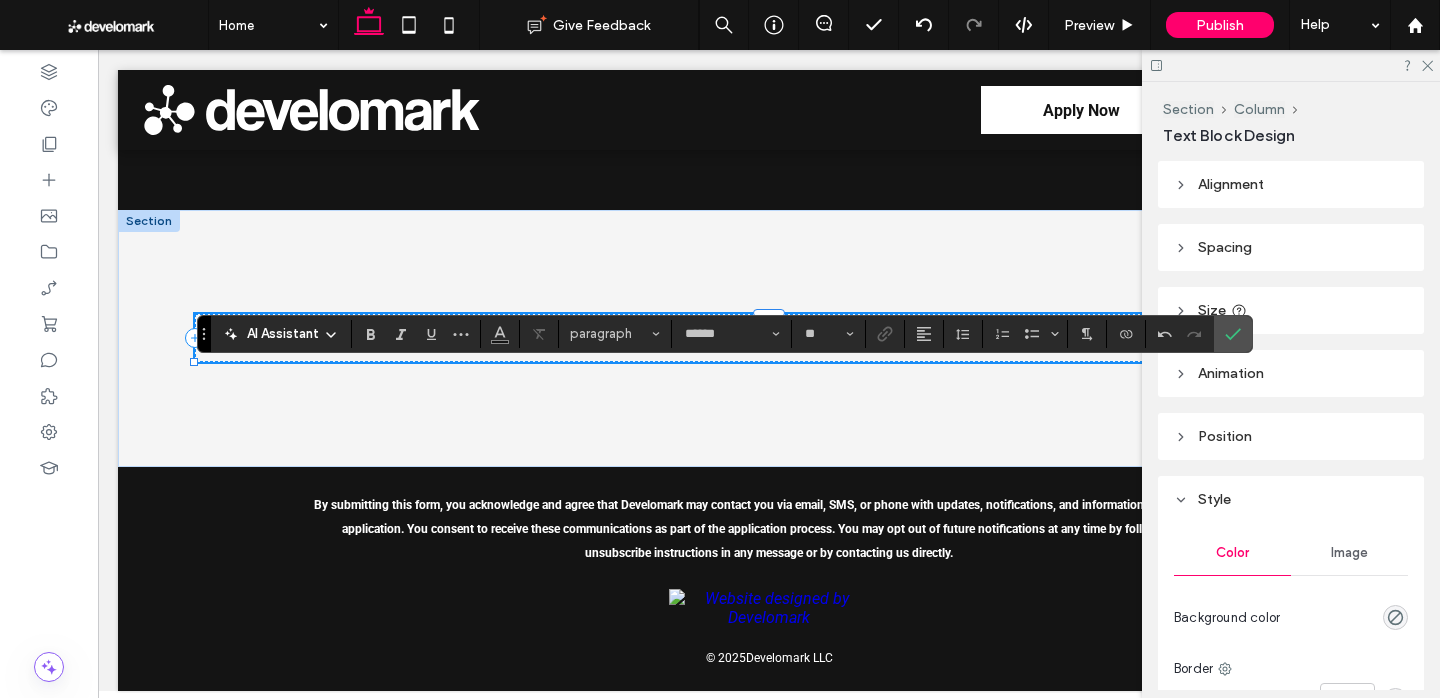 type on "**********" 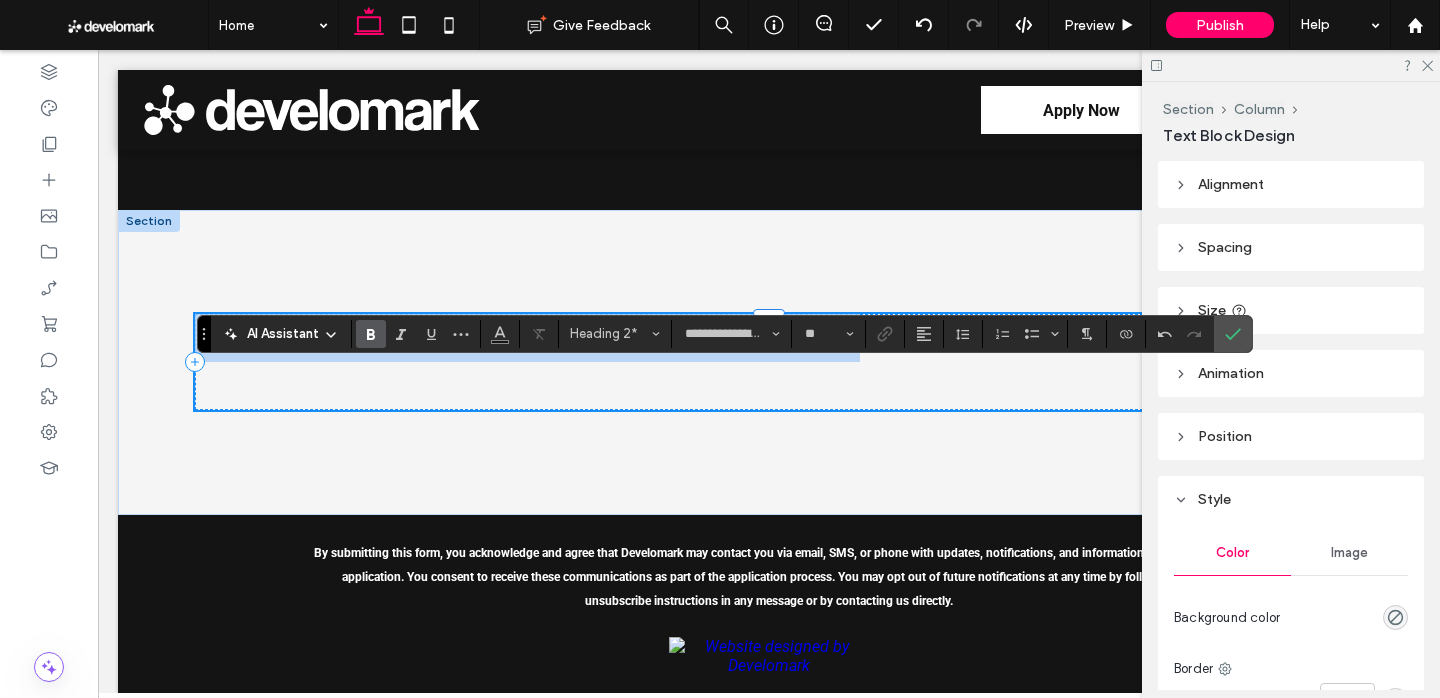 scroll, scrollTop: 0, scrollLeft: 0, axis: both 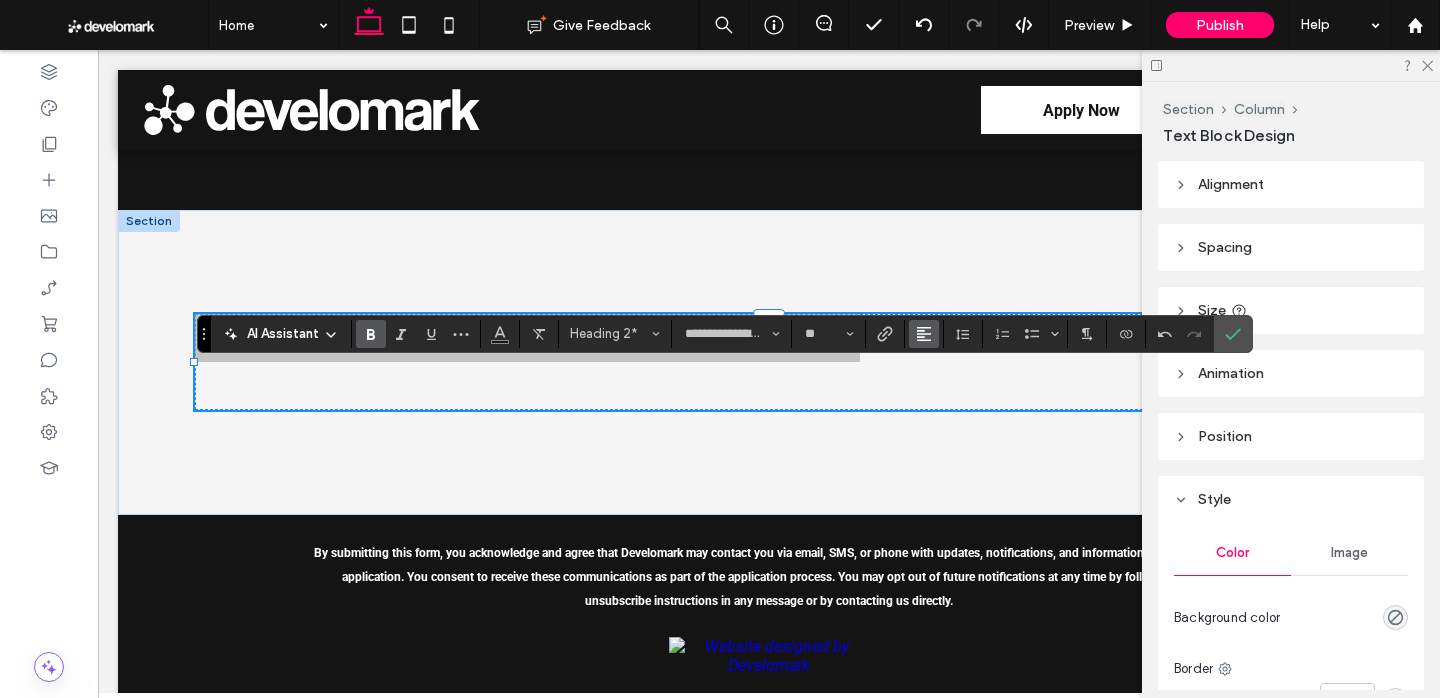 click 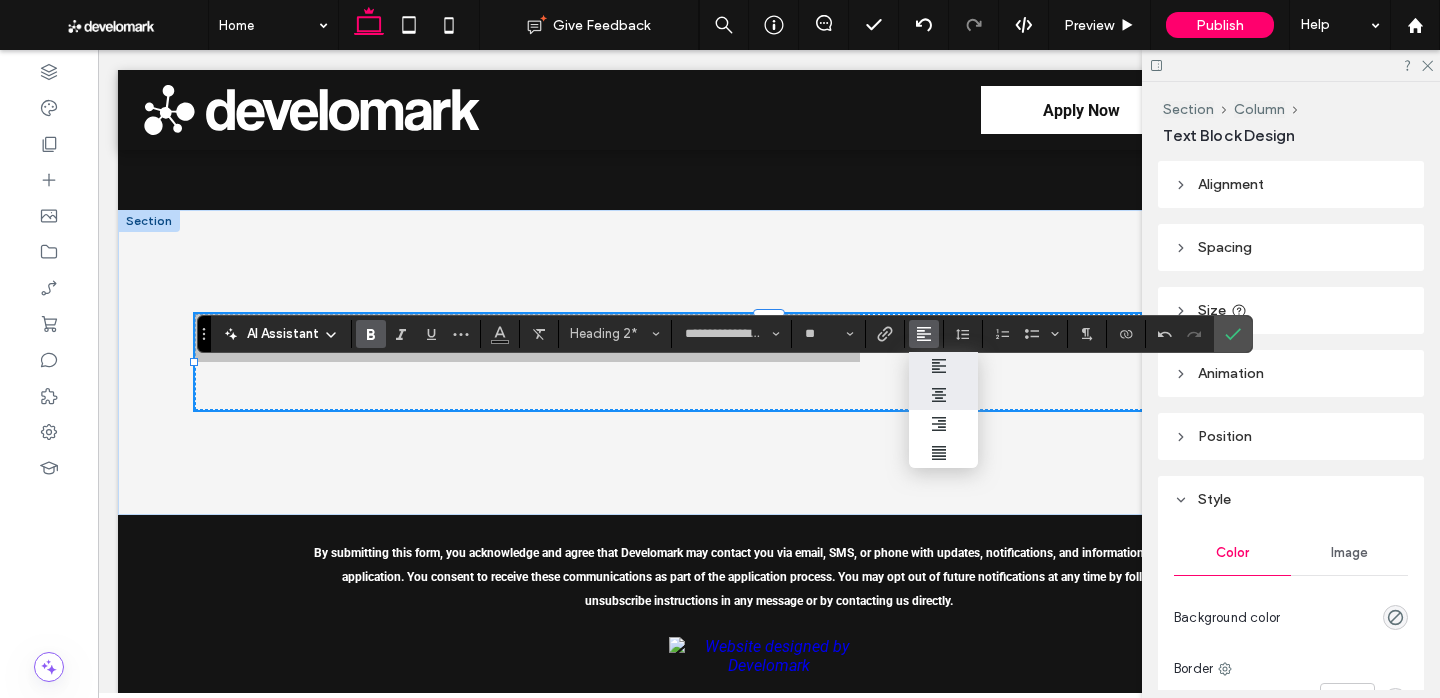 click 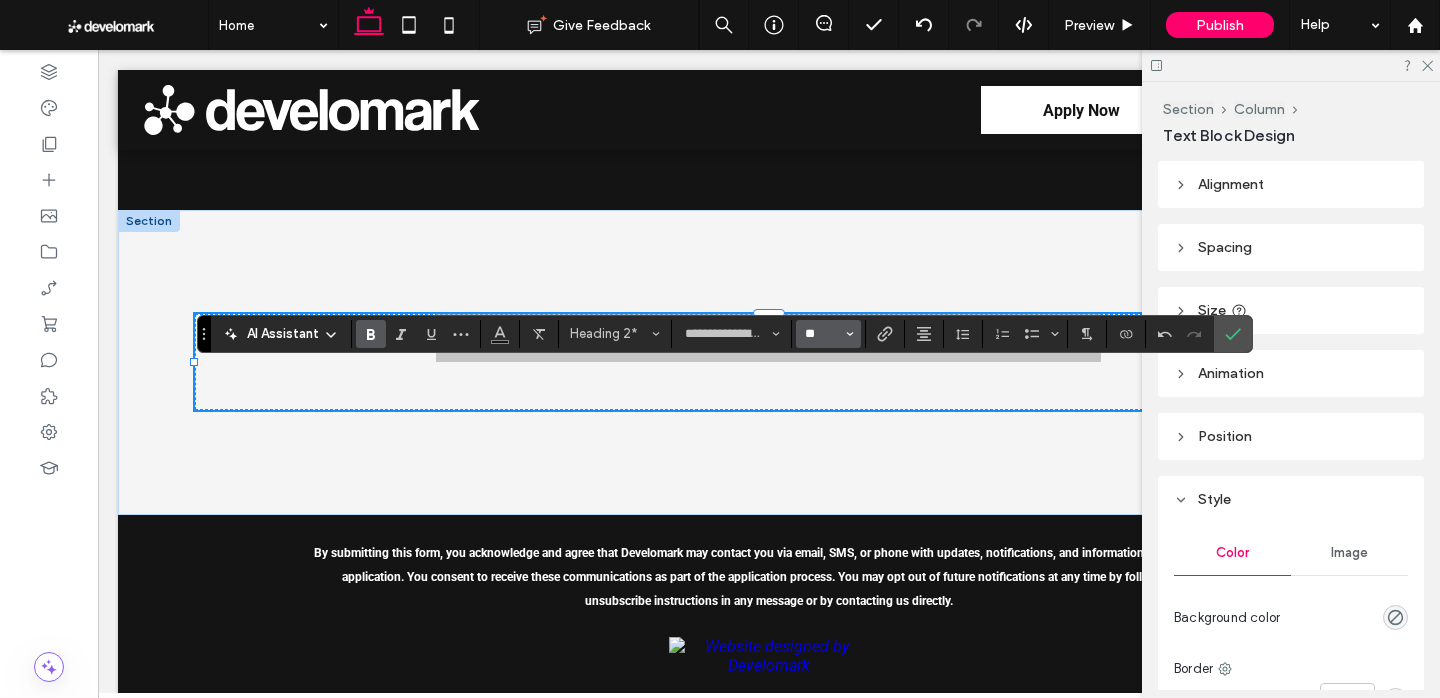 click on "**" at bounding box center (822, 334) 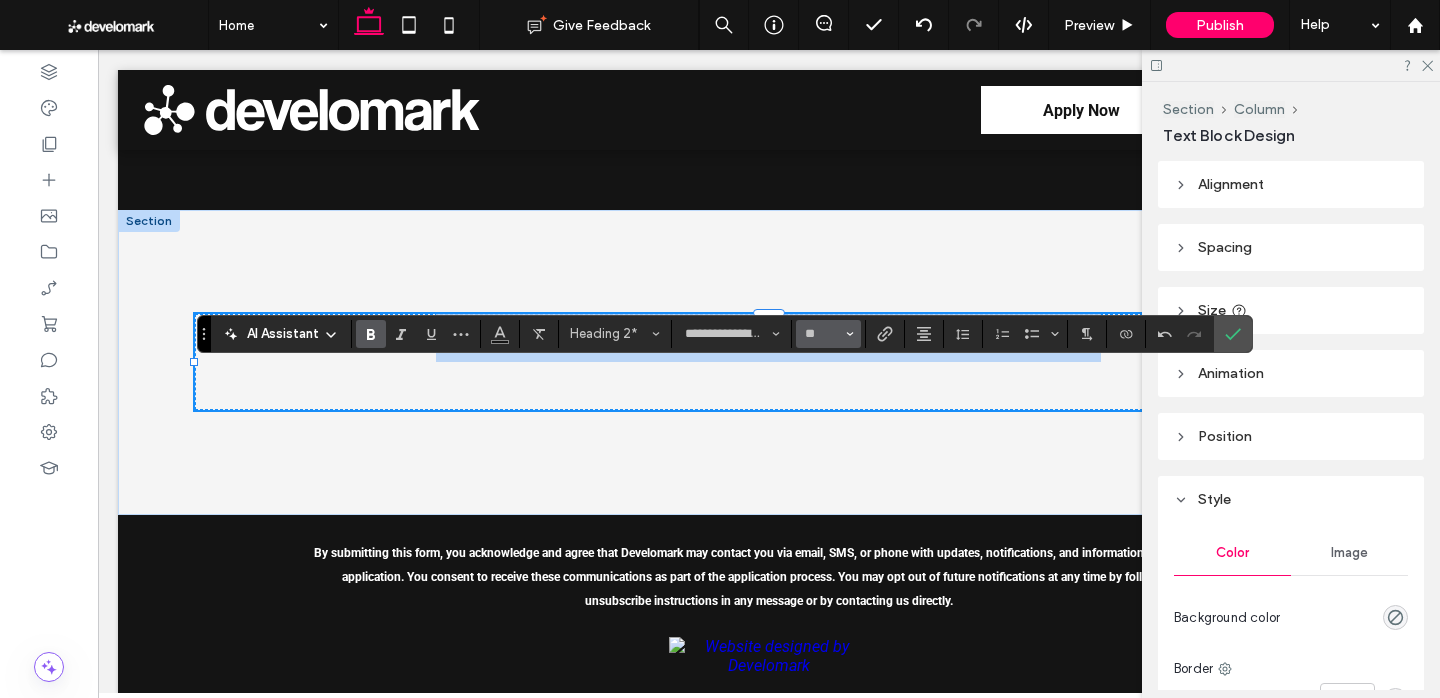 type on "**" 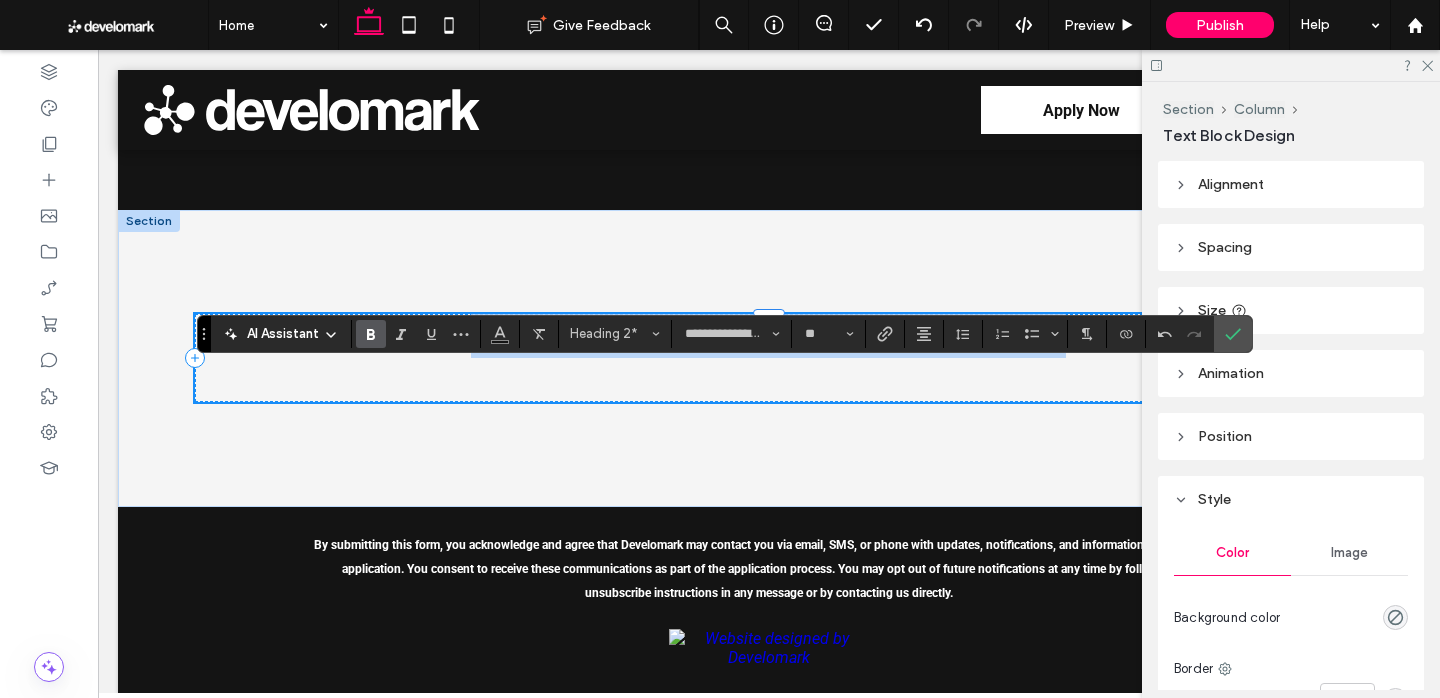 click on "**********" at bounding box center [768, 335] 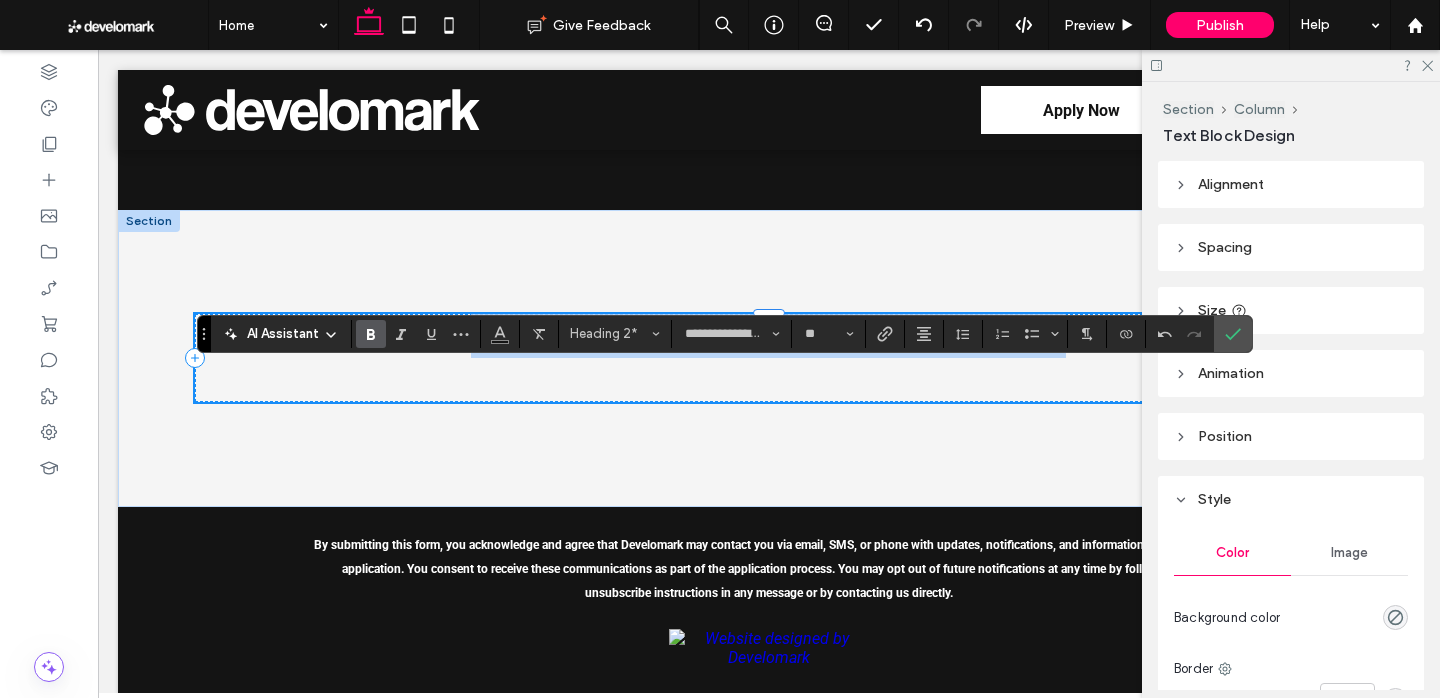 scroll, scrollTop: 3234, scrollLeft: 0, axis: vertical 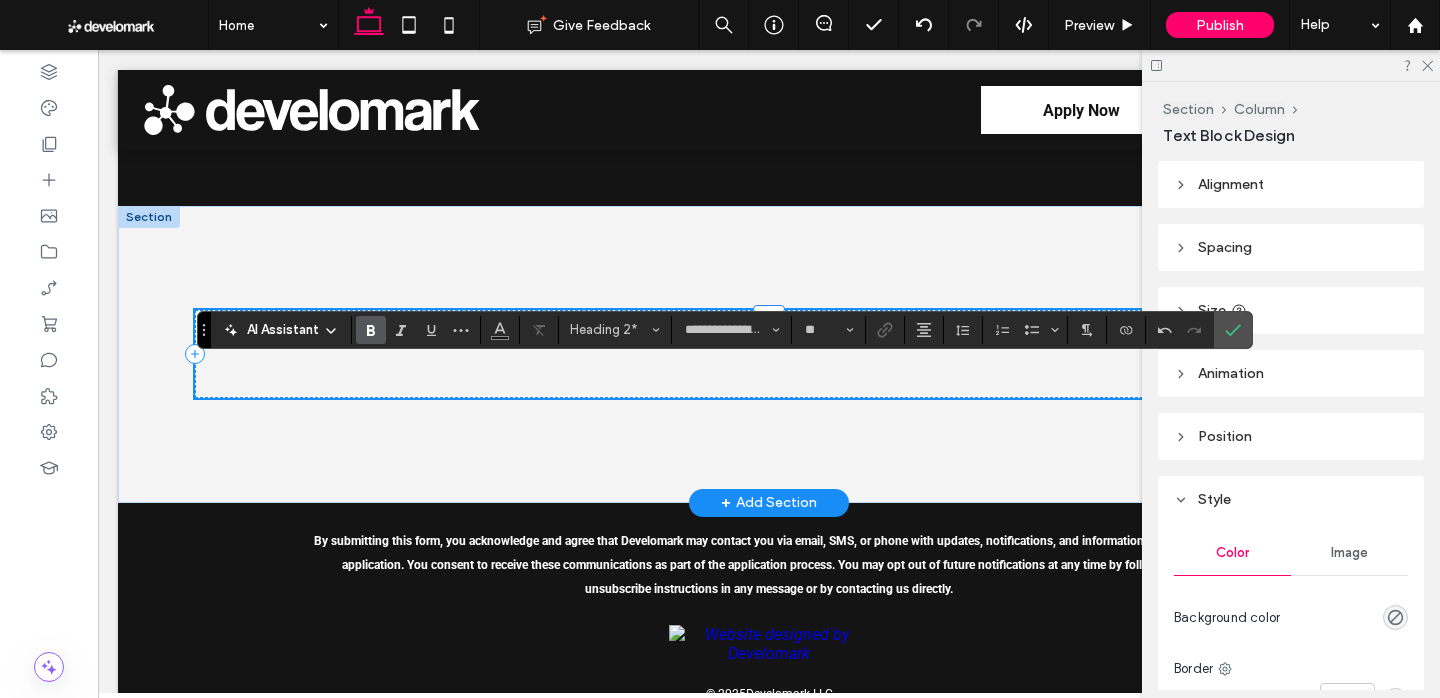 drag, startPoint x: 934, startPoint y: 431, endPoint x: 836, endPoint y: 381, distance: 110.01818 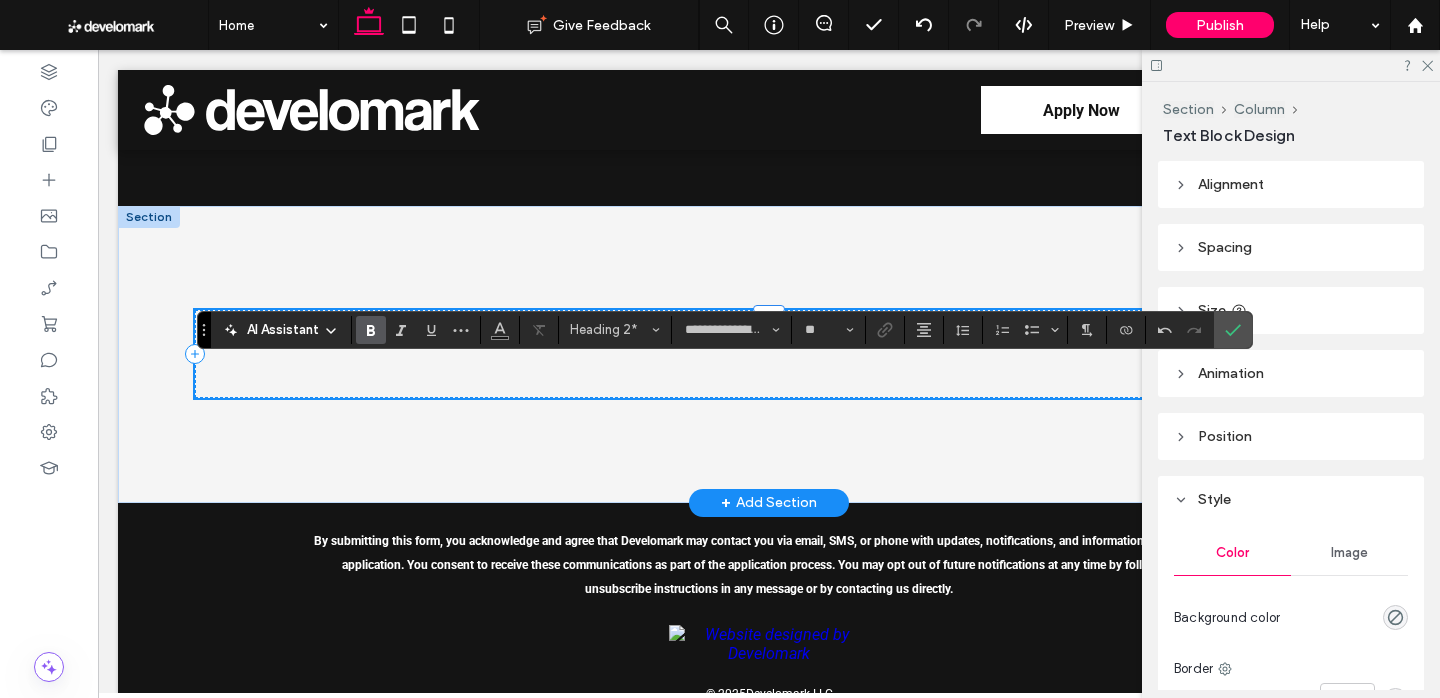 click on "**********" at bounding box center (768, 331) 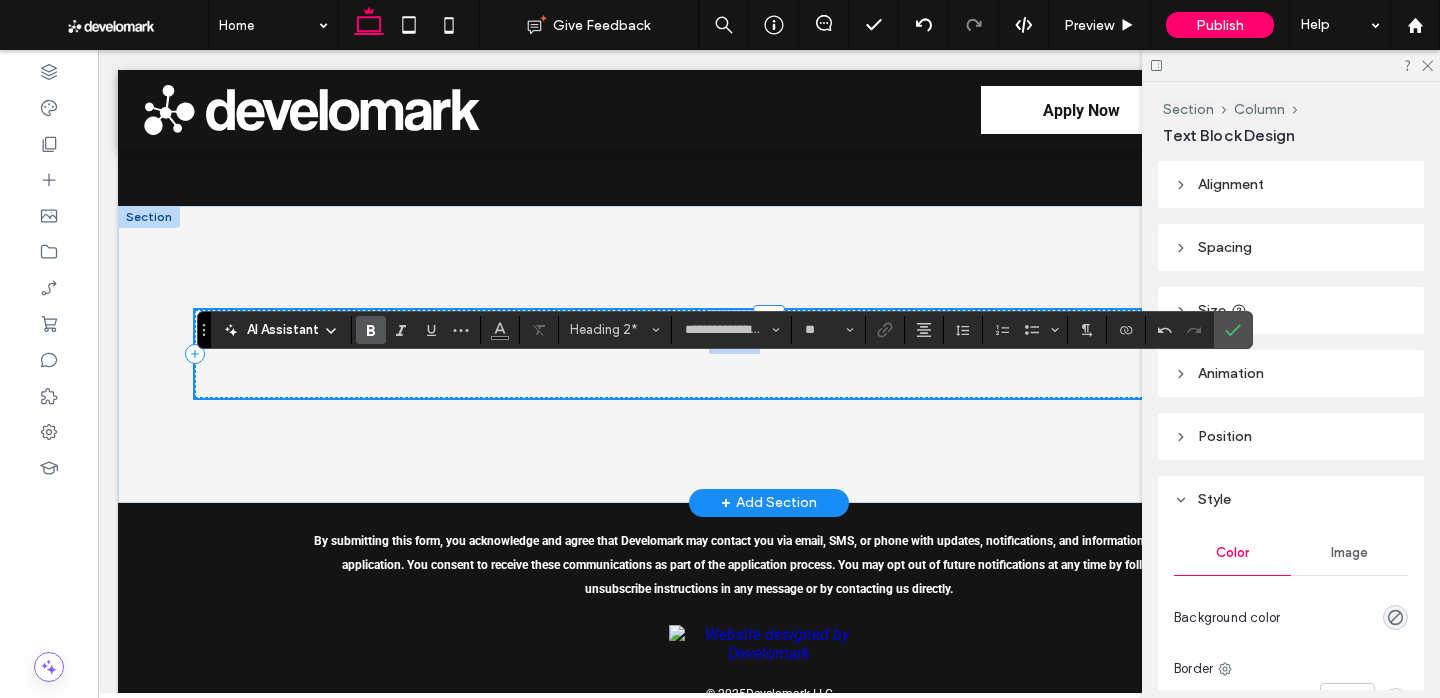 click on "**********" at bounding box center [768, 331] 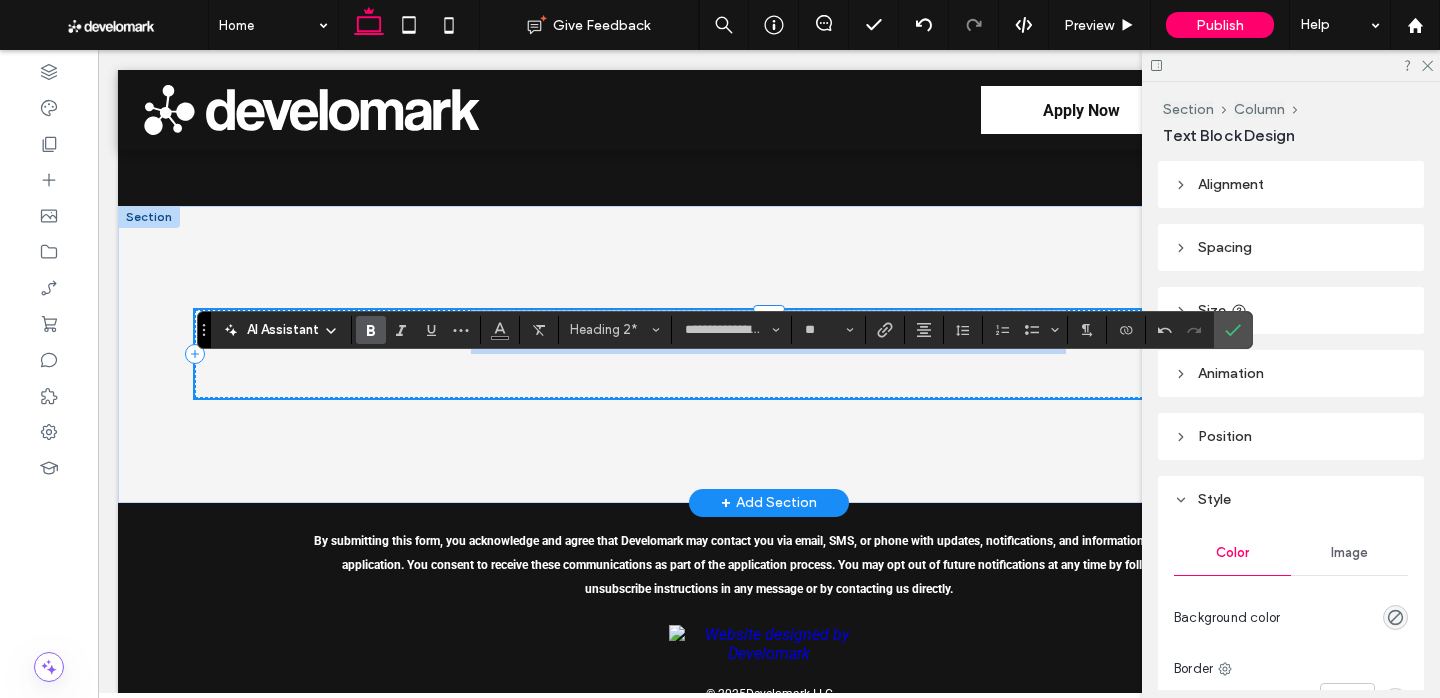 click on "**********" at bounding box center (768, 331) 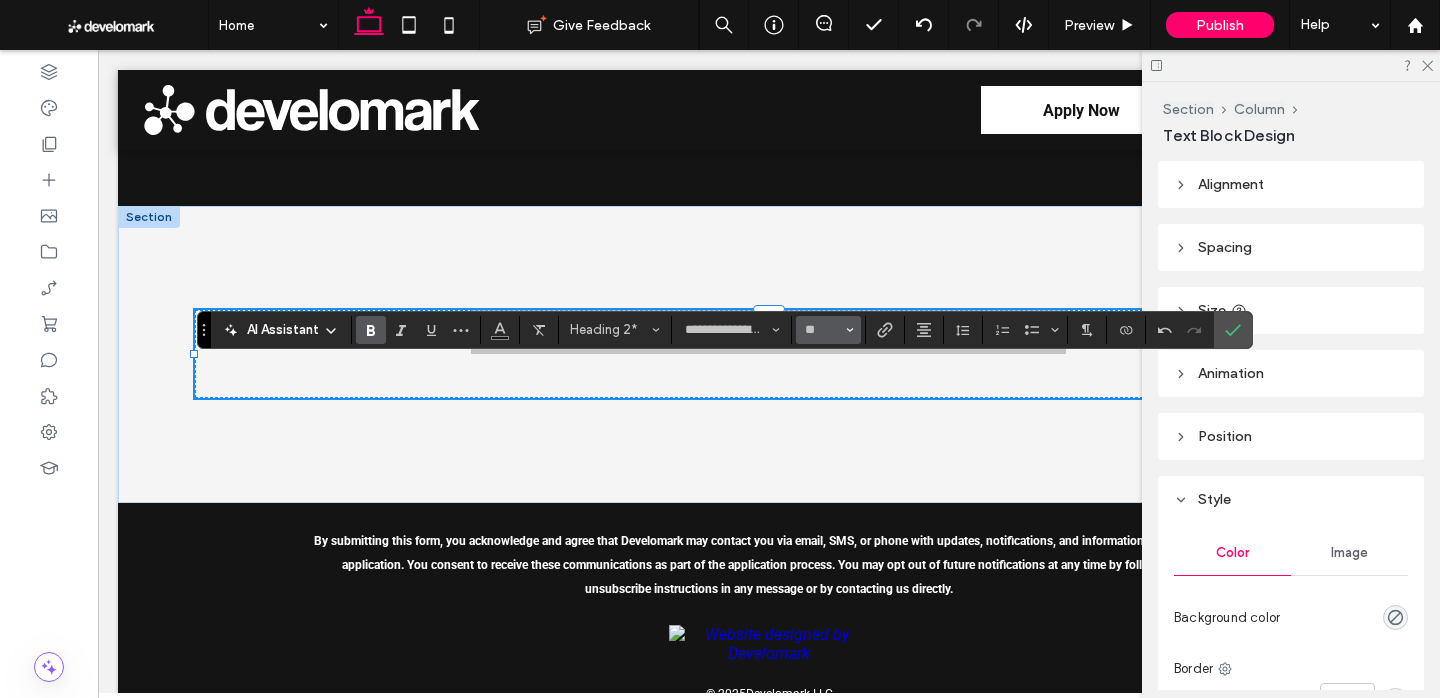 click on "**" at bounding box center [822, 330] 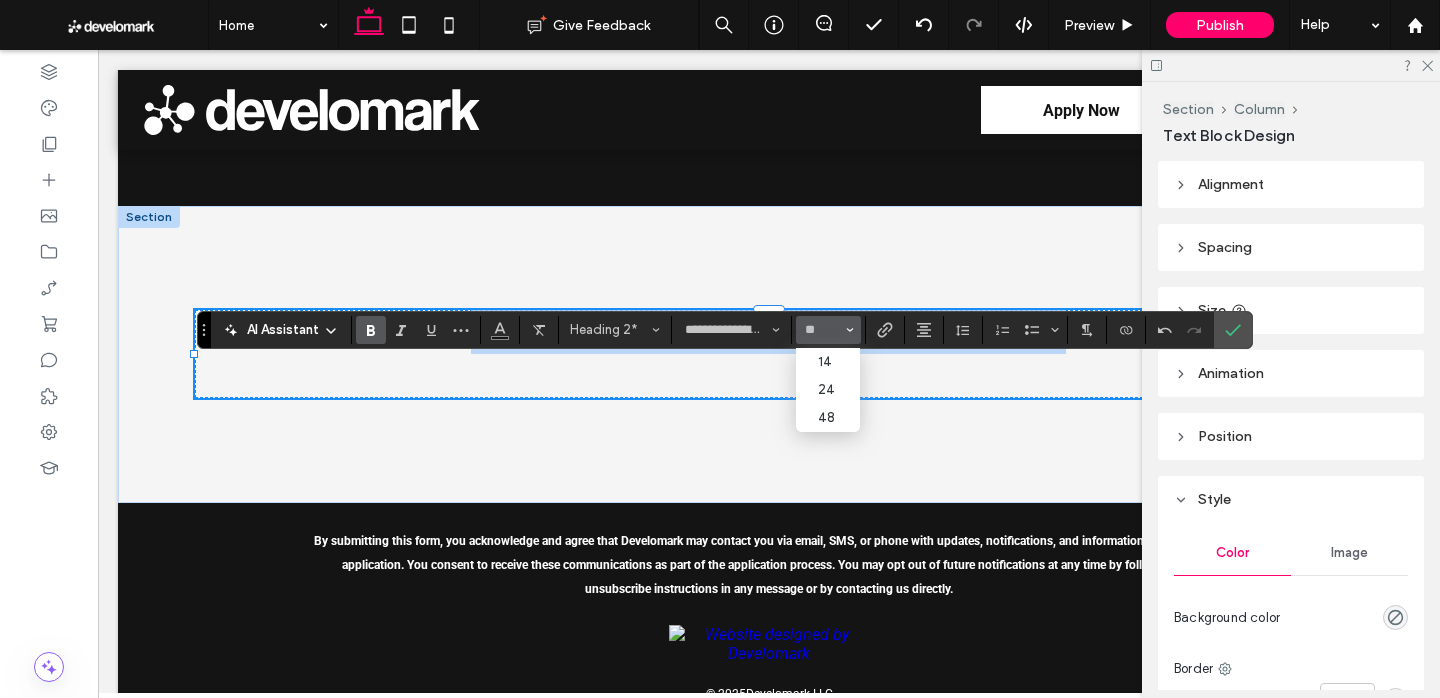 type on "**" 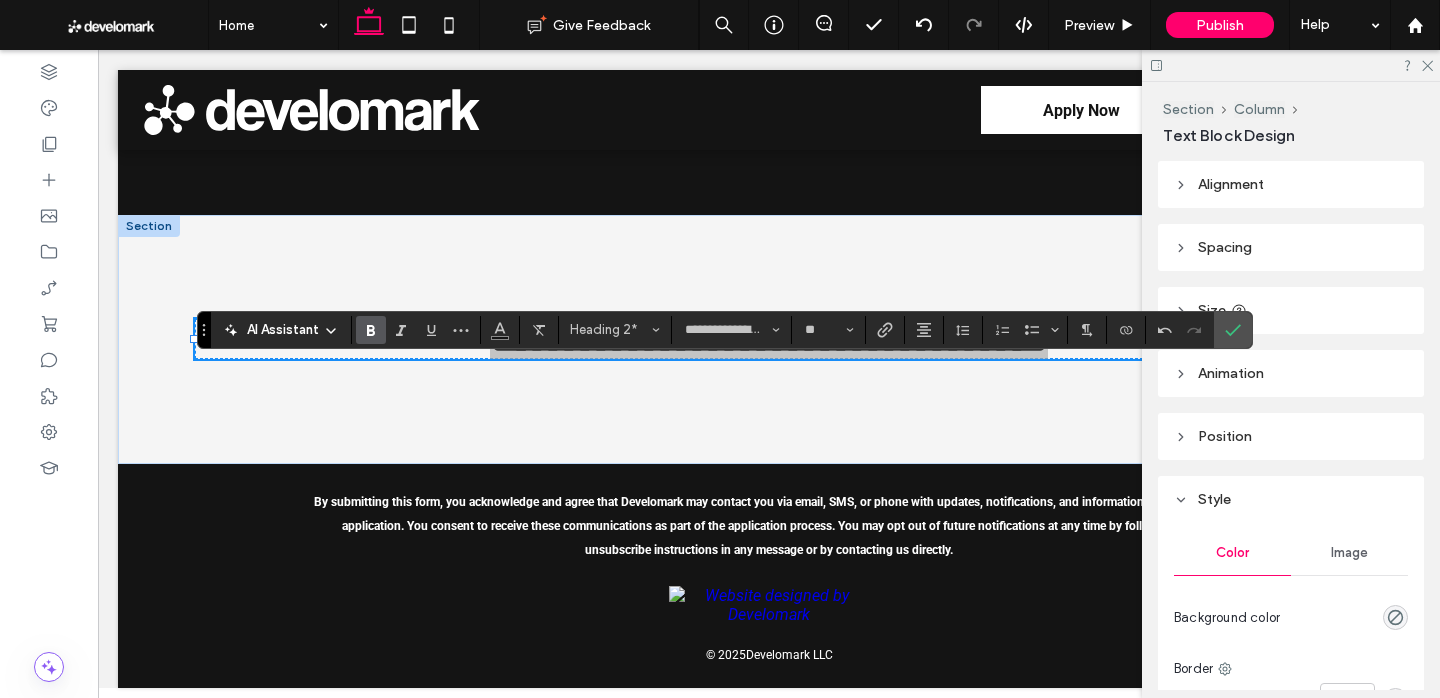 click 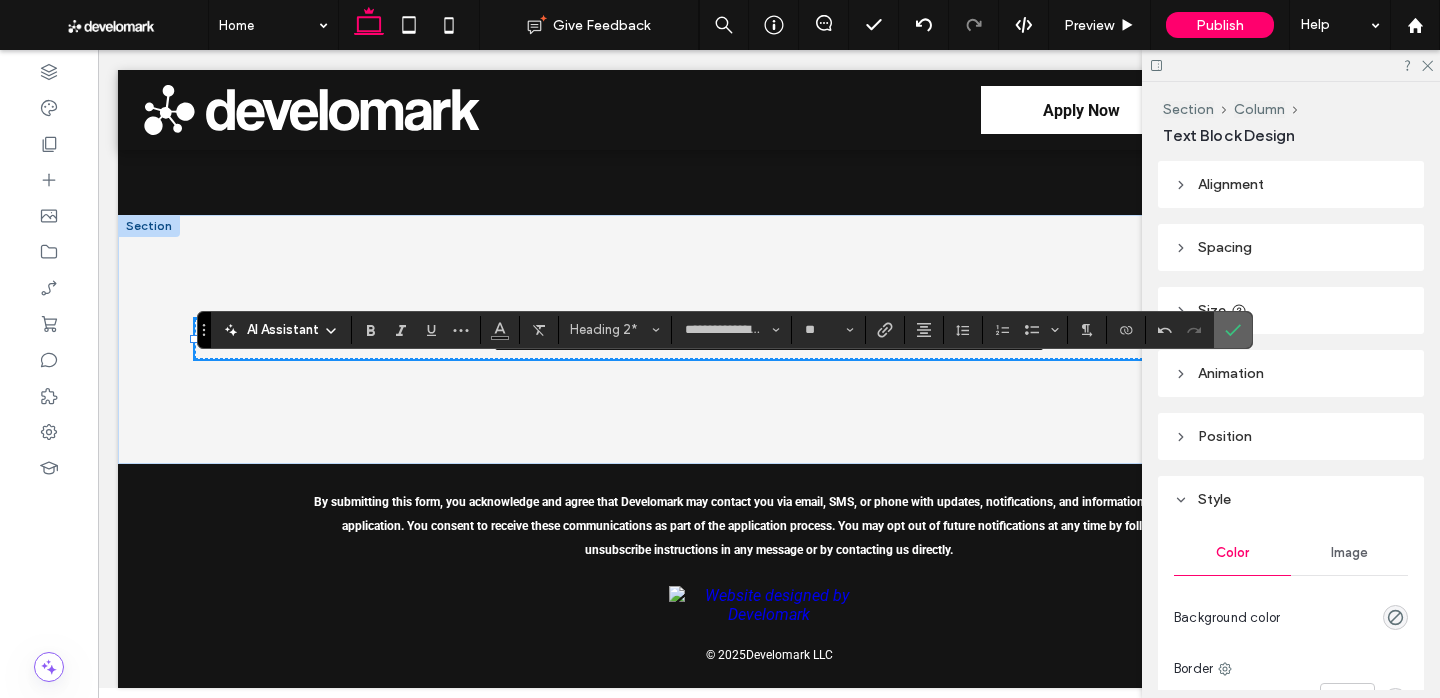 click at bounding box center (1233, 330) 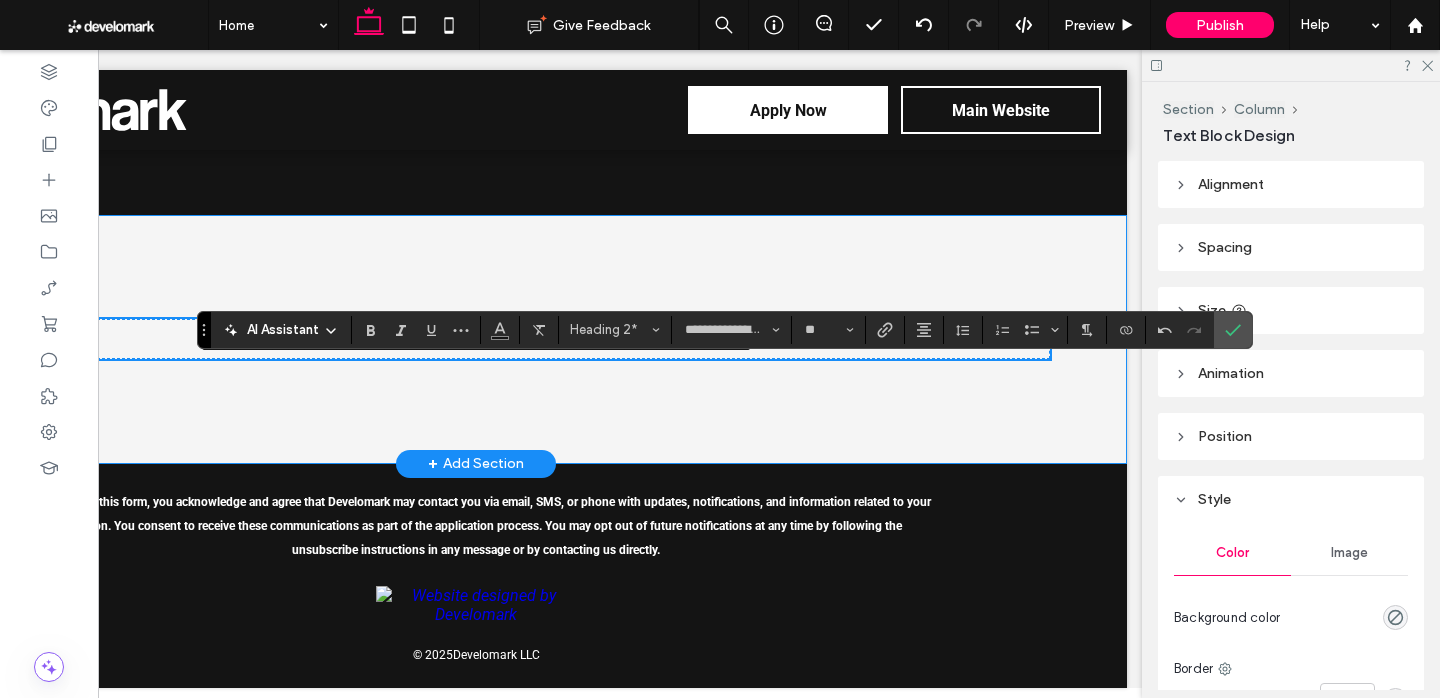 scroll, scrollTop: 0, scrollLeft: 298, axis: horizontal 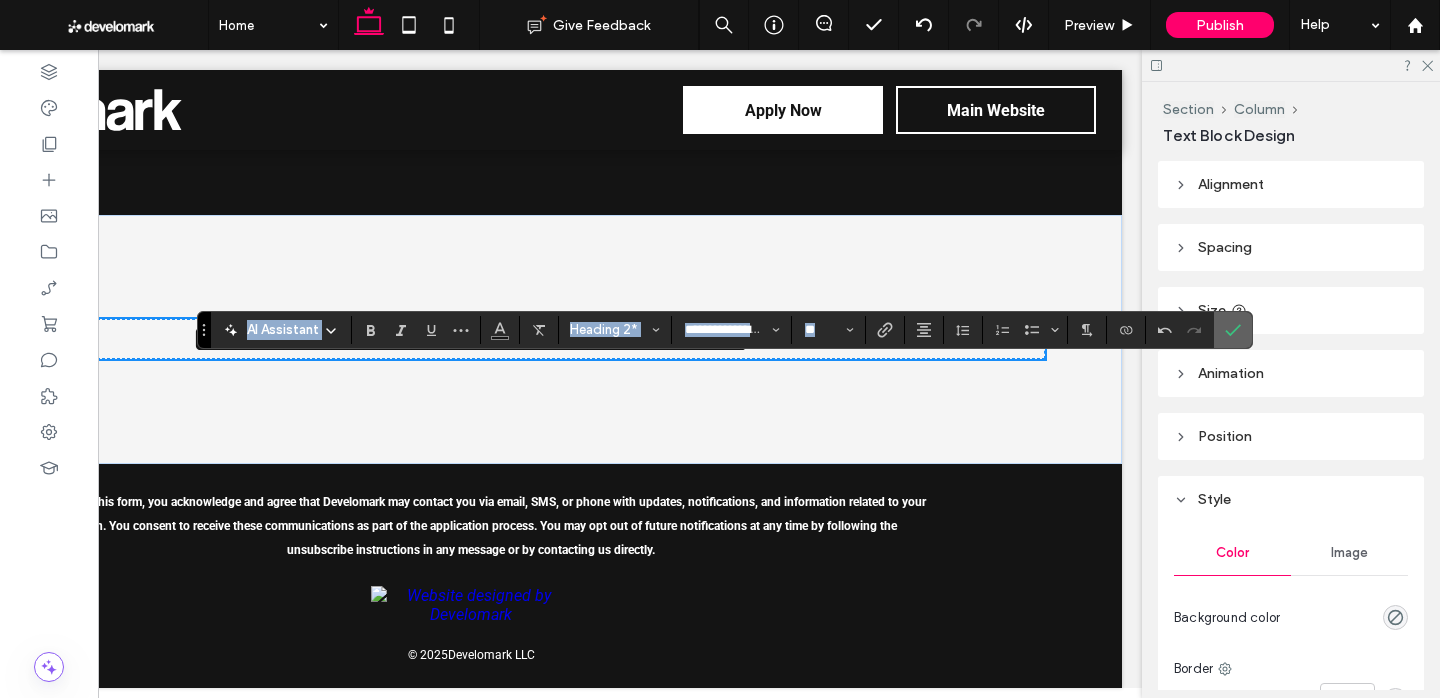 click 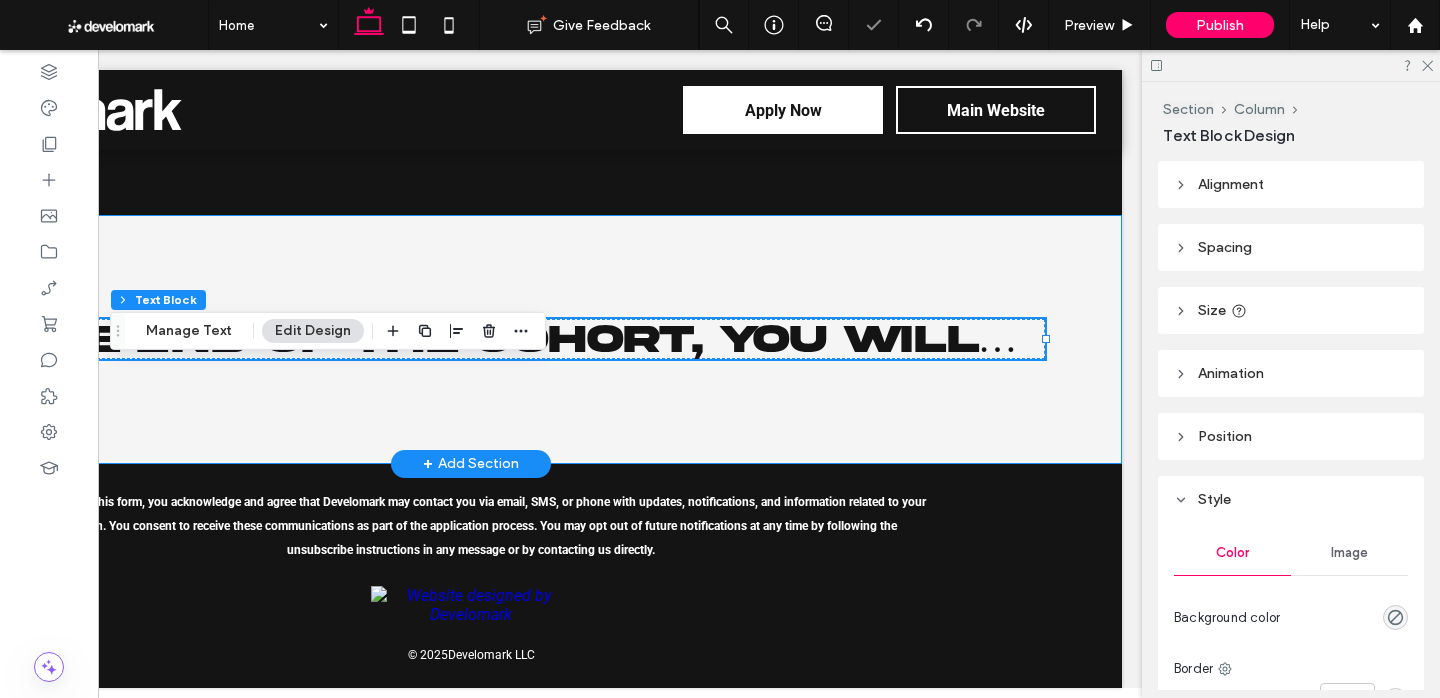 scroll, scrollTop: 0, scrollLeft: 10, axis: horizontal 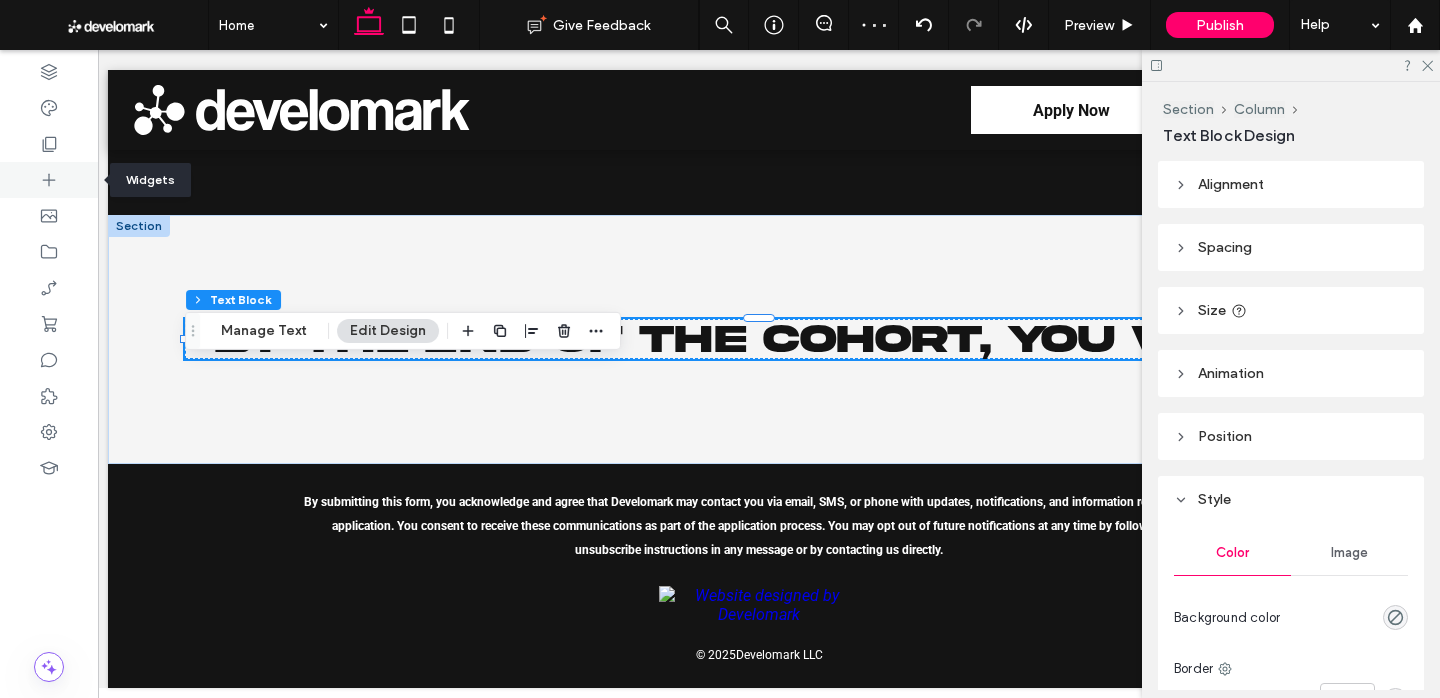 click 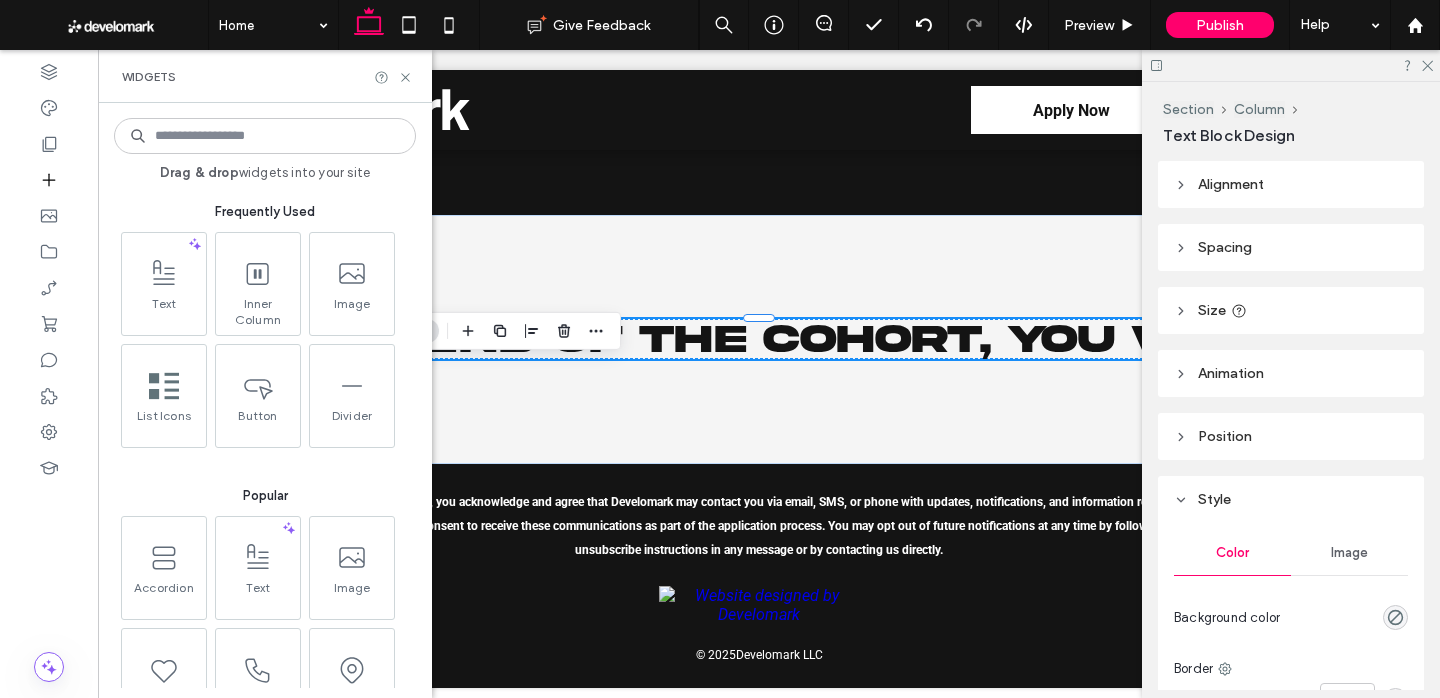 click at bounding box center (265, 136) 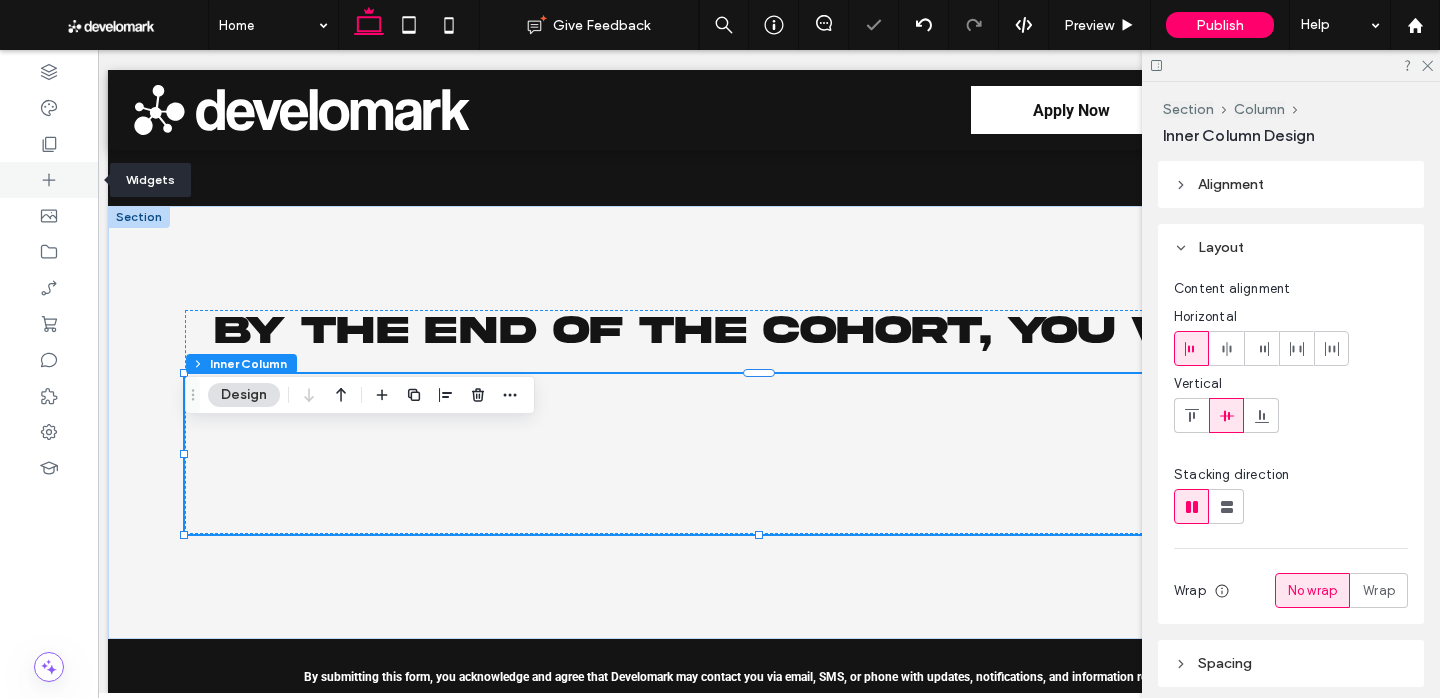 click 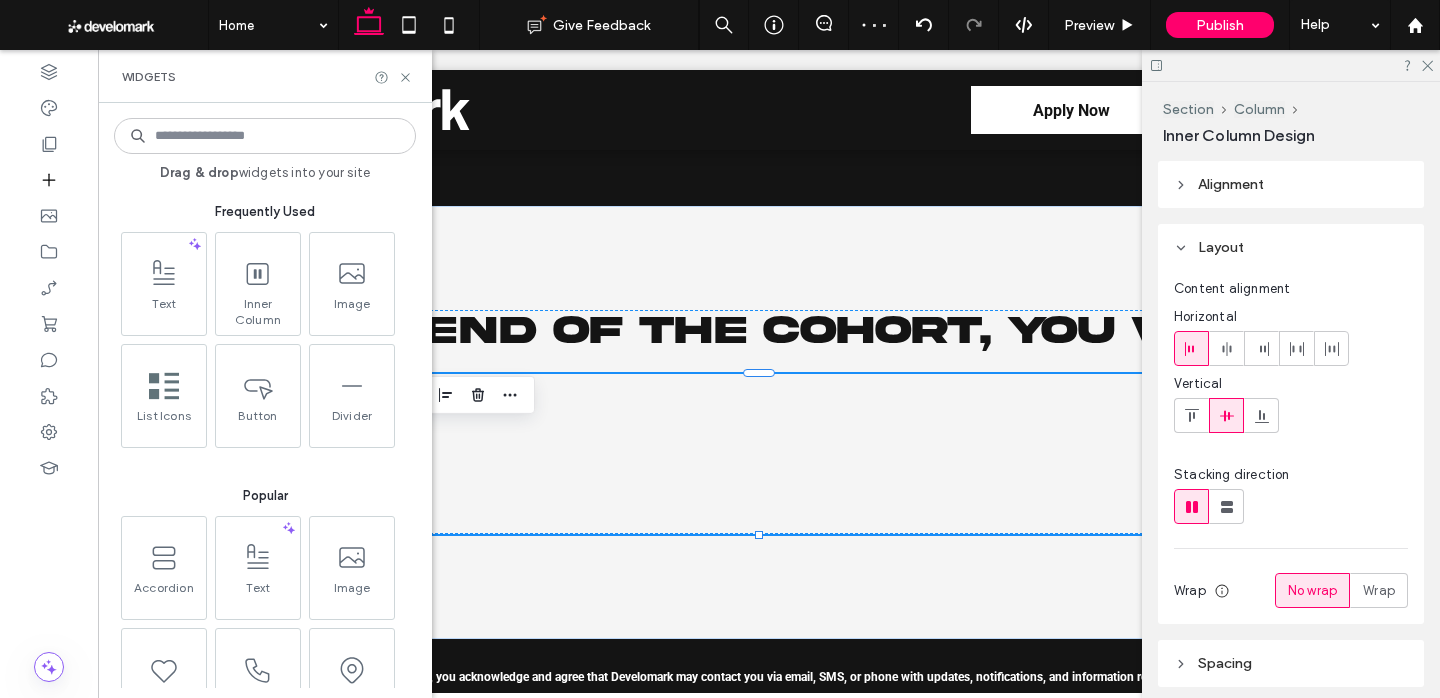 click at bounding box center [265, 136] 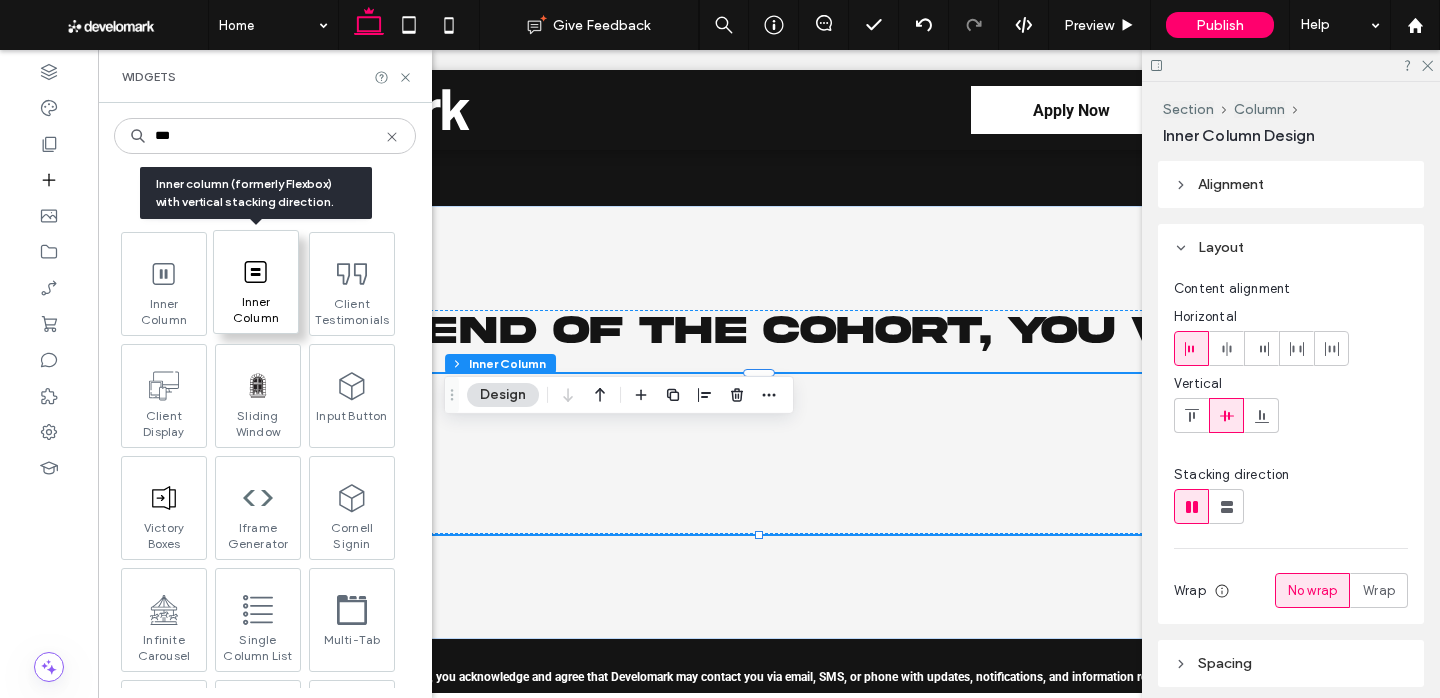 type on "***" 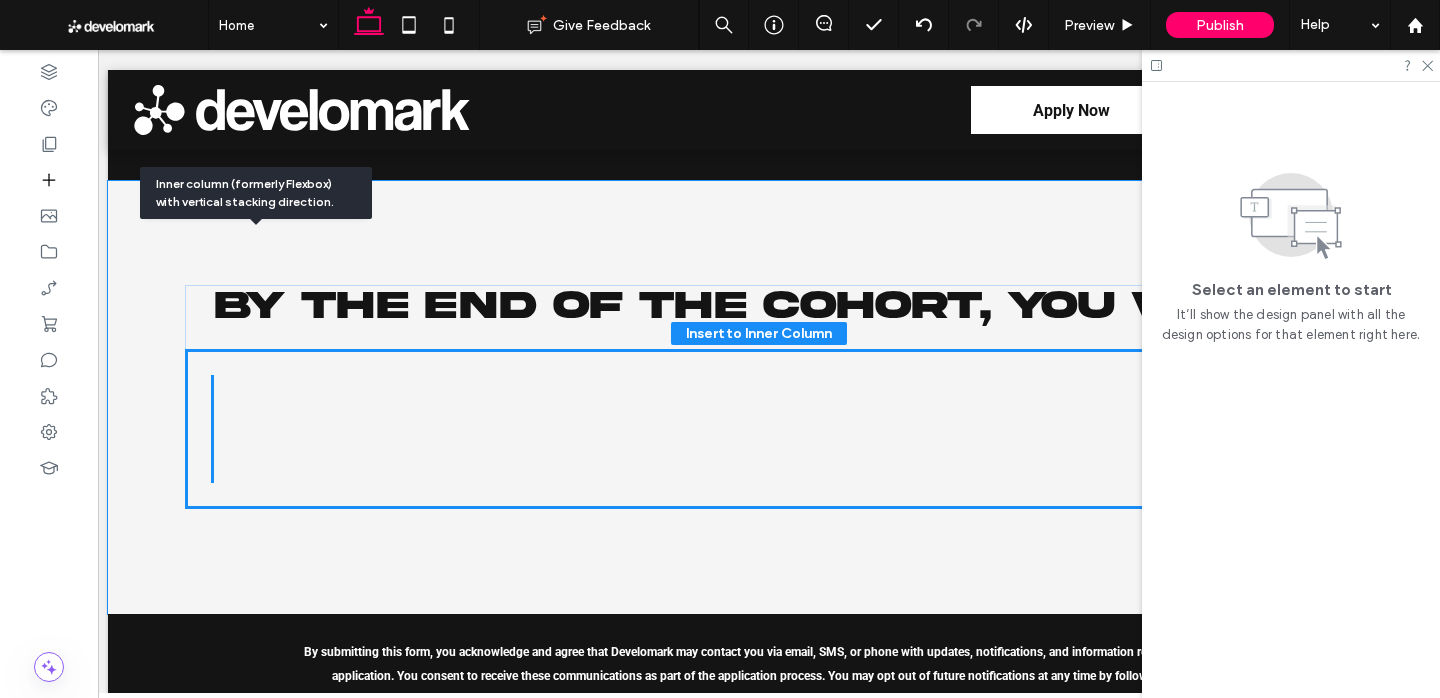 scroll, scrollTop: 3299, scrollLeft: 0, axis: vertical 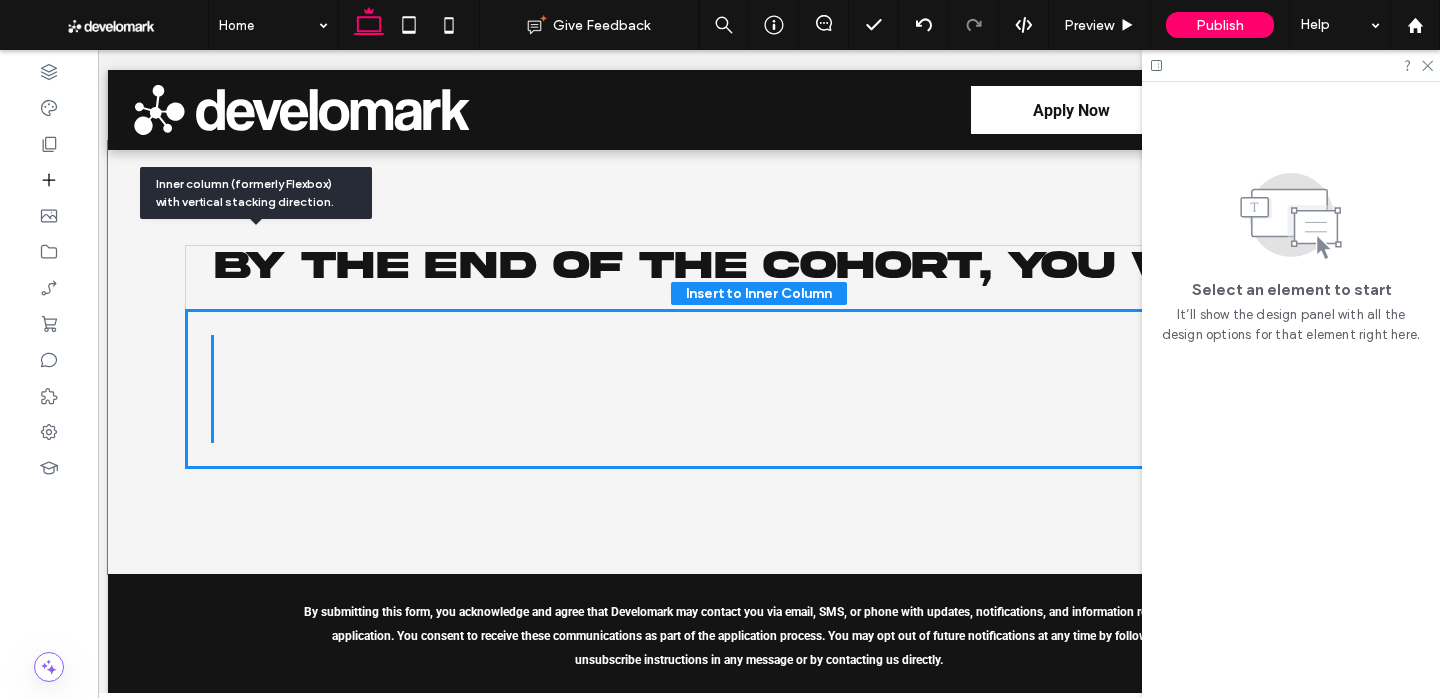 drag, startPoint x: 352, startPoint y: 321, endPoint x: 357, endPoint y: 331, distance: 11.18034 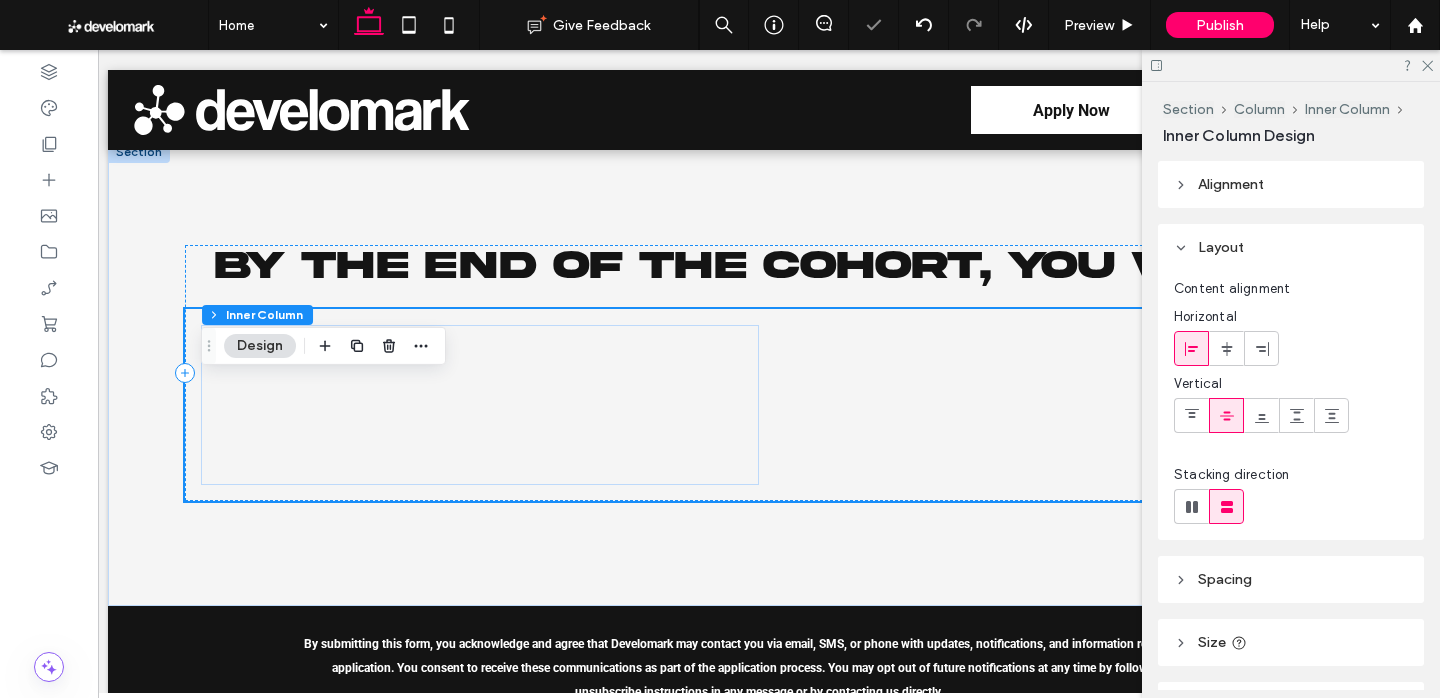 scroll, scrollTop: 3270, scrollLeft: 0, axis: vertical 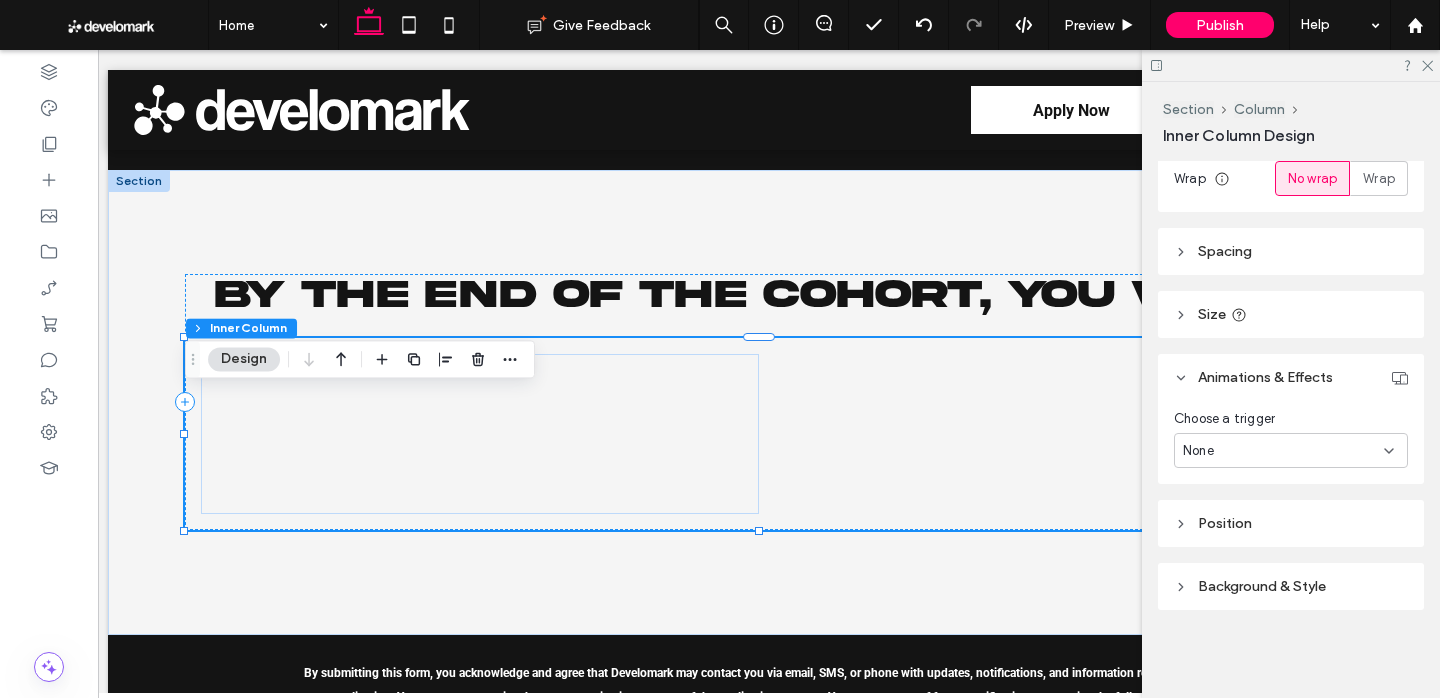 click on "Position" at bounding box center [1291, 523] 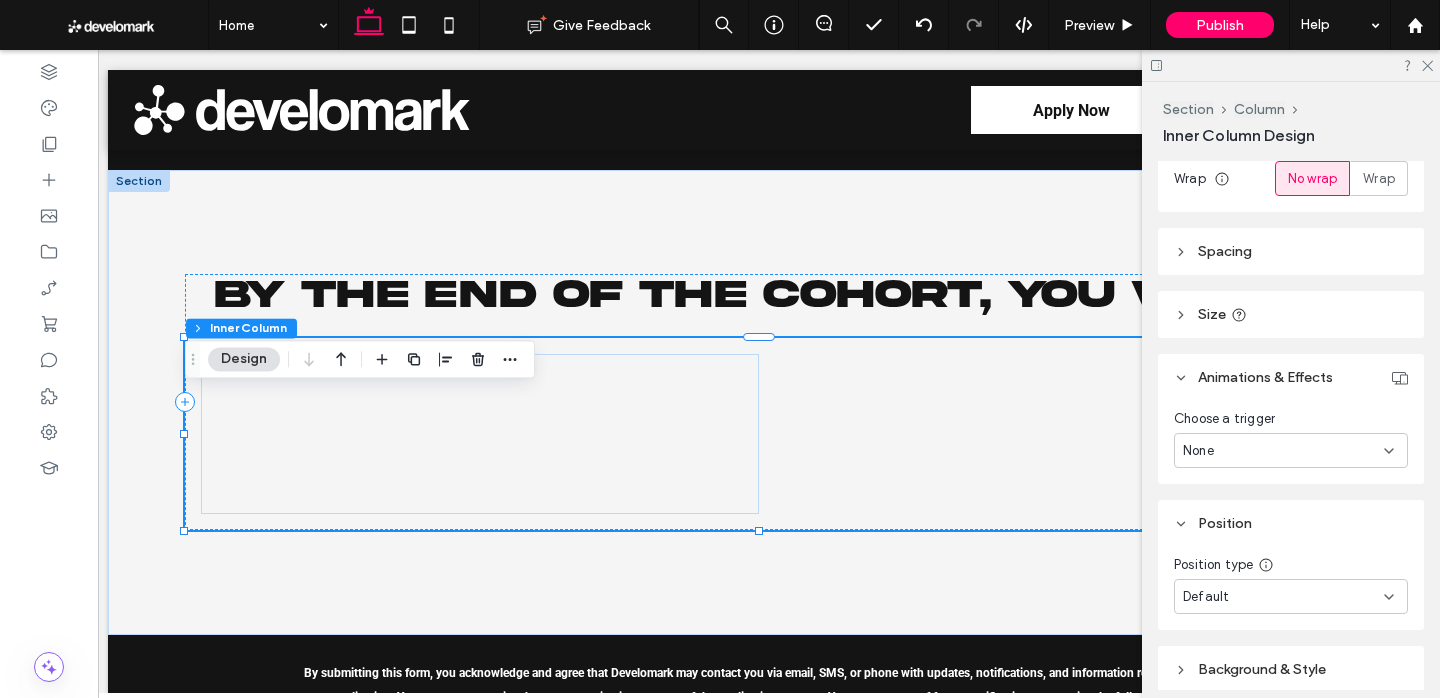 click on "Position" at bounding box center [1291, 523] 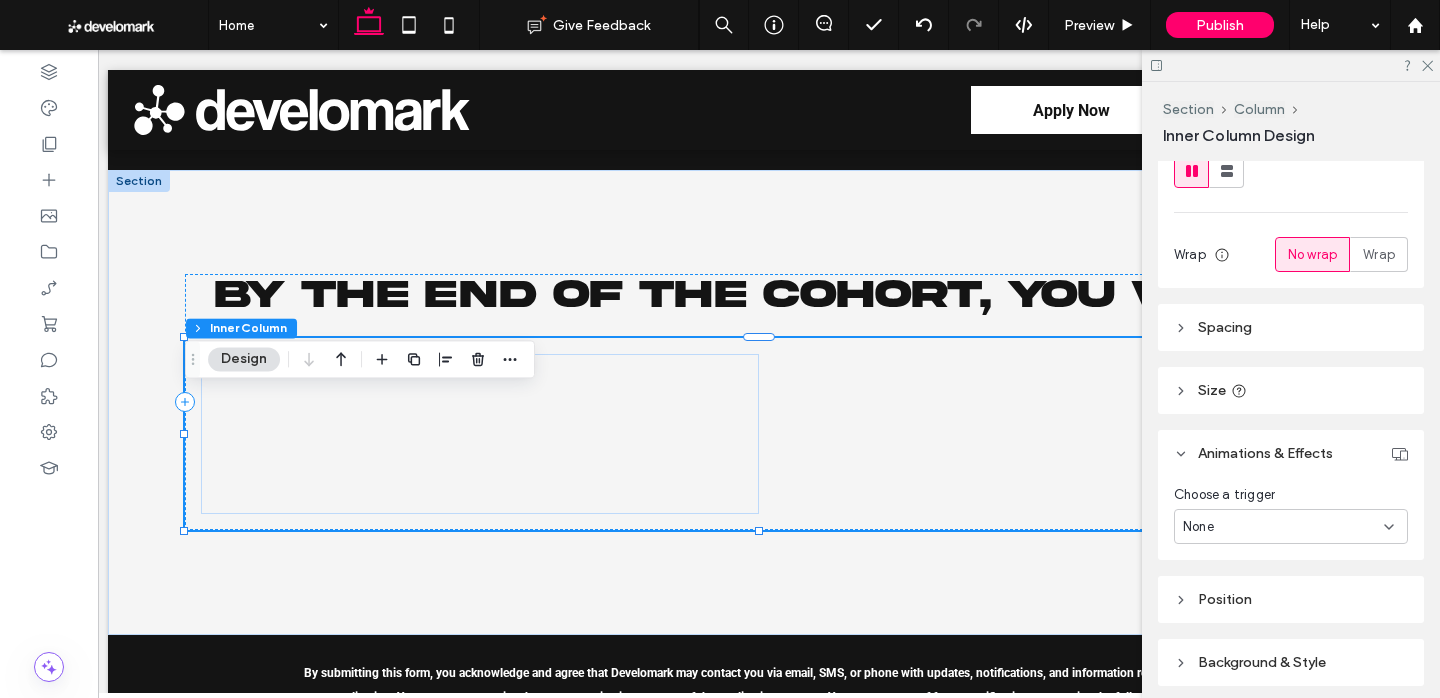 scroll, scrollTop: 297, scrollLeft: 0, axis: vertical 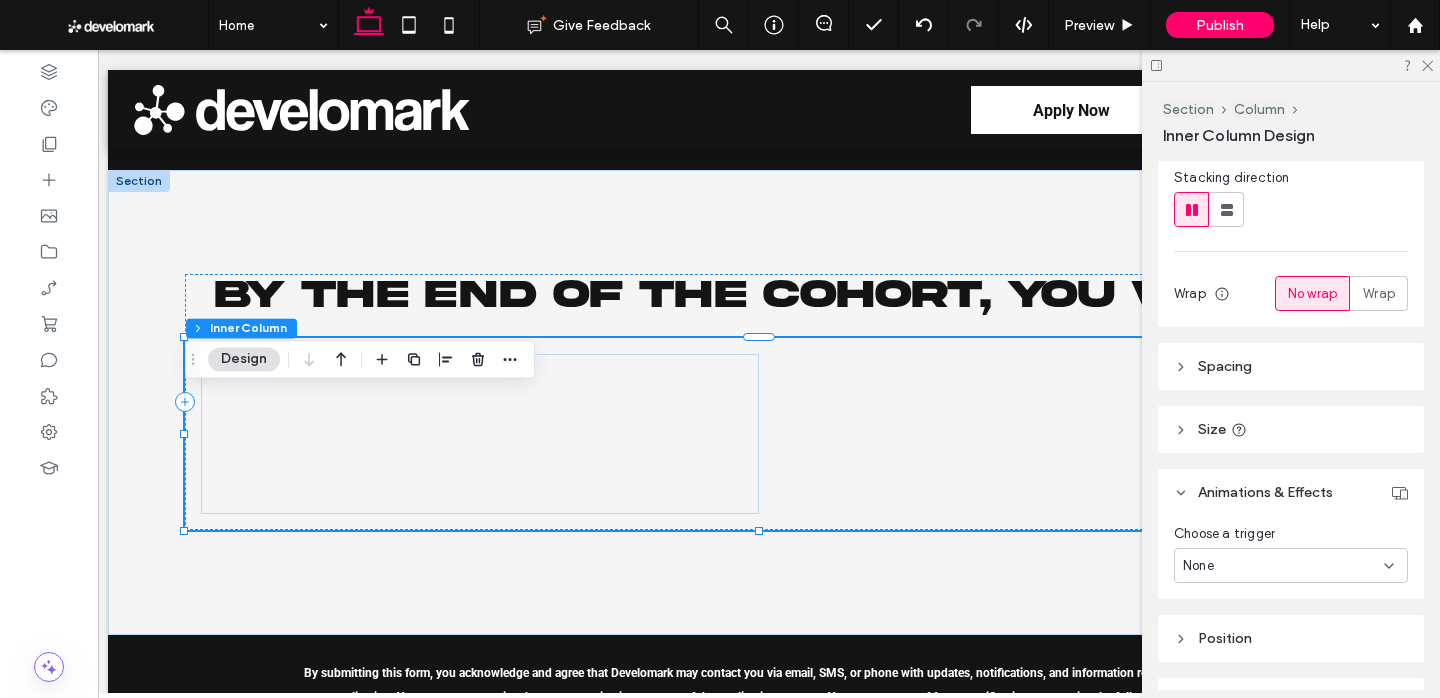 click on "Spacing" at bounding box center [1225, 366] 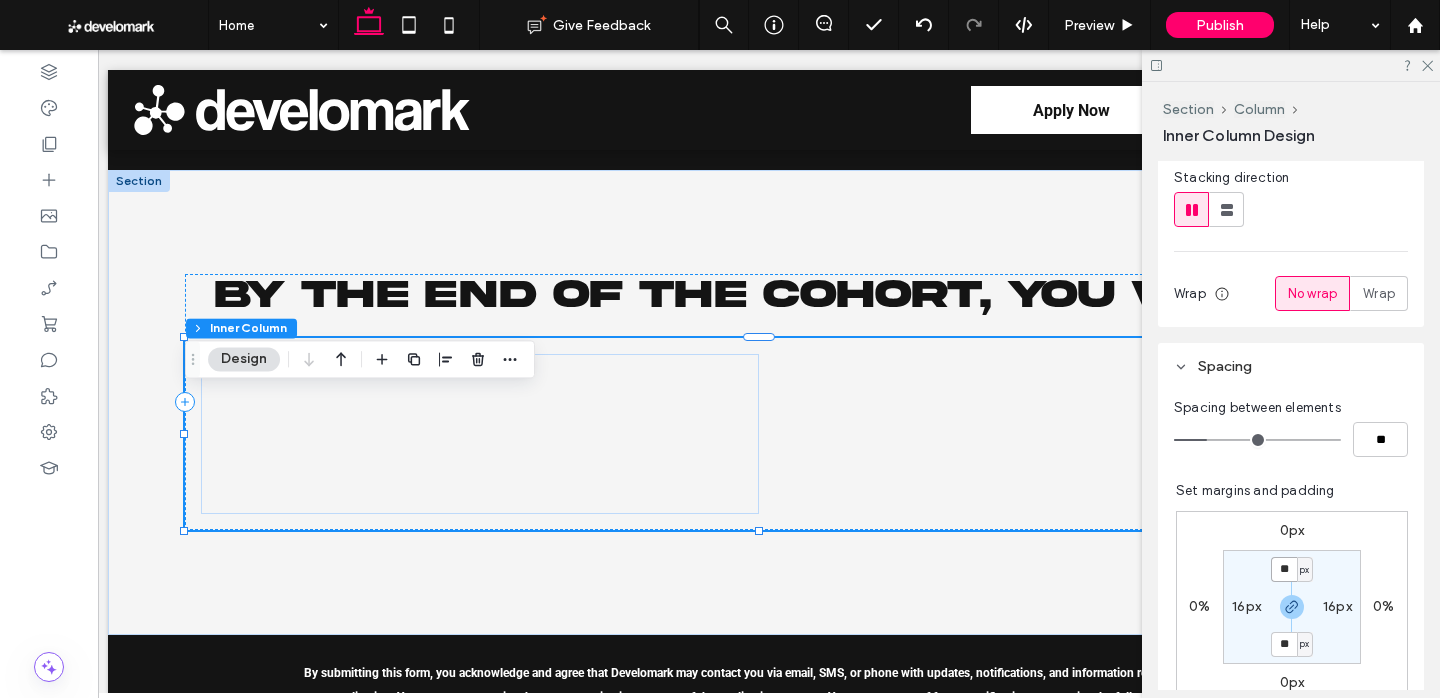 click on "**" at bounding box center (1284, 569) 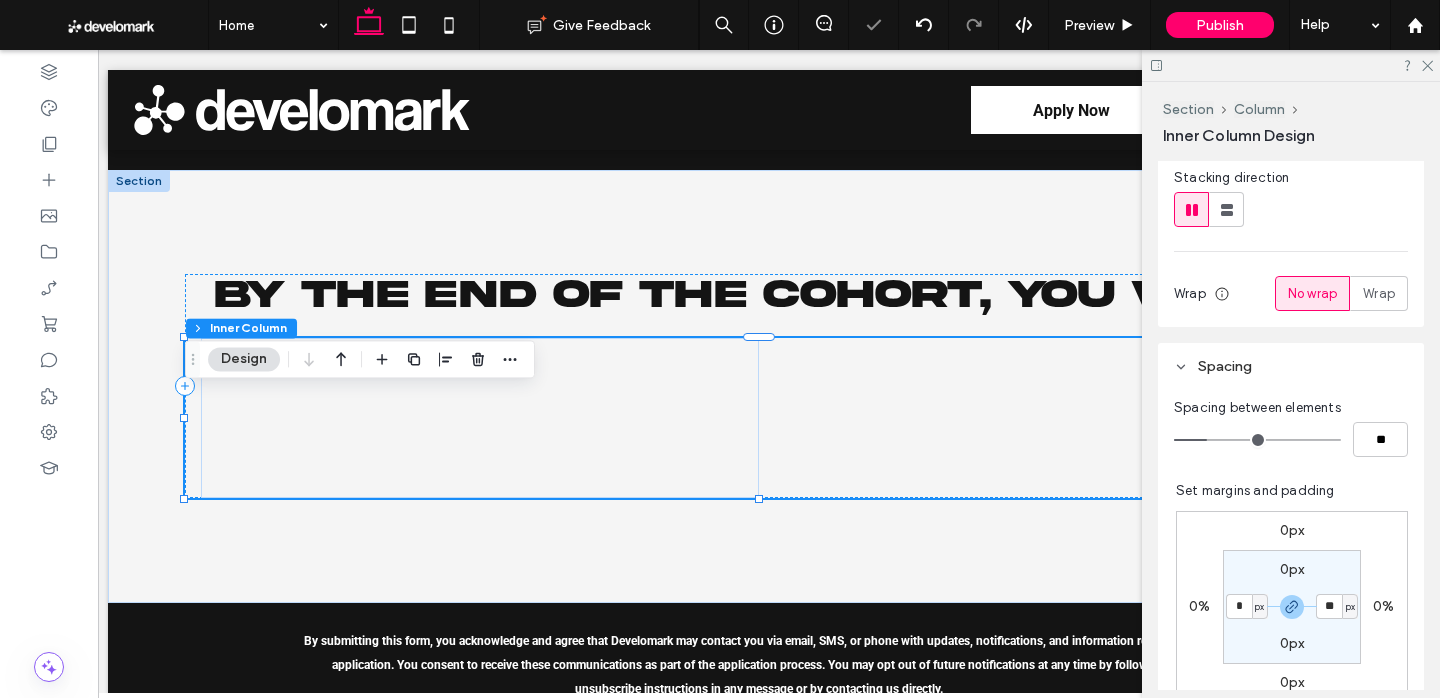 type on "*" 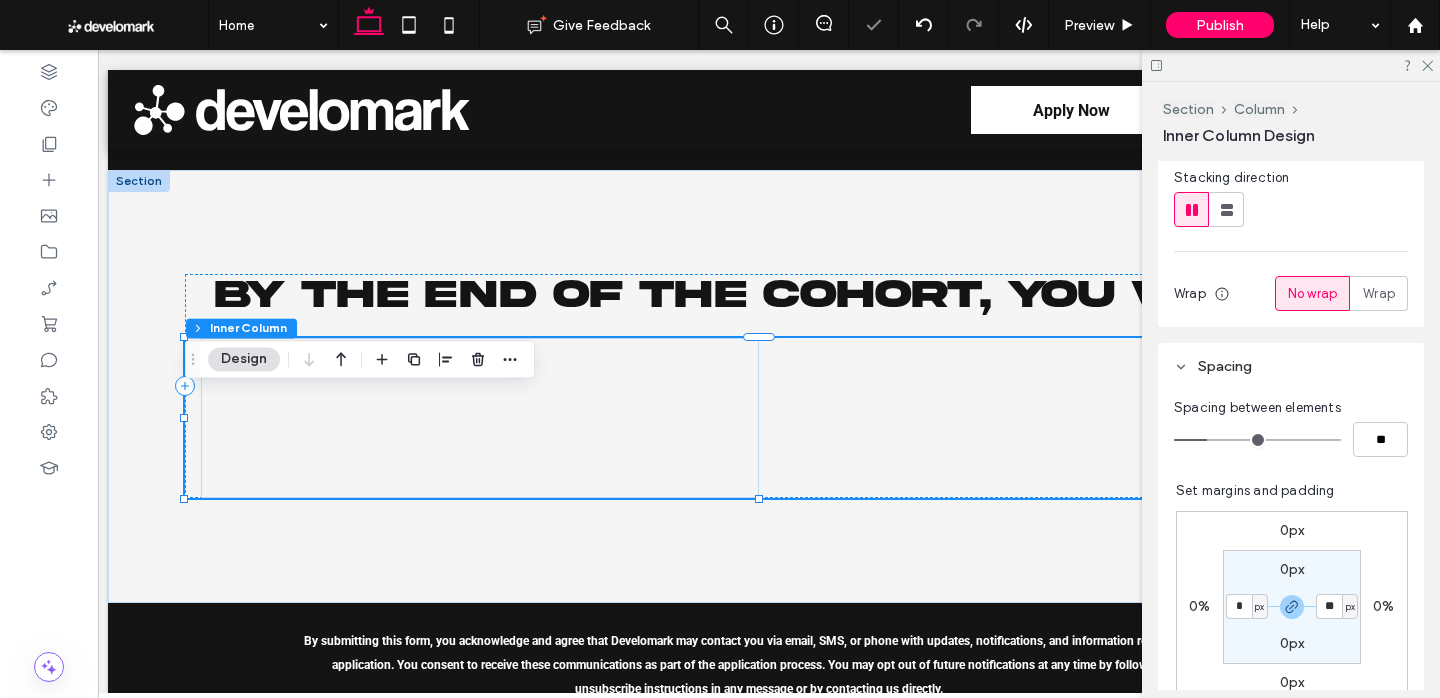 type on "*" 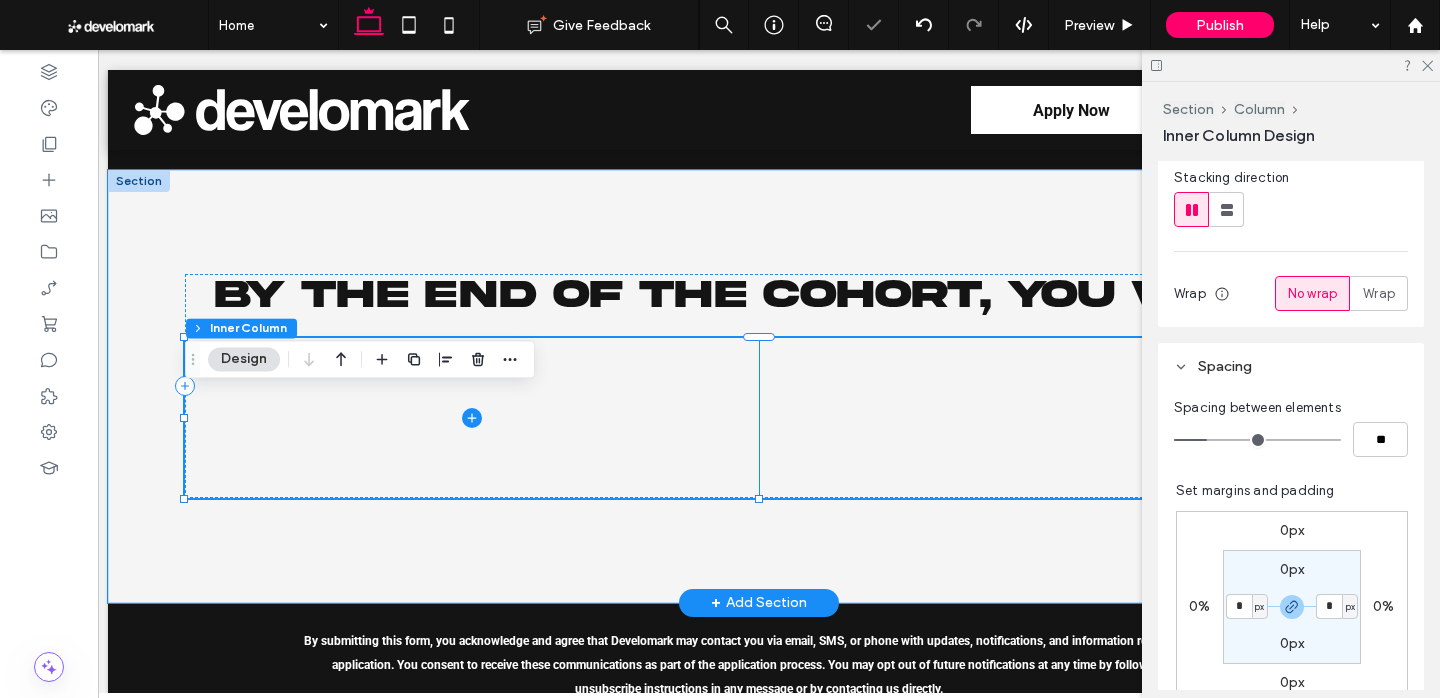 click at bounding box center (472, 418) 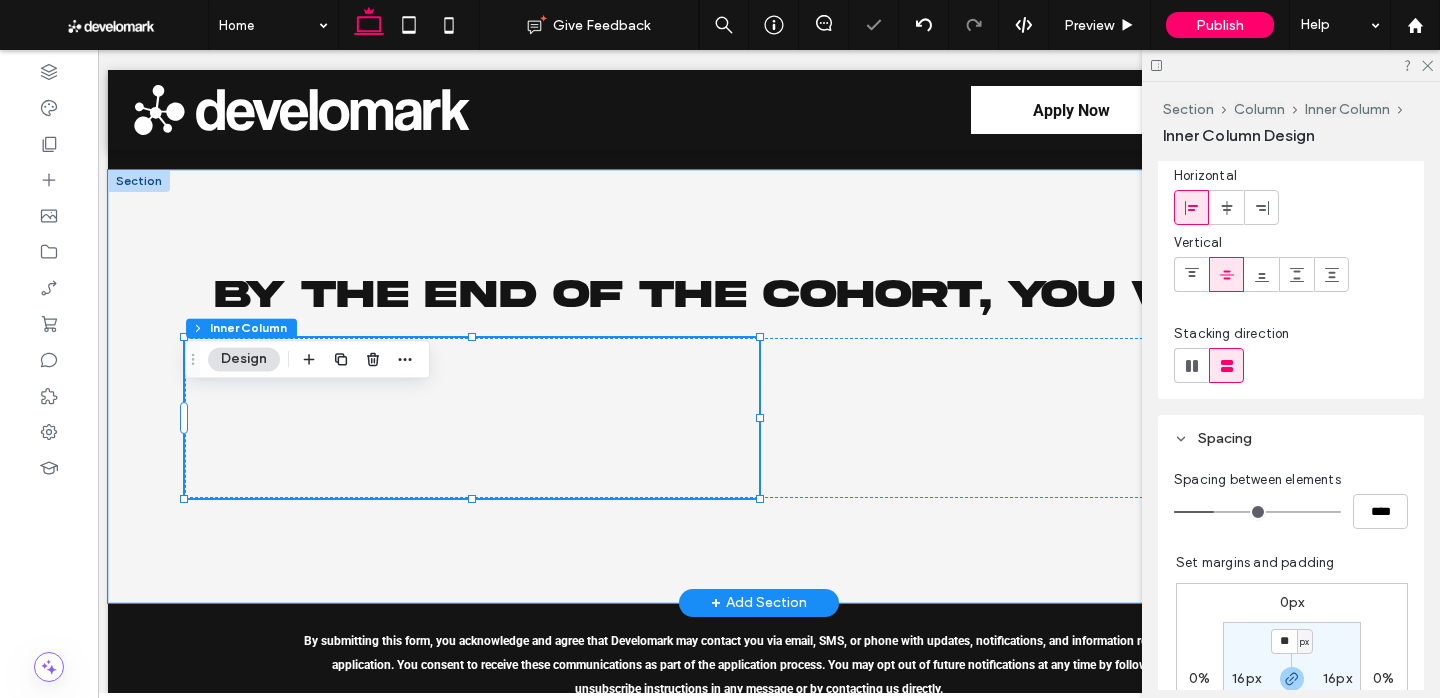 scroll, scrollTop: 268, scrollLeft: 0, axis: vertical 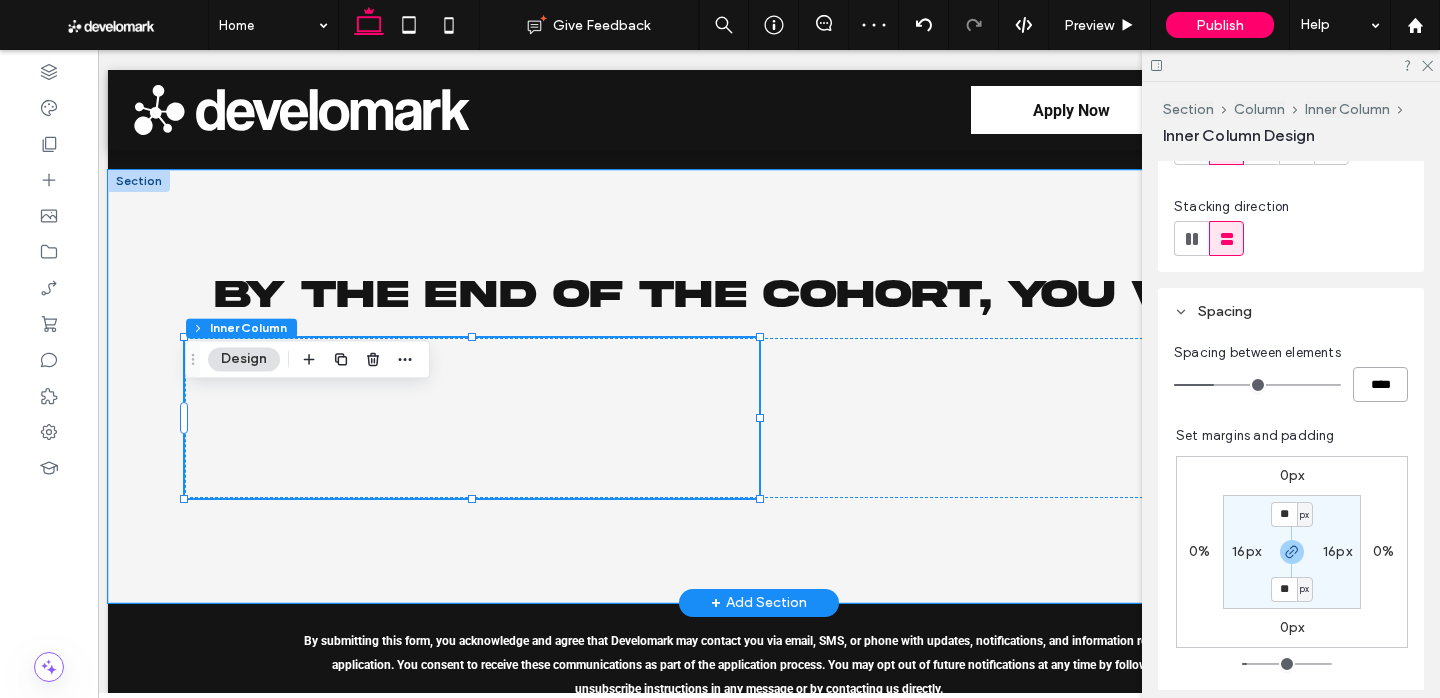 click on "****" at bounding box center [1380, 384] 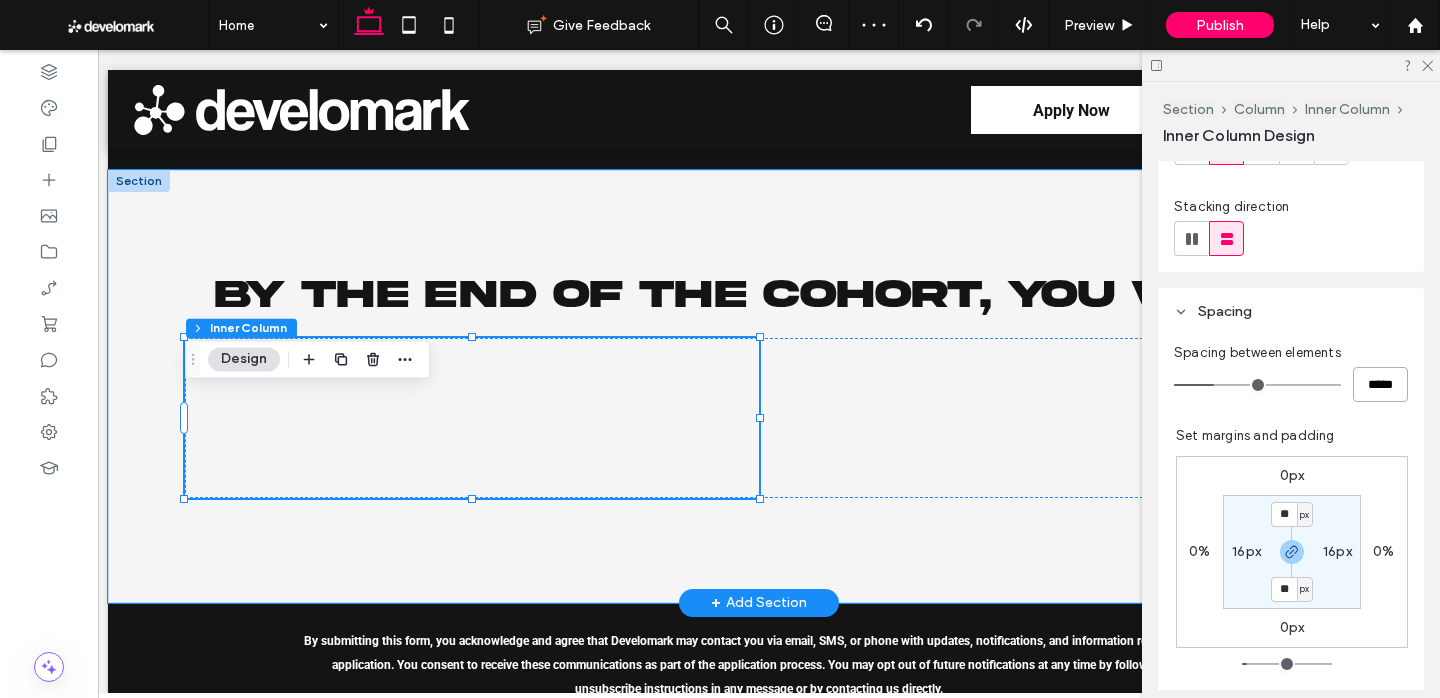 type on "*****" 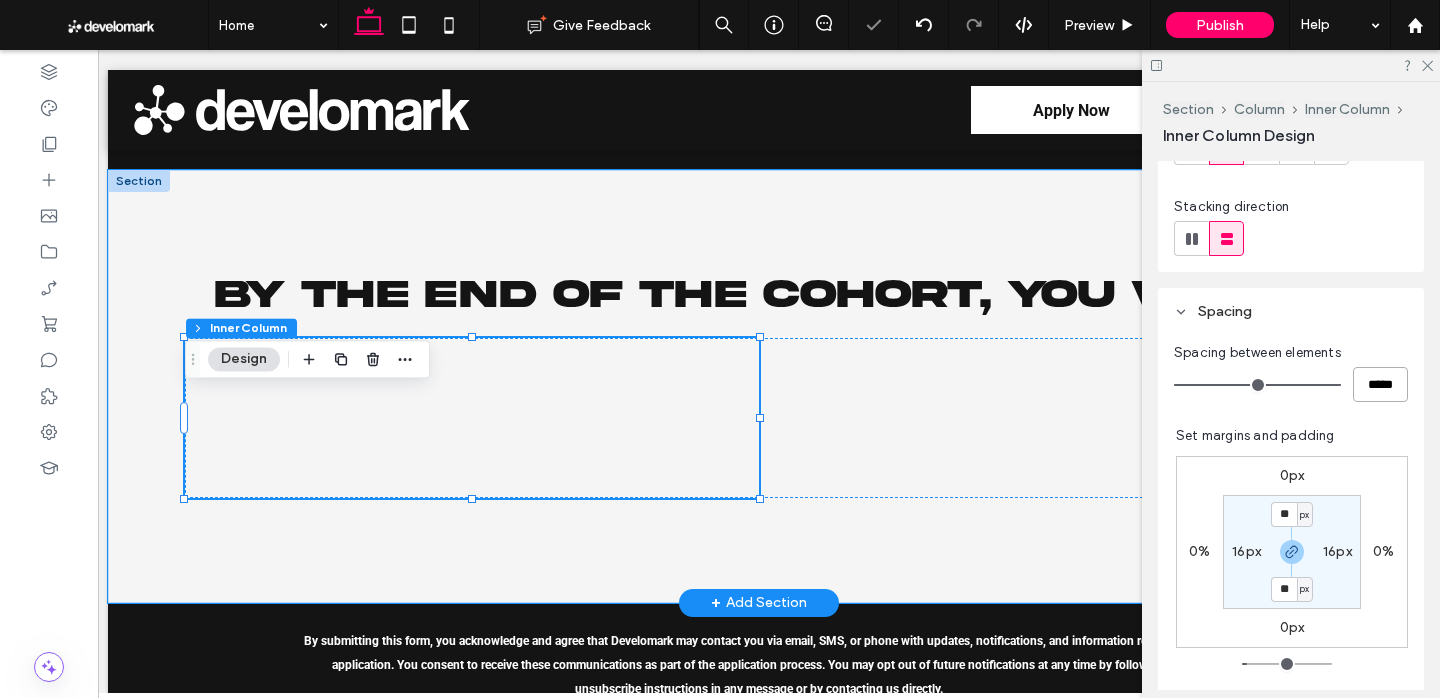click on "*****" at bounding box center (1380, 384) 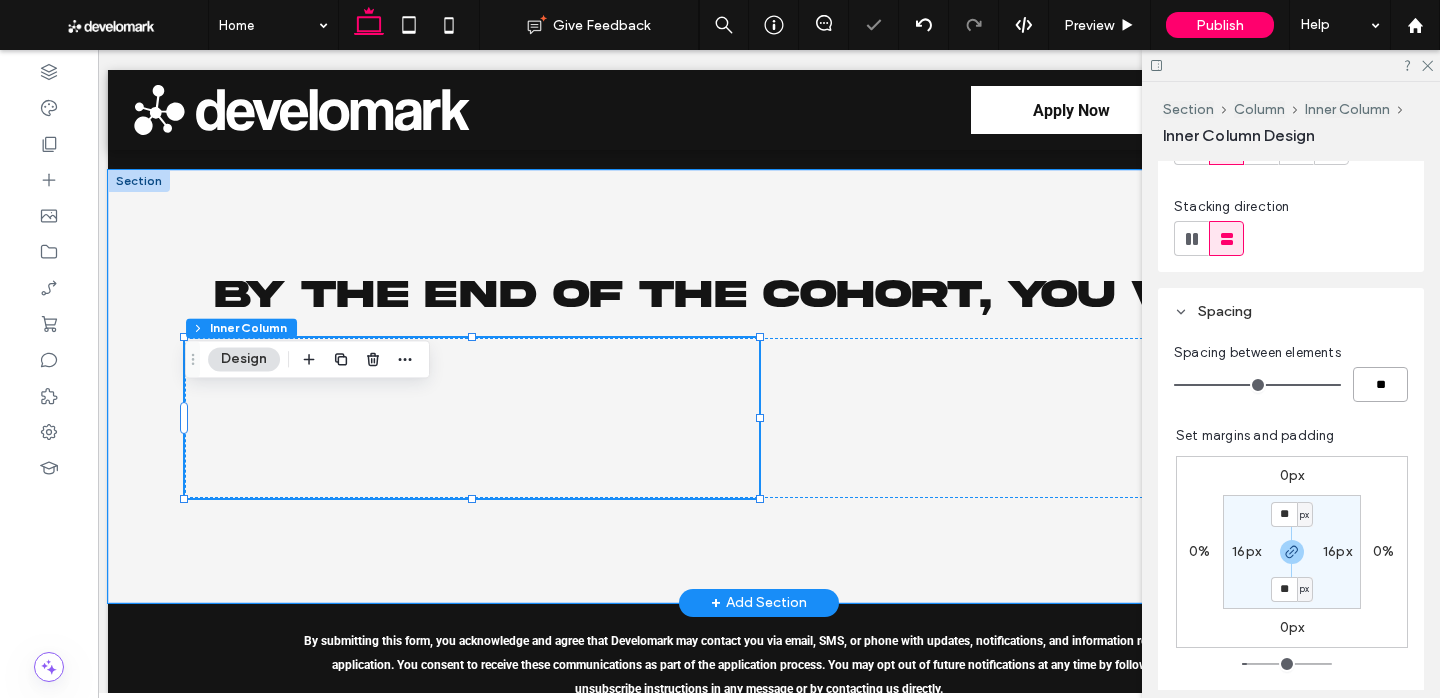 type on "**" 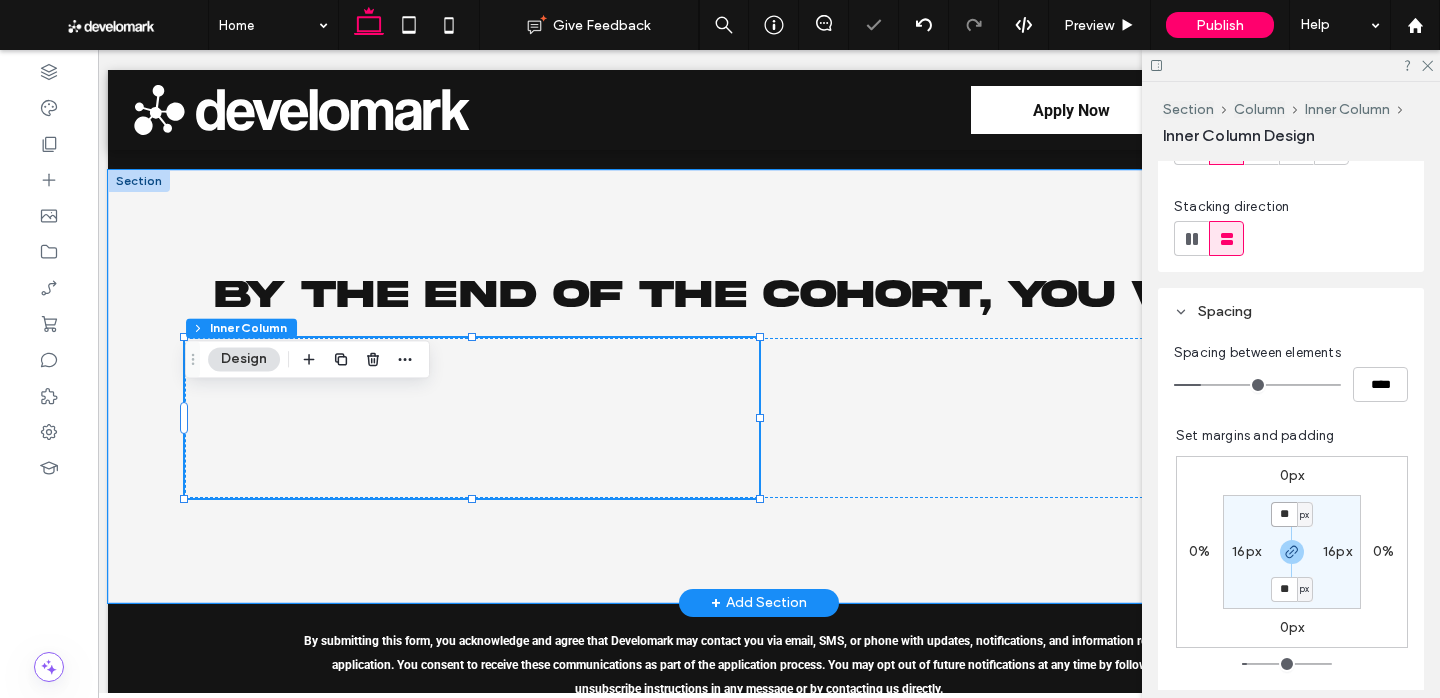 click on "**" at bounding box center [1284, 514] 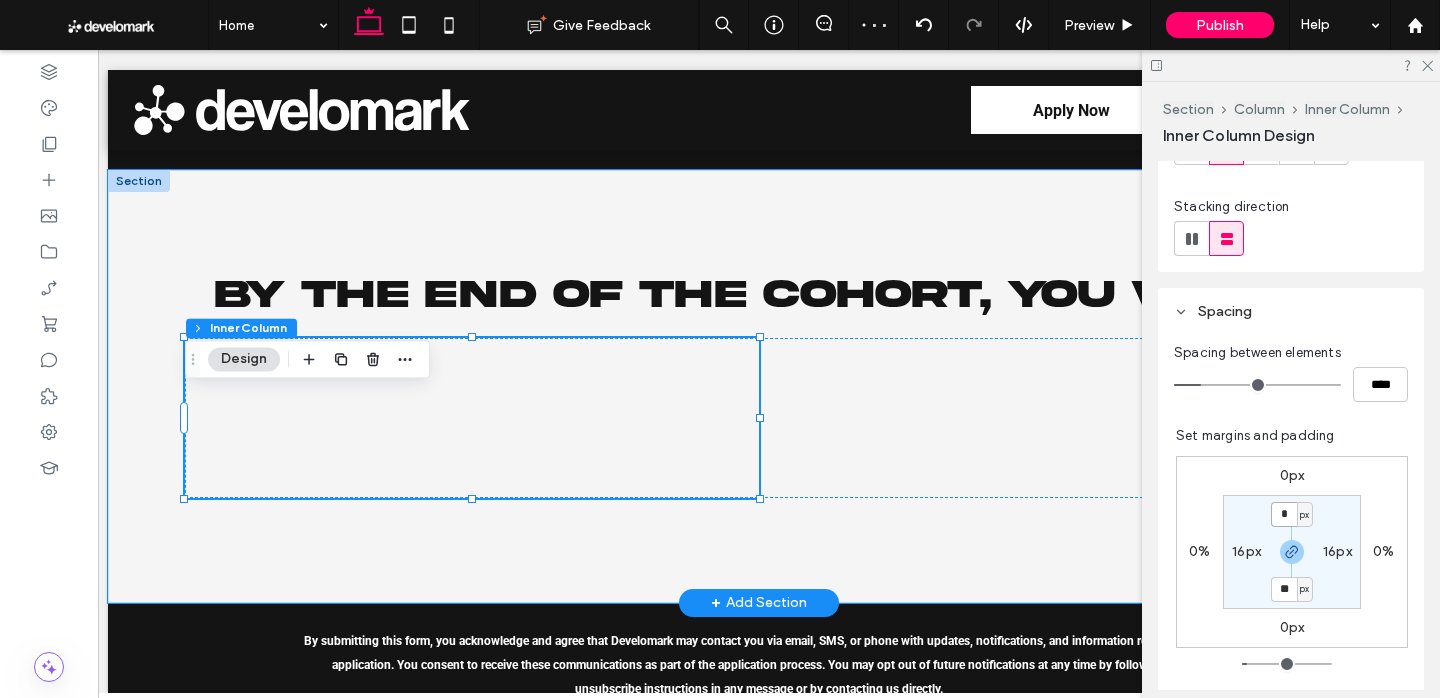 type on "**" 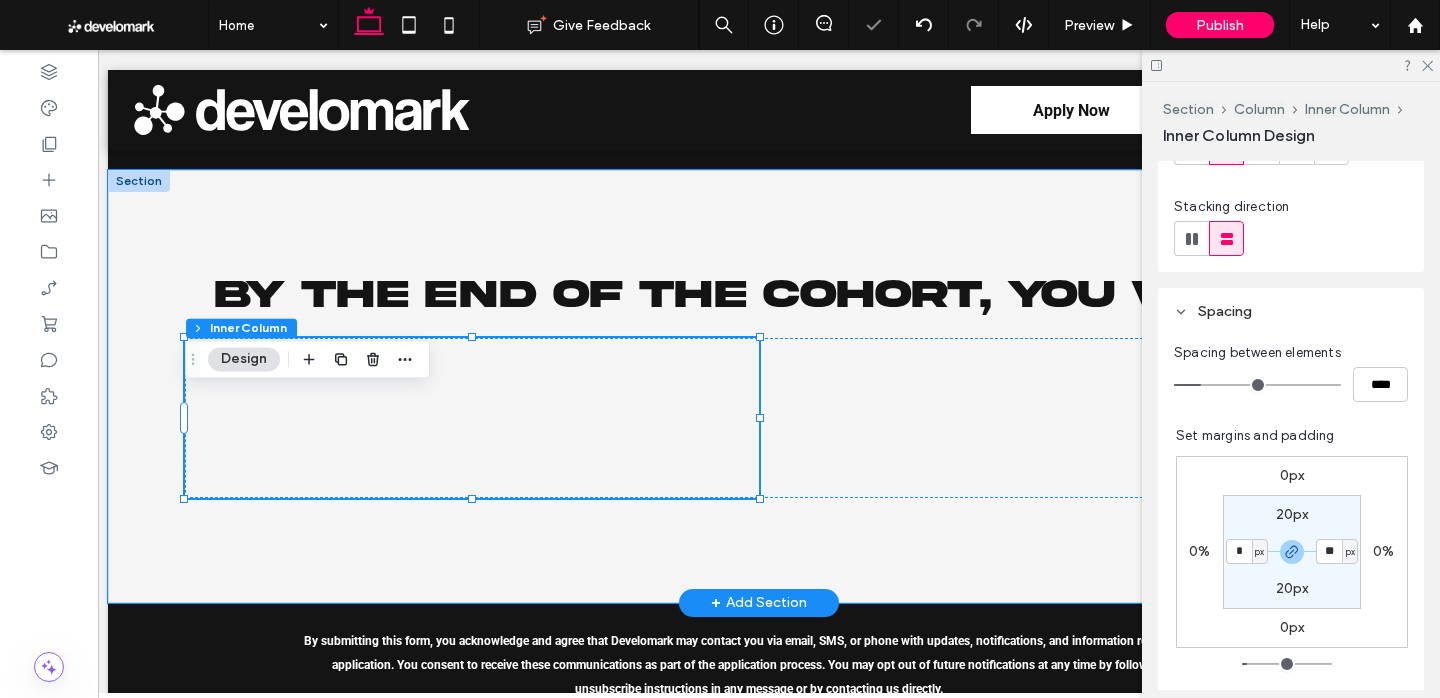 type on "**" 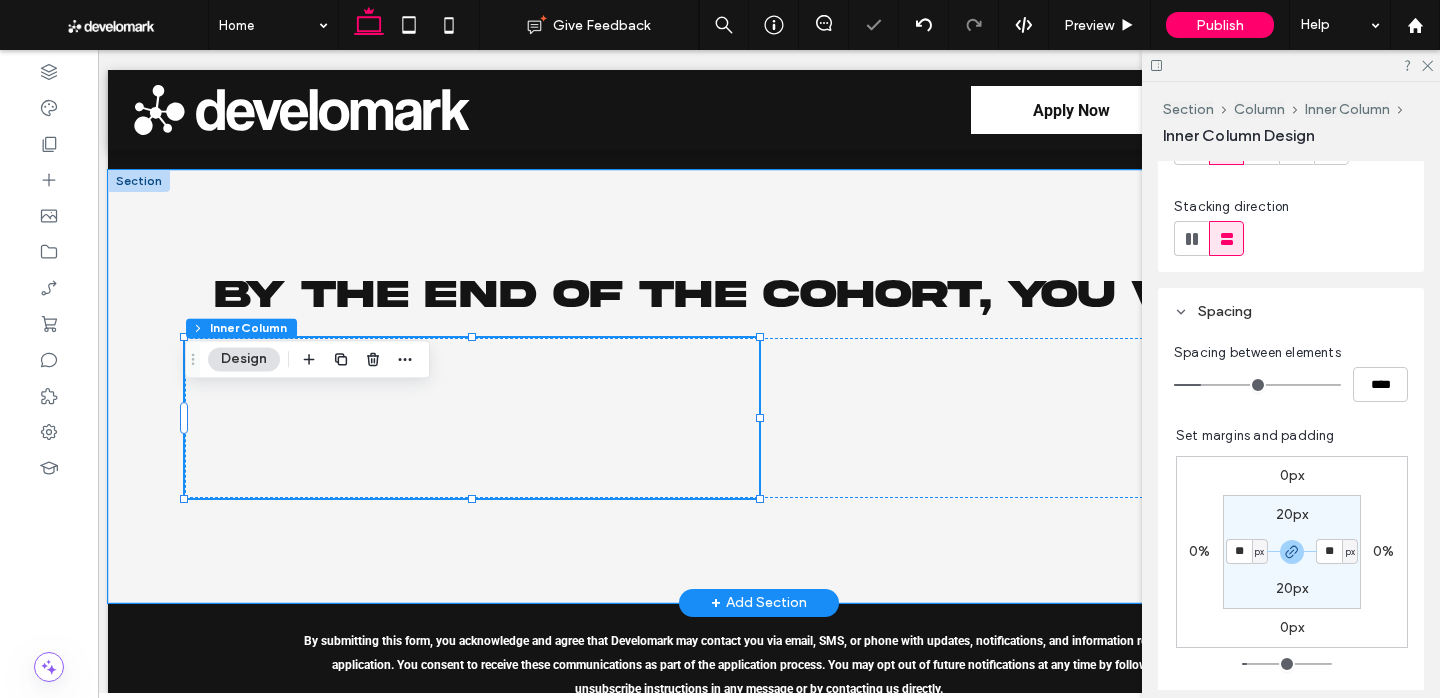 type on "**" 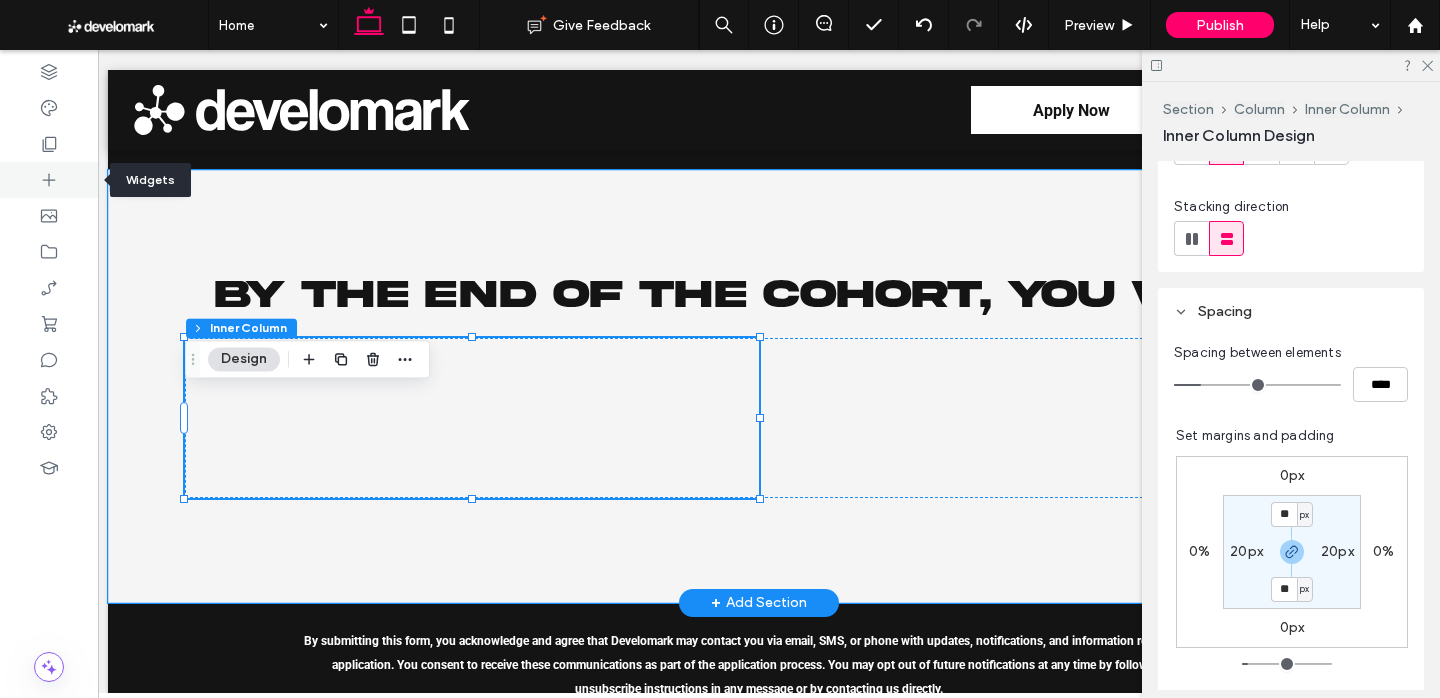 click at bounding box center [49, 180] 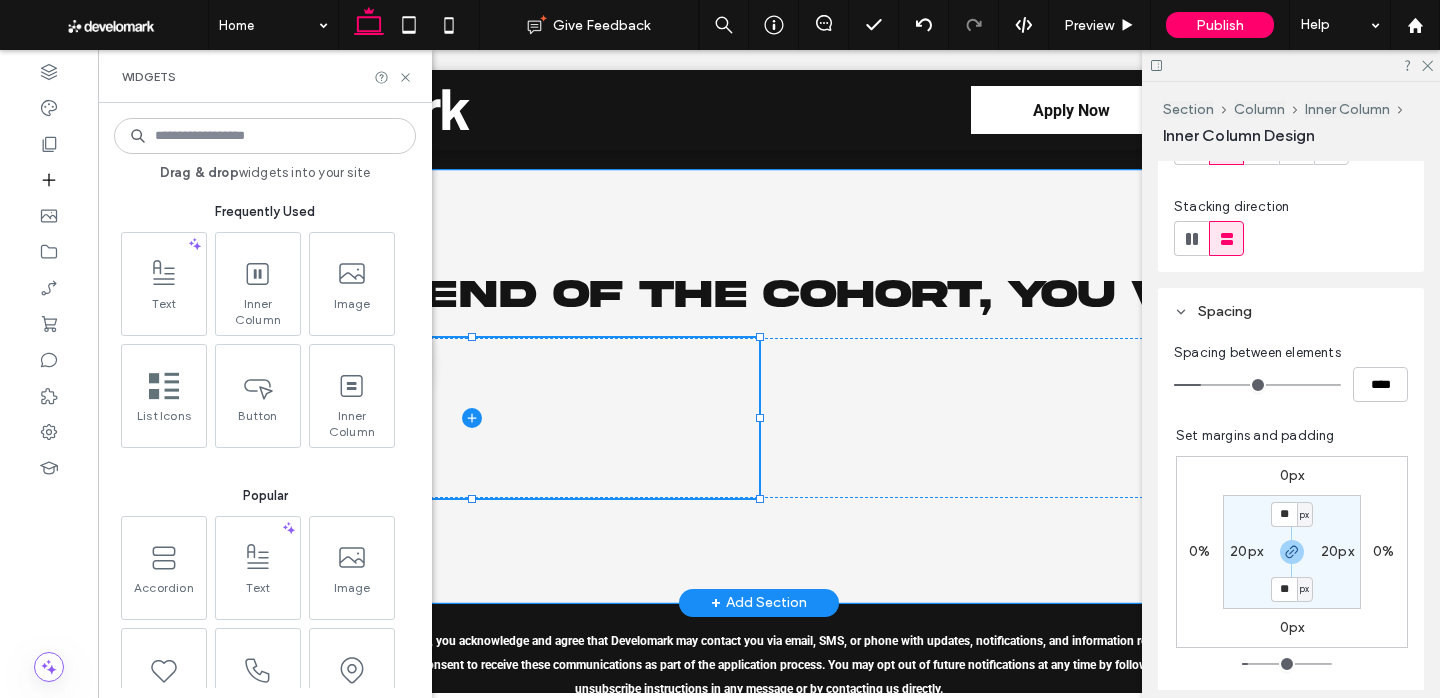 click at bounding box center [472, 418] 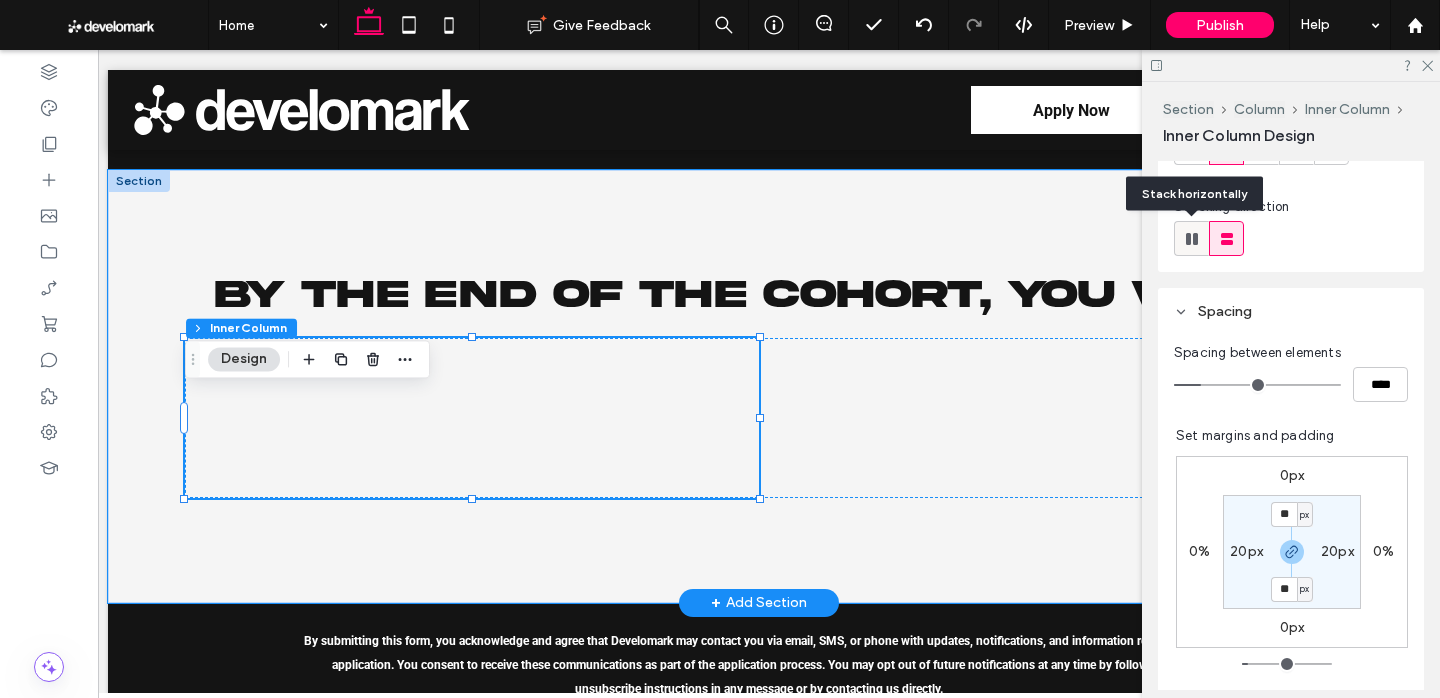 click 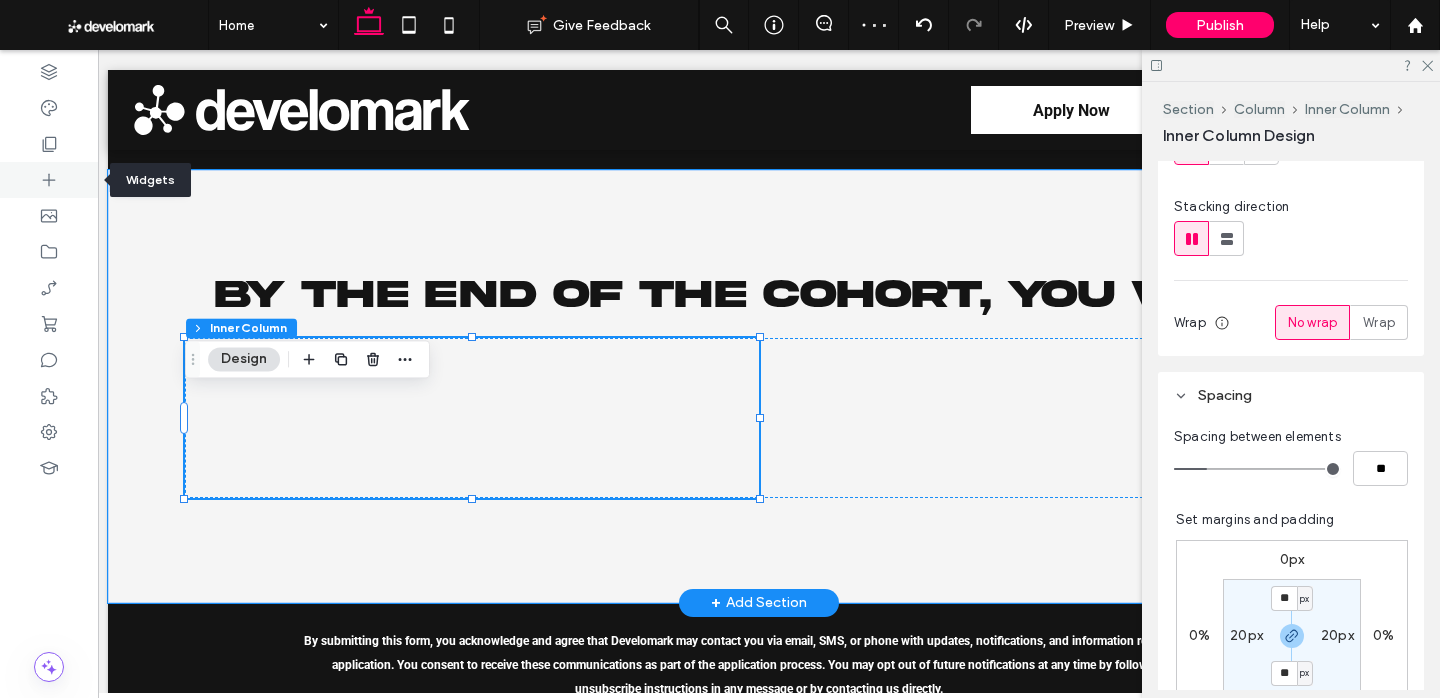 click at bounding box center (49, 180) 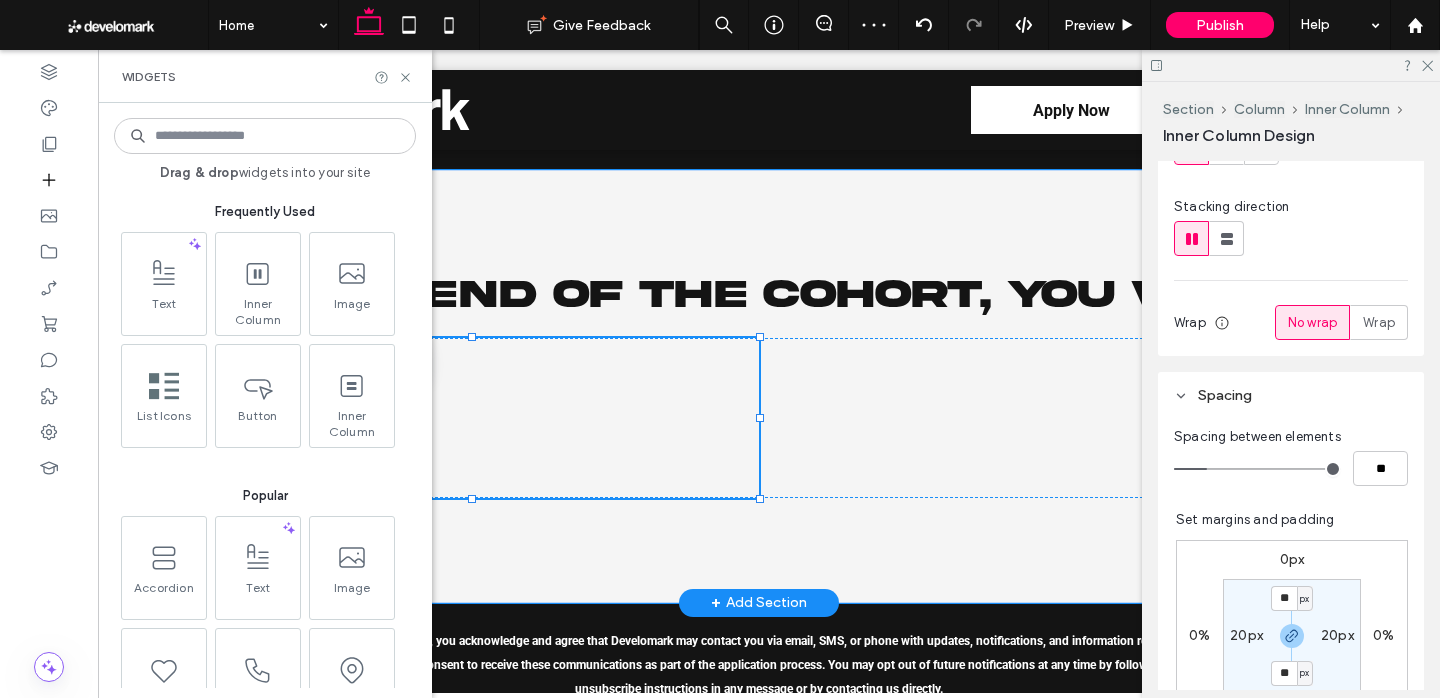 click at bounding box center (265, 136) 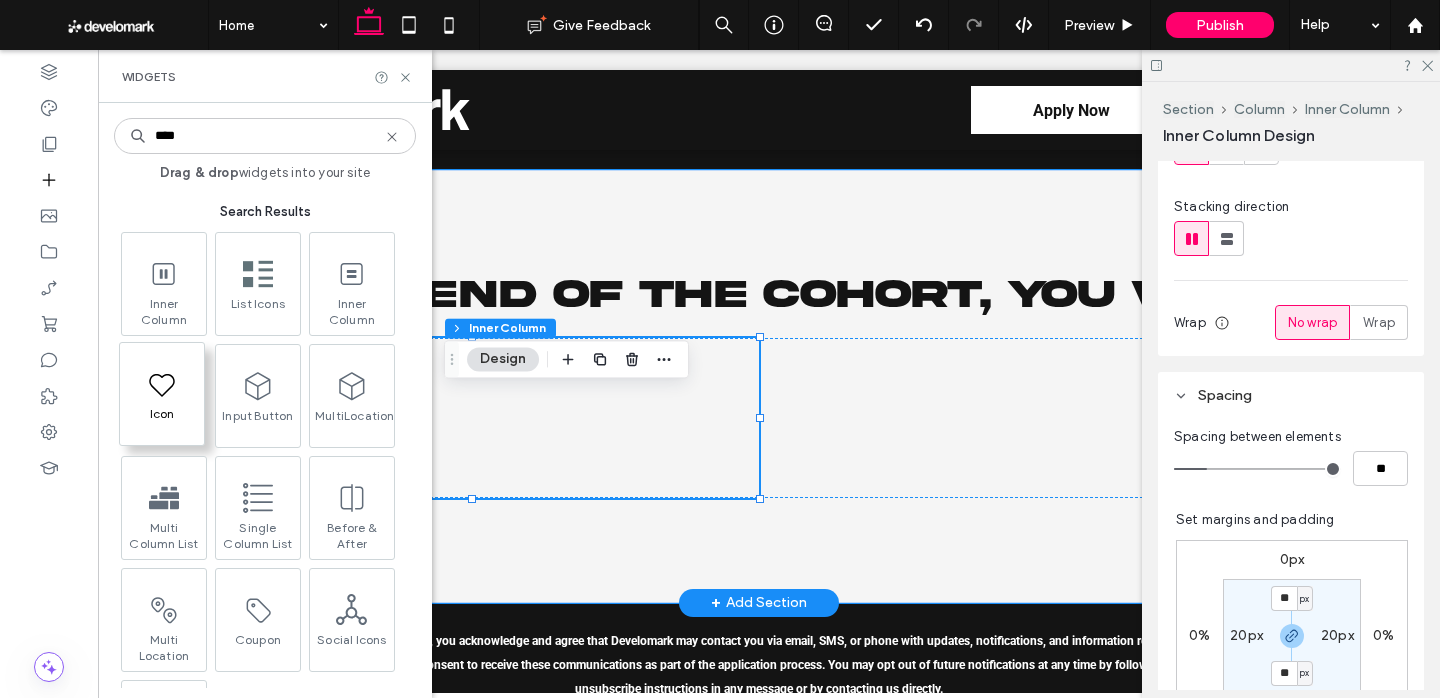 type on "****" 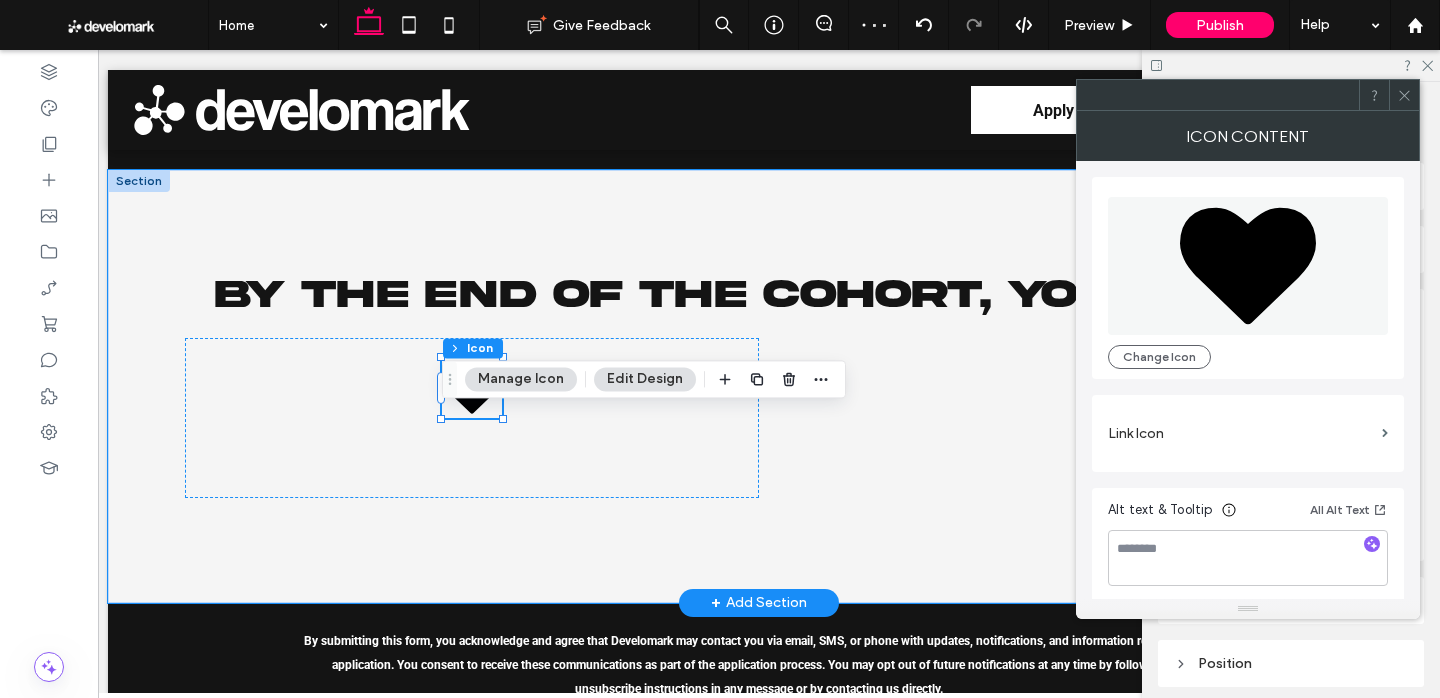 drag, startPoint x: 1395, startPoint y: 104, endPoint x: 1378, endPoint y: 117, distance: 21.400934 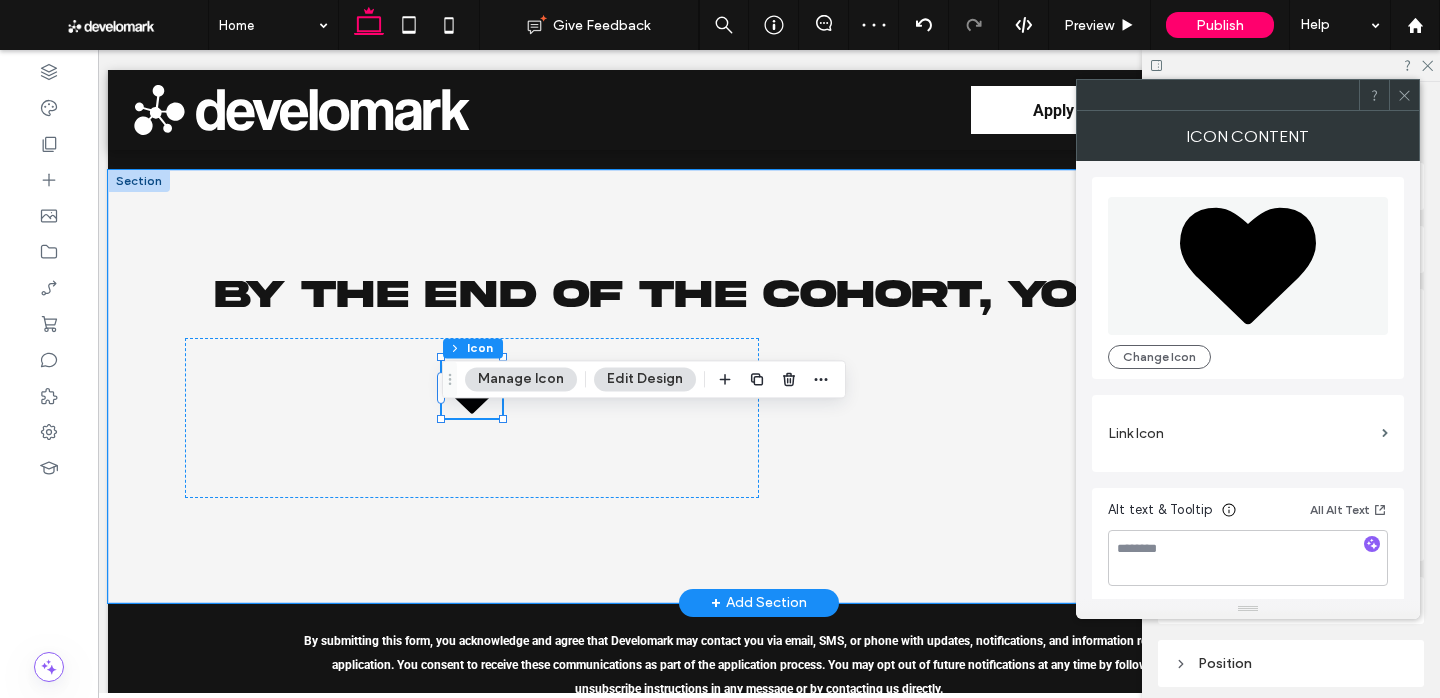 click at bounding box center (1404, 95) 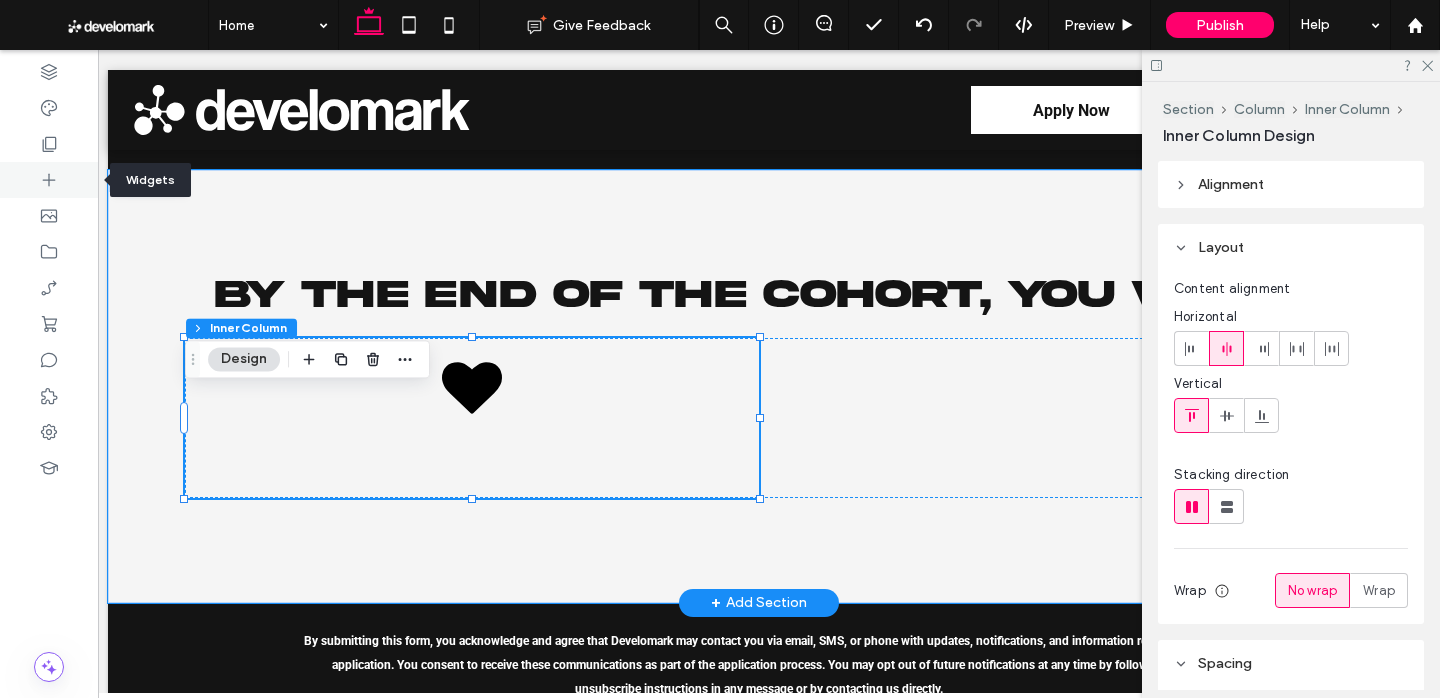 drag, startPoint x: 57, startPoint y: 178, endPoint x: 38, endPoint y: 173, distance: 19.646883 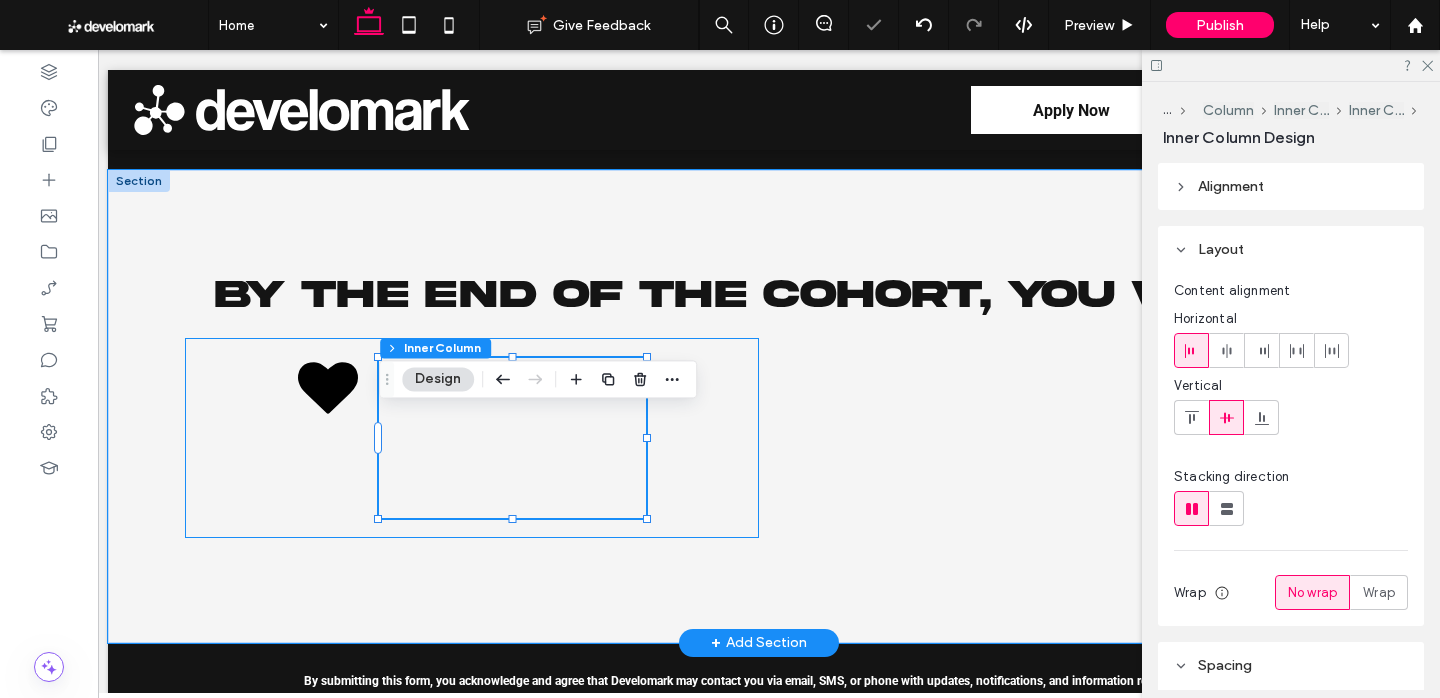 click at bounding box center (472, 438) 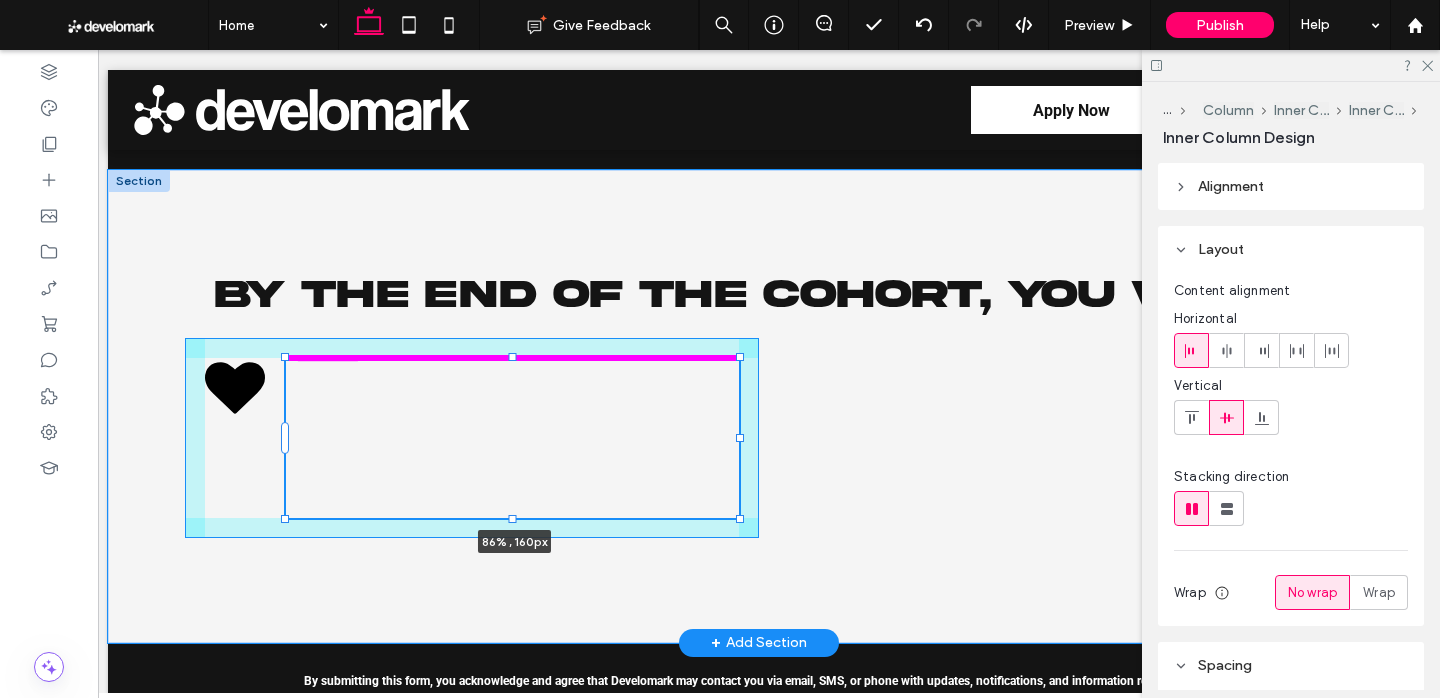 drag, startPoint x: 648, startPoint y: 491, endPoint x: 743, endPoint y: 494, distance: 95.047356 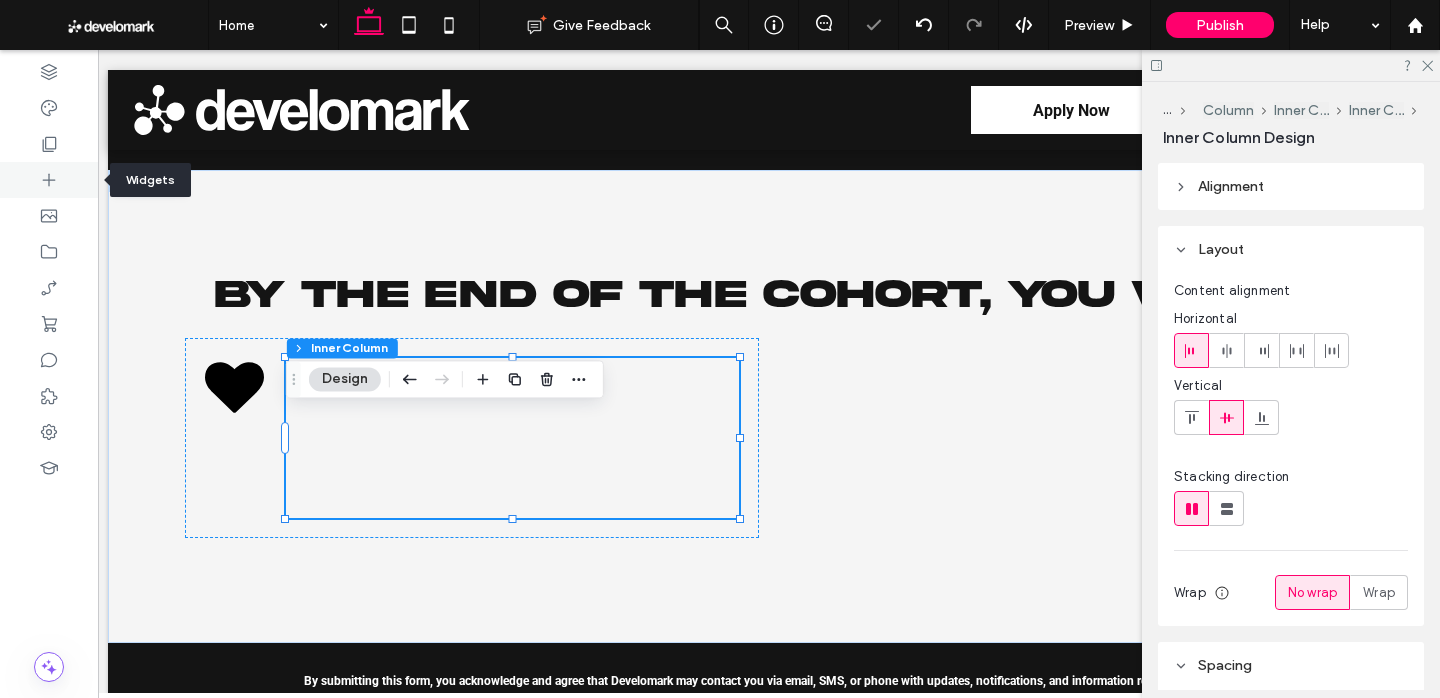 click at bounding box center (49, 180) 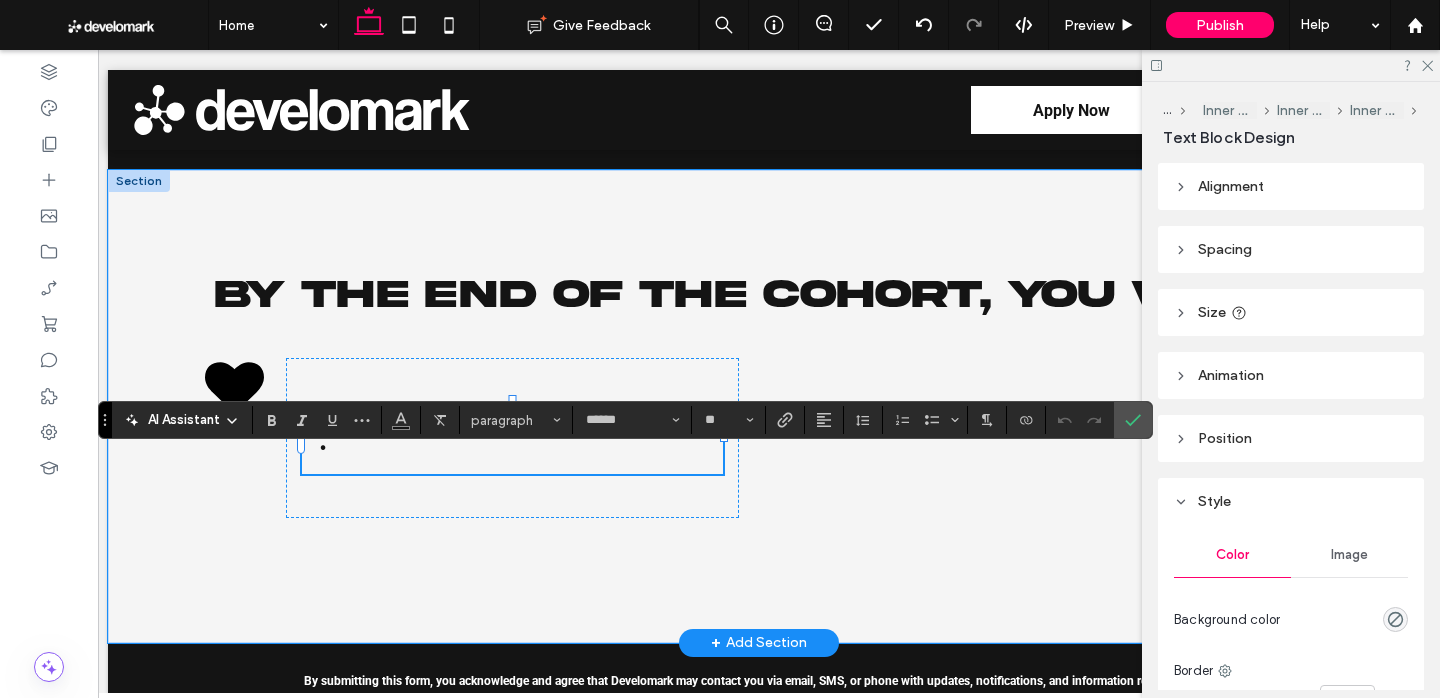 scroll, scrollTop: 0, scrollLeft: 0, axis: both 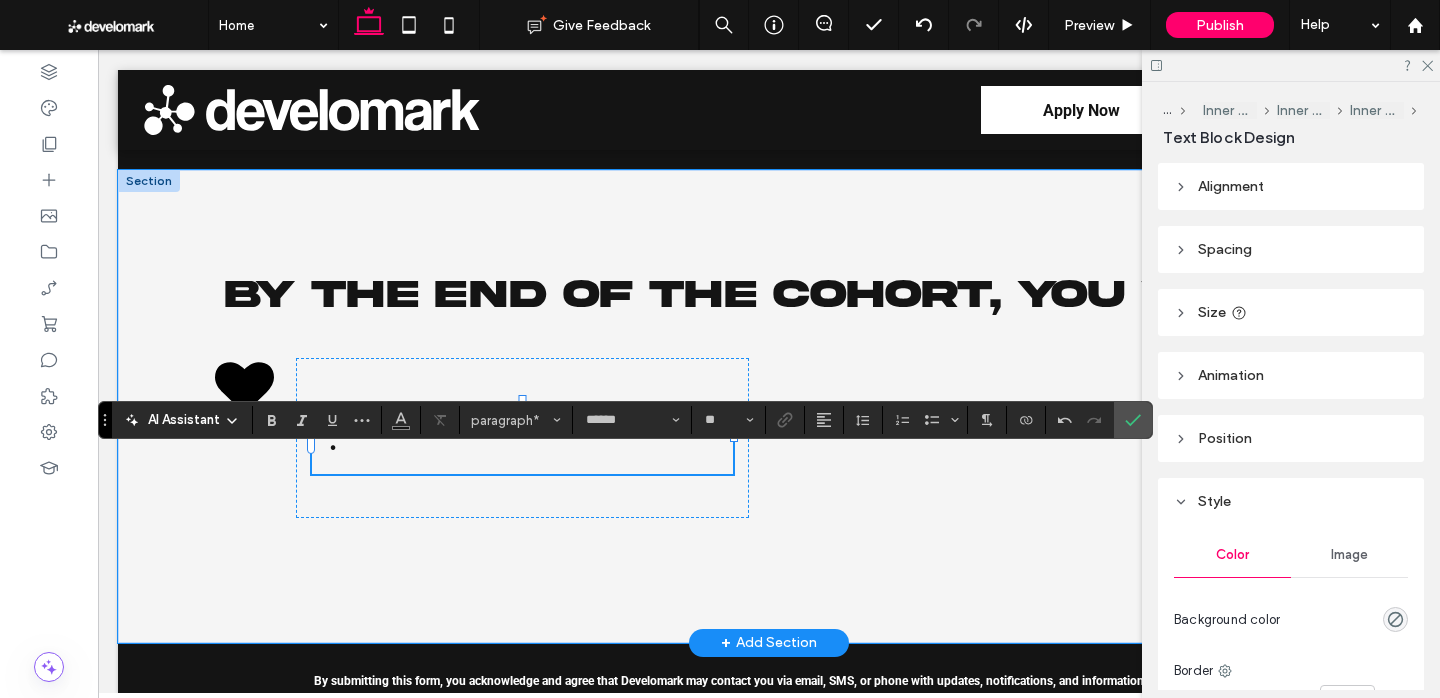 click on "﻿" at bounding box center [538, 448] 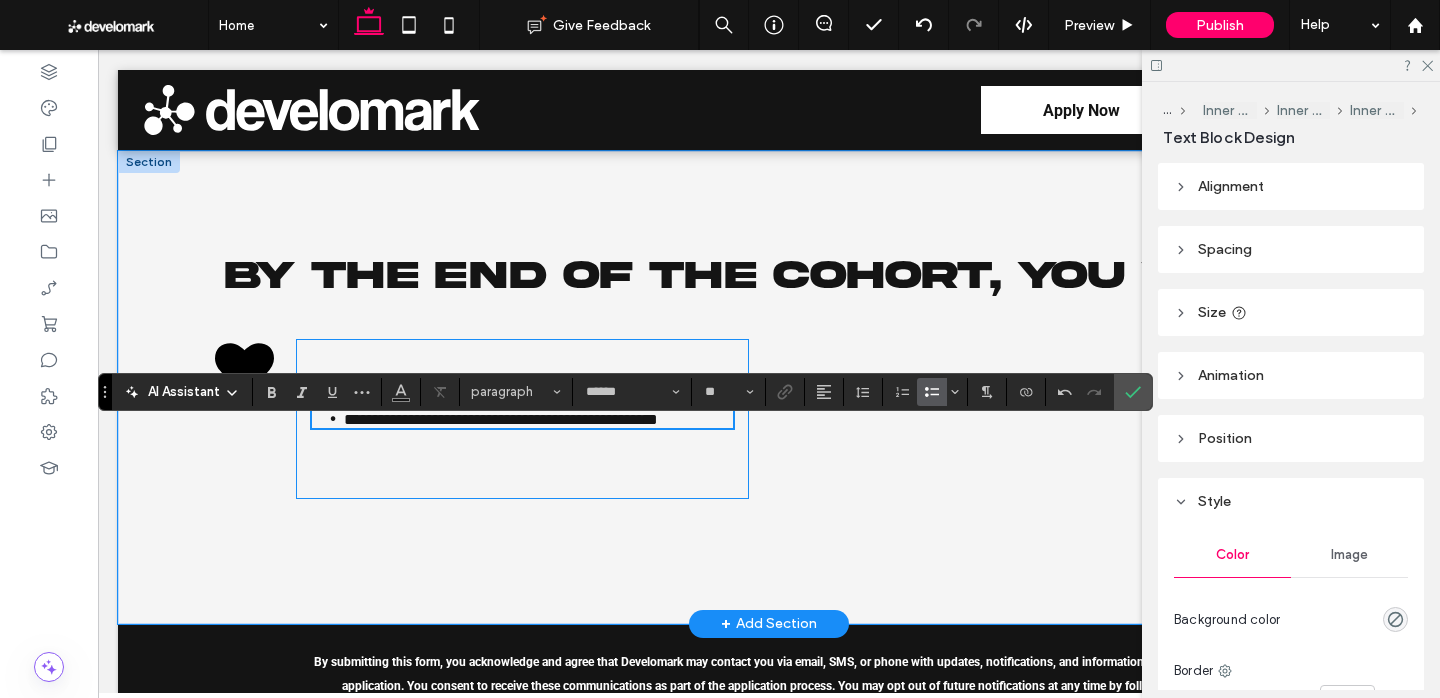 scroll, scrollTop: 3298, scrollLeft: 0, axis: vertical 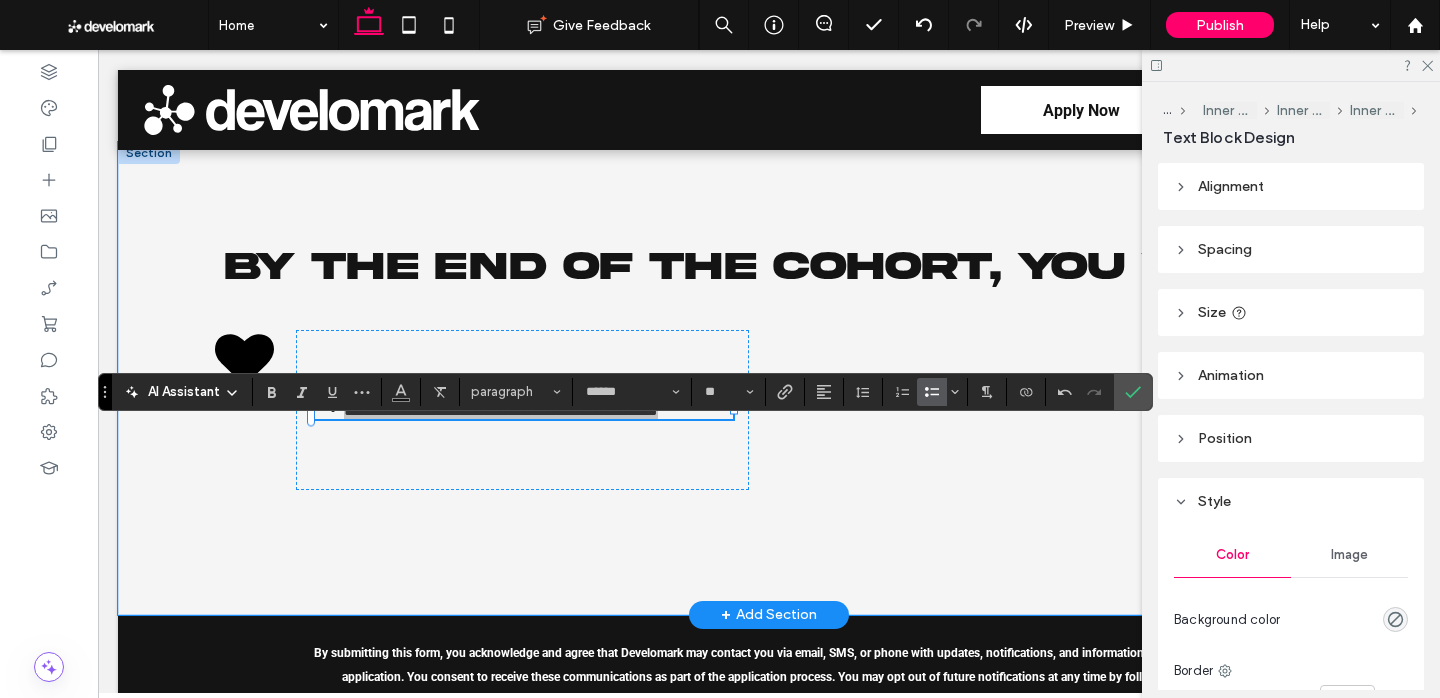 click 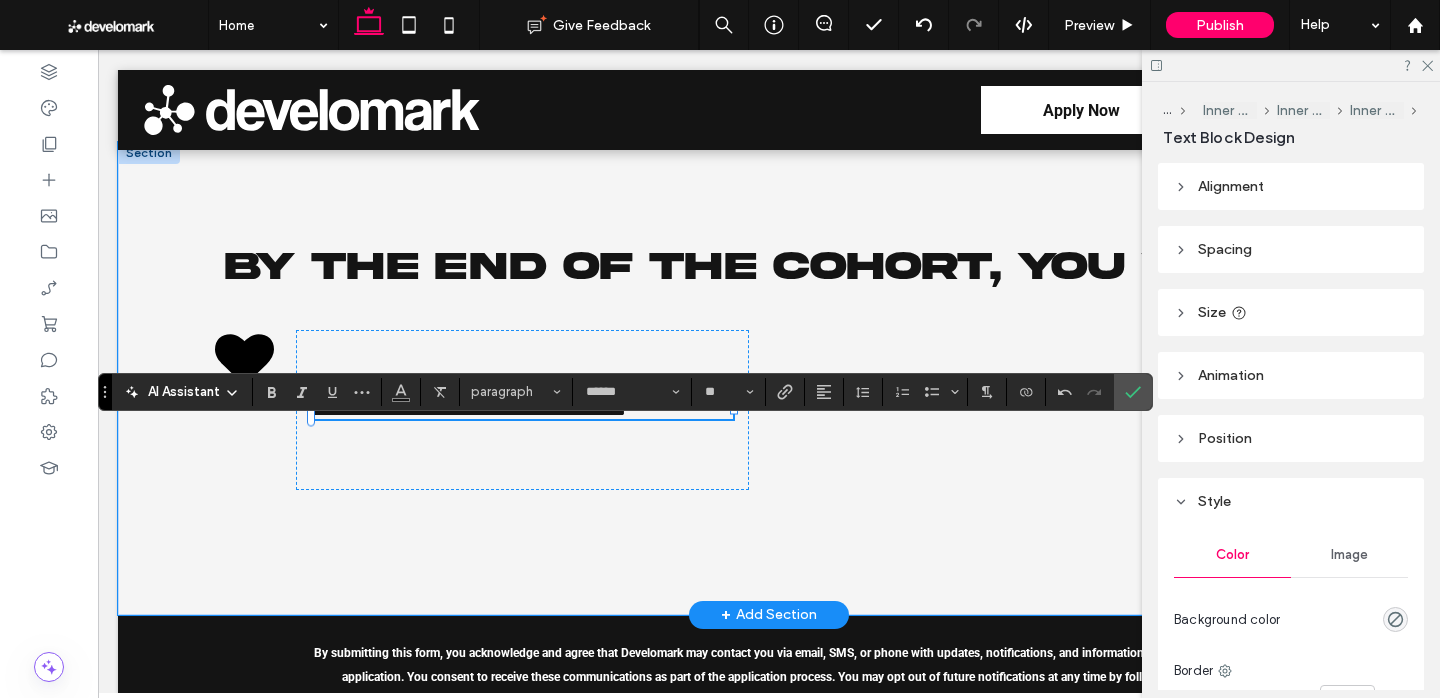 click on "**********" at bounding box center (469, 410) 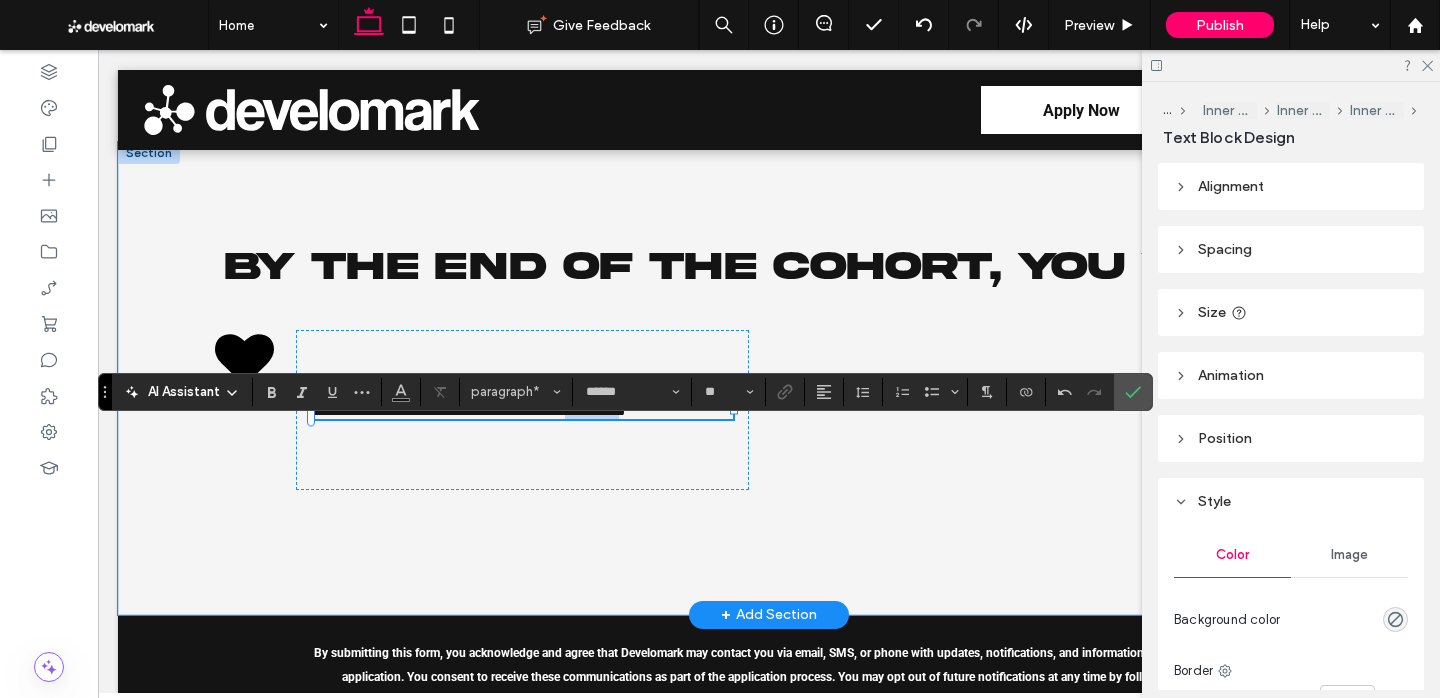 click on "**********" at bounding box center [469, 410] 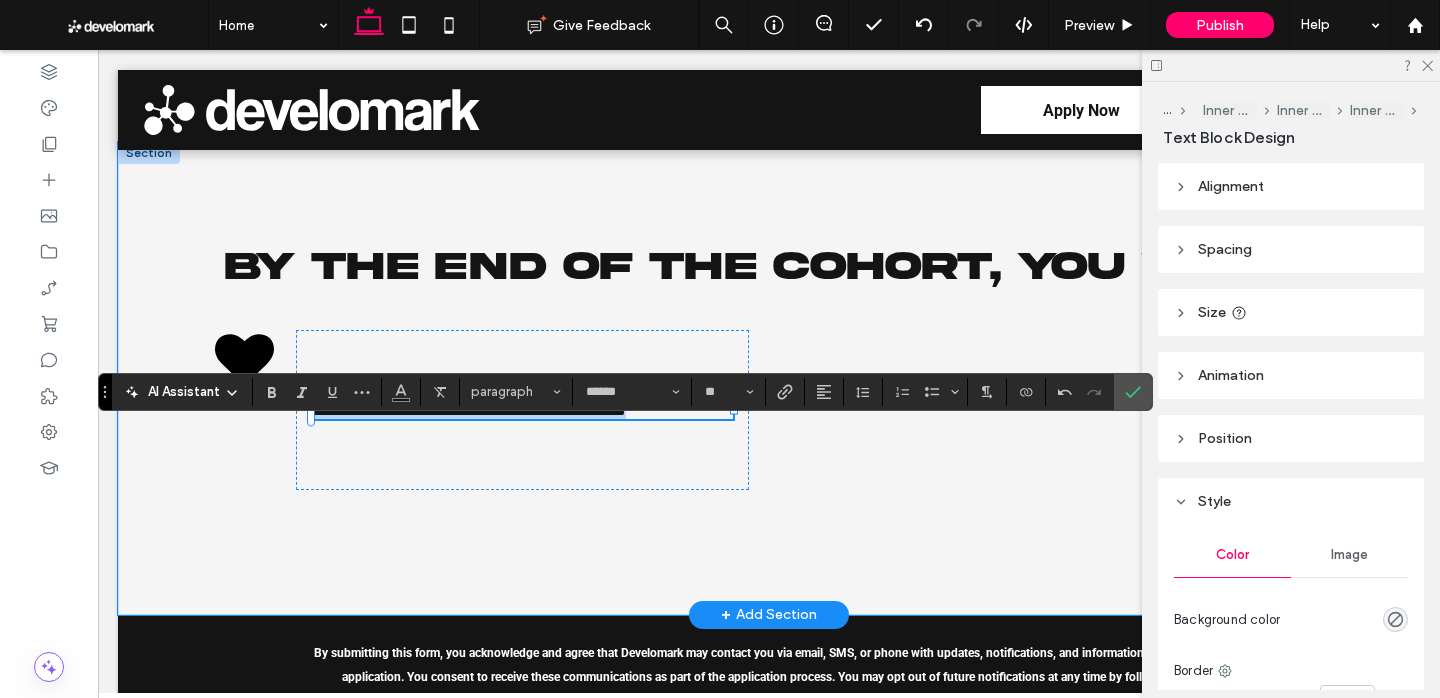 click on "**********" at bounding box center [469, 410] 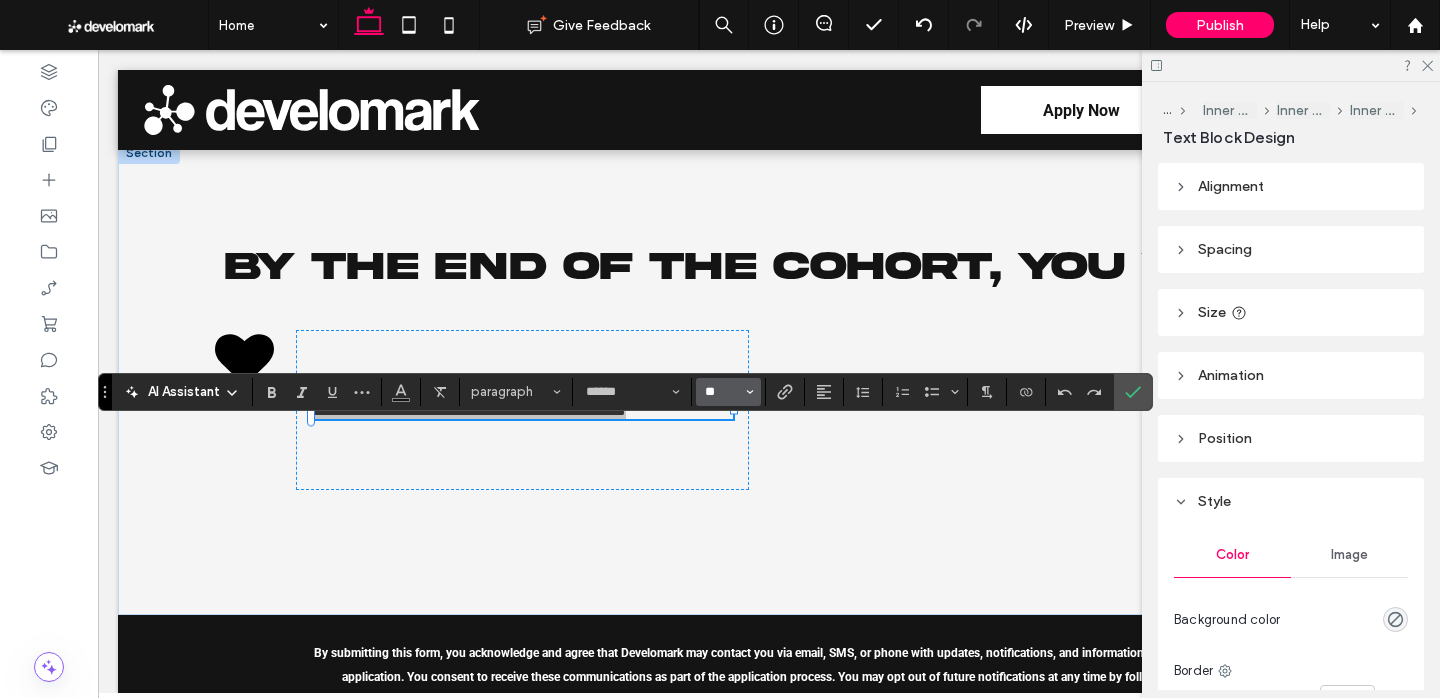 click on "**" at bounding box center [722, 392] 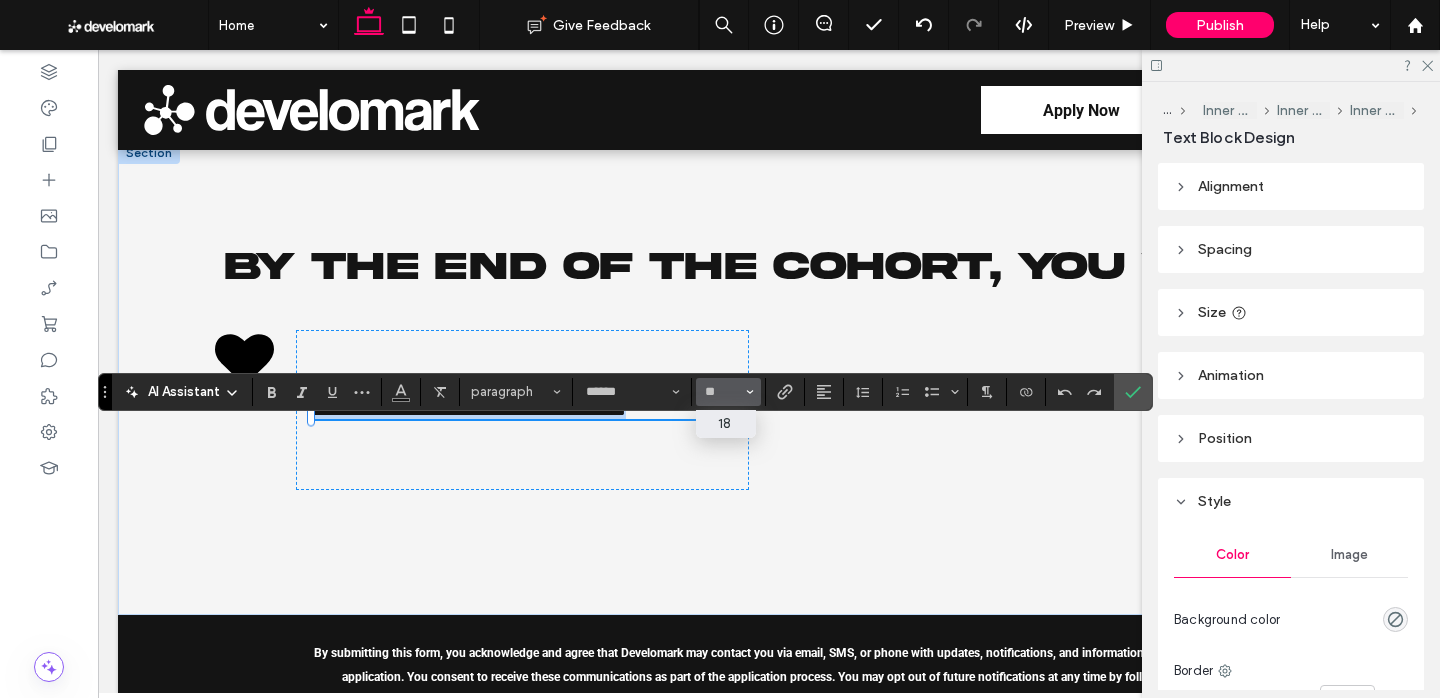 type on "**" 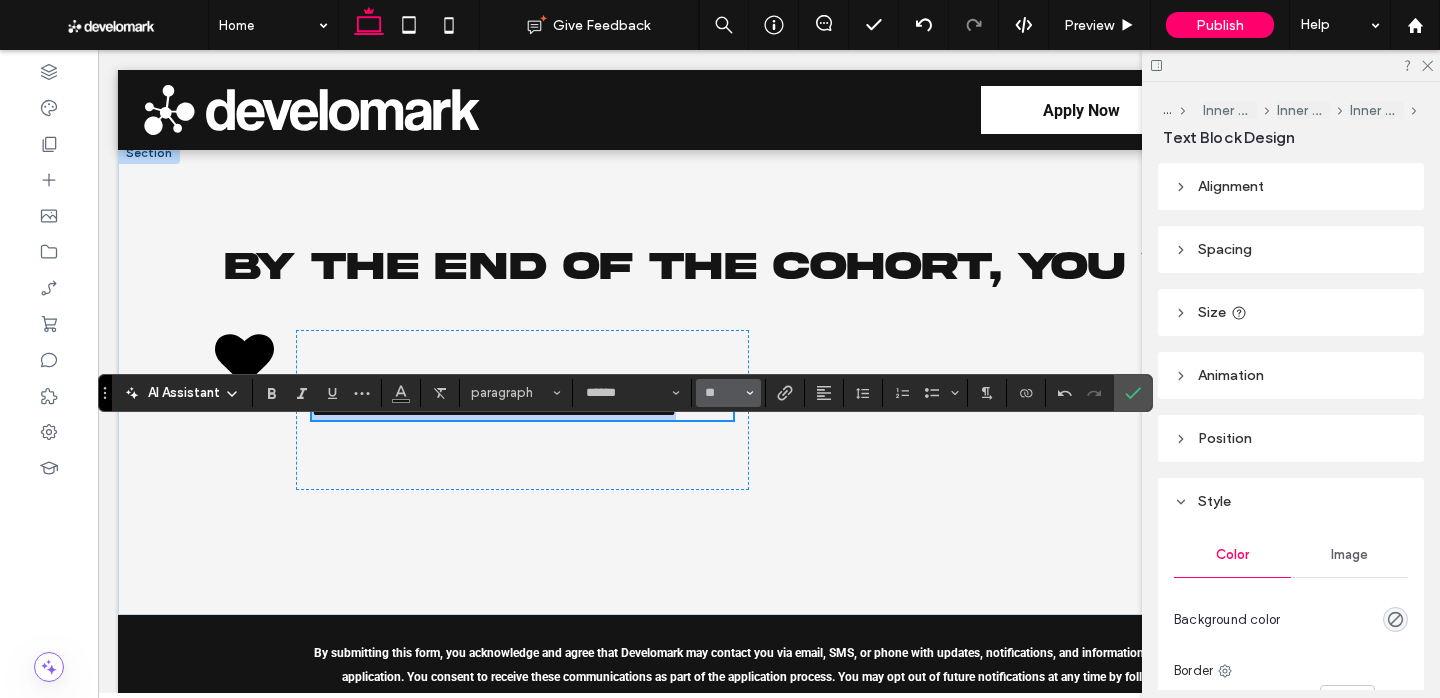 scroll, scrollTop: 3297, scrollLeft: 0, axis: vertical 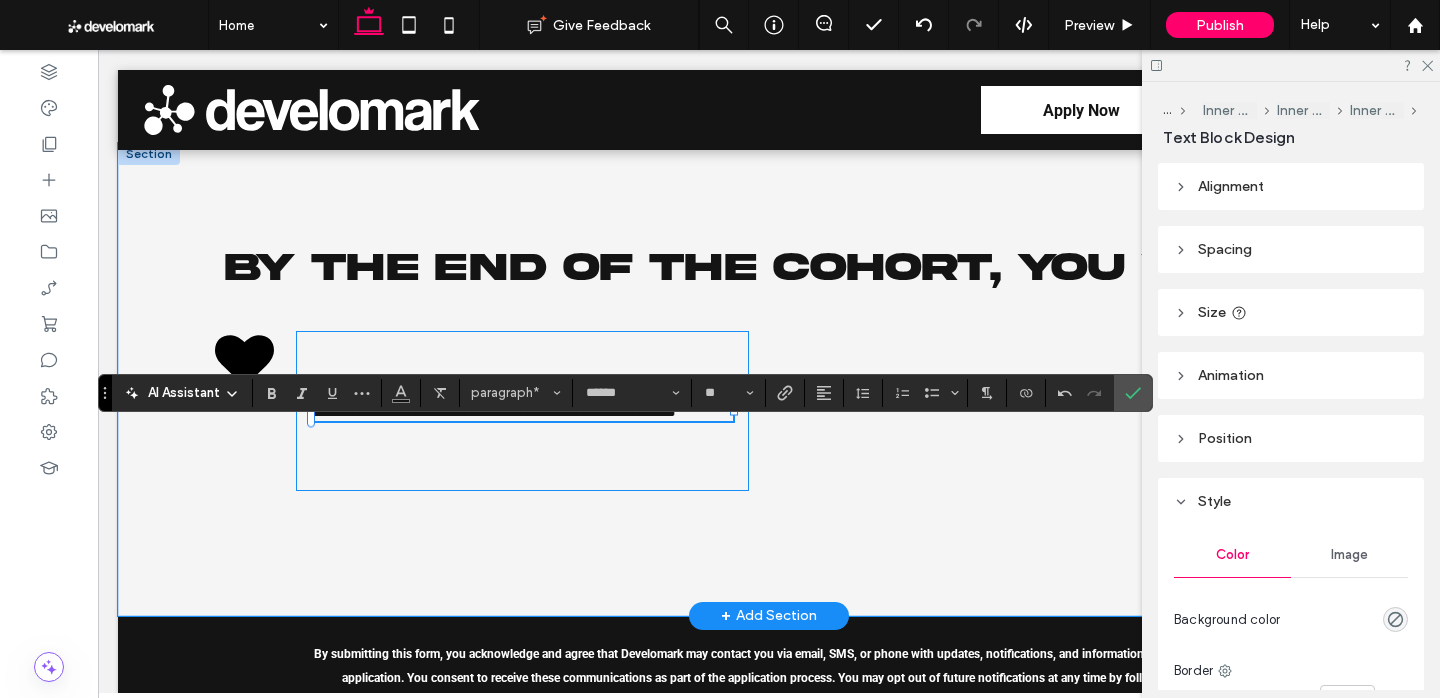 click on "**********" at bounding box center (522, 411) 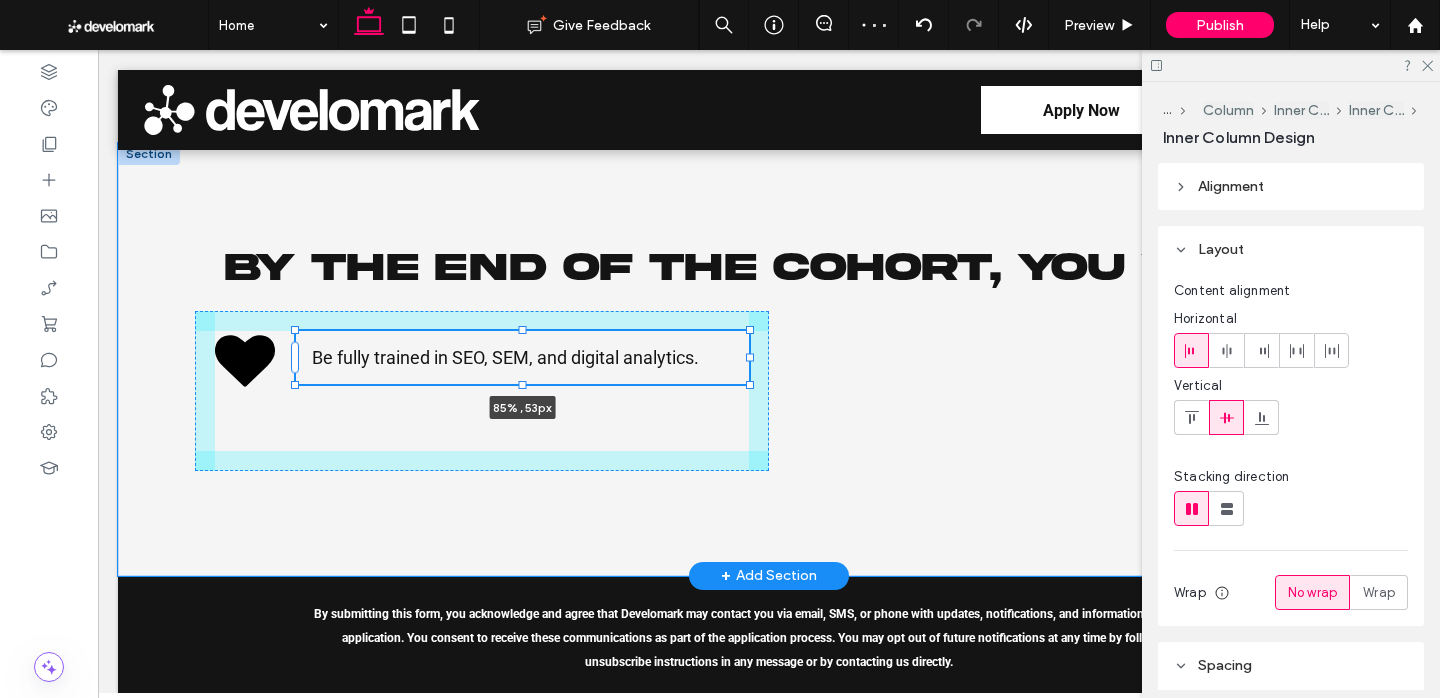 drag, startPoint x: 522, startPoint y: 546, endPoint x: 537, endPoint y: 414, distance: 132.84953 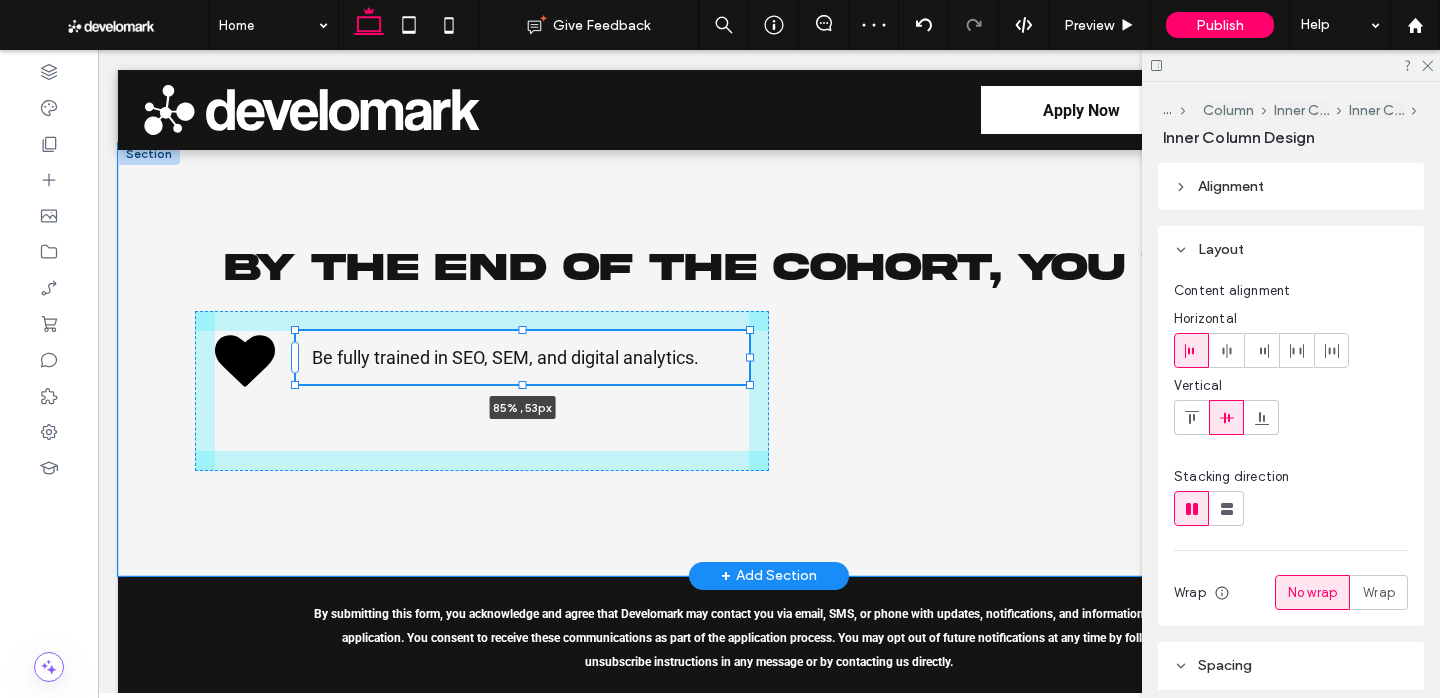 click on "By the End of the Cohort, You Will…
Be fully trained in SEO, SEM, and digital analytics. 85% , 53px" at bounding box center (769, 359) 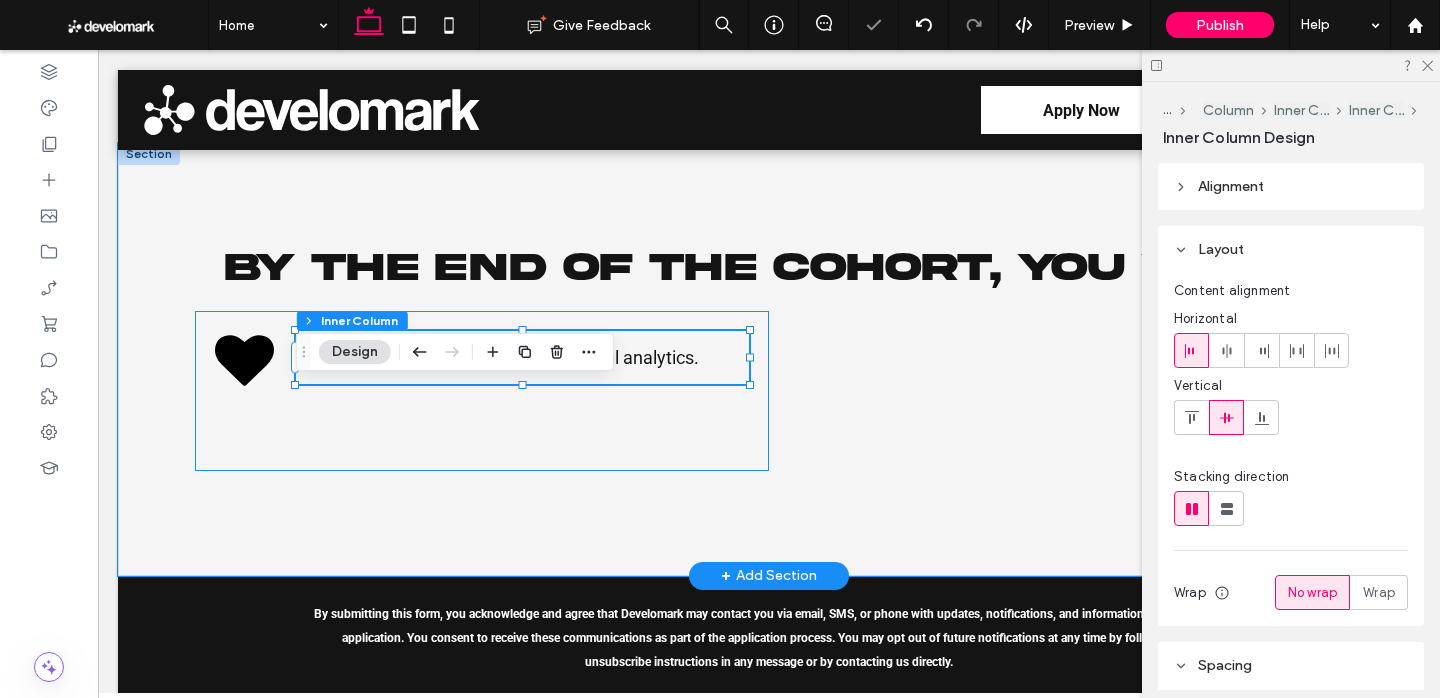 click on "Be fully trained in SEO, SEM, and digital analytics. 85% , 53px" at bounding box center (482, 391) 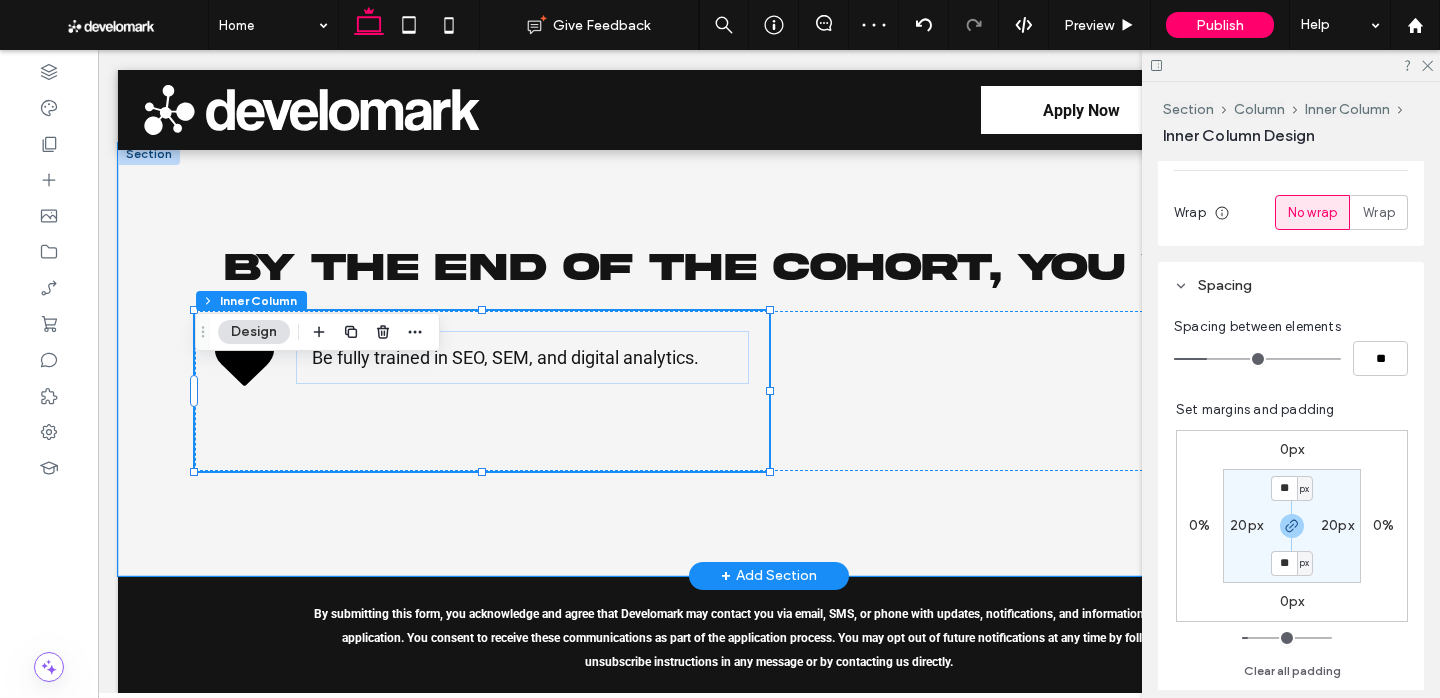 scroll, scrollTop: 383, scrollLeft: 0, axis: vertical 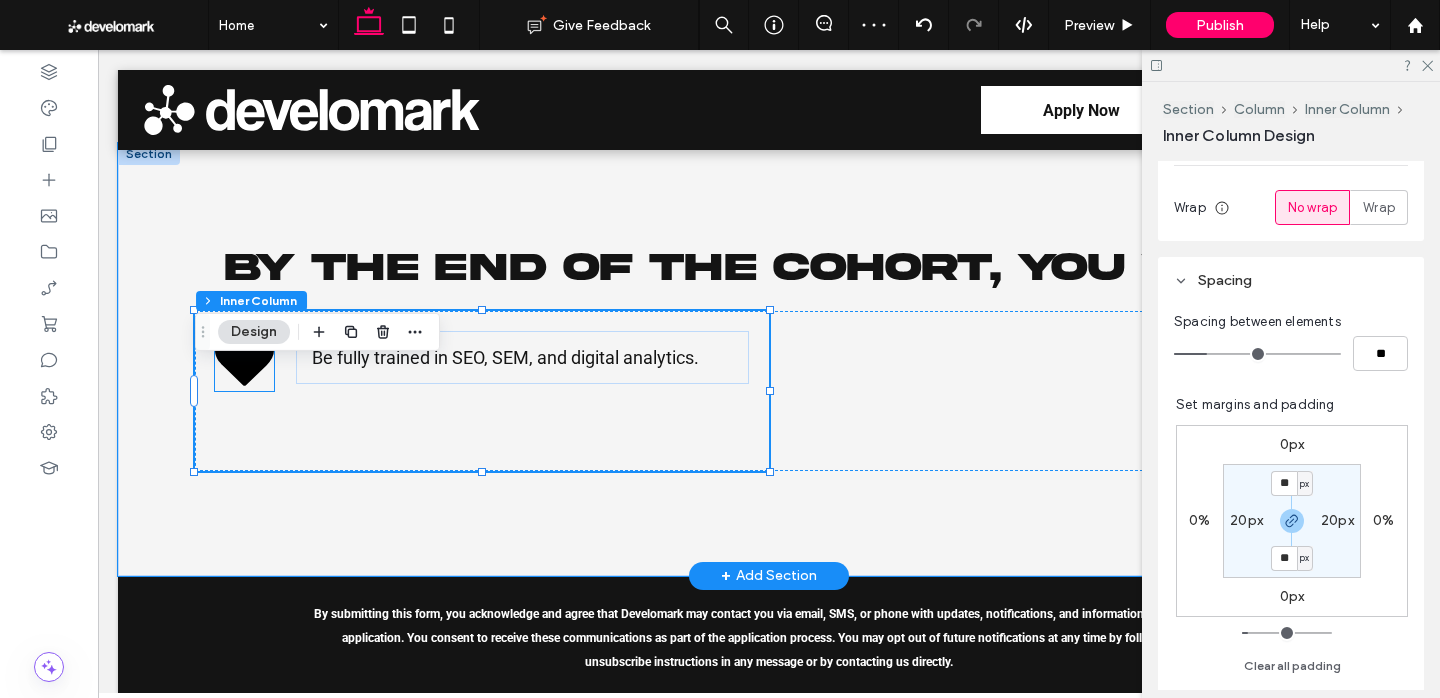 click 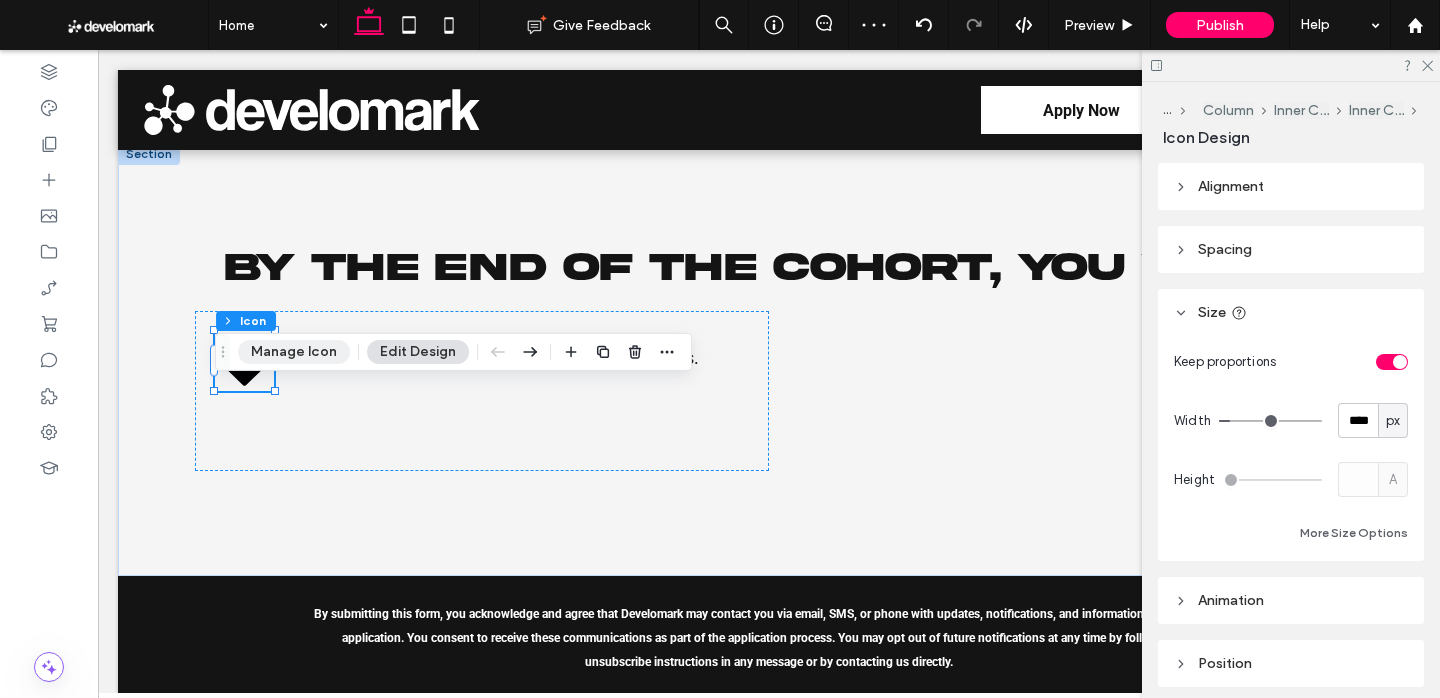 click on "Manage Icon" at bounding box center (294, 352) 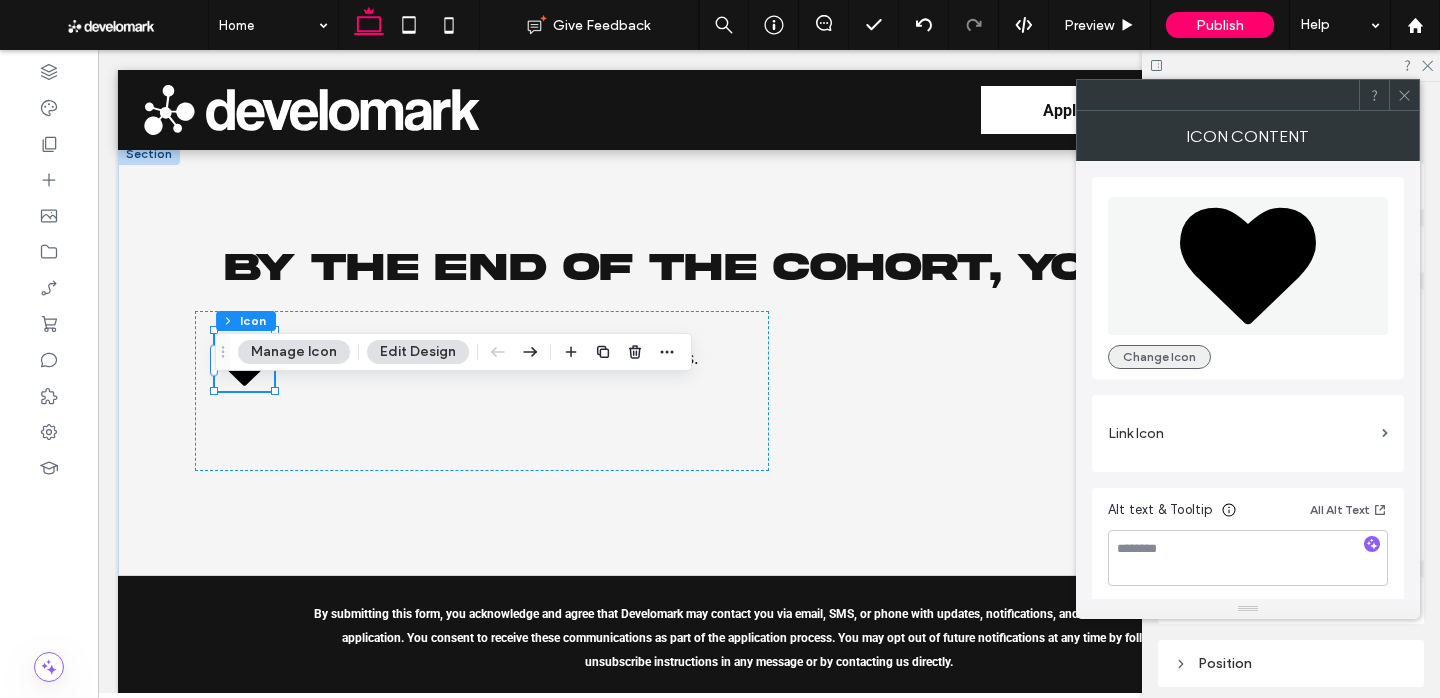click on "Change Icon" at bounding box center [1159, 357] 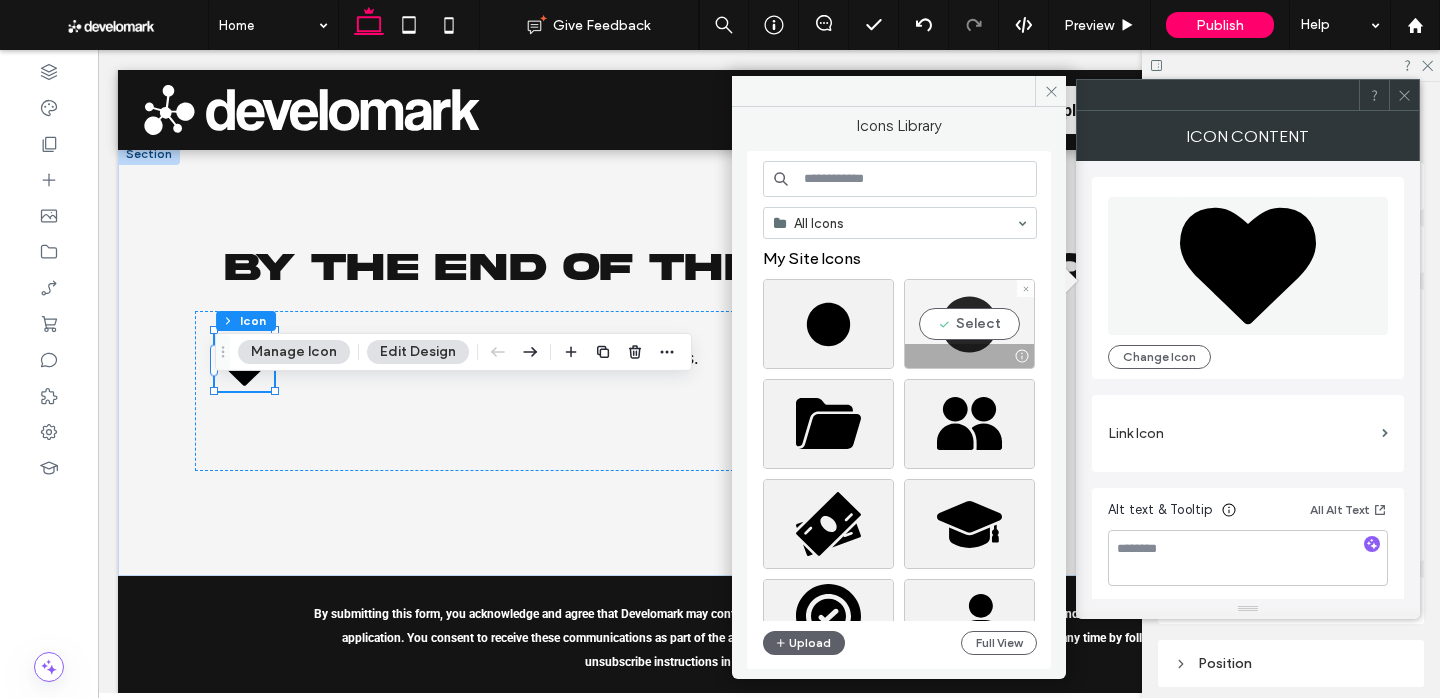 click on "Select" at bounding box center (969, 324) 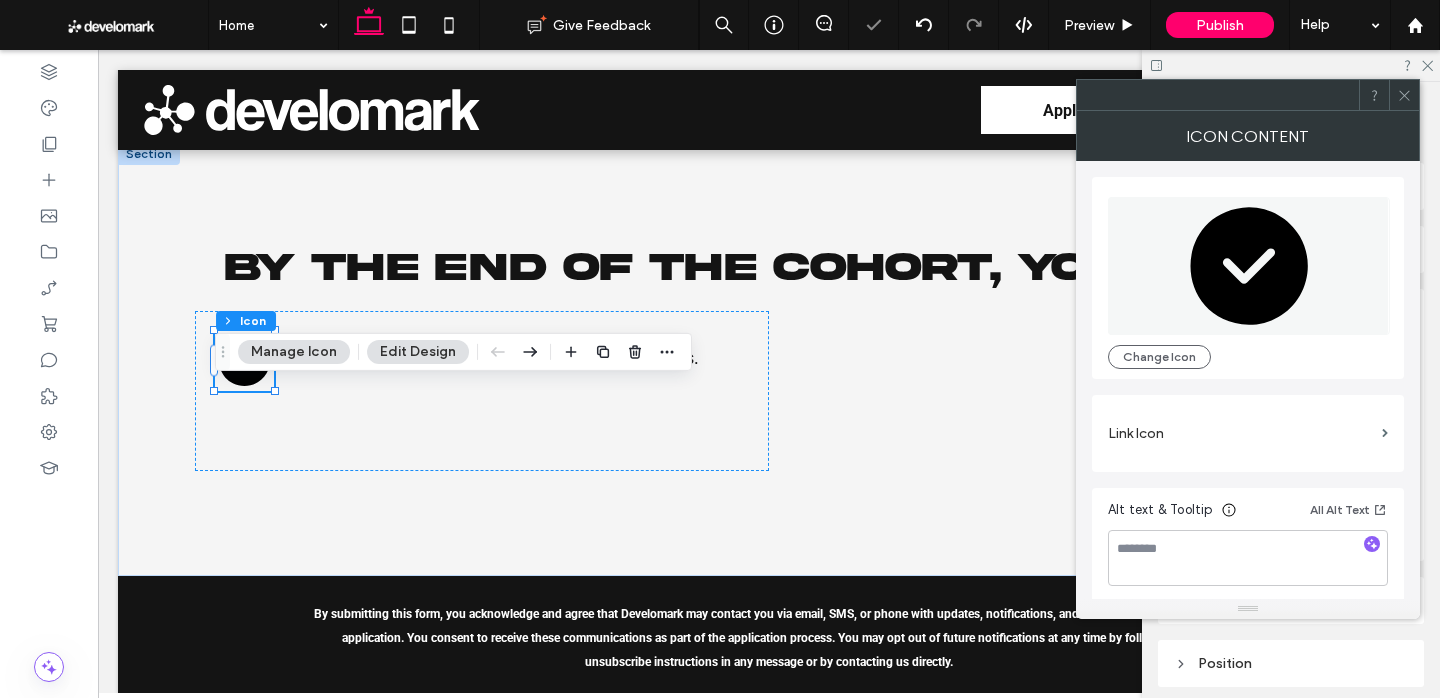 click 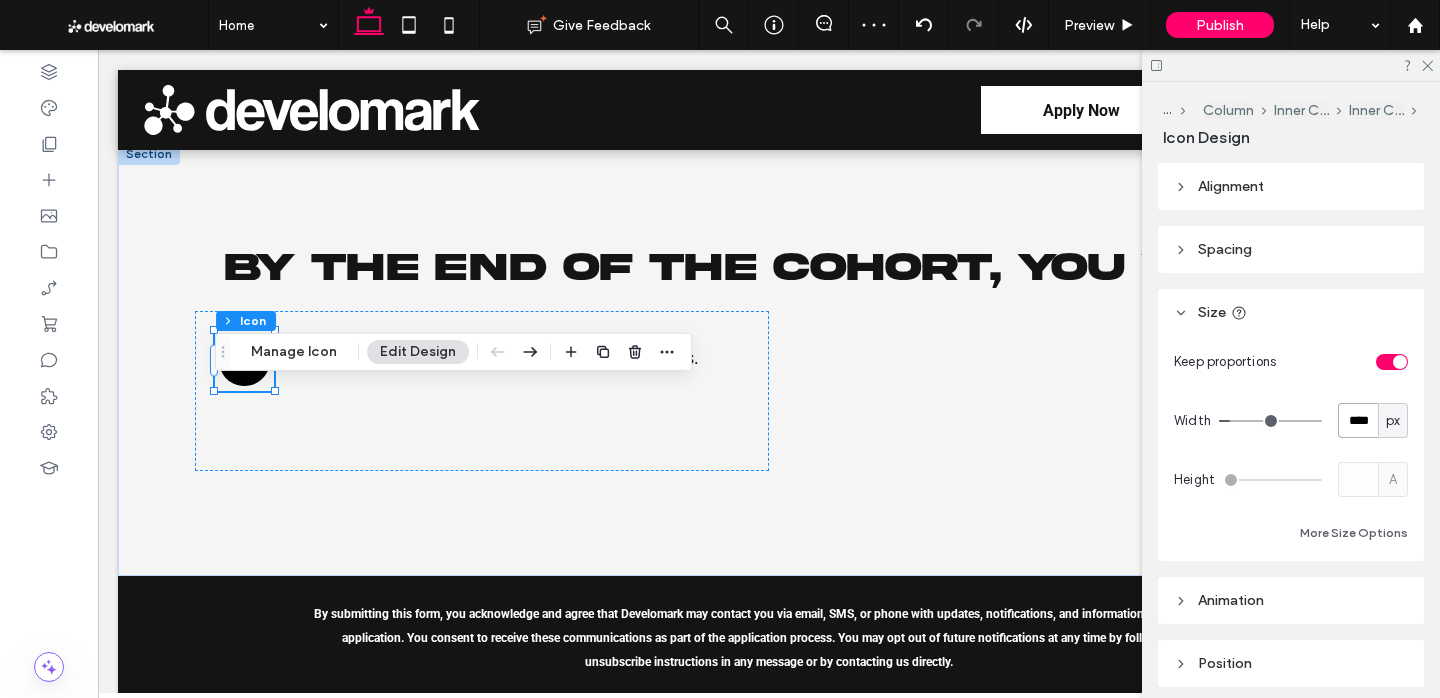 click on "****" at bounding box center [1358, 420] 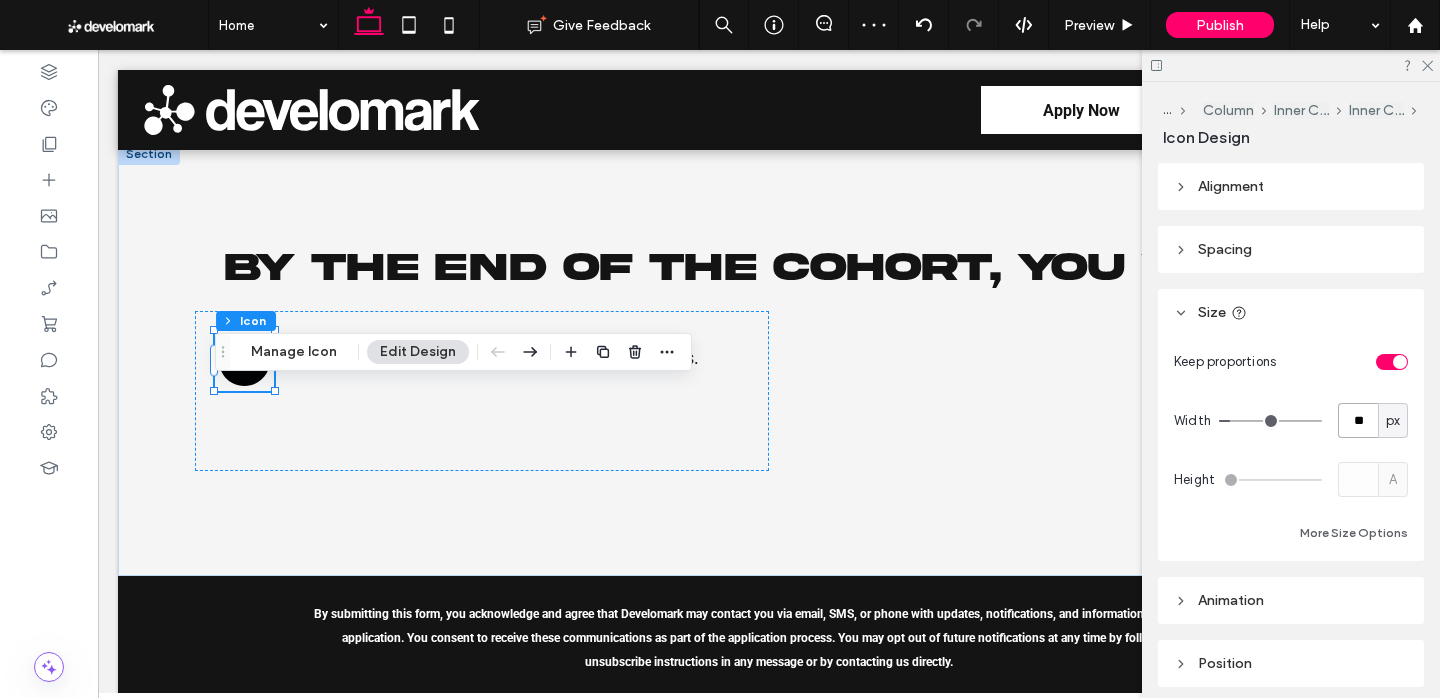 type on "**" 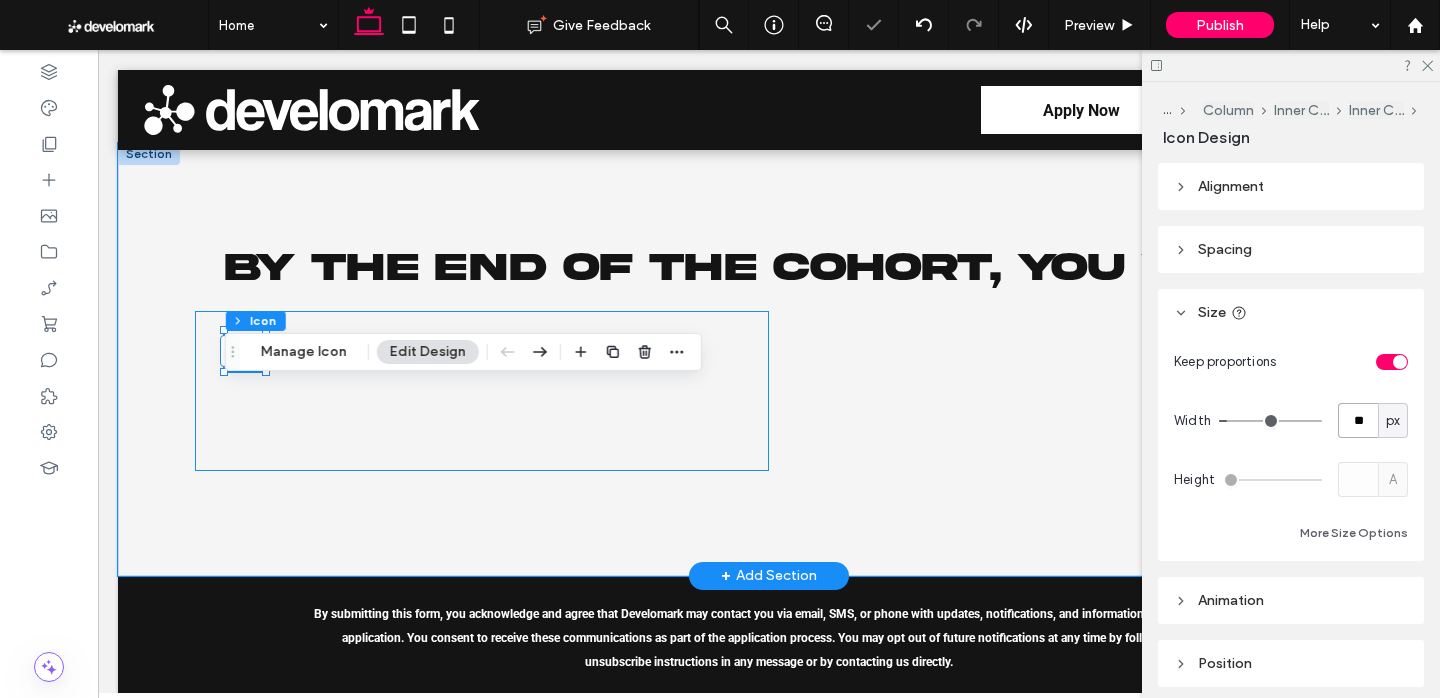click on "Be fully trained in SEO, SEM, and digital analytics." at bounding box center [482, 391] 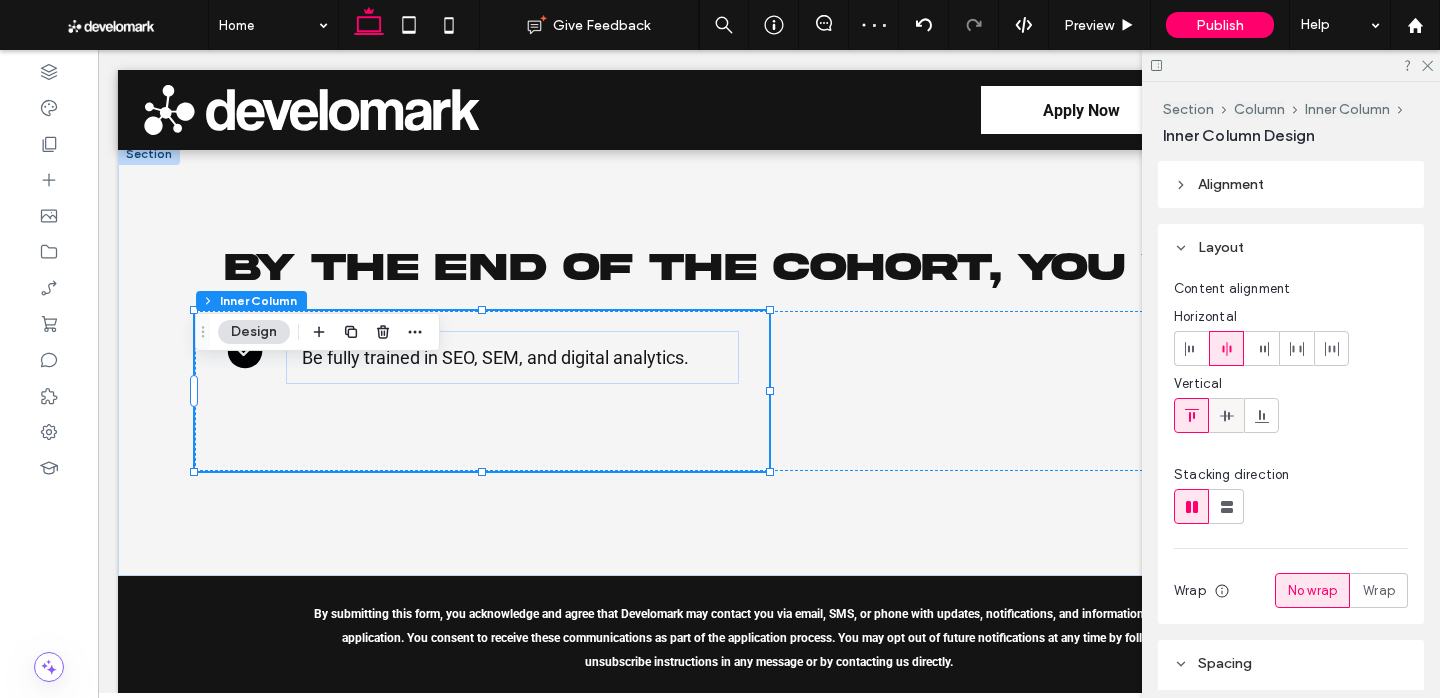 click at bounding box center (1226, 415) 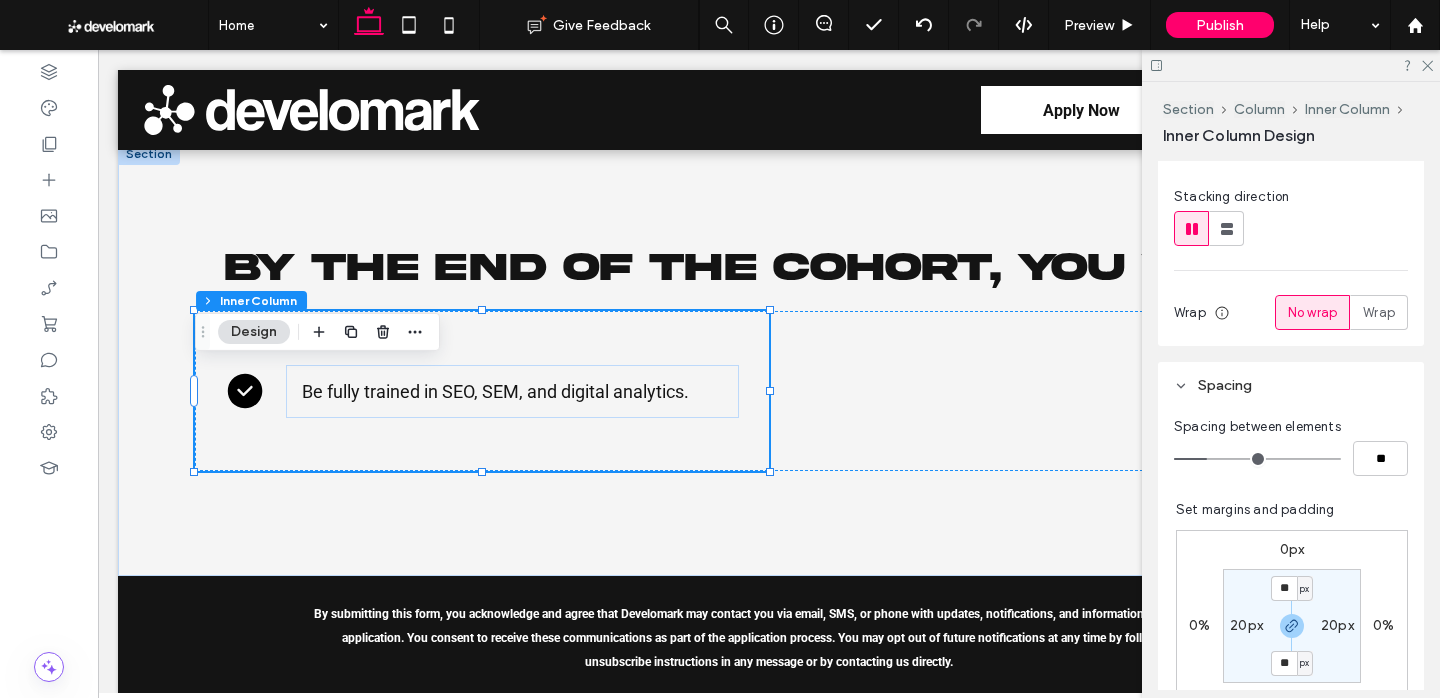 scroll, scrollTop: 429, scrollLeft: 0, axis: vertical 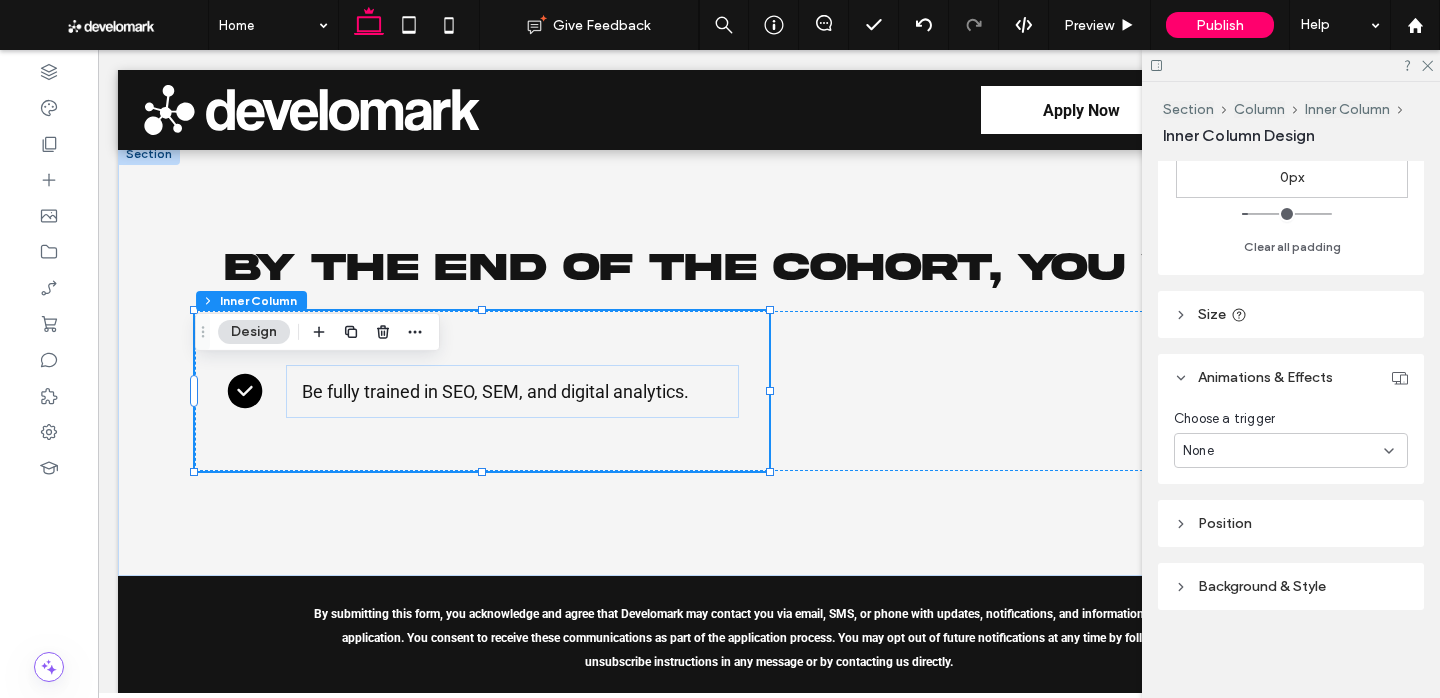 drag, startPoint x: 1292, startPoint y: 587, endPoint x: 1317, endPoint y: 583, distance: 25.317978 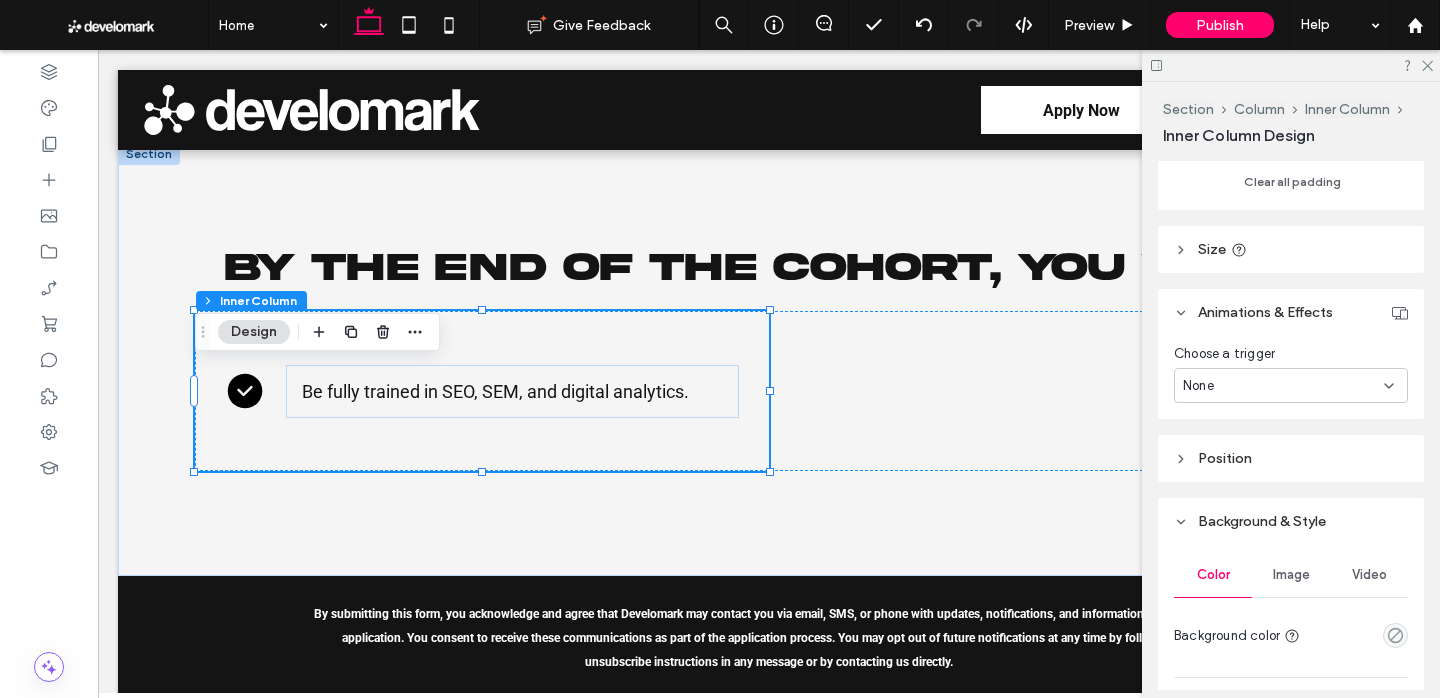 scroll, scrollTop: 940, scrollLeft: 0, axis: vertical 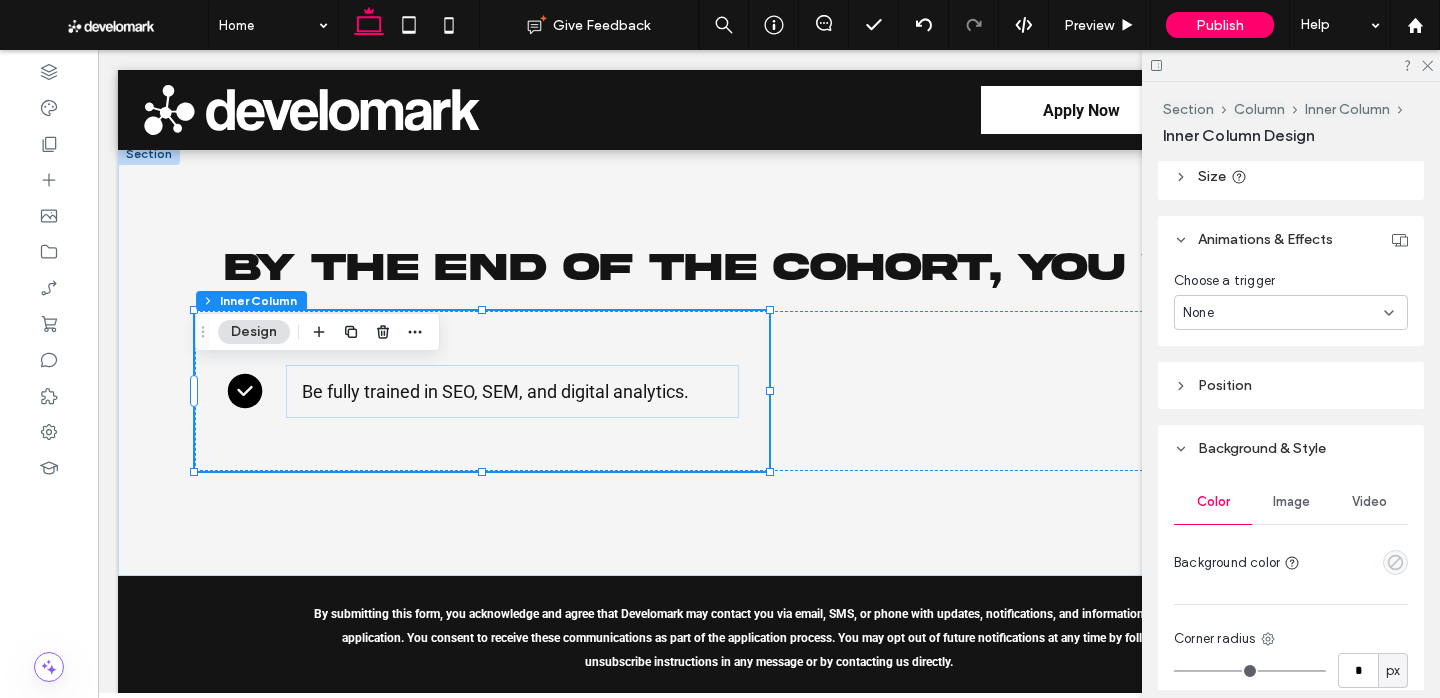 click 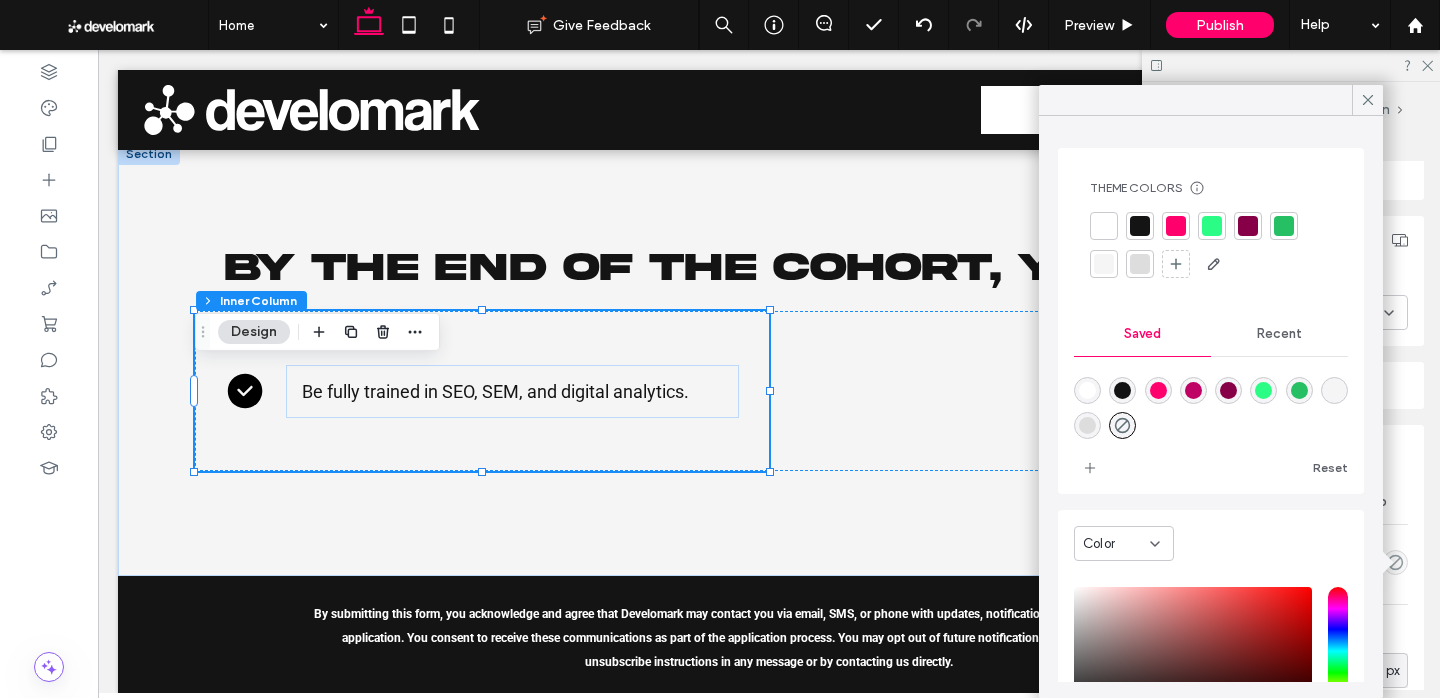 click on "Theme Colors Save time with Theme Colors Create a color palette to instantly add or change colors of connected site elements.    Learn more" at bounding box center [1211, 230] 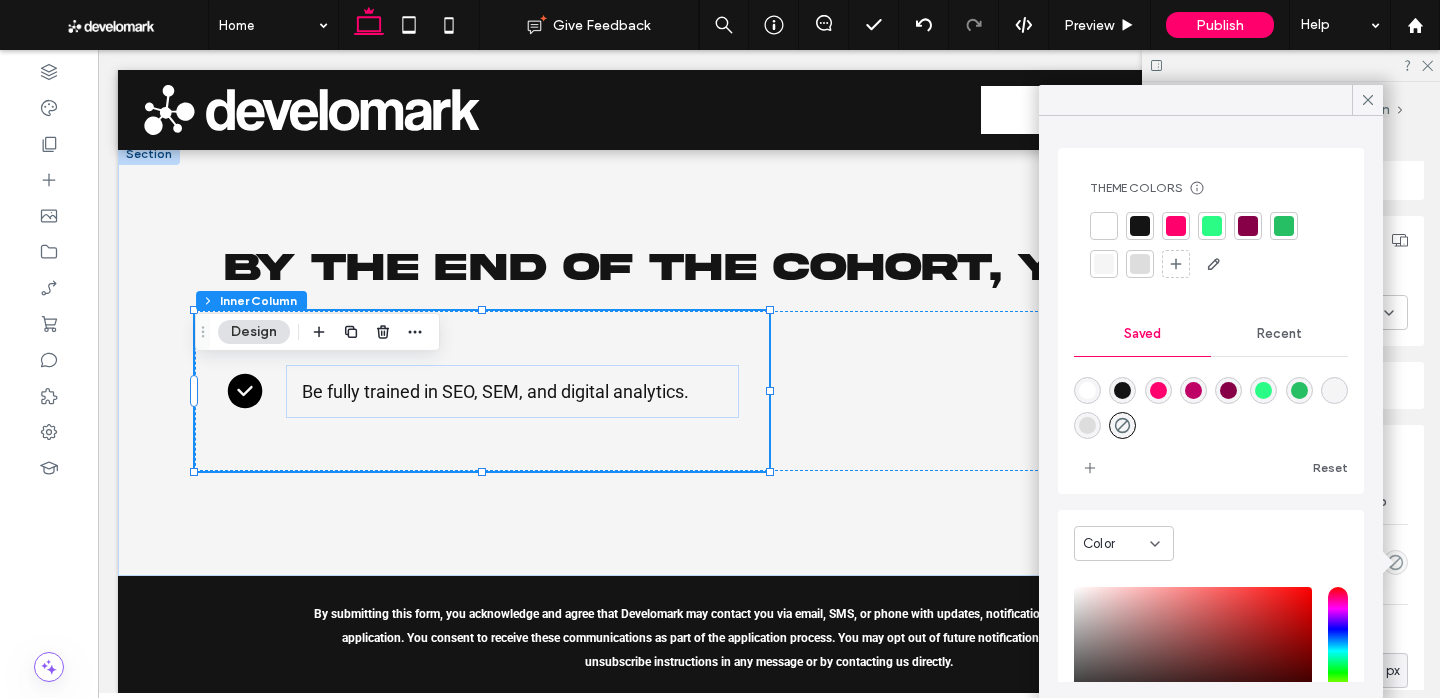 click at bounding box center (1104, 226) 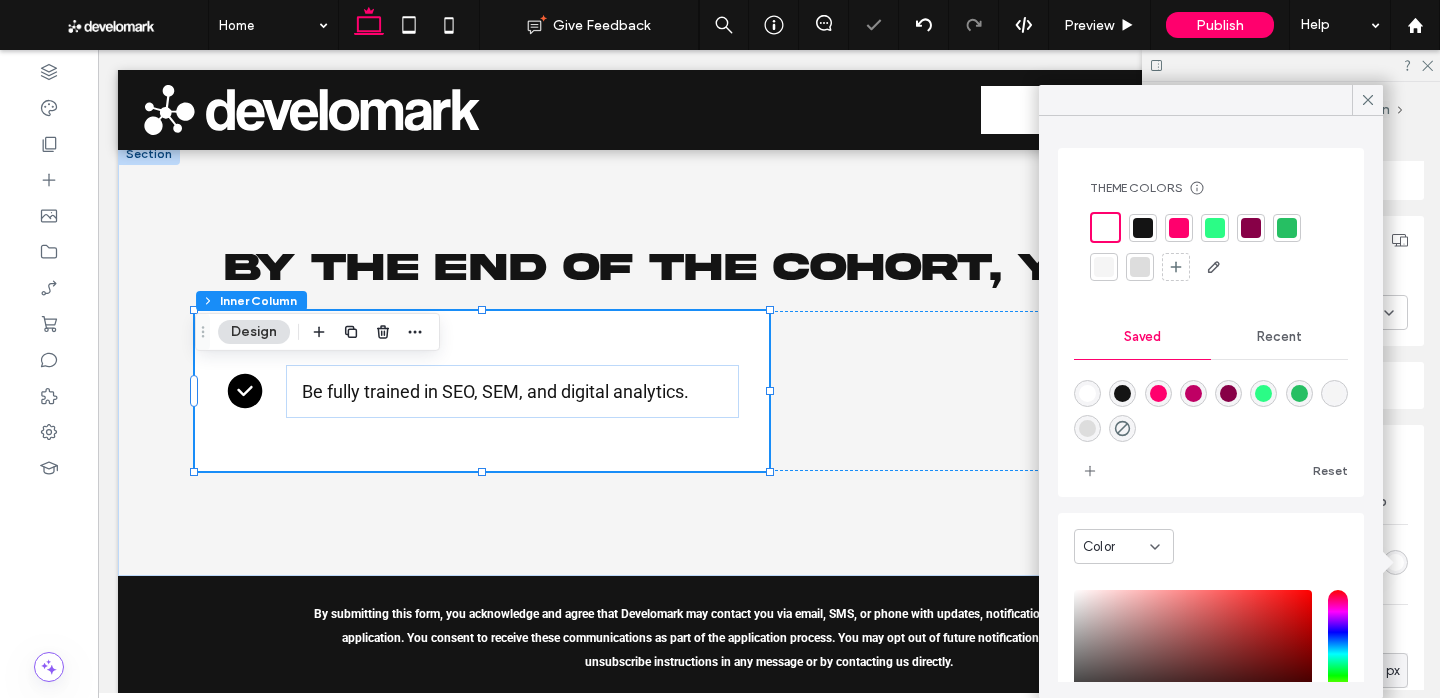 drag, startPoint x: 1372, startPoint y: 104, endPoint x: 1305, endPoint y: 126, distance: 70.5195 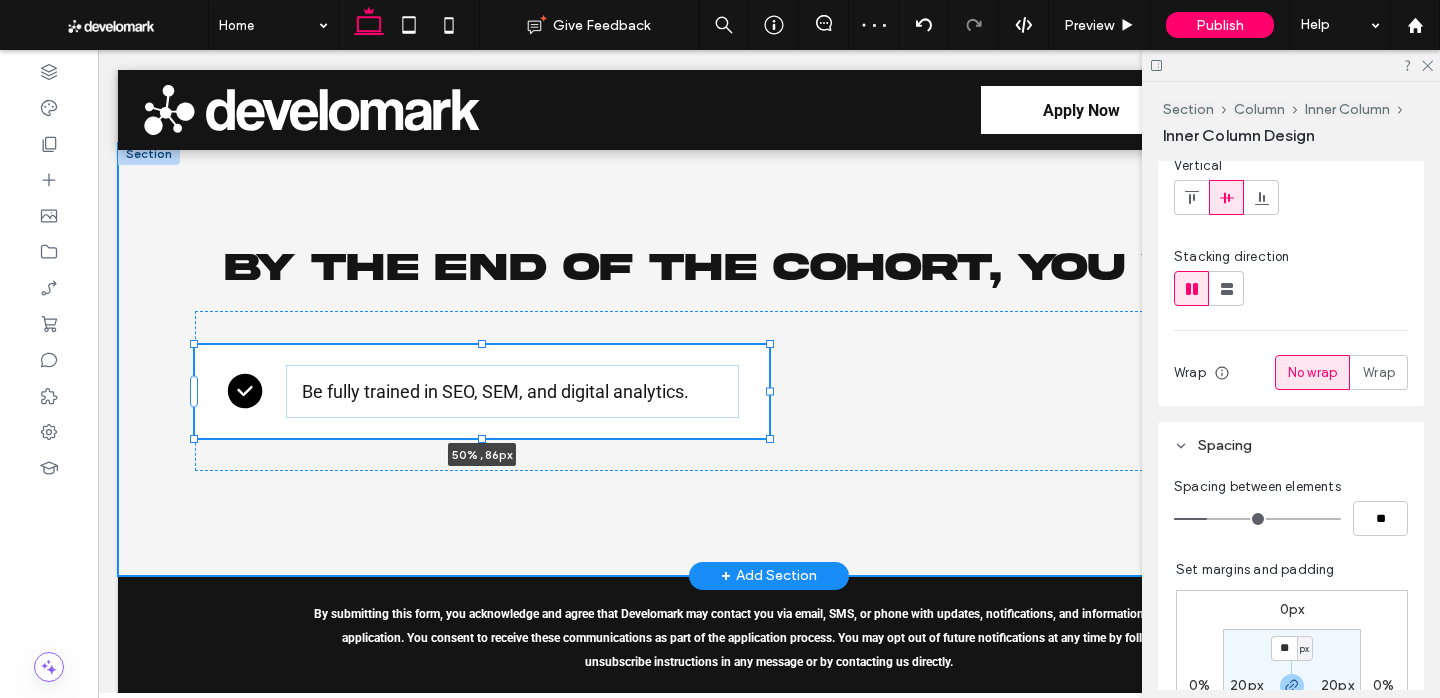 scroll, scrollTop: 4, scrollLeft: 0, axis: vertical 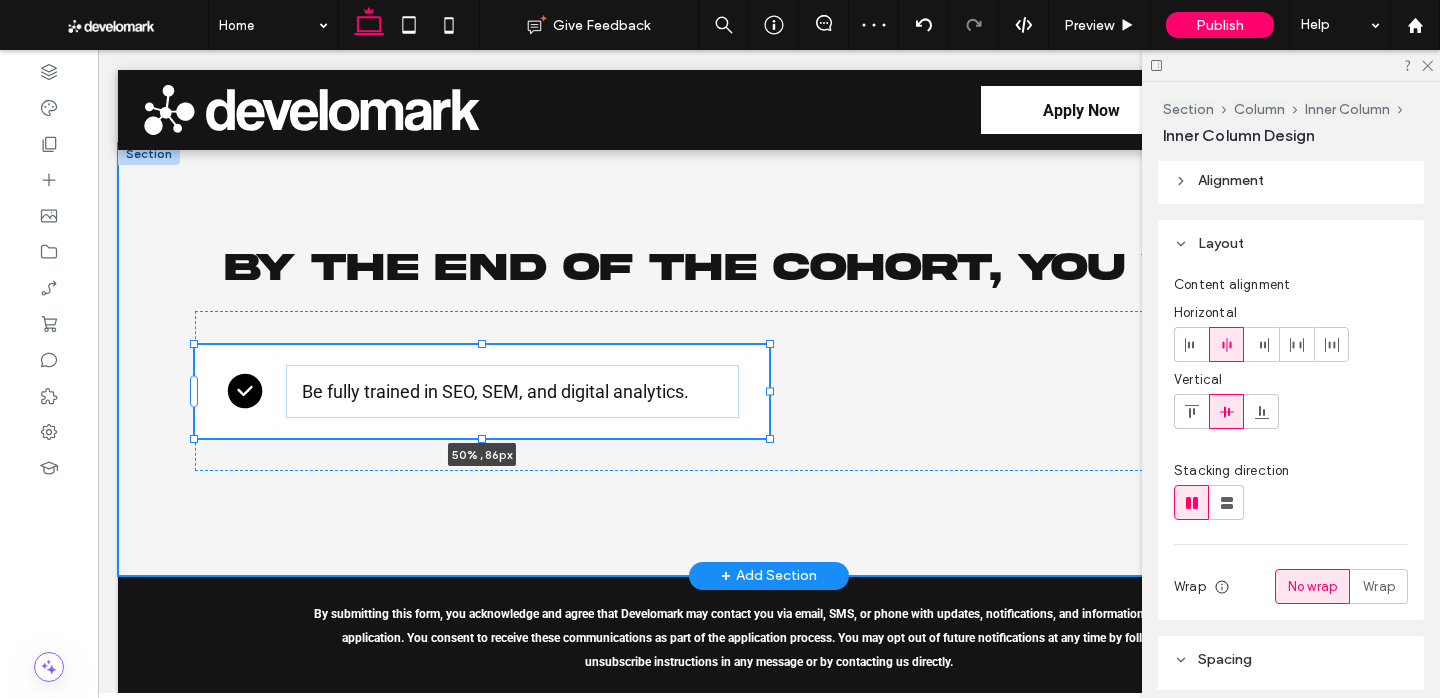 drag, startPoint x: 481, startPoint y: 524, endPoint x: 482, endPoint y: 454, distance: 70.00714 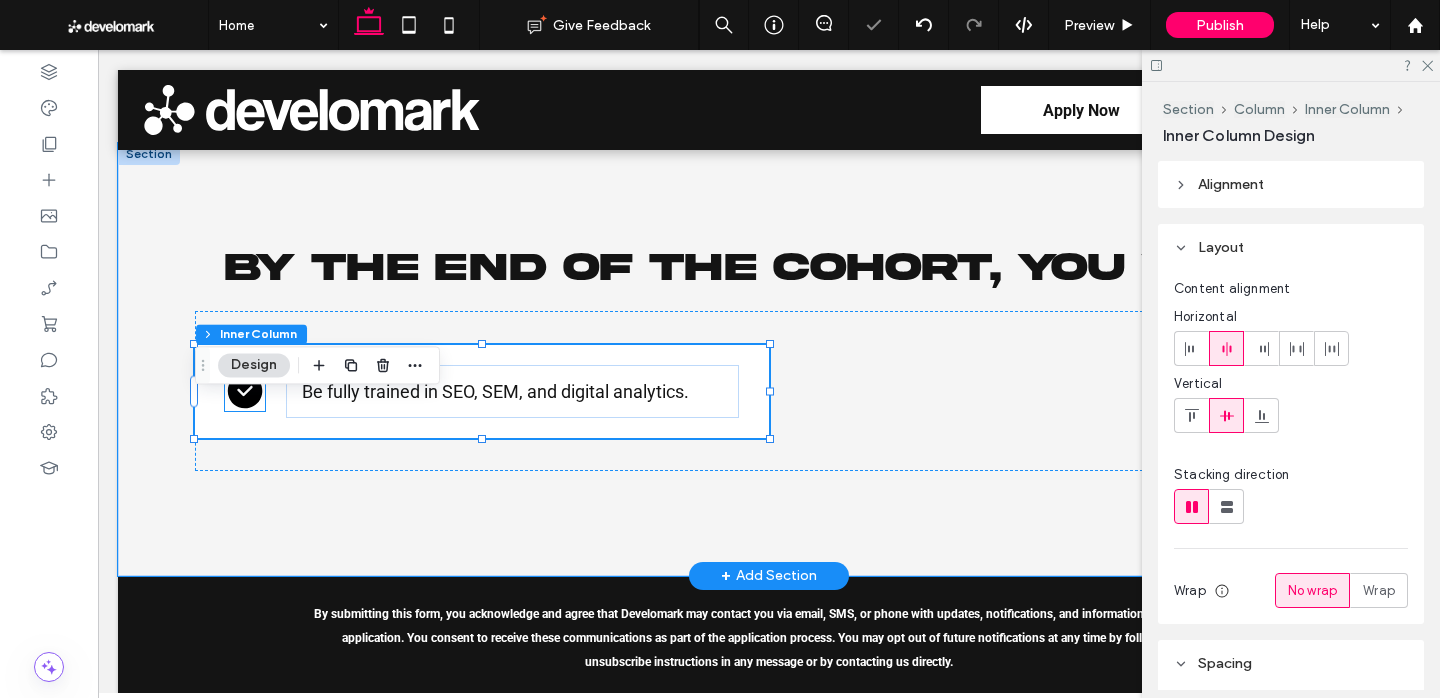 click 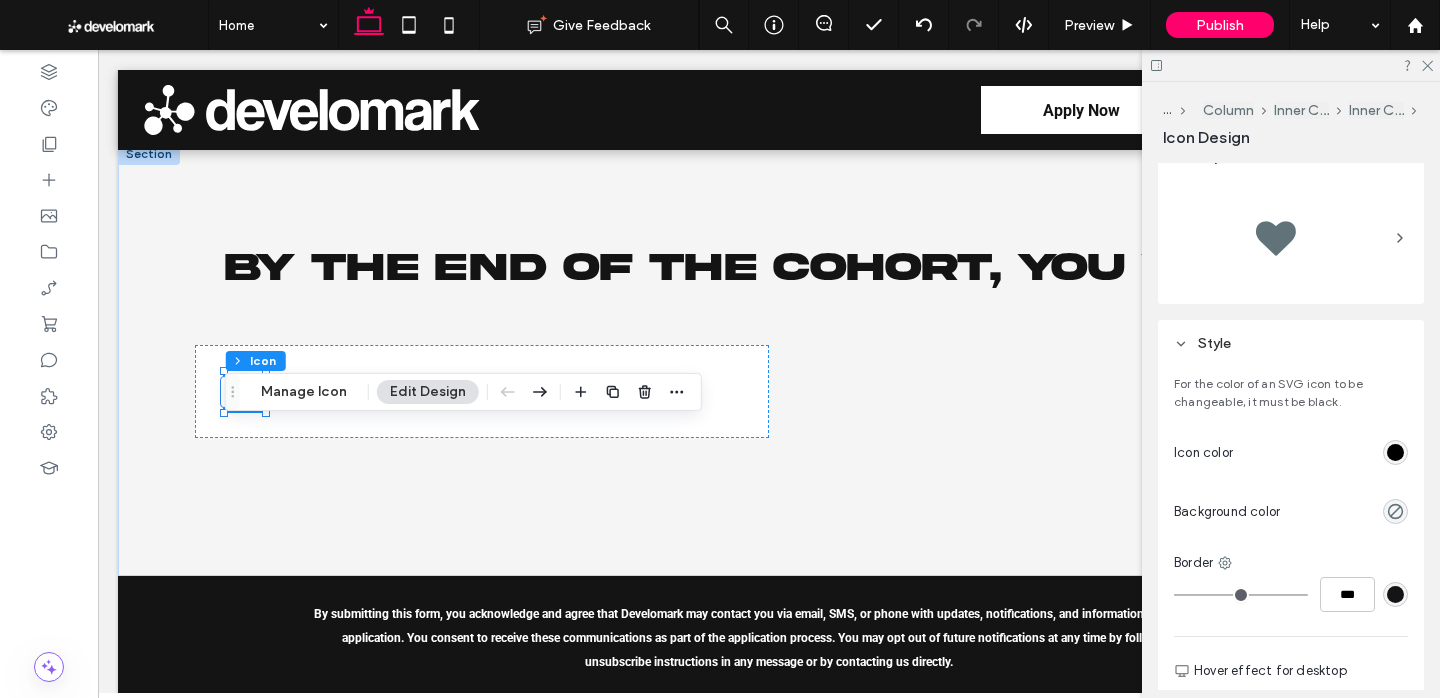 scroll, scrollTop: 593, scrollLeft: 0, axis: vertical 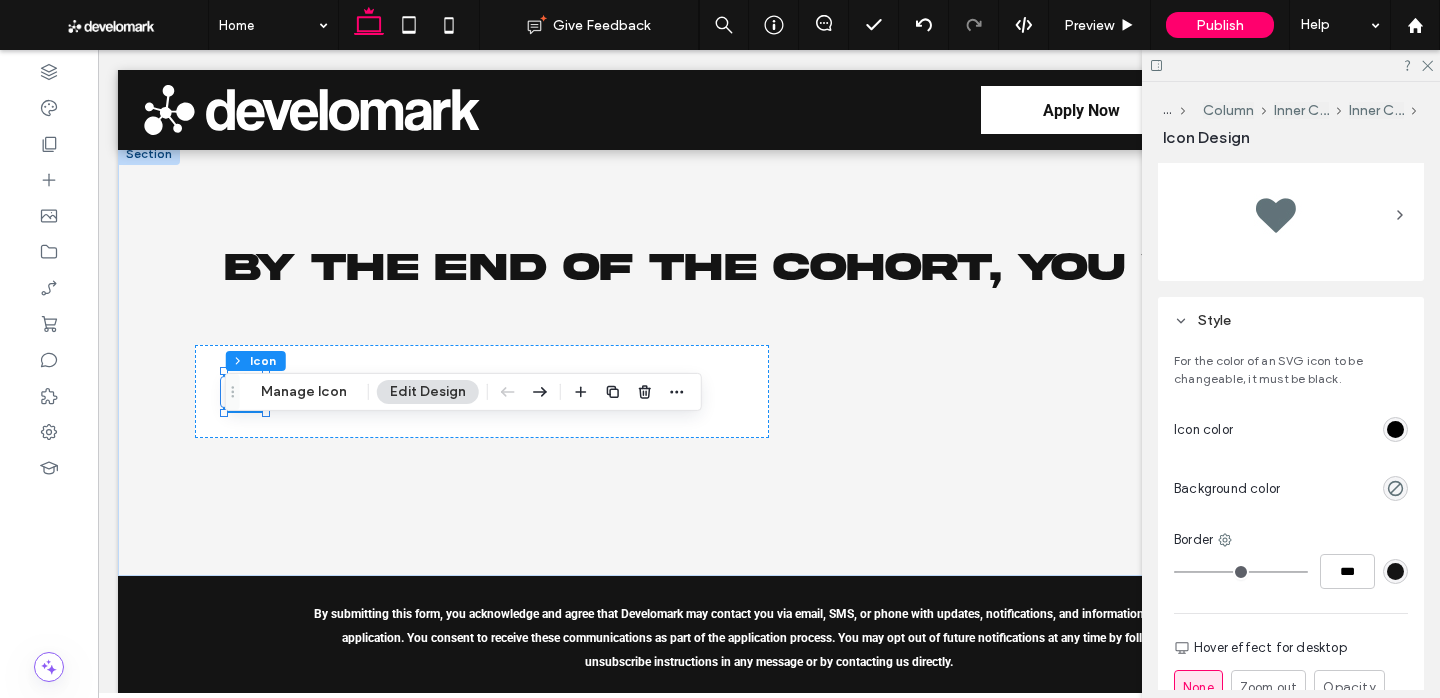 click at bounding box center [1324, 429] 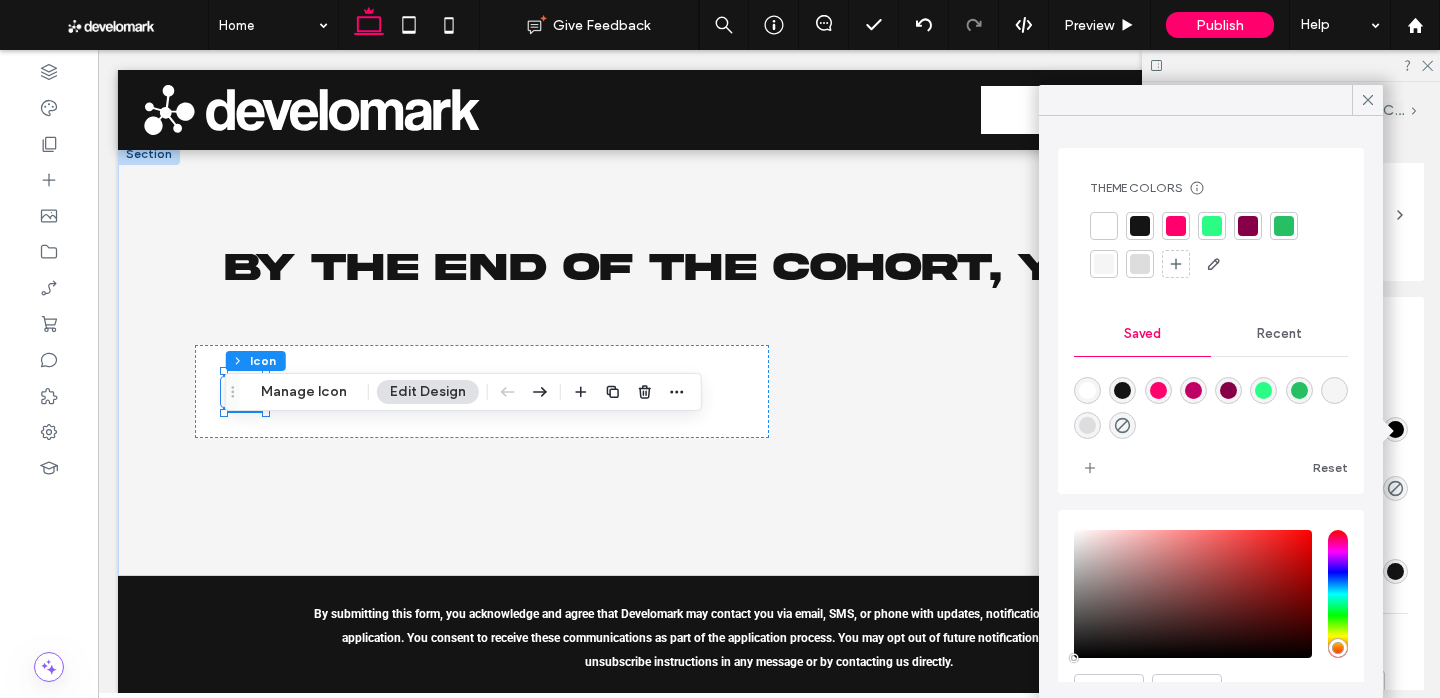 click at bounding box center [1176, 226] 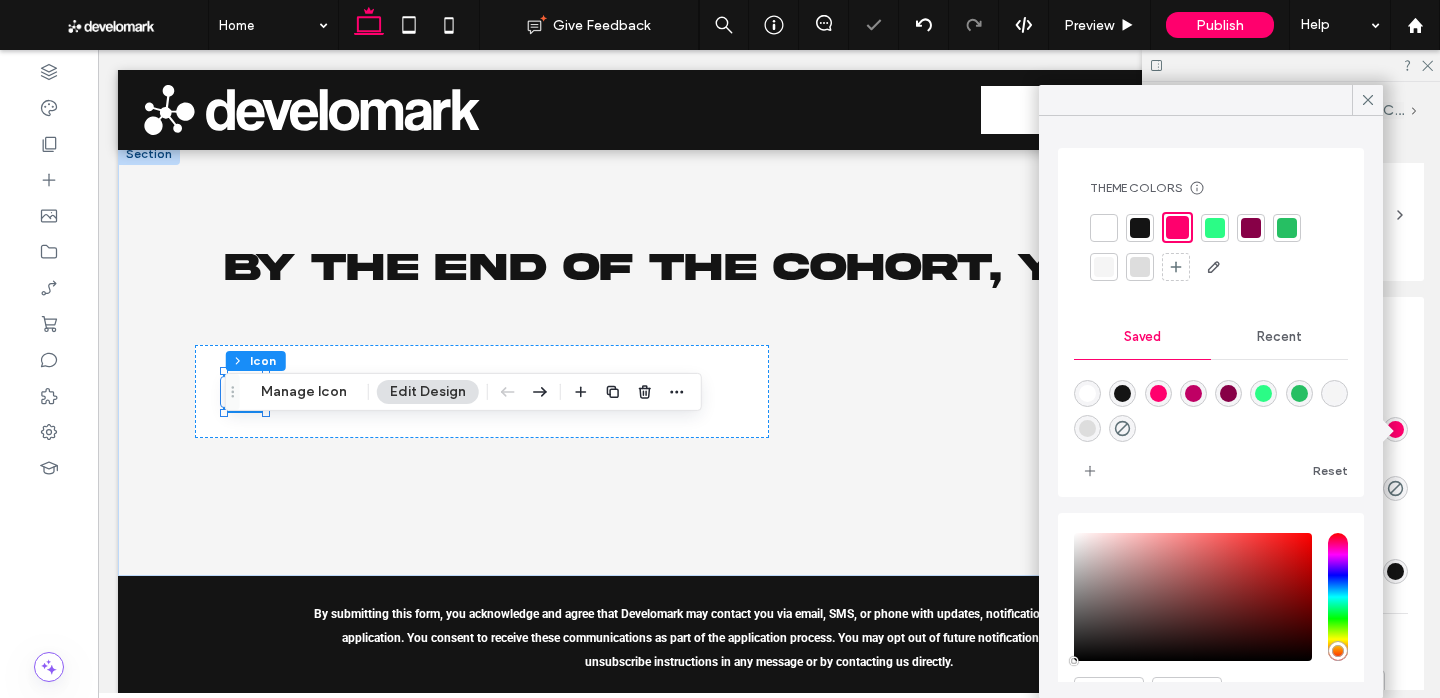 drag, startPoint x: 1376, startPoint y: 103, endPoint x: 1266, endPoint y: 123, distance: 111.8034 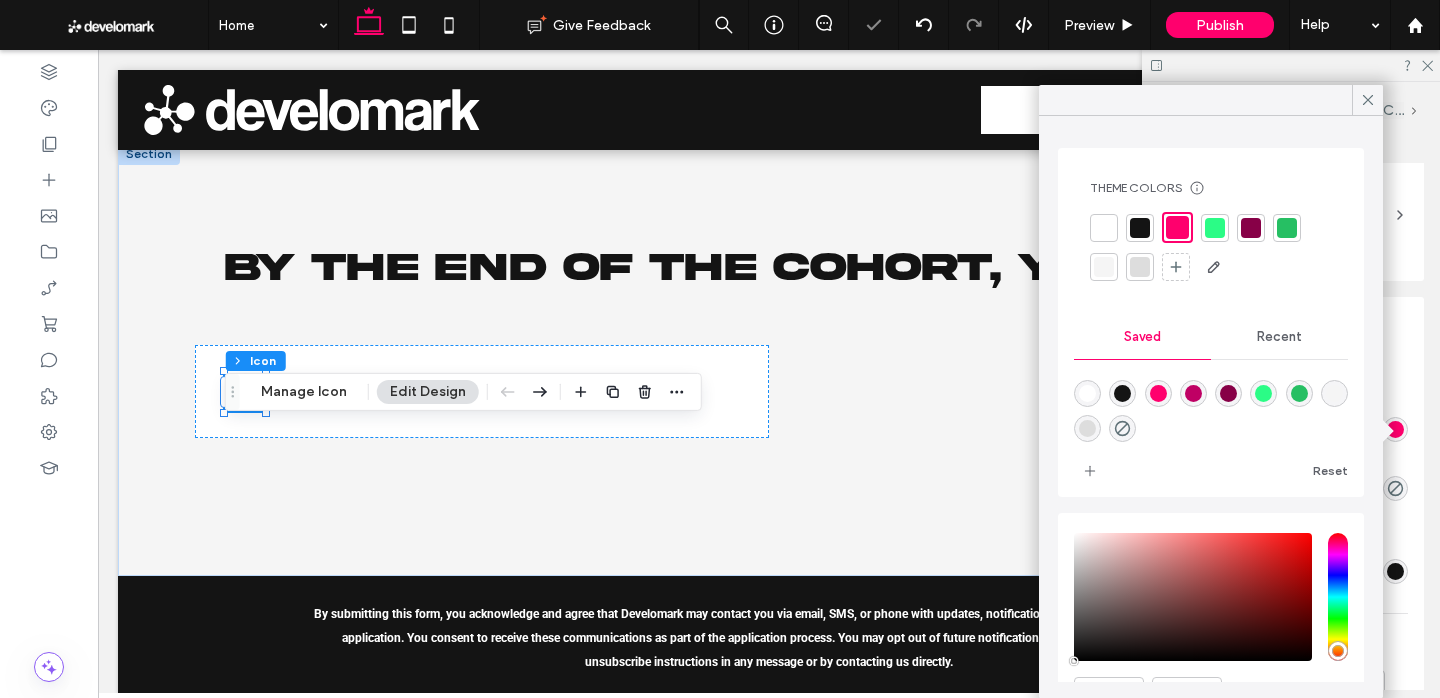 click 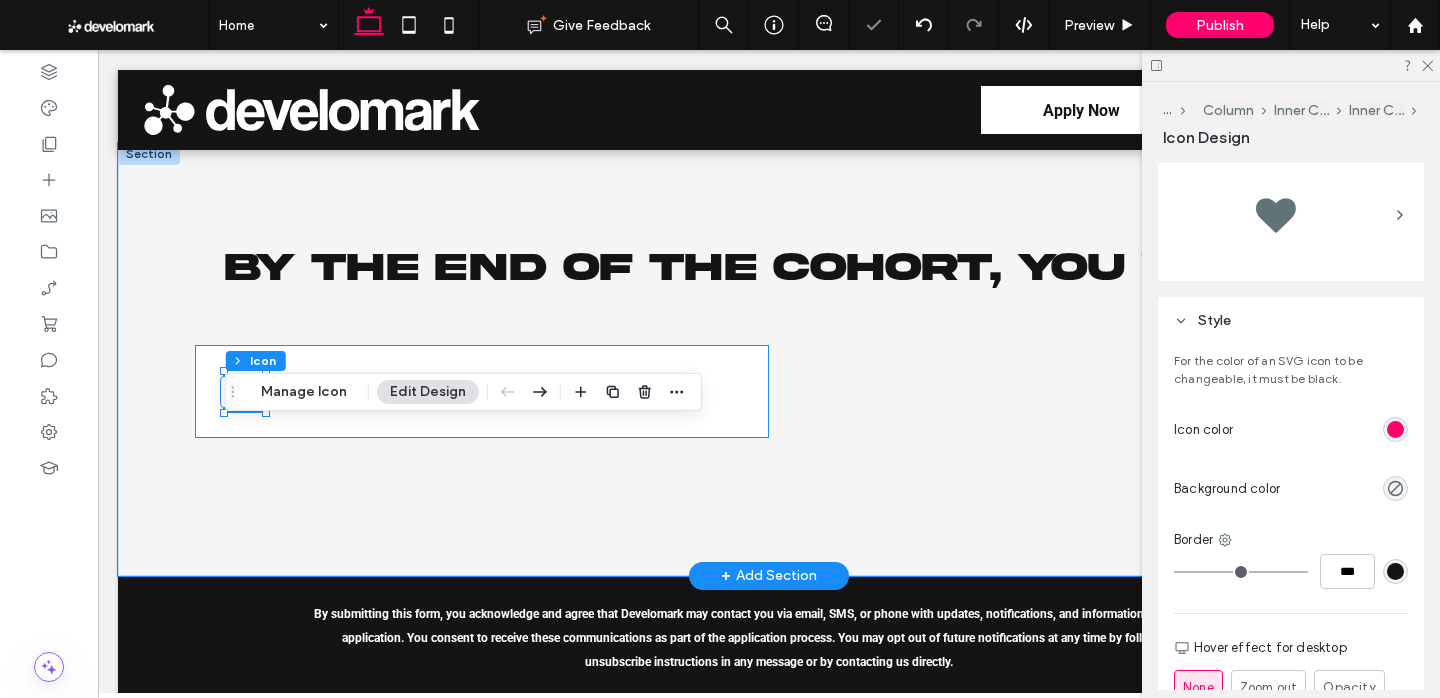 click on "Be fully trained in SEO, SEM, and digital analytics." at bounding box center [482, 391] 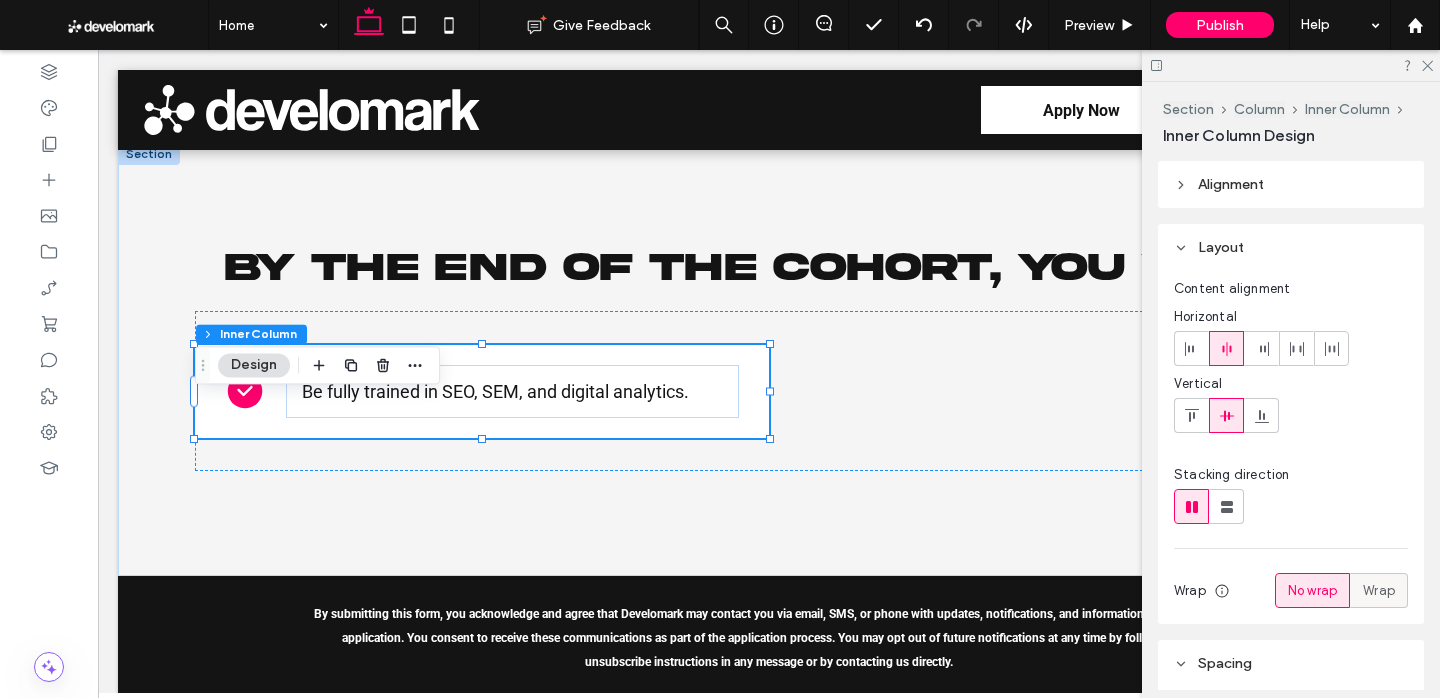 click on "Wrap" at bounding box center [1379, 590] 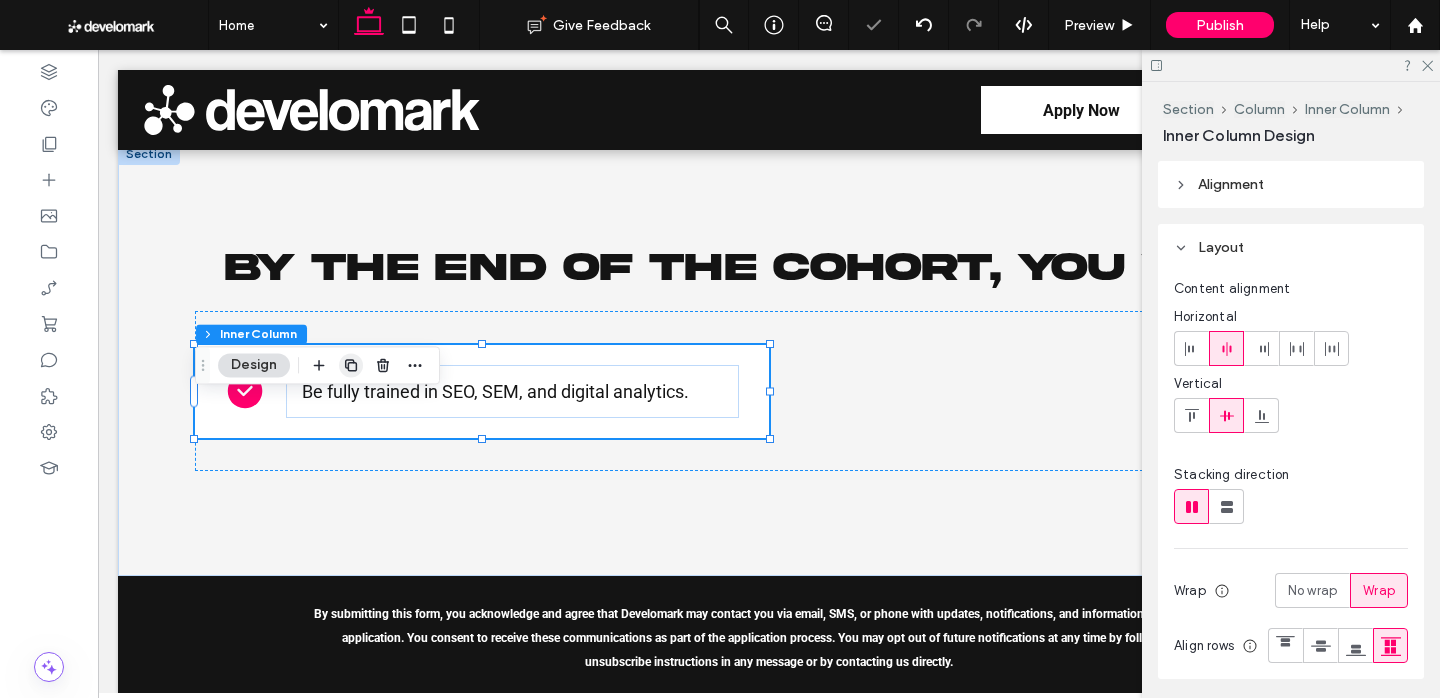 click 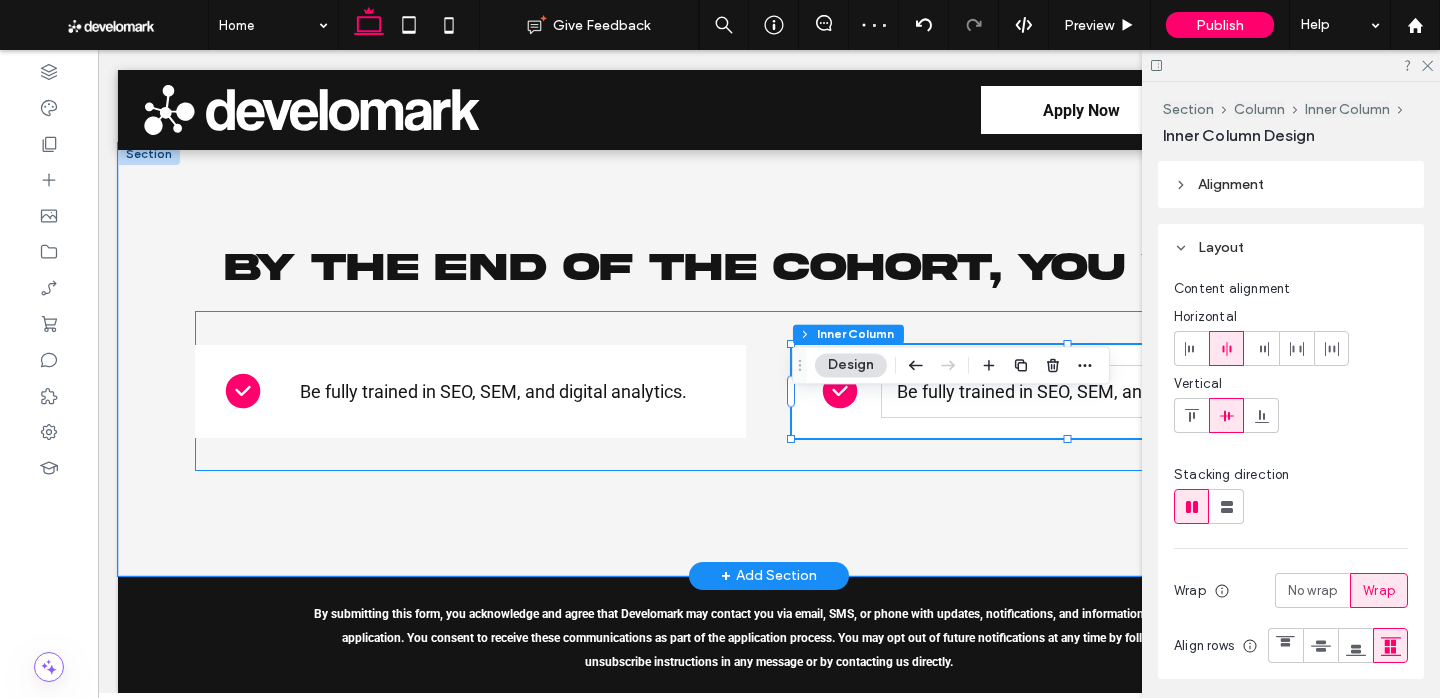 click on "Be fully trained in SEO, SEM, and digital analytics.
Be fully trained in SEO, SEM, and digital analytics." at bounding box center [769, 391] 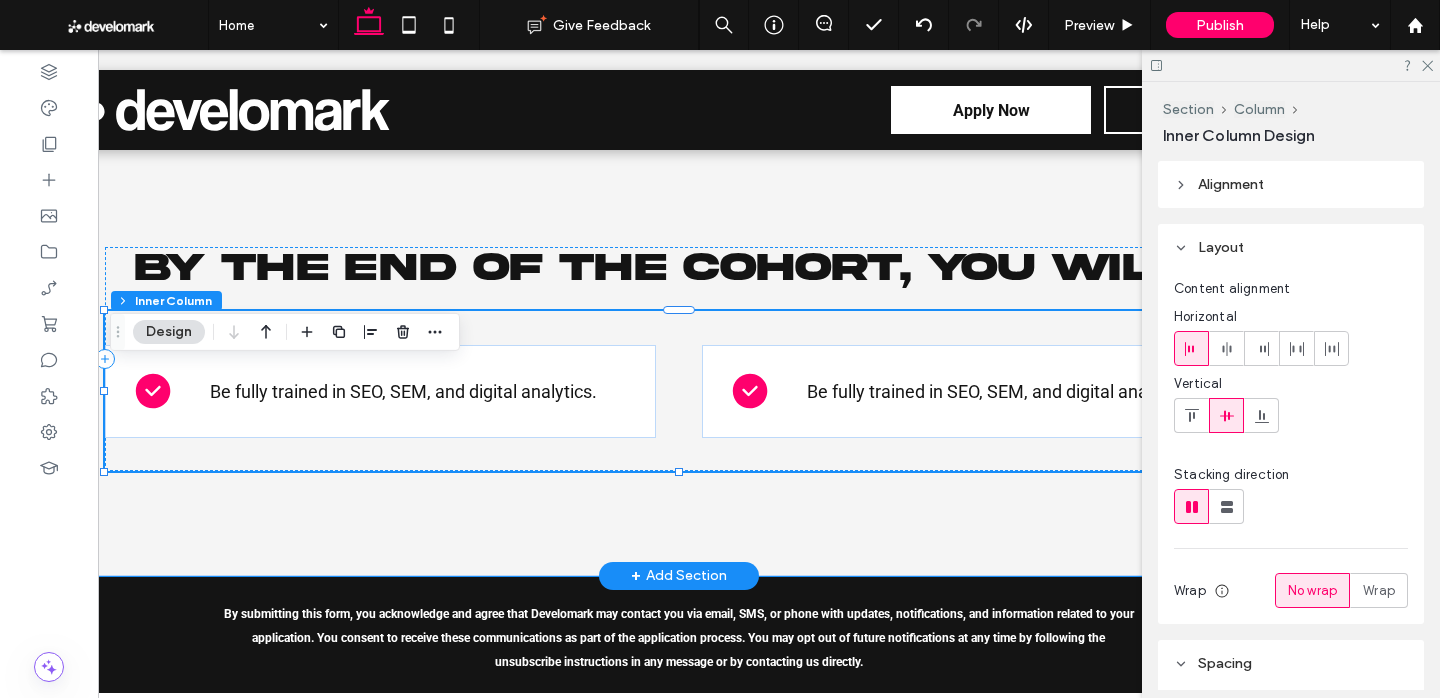 scroll, scrollTop: 0, scrollLeft: 89, axis: horizontal 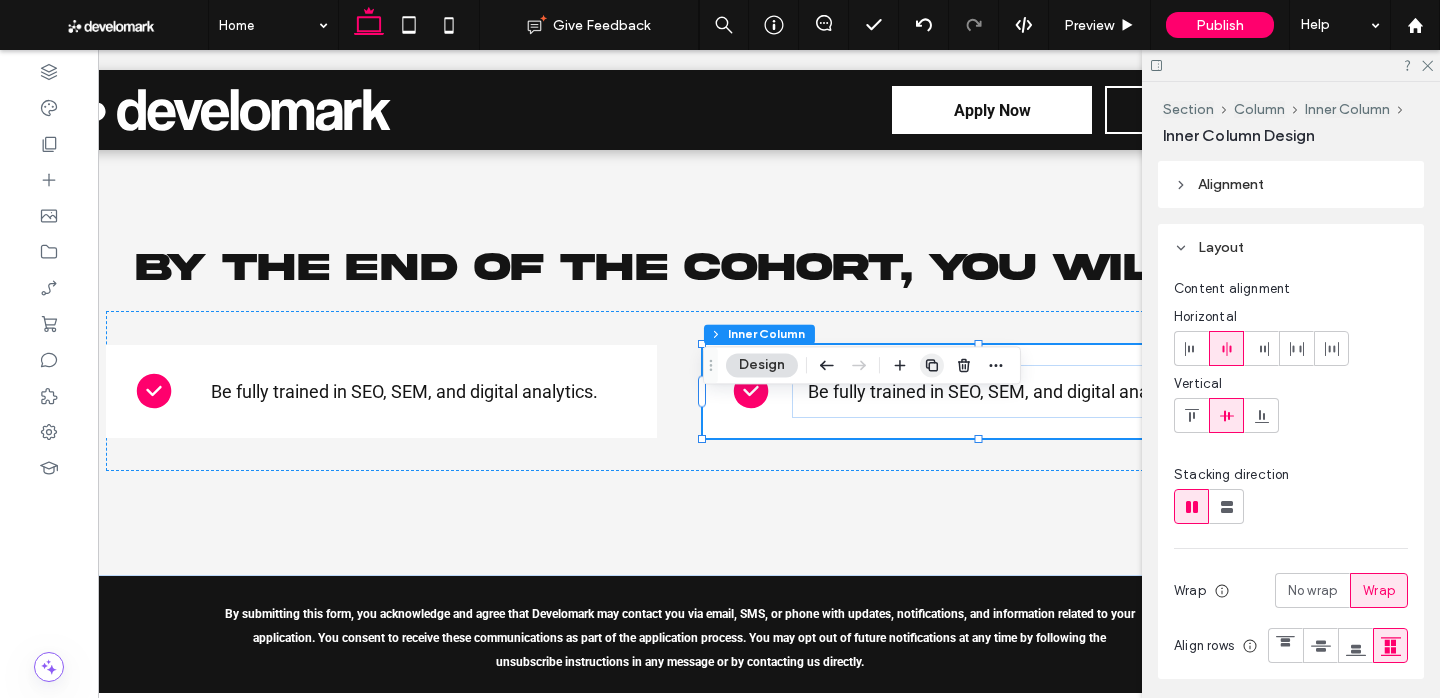 click 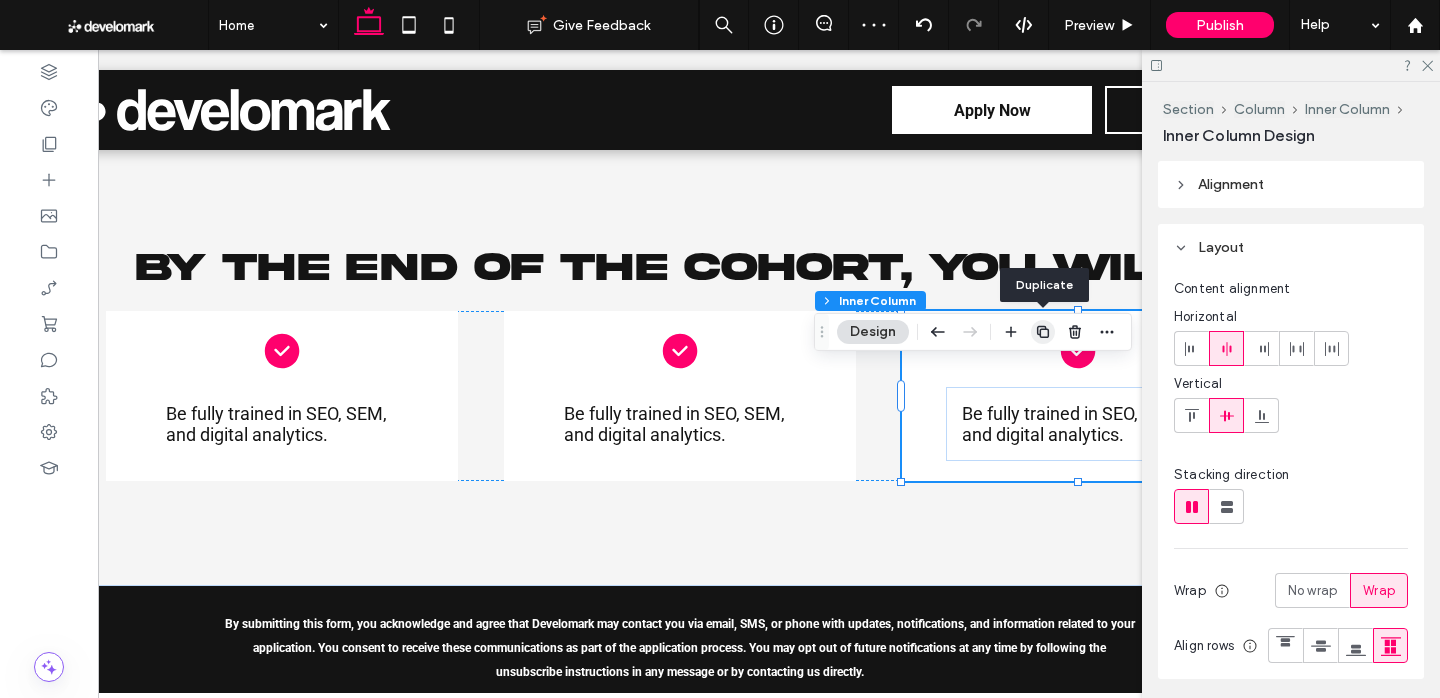 click 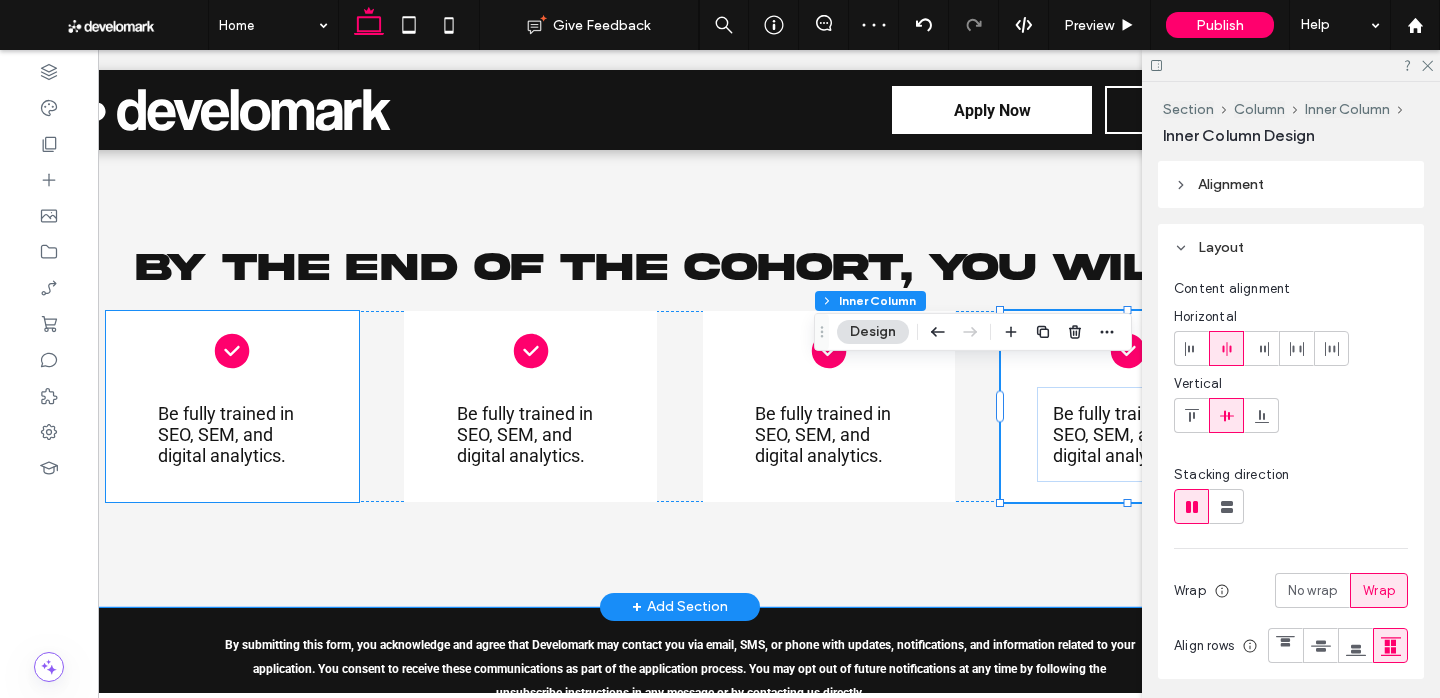click on "Be fully trained in SEO, SEM, and digital analytics." at bounding box center (232, 406) 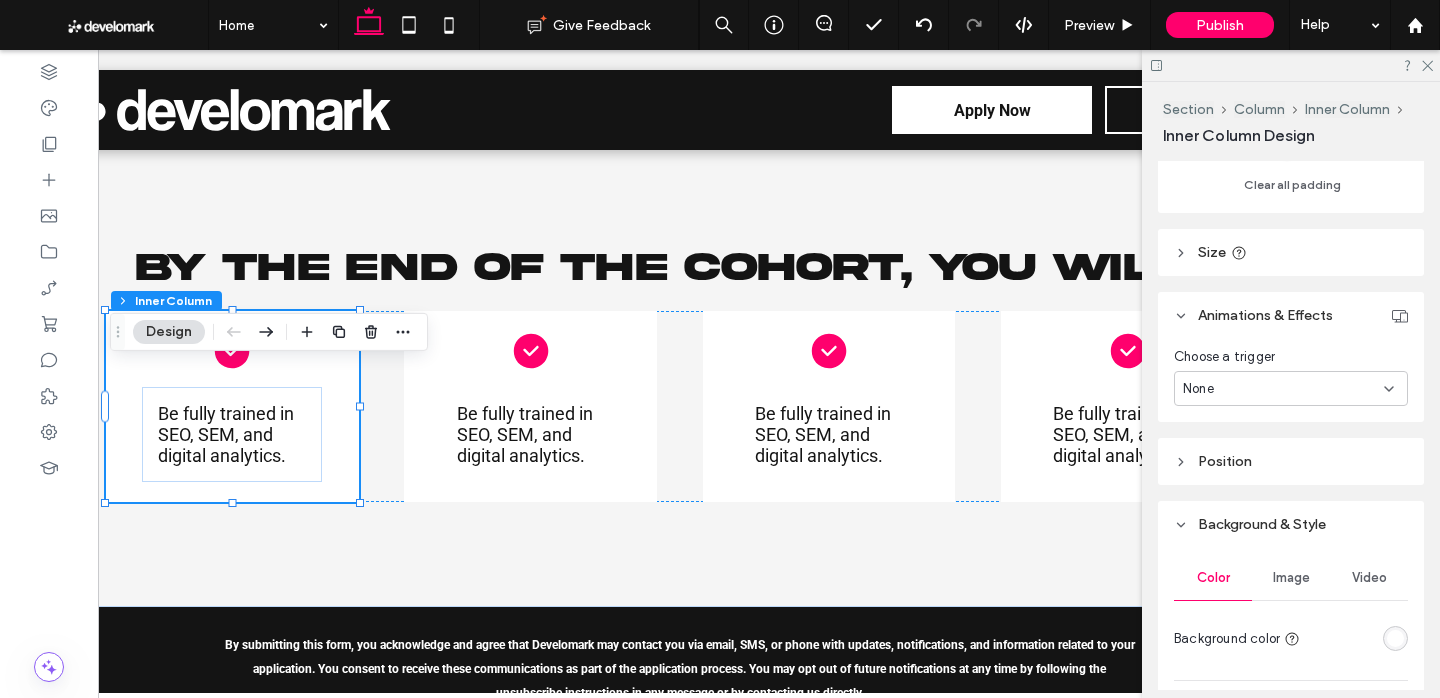 scroll, scrollTop: 801, scrollLeft: 0, axis: vertical 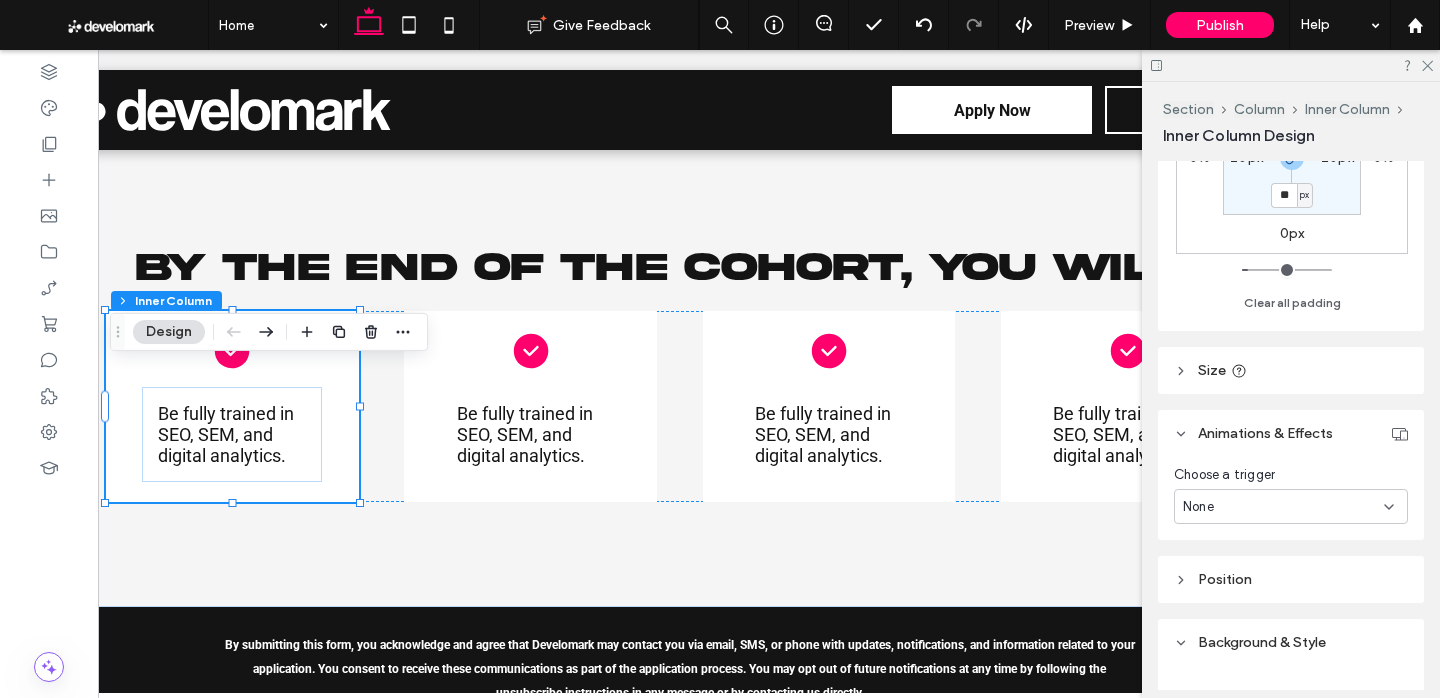 click on "Size" at bounding box center (1291, 370) 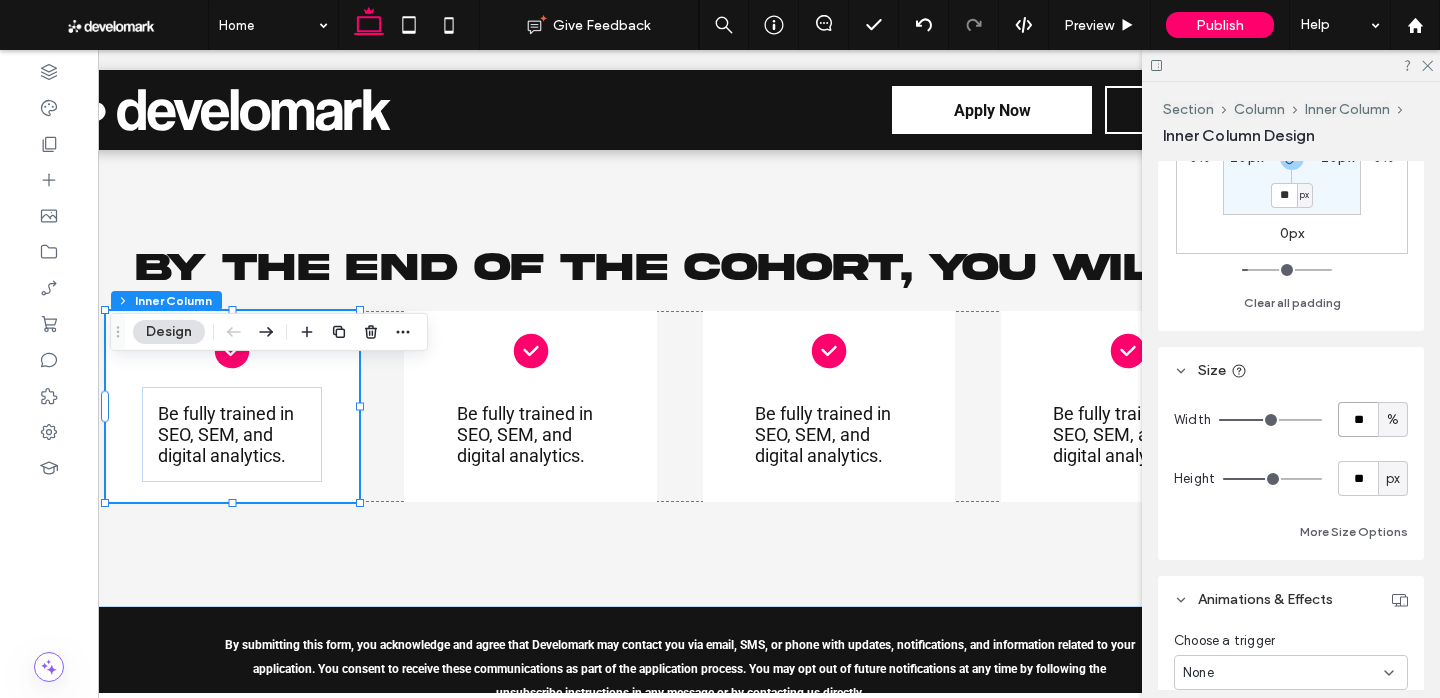 click on "**" at bounding box center [1358, 419] 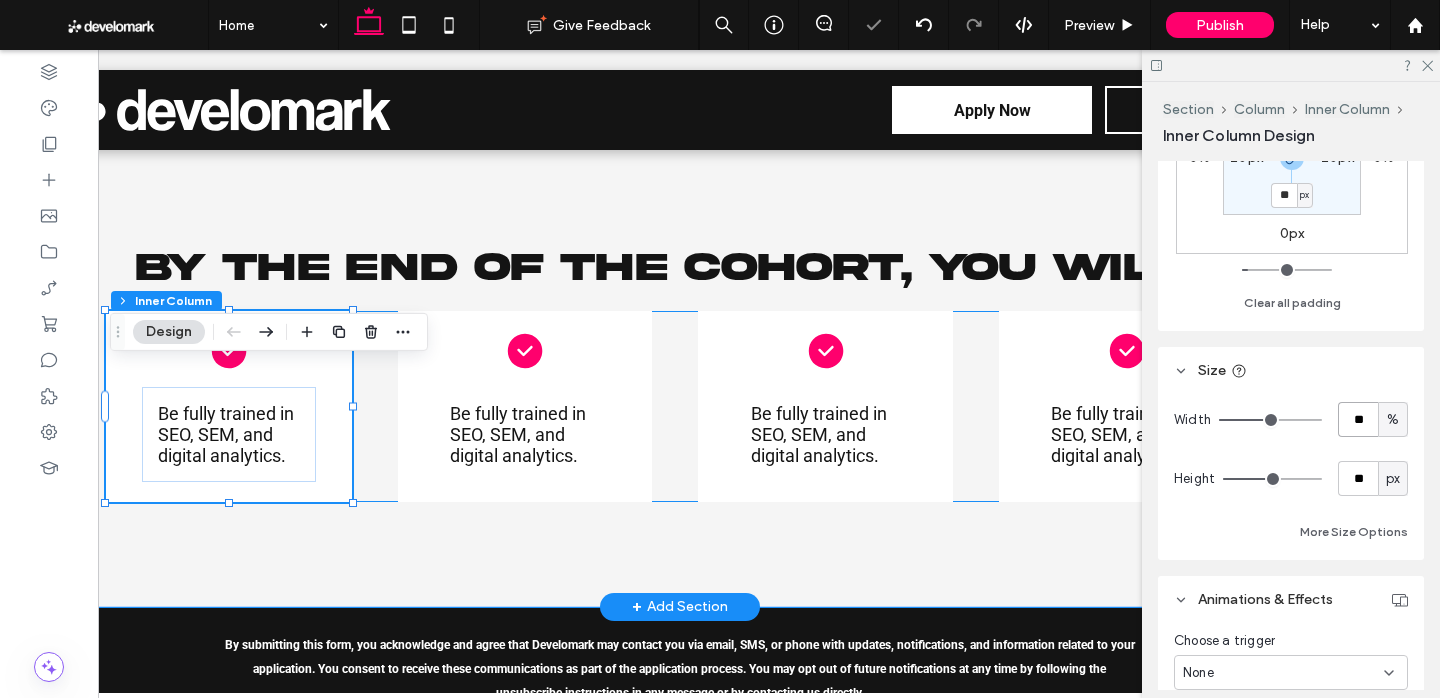 click on "Be fully trained in SEO, SEM, and digital analytics.
Be fully trained in SEO, SEM, and digital analytics.
Be fully trained in SEO, SEM, and digital analytics.
Be fully trained in SEO, SEM, and digital analytics." at bounding box center (680, 406) 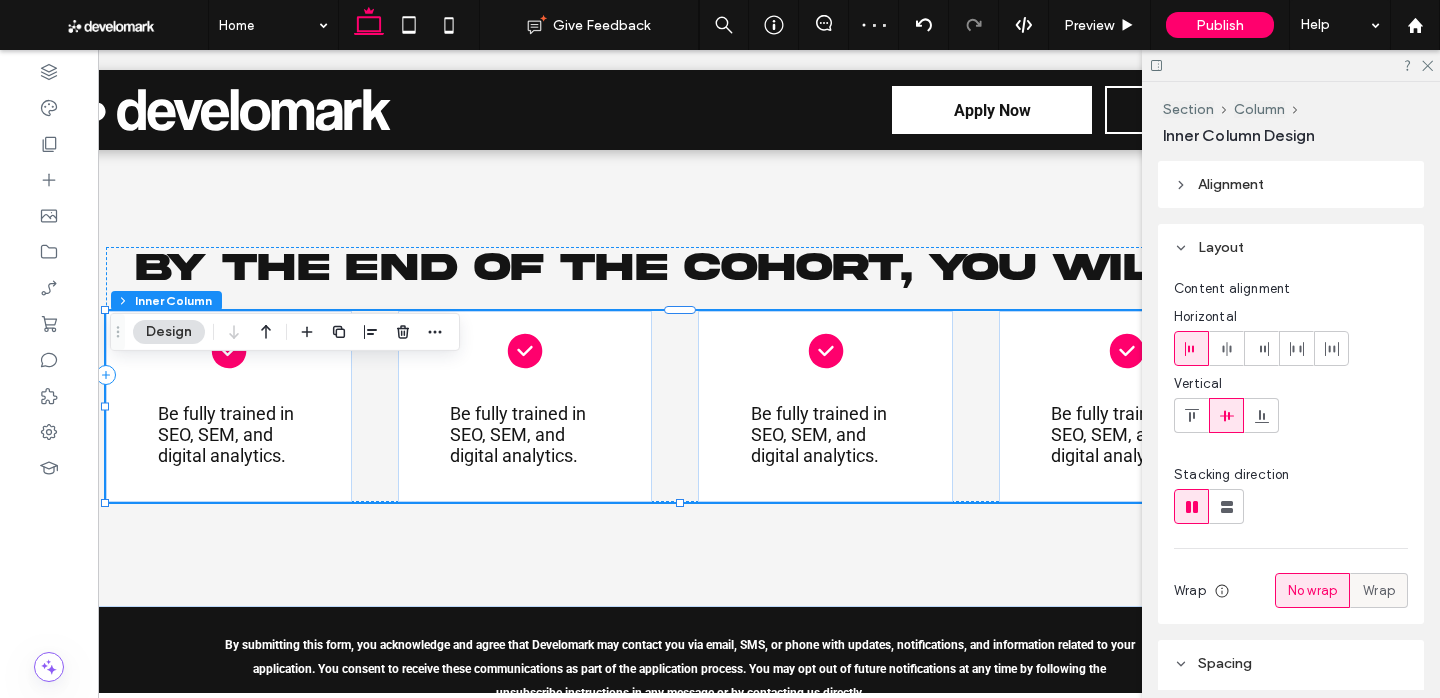 click on "Wrap" at bounding box center [1379, 590] 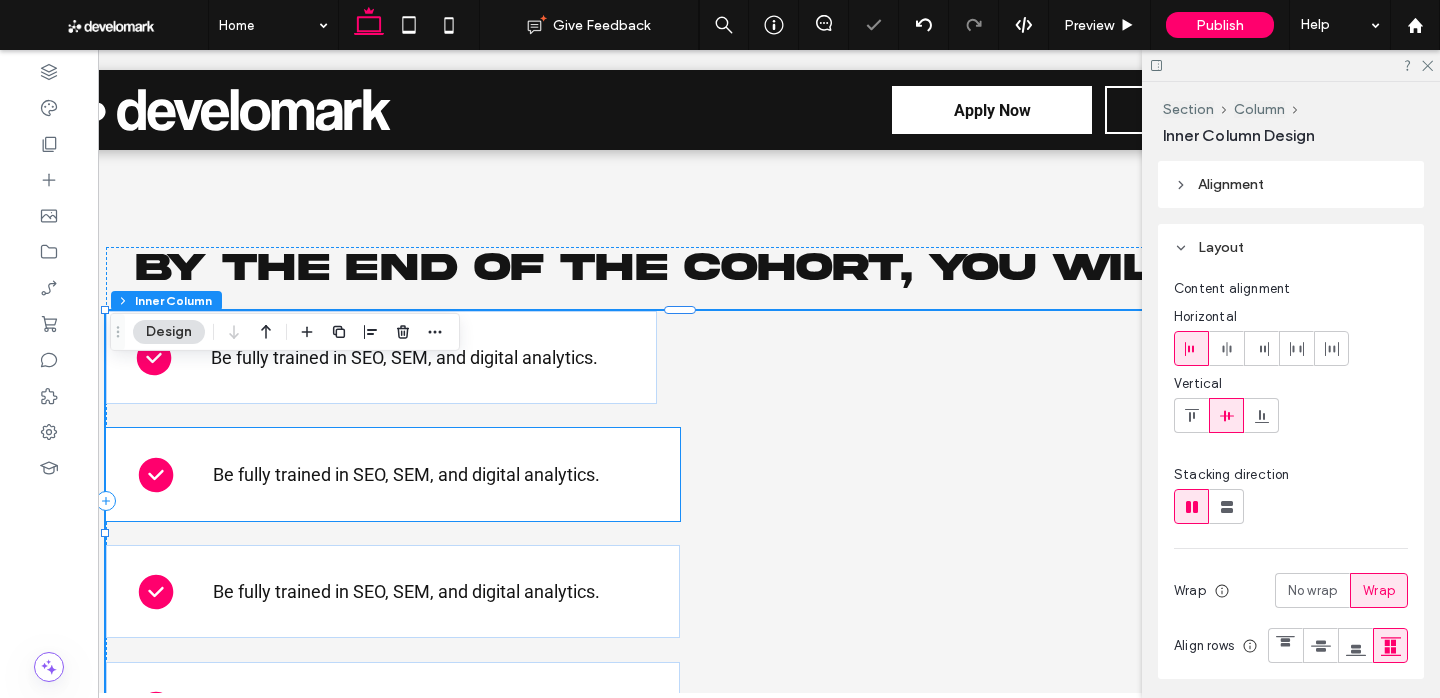 click on "Be fully trained in SEO, SEM, and digital analytics." at bounding box center (393, 474) 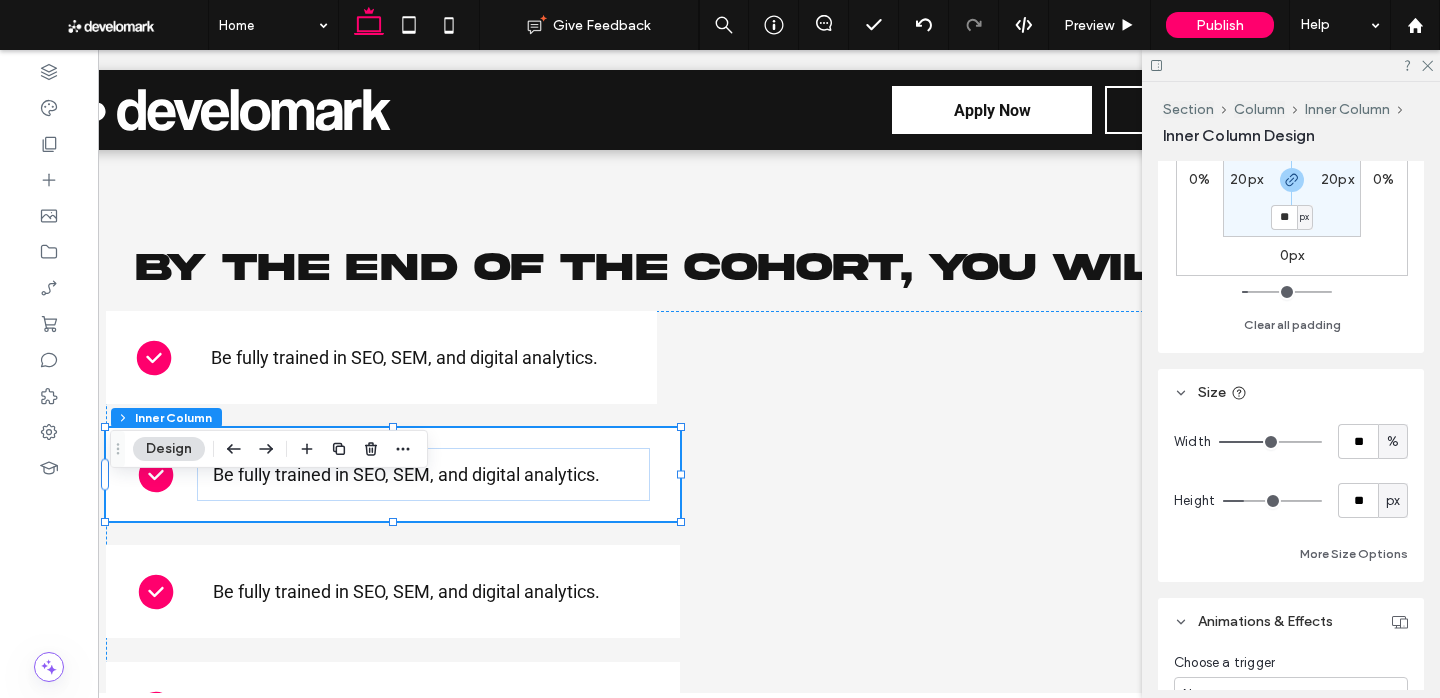 scroll, scrollTop: 794, scrollLeft: 0, axis: vertical 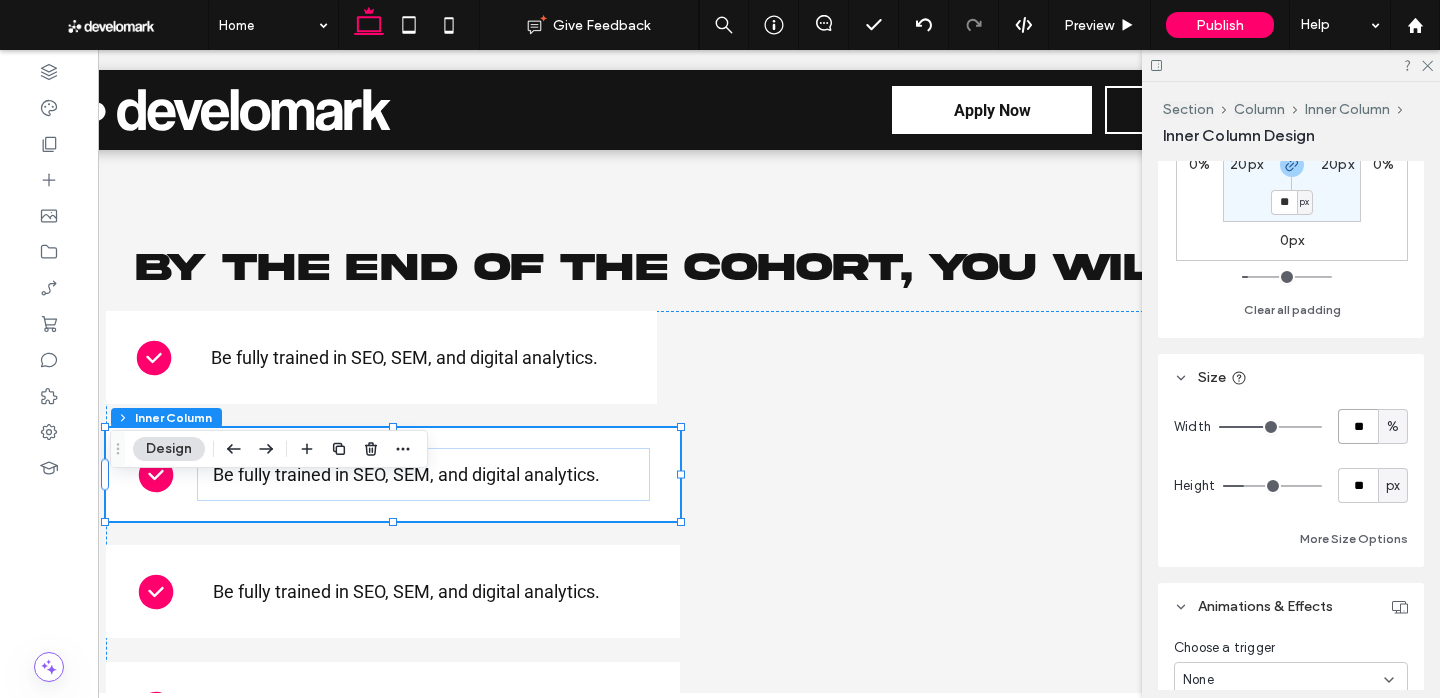 click on "**" at bounding box center (1358, 426) 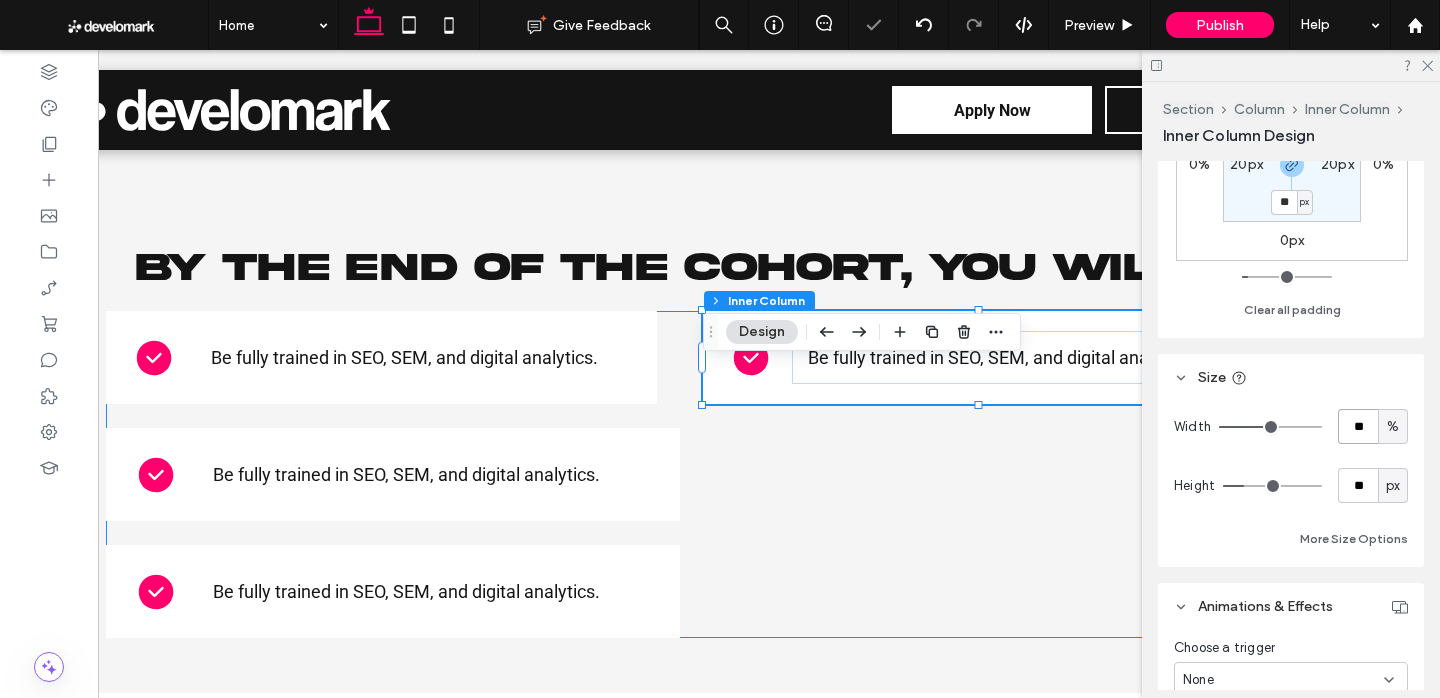 click on "Be fully trained in SEO, SEM, and digital analytics.
Be fully trained in SEO, SEM, and digital analytics.
Be fully trained in SEO, SEM, and digital analytics.
Be fully trained in SEO, SEM, and digital analytics." at bounding box center (680, 474) 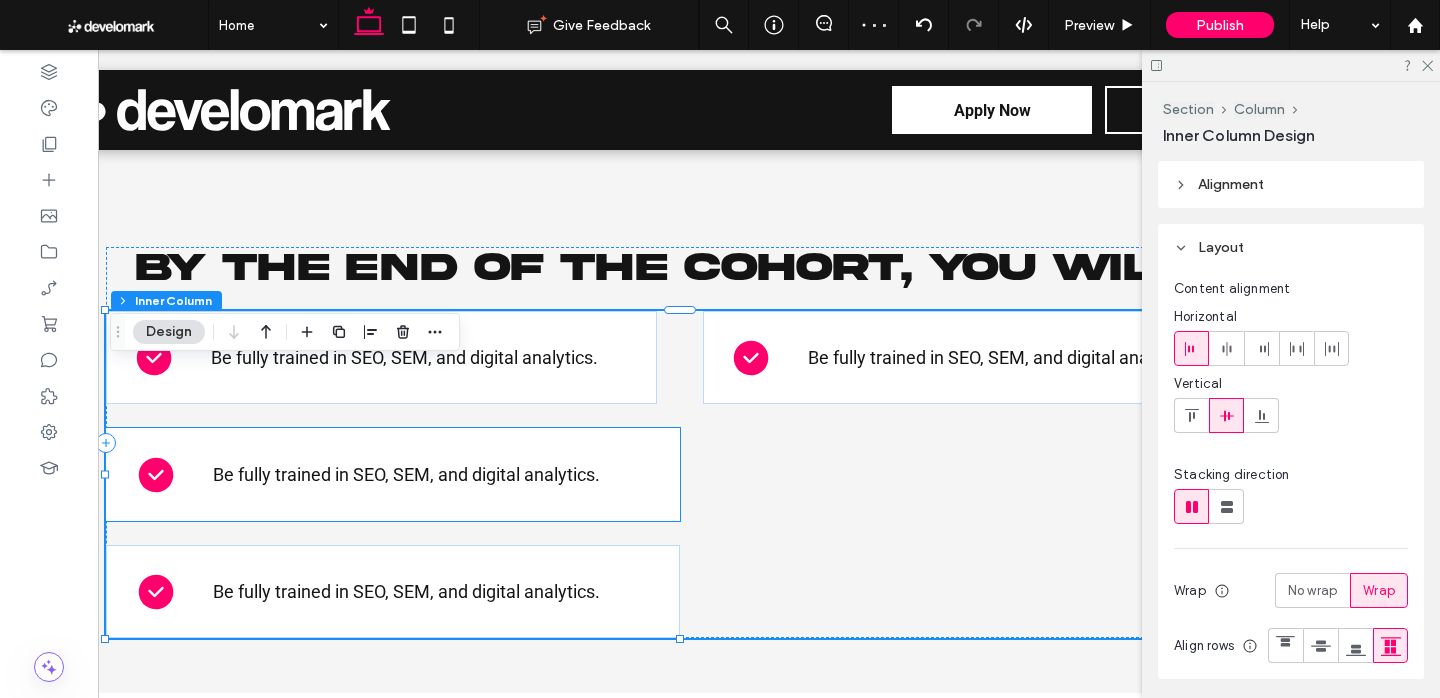 click on "Be fully trained in SEO, SEM, and digital analytics." at bounding box center [393, 474] 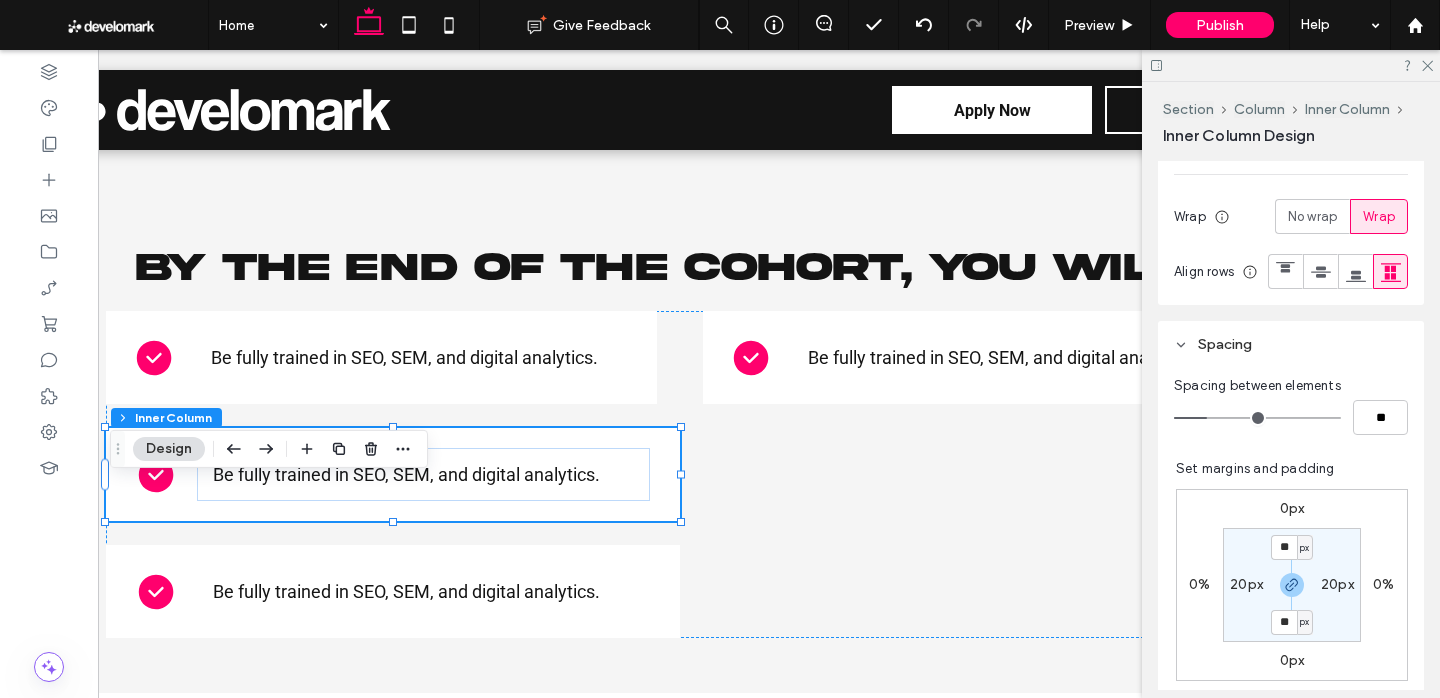 scroll, scrollTop: 403, scrollLeft: 0, axis: vertical 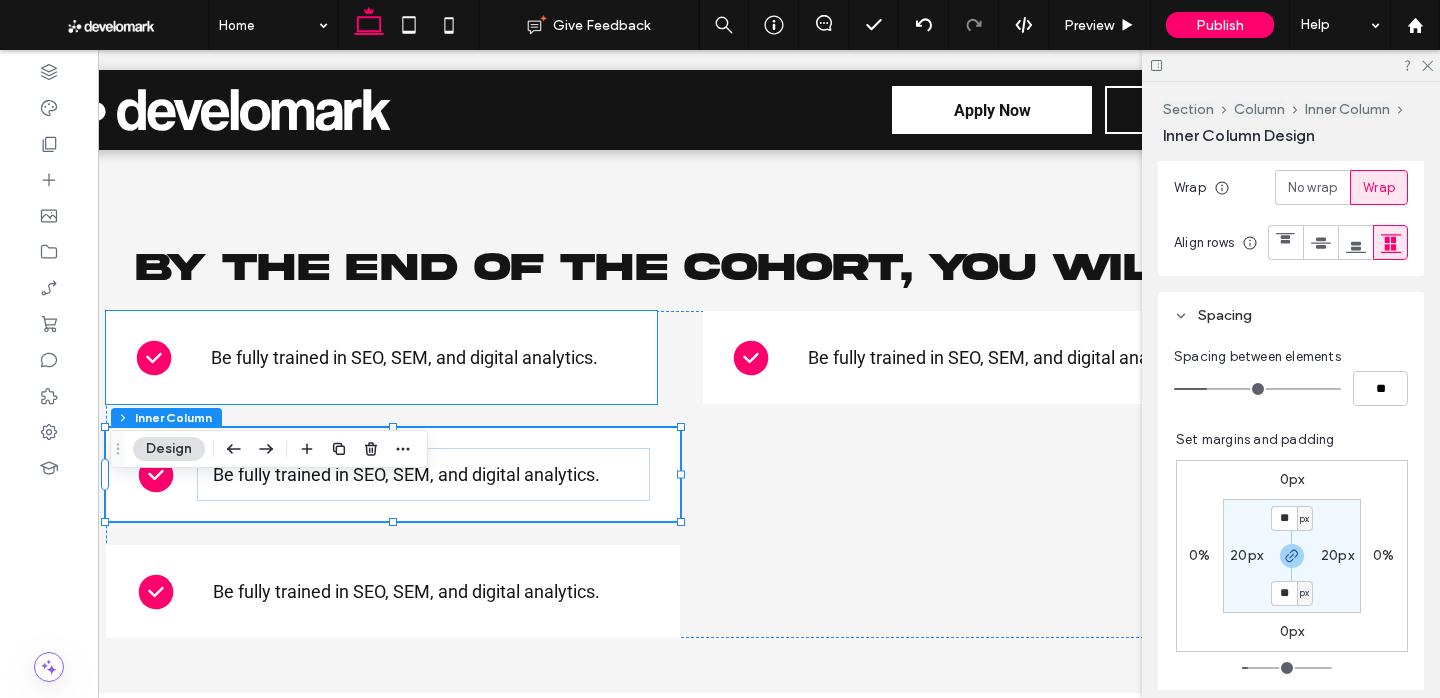 click on "Be fully trained in SEO, SEM, and digital analytics." at bounding box center [381, 357] 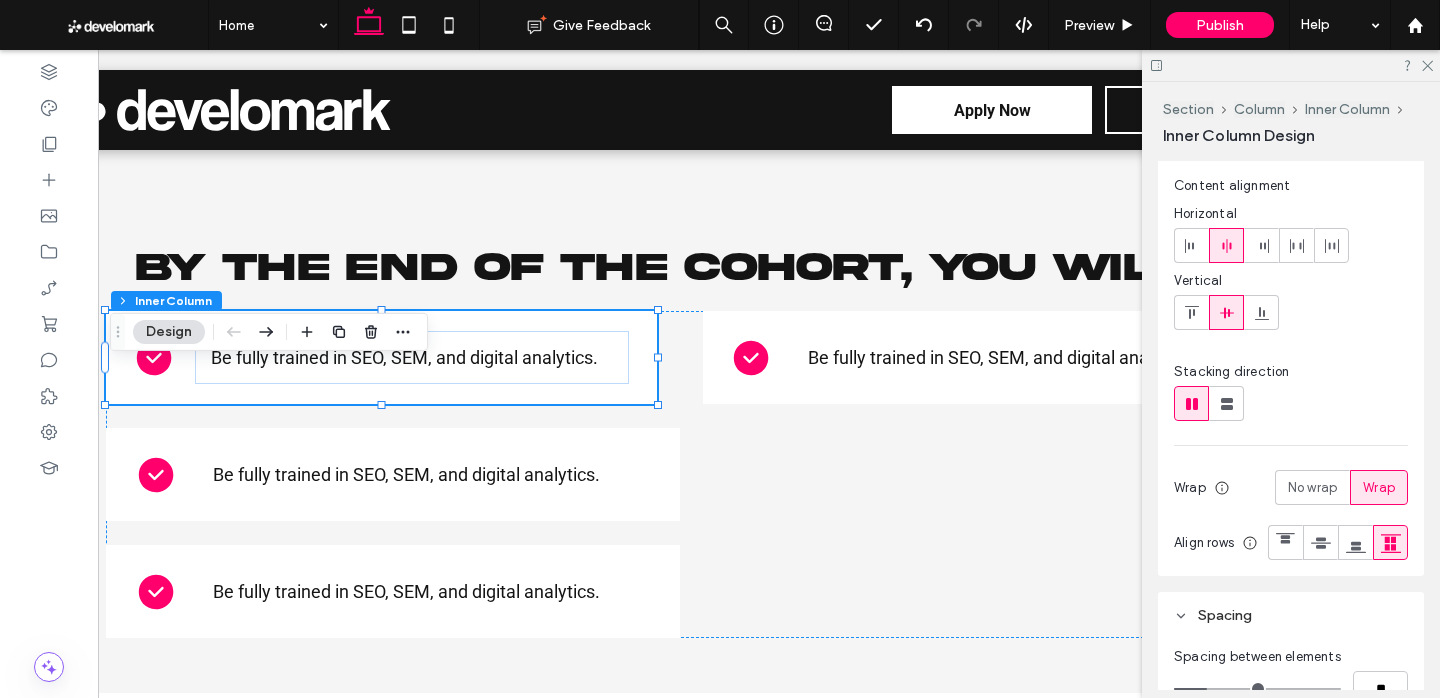 scroll, scrollTop: 122, scrollLeft: 0, axis: vertical 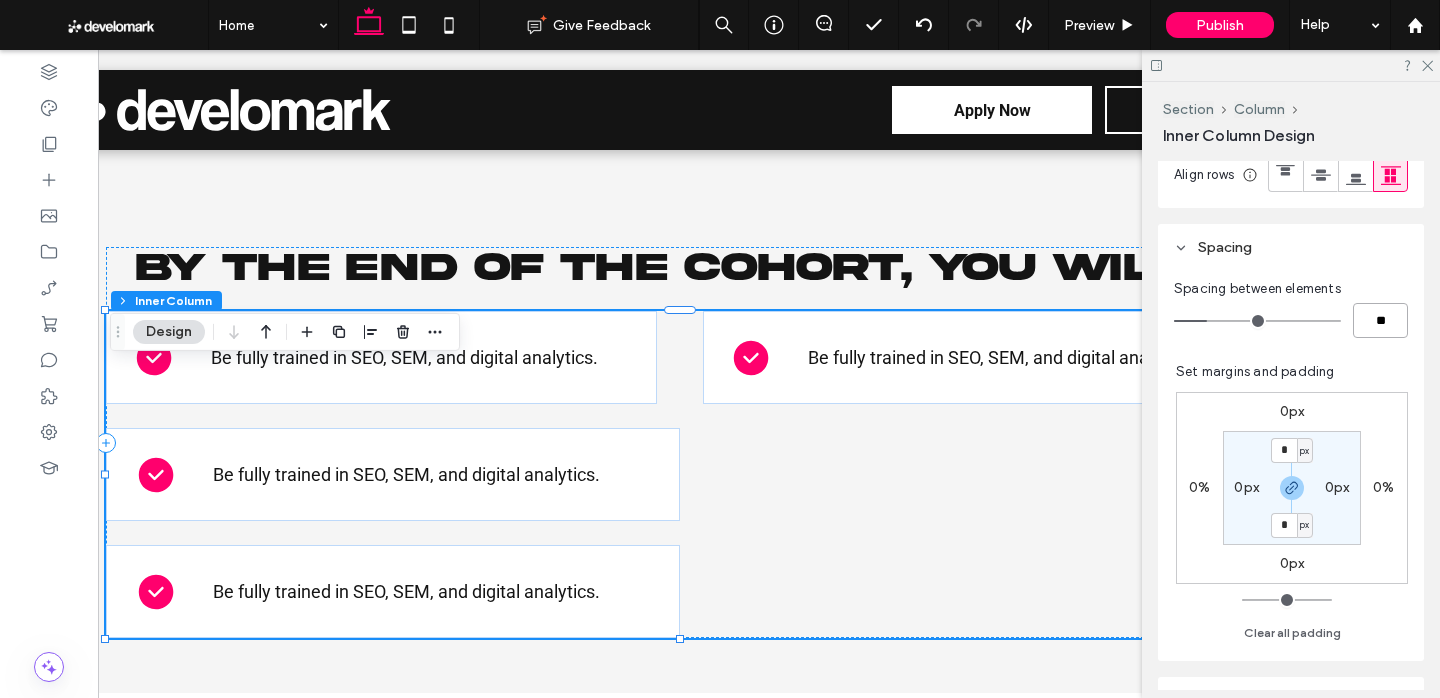 click on "**" at bounding box center (1380, 320) 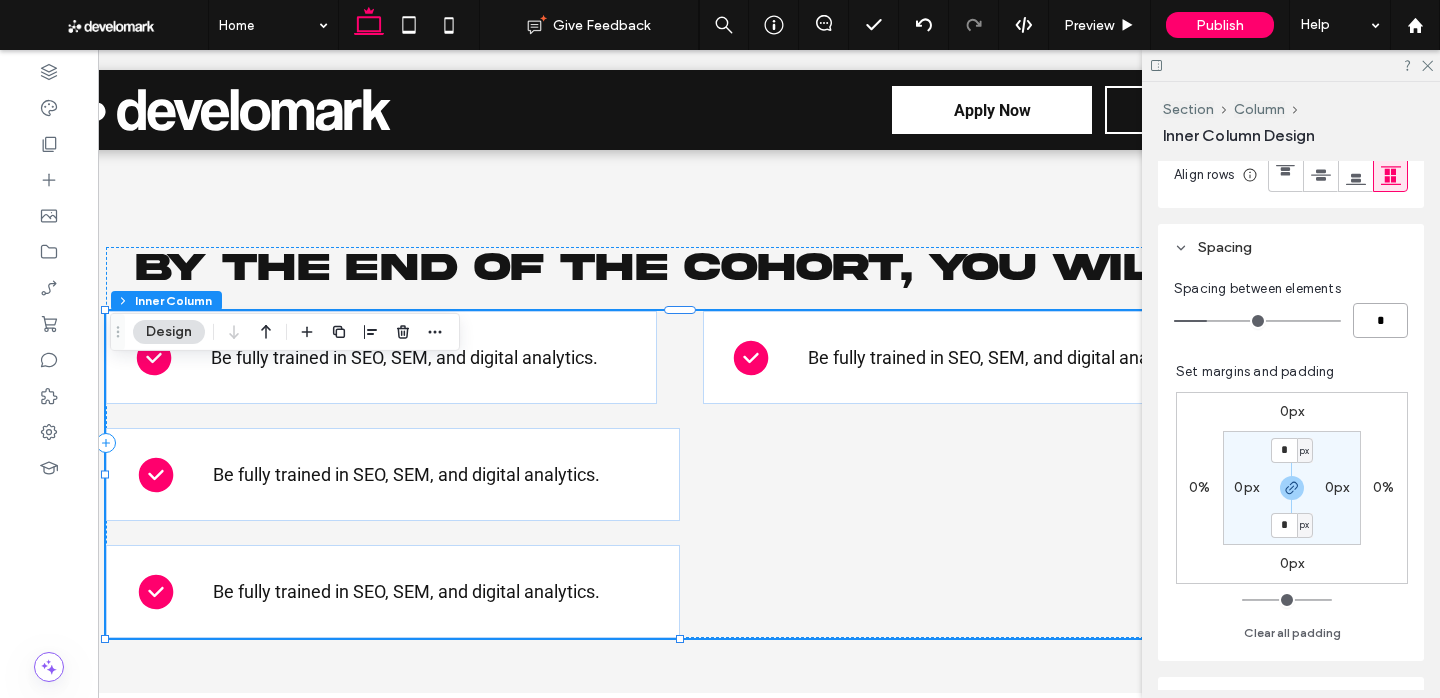 type on "*" 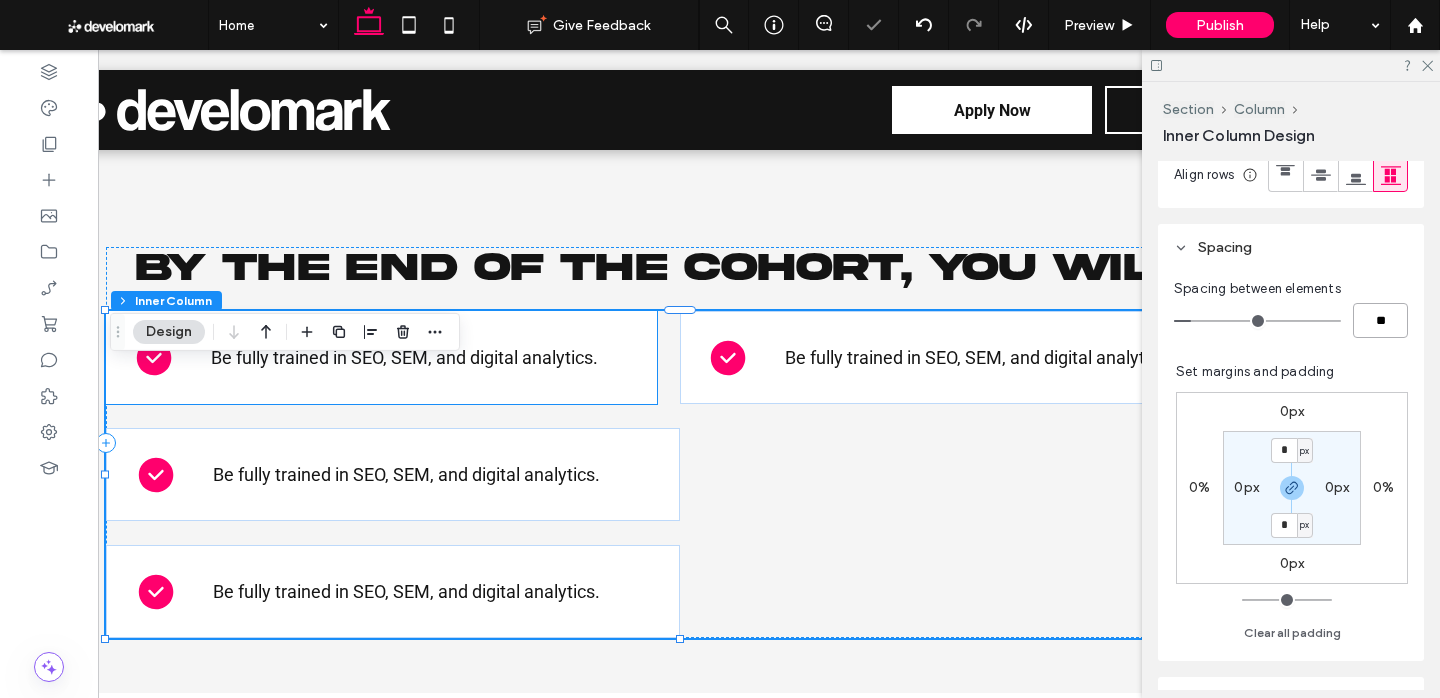 click on "Be fully trained in SEO, SEM, and digital analytics." at bounding box center [381, 357] 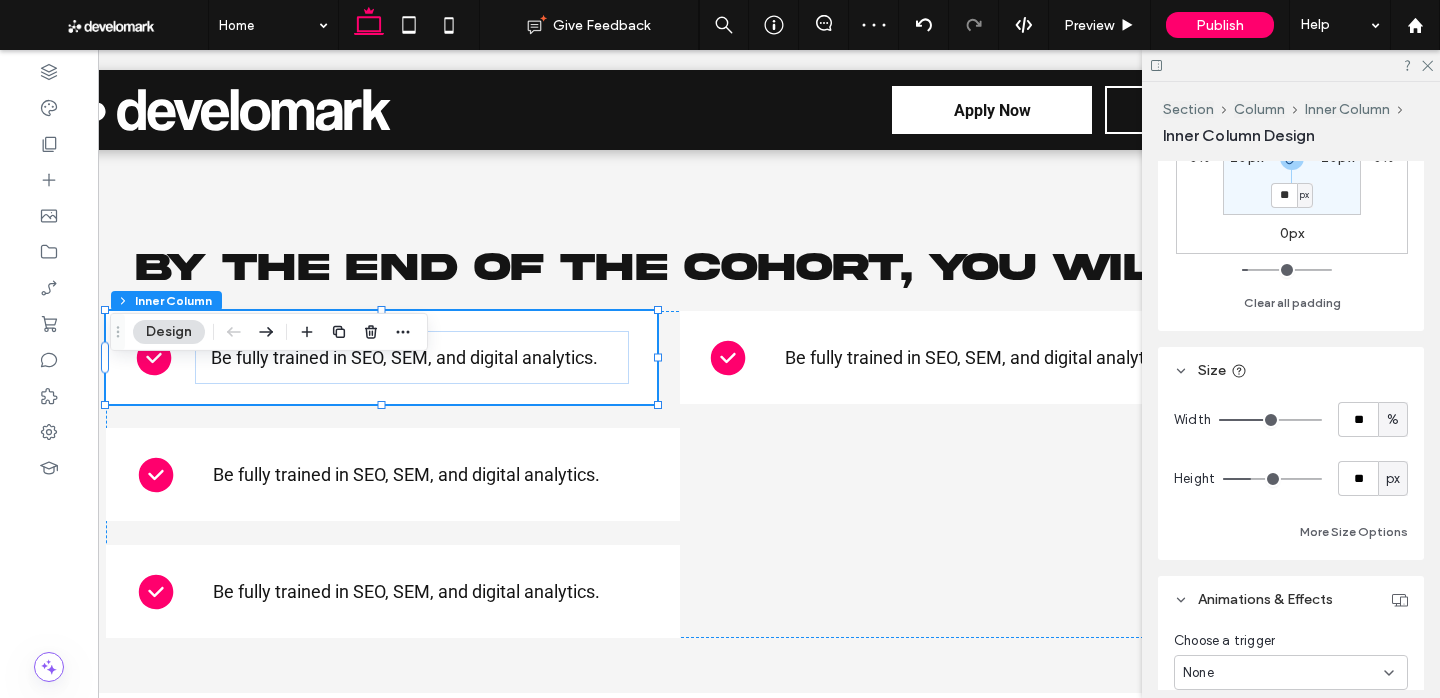 scroll, scrollTop: 908, scrollLeft: 0, axis: vertical 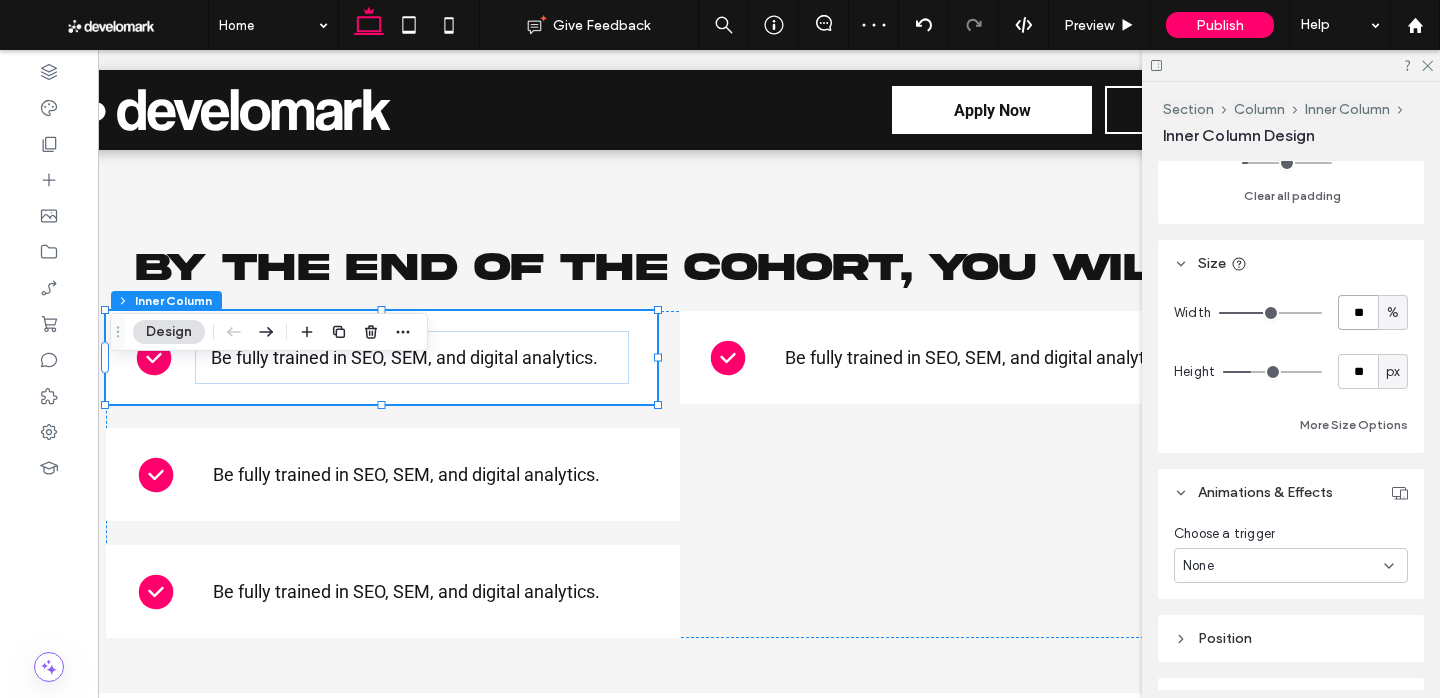 click on "**" at bounding box center [1358, 312] 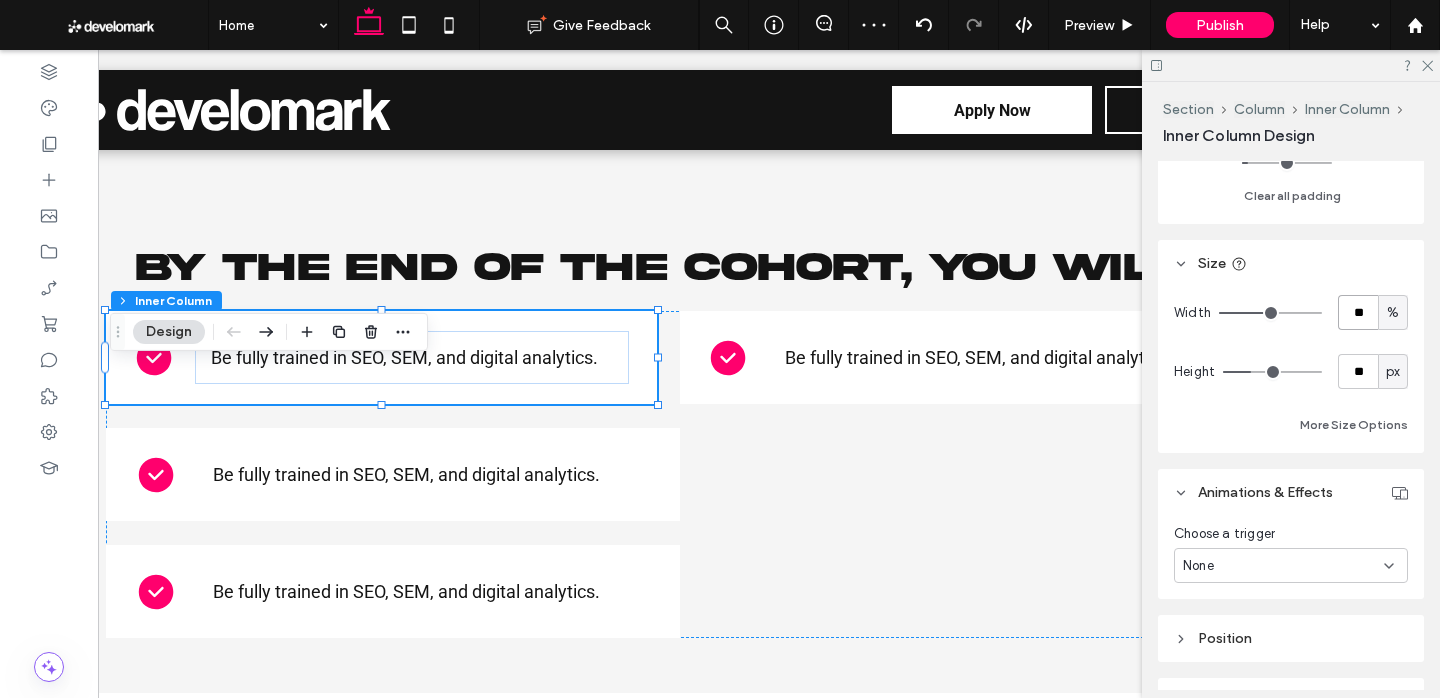 type on "**" 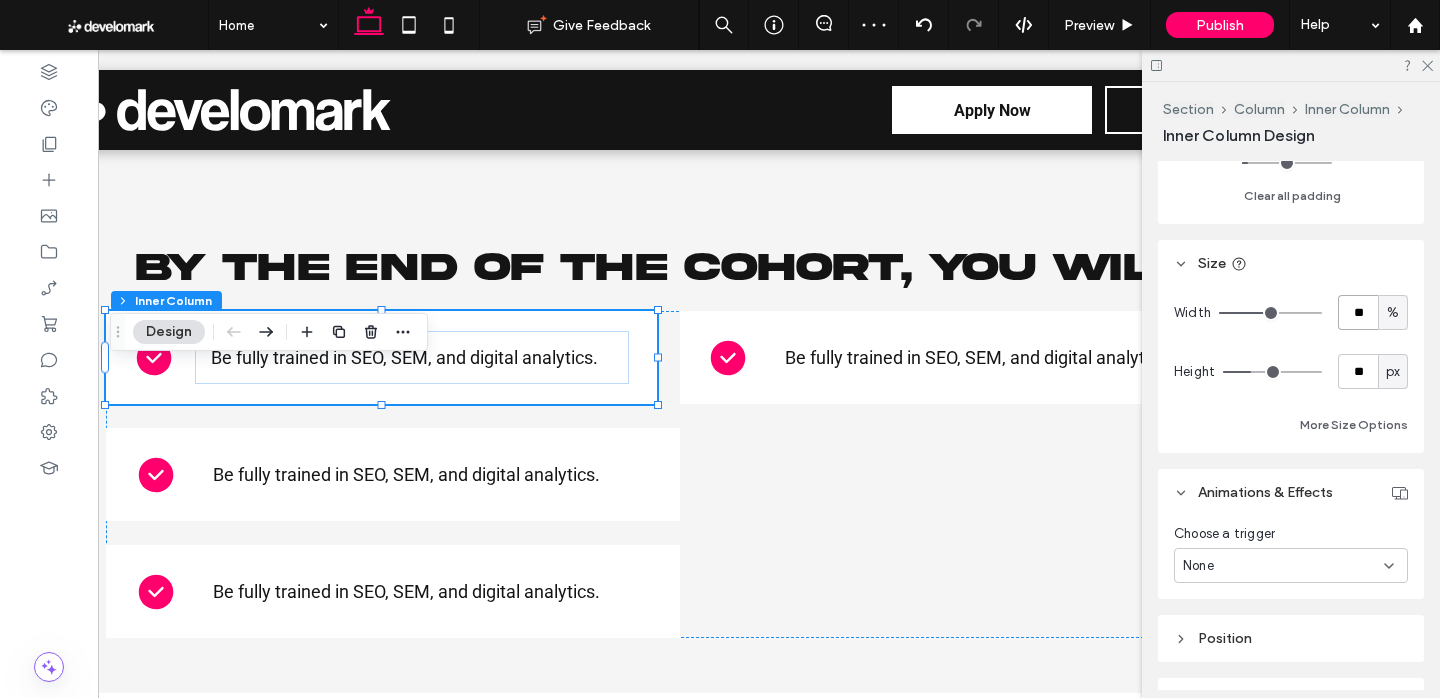 type on "**" 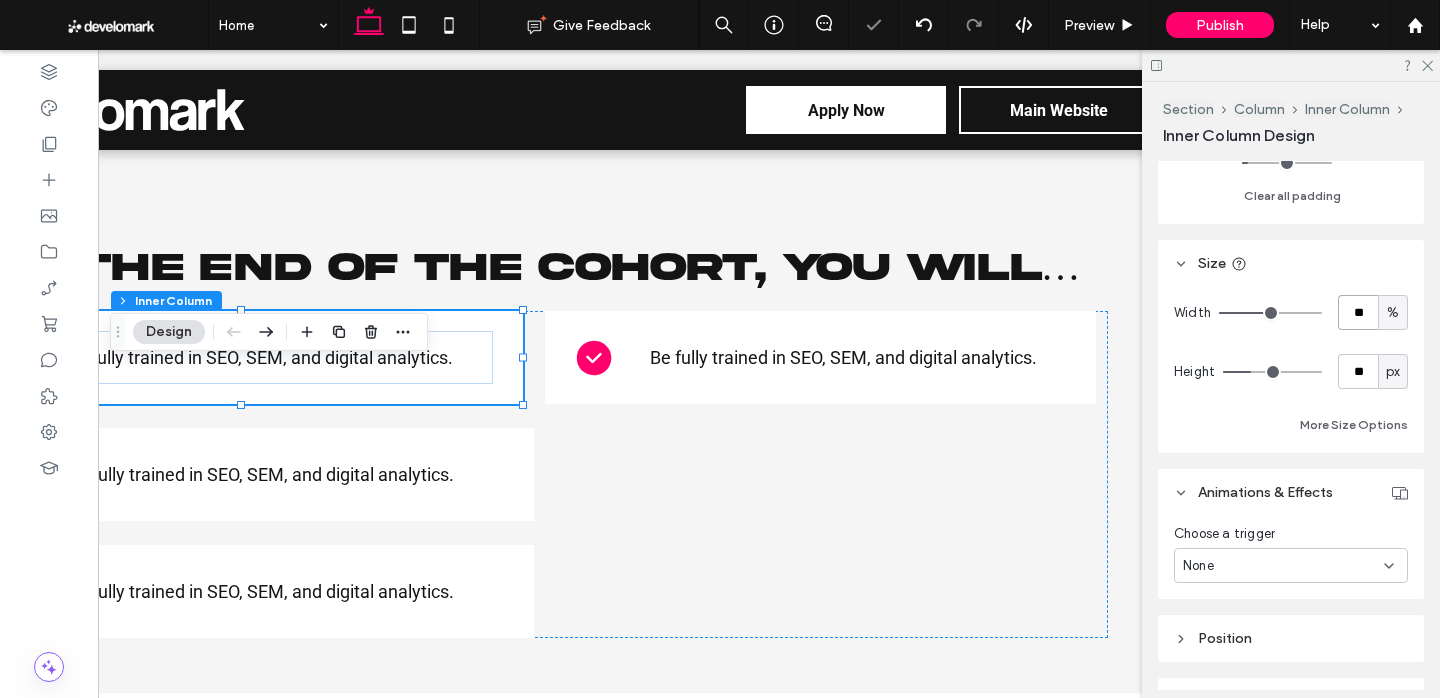 scroll, scrollTop: 0, scrollLeft: 298, axis: horizontal 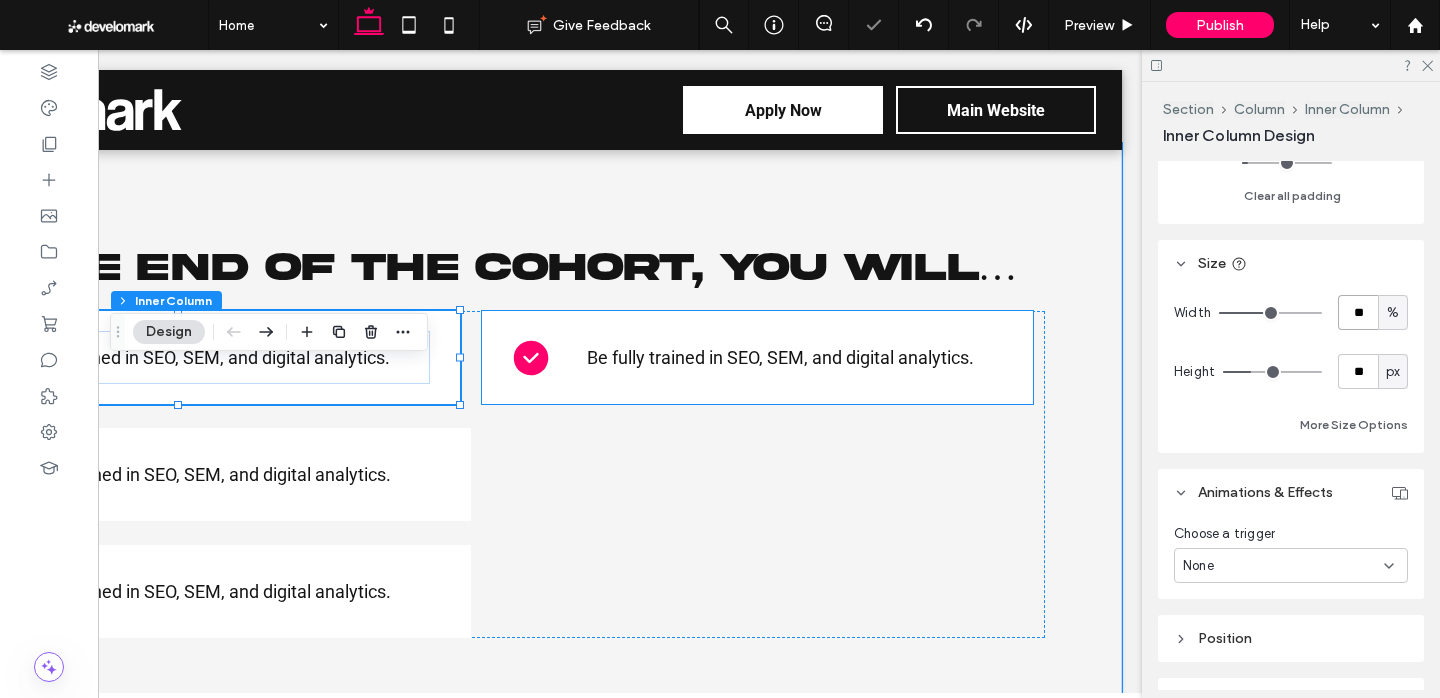 click on "Be fully trained in SEO, SEM, and digital analytics." at bounding box center [757, 357] 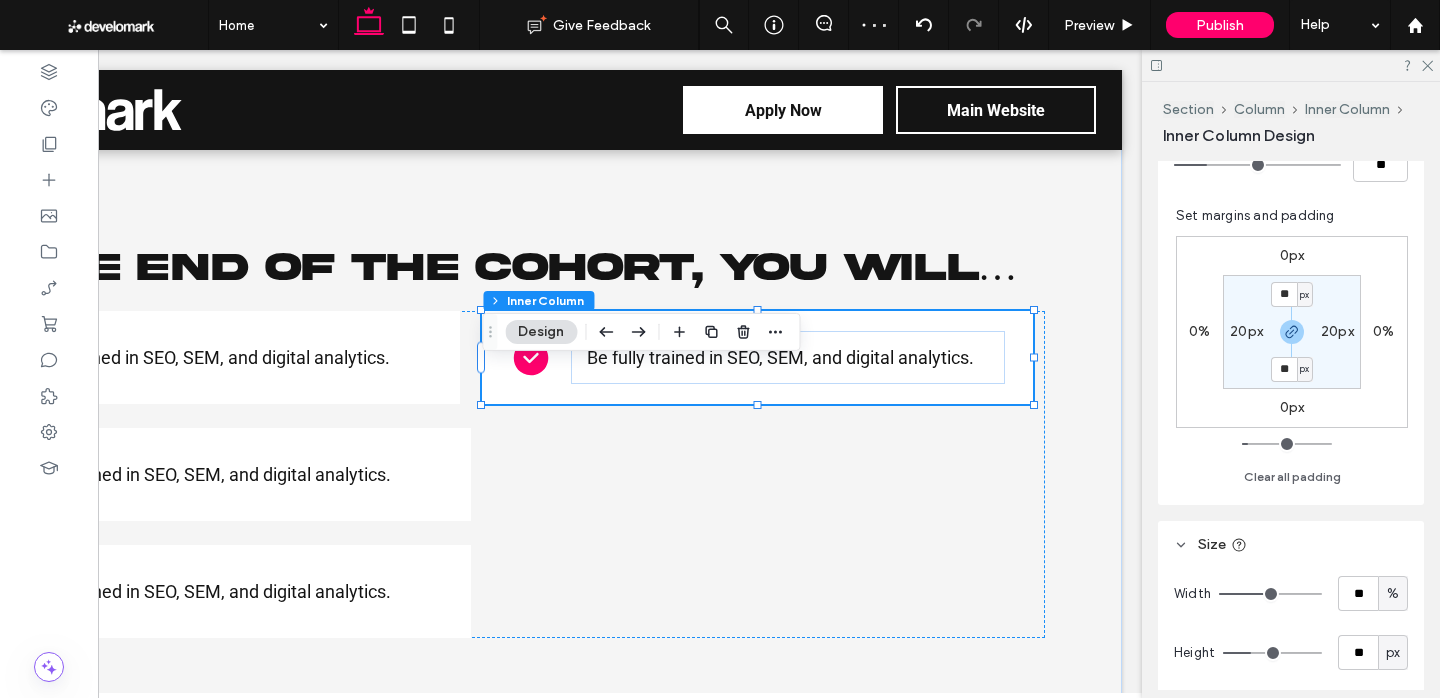 scroll, scrollTop: 719, scrollLeft: 0, axis: vertical 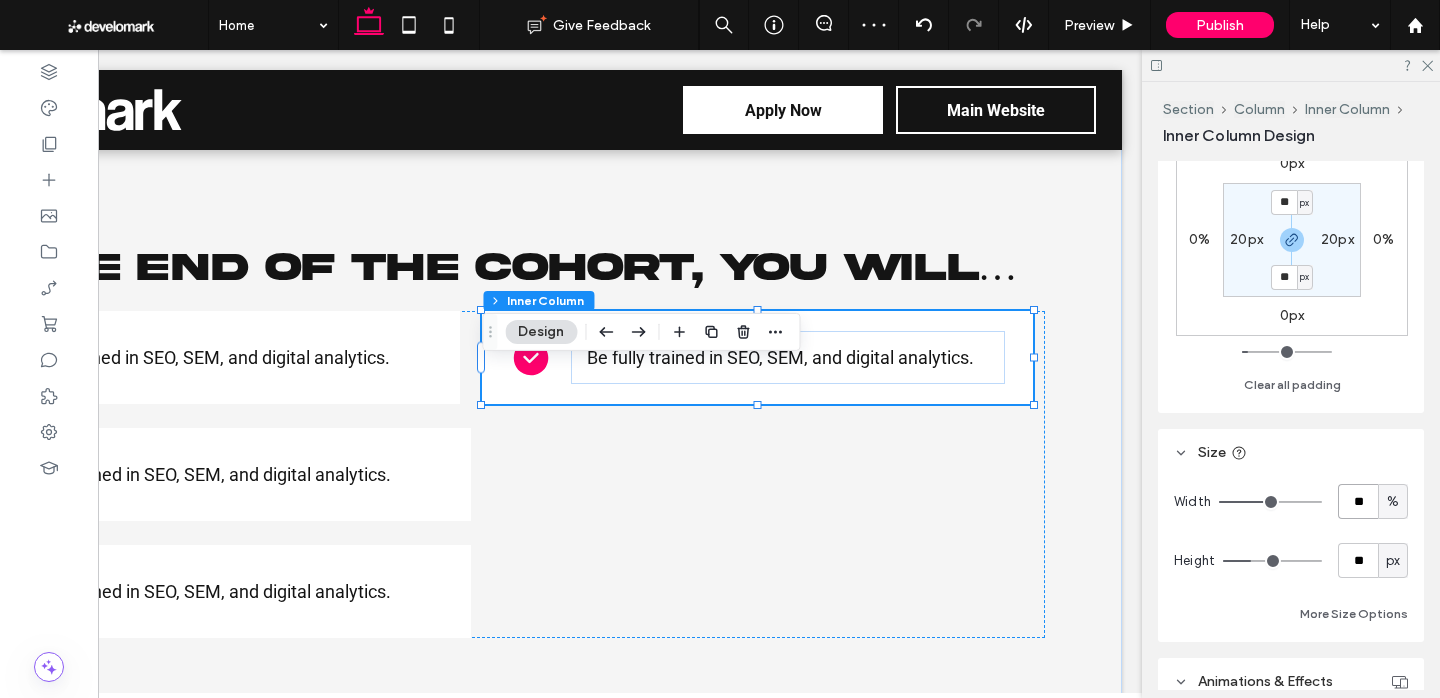 click on "**" at bounding box center [1358, 501] 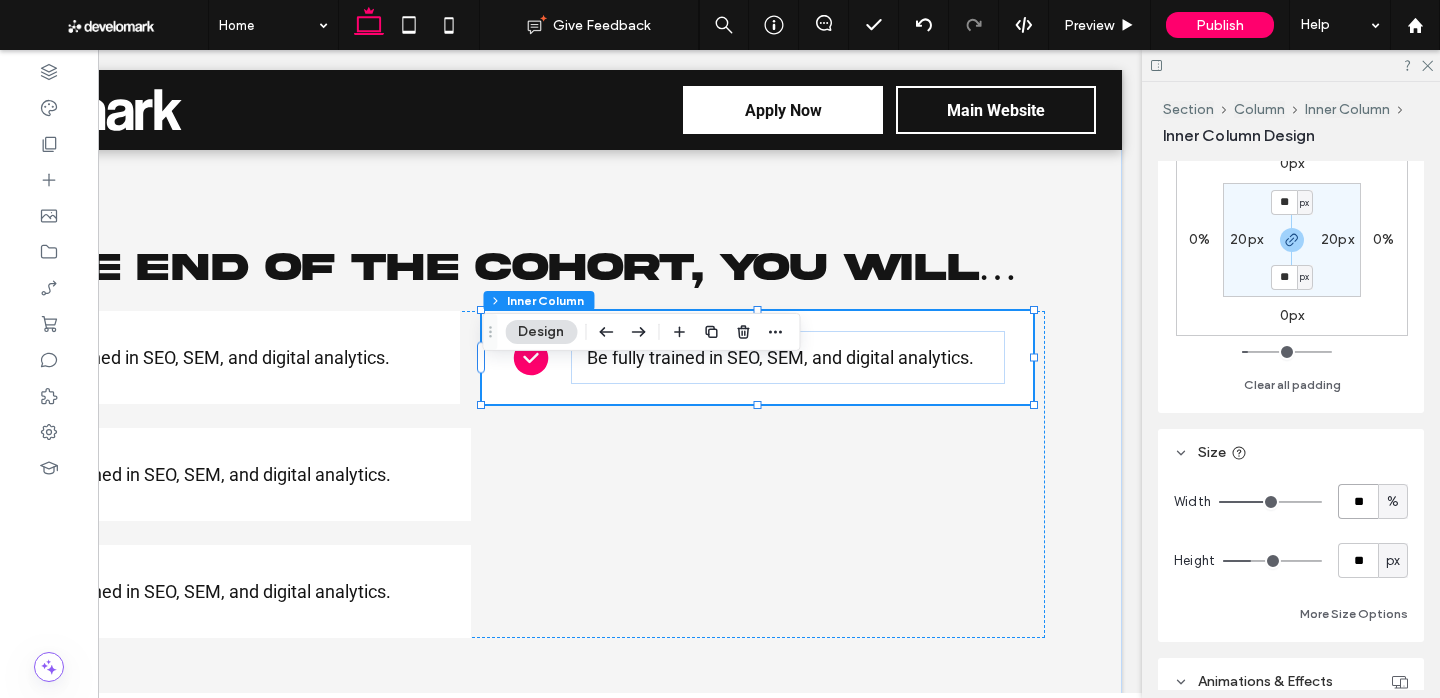 type on "**" 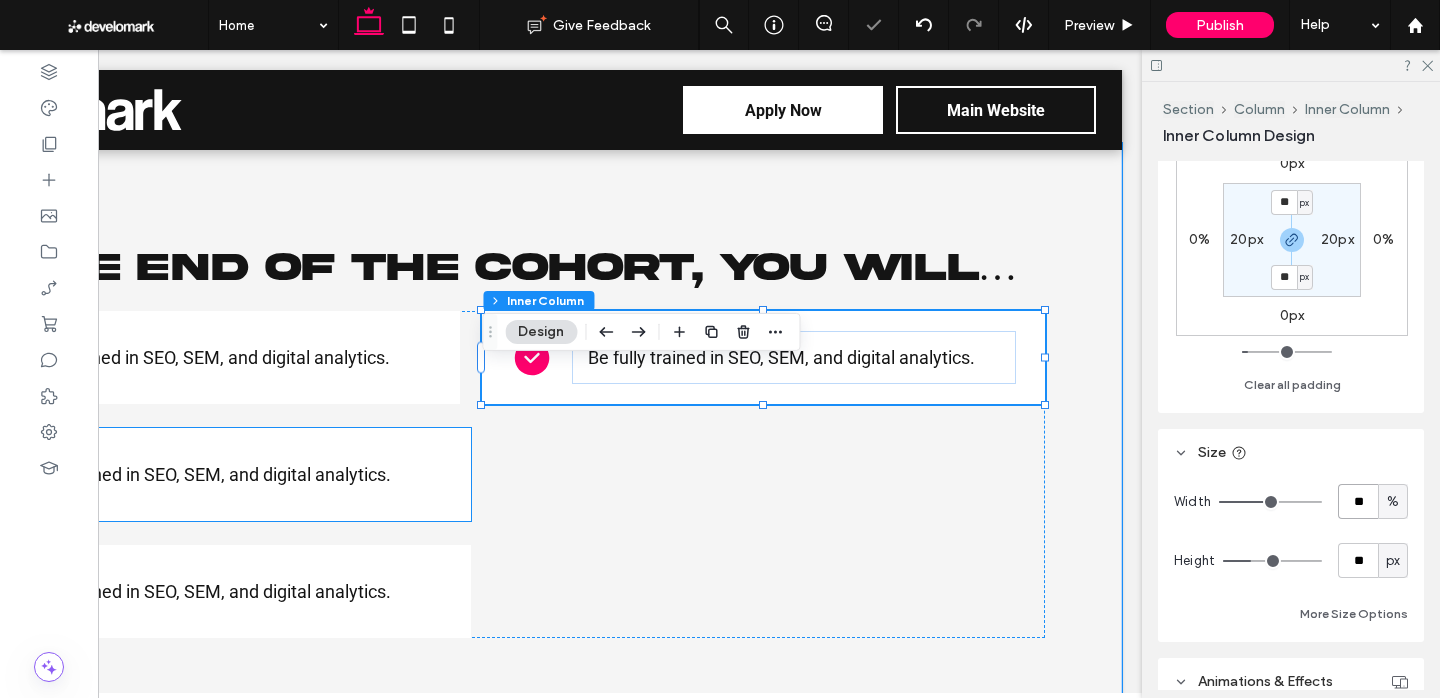 click on "Be fully trained in SEO, SEM, and digital analytics." at bounding box center (214, 474) 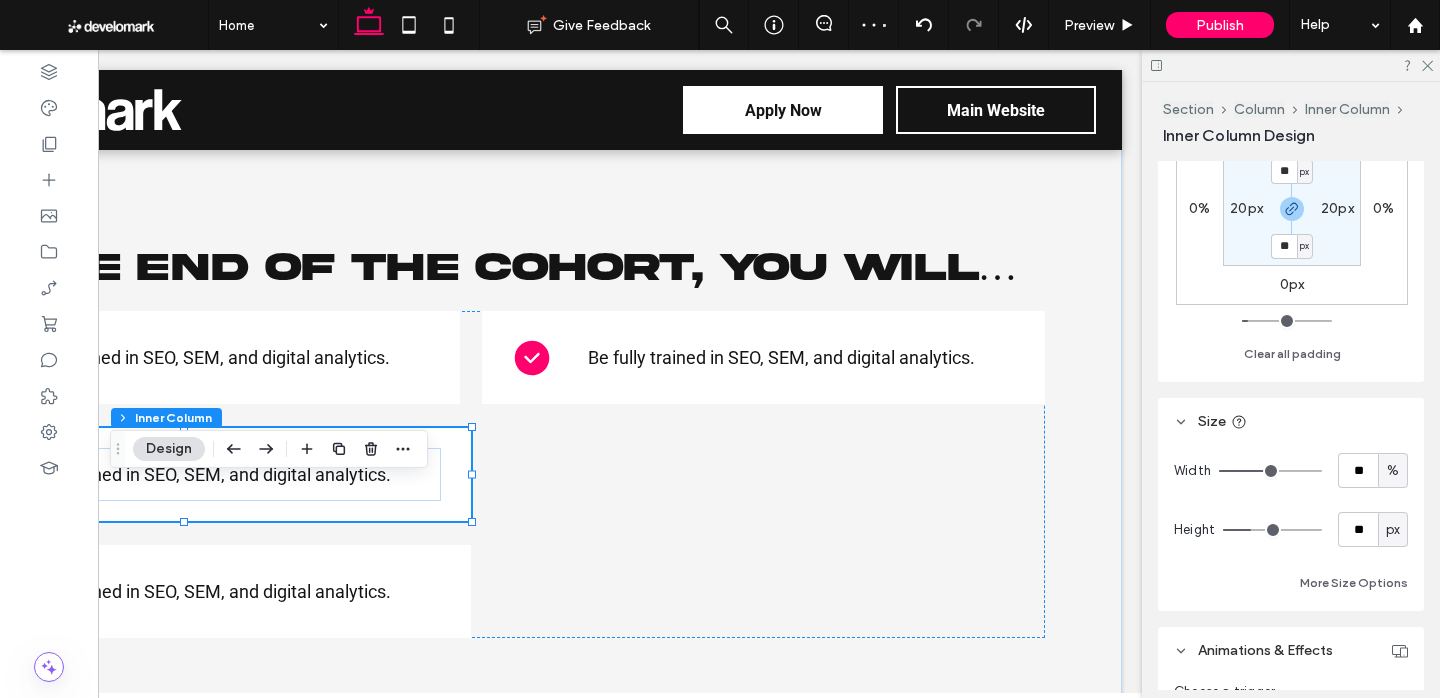 scroll, scrollTop: 801, scrollLeft: 0, axis: vertical 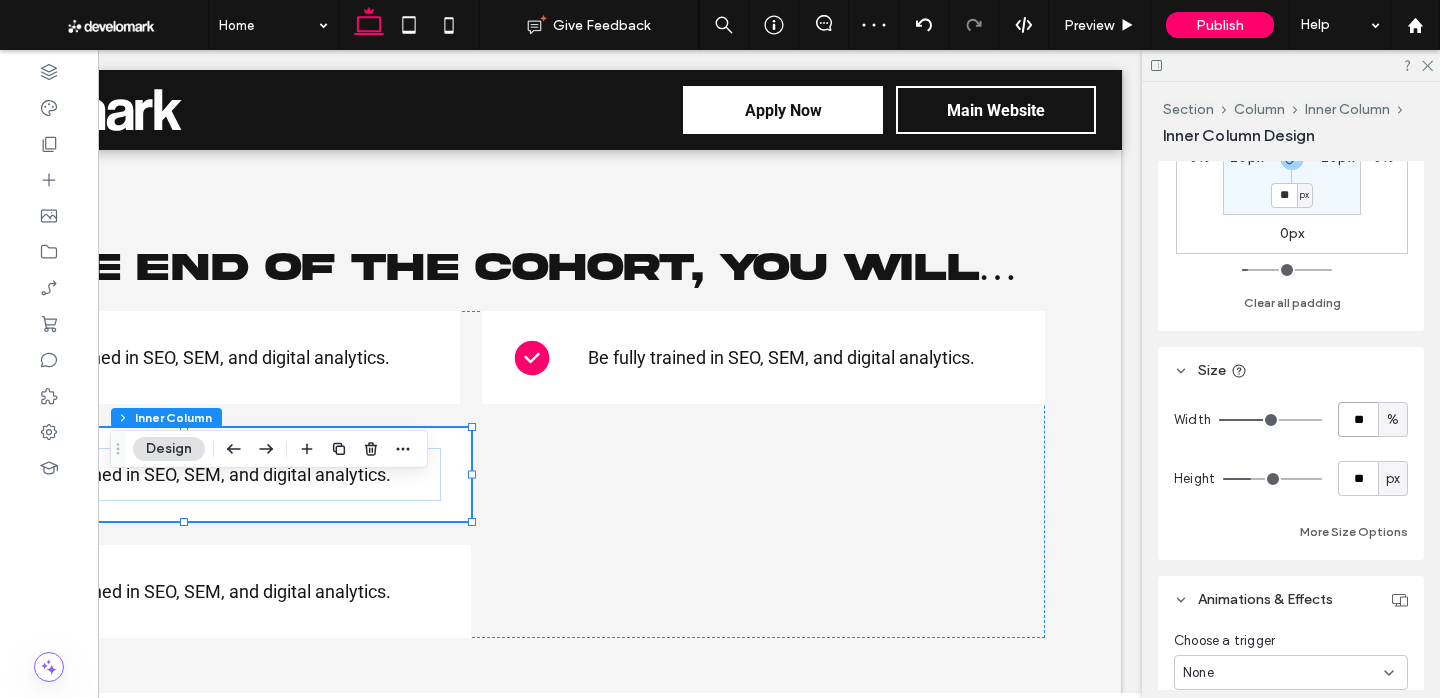 click on "**" at bounding box center (1358, 419) 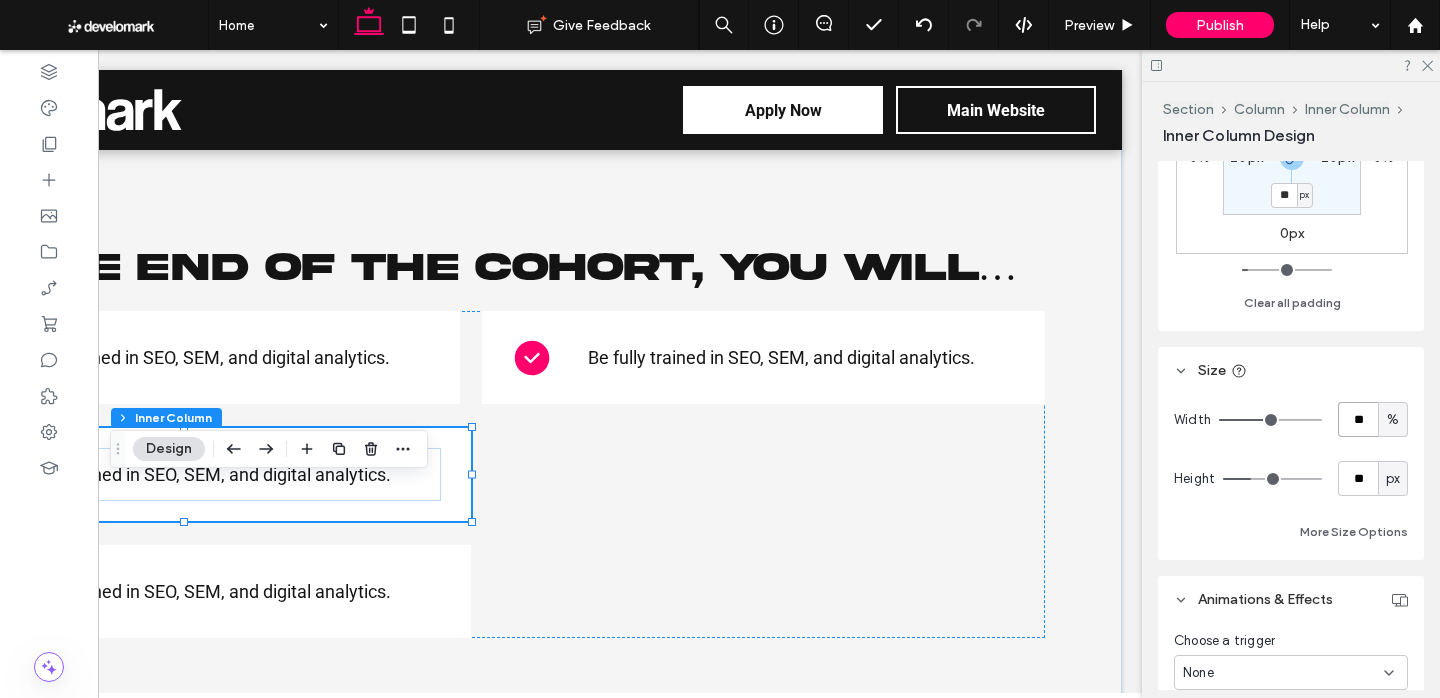 type on "**" 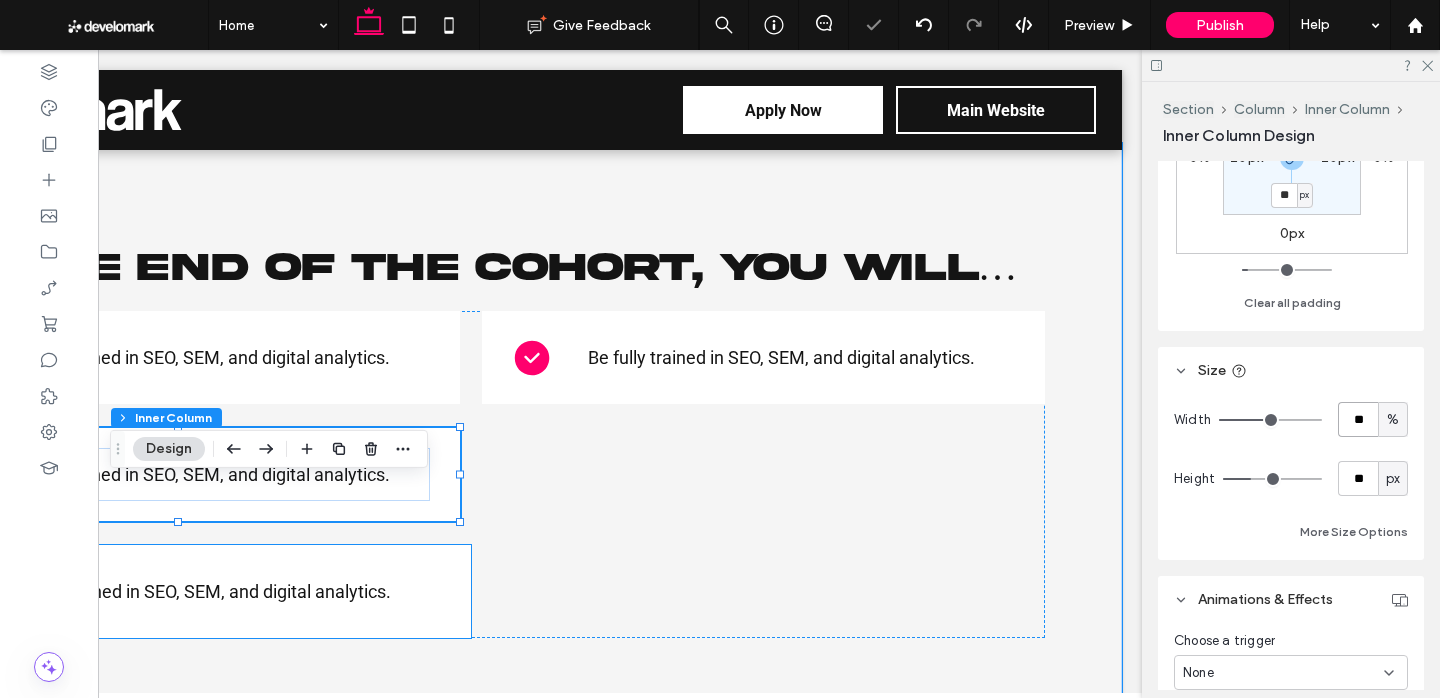 click on "Be fully trained in SEO, SEM, and digital analytics." at bounding box center [214, 591] 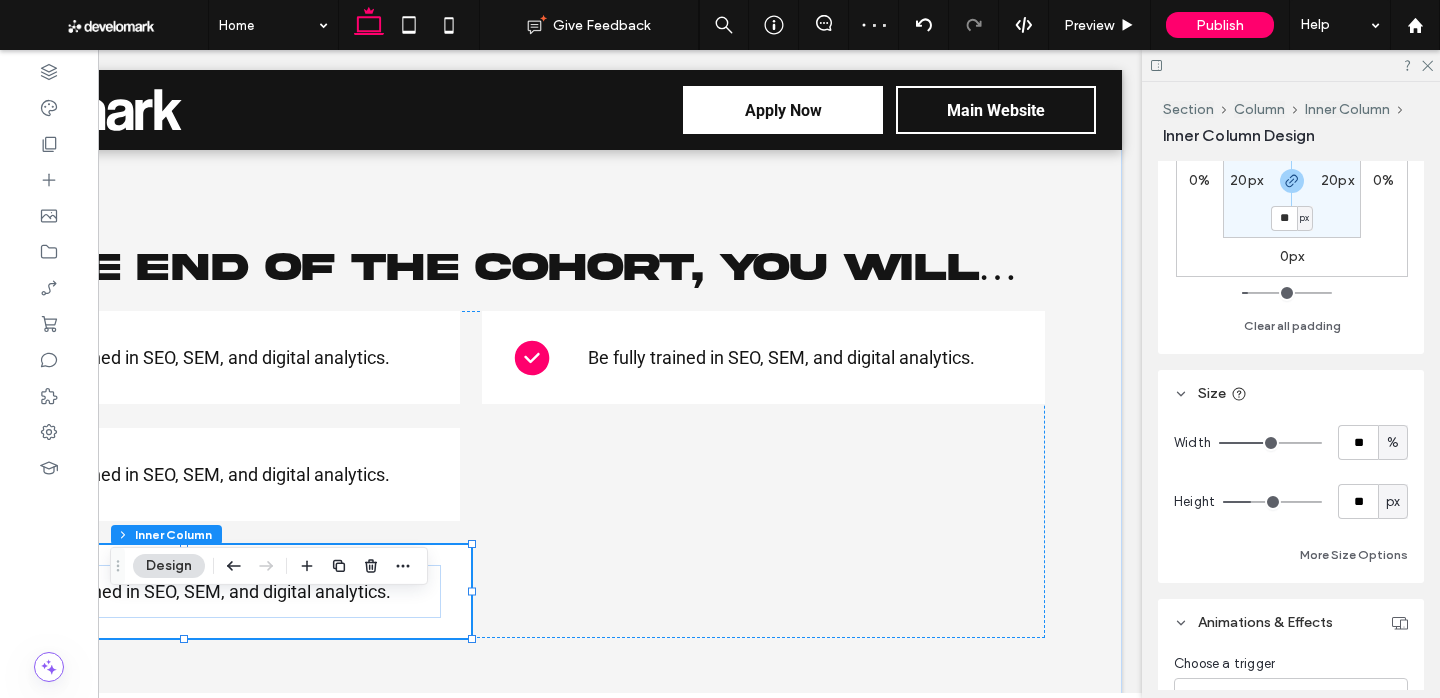 scroll, scrollTop: 859, scrollLeft: 0, axis: vertical 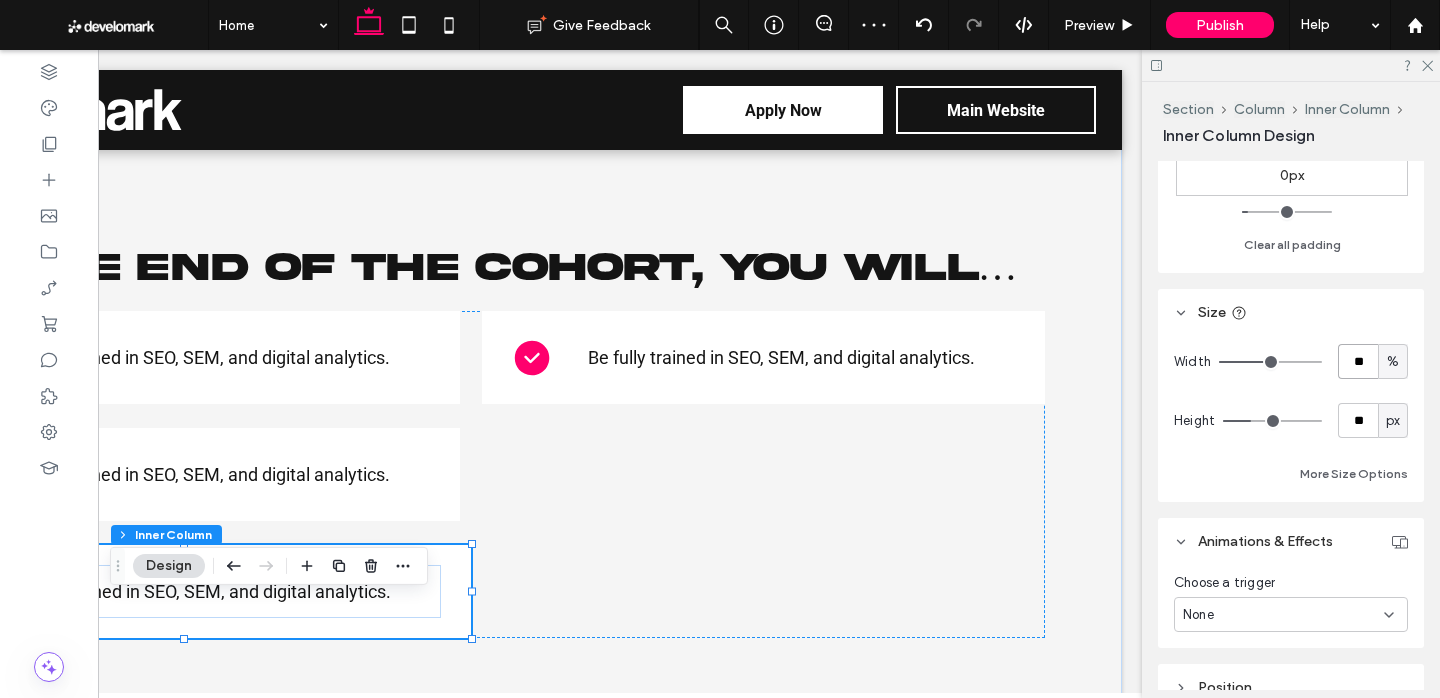 click on "**" at bounding box center (1358, 361) 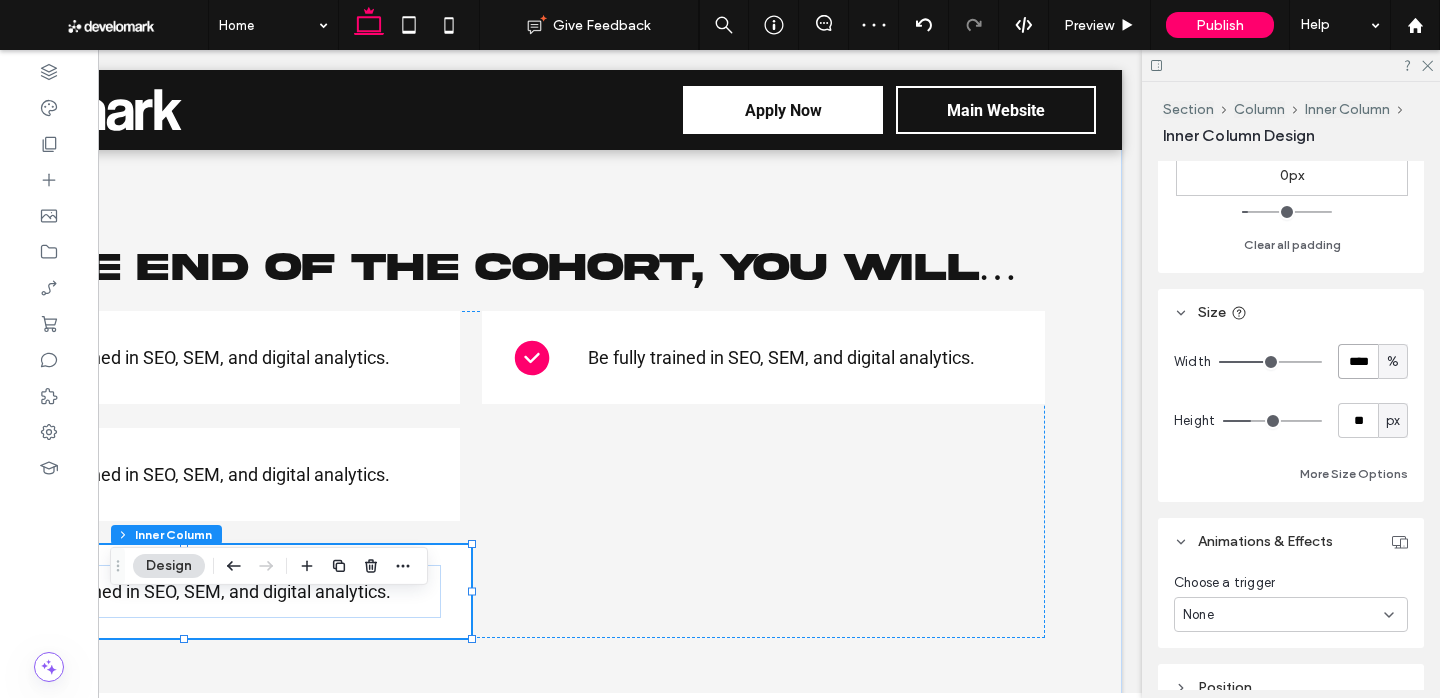 type on "****" 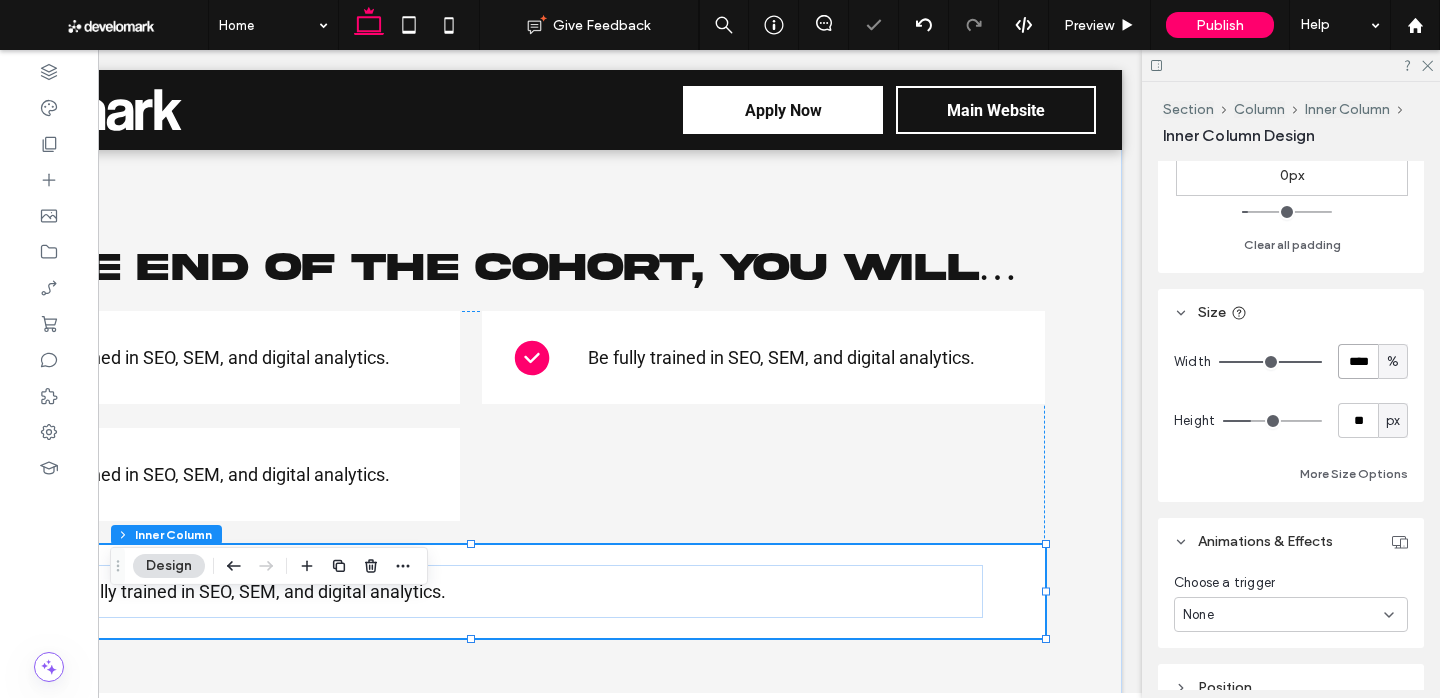 click on "****" at bounding box center (1358, 361) 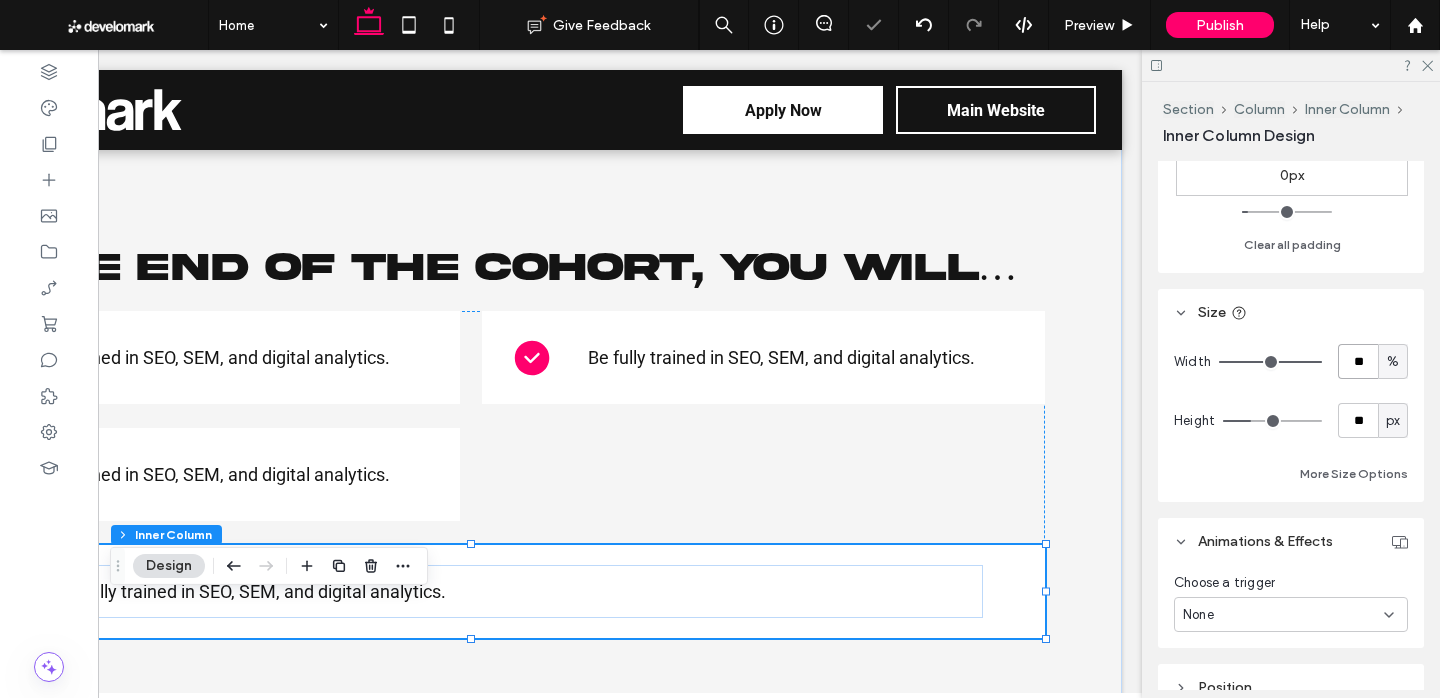 type on "**" 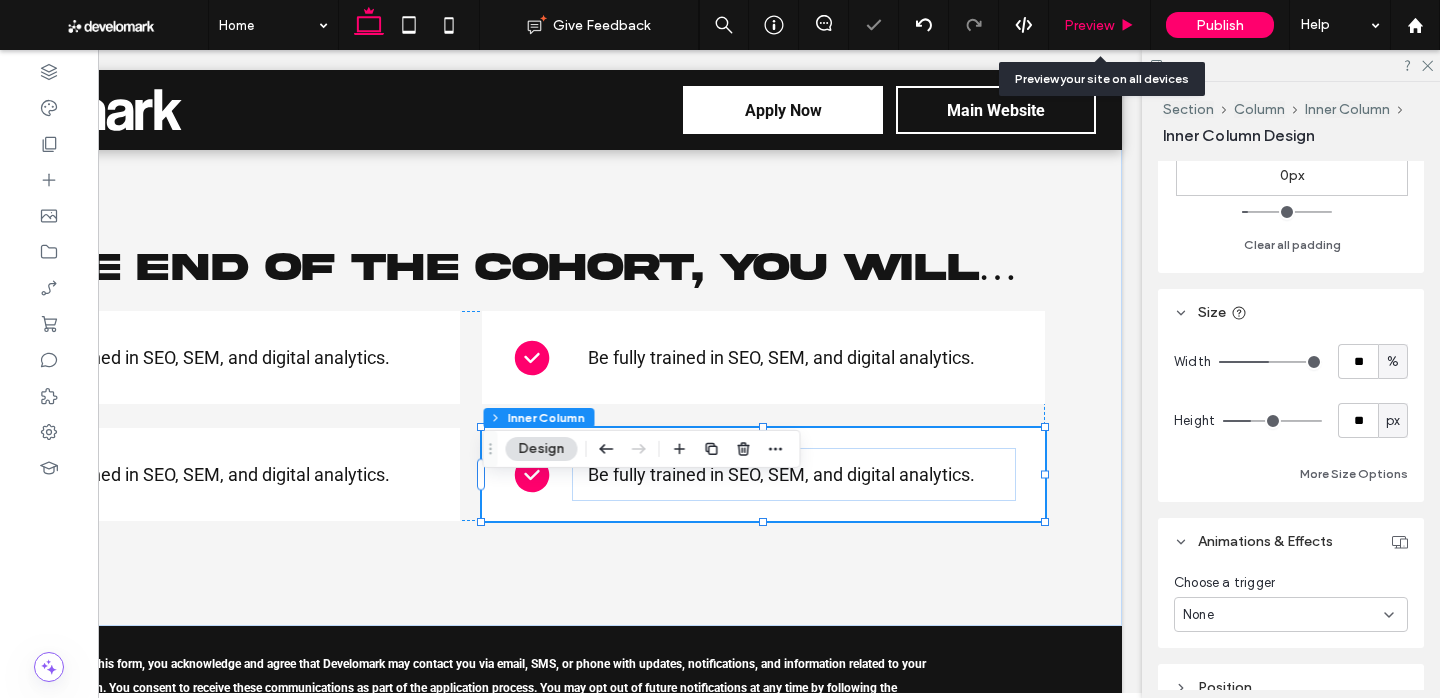 click on "Preview" at bounding box center [1100, 25] 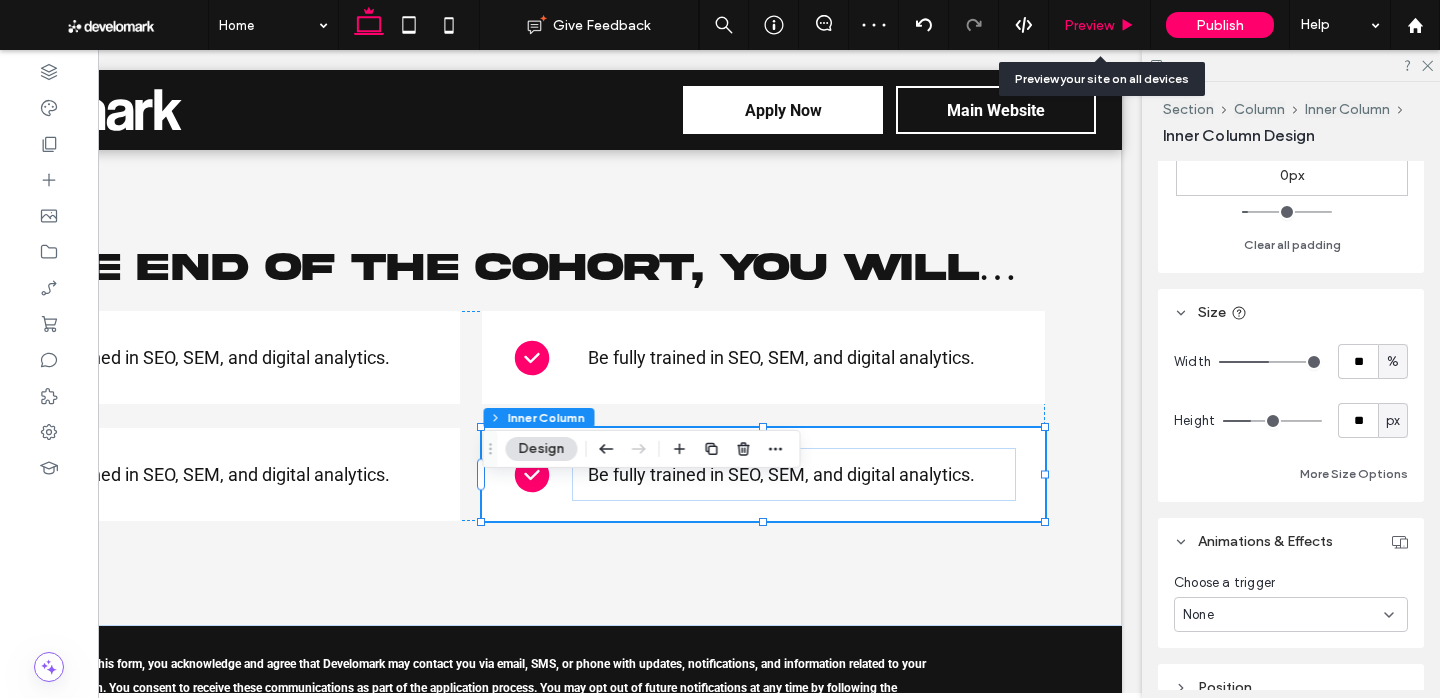 click on "Preview" at bounding box center (1089, 25) 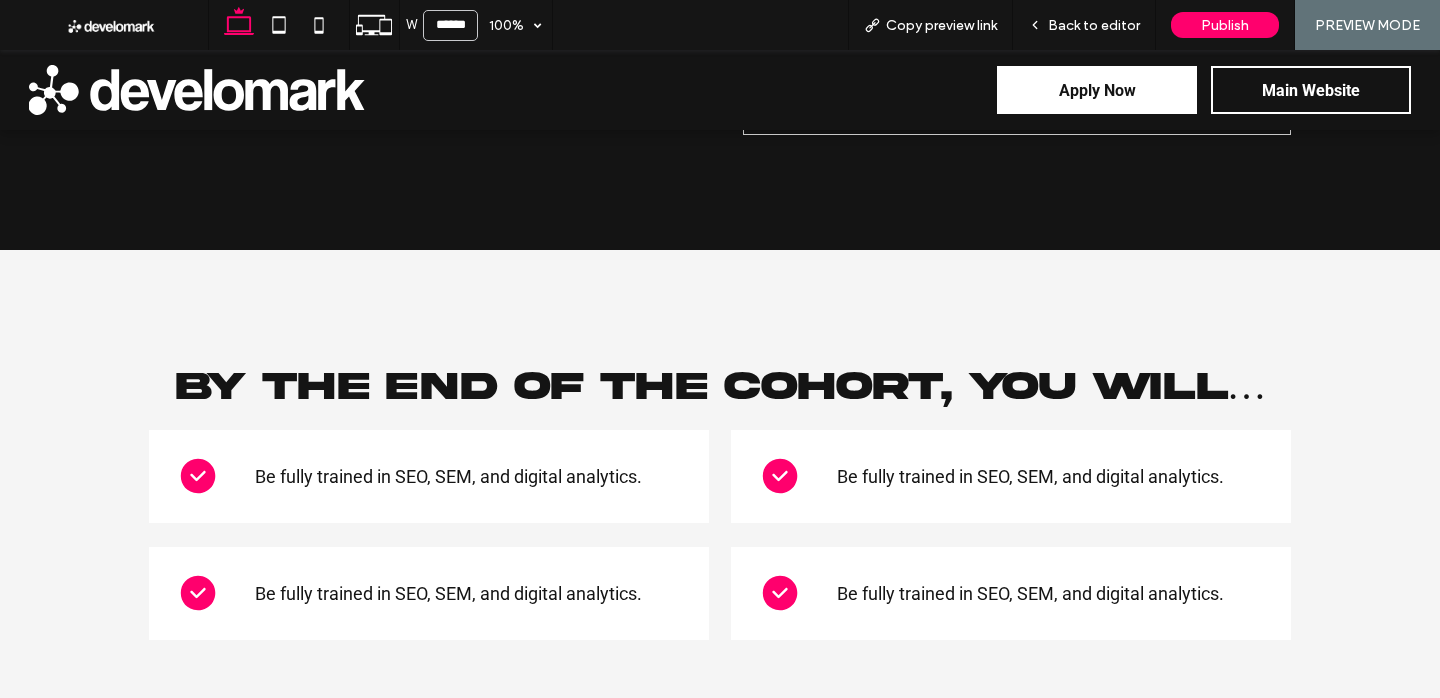 scroll, scrollTop: 3201, scrollLeft: 0, axis: vertical 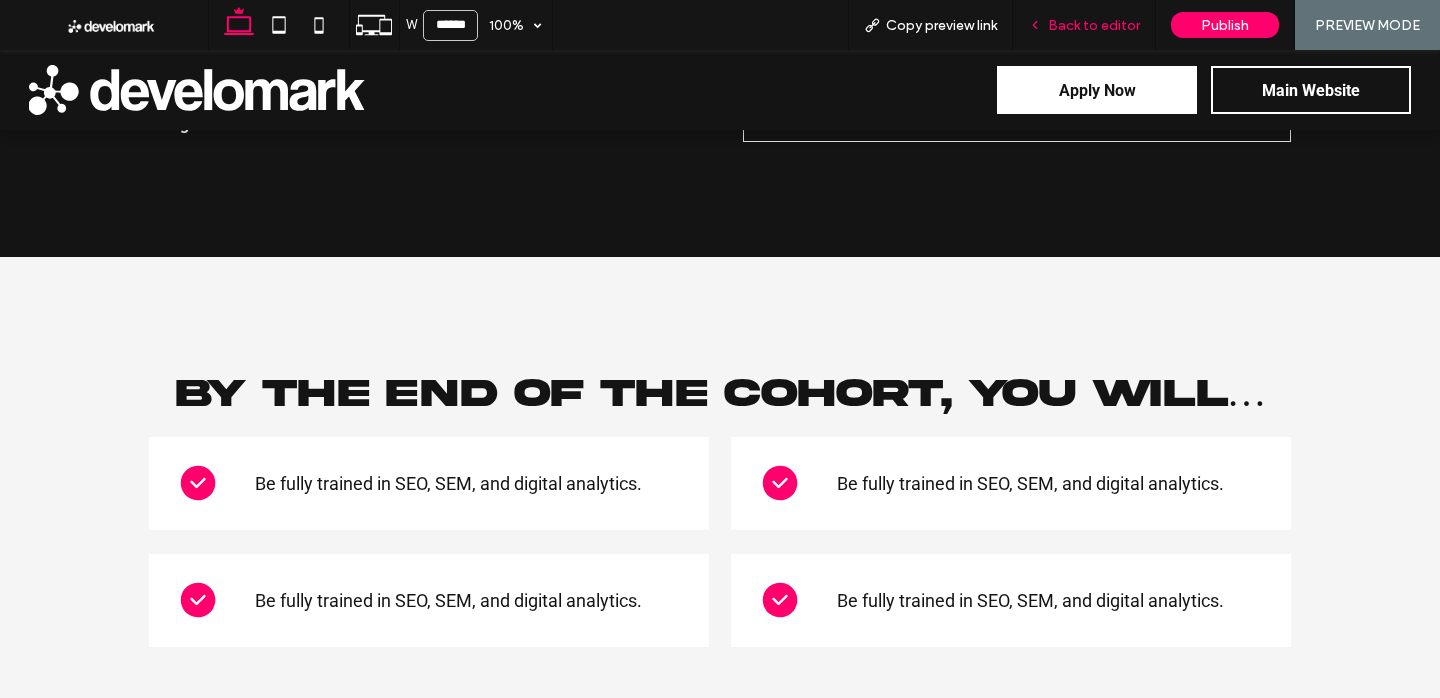 click on "Back to editor" at bounding box center (1094, 25) 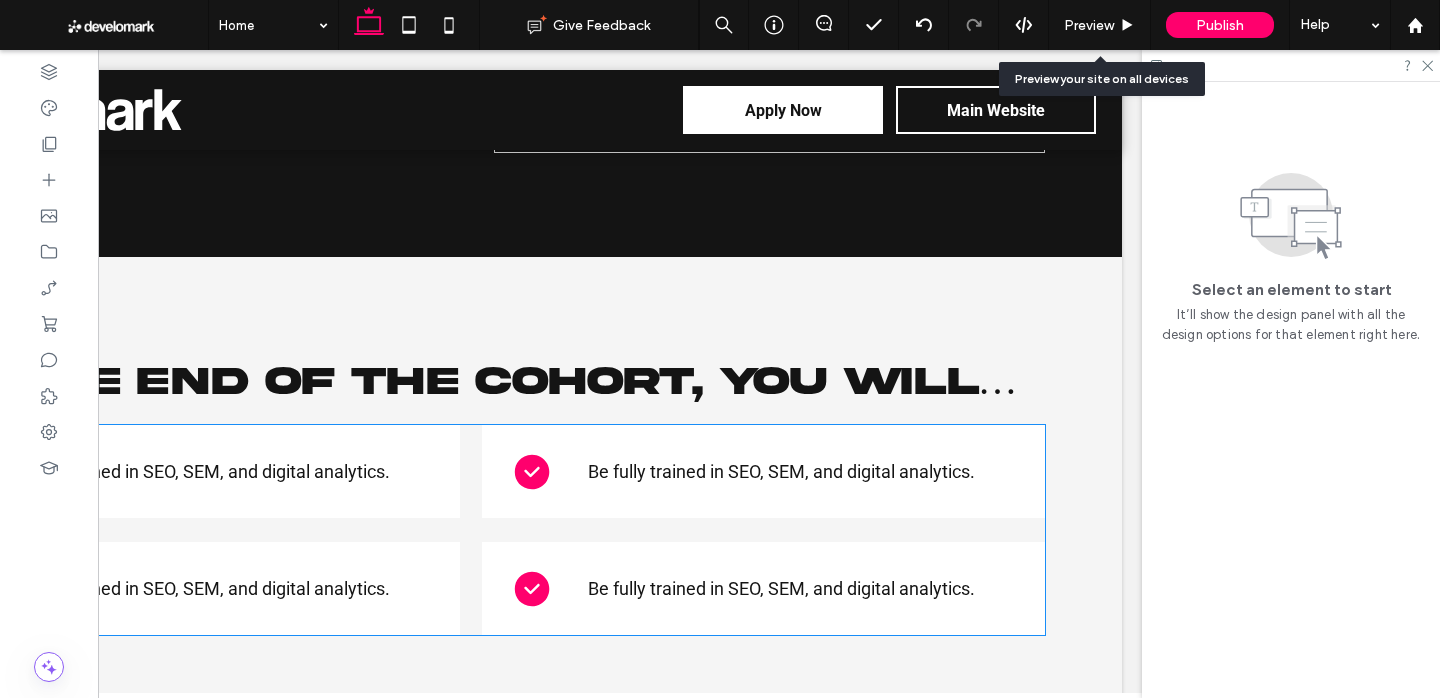 scroll, scrollTop: 3248, scrollLeft: 0, axis: vertical 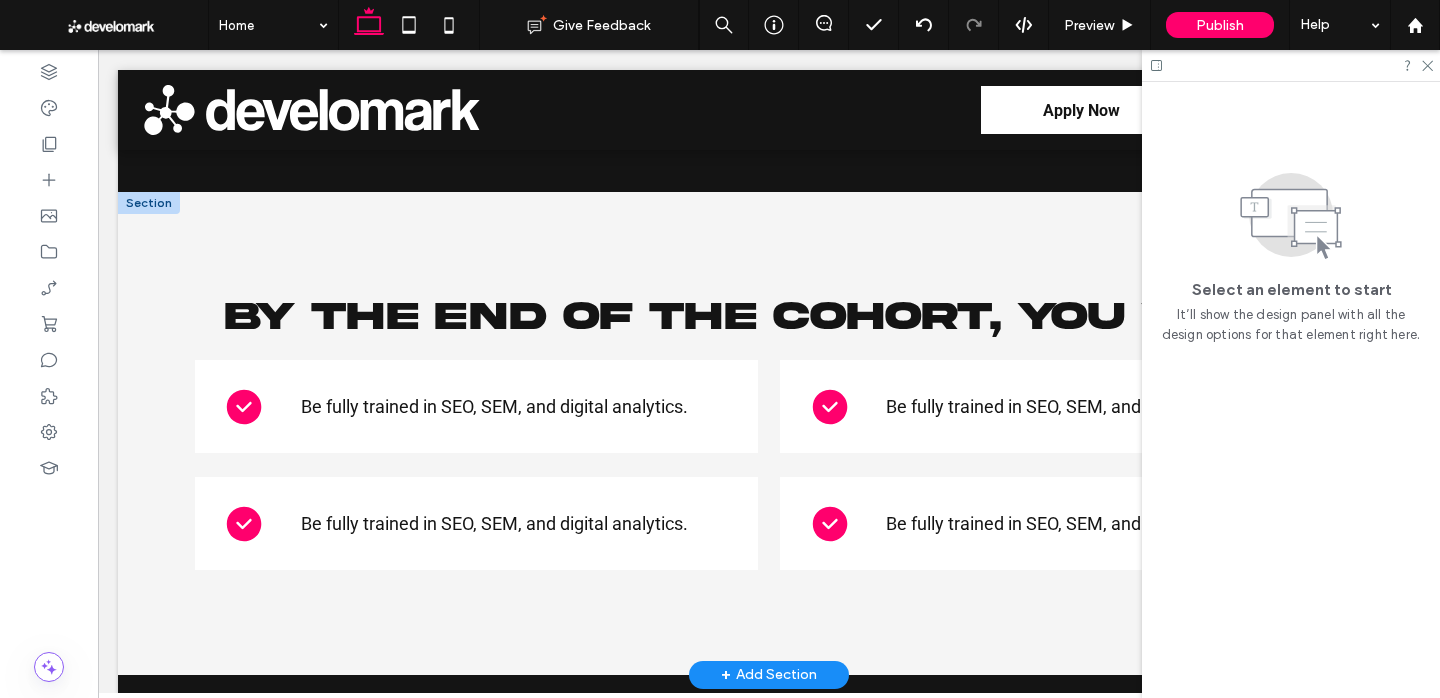click at bounding box center [149, 203] 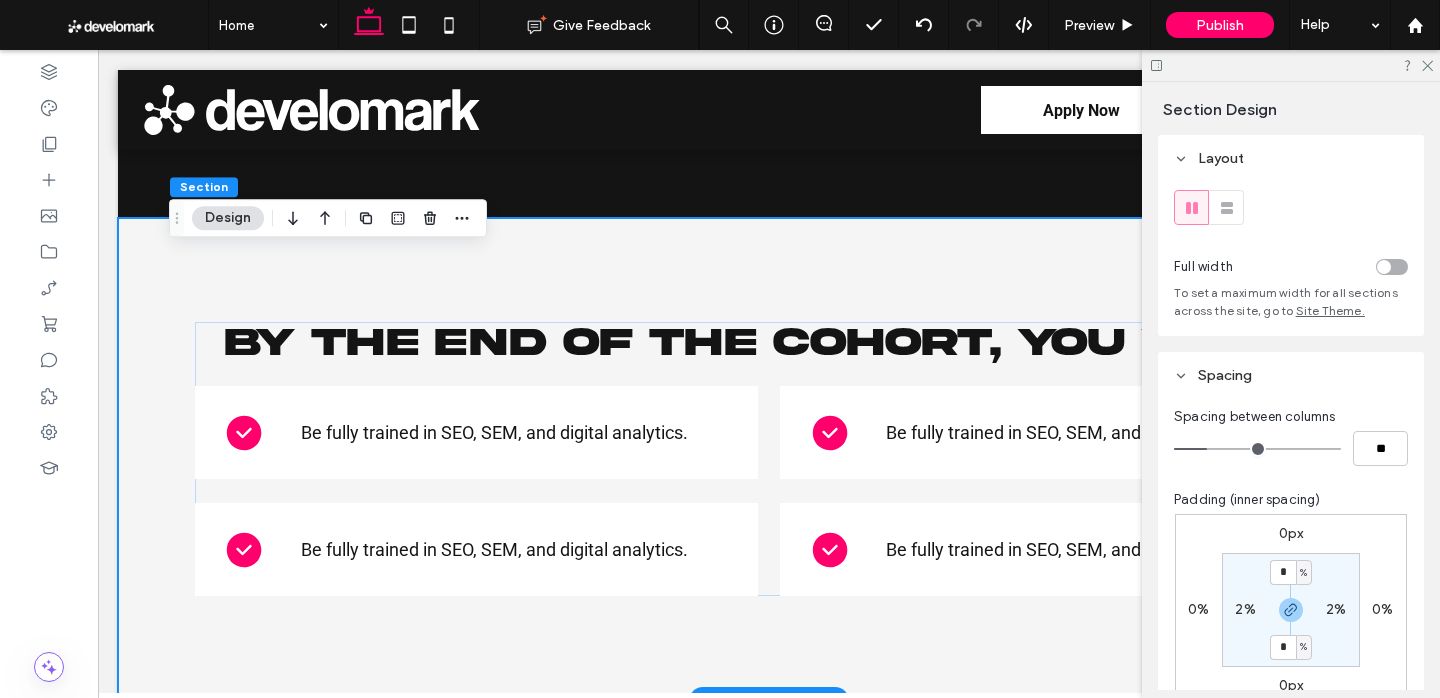 scroll, scrollTop: 3243, scrollLeft: 0, axis: vertical 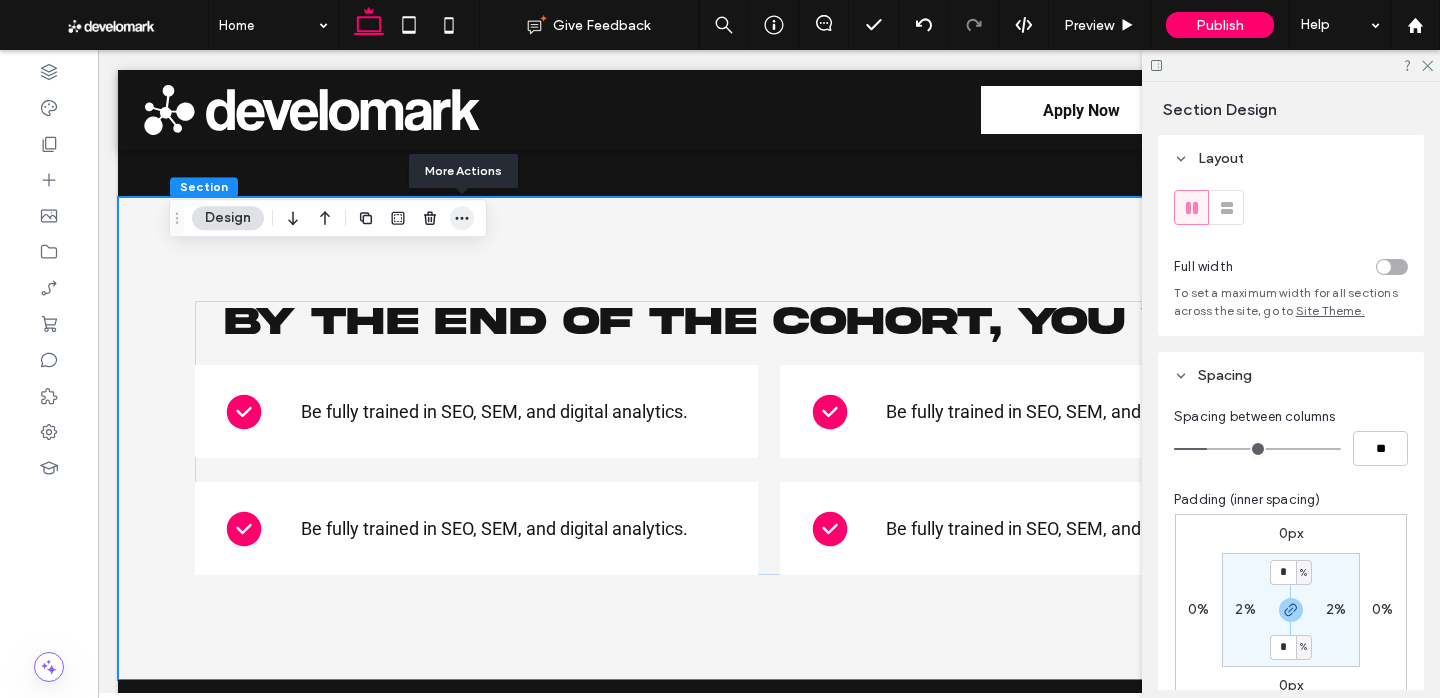 click 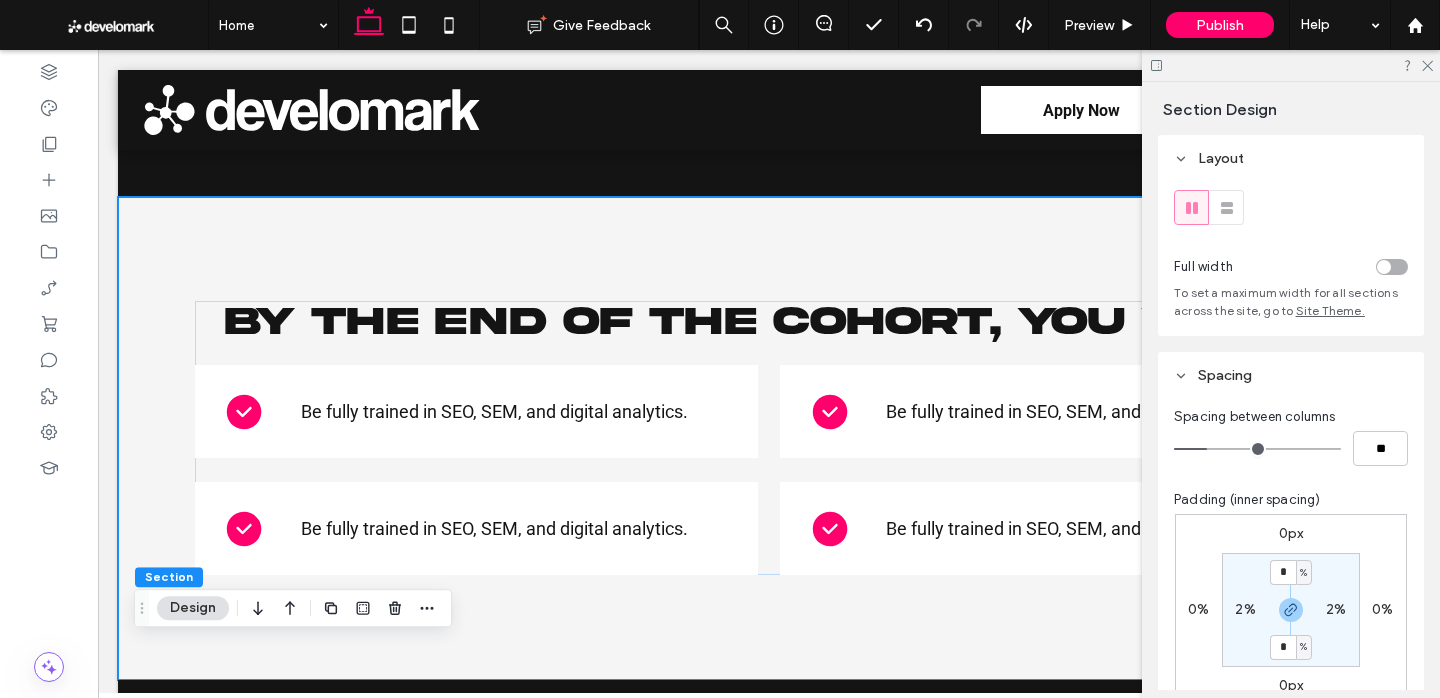 drag, startPoint x: 171, startPoint y: 219, endPoint x: 220, endPoint y: 624, distance: 407.95343 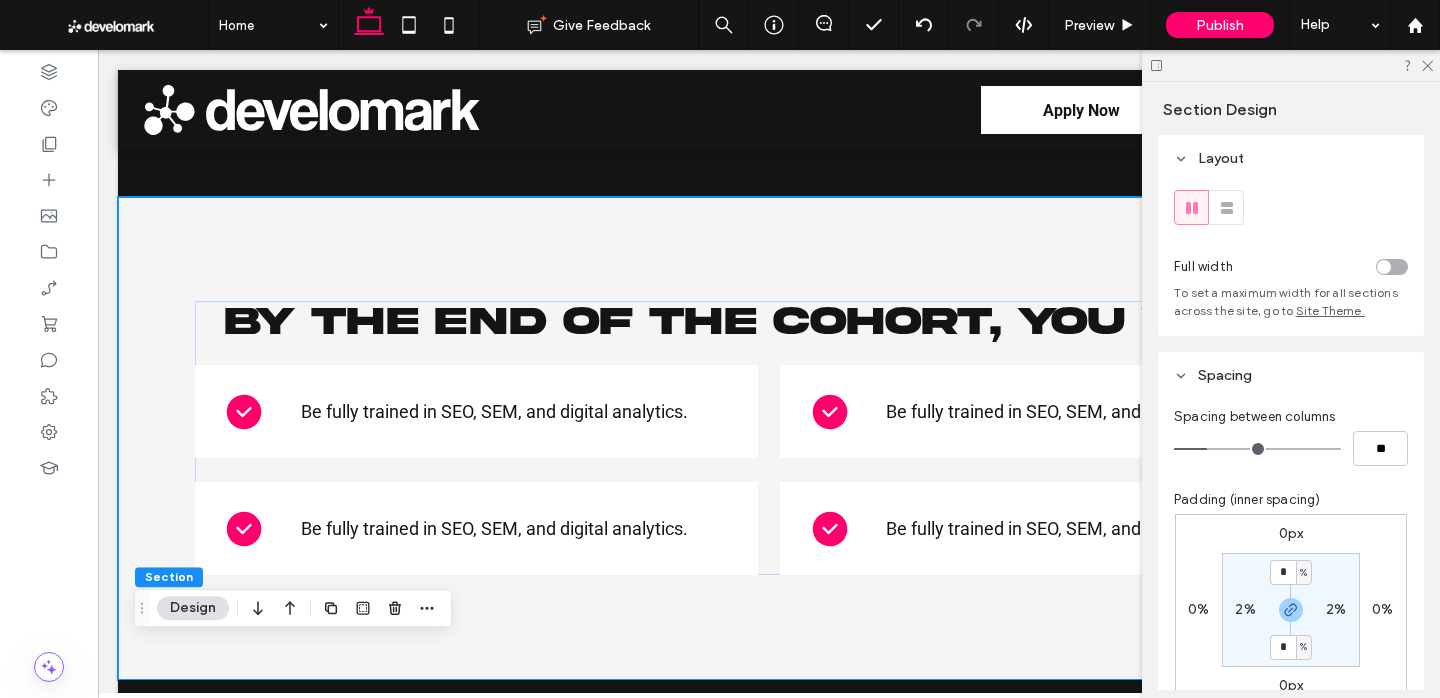 click 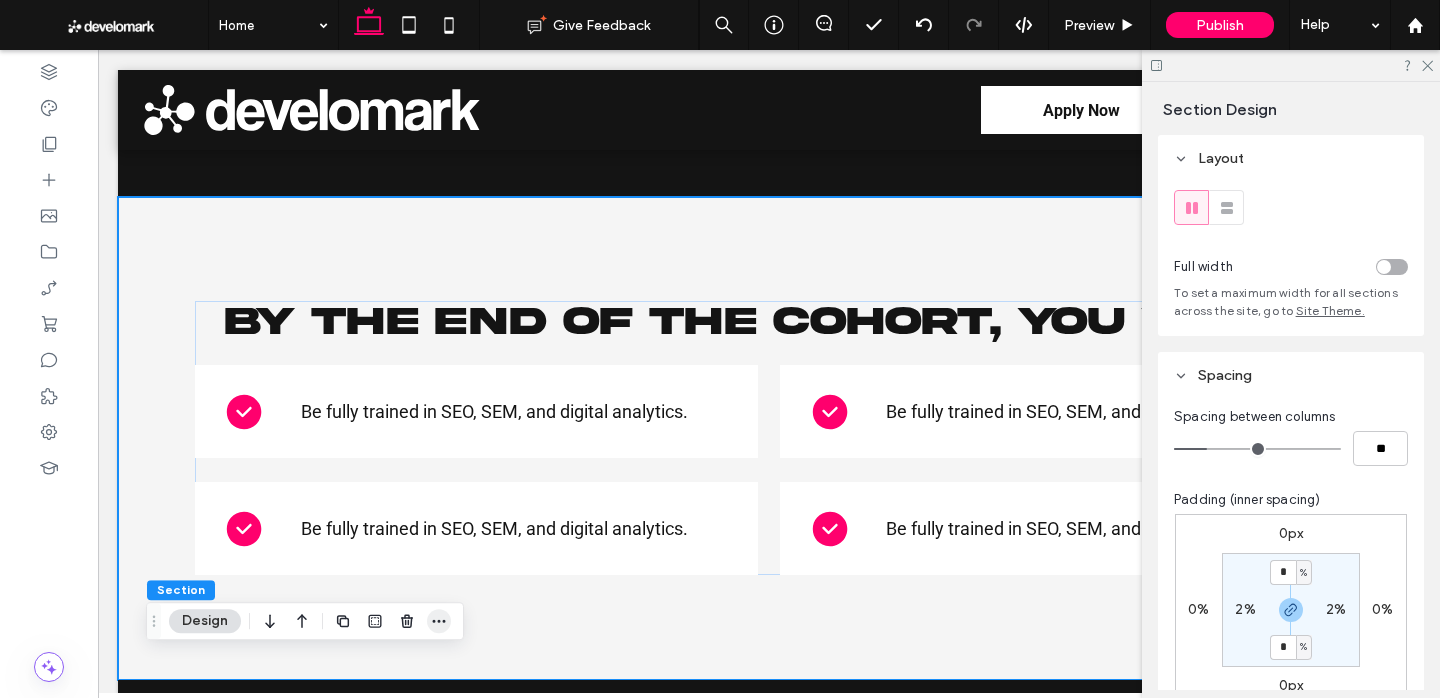 click at bounding box center [391, 621] 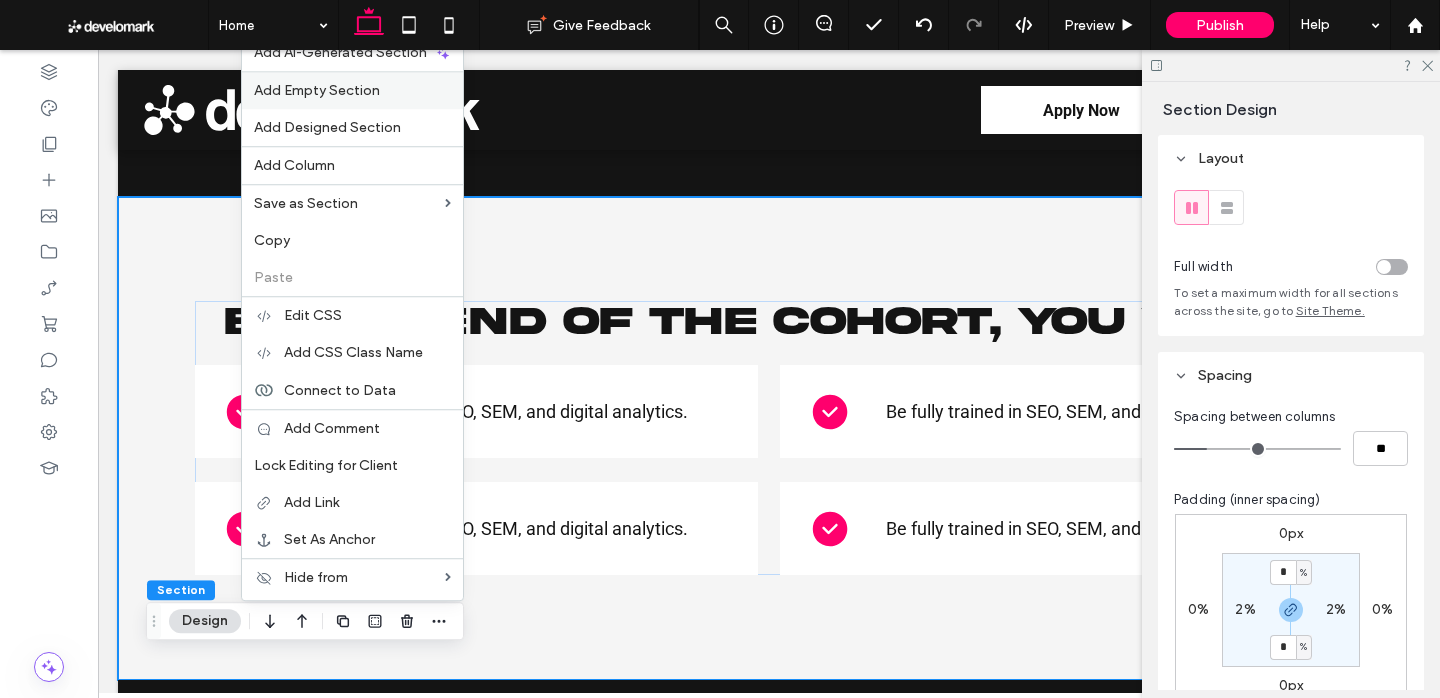 click on "Add Empty Section" at bounding box center (352, 90) 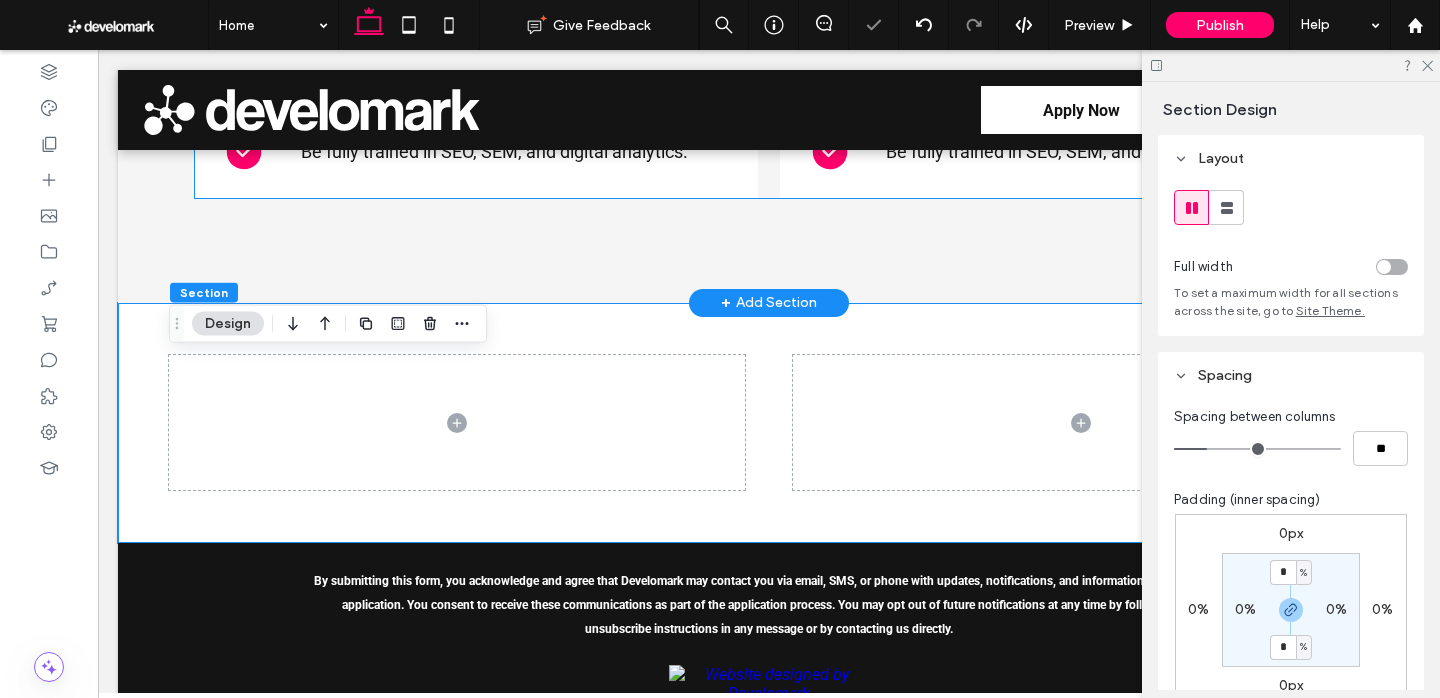 scroll, scrollTop: 3735, scrollLeft: 0, axis: vertical 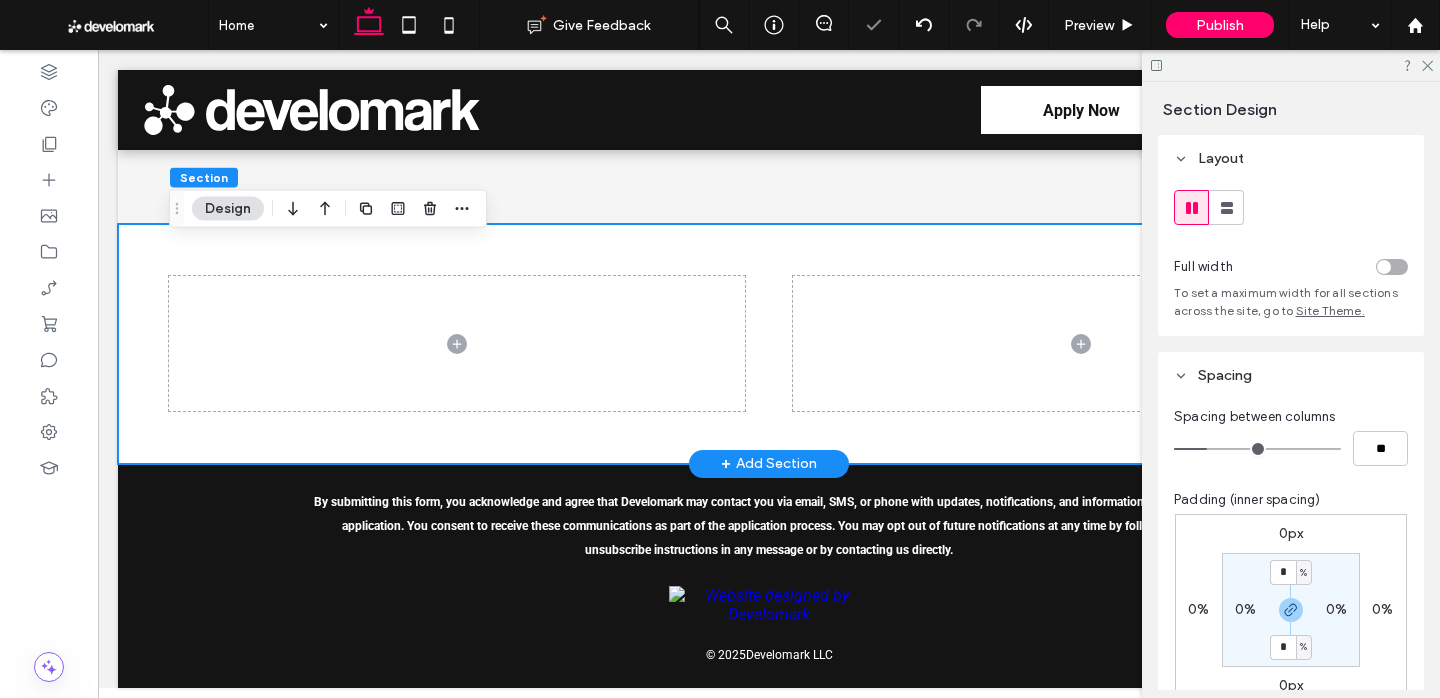 click at bounding box center [769, 344] 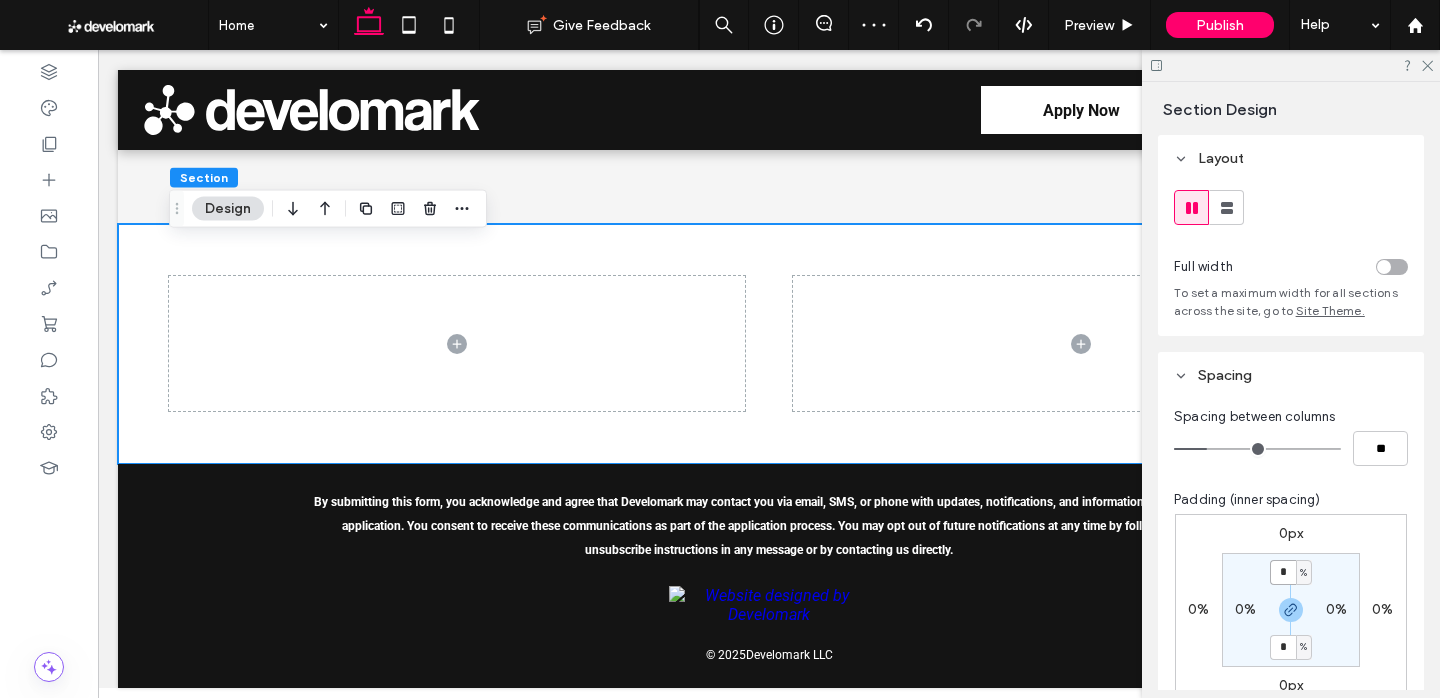 click on "*" at bounding box center [1283, 572] 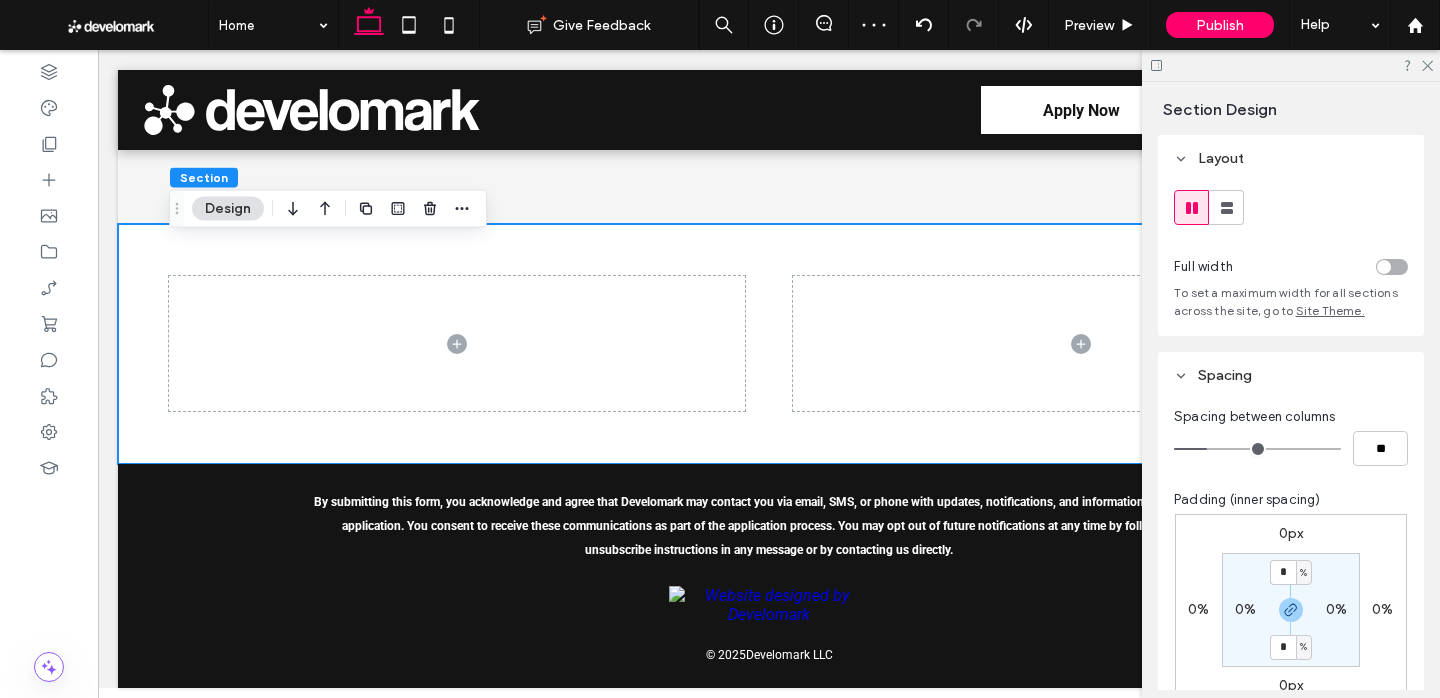 type on "*" 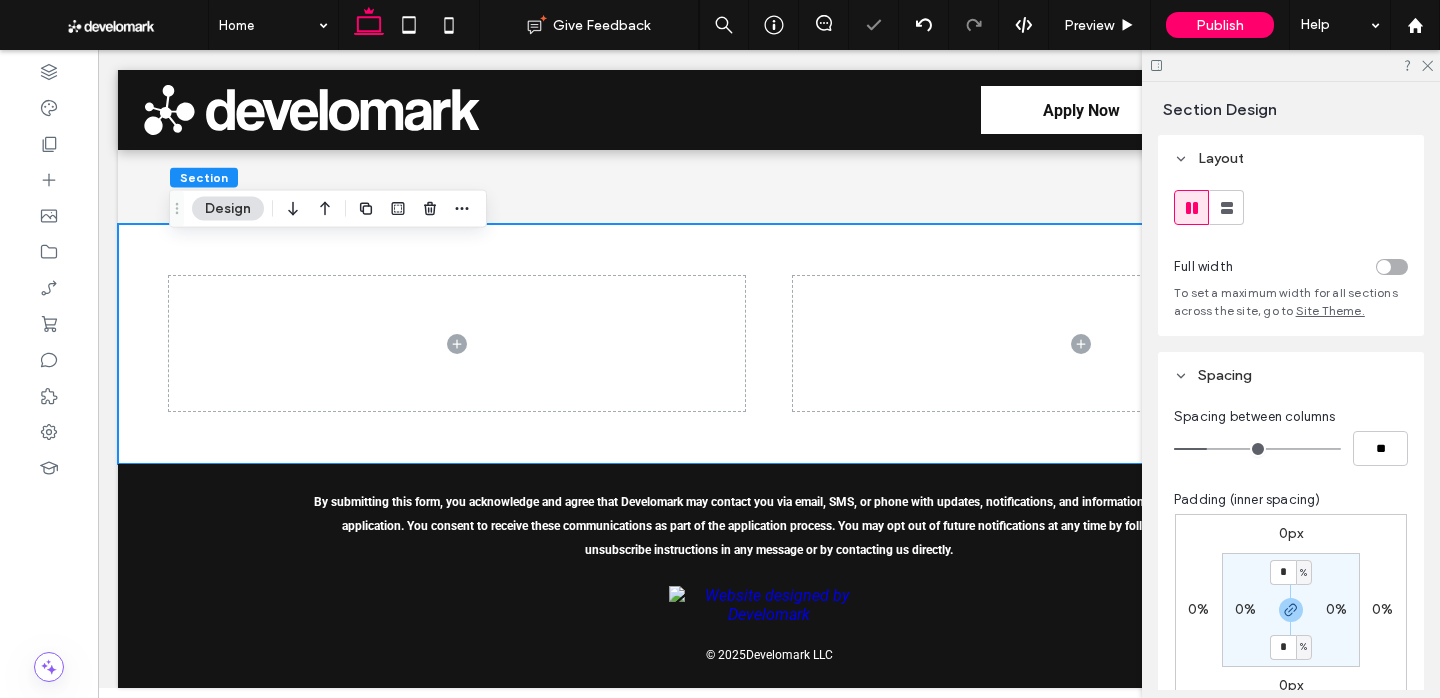 click on "0%" at bounding box center (1336, 609) 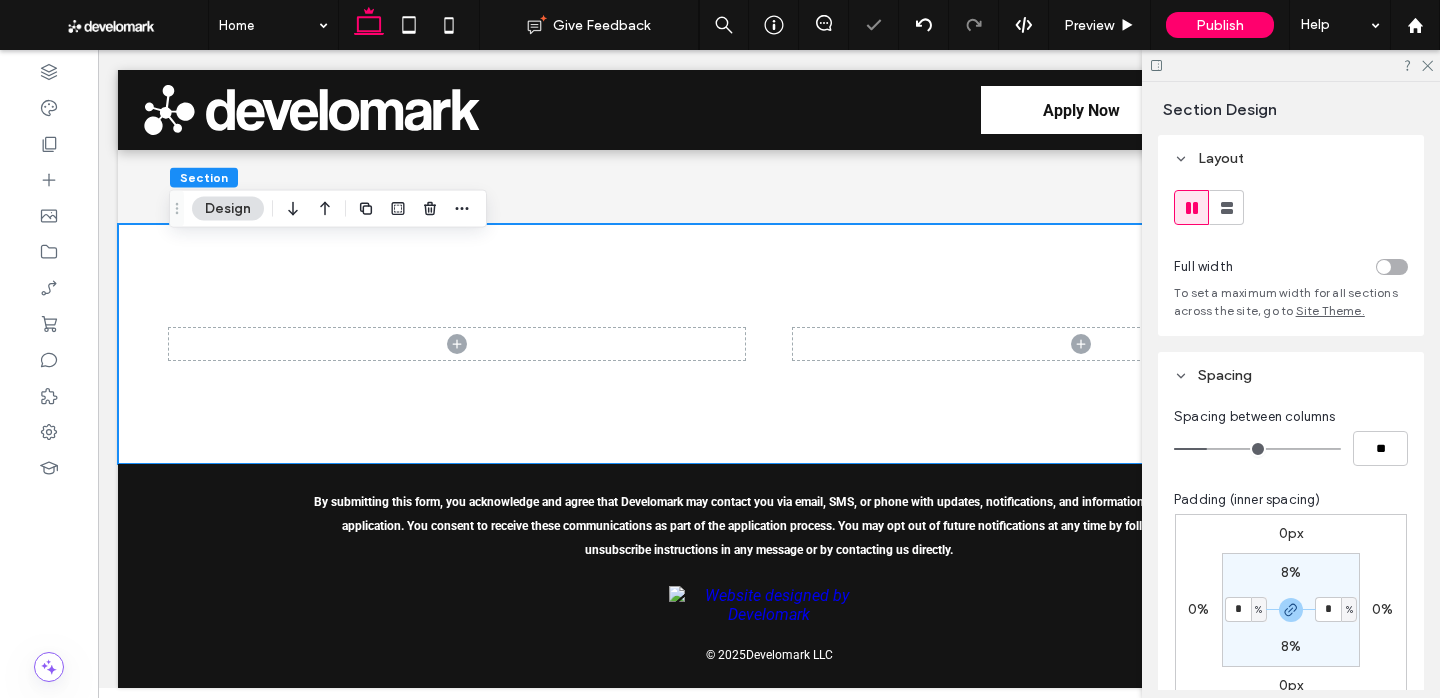 type on "*" 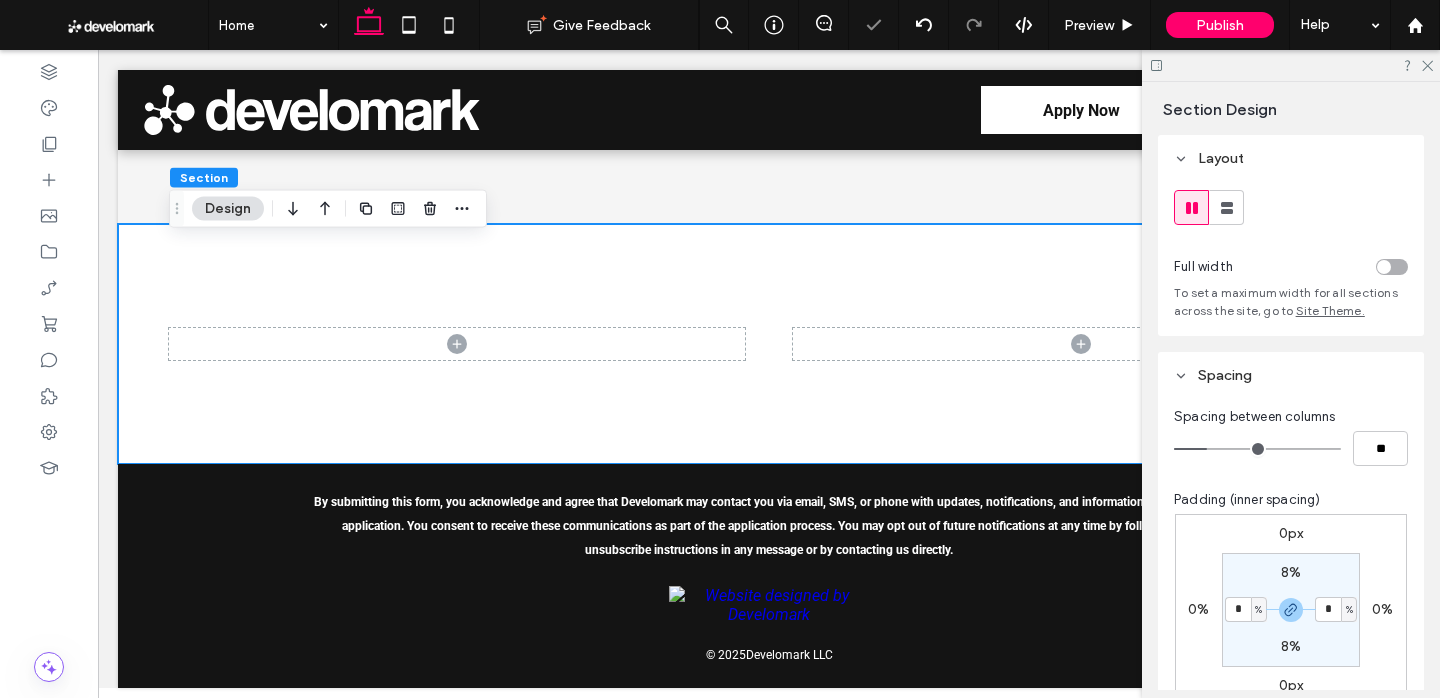 type on "*" 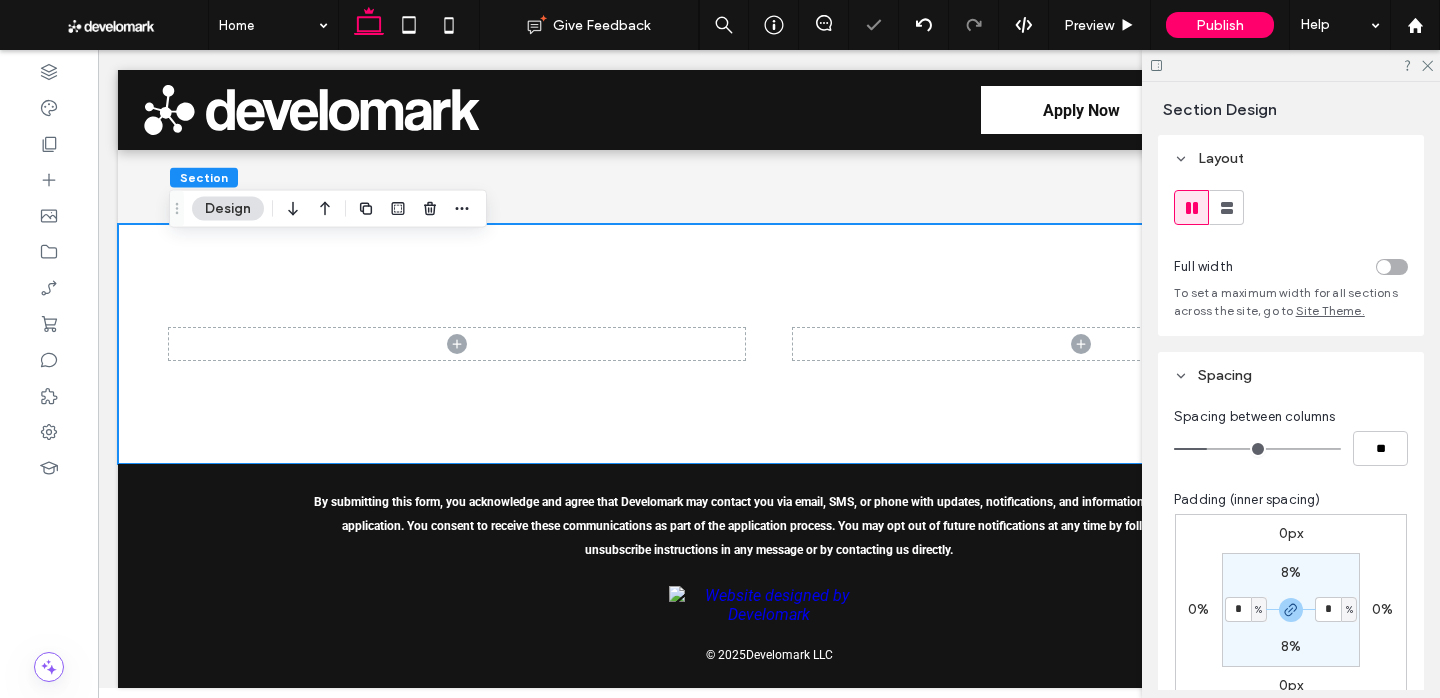 click on "8% * % 8% * %" at bounding box center (1291, 610) 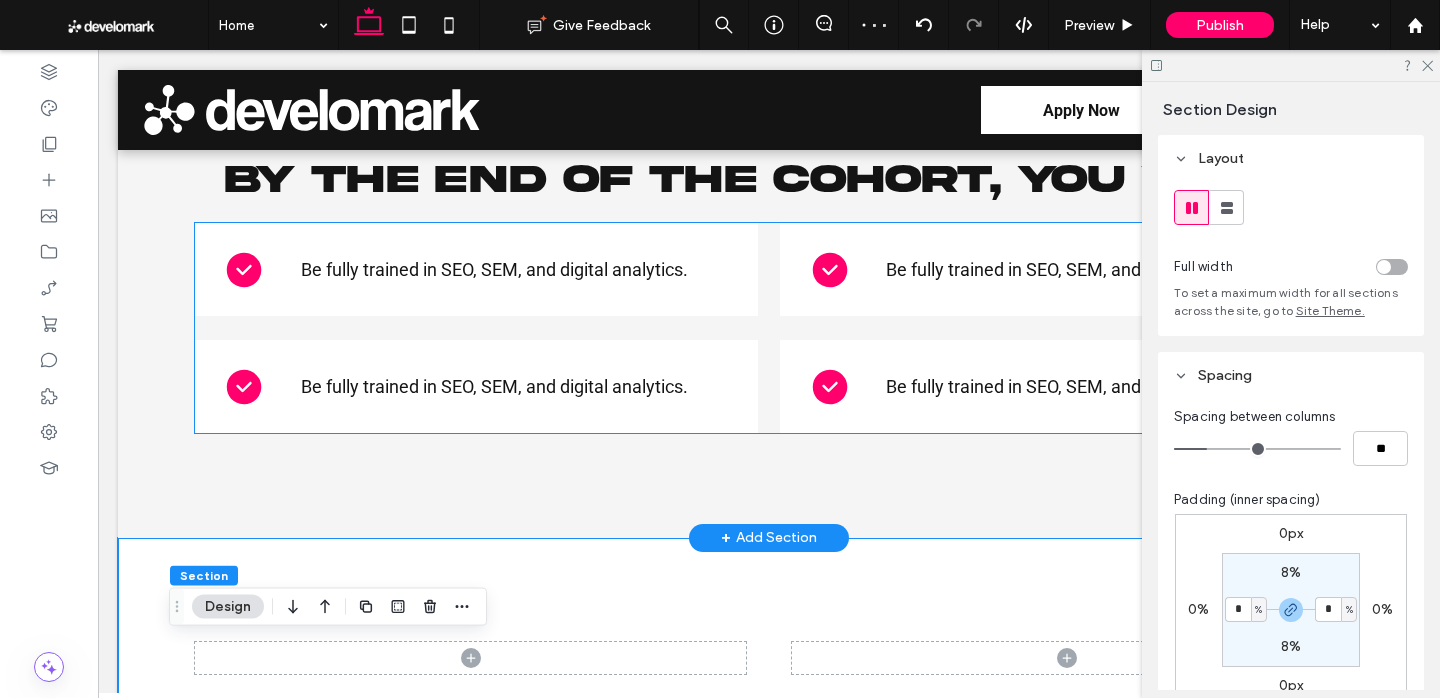scroll, scrollTop: 3231, scrollLeft: 0, axis: vertical 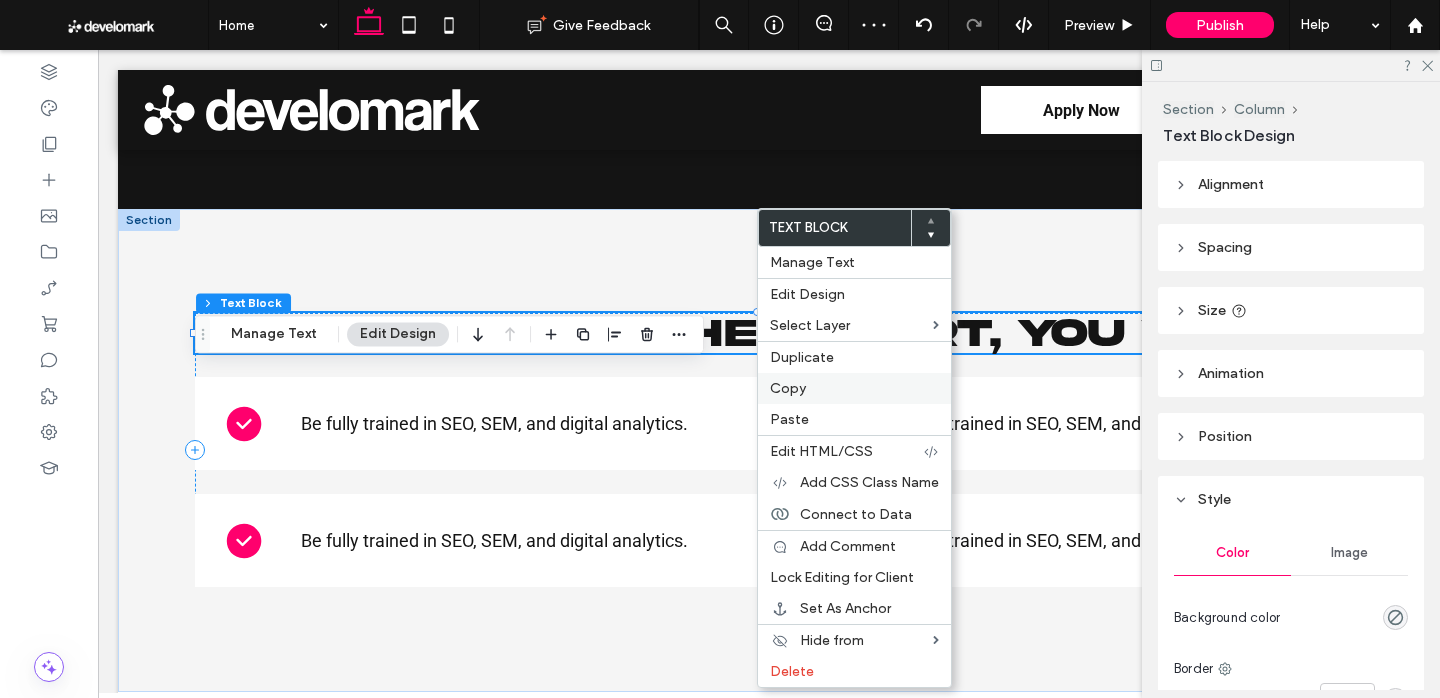 click on "Copy" at bounding box center [788, 388] 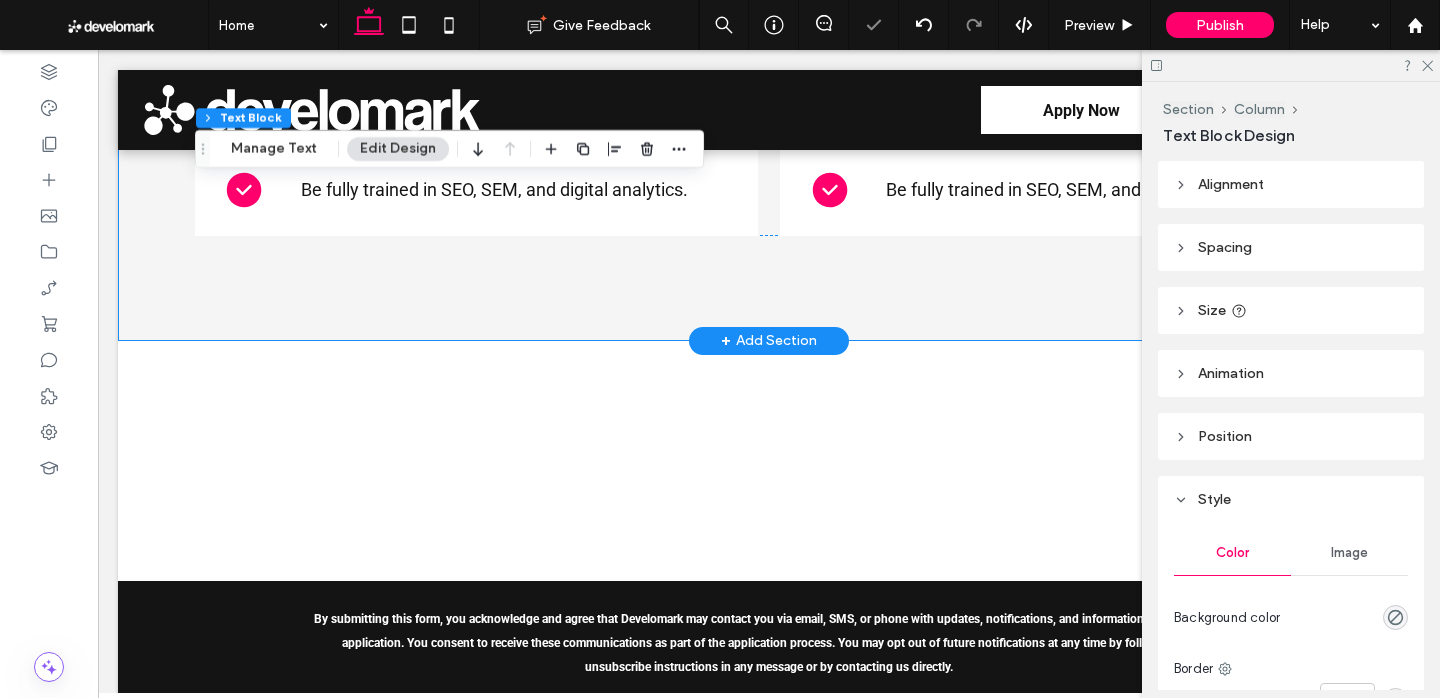 scroll, scrollTop: 3648, scrollLeft: 0, axis: vertical 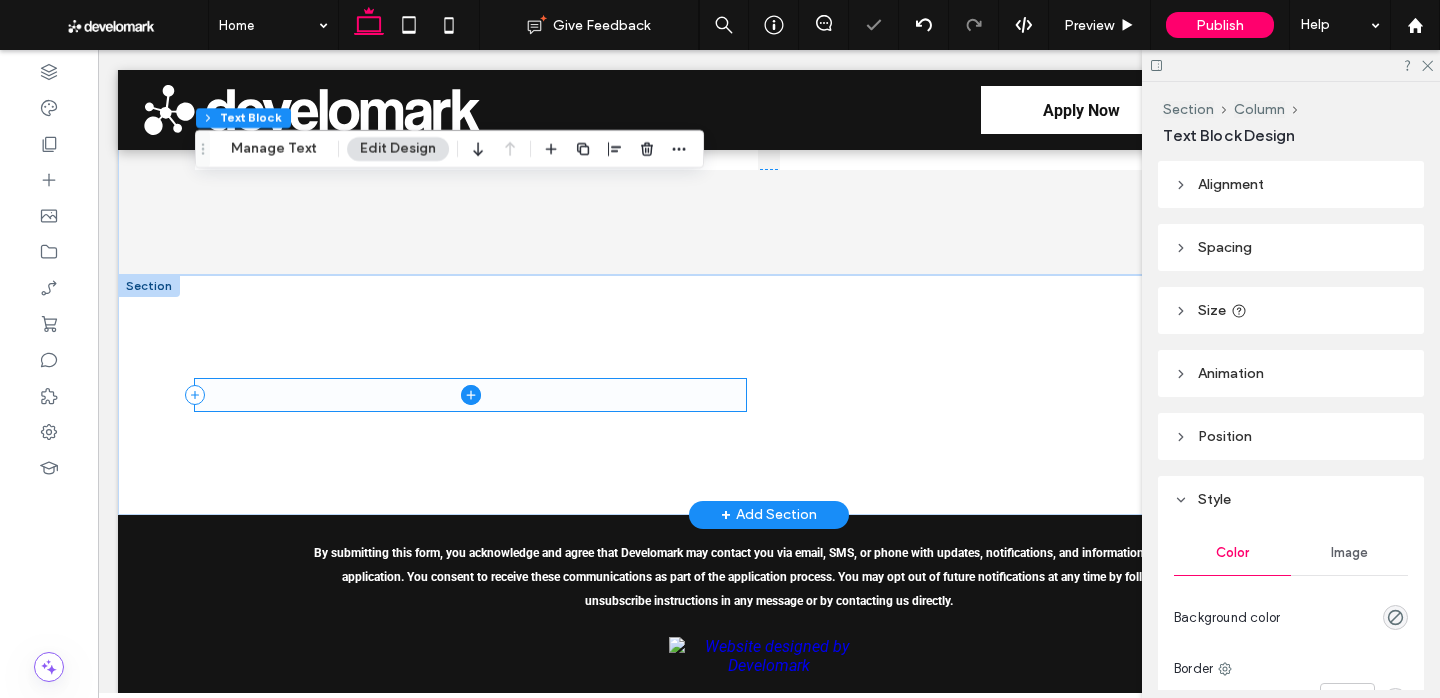 click at bounding box center [470, 395] 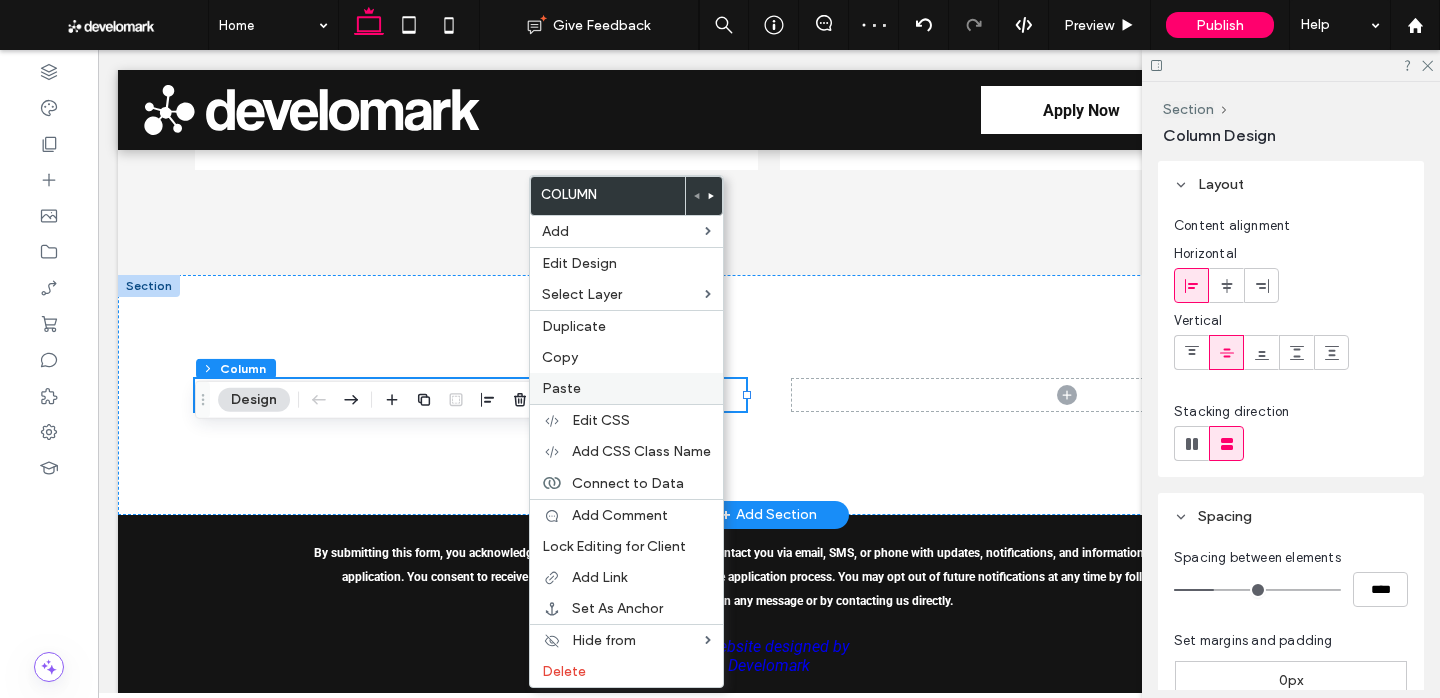 click on "Paste" at bounding box center (561, 388) 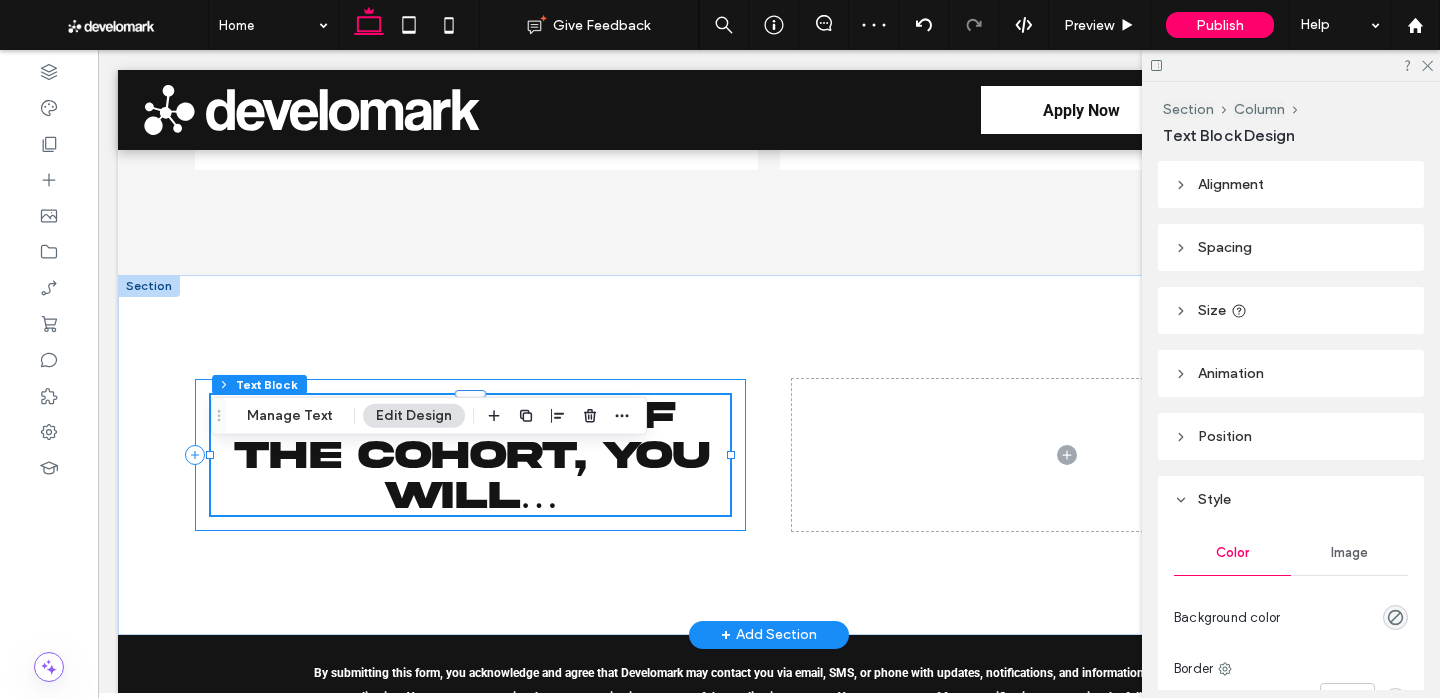 click on "By the End of the Cohort, You Will…" at bounding box center [470, 455] 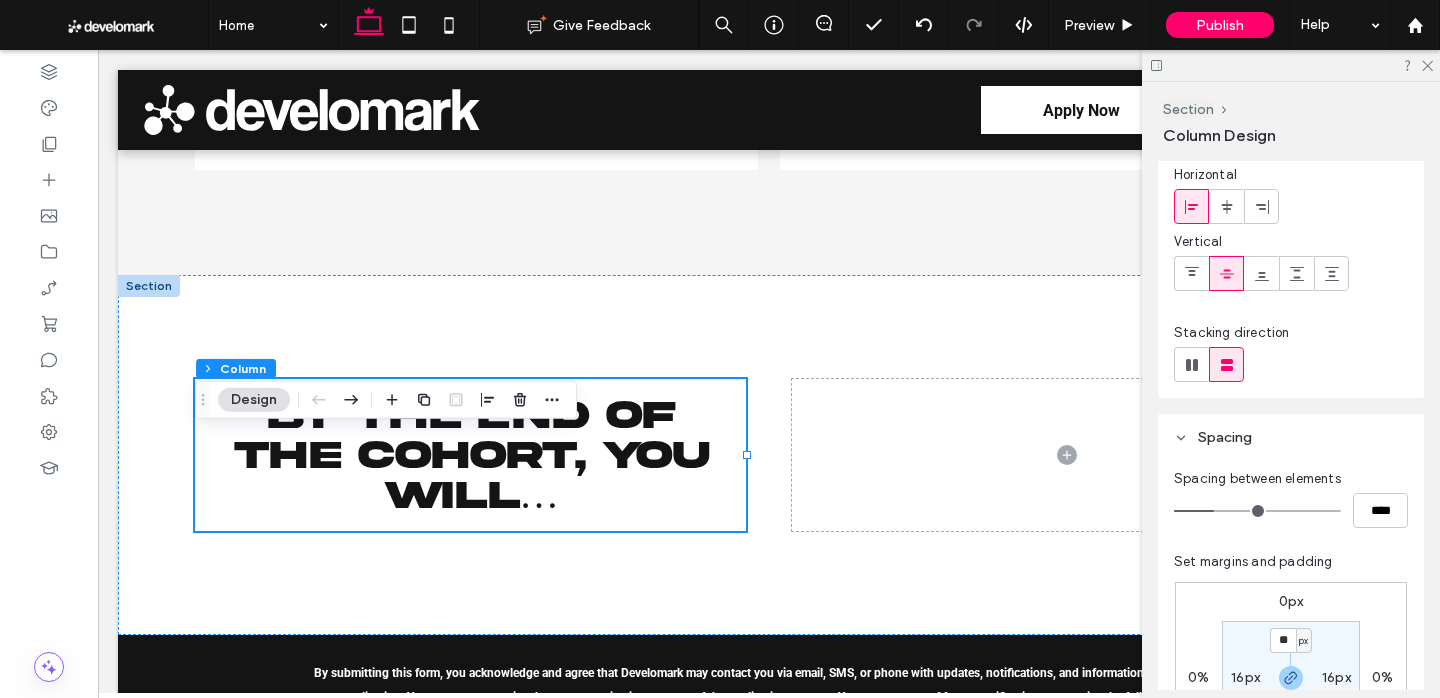 scroll, scrollTop: 119, scrollLeft: 0, axis: vertical 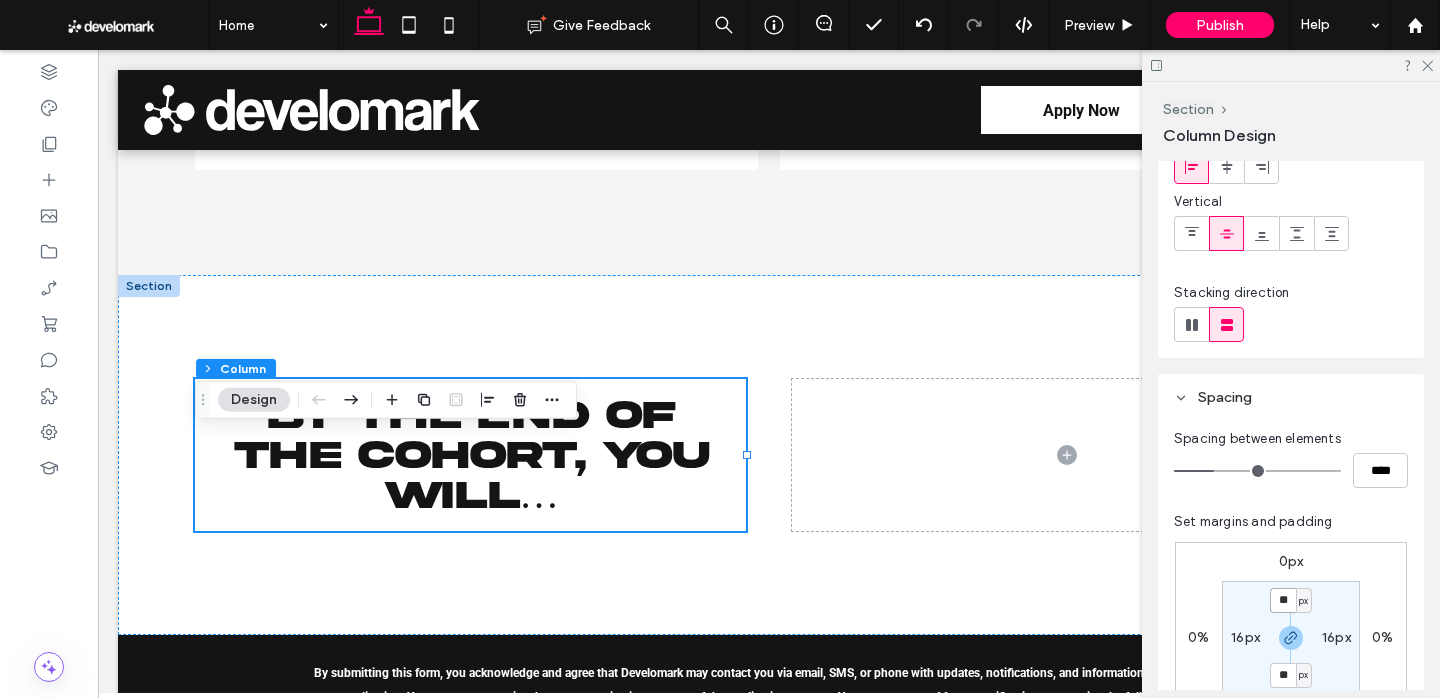 click on "**" at bounding box center [1283, 600] 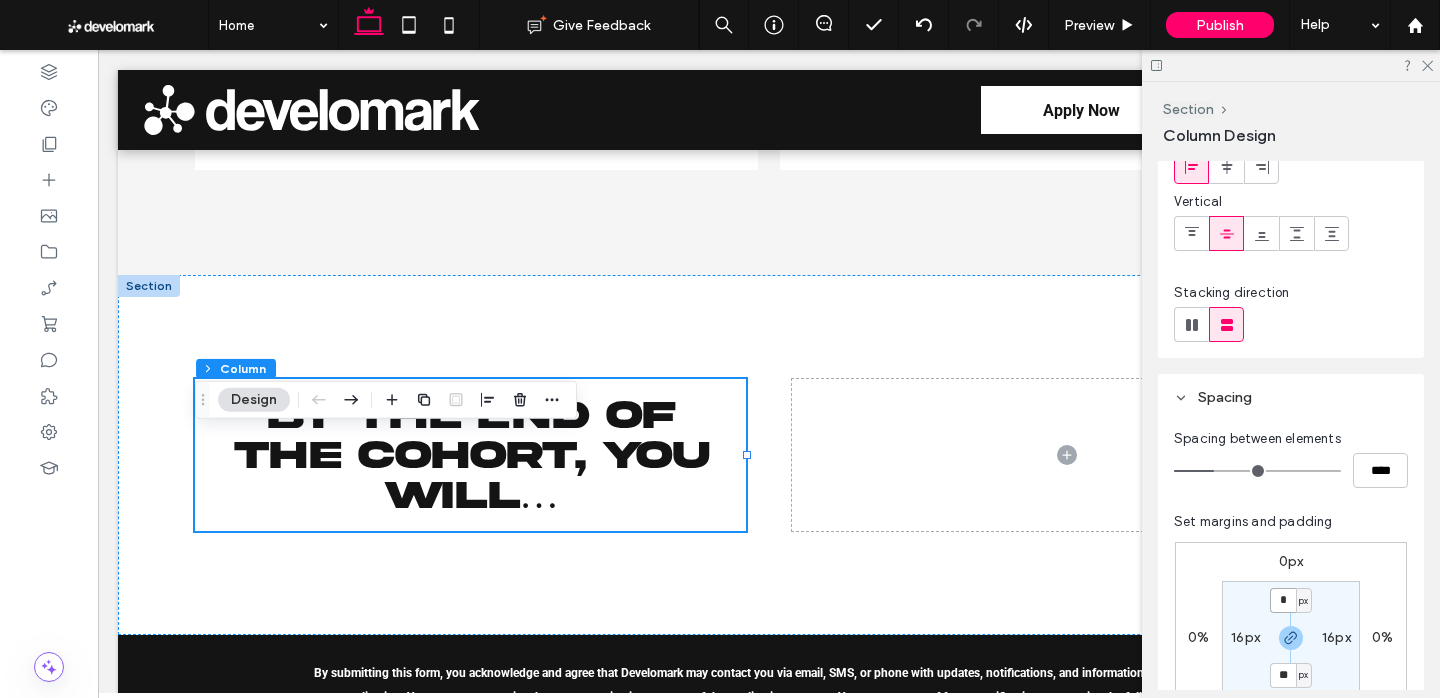 type on "*" 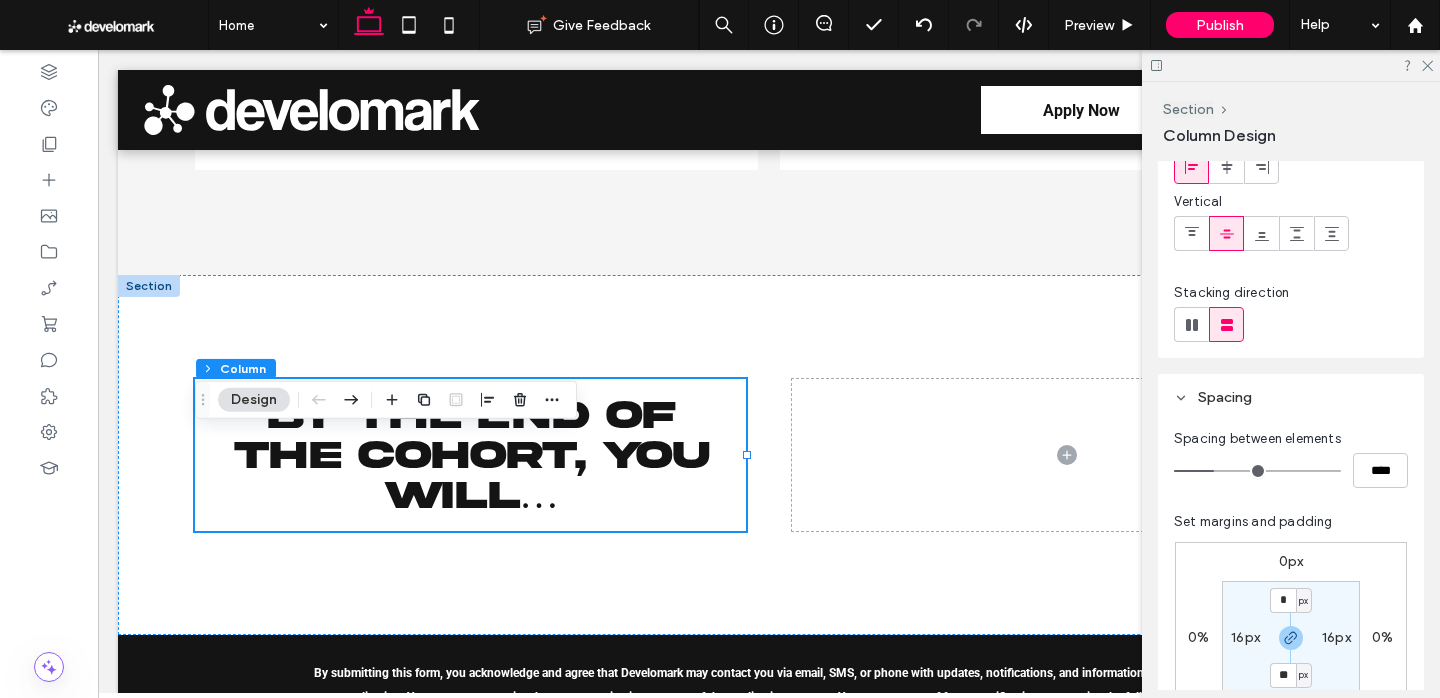 type on "*" 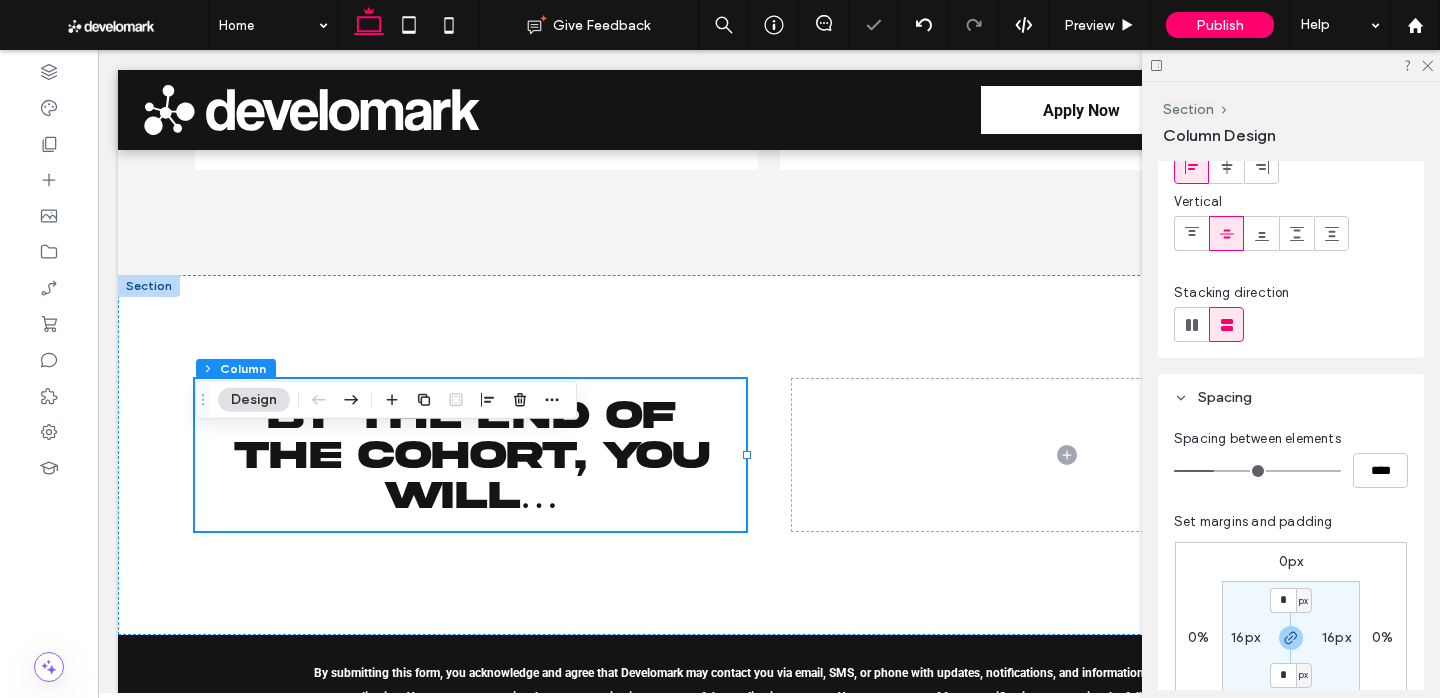 click on "16px" at bounding box center [1336, 637] 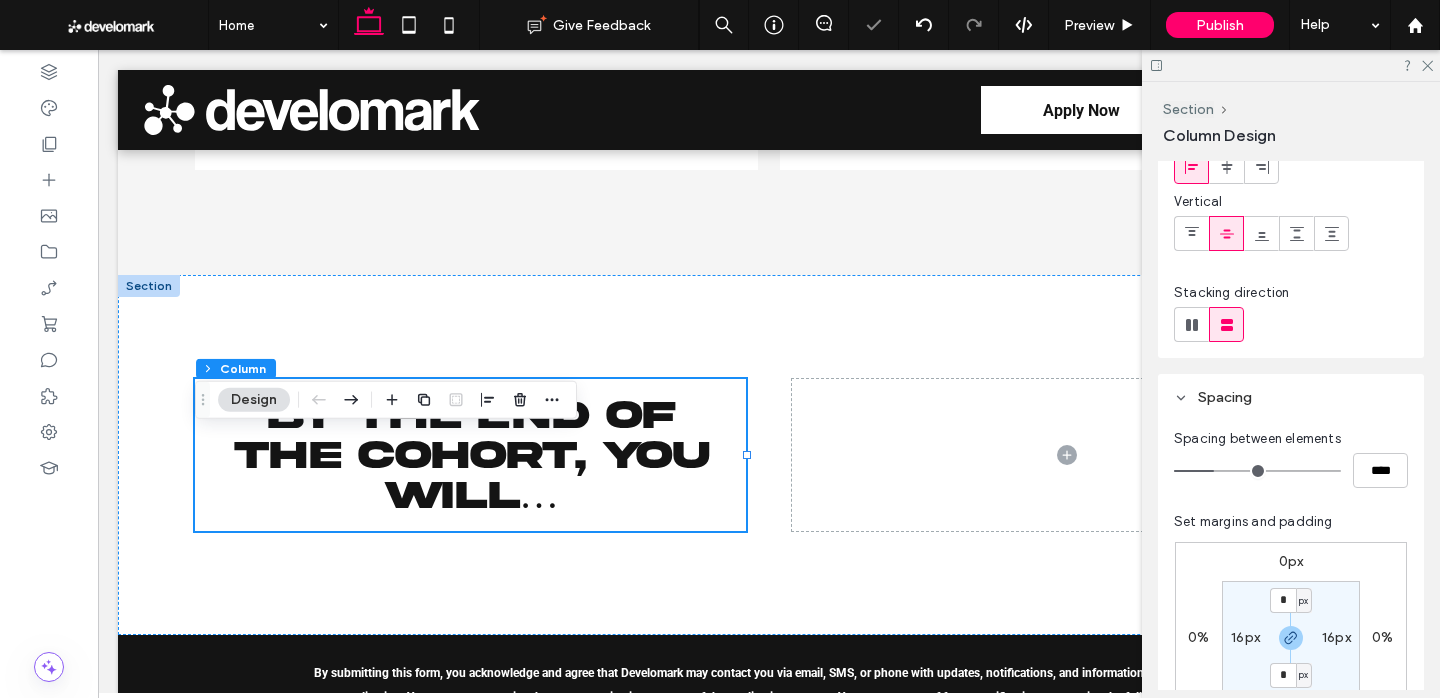 type on "**" 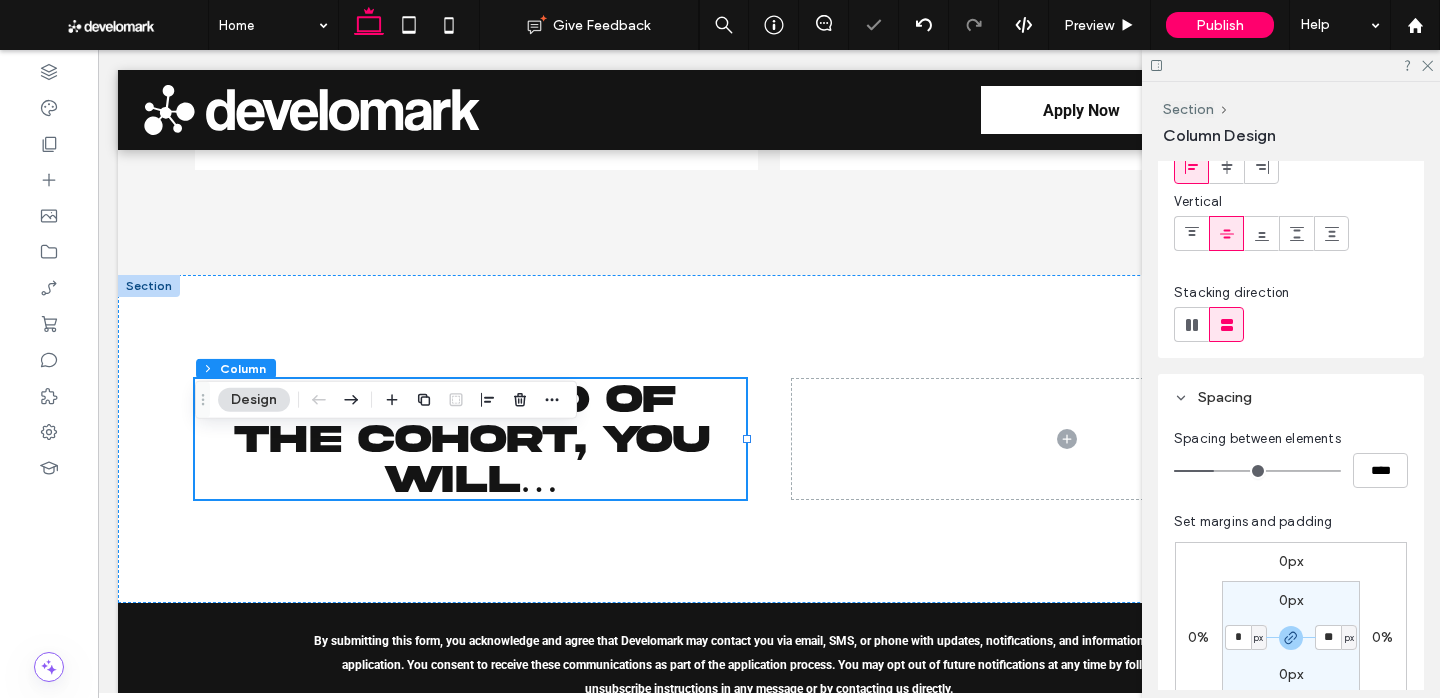 type on "*" 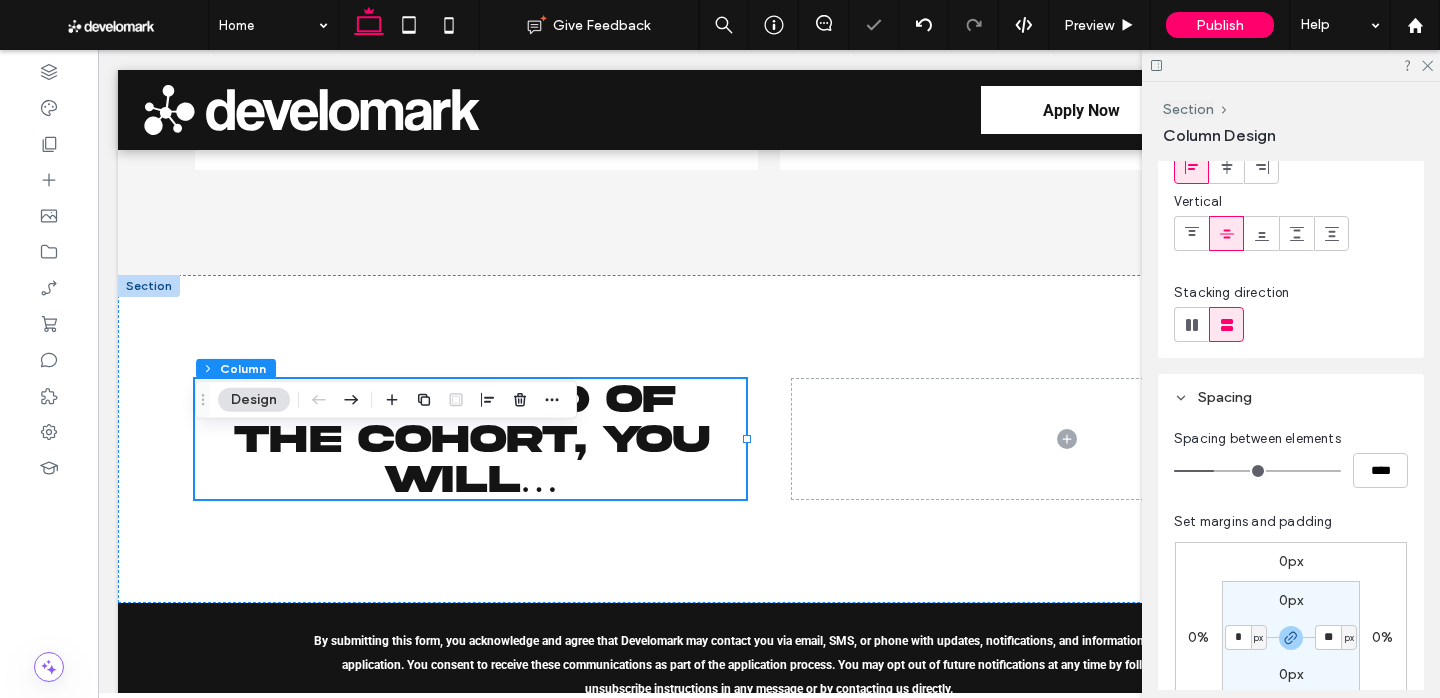 type on "*" 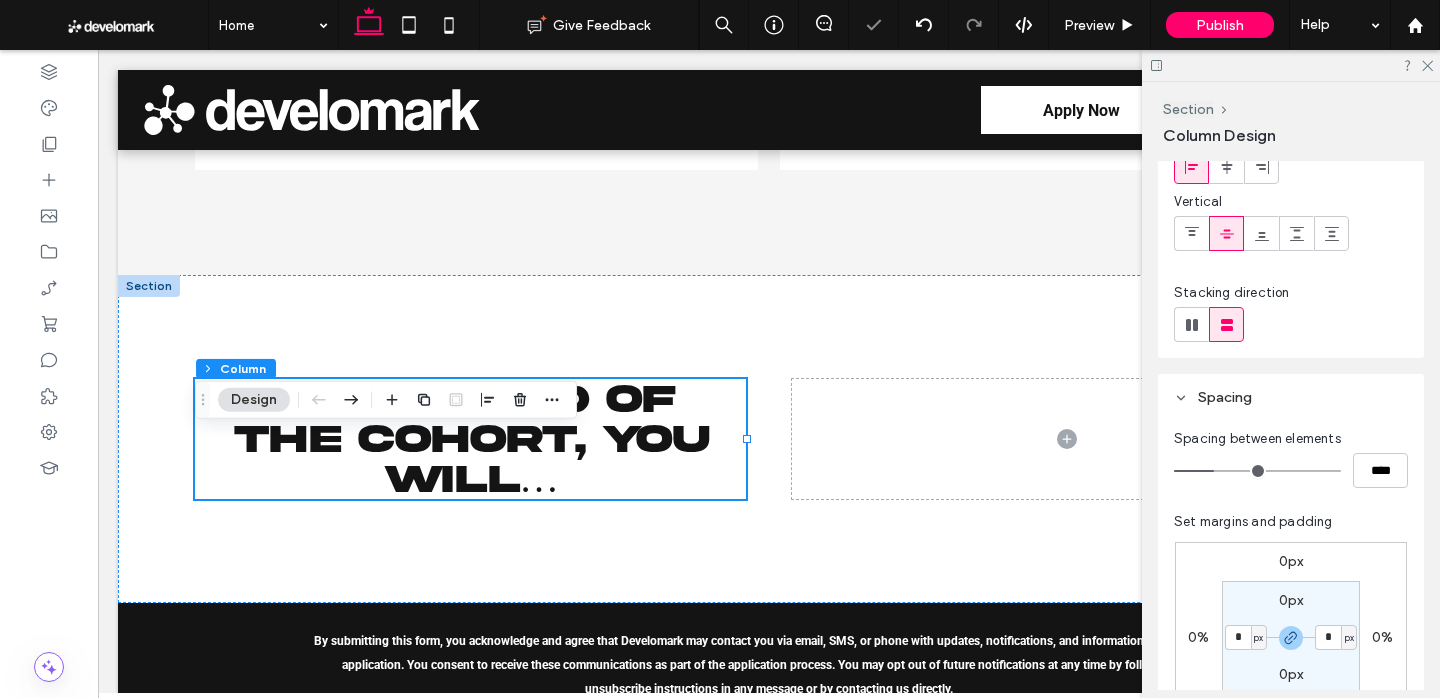 click on "0px * px 0px * px" at bounding box center (1291, 638) 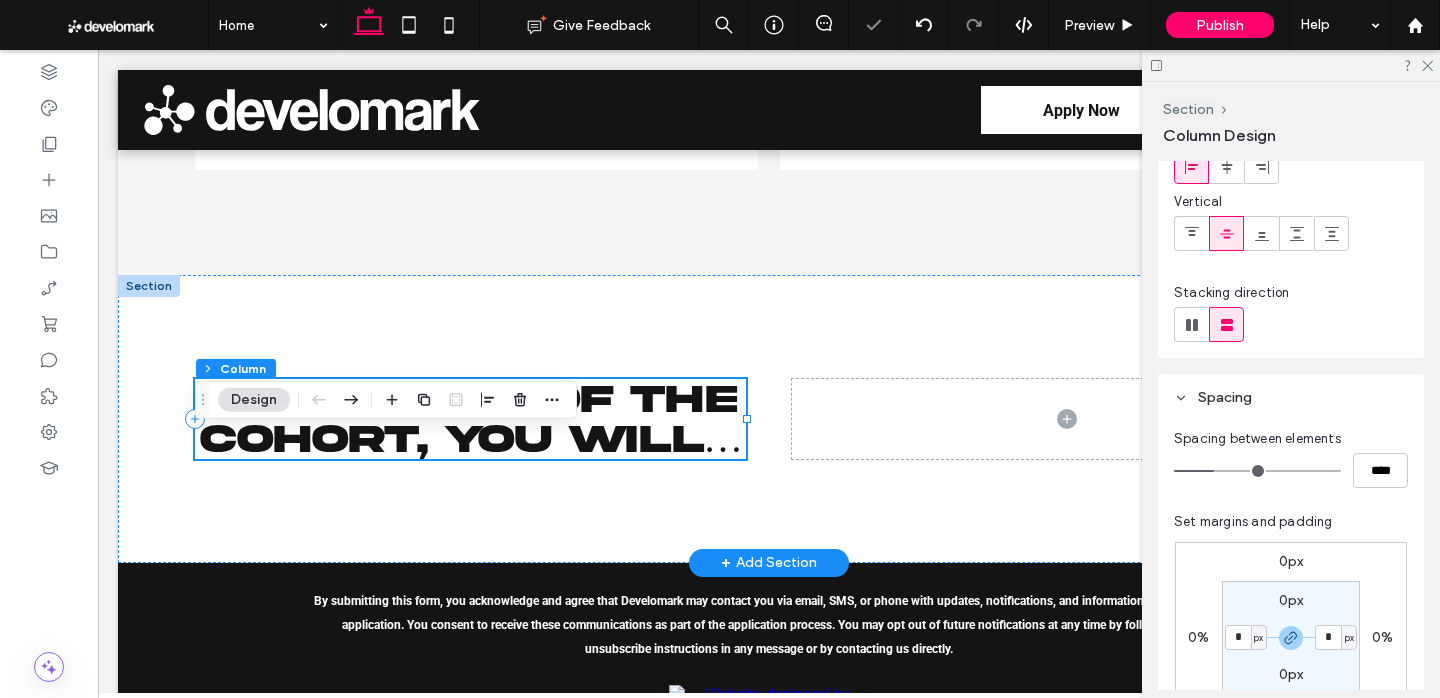 click on "By the End of the Cohort, You Will…" at bounding box center [470, 419] 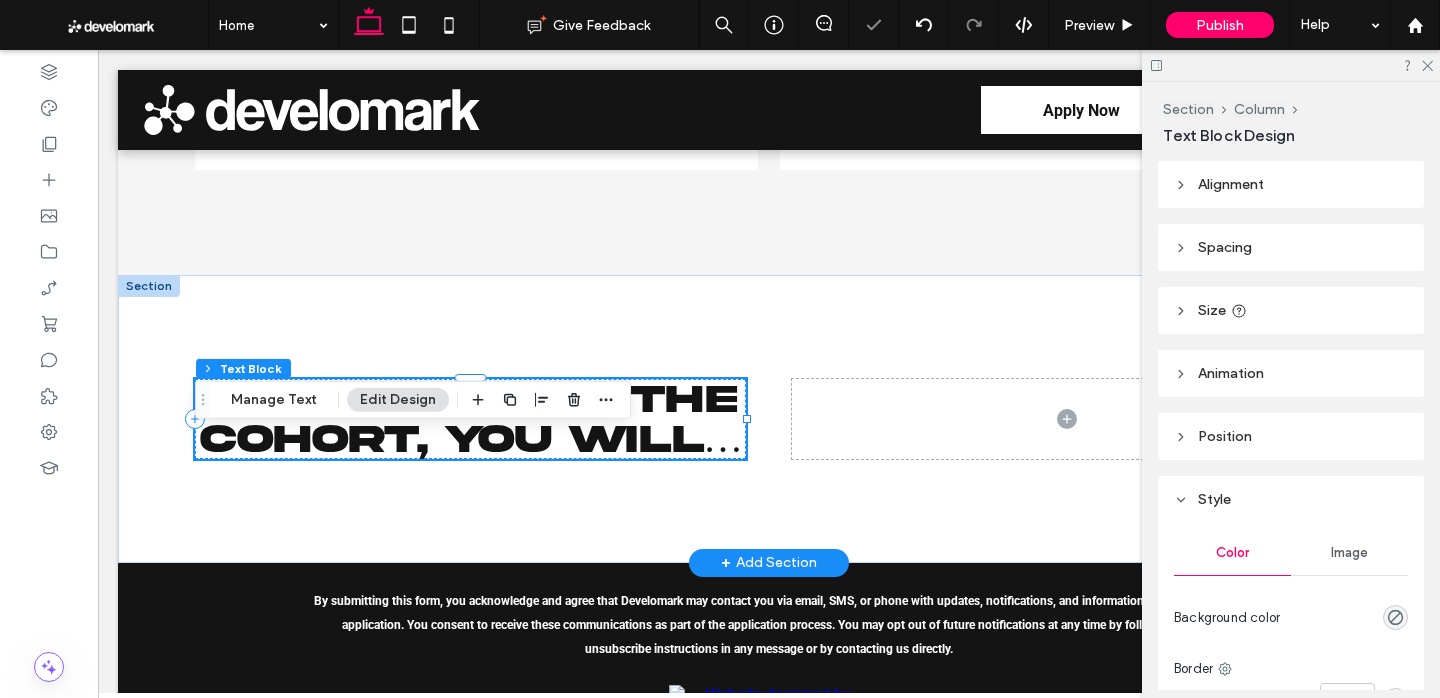 click on "By the End of the Cohort, You Will…" at bounding box center [470, 419] 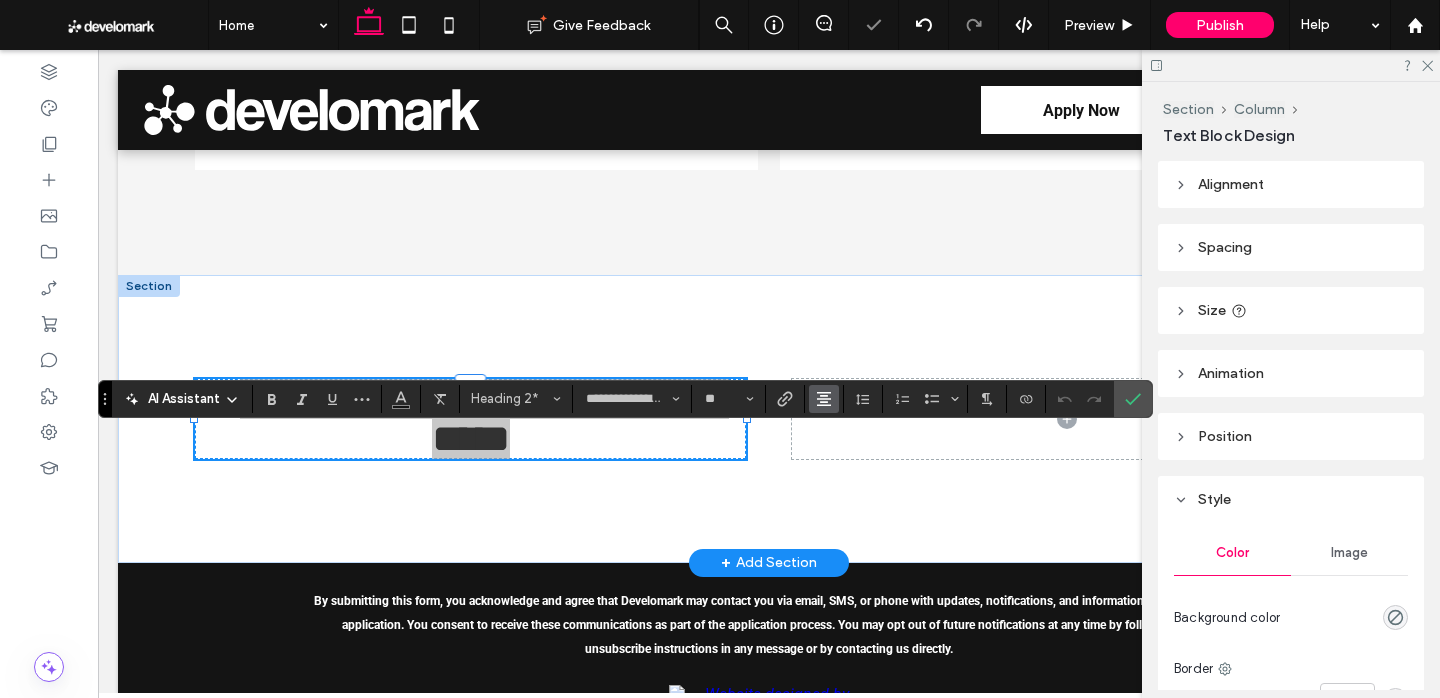 click 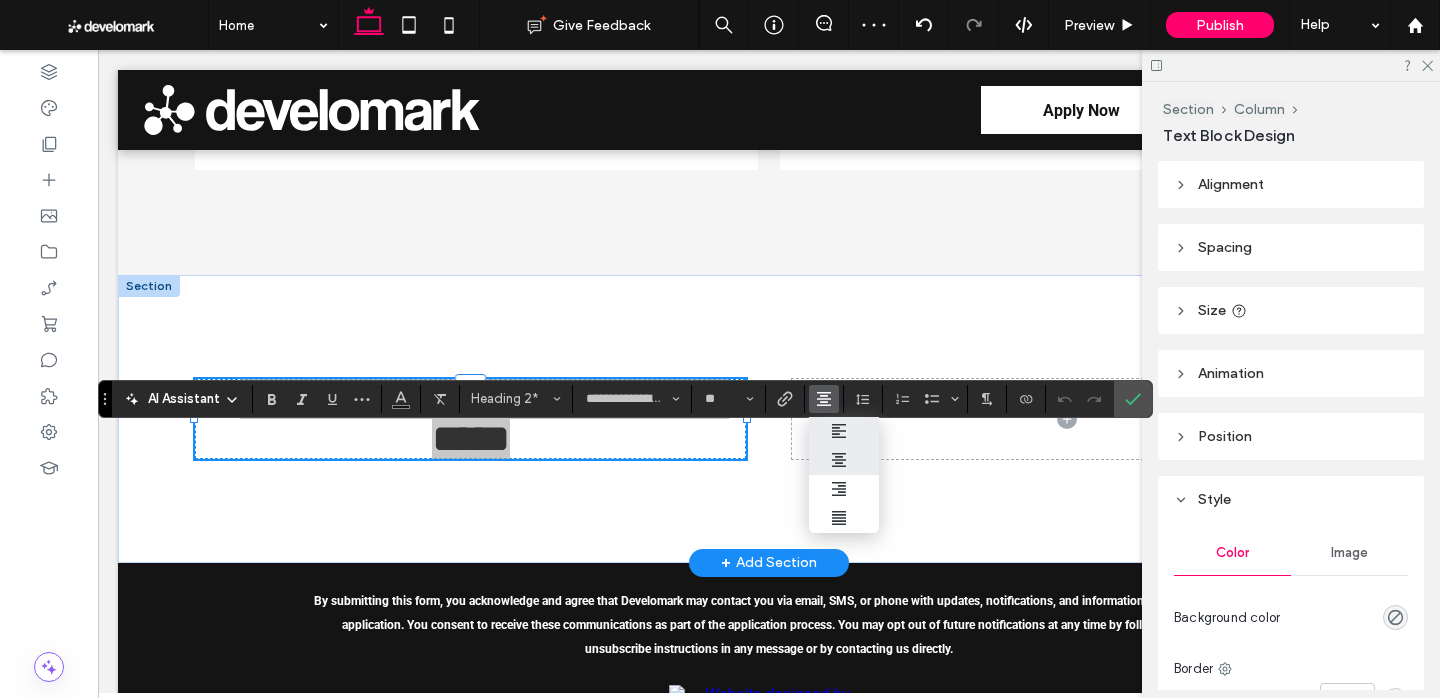 click at bounding box center [844, 431] 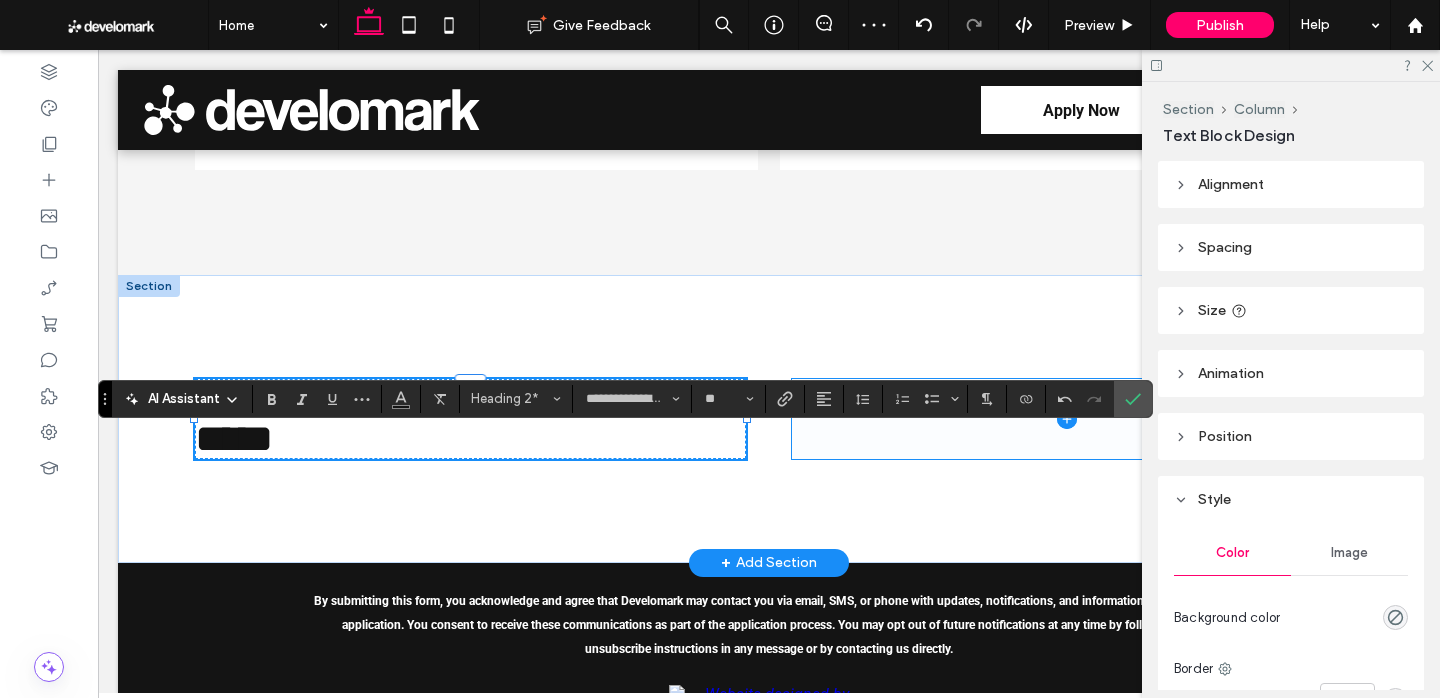 click at bounding box center (1067, 419) 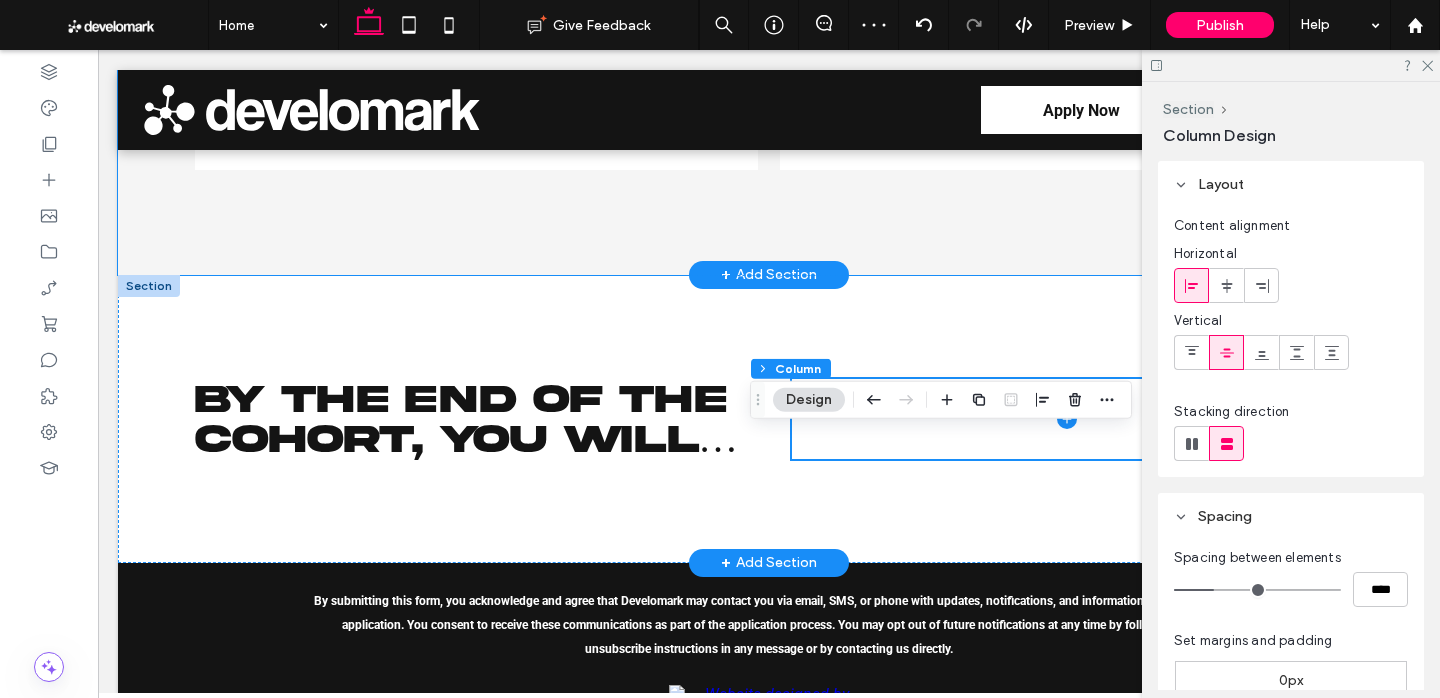 scroll, scrollTop: 3514, scrollLeft: 0, axis: vertical 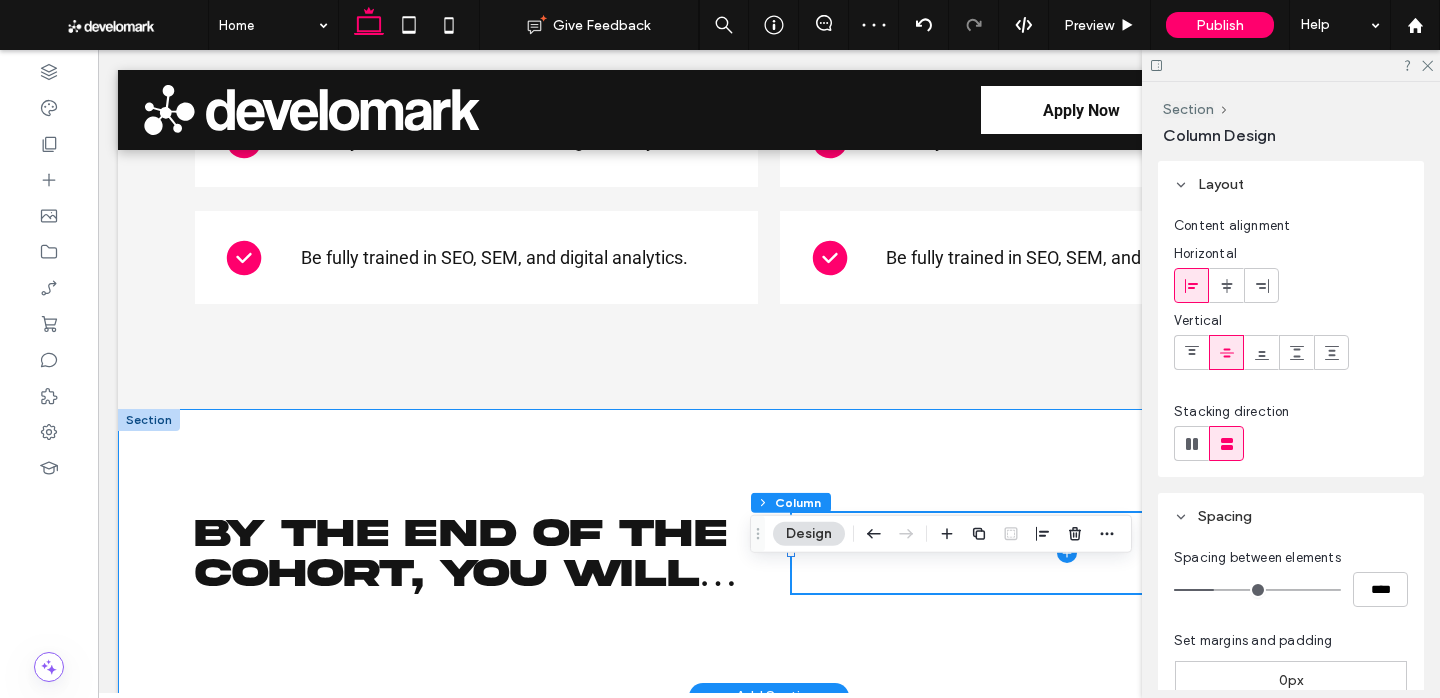 click on "By the End of the Cohort, You Will…" at bounding box center (769, 553) 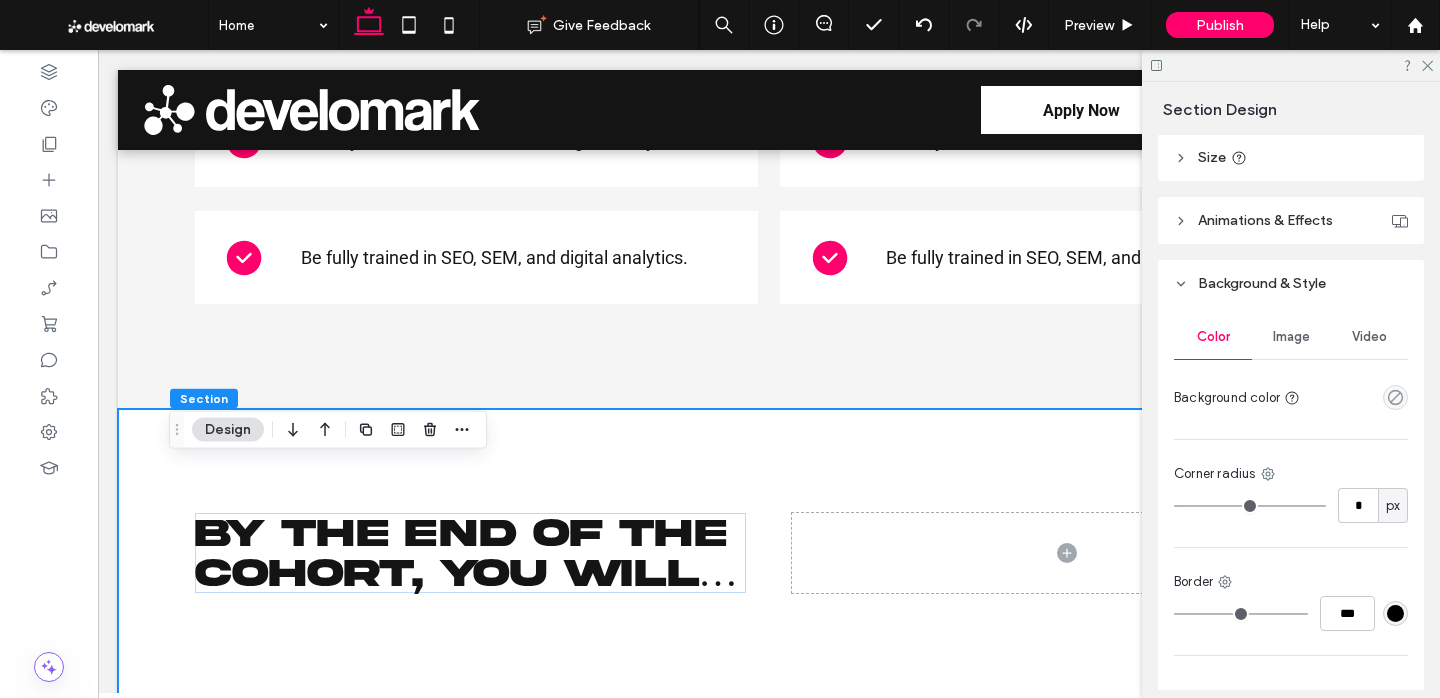 scroll, scrollTop: 749, scrollLeft: 0, axis: vertical 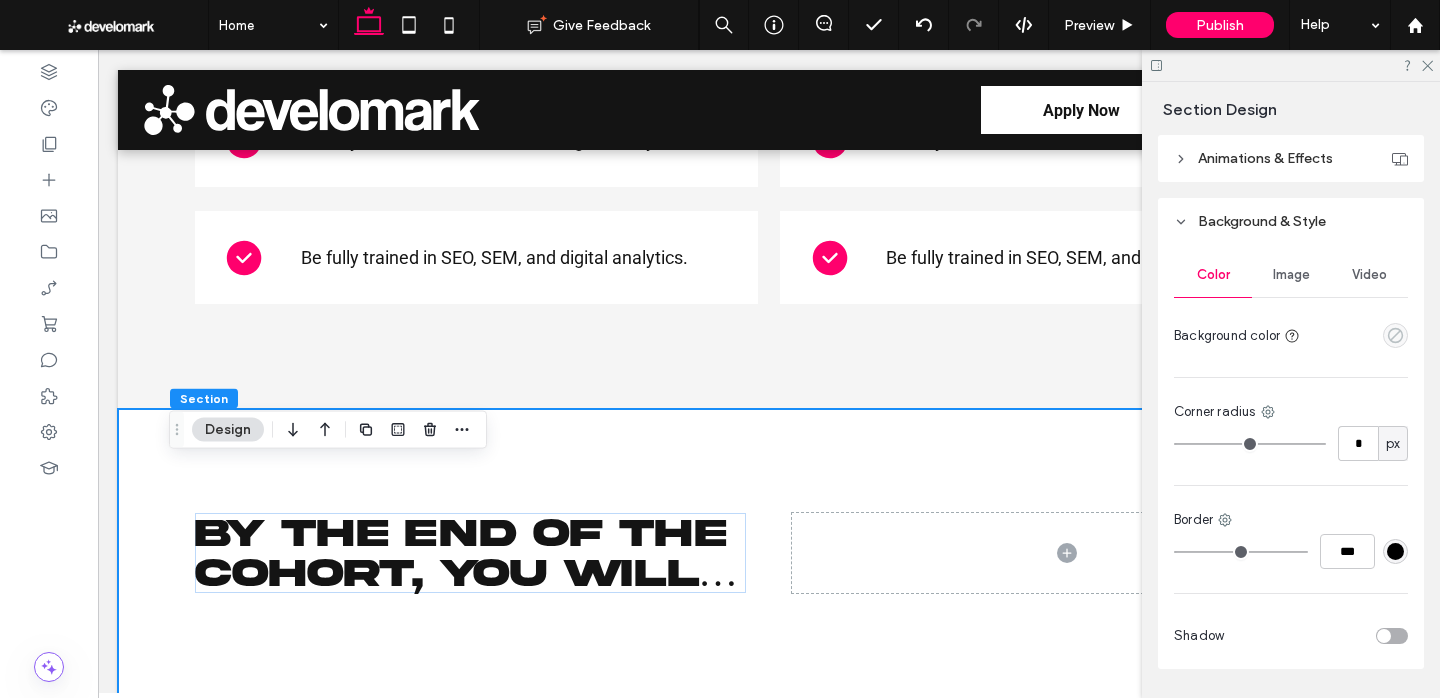 click 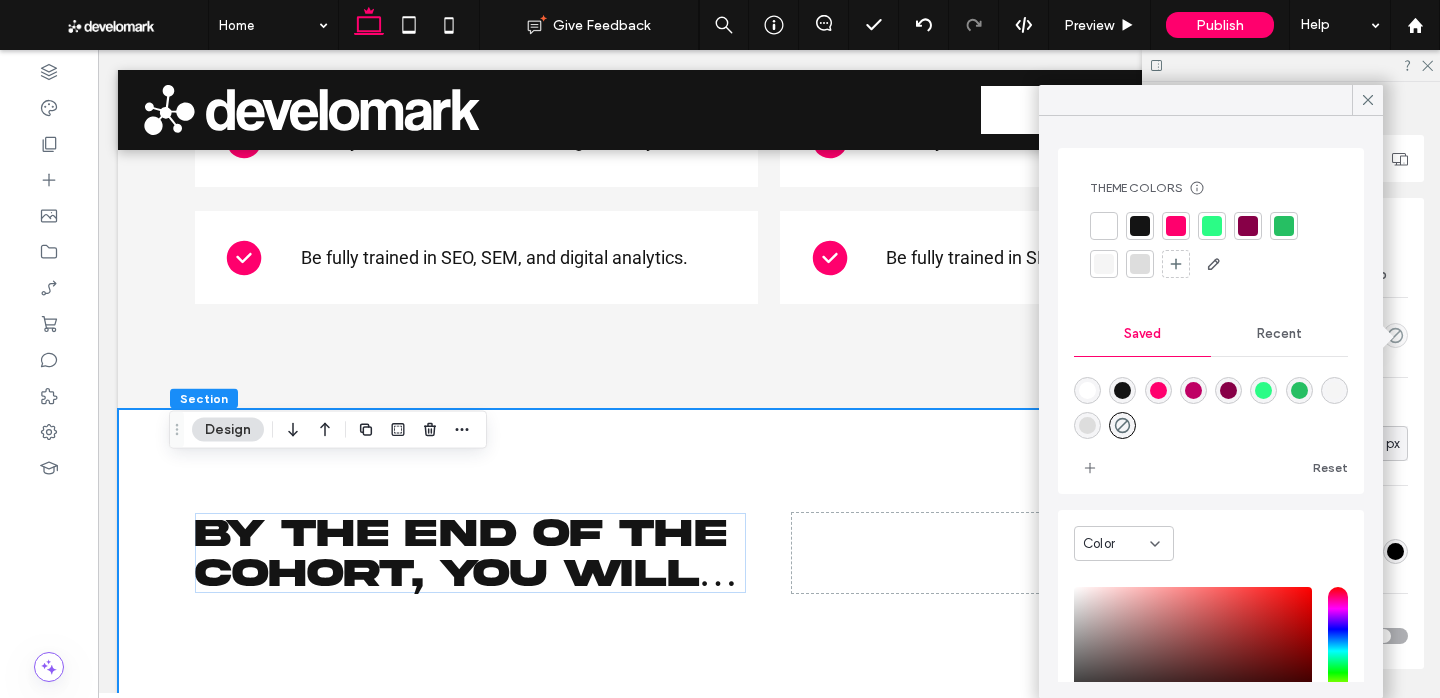 drag, startPoint x: 1111, startPoint y: 275, endPoint x: 1160, endPoint y: 228, distance: 67.89698 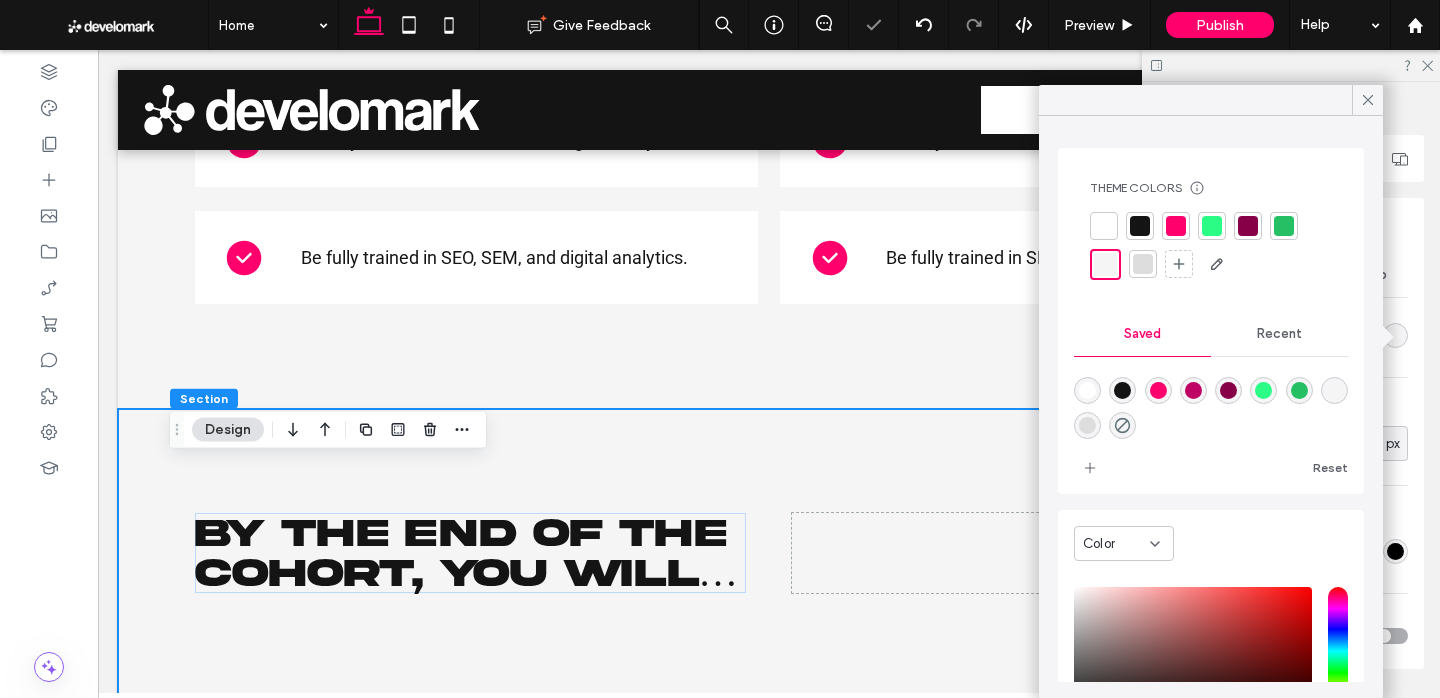 click 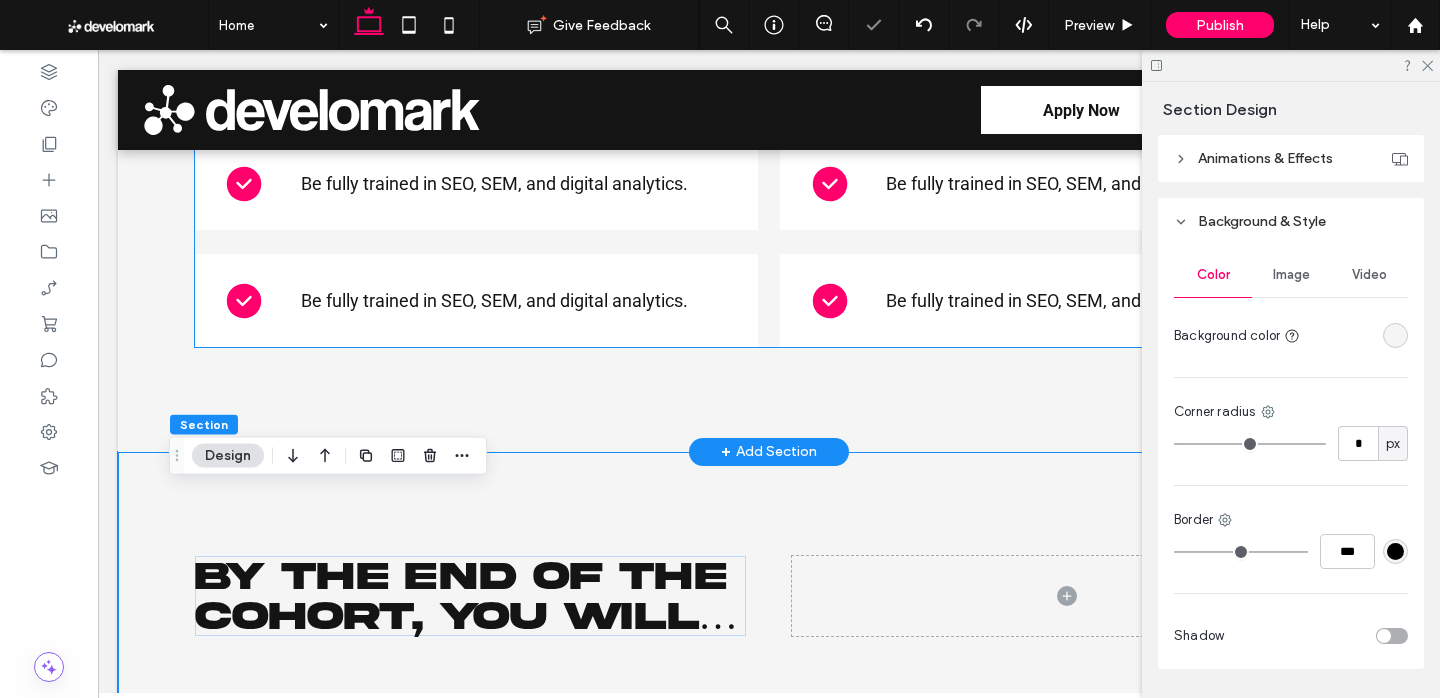 scroll, scrollTop: 3447, scrollLeft: 0, axis: vertical 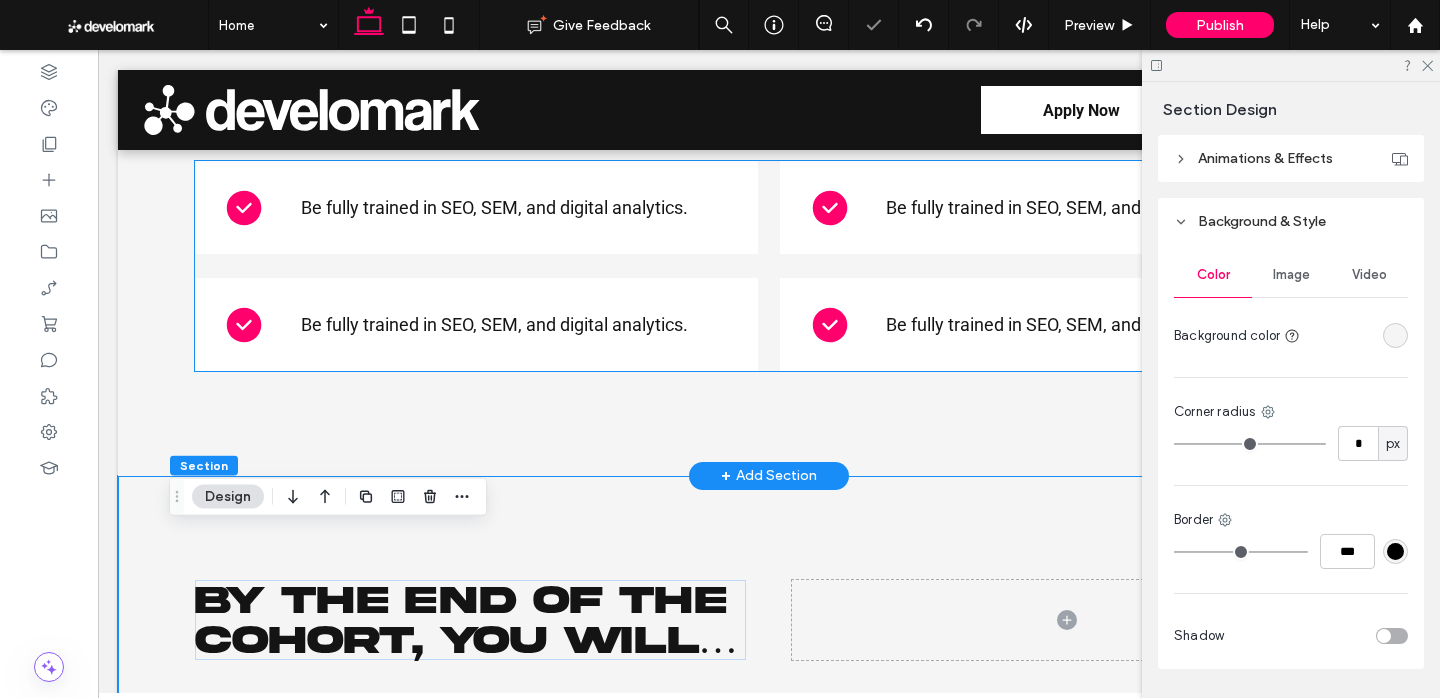 click on "Be fully trained in SEO, SEM, and digital analytics." at bounding box center [506, 207] 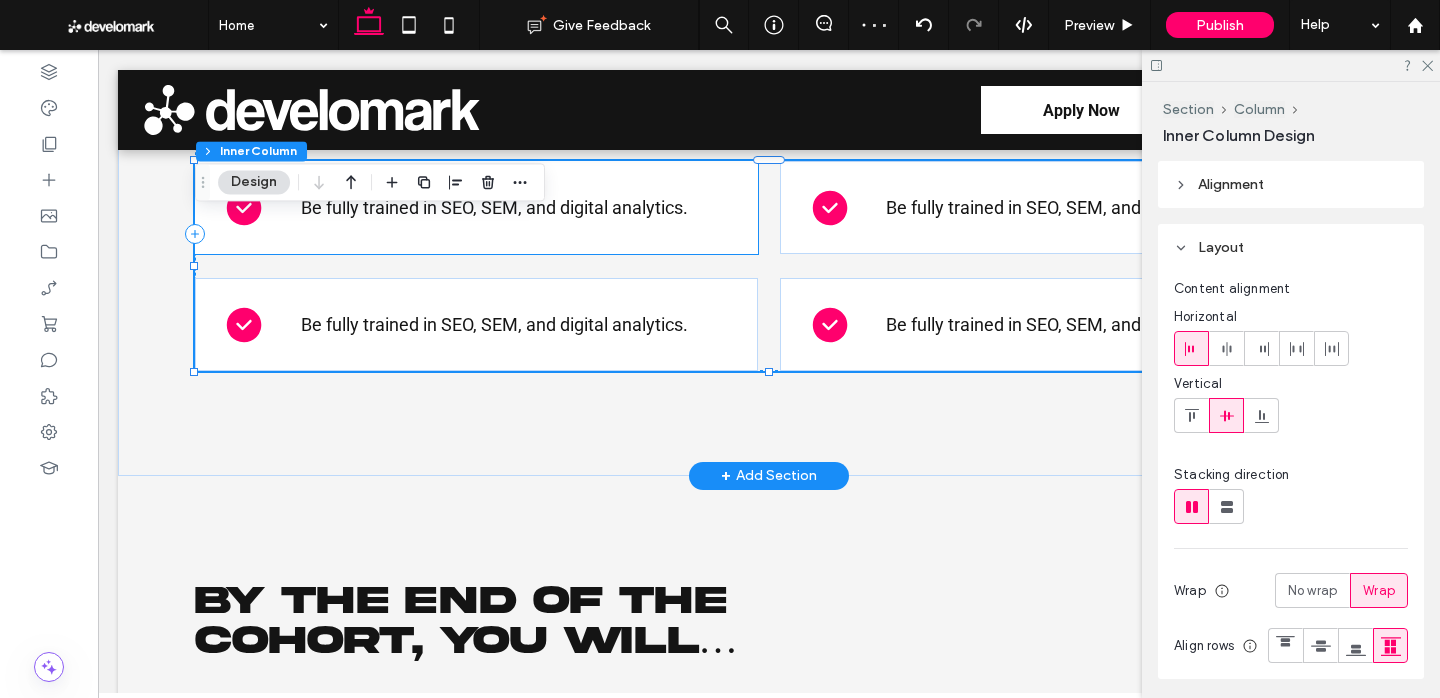 click on "Be fully trained in SEO, SEM, and digital analytics." at bounding box center (506, 207) 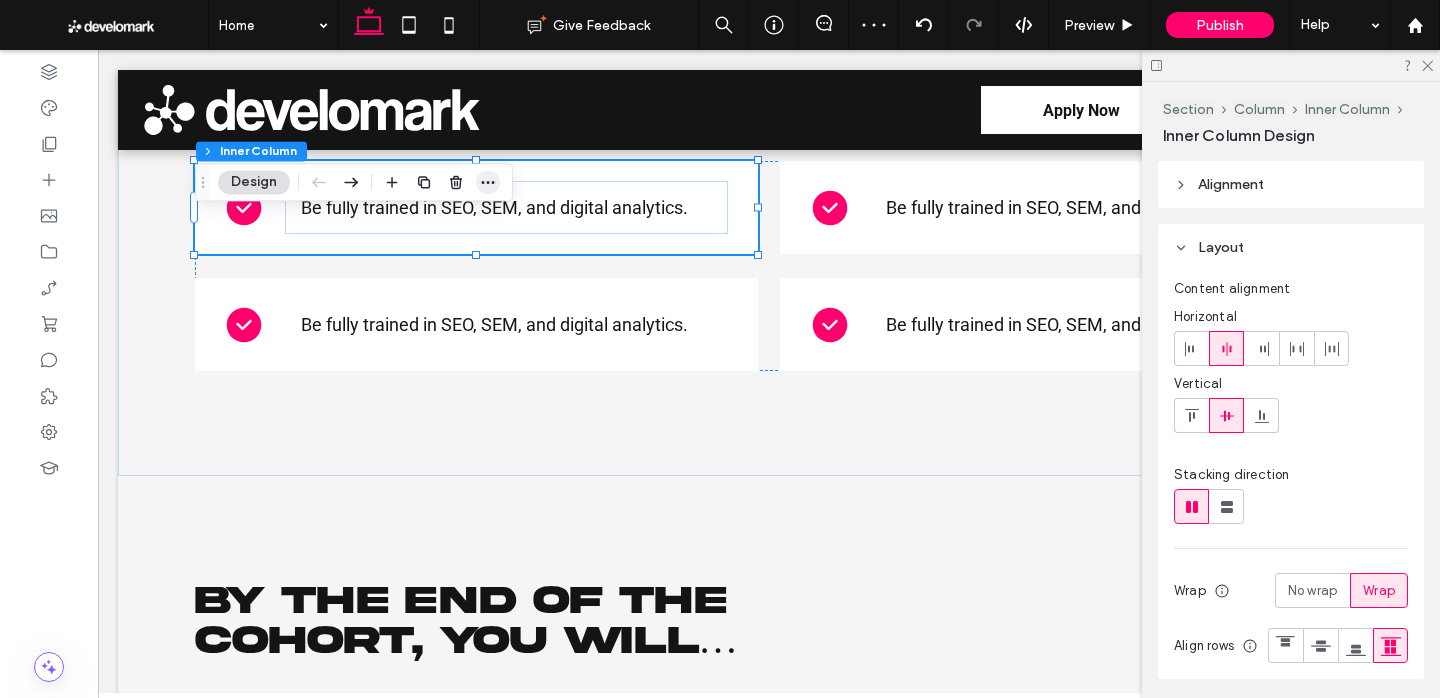 click 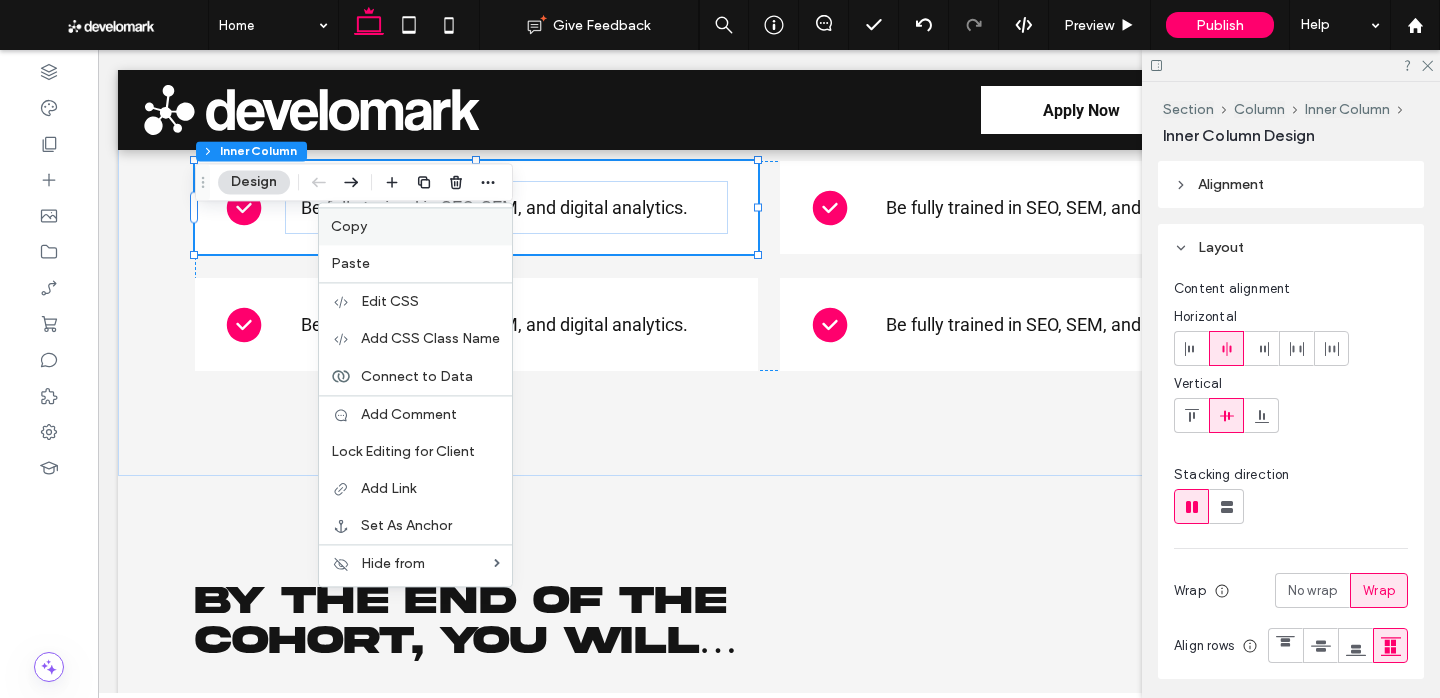 click on "Copy" at bounding box center (415, 226) 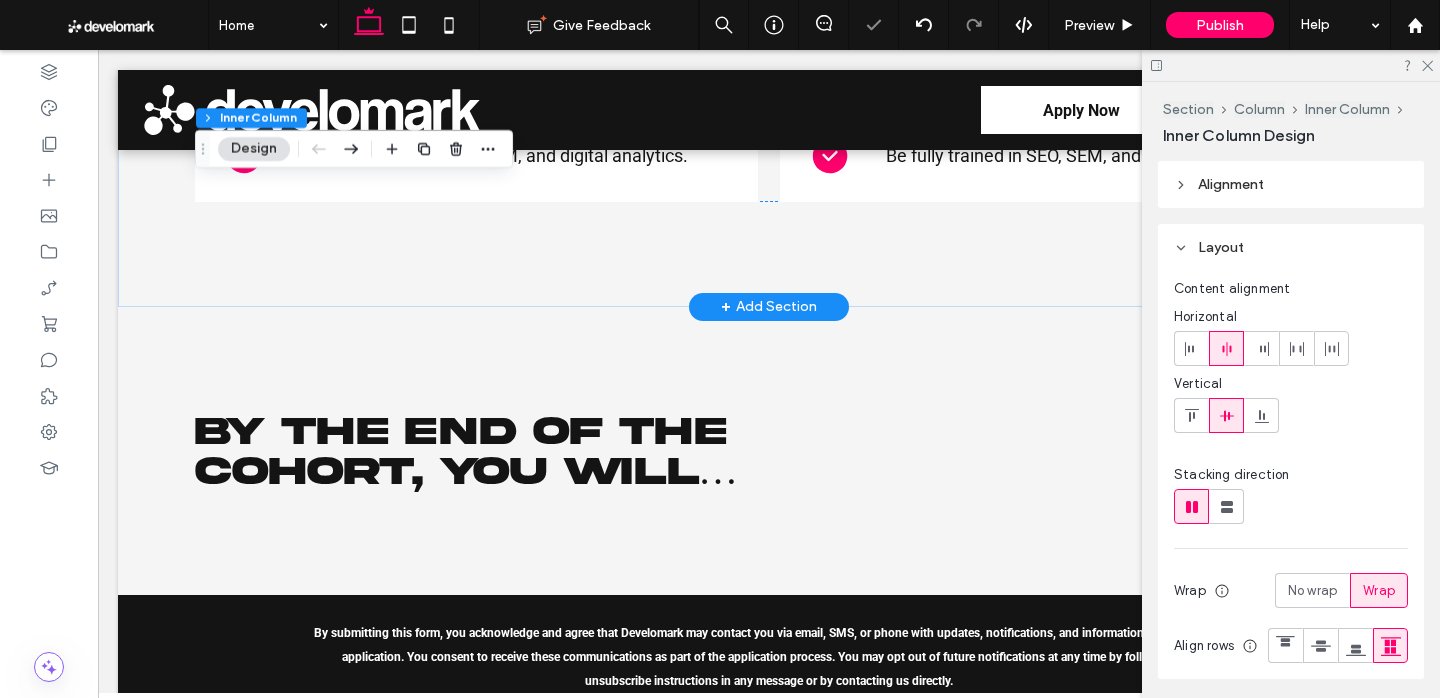 scroll, scrollTop: 3627, scrollLeft: 0, axis: vertical 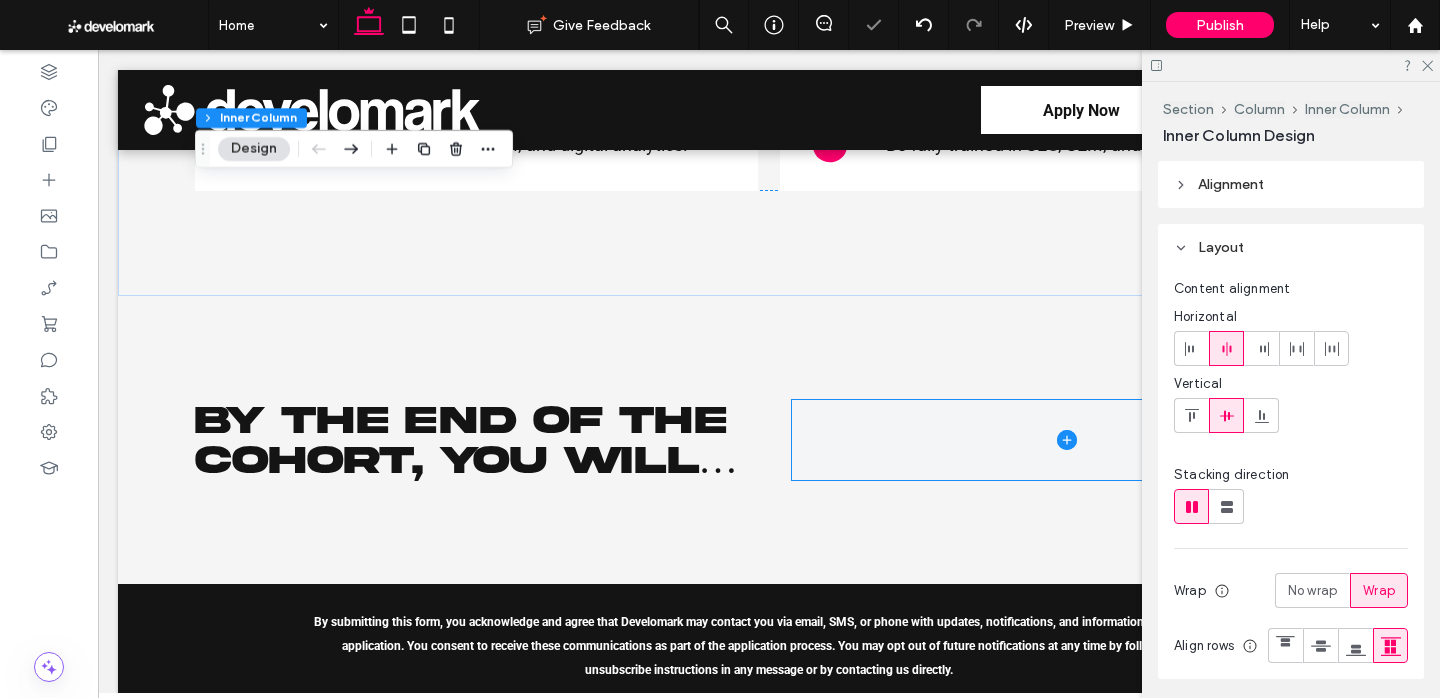 click at bounding box center [1067, 440] 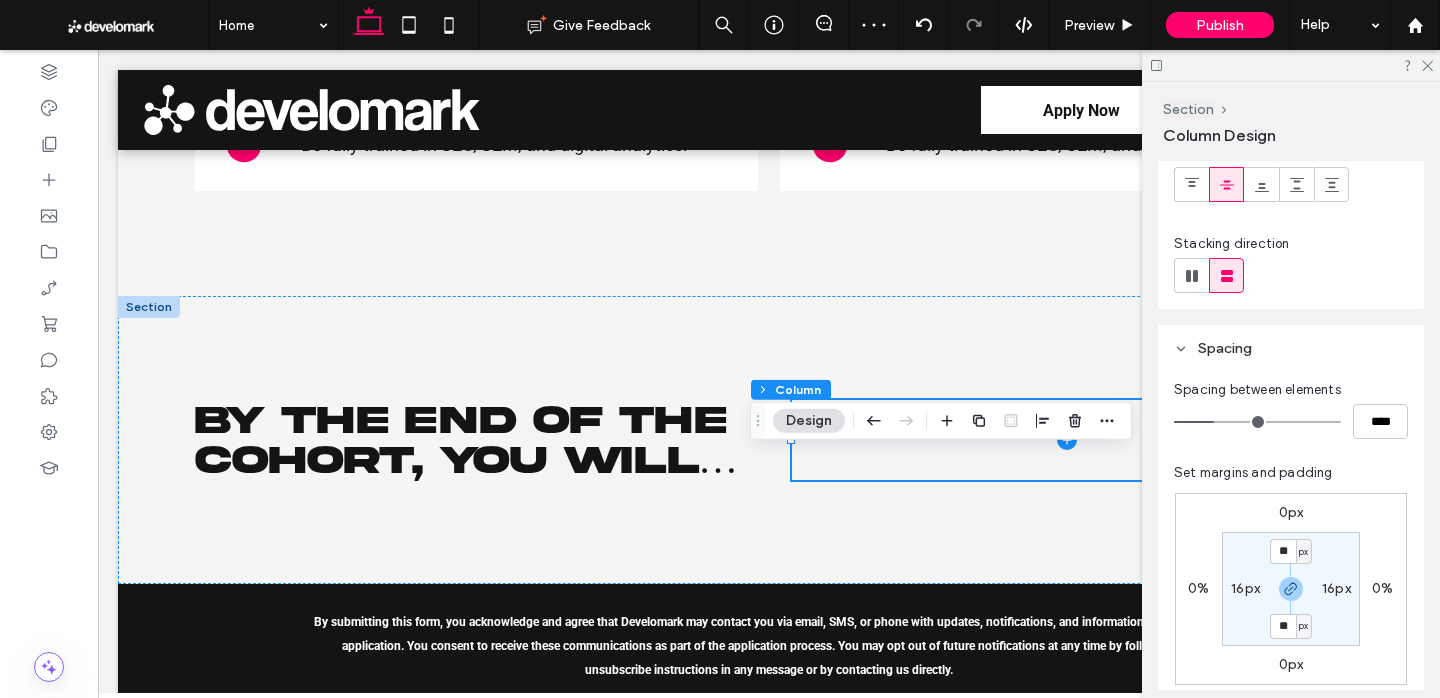scroll, scrollTop: 208, scrollLeft: 0, axis: vertical 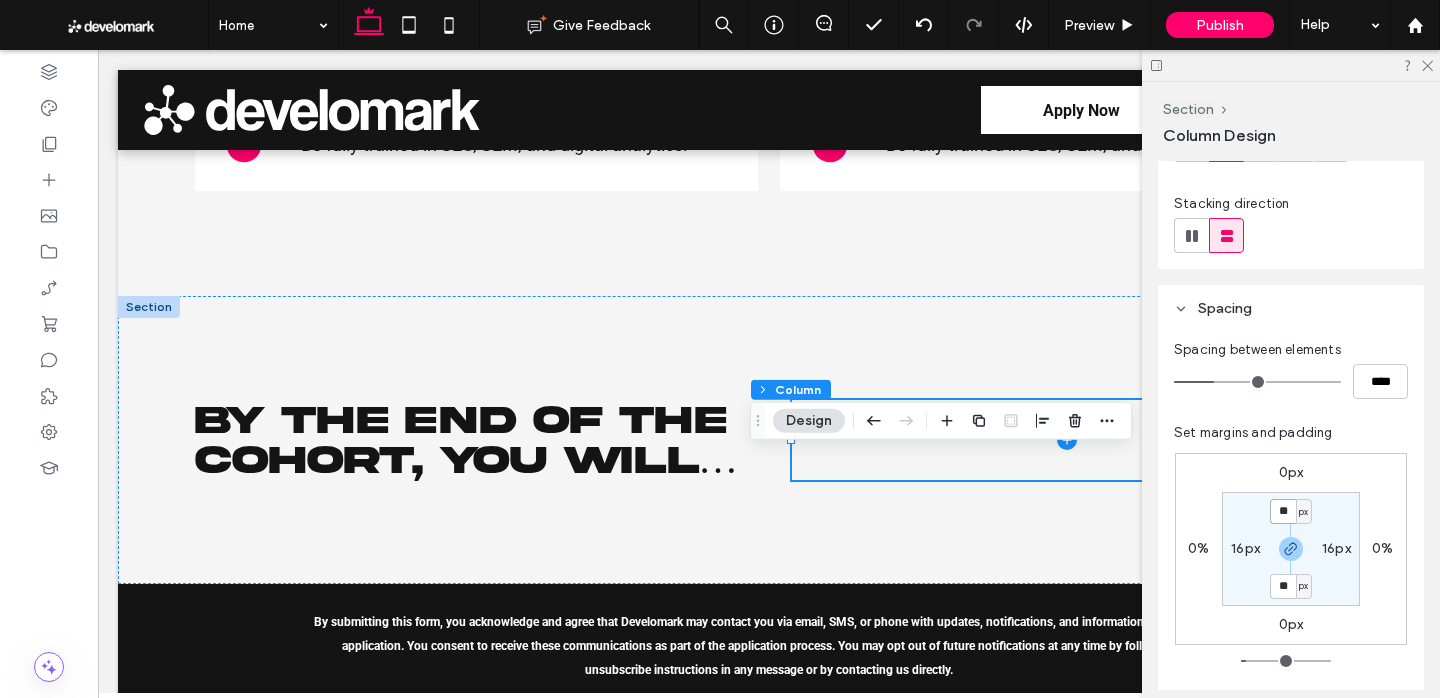 click on "**" at bounding box center [1283, 511] 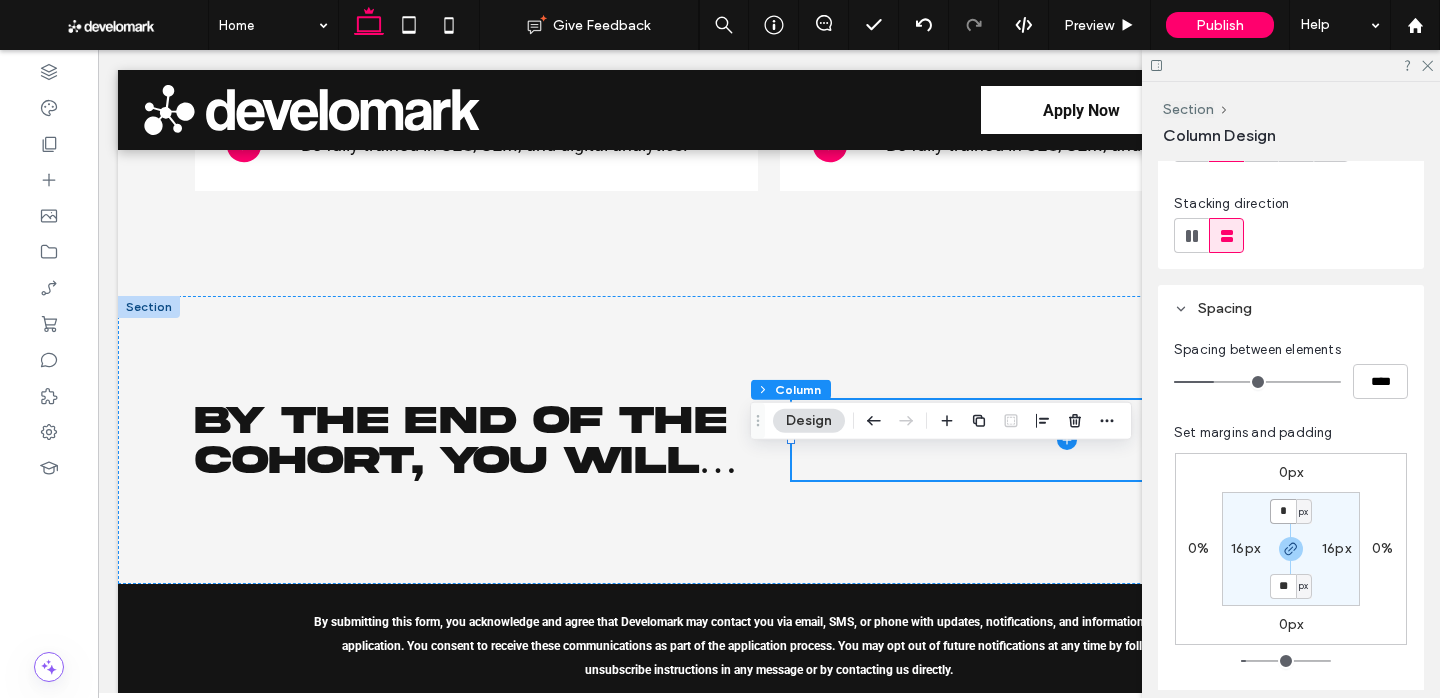 type on "*" 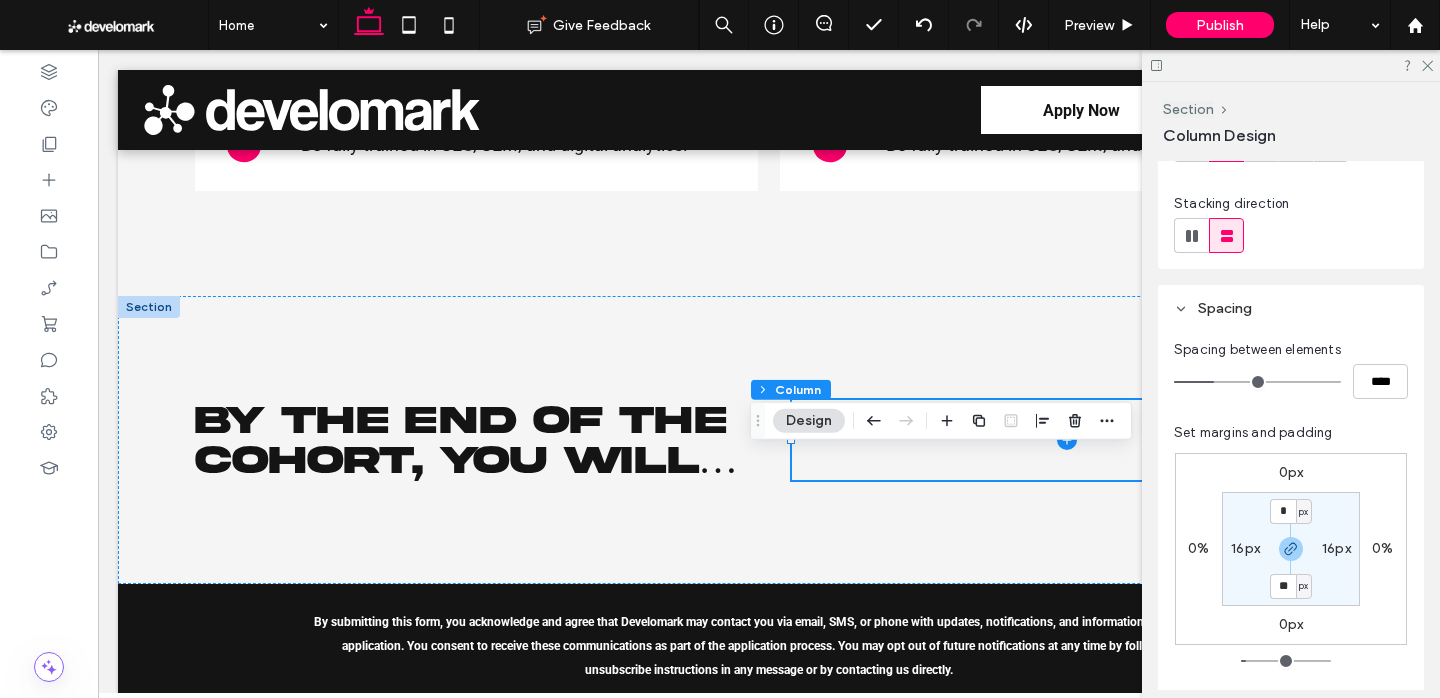 type on "*" 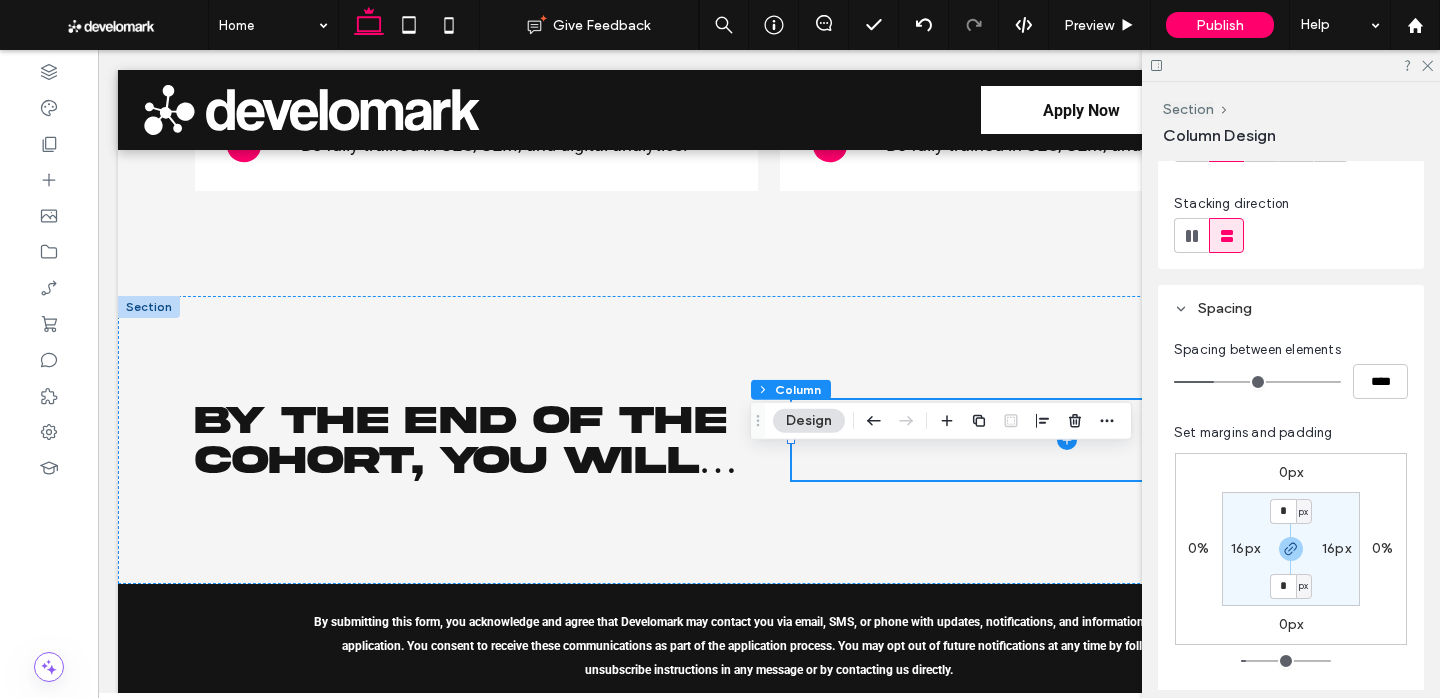 drag, startPoint x: 1338, startPoint y: 547, endPoint x: 1346, endPoint y: 534, distance: 15.264338 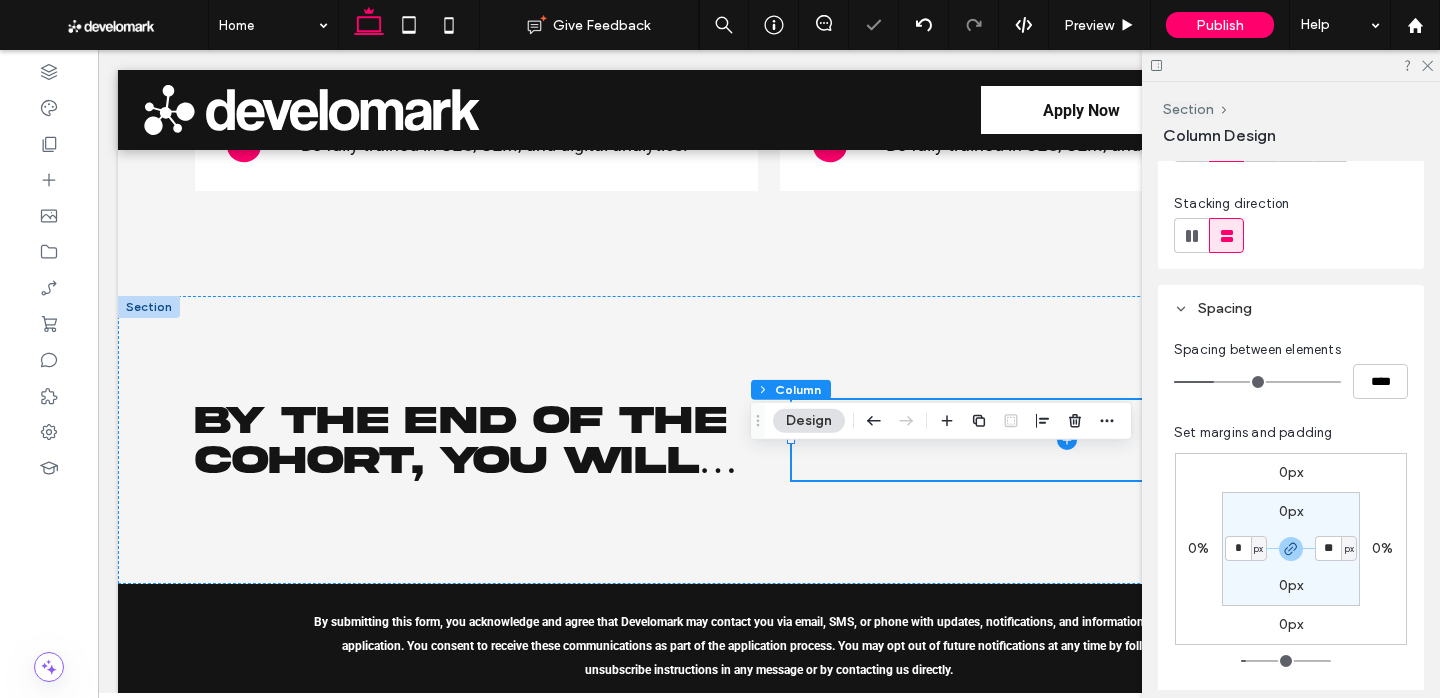 type on "*" 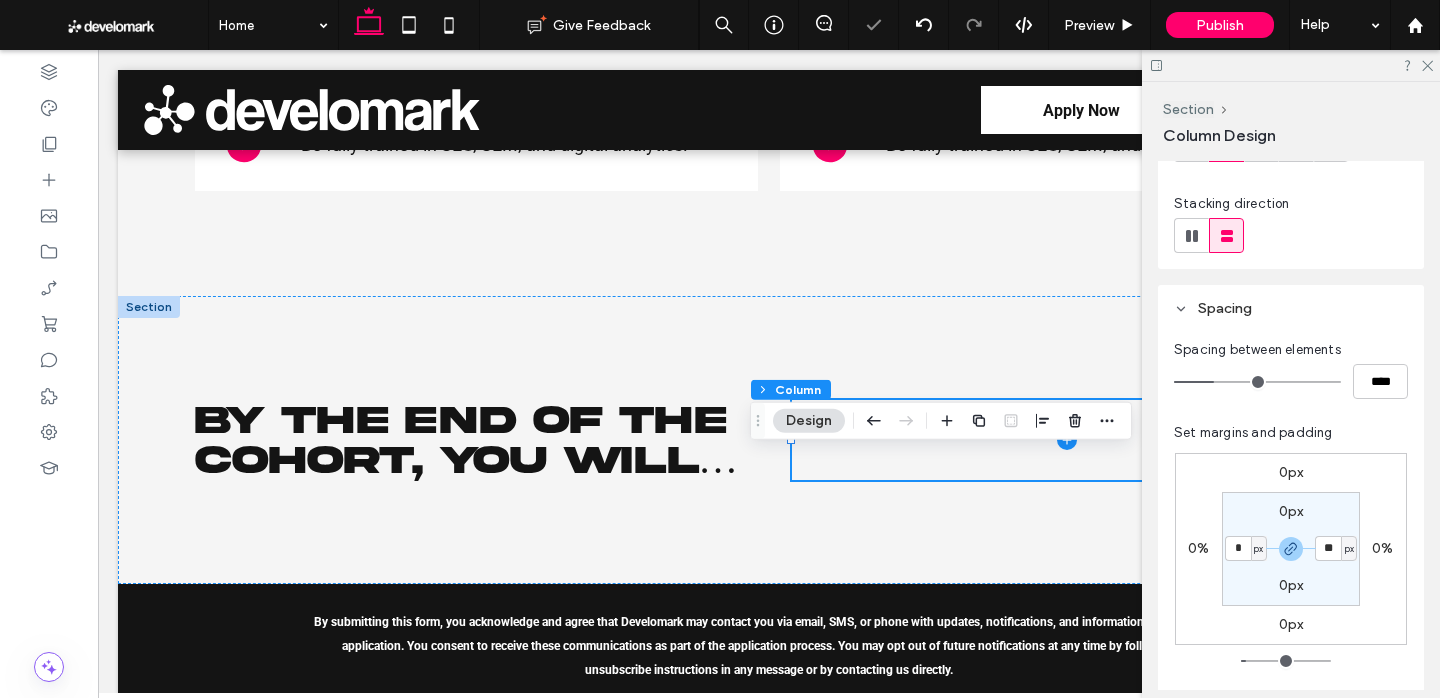 type on "*" 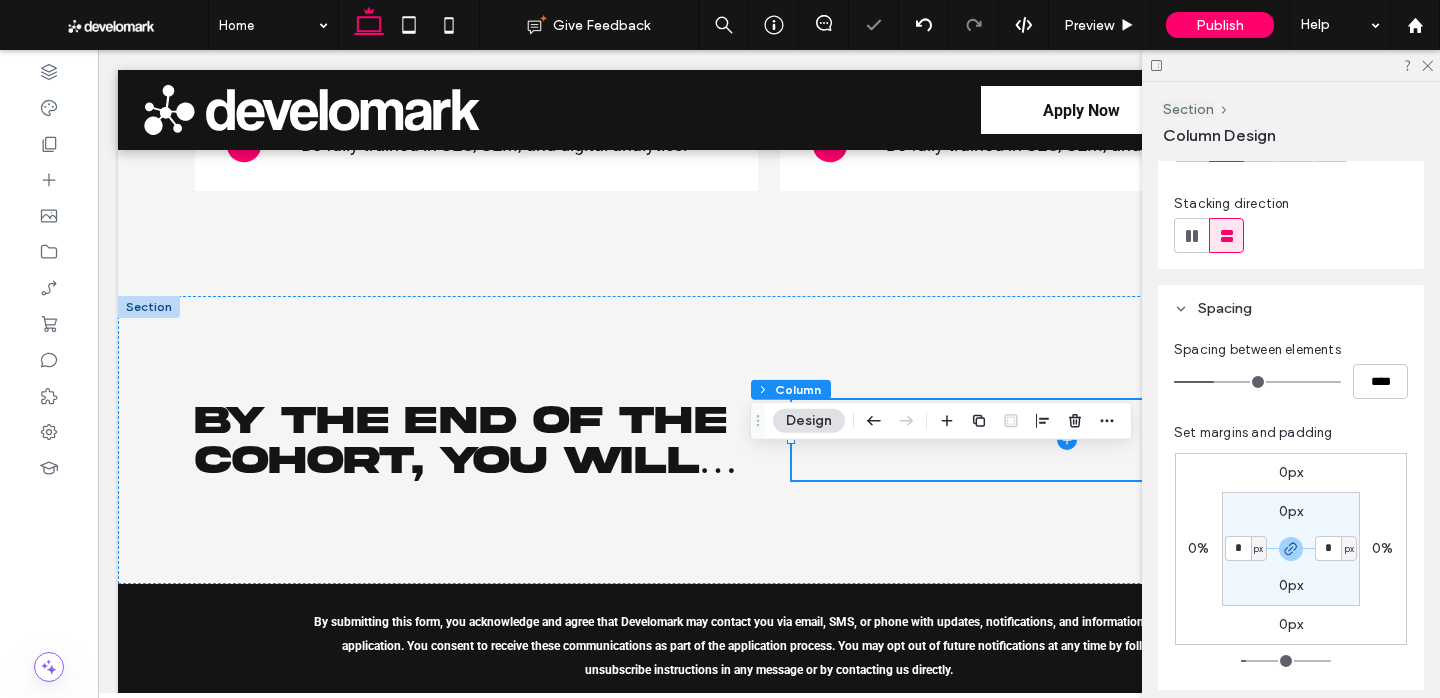 click on "0px * px 0px * px" at bounding box center [1291, 549] 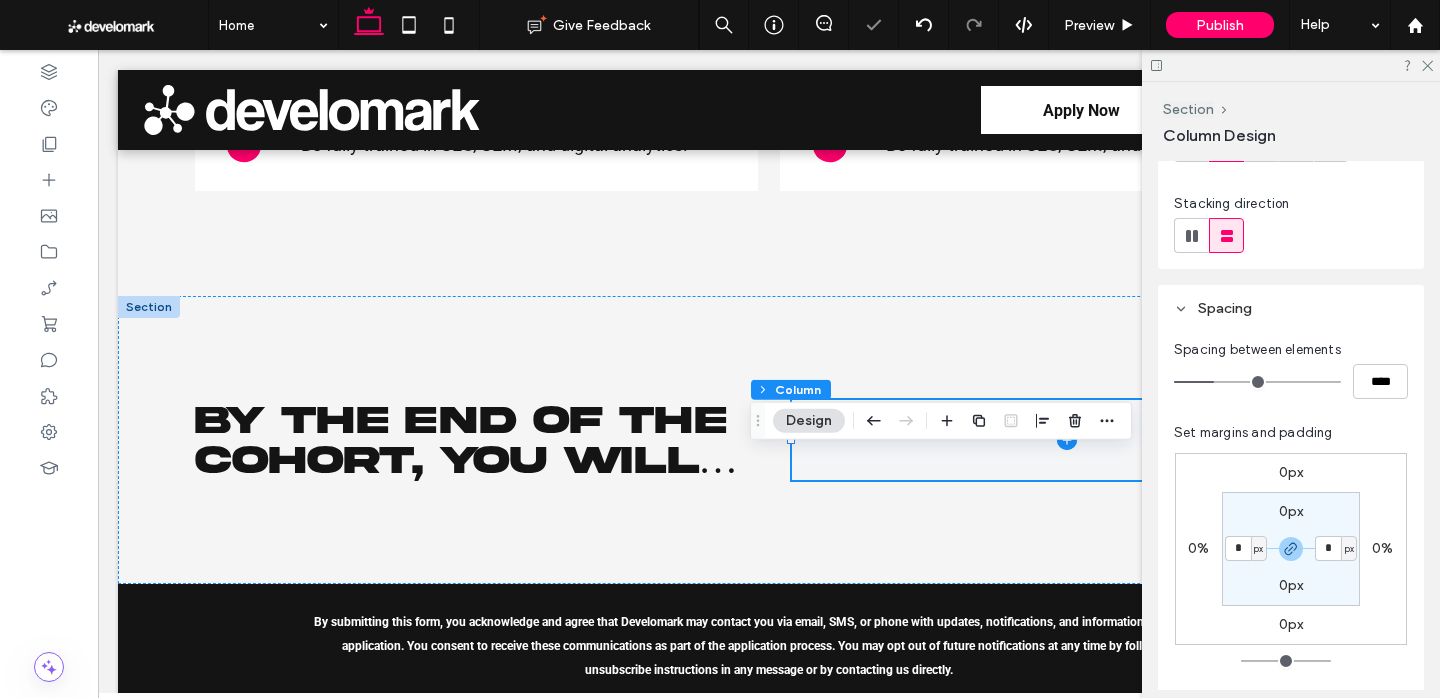 click at bounding box center [1067, 440] 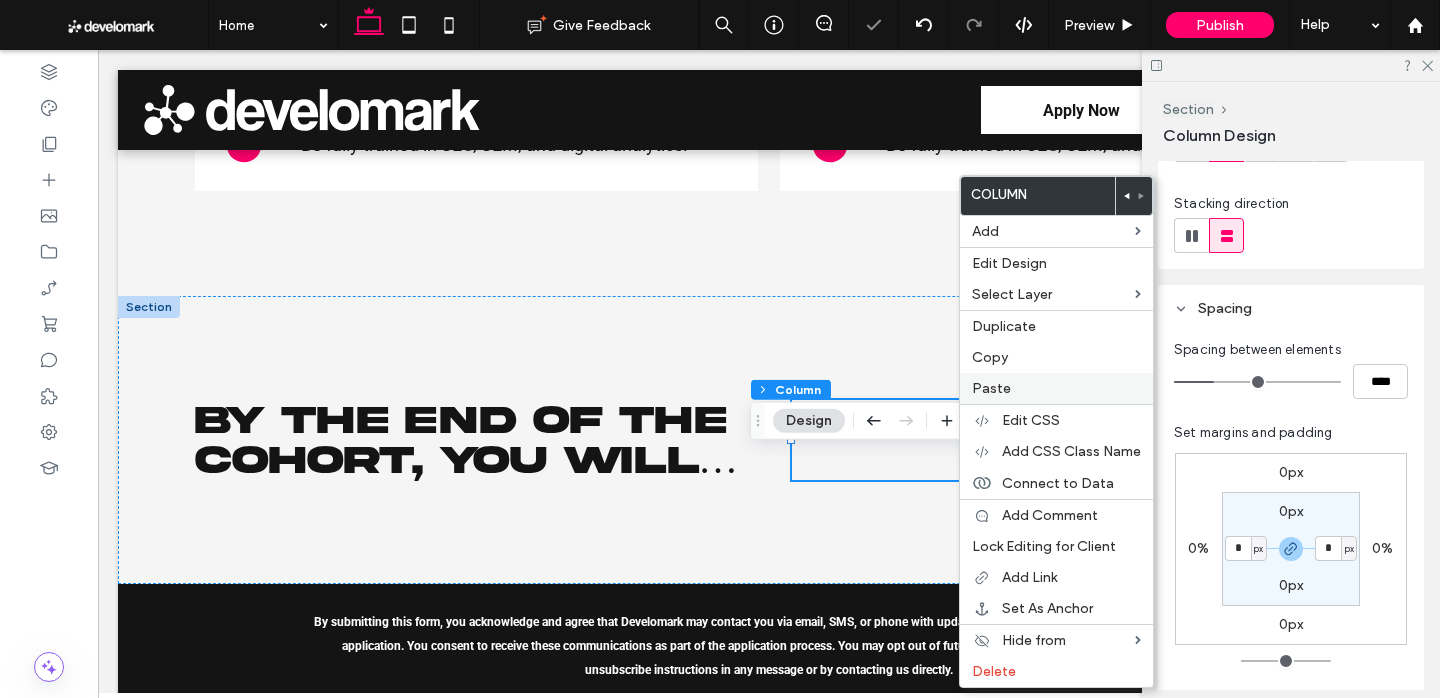 click on "Paste" at bounding box center (991, 388) 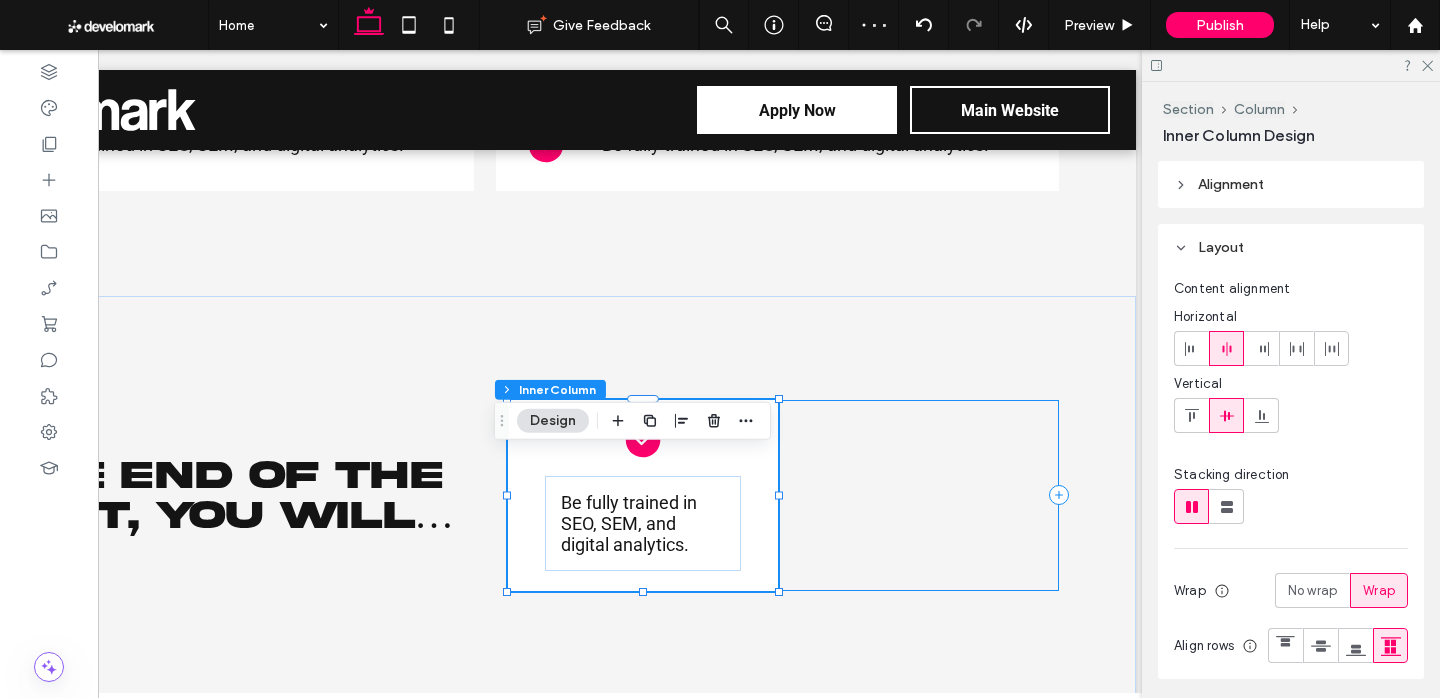 scroll, scrollTop: 0, scrollLeft: 298, axis: horizontal 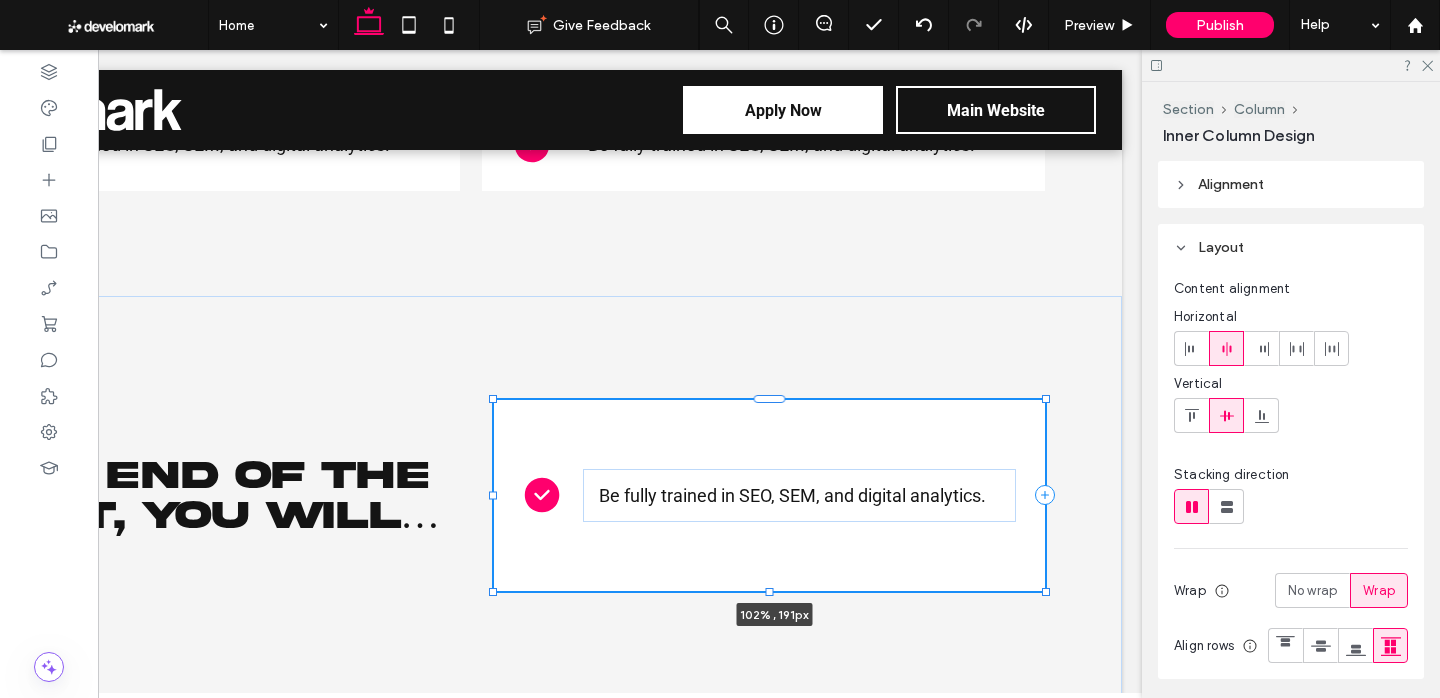 drag, startPoint x: 764, startPoint y: 547, endPoint x: 999, endPoint y: 553, distance: 235.07658 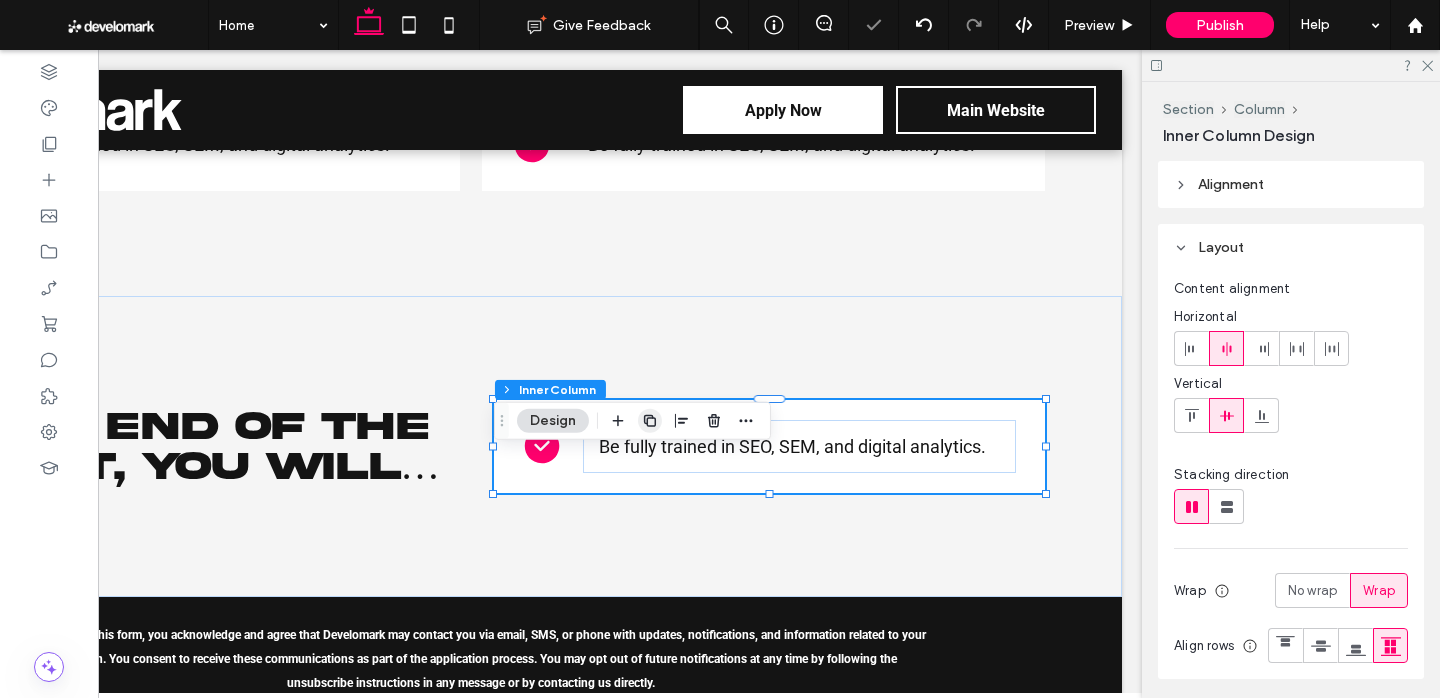 click 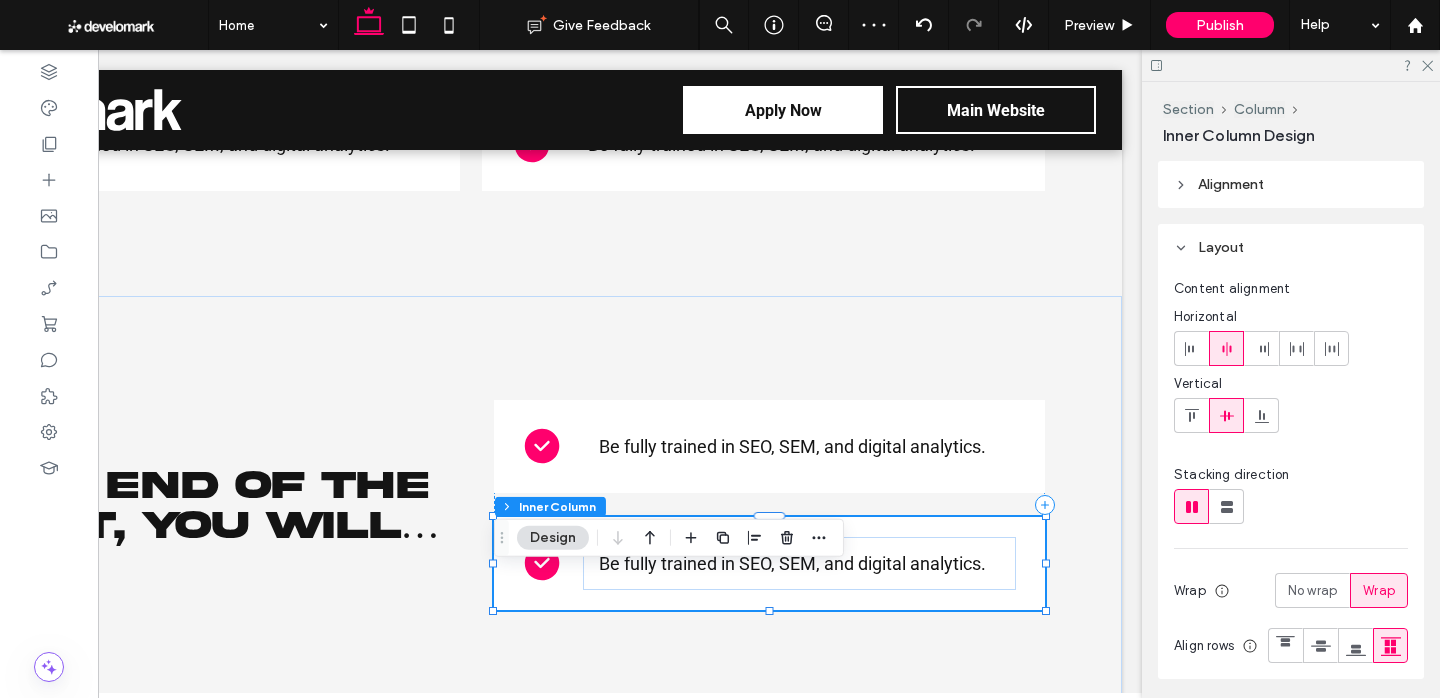 click 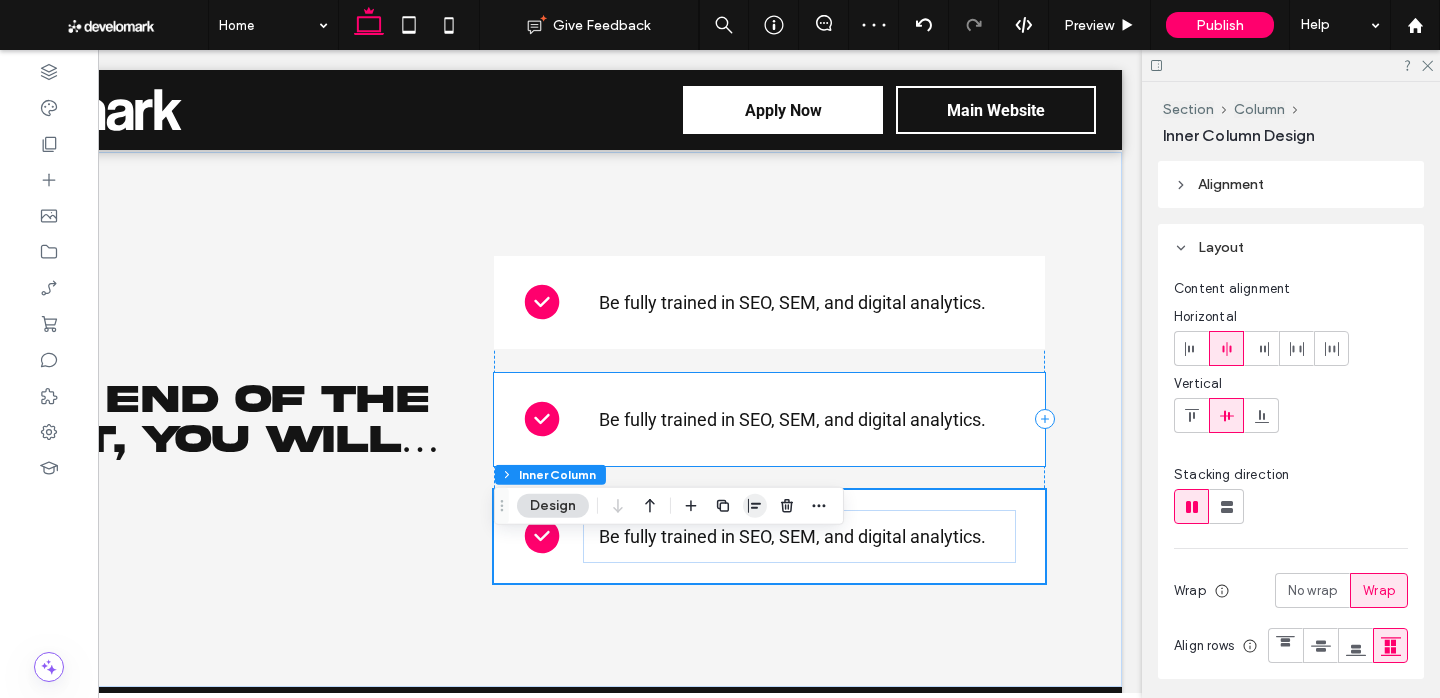 scroll, scrollTop: 3776, scrollLeft: 0, axis: vertical 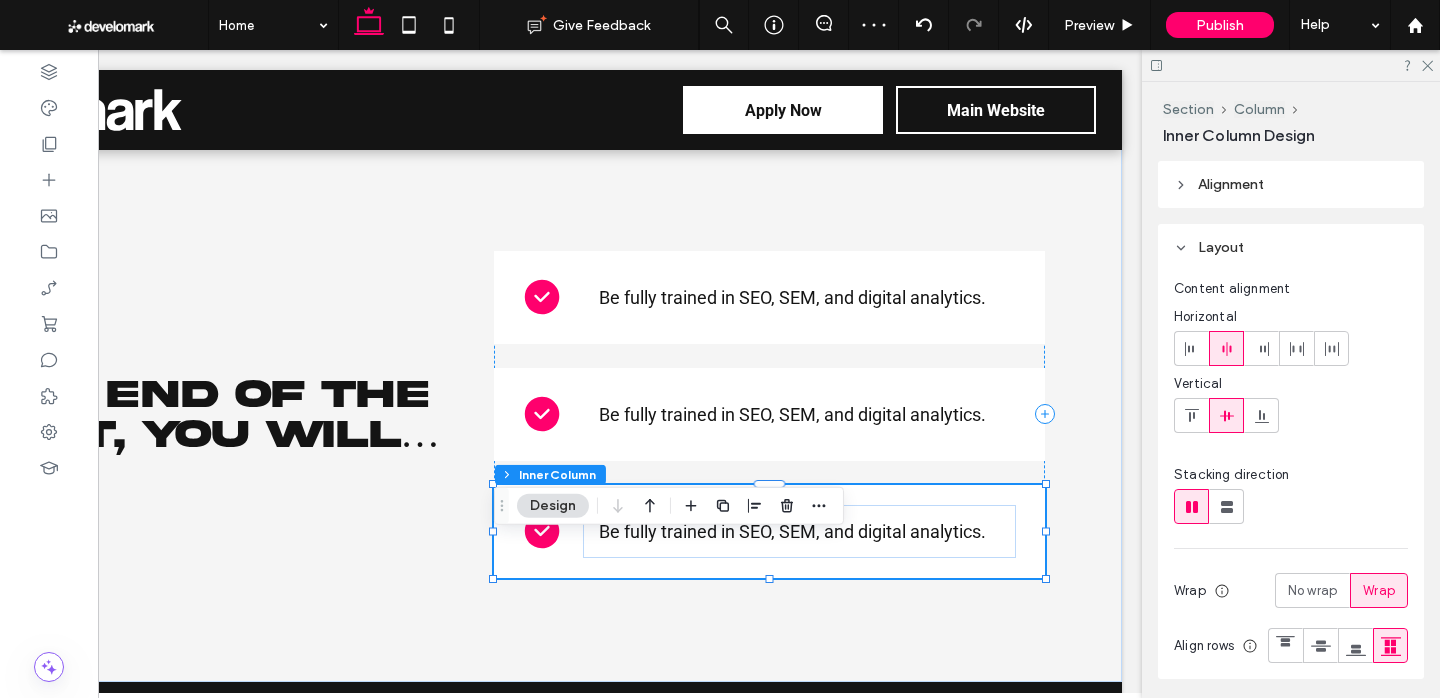 drag, startPoint x: 726, startPoint y: 510, endPoint x: 525, endPoint y: 433, distance: 215.24405 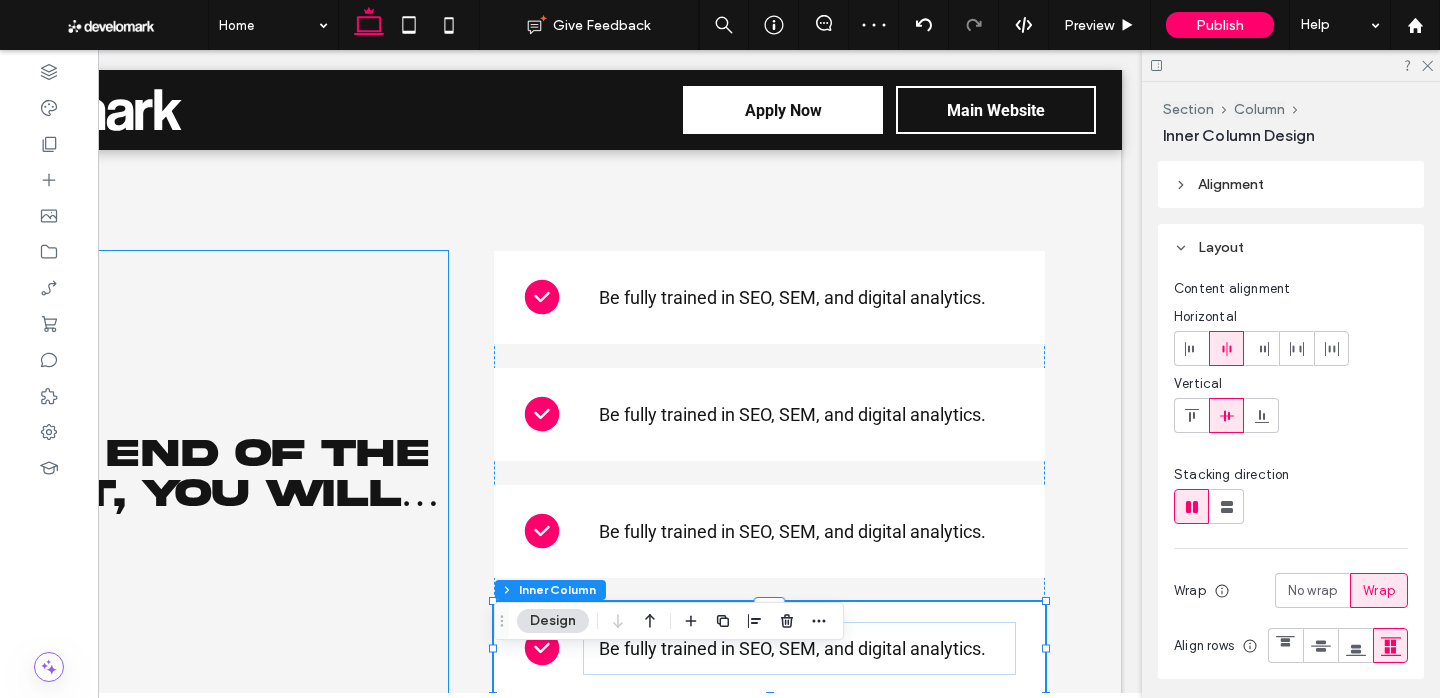click on "By the End of the Cohort, You Will…" at bounding box center [172, 473] 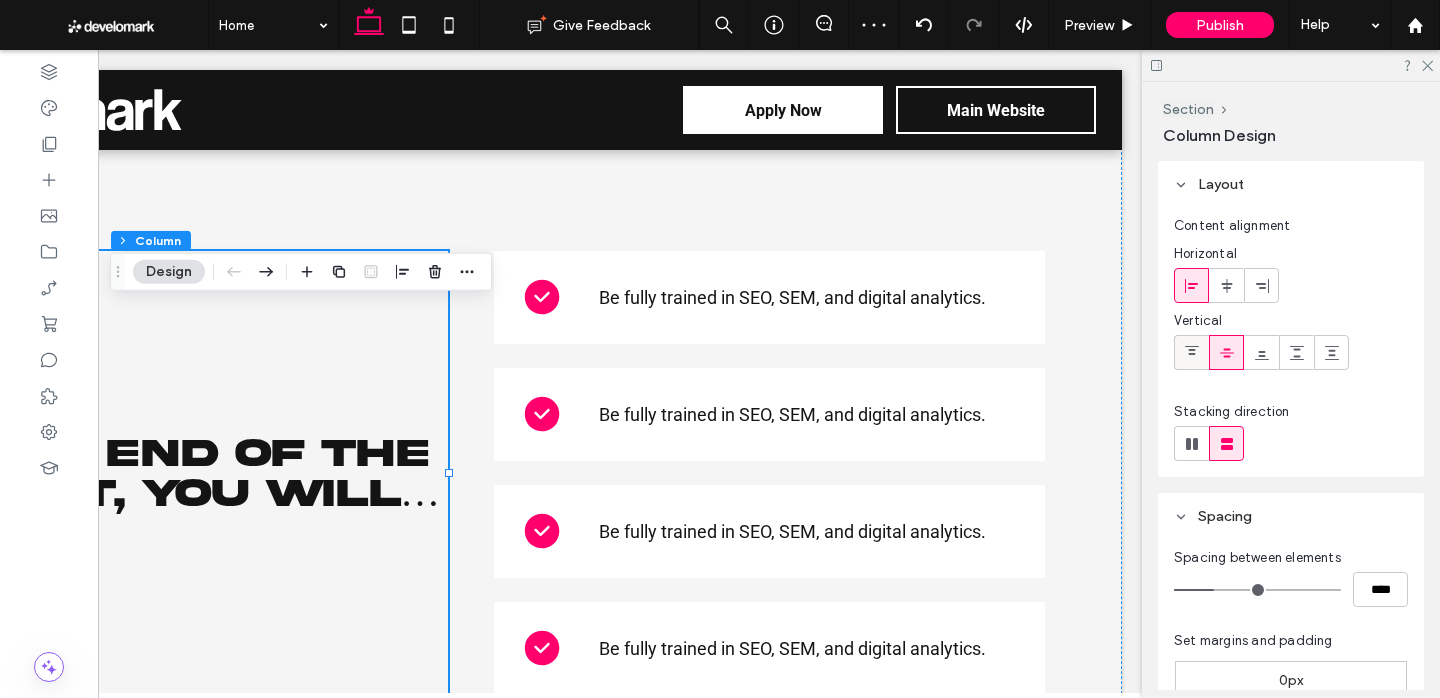 click 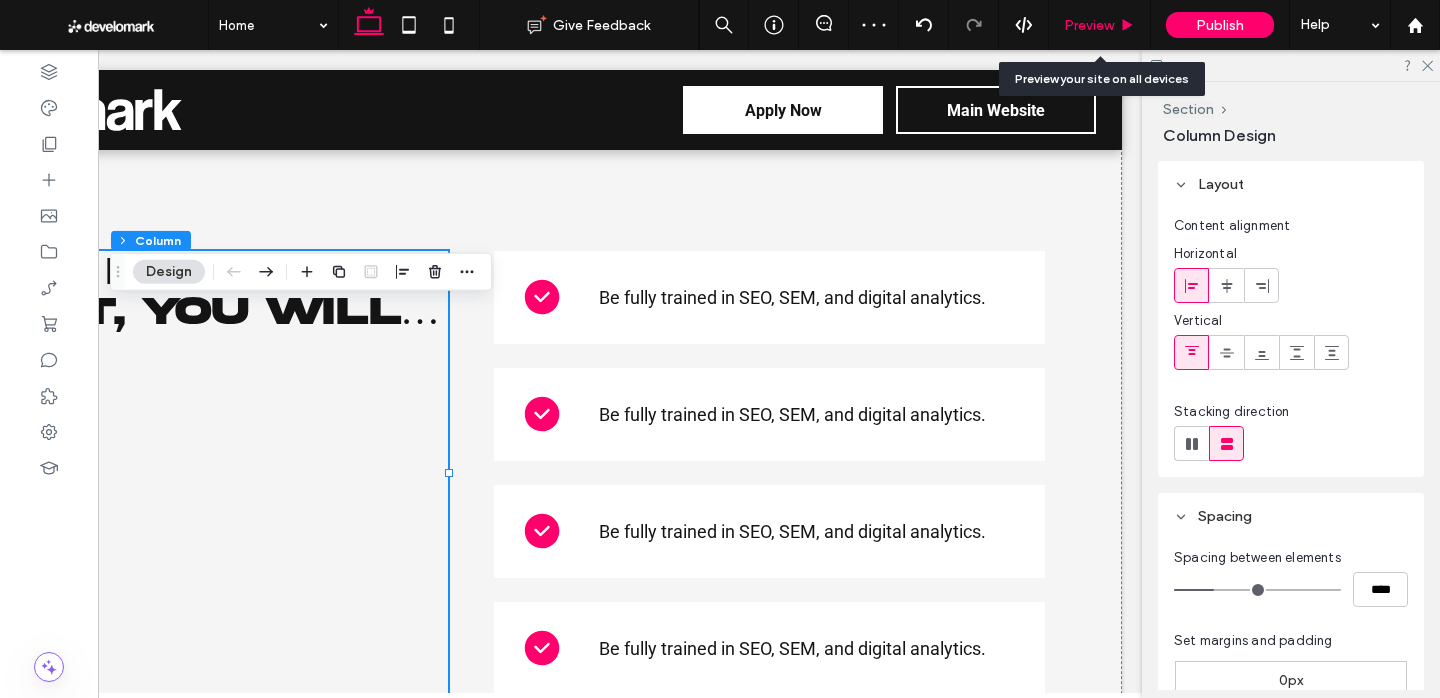 click on "Preview" at bounding box center (1089, 25) 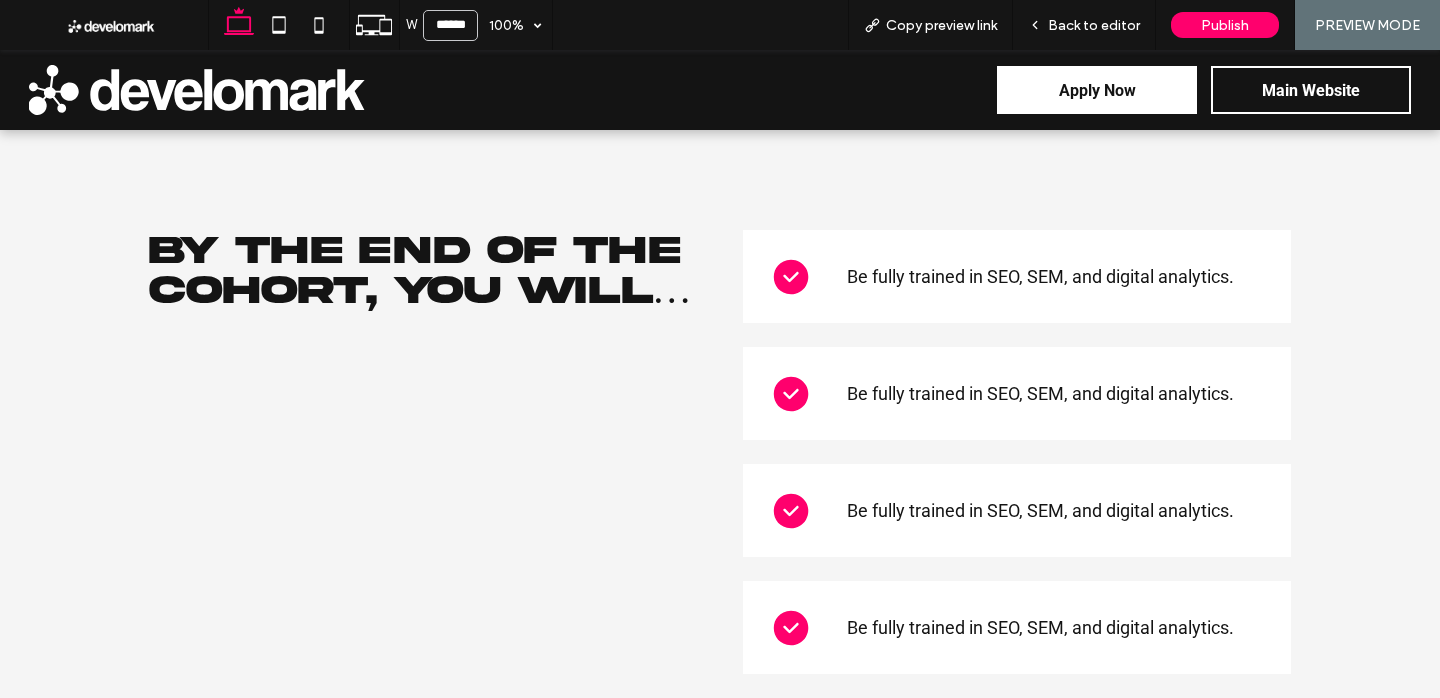 scroll, scrollTop: 3880, scrollLeft: 0, axis: vertical 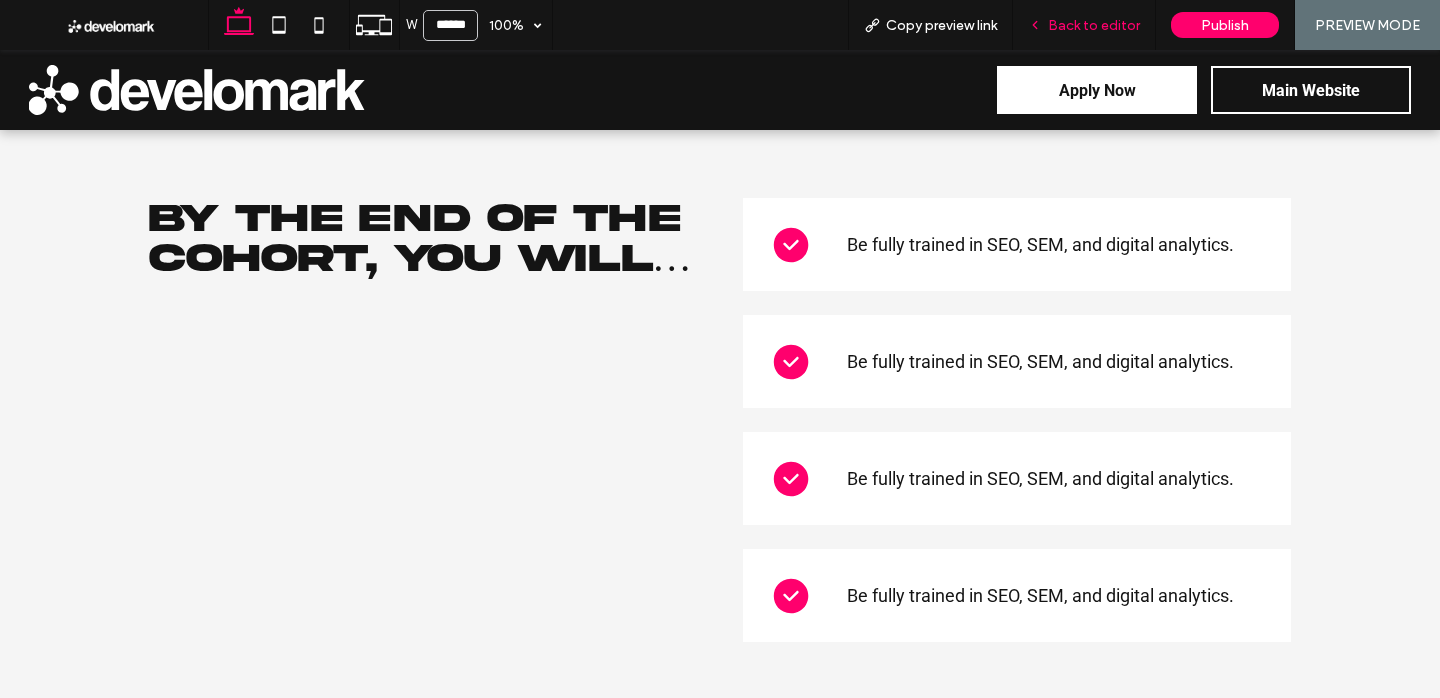 click on "Back to editor" at bounding box center [1084, 25] 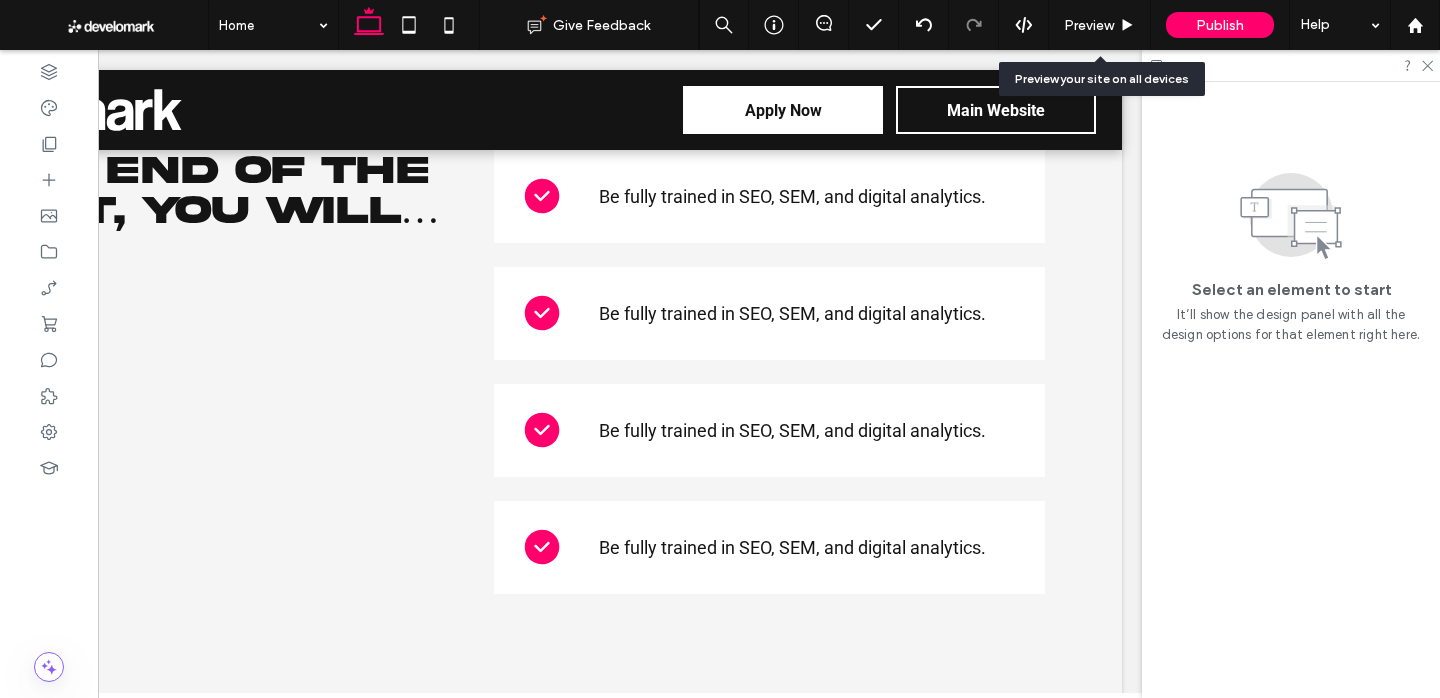 scroll, scrollTop: 3918, scrollLeft: 0, axis: vertical 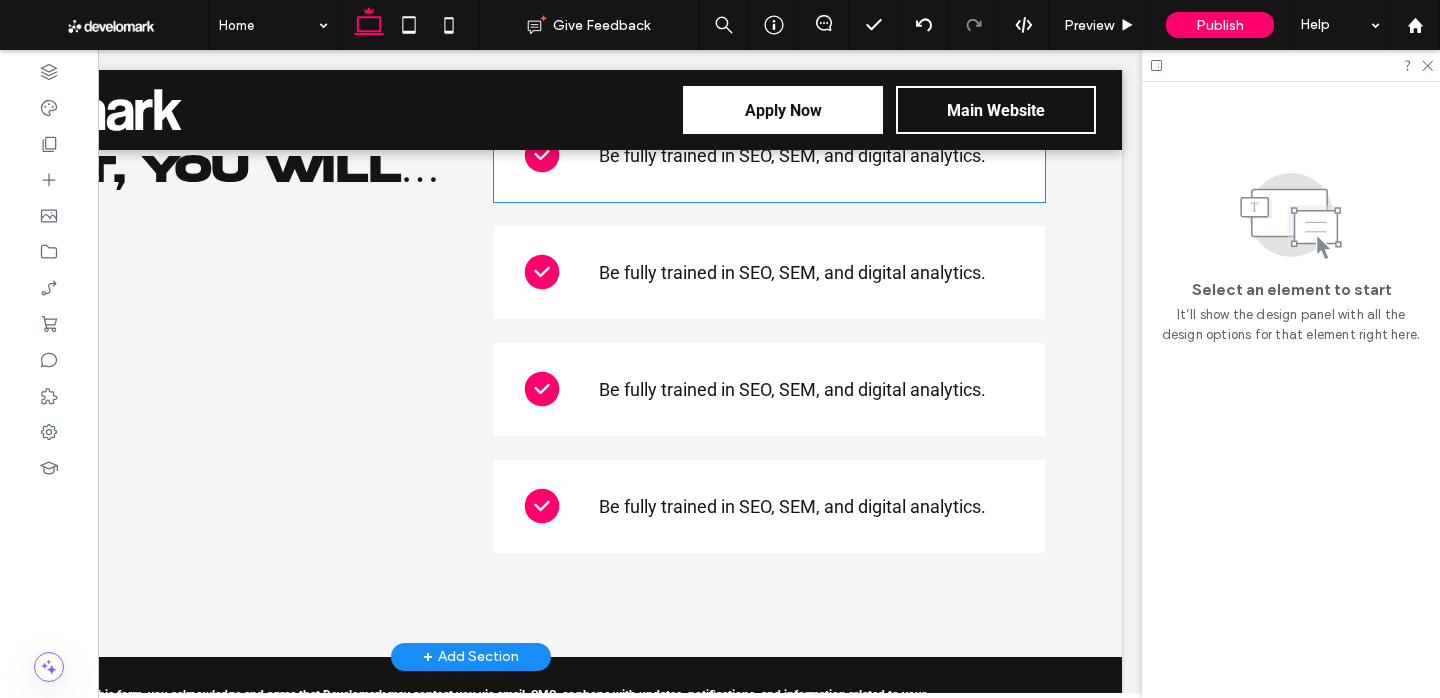 click on "Be fully trained in SEO, SEM, and digital analytics." at bounding box center (792, 155) 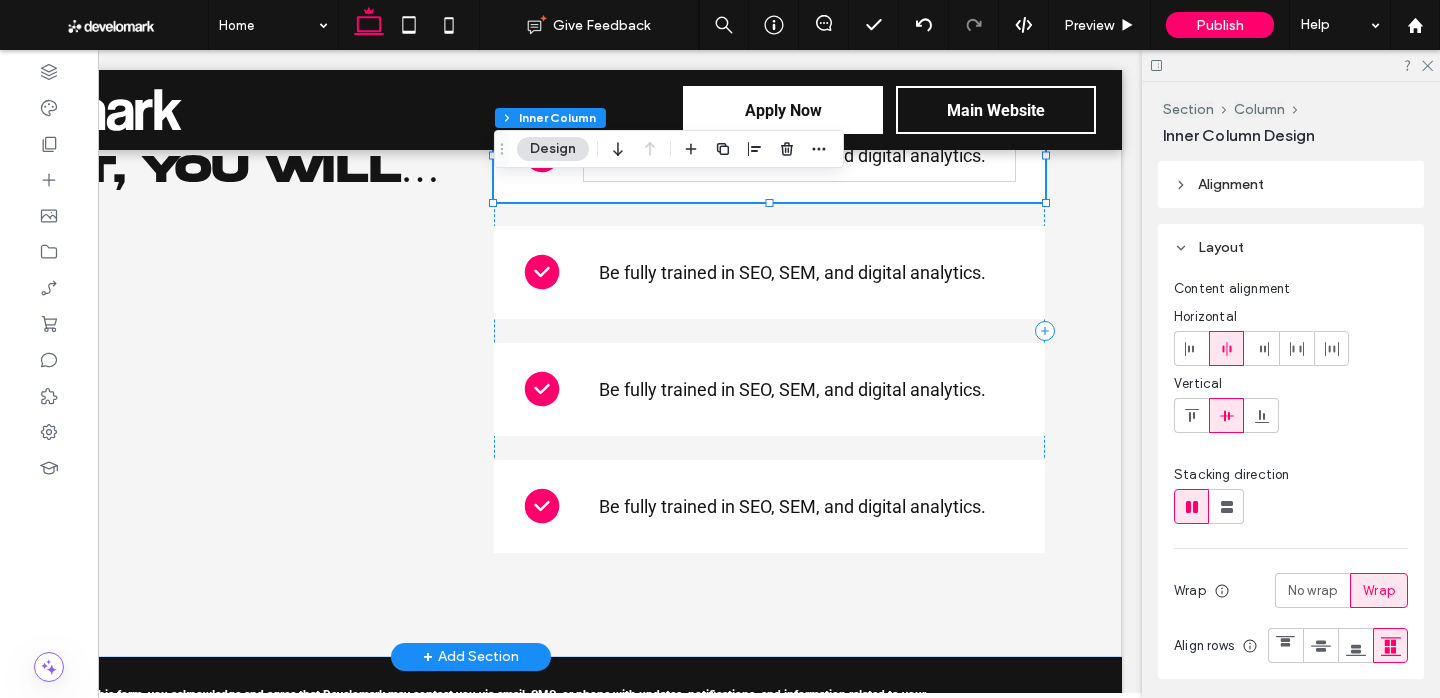 click on "Be fully trained in SEO, SEM, and digital analytics." at bounding box center [792, 155] 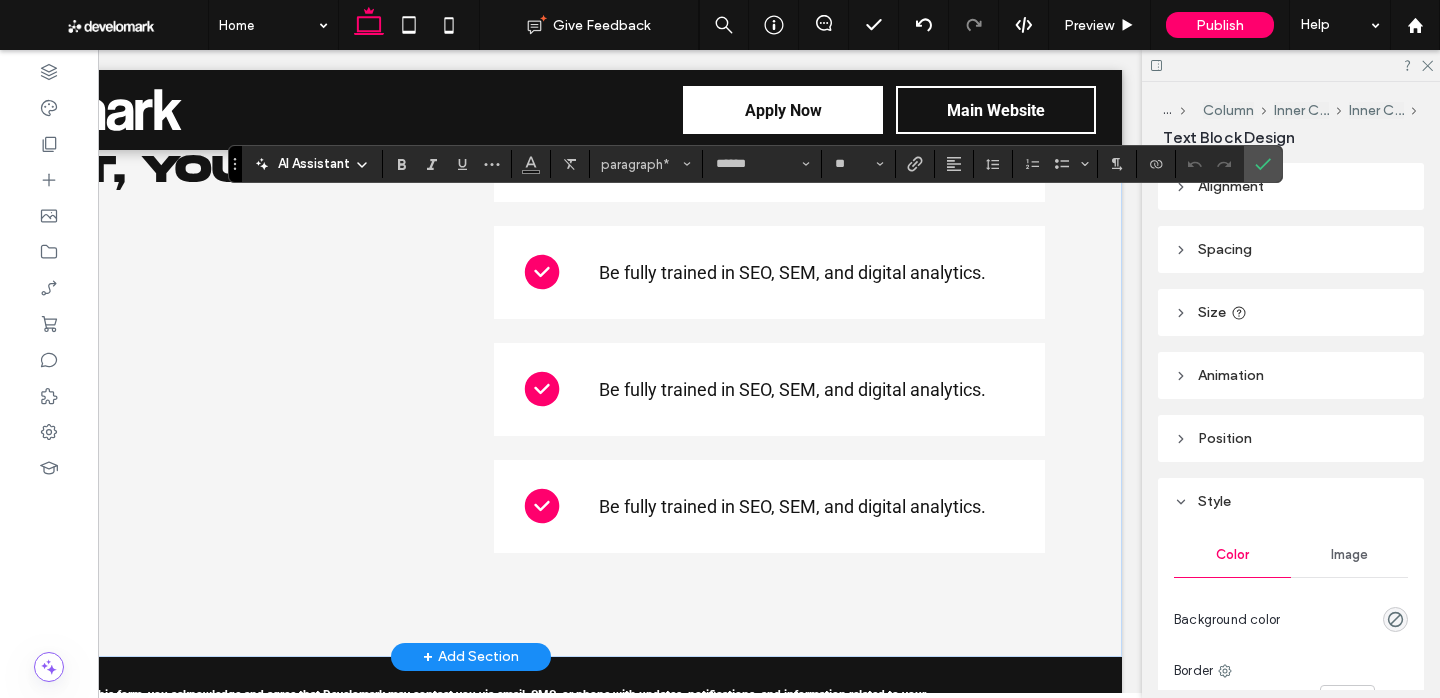 click on "**********" at bounding box center [800, 155] 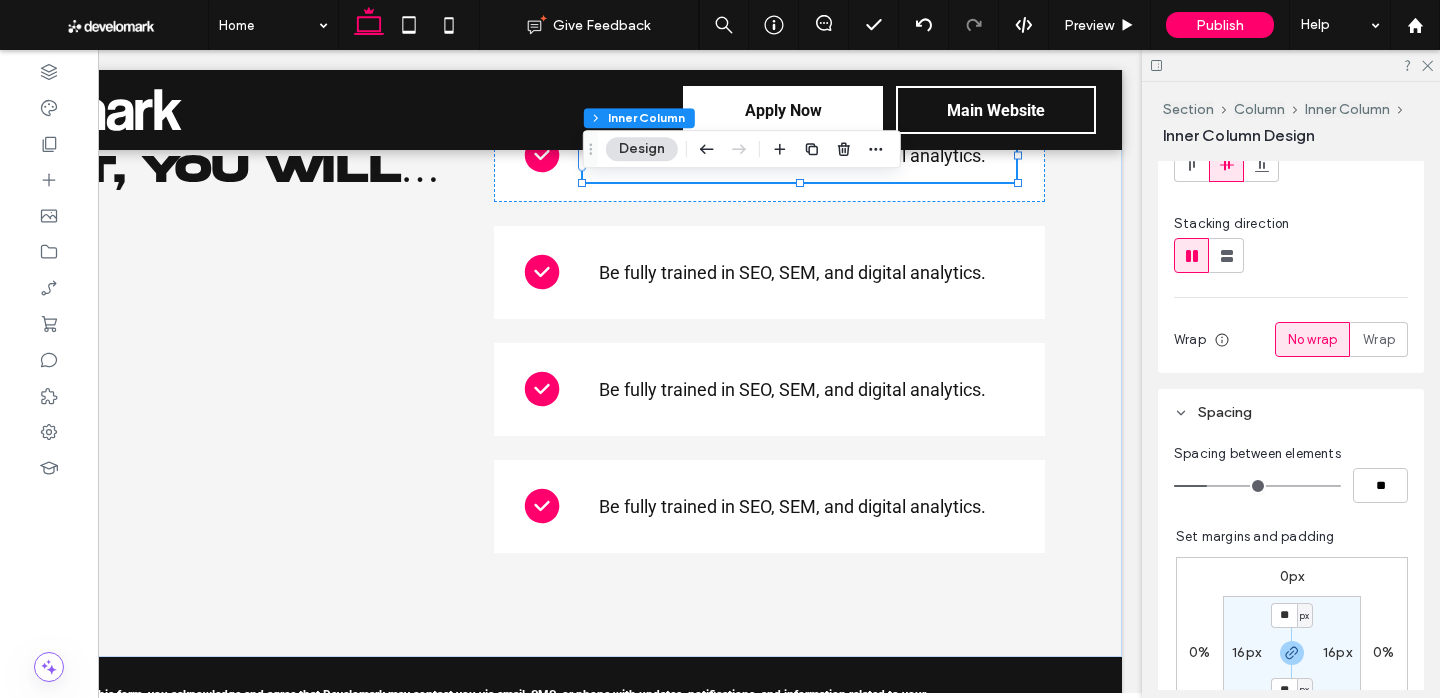 scroll, scrollTop: 261, scrollLeft: 0, axis: vertical 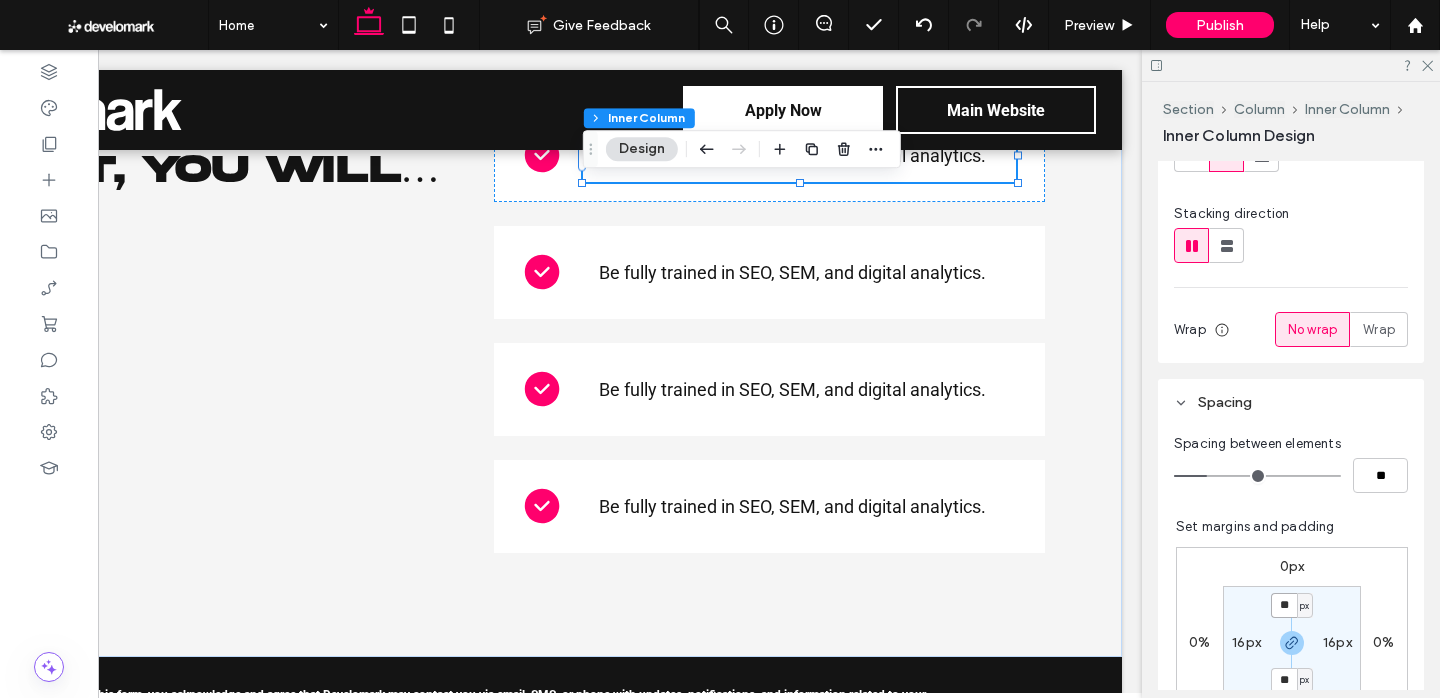 click on "**" at bounding box center (1284, 605) 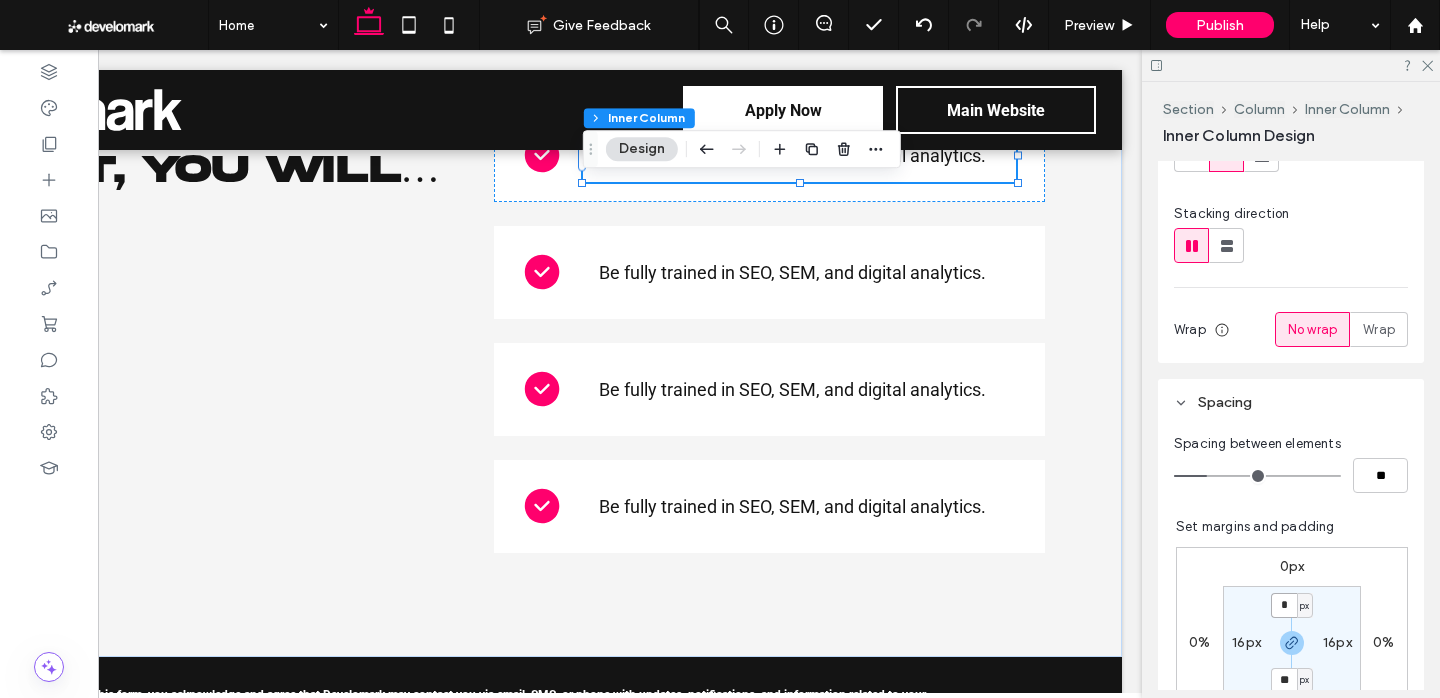 type on "*" 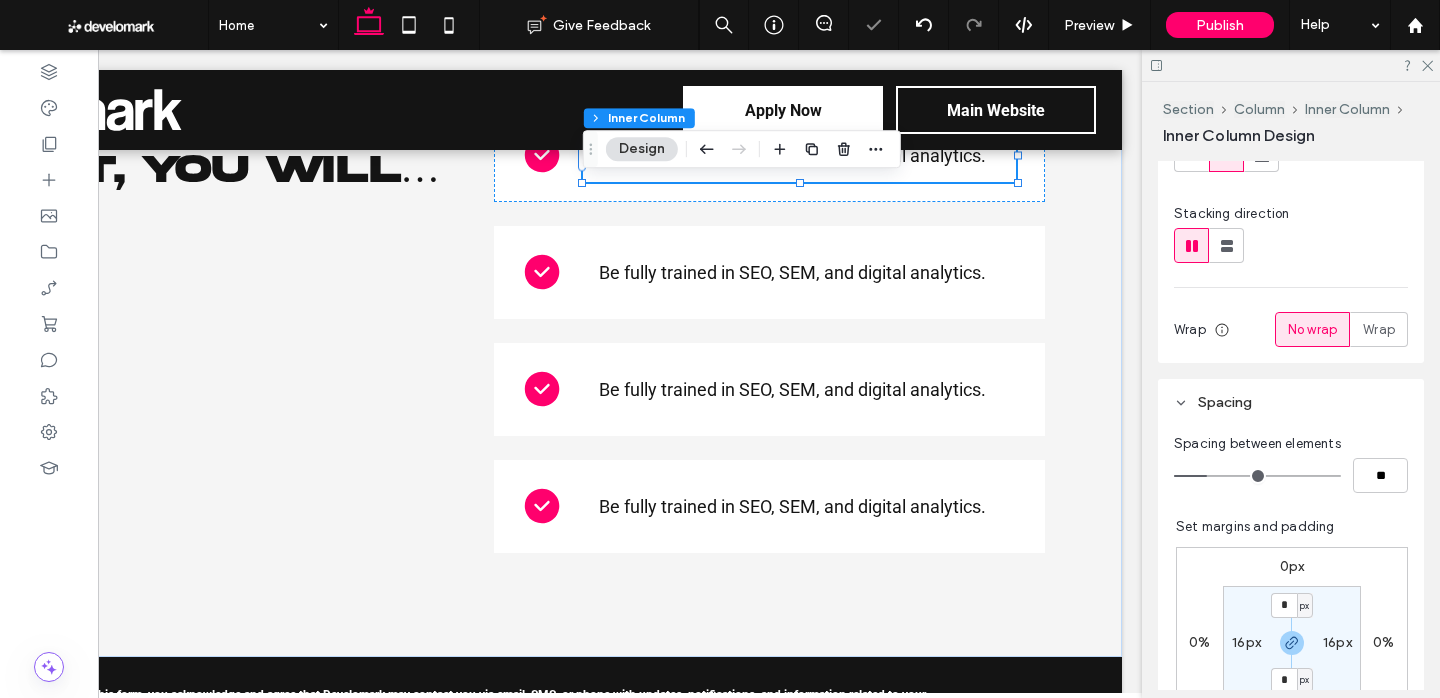 type on "*" 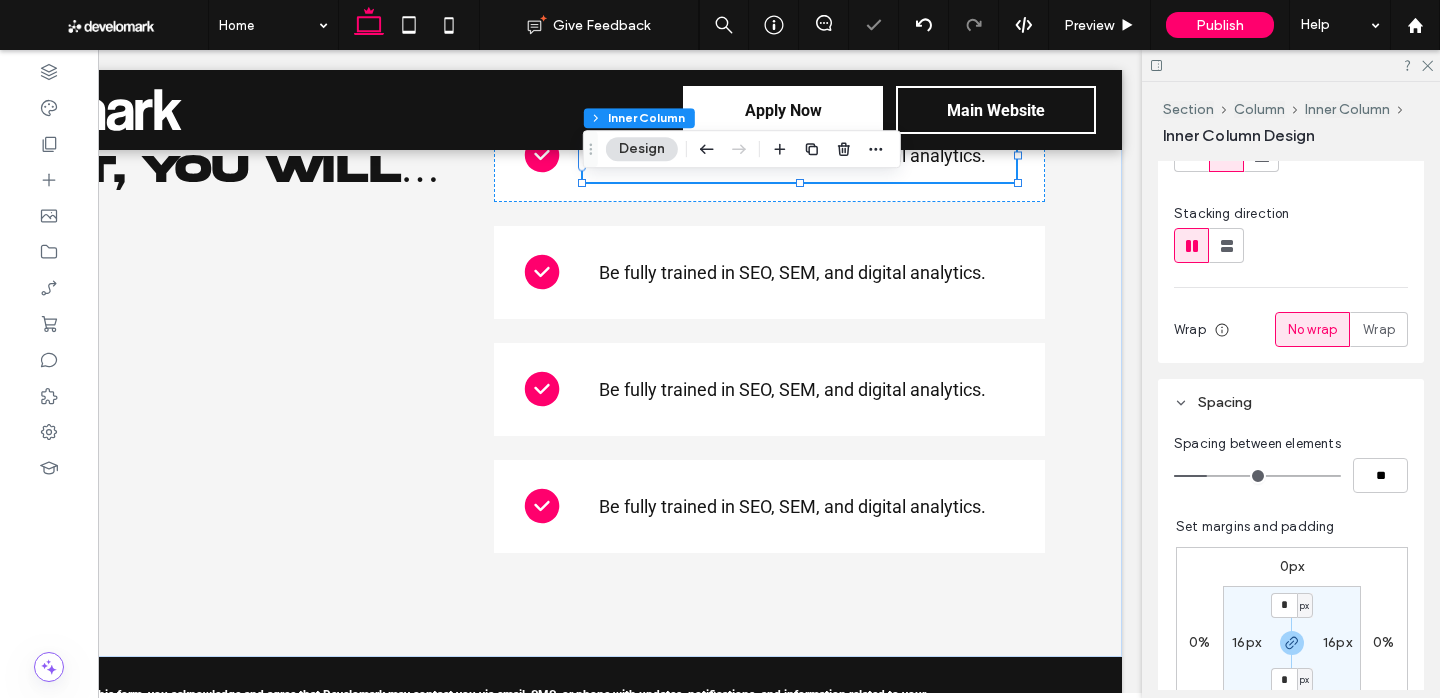 click on "16px" at bounding box center (1337, 642) 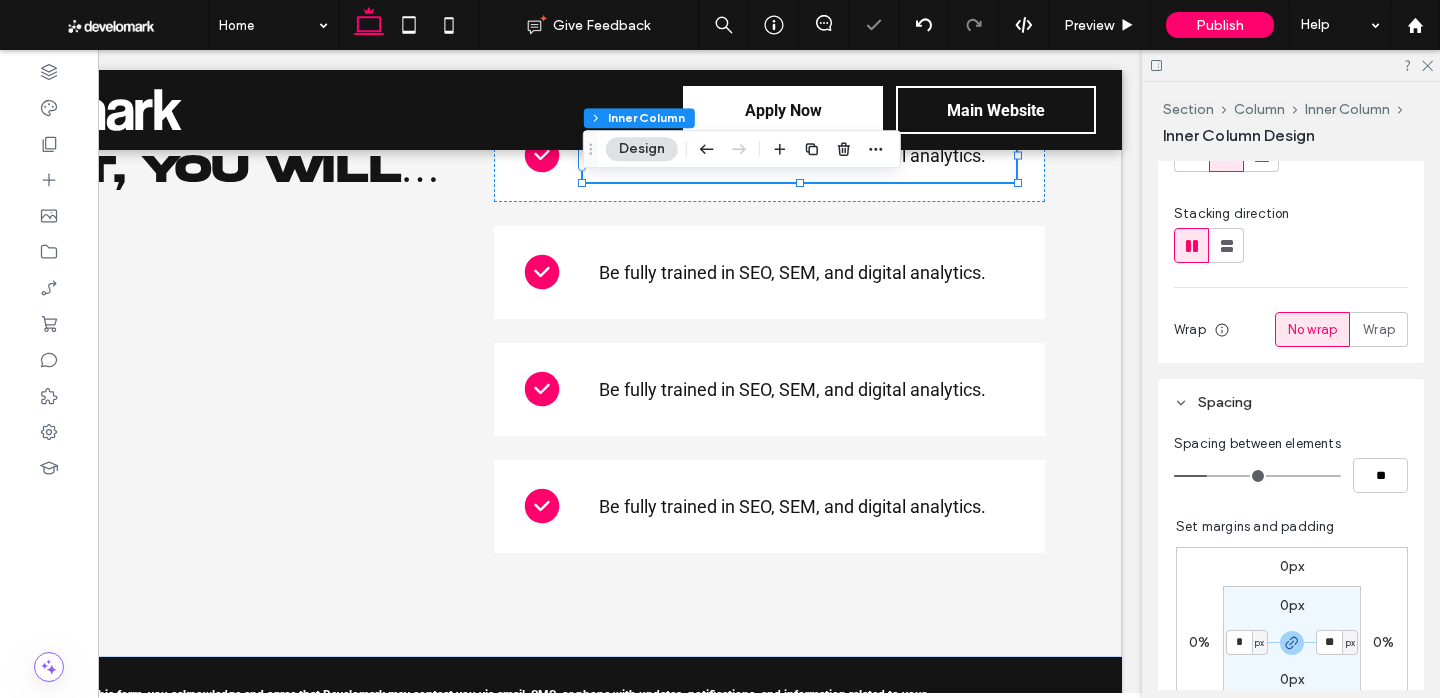 type on "*" 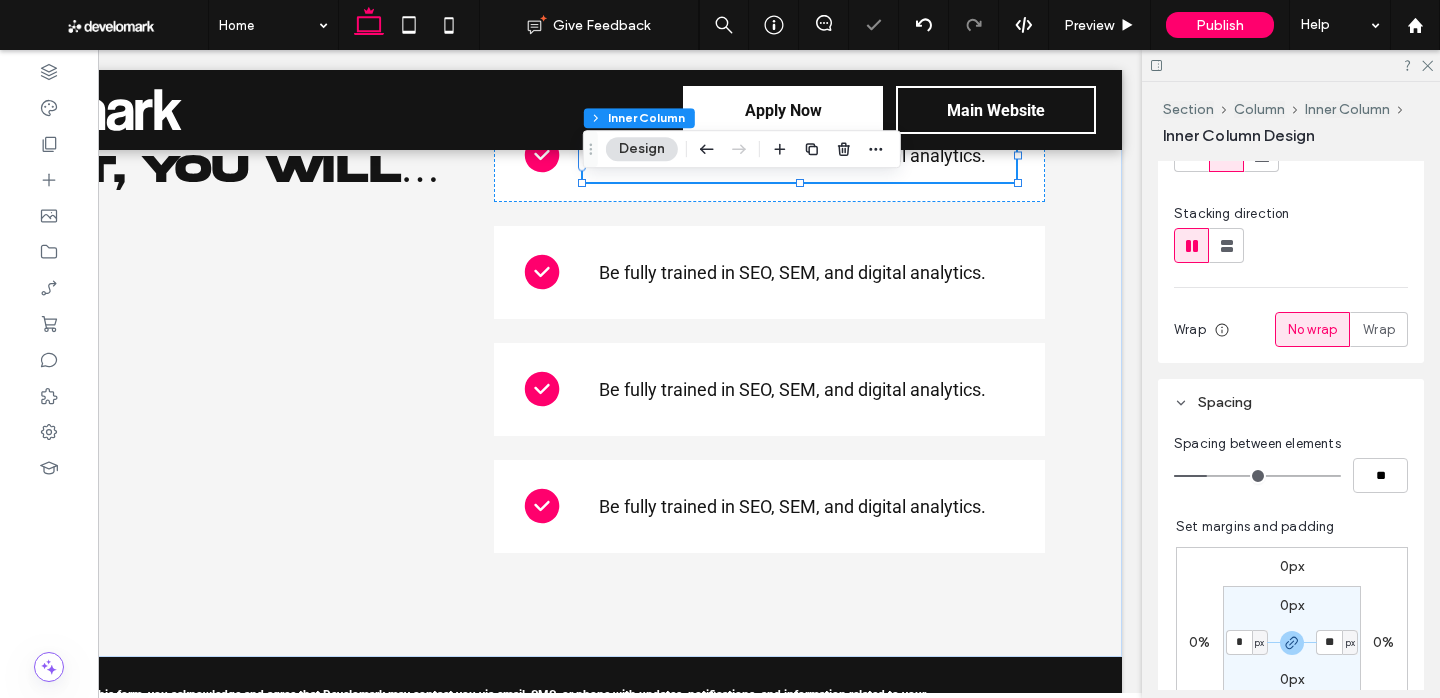 type on "*" 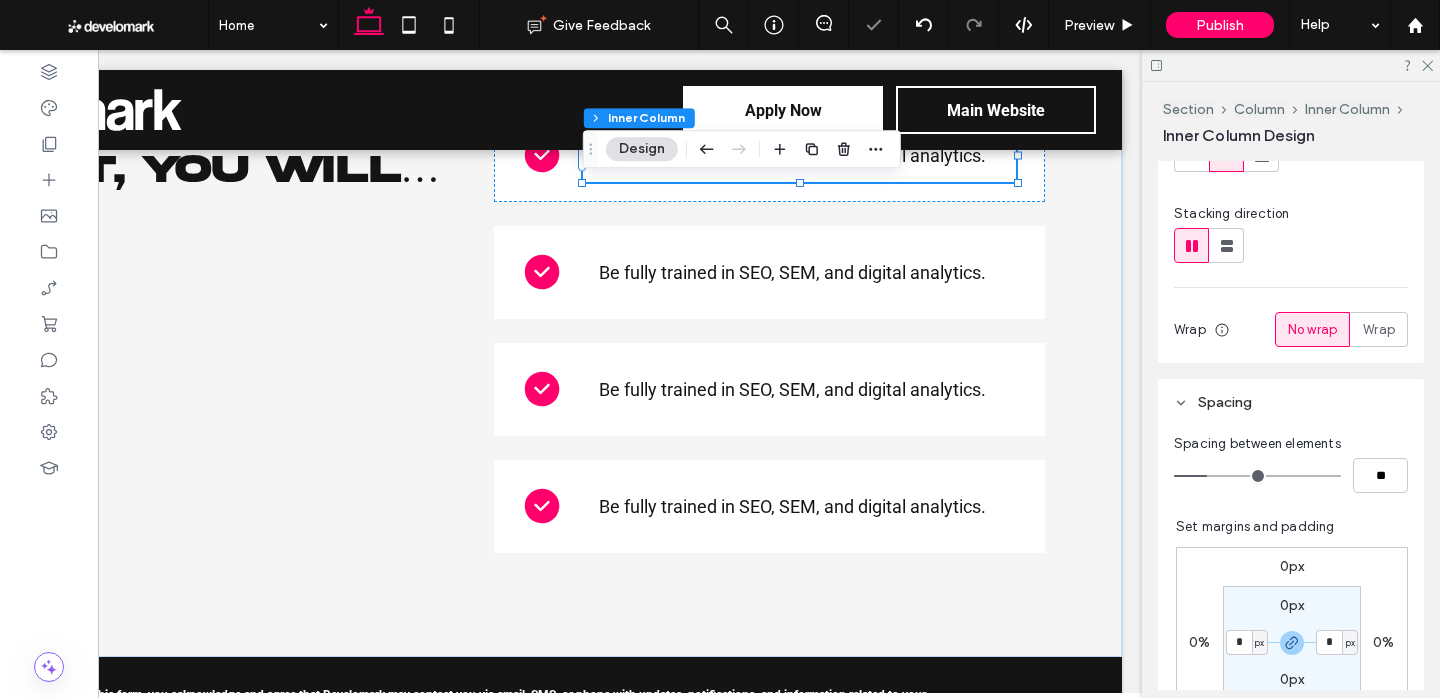 drag, startPoint x: 1338, startPoint y: 598, endPoint x: 1223, endPoint y: 492, distance: 156.40013 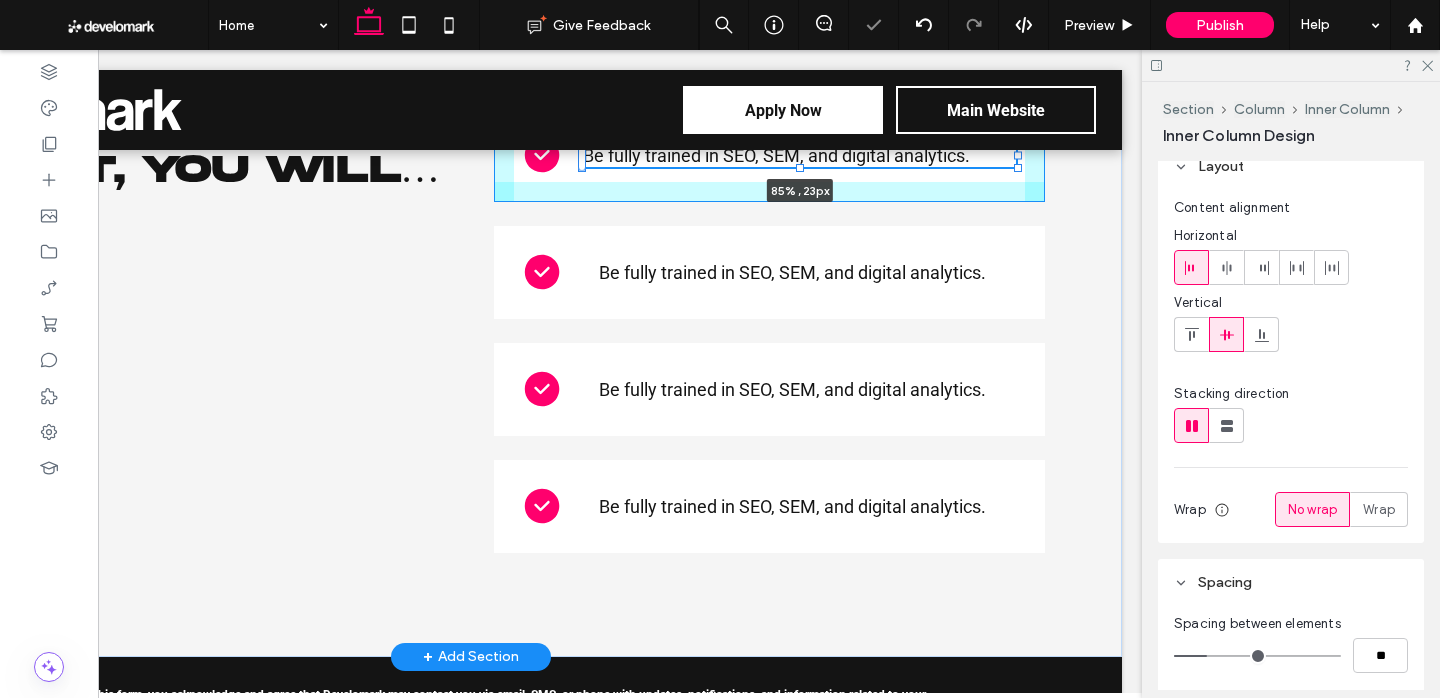 scroll, scrollTop: 0, scrollLeft: 0, axis: both 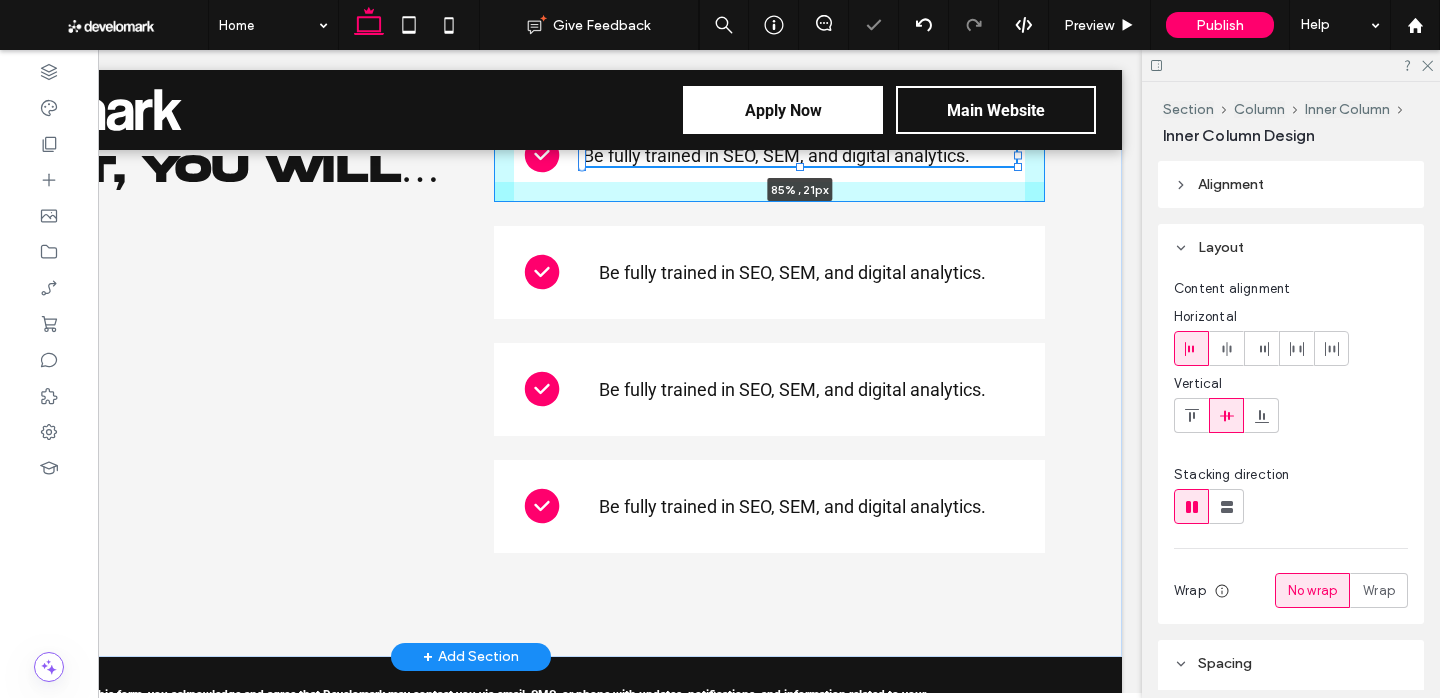 drag, startPoint x: 801, startPoint y: 238, endPoint x: 815, endPoint y: 223, distance: 20.518284 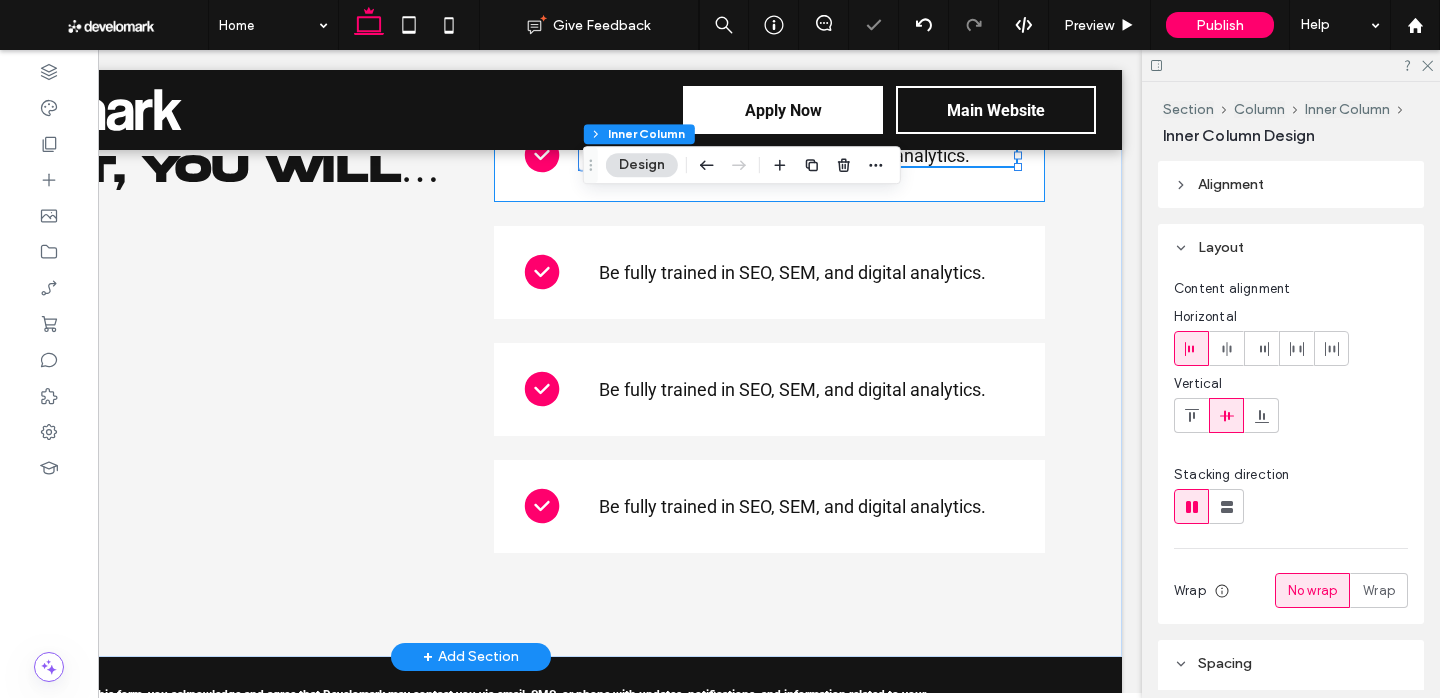 click on "Be fully trained in SEO, SEM, and digital analytics. 85% , 21px" at bounding box center (769, 155) 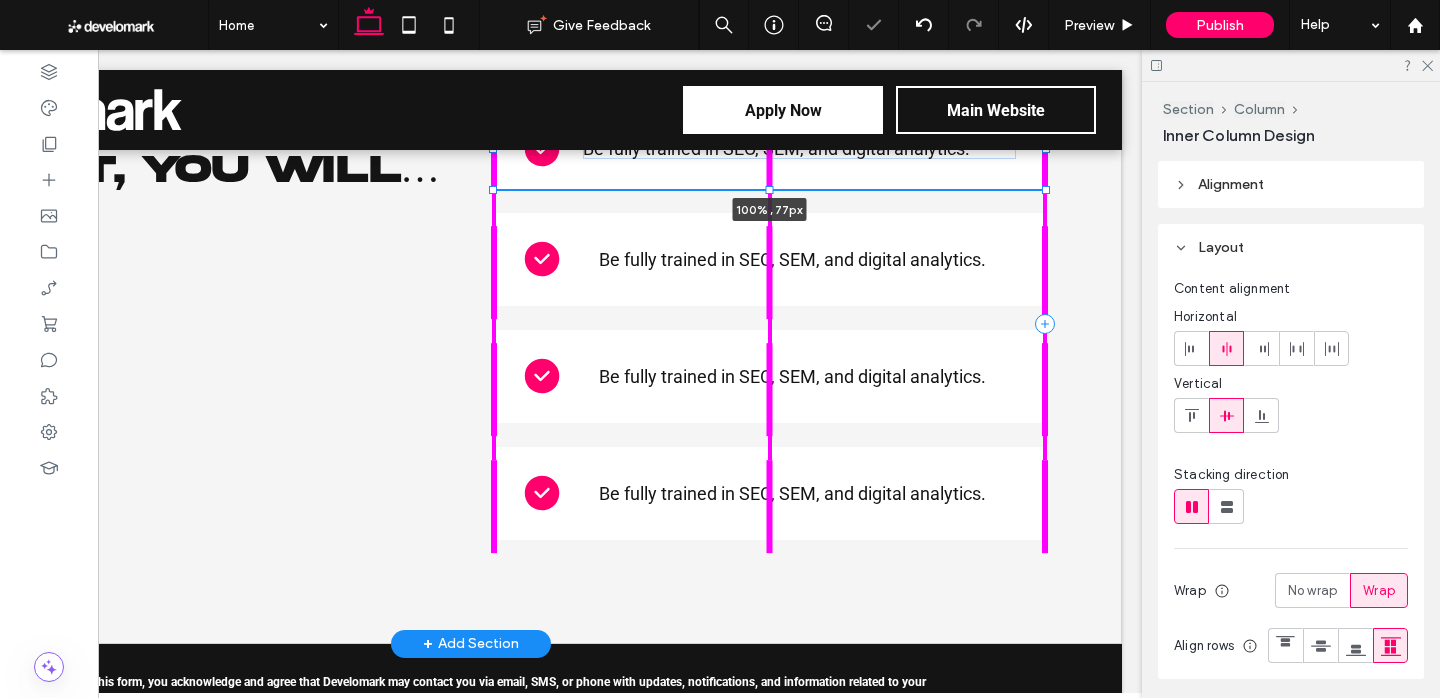 drag, startPoint x: 769, startPoint y: 254, endPoint x: 773, endPoint y: 218, distance: 36.221542 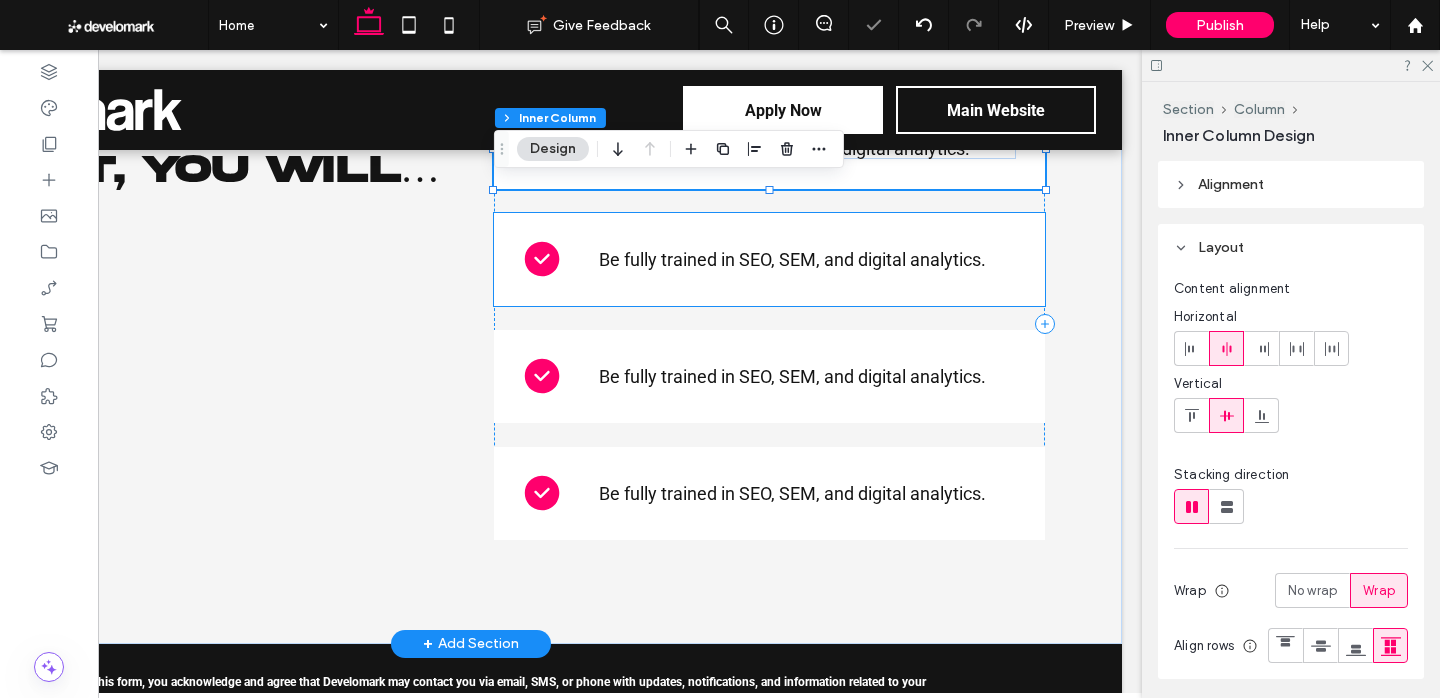 click on "Be fully trained in SEO, SEM, and digital analytics." at bounding box center (800, 259) 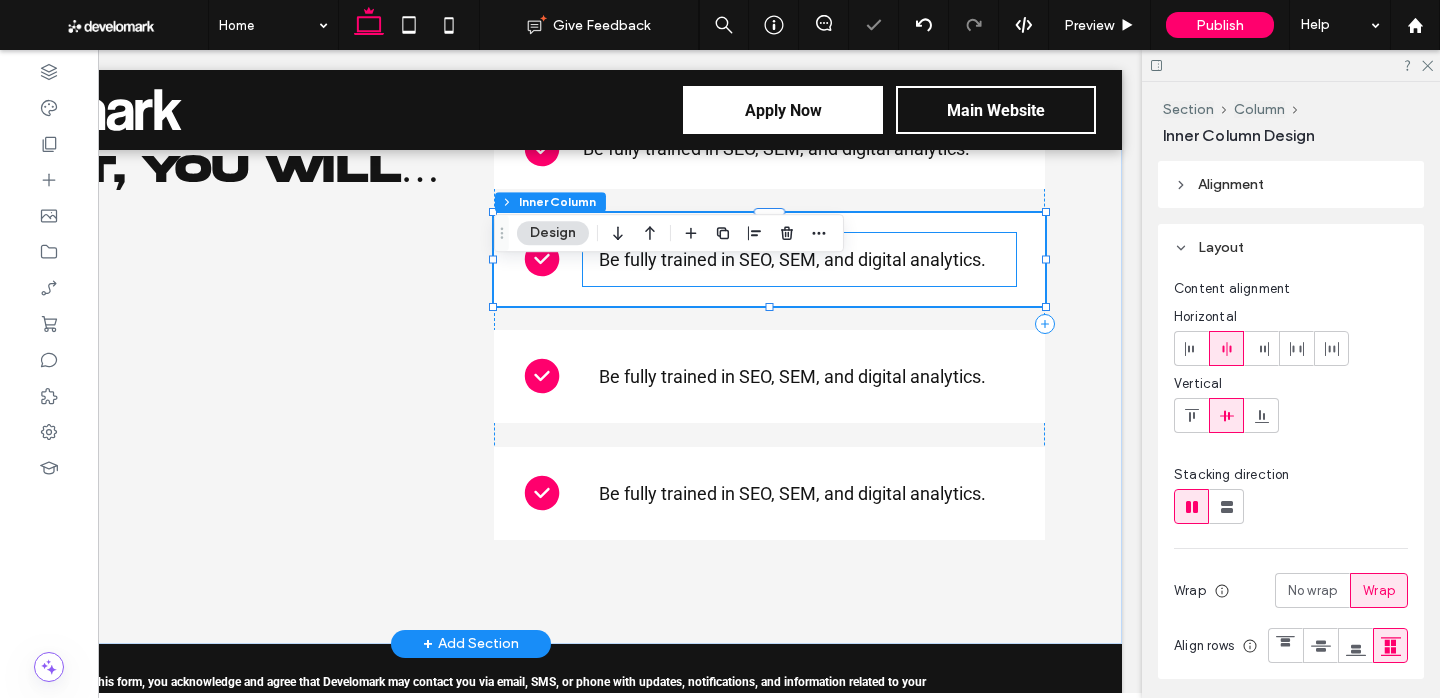 click on "Be fully trained in SEO, SEM, and digital analytics." at bounding box center (800, 259) 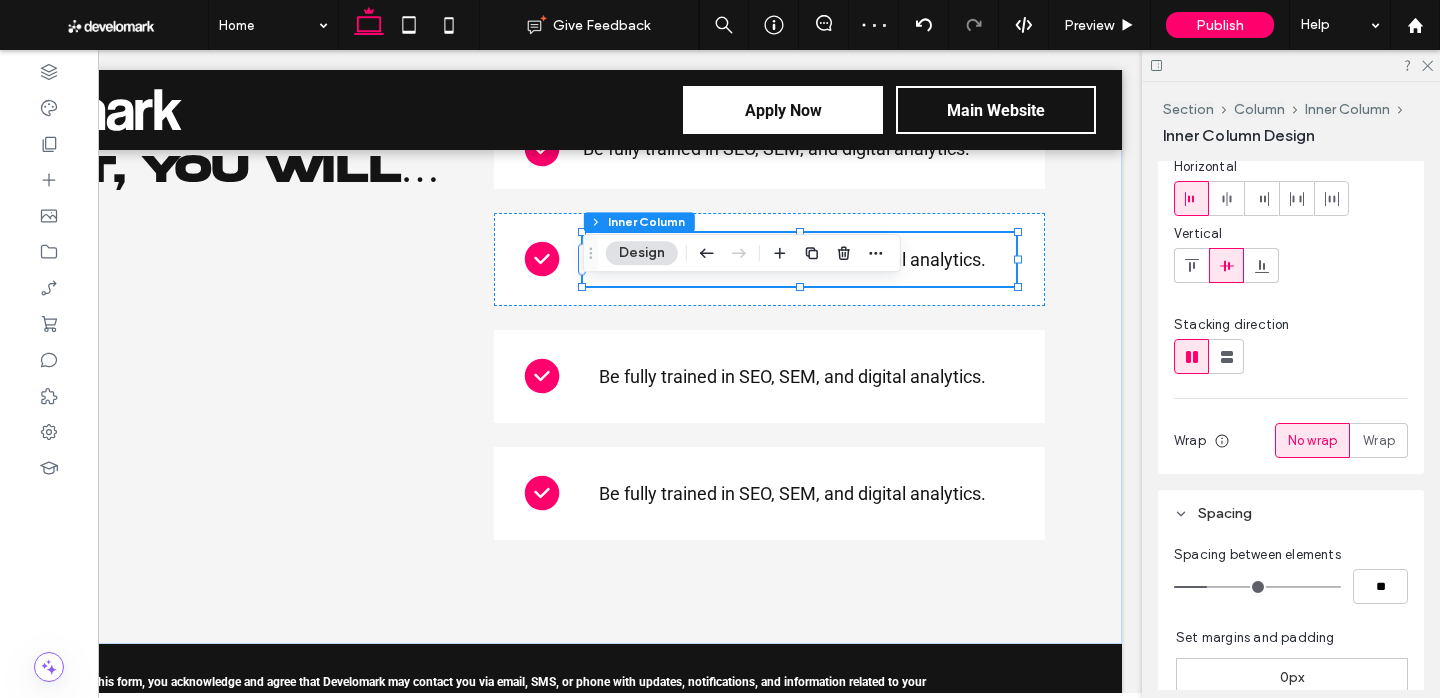 scroll, scrollTop: 225, scrollLeft: 0, axis: vertical 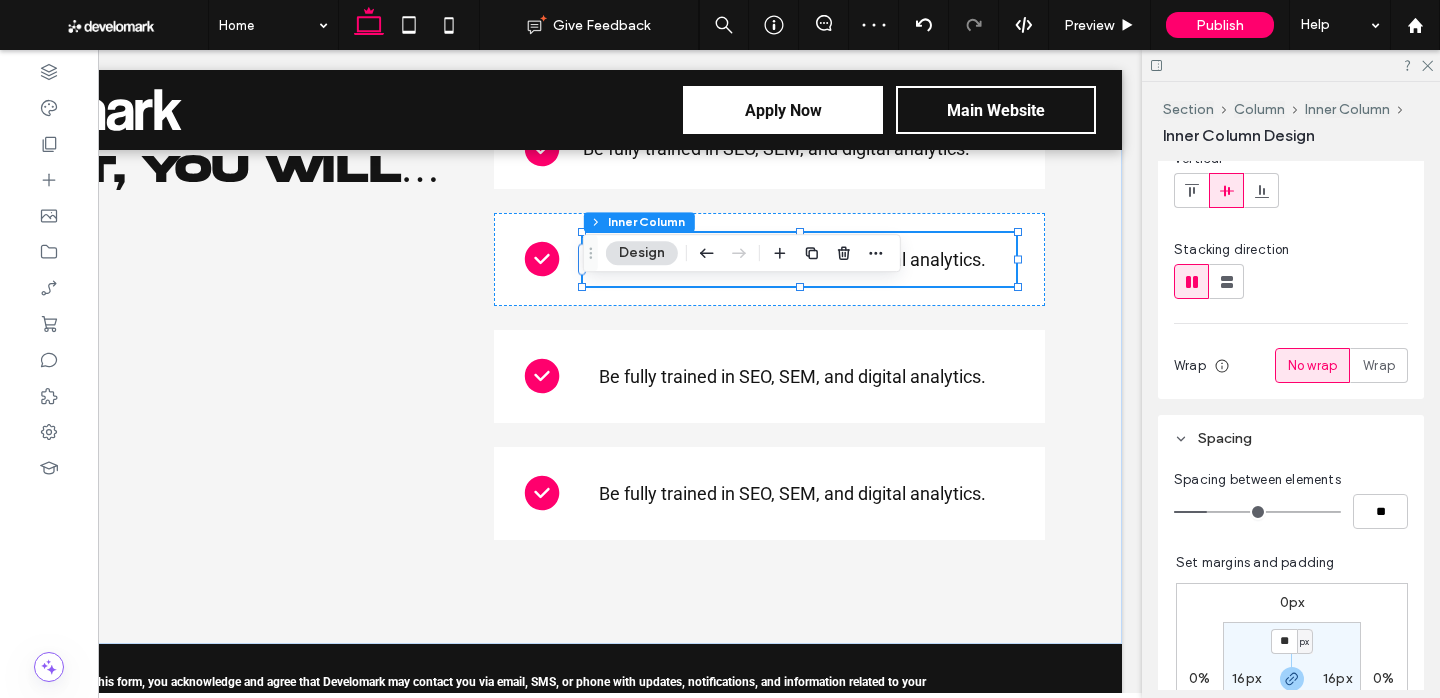 click on "** px 16px ** px 16px" at bounding box center (1292, 679) 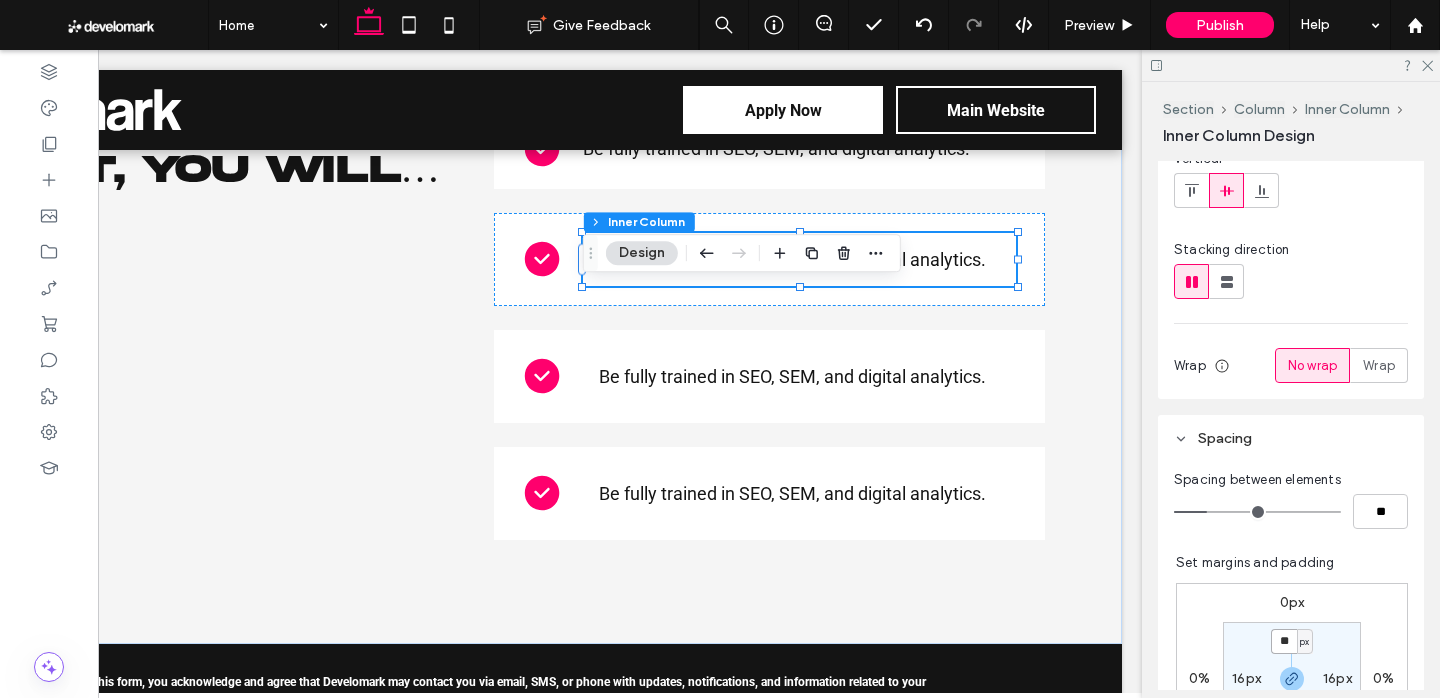 drag, startPoint x: 1284, startPoint y: 635, endPoint x: 1315, endPoint y: 647, distance: 33.24154 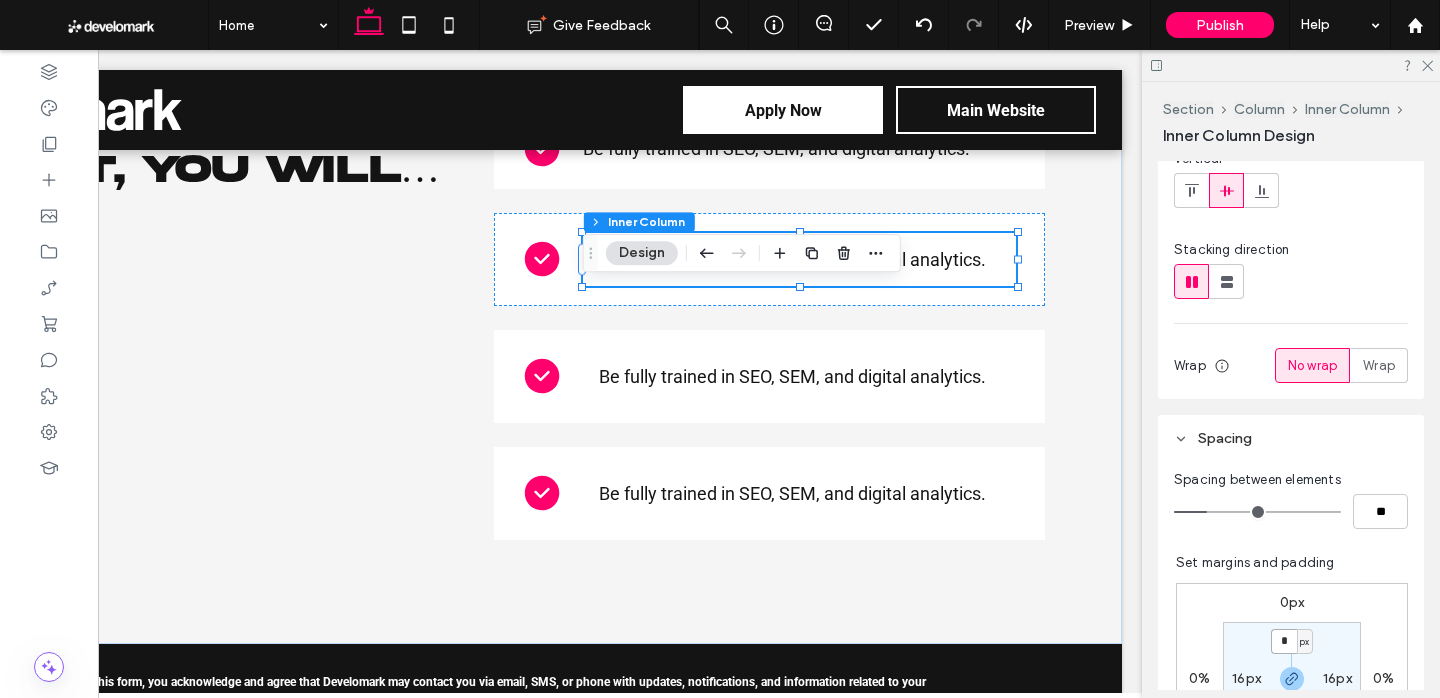 type on "*" 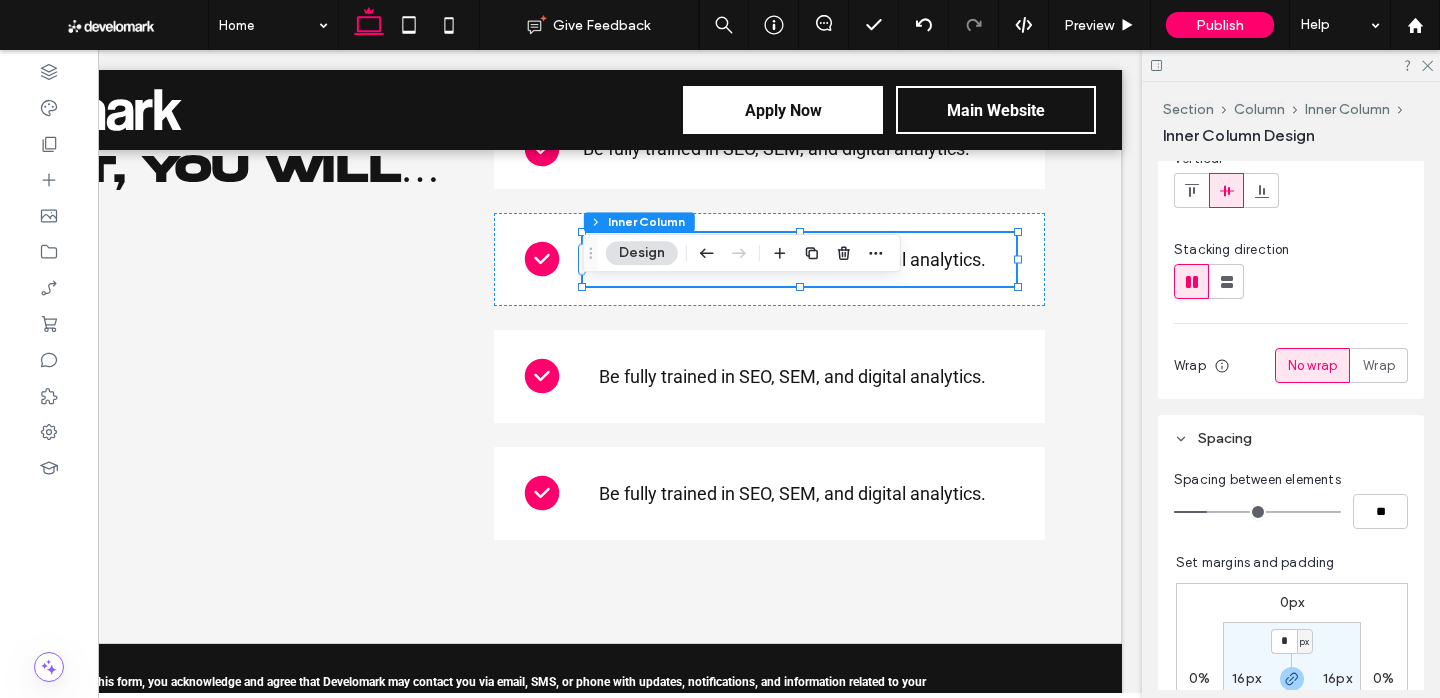 type on "*" 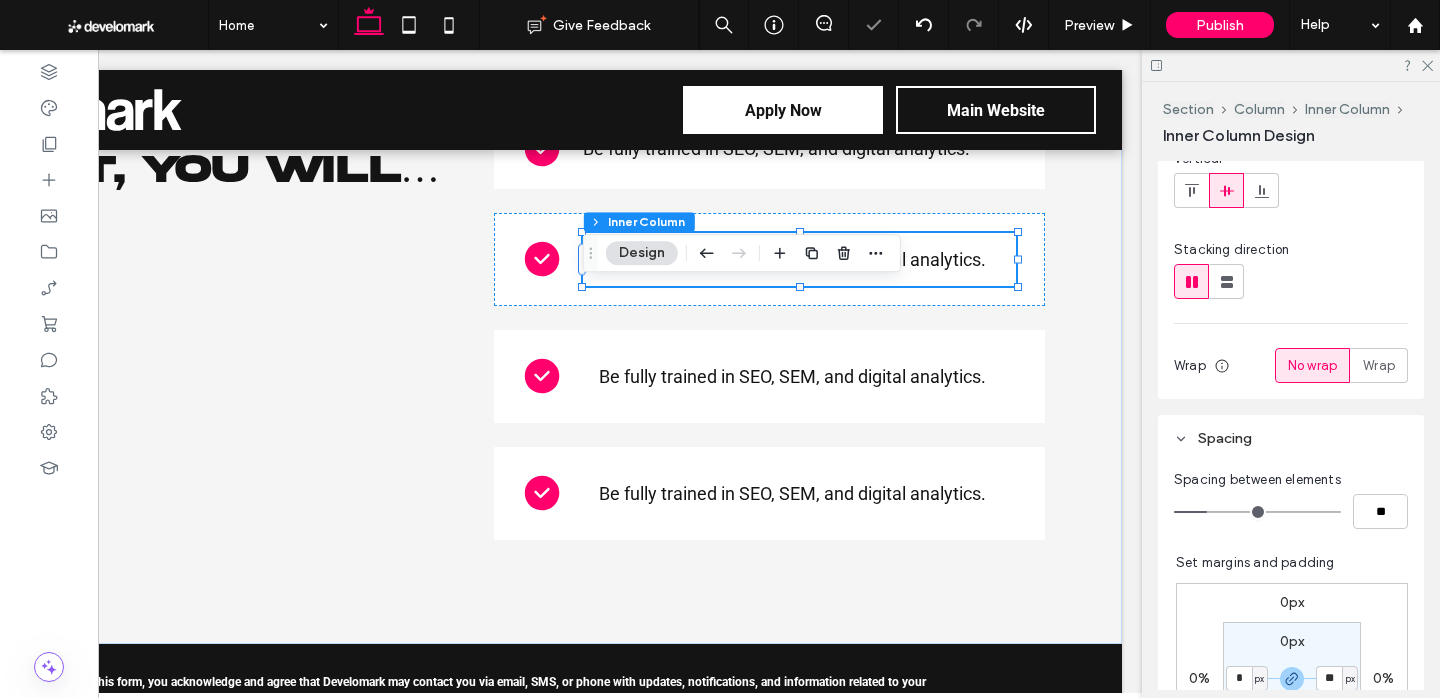 type on "*" 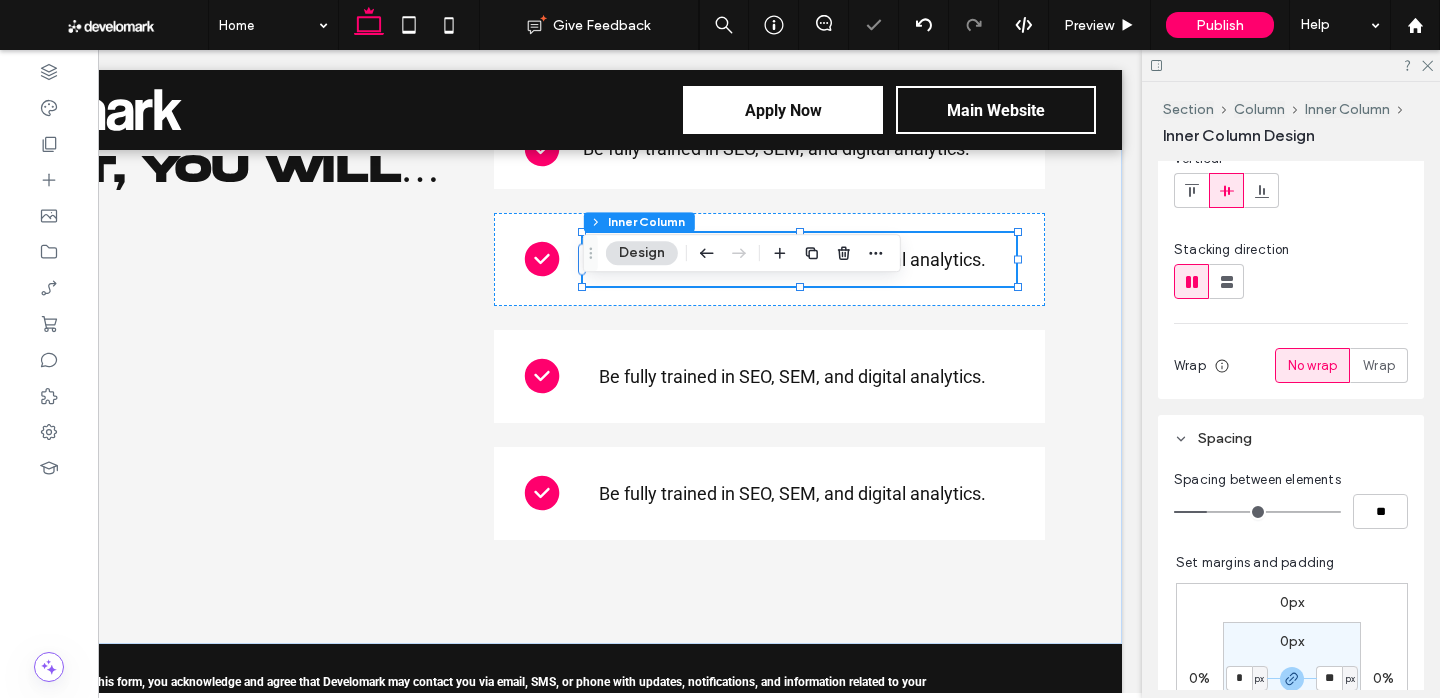type on "*" 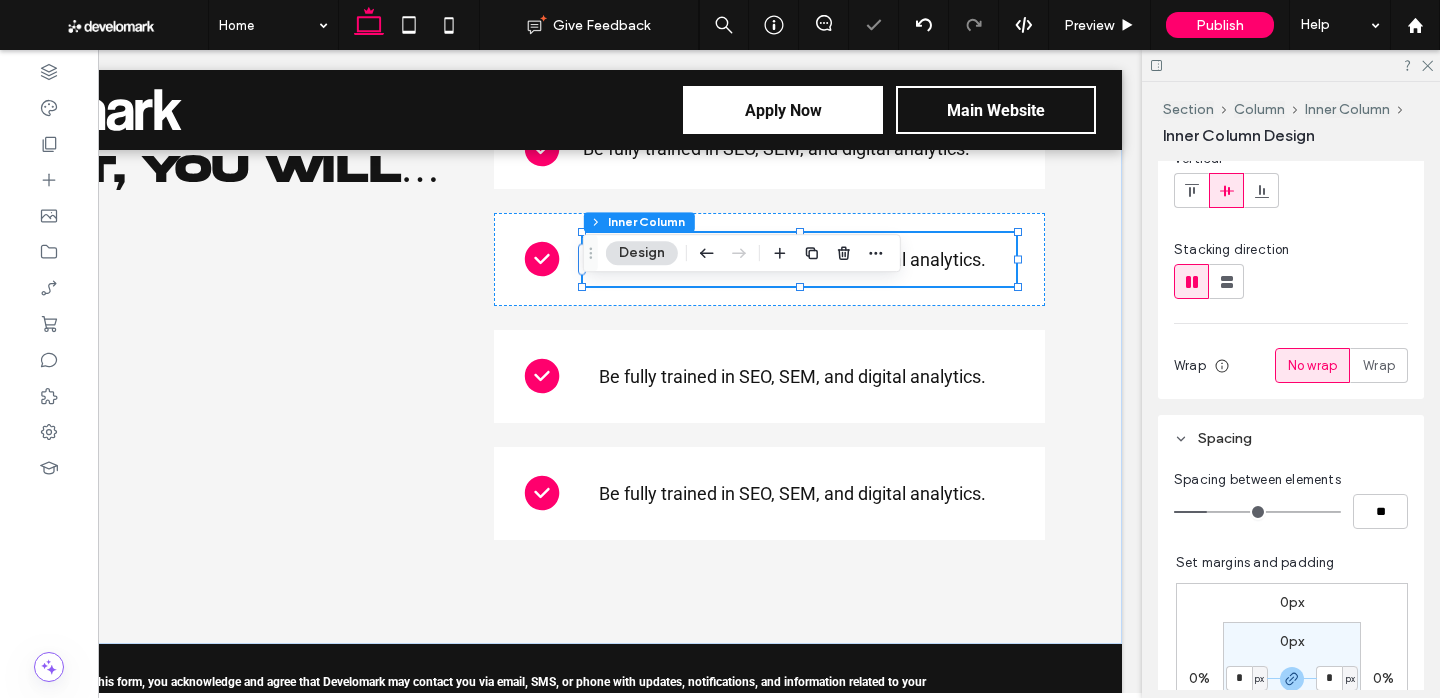 drag, startPoint x: 1345, startPoint y: 648, endPoint x: 1188, endPoint y: 555, distance: 182.4774 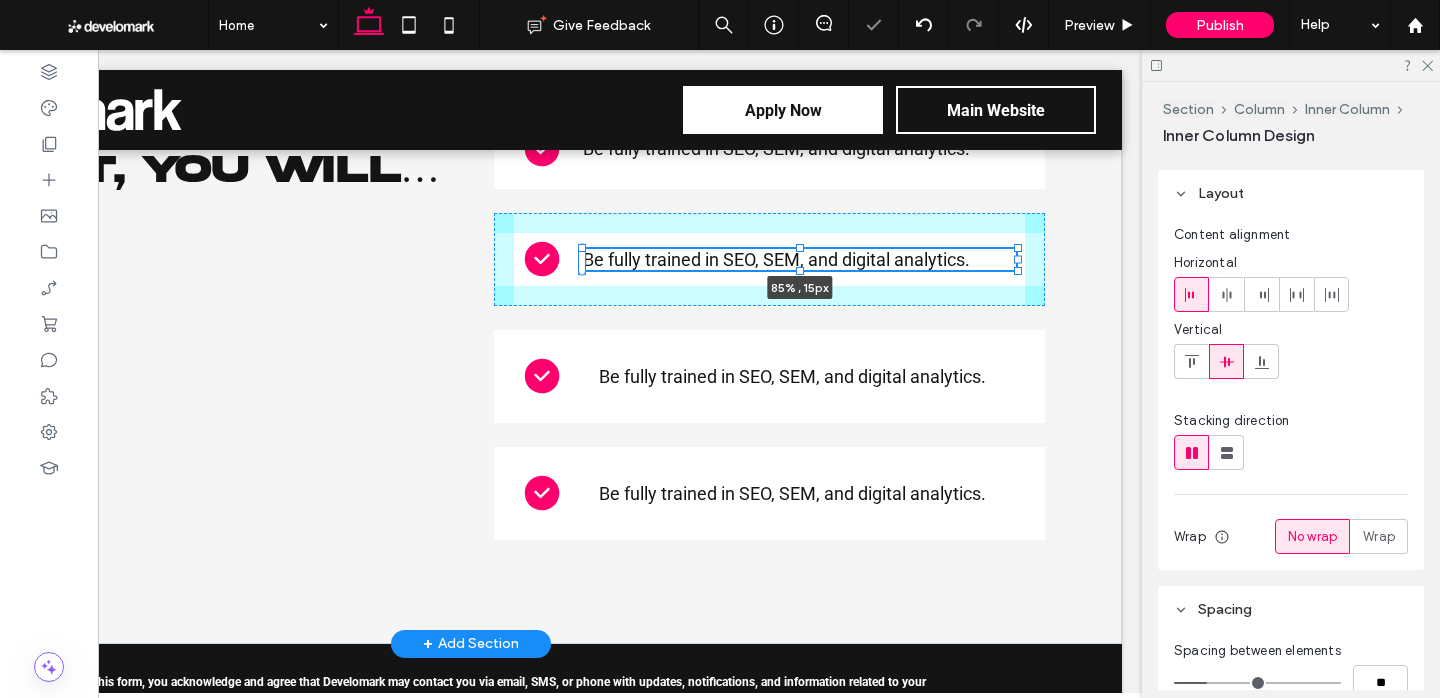 scroll, scrollTop: 0, scrollLeft: 0, axis: both 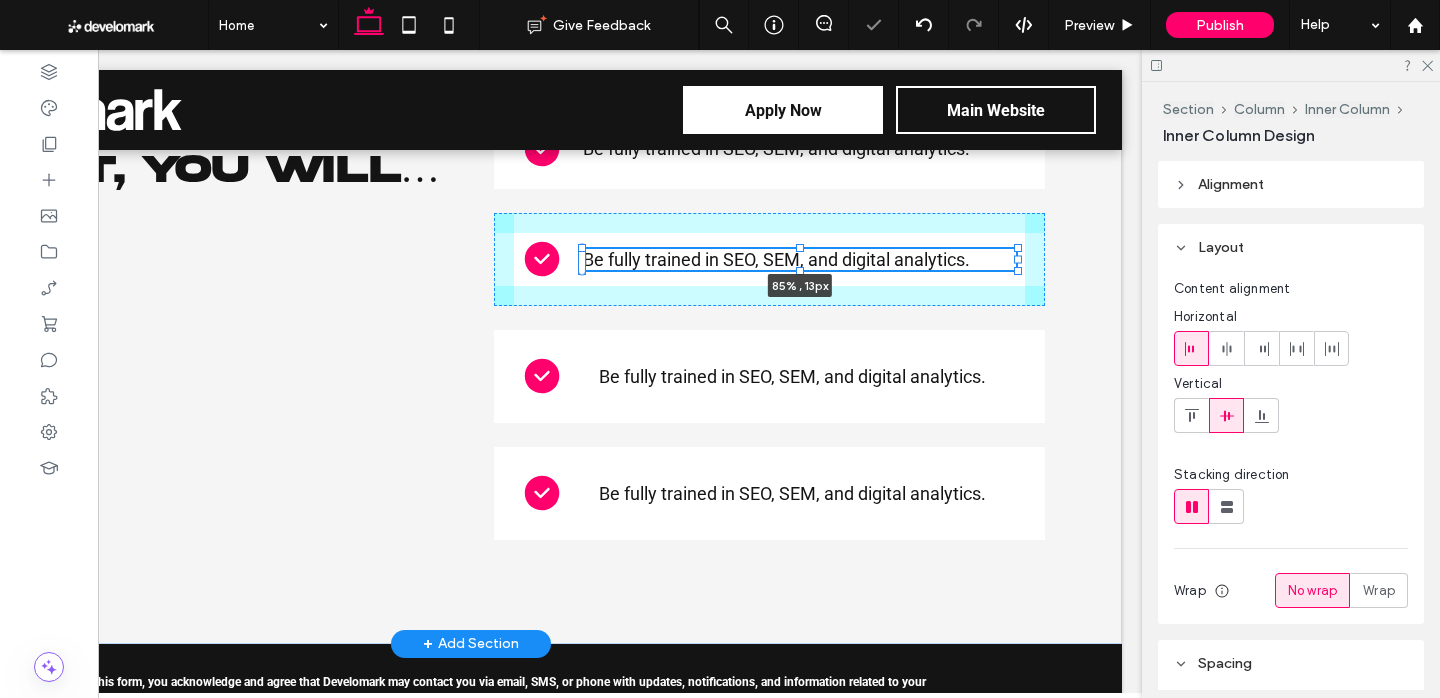drag, startPoint x: 800, startPoint y: 338, endPoint x: 802, endPoint y: 310, distance: 28.071337 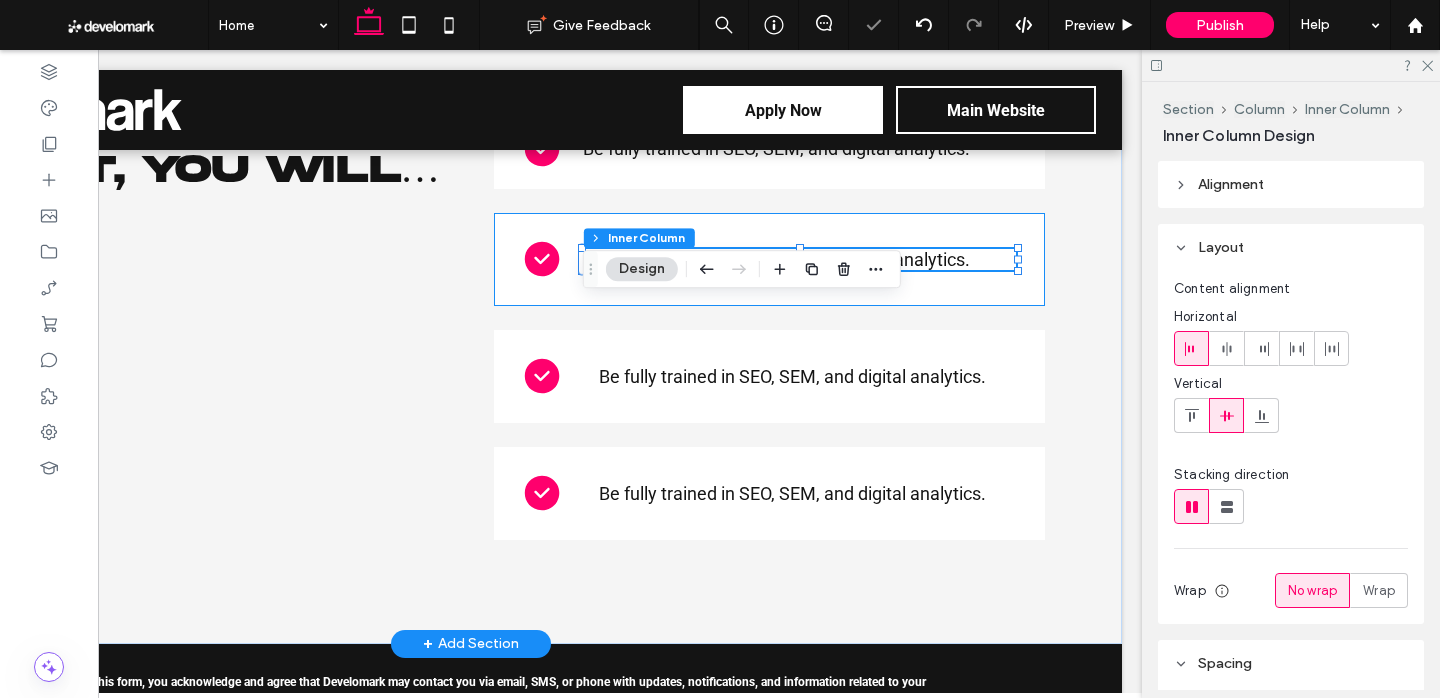 click on "Be fully trained in SEO, SEM, and digital analytics. 85% , 13px" at bounding box center (769, 259) 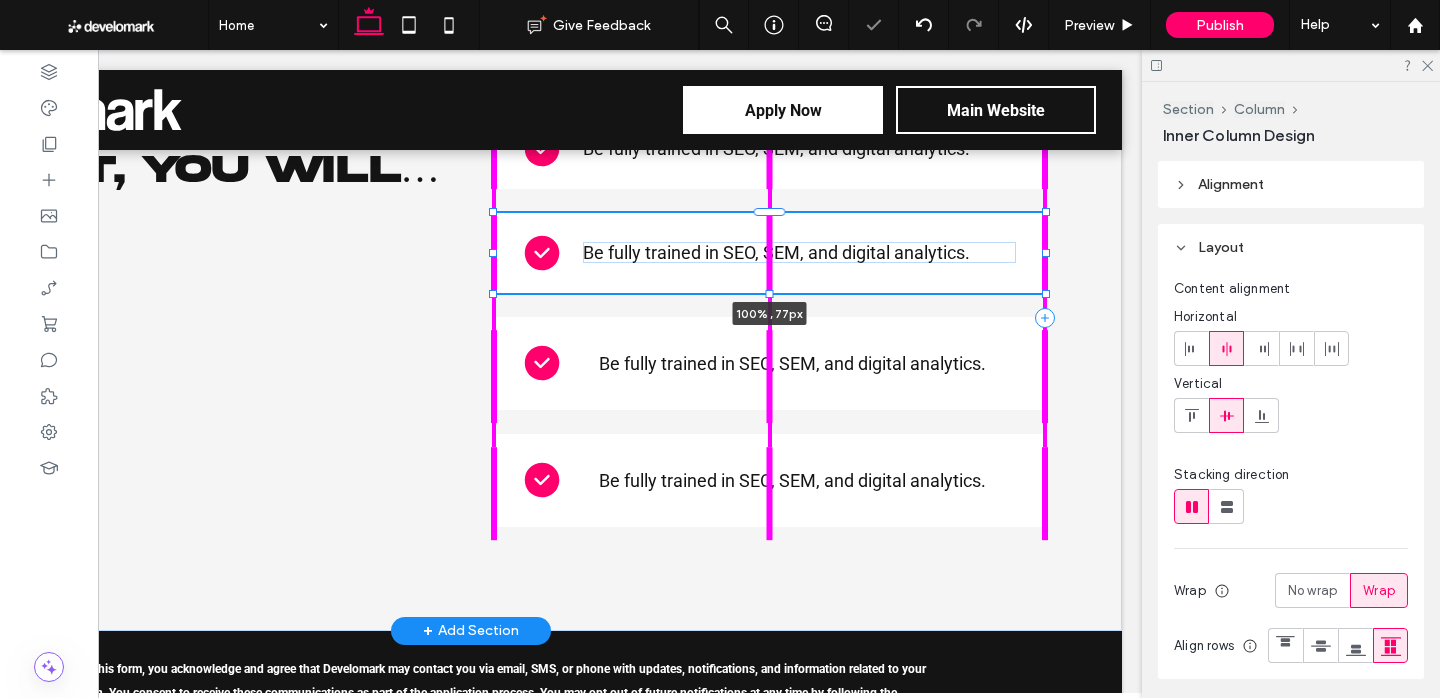 drag, startPoint x: 767, startPoint y: 355, endPoint x: 771, endPoint y: 315, distance: 40.1995 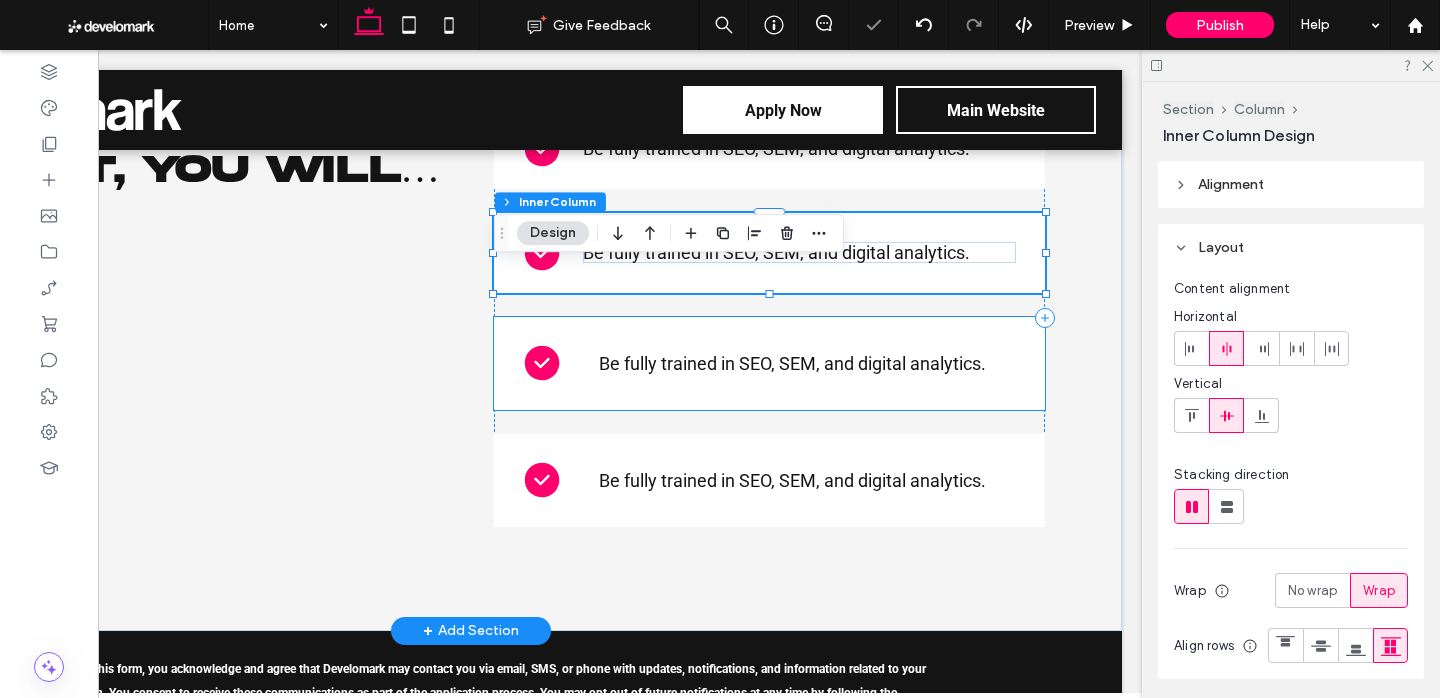 click on "Be fully trained in SEO, SEM, and digital analytics." at bounding box center [800, 363] 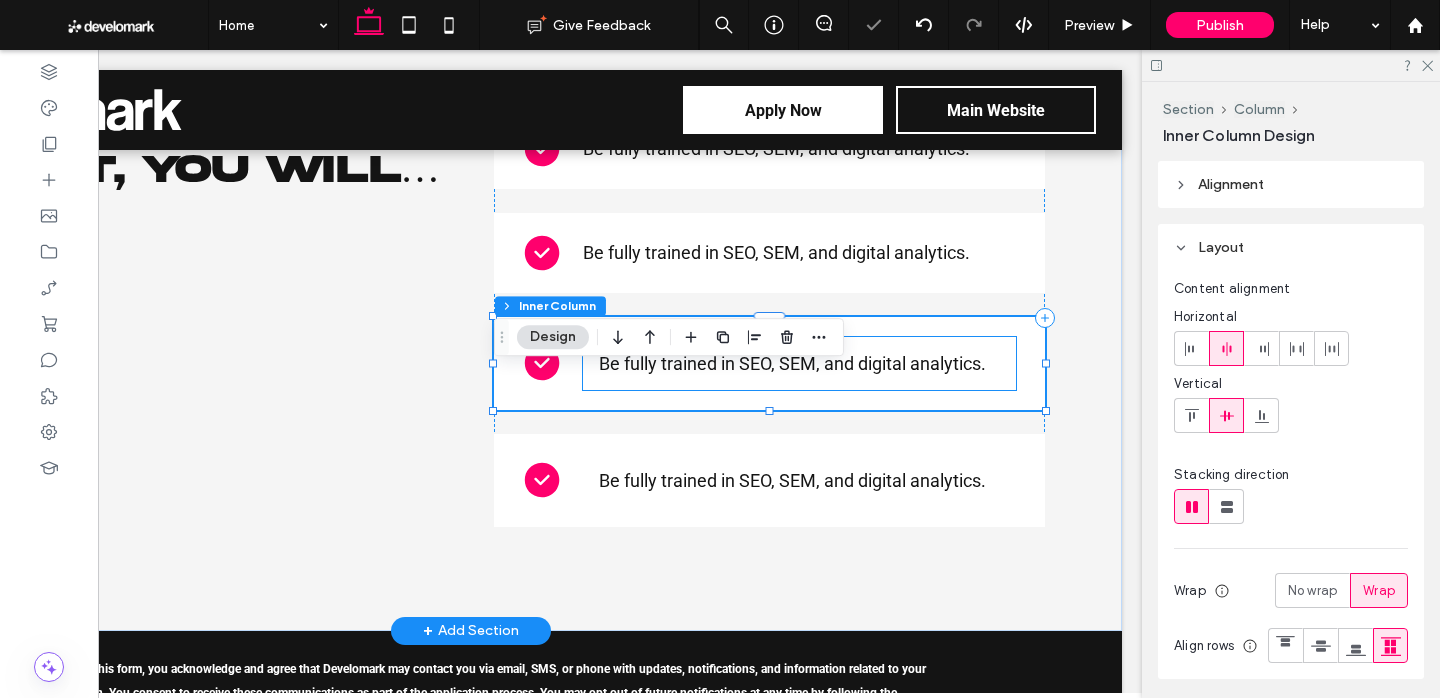 click on "Be fully trained in SEO, SEM, and digital analytics." at bounding box center [792, 363] 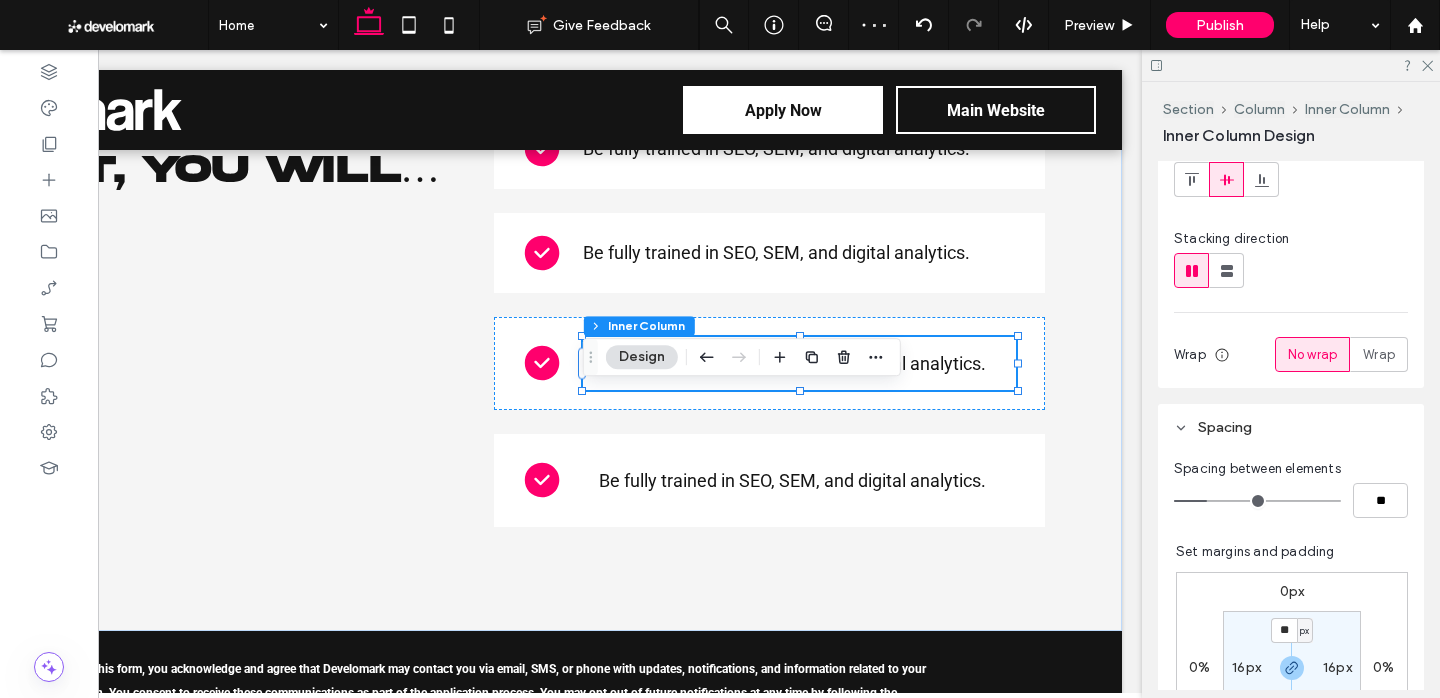scroll, scrollTop: 249, scrollLeft: 0, axis: vertical 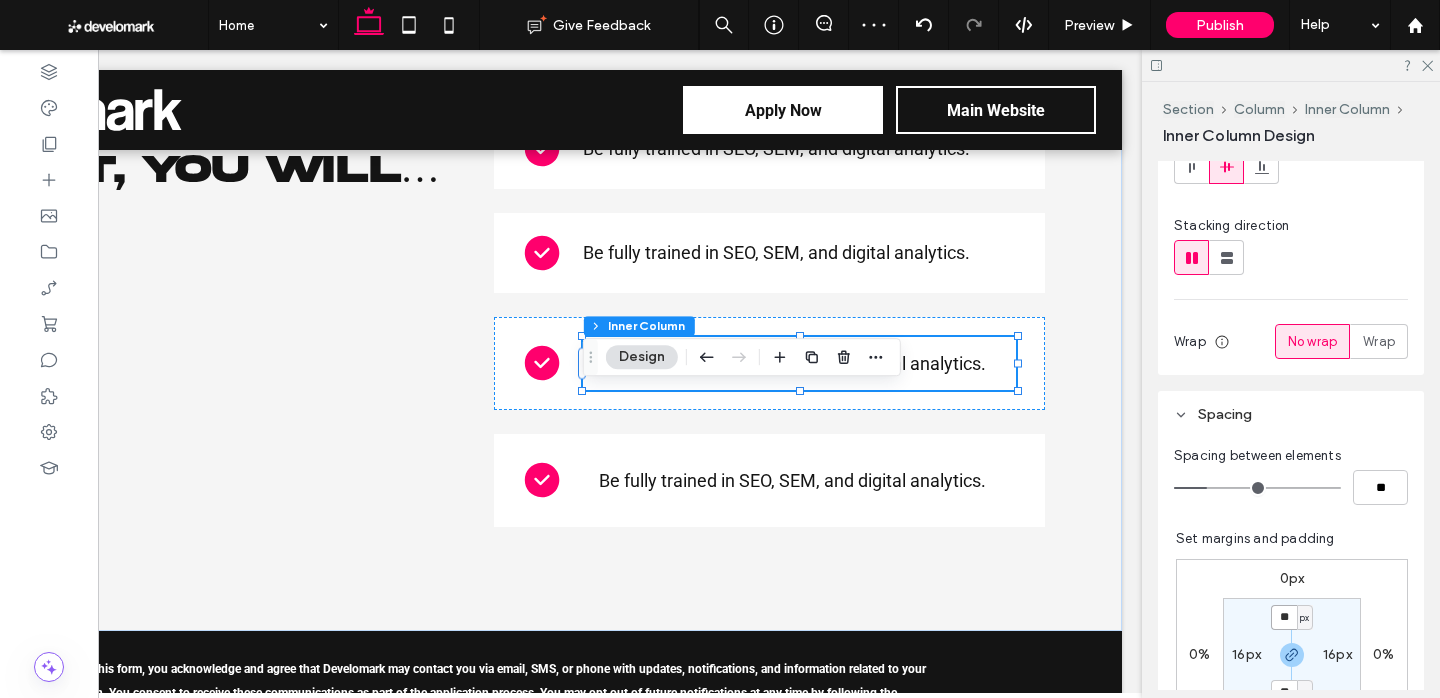 click on "**" at bounding box center [1284, 617] 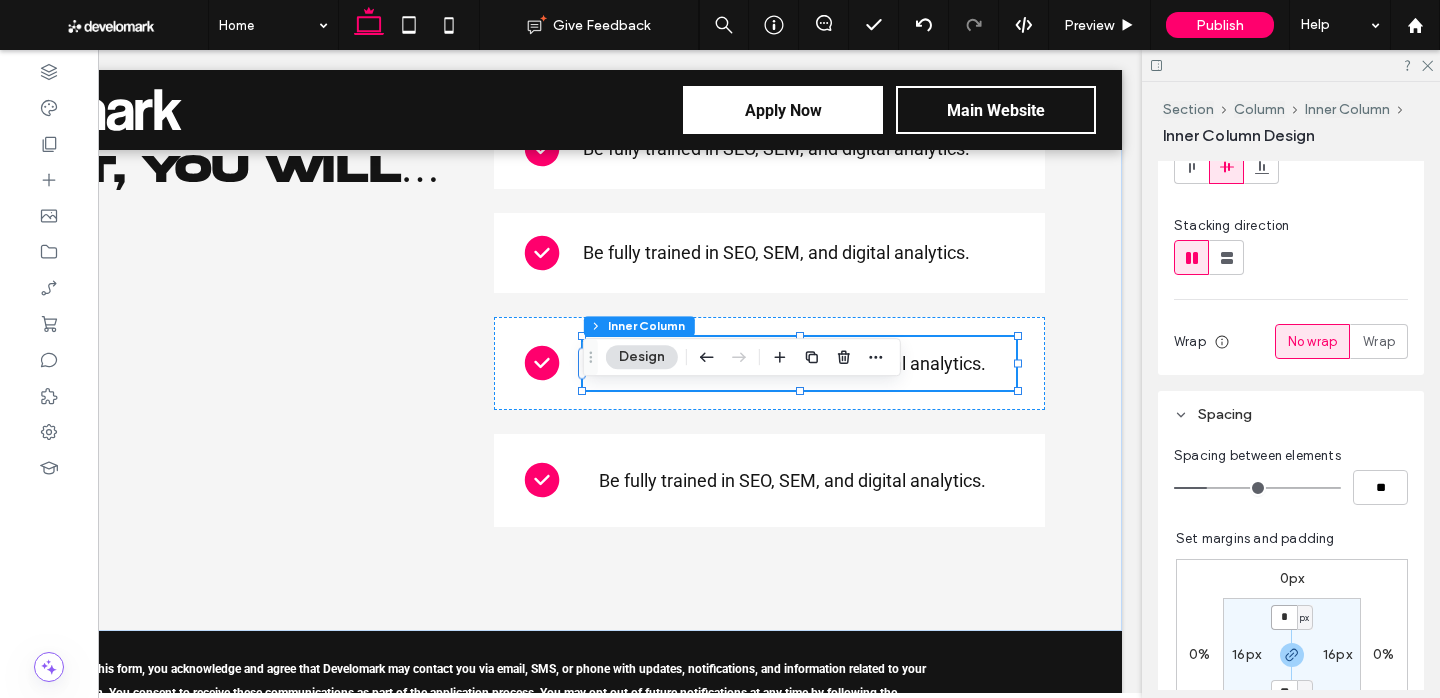 type on "*" 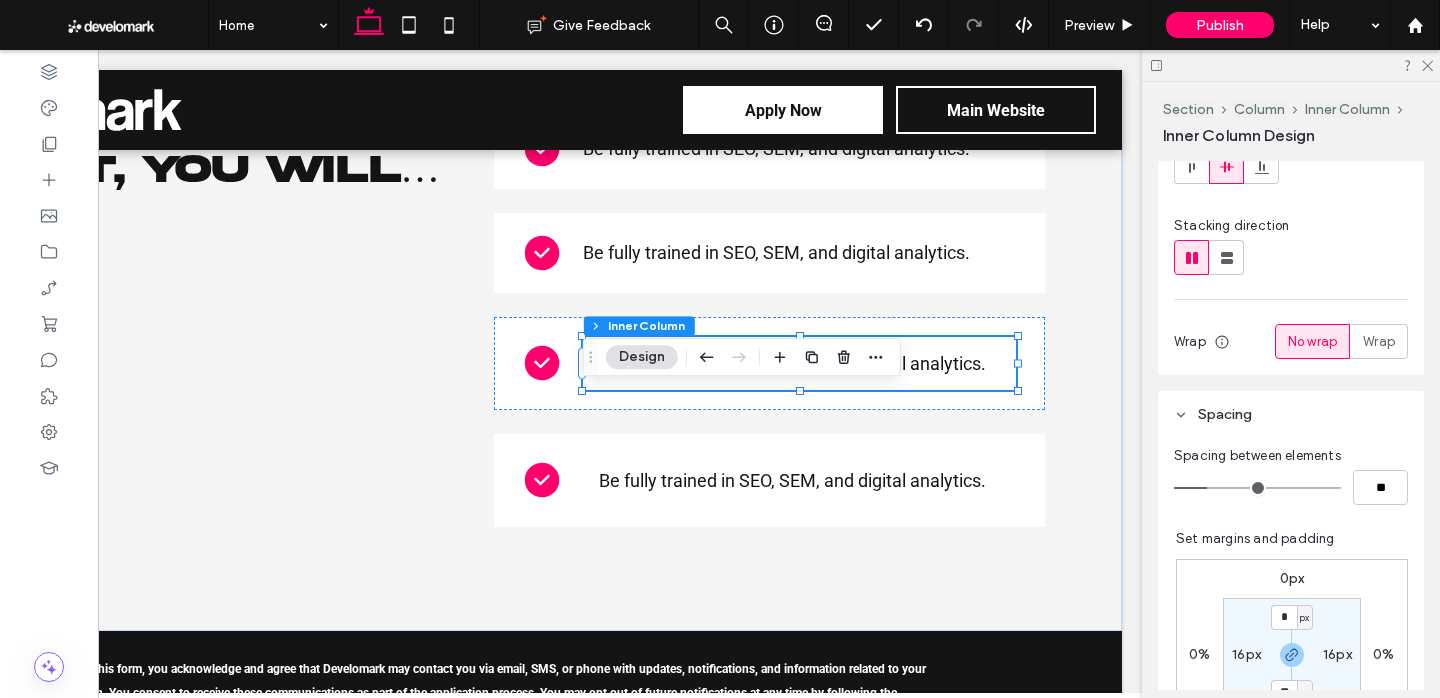 type on "*" 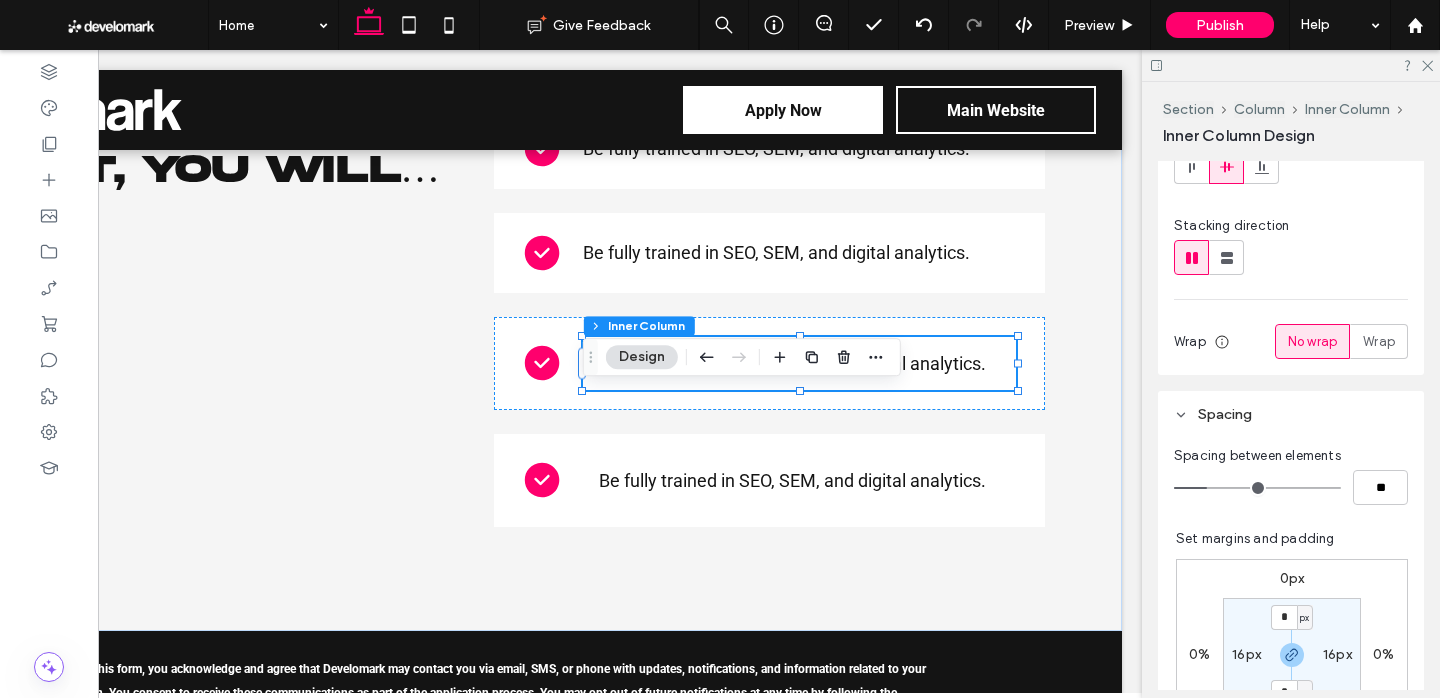 click on "0px" at bounding box center (1292, 579) 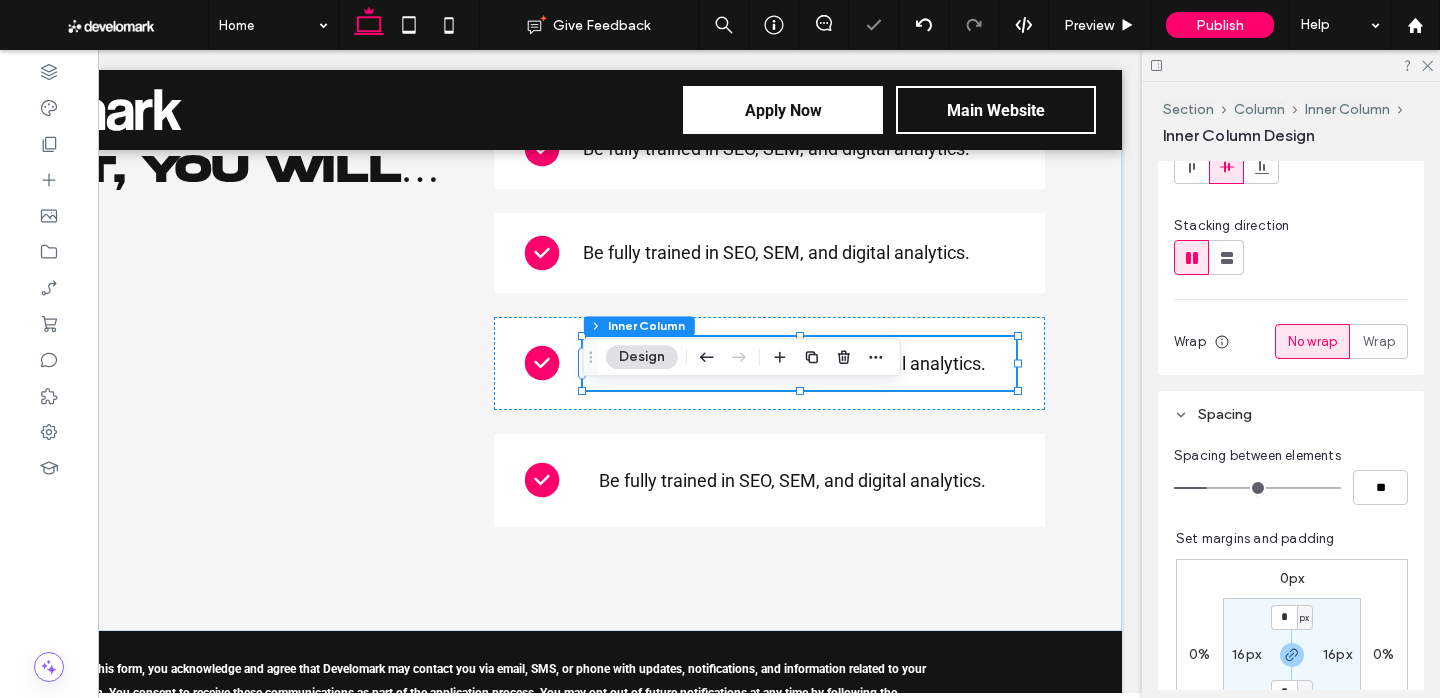 click on "16px" at bounding box center [1337, 654] 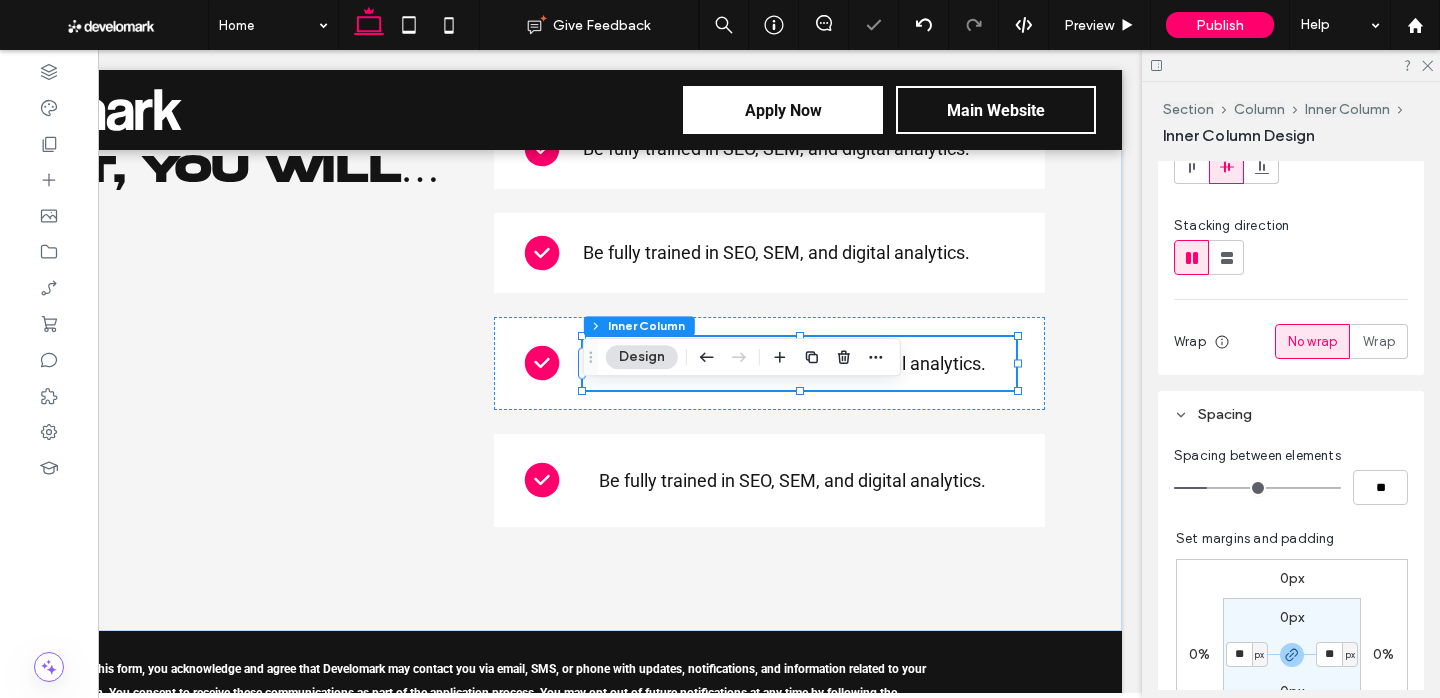 type on "**" 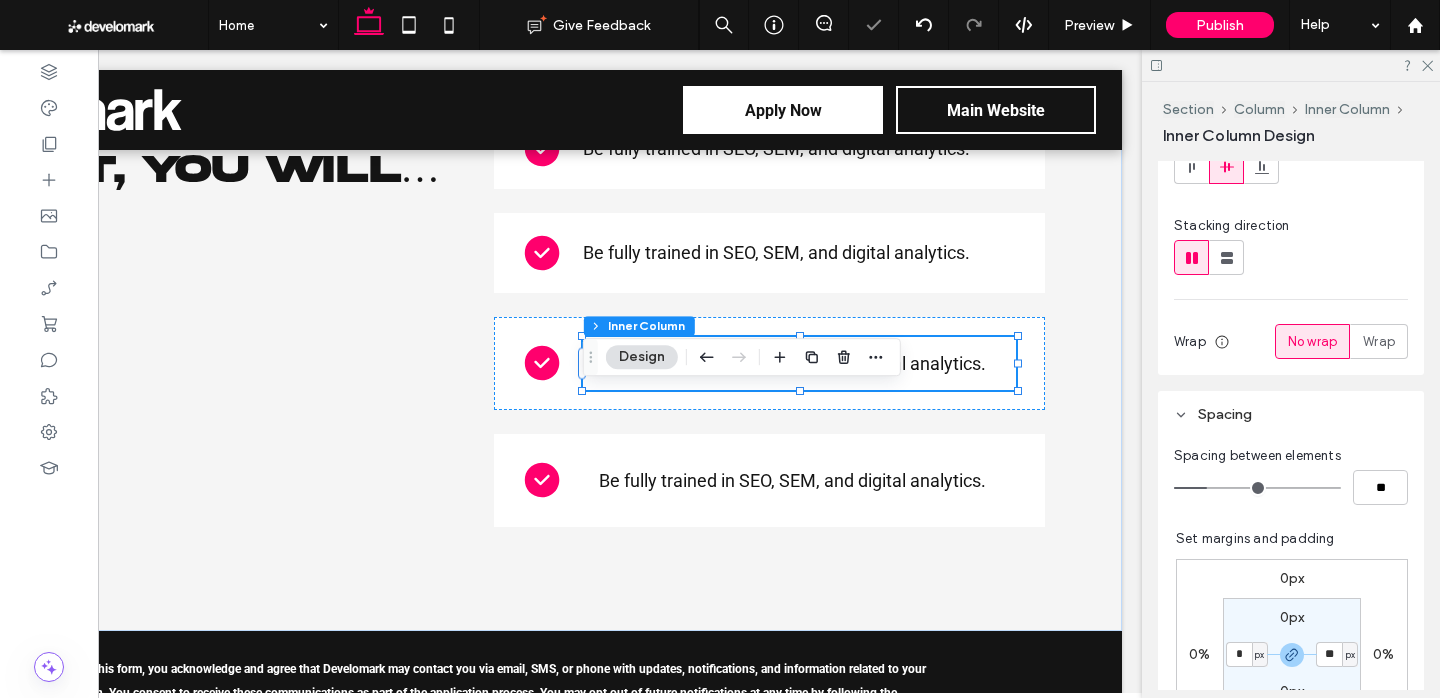 type on "*" 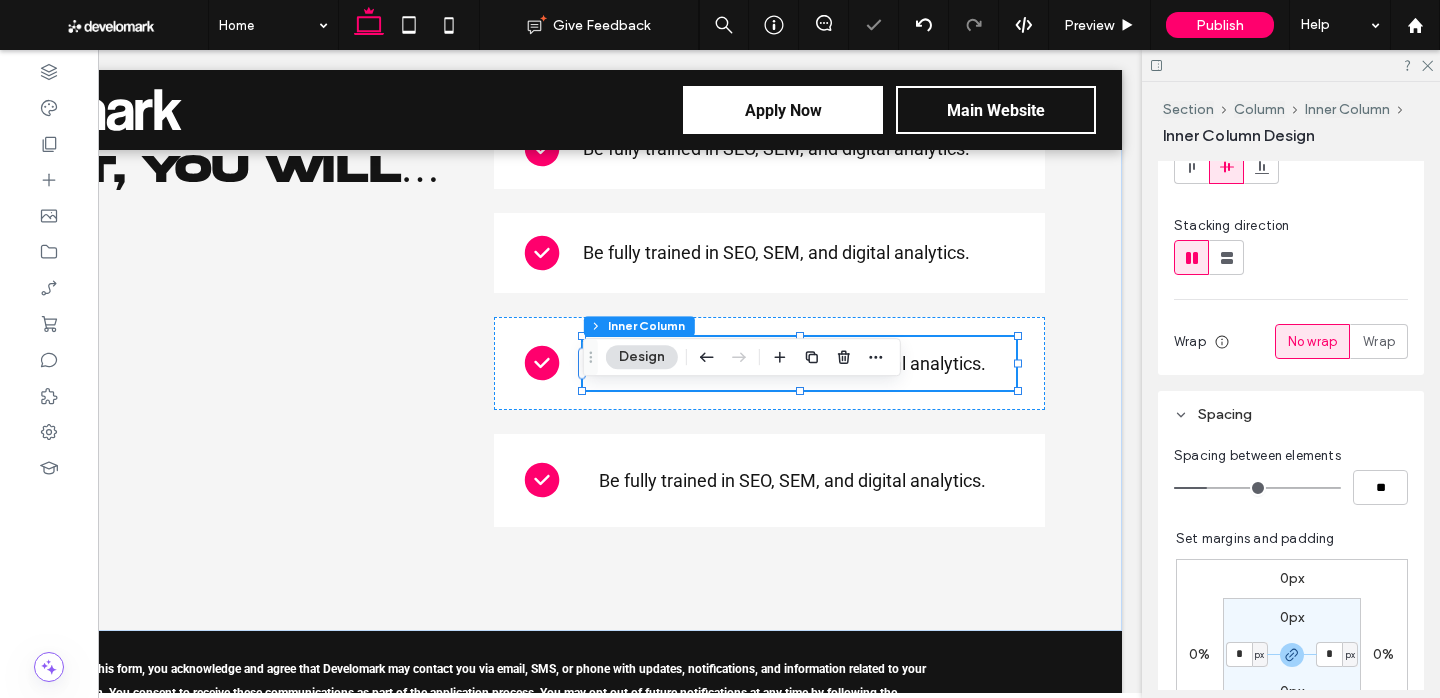 drag, startPoint x: 1351, startPoint y: 580, endPoint x: 1271, endPoint y: 556, distance: 83.52245 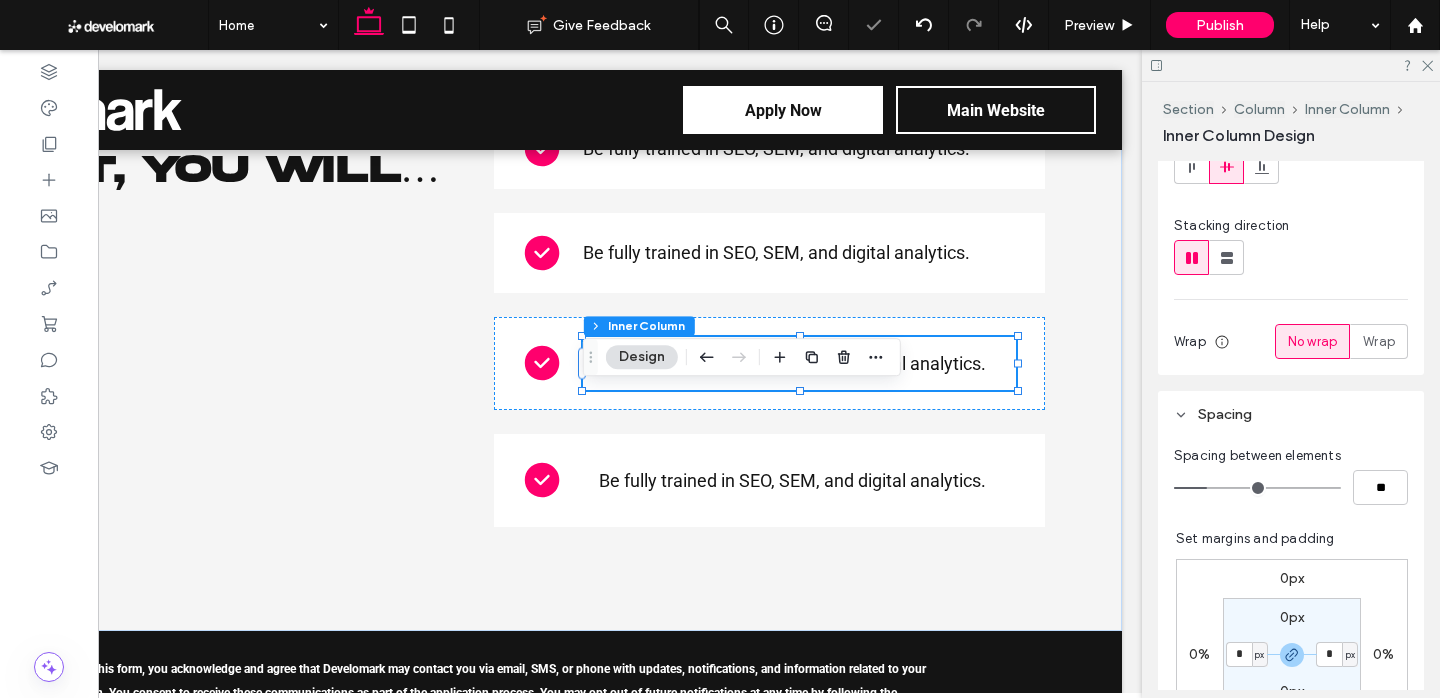 click on "0px 0% 0px 0% 0px * px 0px * px" at bounding box center [1292, 655] 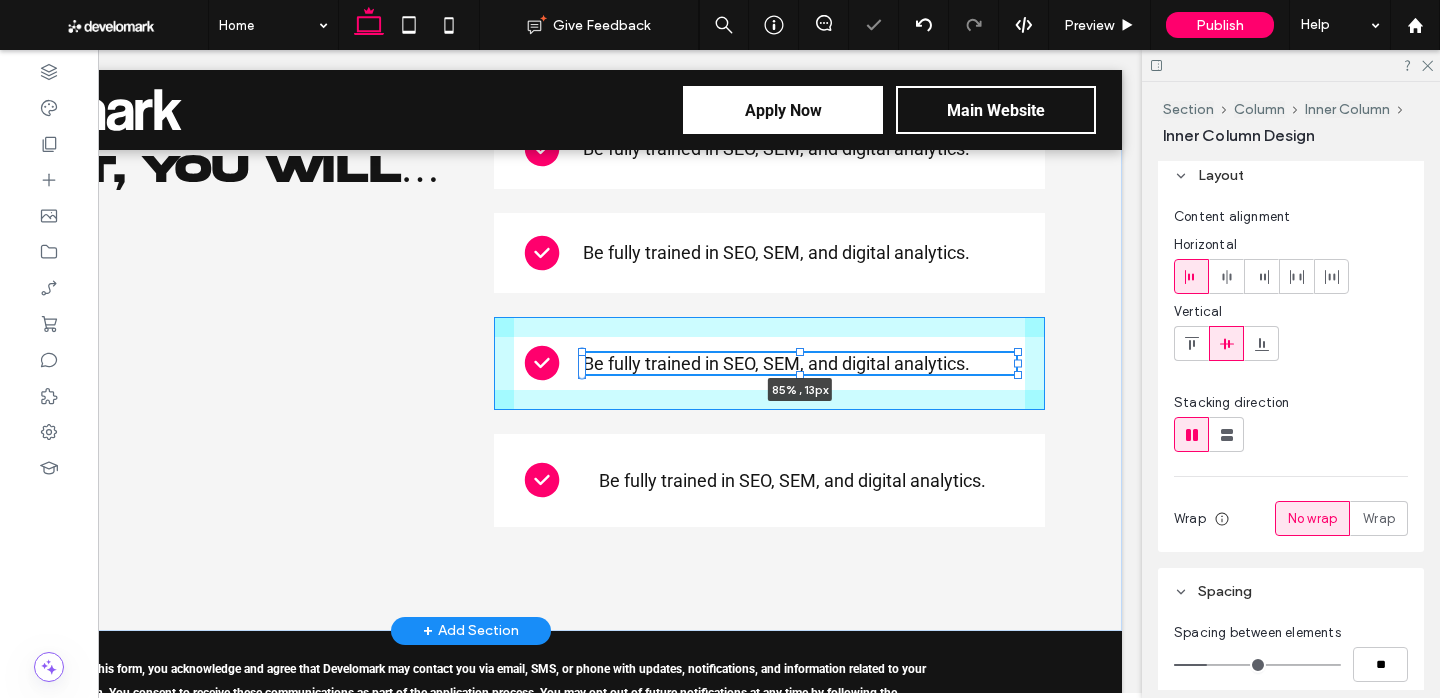 scroll, scrollTop: 0, scrollLeft: 0, axis: both 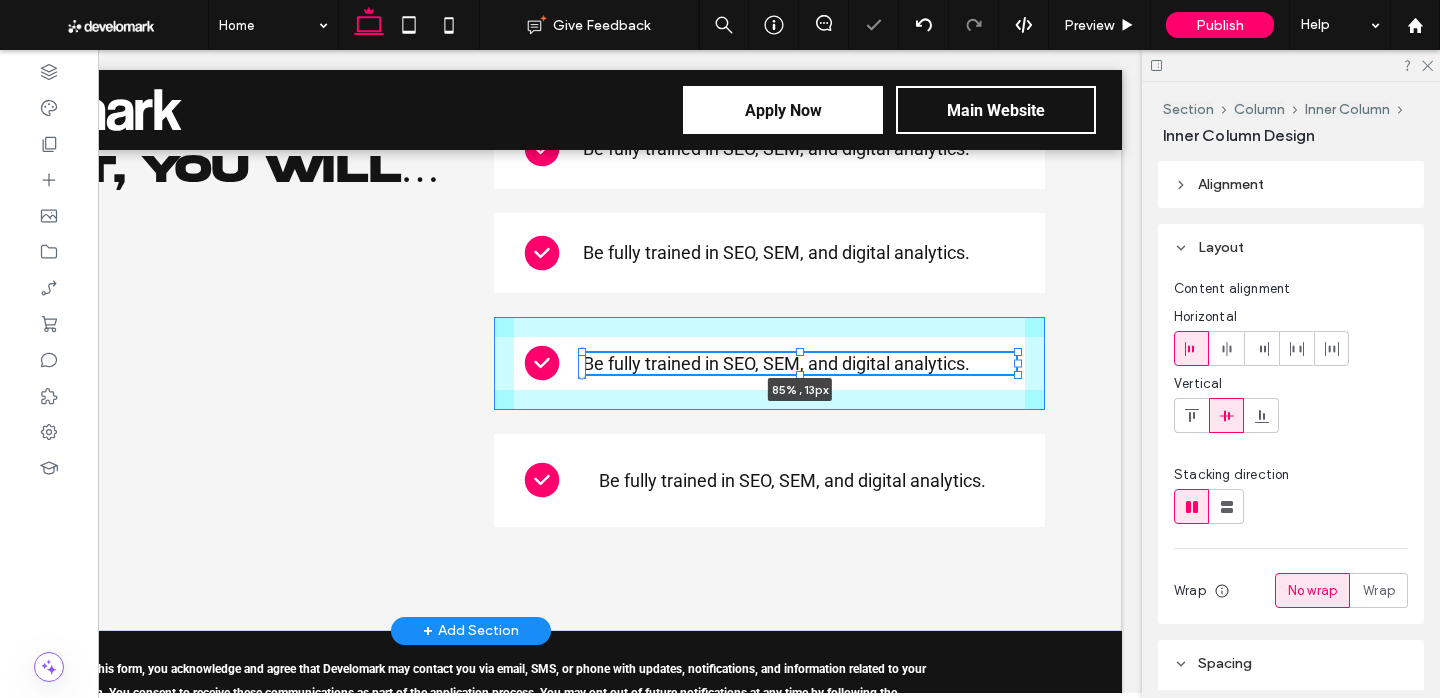 drag, startPoint x: 801, startPoint y: 445, endPoint x: 835, endPoint y: 438, distance: 34.713108 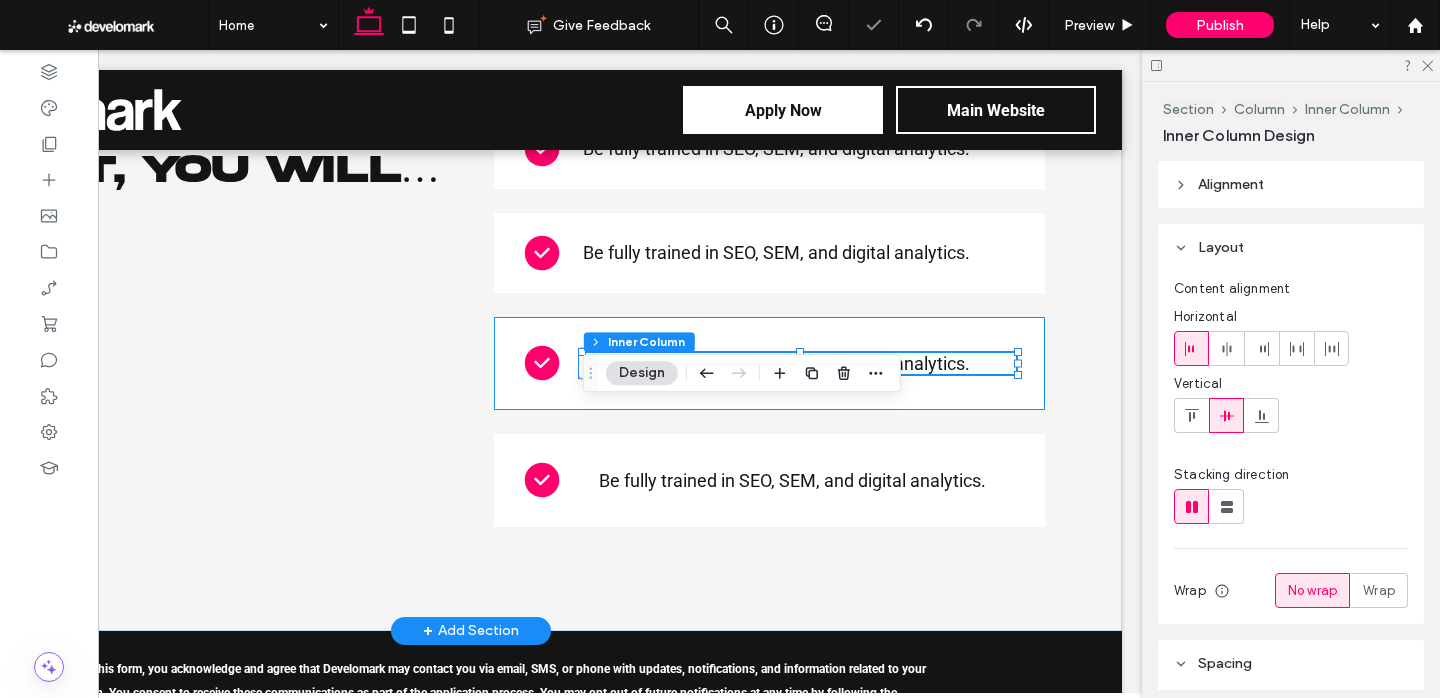 drag, startPoint x: 853, startPoint y: 452, endPoint x: 821, endPoint y: 456, distance: 32.24903 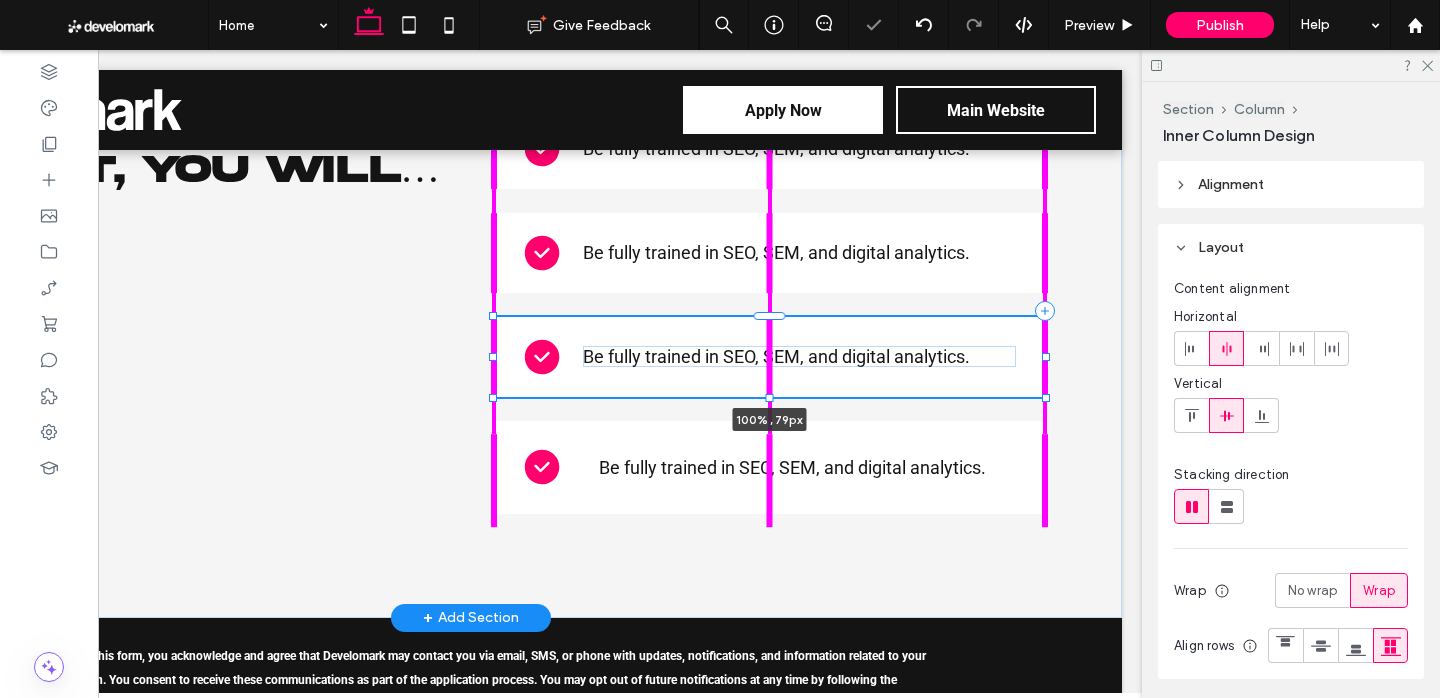 drag, startPoint x: 769, startPoint y: 463, endPoint x: 804, endPoint y: 415, distance: 59.405388 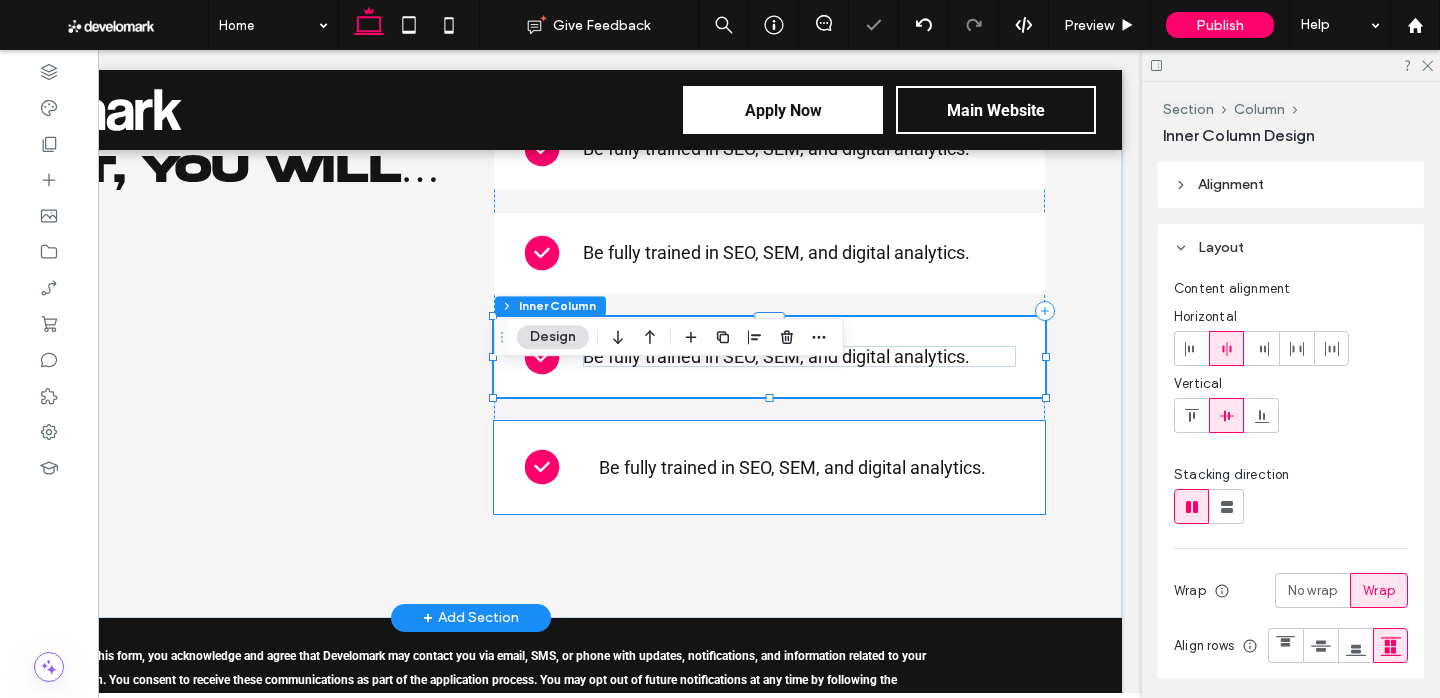 click on "Be fully trained in SEO, SEM, and digital analytics." at bounding box center [792, 467] 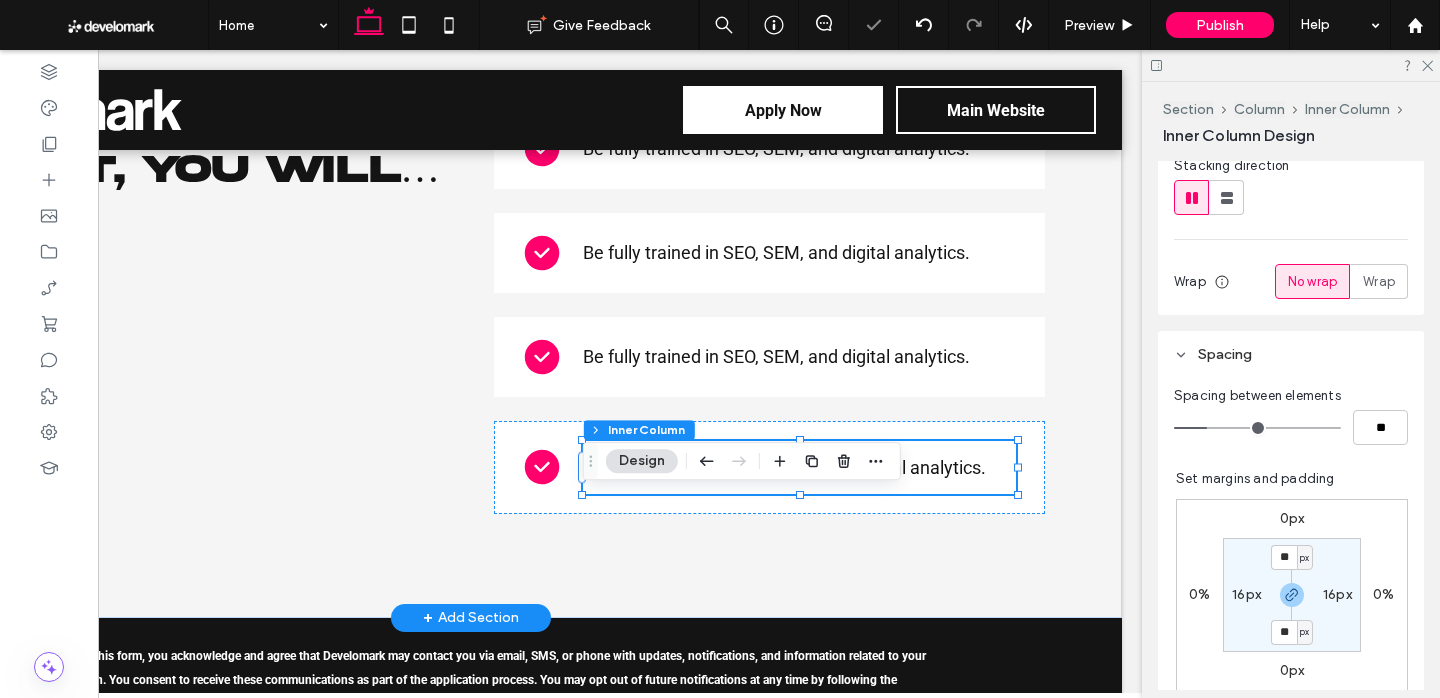 scroll, scrollTop: 361, scrollLeft: 0, axis: vertical 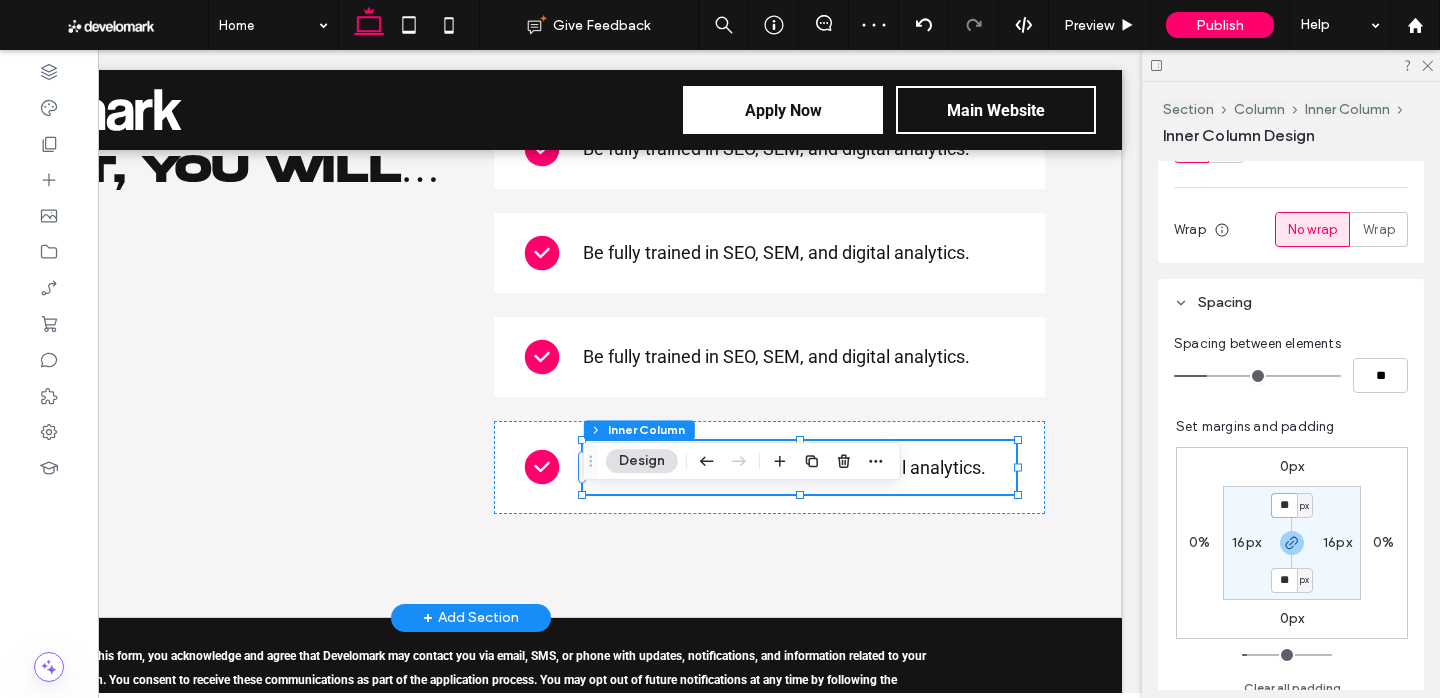 click on "**" at bounding box center (1284, 505) 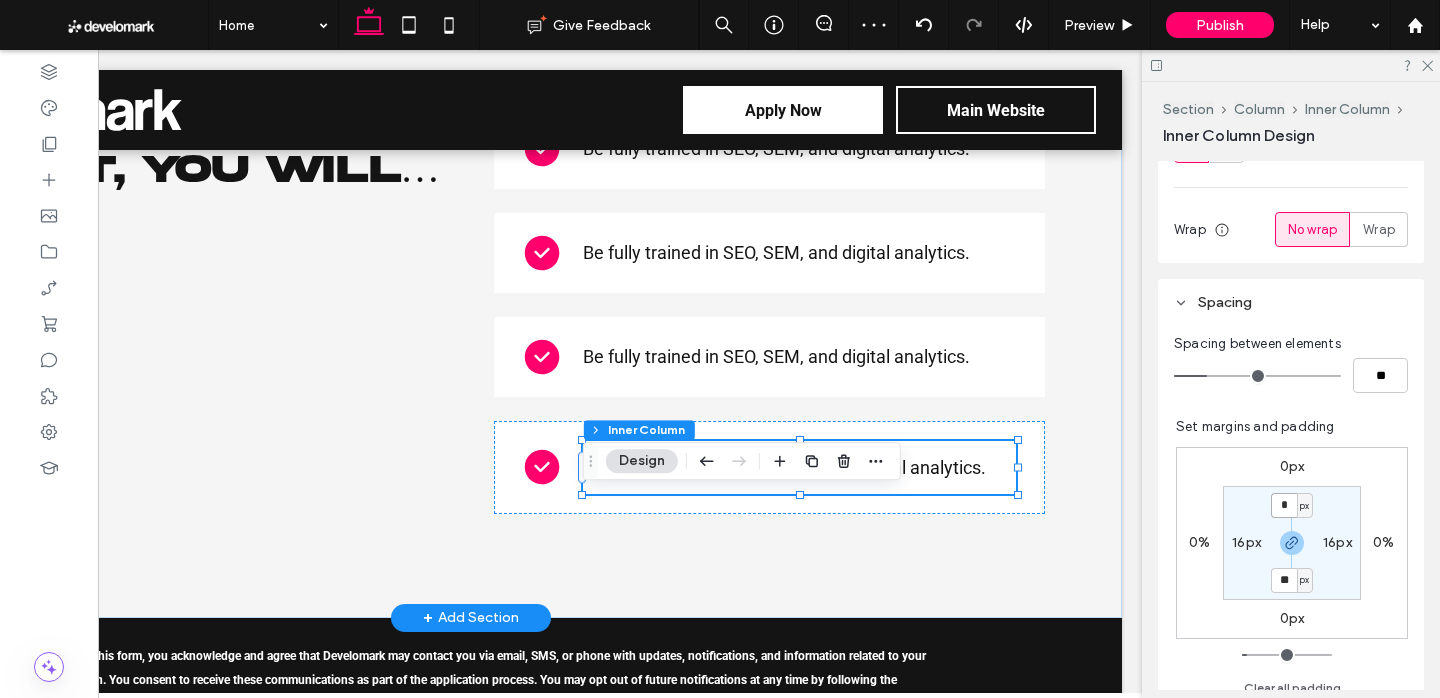 type on "*" 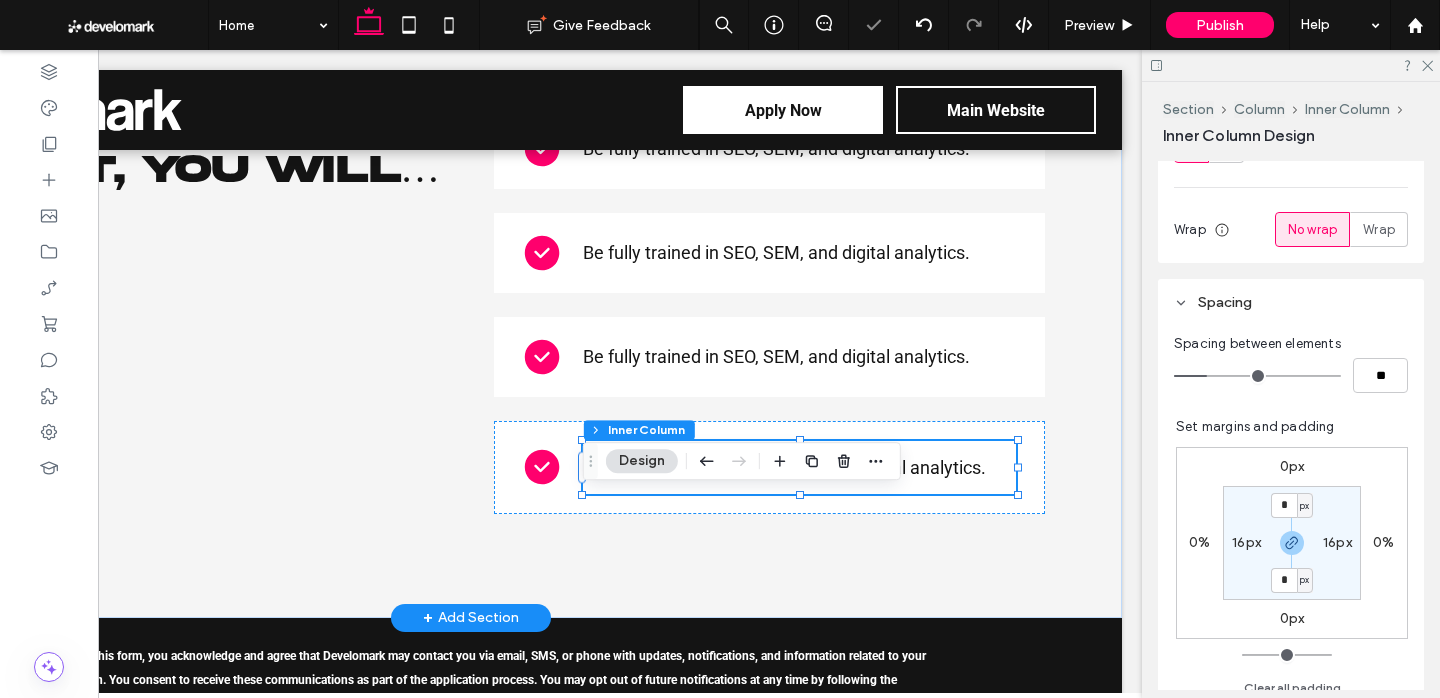 type on "*" 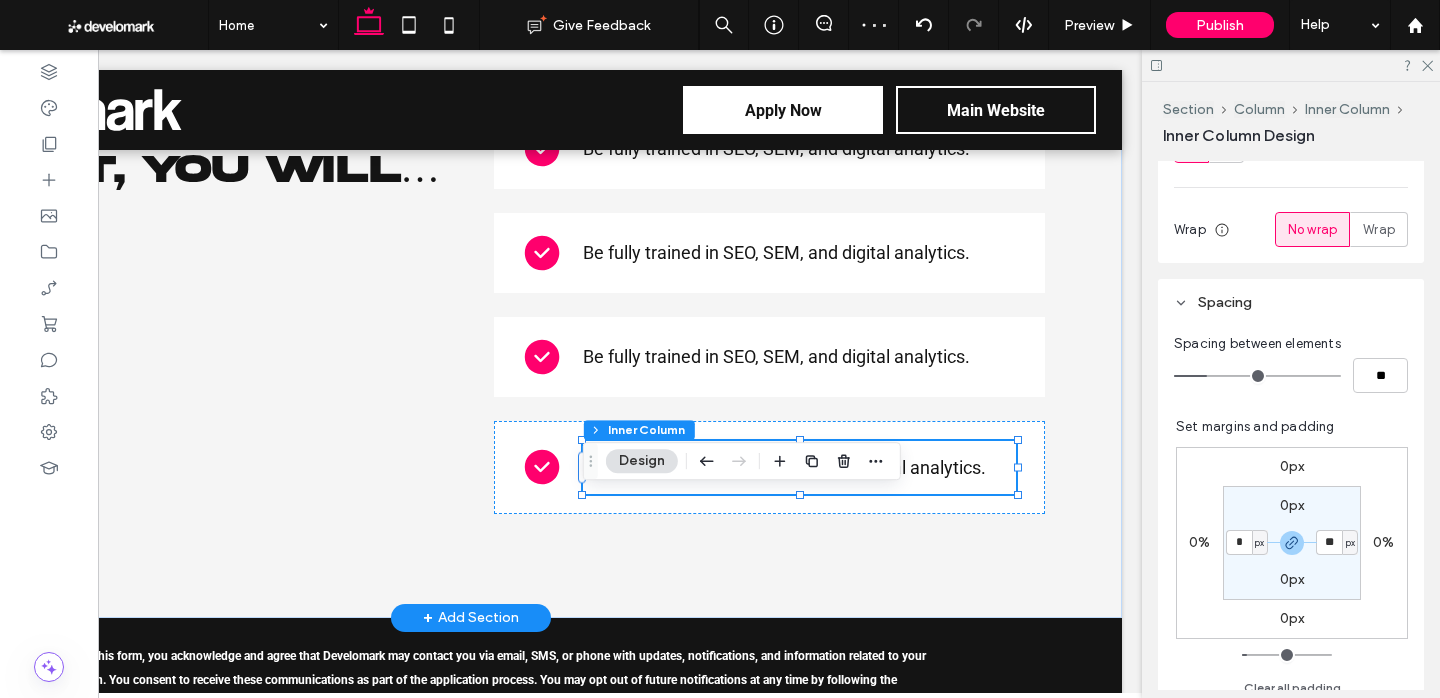 type on "*" 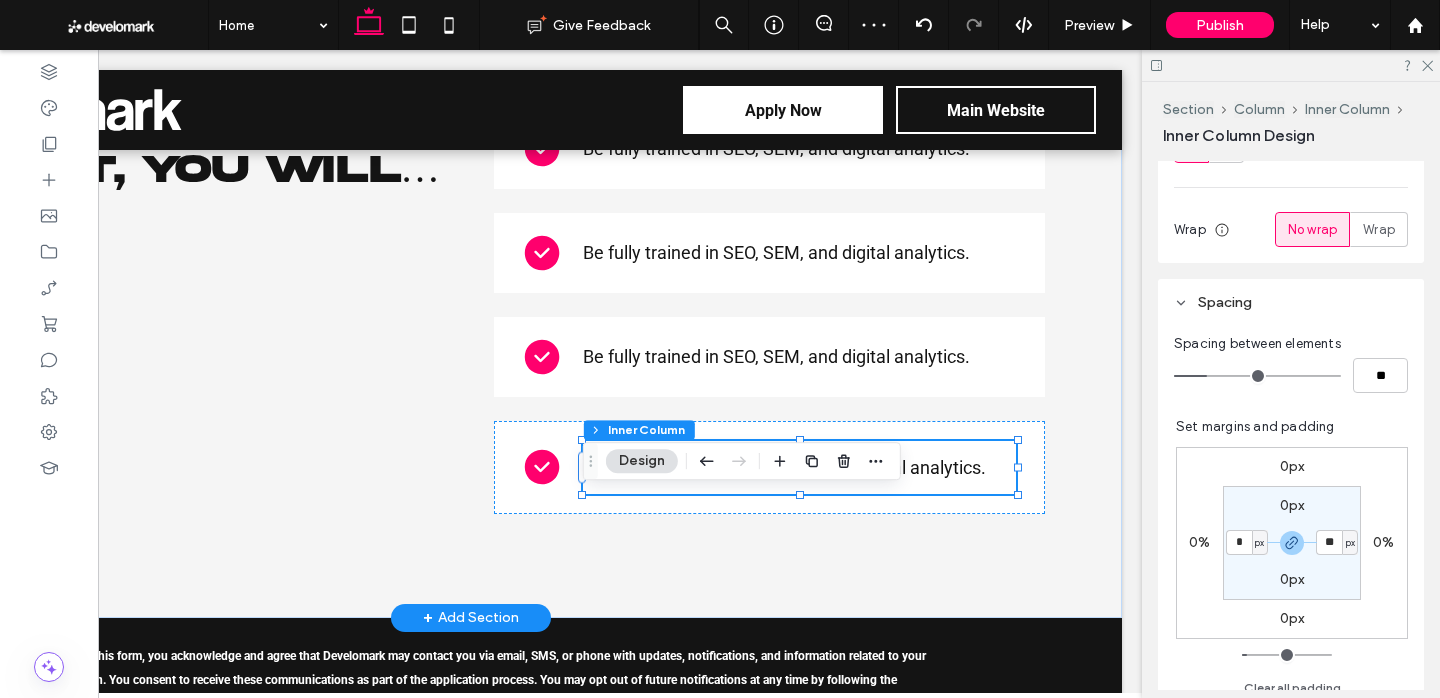 type on "*" 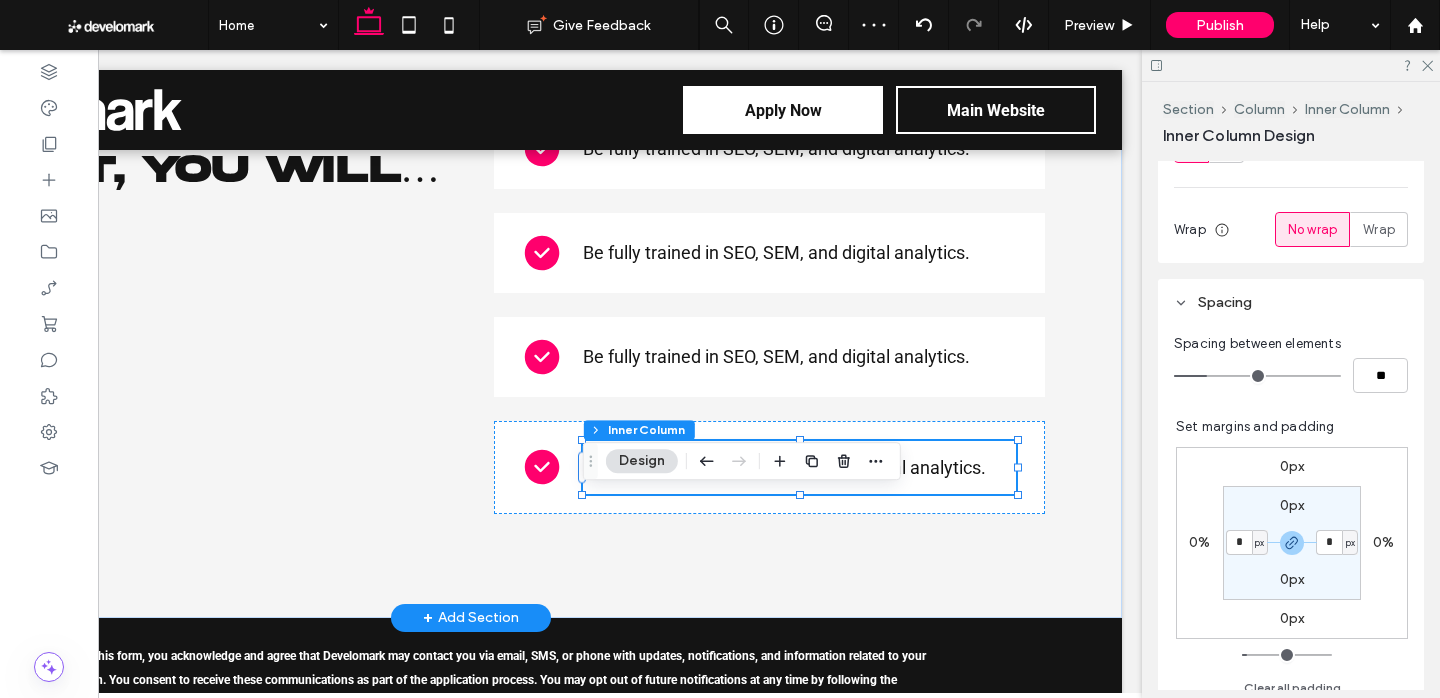 click on "0px * px 0px * px" at bounding box center (1292, 543) 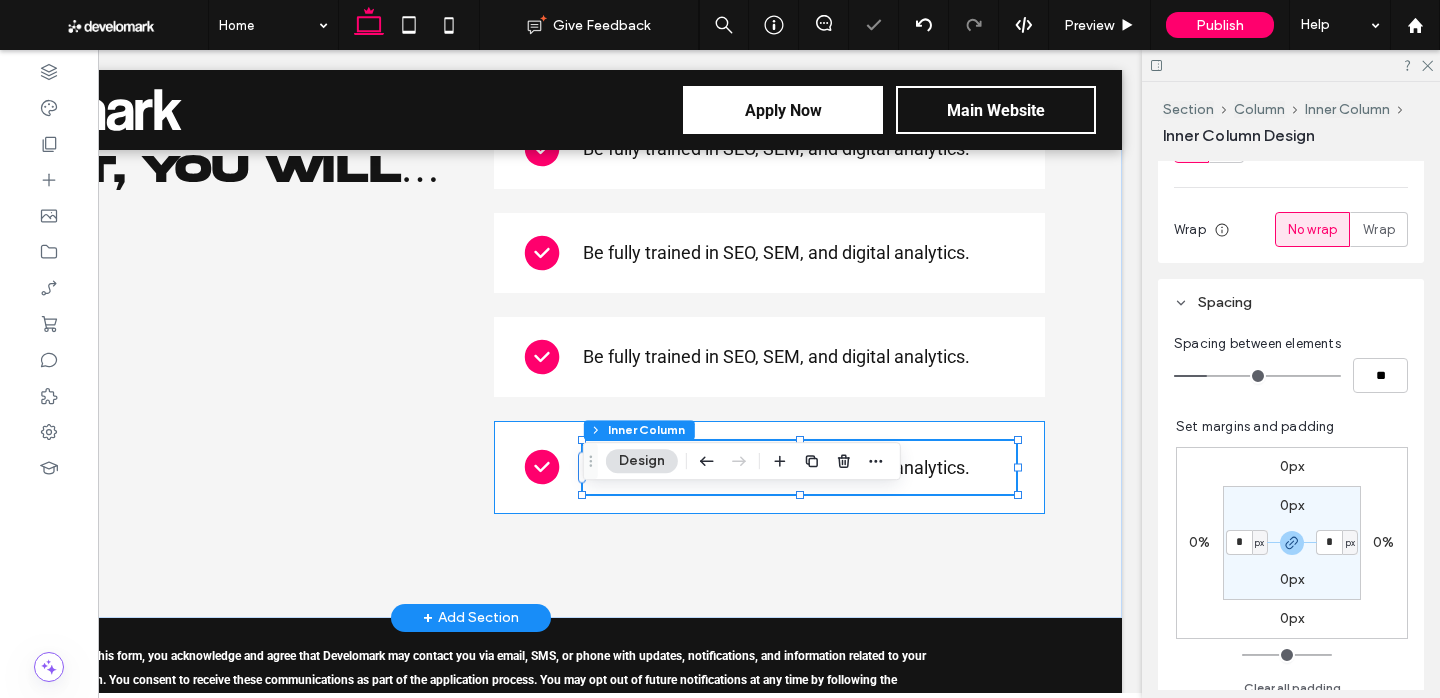 click on "Be fully trained in SEO, SEM, and digital analytics." at bounding box center [769, 467] 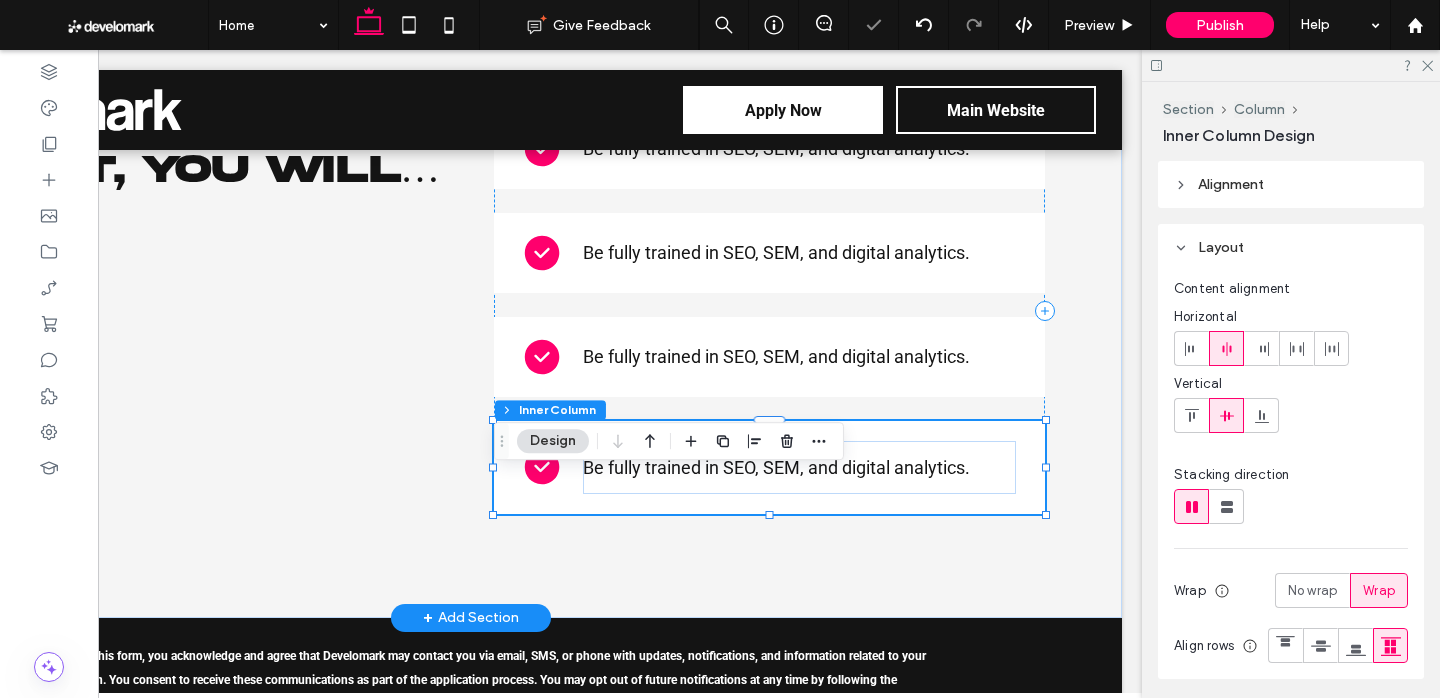 click on "Be fully trained in SEO, SEM, and digital analytics." at bounding box center (769, 467) 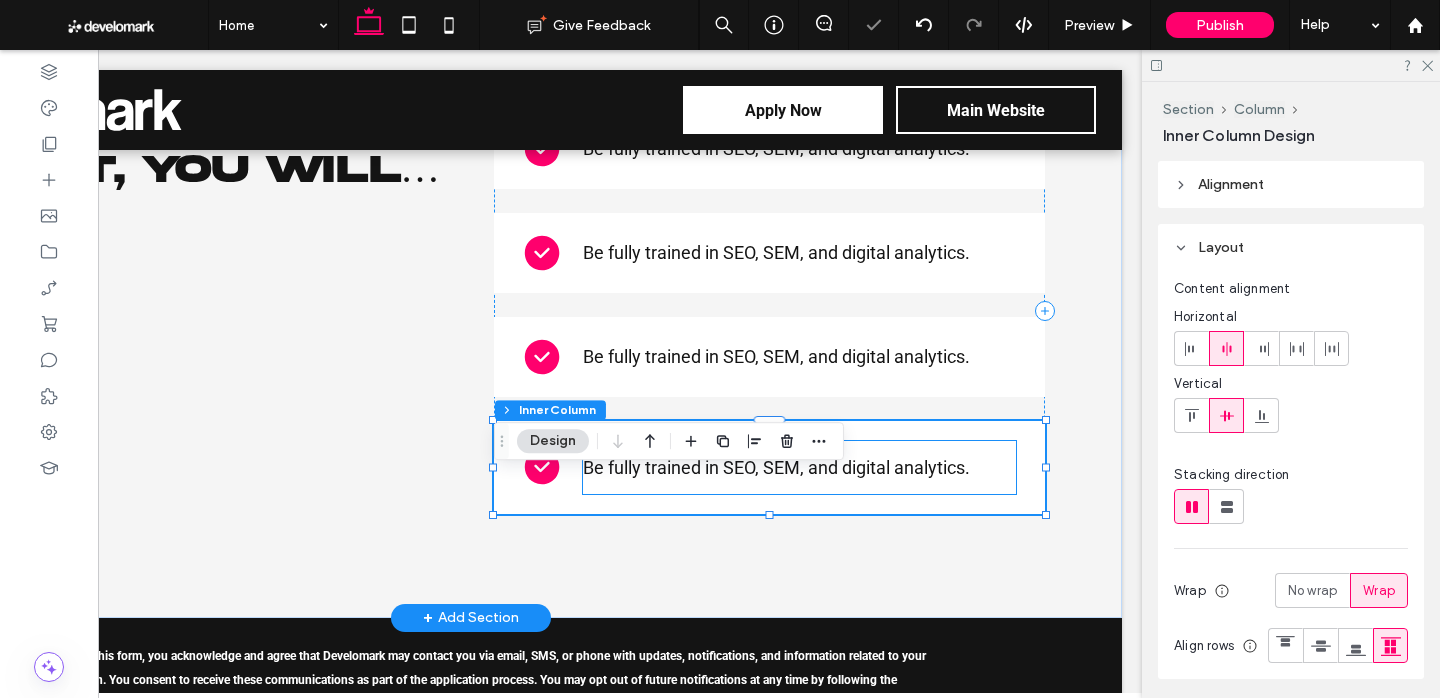 click on "Be fully trained in SEO, SEM, and digital analytics." at bounding box center (800, 467) 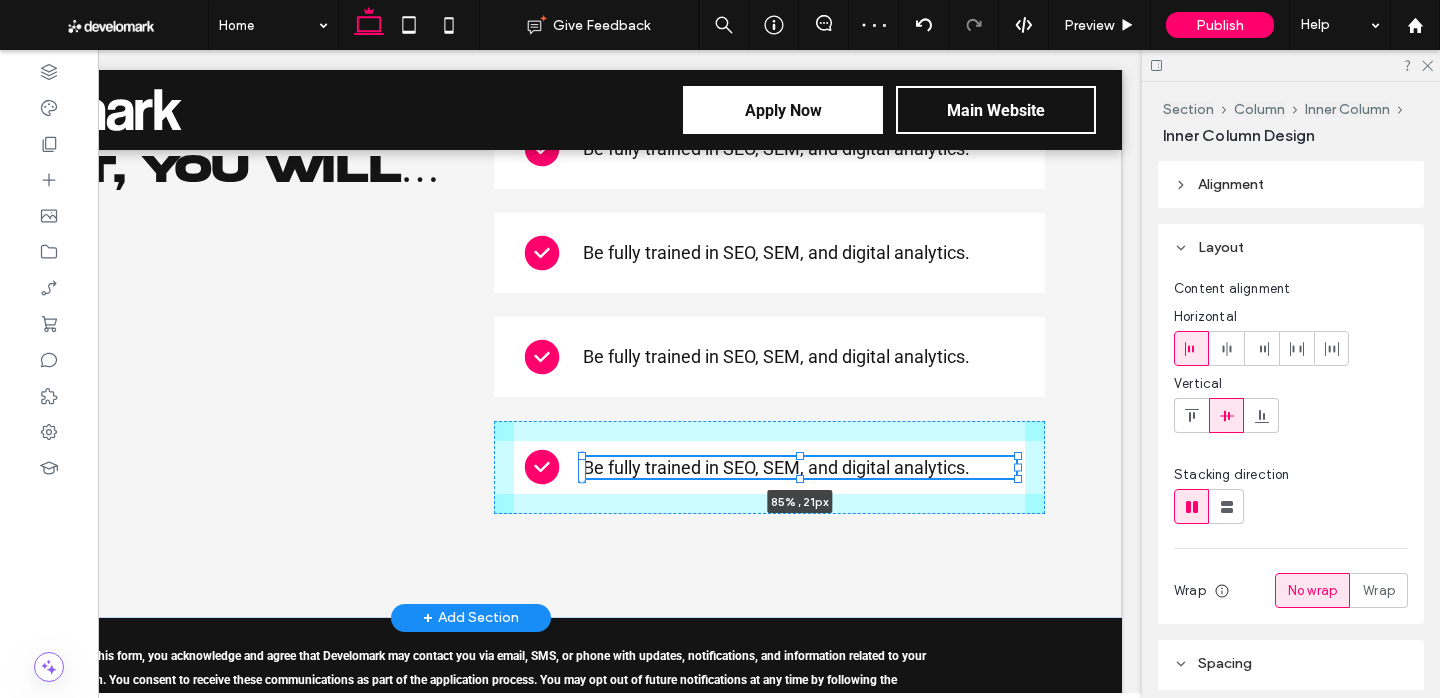 drag, startPoint x: 801, startPoint y: 547, endPoint x: 803, endPoint y: 519, distance: 28.071337 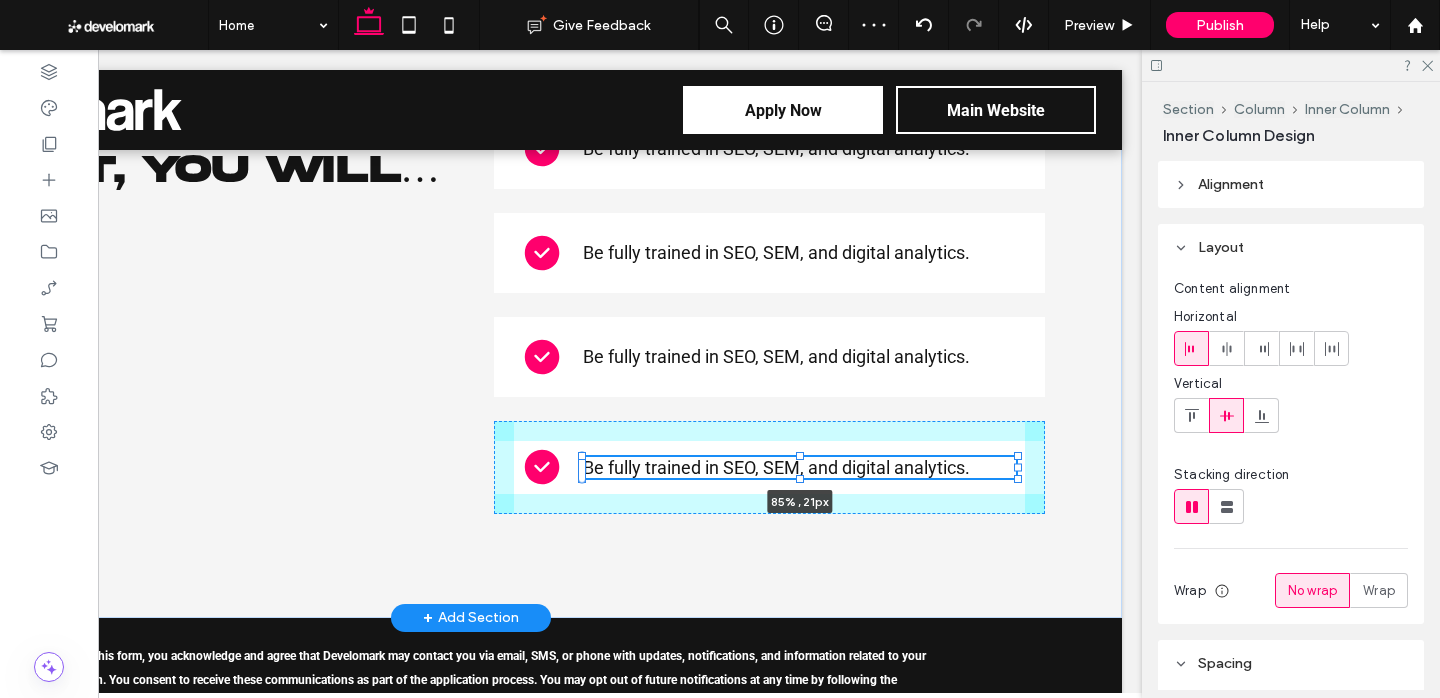 click on "By the End of the Cohort, You Will…
Be fully trained in SEO, SEM, and digital analytics.
Be fully trained in SEO, SEM, and digital analytics.
Be fully trained in SEO, SEM, and digital analytics.
Be fully trained in SEO, SEM, and digital analytics. 85% , 21px" at bounding box center [471, 311] 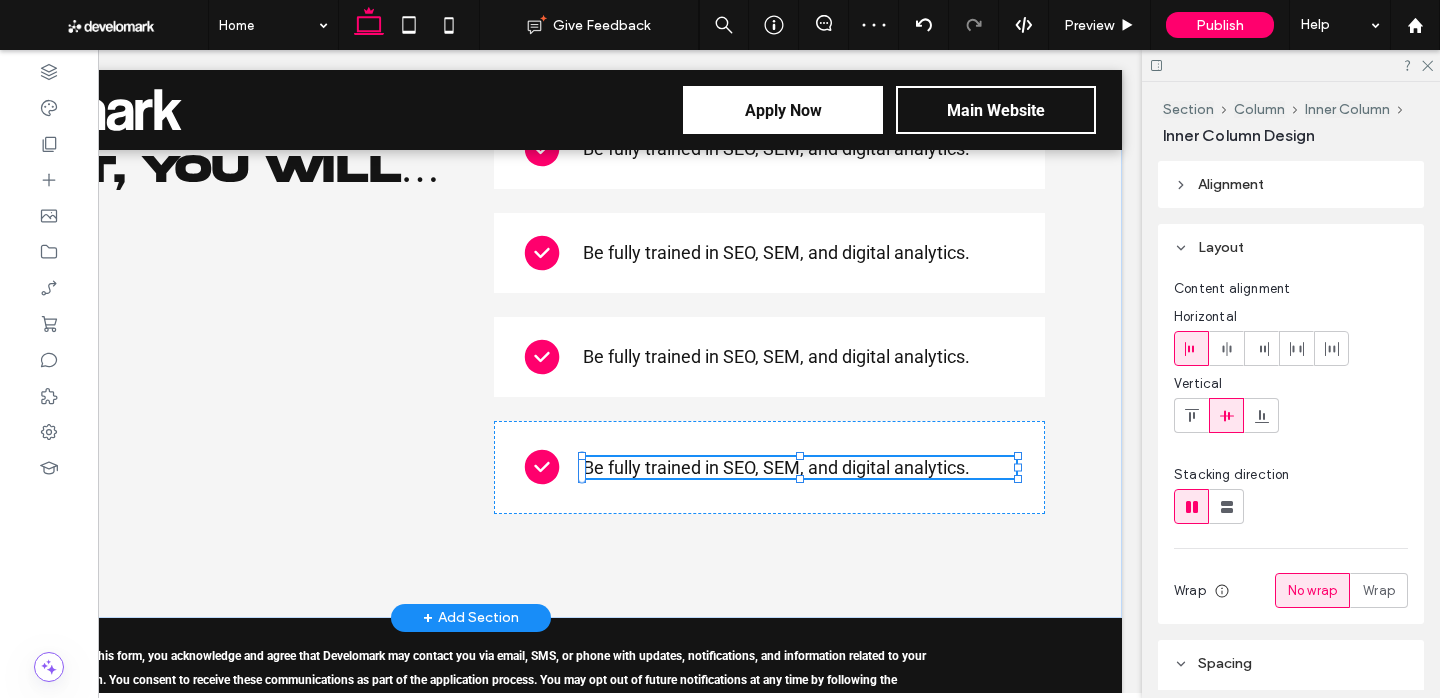 type on "**" 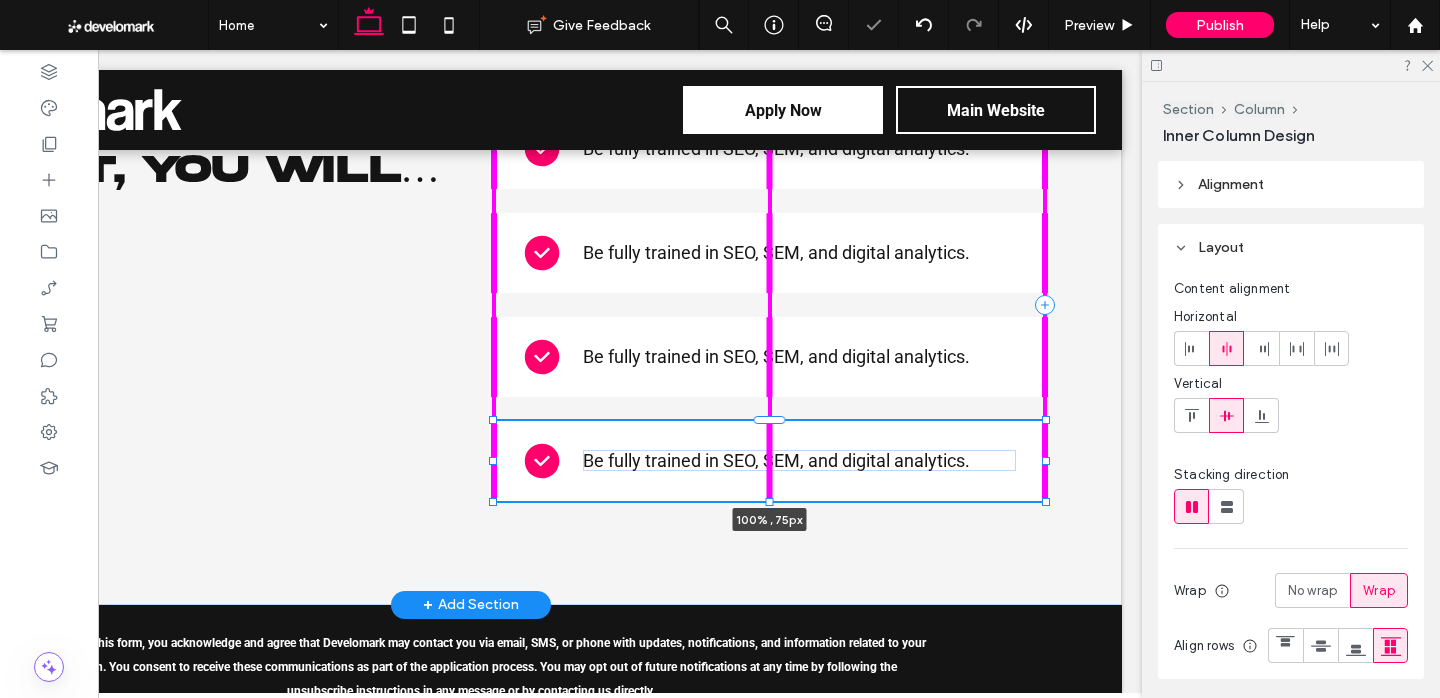 drag, startPoint x: 770, startPoint y: 562, endPoint x: 782, endPoint y: 516, distance: 47.539455 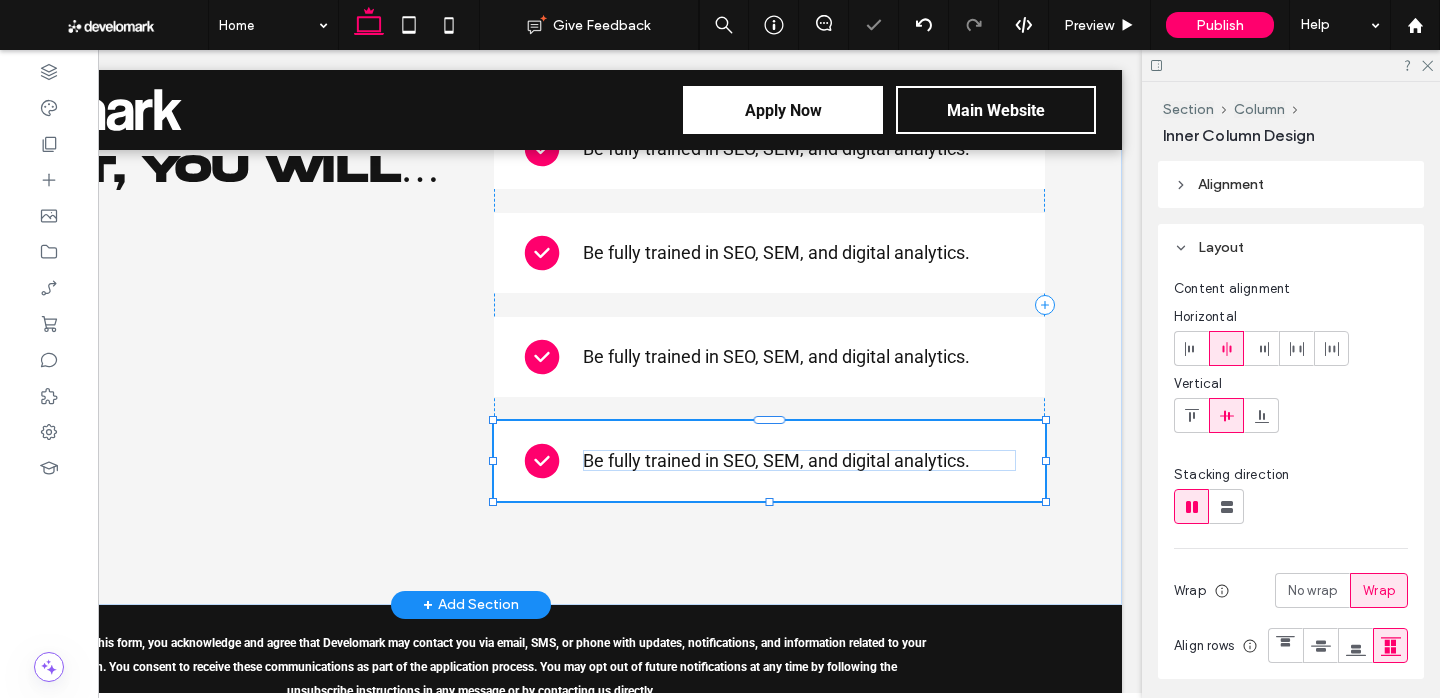 type on "**" 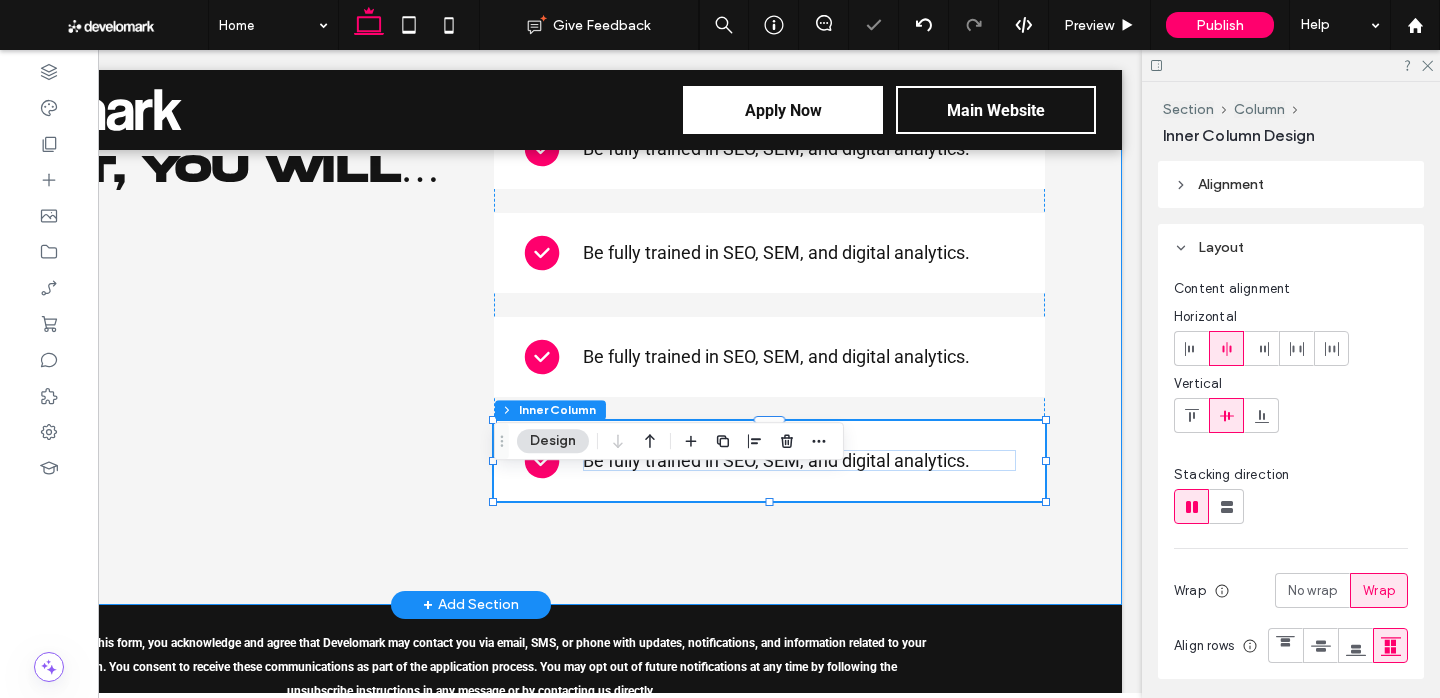 click on "By the End of the Cohort, You Will…
Be fully trained in SEO, SEM, and digital analytics.
Be fully trained in SEO, SEM, and digital analytics.
Be fully trained in SEO, SEM, and digital analytics.
Be fully trained in SEO, SEM, and digital analytics. 100% , 75px" at bounding box center [471, 305] 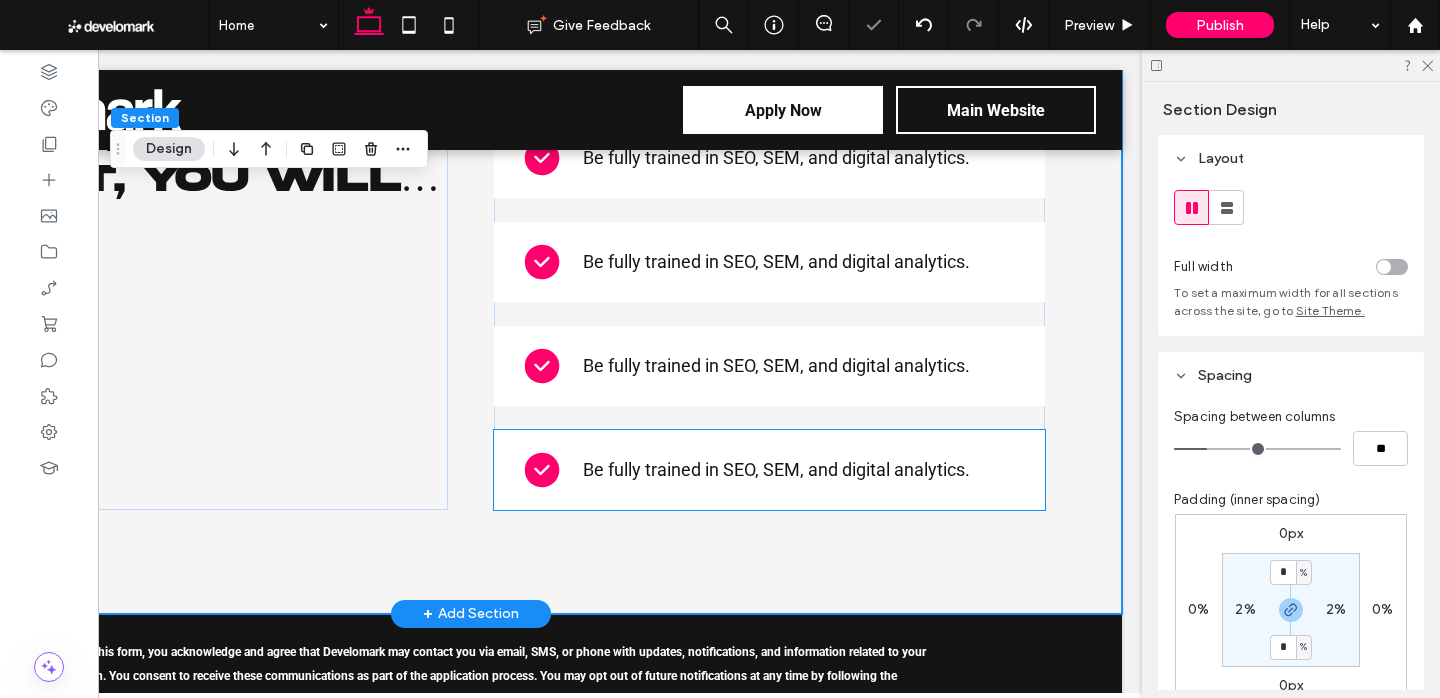 scroll, scrollTop: 3825, scrollLeft: 0, axis: vertical 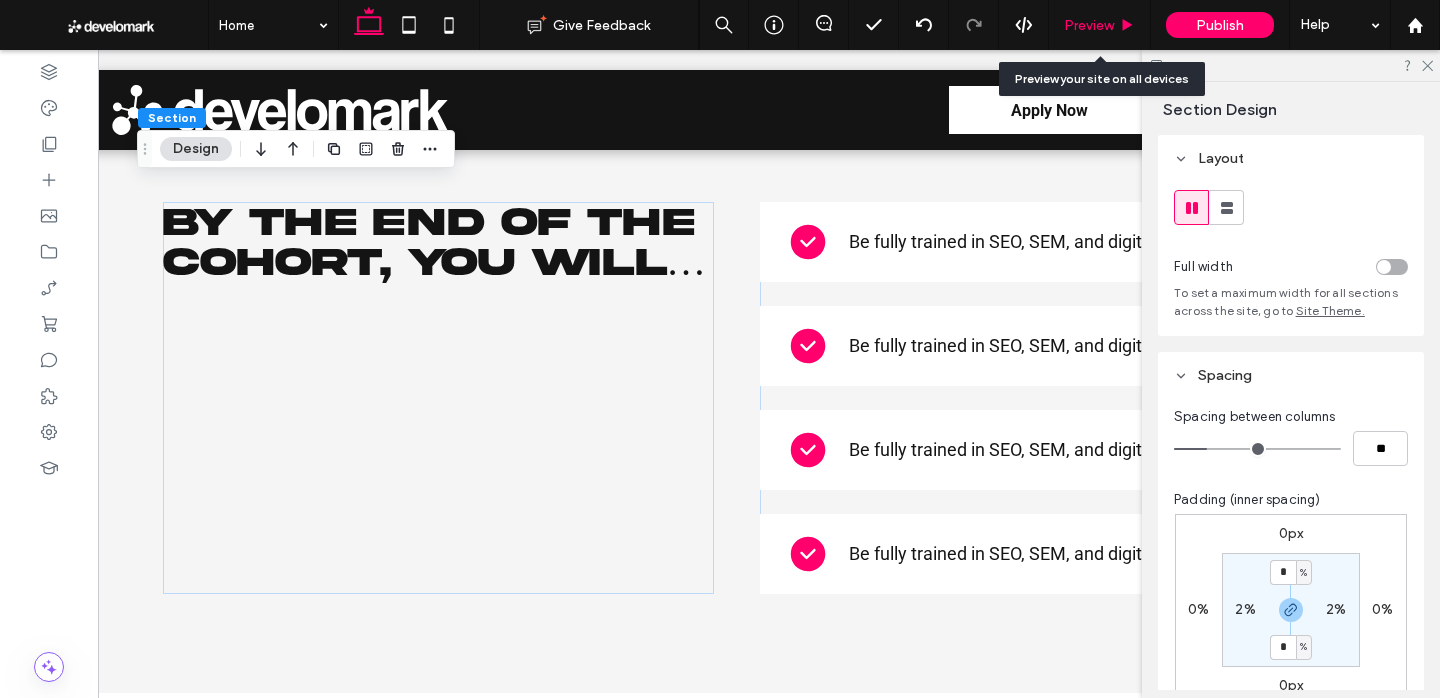 click on "Preview" at bounding box center [1100, 25] 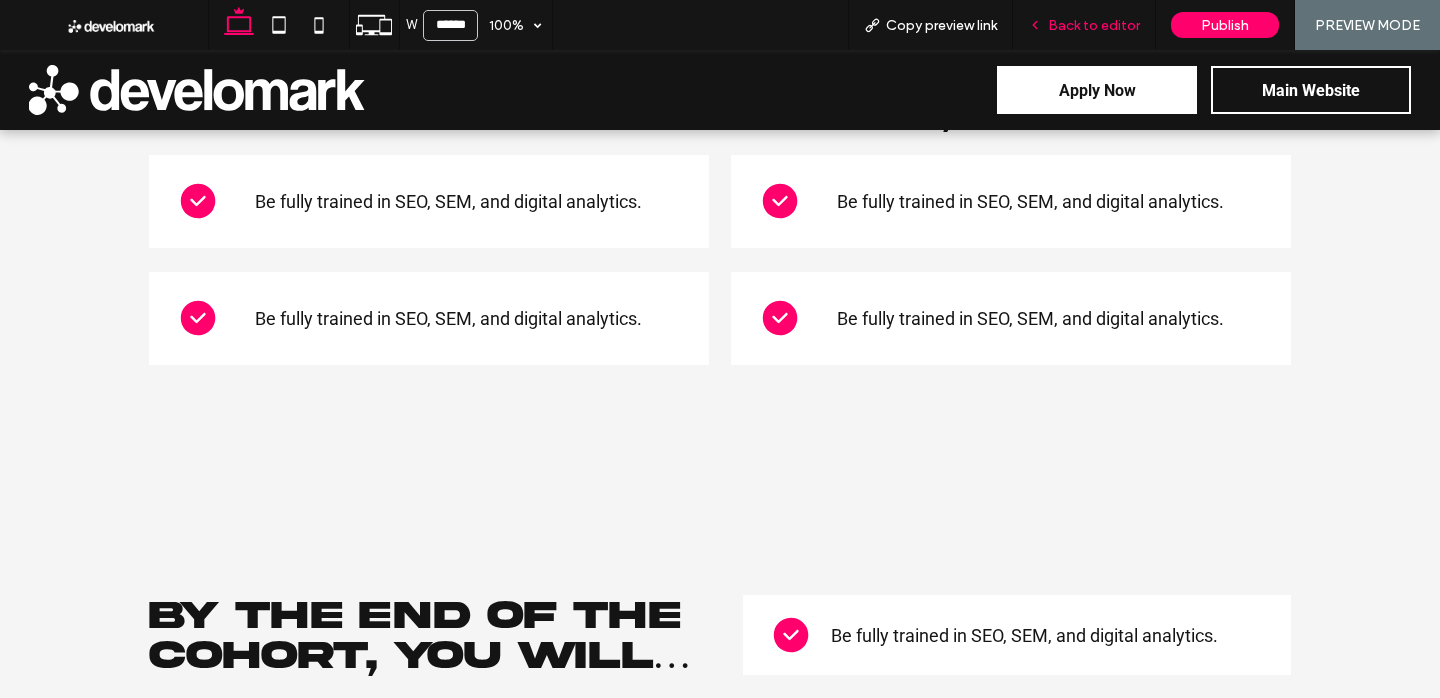 click on "Back to editor" at bounding box center (1094, 25) 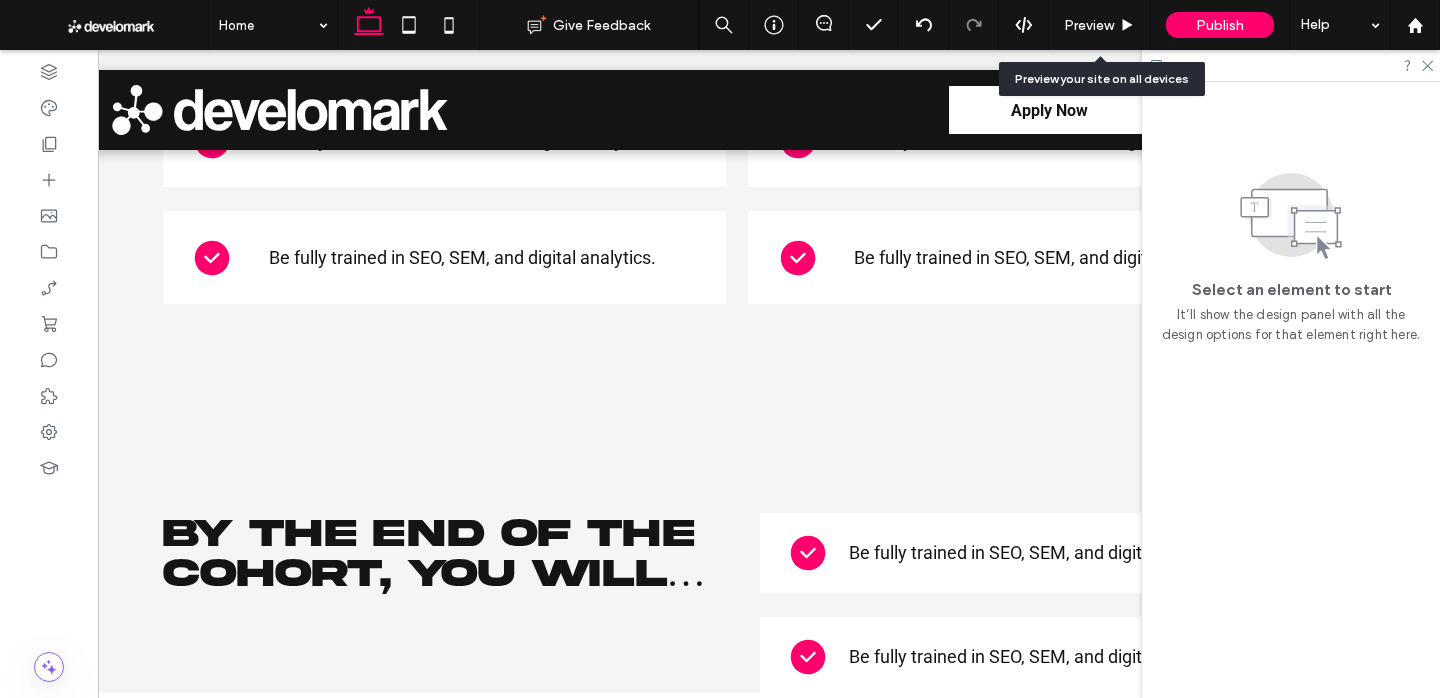 scroll, scrollTop: 3513, scrollLeft: 0, axis: vertical 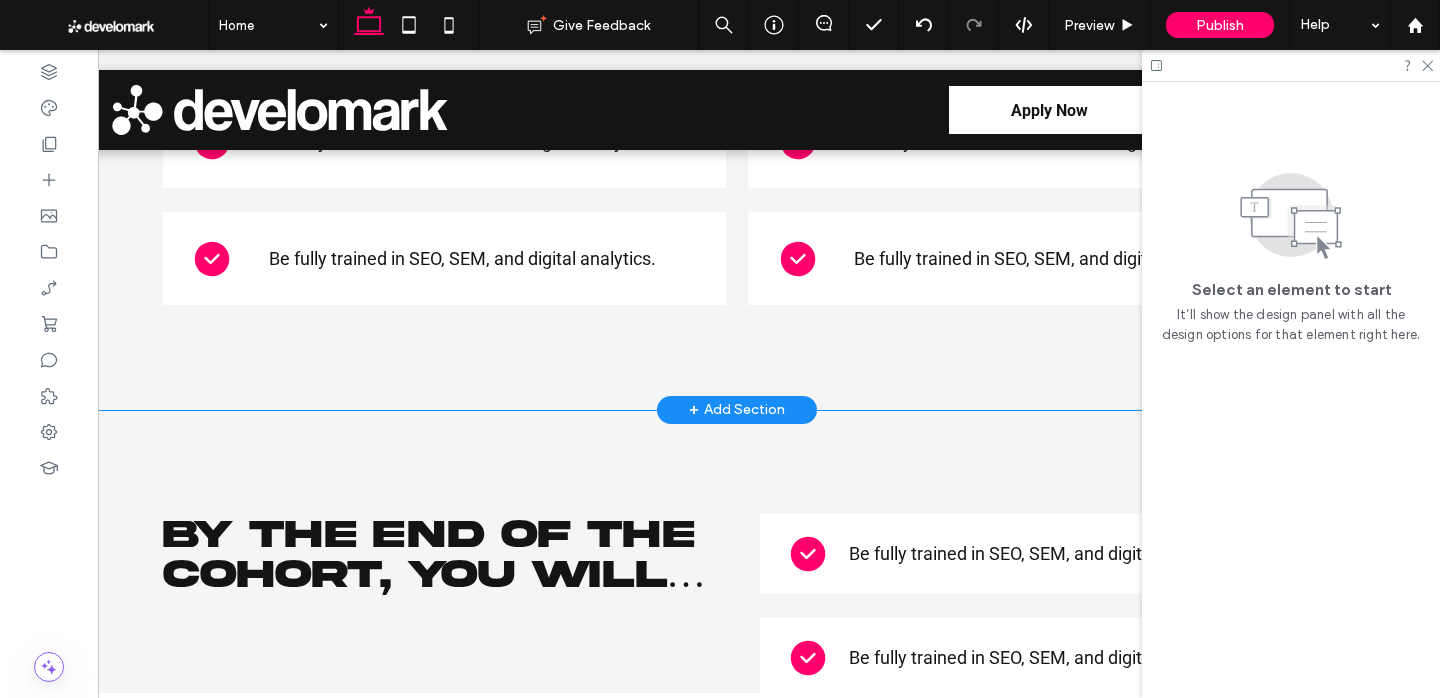click on "By the End of the Cohort, You Will…
Be fully trained in SEO, SEM, and digital analytics.
Be fully trained in SEO, SEM, and digital analytics.
Be fully trained in SEO, SEM, and digital analytics.
Be fully trained in SEO, SEM, and digital analytics." at bounding box center (737, 168) 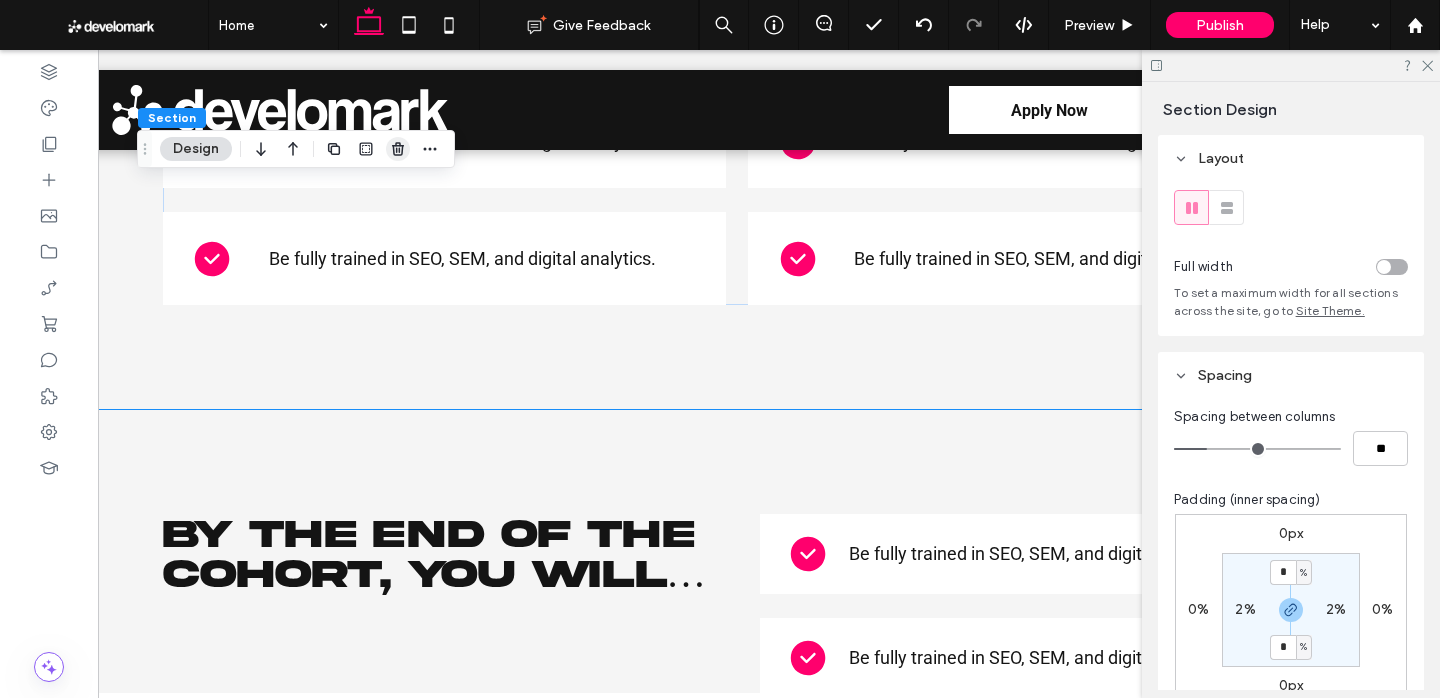 click 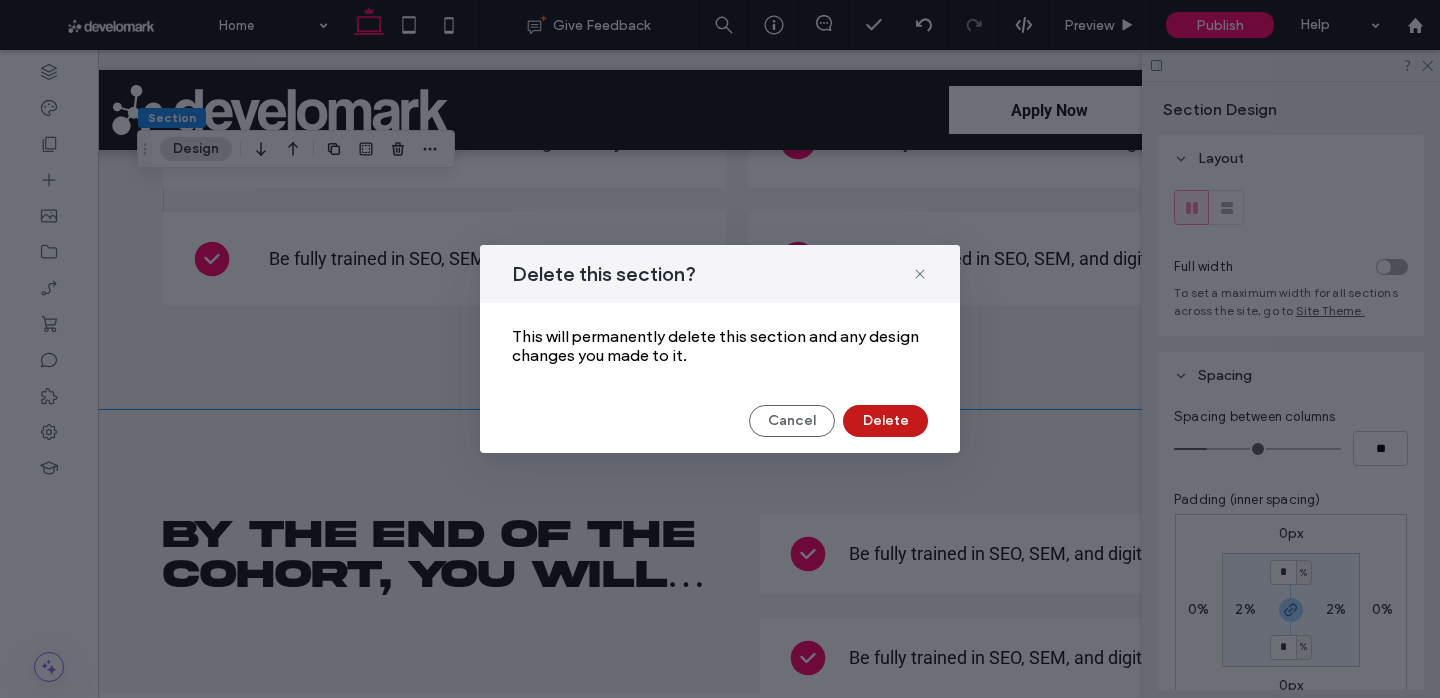 click on "Delete" at bounding box center (885, 421) 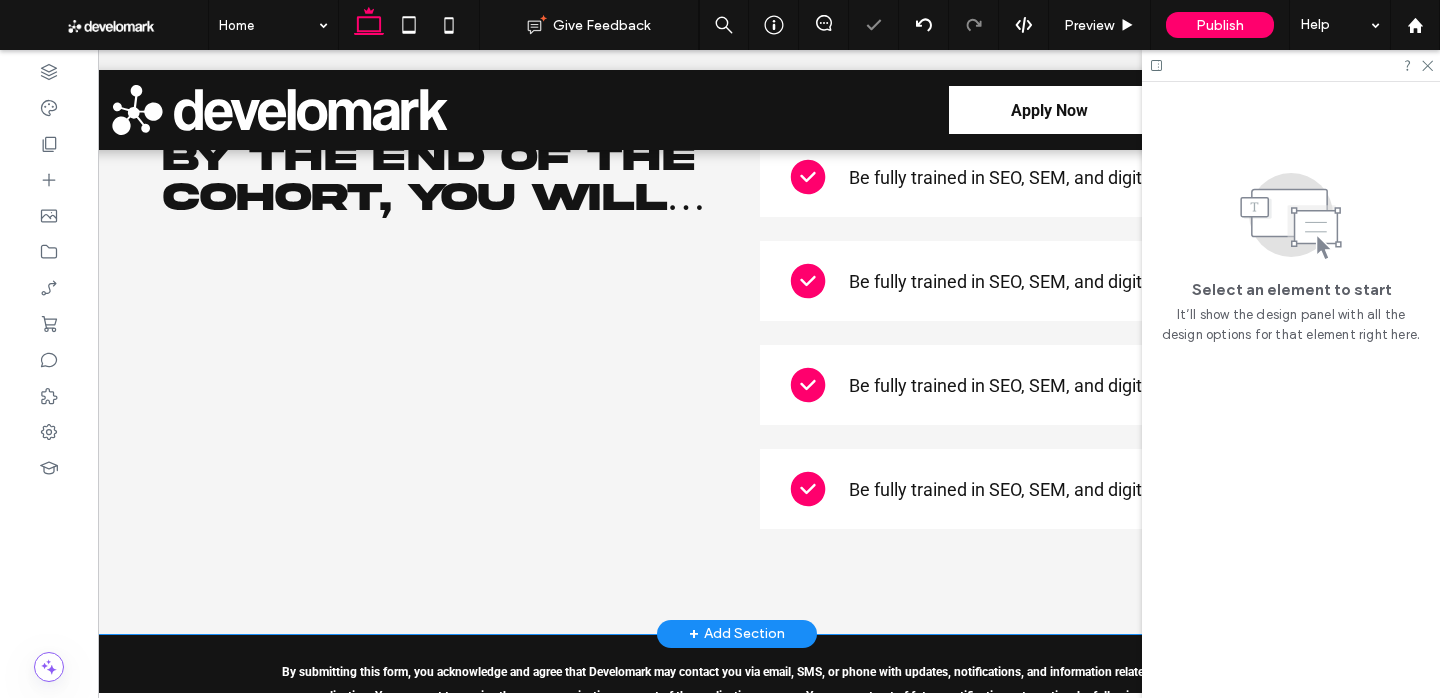 scroll, scrollTop: 3414, scrollLeft: 0, axis: vertical 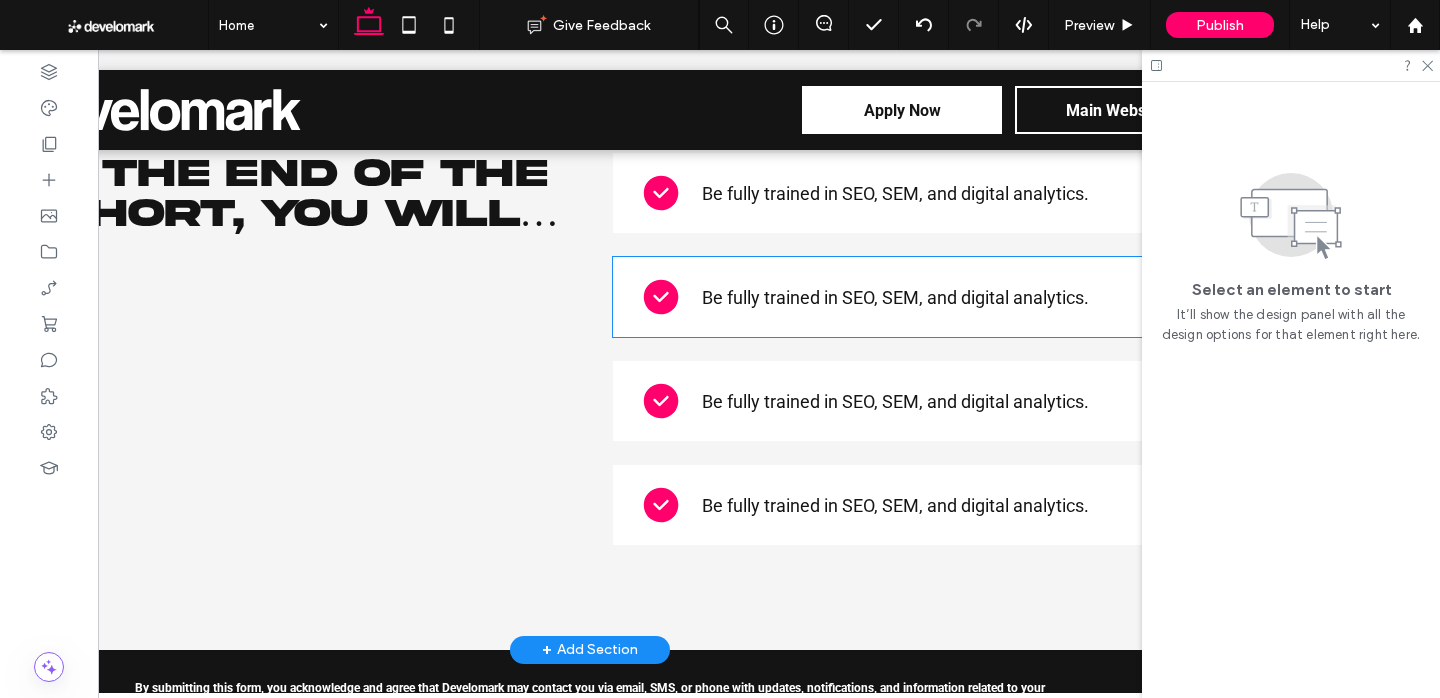 click on "Be fully trained in SEO, SEM, and digital analytics." at bounding box center (895, 297) 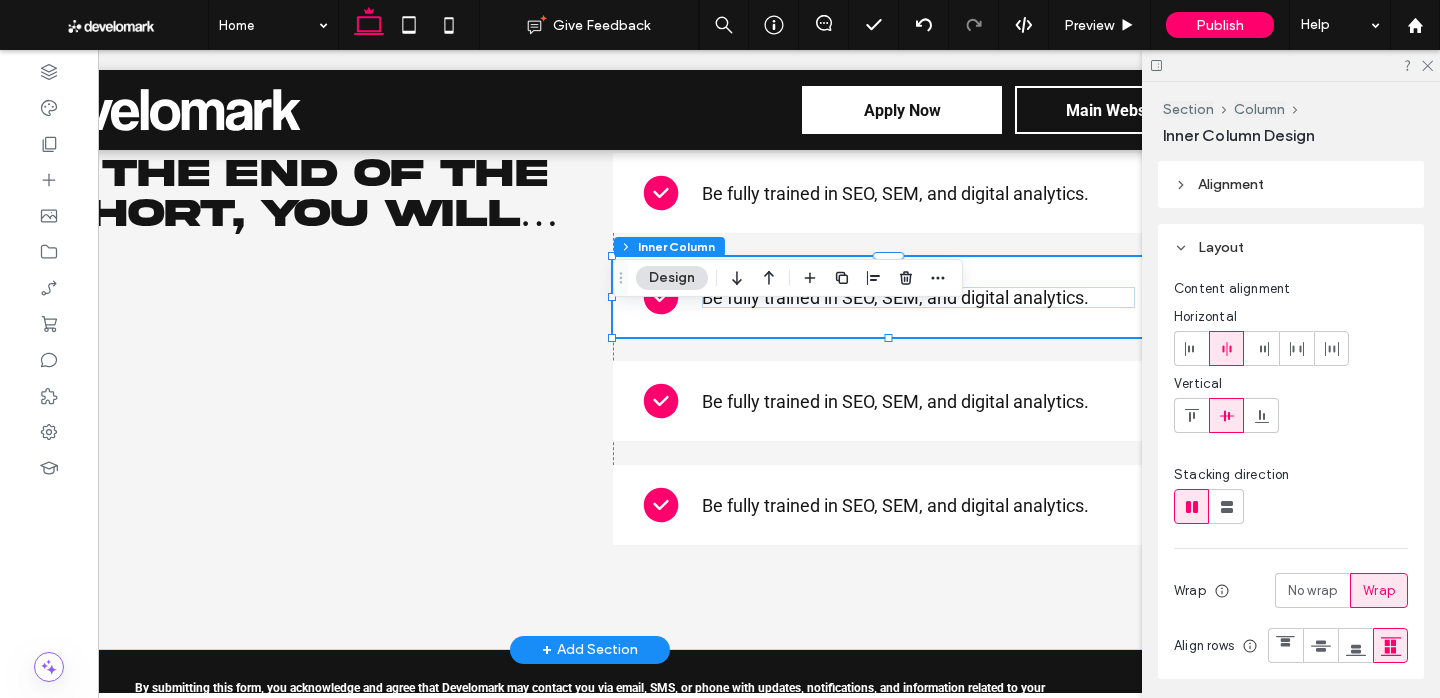 click on "Be fully trained in SEO, SEM, and digital analytics." at bounding box center (895, 297) 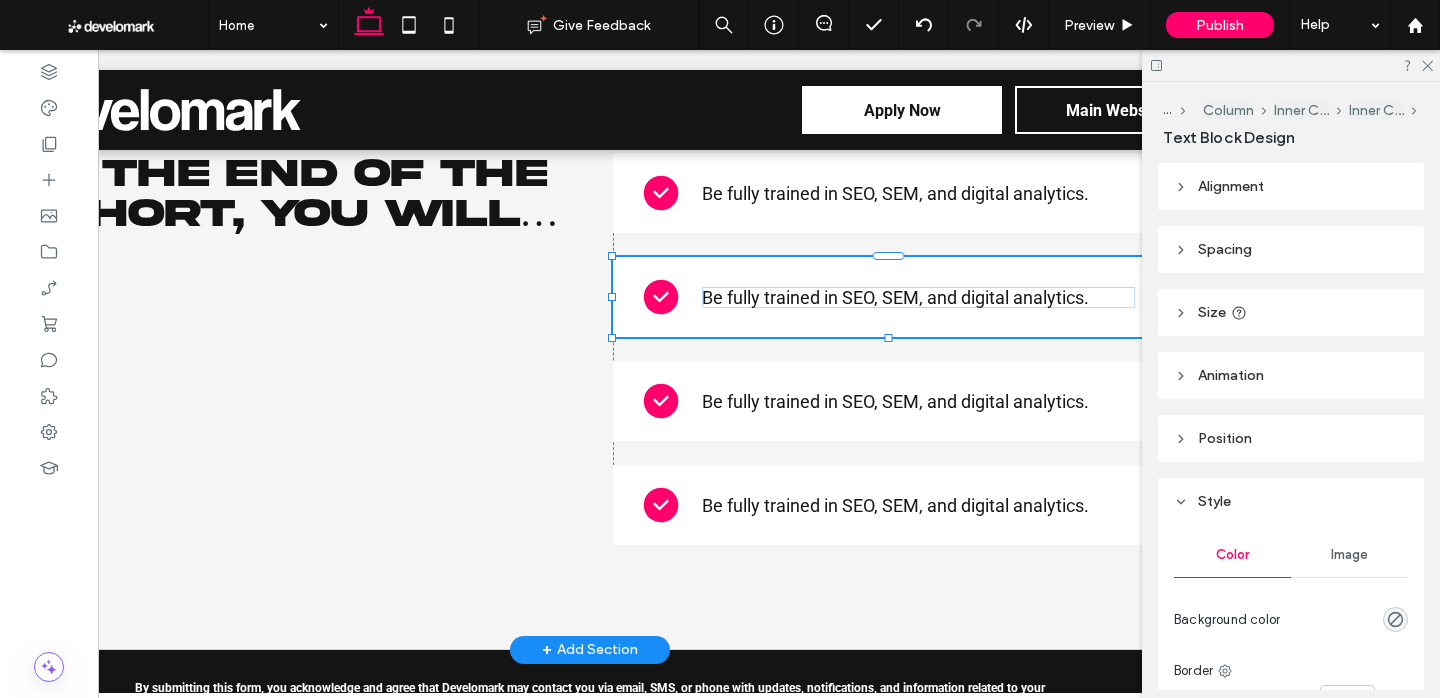 type on "******" 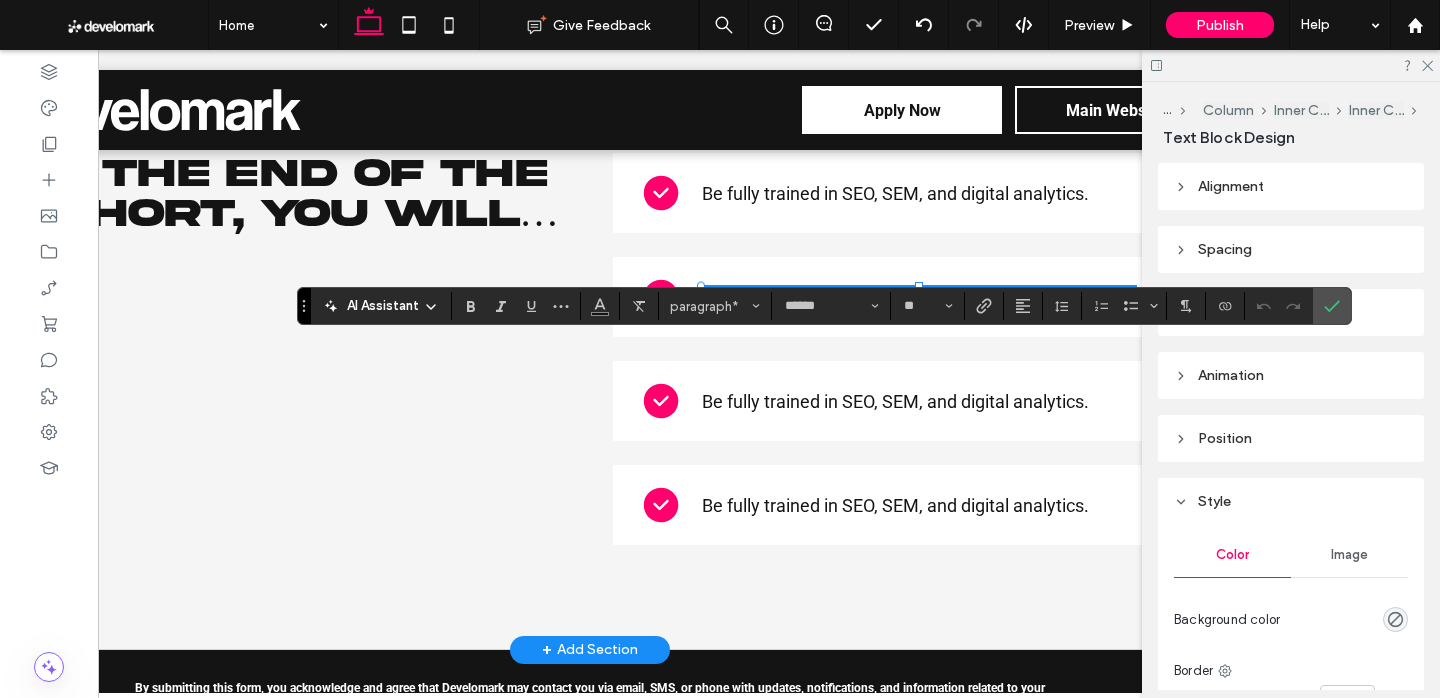 scroll, scrollTop: 0, scrollLeft: 0, axis: both 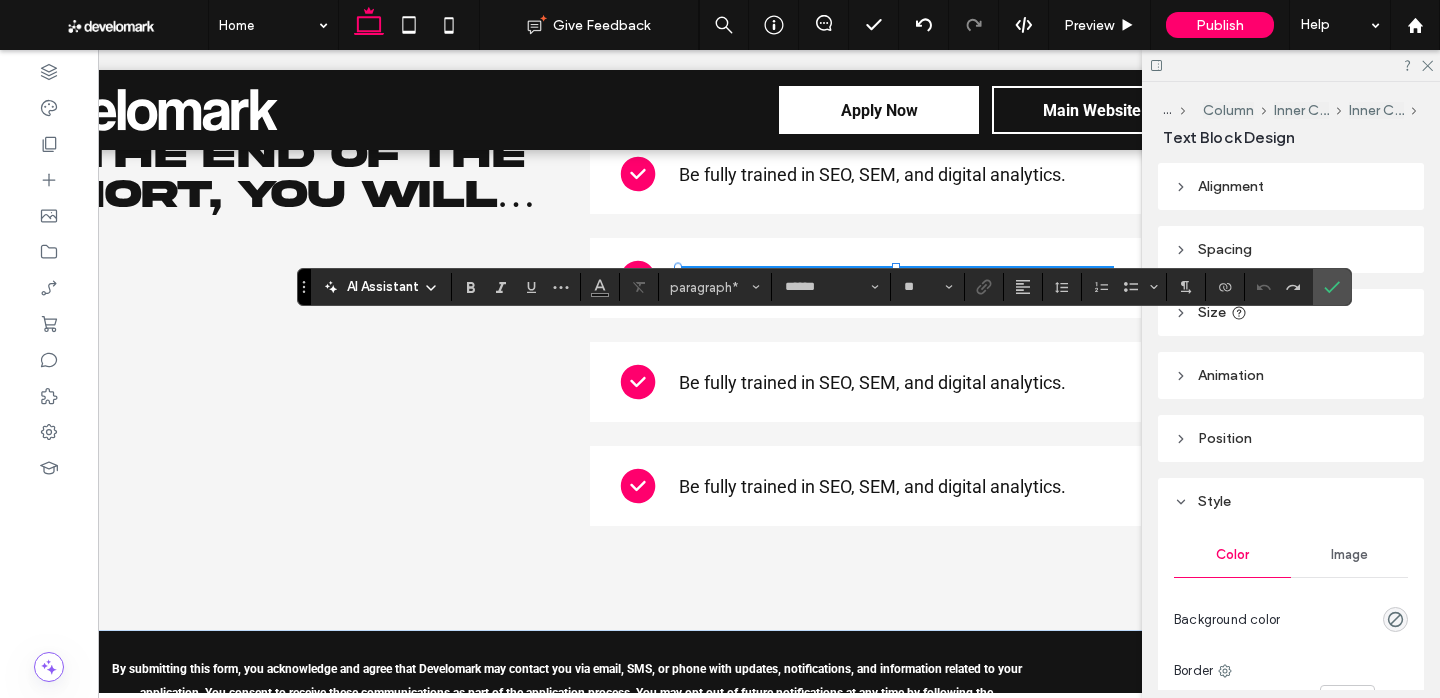 click on "**********" at bounding box center (861, 278) 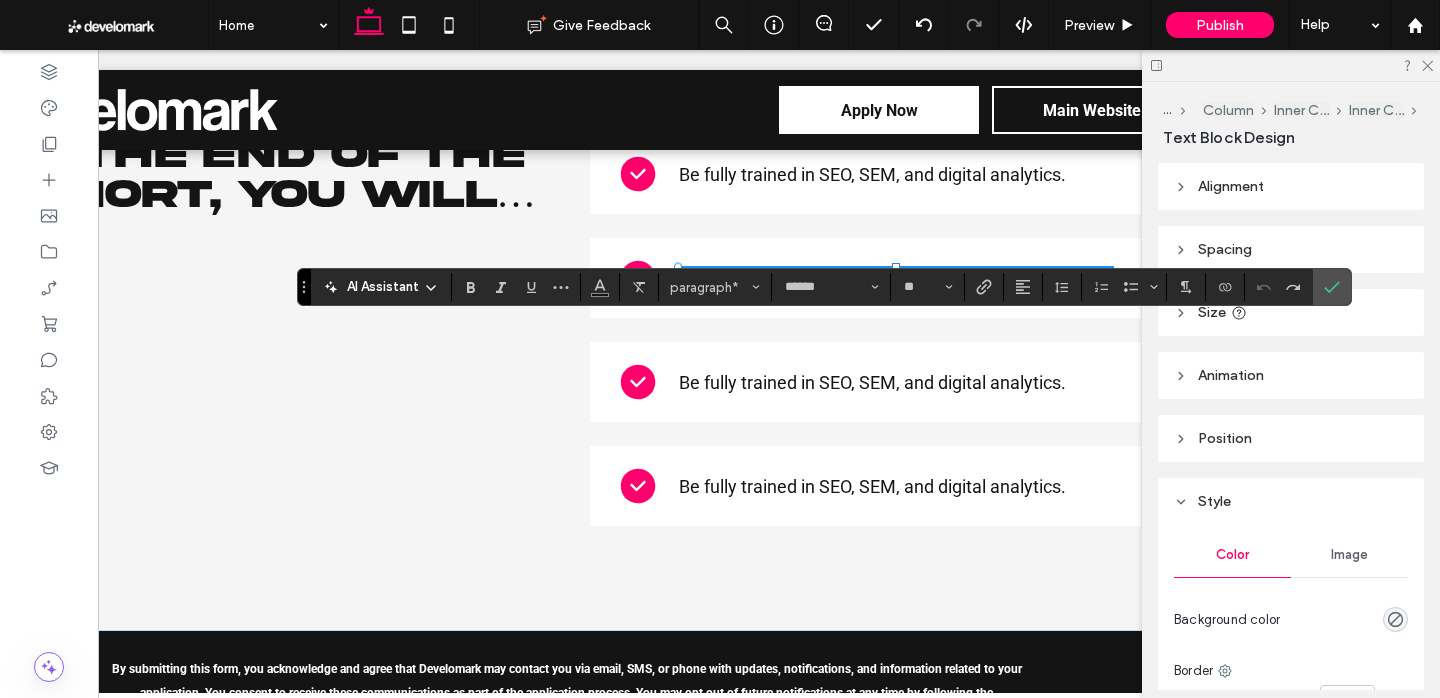 click on "**********" at bounding box center (861, 278) 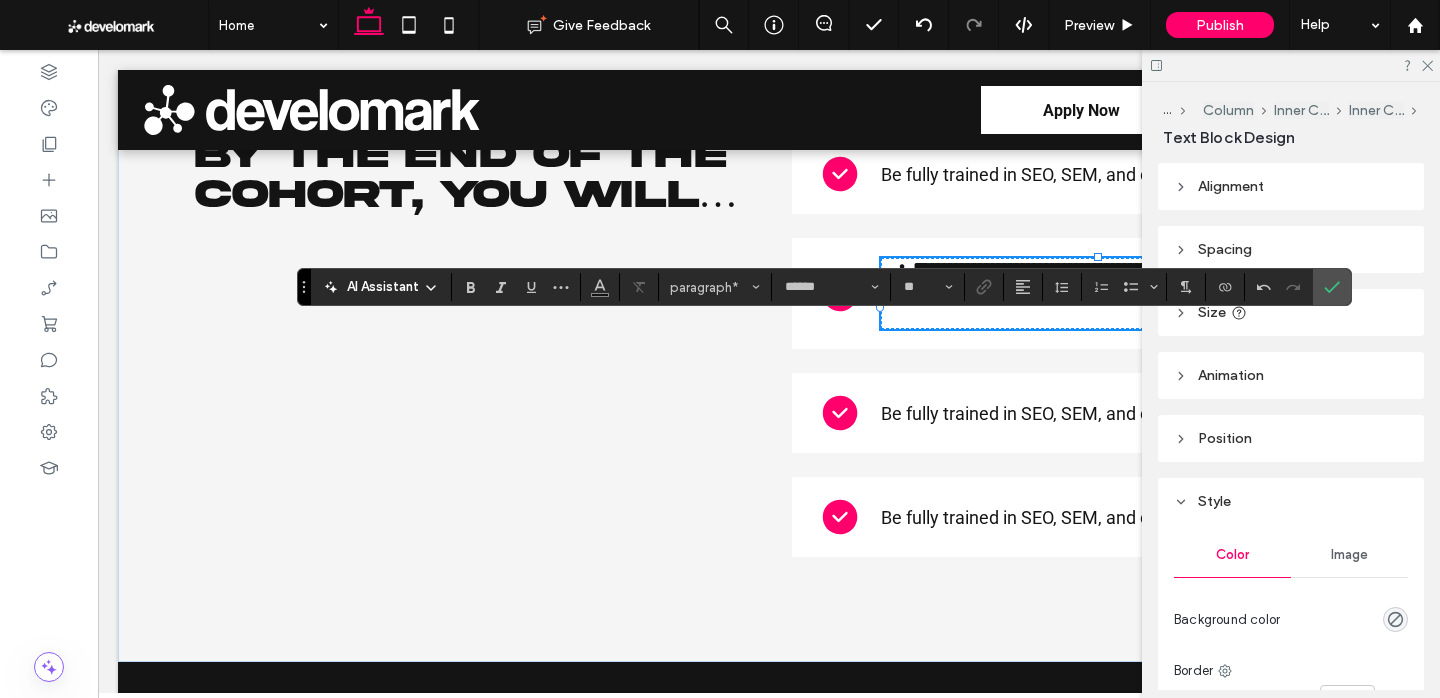 click at bounding box center [1098, 320] 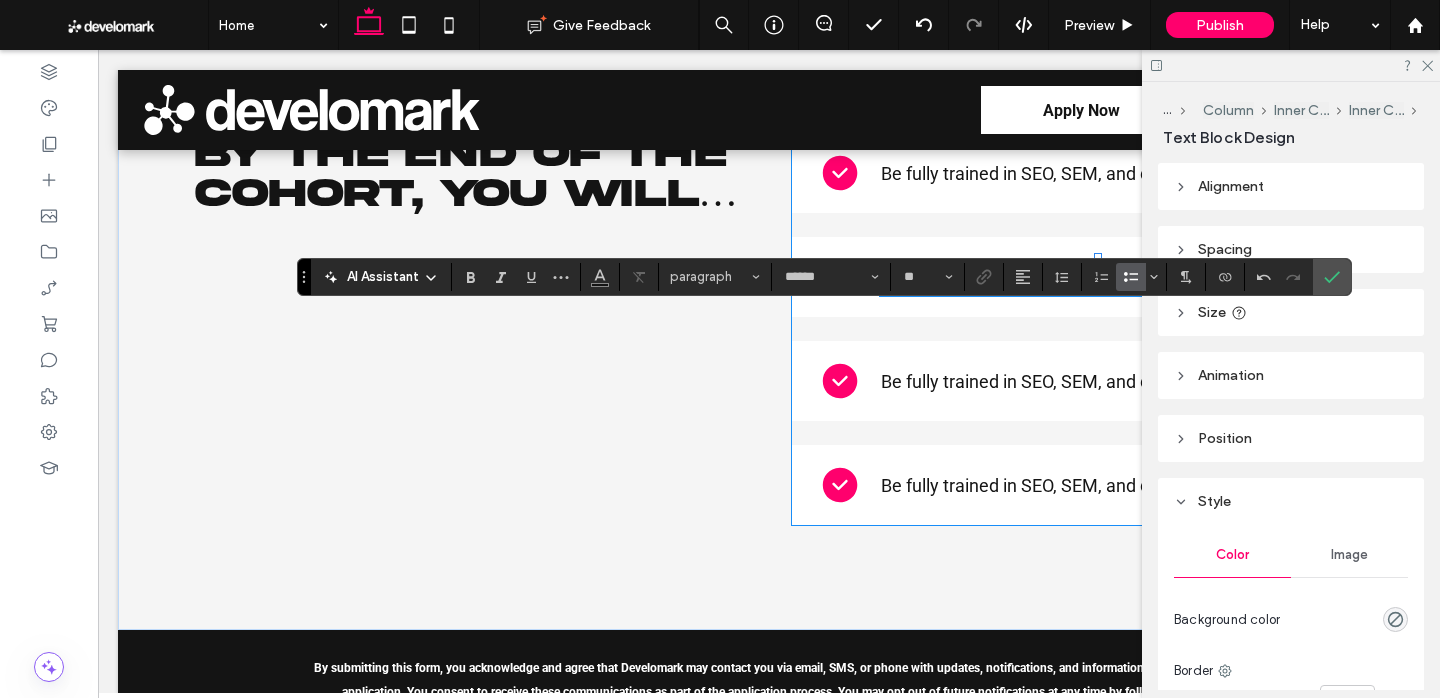 scroll, scrollTop: 3421, scrollLeft: 0, axis: vertical 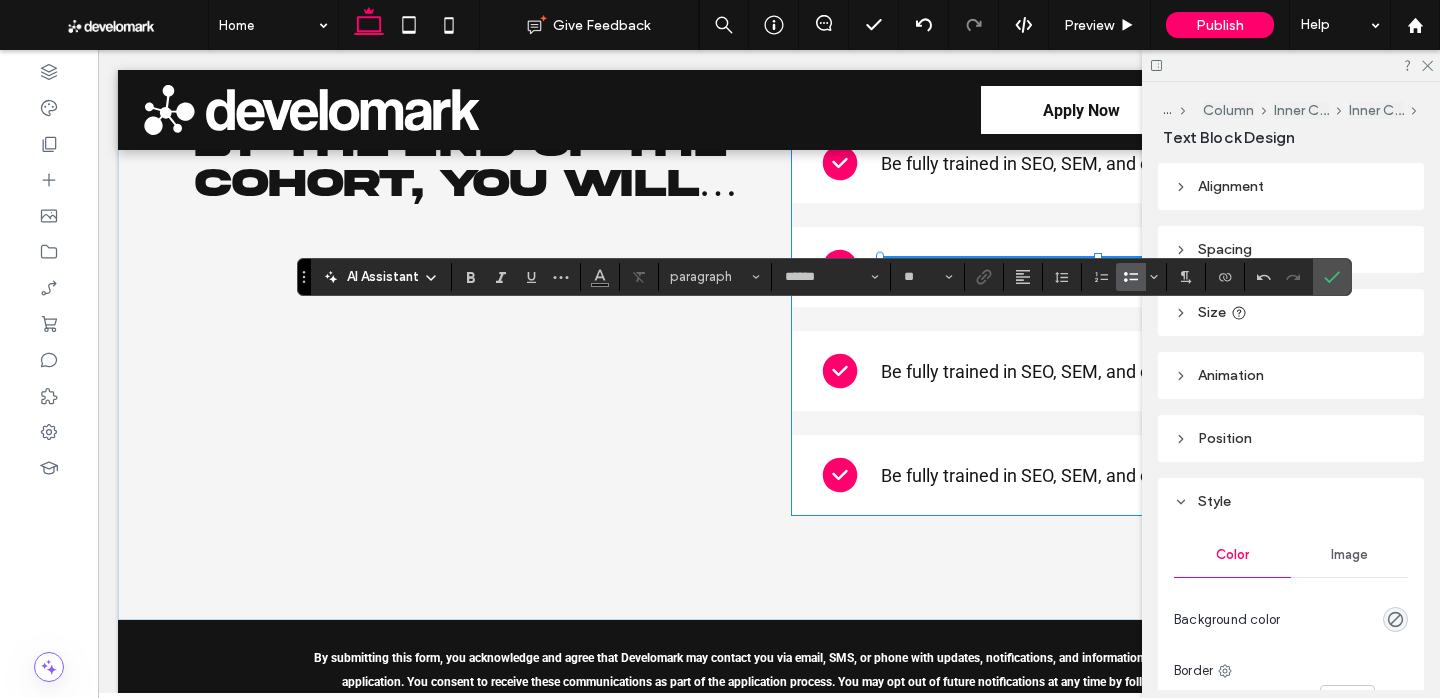 type 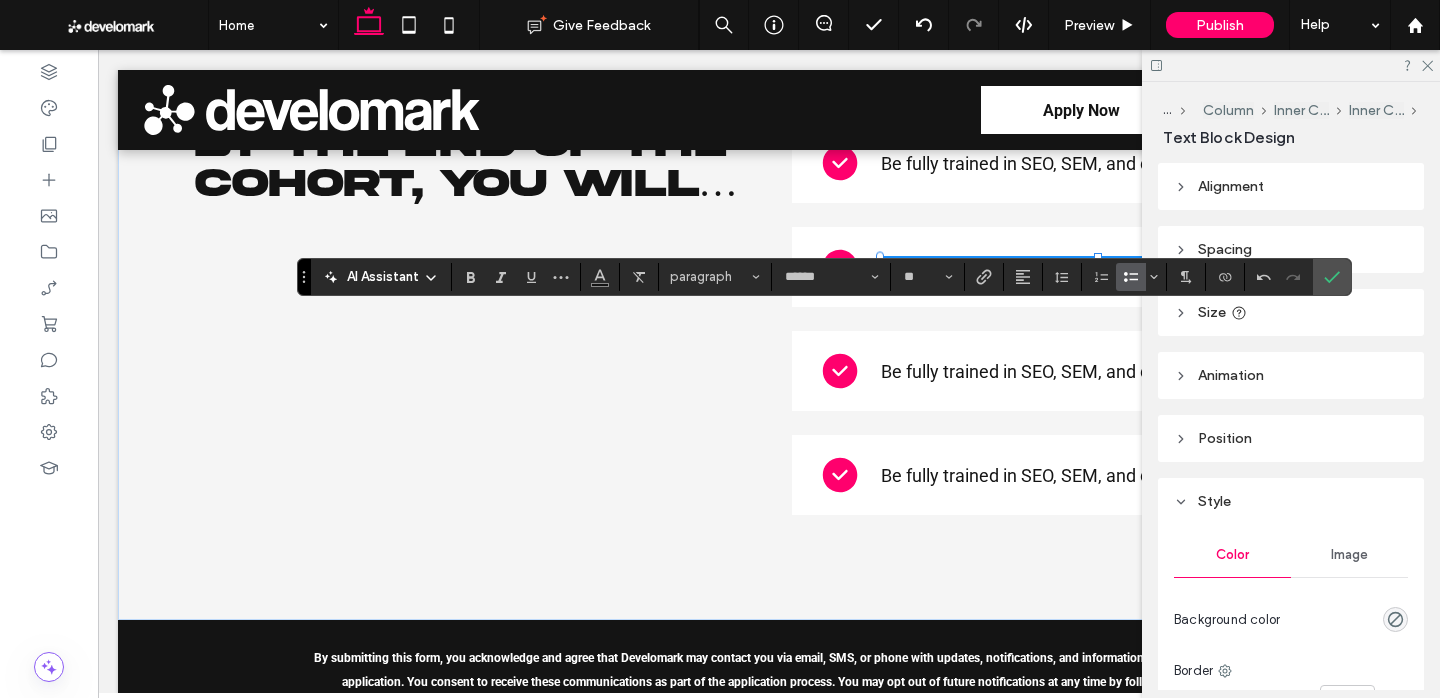 click at bounding box center (1127, 277) 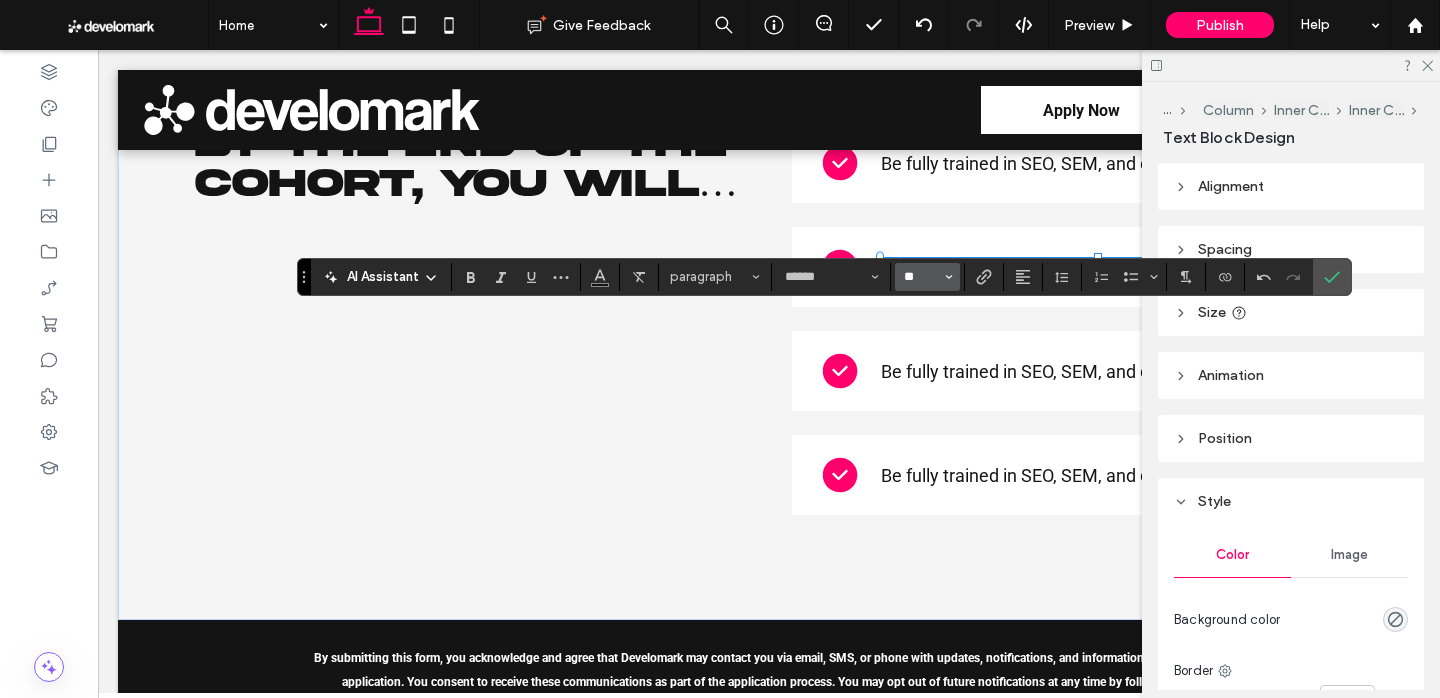 click on "**" at bounding box center (921, 277) 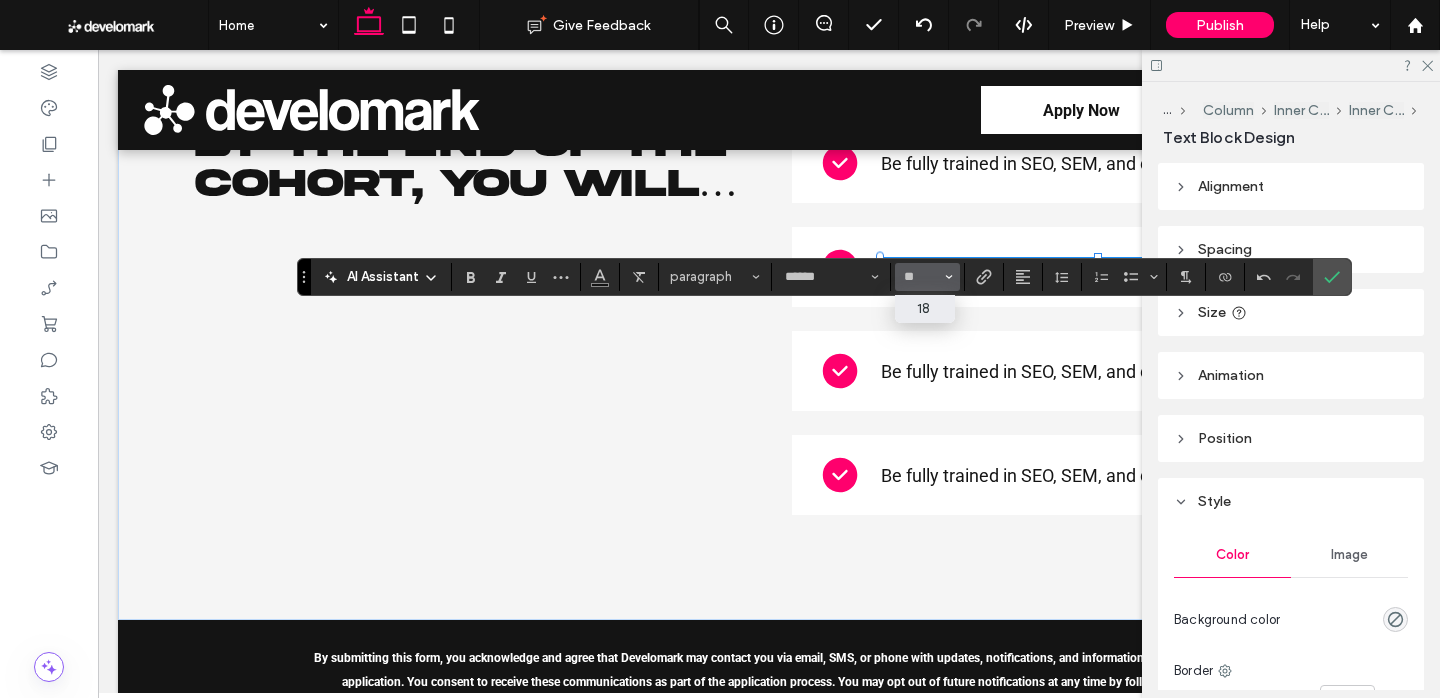 type on "**" 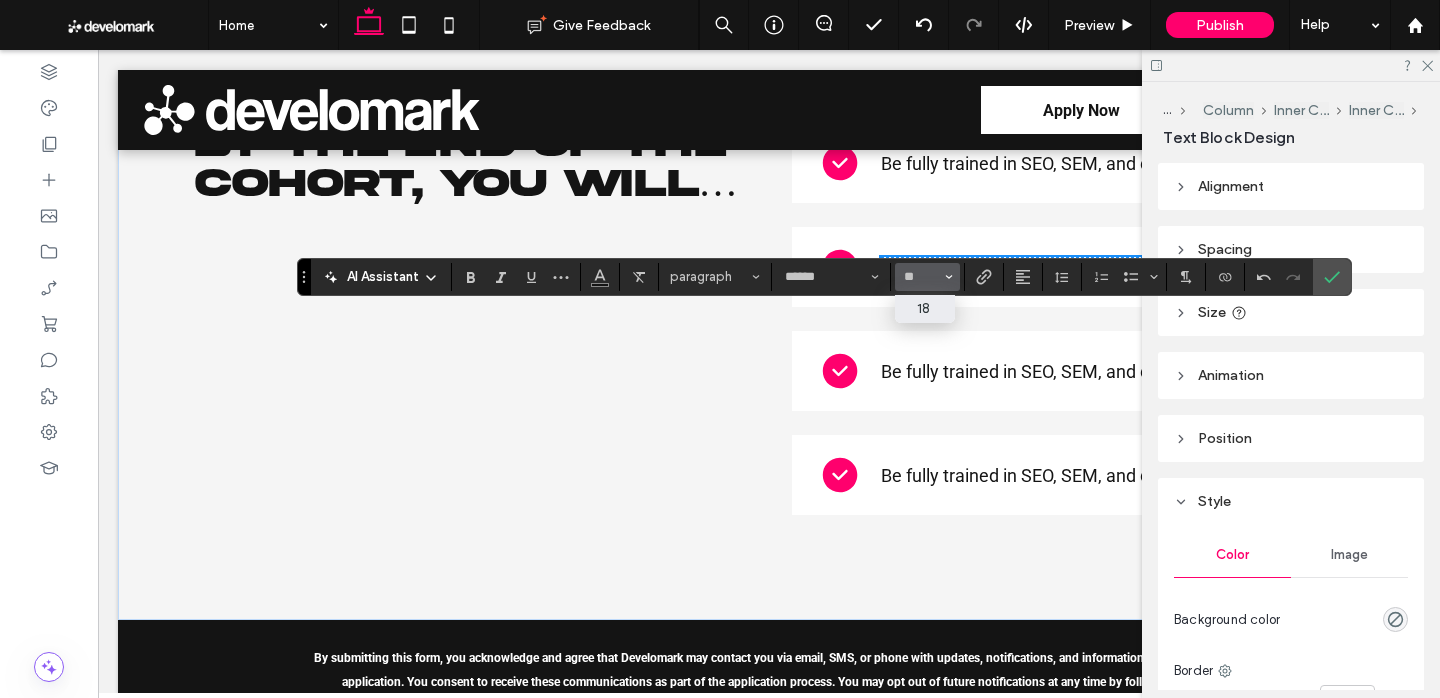 scroll, scrollTop: 3420, scrollLeft: 0, axis: vertical 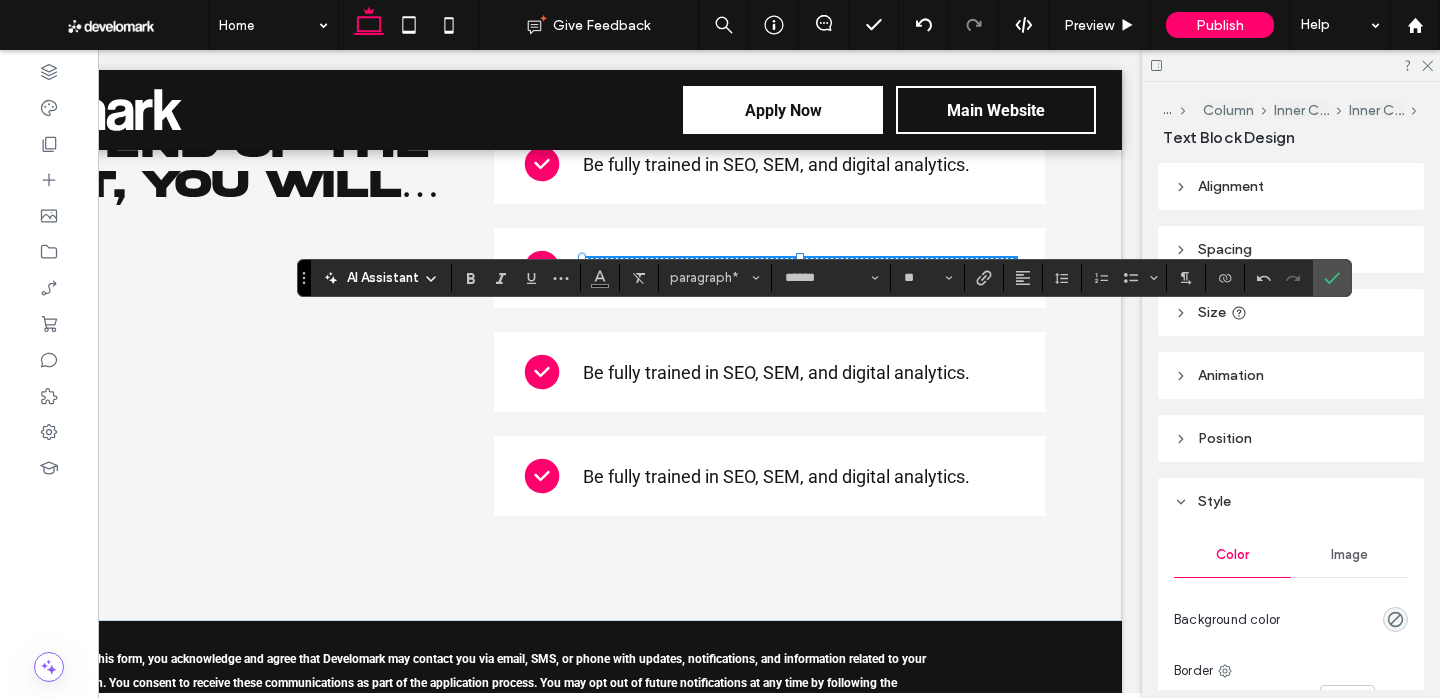 click on "**********" at bounding box center [800, 268] 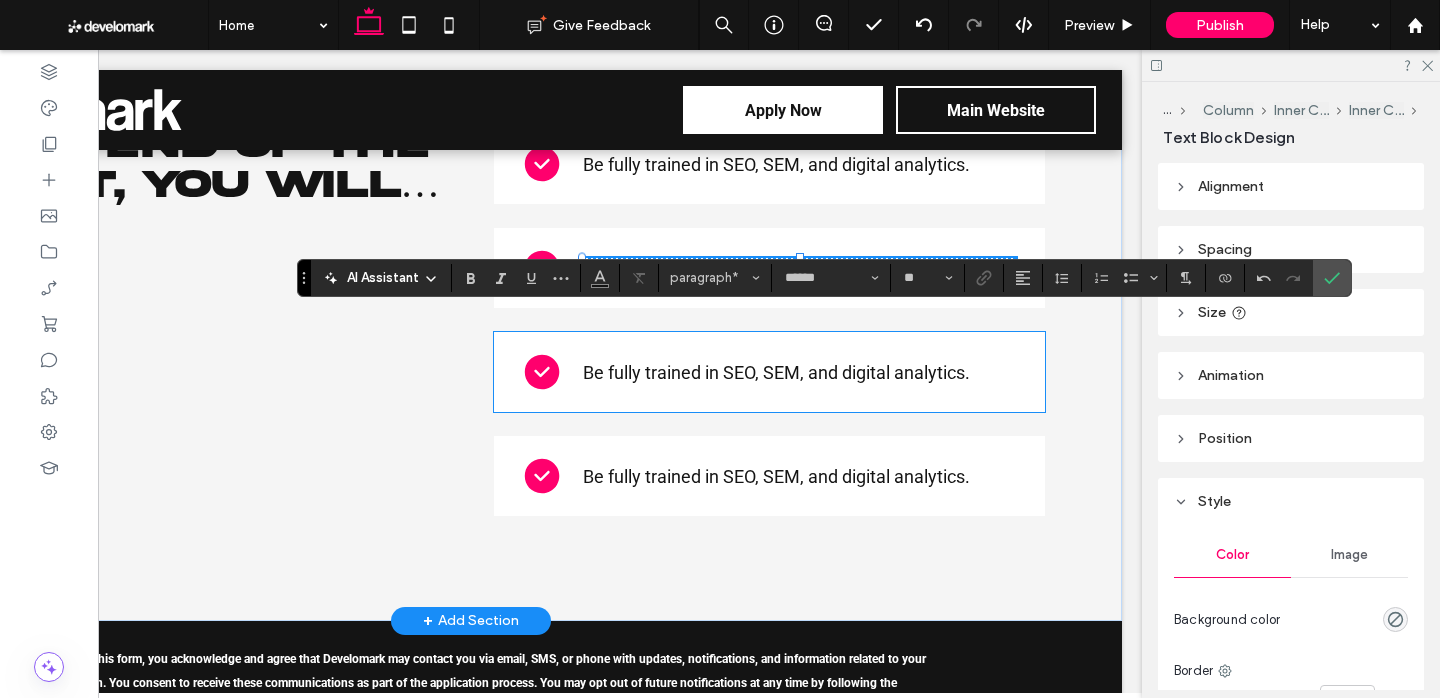 click on "Be fully trained in SEO, SEM, and digital analytics." at bounding box center (776, 372) 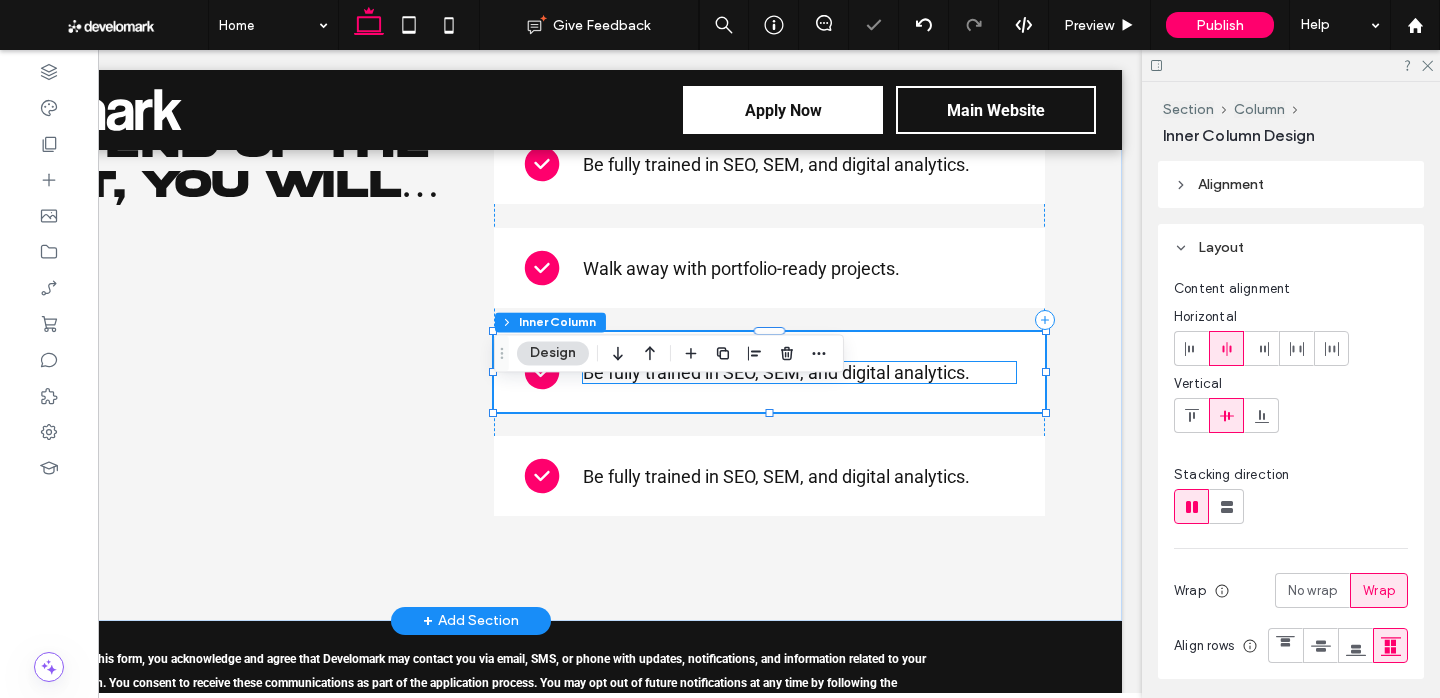 click on "Be fully trained in SEO, SEM, and digital analytics." at bounding box center [776, 372] 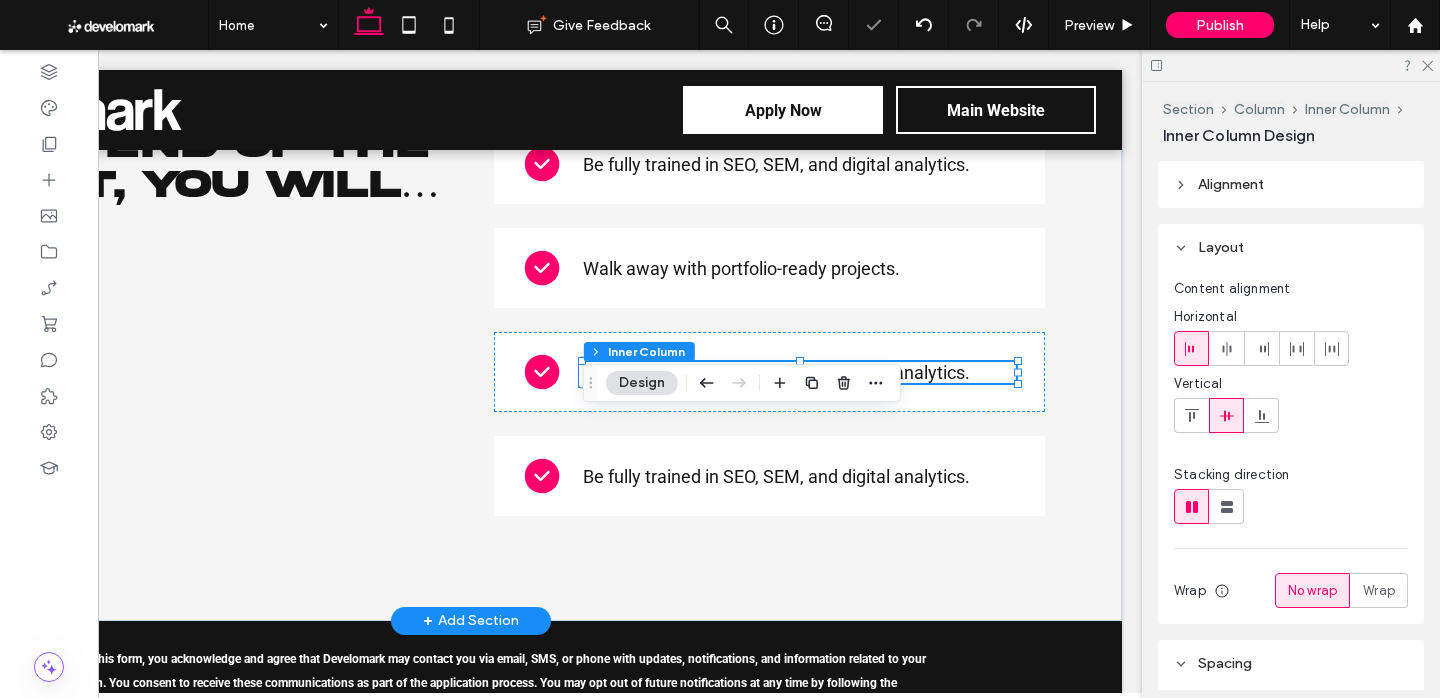 click on "Be fully trained in SEO, SEM, and digital analytics." at bounding box center (776, 372) 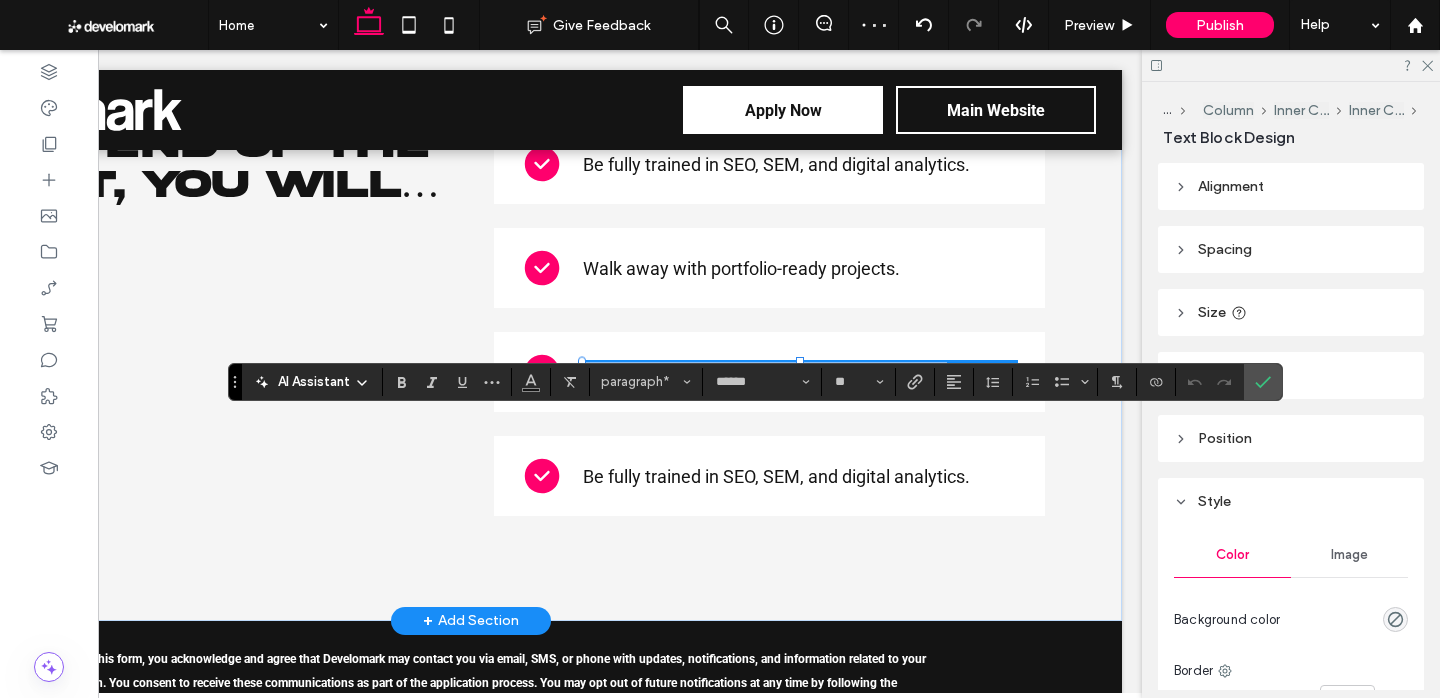 type on "**" 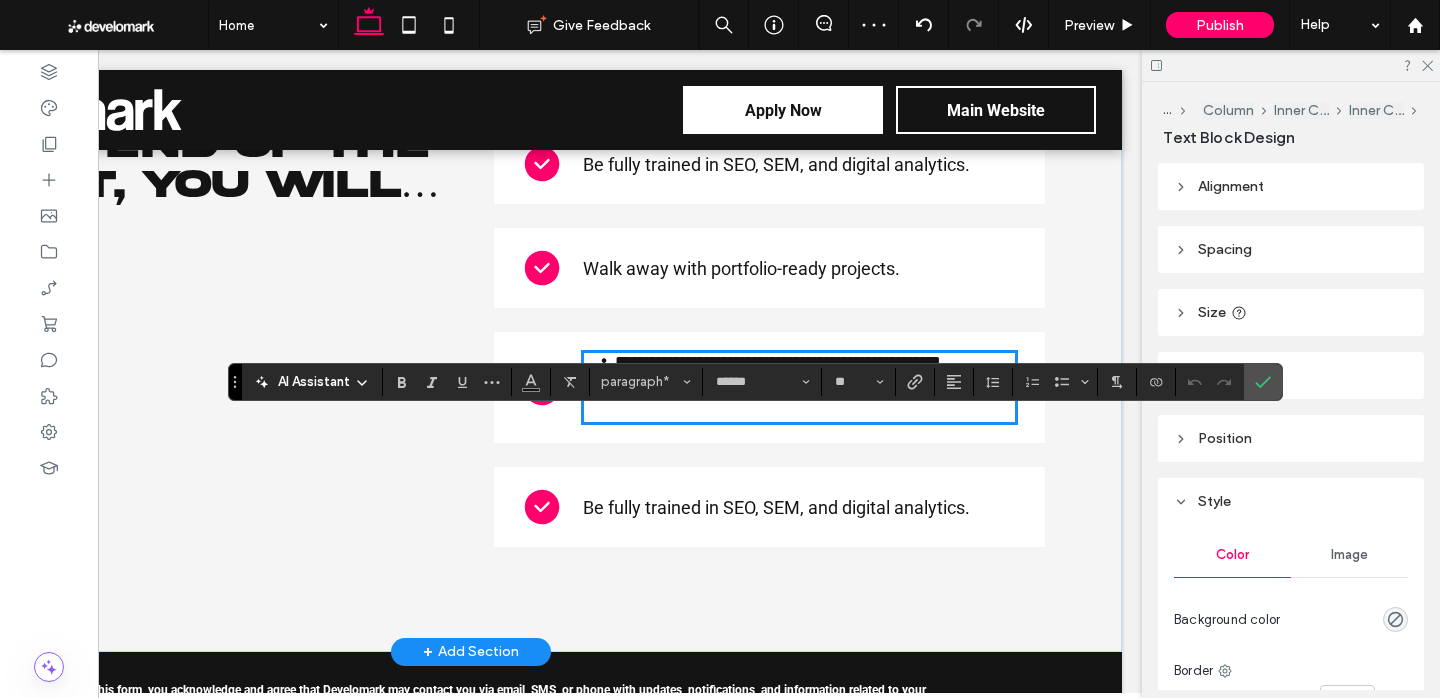scroll, scrollTop: 0, scrollLeft: 0, axis: both 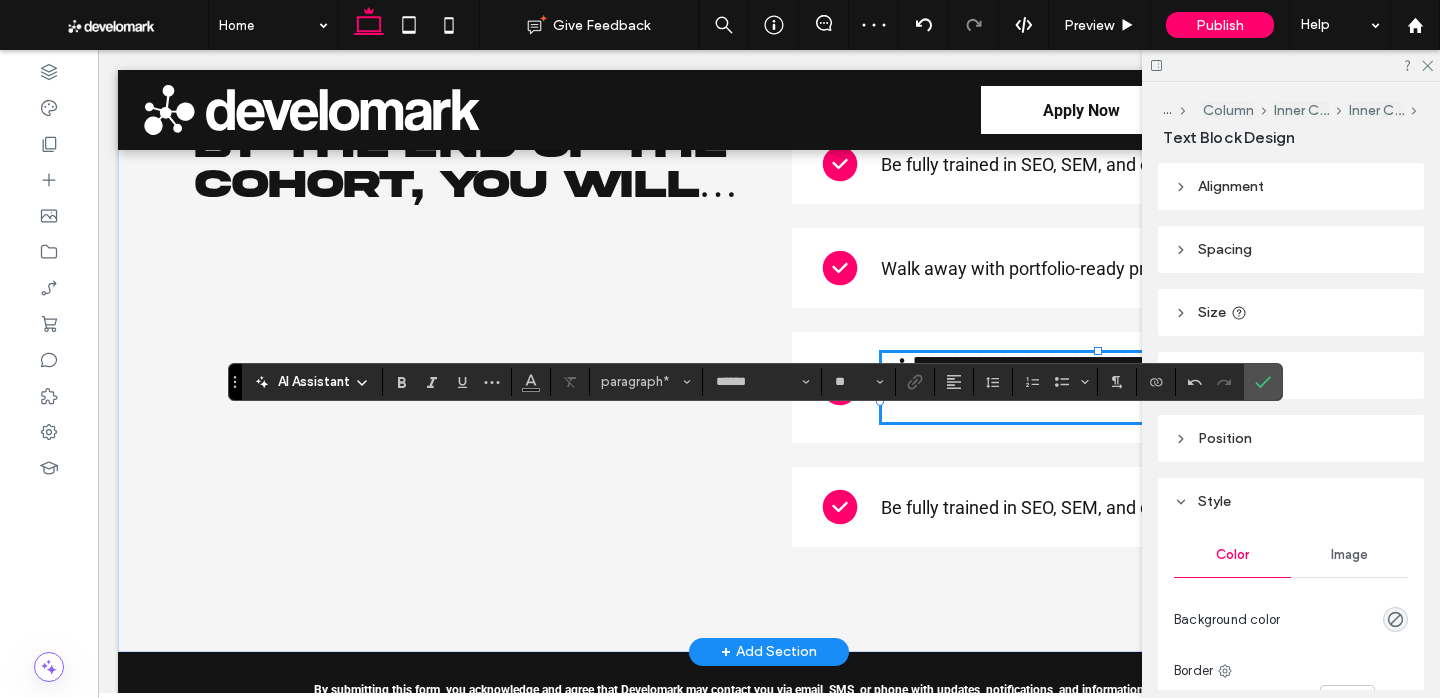 click at bounding box center (1098, 414) 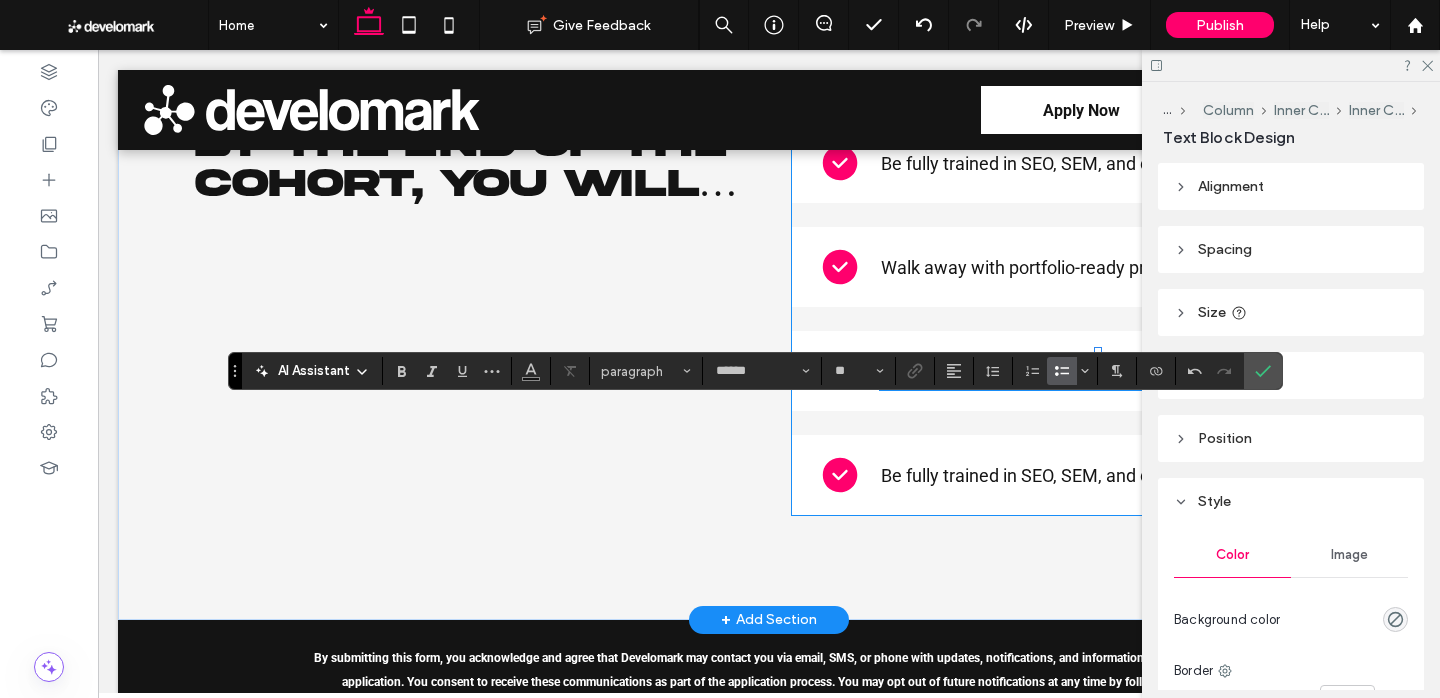 scroll, scrollTop: 3430, scrollLeft: 0, axis: vertical 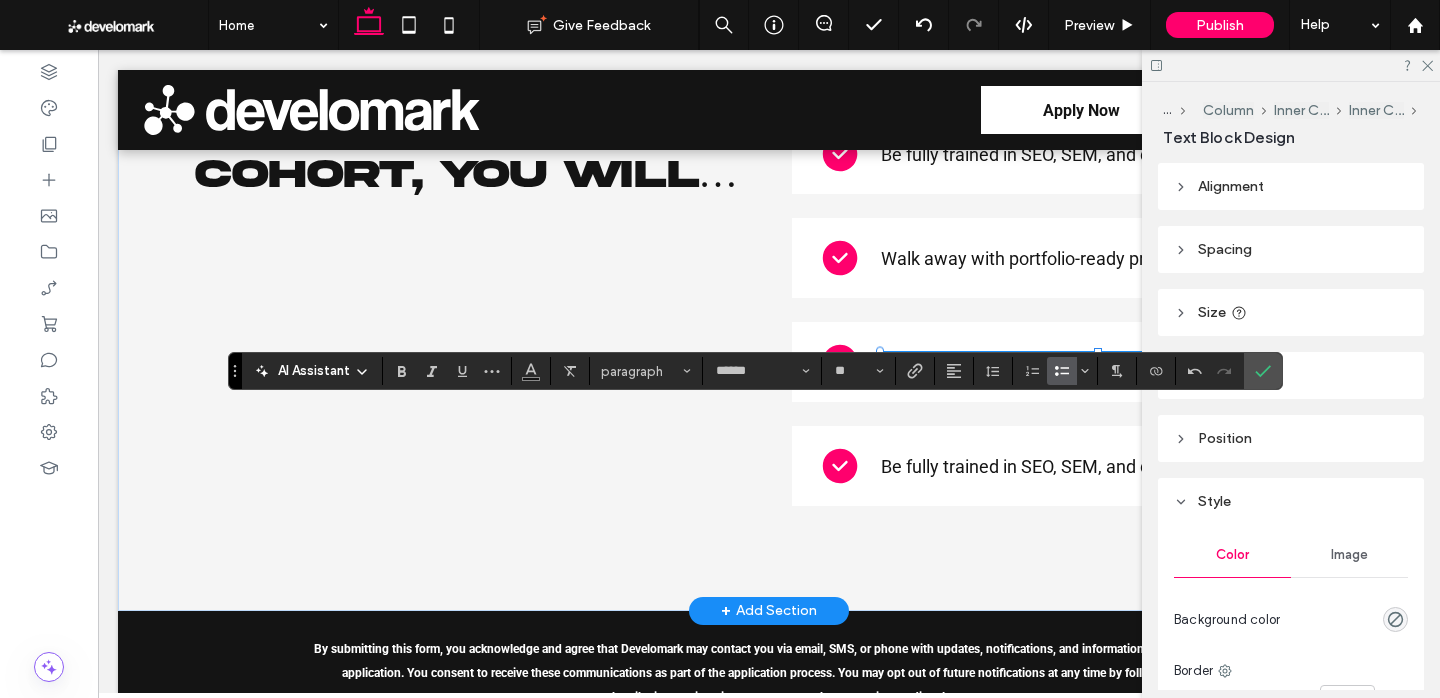 click 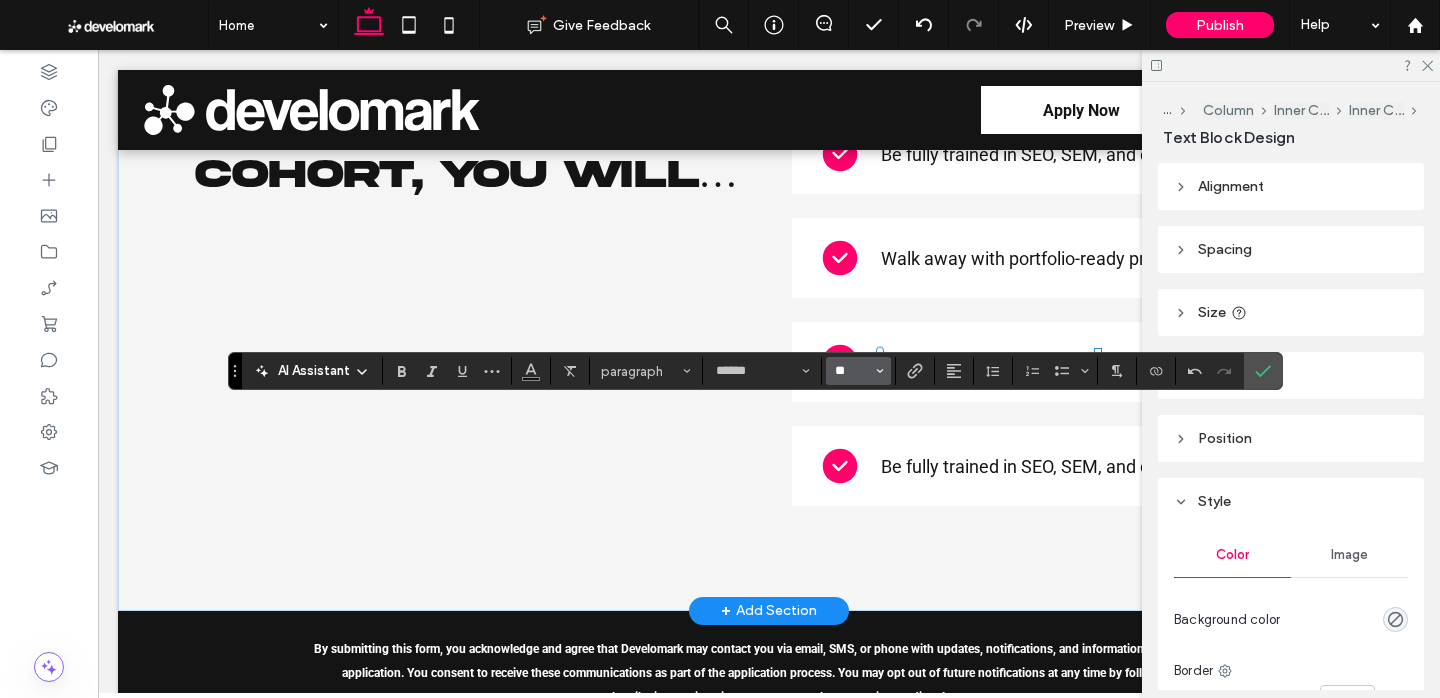 click on "**" at bounding box center (852, 371) 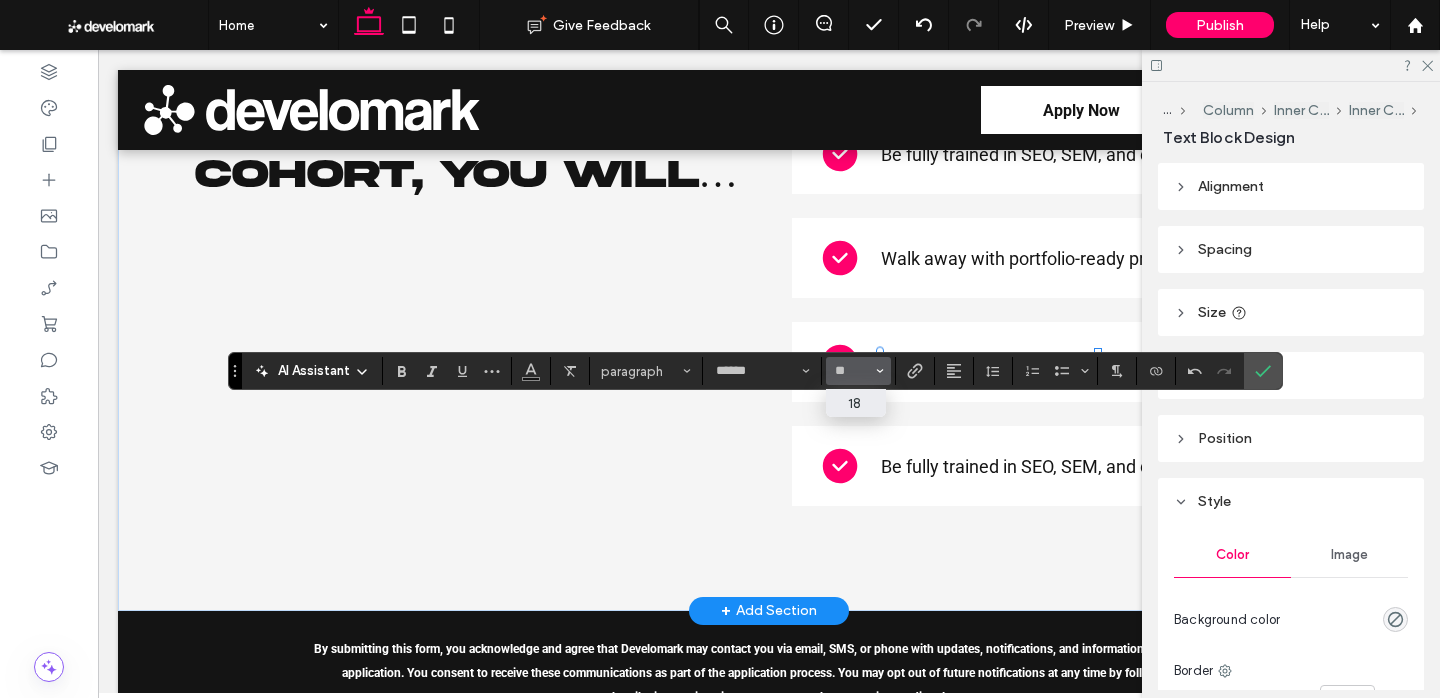 type on "**" 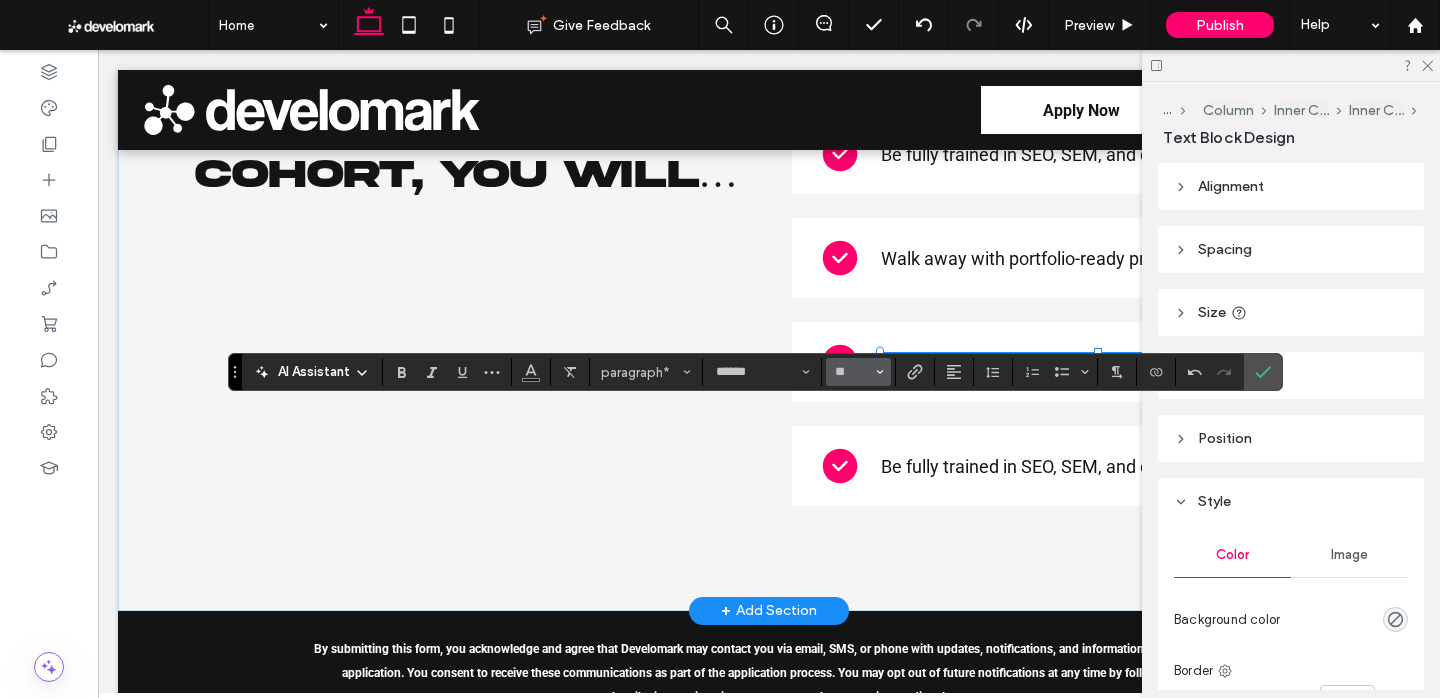 scroll, scrollTop: 3429, scrollLeft: 0, axis: vertical 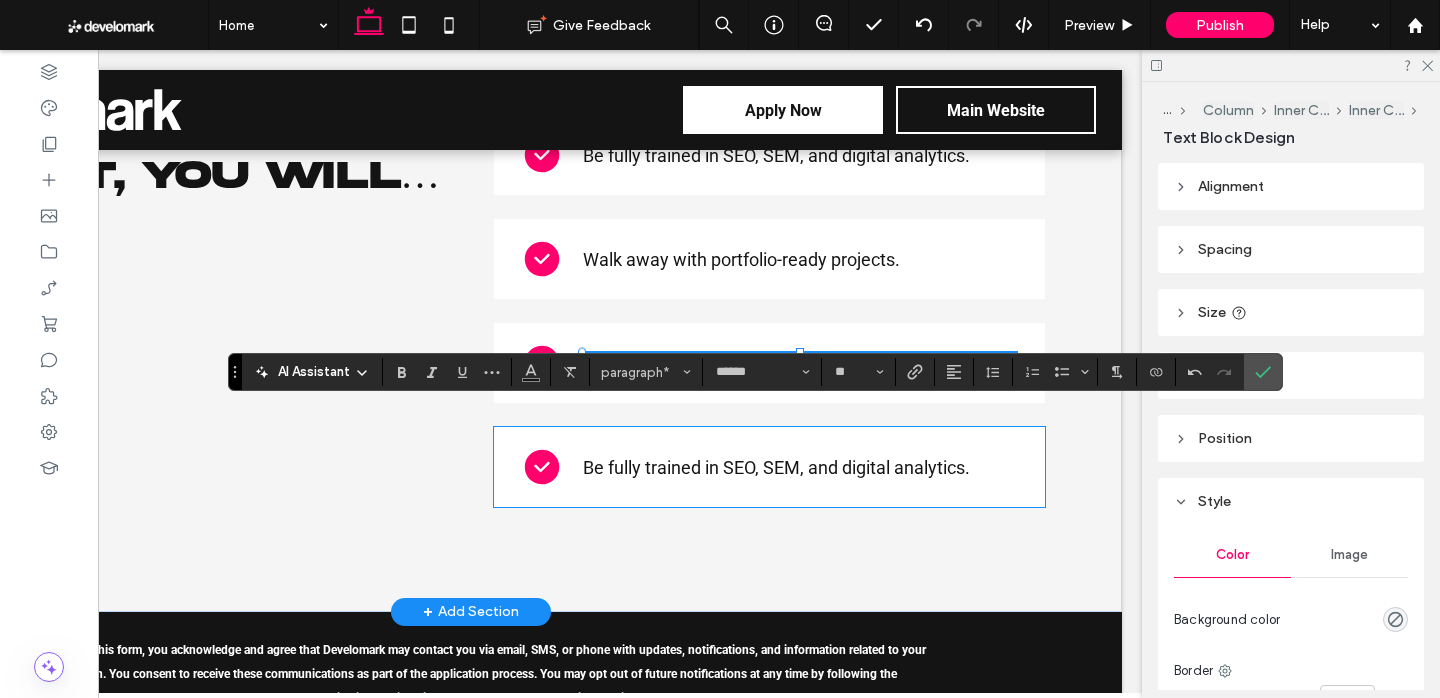click on "Be fully trained in SEO, SEM, and digital analytics." at bounding box center [776, 467] 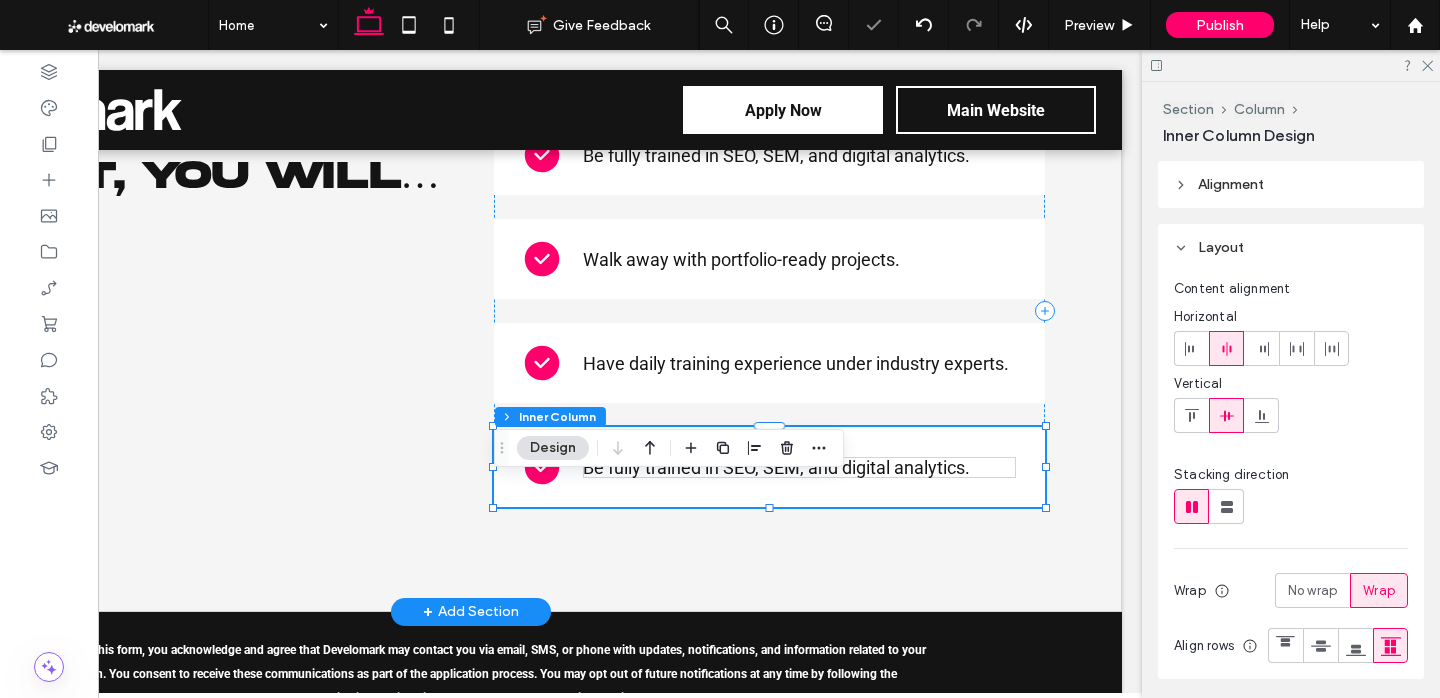 click on "Be fully trained in SEO, SEM, and digital analytics." at bounding box center (776, 467) 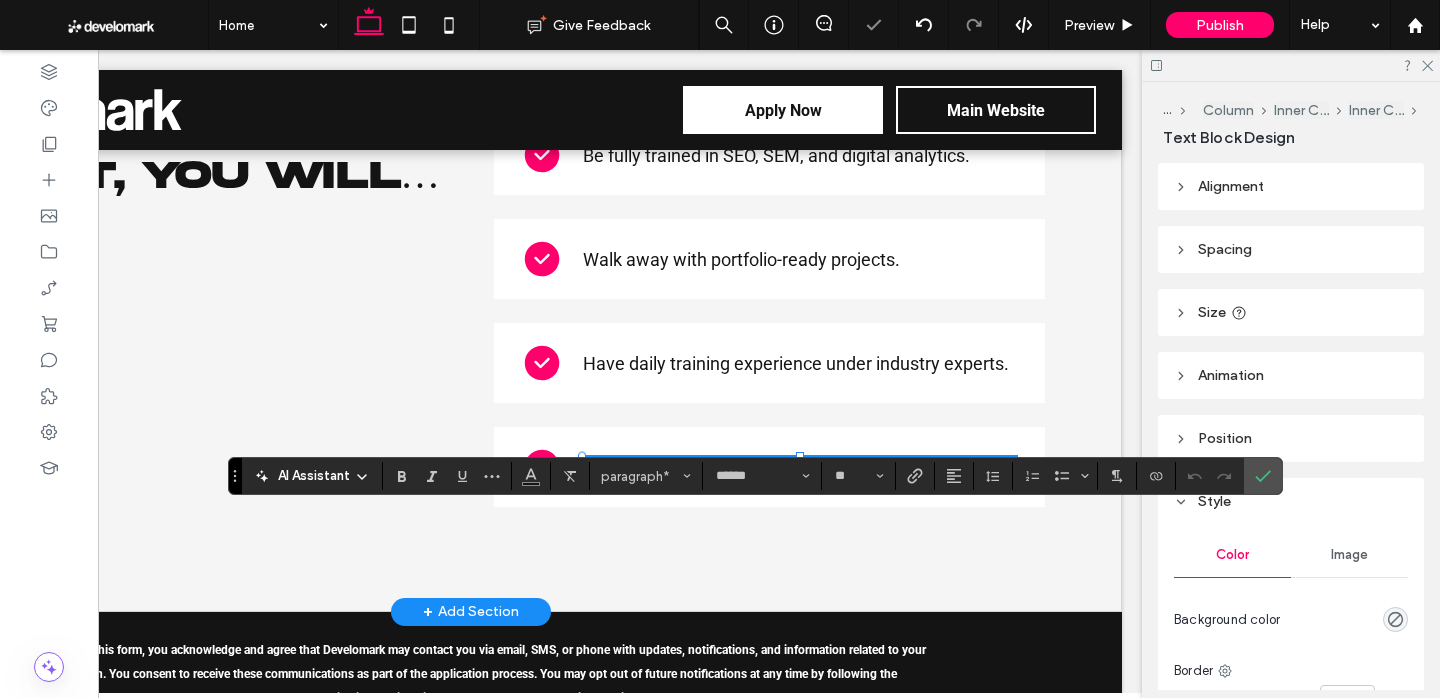 type on "**" 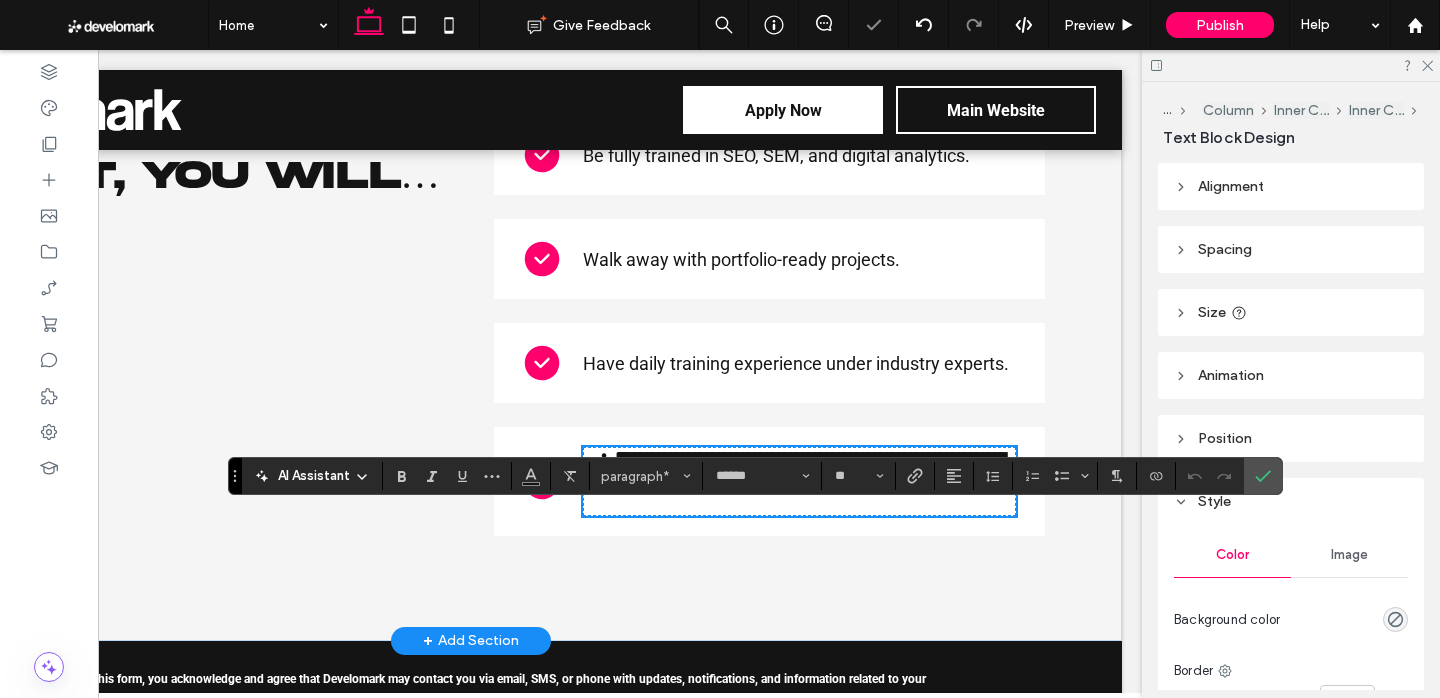 scroll, scrollTop: 0, scrollLeft: 0, axis: both 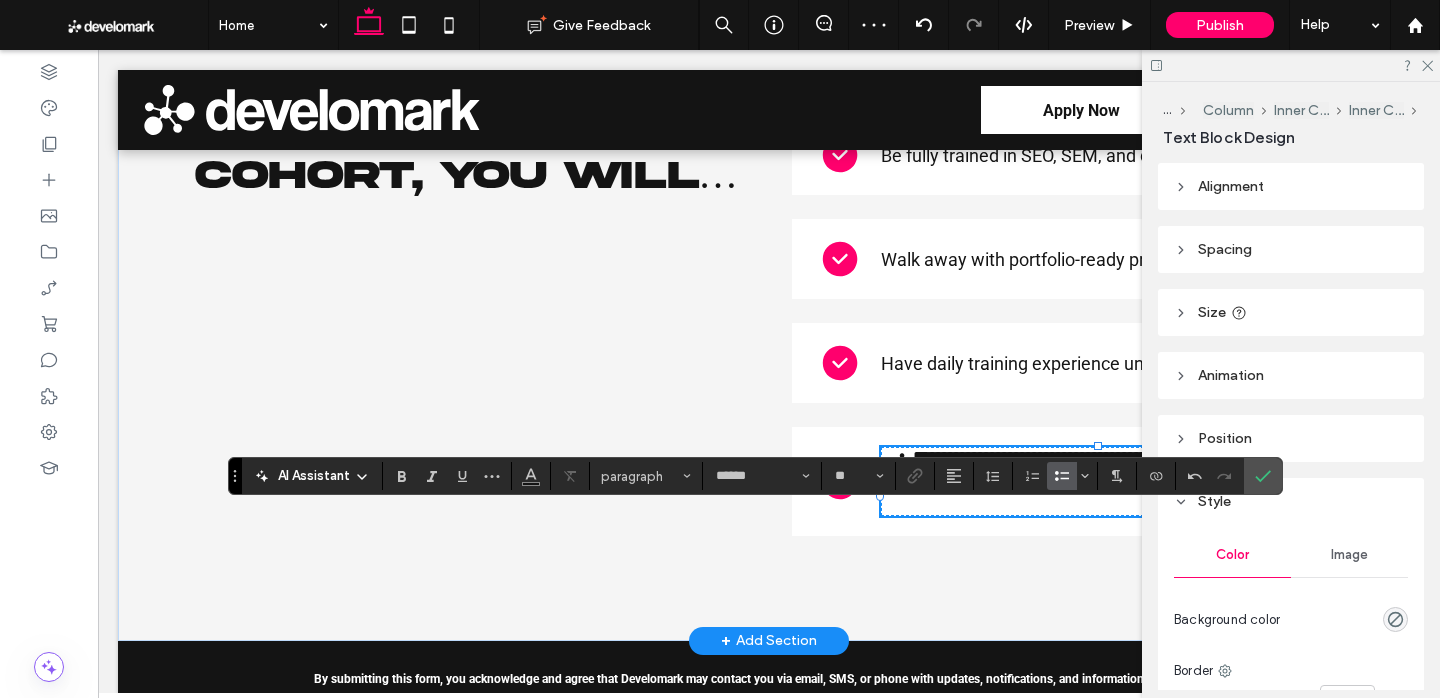 click at bounding box center [1098, 507] 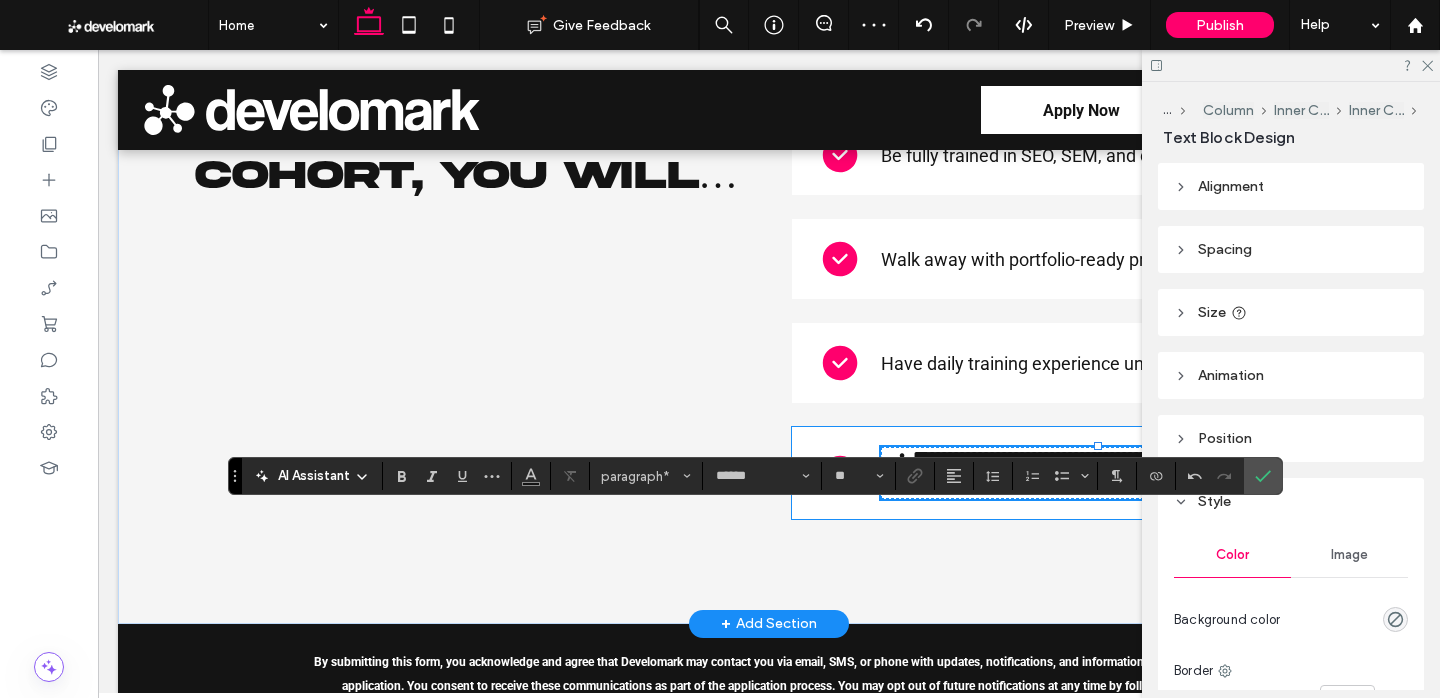scroll, scrollTop: 3430, scrollLeft: 0, axis: vertical 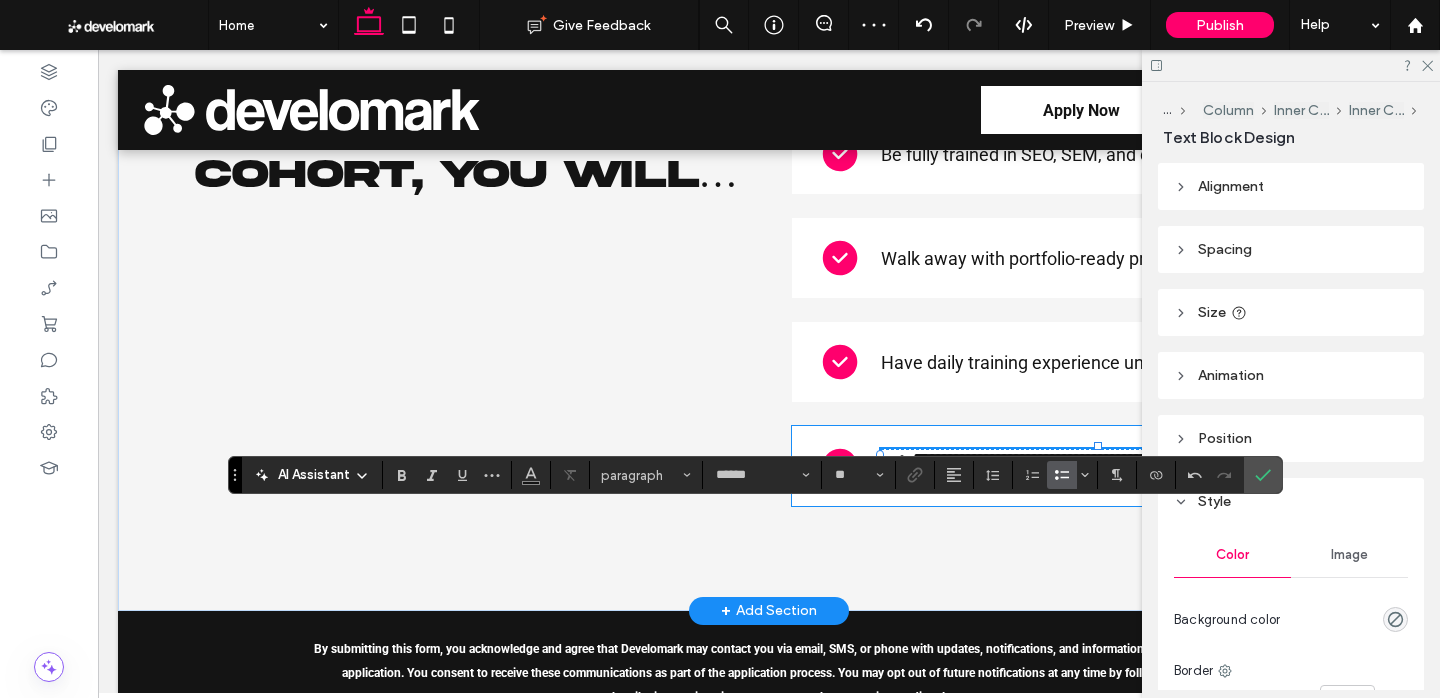 type 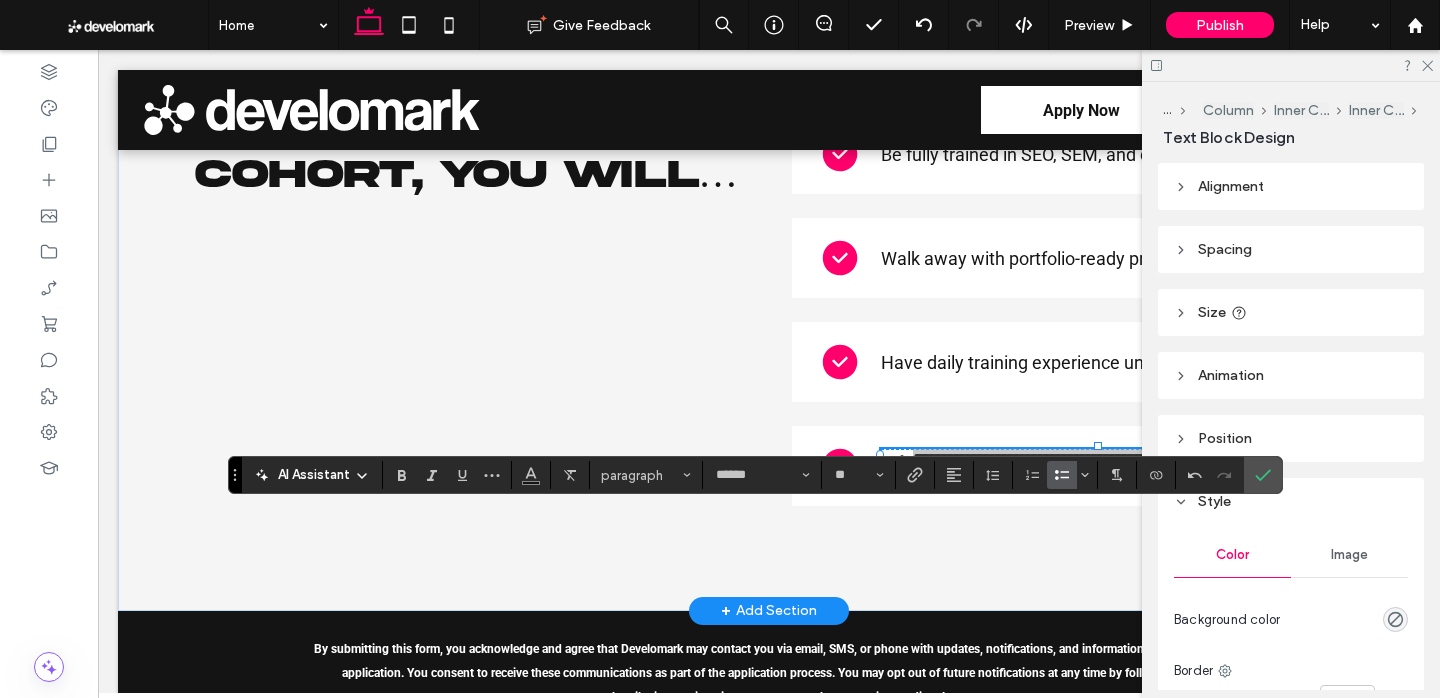 click 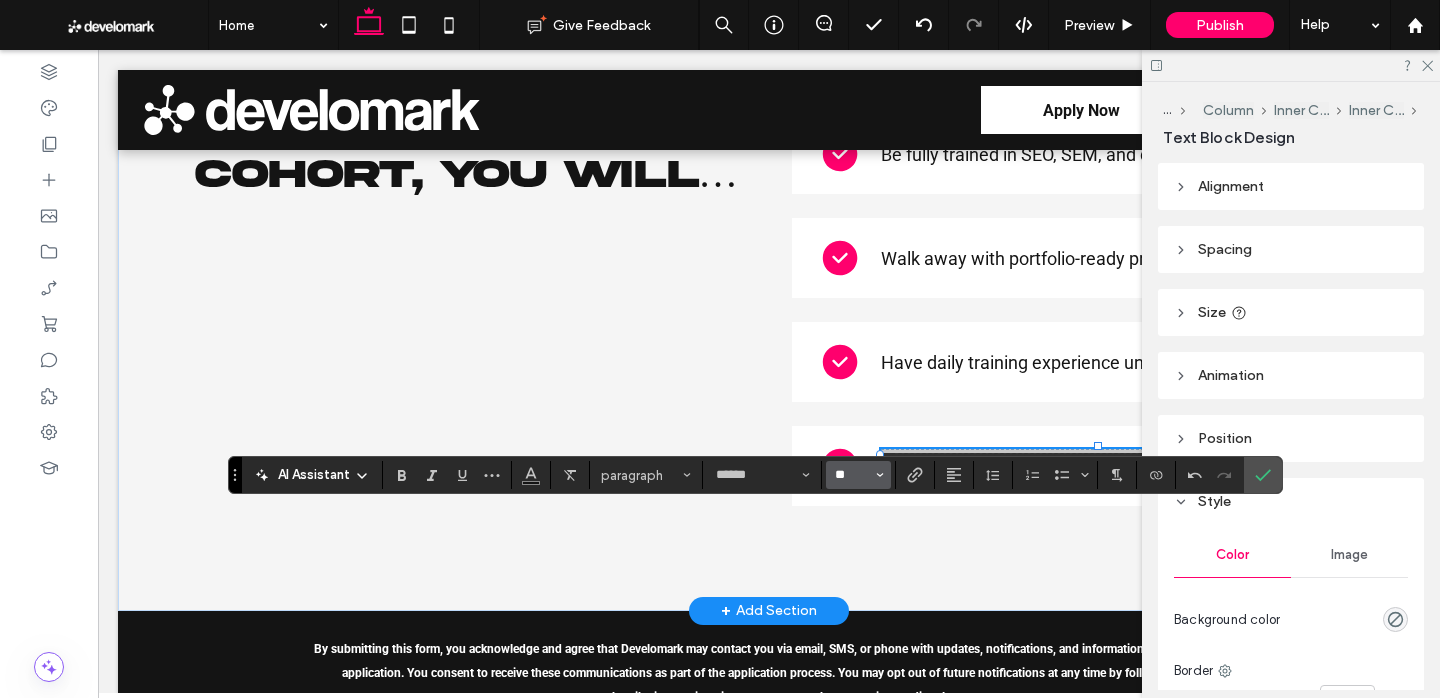 click on "**" at bounding box center (852, 475) 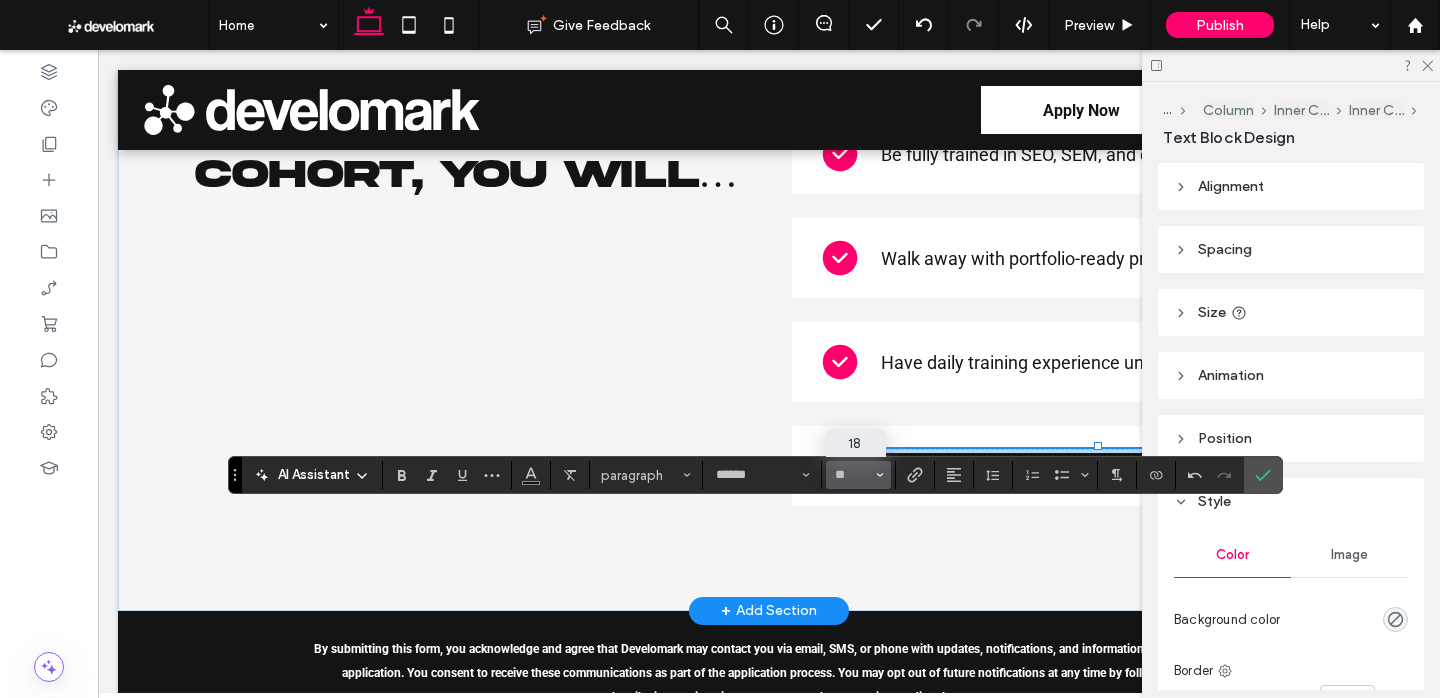 type on "**" 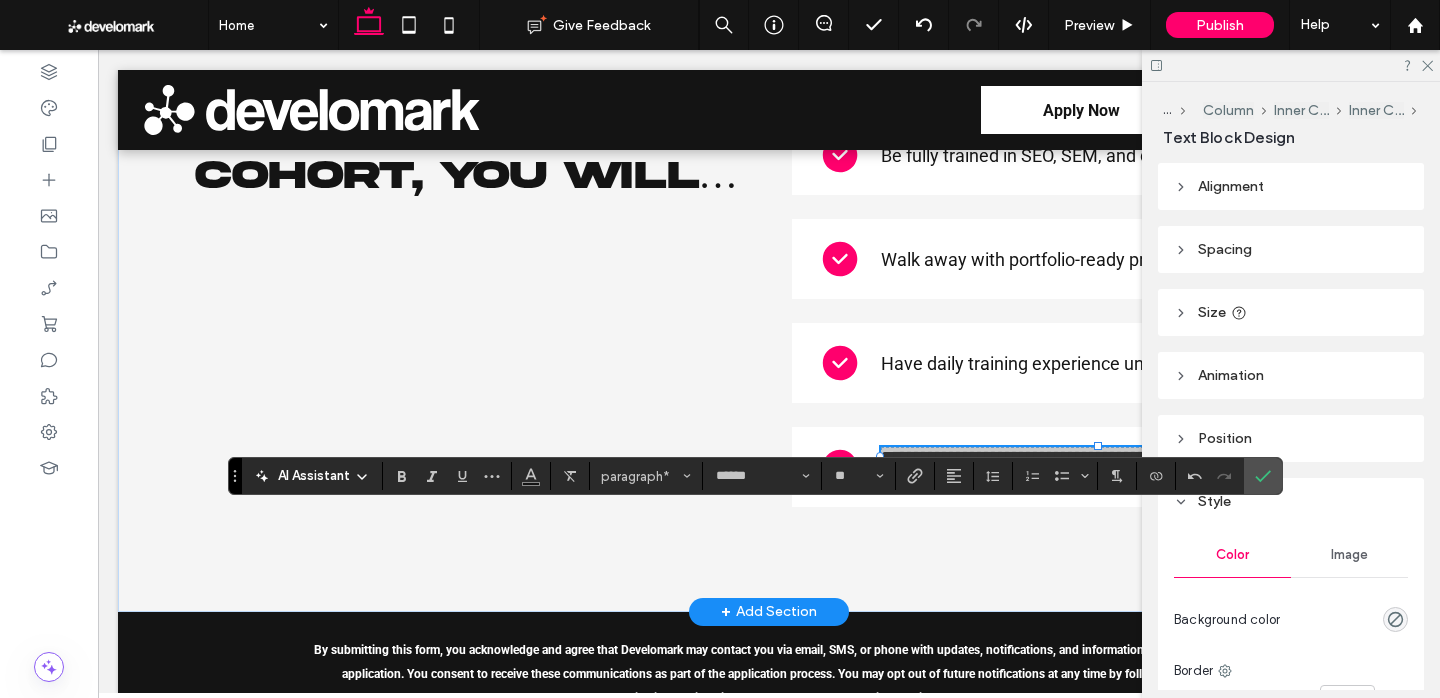 click at bounding box center [1263, 476] 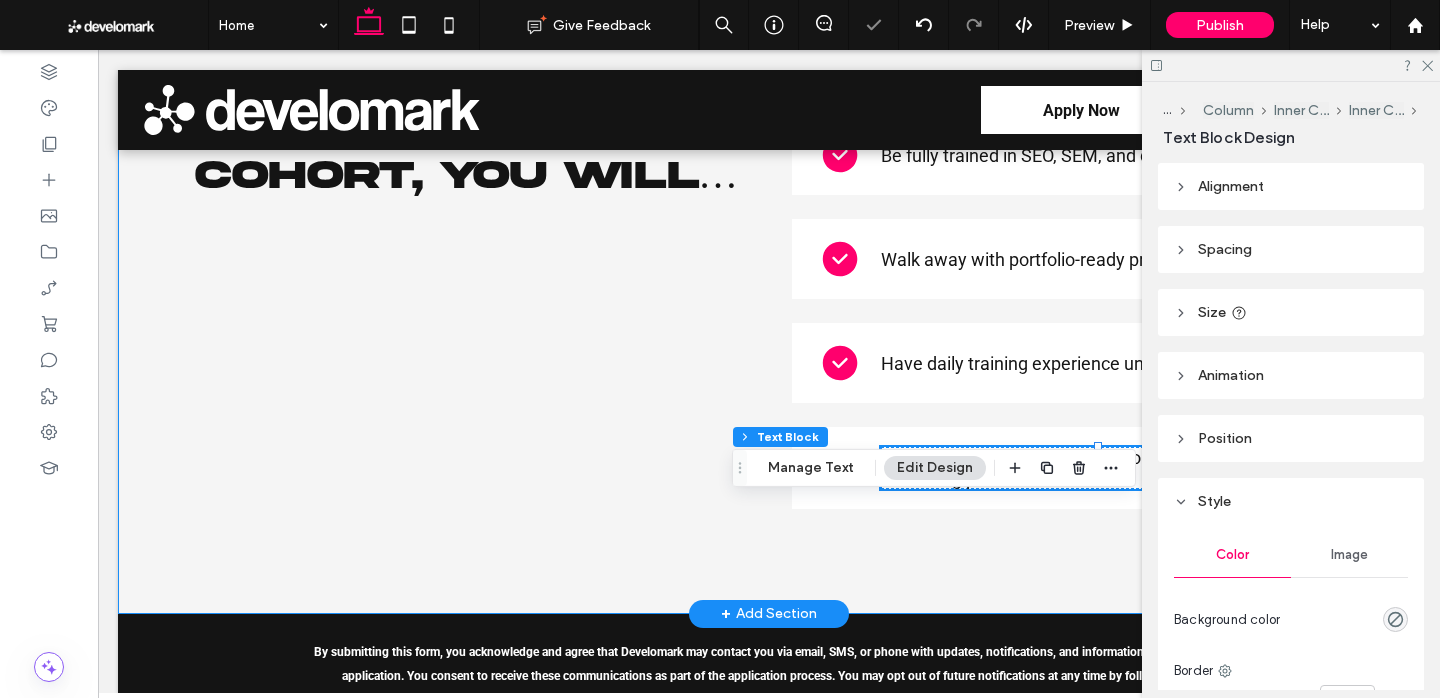 click on "By the End of the Cohort, You Will…
Be fully trained in SEO, SEM, and digital analytics.
Walk away with portfolio-ready projects.
Have daily training experience under industry experts. ﻿
Be positioned to land your first role as a digital marketing professional." at bounding box center [769, 312] 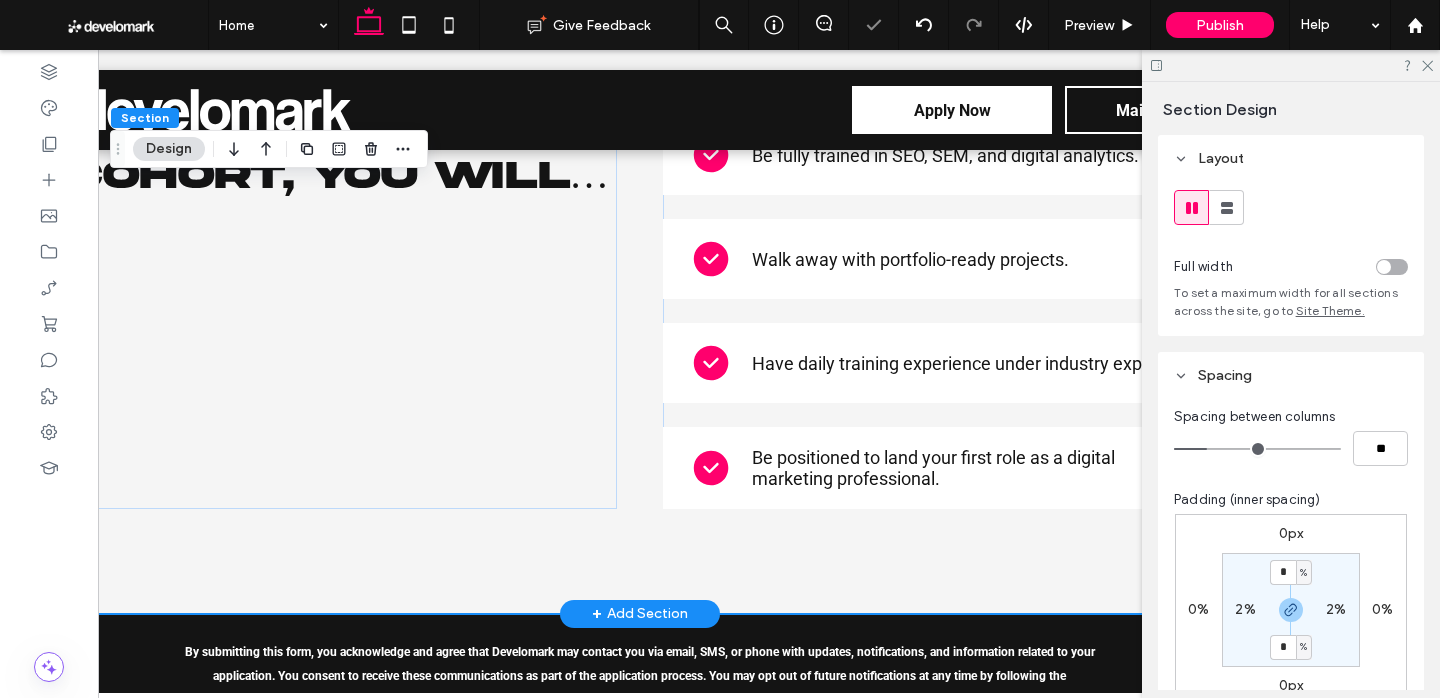 scroll, scrollTop: 0, scrollLeft: 131, axis: horizontal 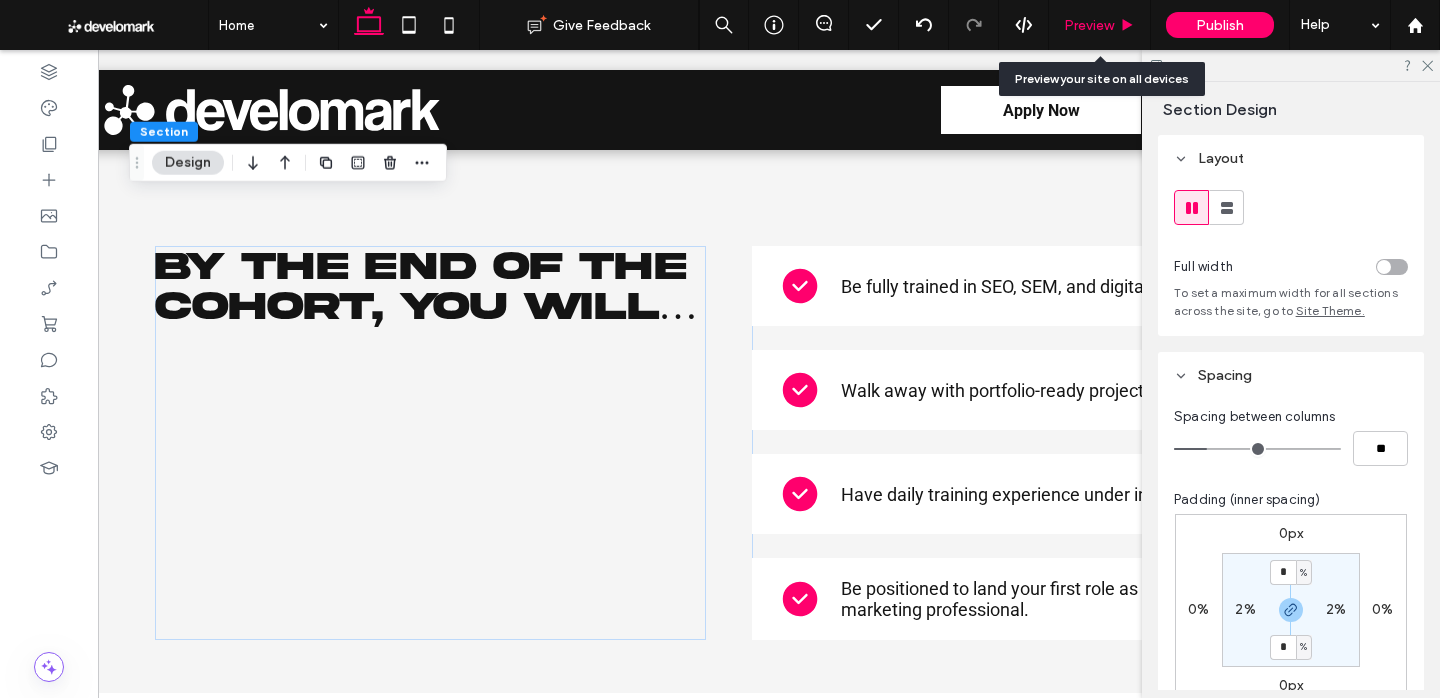 drag, startPoint x: 1094, startPoint y: 18, endPoint x: 1341, endPoint y: 186, distance: 298.71893 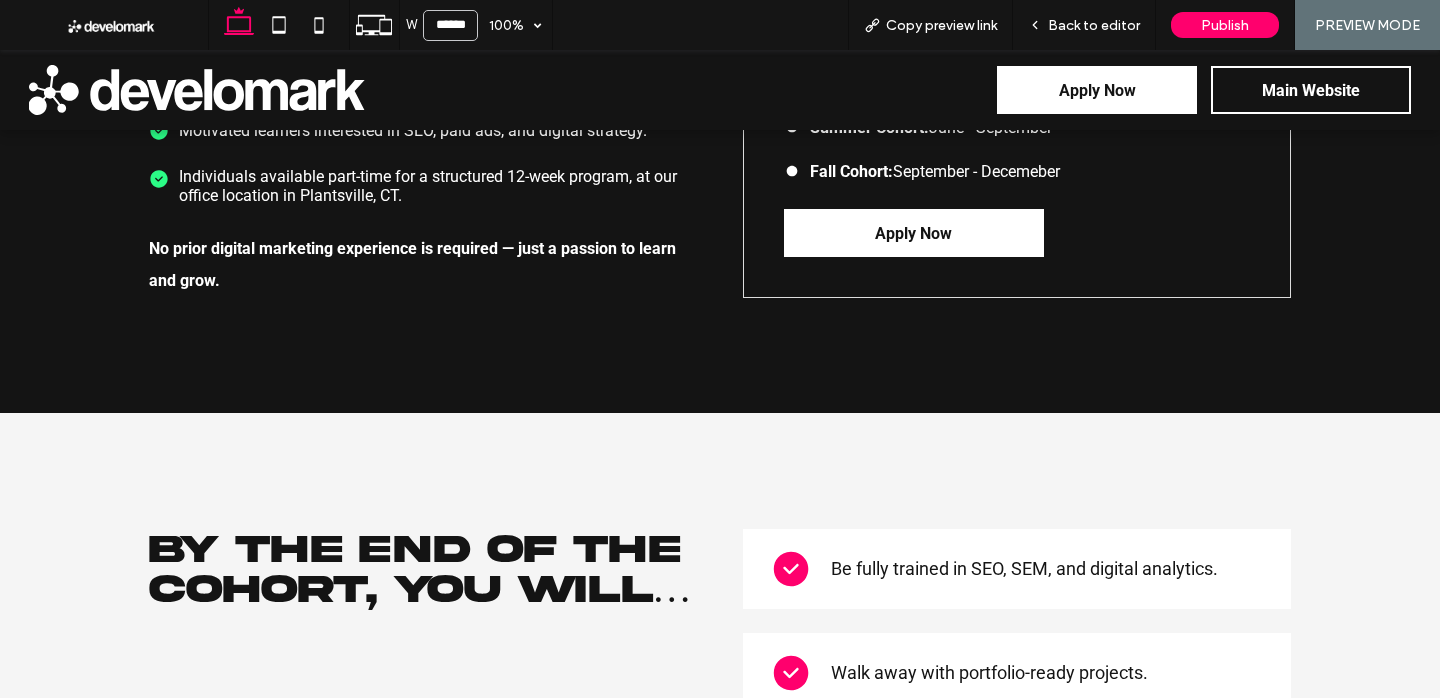 scroll, scrollTop: 3013, scrollLeft: 0, axis: vertical 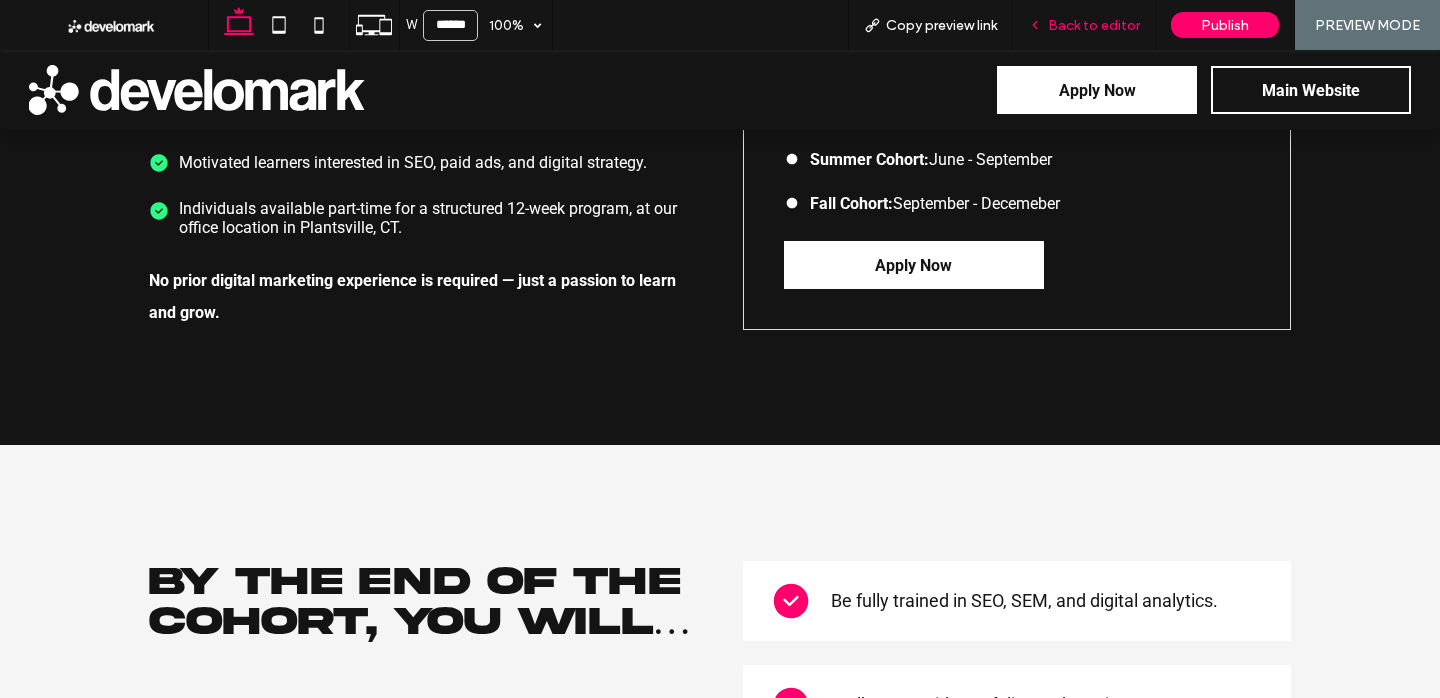 click on "Back to editor" at bounding box center (1084, 25) 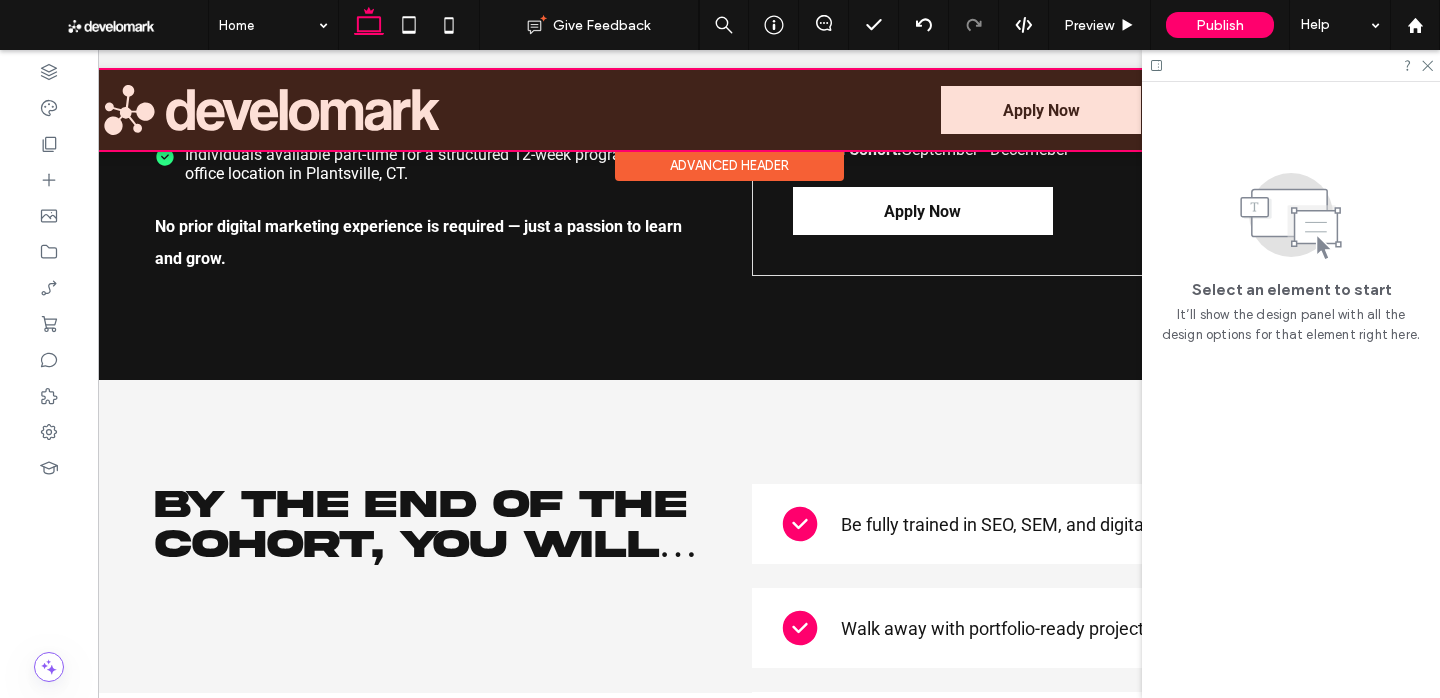 scroll, scrollTop: 3060, scrollLeft: 0, axis: vertical 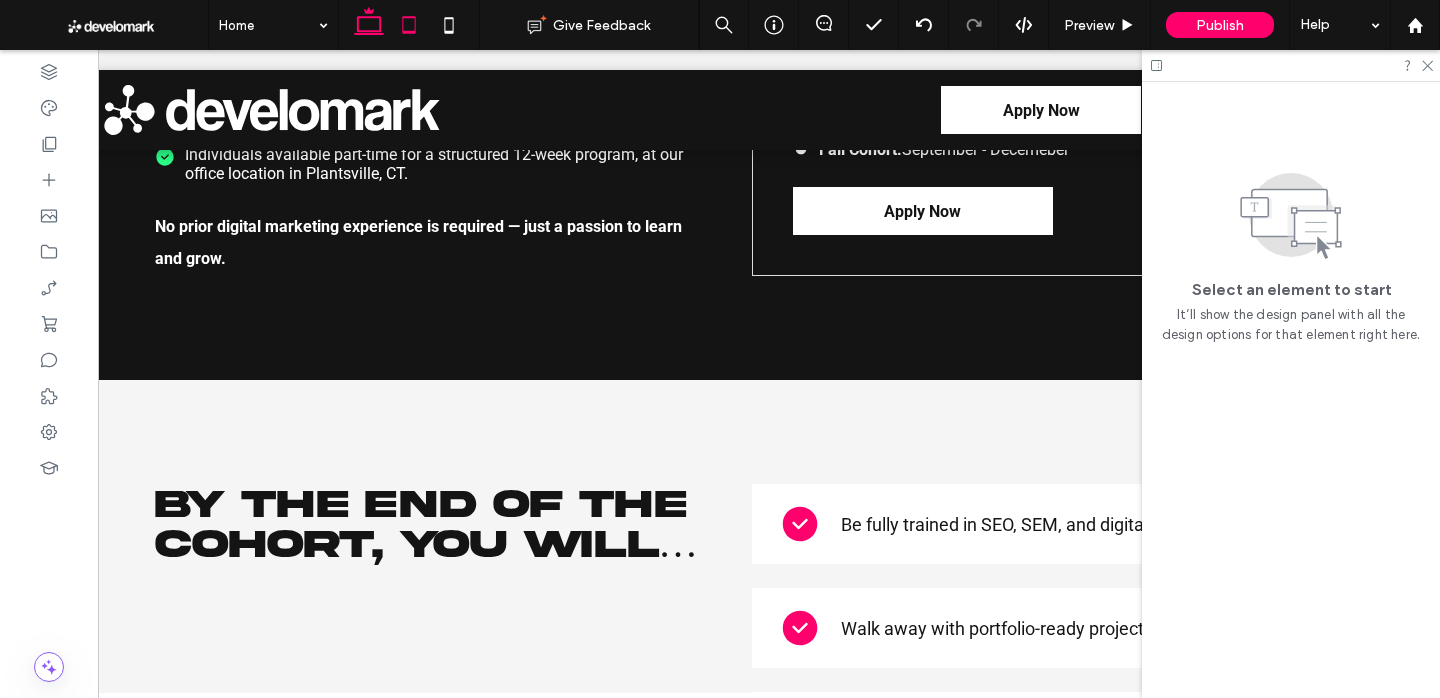 click 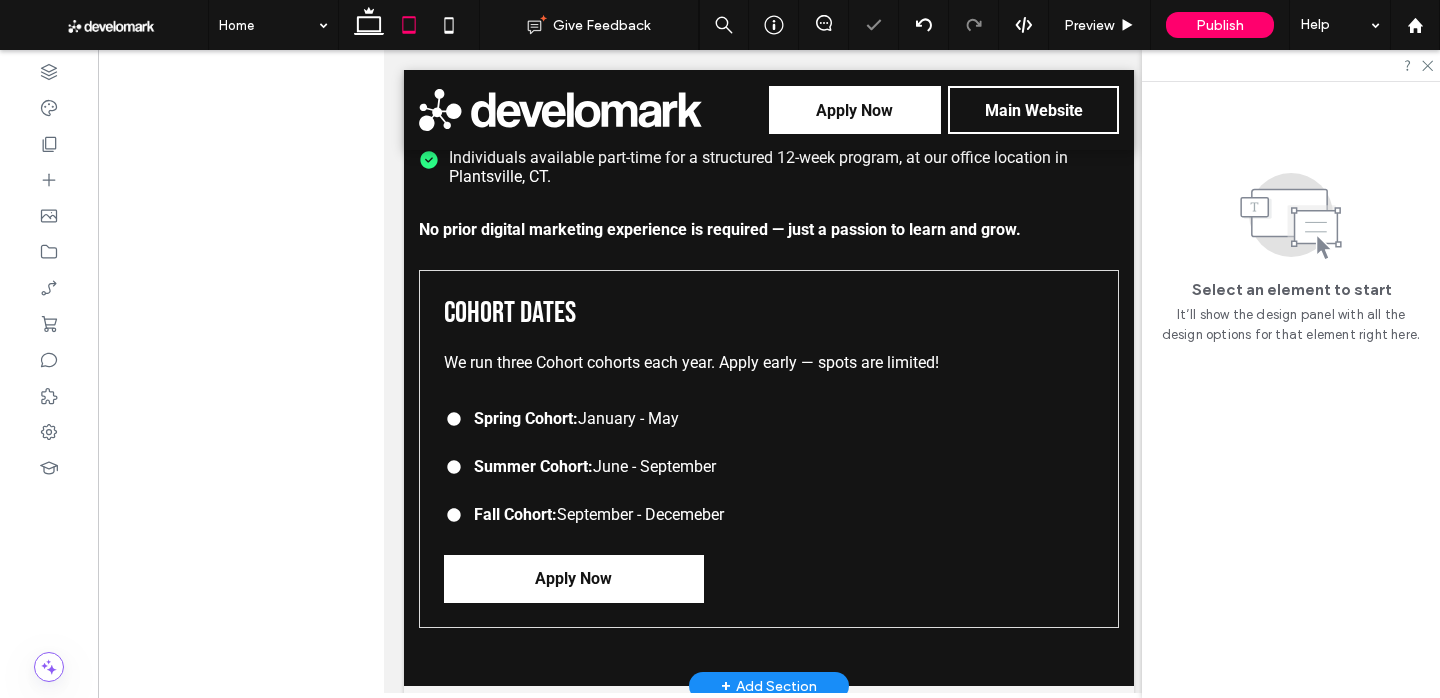 scroll, scrollTop: 2733, scrollLeft: 0, axis: vertical 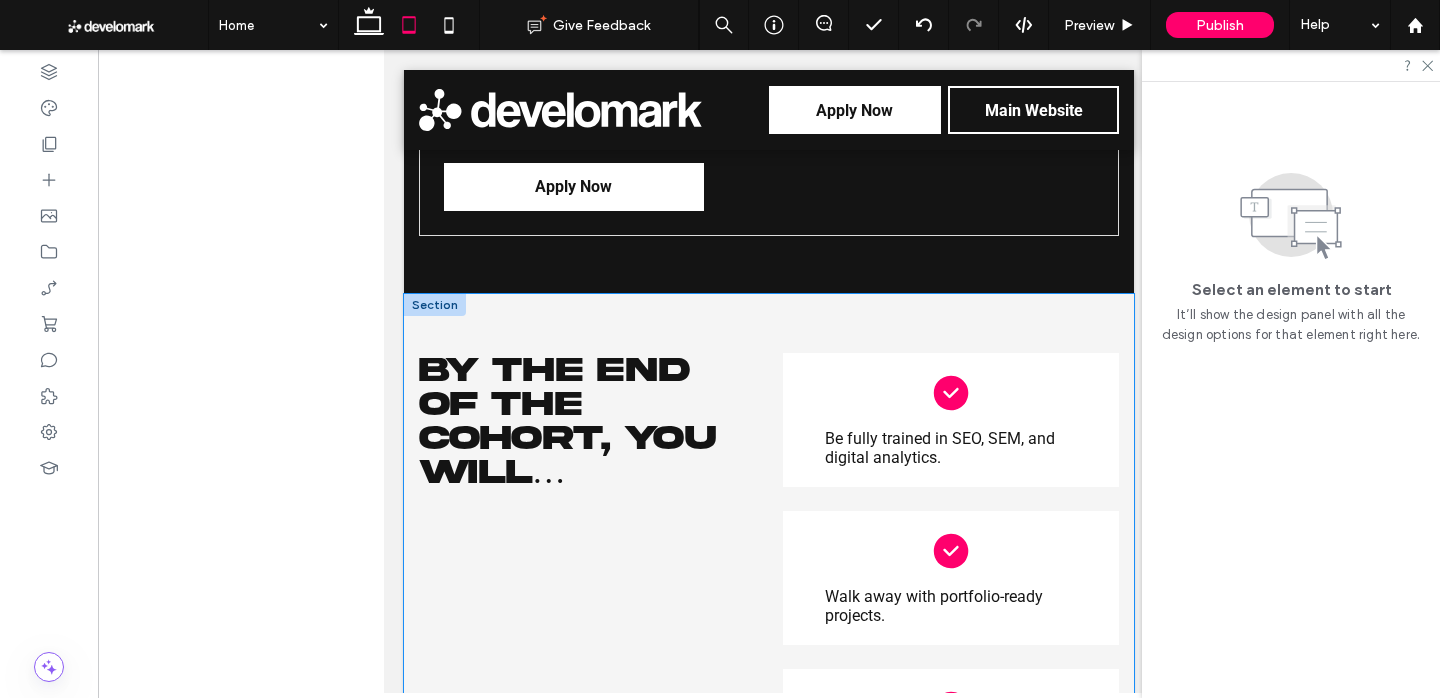 click on "By the End of the Cohort, You Will…
Be fully trained in SEO, SEM, and digital analytics.
Walk away with portfolio-ready projects.
Have daily training experience under industry experts. ﻿
Be positioned to land your first role as a digital marketing professional." at bounding box center (769, 656) 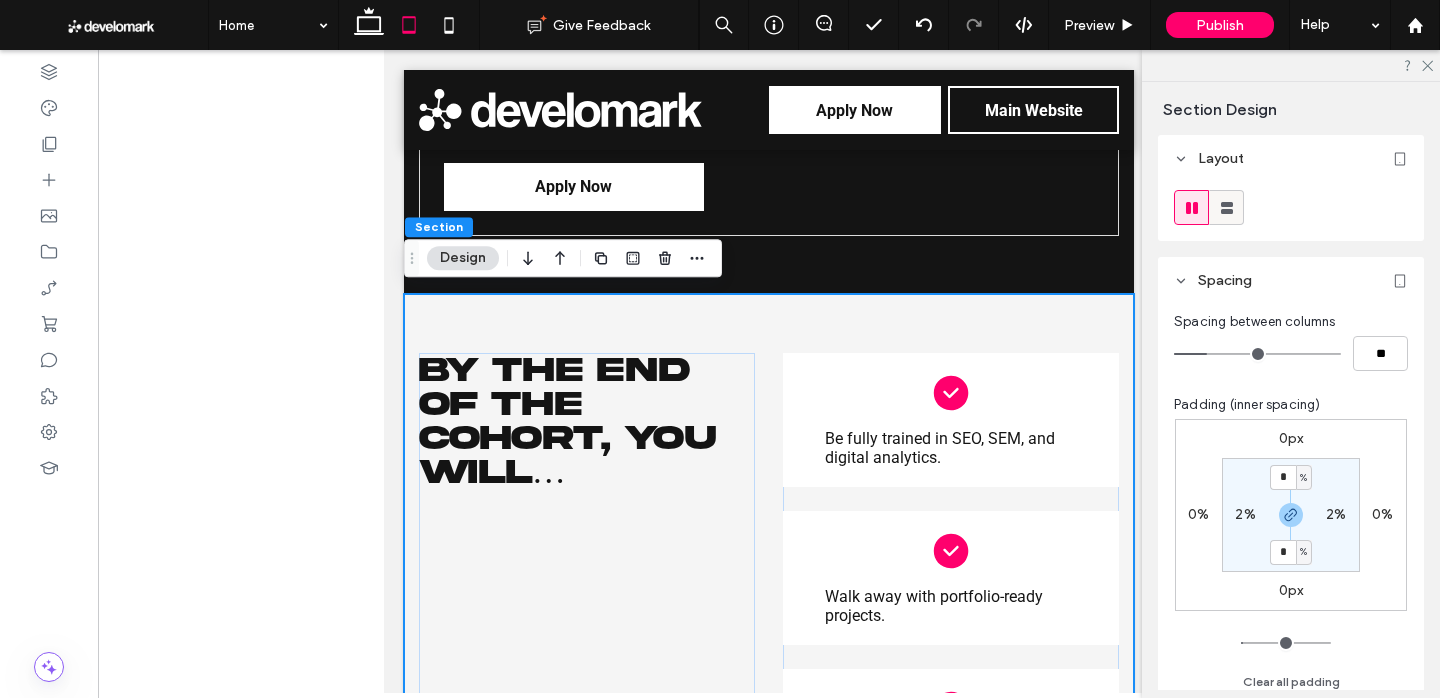 click 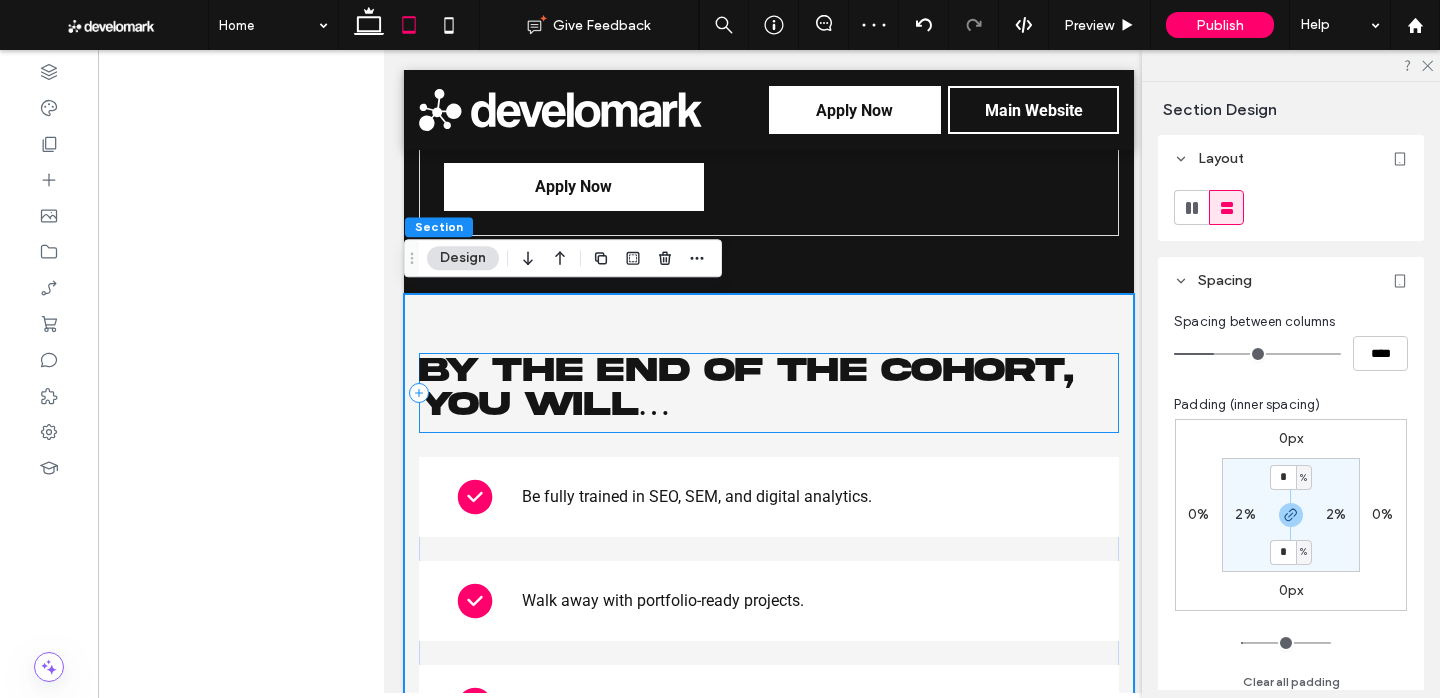 click on "By the End of the Cohort, You Will…" at bounding box center (769, 393) 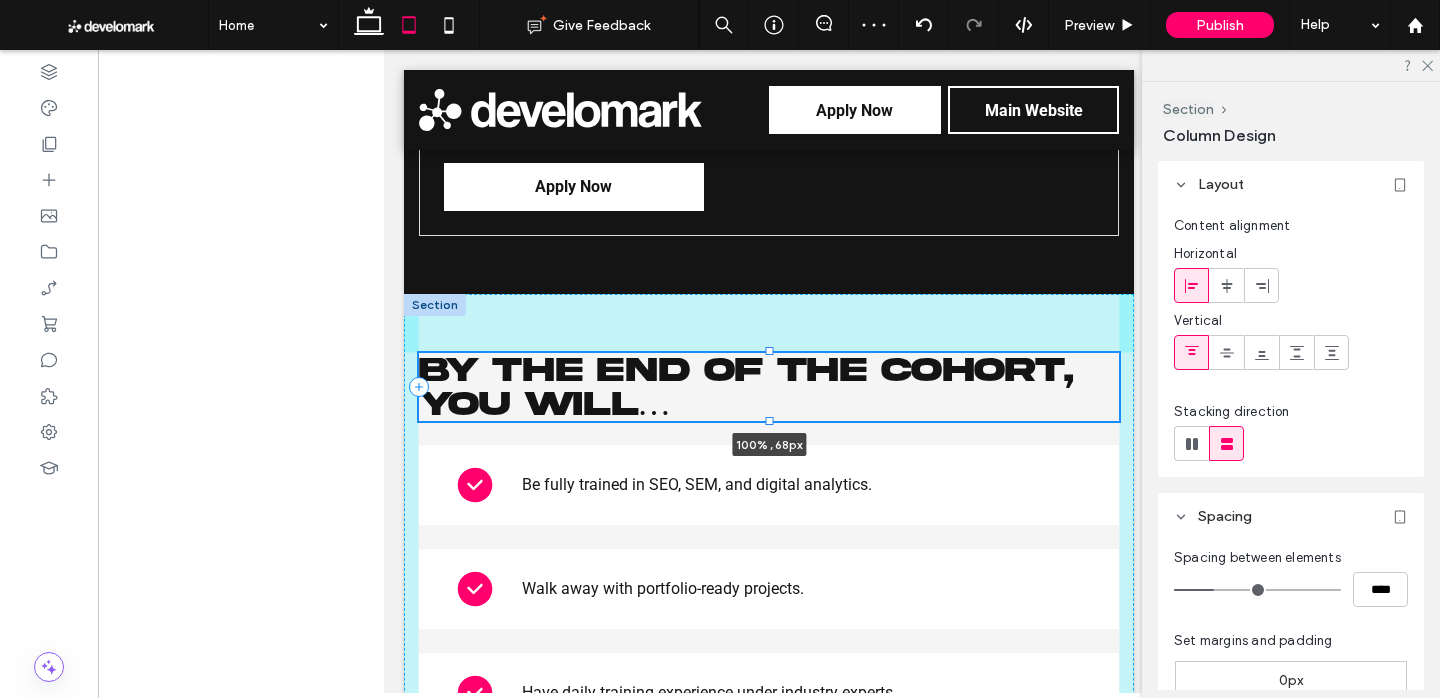 drag, startPoint x: 771, startPoint y: 427, endPoint x: 801, endPoint y: 363, distance: 70.68239 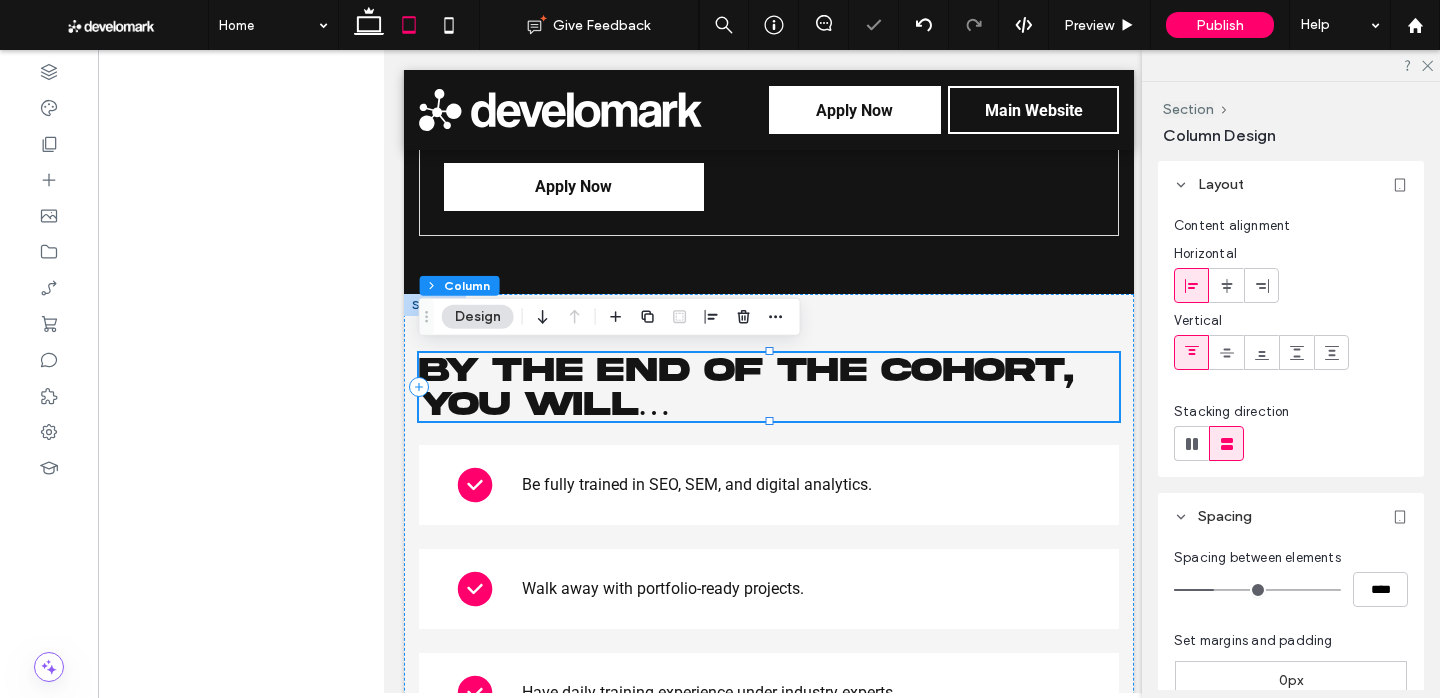 click on "By the End of the Cohort, You Will…" at bounding box center [745, 387] 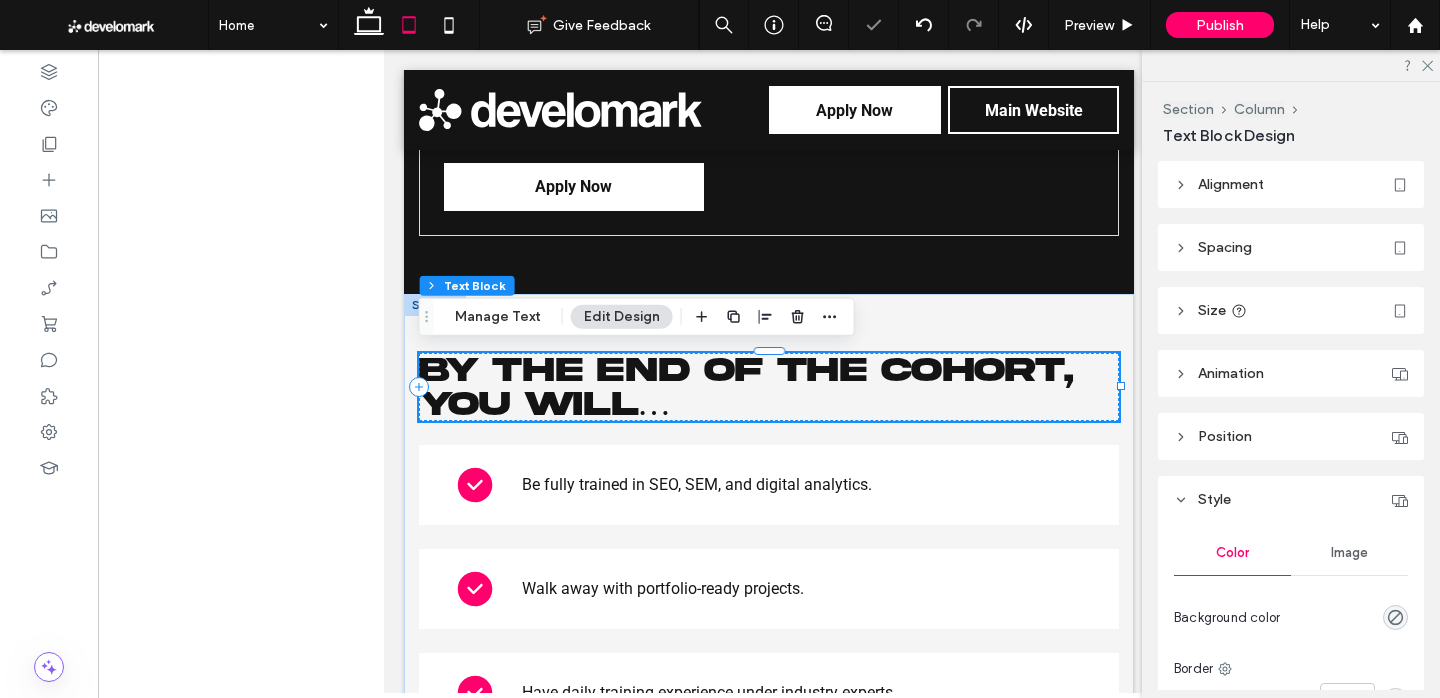 click on "By the End of the Cohort, You Will…" at bounding box center (745, 387) 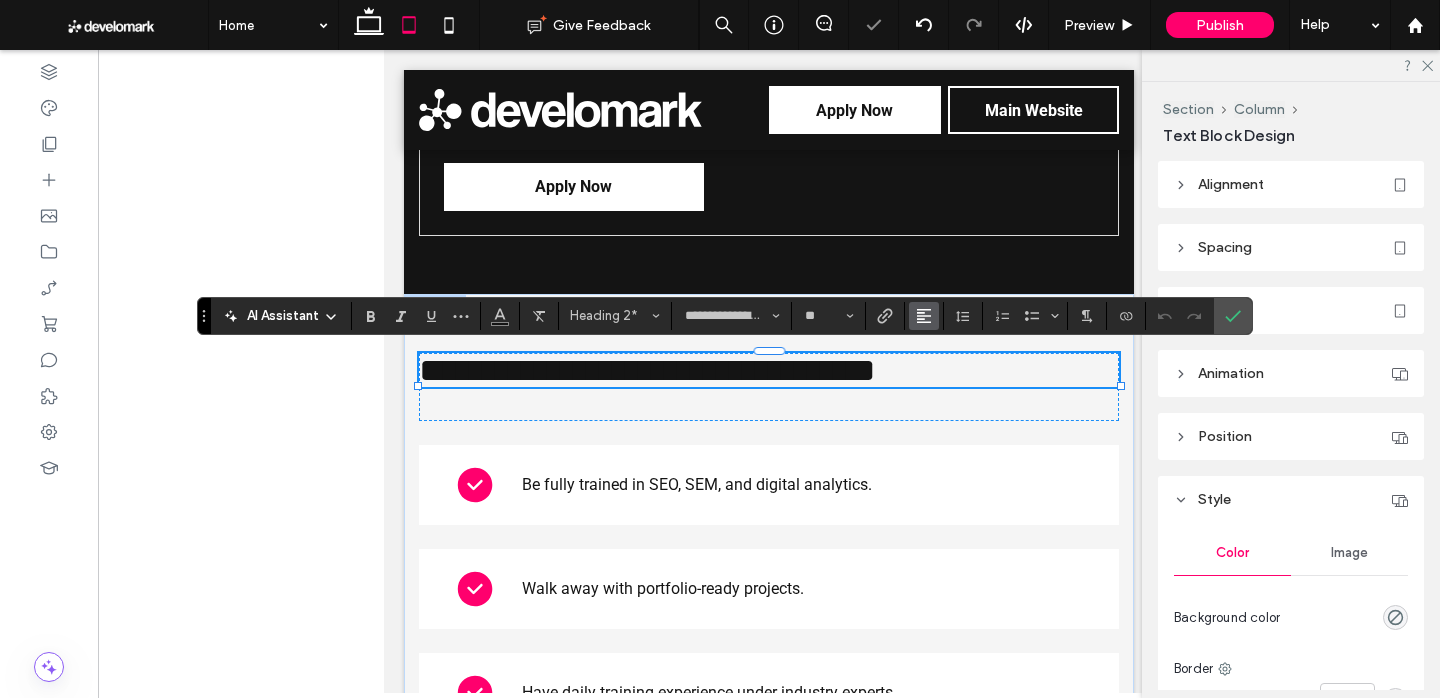 click at bounding box center (924, 316) 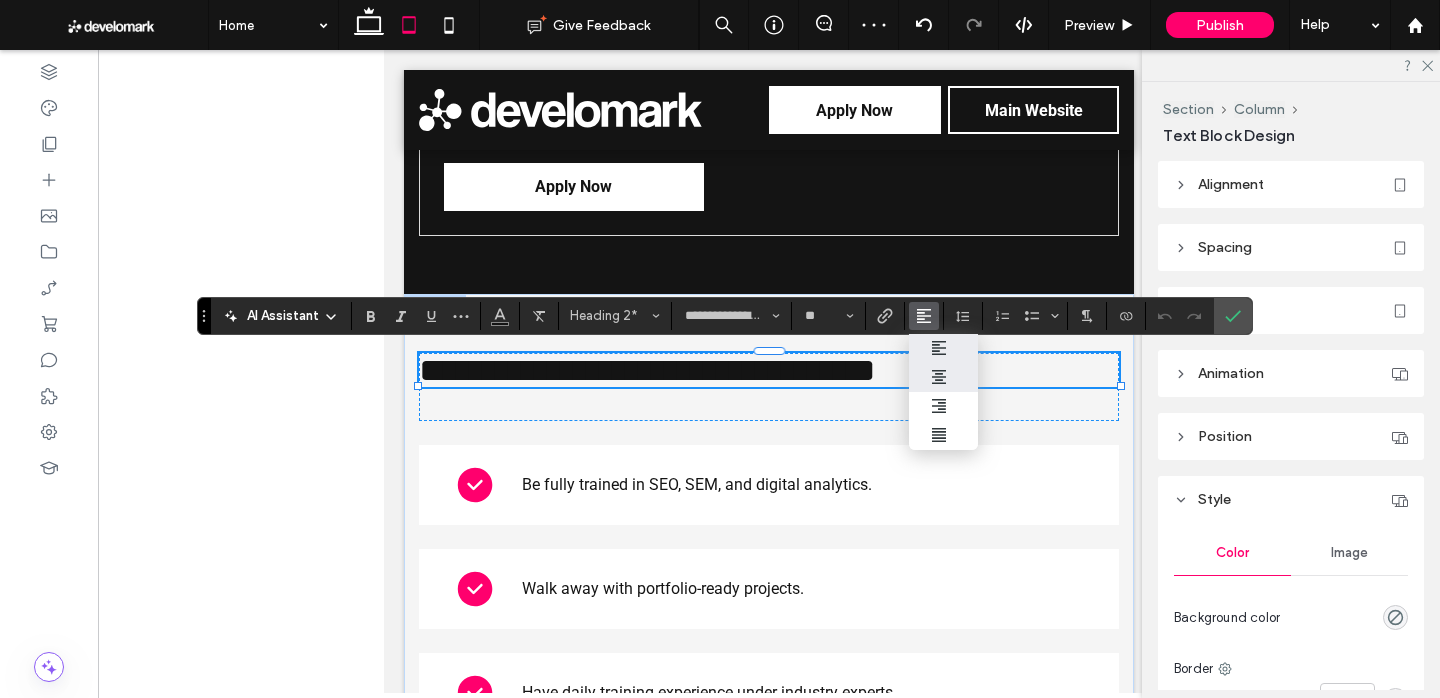 click at bounding box center (944, 377) 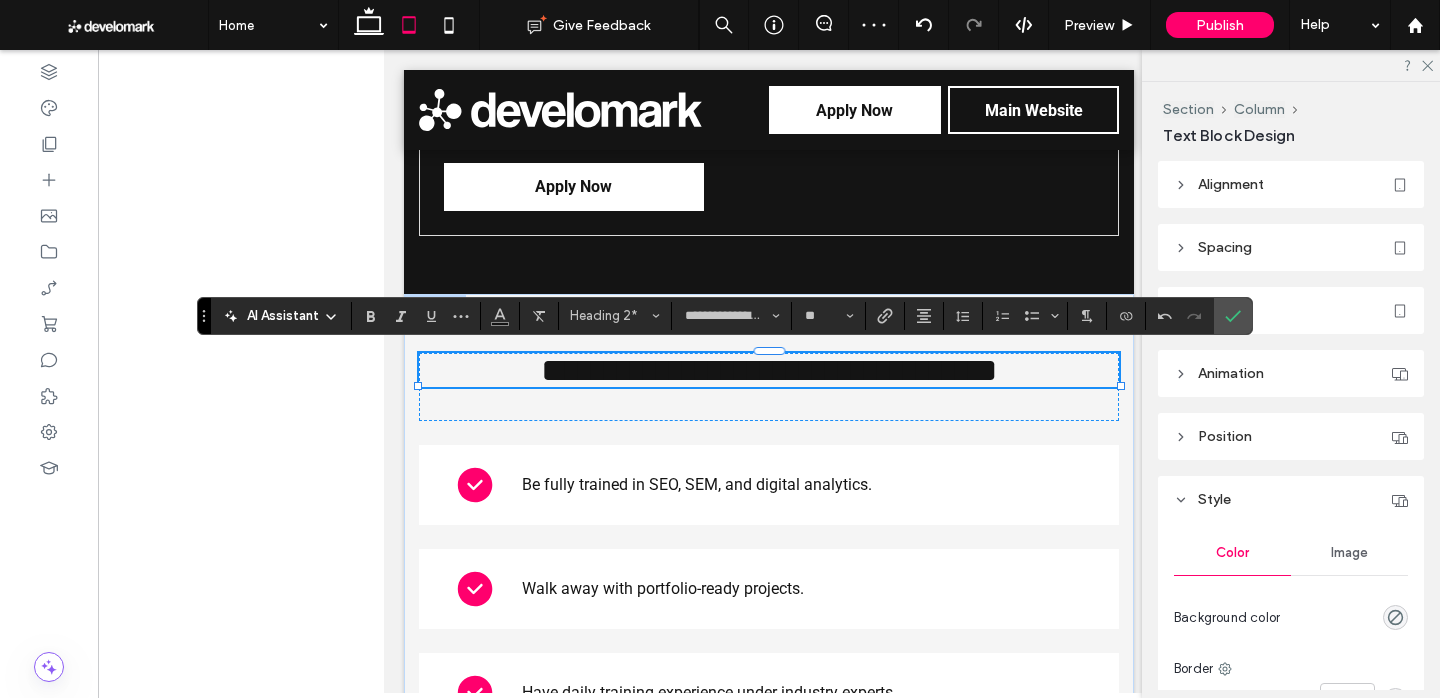 click on "Size" at bounding box center [1291, 310] 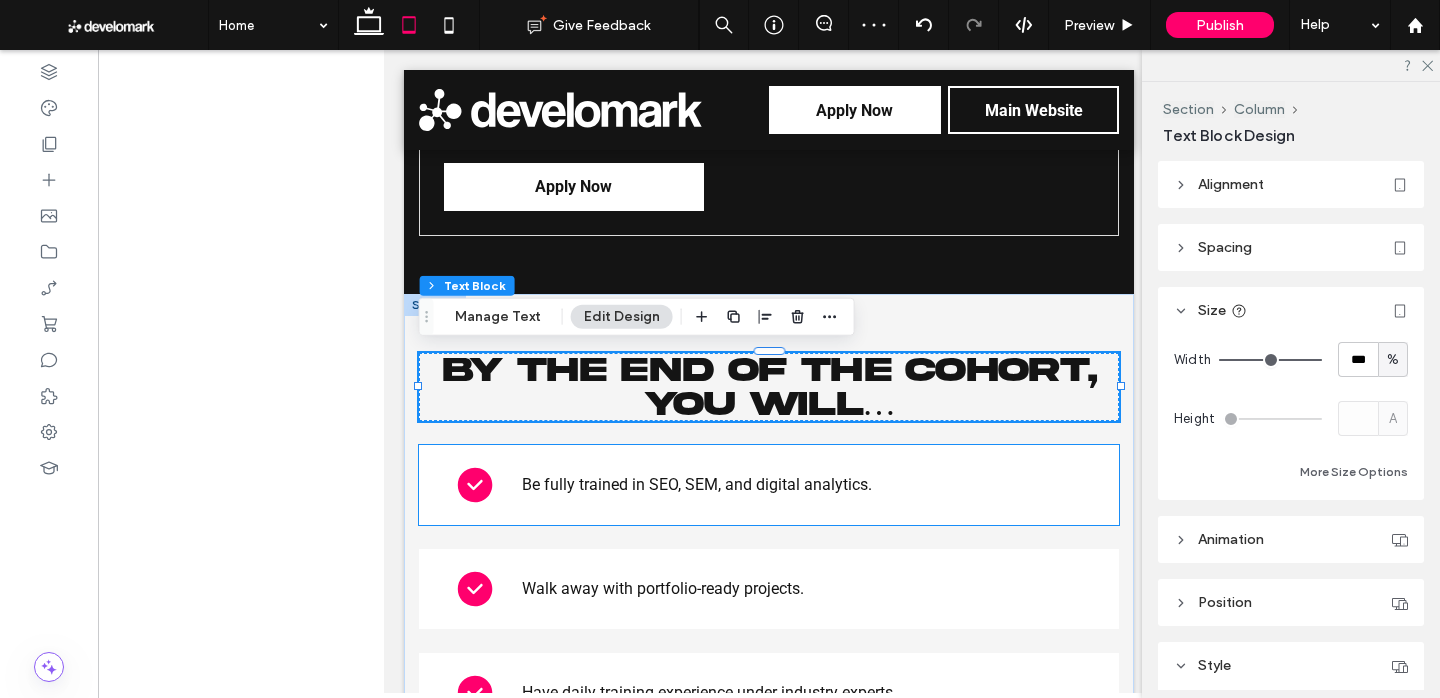click on "Be fully trained in SEO, SEM, and digital analytics." at bounding box center (769, 485) 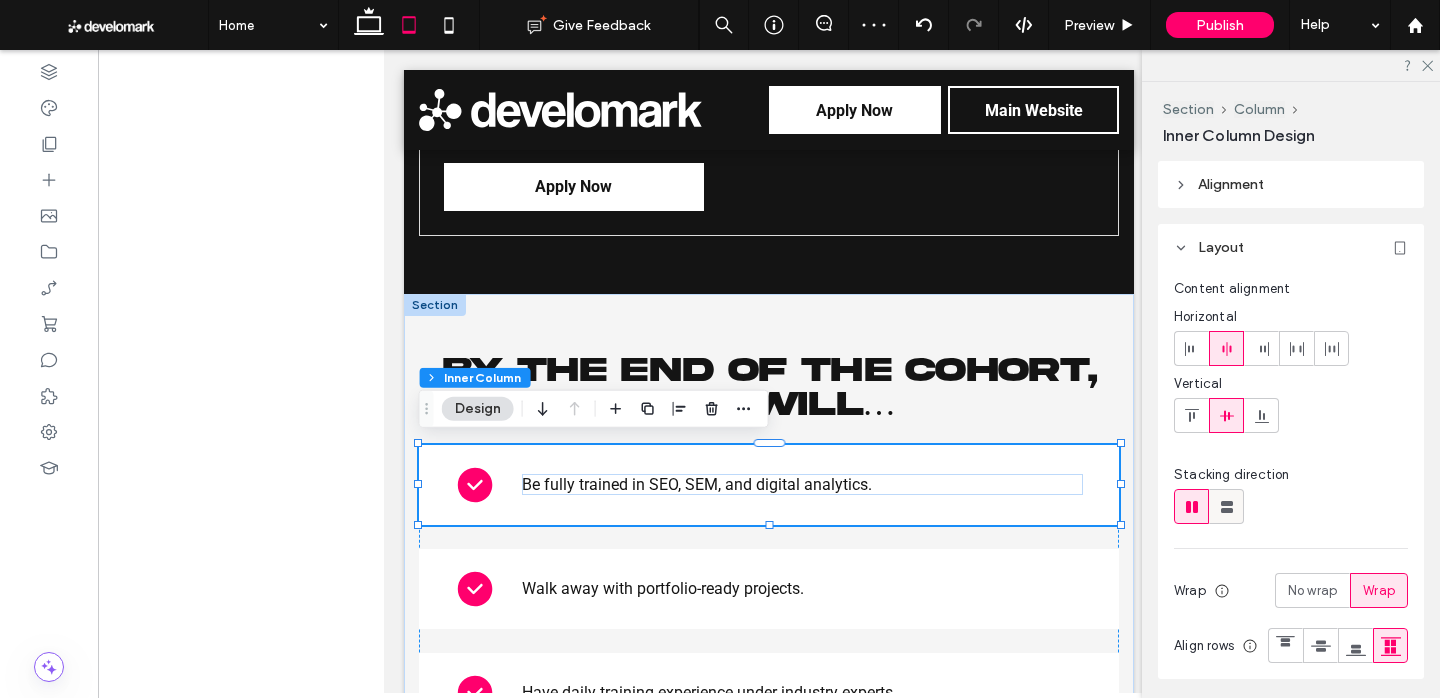 click 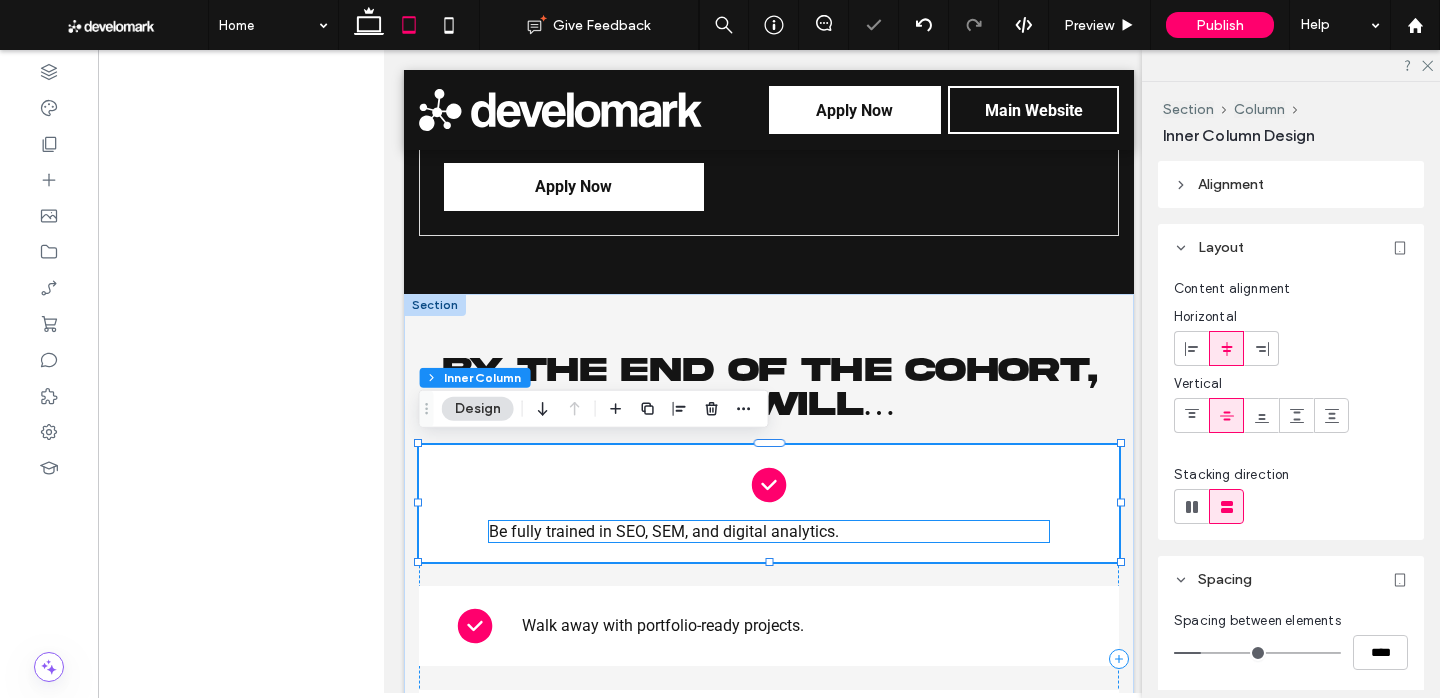 click on "Be fully trained in SEO, SEM, and digital analytics." at bounding box center [769, 531] 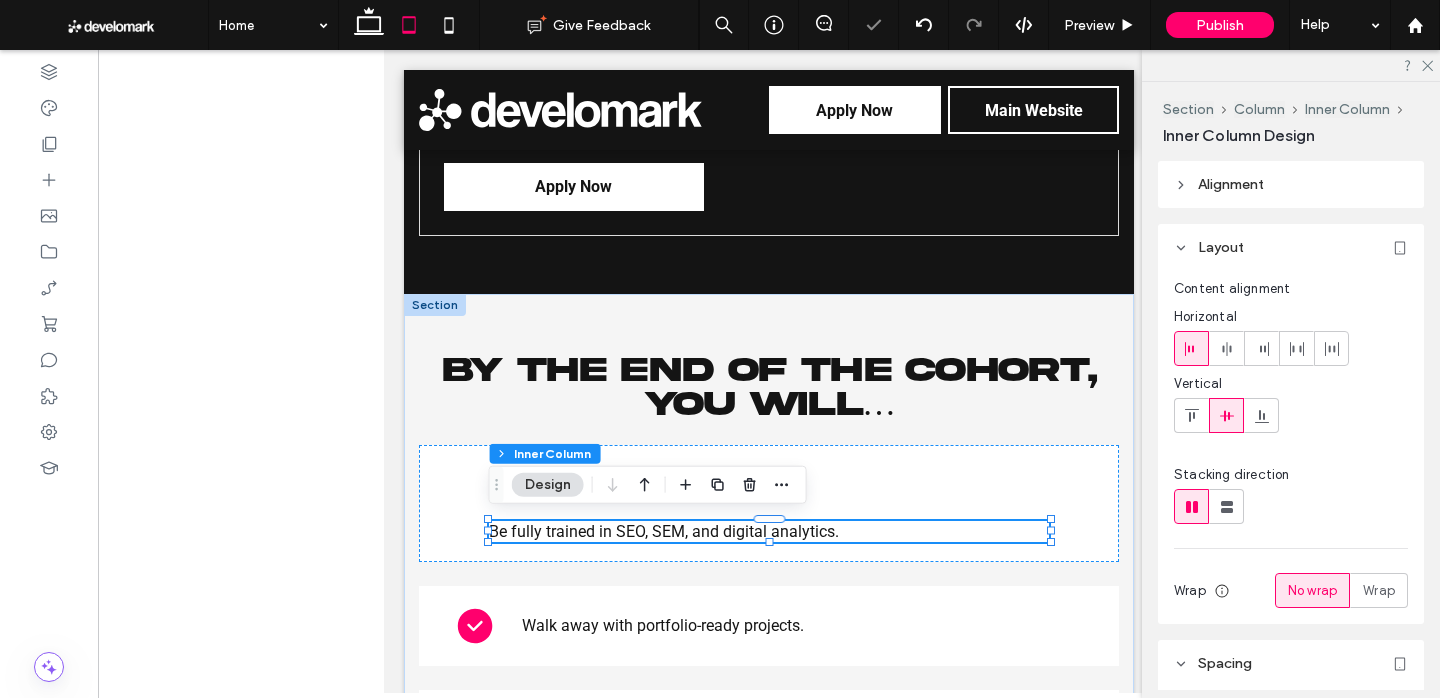 click on "Be fully trained in SEO, SEM, and digital analytics." at bounding box center (769, 531) 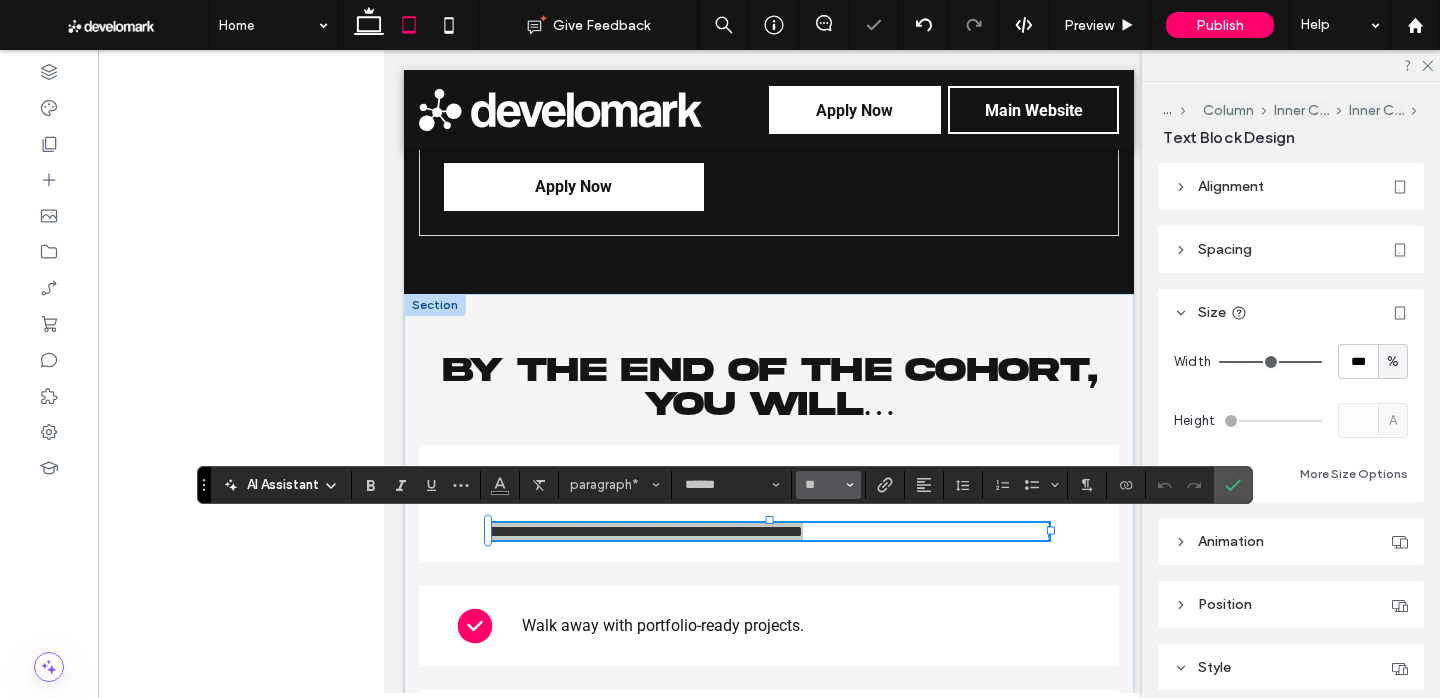 click on "**" at bounding box center [822, 485] 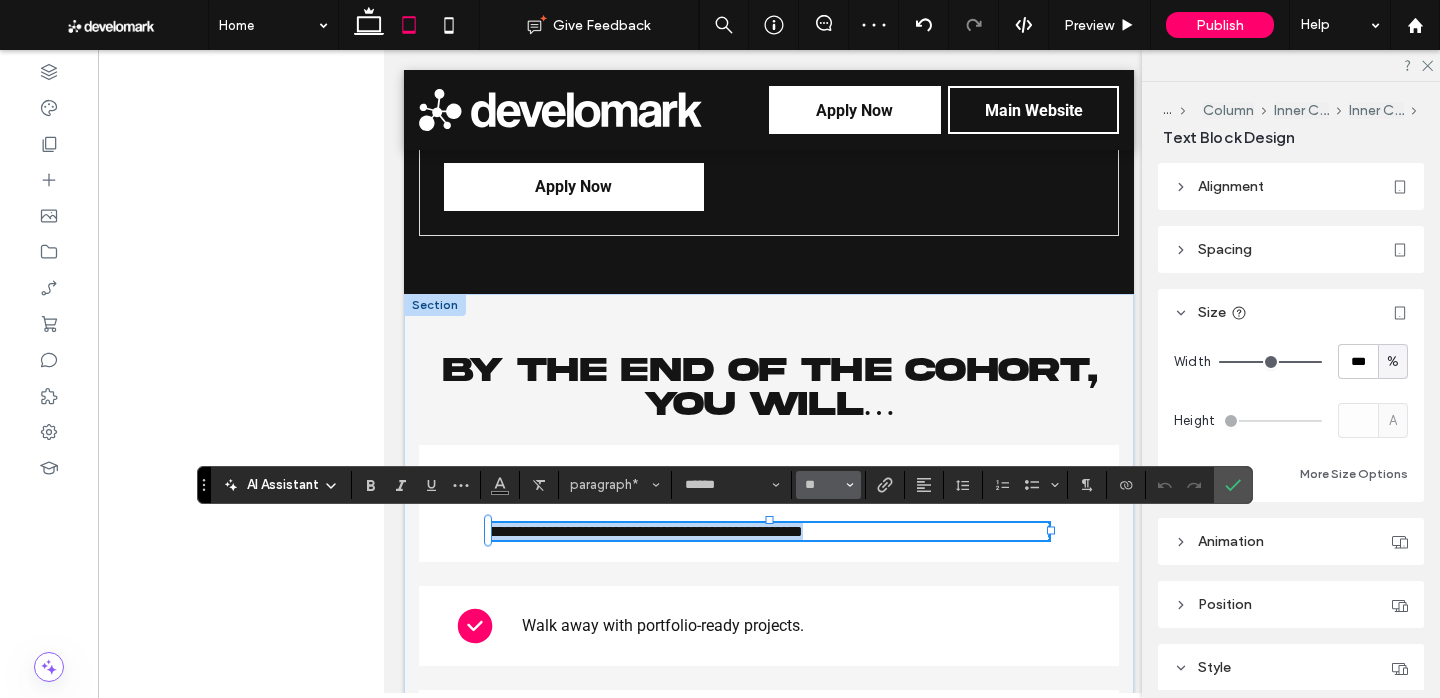 type on "**" 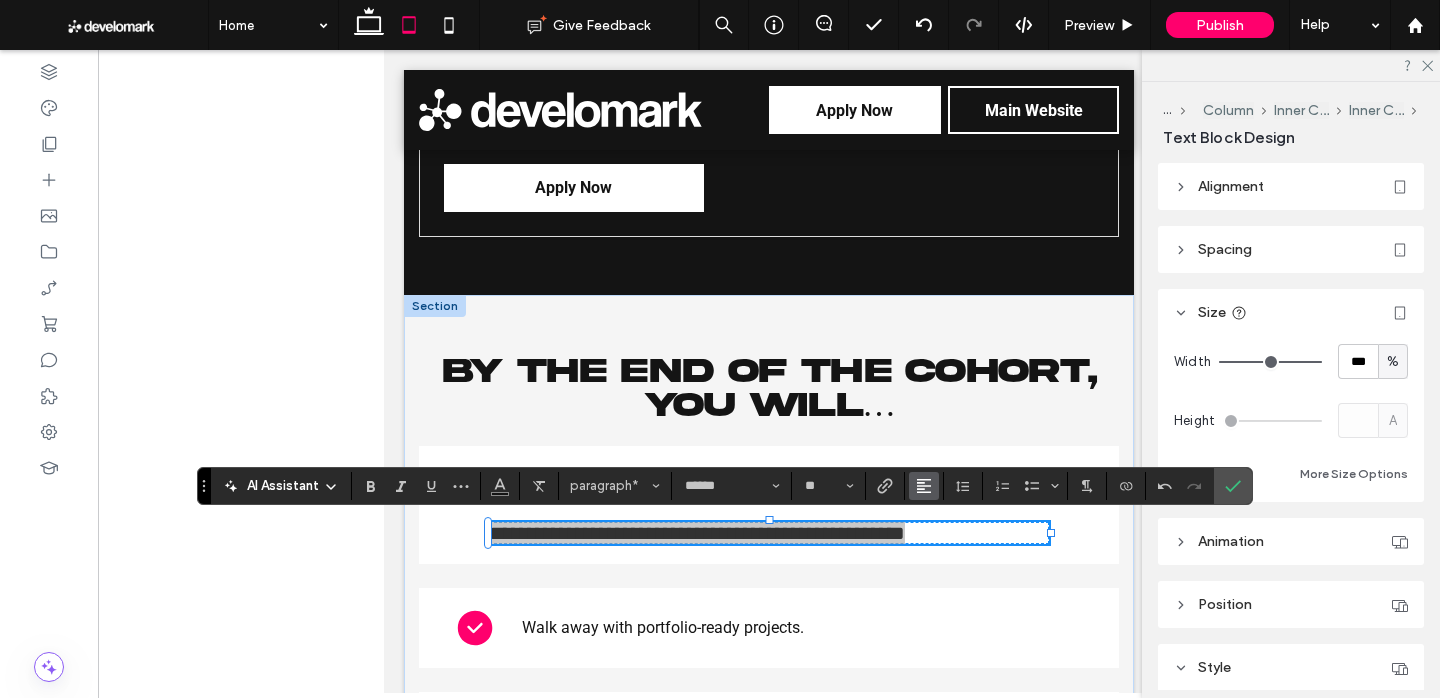 click at bounding box center [924, 486] 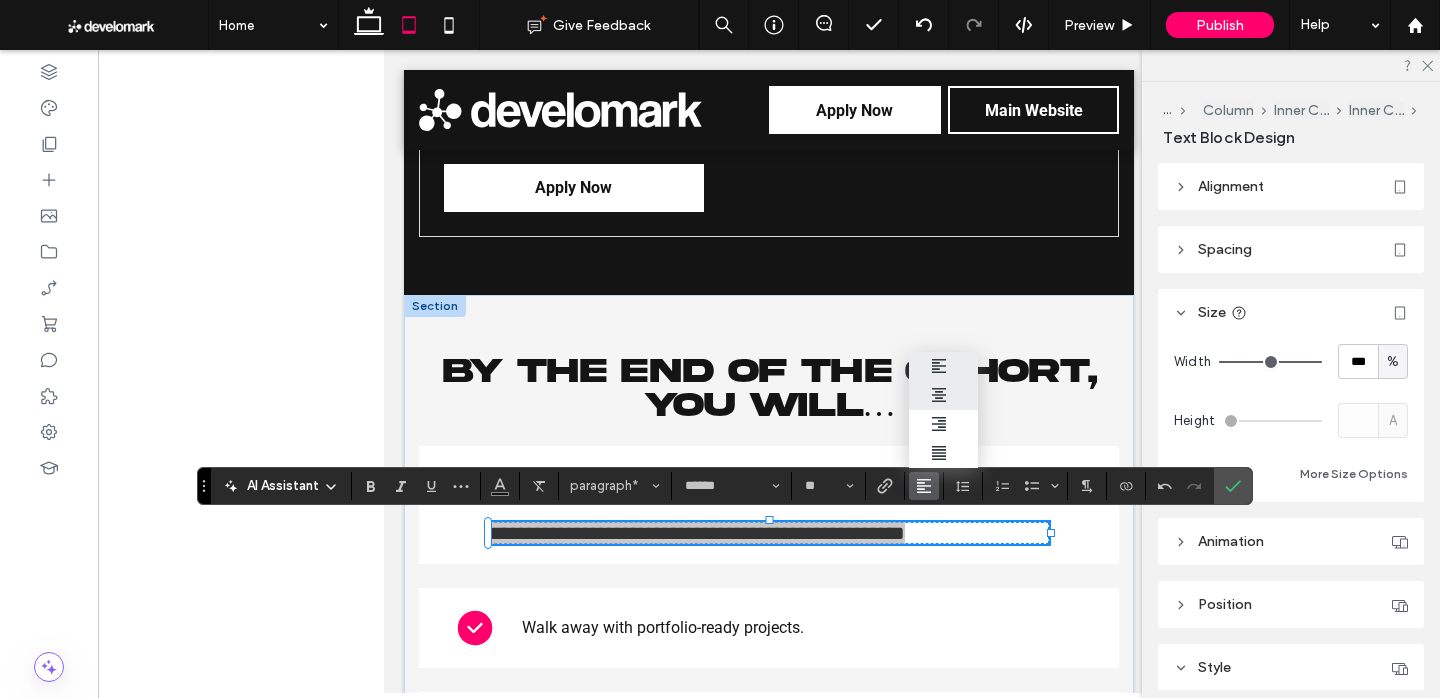 click at bounding box center (944, 395) 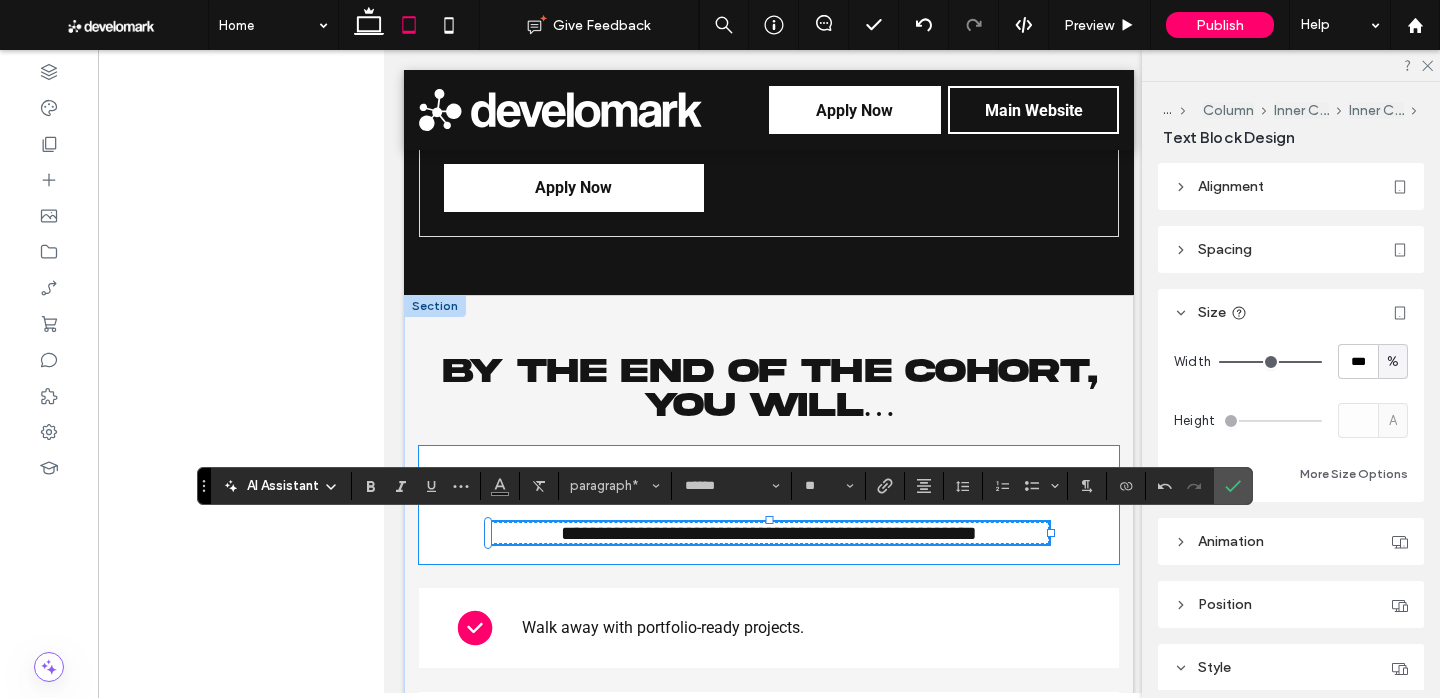click on "**********" at bounding box center [769, 661] 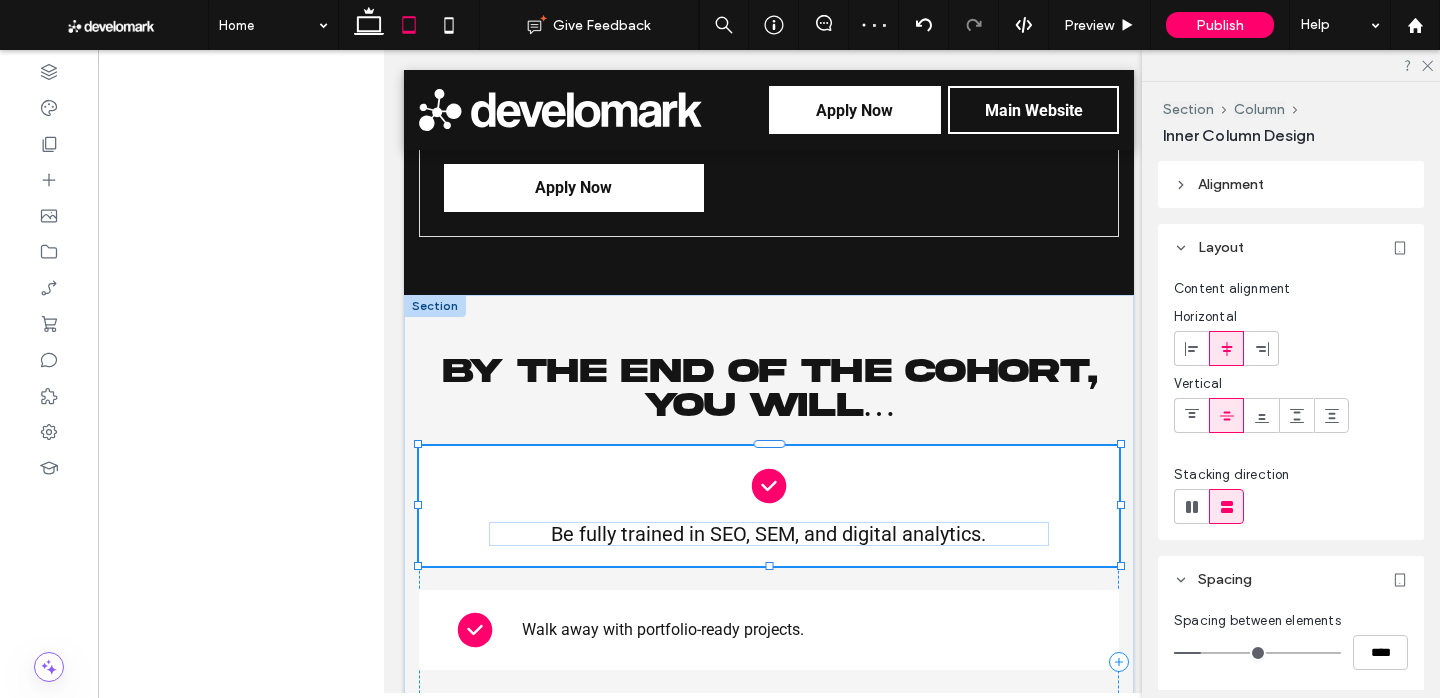 drag, startPoint x: 768, startPoint y: 561, endPoint x: 768, endPoint y: 549, distance: 12 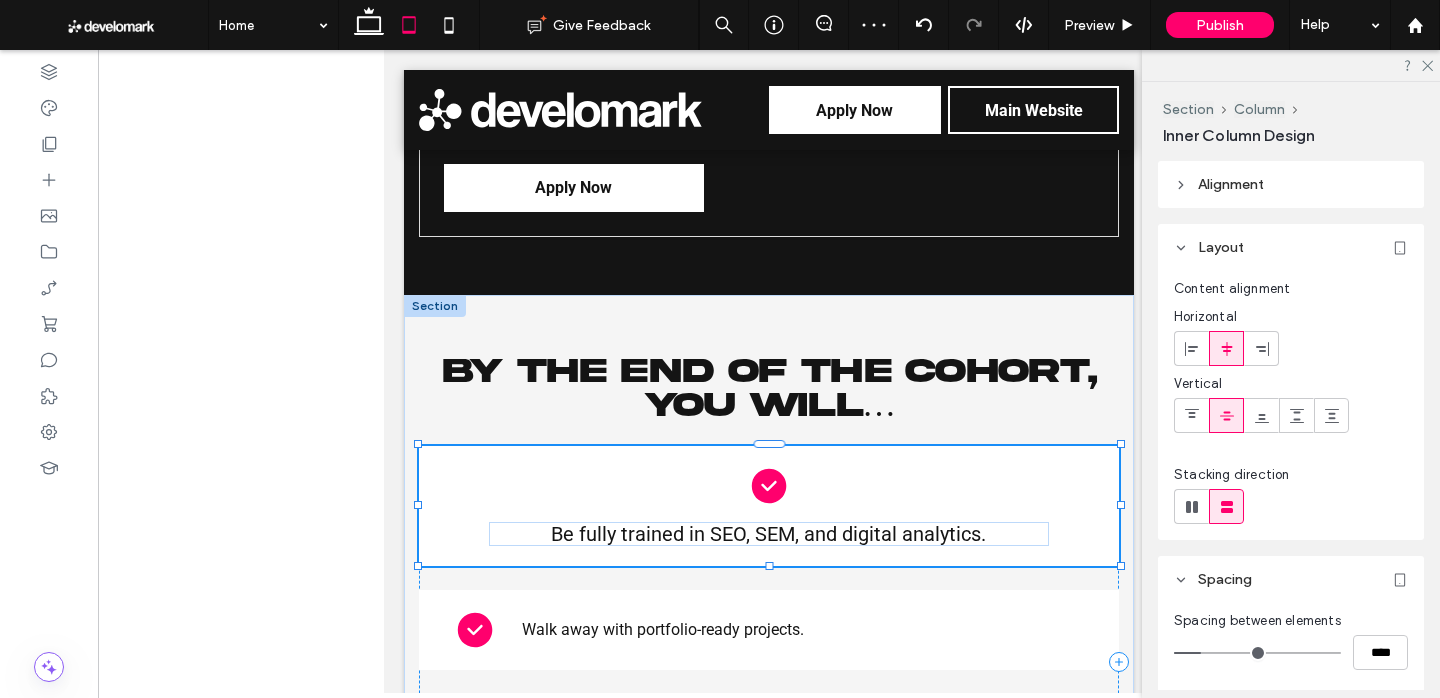 click on "By the End of the Cohort, You Will…
Be fully trained in SEO, SEM, and digital analytics.
Walk away with portfolio-ready projects.
Have daily training experience under industry experts. ﻿
Be positioned to land your first role as a digital marketing professional." at bounding box center [769, 615] 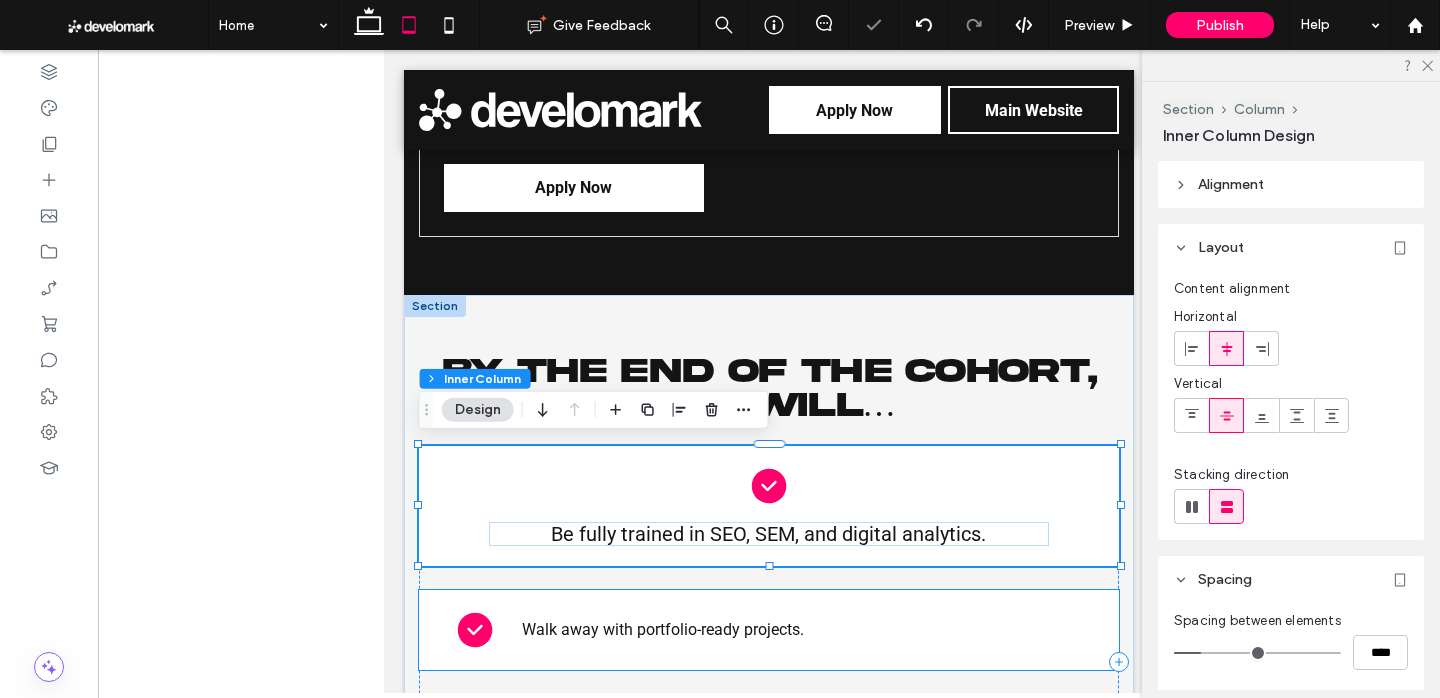 click on "Walk away with portfolio-ready projects." at bounding box center (769, 630) 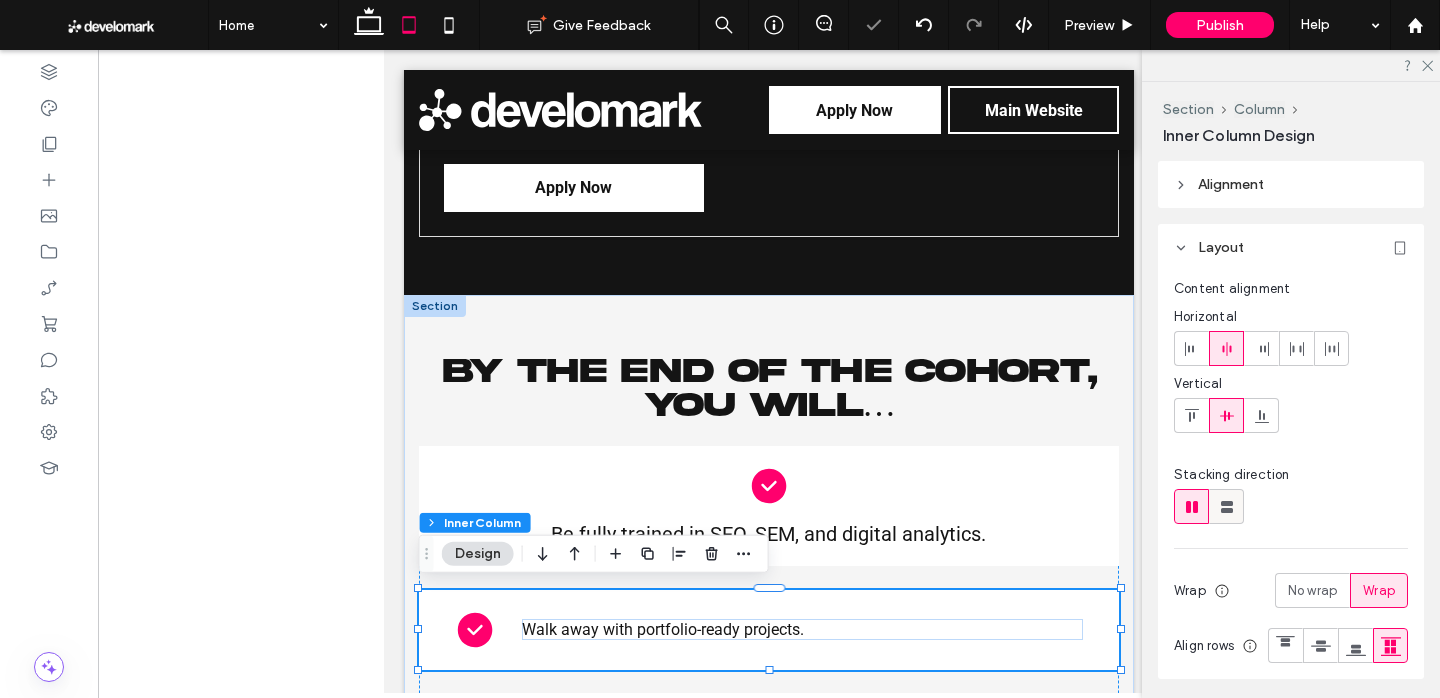 click at bounding box center [1226, 506] 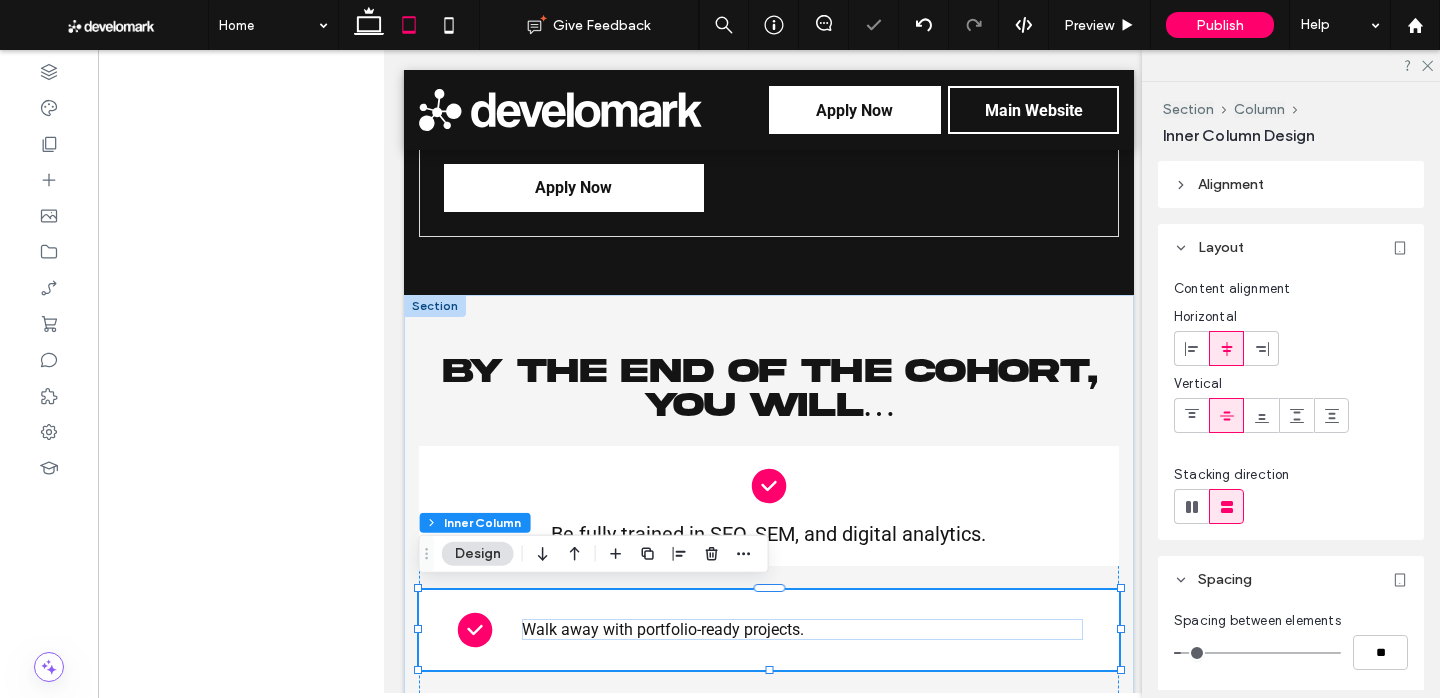 type on "**" 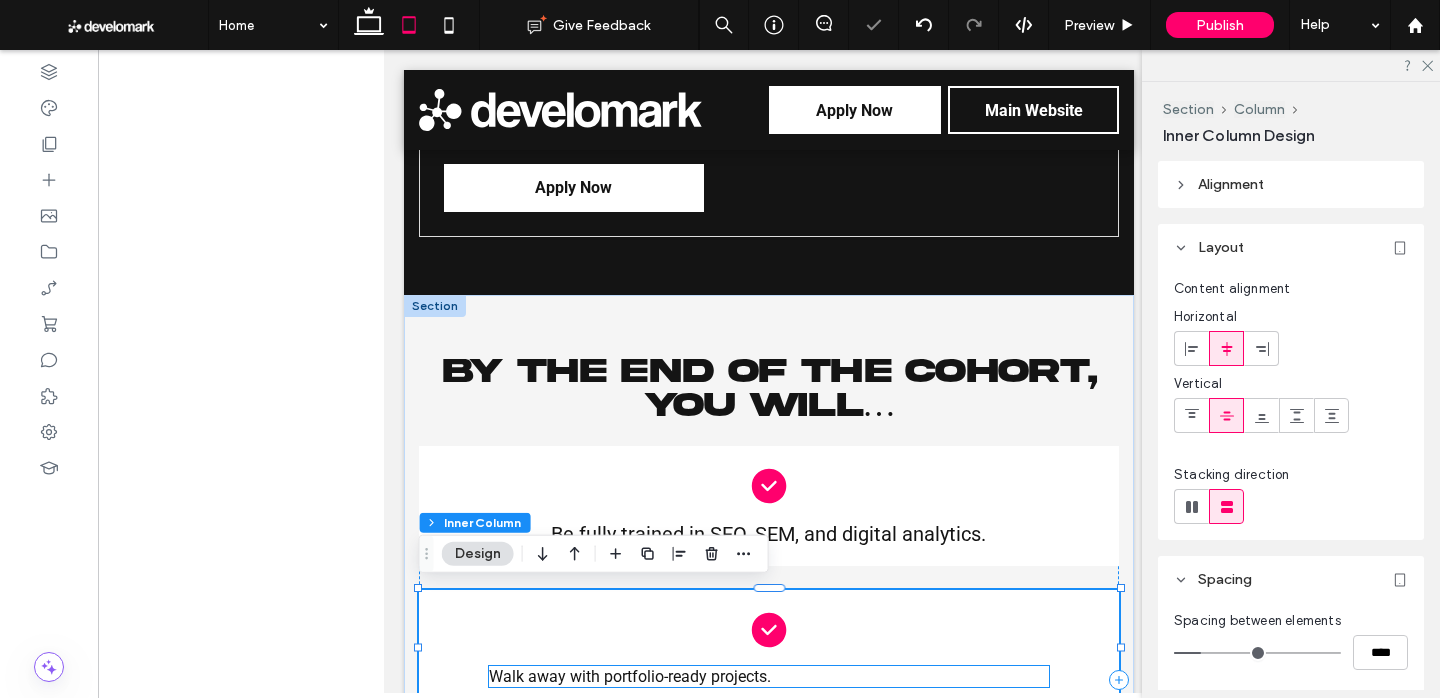 click on "Walk away with portfolio-ready projects." at bounding box center [769, 676] 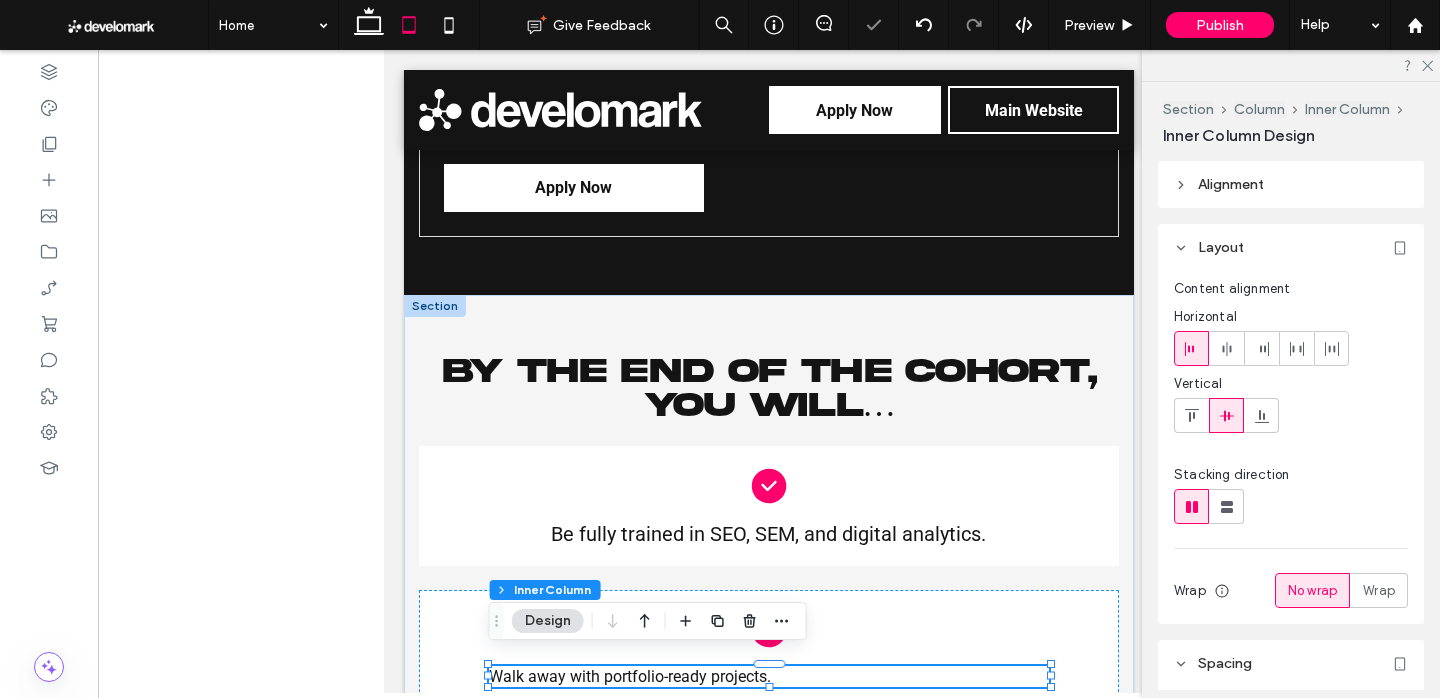click on "Walk away with portfolio-ready projects." at bounding box center [769, 676] 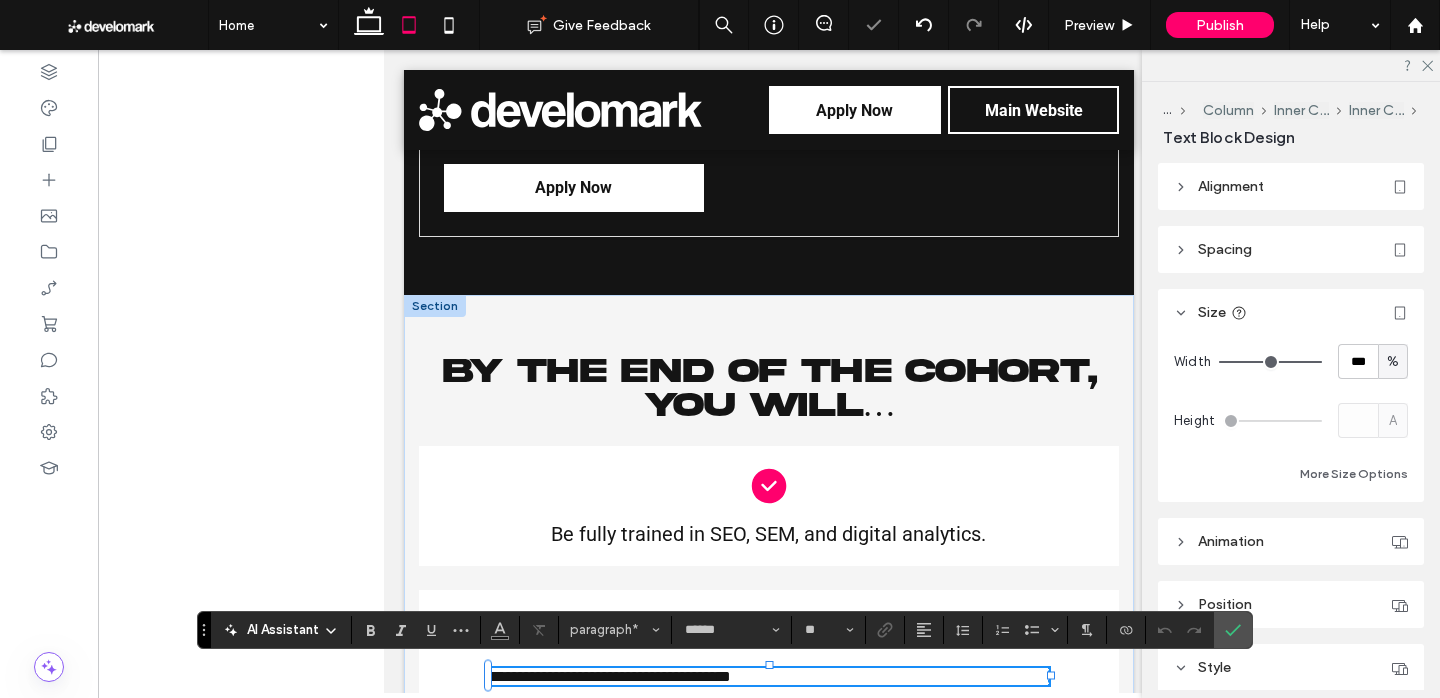 click on "**********" at bounding box center [769, 676] 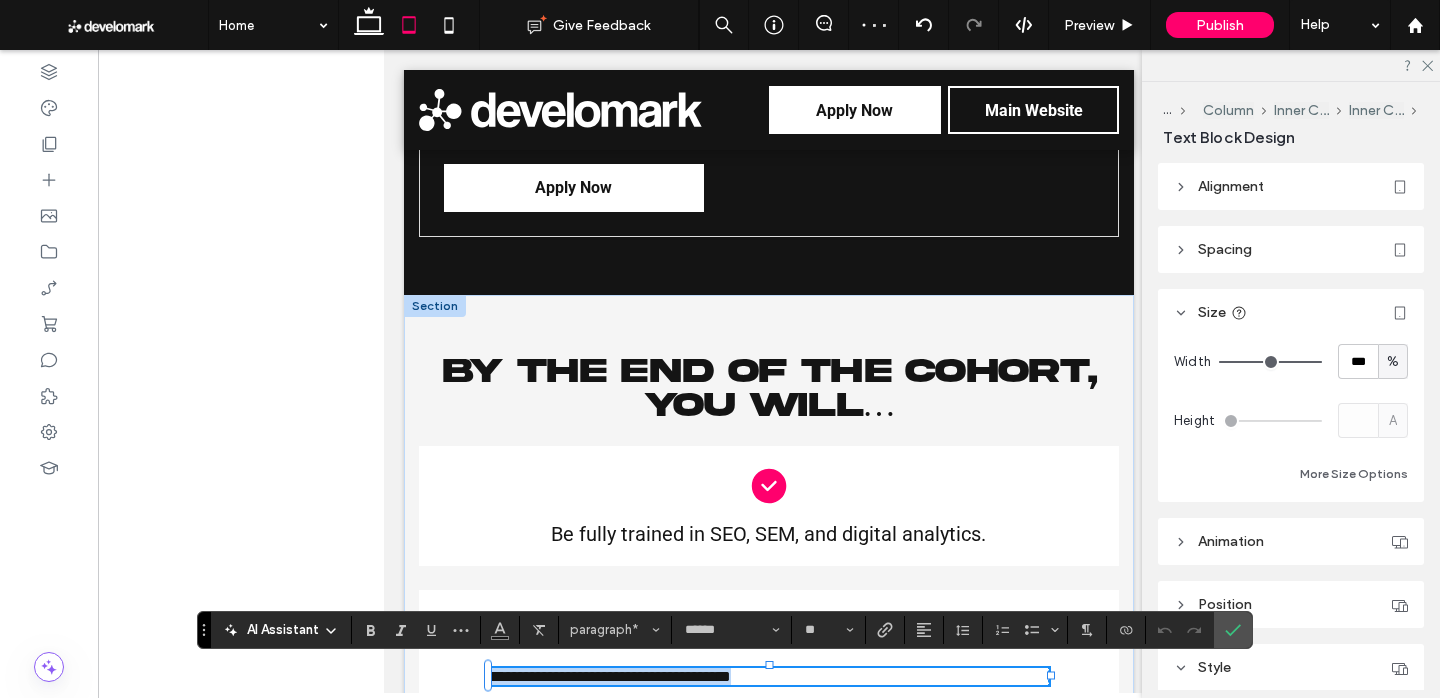 click on "**********" at bounding box center [769, 676] 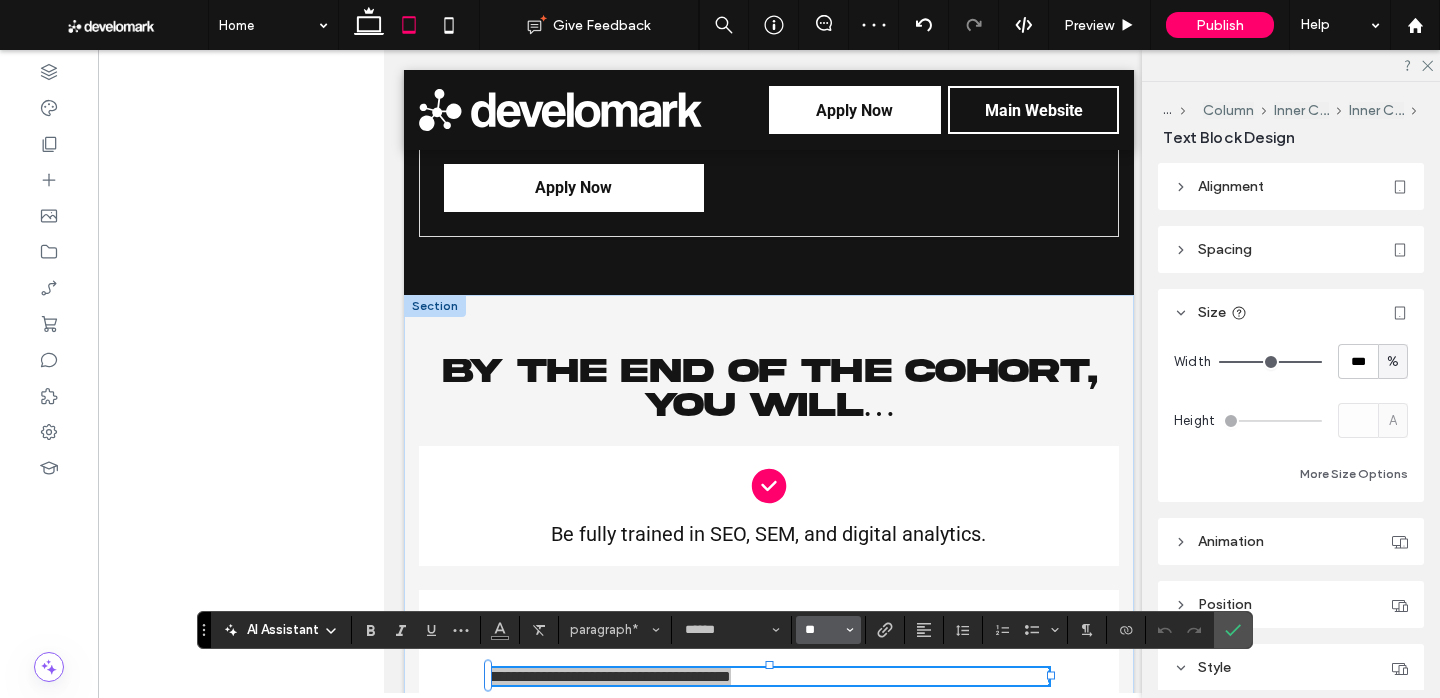 click on "**" at bounding box center [822, 630] 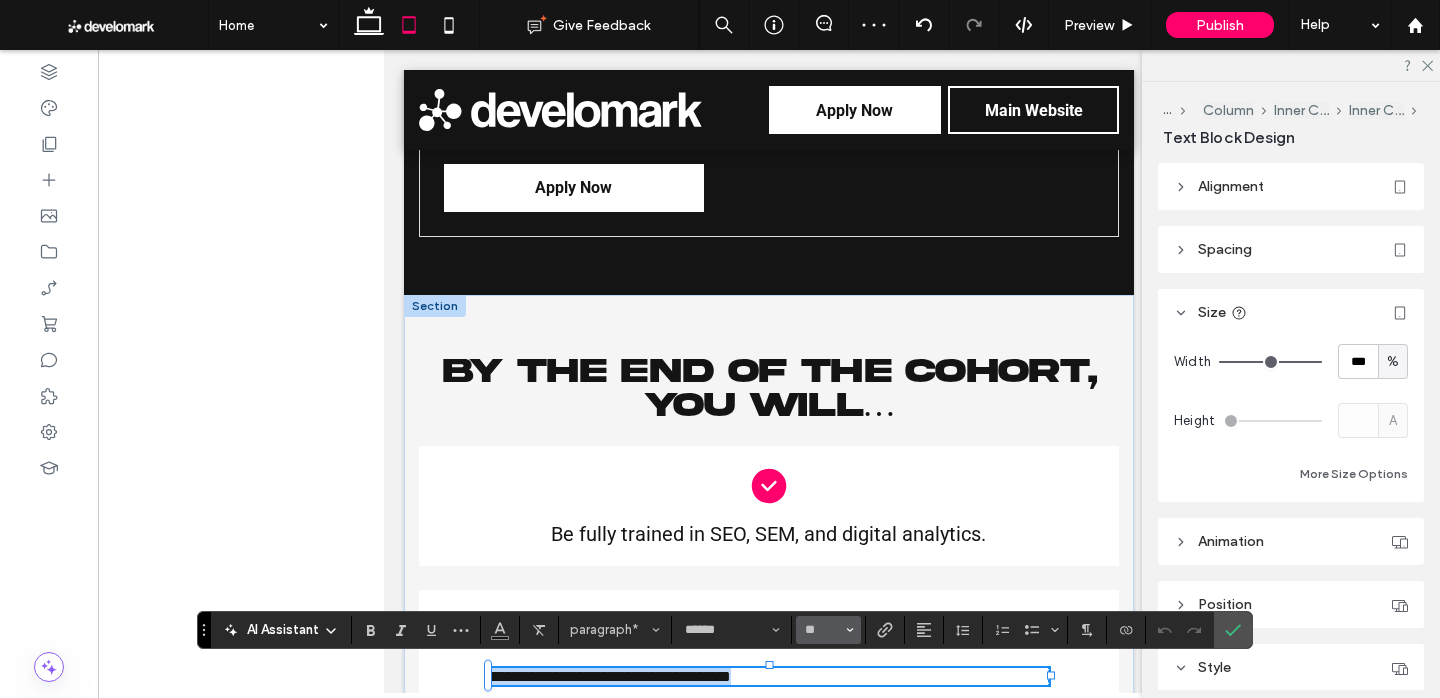type on "**" 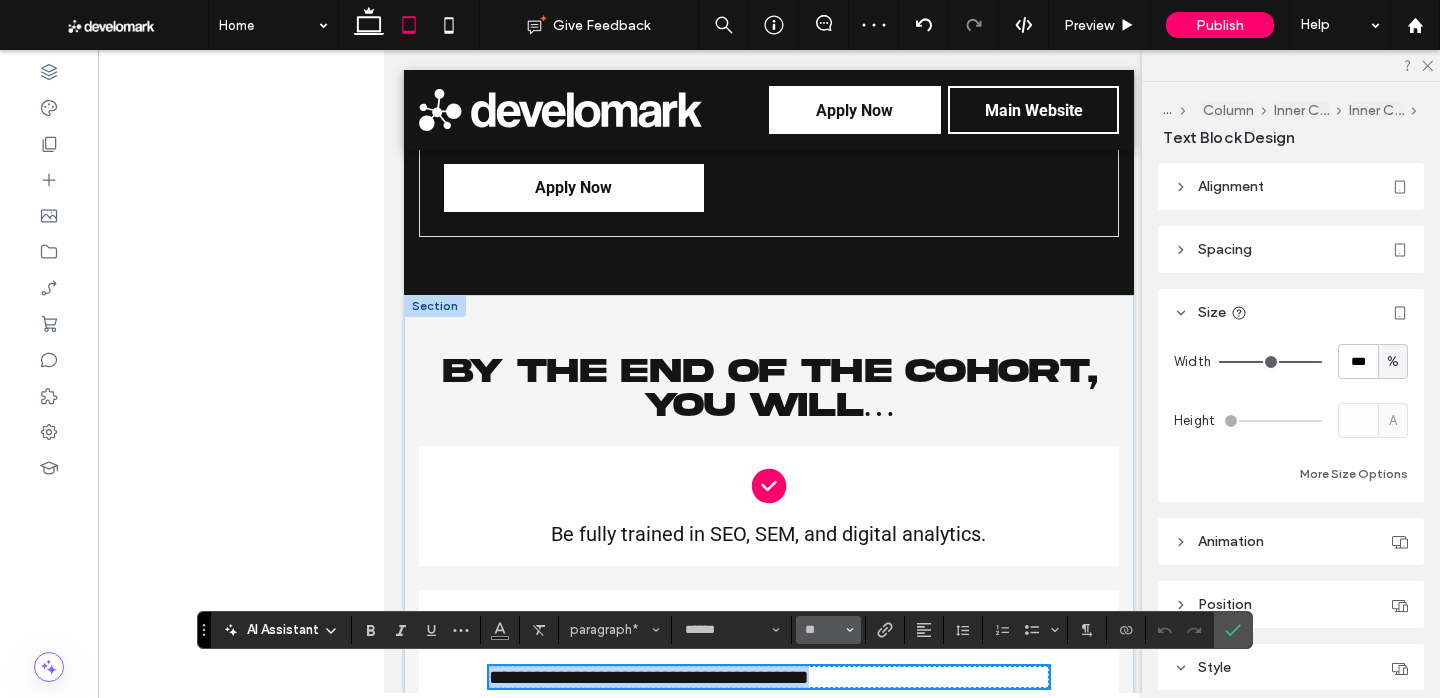 scroll, scrollTop: 3450, scrollLeft: 0, axis: vertical 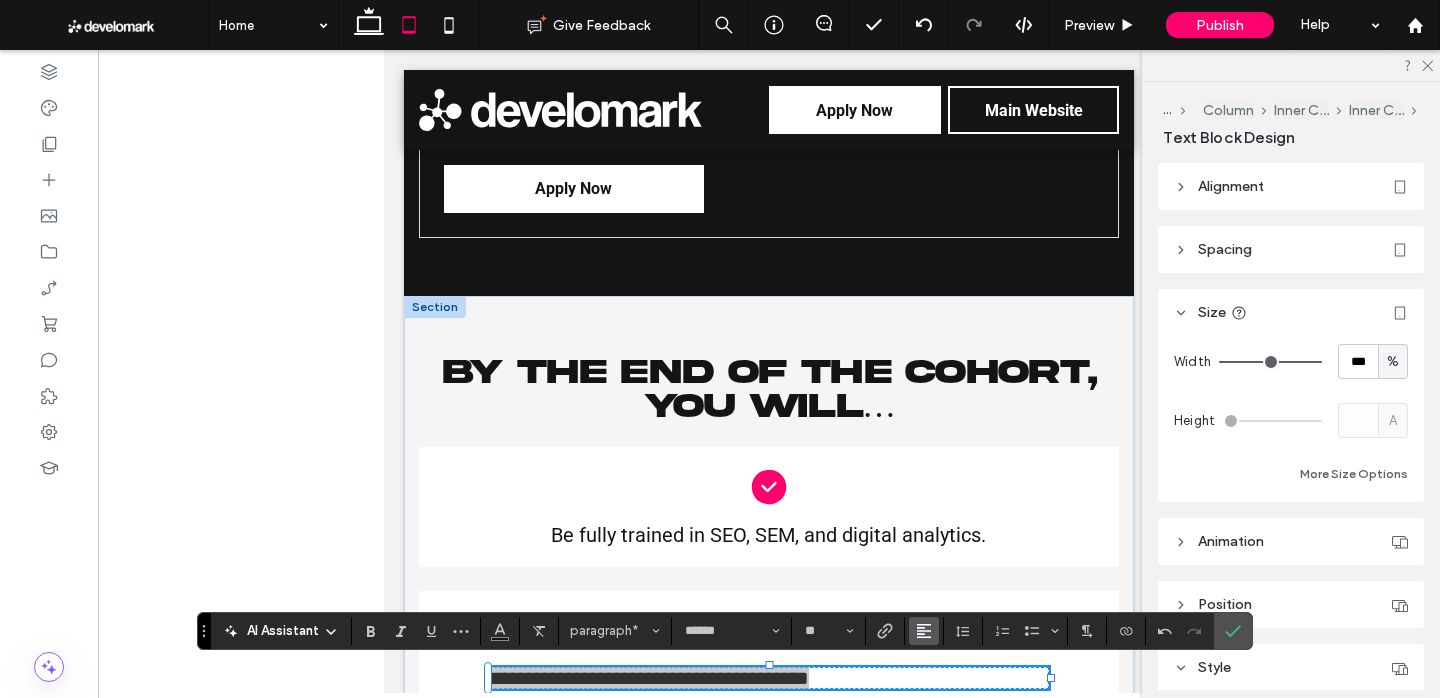 click at bounding box center [924, 631] 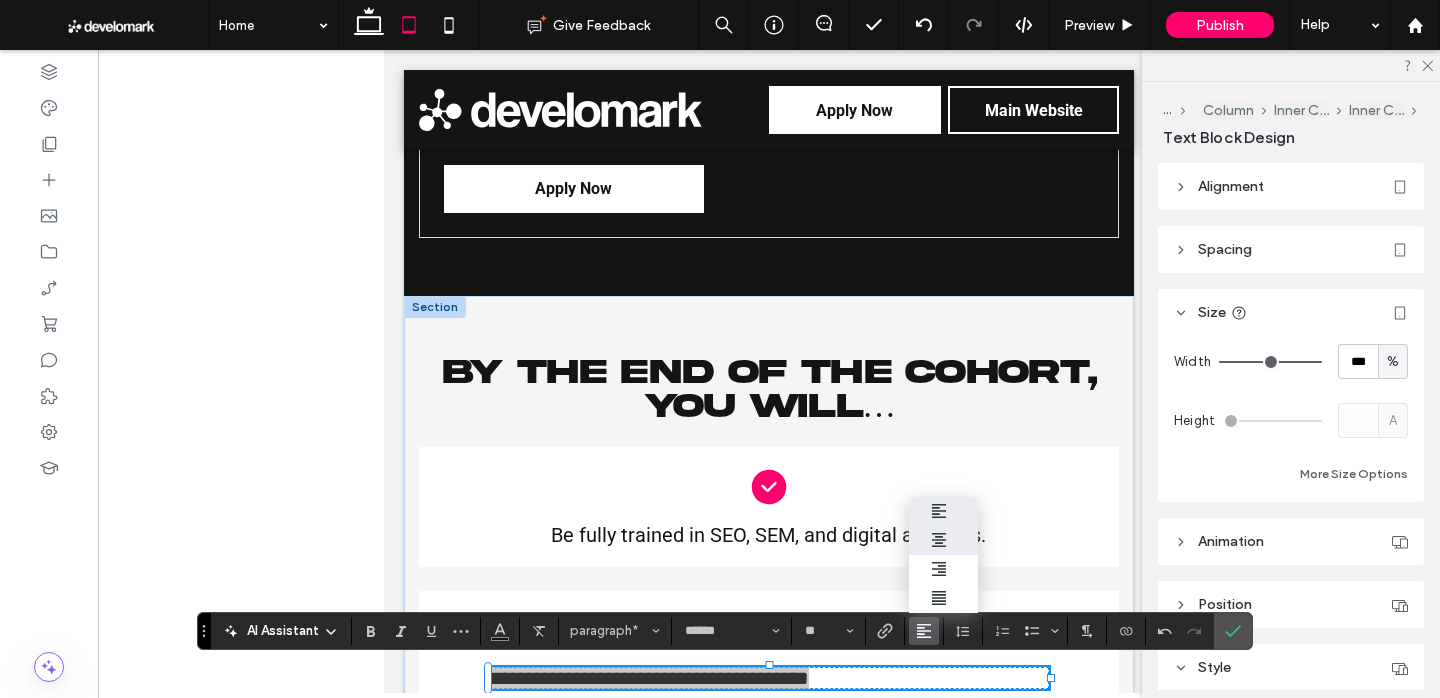 click at bounding box center [944, 540] 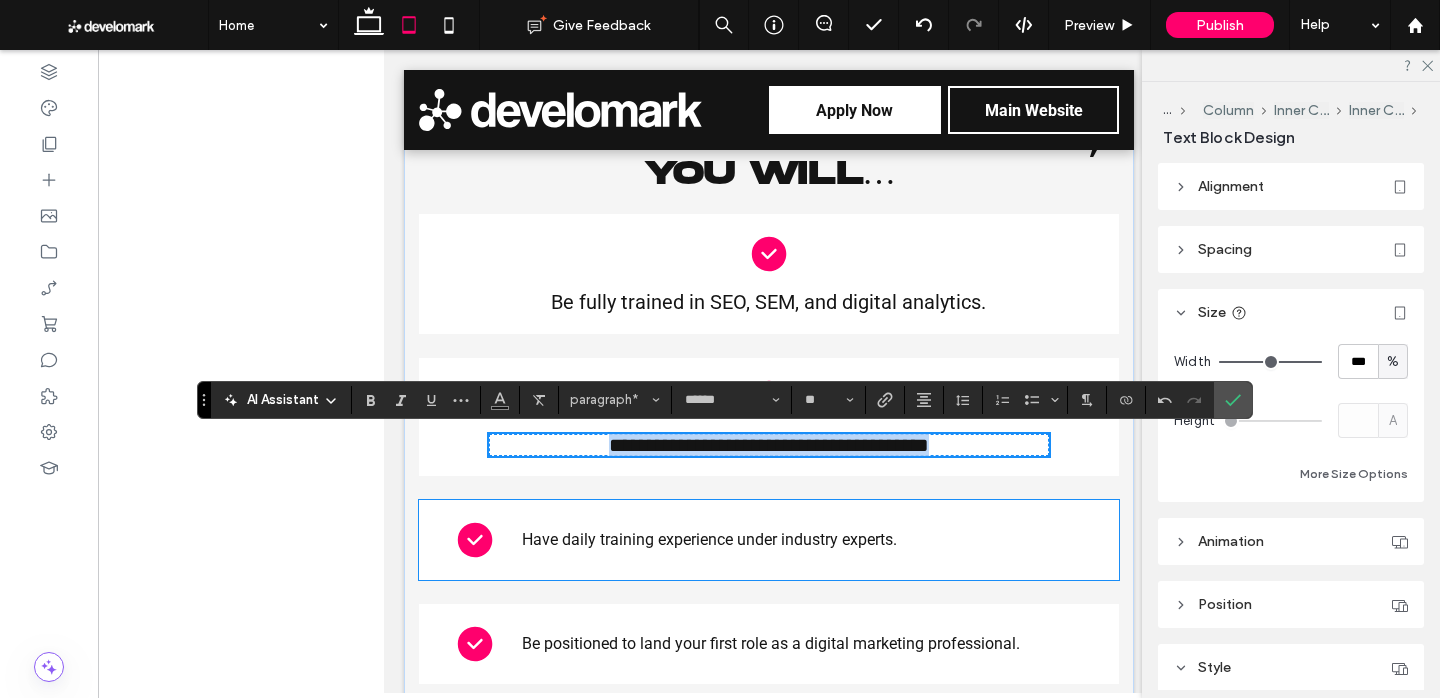 scroll, scrollTop: 3681, scrollLeft: 0, axis: vertical 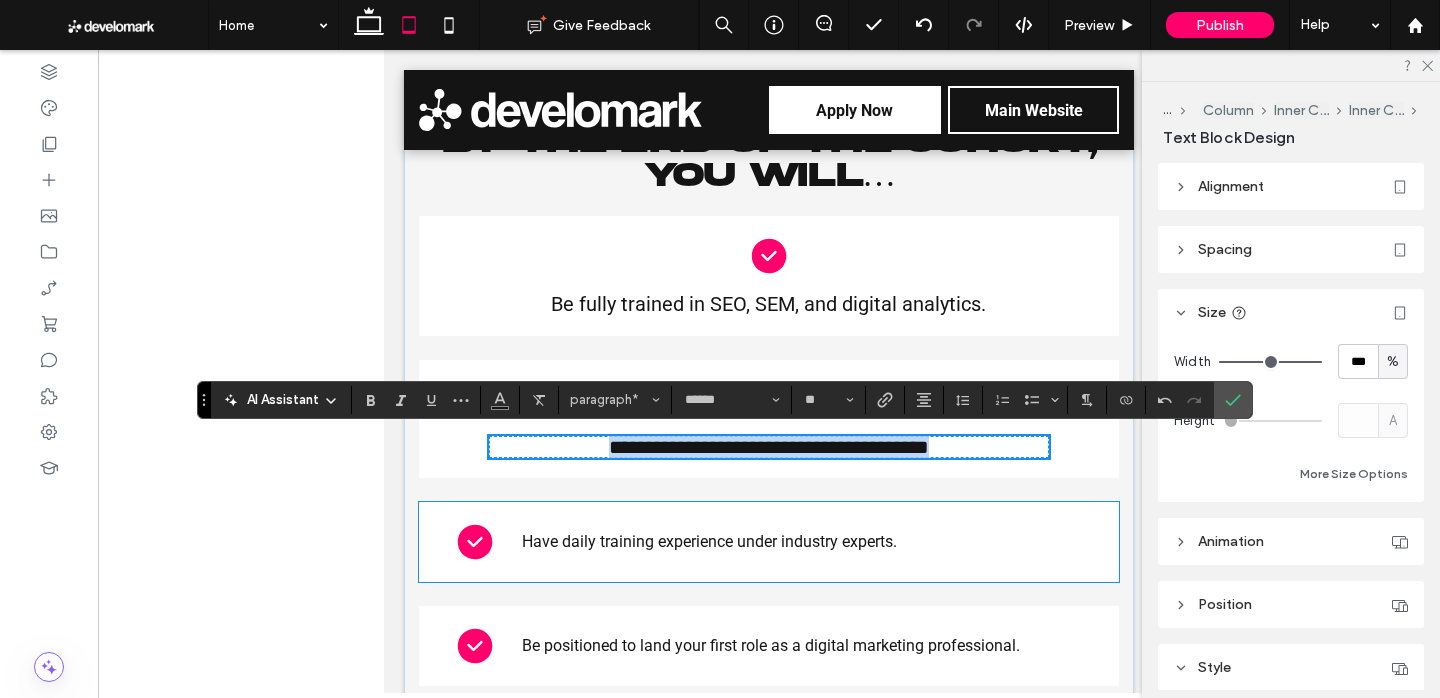 click on "Have daily training experience under industry experts. ﻿" at bounding box center (769, 542) 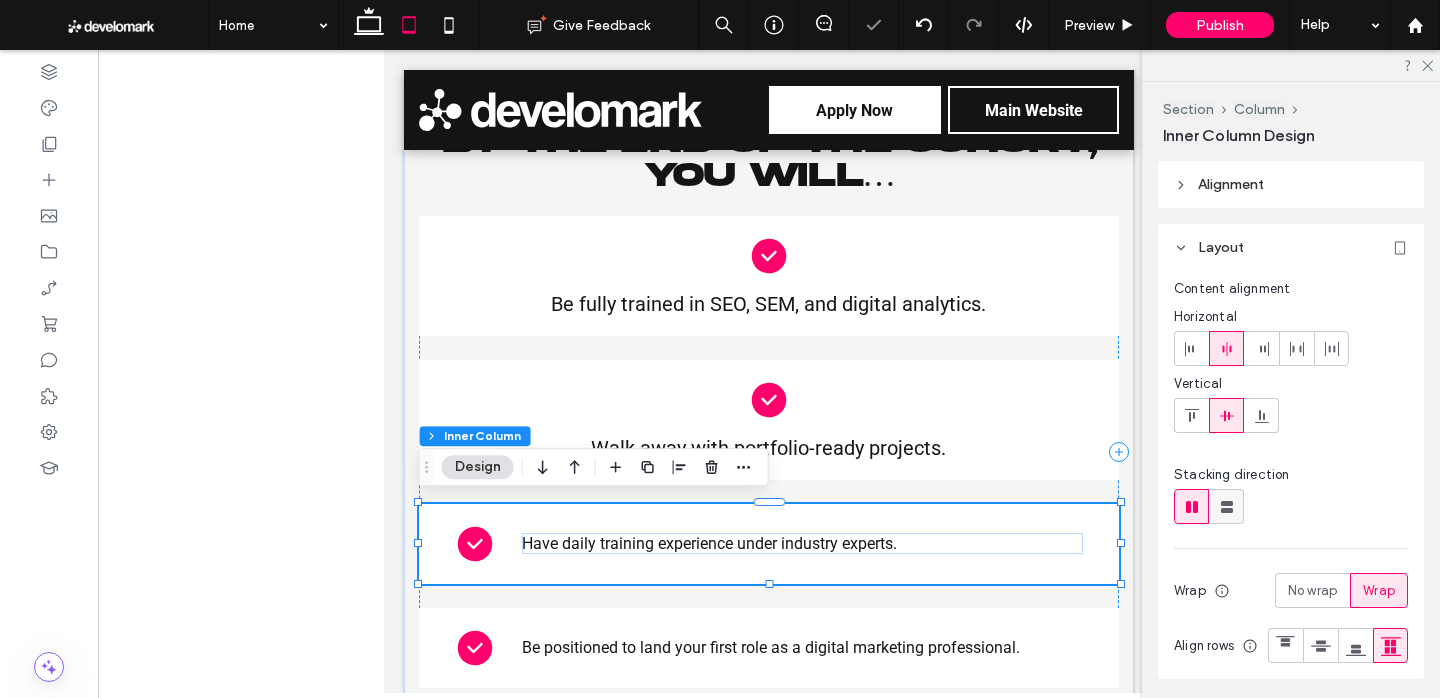 click 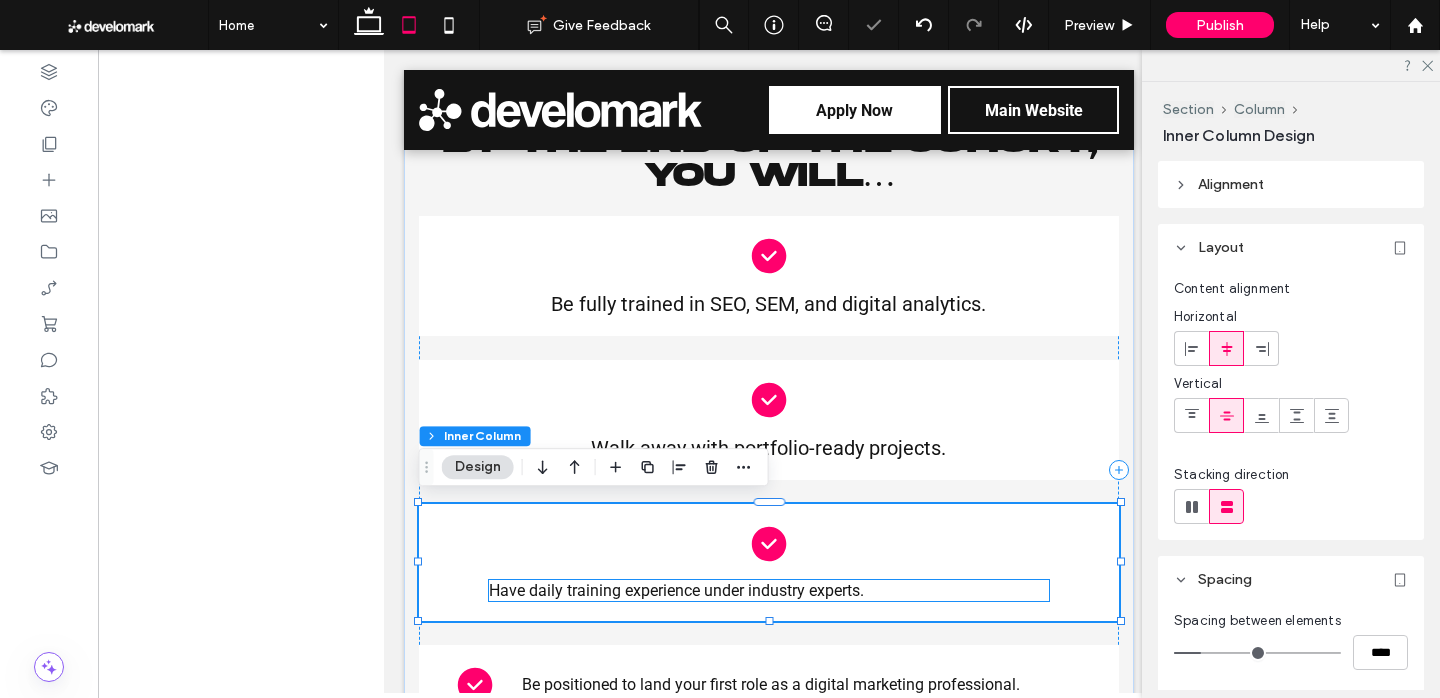click on "Have daily training experience under industry experts." at bounding box center [676, 590] 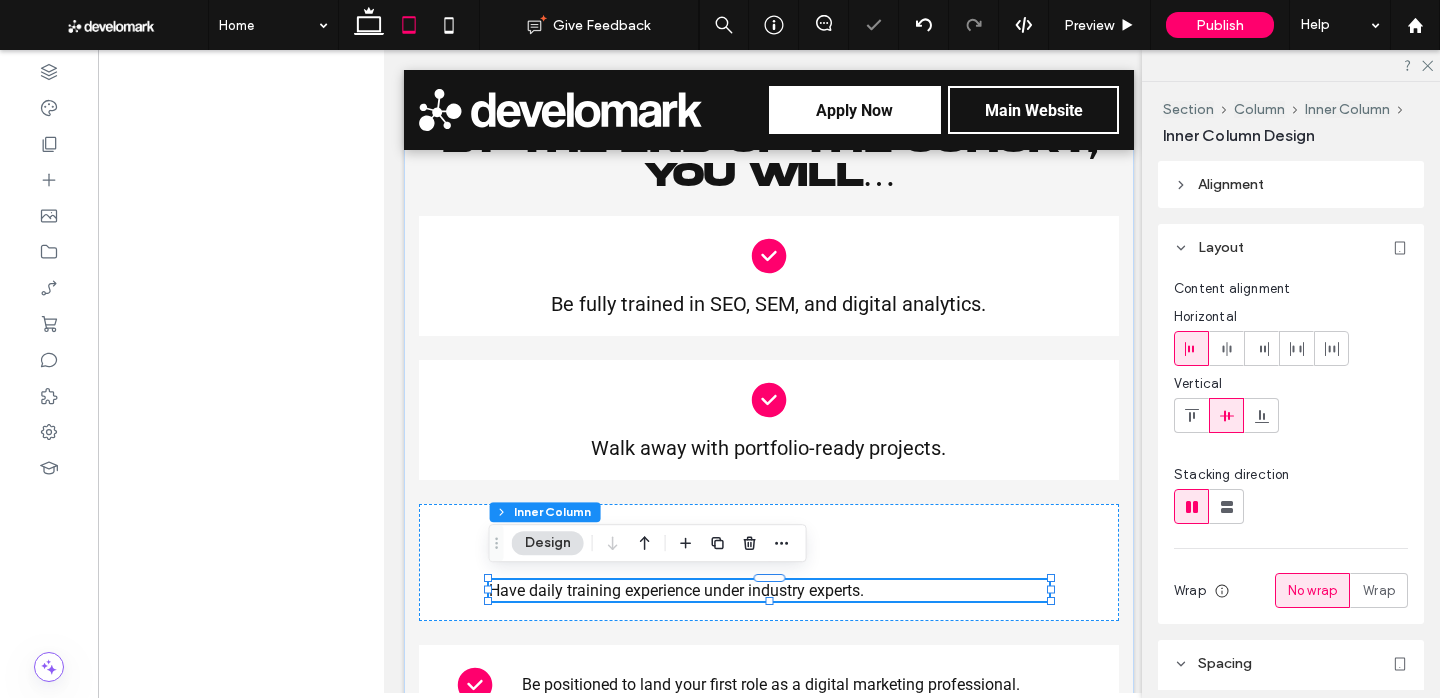 click on "Have daily training experience under industry experts." at bounding box center [676, 590] 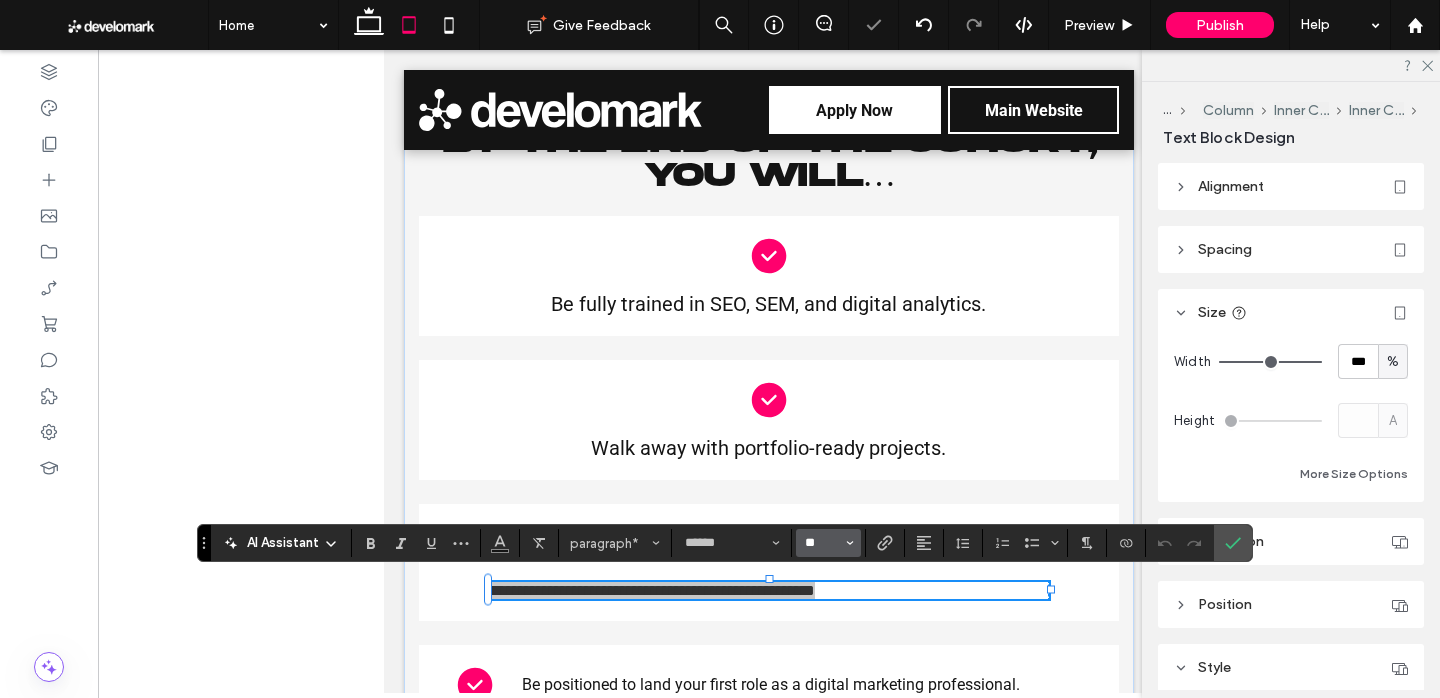 click on "**" at bounding box center [822, 543] 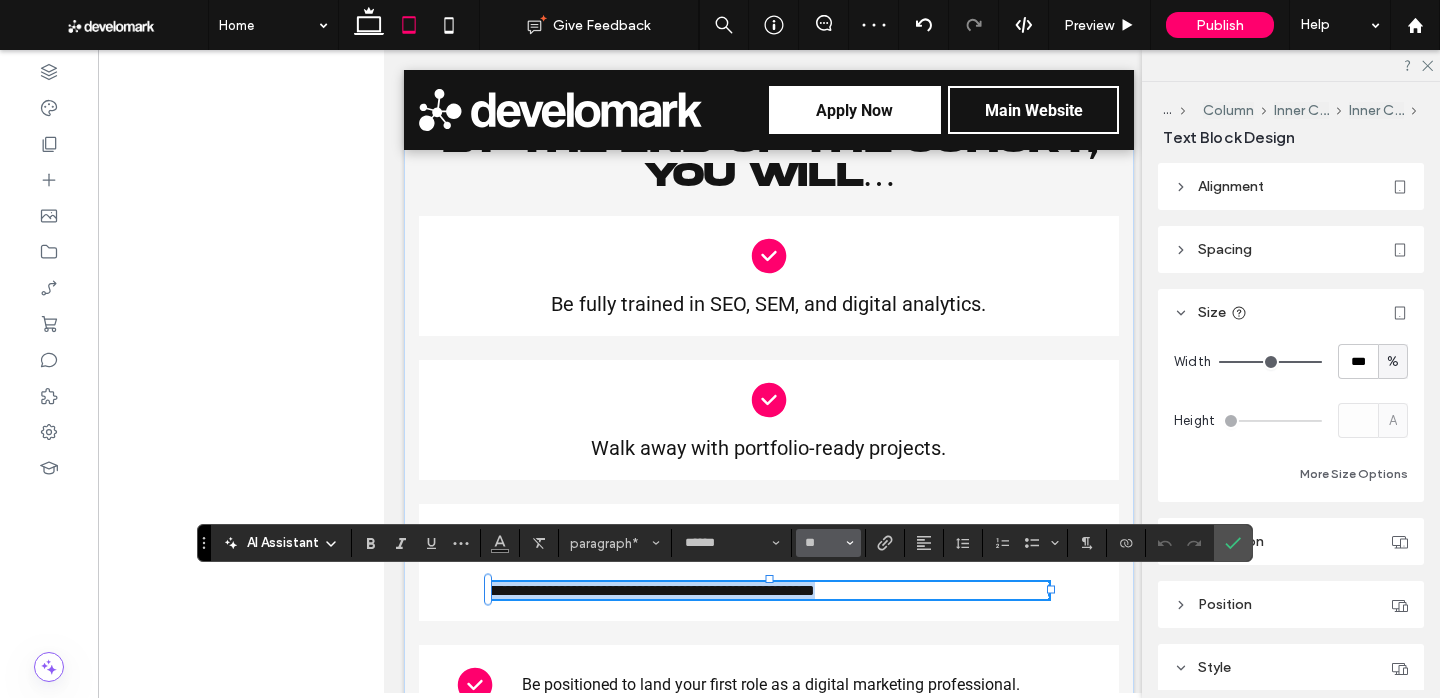 type on "**" 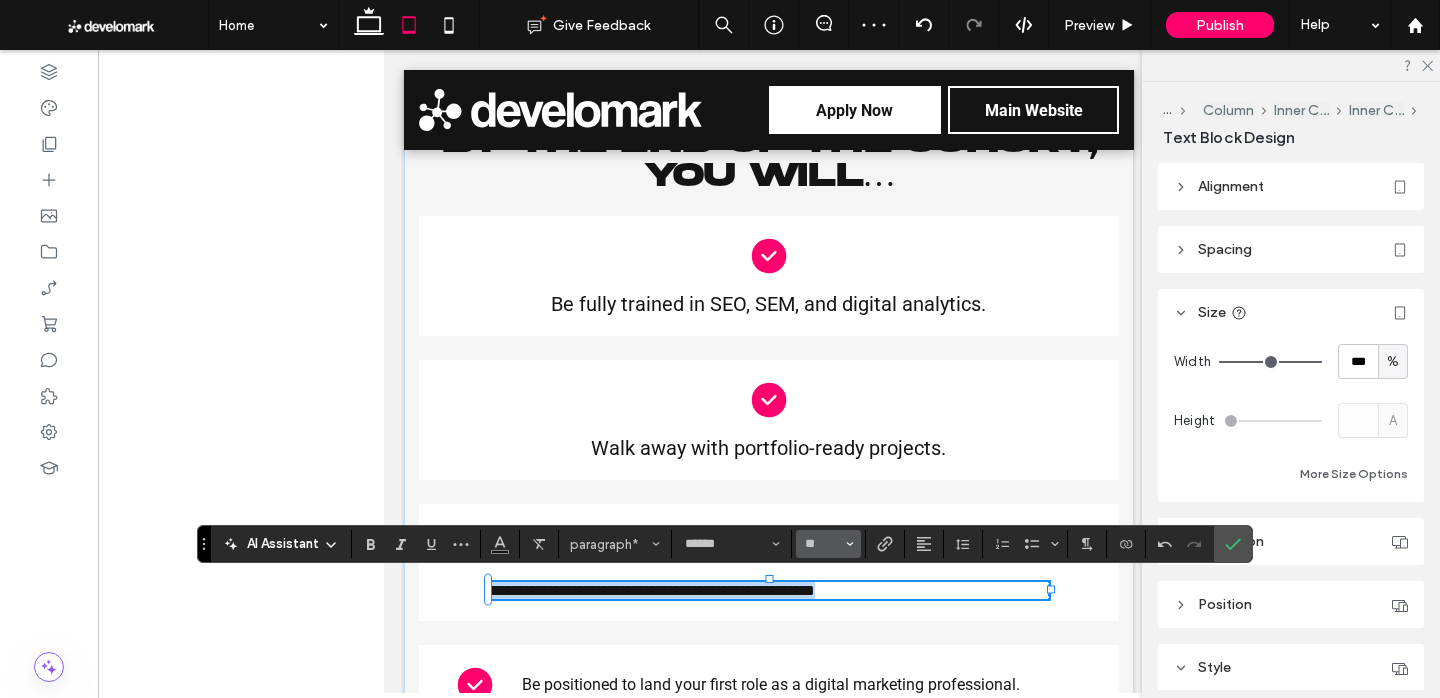 scroll, scrollTop: 3680, scrollLeft: 0, axis: vertical 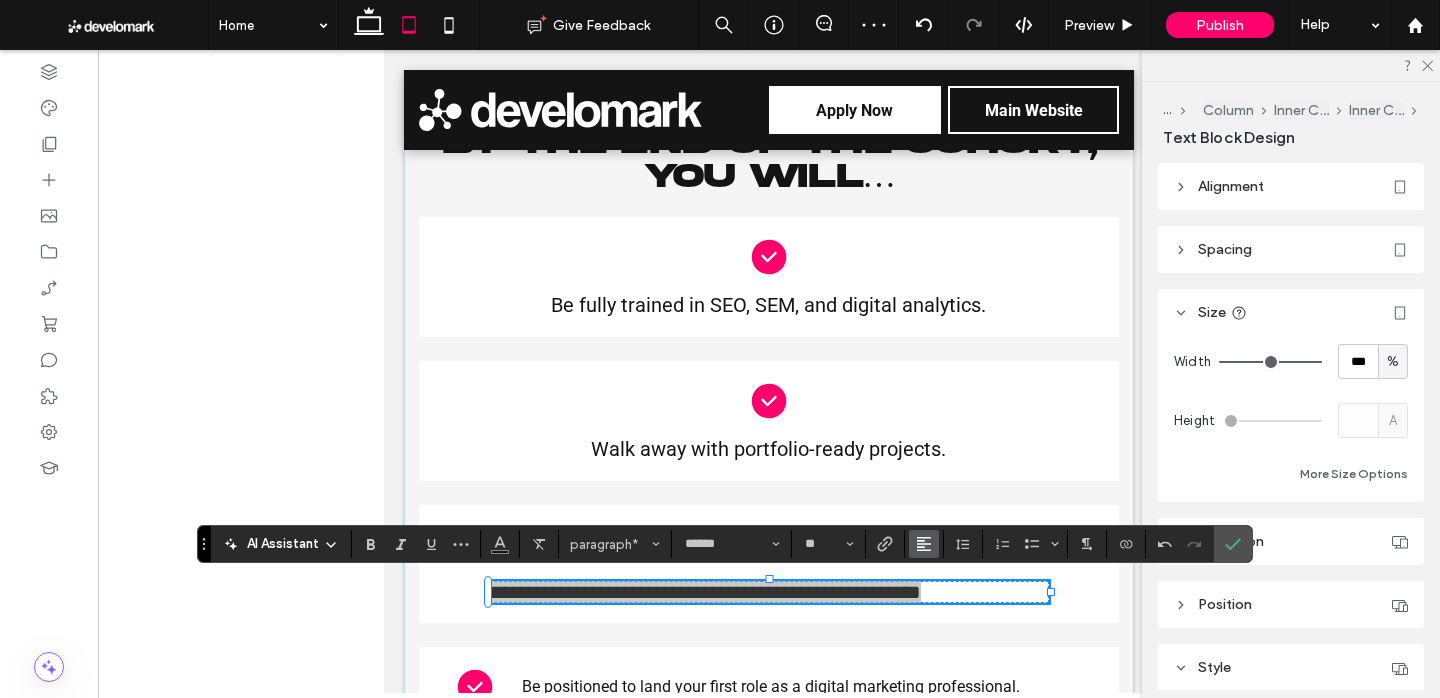 click 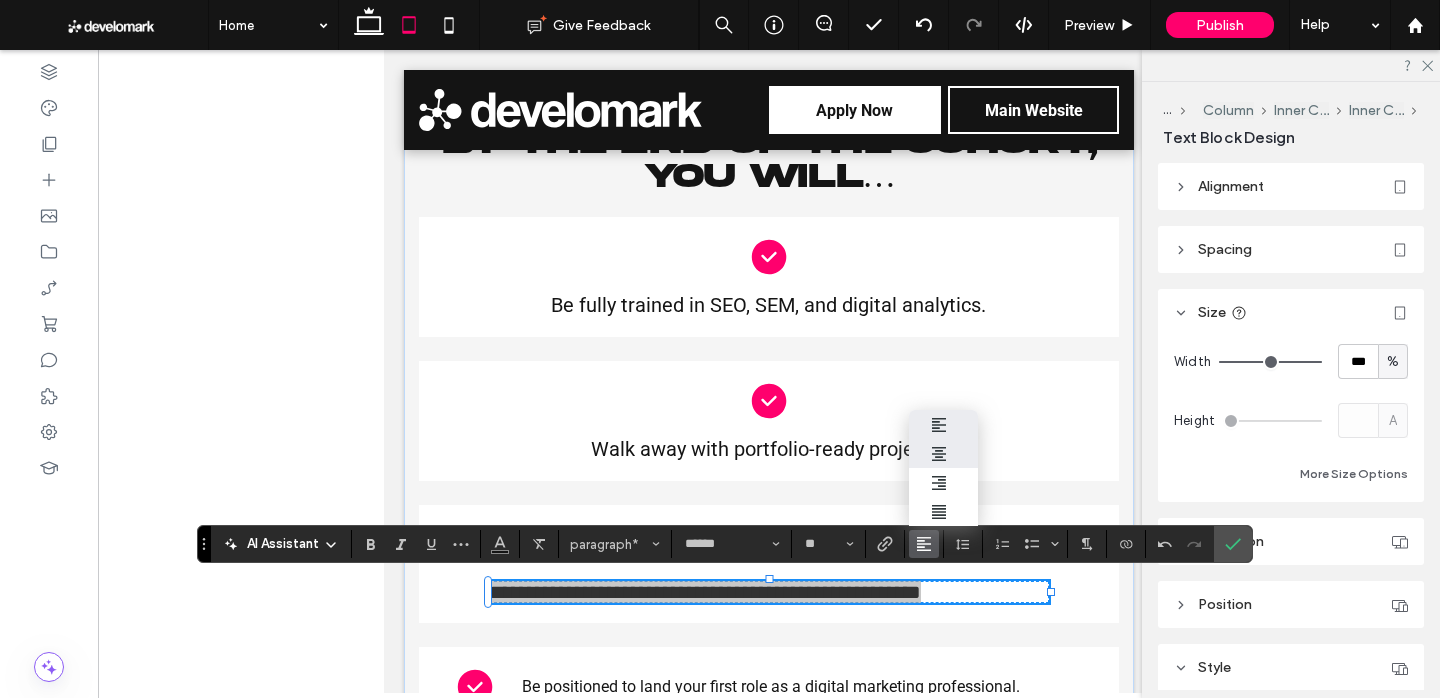 click 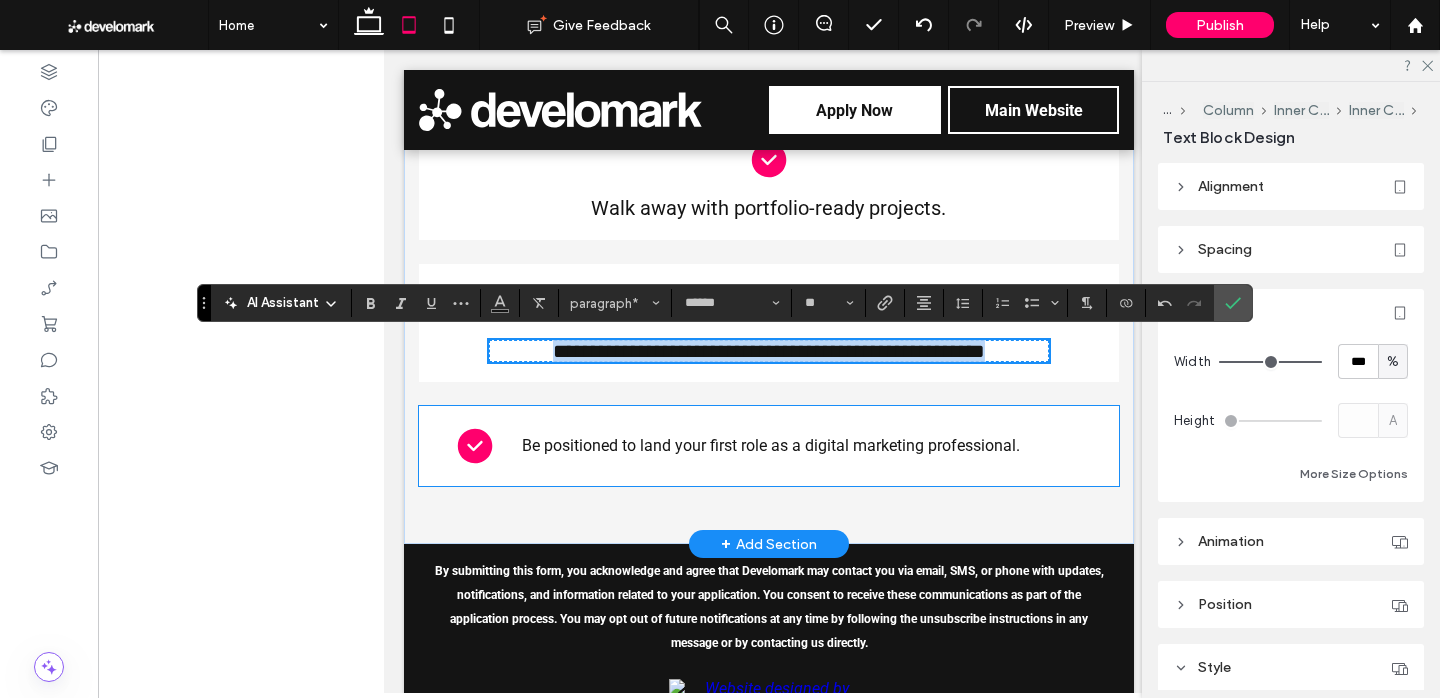 scroll, scrollTop: 3939, scrollLeft: 0, axis: vertical 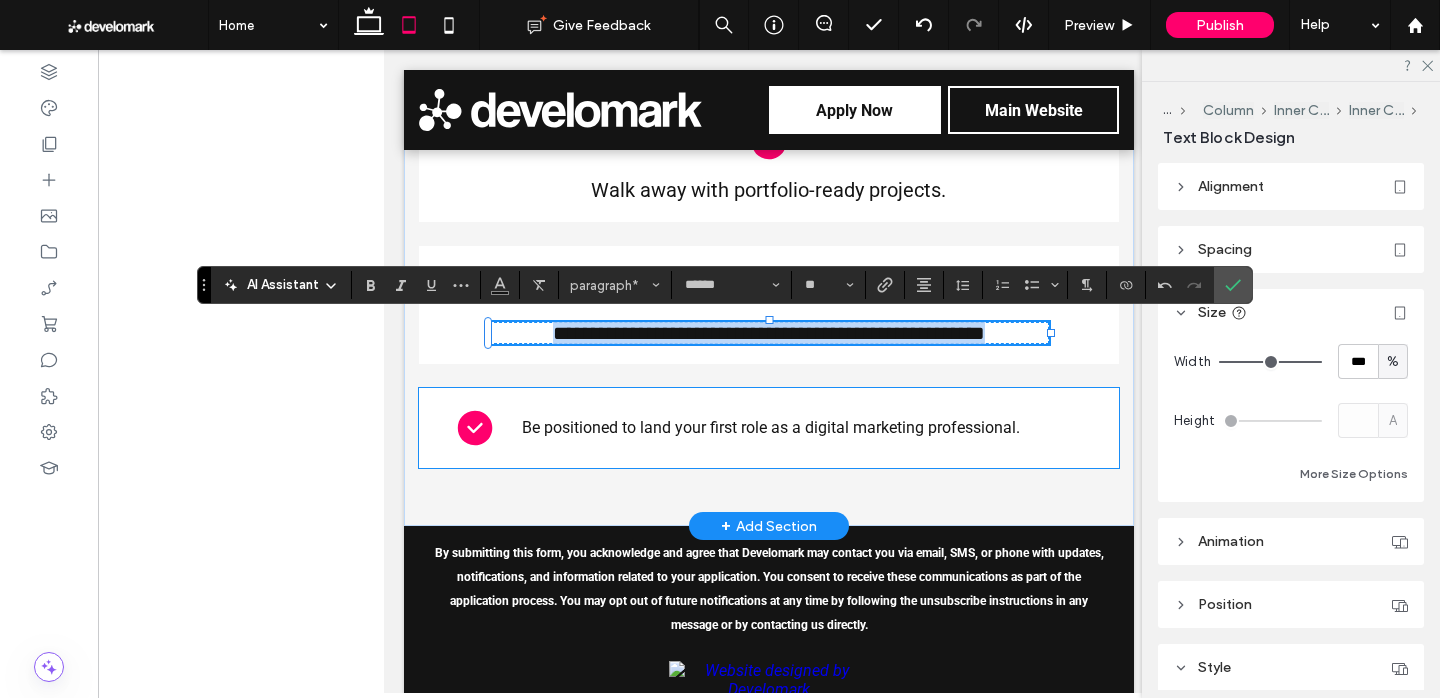 click on "Be positioned to land your first role as a digital marketing professional." at bounding box center [769, 428] 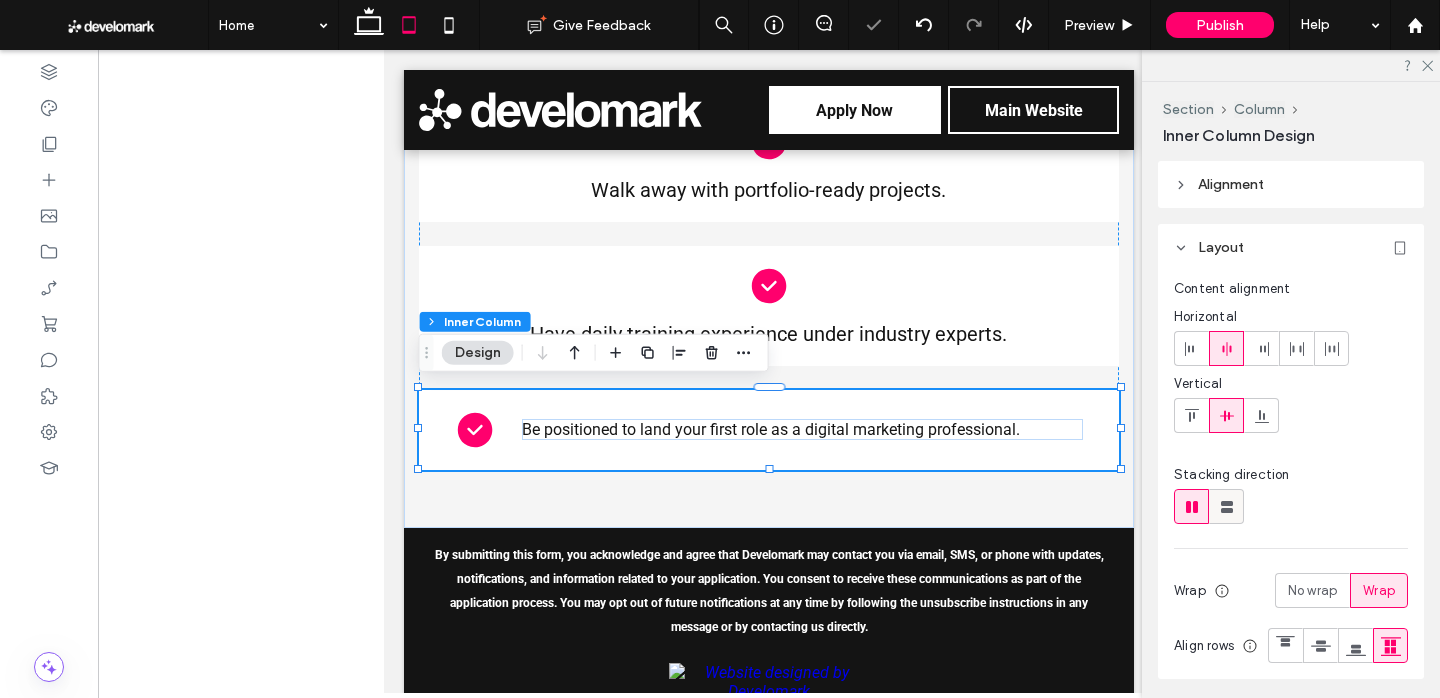 click at bounding box center [1226, 506] 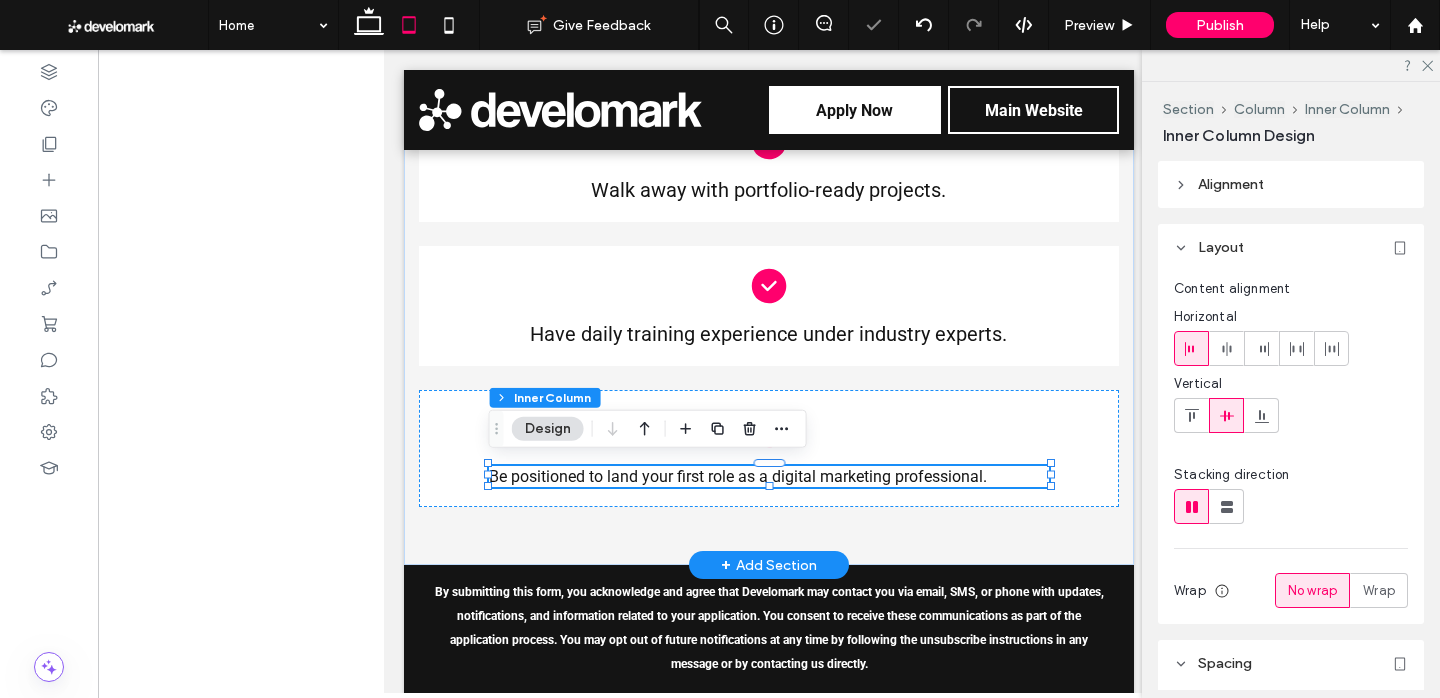 click on "Be positioned to land your first role as a digital marketing professional." at bounding box center [738, 476] 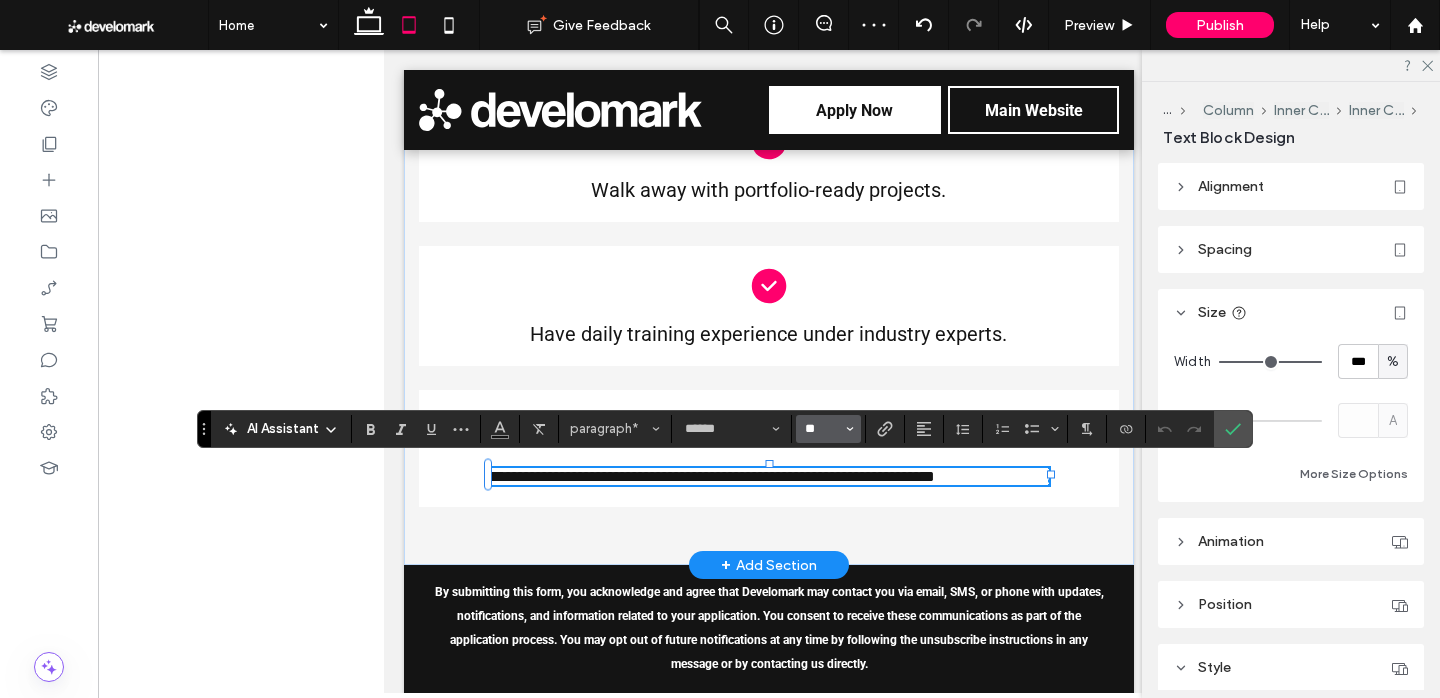click on "**" at bounding box center [822, 429] 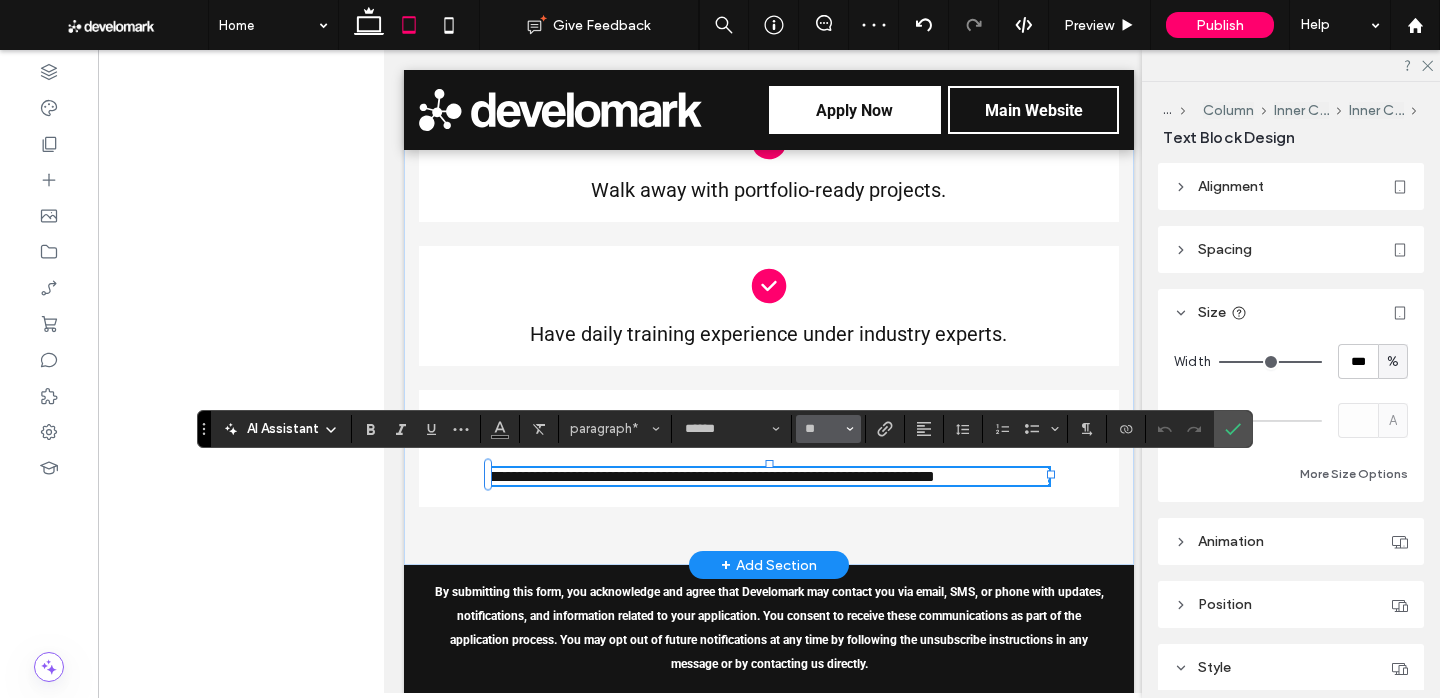 type on "**" 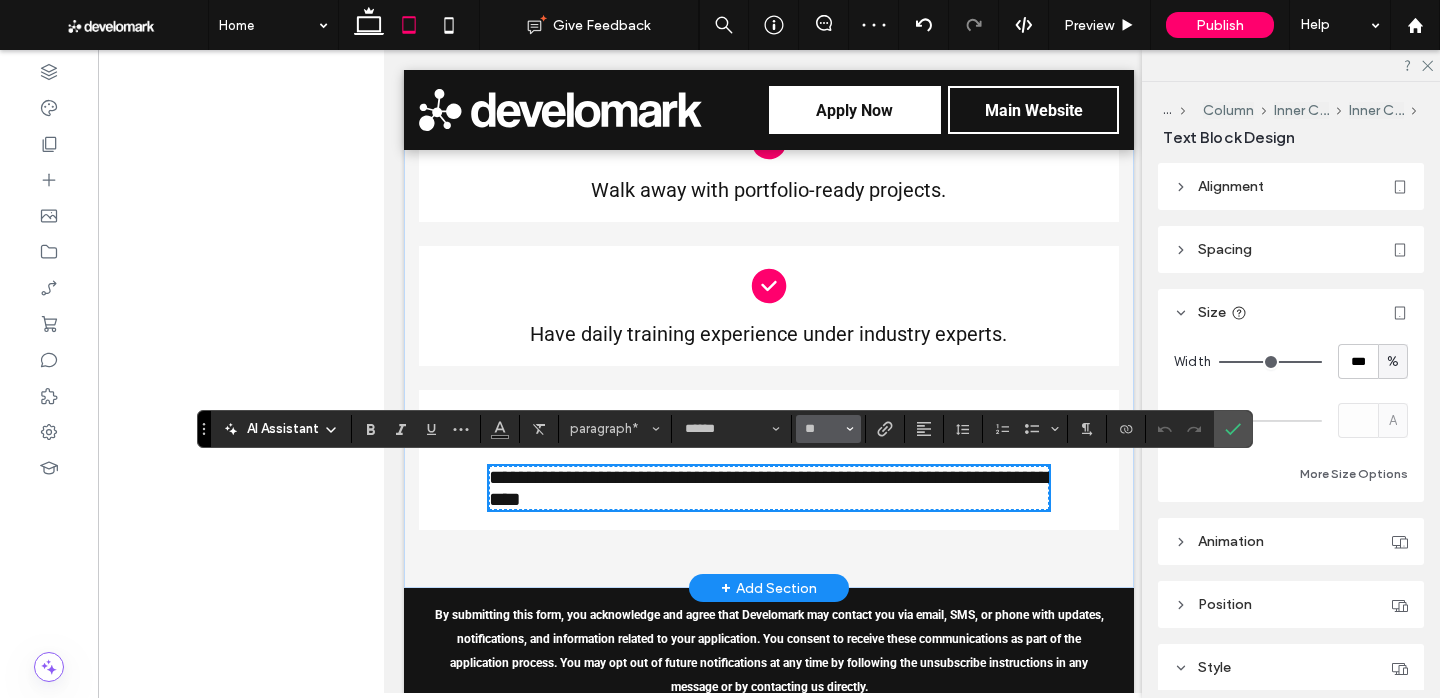 scroll, scrollTop: 3938, scrollLeft: 0, axis: vertical 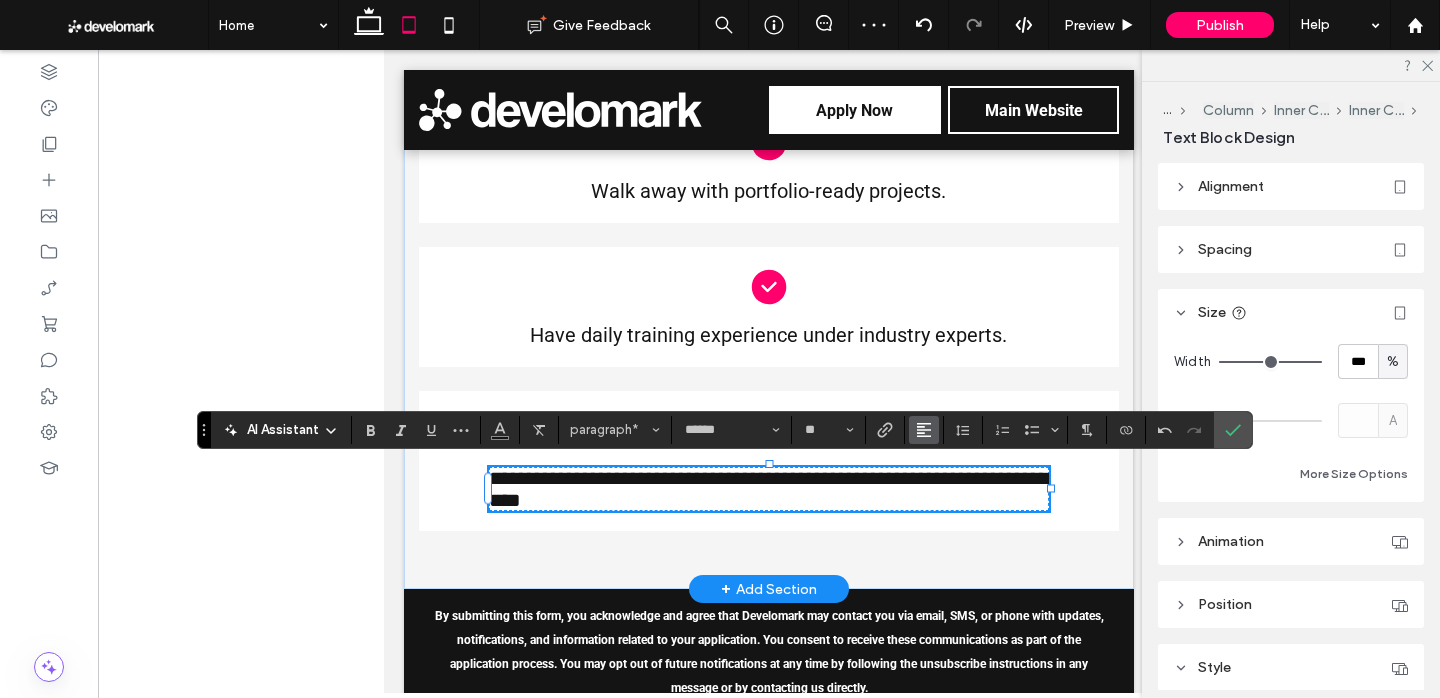 click 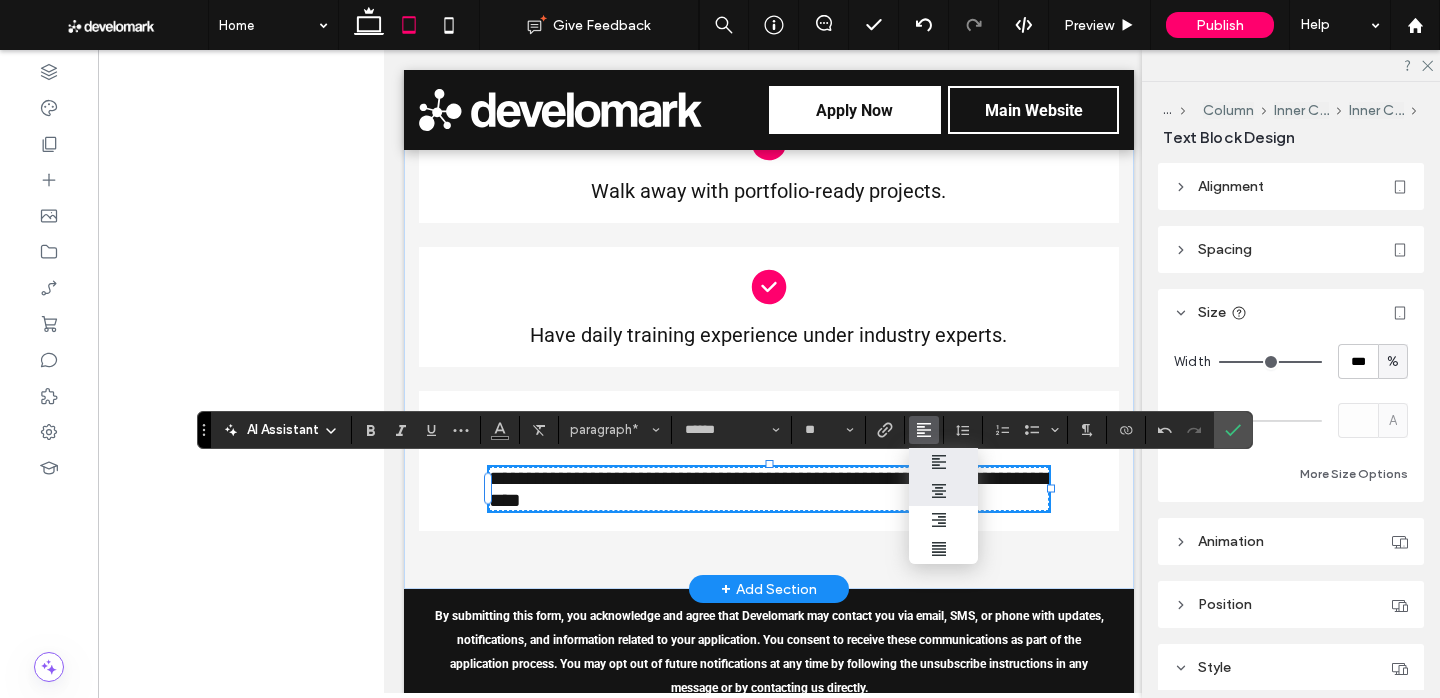 click at bounding box center (944, 491) 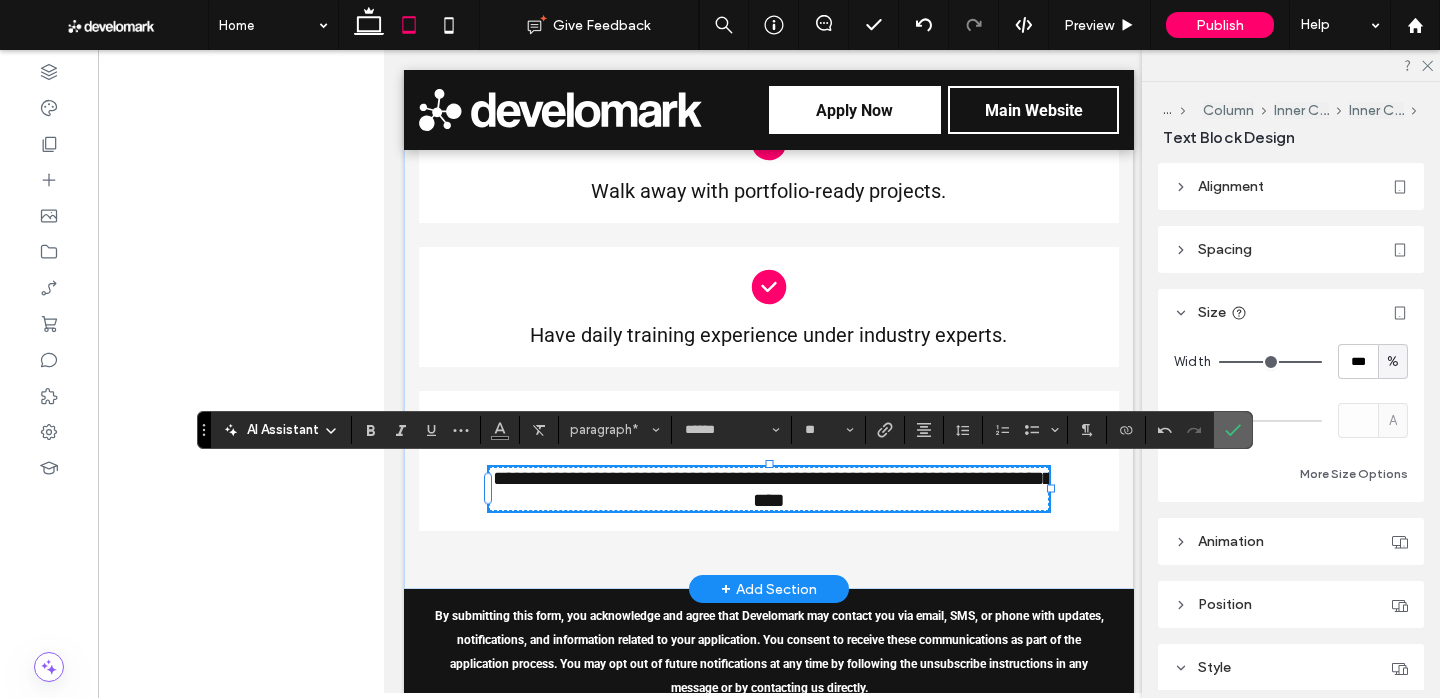 click 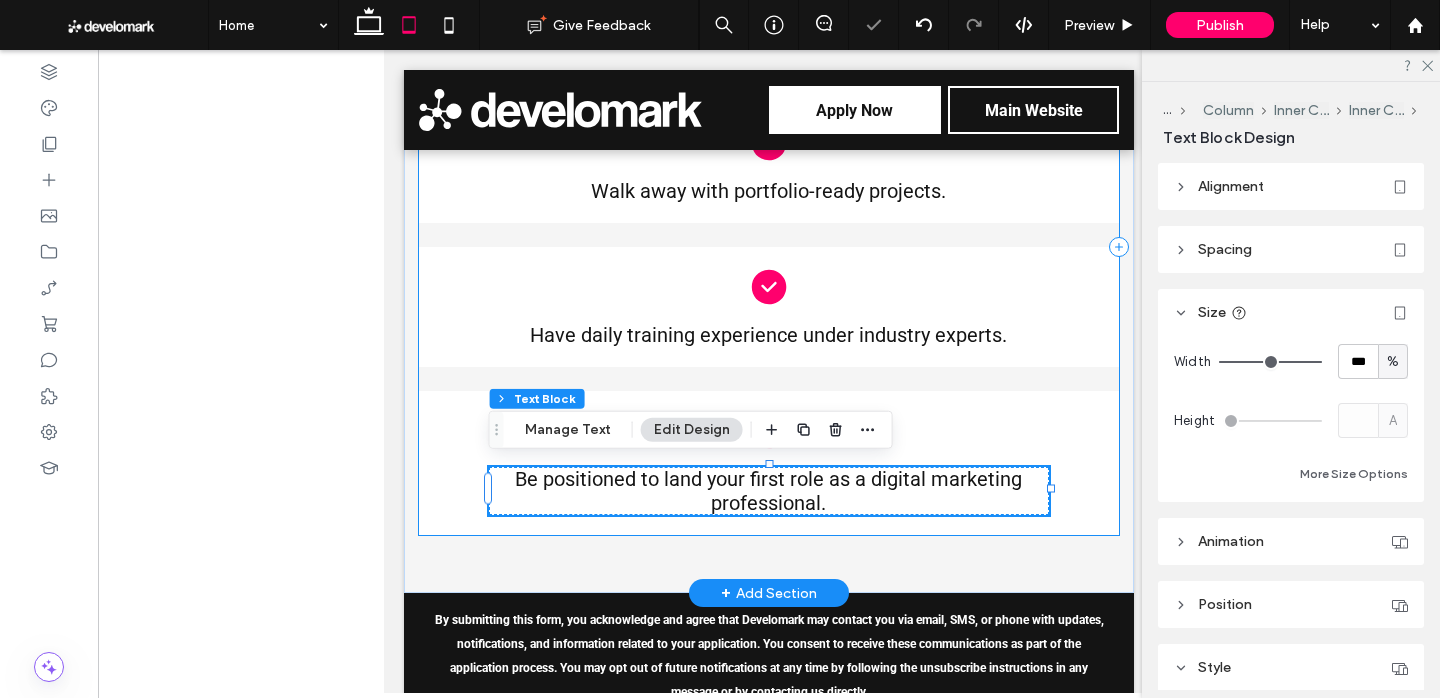 click on "Be fully trained in SEO, SEM, and digital analytics.
Walk away with portfolio-ready projects.
Have daily training experience under industry experts.
Be positioned to land your first role as a digital marketing professional." at bounding box center [769, 247] 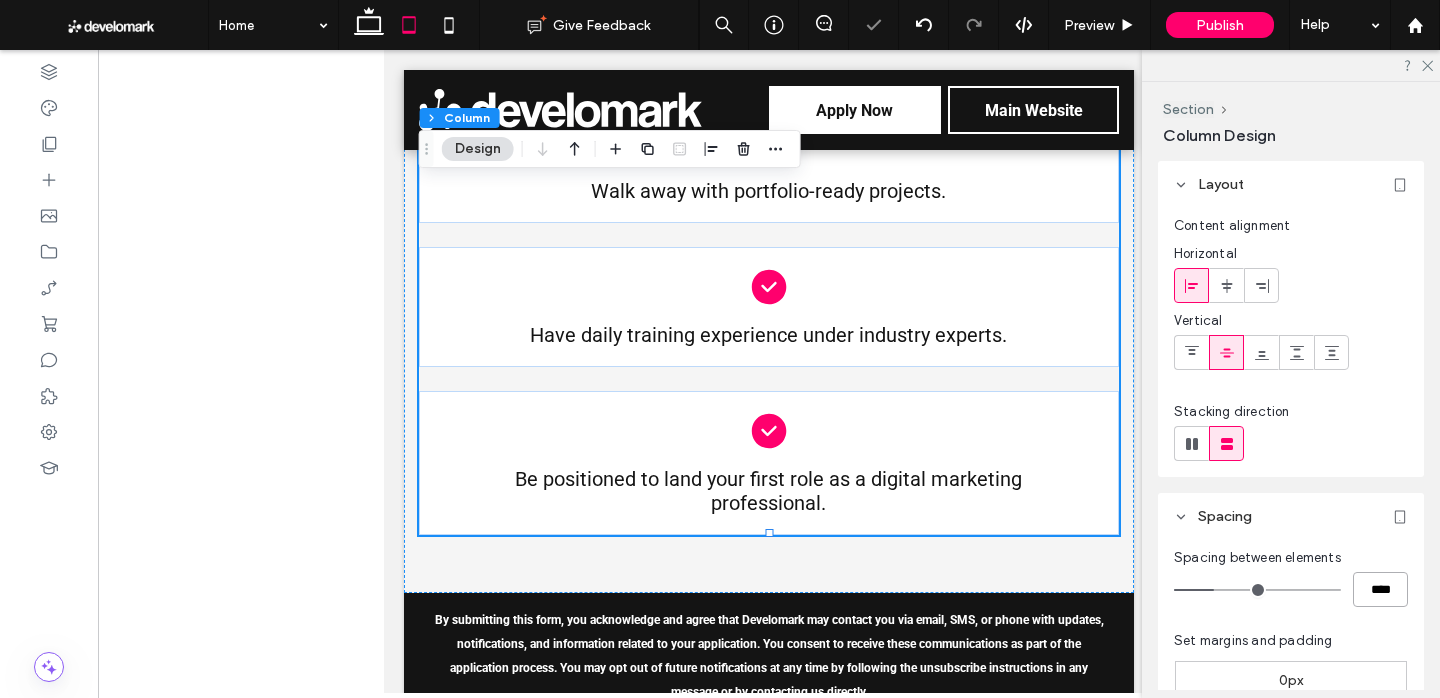 click on "****" at bounding box center (1380, 589) 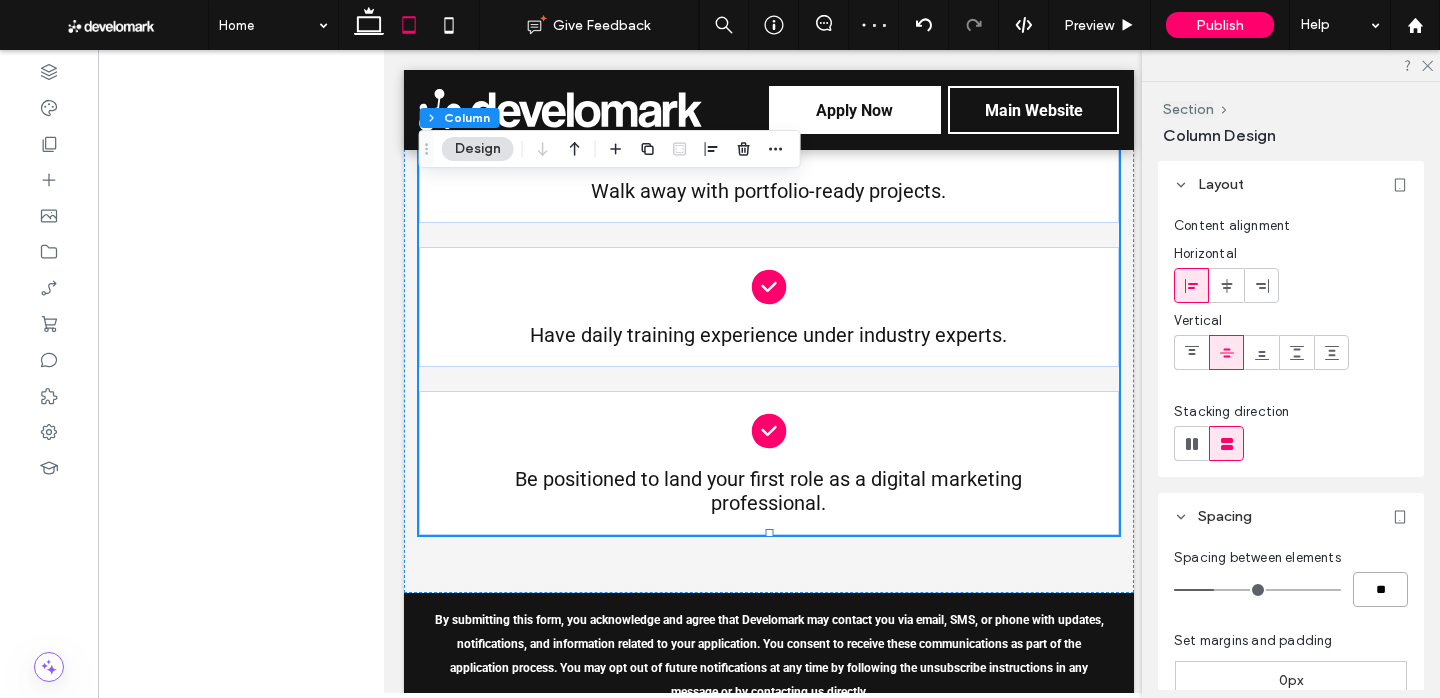 type on "**" 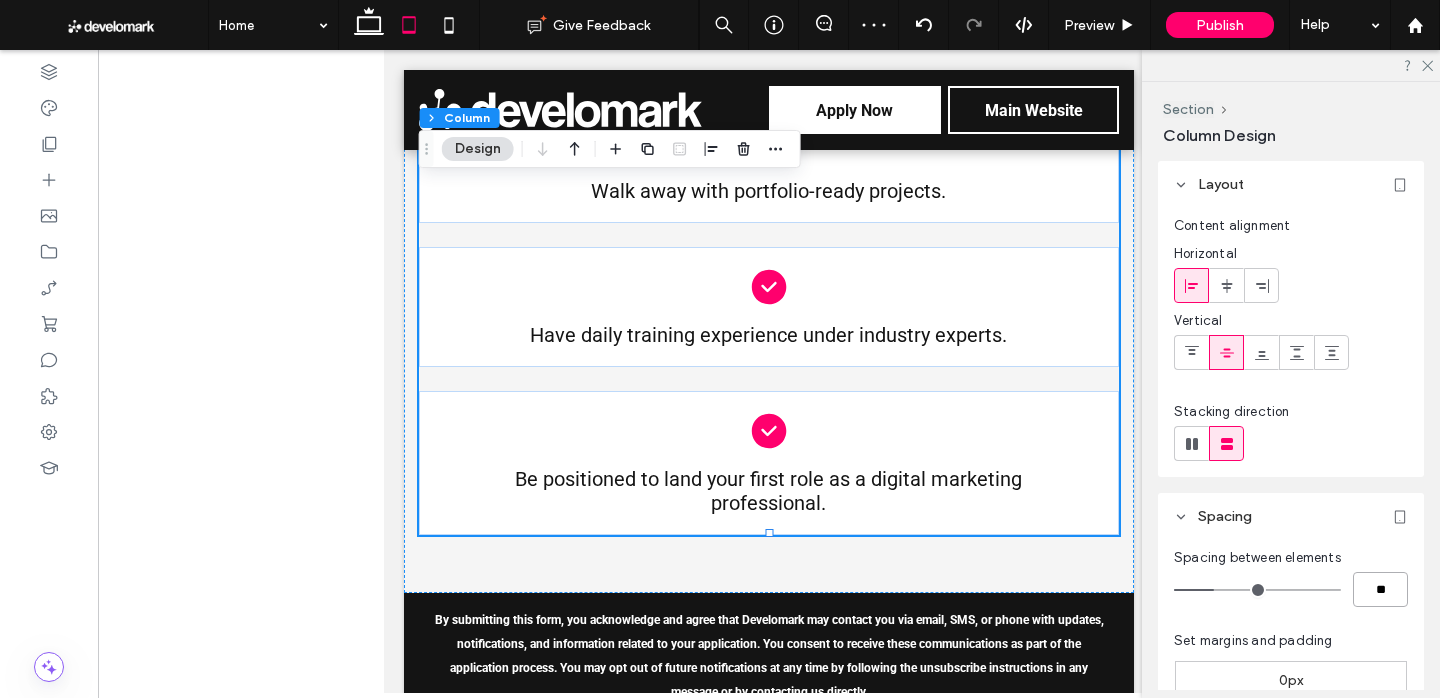 type on "**" 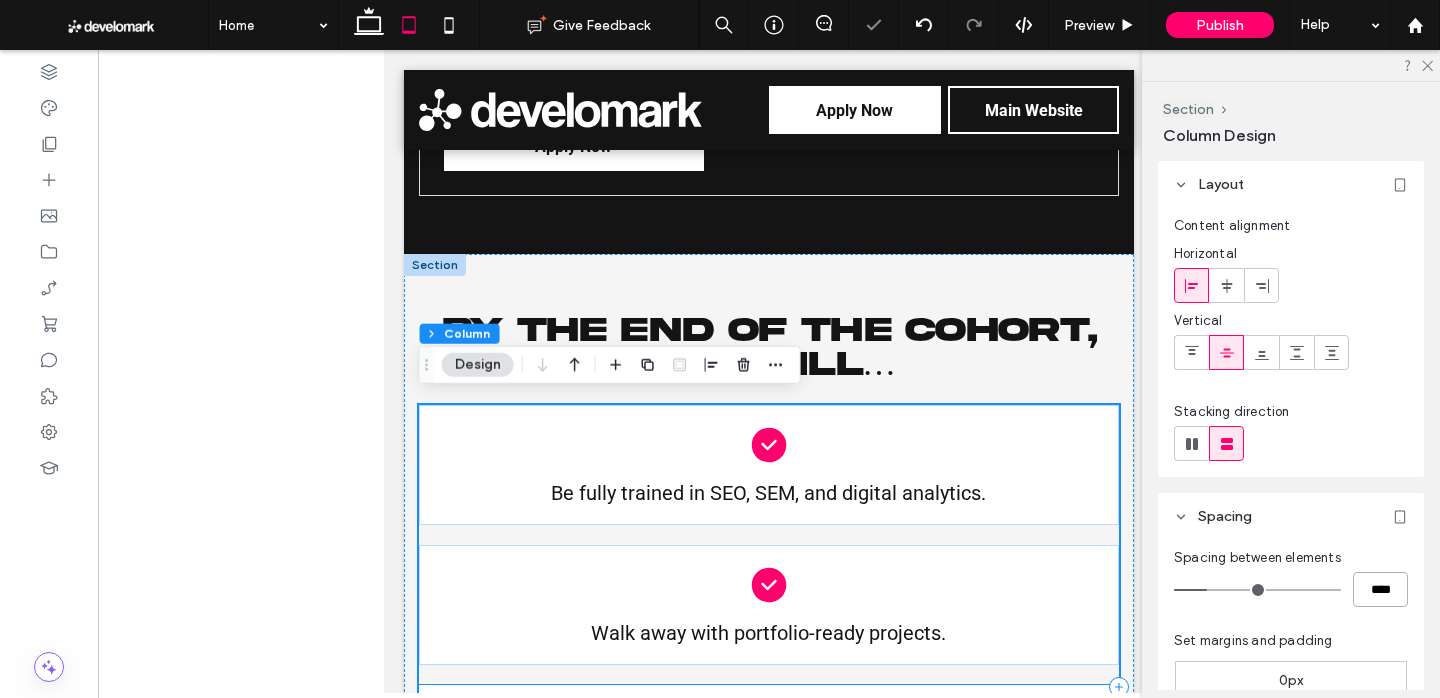 scroll, scrollTop: 3489, scrollLeft: 0, axis: vertical 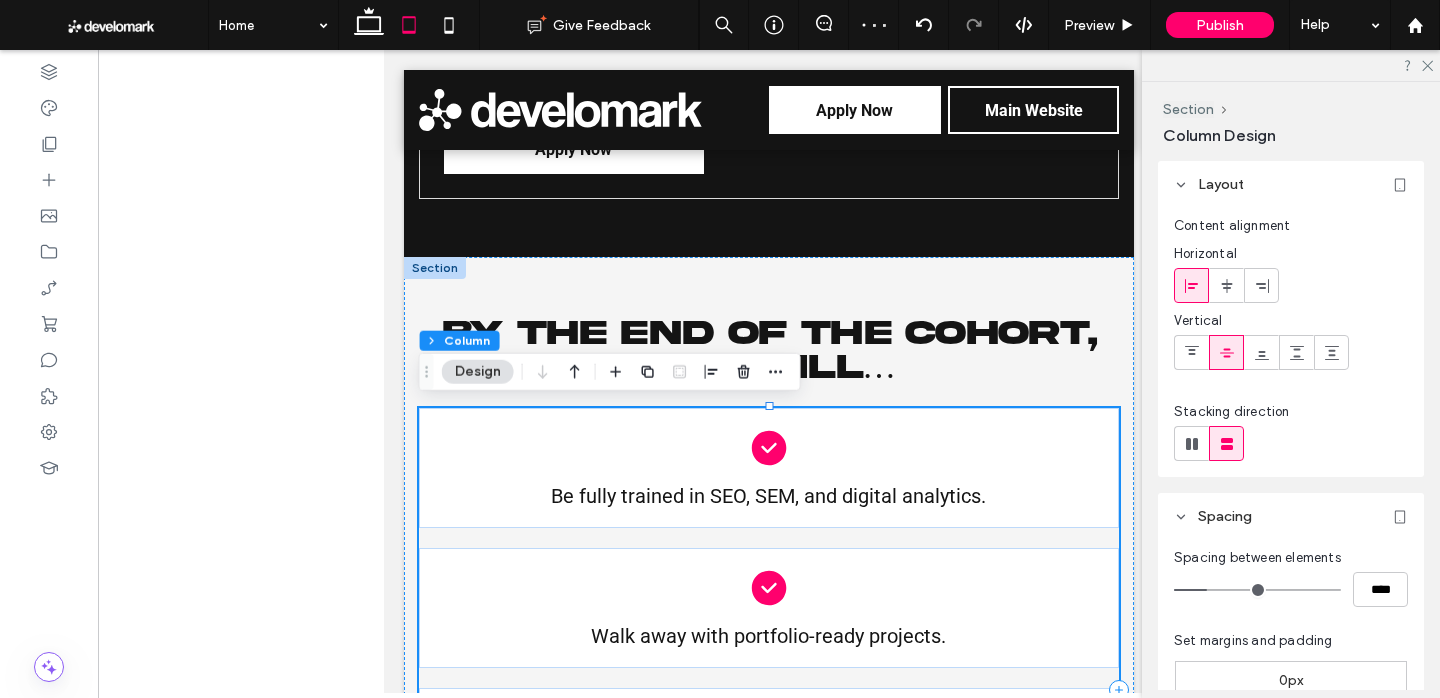 click on "Be fully trained in SEO, SEM, and digital analytics.
Walk away with portfolio-ready projects.
Have daily training experience under industry experts.
Be positioned to land your first role as a digital marketing professional." at bounding box center (769, 690) 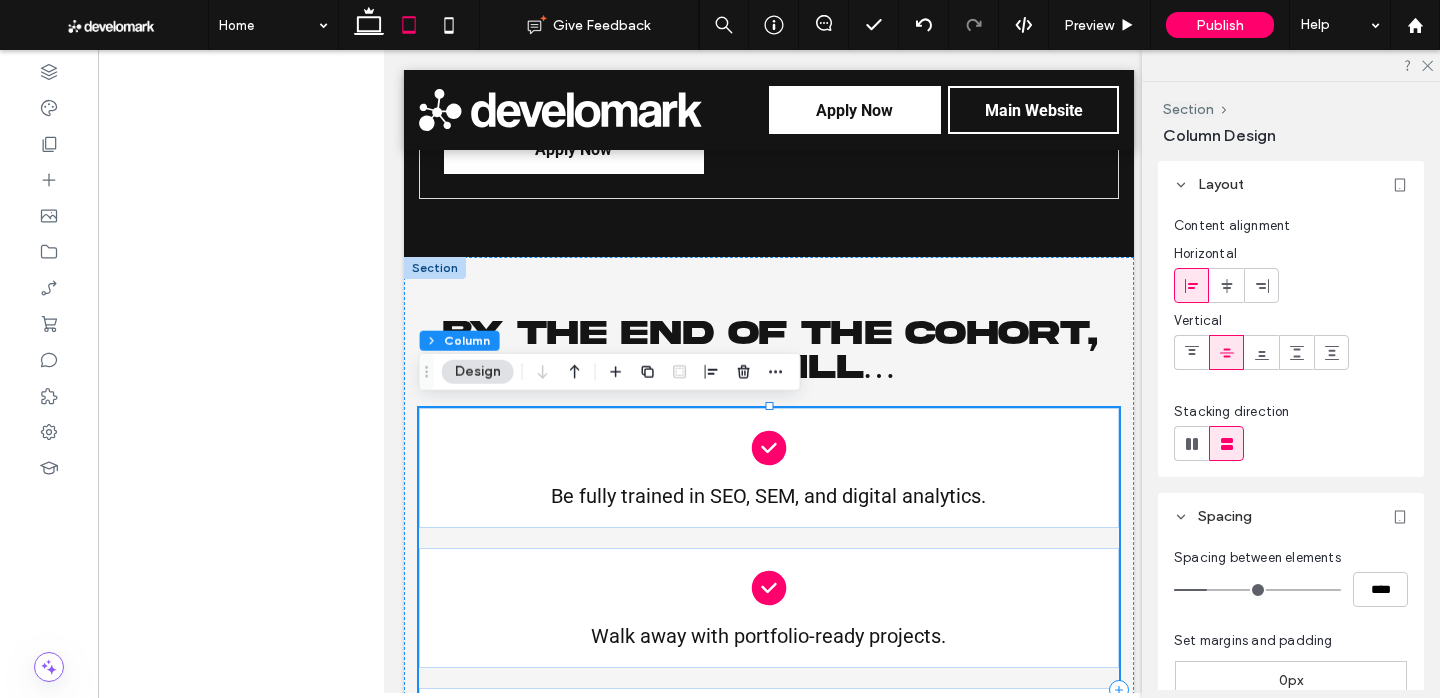 click on "Be fully trained in SEO, SEM, and digital analytics.
Walk away with portfolio-ready projects.
Have daily training experience under industry experts.
Be positioned to land your first role as a digital marketing professional." at bounding box center [769, 690] 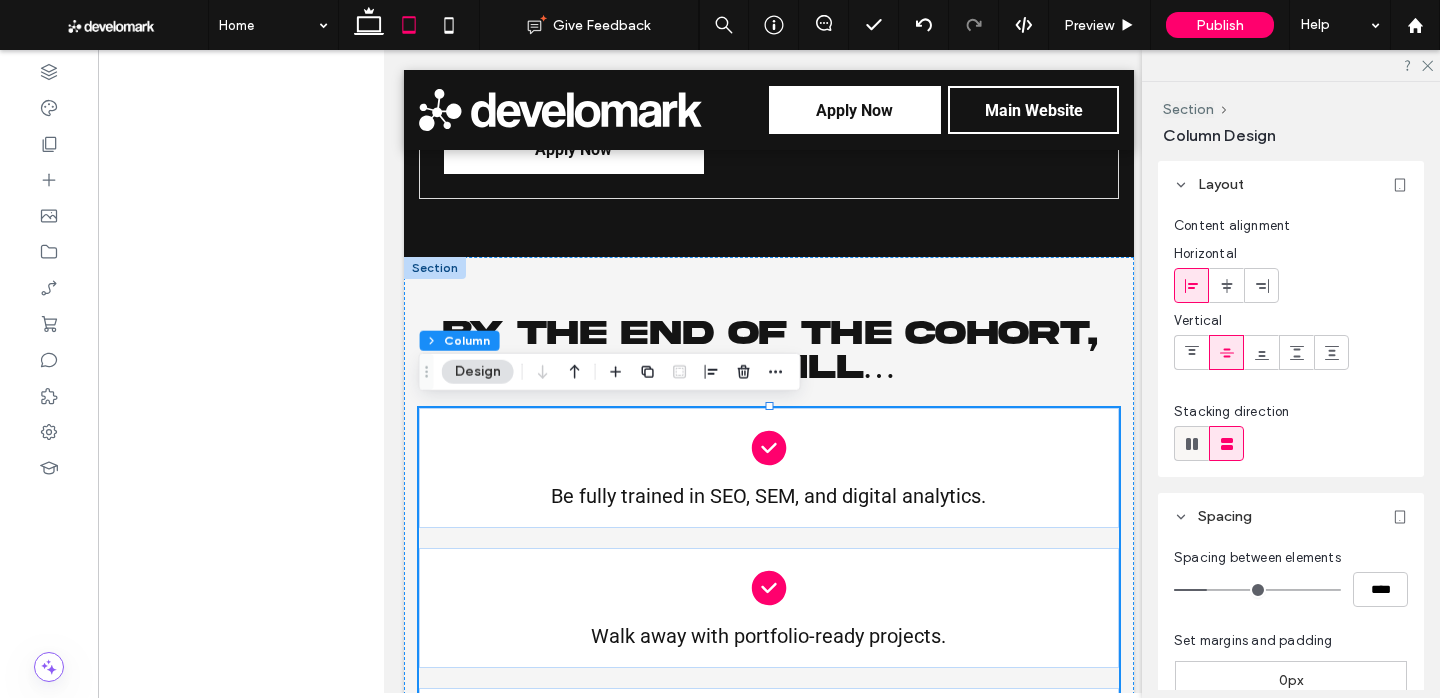 click 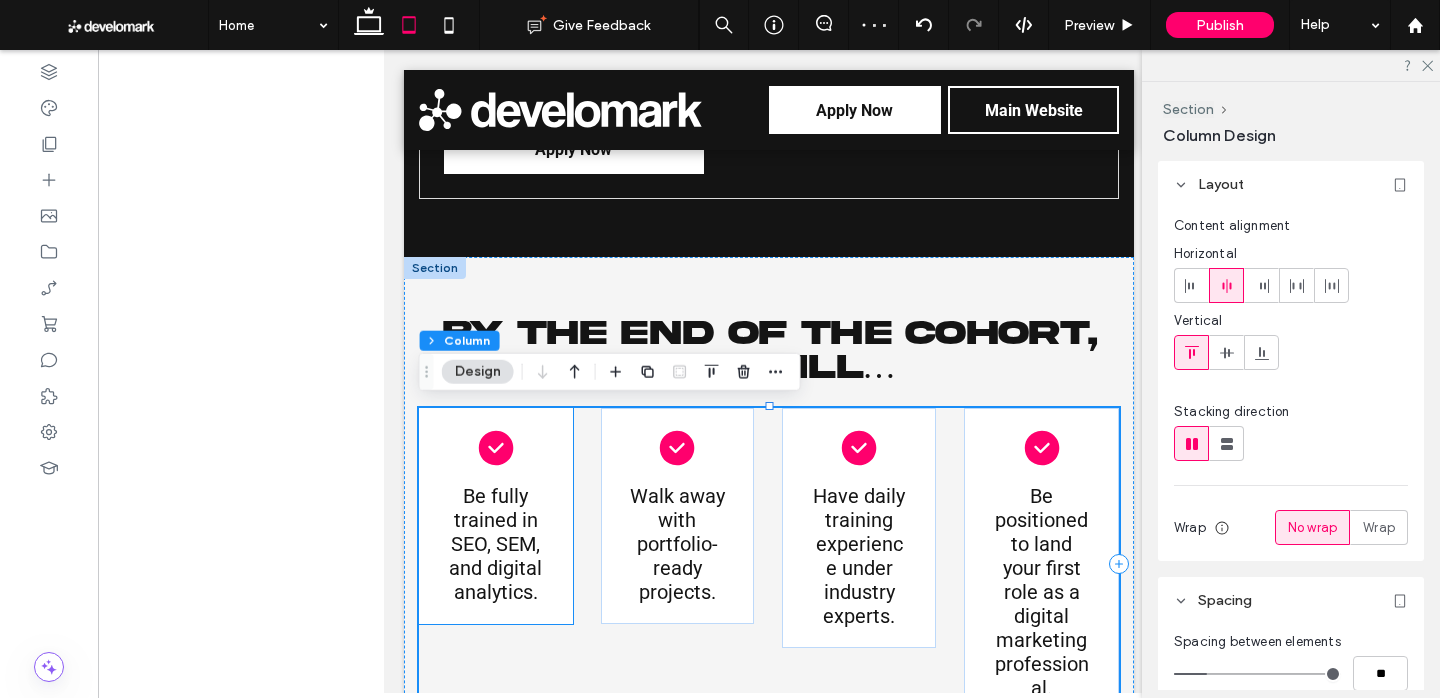click on "Be fully trained in SEO, SEM, and digital analytics." at bounding box center [496, 516] 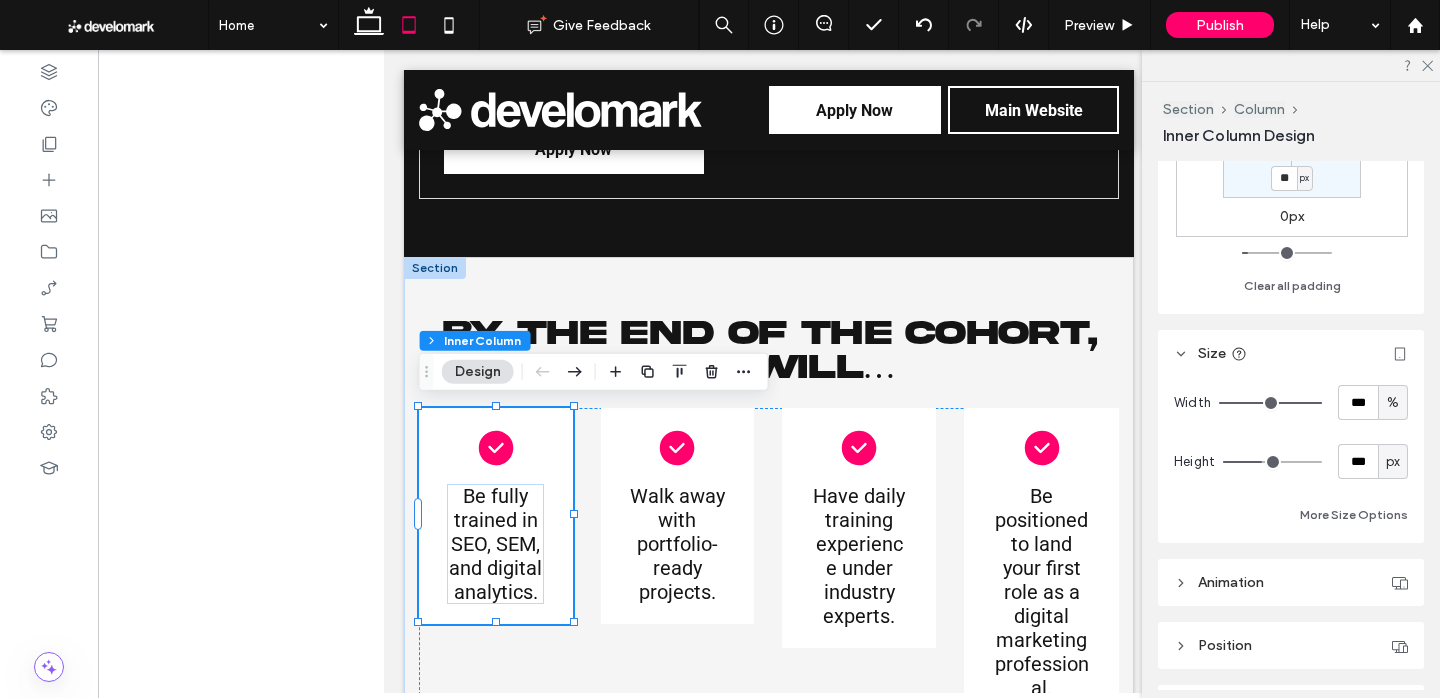 scroll, scrollTop: 686, scrollLeft: 0, axis: vertical 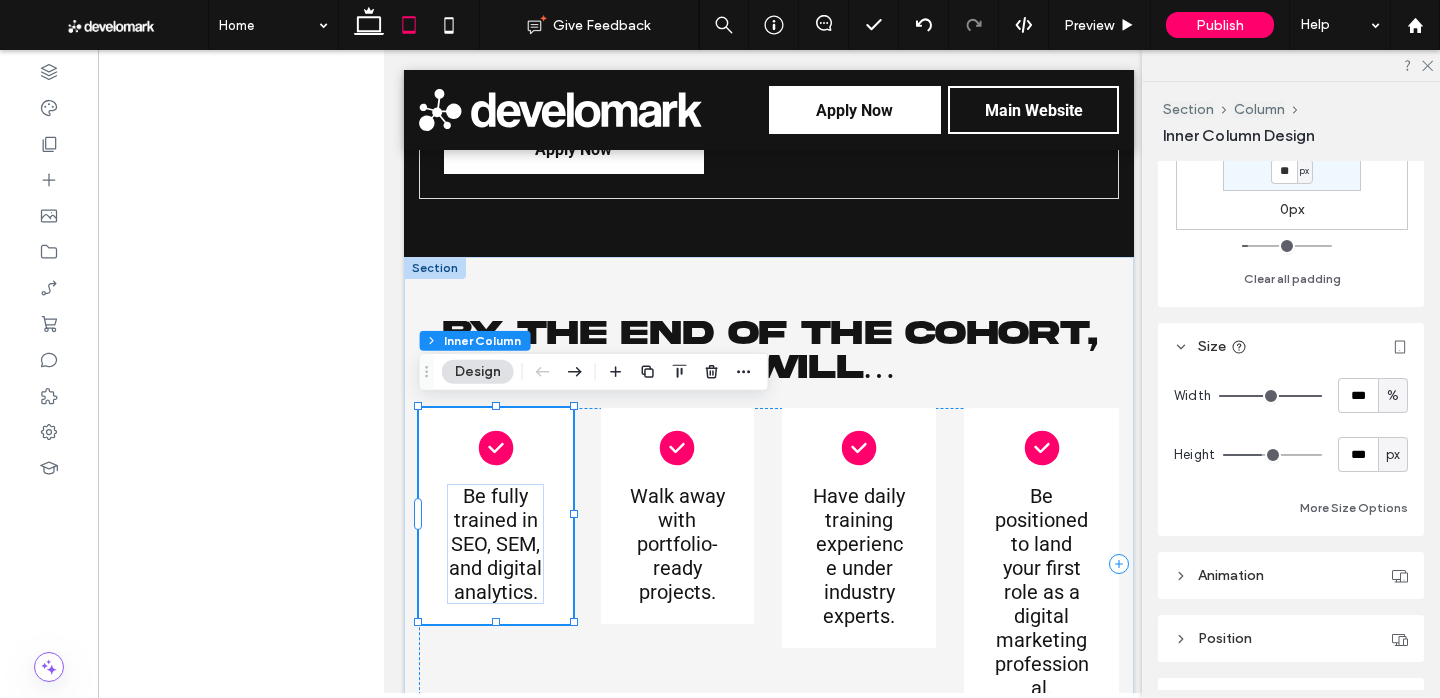 click on "Be fully trained in SEO, SEM, and digital analytics." at bounding box center [496, 516] 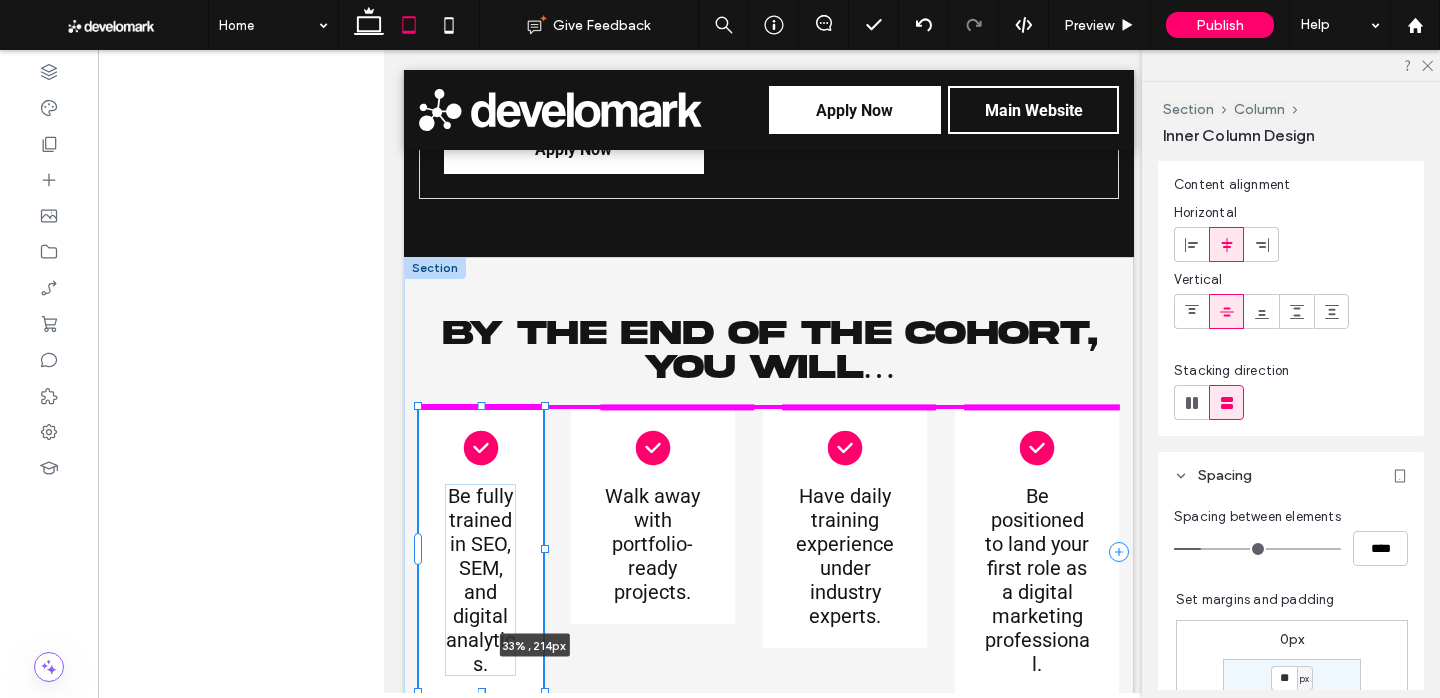 scroll, scrollTop: 0, scrollLeft: 0, axis: both 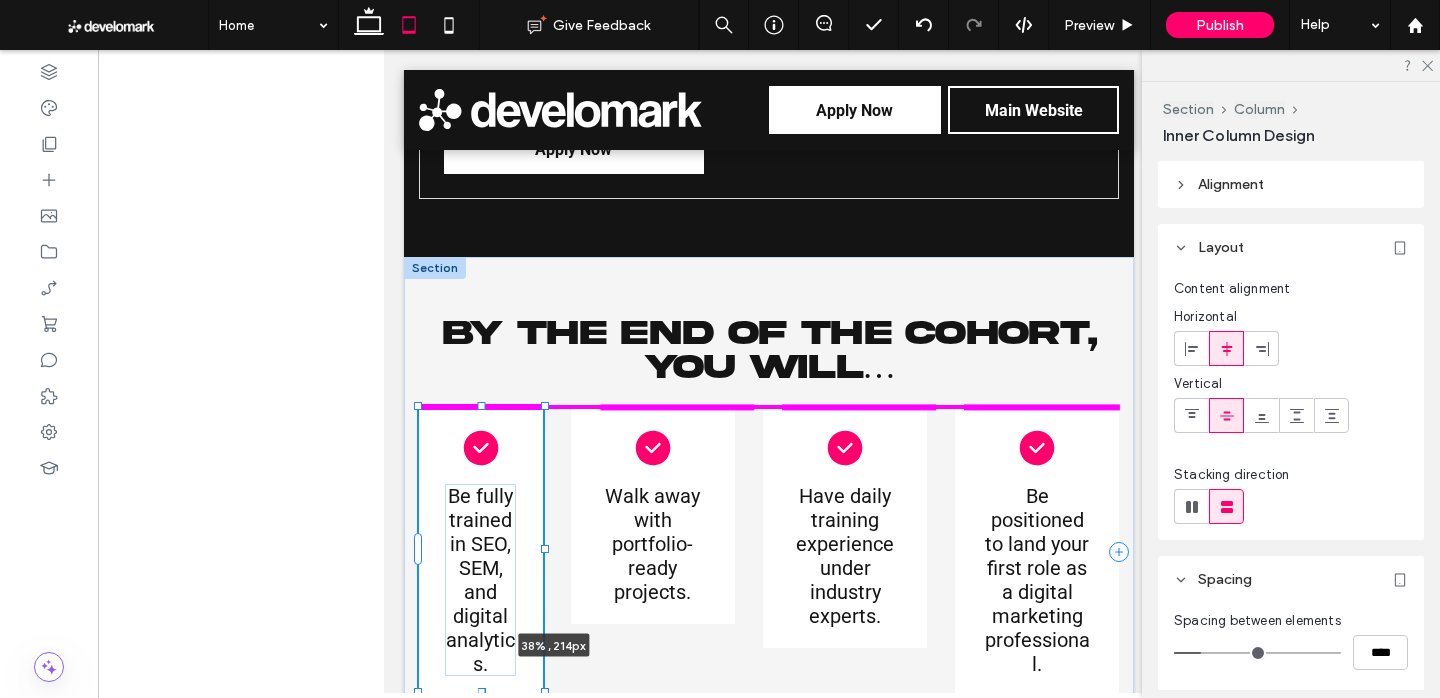 drag, startPoint x: 575, startPoint y: 513, endPoint x: 633, endPoint y: 513, distance: 58 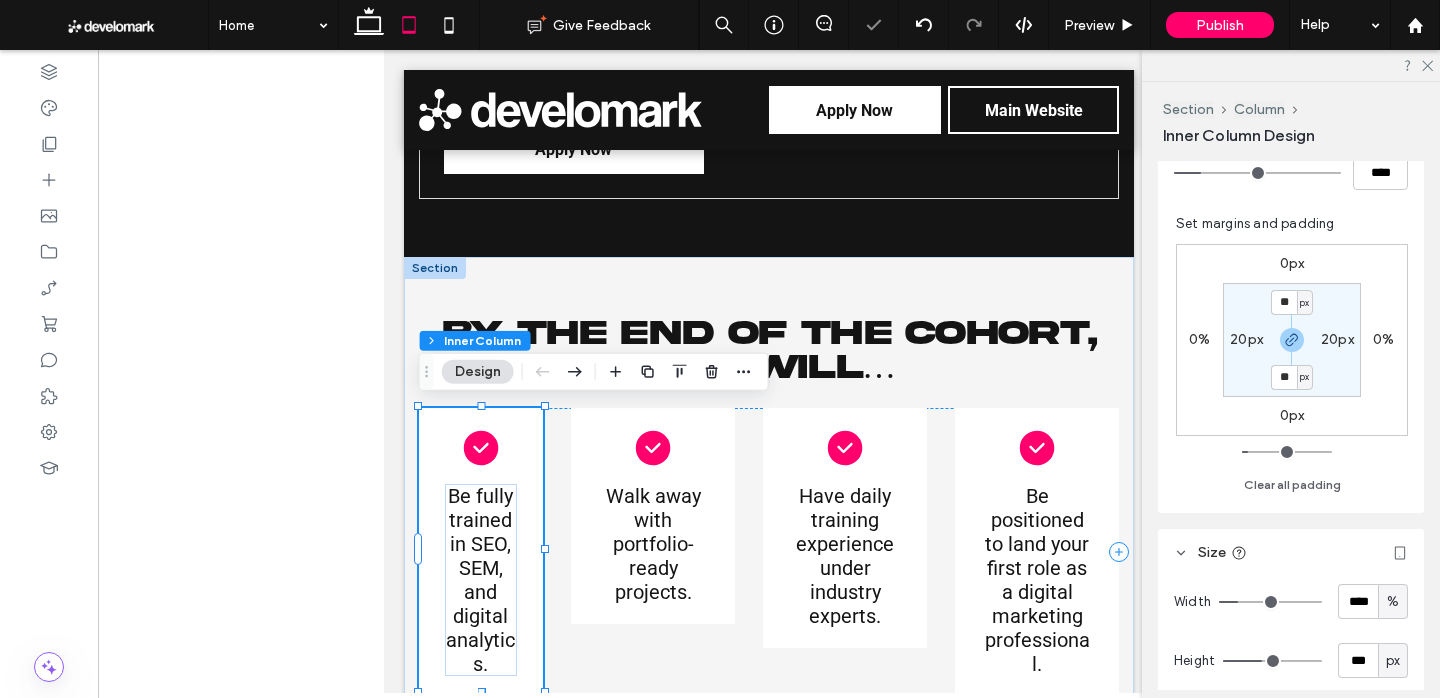 scroll, scrollTop: 491, scrollLeft: 0, axis: vertical 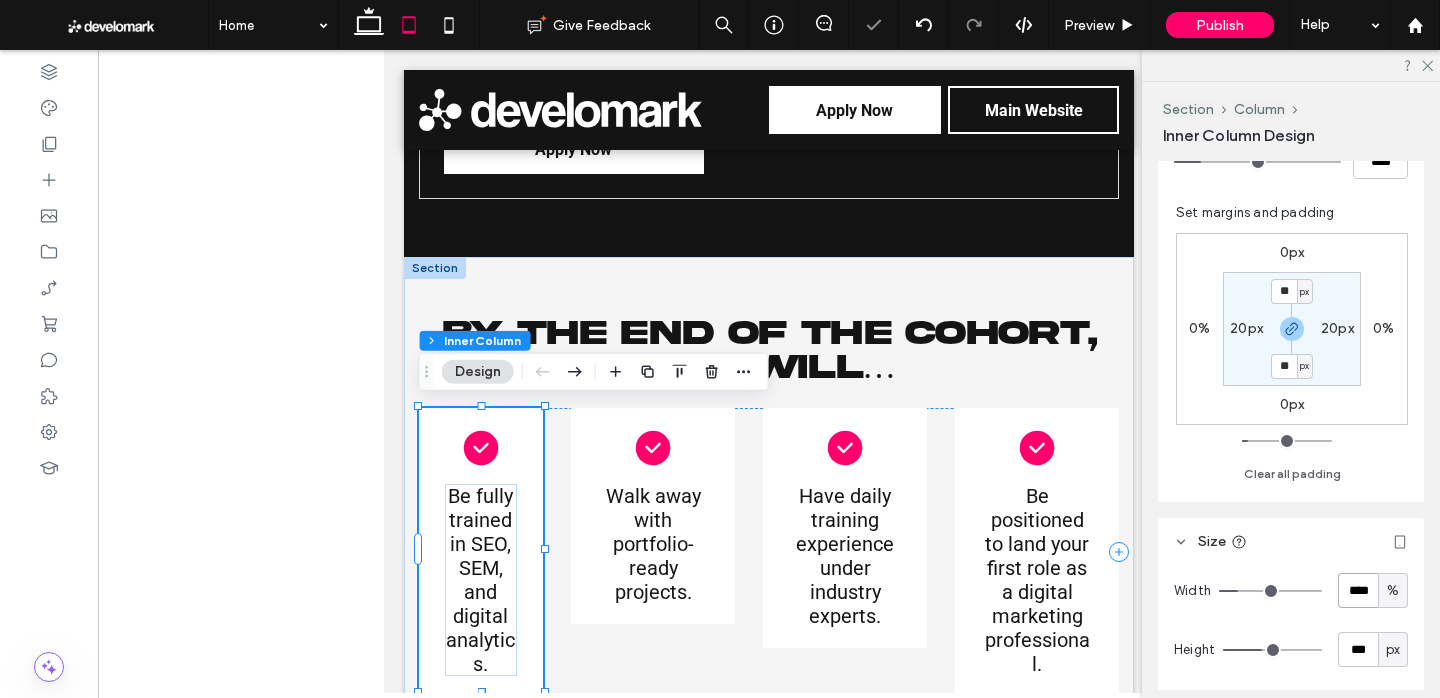 click on "****" at bounding box center (1358, 590) 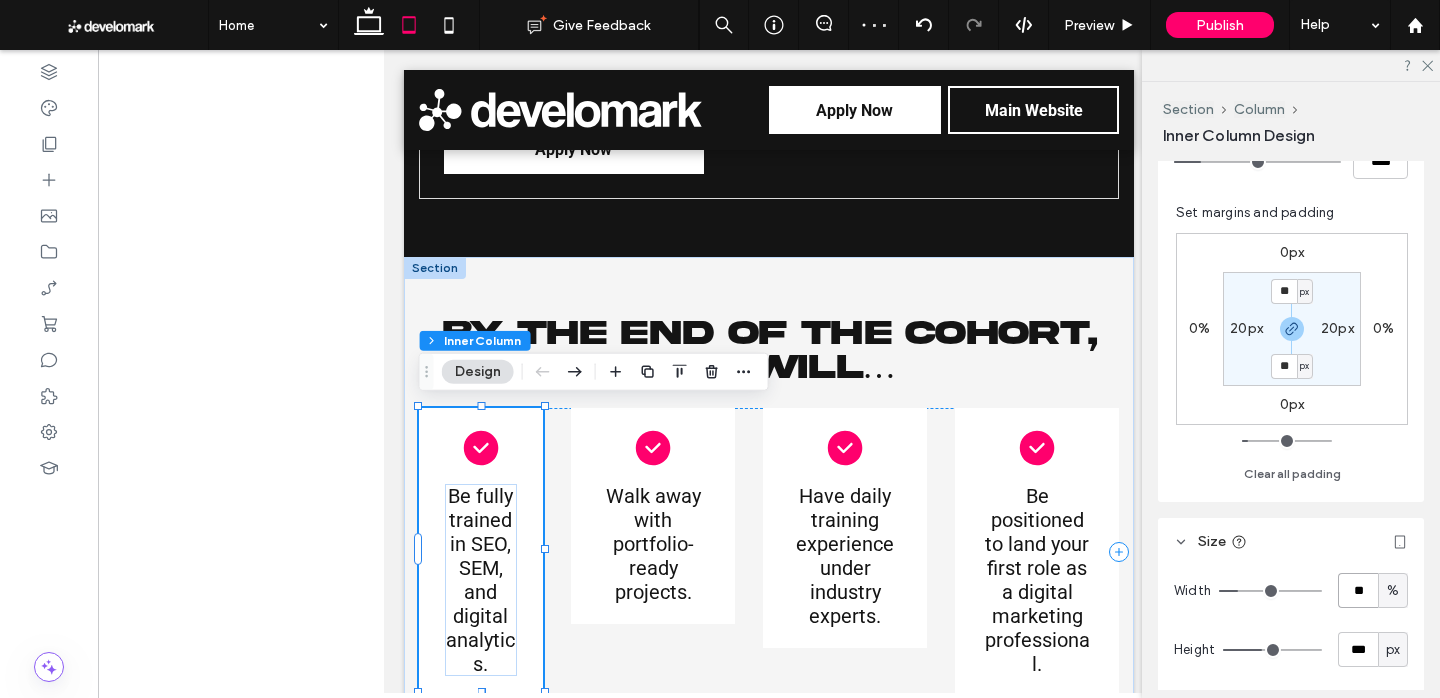 type on "**" 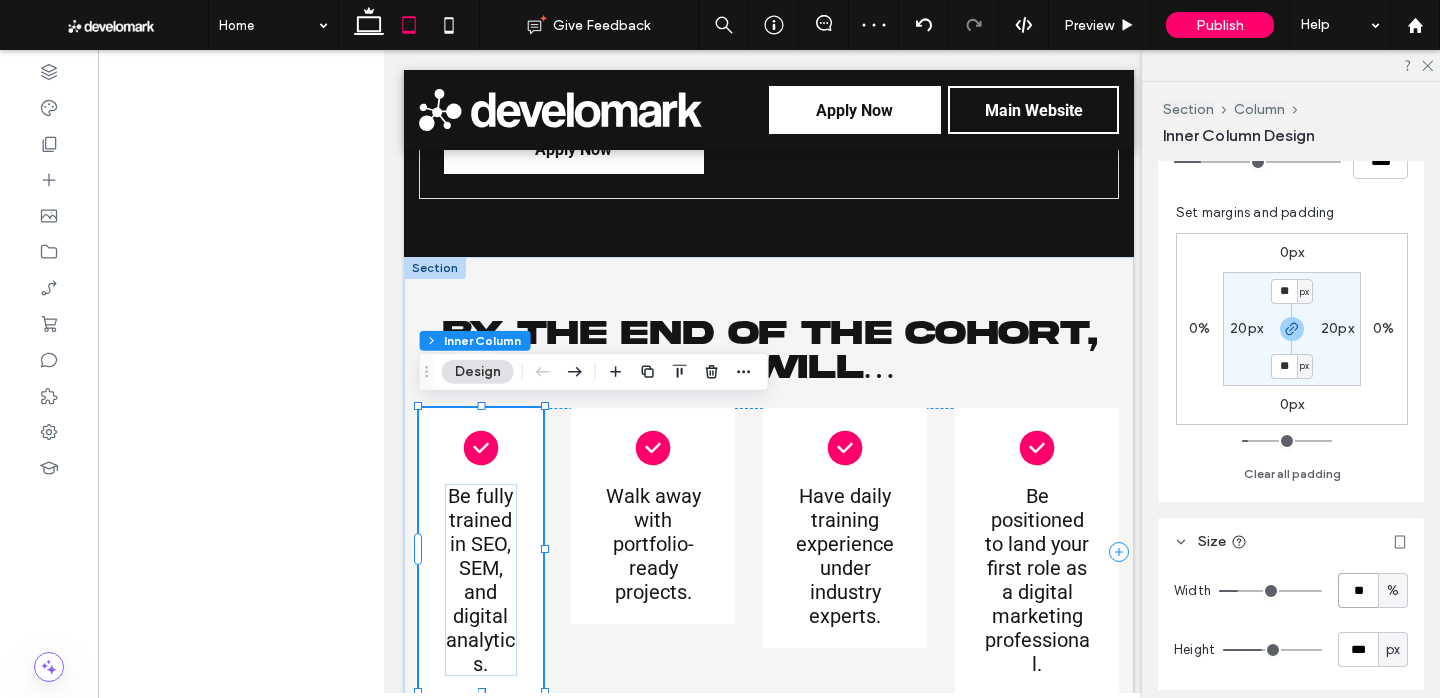 type on "**" 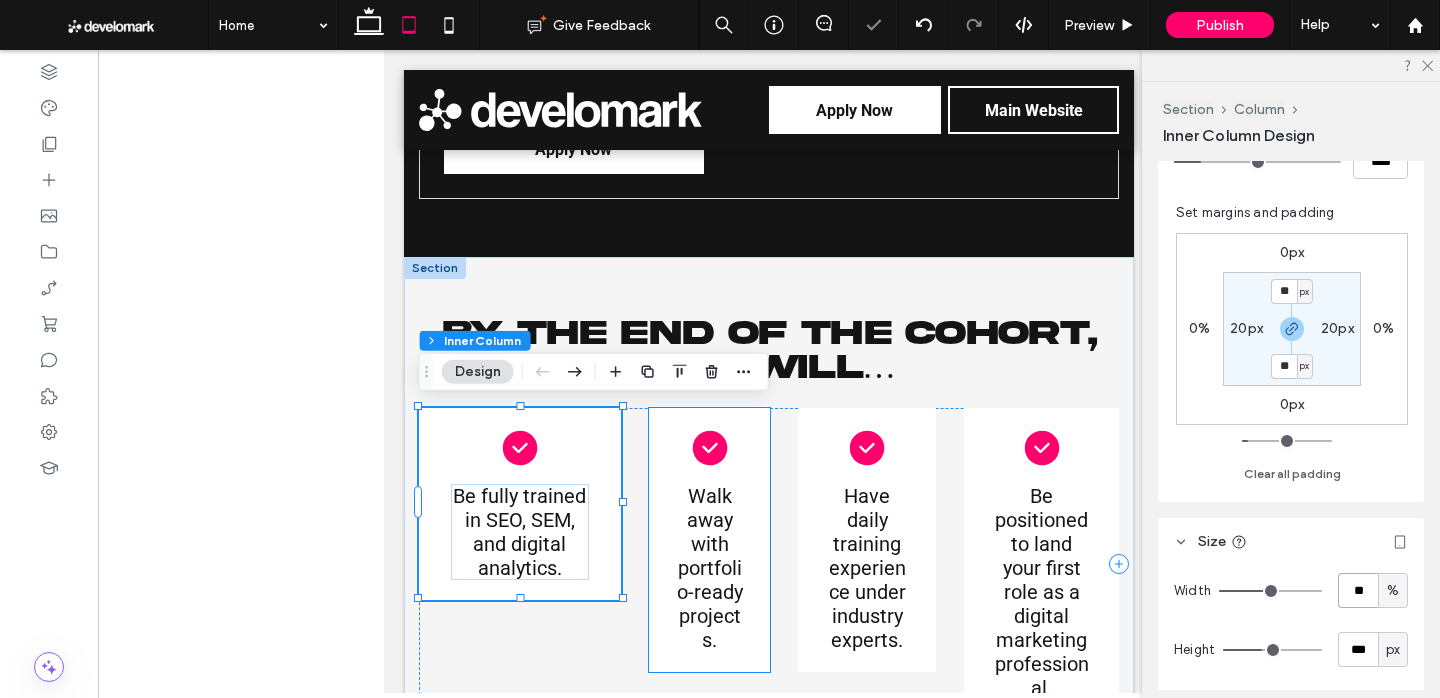 click on "Walk away with portfolio-ready projects." at bounding box center (709, 540) 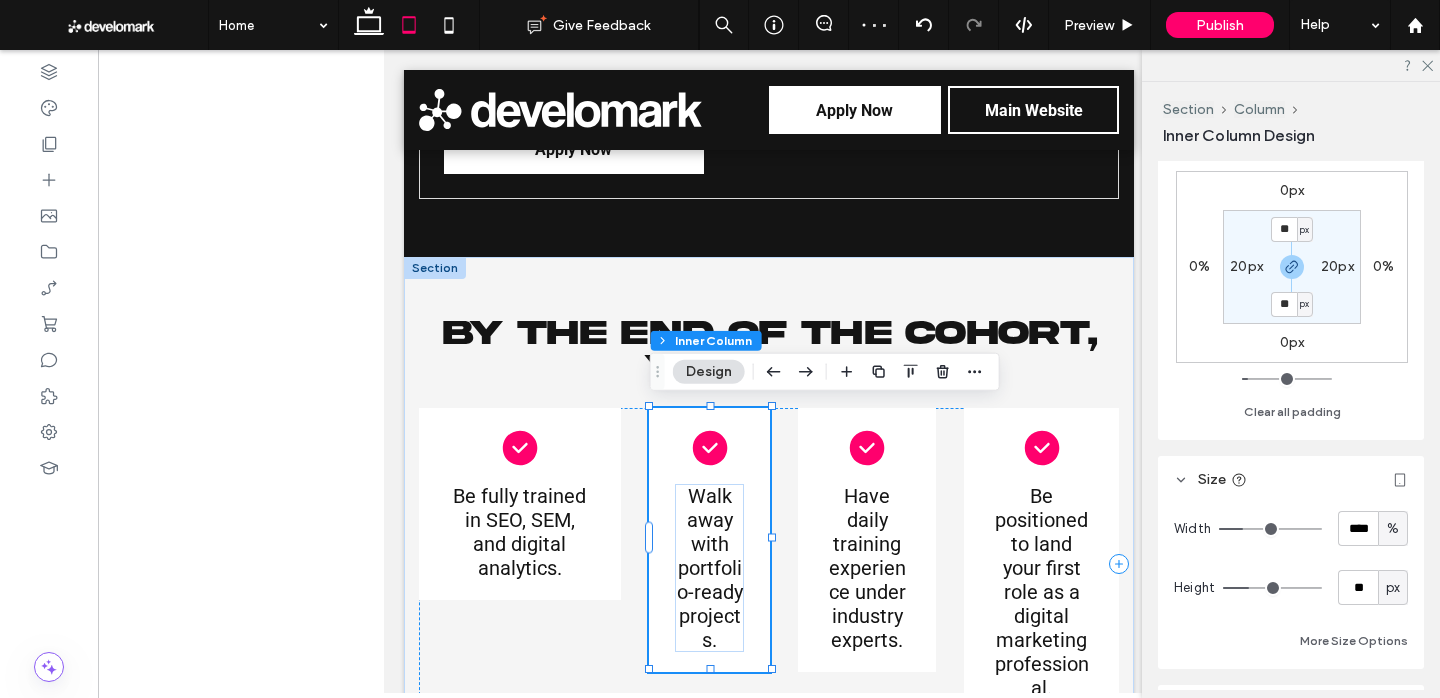 scroll, scrollTop: 554, scrollLeft: 0, axis: vertical 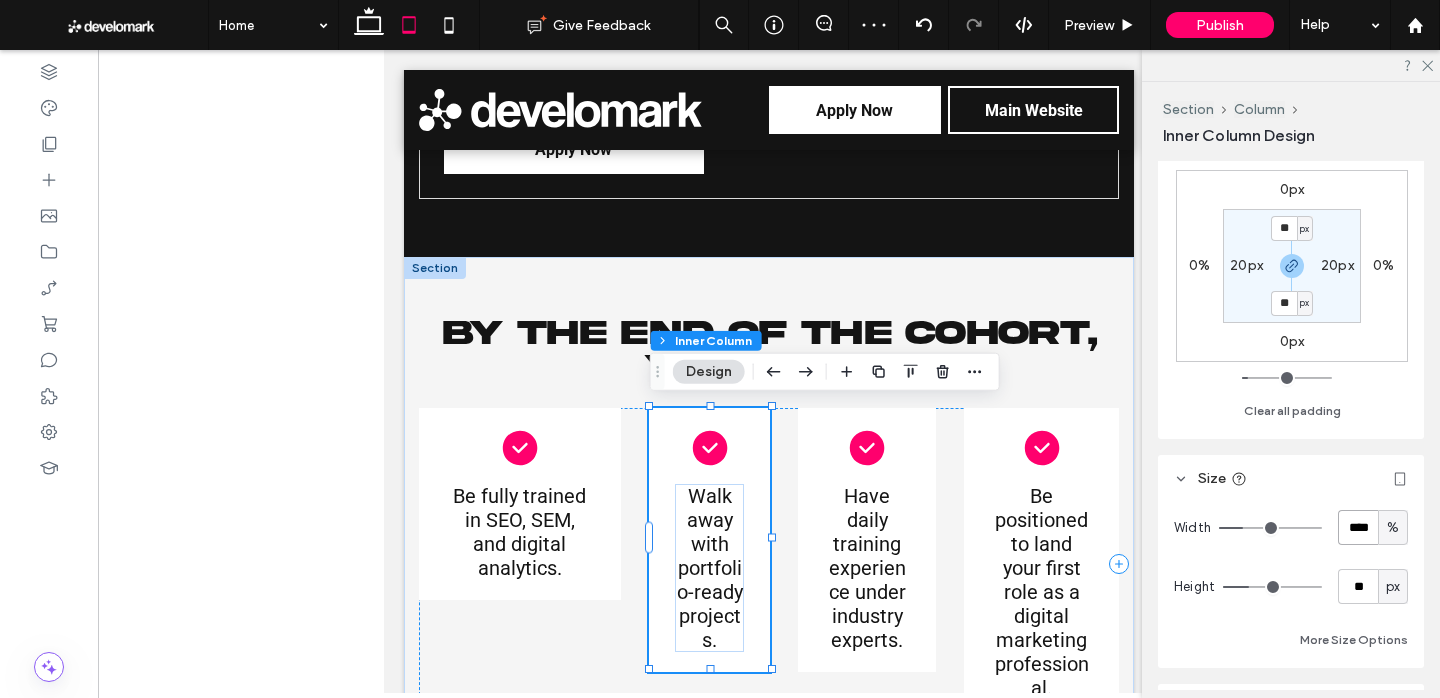 click on "****" at bounding box center (1358, 527) 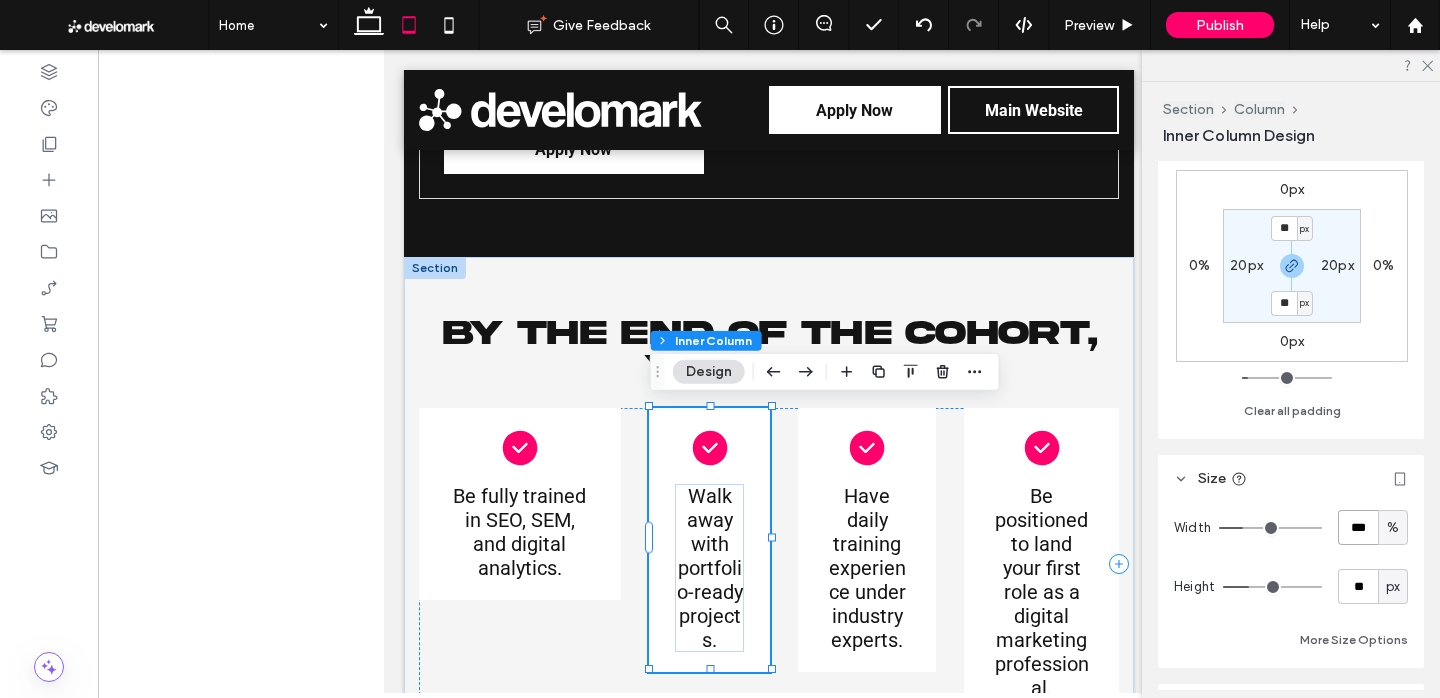 type on "***" 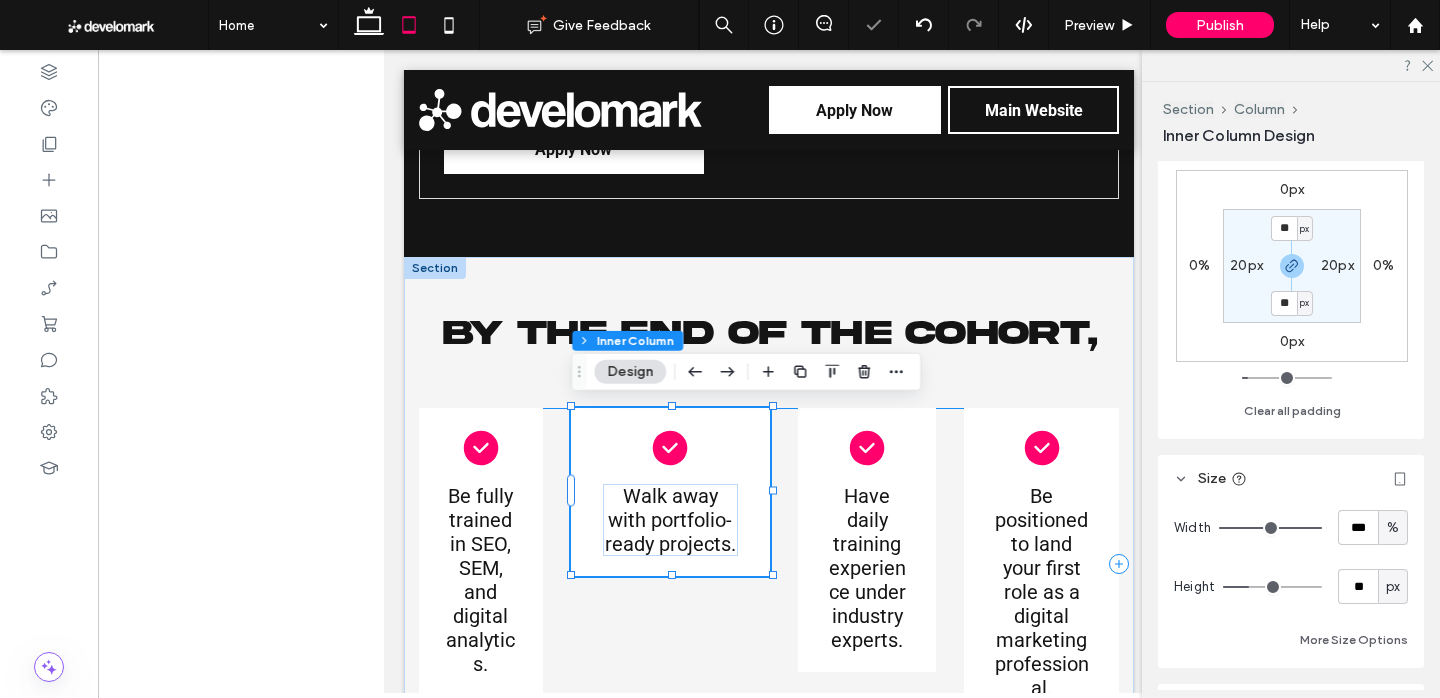 click on "Be fully trained in SEO, SEM, and digital analytics.
Walk away with portfolio-ready projects.
Have daily training experience under industry experts.
Be positioned to land your first role as a digital marketing professional." at bounding box center (769, 564) 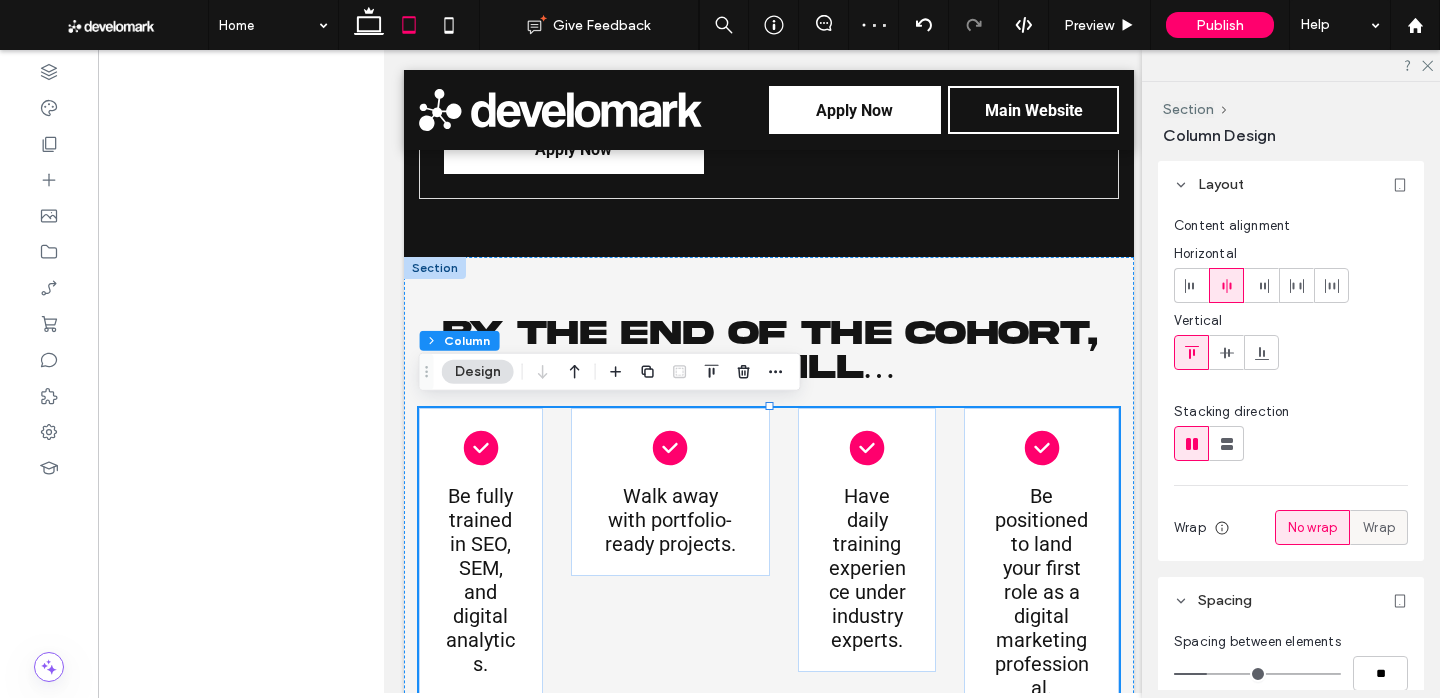 click on "Wrap" at bounding box center (1379, 528) 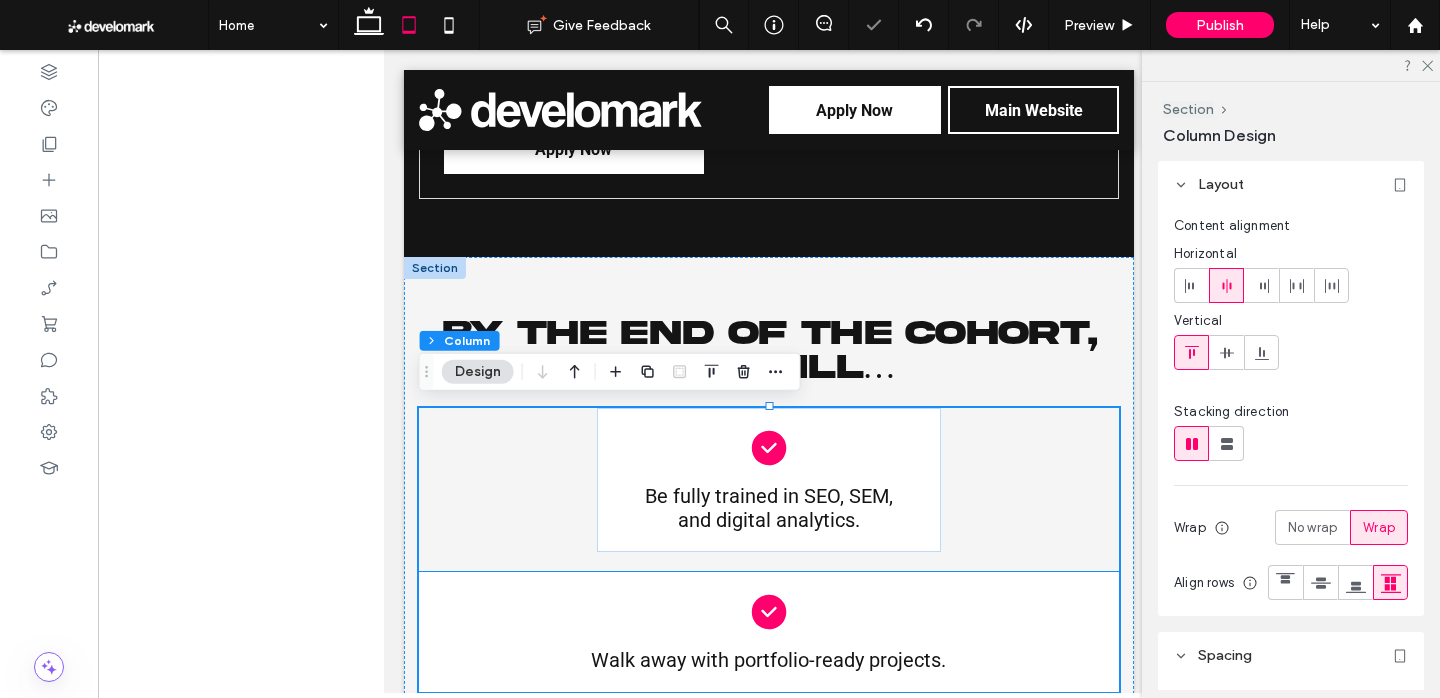 click on "Walk away with portfolio-ready projects." at bounding box center (769, 632) 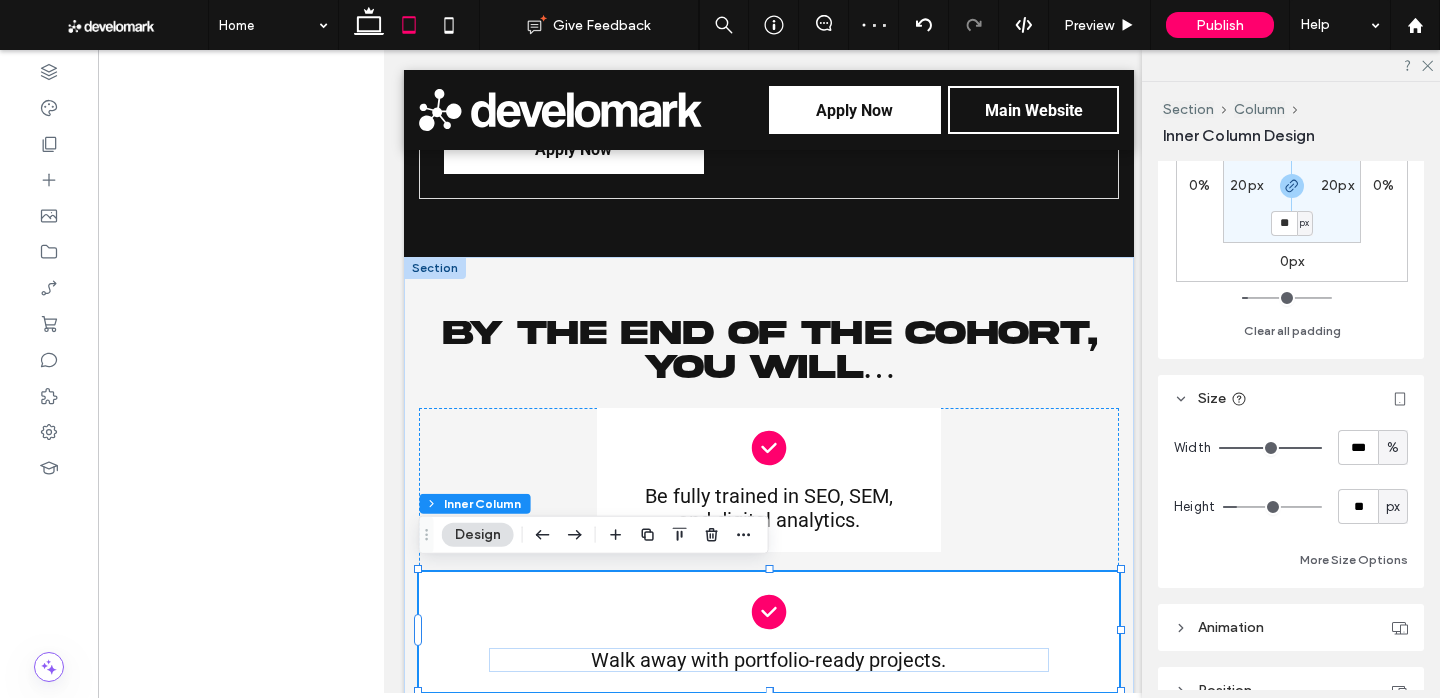 scroll, scrollTop: 645, scrollLeft: 0, axis: vertical 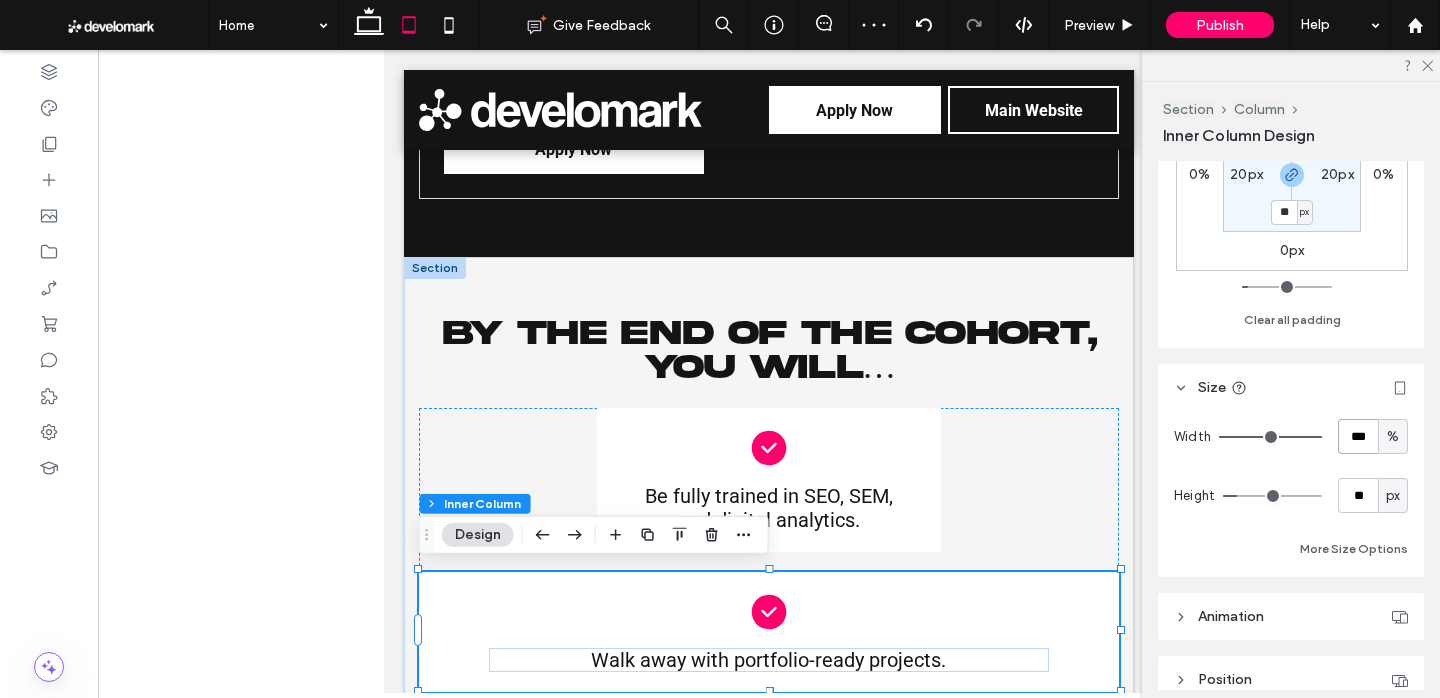 click on "***" at bounding box center (1358, 436) 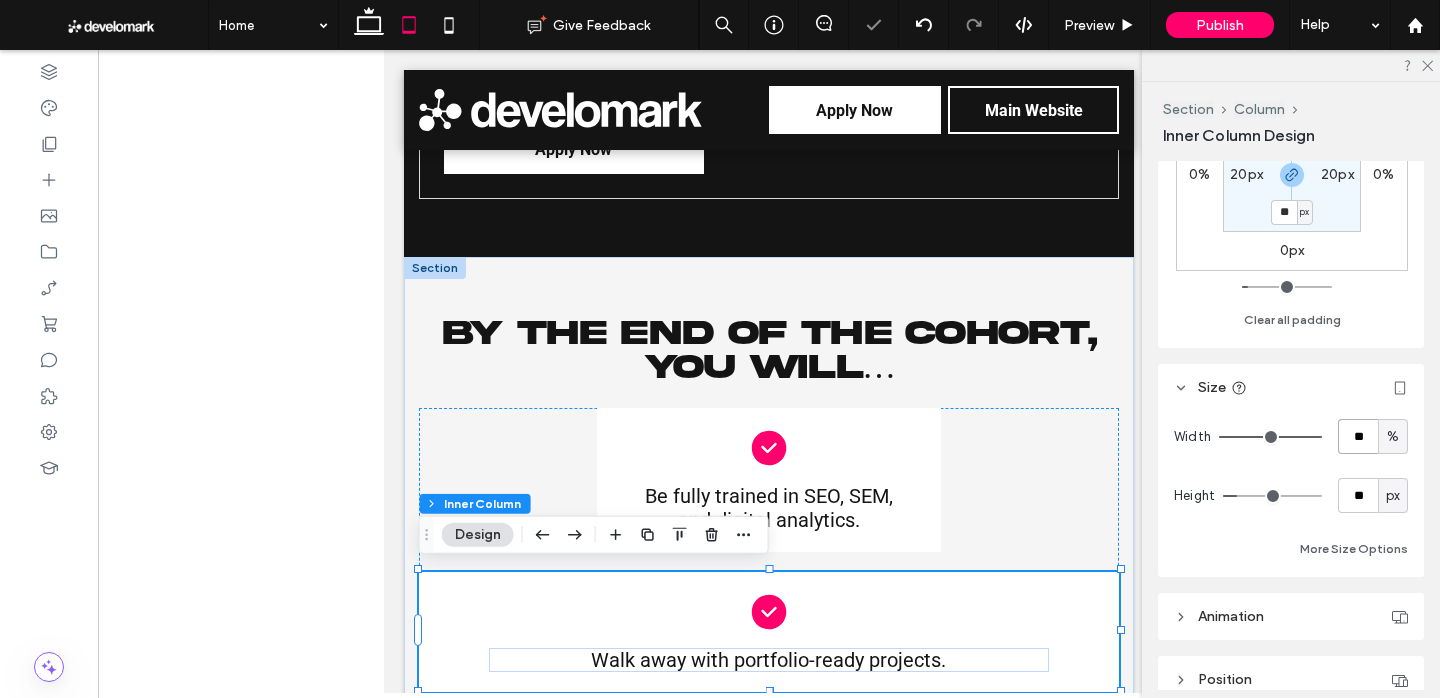 type on "**" 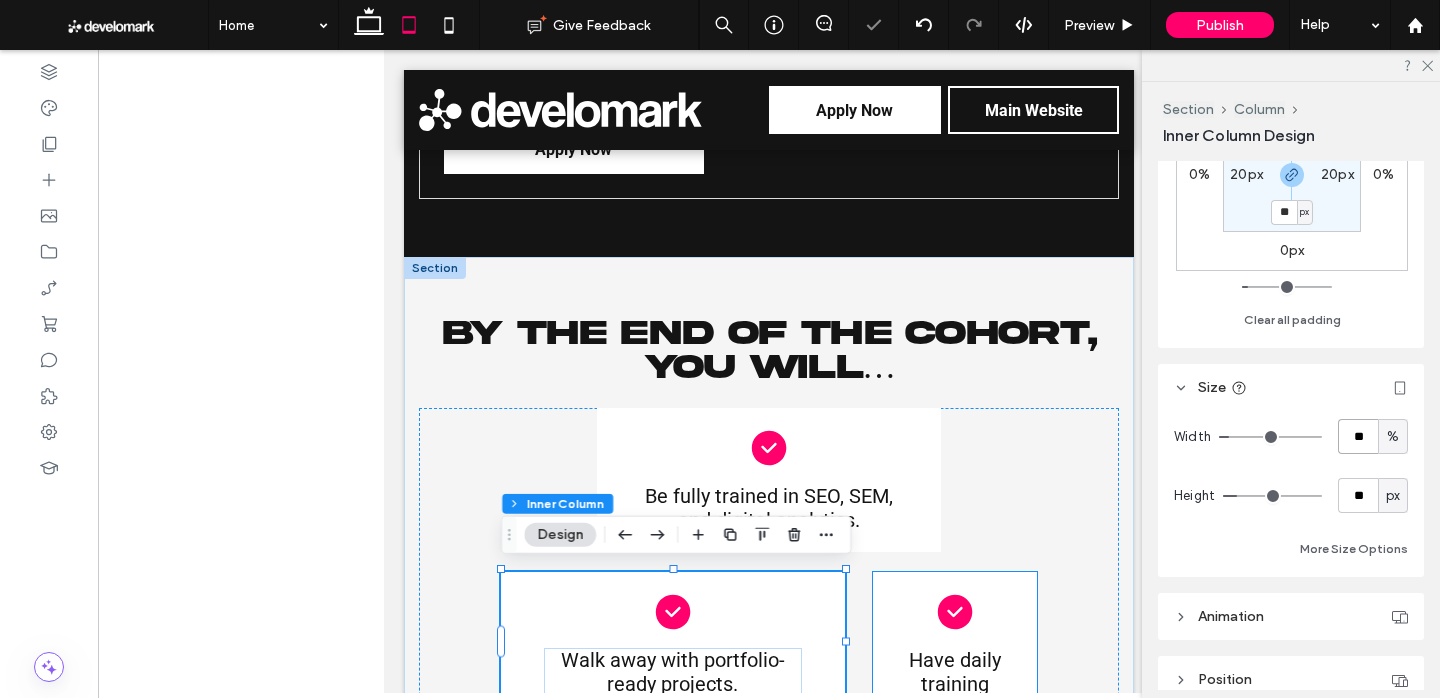 click on "Have daily training experience under industry experts." at bounding box center [955, 692] 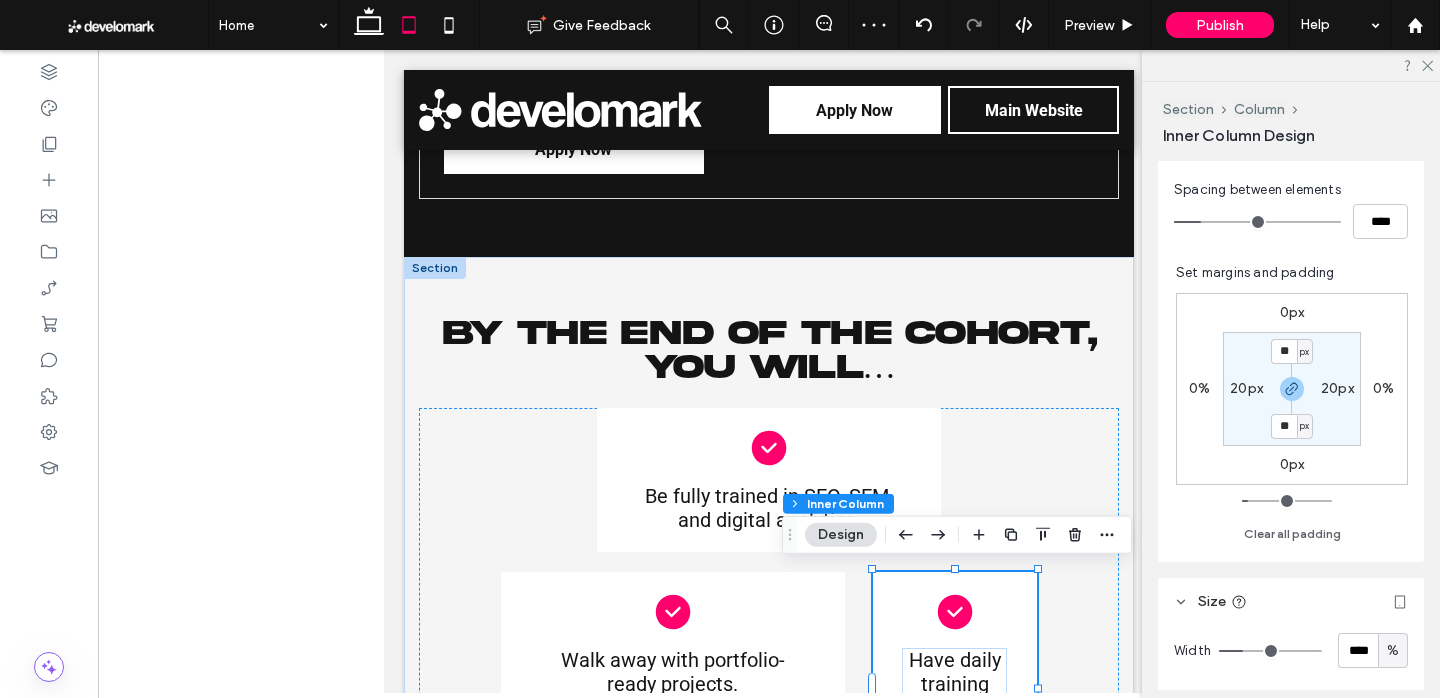 scroll, scrollTop: 525, scrollLeft: 0, axis: vertical 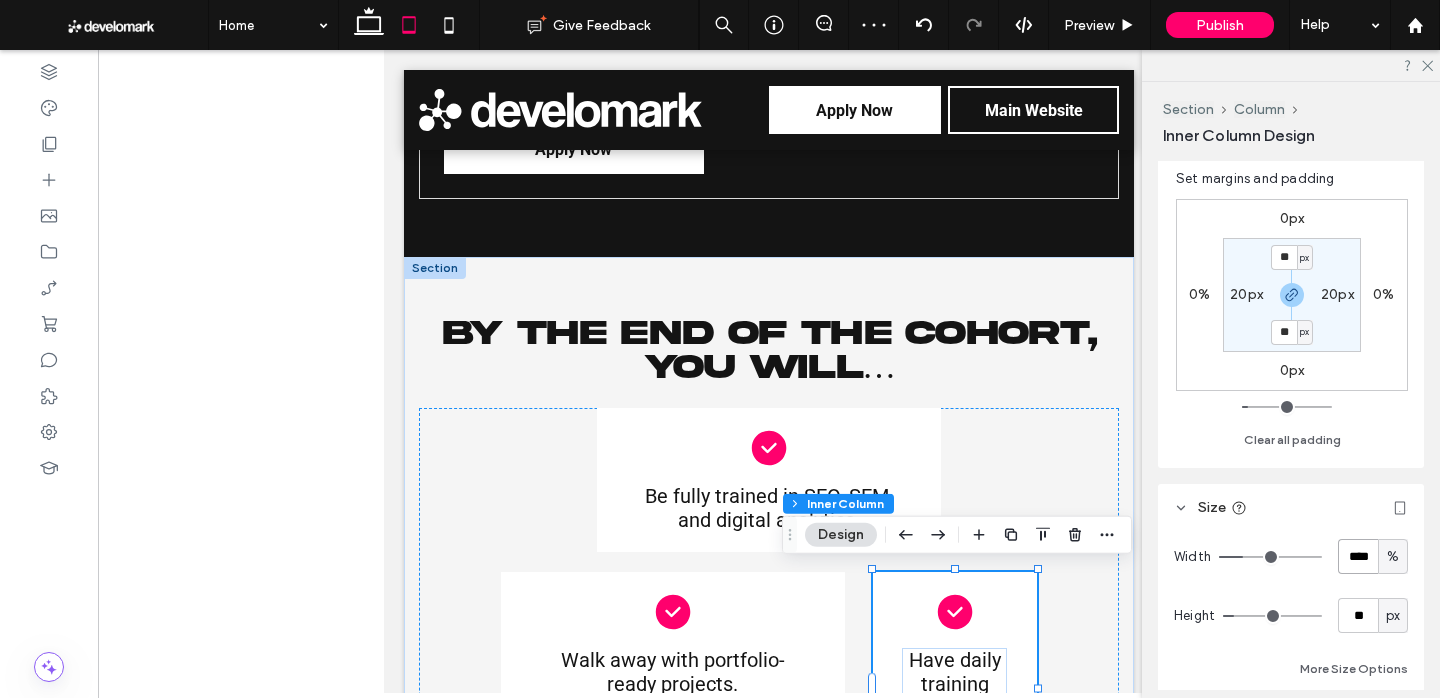 click on "****" at bounding box center [1358, 556] 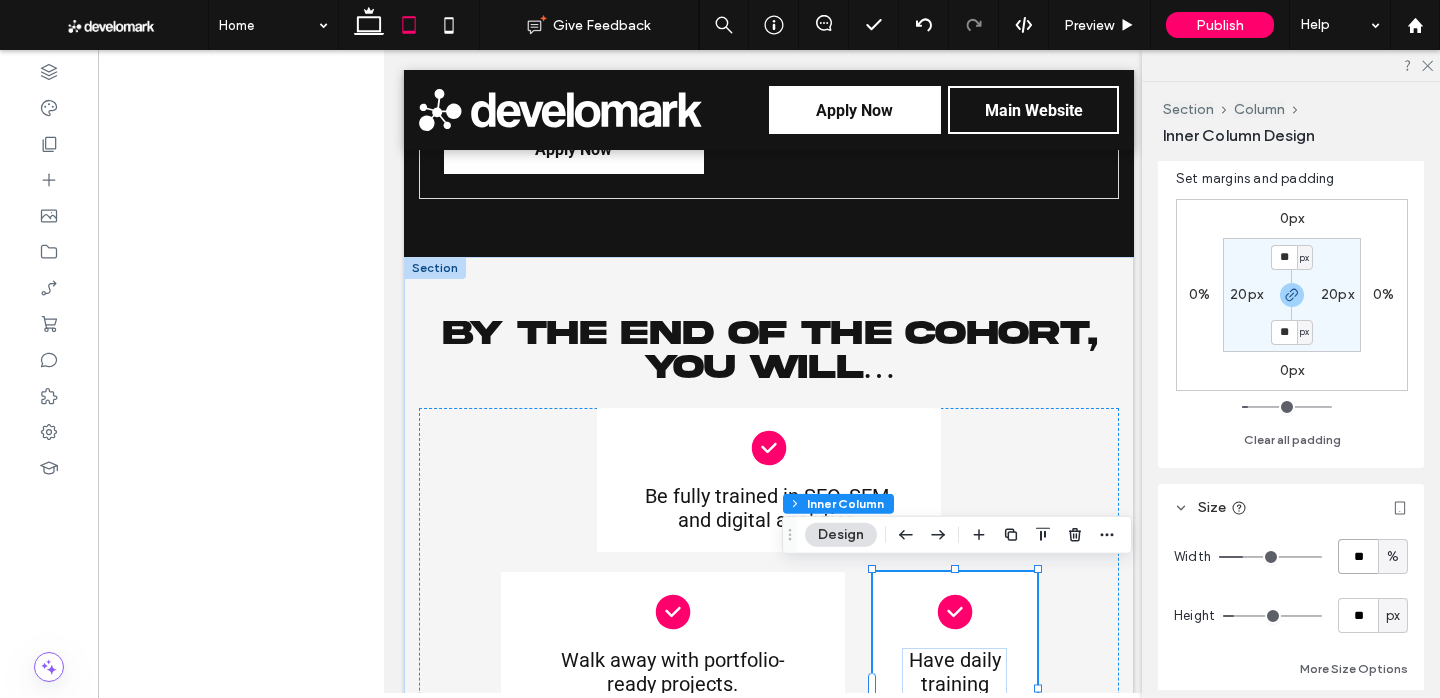 type on "**" 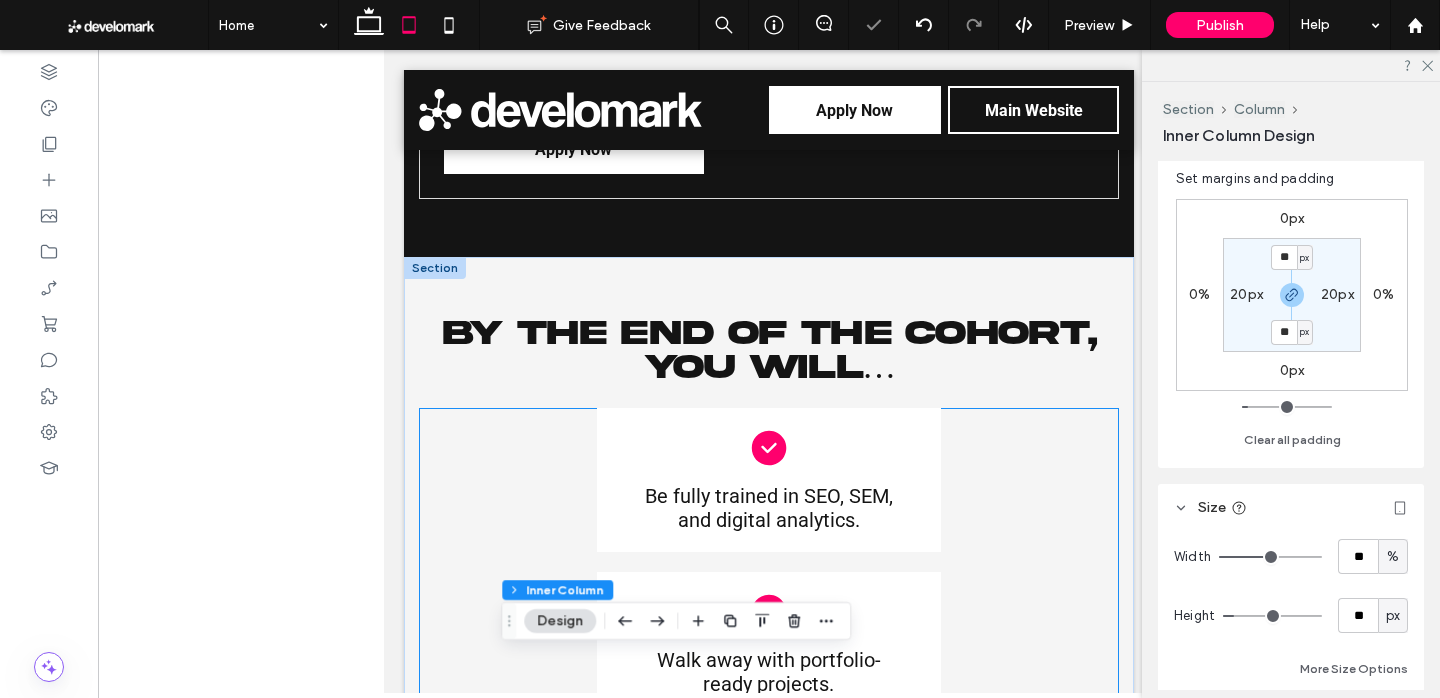 click on "Be fully trained in SEO, SEM, and digital analytics.
Walk away with portfolio-ready projects.
Have daily training experience under industry experts.
Be positioned to land your first role as a digital marketing professional." at bounding box center [769, 716] 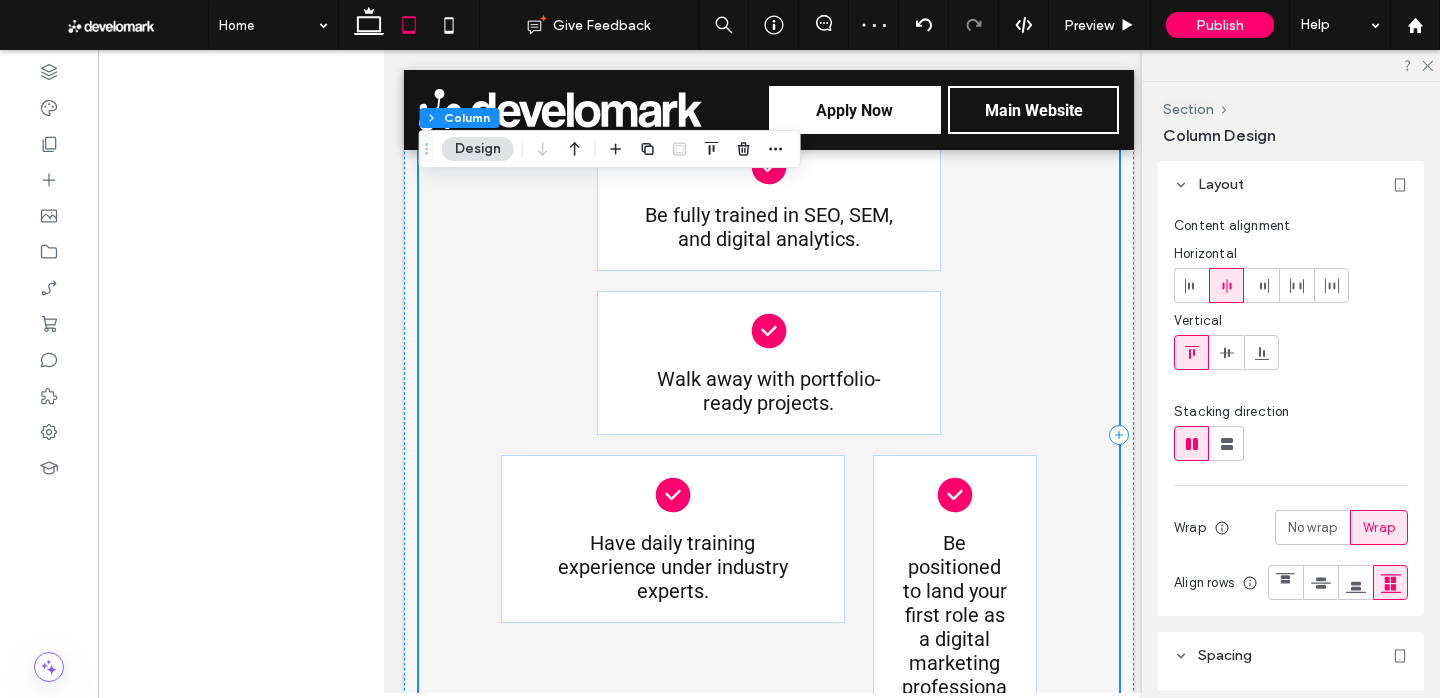 scroll, scrollTop: 3797, scrollLeft: 0, axis: vertical 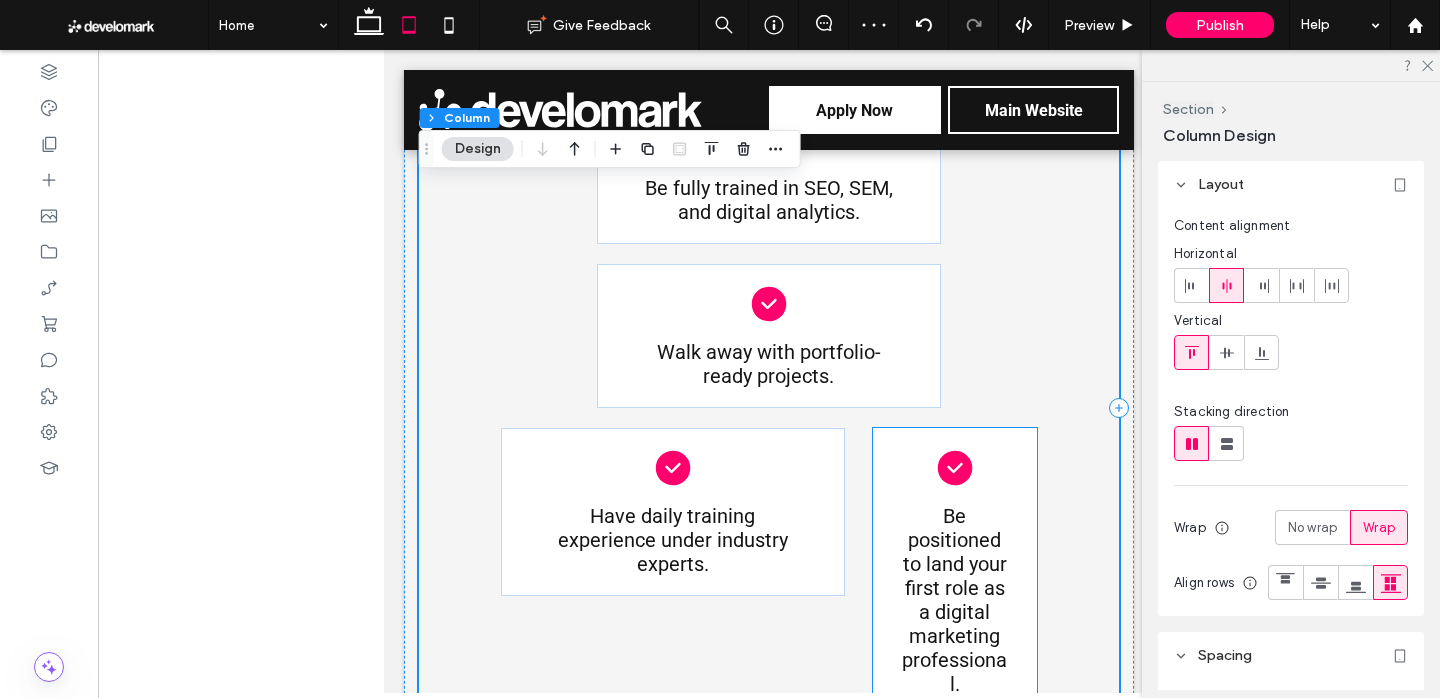 click on "Be positioned to land your first role as a digital marketing professional." at bounding box center [955, 572] 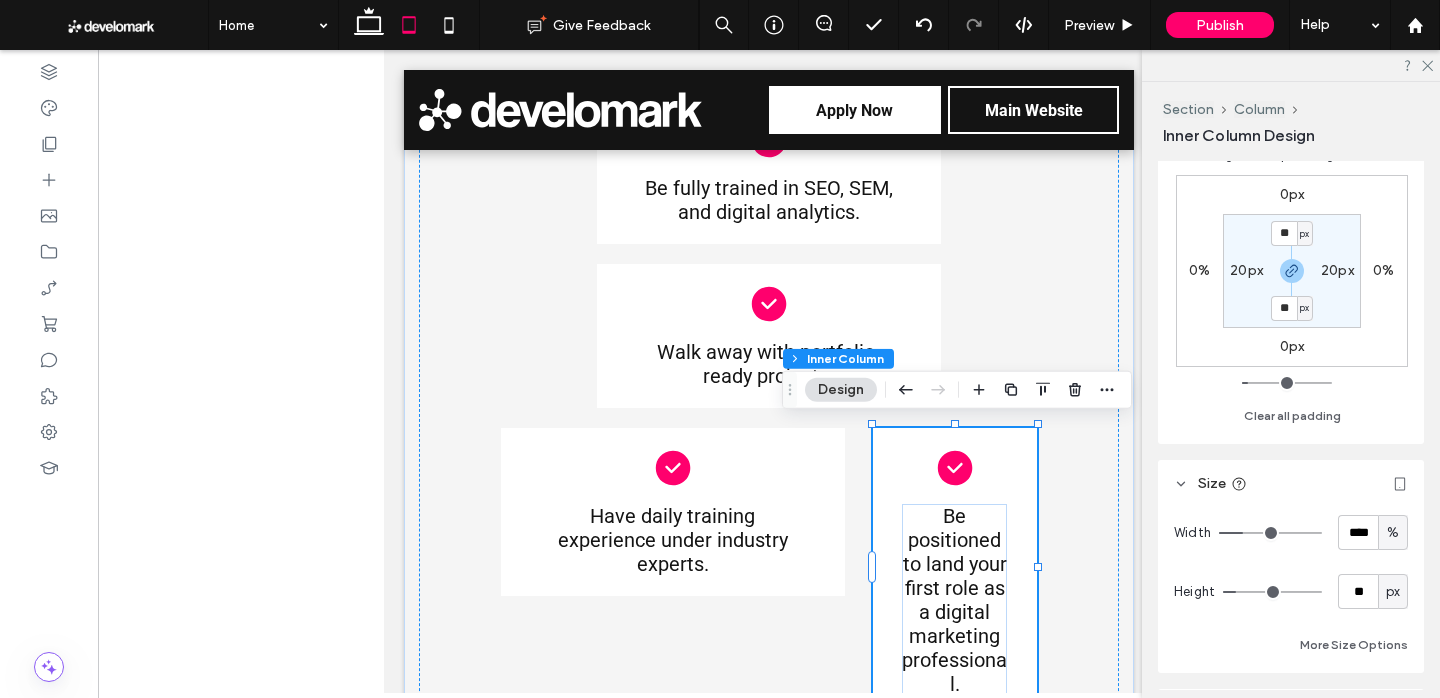 scroll, scrollTop: 574, scrollLeft: 0, axis: vertical 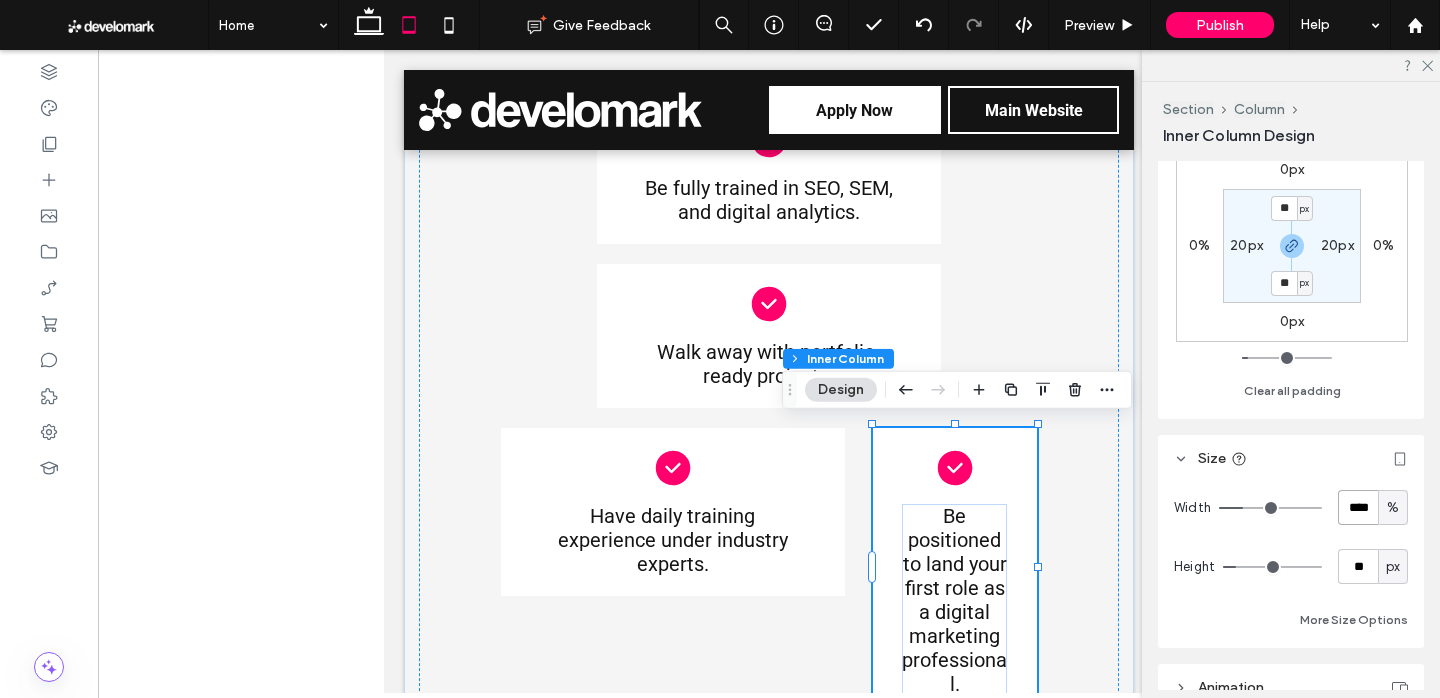 click on "****" at bounding box center (1358, 507) 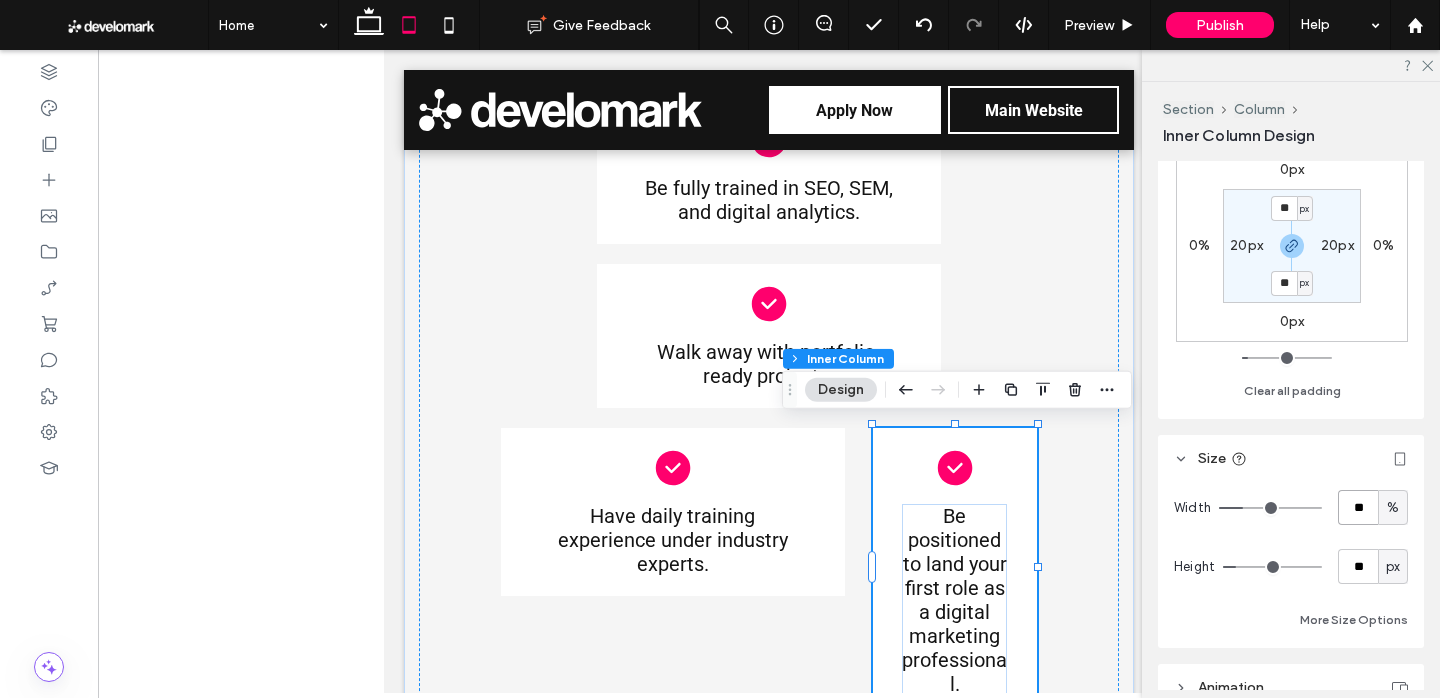 type on "**" 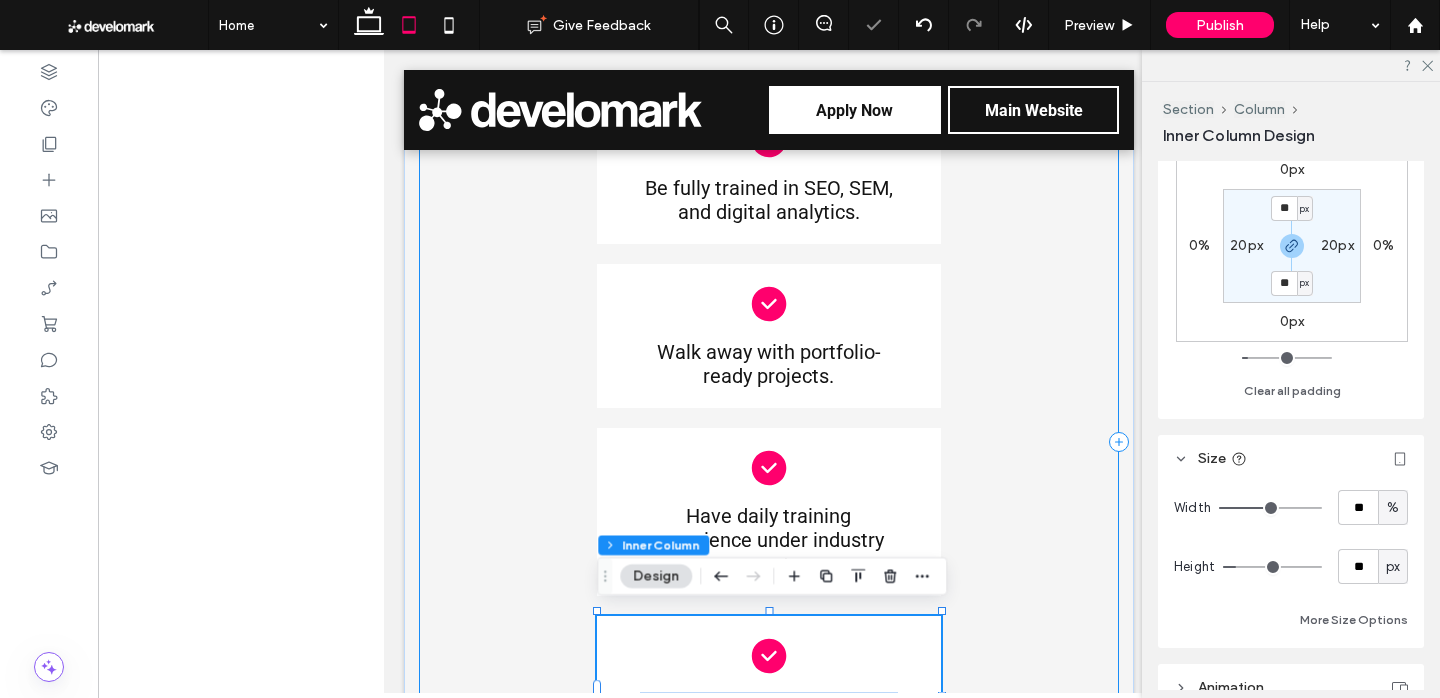 click on "Be fully trained in SEO, SEM, and digital analytics.
Walk away with portfolio-ready projects.
Have daily training experience under industry experts.
Be positioned to land your first role as a digital marketing professional." at bounding box center [769, 442] 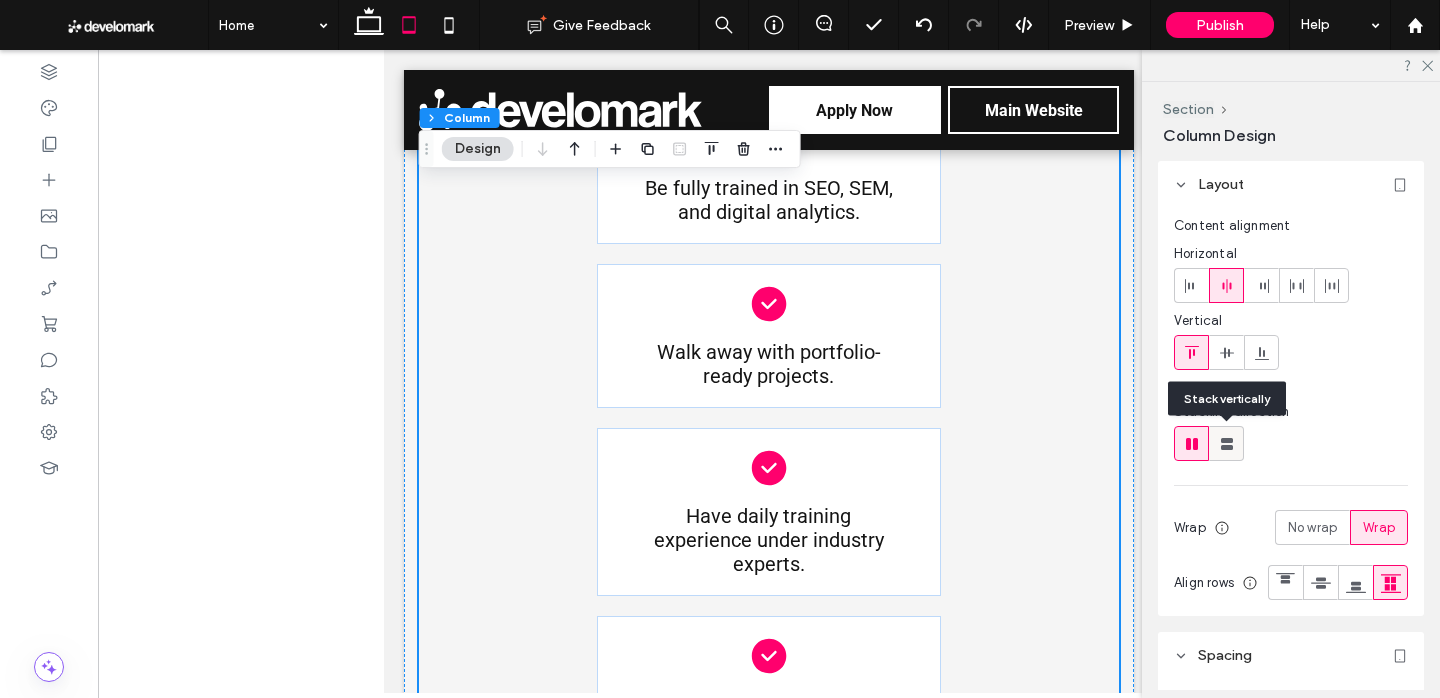 click 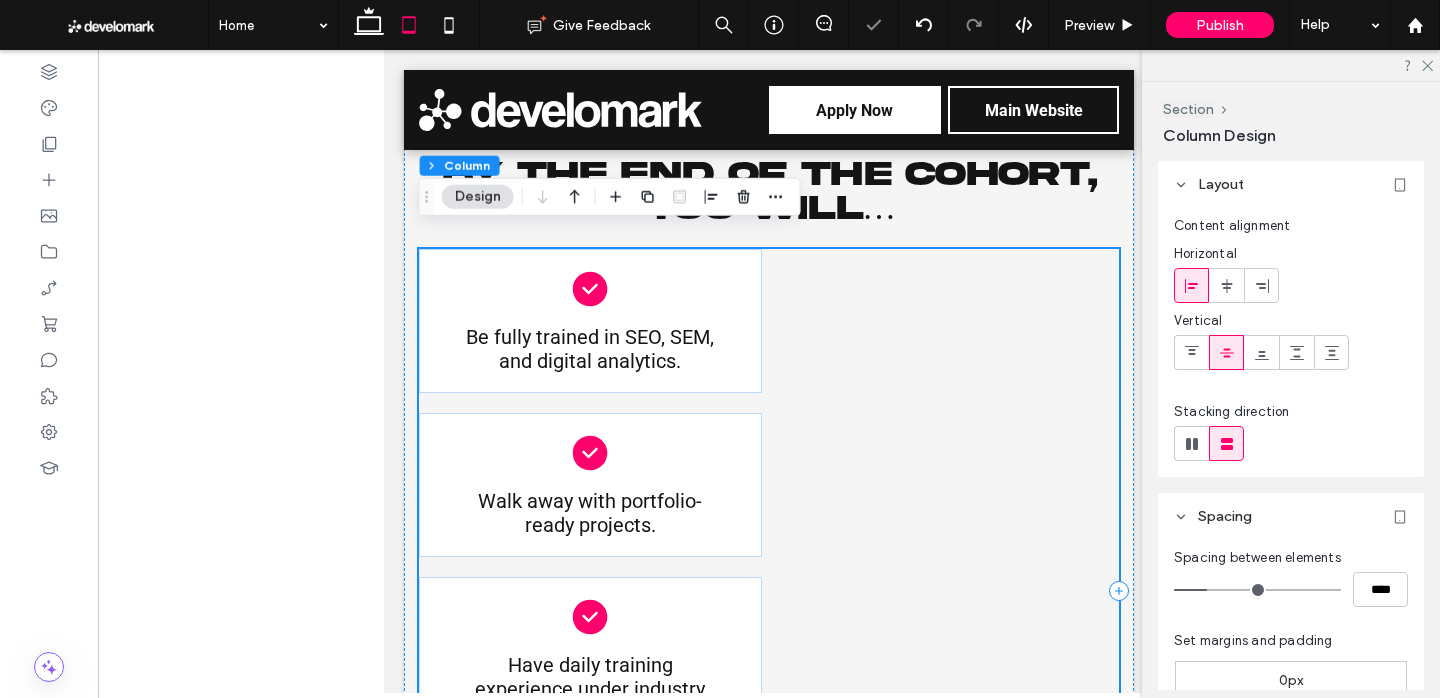 scroll, scrollTop: 3604, scrollLeft: 0, axis: vertical 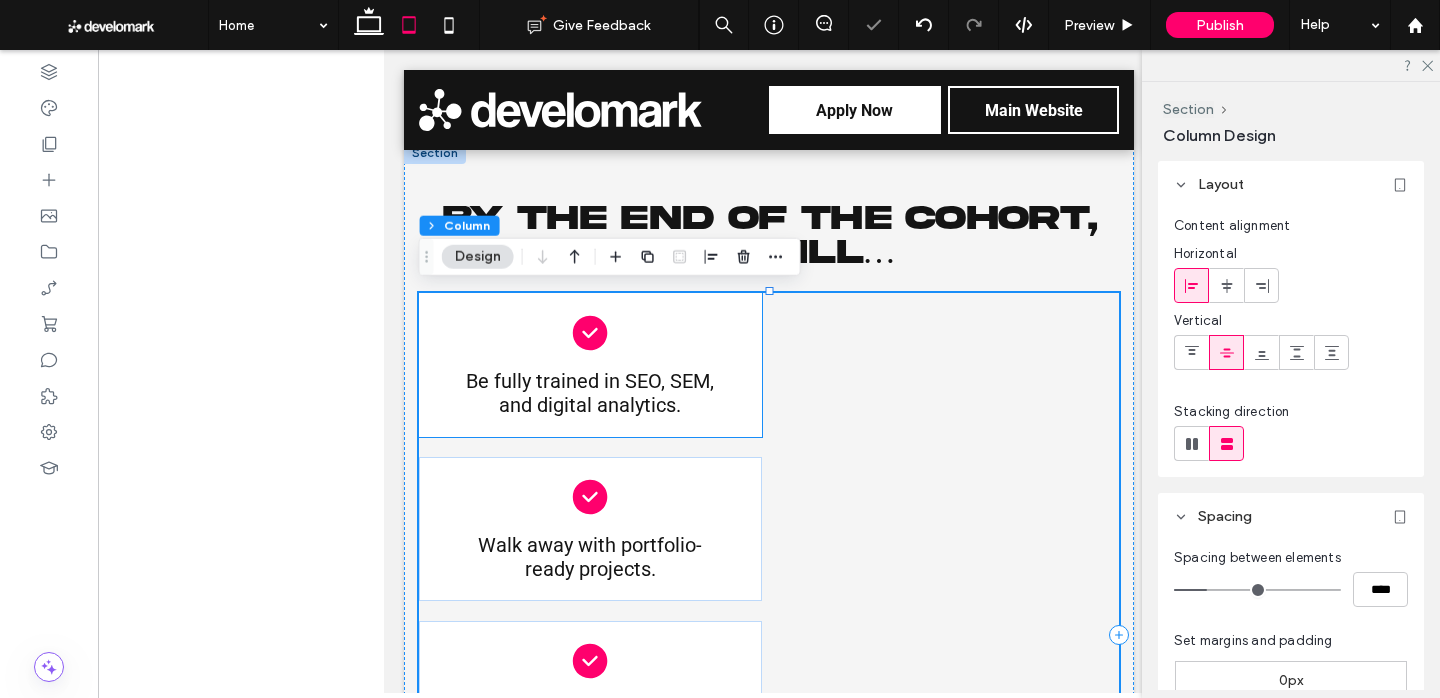 click on "Be fully trained in SEO, SEM, and digital analytics." at bounding box center (590, 365) 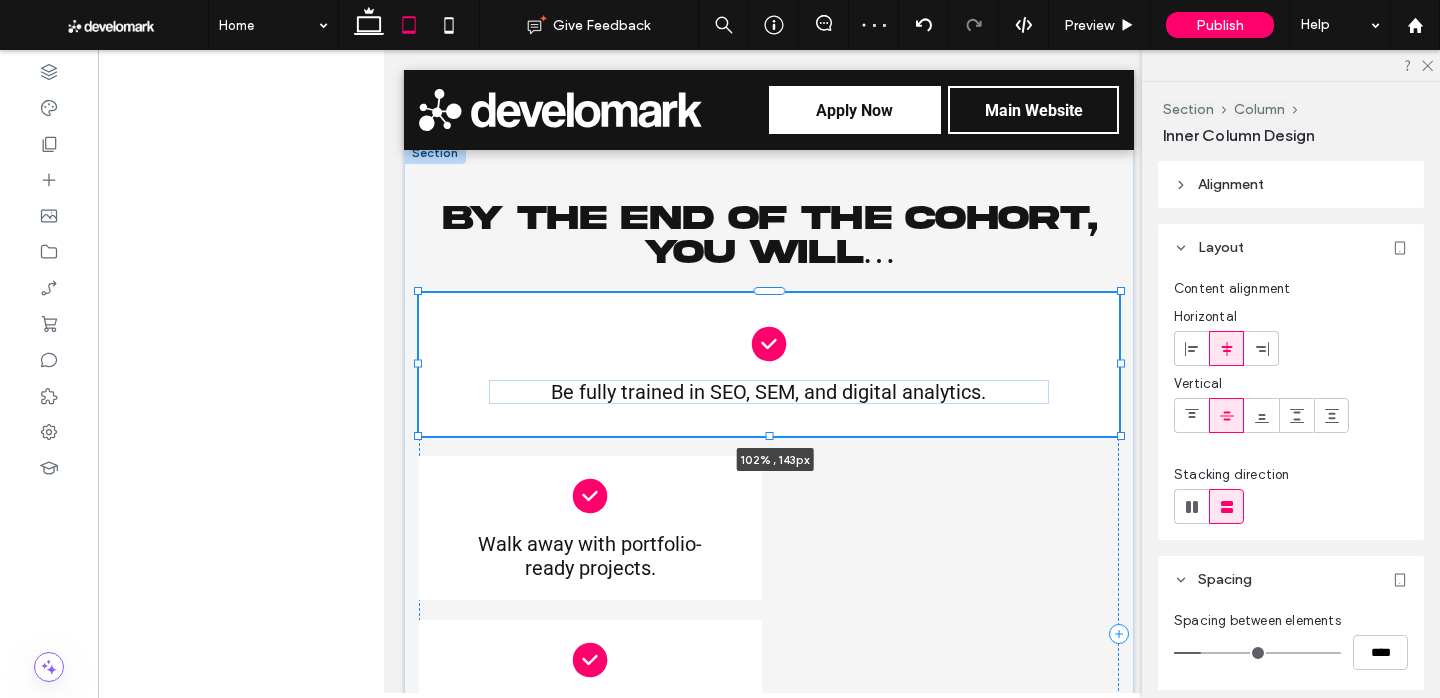 drag, startPoint x: 763, startPoint y: 361, endPoint x: 1138, endPoint y: 355, distance: 375.048 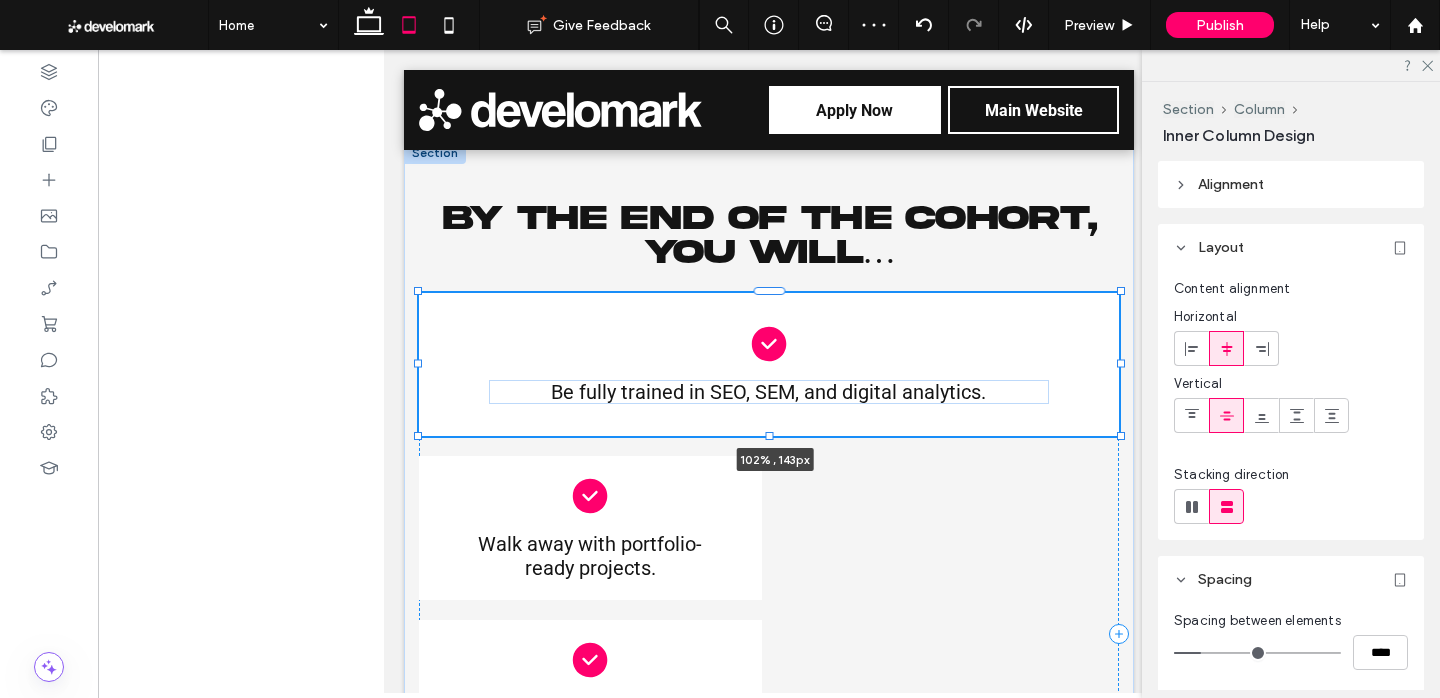 click on "Apply Now
Main Website
Section
Advanced Header
Section
Website Navigation:
Home
Section
Business Information:
Business Name
409 Canal St, Plantsville, CT 06479
(860) 359-2251
Contact Us
Section
Menu
Launch Your Career in Digital Marketing With the
Develomark Cohort Program
Apply Now
Section + Add Section
Section + Add Section" at bounding box center (769, -1147) 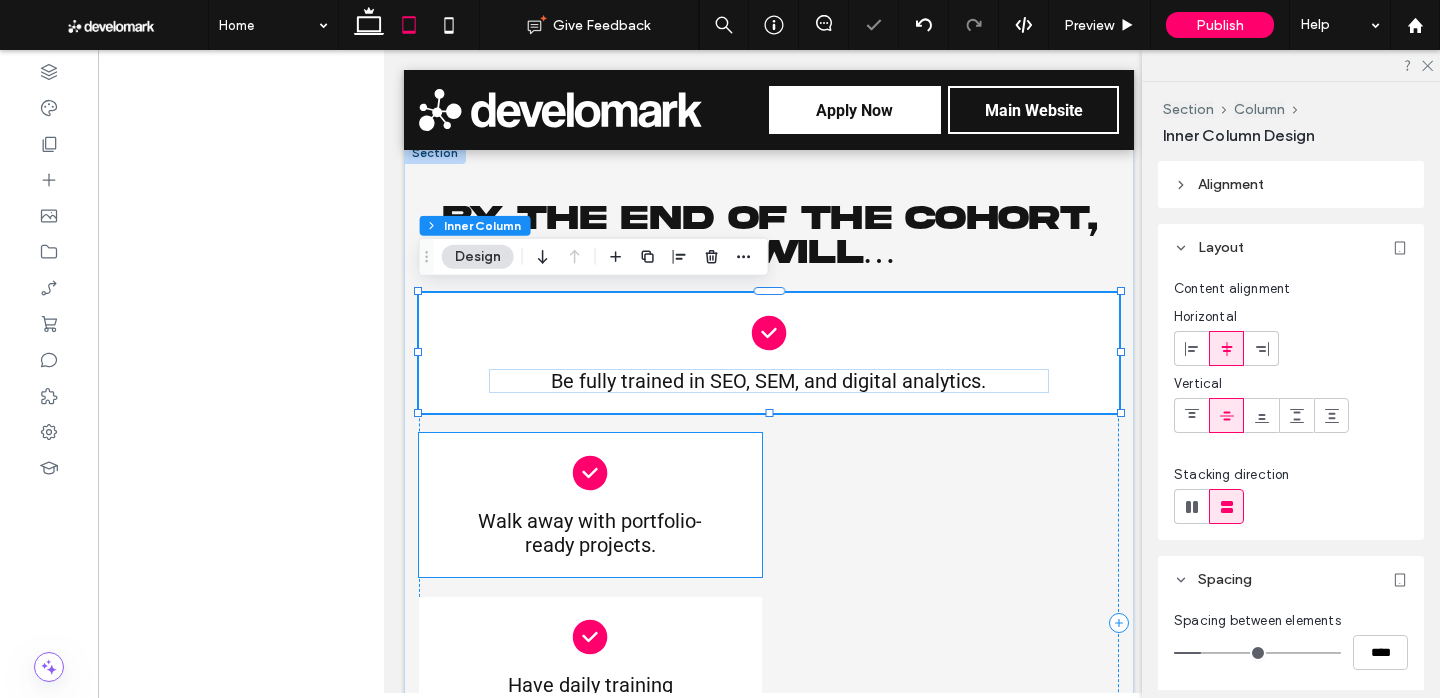 click on "Walk away with portfolio-ready projects." at bounding box center [590, 505] 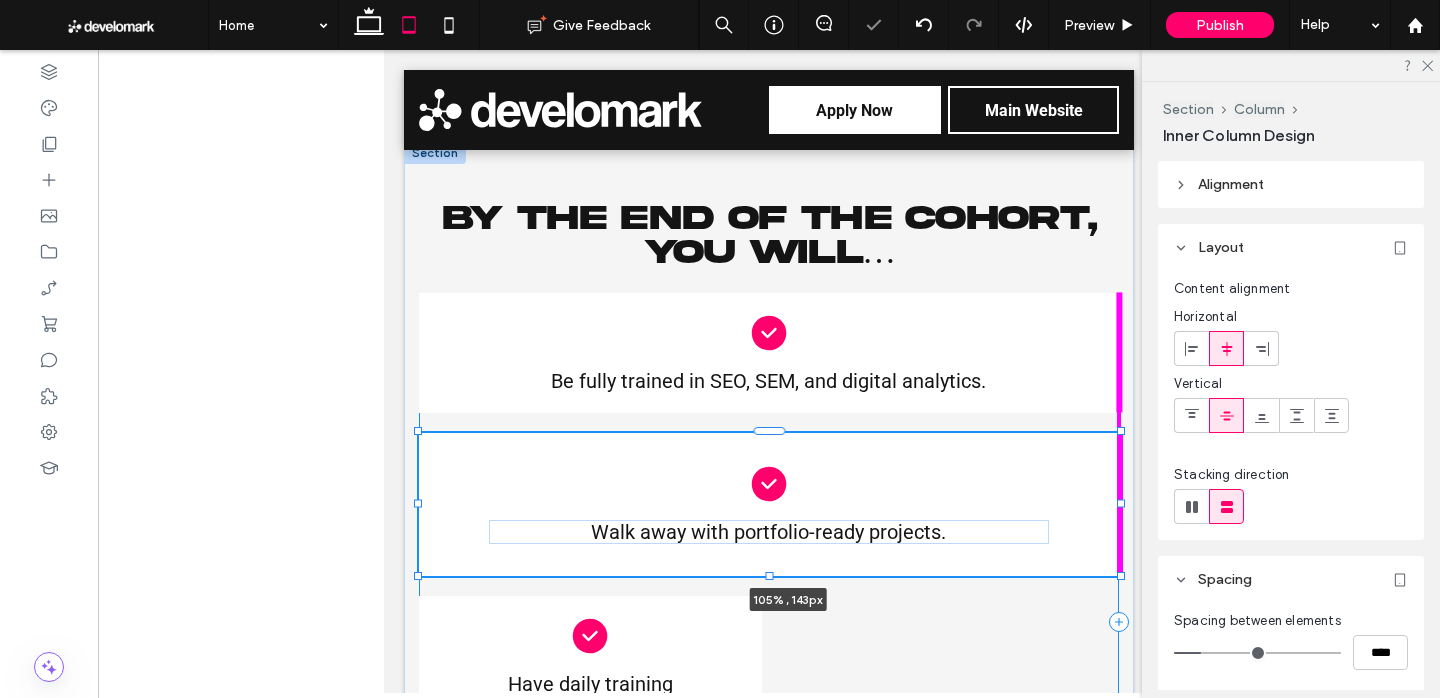 drag, startPoint x: 763, startPoint y: 498, endPoint x: 1162, endPoint y: 504, distance: 399.0451 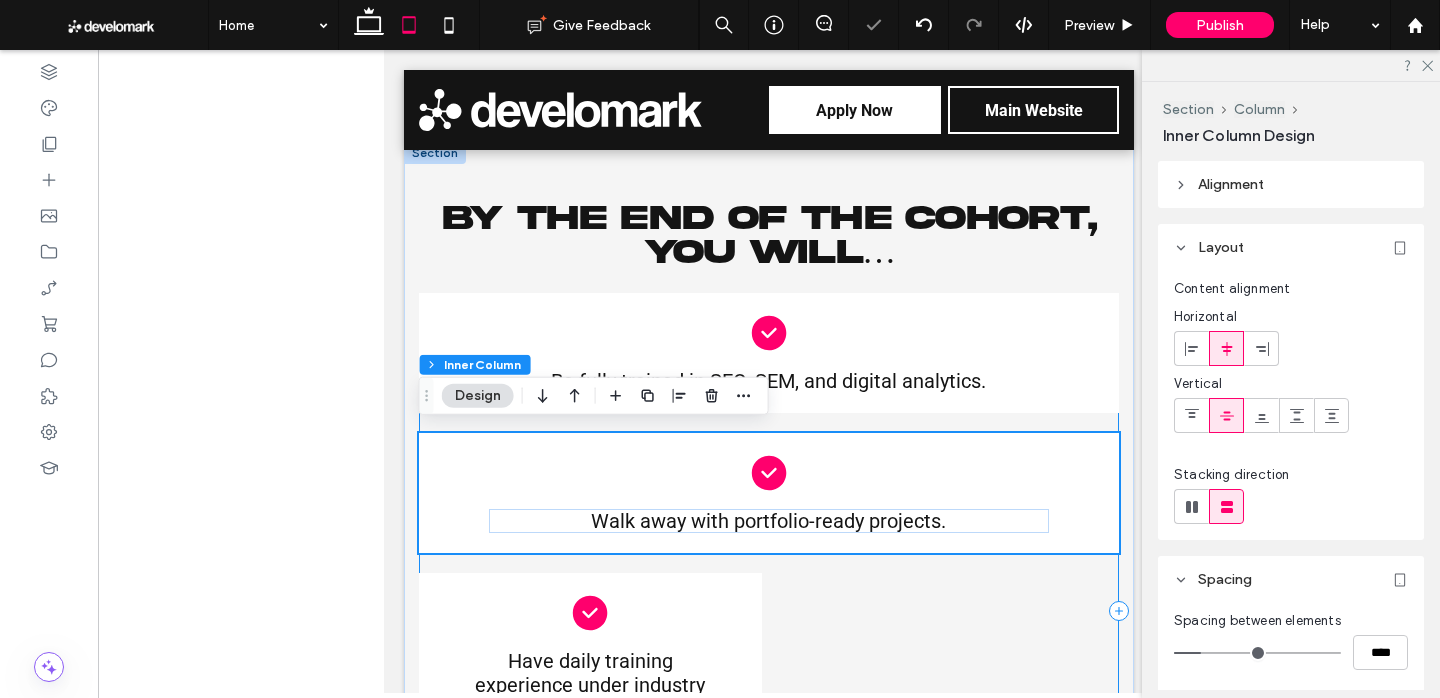 scroll, scrollTop: 3690, scrollLeft: 0, axis: vertical 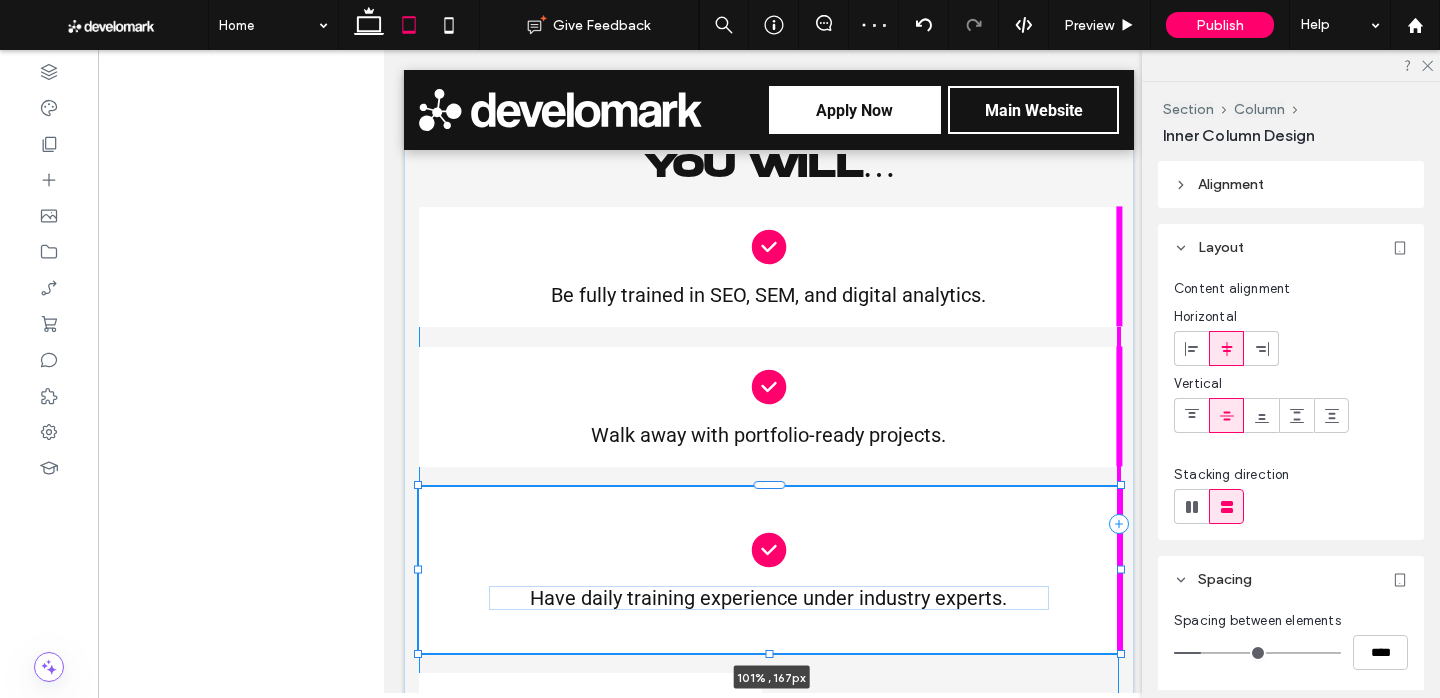drag, startPoint x: 764, startPoint y: 566, endPoint x: 1004, endPoint y: 534, distance: 242.12393 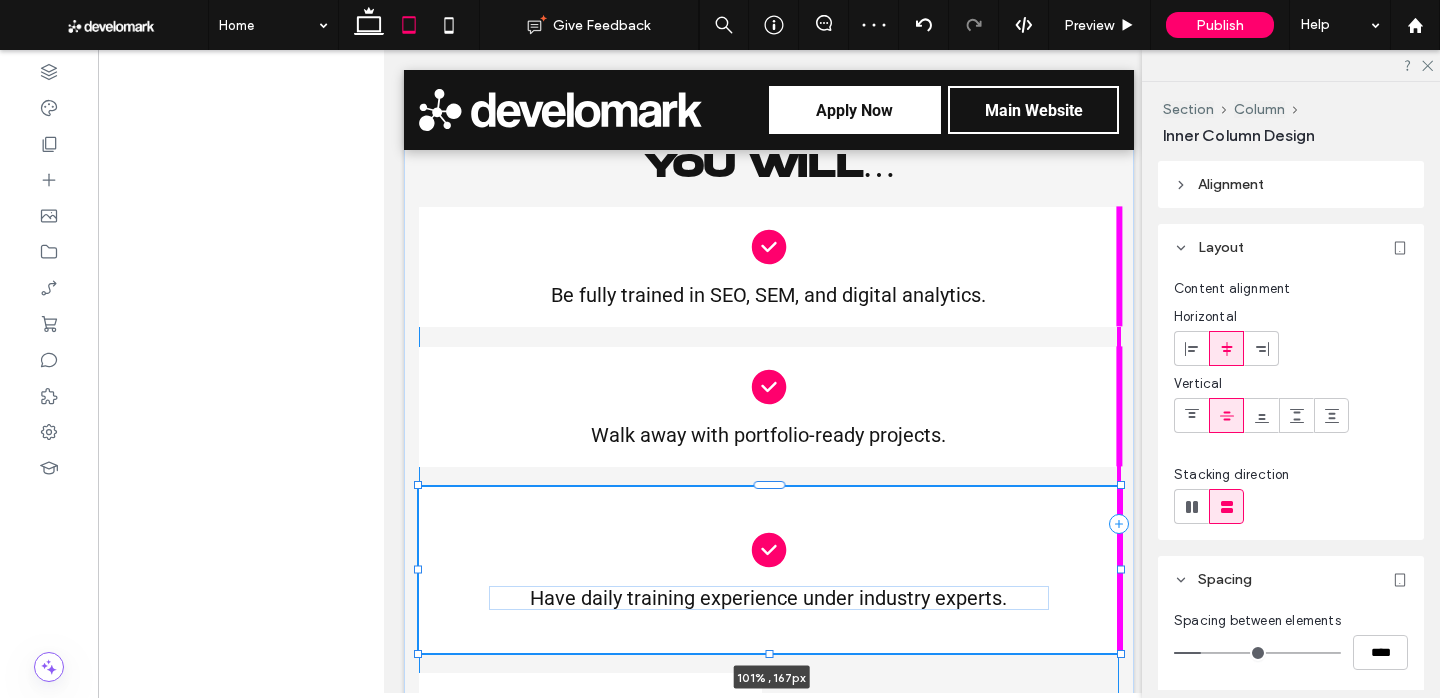click on "By the End of the Cohort, You Will…
Be fully trained in SEO, SEM, and digital analytics.
Walk away with portfolio-ready projects.
Have daily training experience under industry experts. 101% , 167px
Be positioned to land your first role as a digital marketing professional." at bounding box center (769, 477) 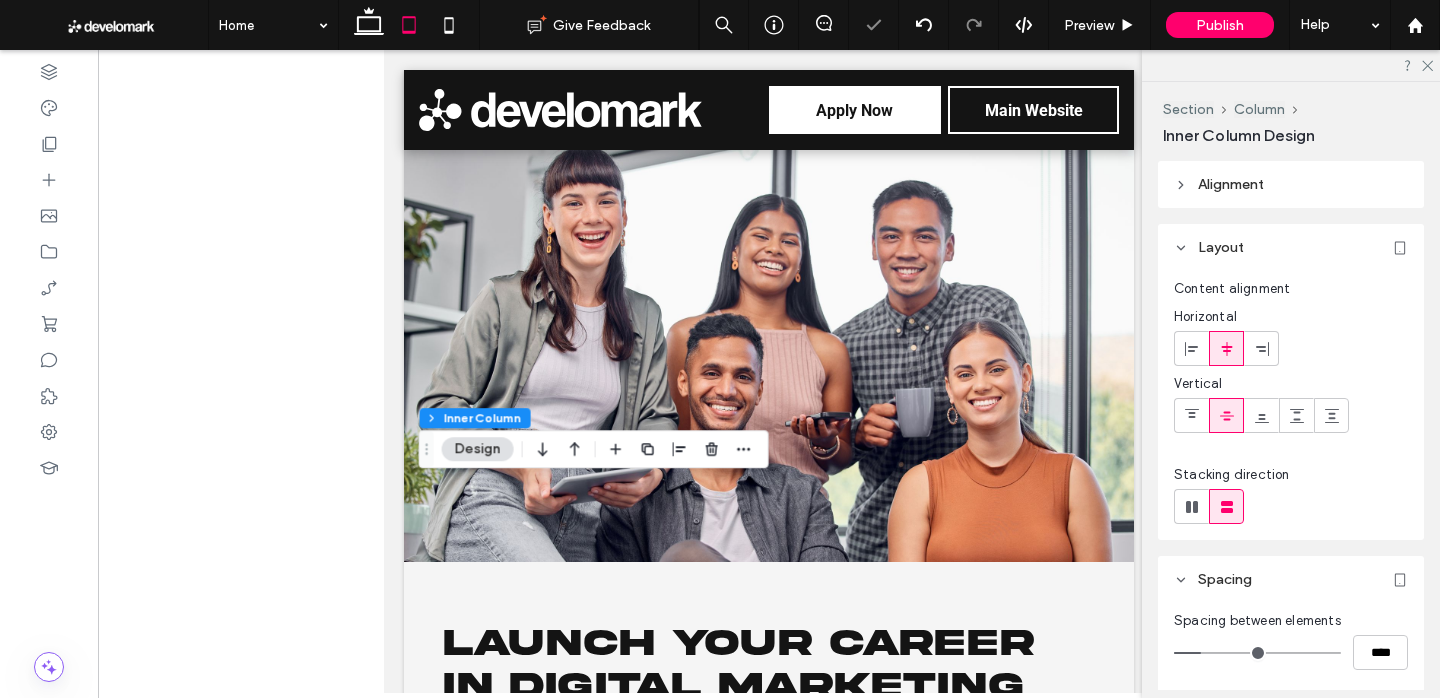 scroll, scrollTop: 3800, scrollLeft: 0, axis: vertical 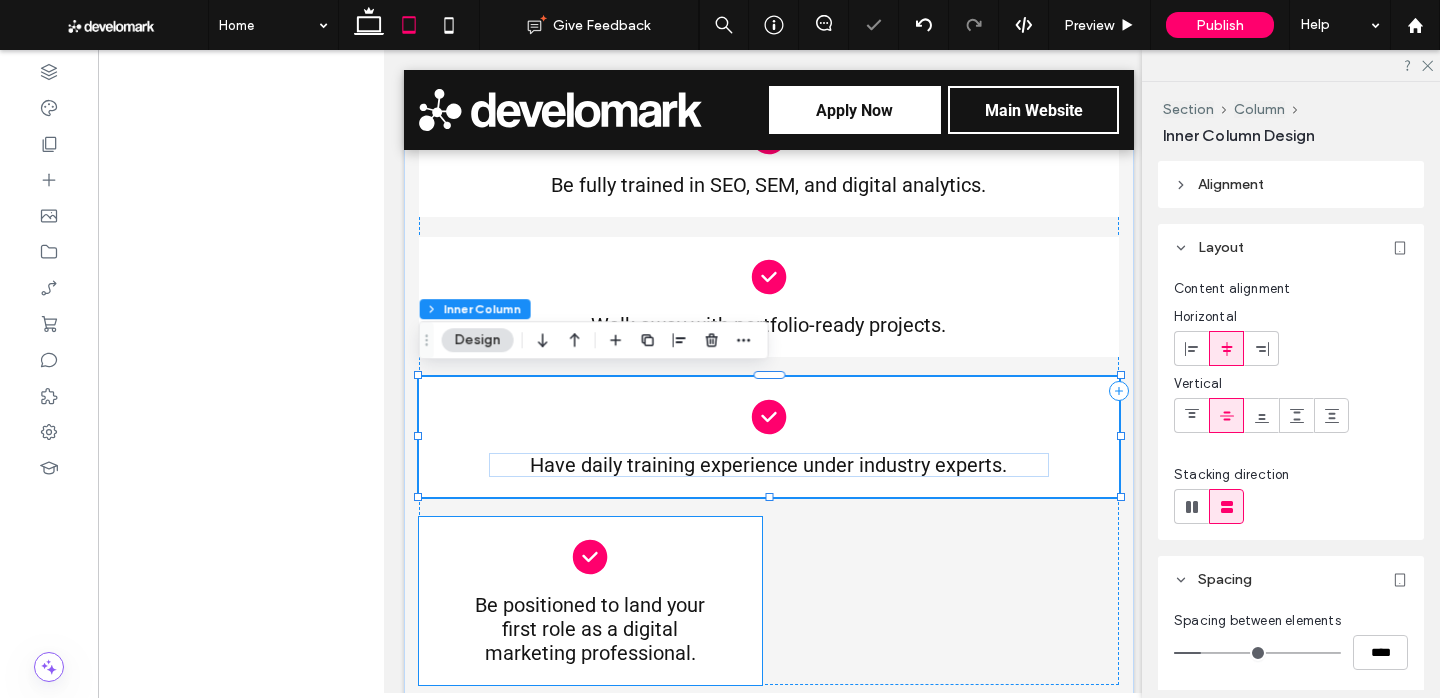 click on "Be positioned to land your first role as a digital marketing professional." at bounding box center [590, 601] 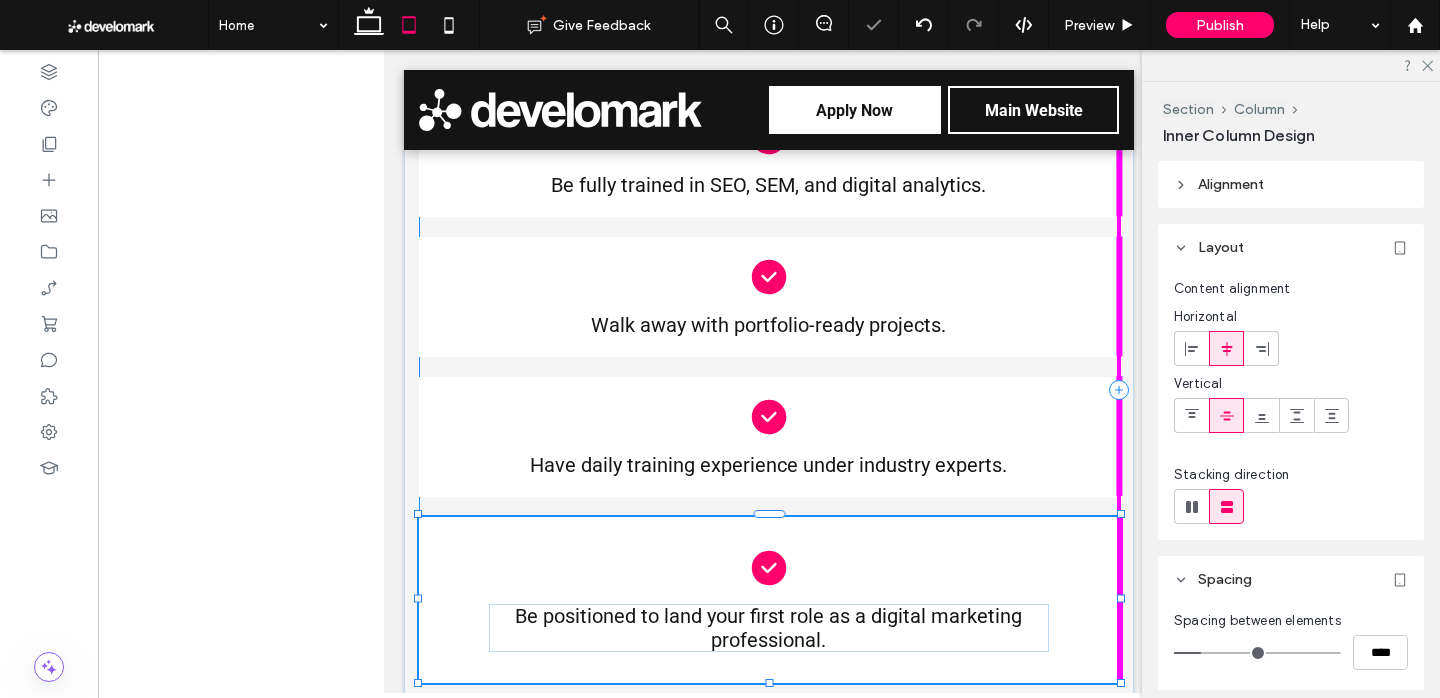 drag, startPoint x: 759, startPoint y: 597, endPoint x: 1194, endPoint y: 591, distance: 435.04138 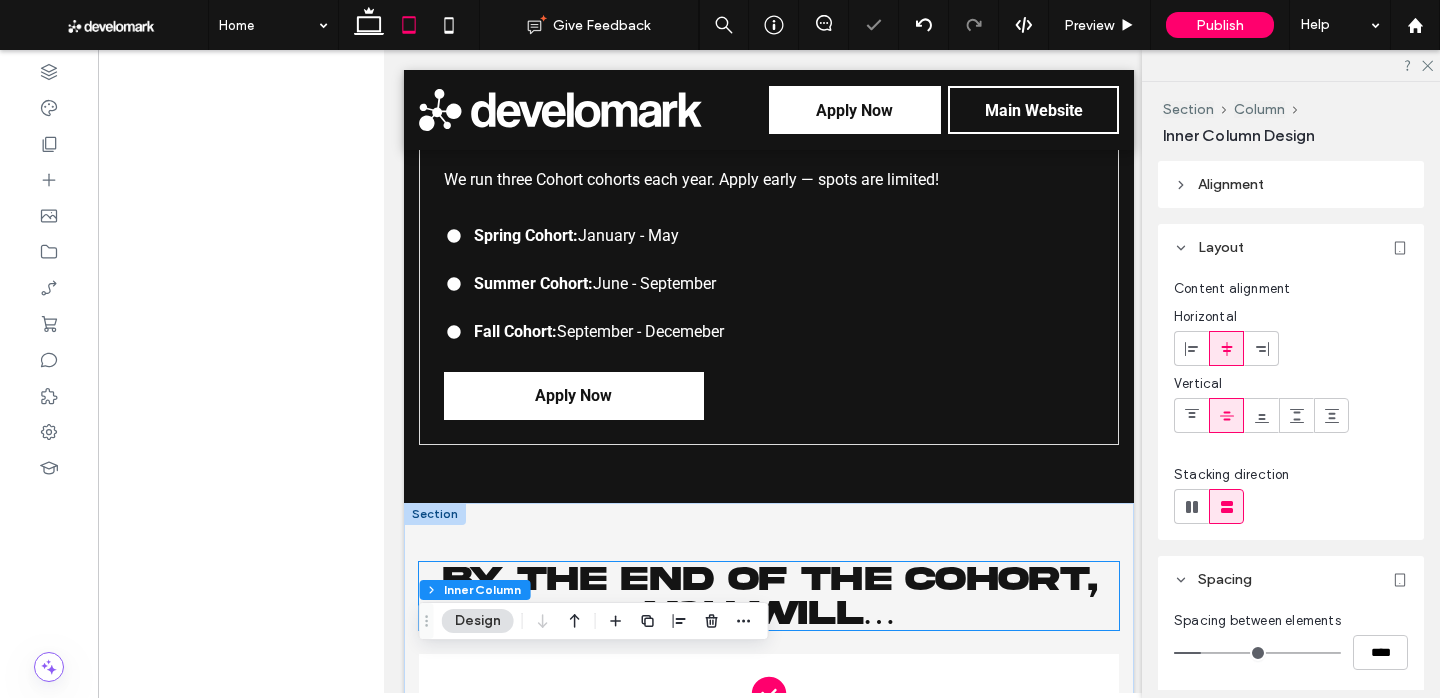scroll, scrollTop: 3195, scrollLeft: 0, axis: vertical 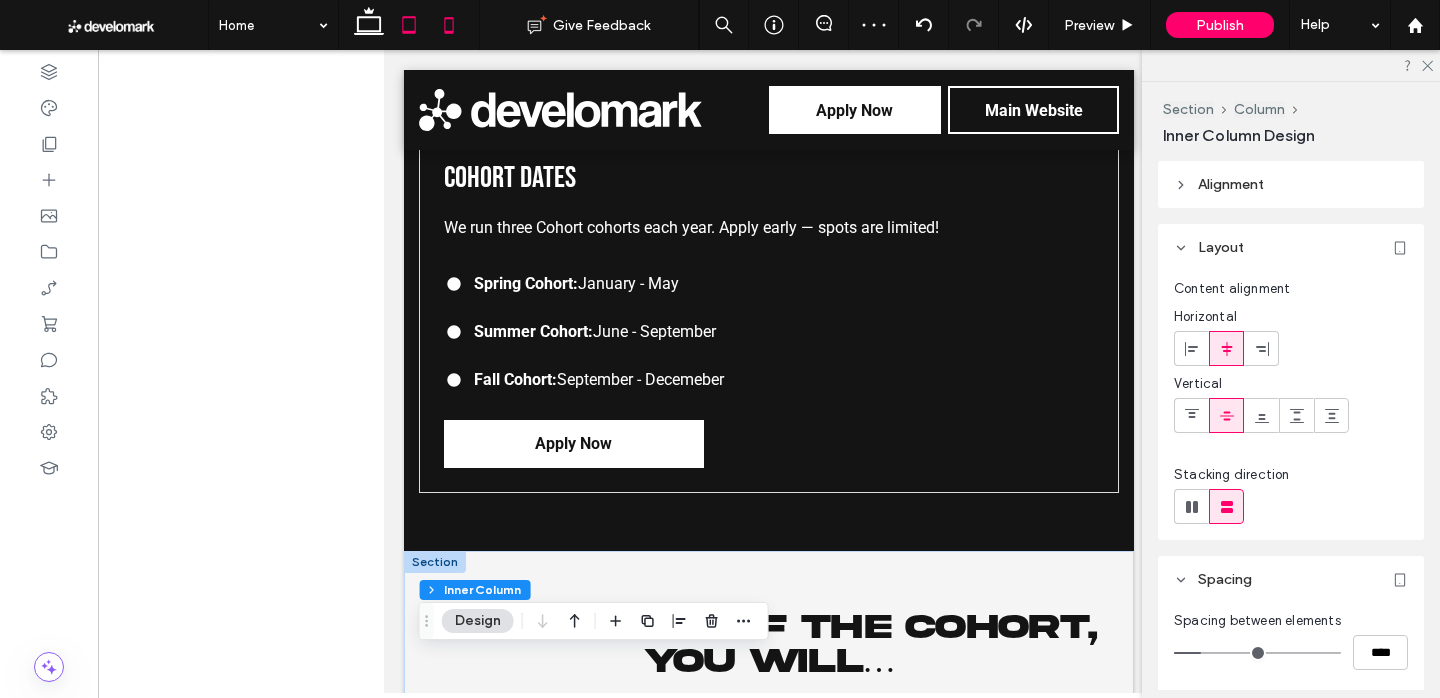 click 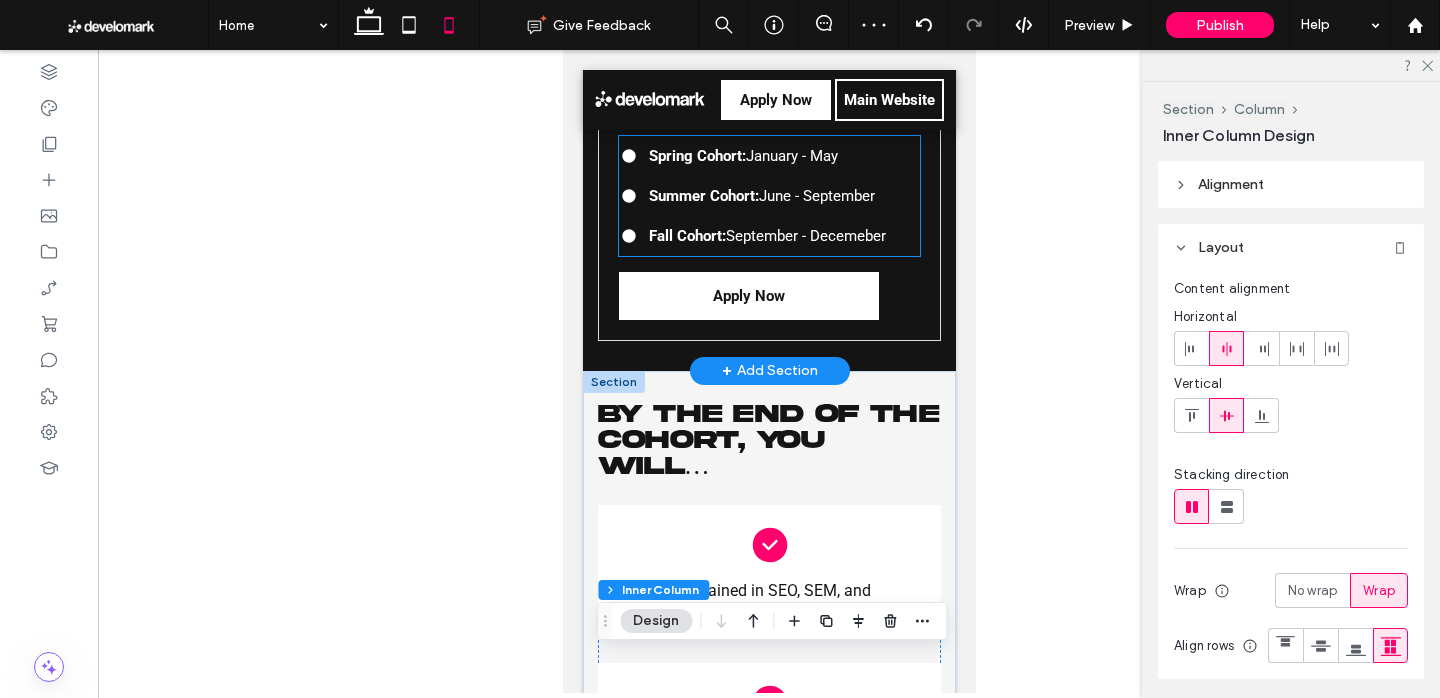 scroll, scrollTop: 3440, scrollLeft: 0, axis: vertical 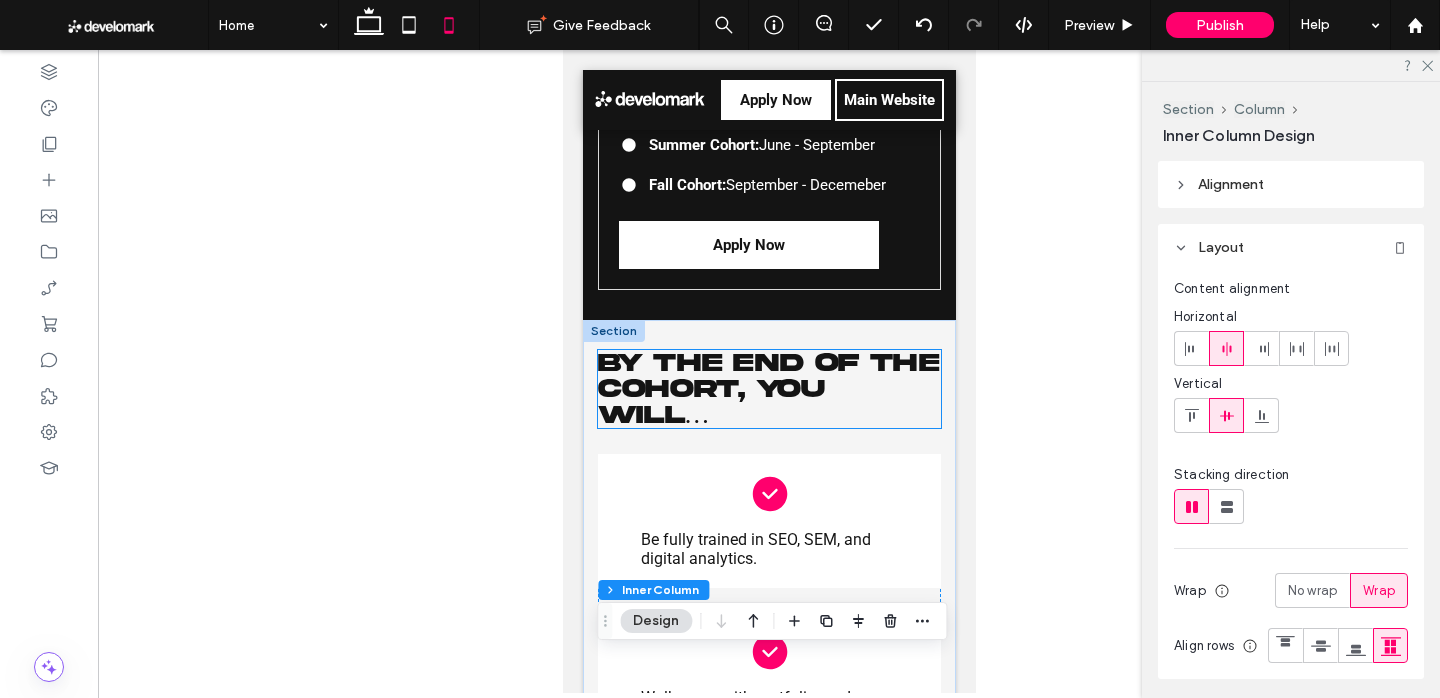 click on "By the End of the Cohort, You Will…" at bounding box center (767, 388) 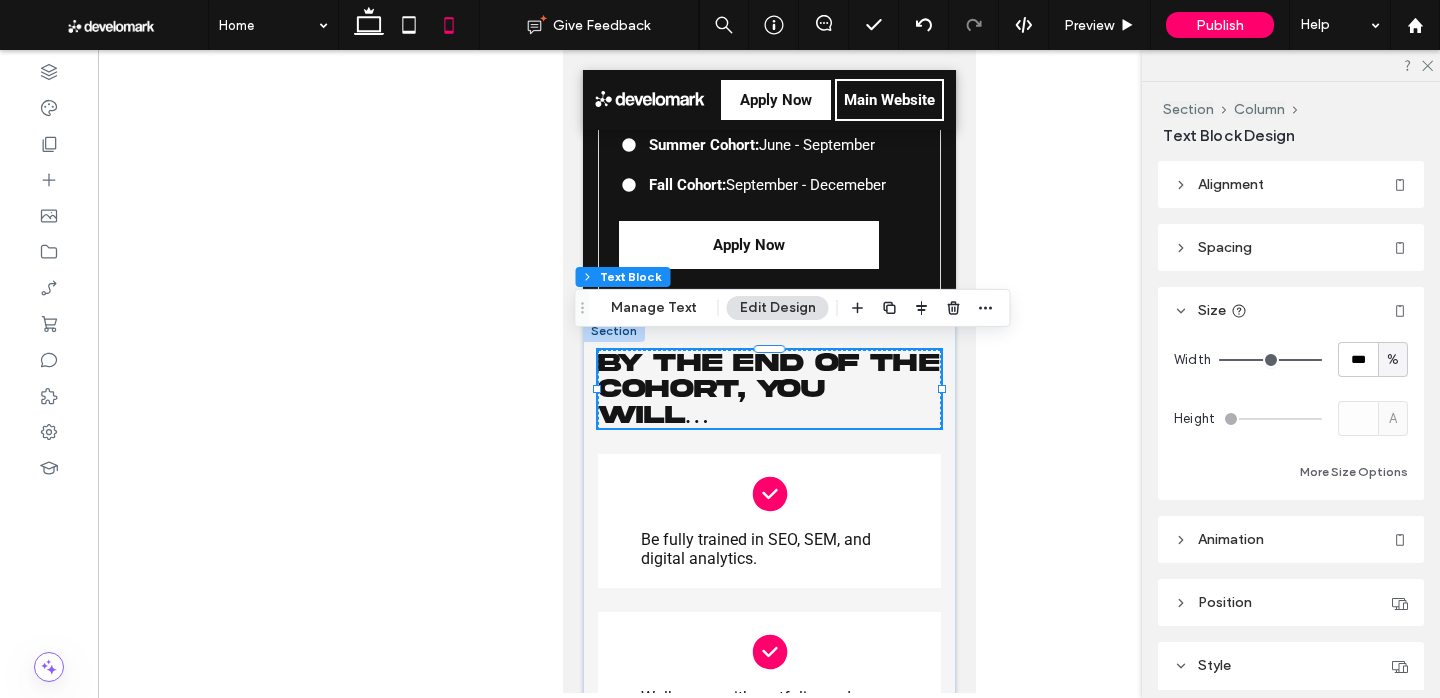 click on "By the End of the Cohort, You Will…" at bounding box center (767, 388) 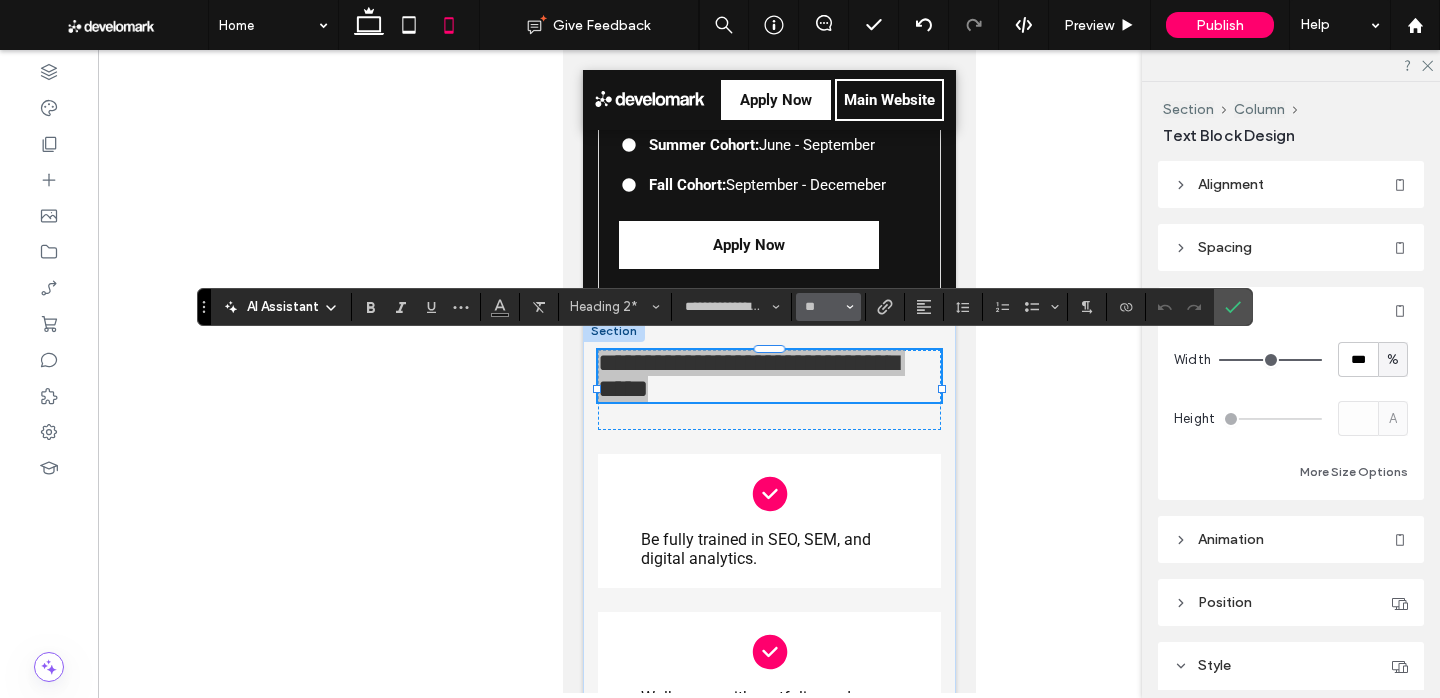 click on "**" at bounding box center [822, 307] 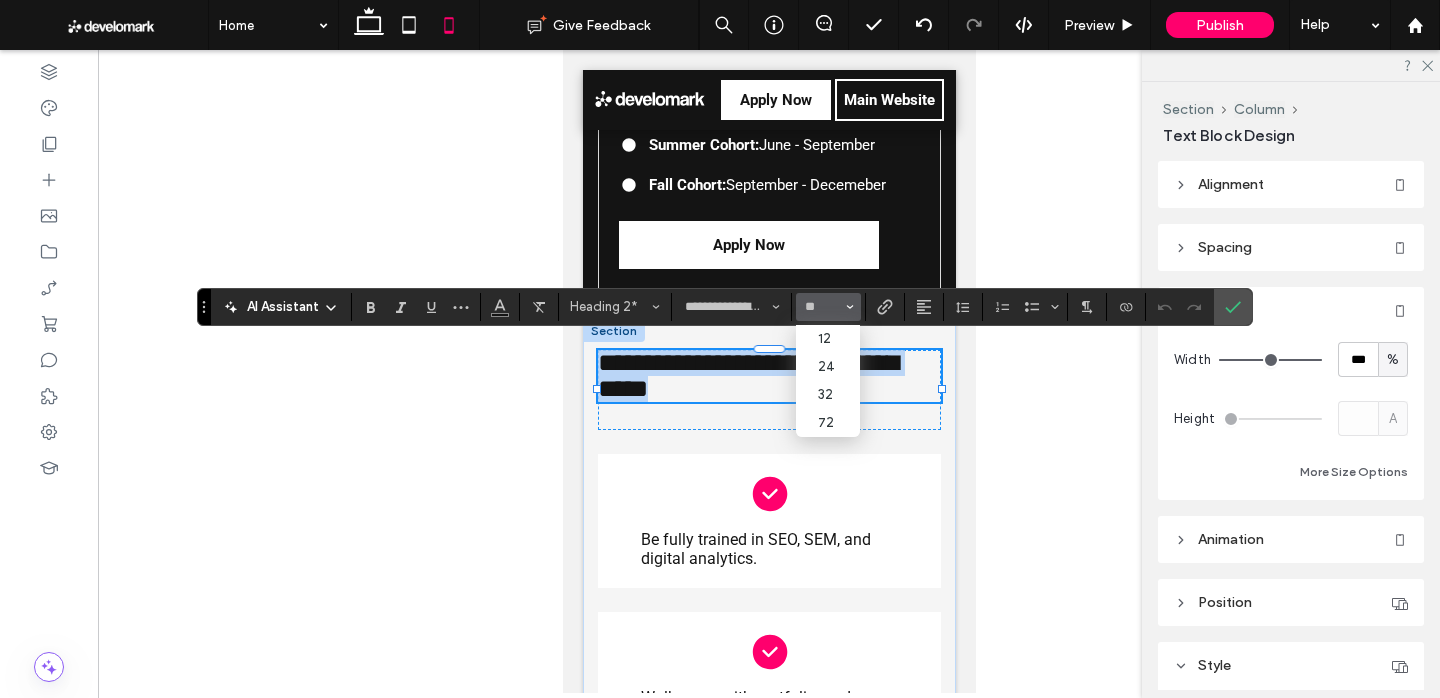 type on "**" 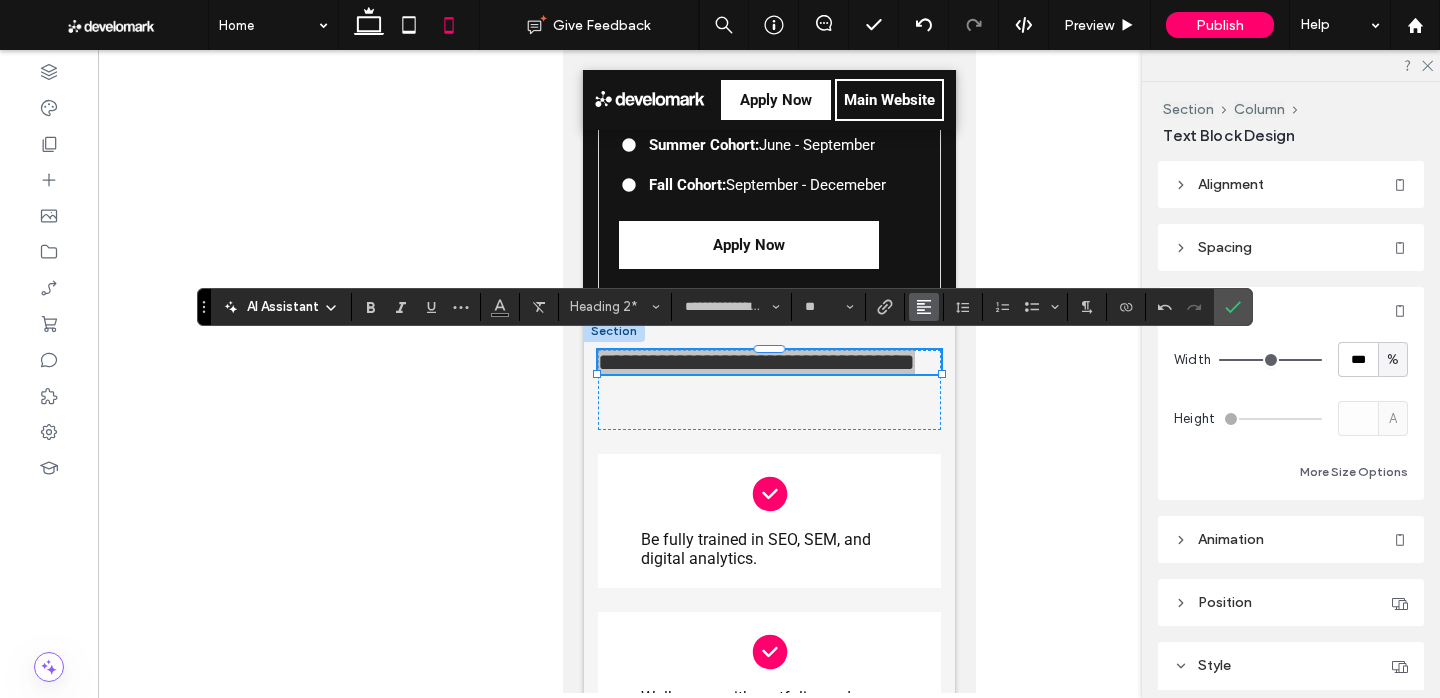 click 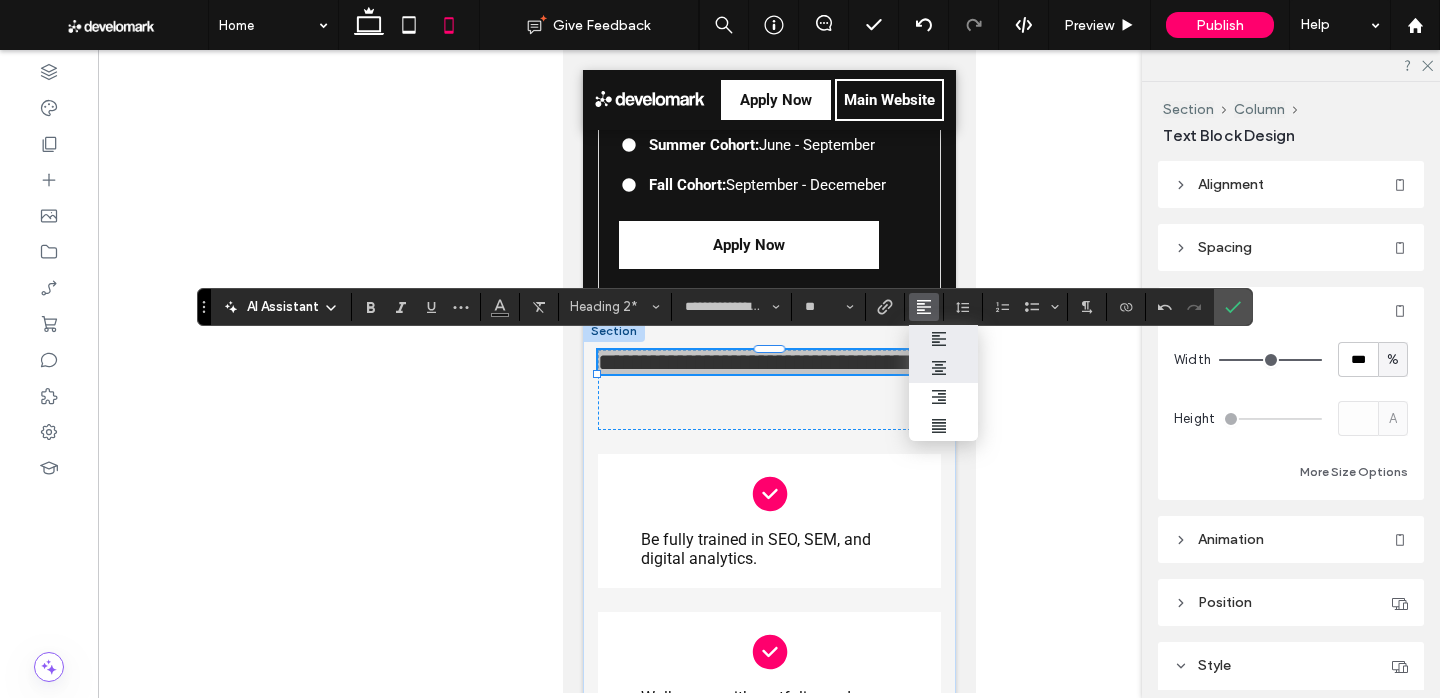 click at bounding box center (944, 368) 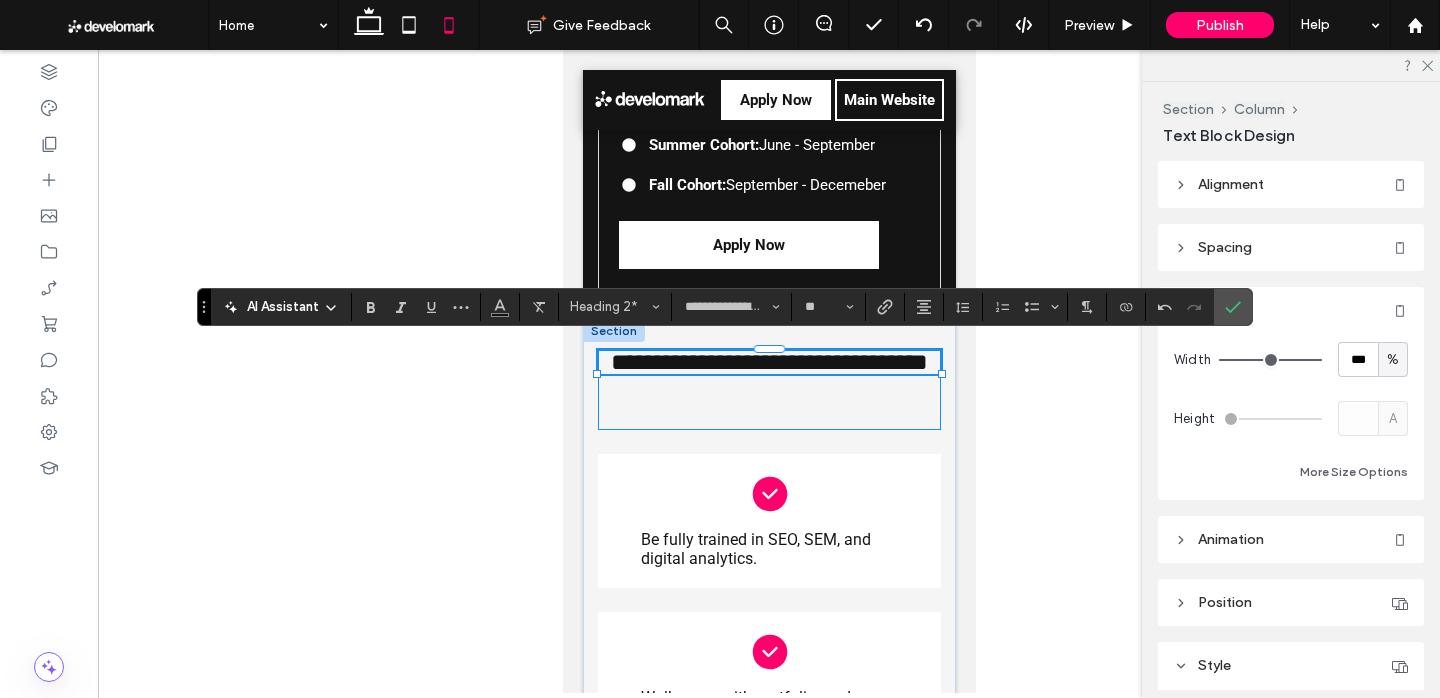 drag, startPoint x: 879, startPoint y: 411, endPoint x: 860, endPoint y: 414, distance: 19.235384 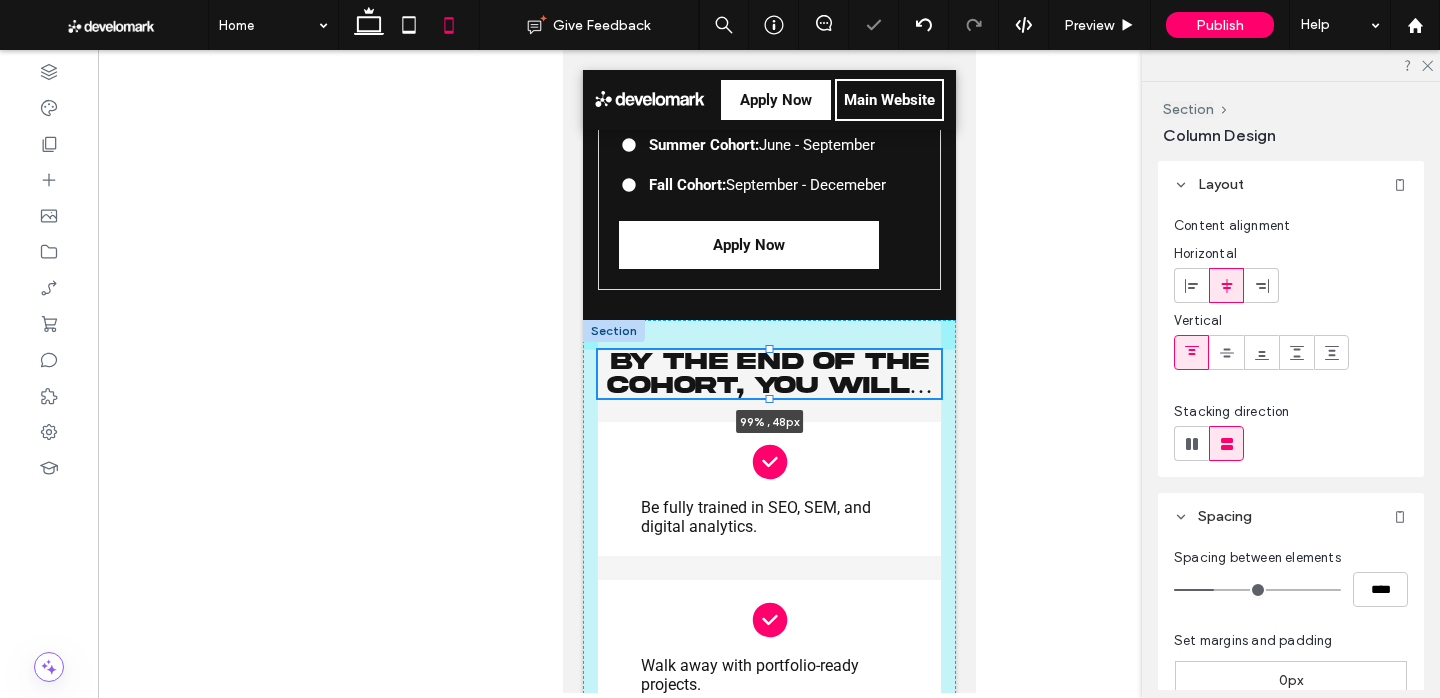drag, startPoint x: 770, startPoint y: 421, endPoint x: 774, endPoint y: 366, distance: 55.145264 